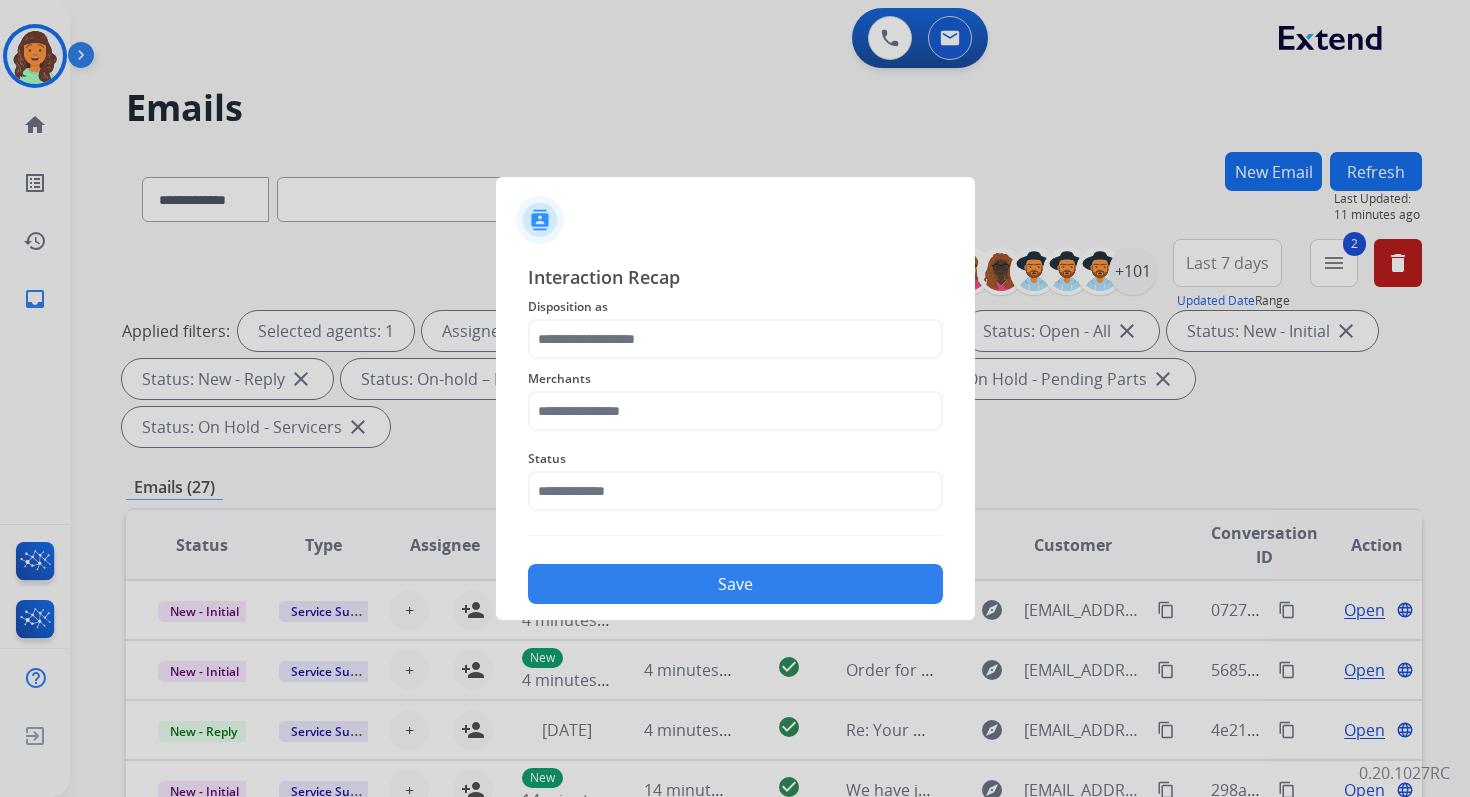scroll, scrollTop: 0, scrollLeft: 0, axis: both 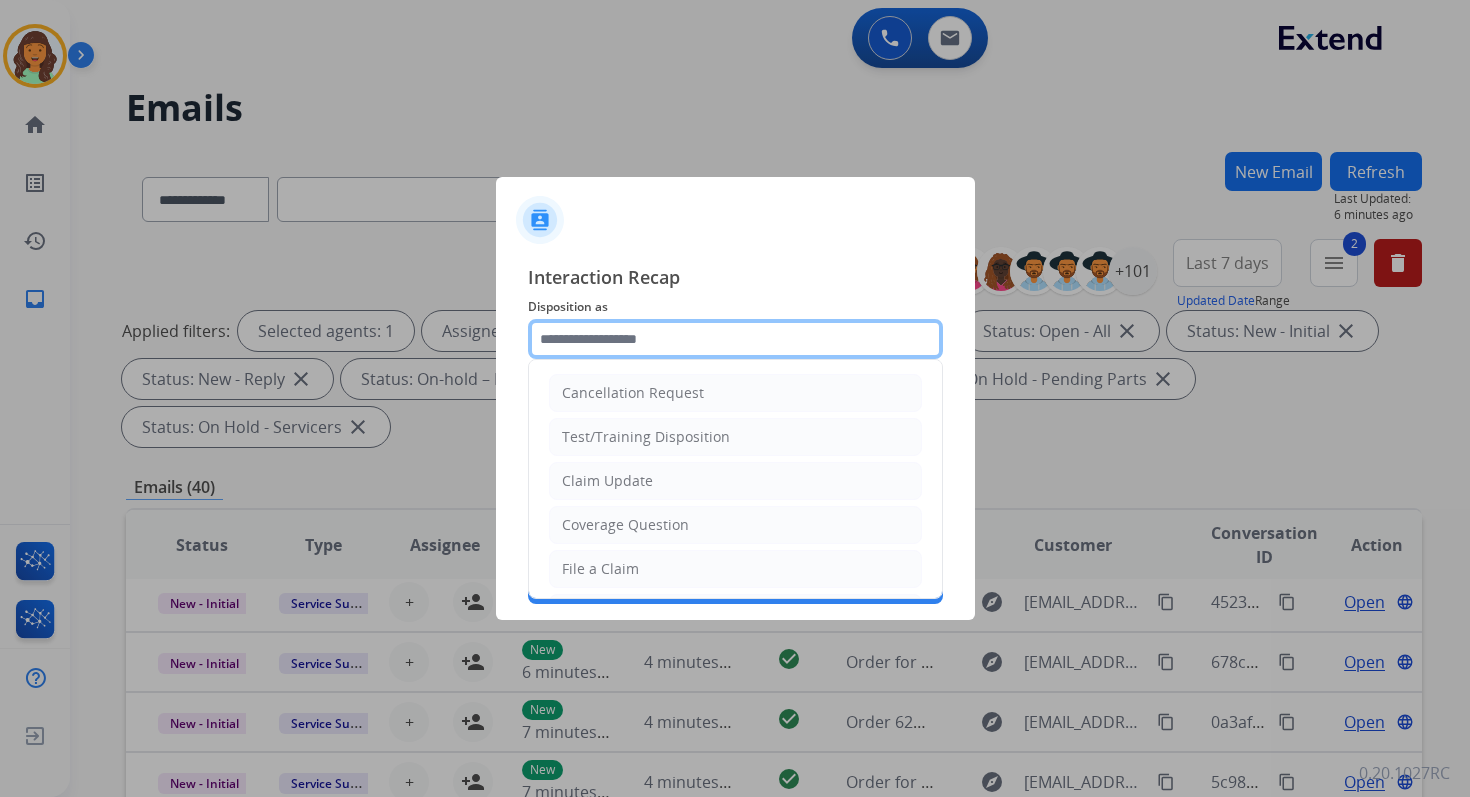 click 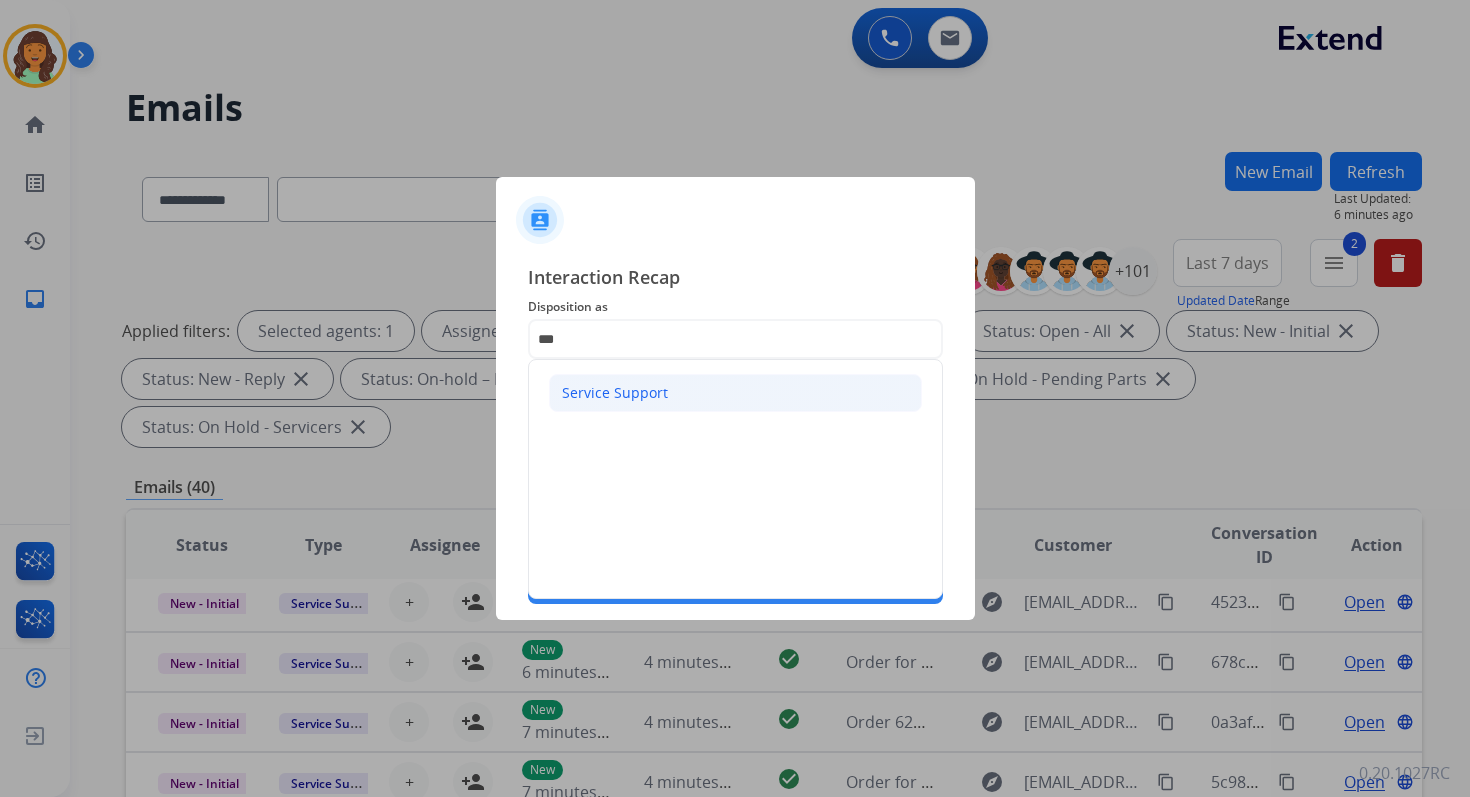 click on "Service Support" 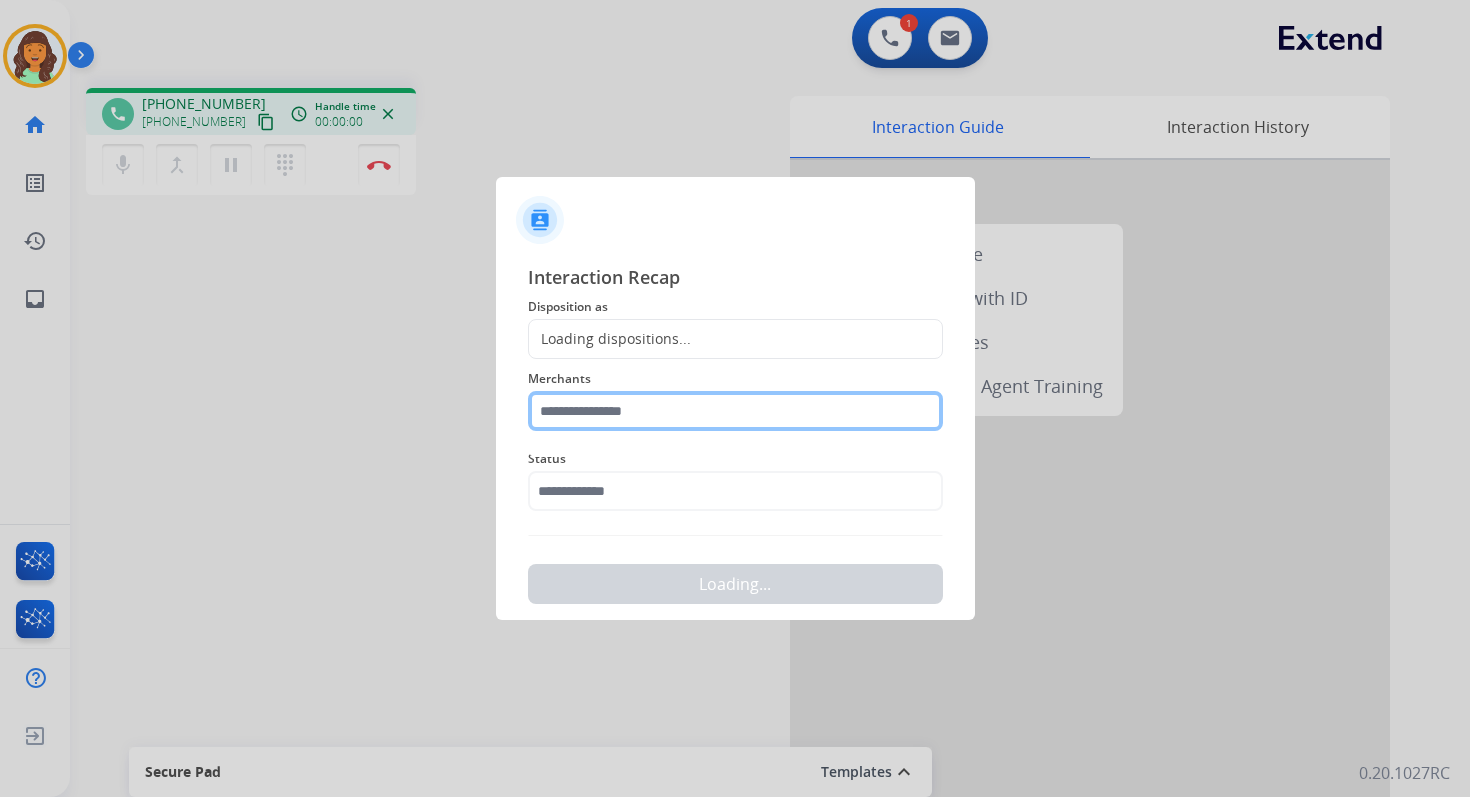 click 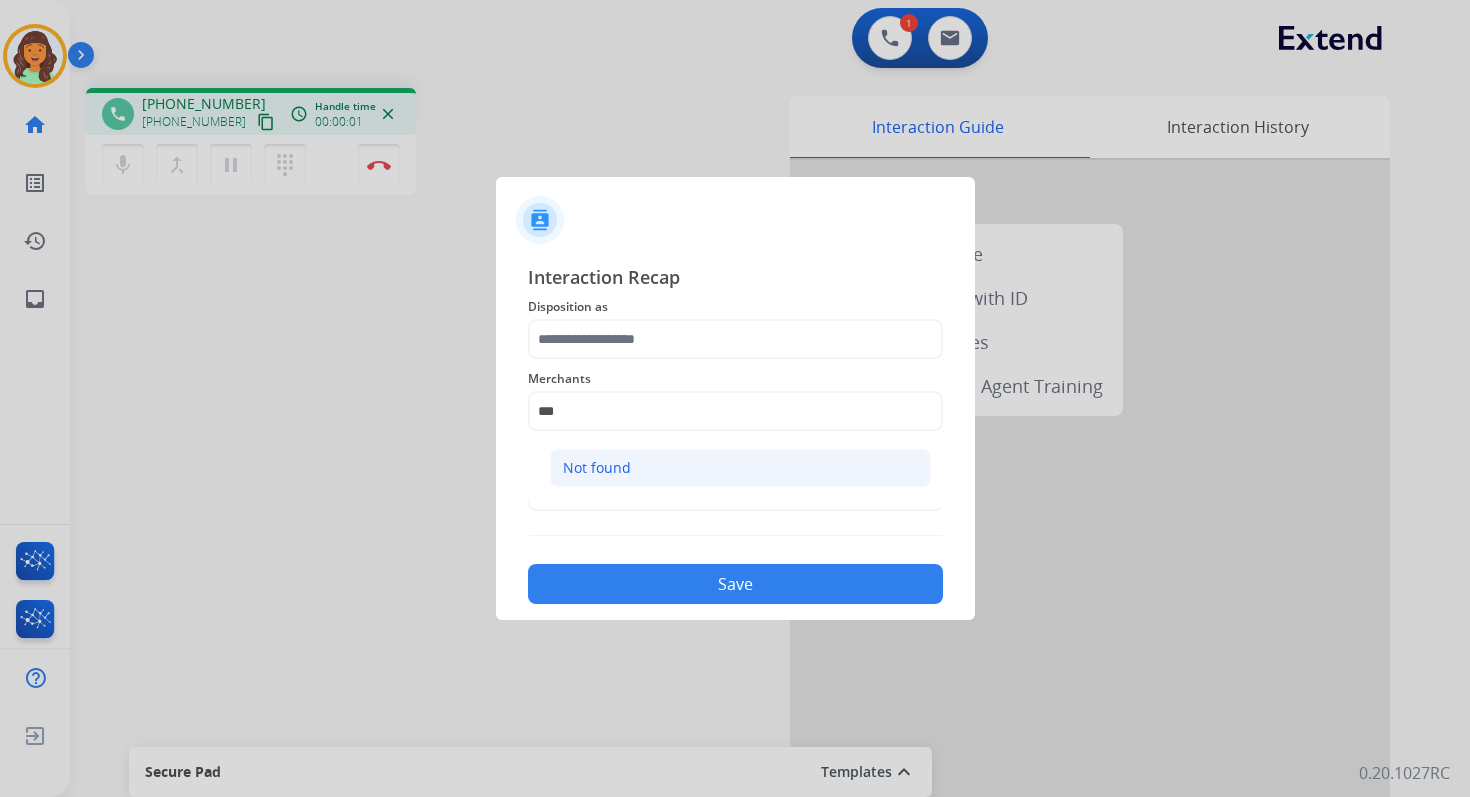 click on "Not found" 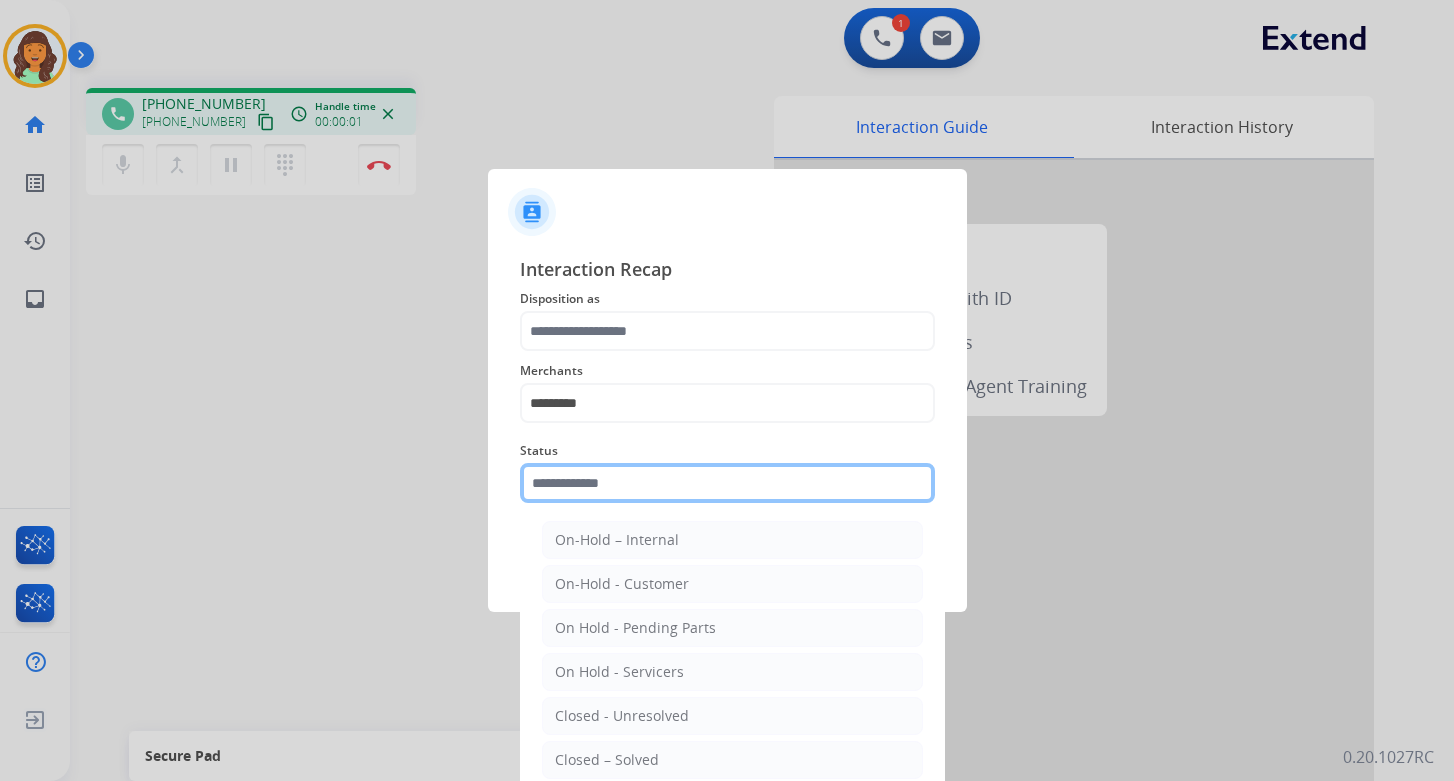 click 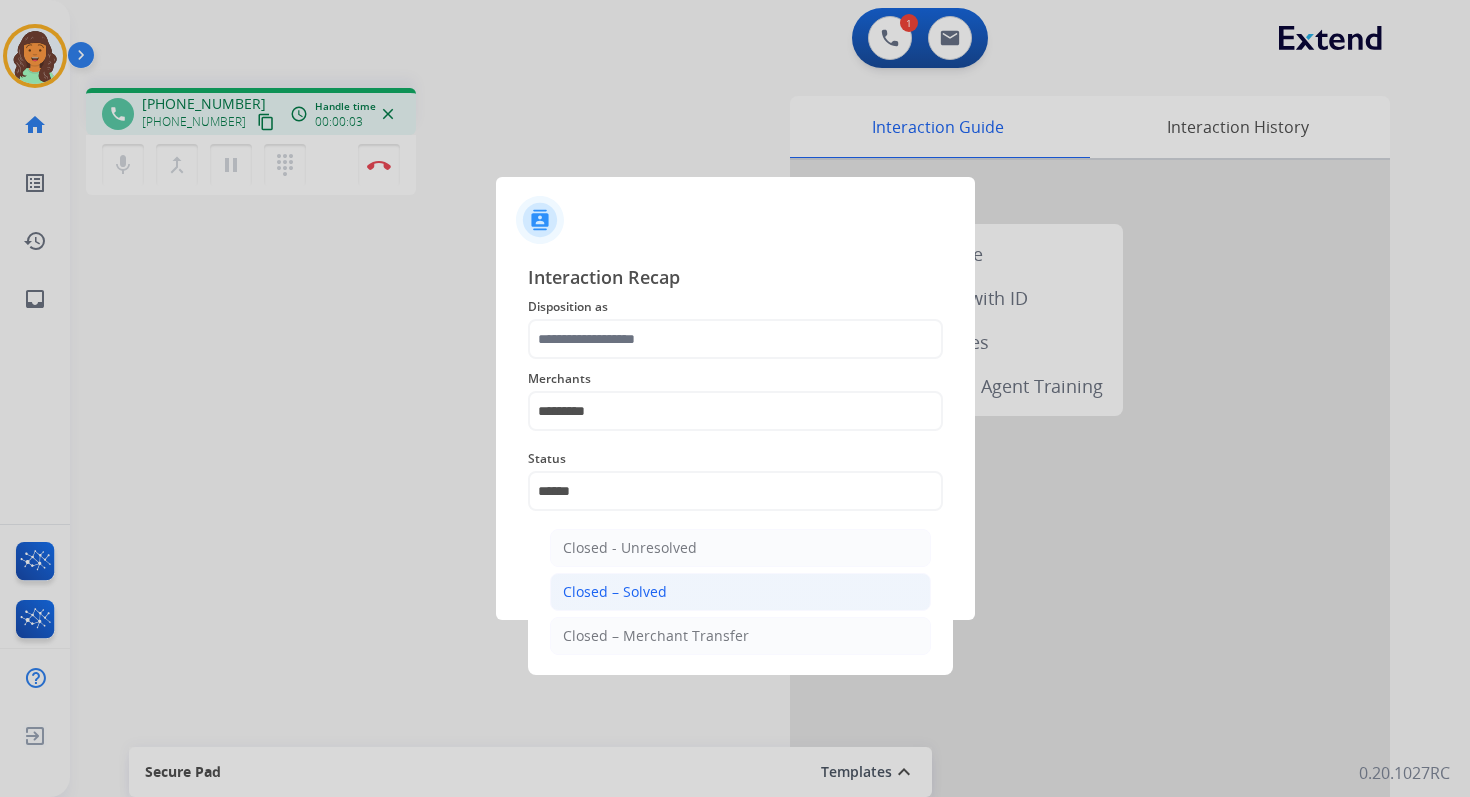 click on "Closed – Solved" 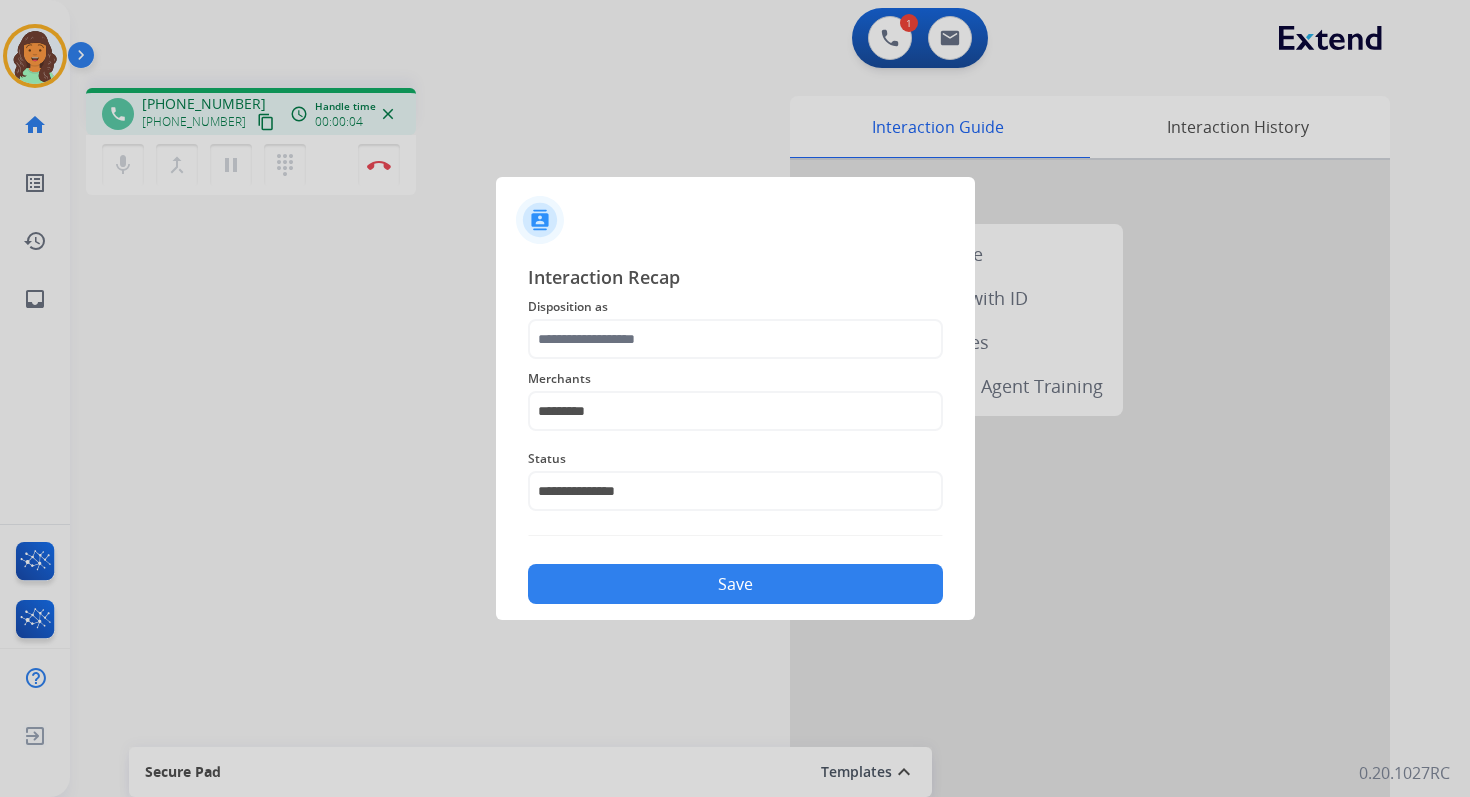 click on "Save" 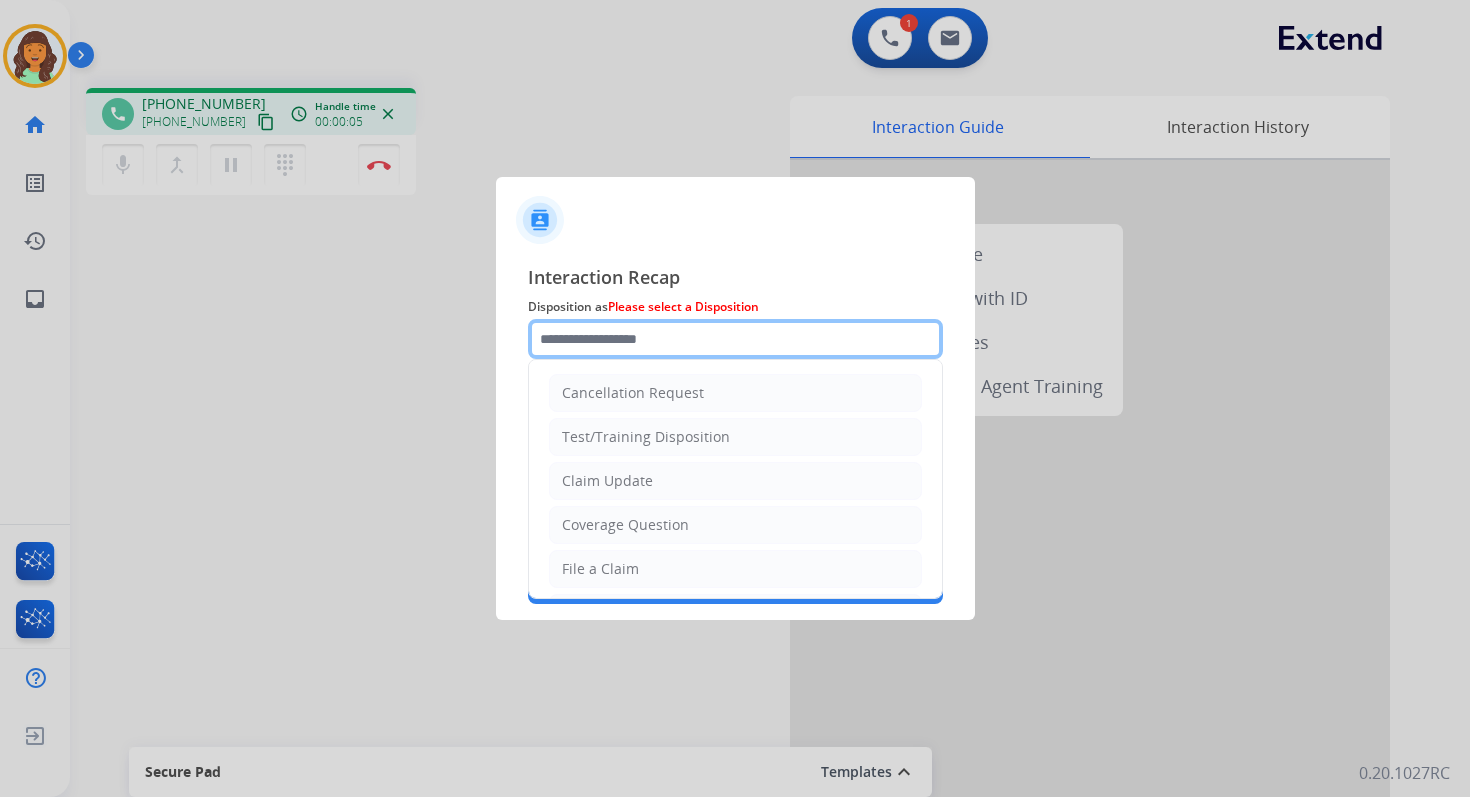 click 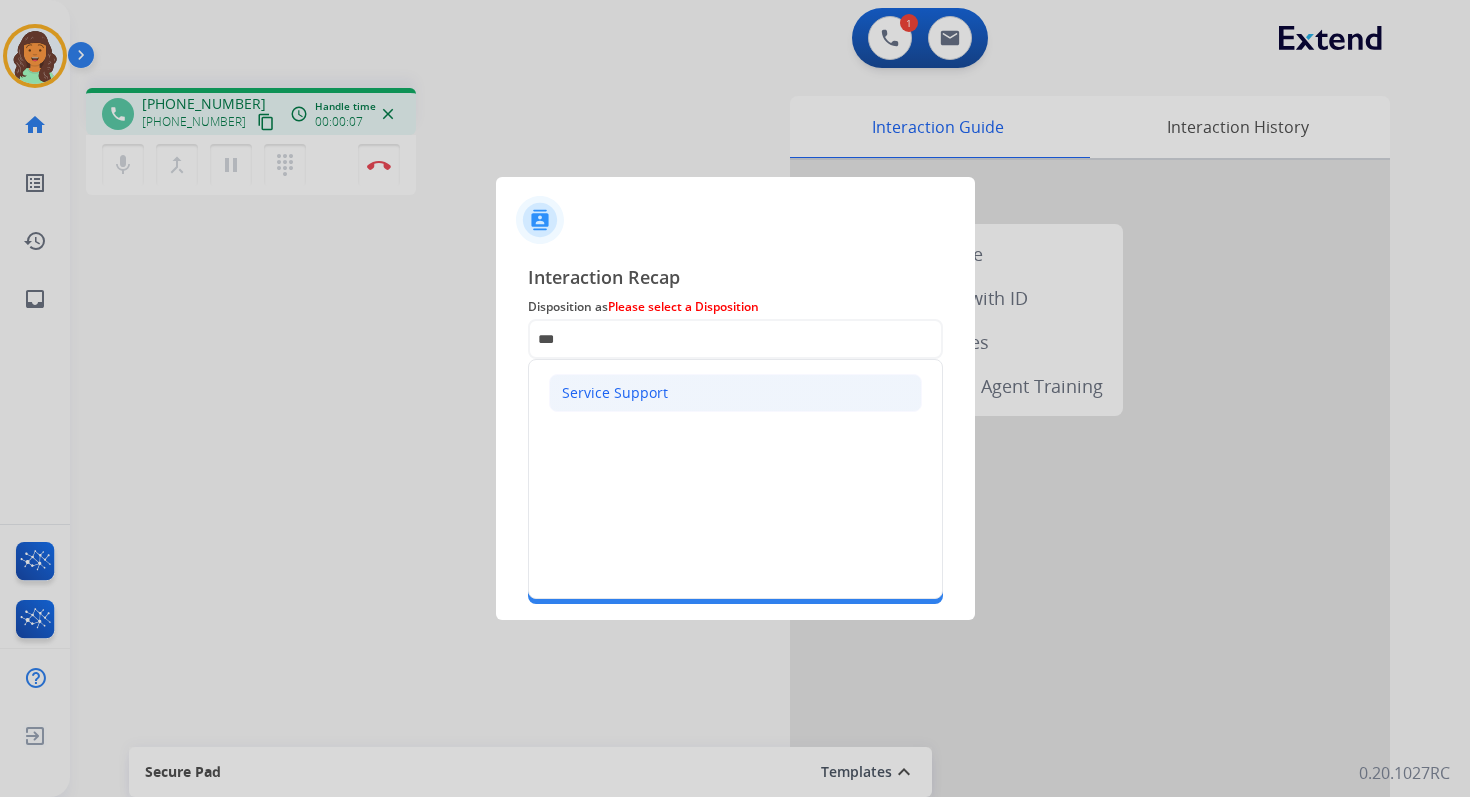 click on "Service Support" 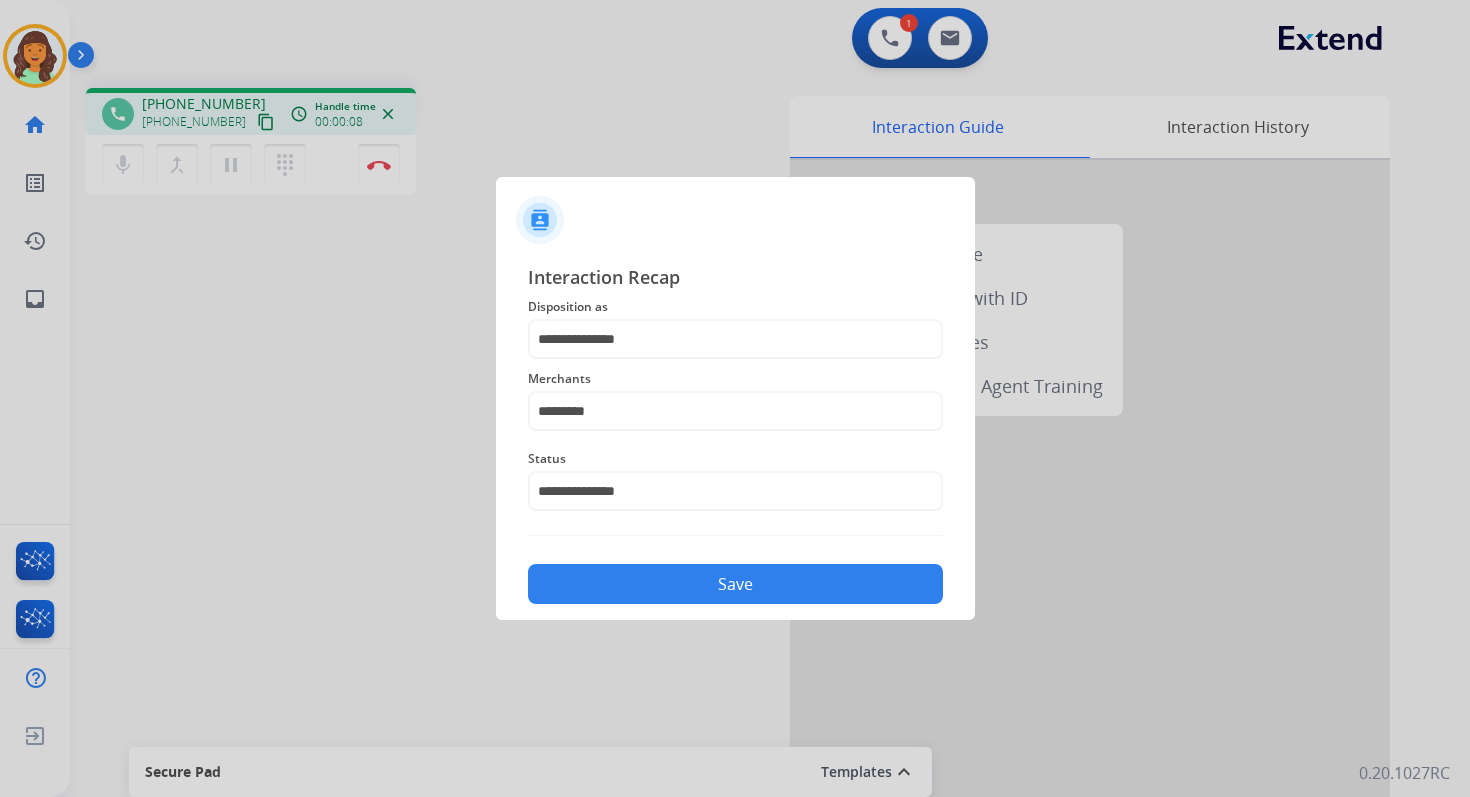 click on "Save" 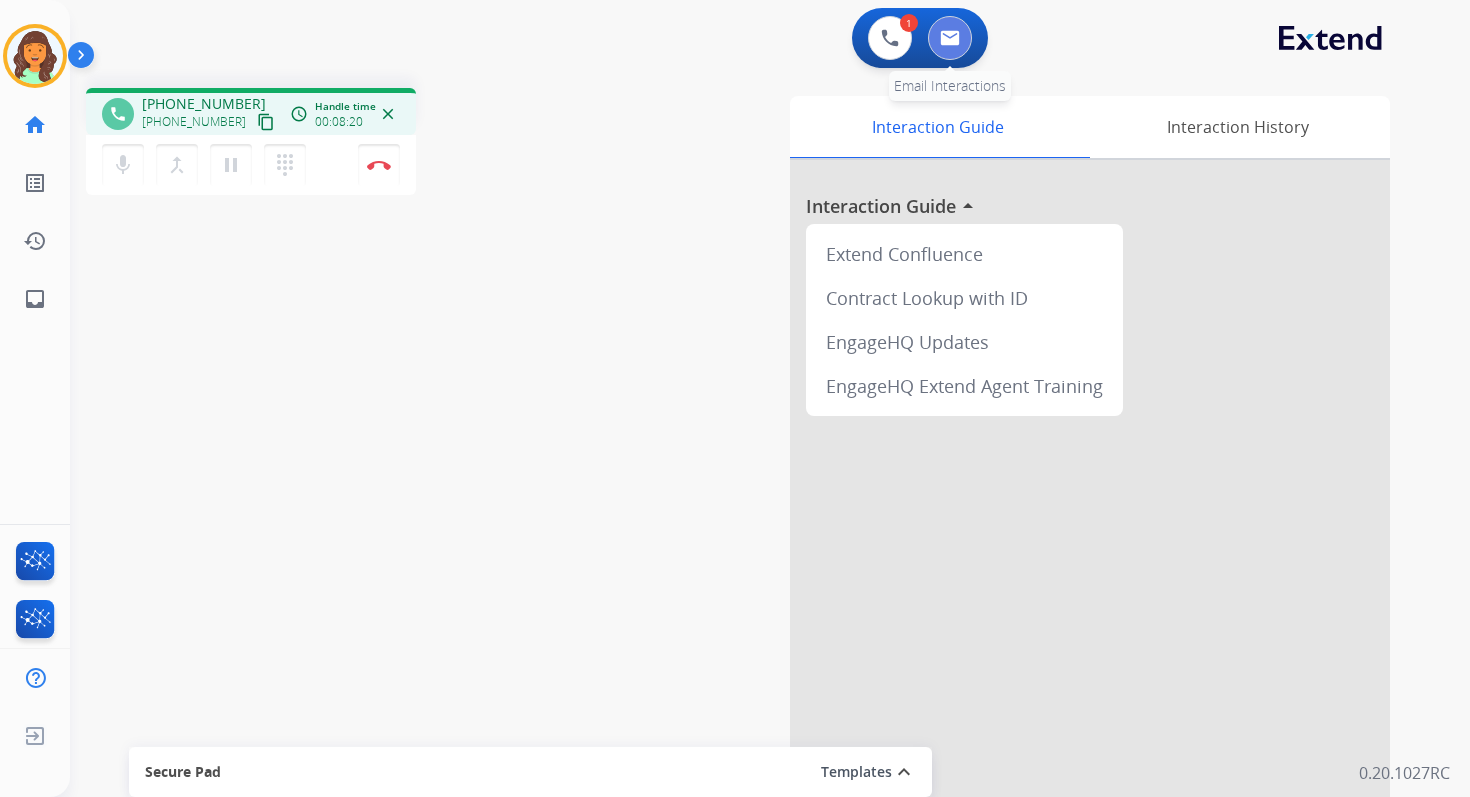 click at bounding box center (950, 38) 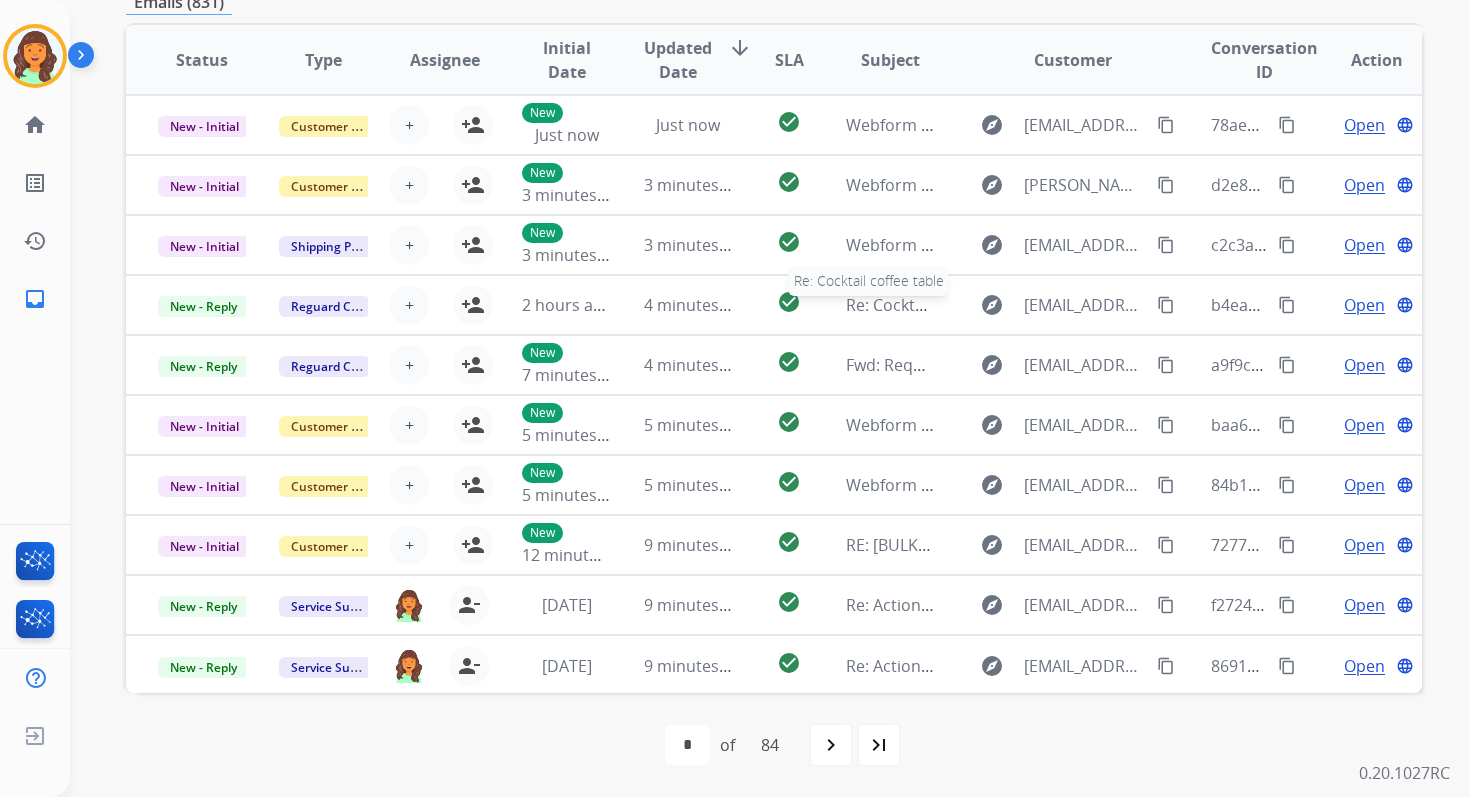 scroll, scrollTop: 0, scrollLeft: 0, axis: both 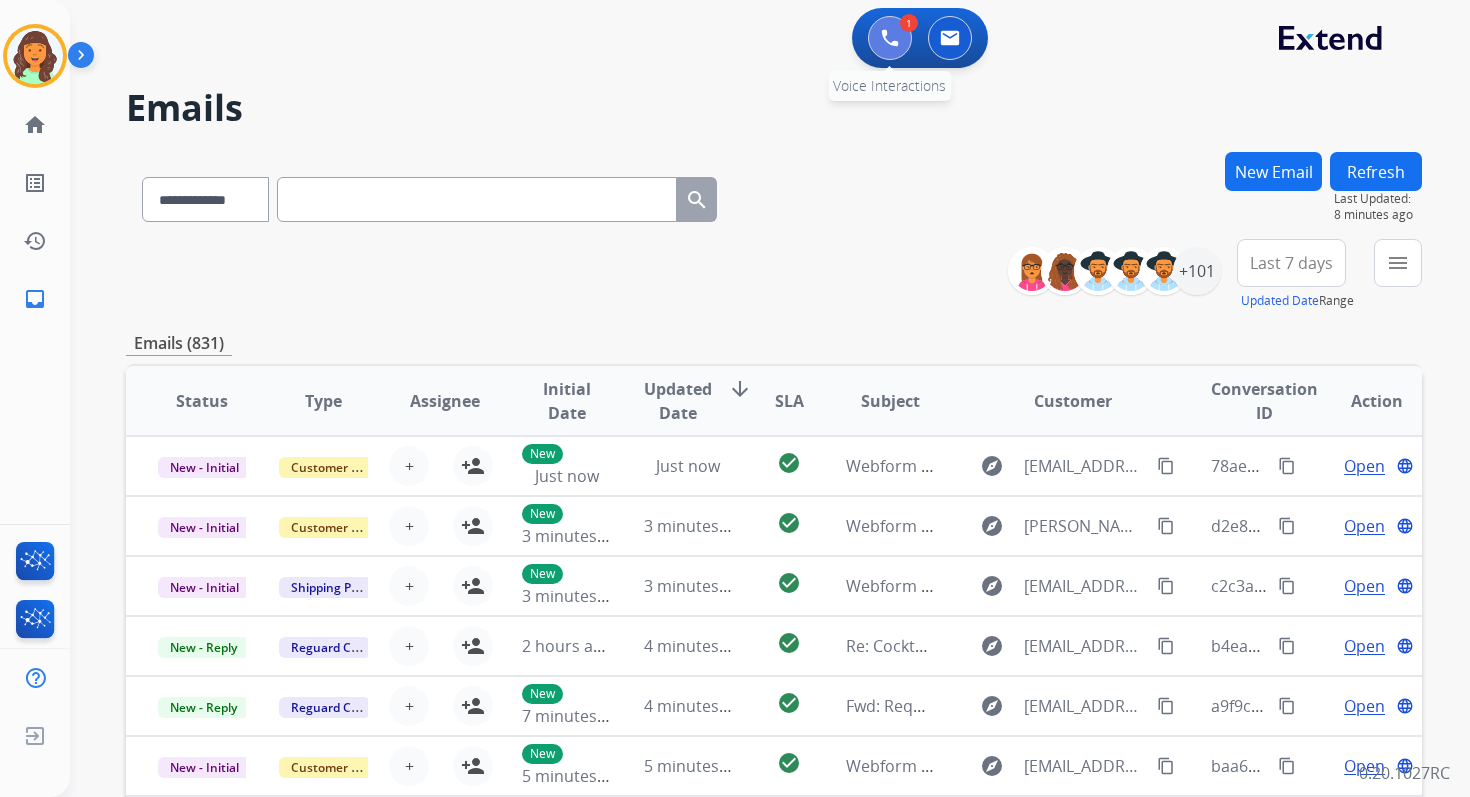 click at bounding box center (890, 38) 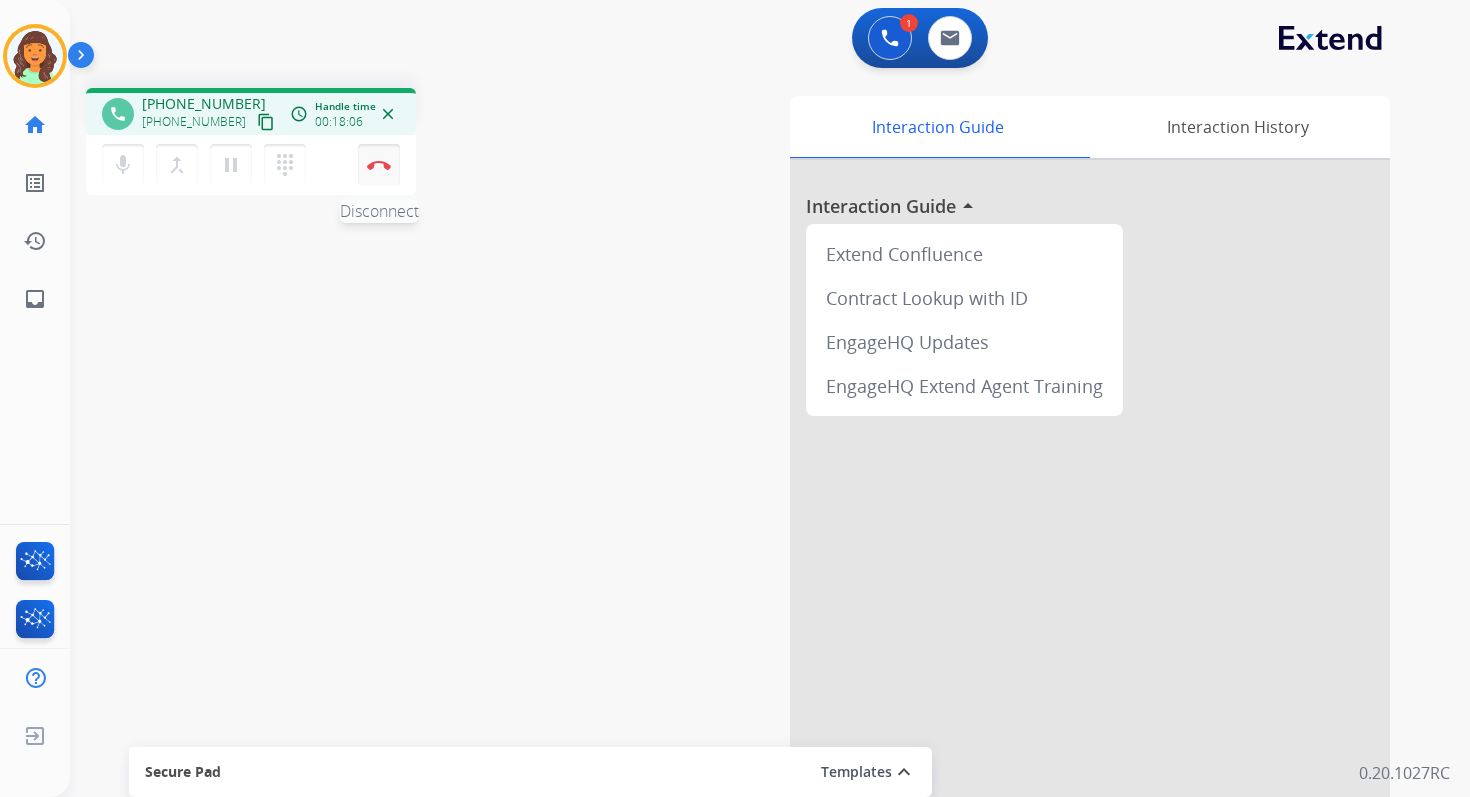 click on "Disconnect" at bounding box center [379, 165] 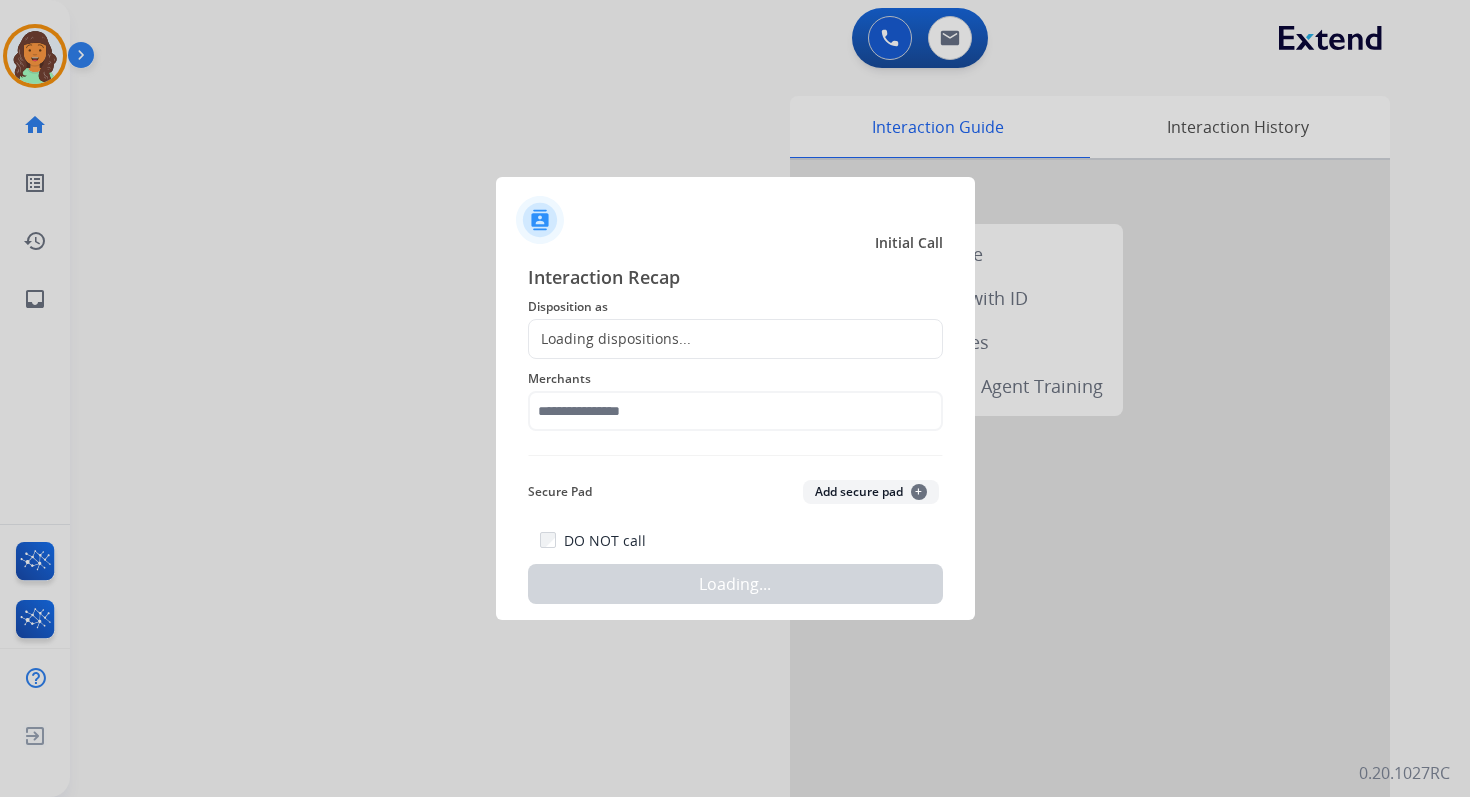 click on "Loading dispositions..." 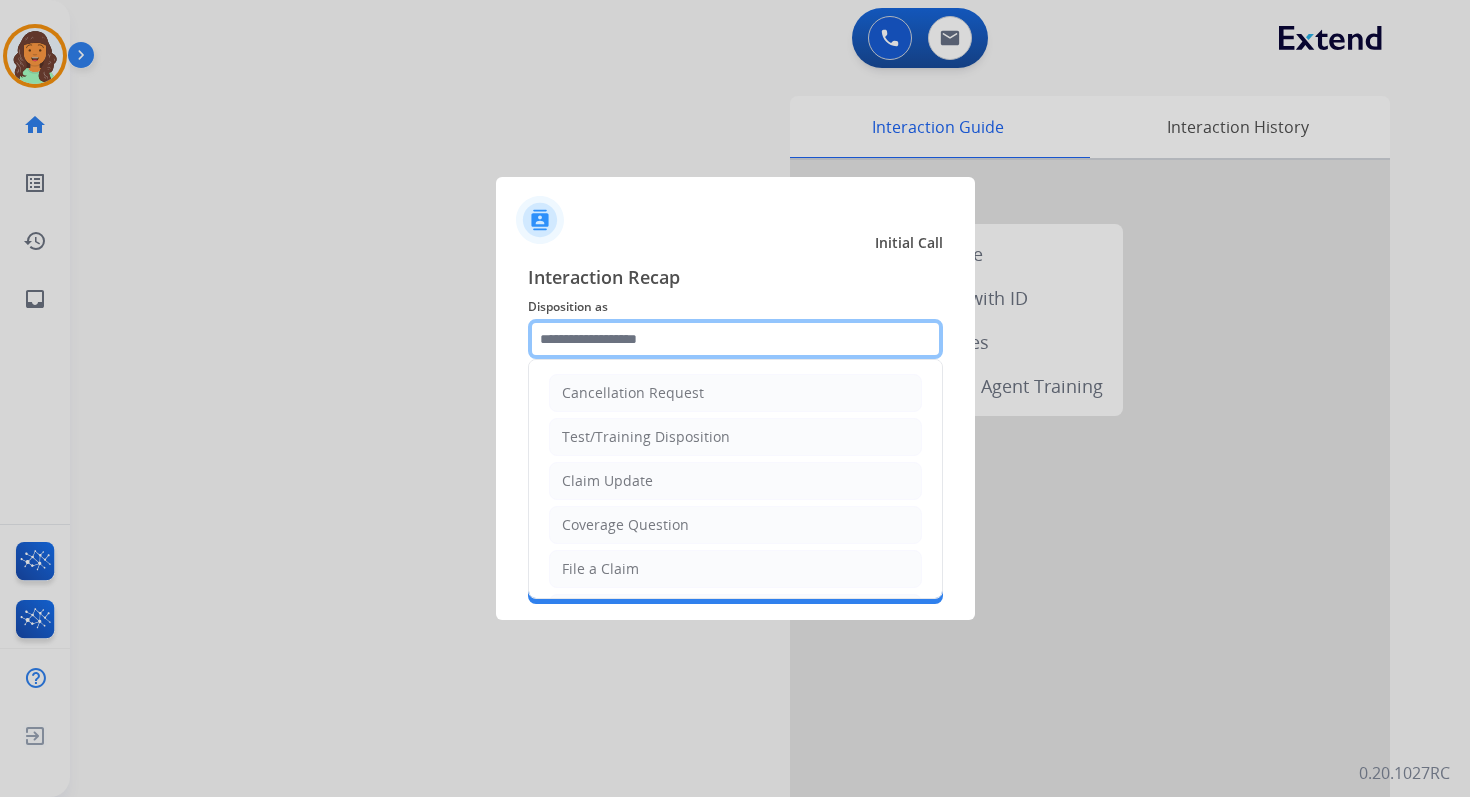 click 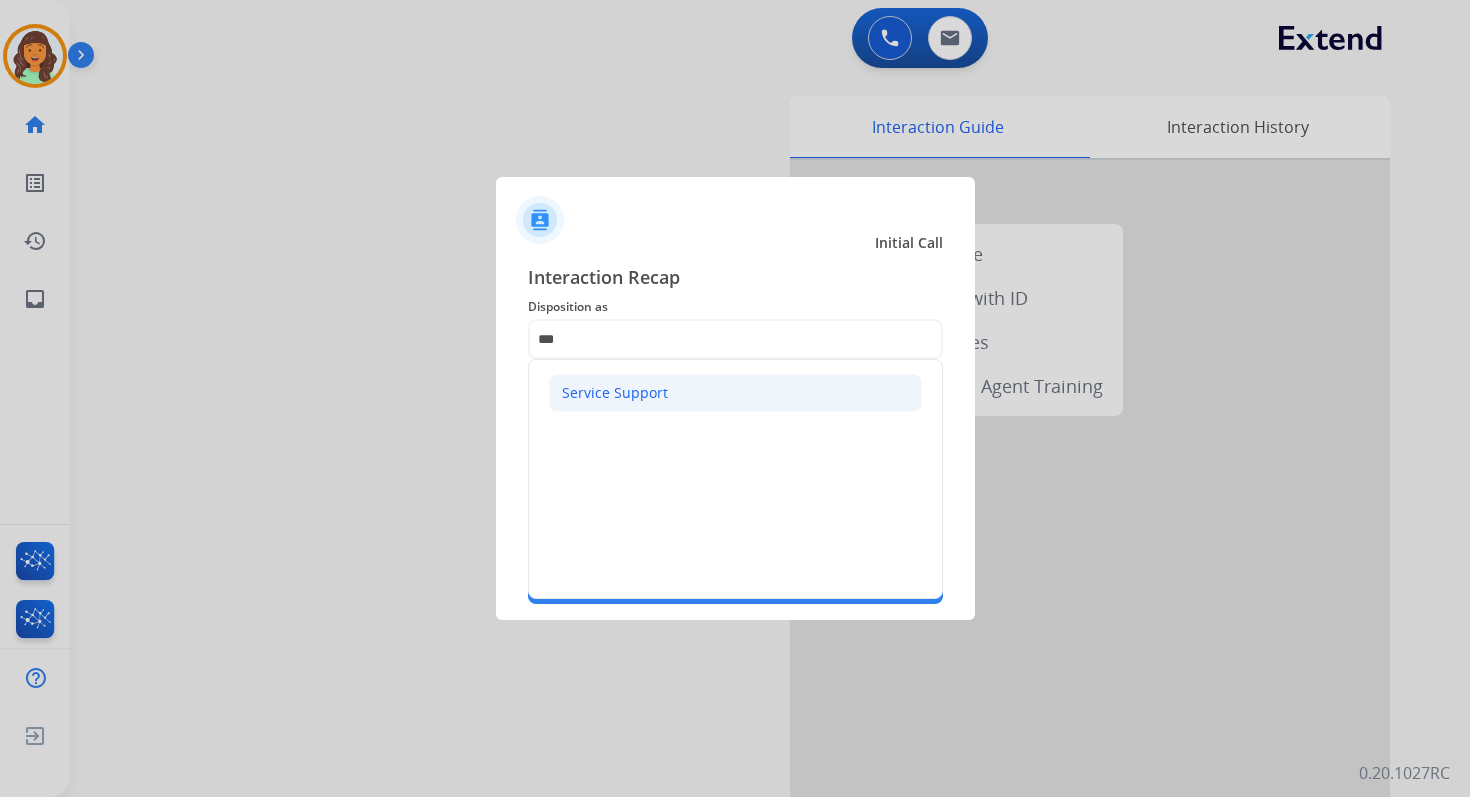 click on "Service Support" 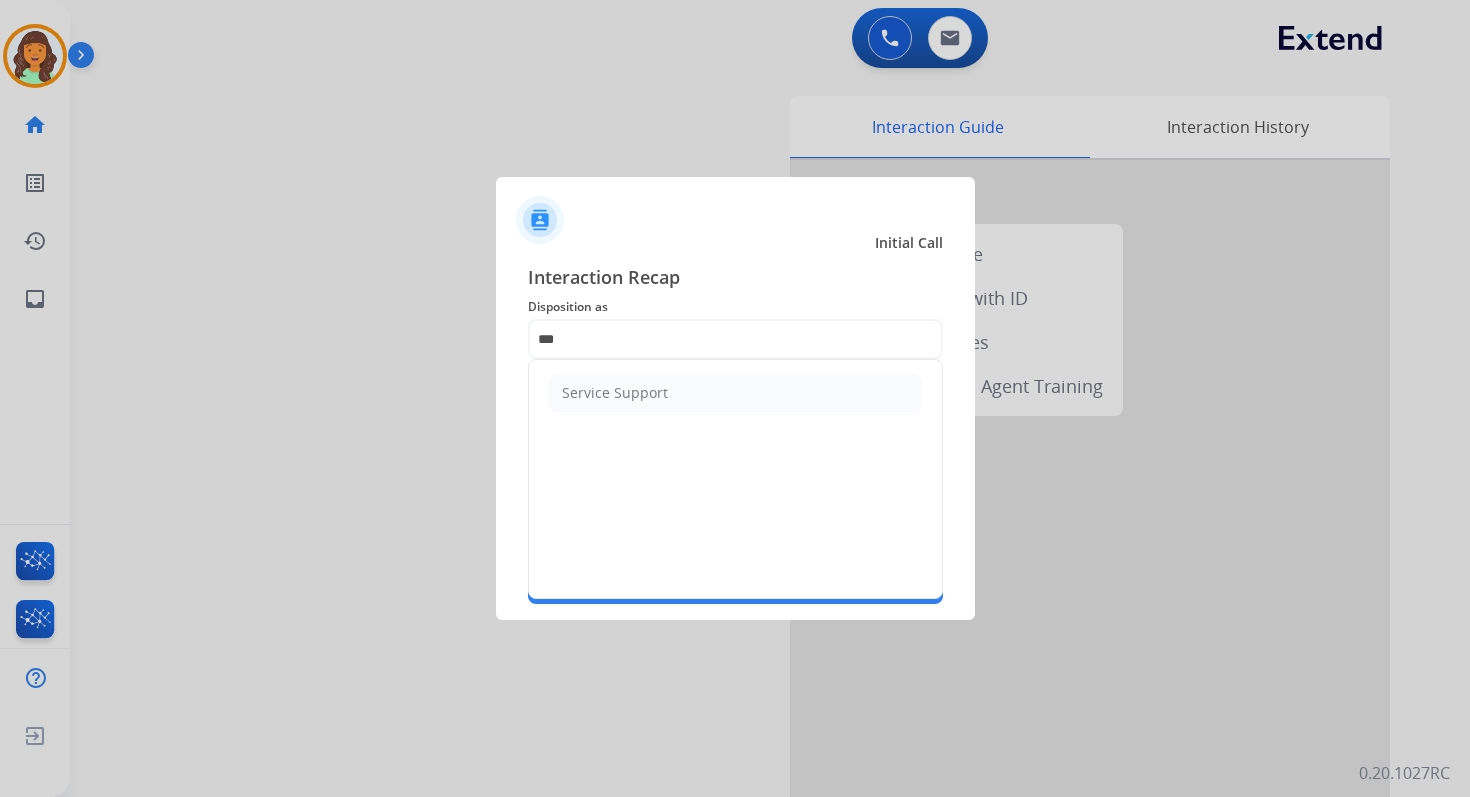 type on "**********" 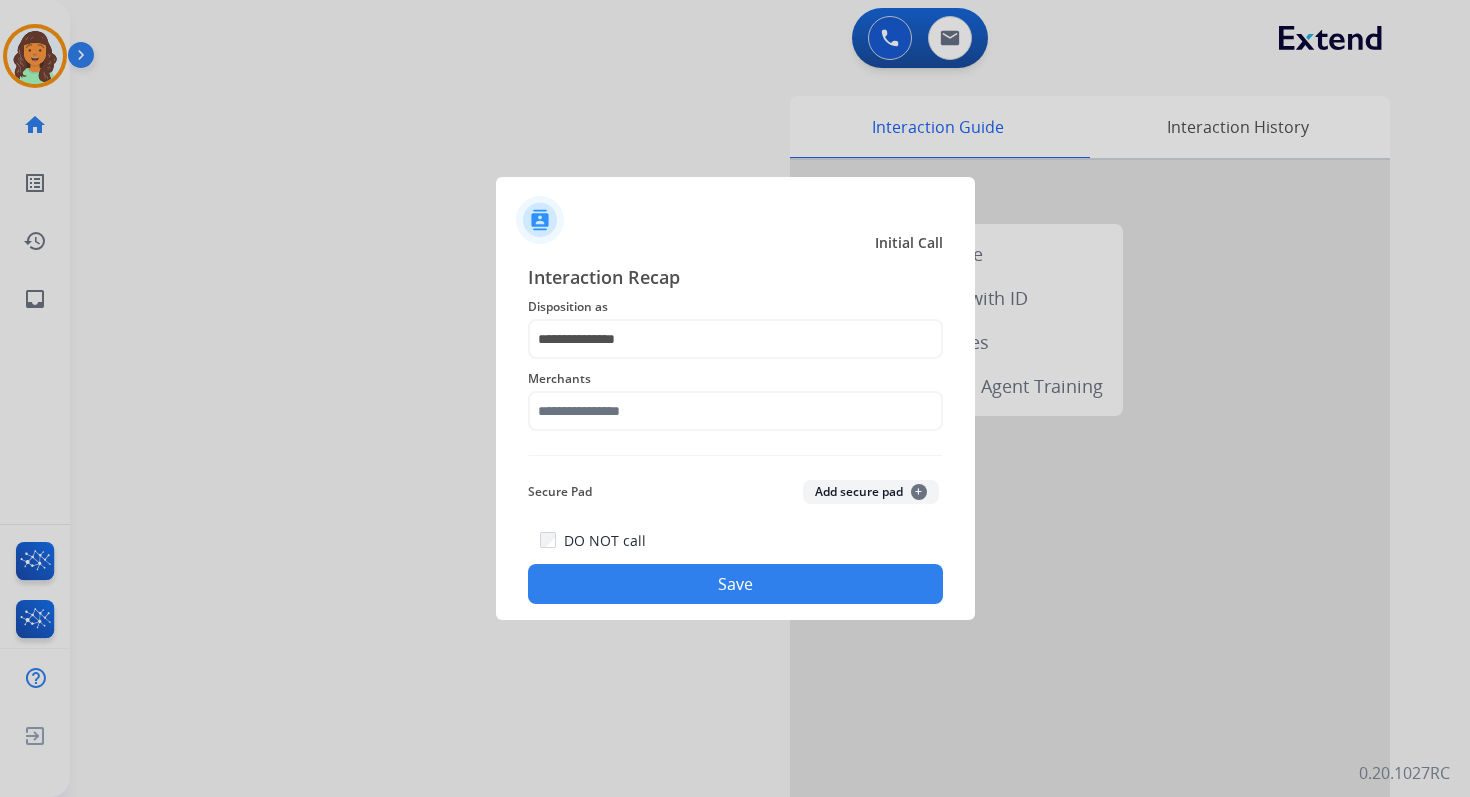 click on "**********" 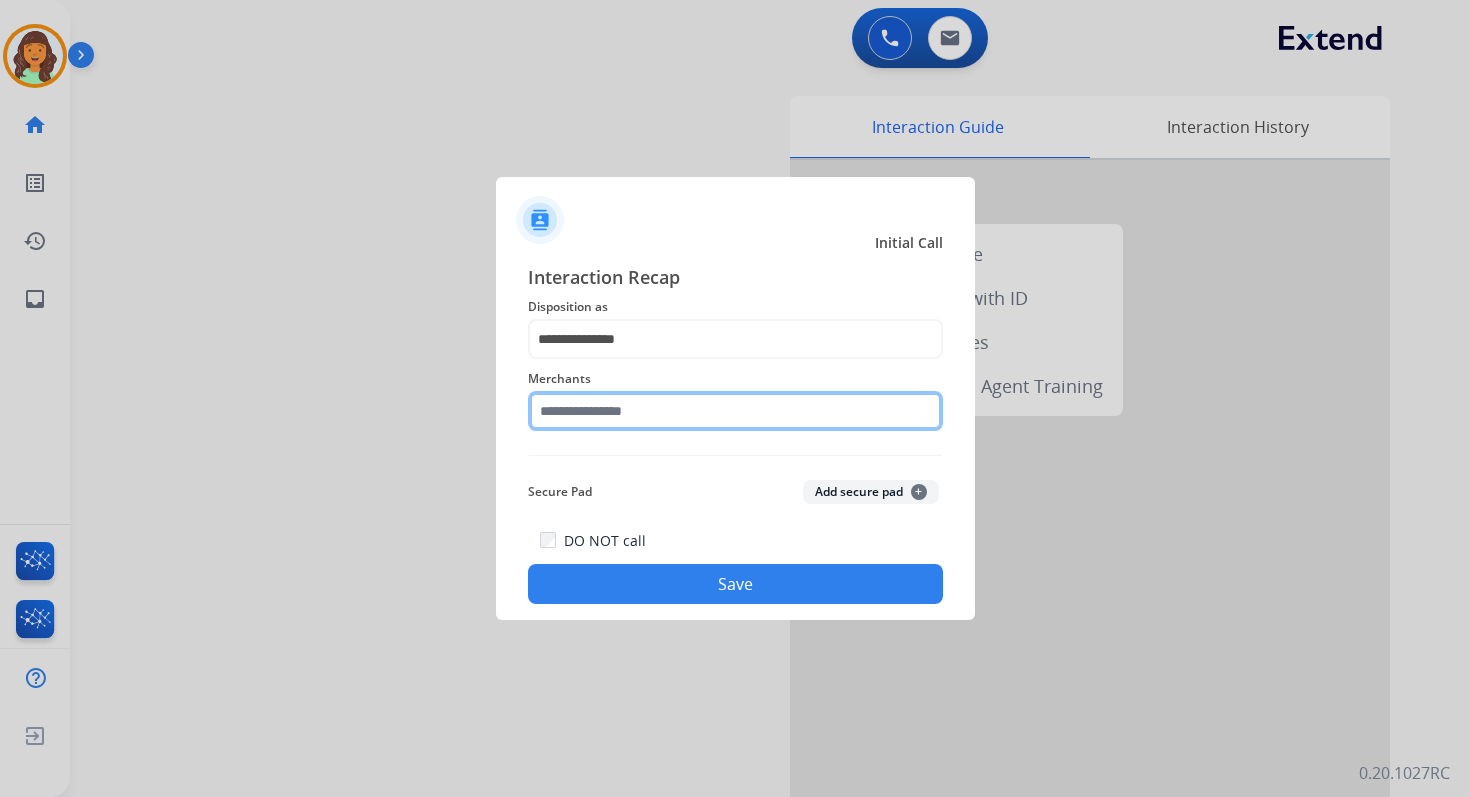 click 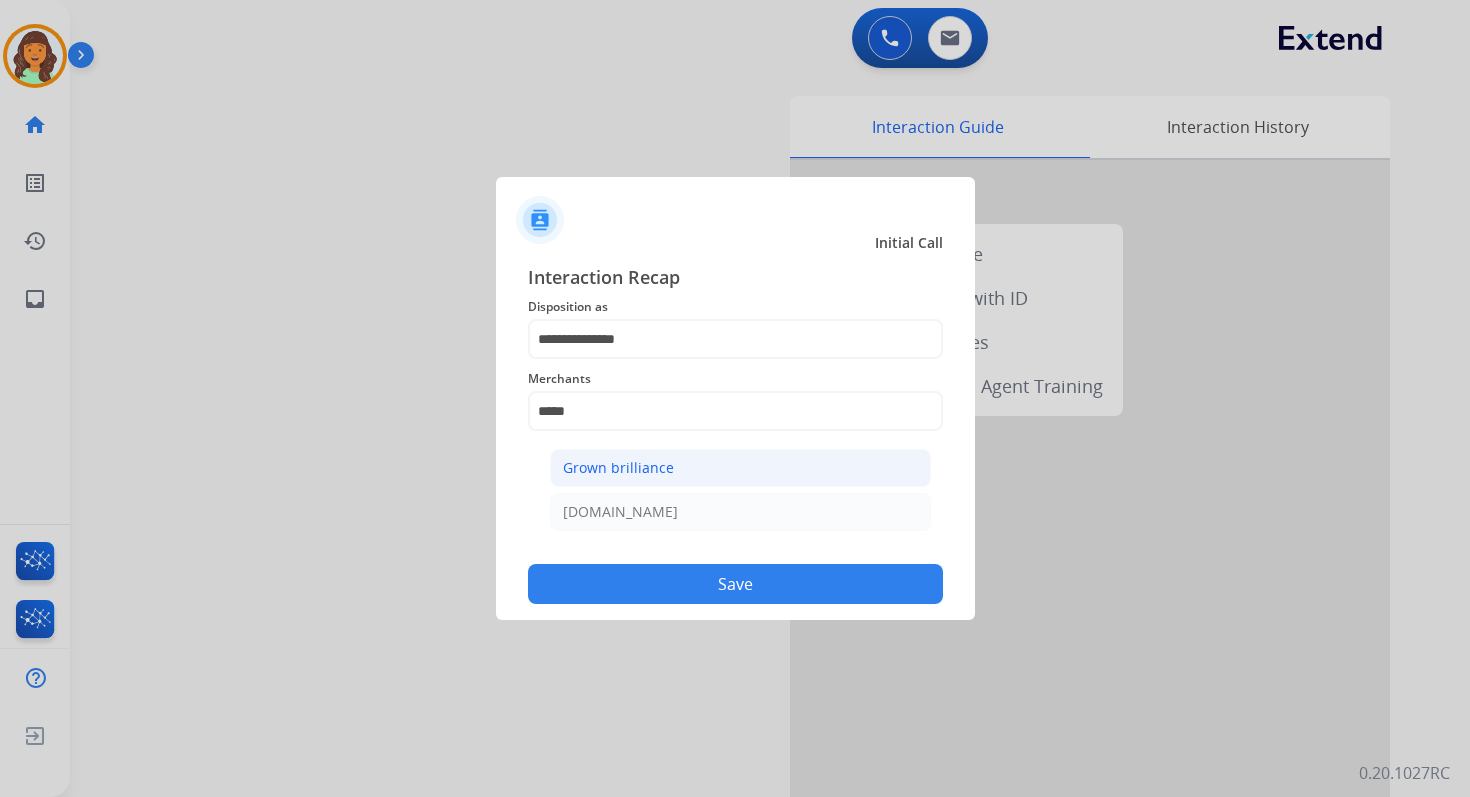 click on "Grown brilliance" 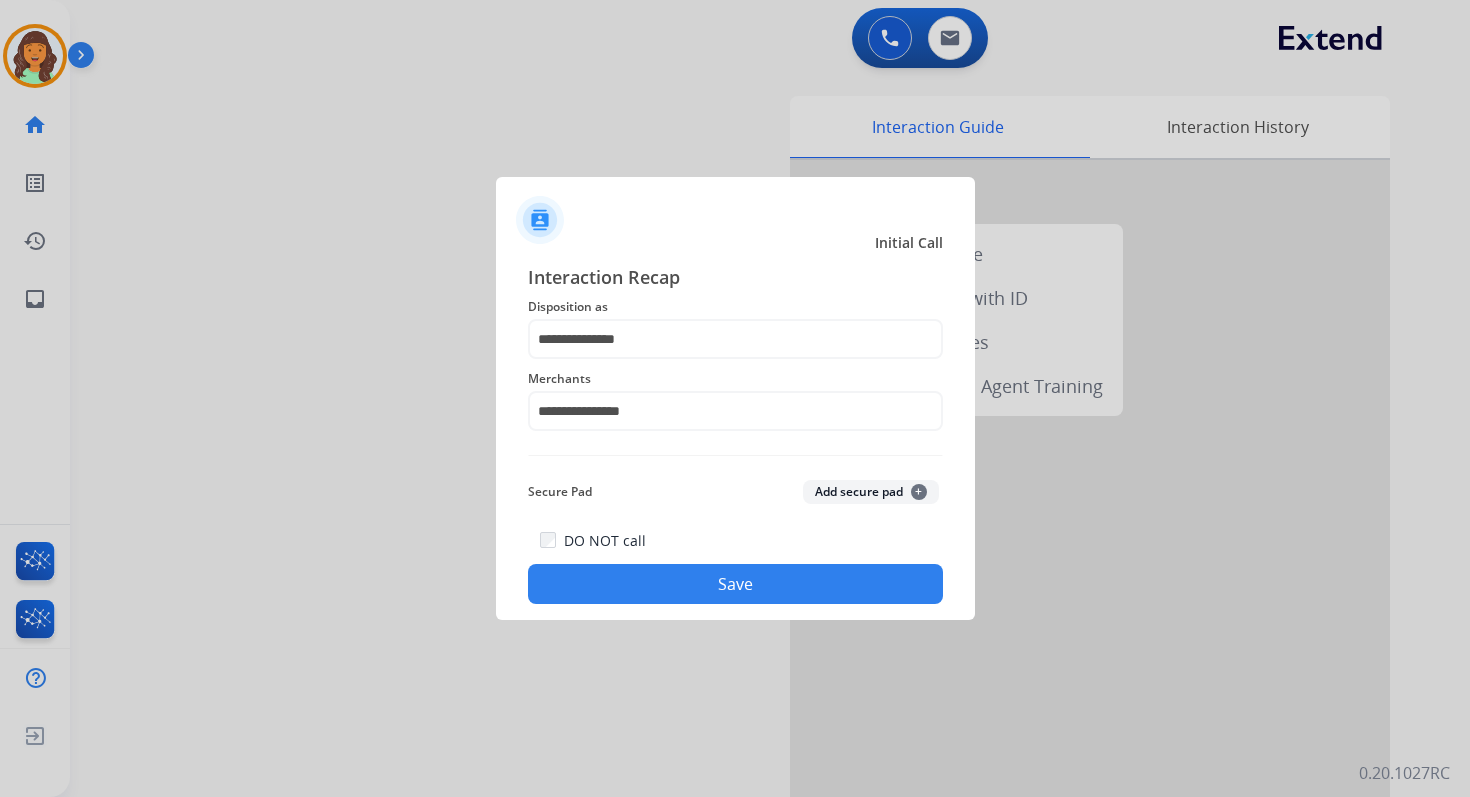 click on "Save" 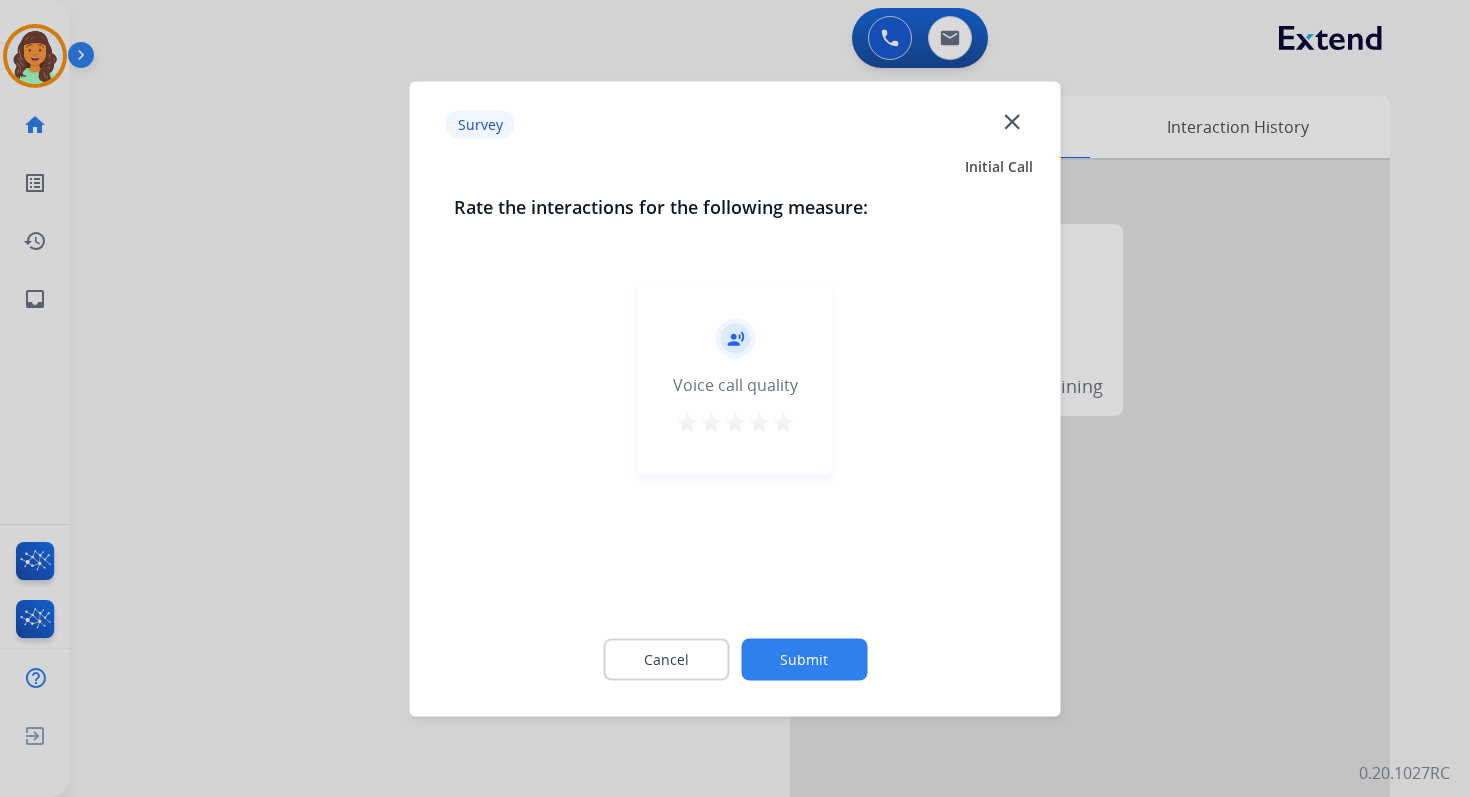 click on "Submit" 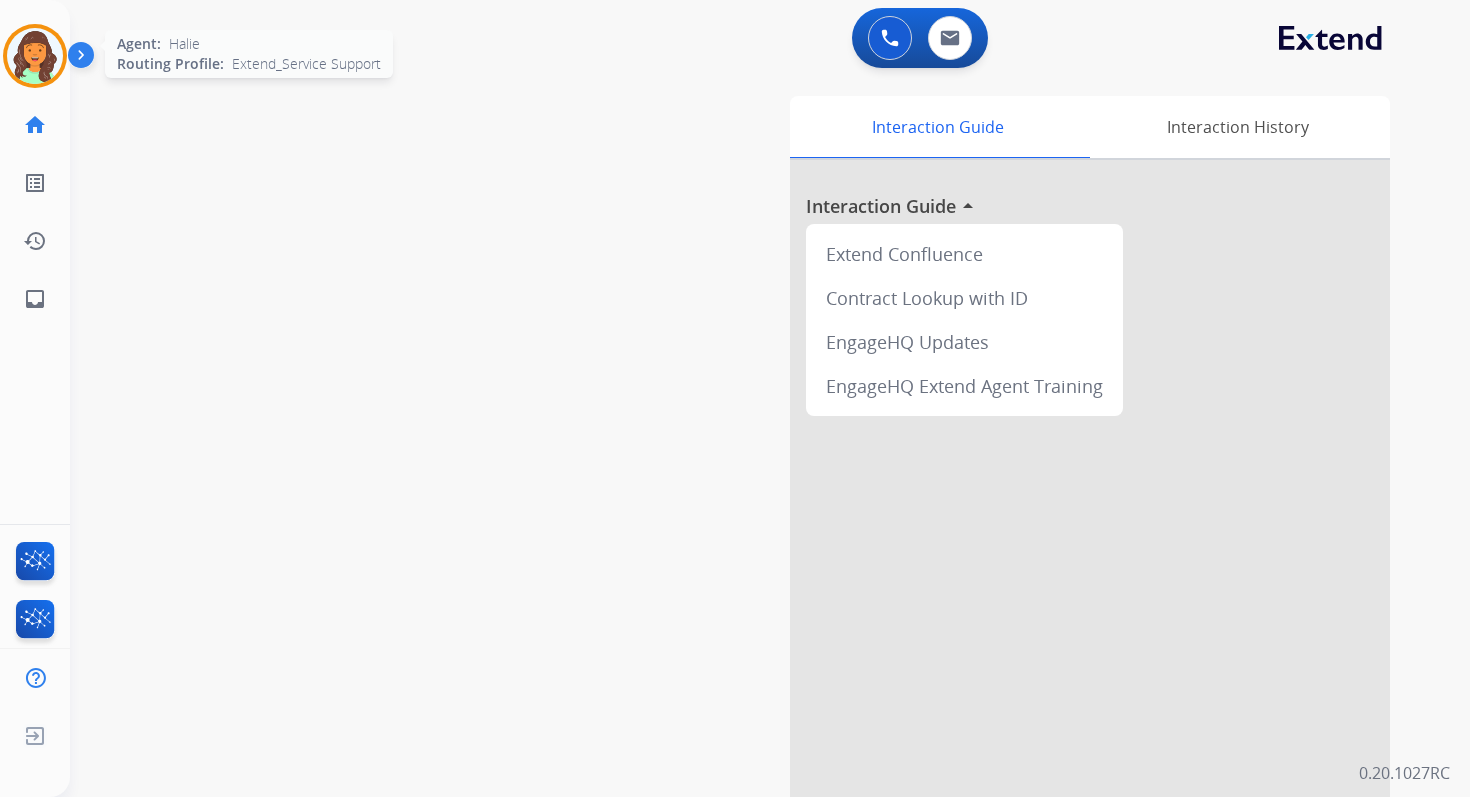 click at bounding box center [35, 56] 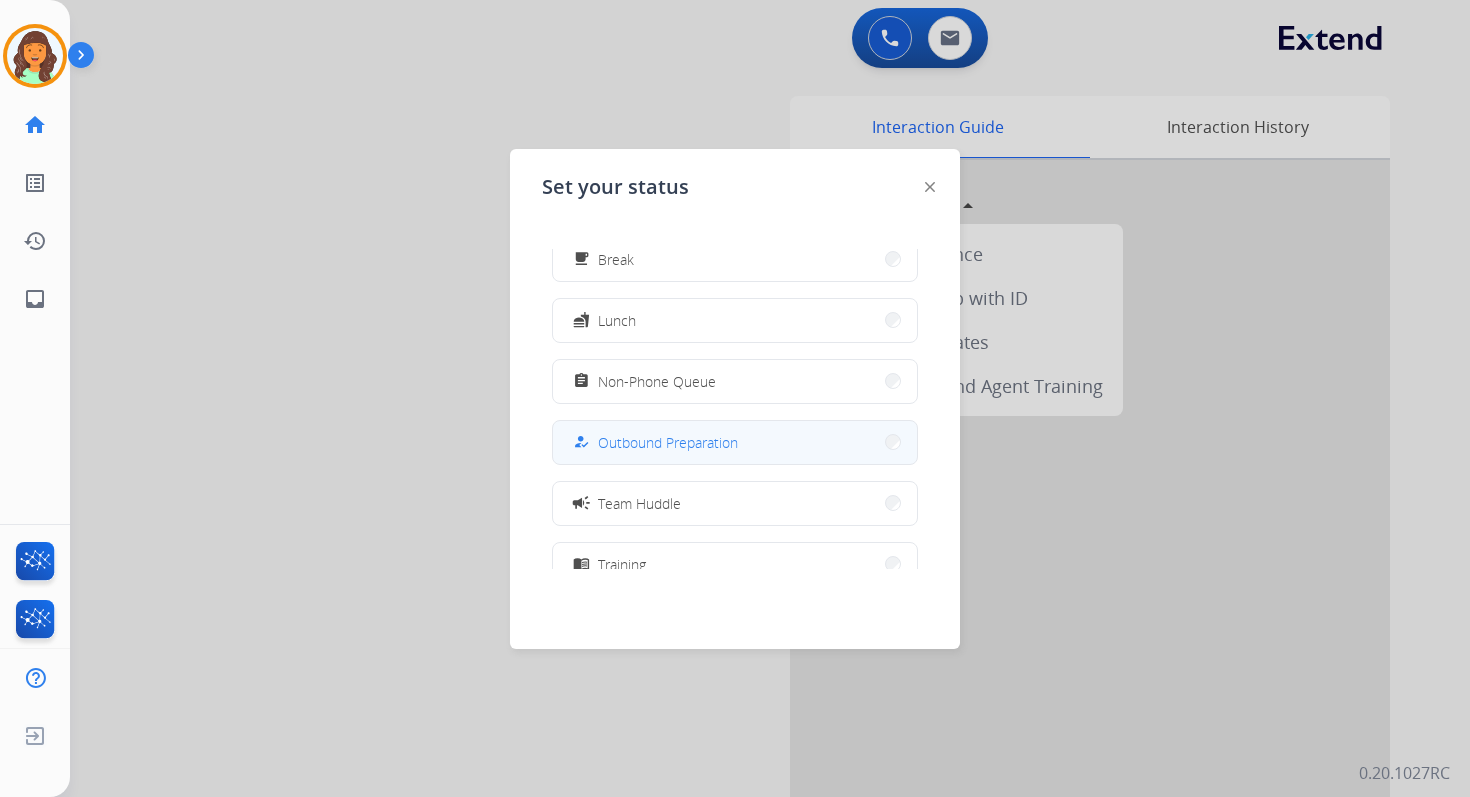 scroll, scrollTop: 101, scrollLeft: 0, axis: vertical 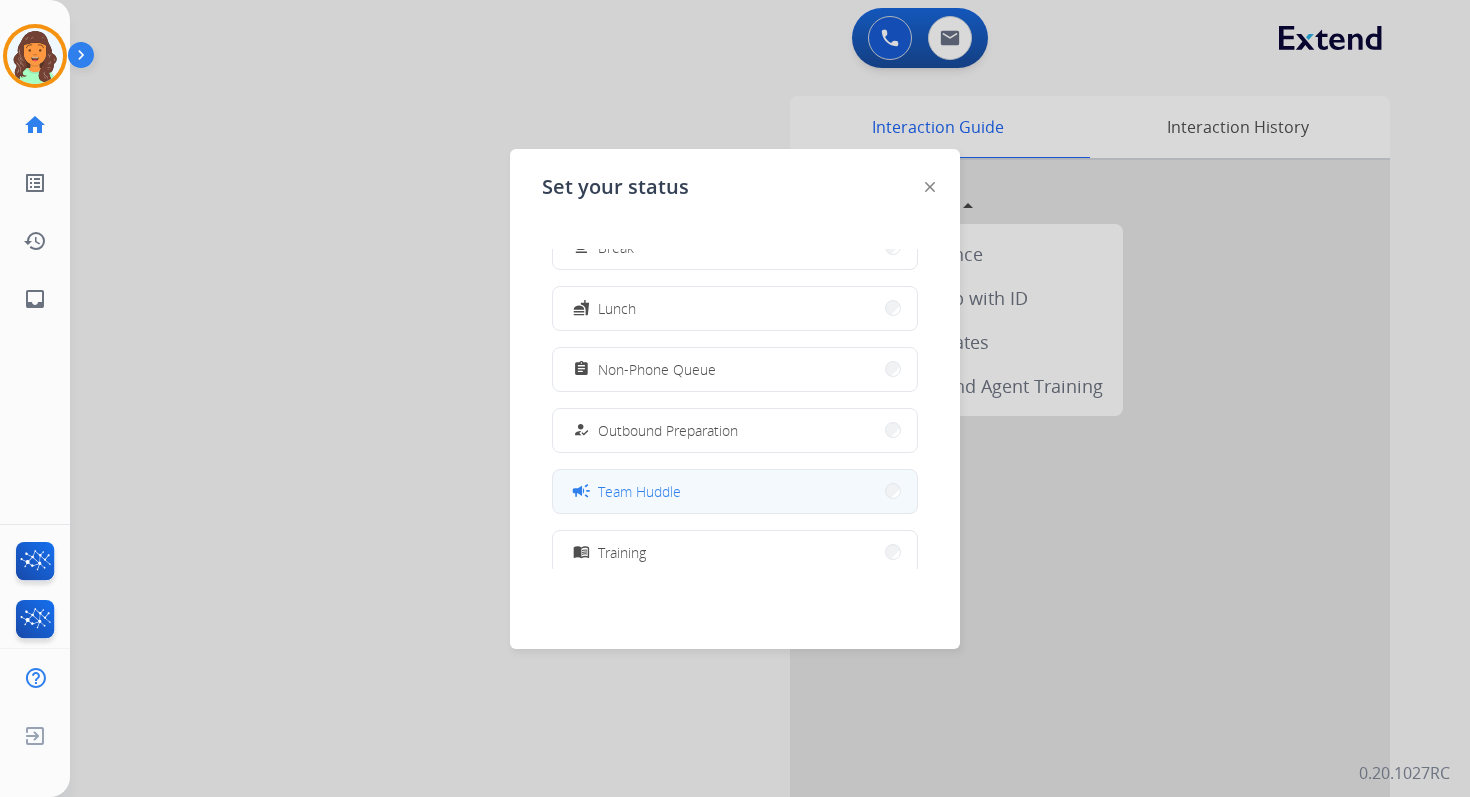 click on "Team Huddle" at bounding box center (639, 491) 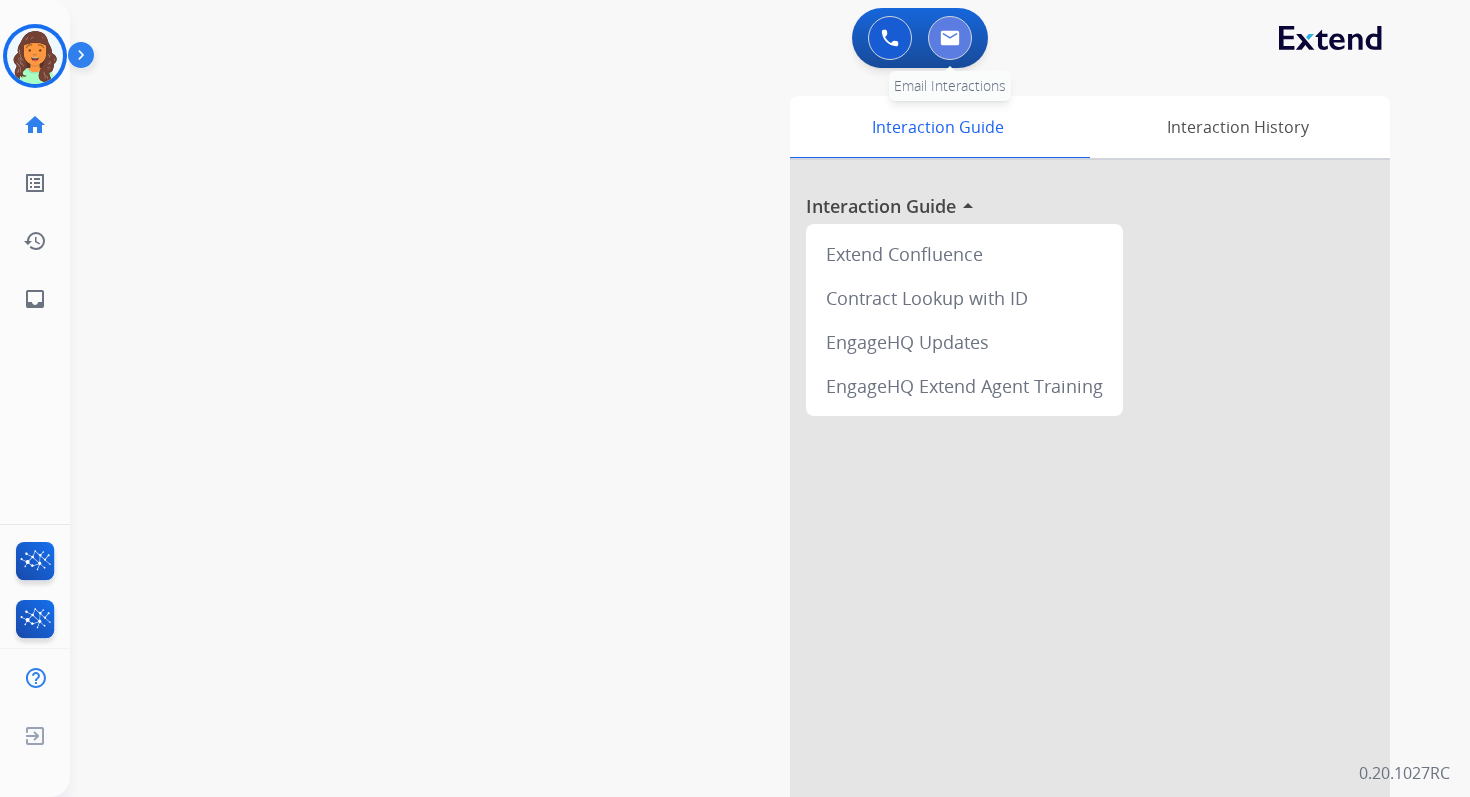click at bounding box center [950, 38] 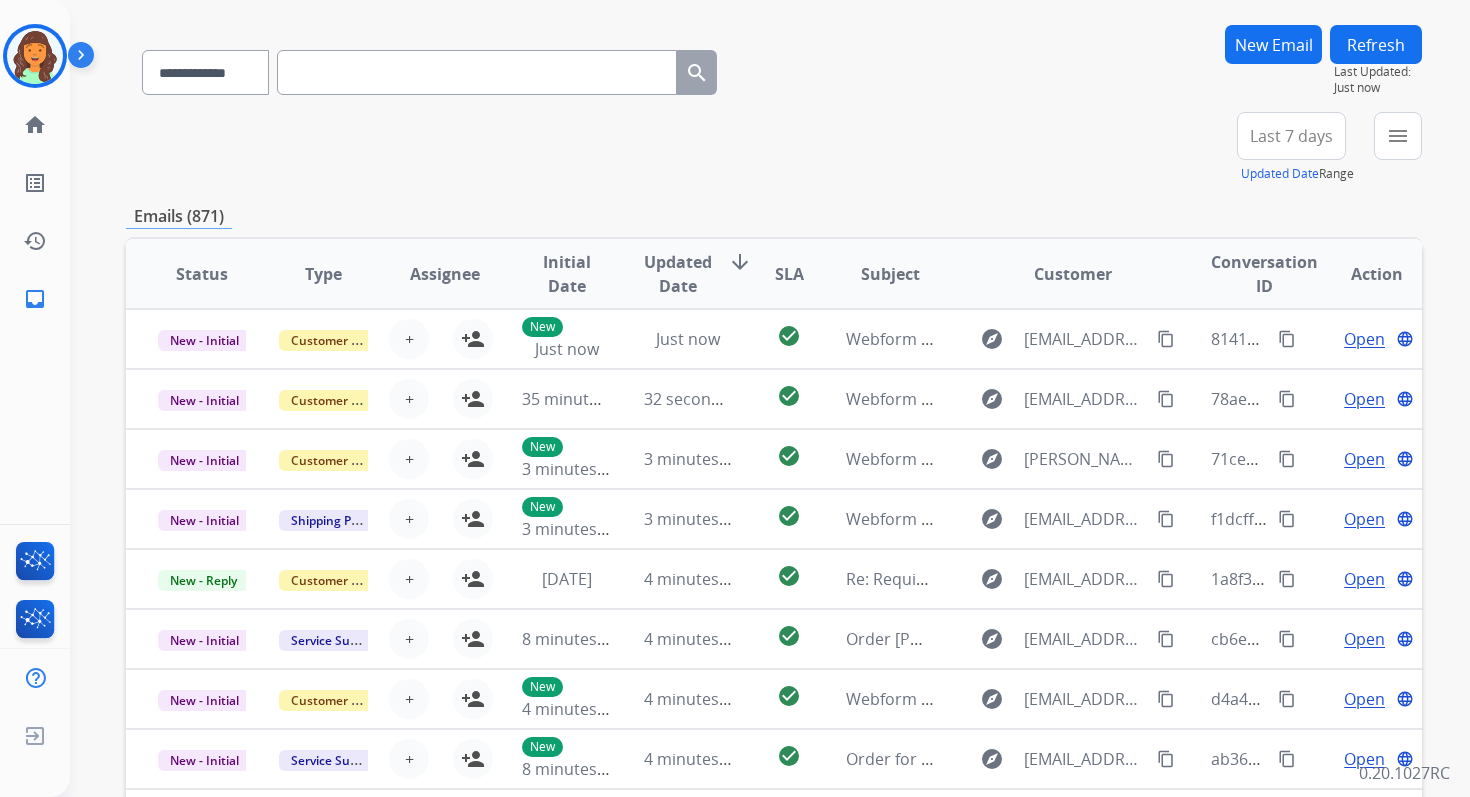 scroll, scrollTop: 0, scrollLeft: 0, axis: both 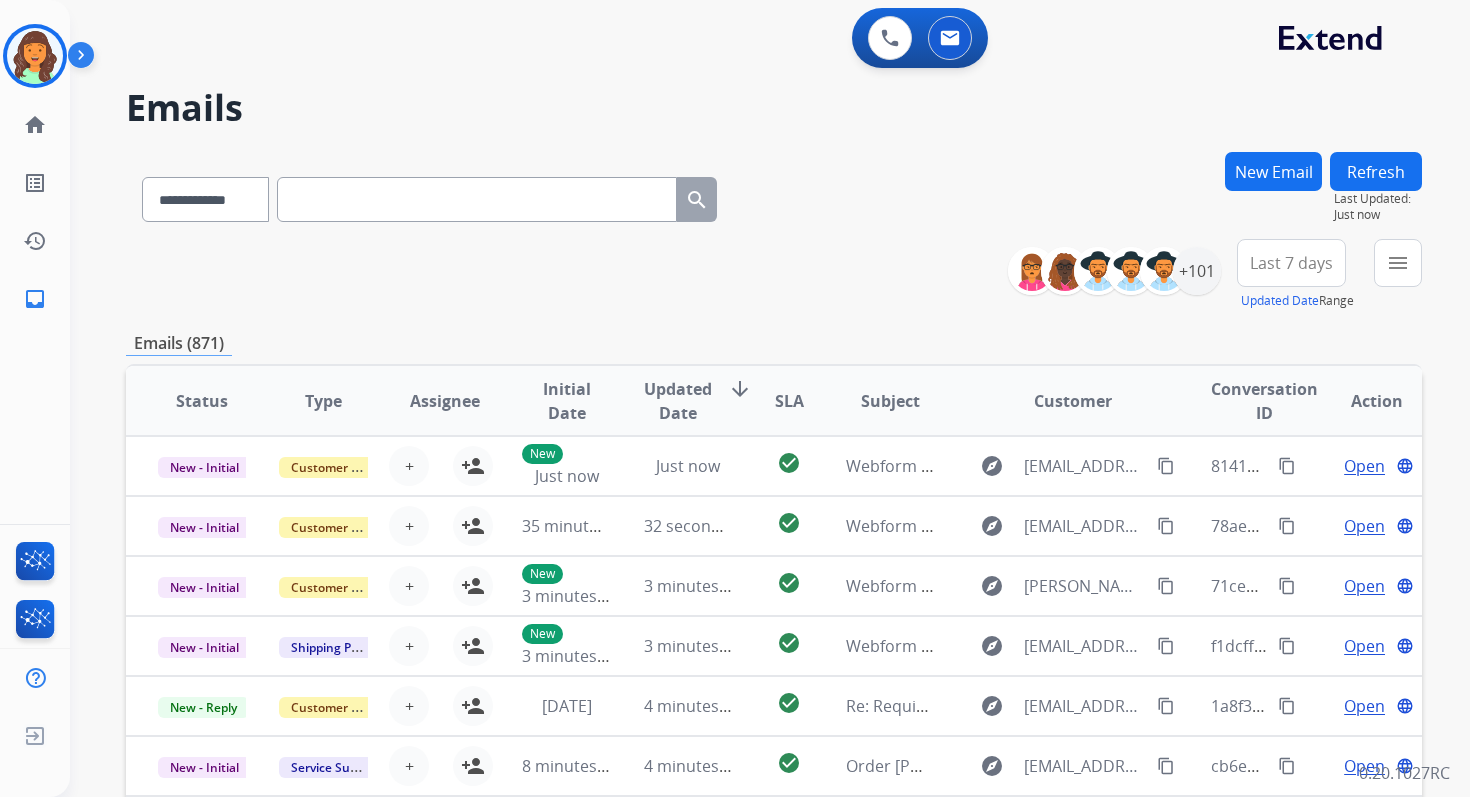 click on "**********" at bounding box center [774, 275] 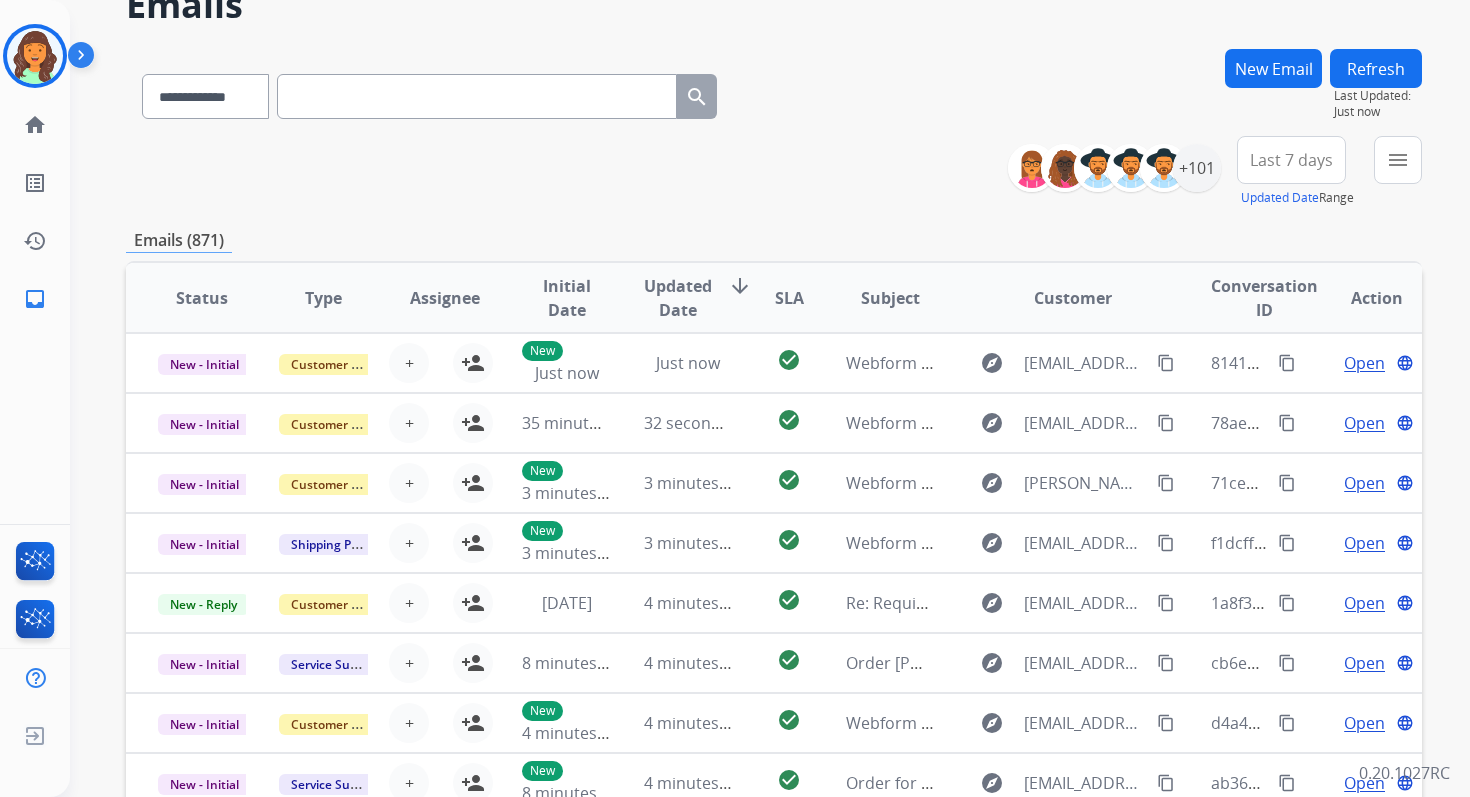 scroll, scrollTop: 0, scrollLeft: 0, axis: both 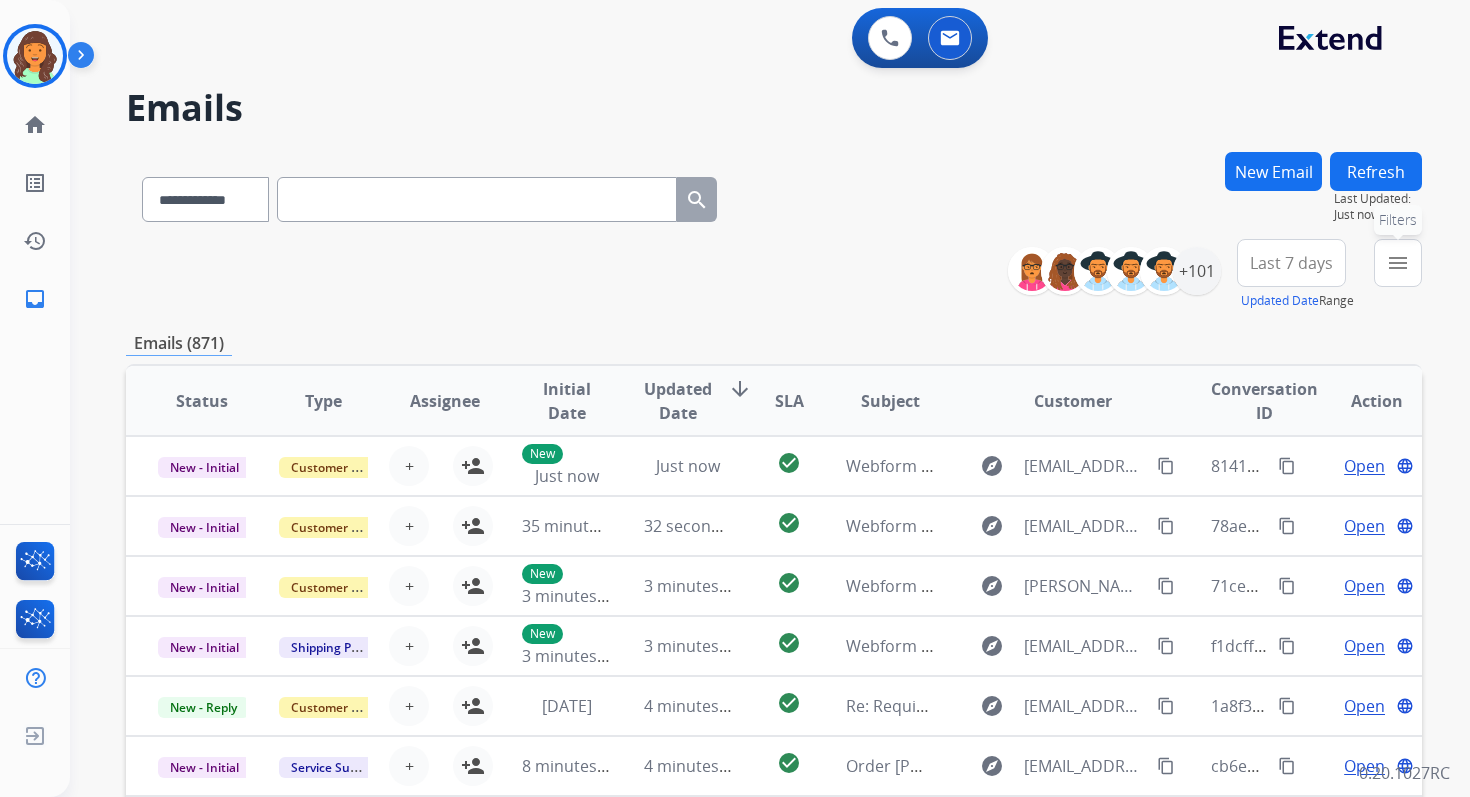 click on "menu" at bounding box center [1398, 263] 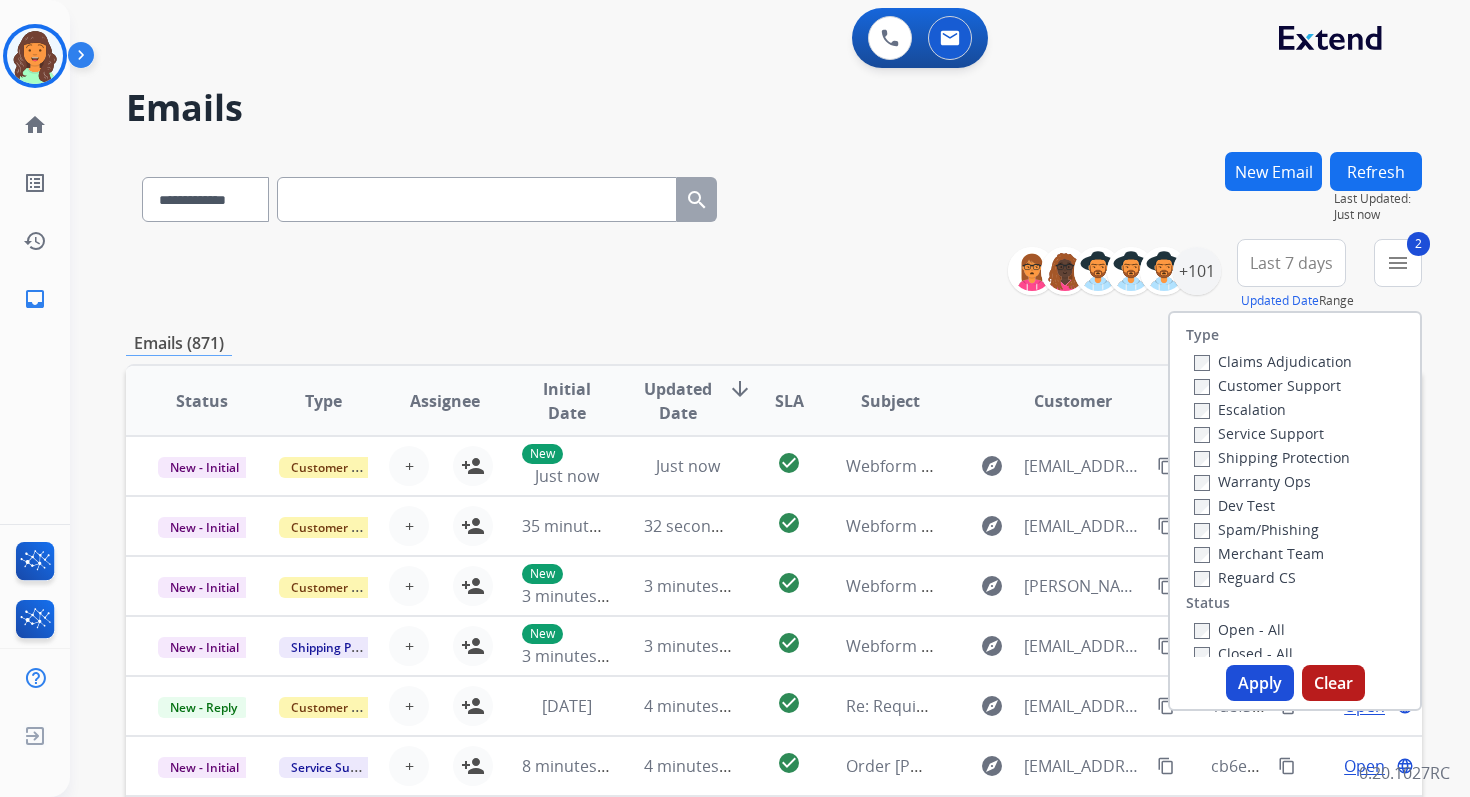 click on "Apply" at bounding box center [1260, 683] 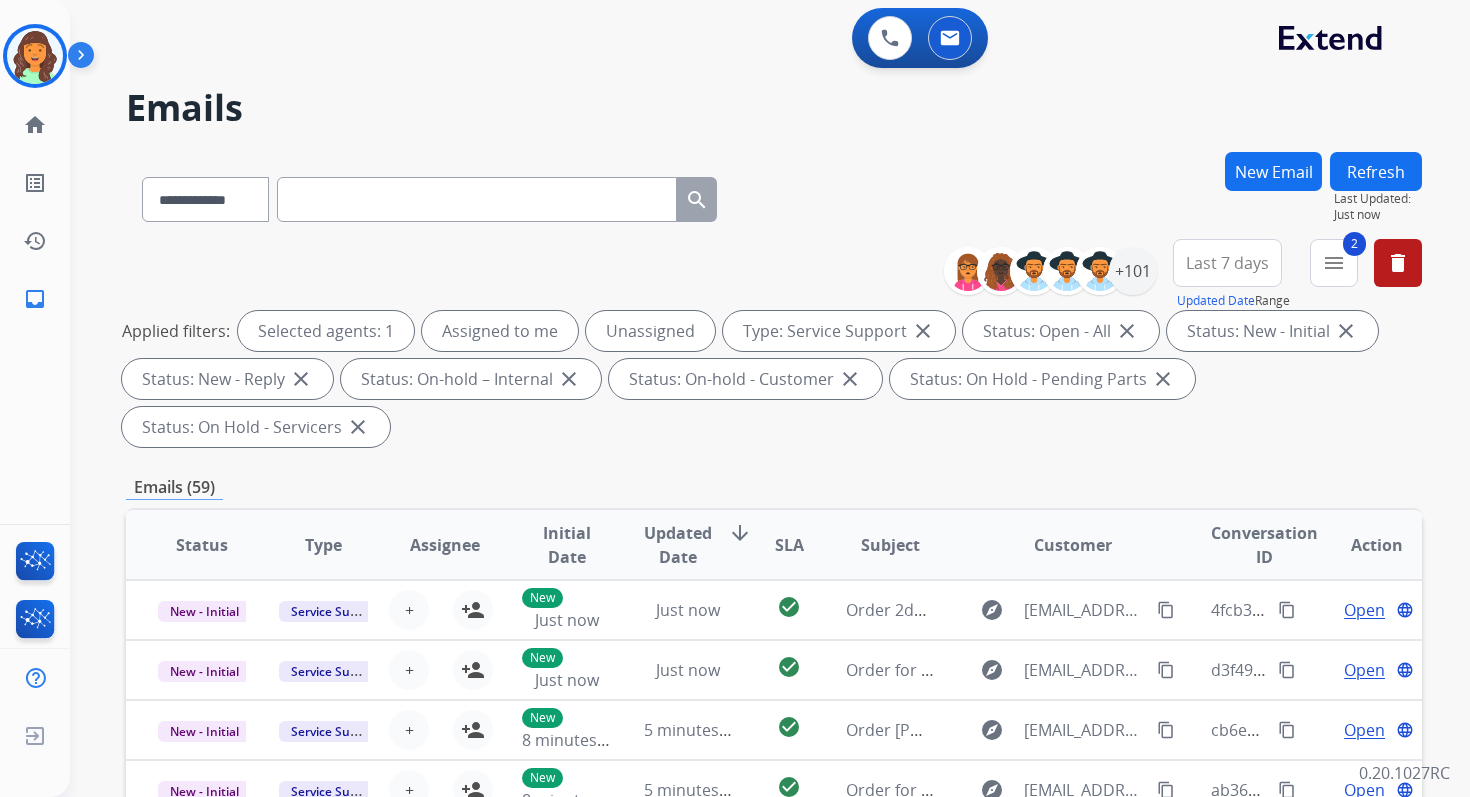 click on "Applied filters:  Selected agents: 1  Assigned to me Unassigned  Type: Service Support  close  Status: Open - All  close  Status: New - Initial  close  Status: New - Reply  close  Status: On-hold – Internal  close  Status: On-hold - Customer  close  Status: On Hold - Pending Parts  close  Status: On Hold - Servicers  close" at bounding box center (770, 379) 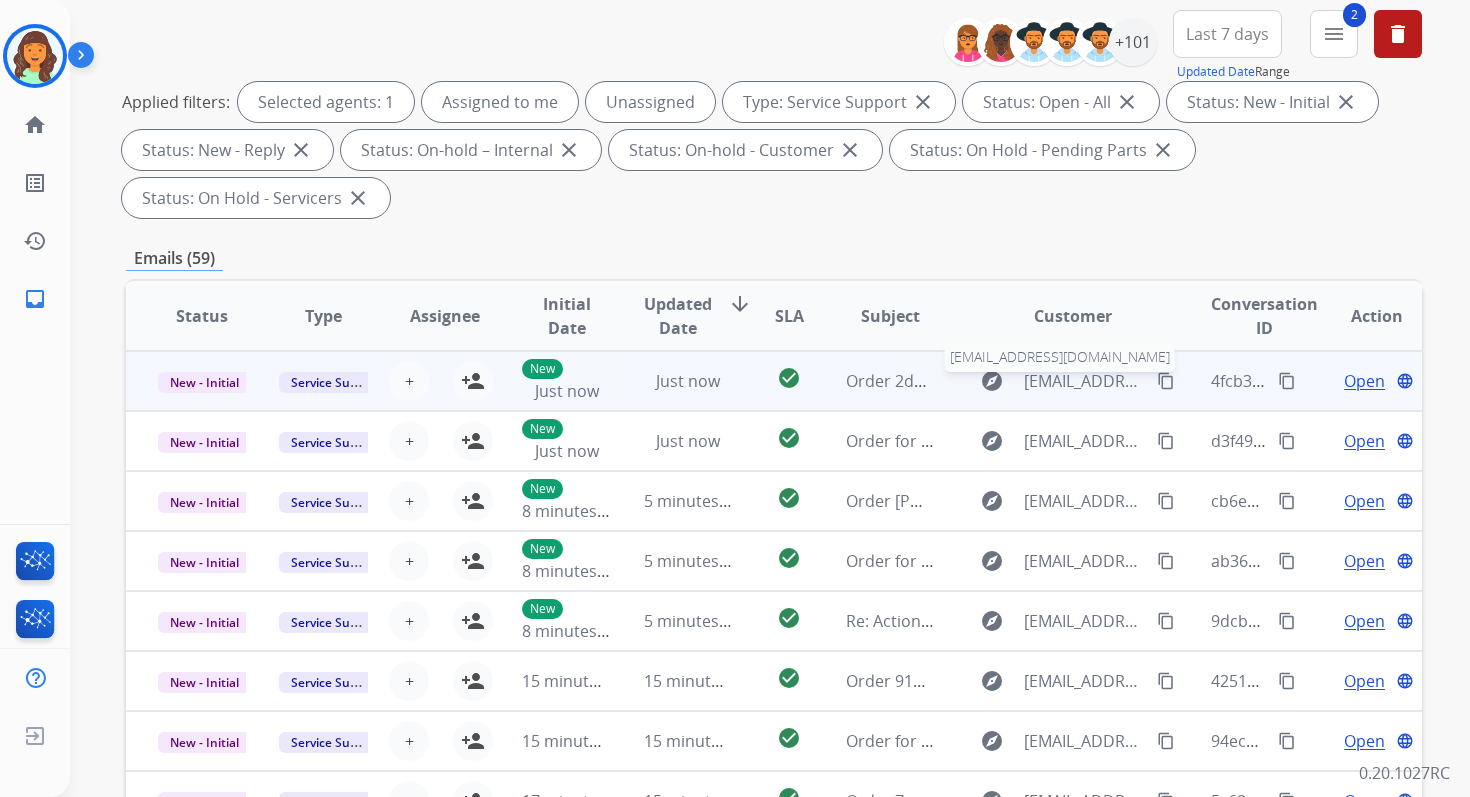 scroll, scrollTop: 0, scrollLeft: 0, axis: both 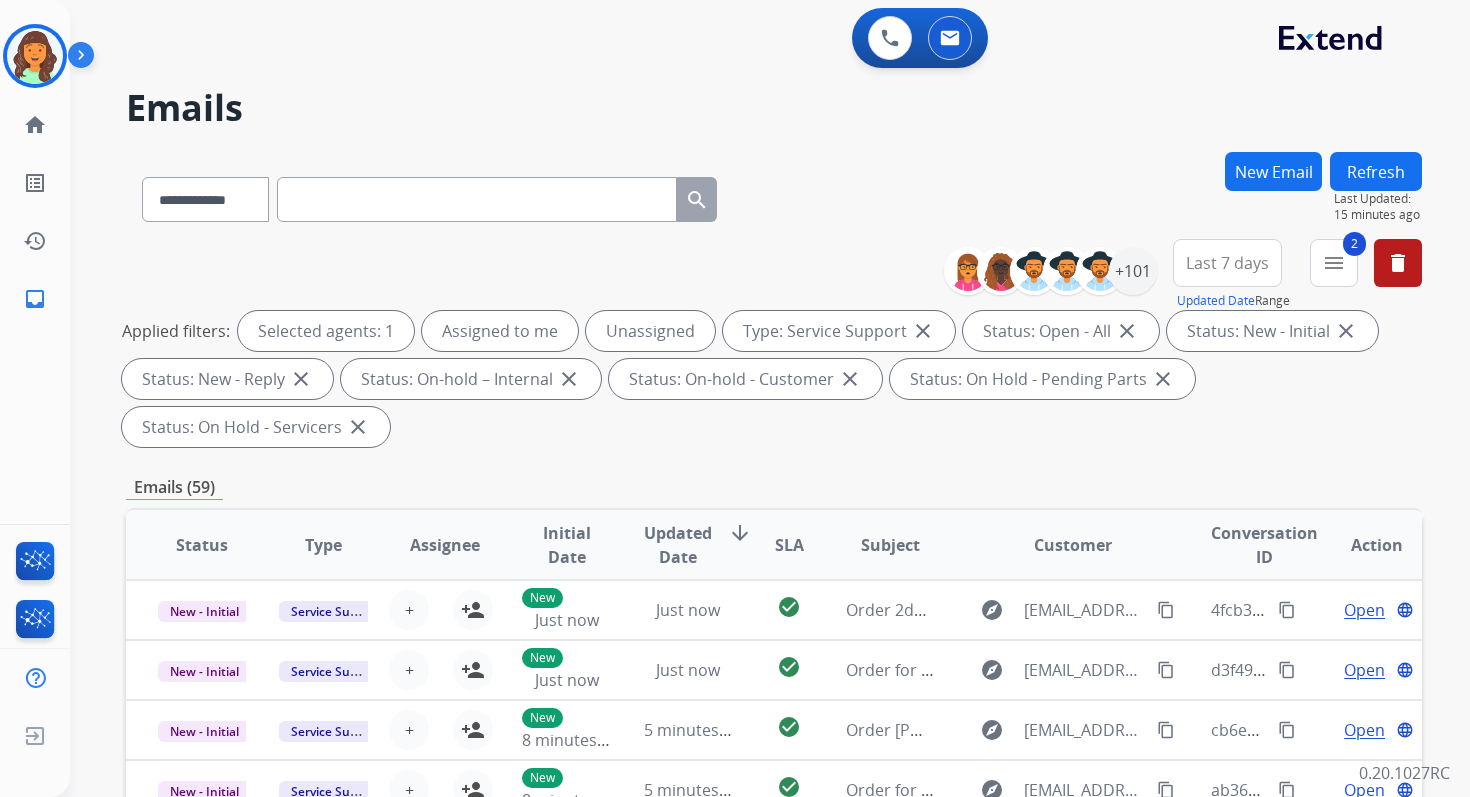 click on "New Email" at bounding box center (1273, 171) 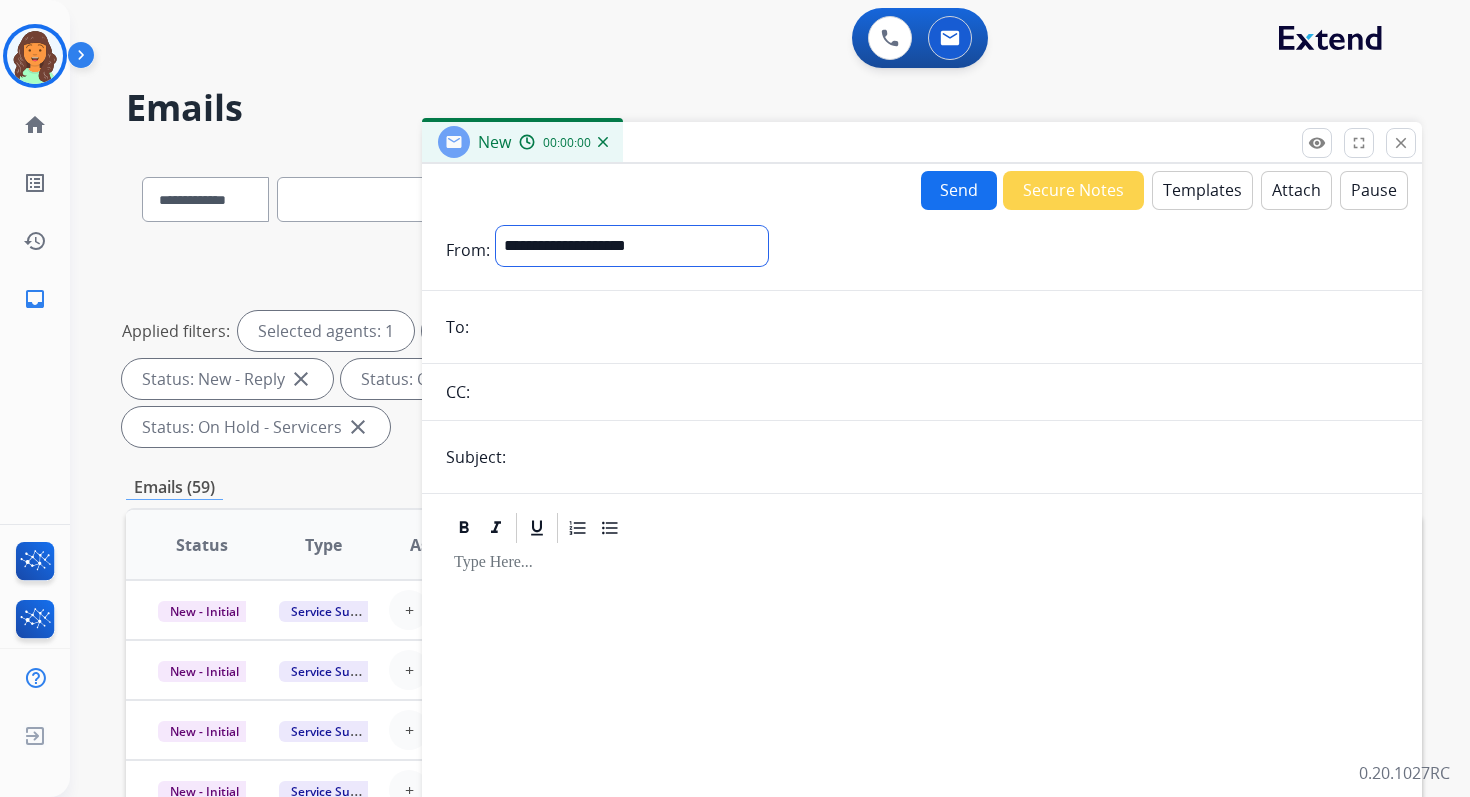 click on "**********" at bounding box center [632, 246] 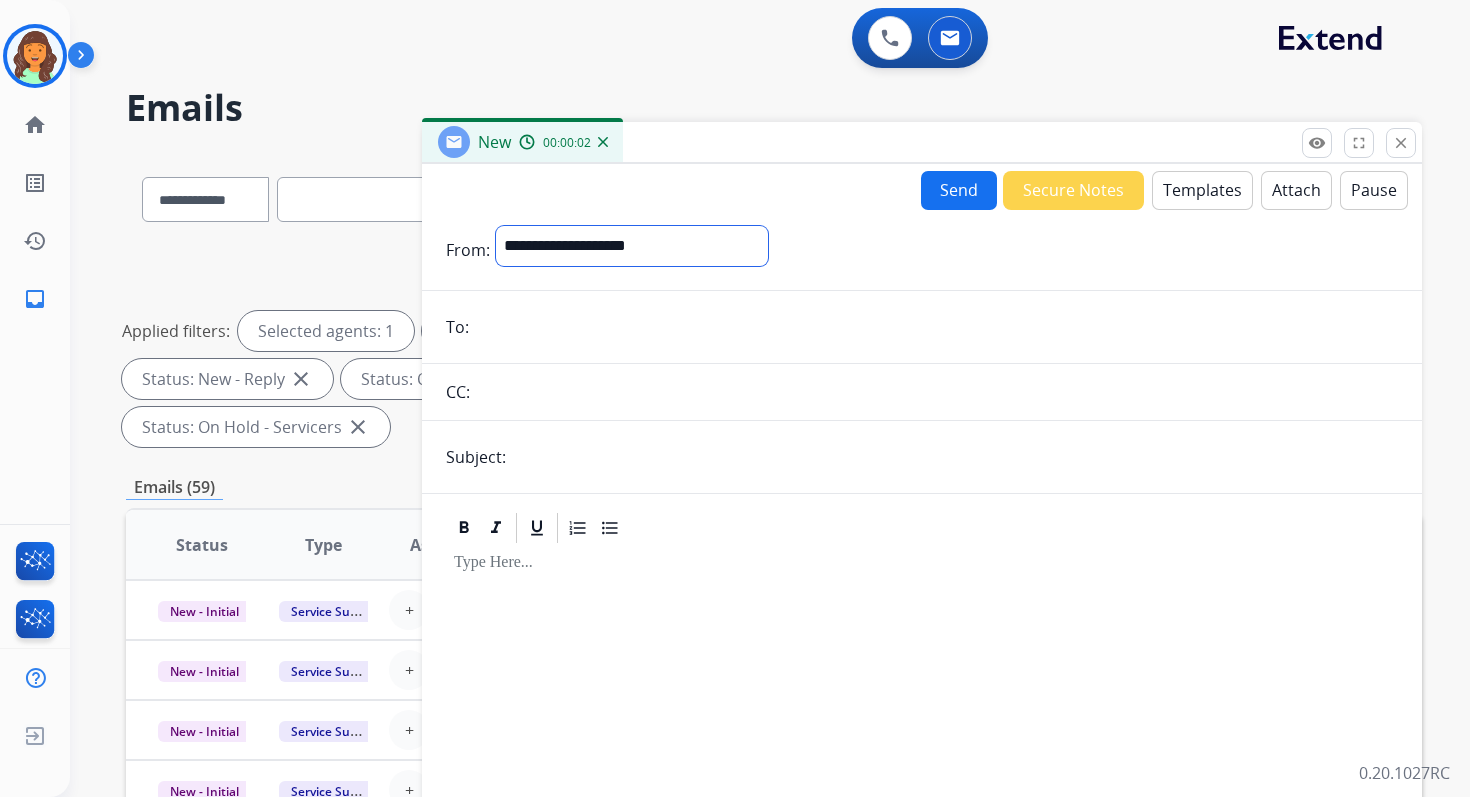 select on "**********" 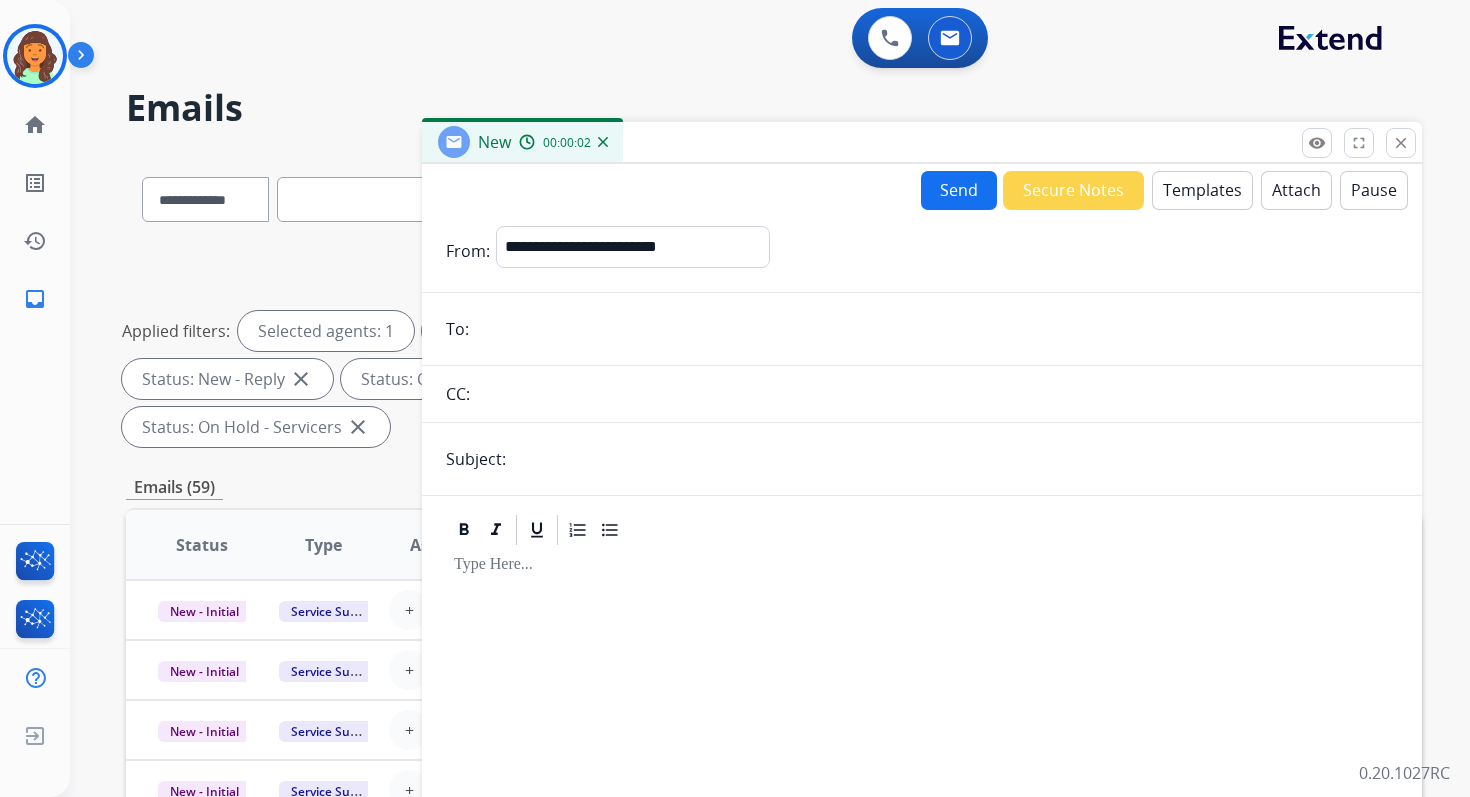 click on "Templates" at bounding box center [1202, 190] 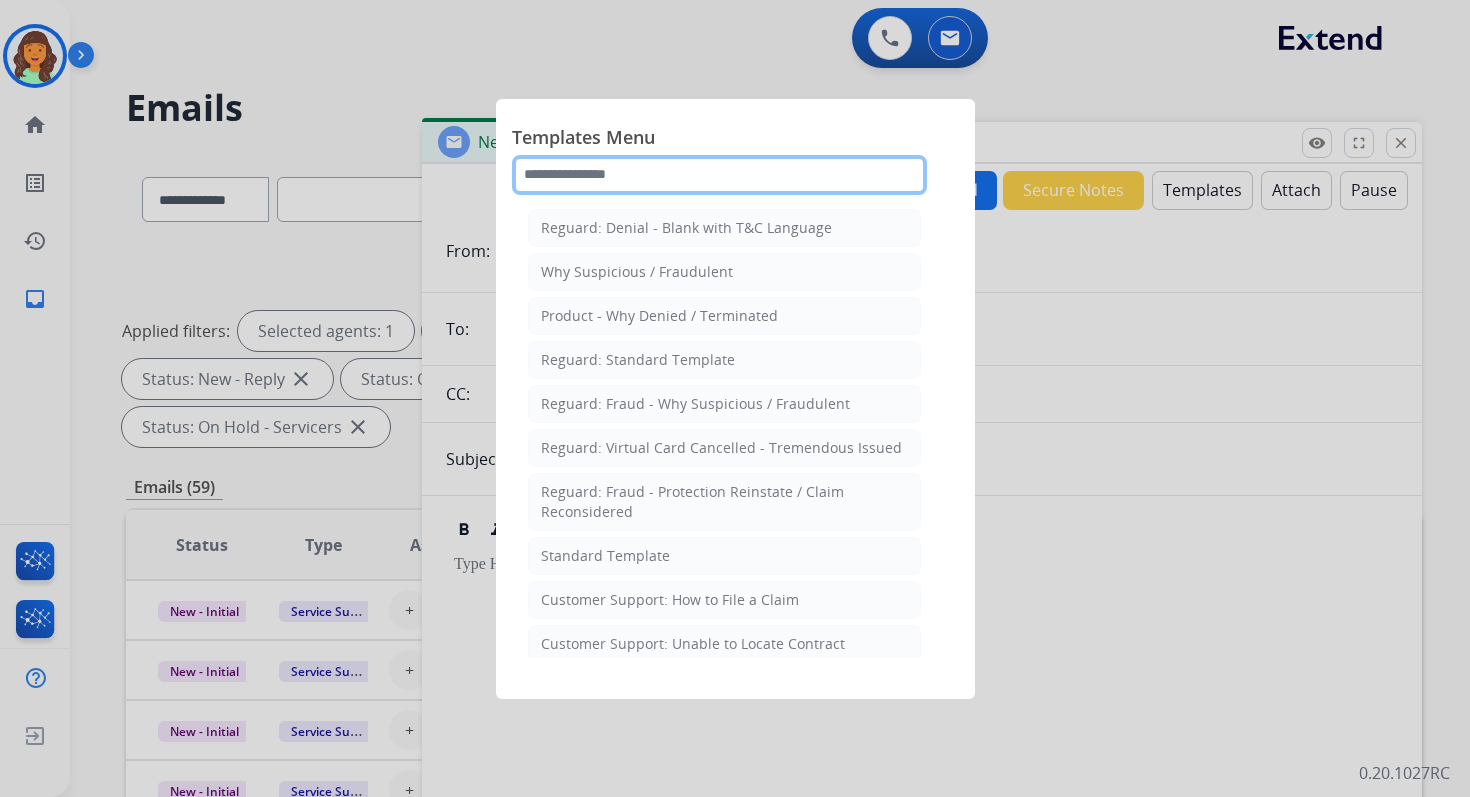 click 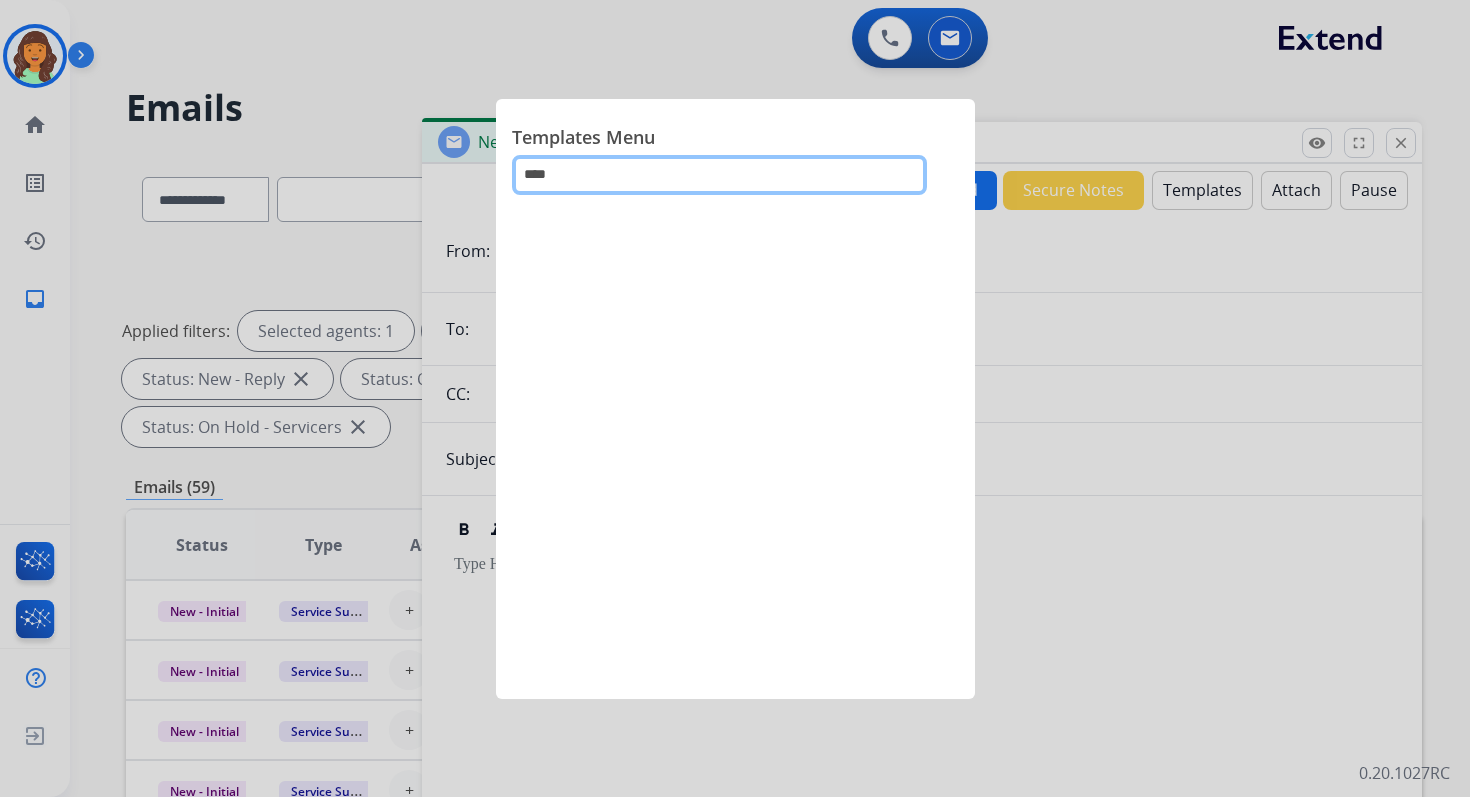 type on "****" 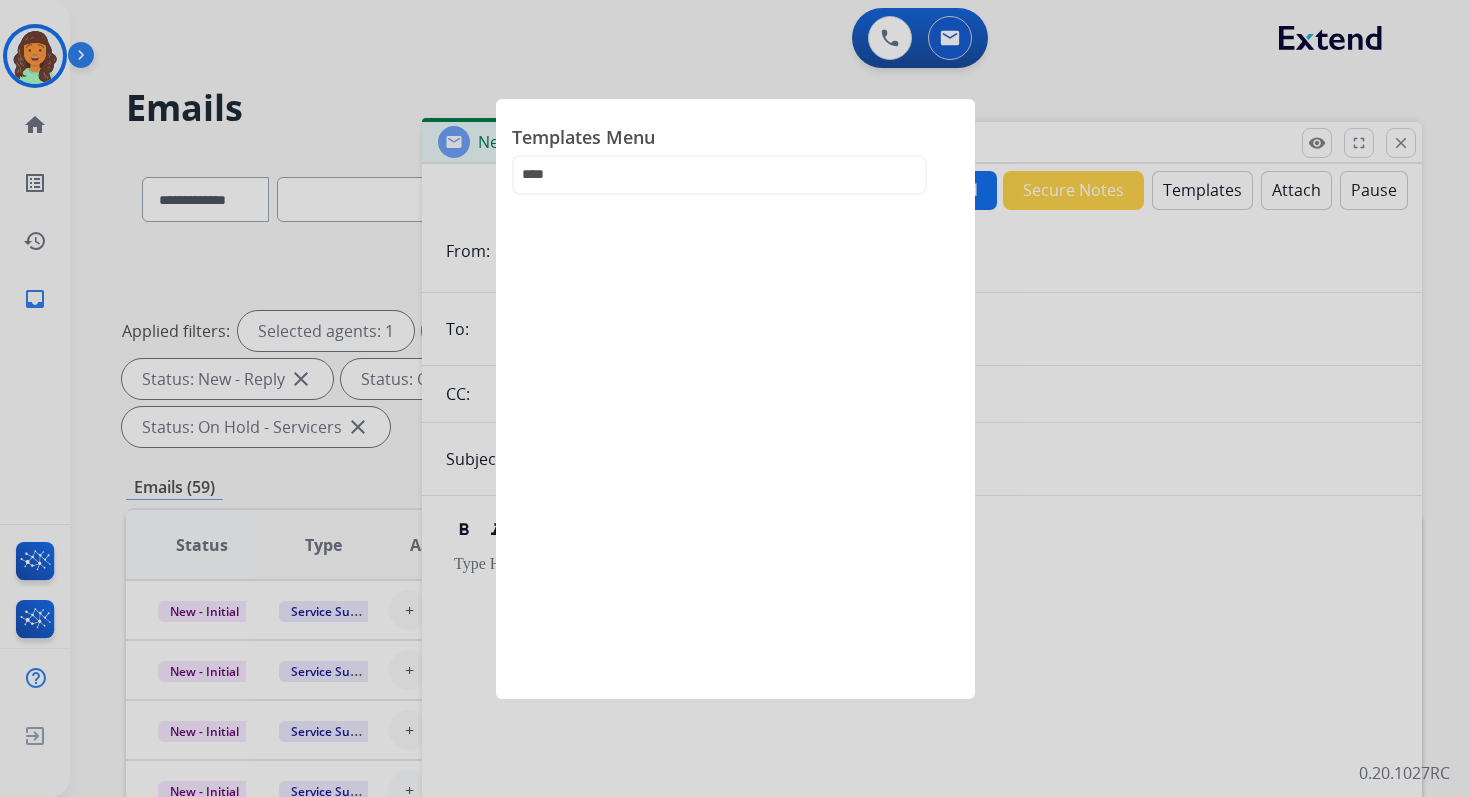 click 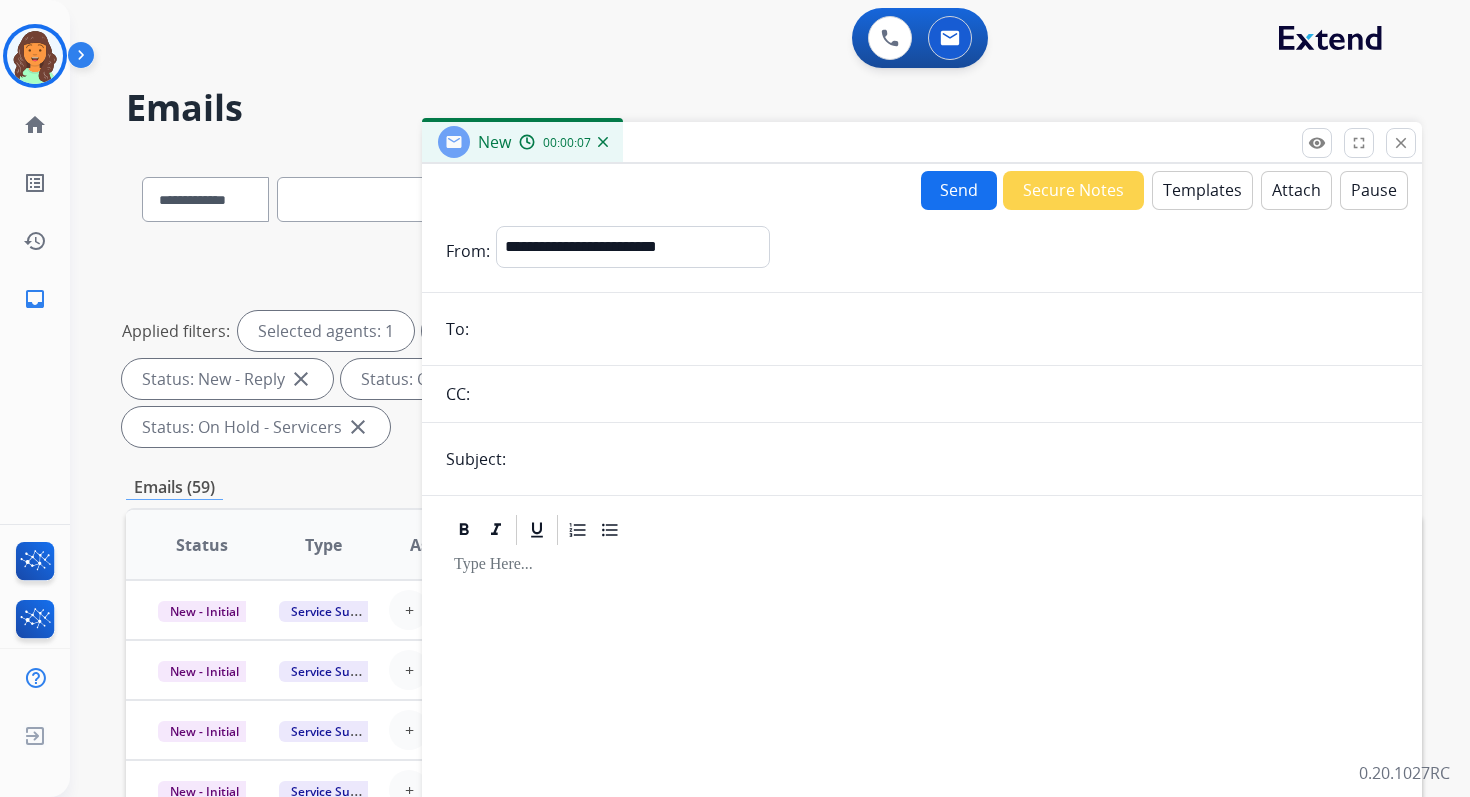 click on "close" at bounding box center (1401, 143) 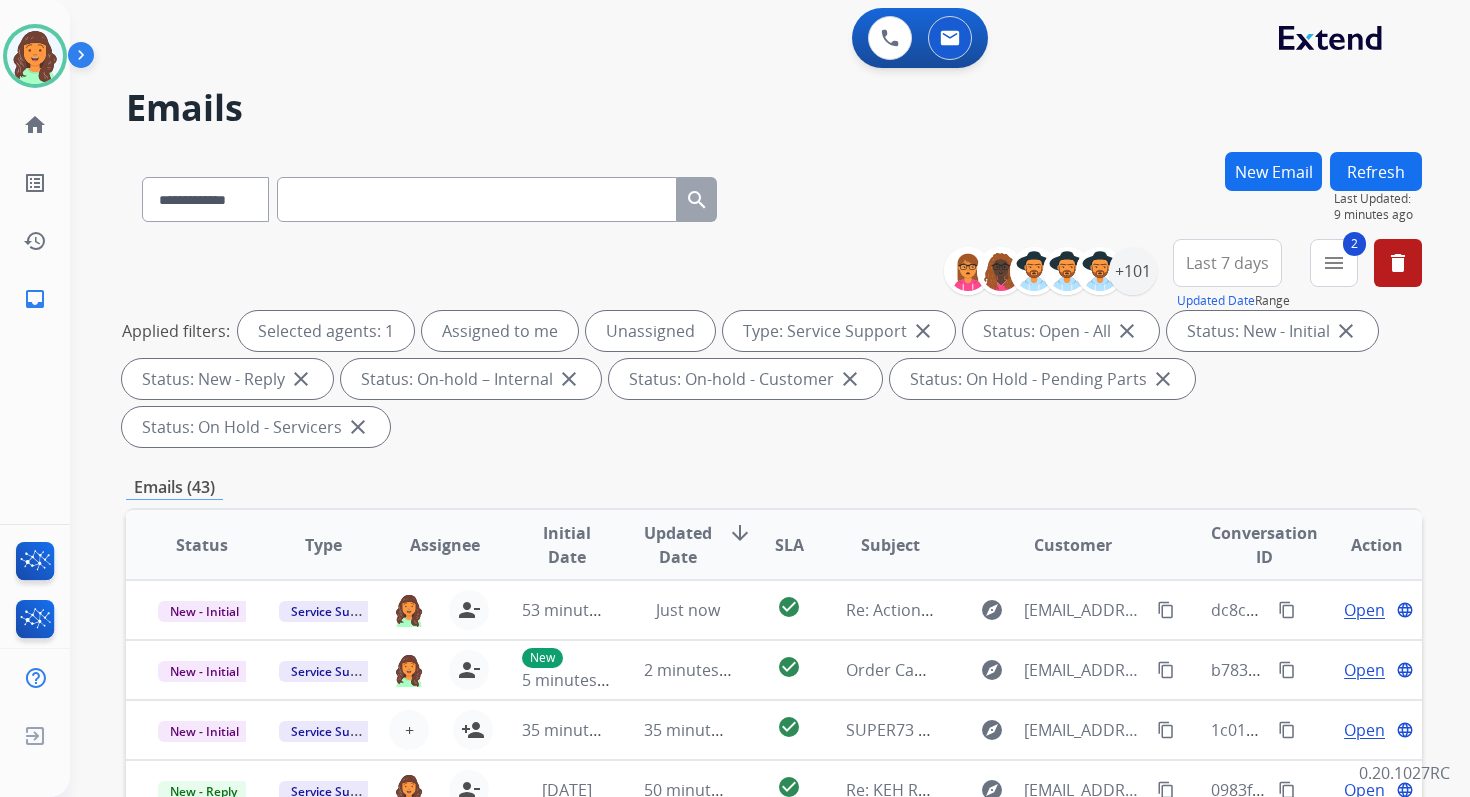 scroll, scrollTop: 485, scrollLeft: 0, axis: vertical 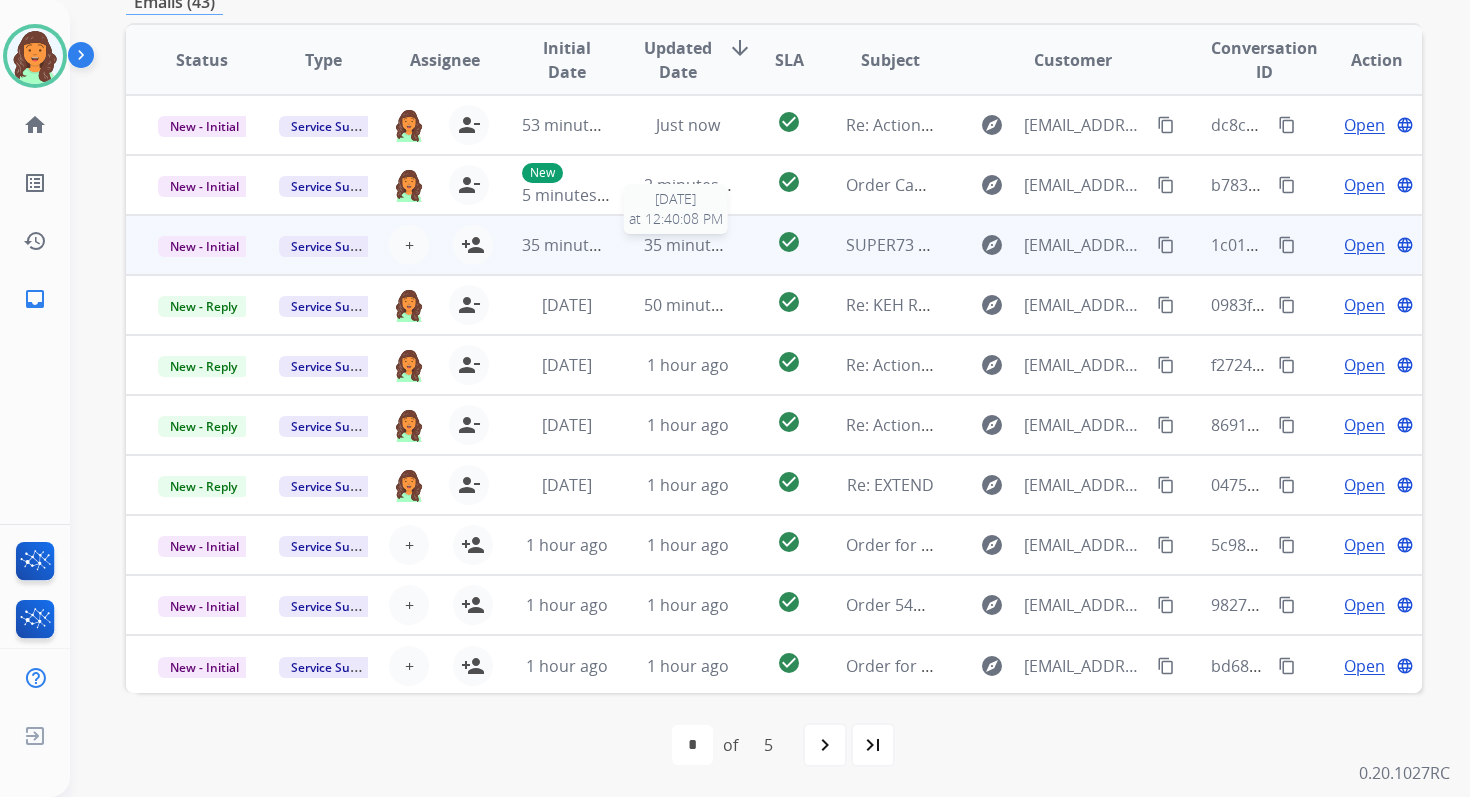 click on "35 minutes ago" at bounding box center (702, 245) 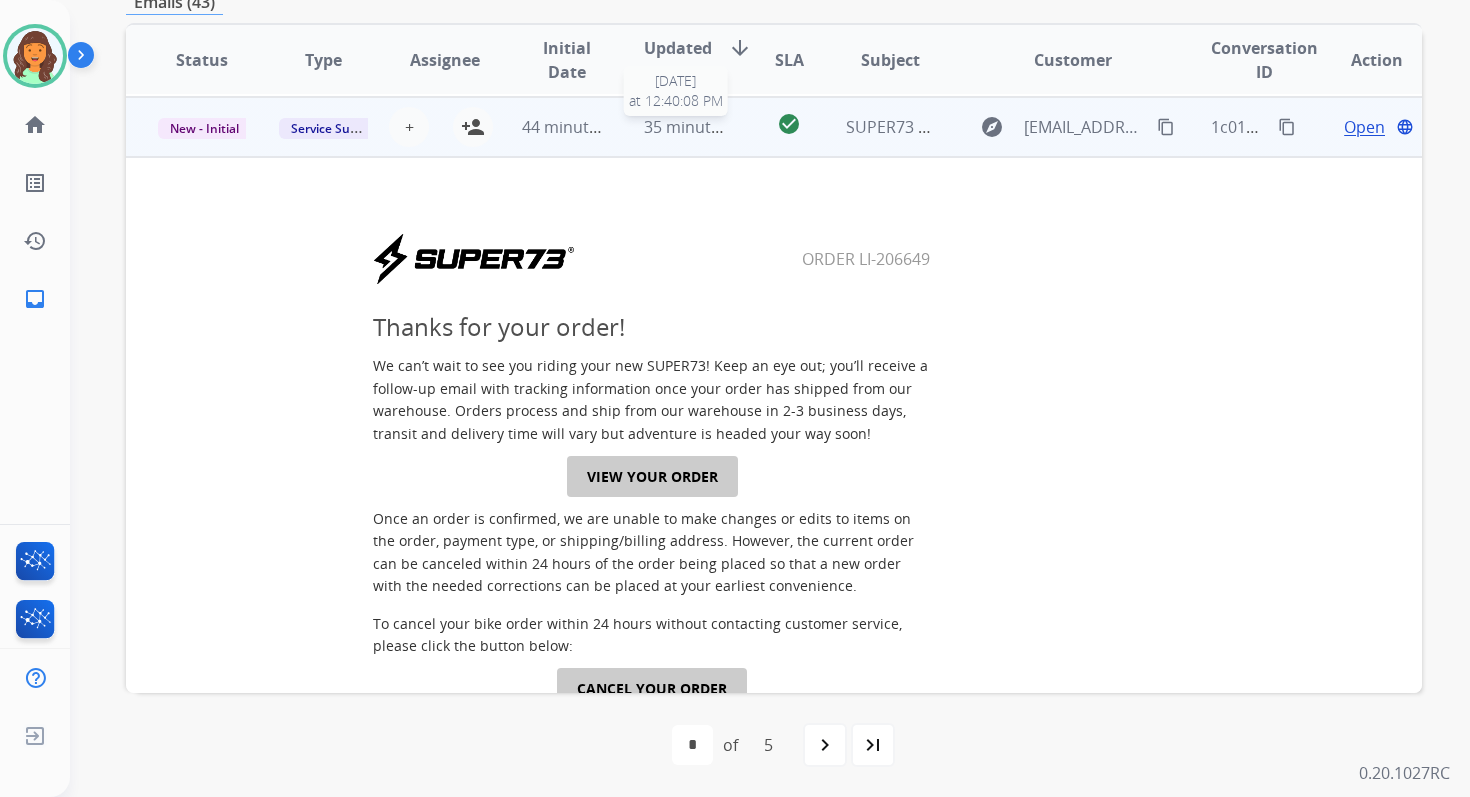 scroll, scrollTop: 120, scrollLeft: 0, axis: vertical 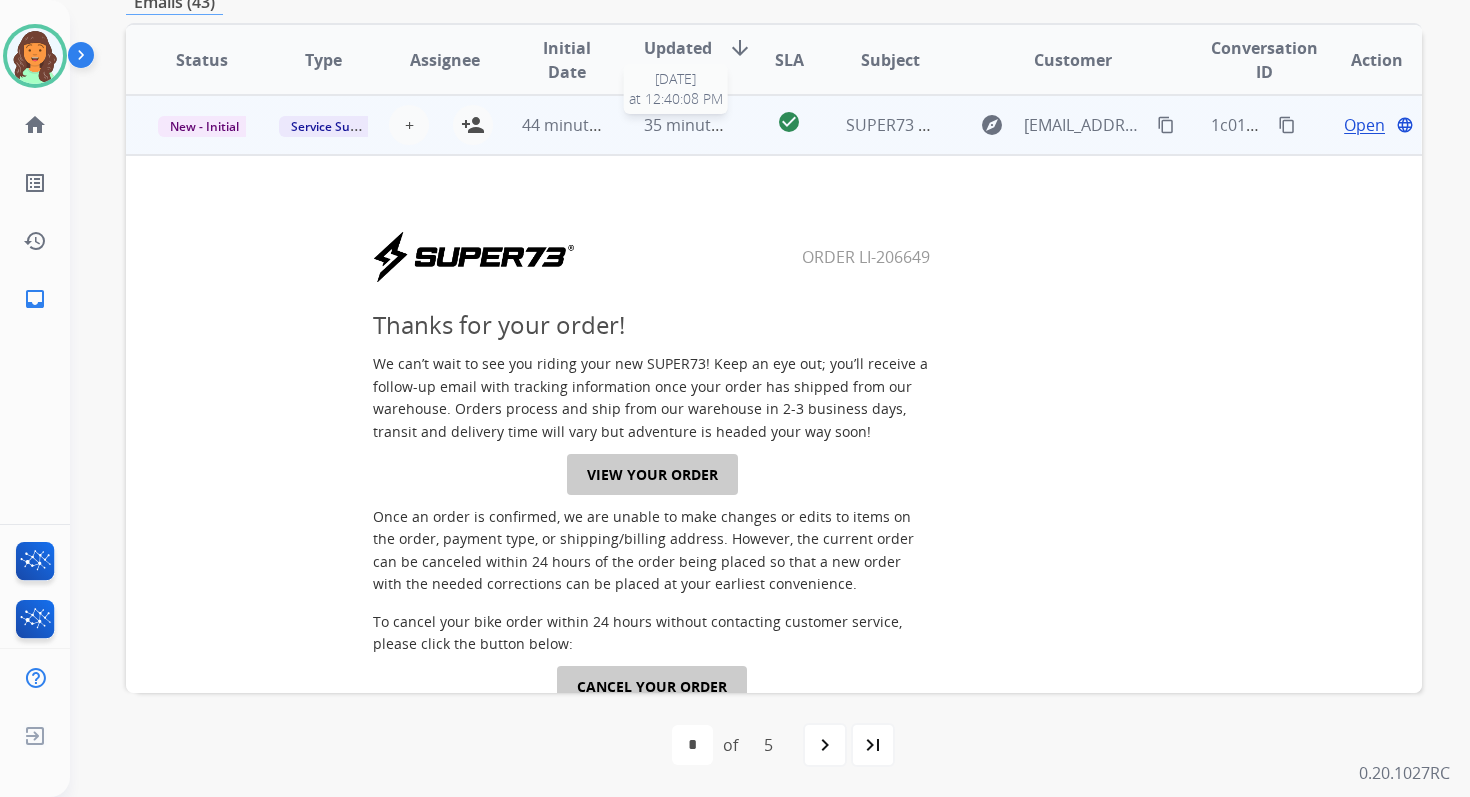 click on "35 minutes ago" at bounding box center (702, 125) 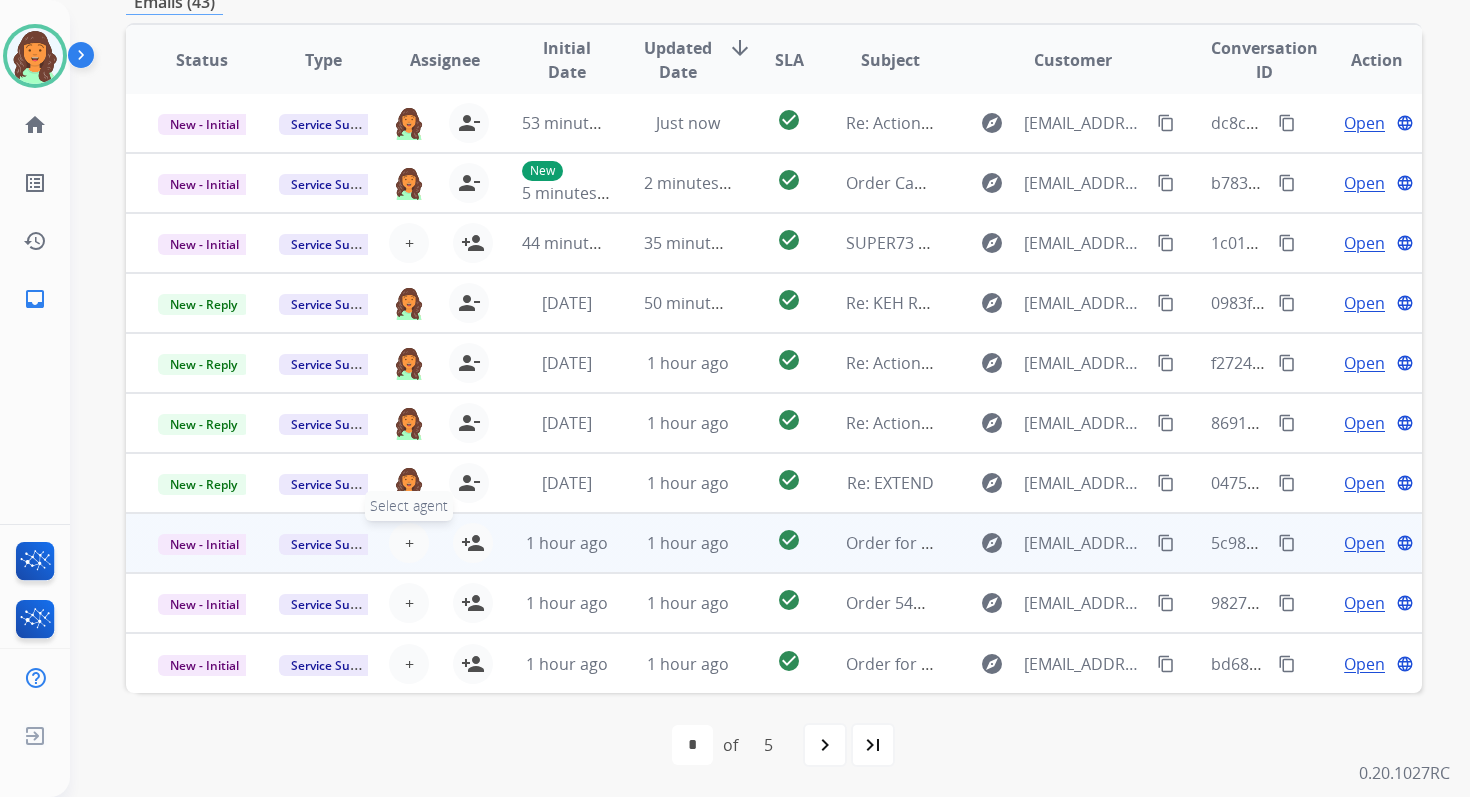 click on "+" at bounding box center [409, 543] 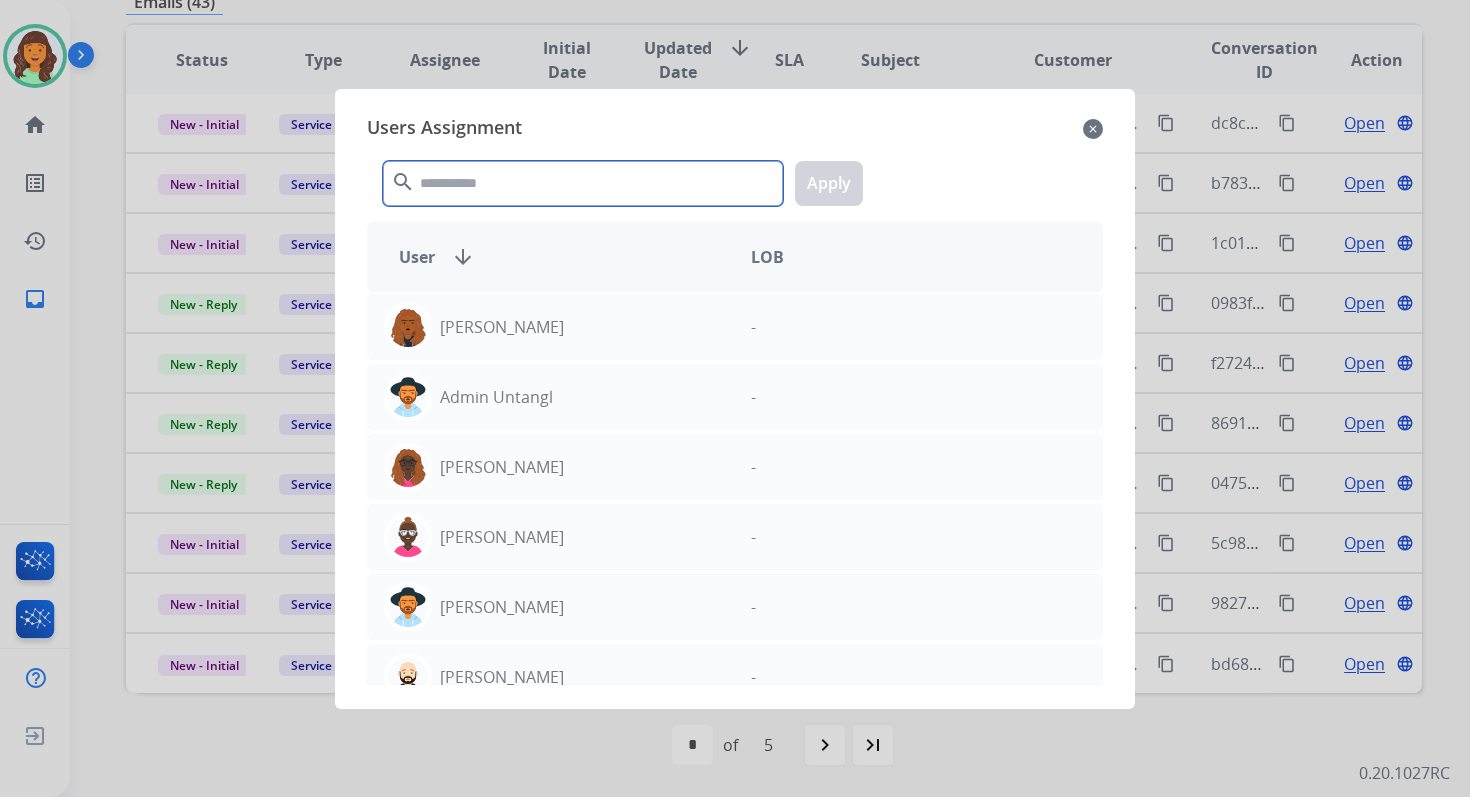 click 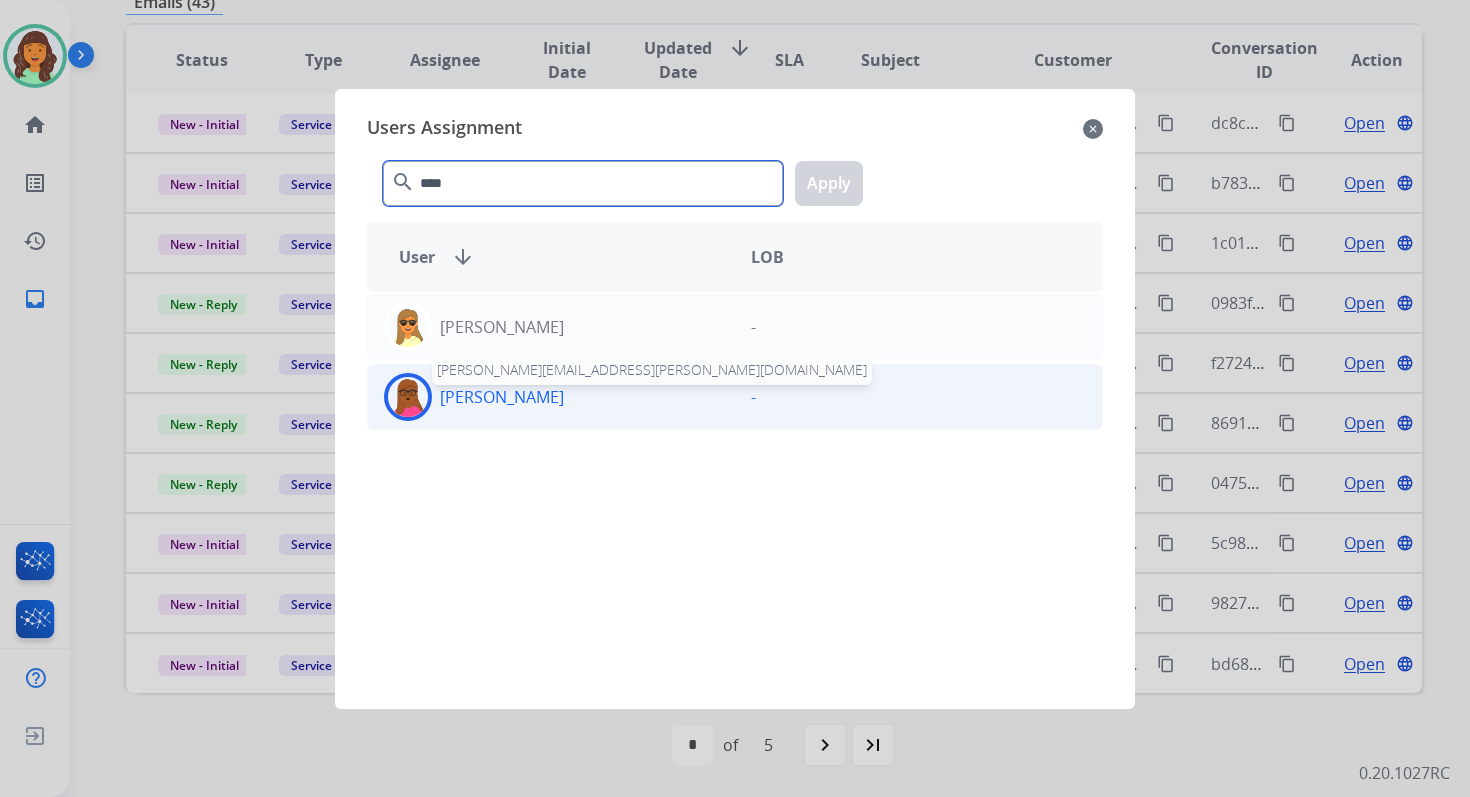 type on "****" 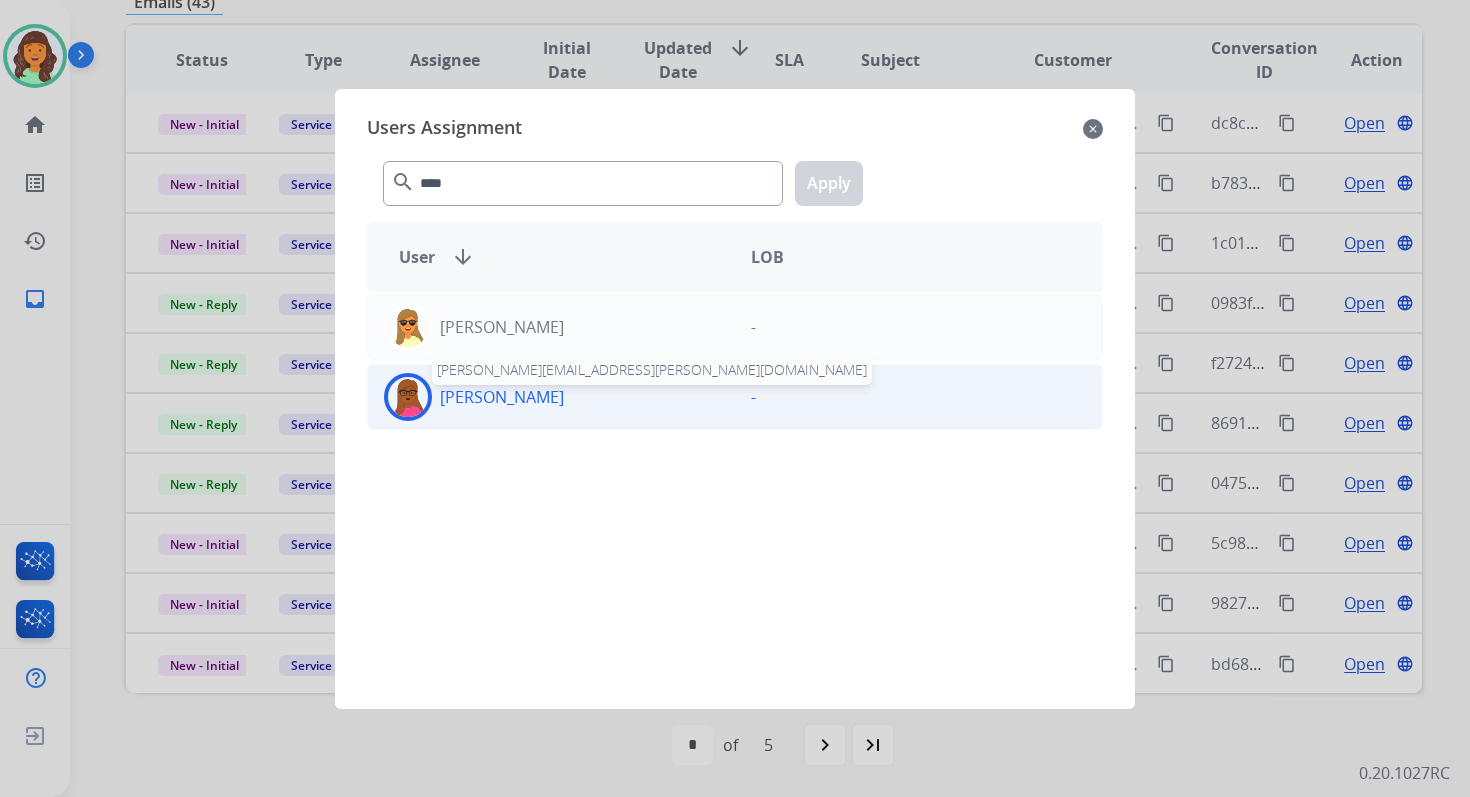 click on "[PERSON_NAME]" 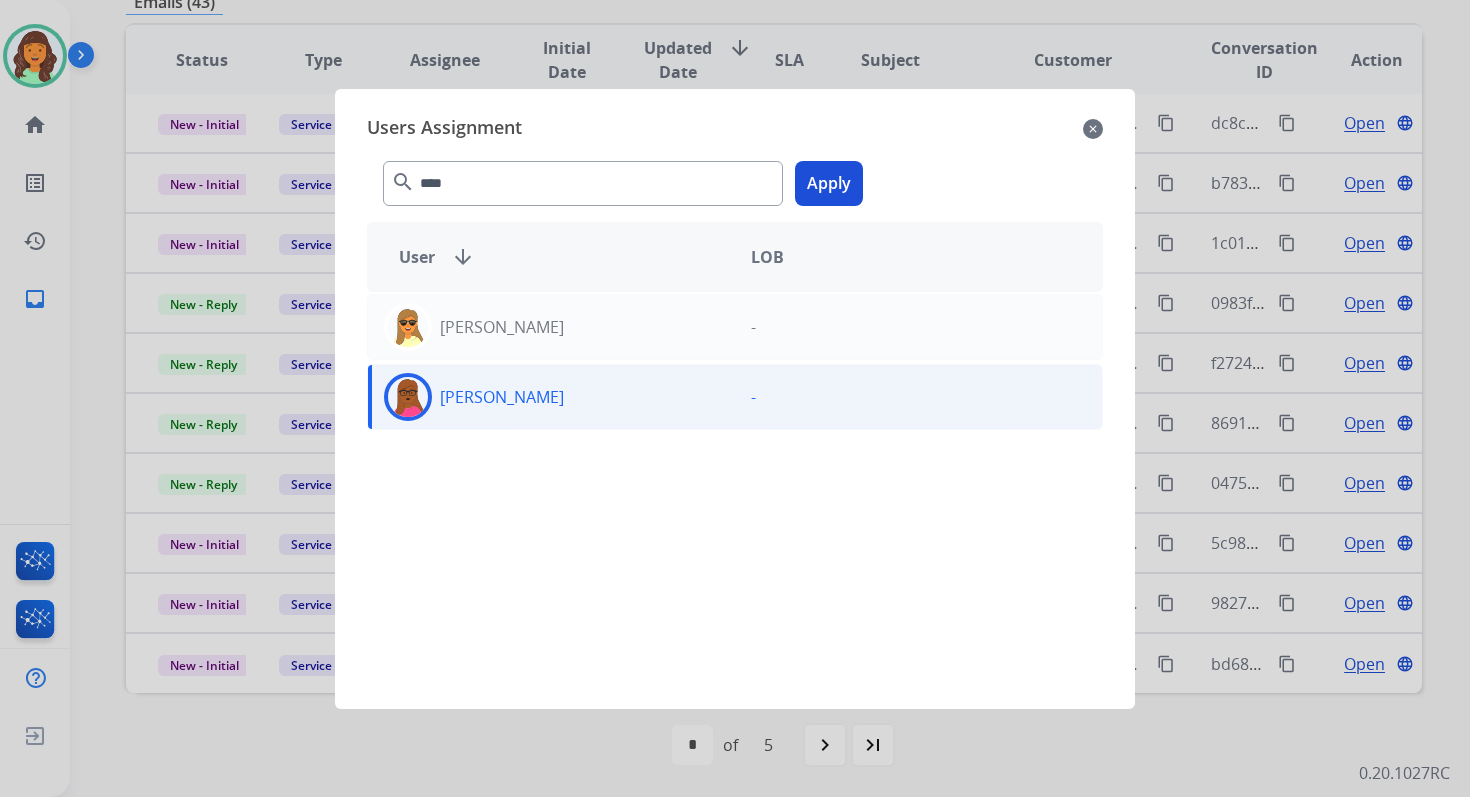 click on "Apply" 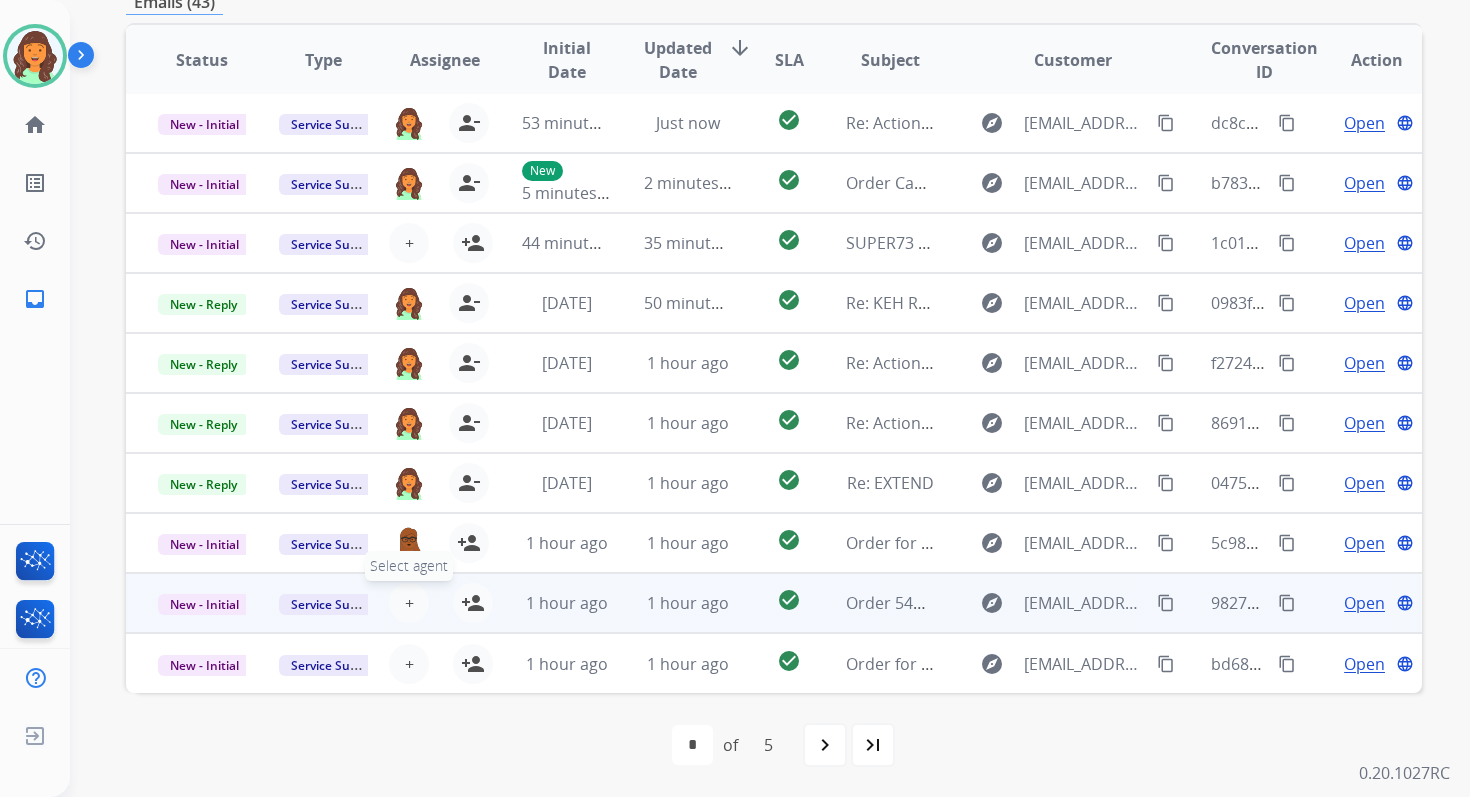 click on "+" at bounding box center (409, 603) 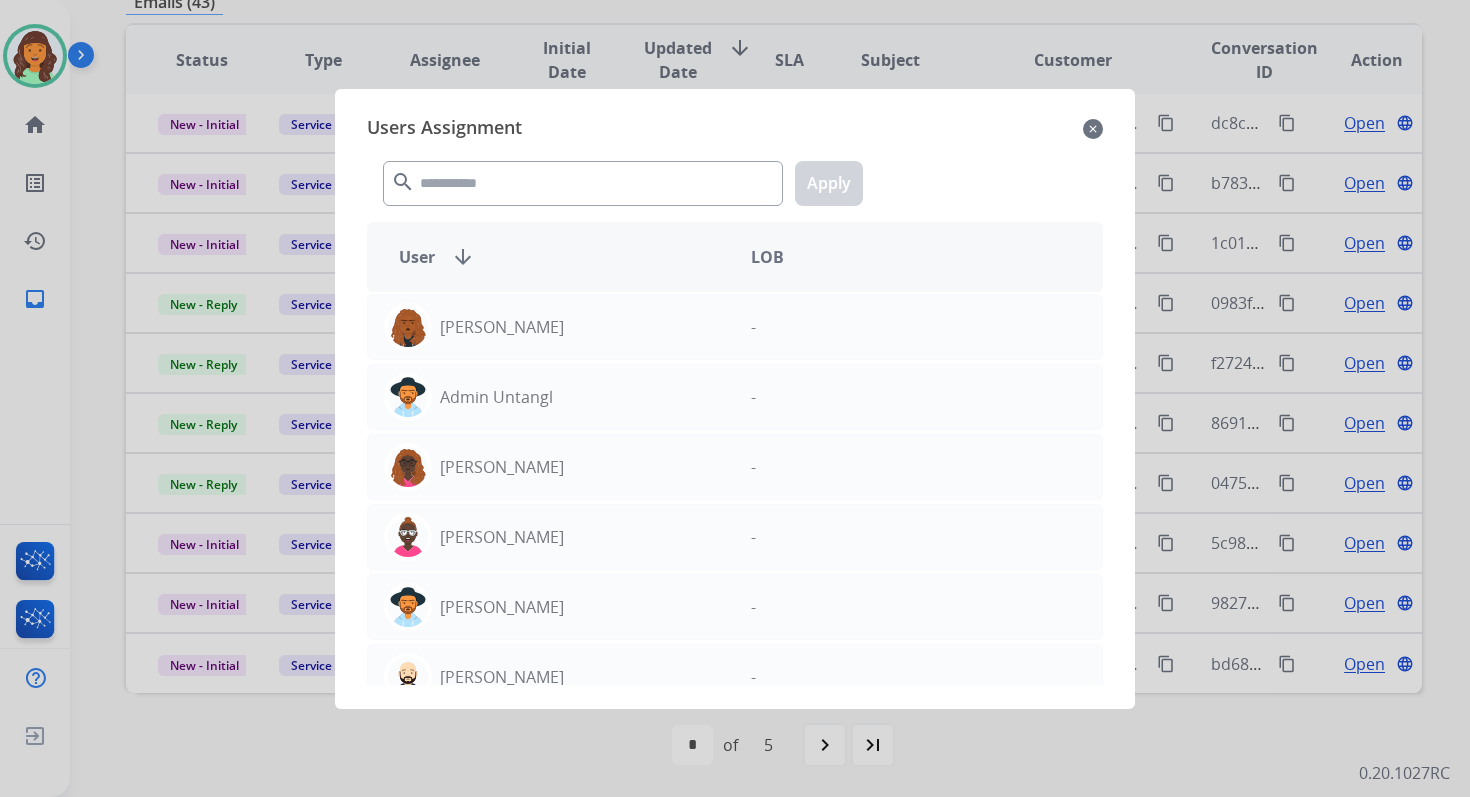 click on "close" 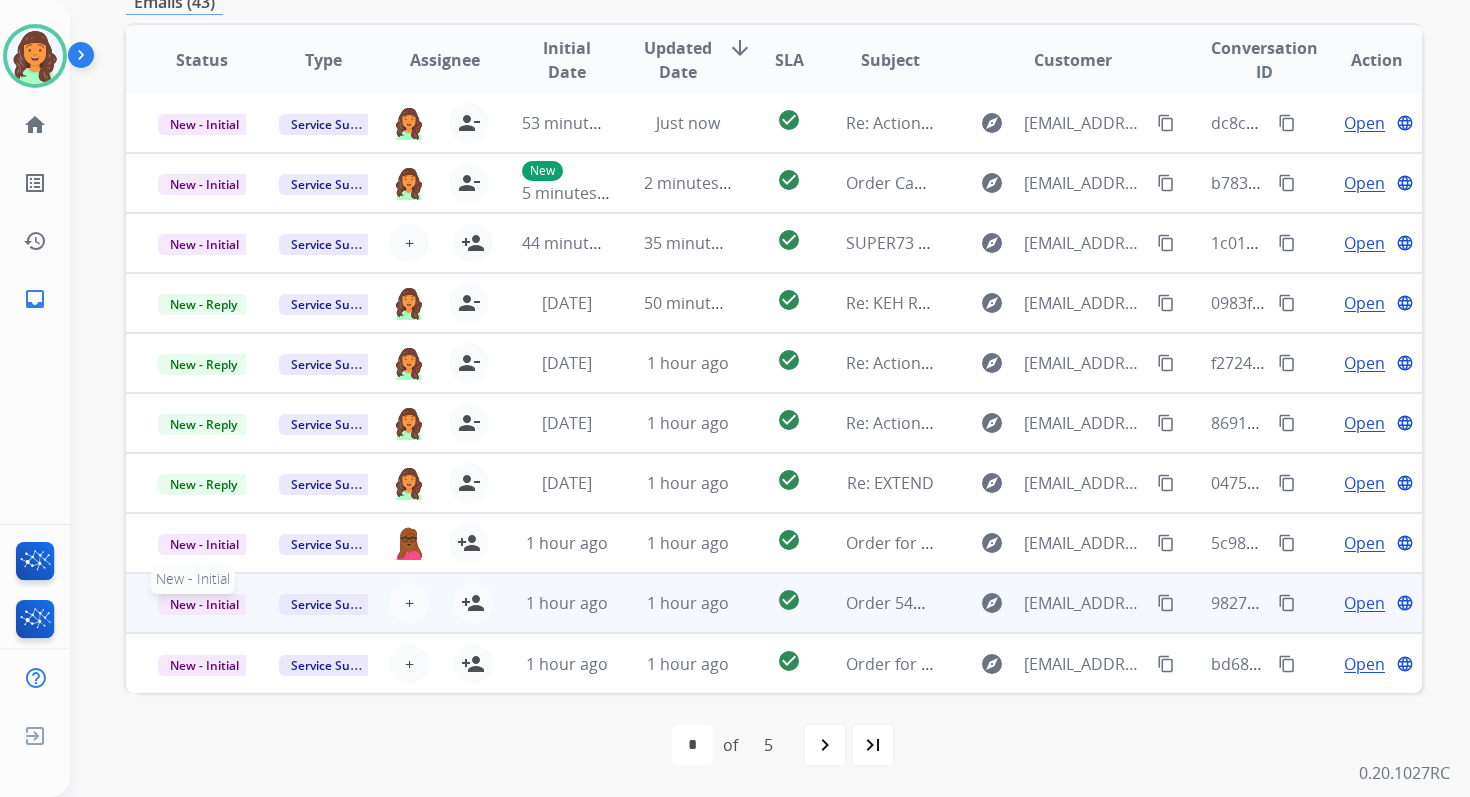 click on "New - Initial" at bounding box center (204, 604) 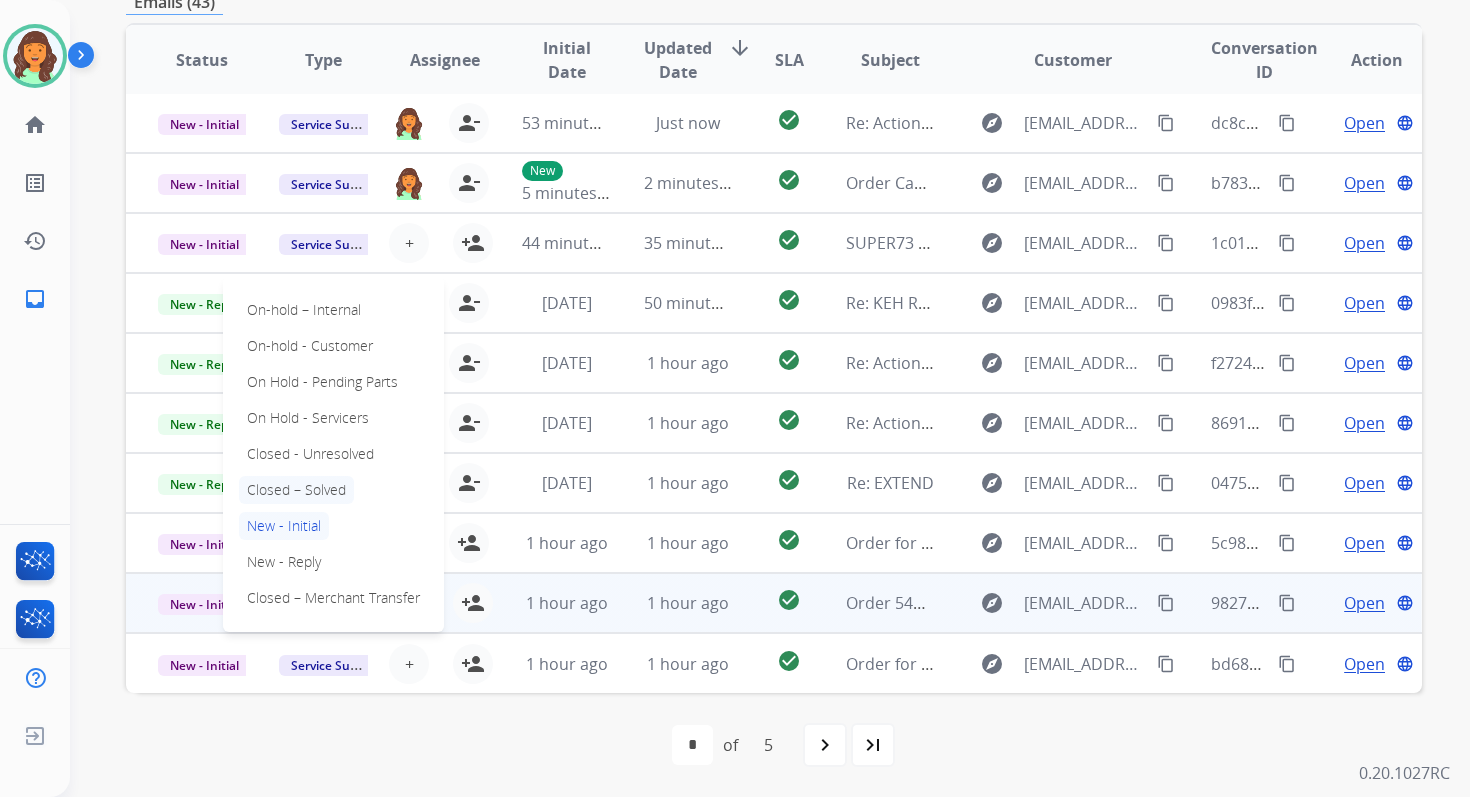 click on "Closed – Solved" at bounding box center [296, 490] 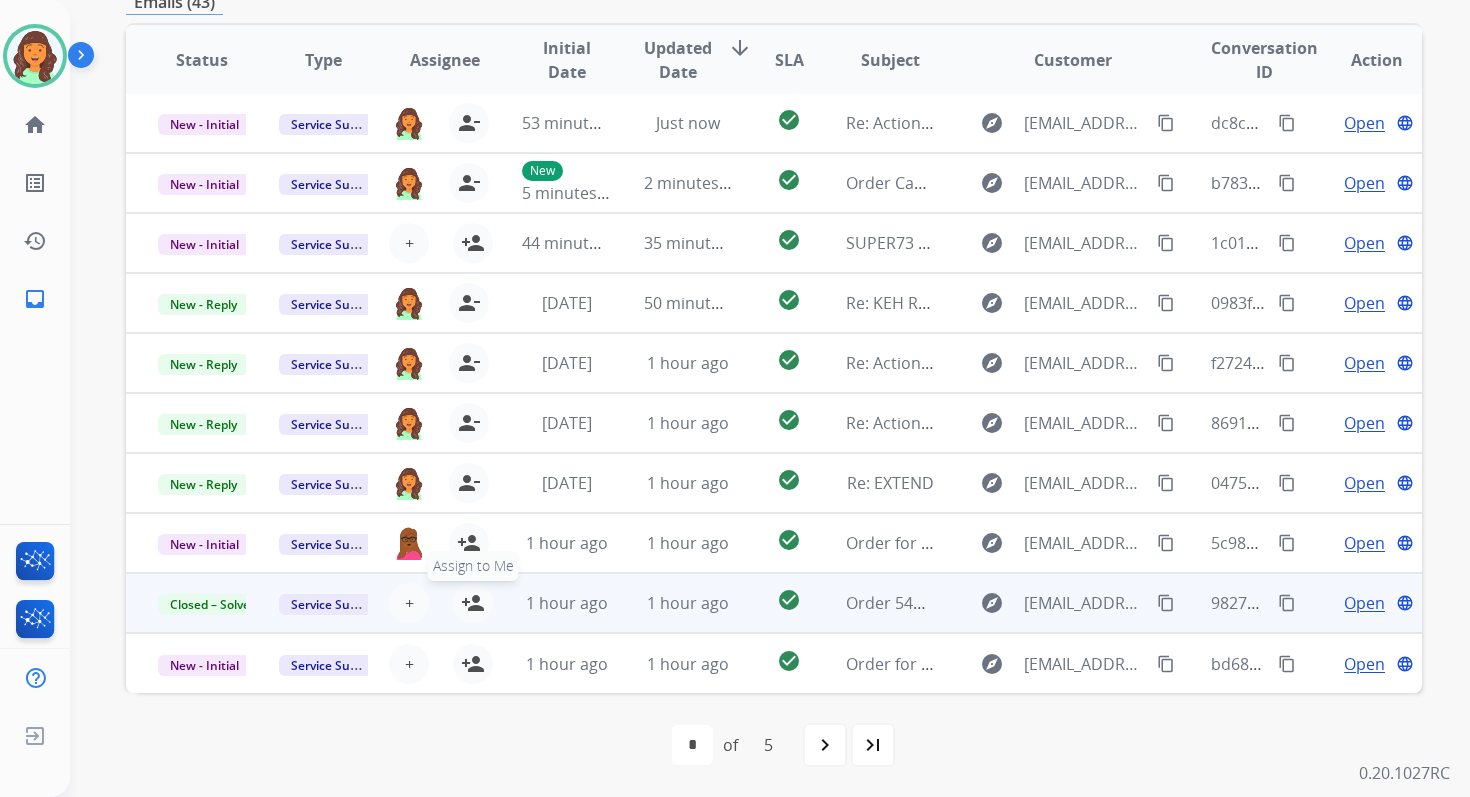 click on "person_add" at bounding box center [473, 603] 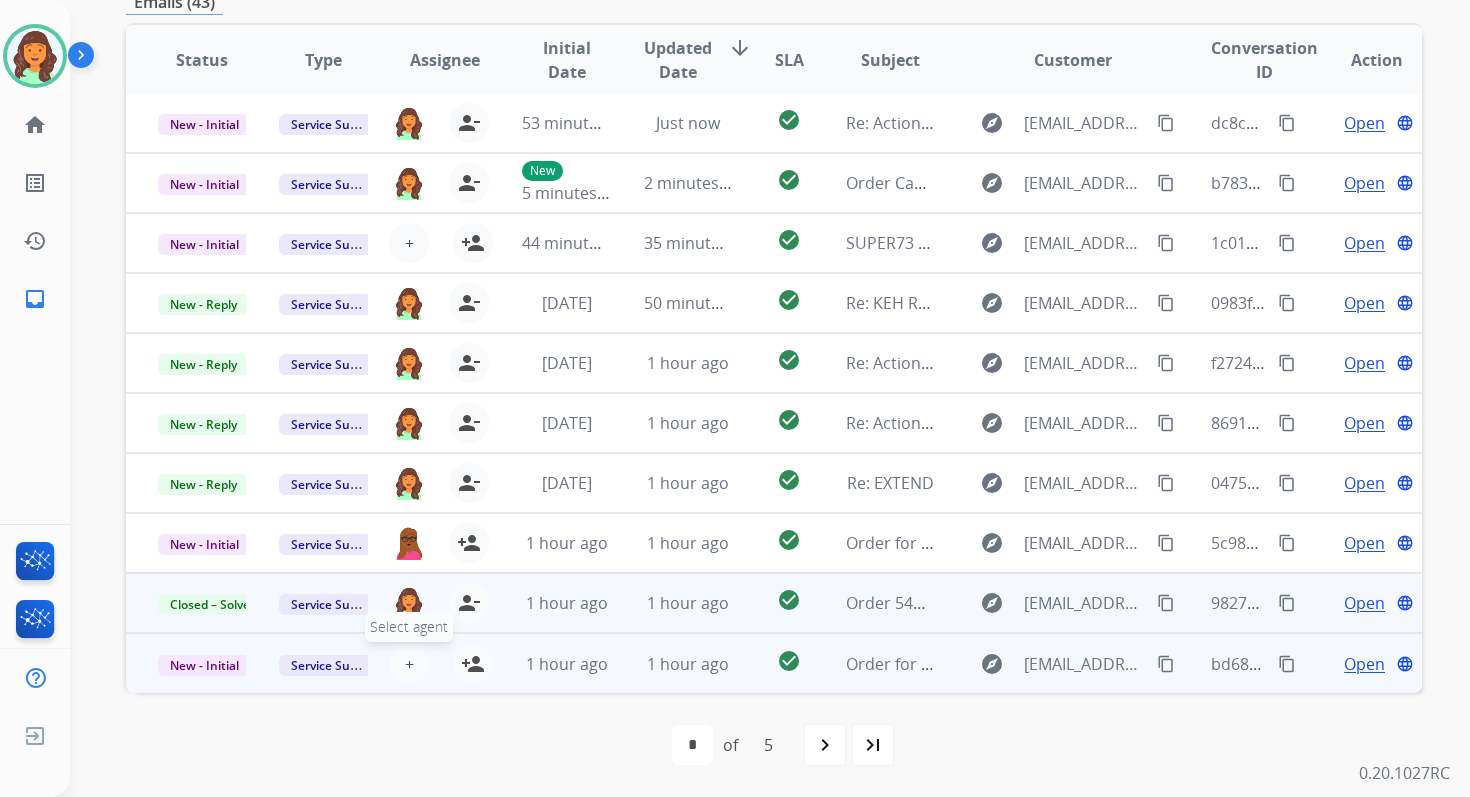 click on "+" at bounding box center (409, 664) 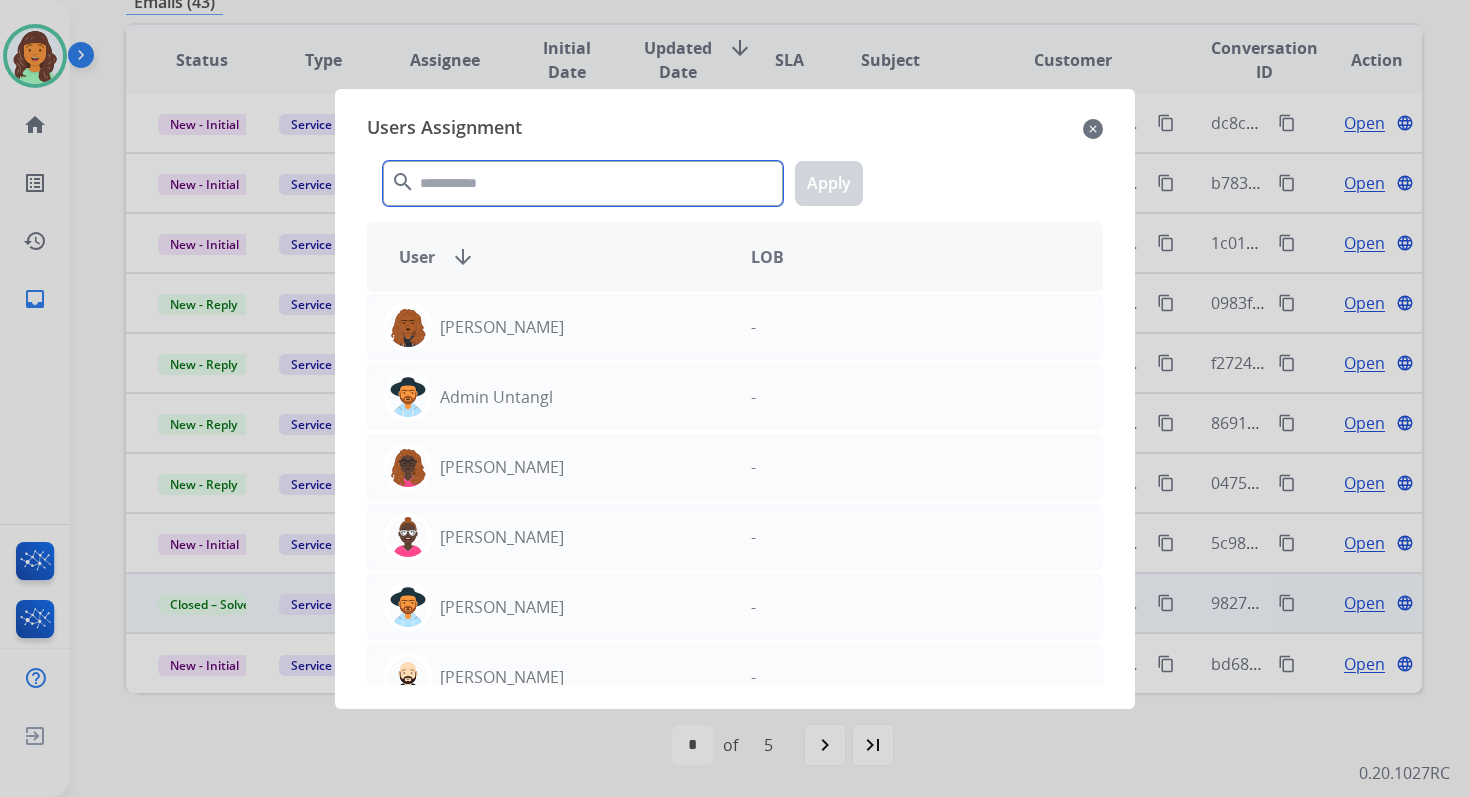click 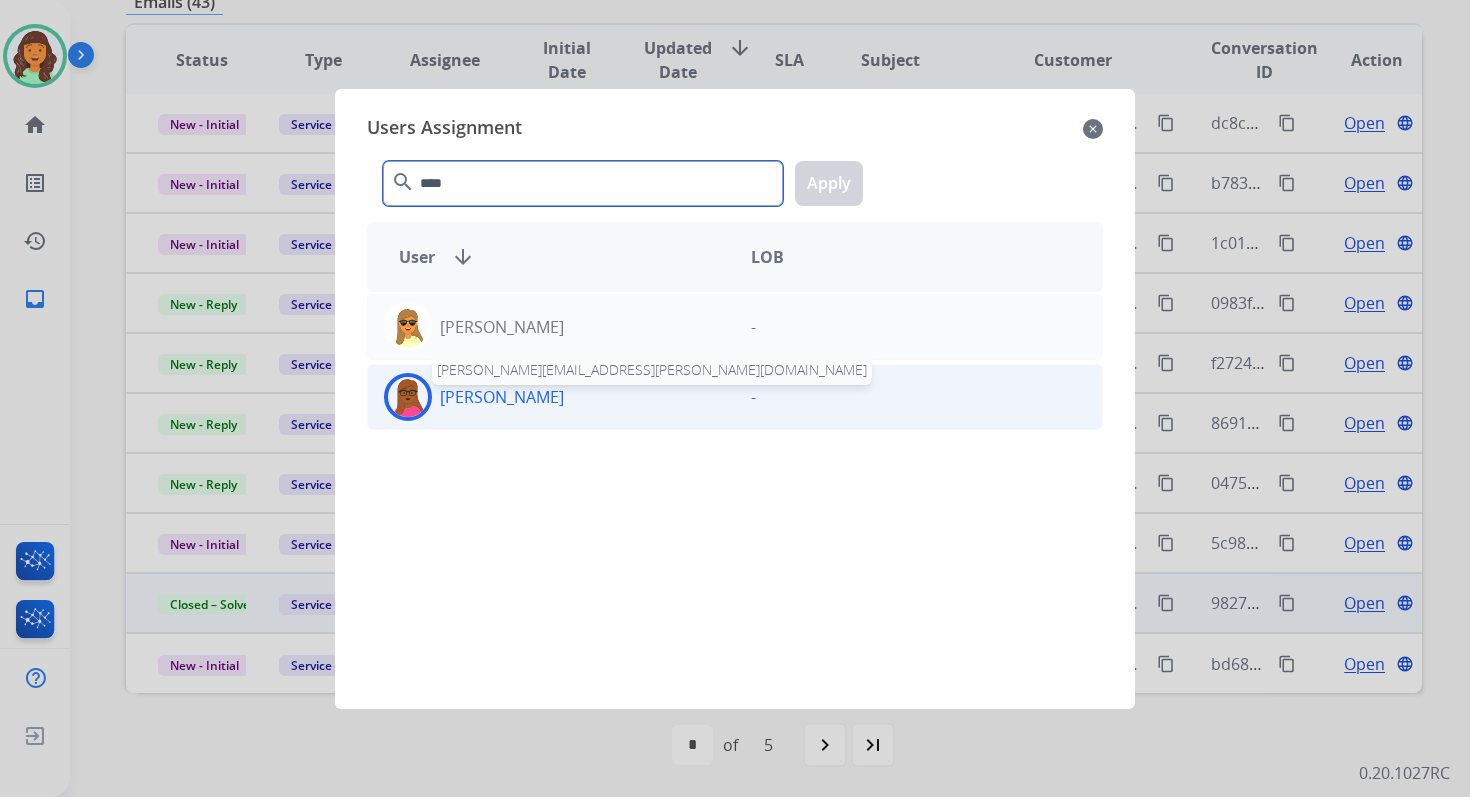 type on "****" 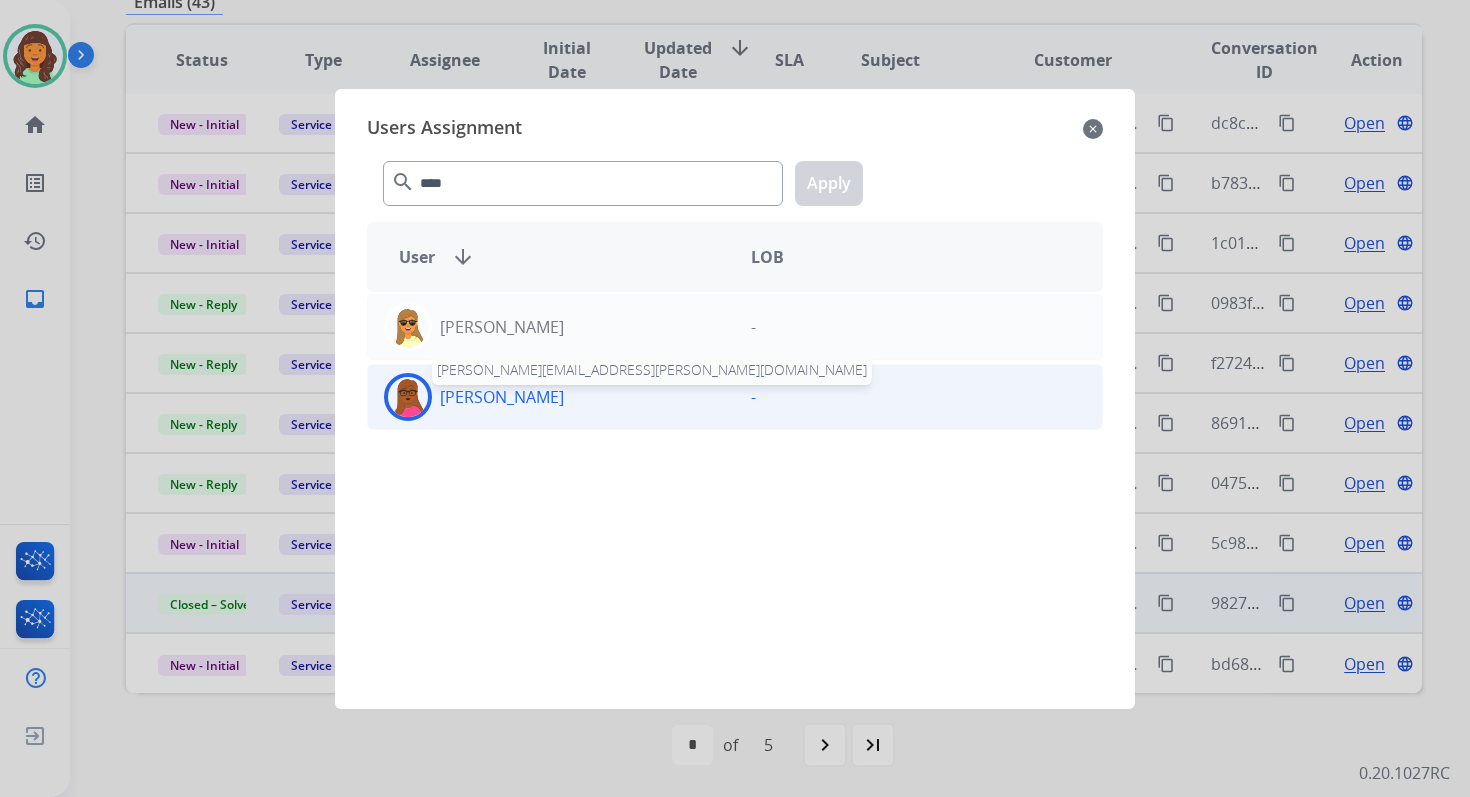 click on "[PERSON_NAME]" 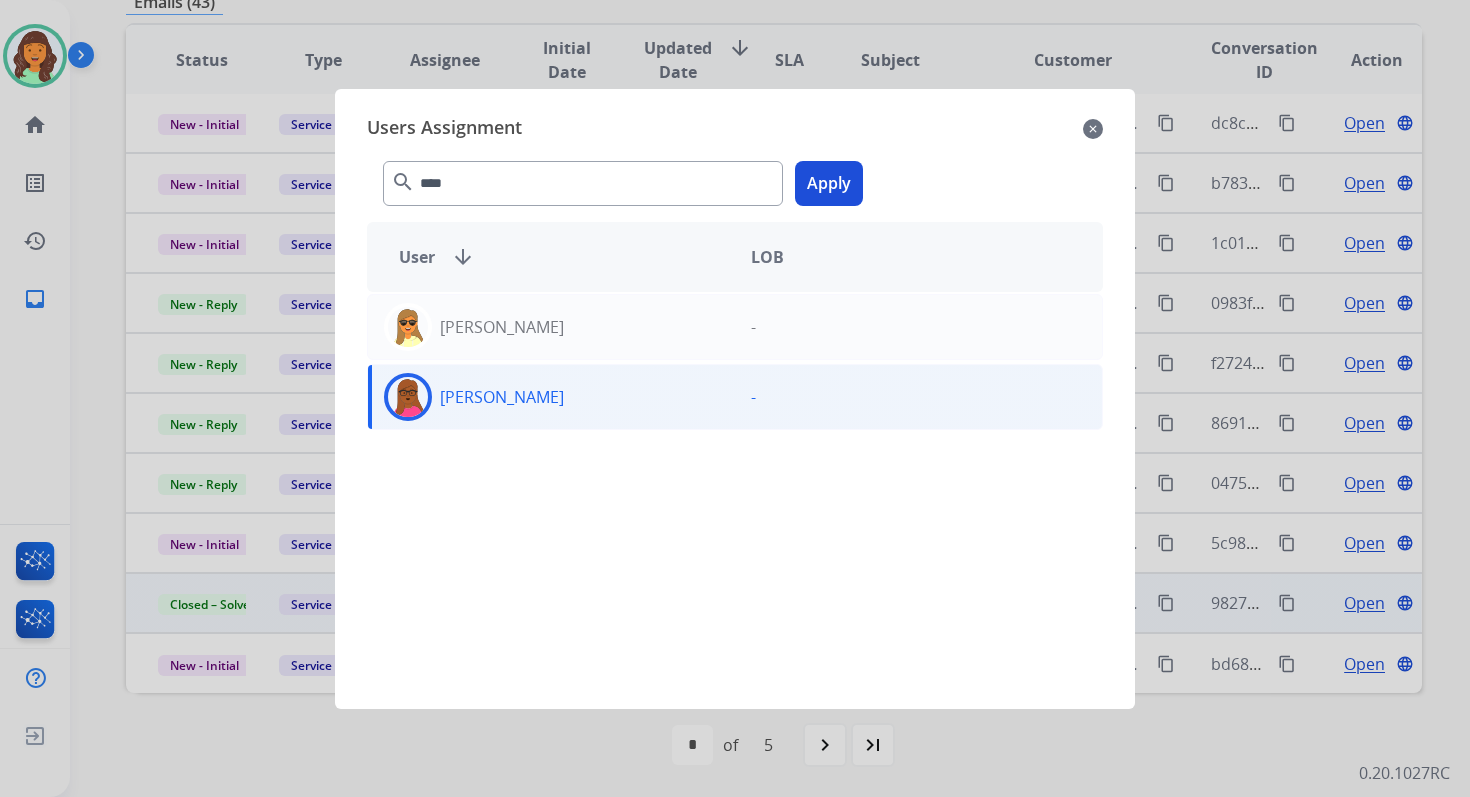 click on "Apply" 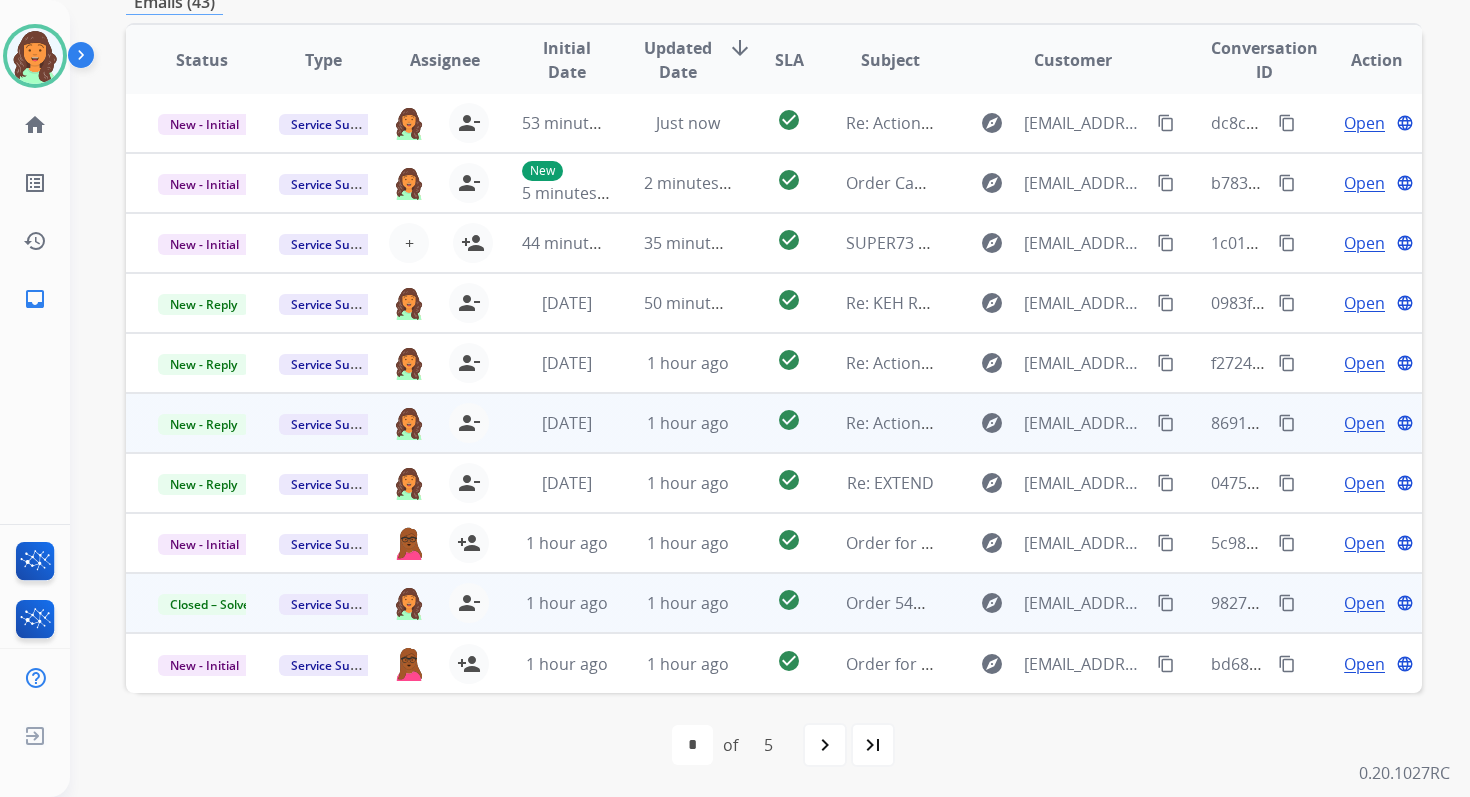 scroll, scrollTop: 0, scrollLeft: 0, axis: both 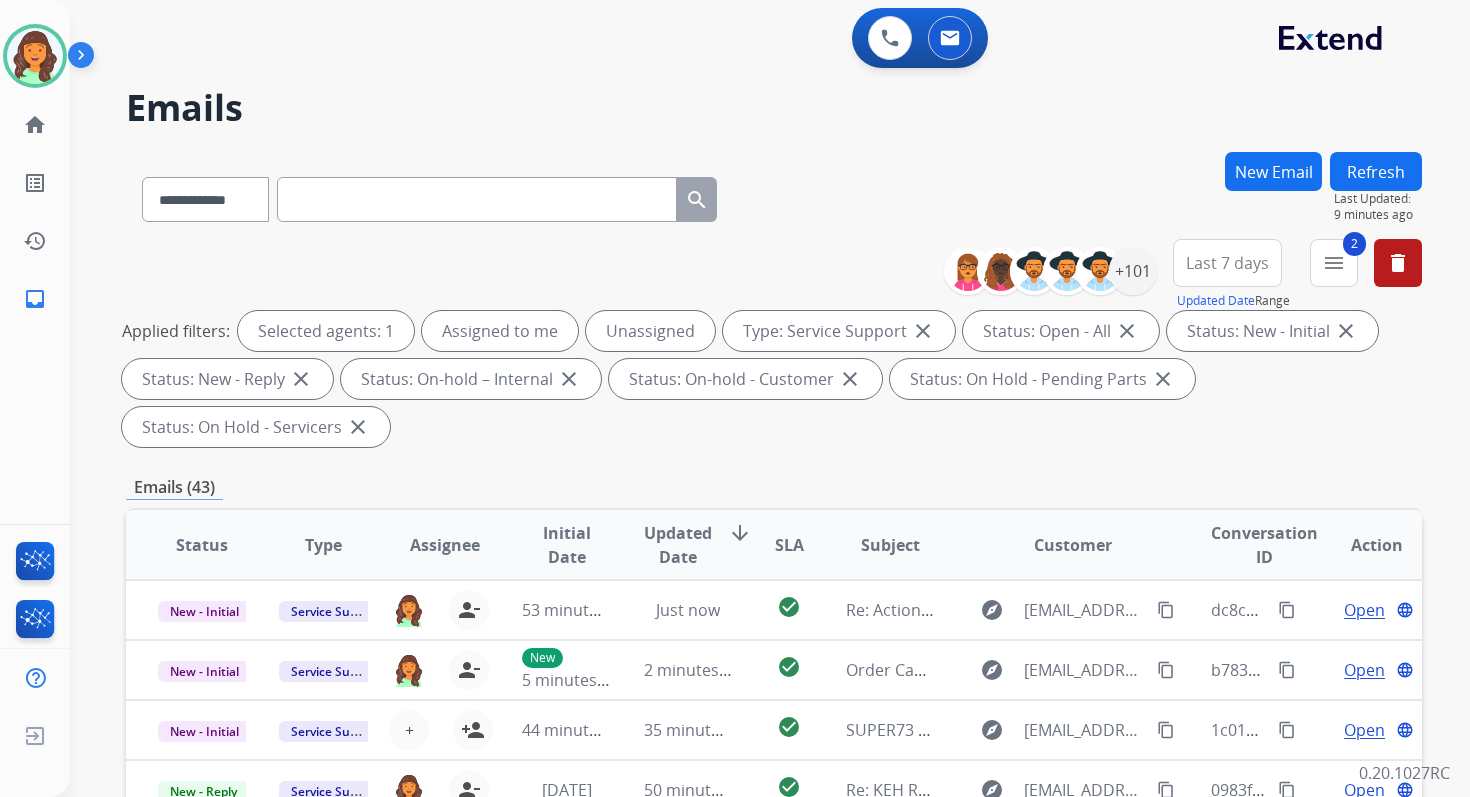 click on "Refresh" at bounding box center (1376, 171) 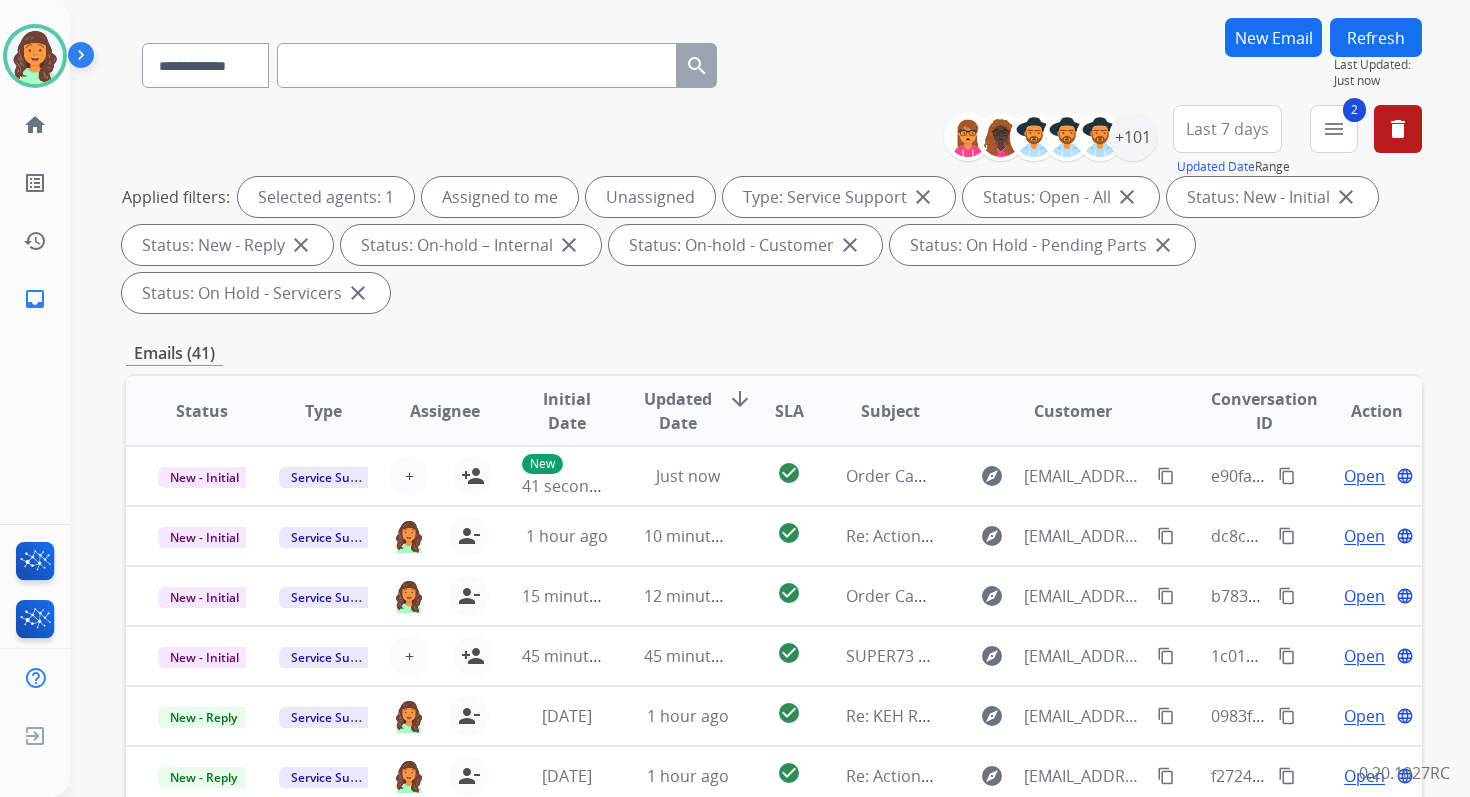 scroll, scrollTop: 485, scrollLeft: 0, axis: vertical 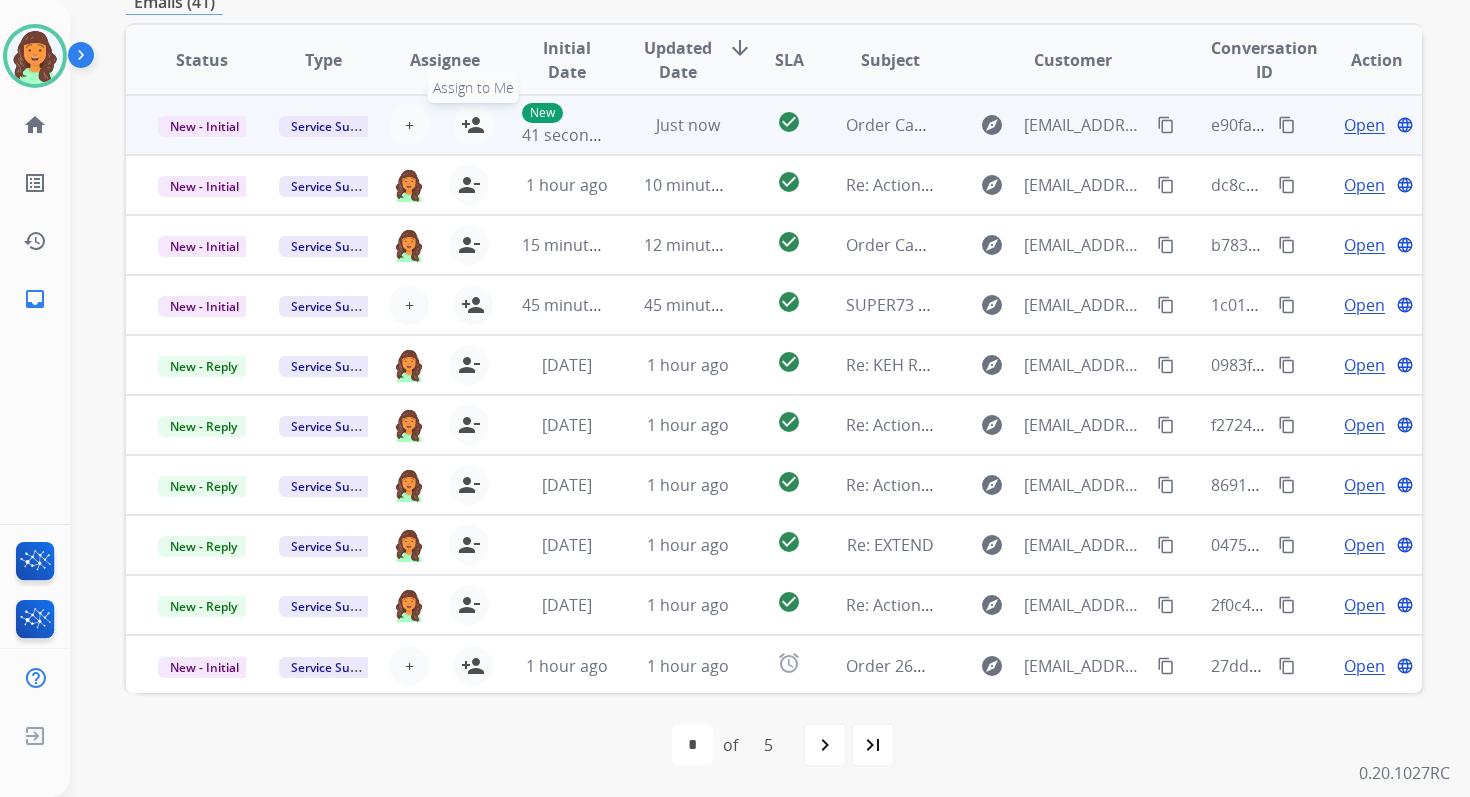 click on "person_add" at bounding box center (473, 125) 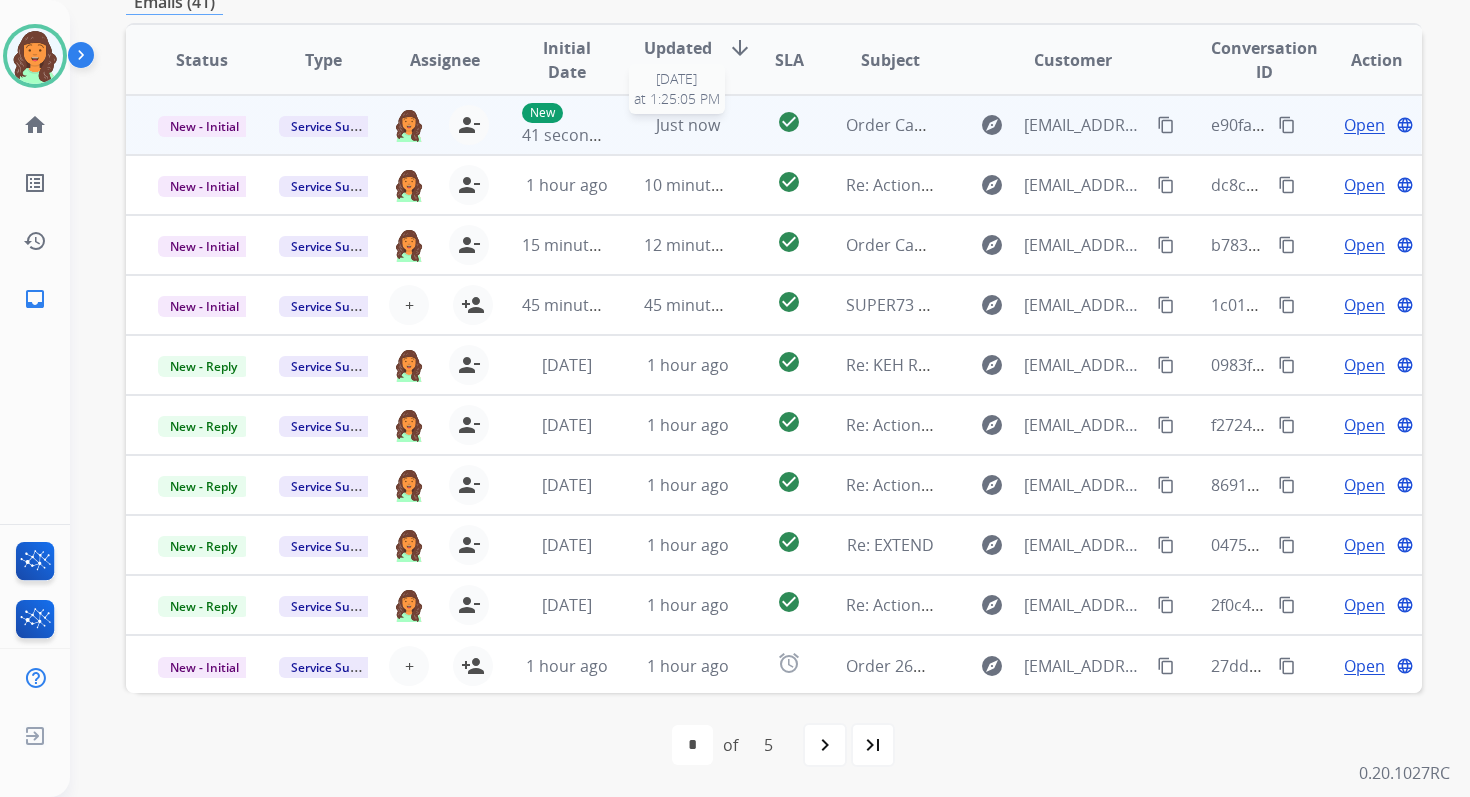 click on "Just now" at bounding box center [688, 125] 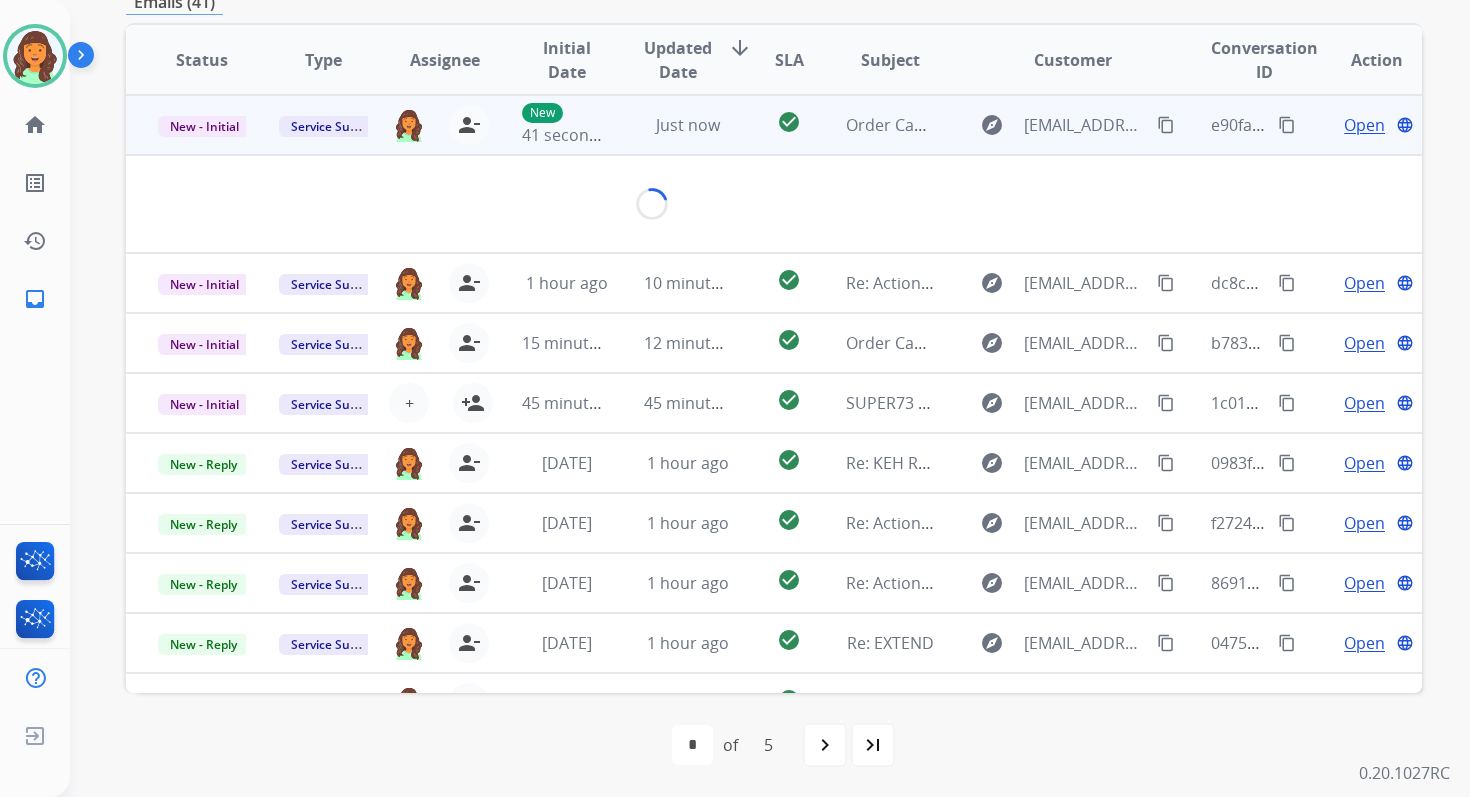scroll, scrollTop: 480, scrollLeft: 0, axis: vertical 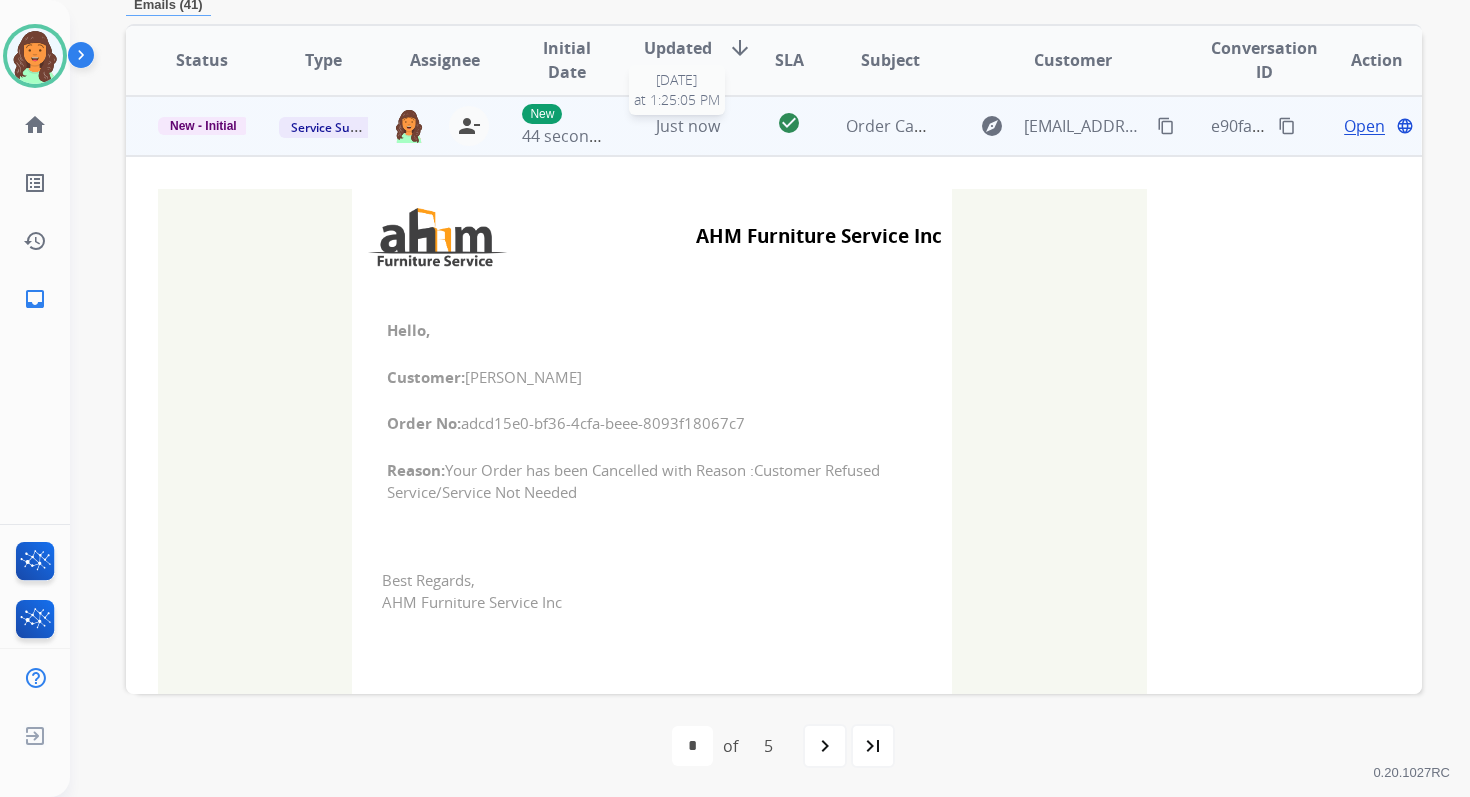 click on "Just now" at bounding box center [688, 126] 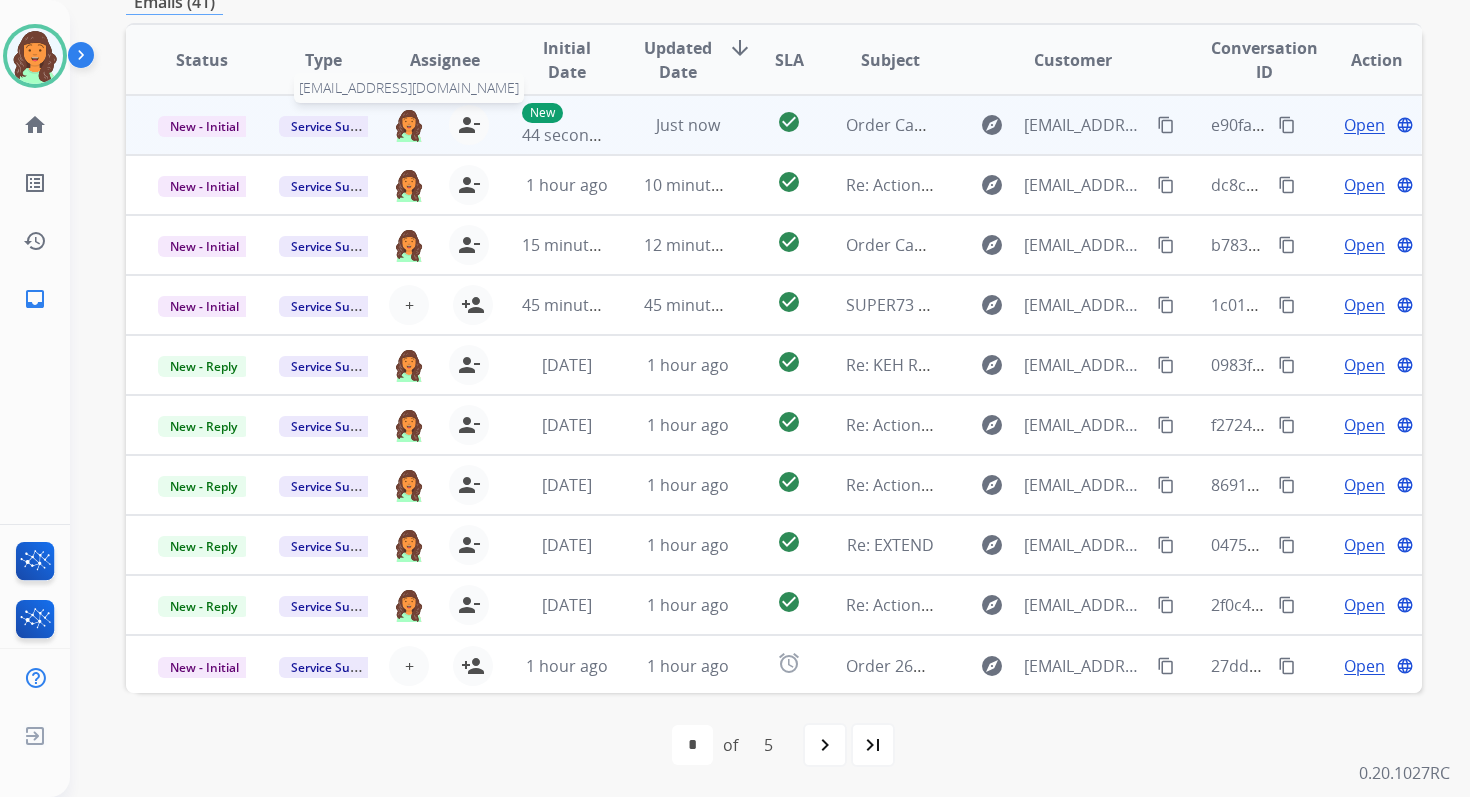 click at bounding box center (409, 125) 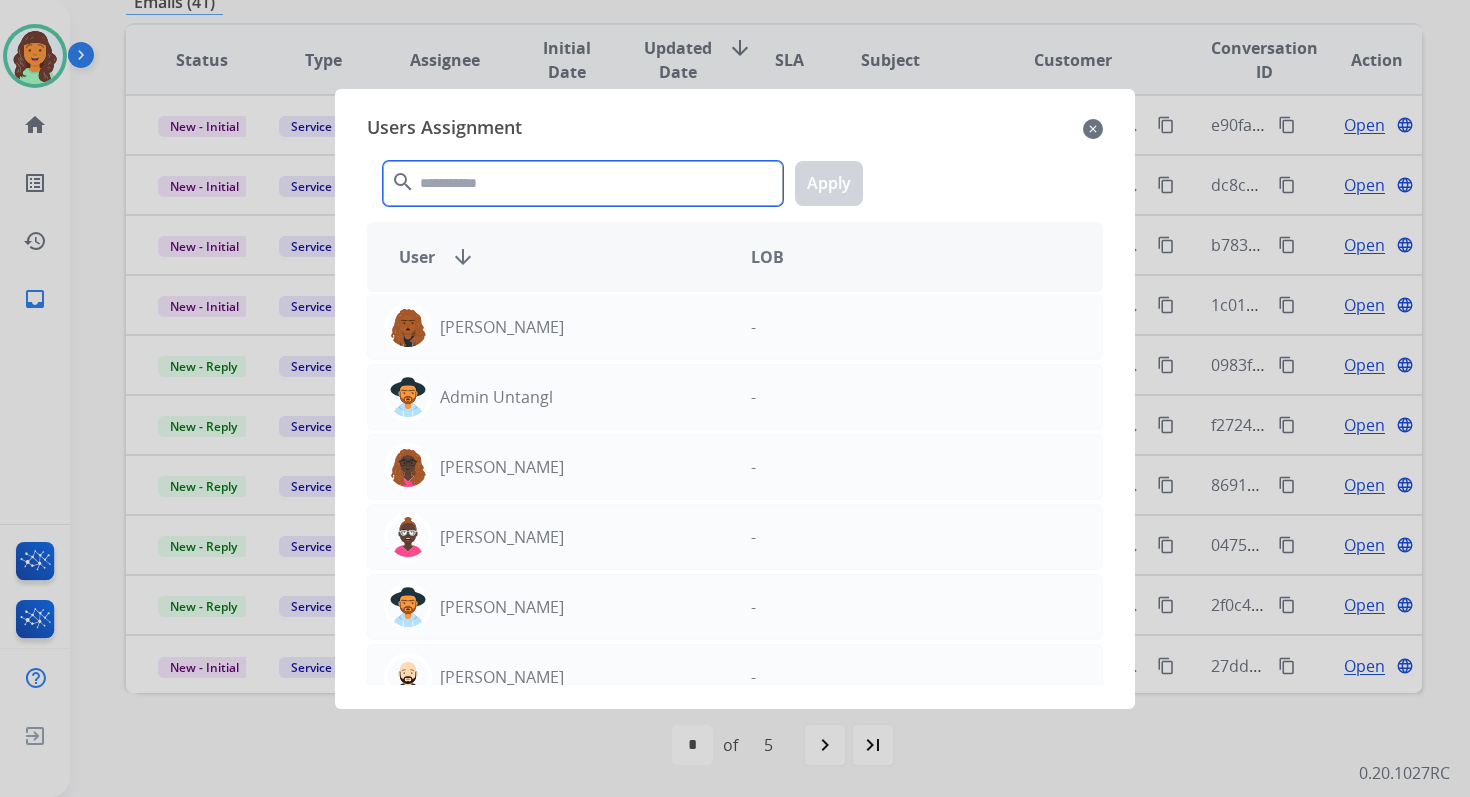 click 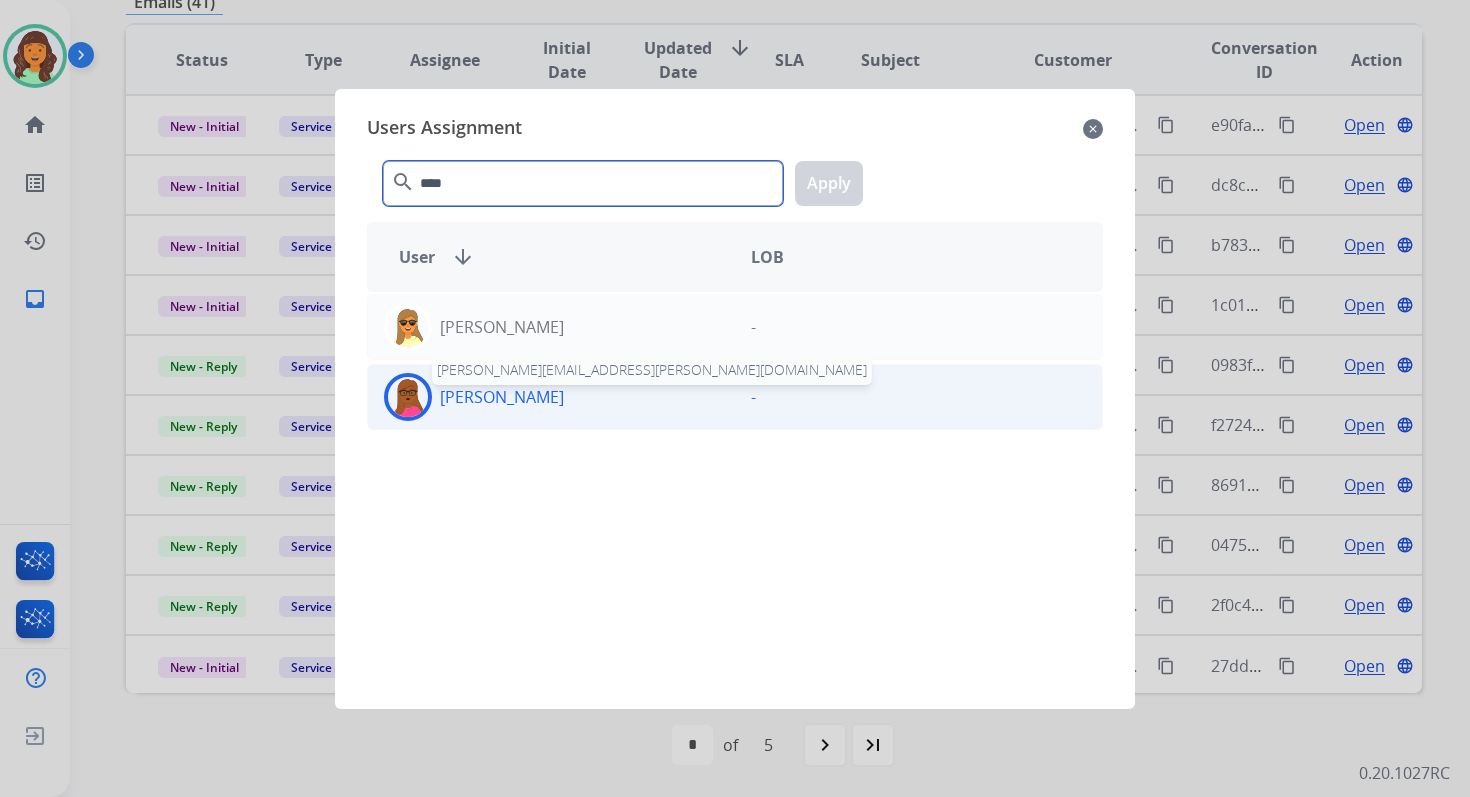 type on "****" 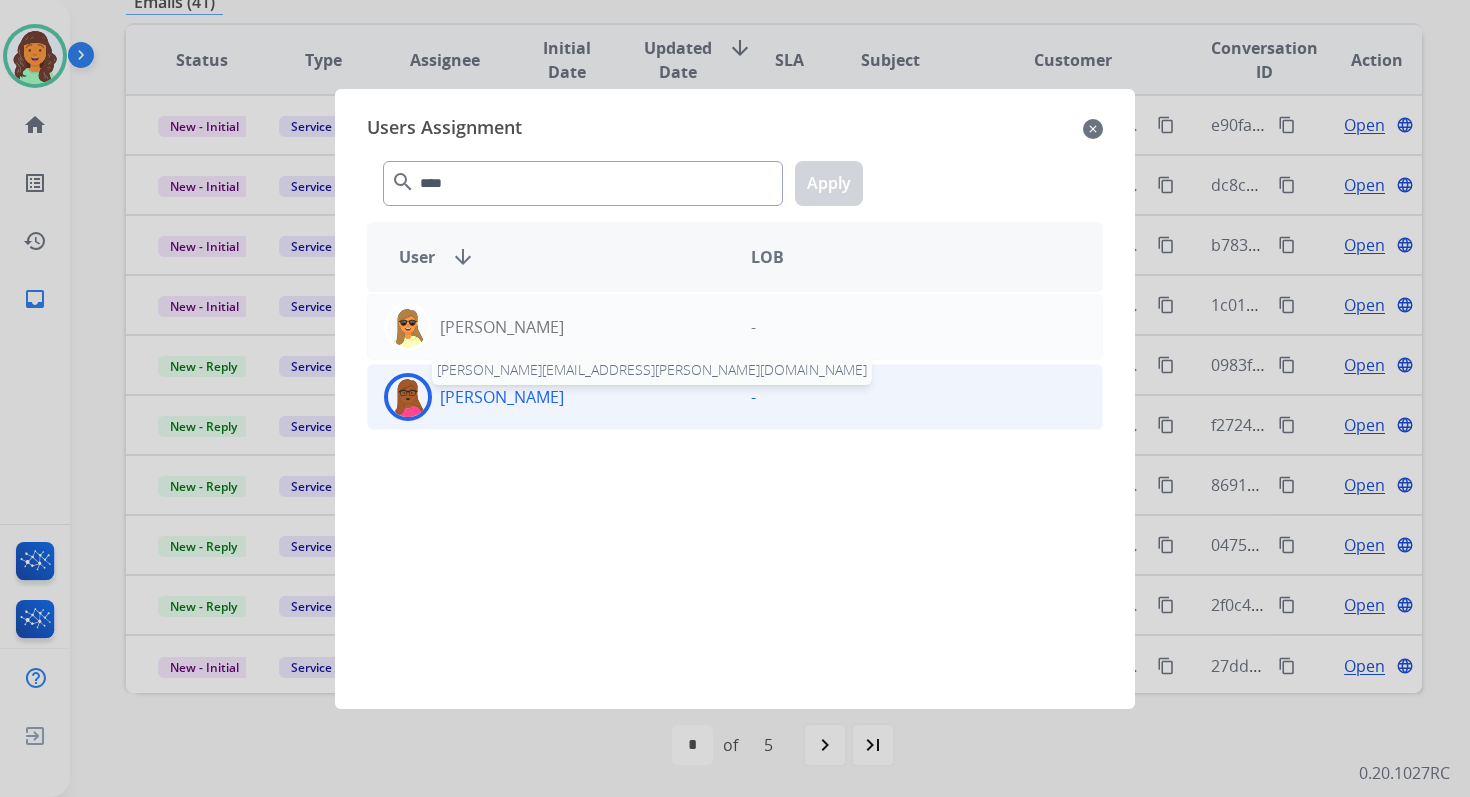 click on "[PERSON_NAME]" 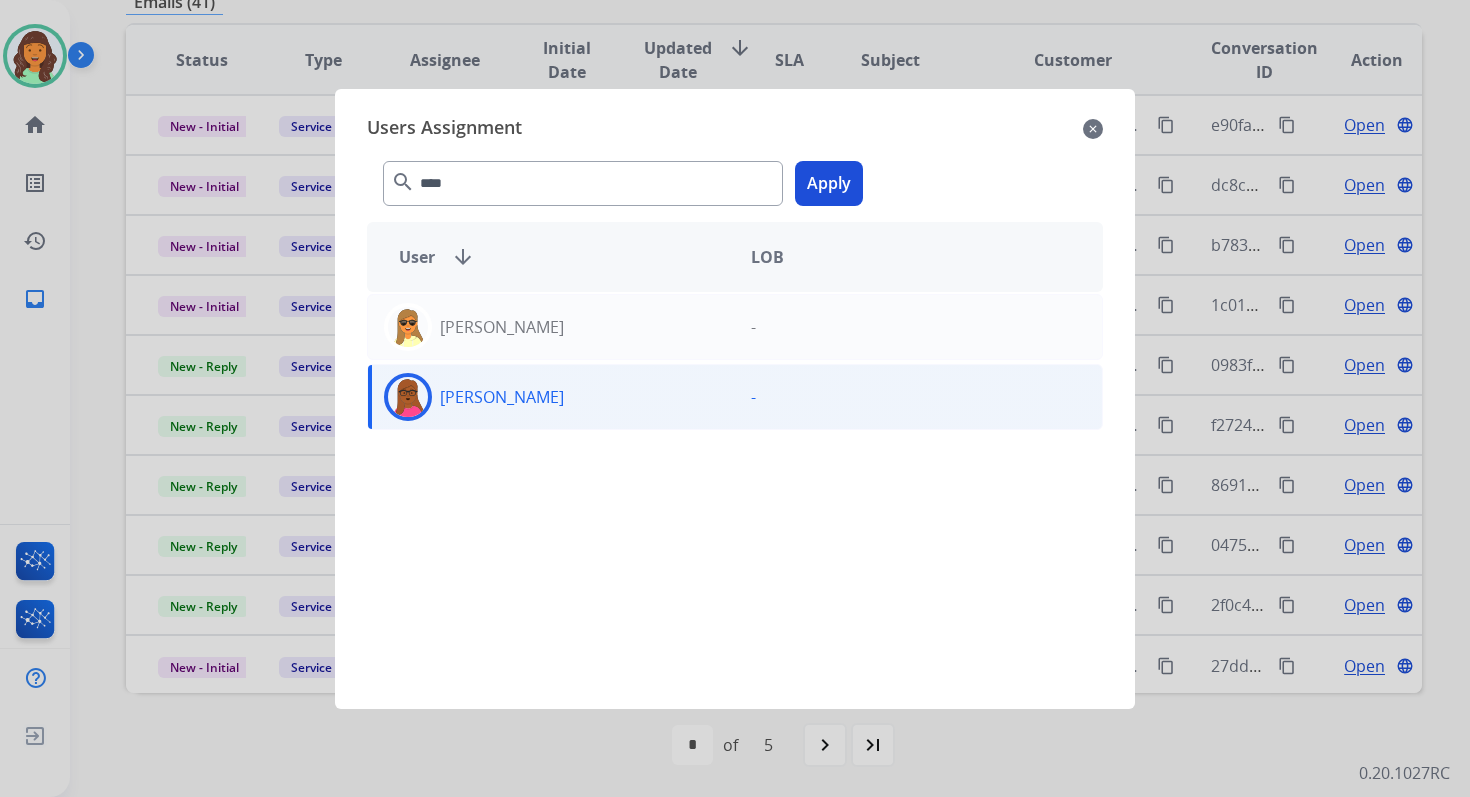 click on "Apply" 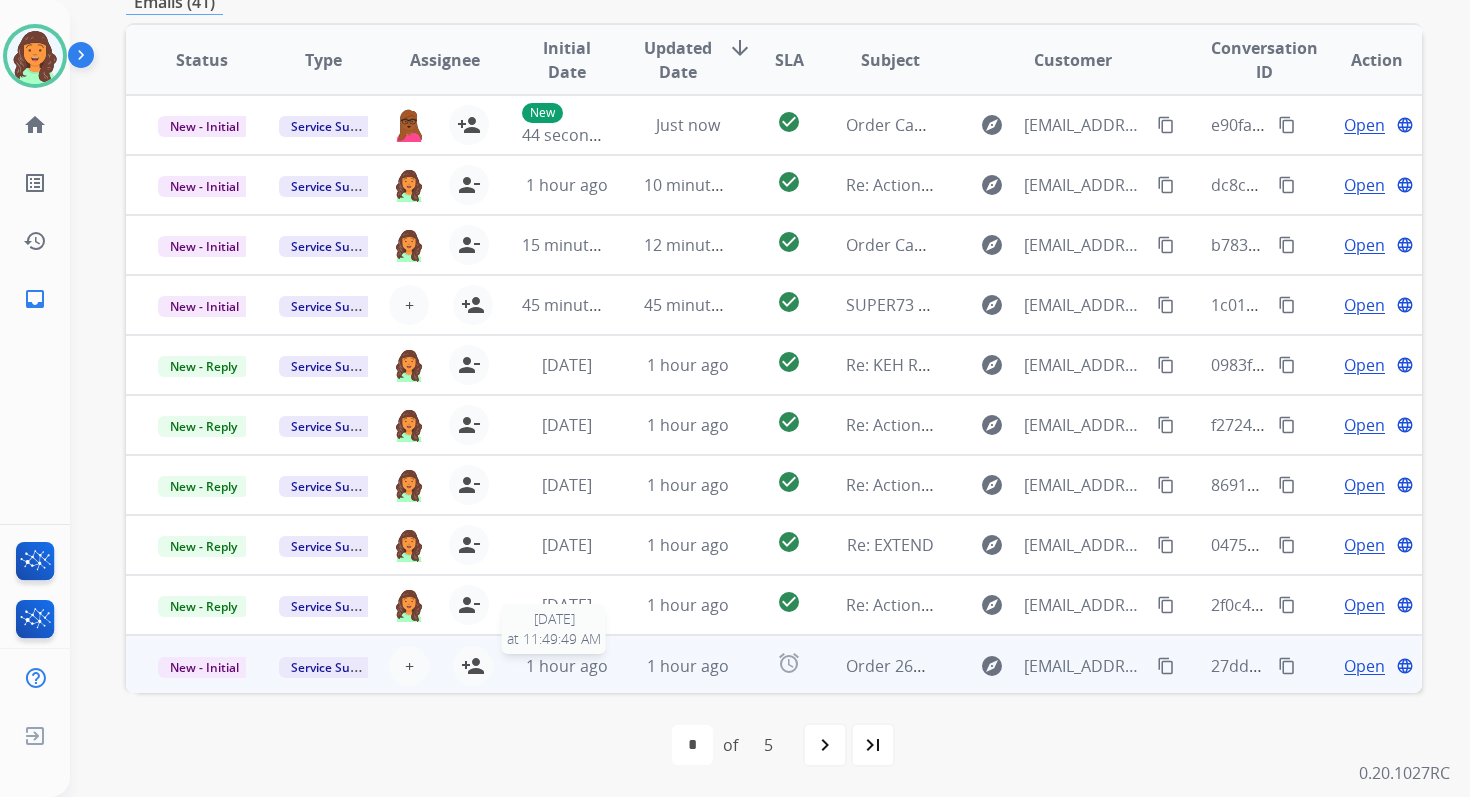 click on "1 hour ago [DATE] 11:49:49 AM" at bounding box center [550, 665] 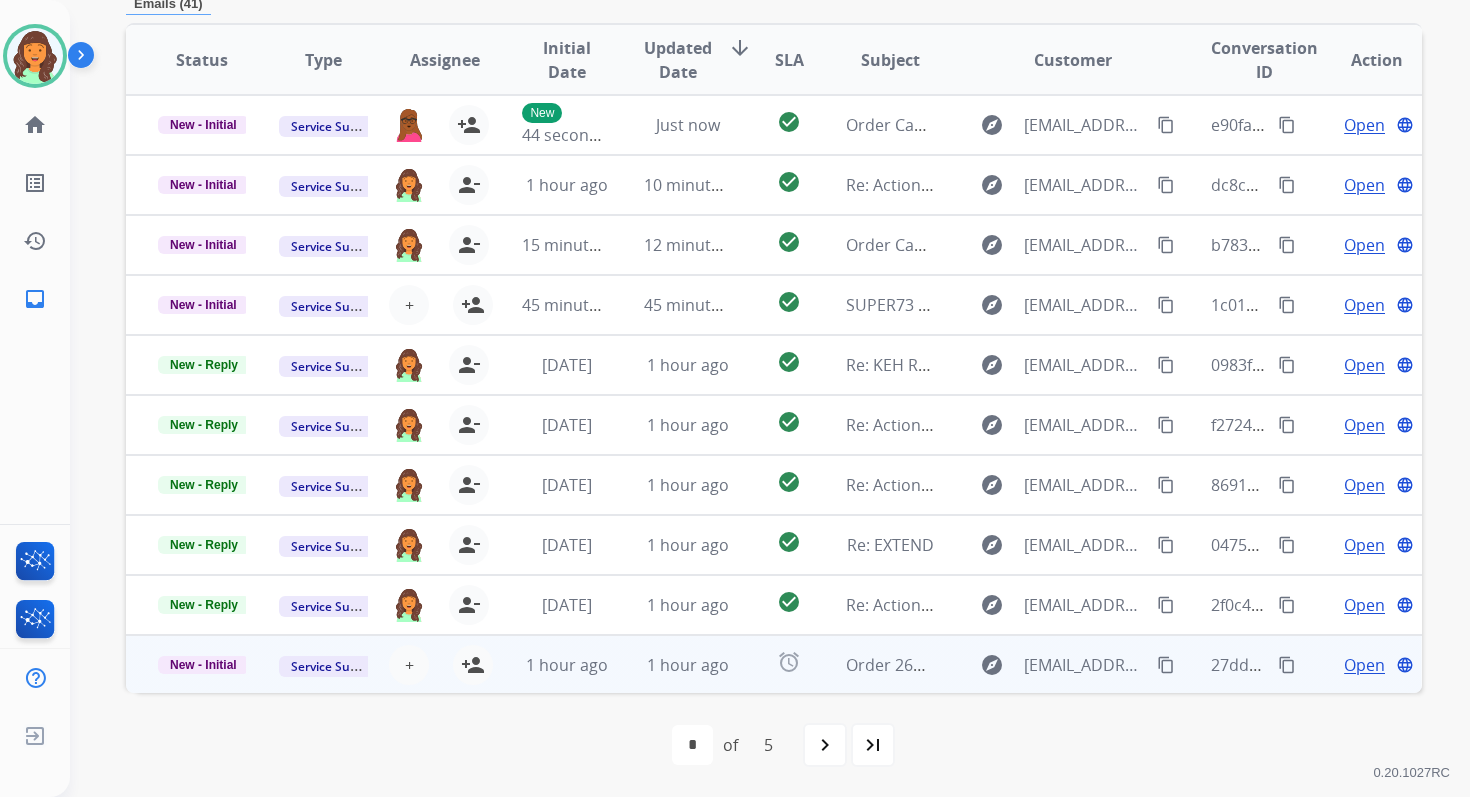 scroll, scrollTop: 480, scrollLeft: 0, axis: vertical 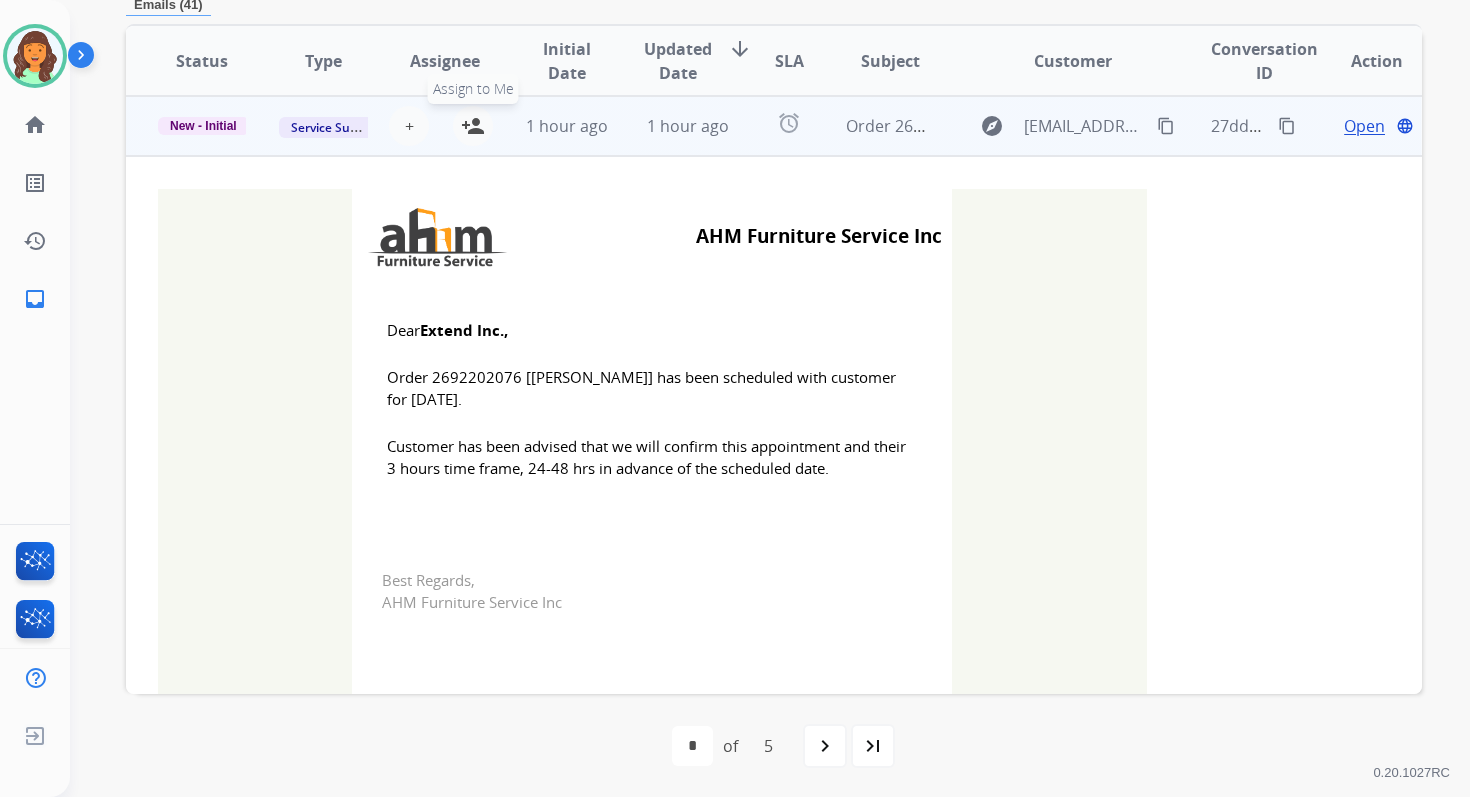 click on "person_add" at bounding box center (473, 126) 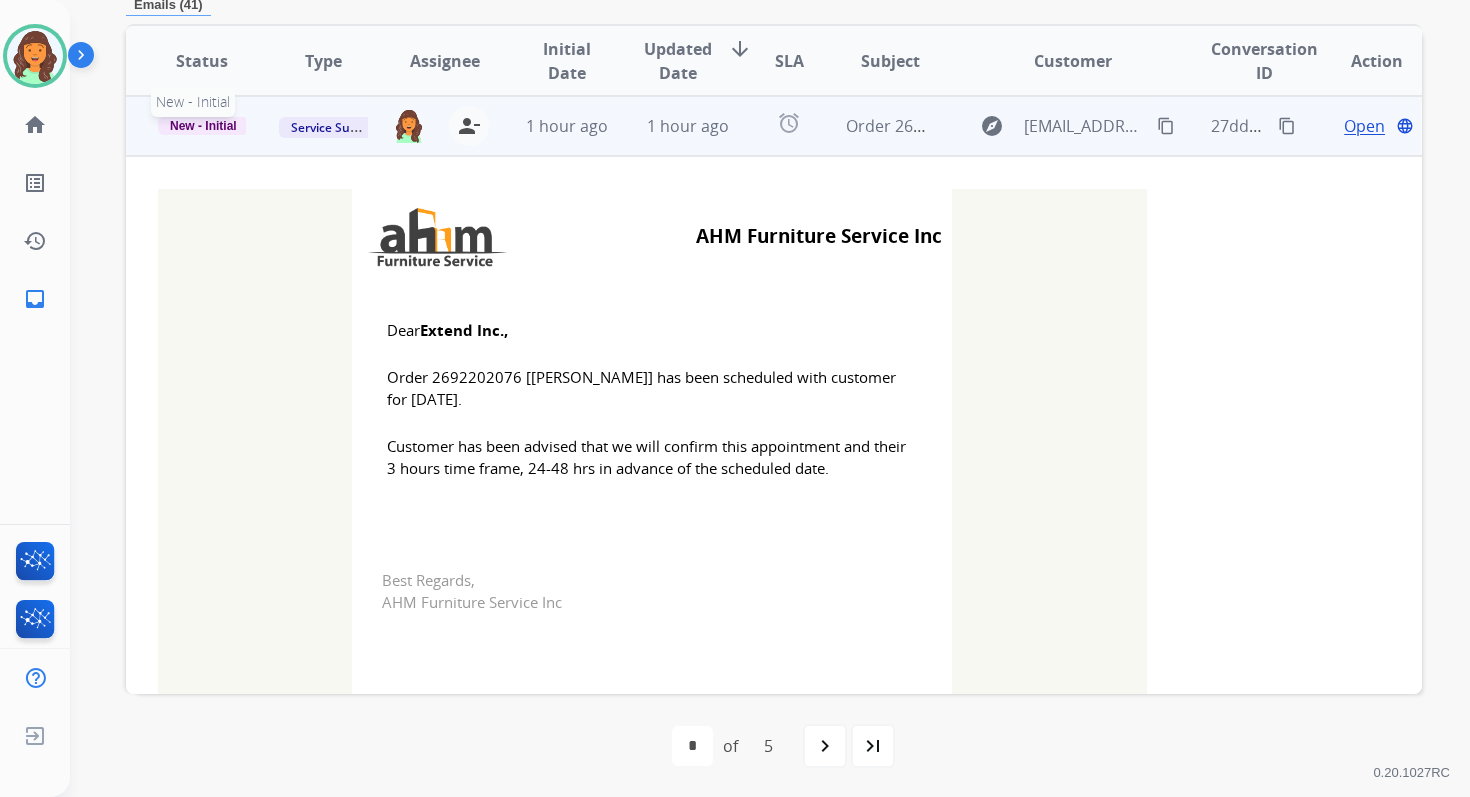 click on "New - Initial" at bounding box center (203, 126) 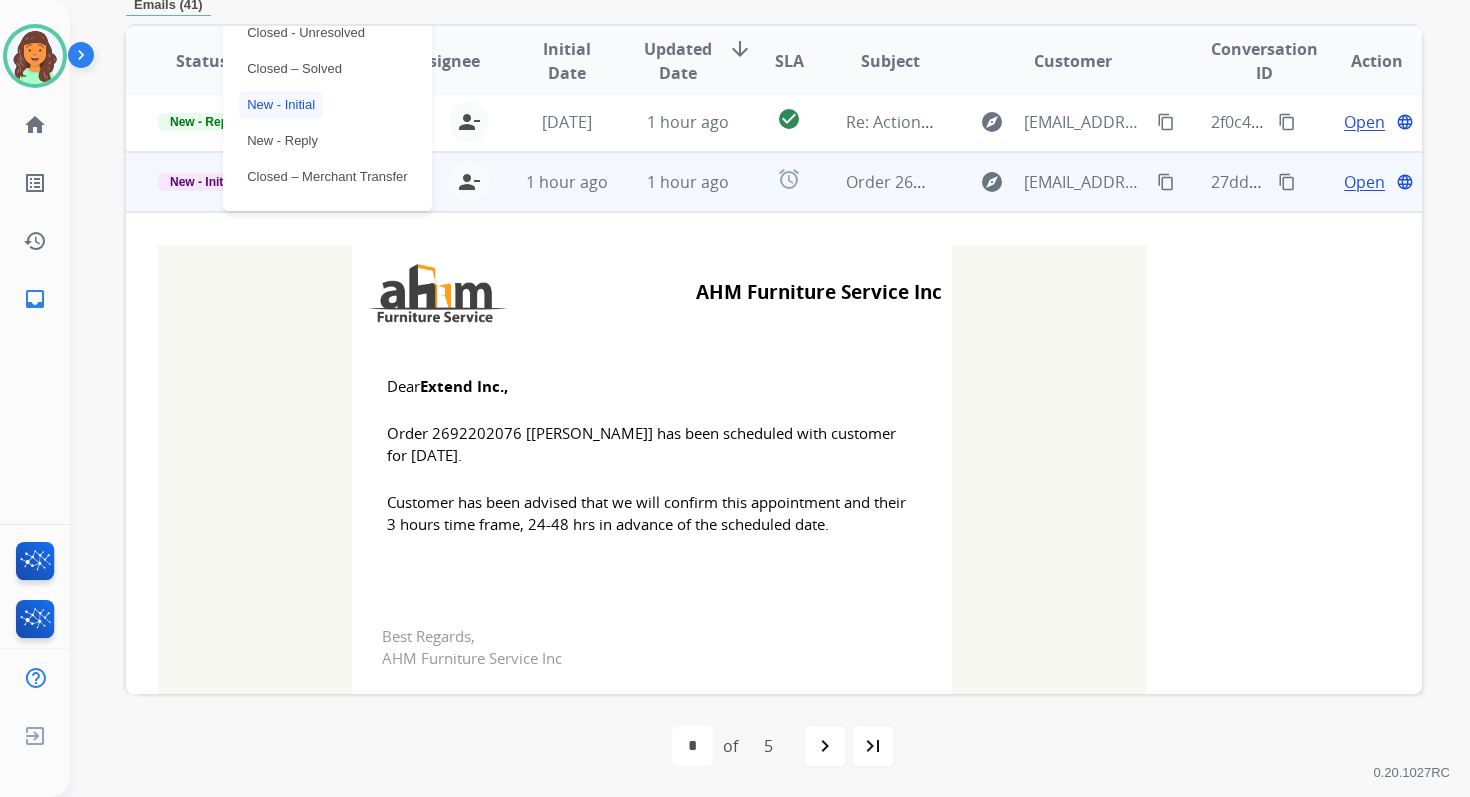 scroll, scrollTop: 454, scrollLeft: 0, axis: vertical 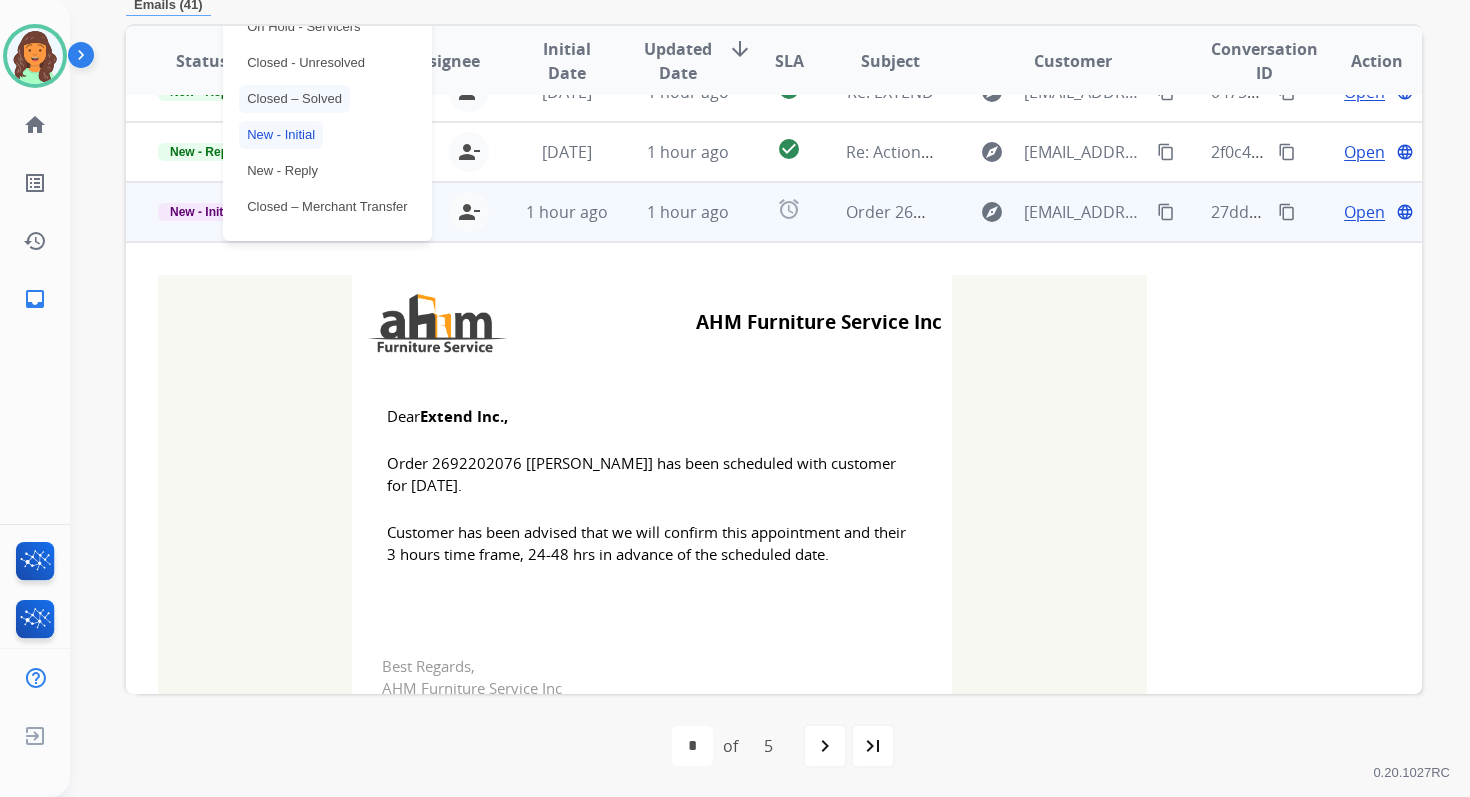 click on "Closed – Solved" at bounding box center [294, 99] 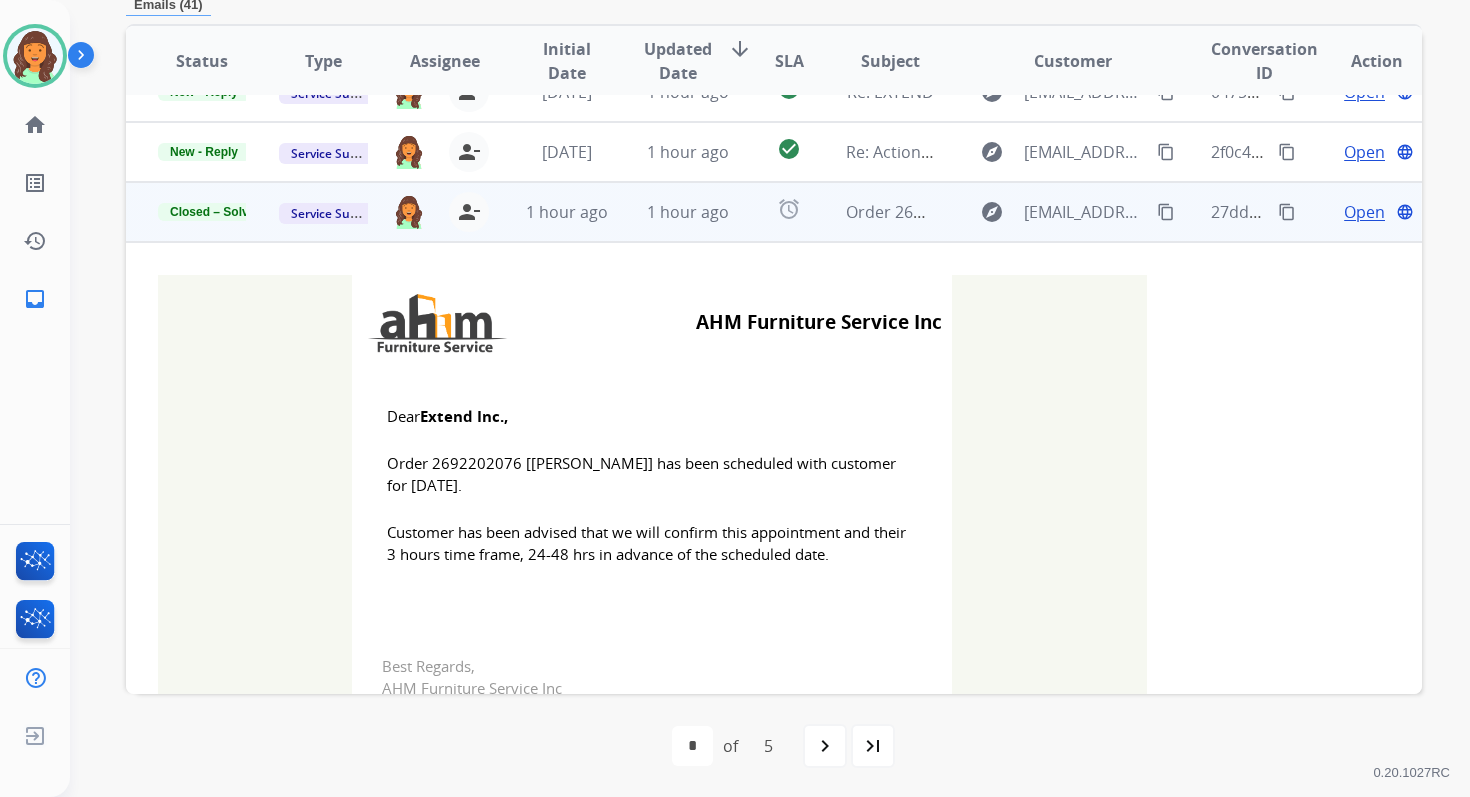 scroll, scrollTop: 0, scrollLeft: 0, axis: both 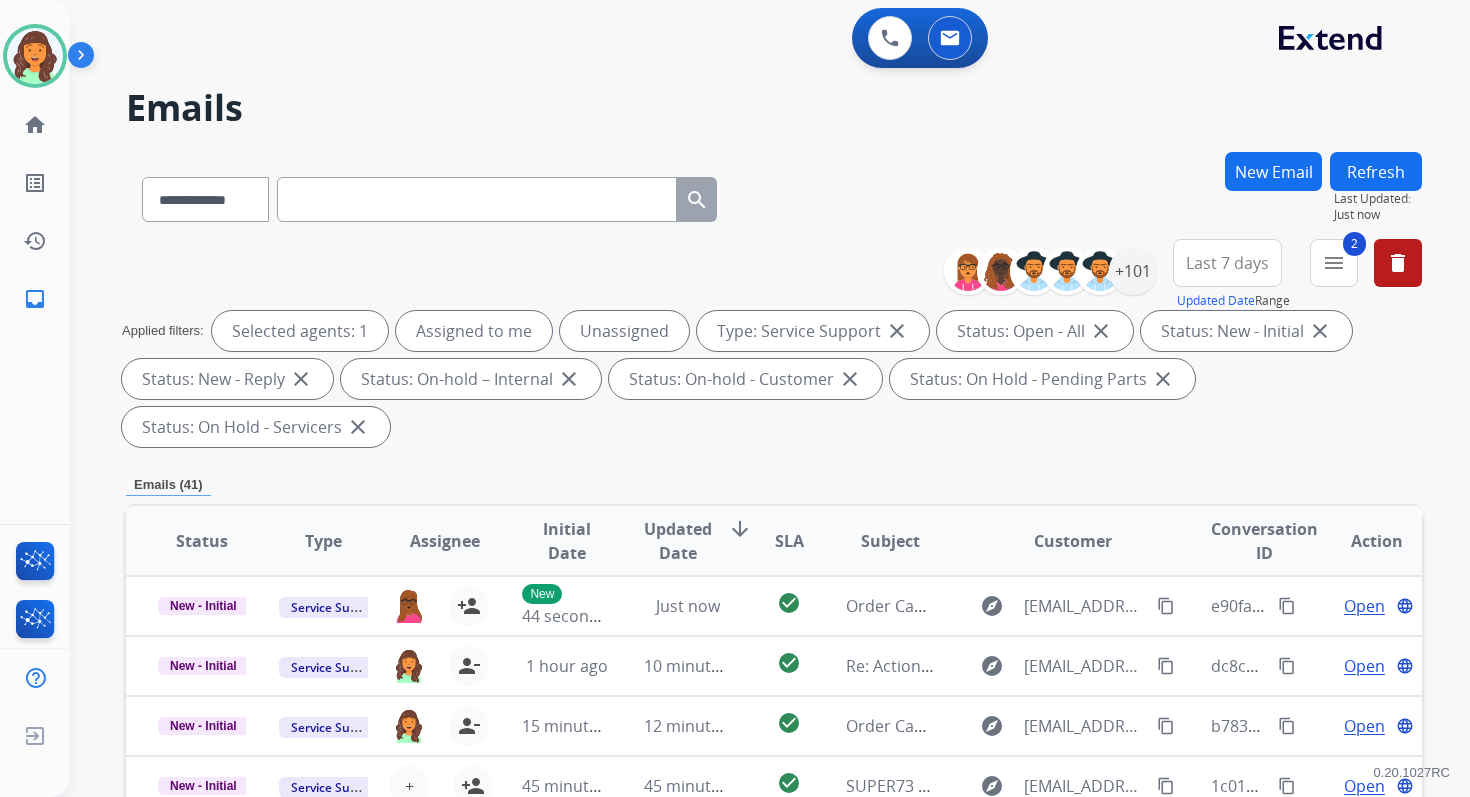 click on "Refresh" at bounding box center [1376, 171] 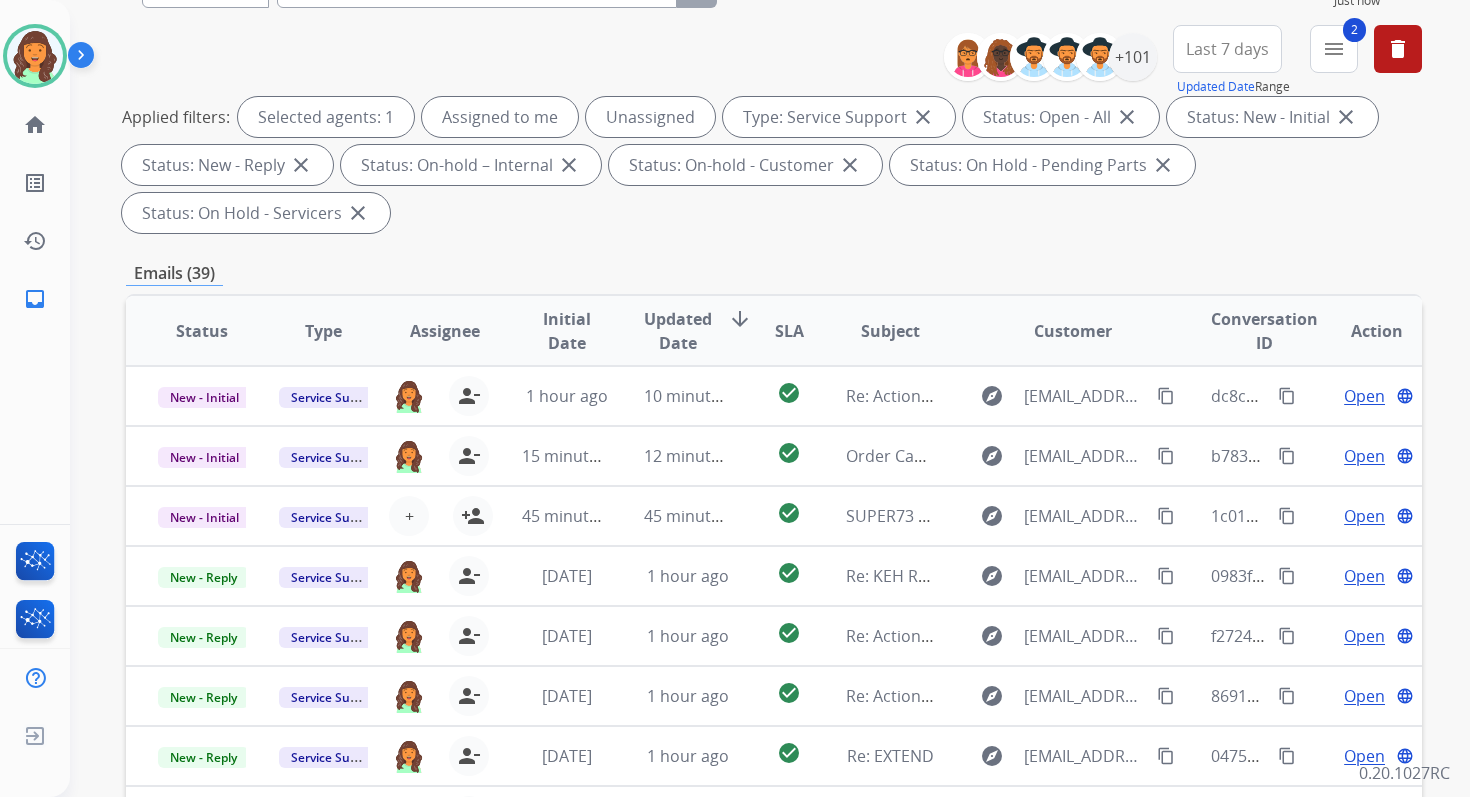 scroll, scrollTop: 485, scrollLeft: 0, axis: vertical 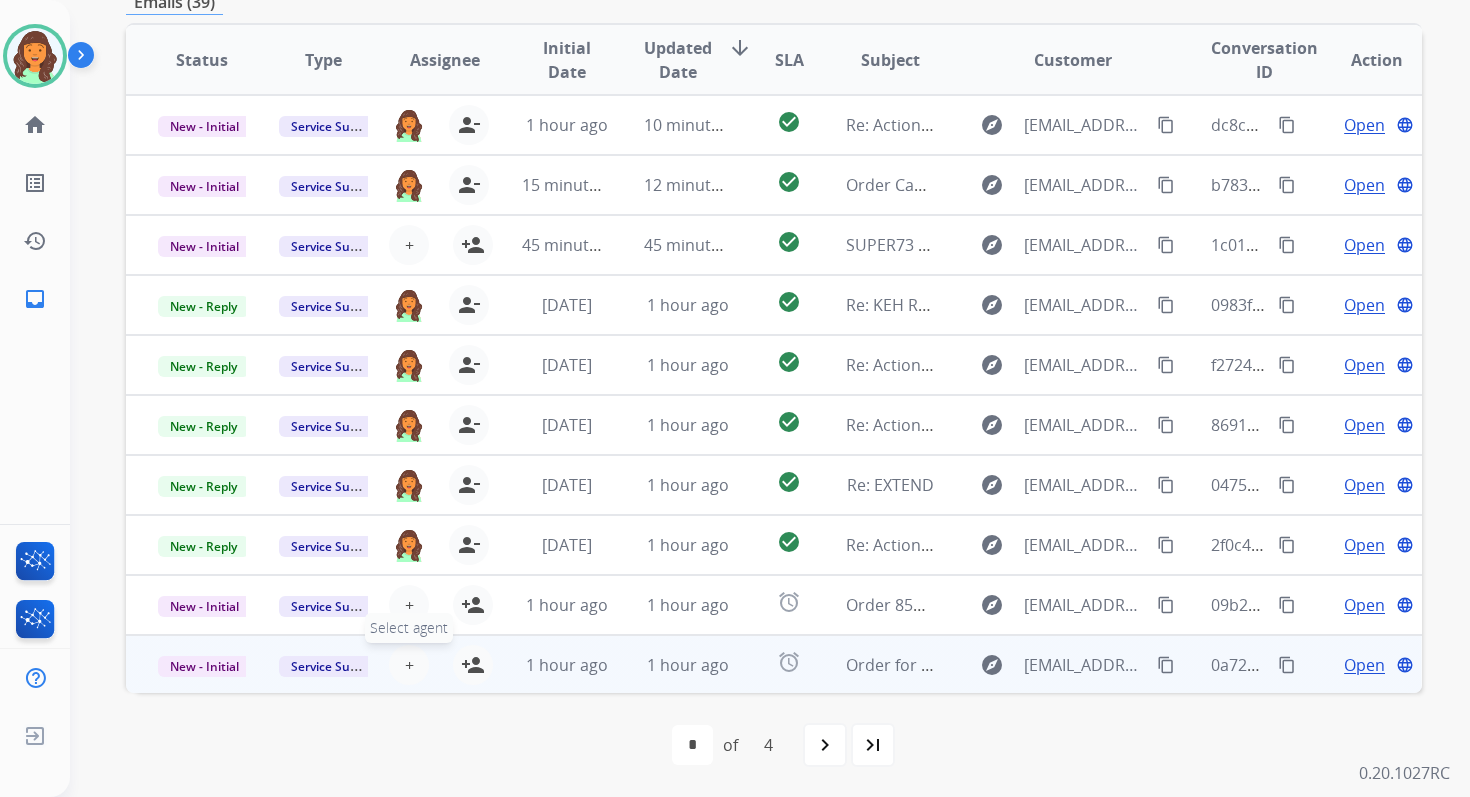 click on "+ Select agent" at bounding box center (409, 665) 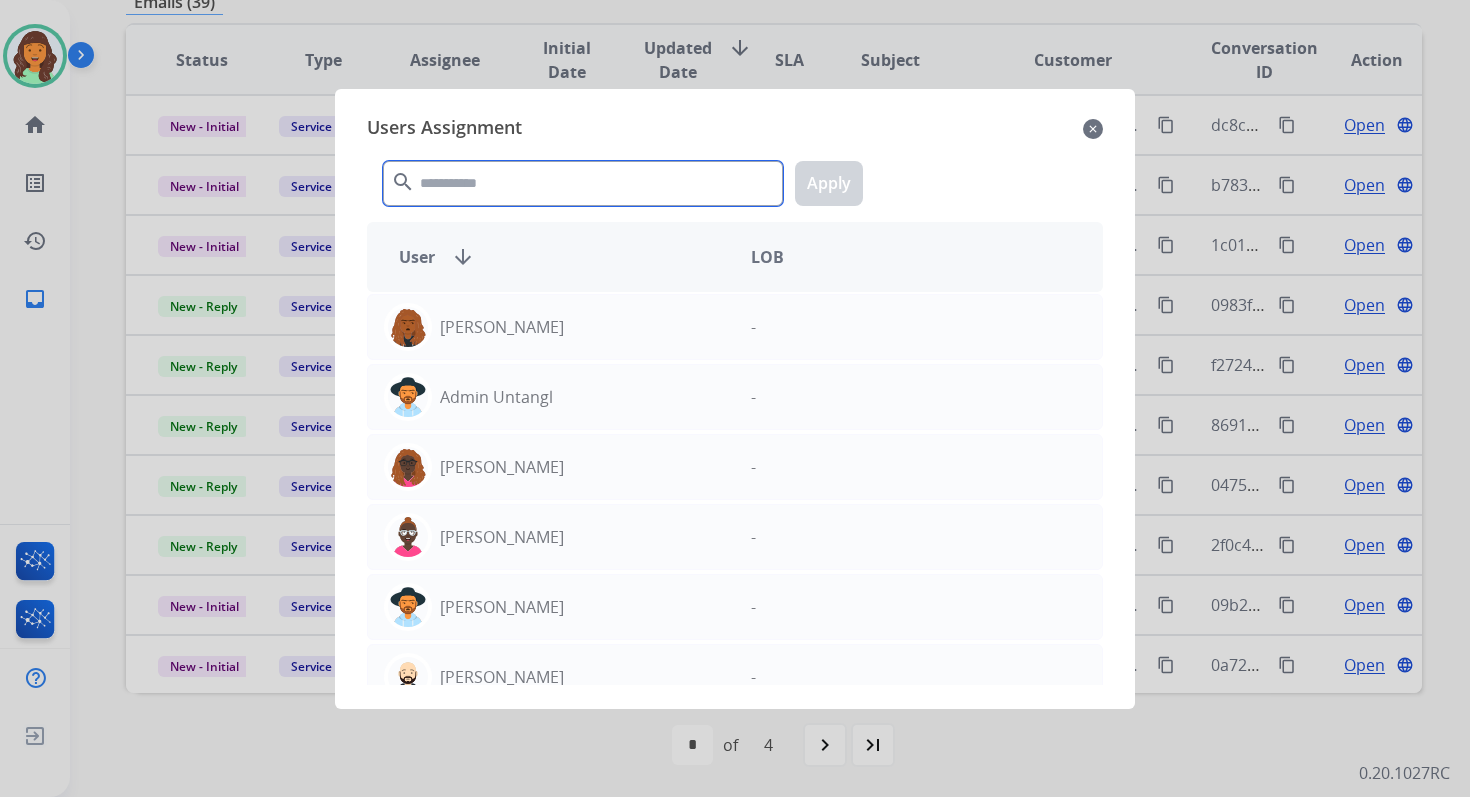 click 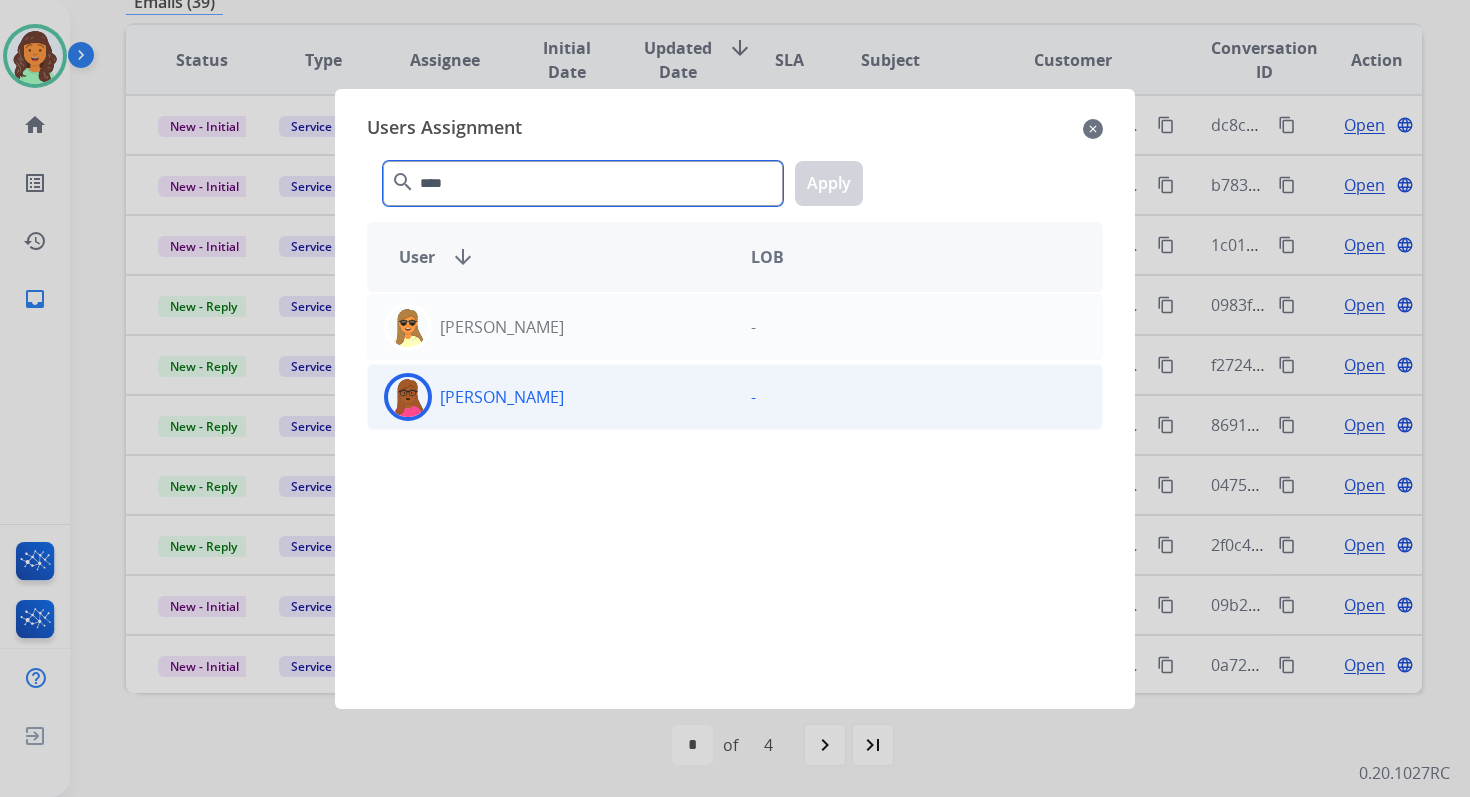 type on "****" 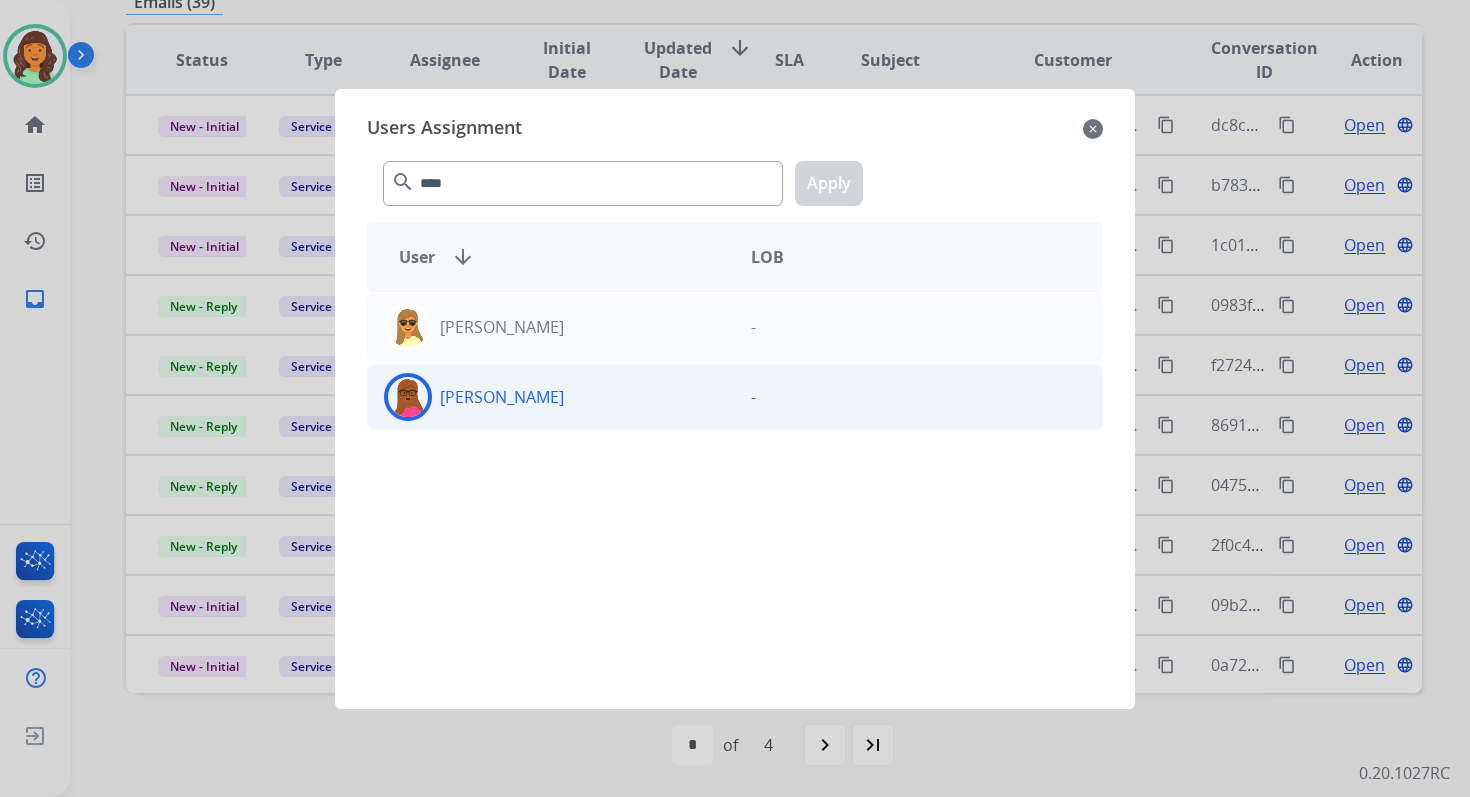 click on "[PERSON_NAME]" 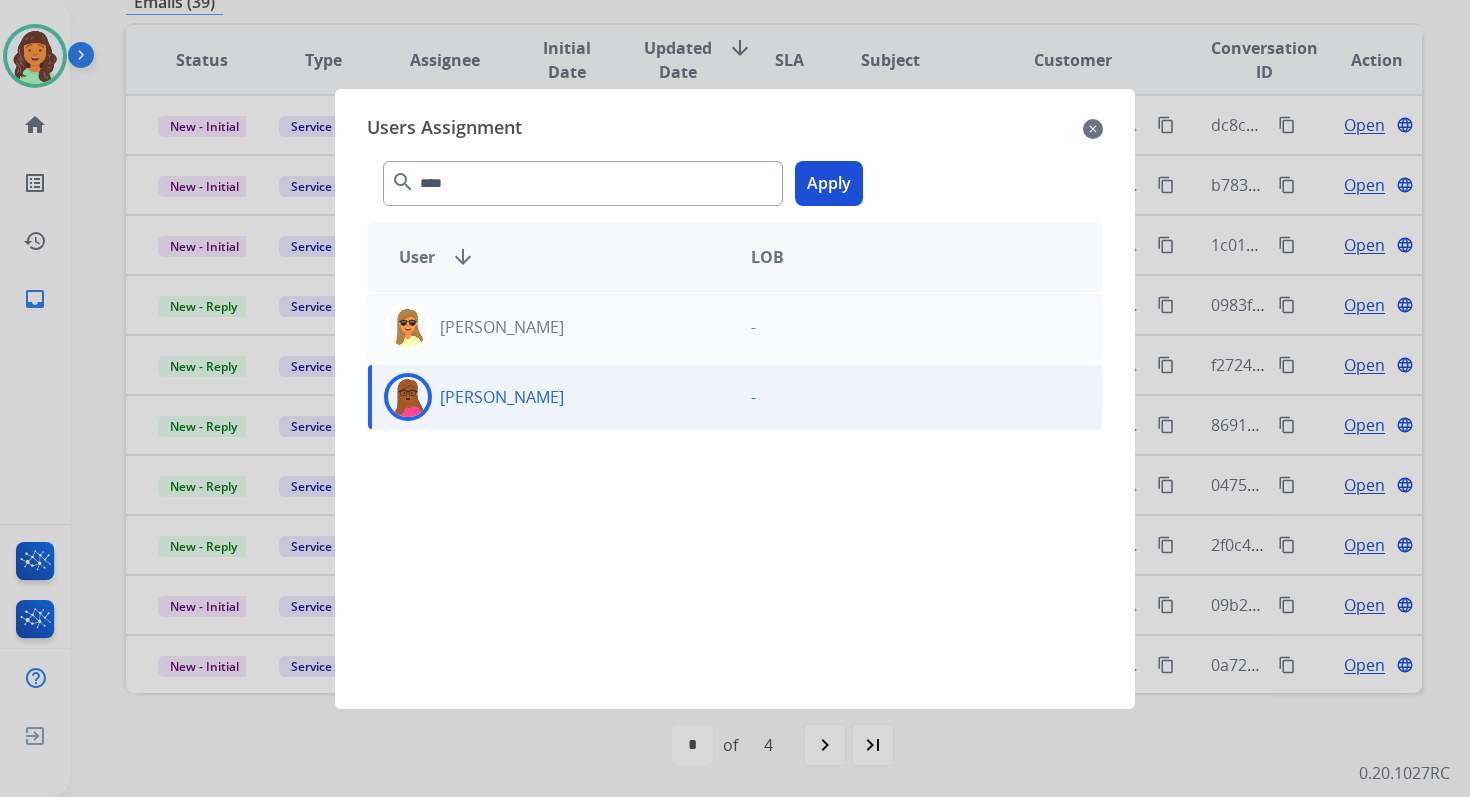 click on "Apply" 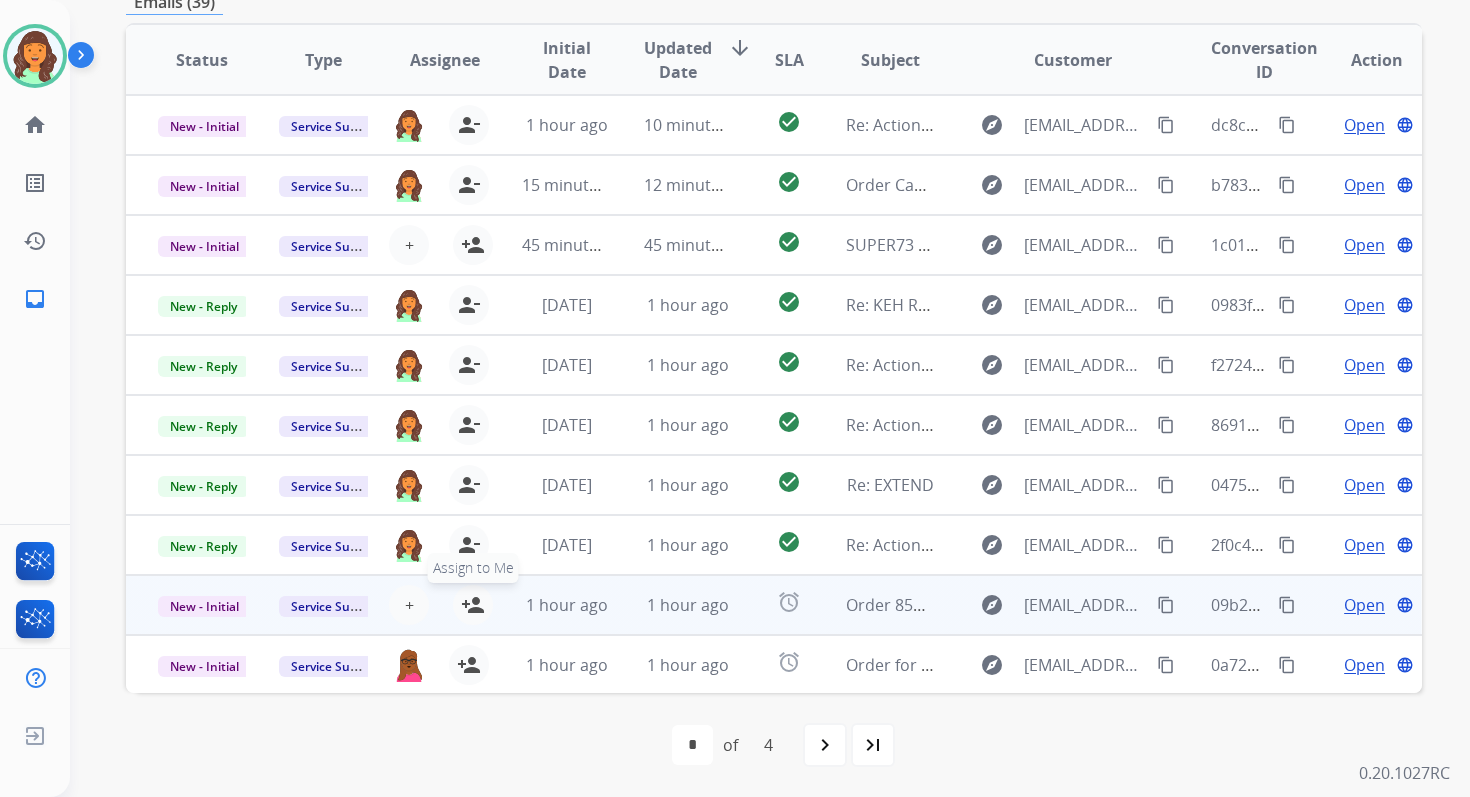 click on "person_add" at bounding box center (473, 605) 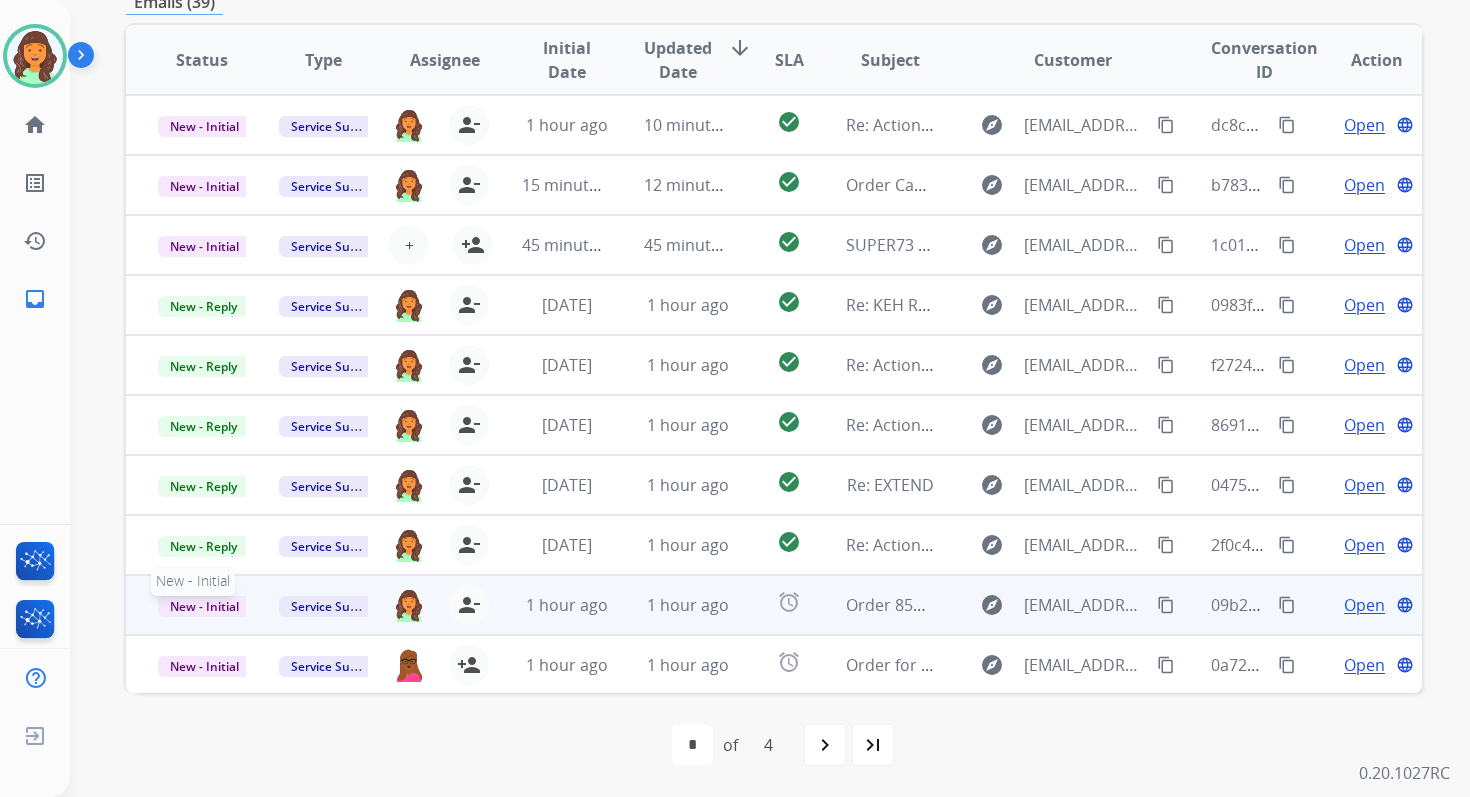 click on "New - Initial" at bounding box center [204, 606] 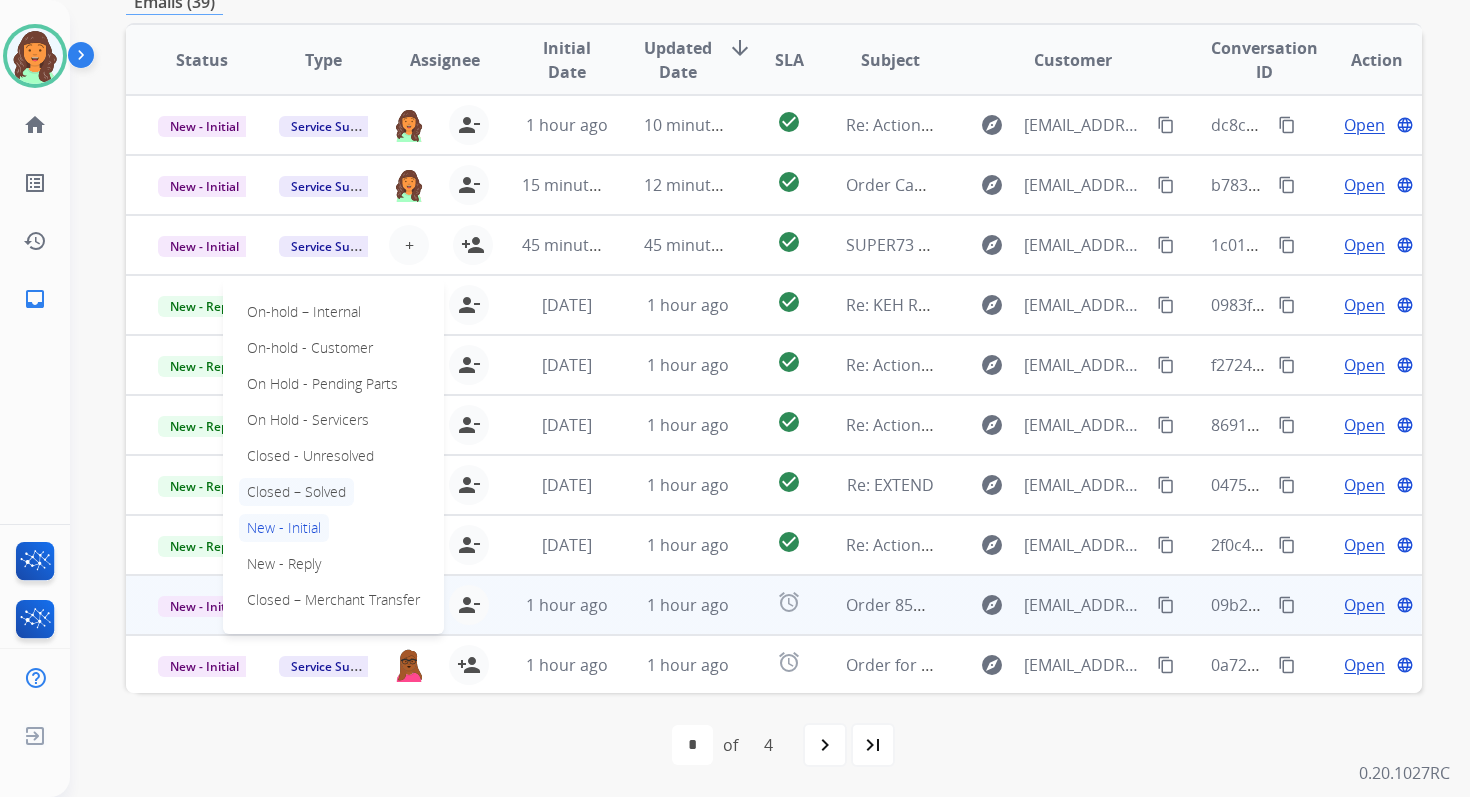 click on "Closed – Solved" at bounding box center [296, 492] 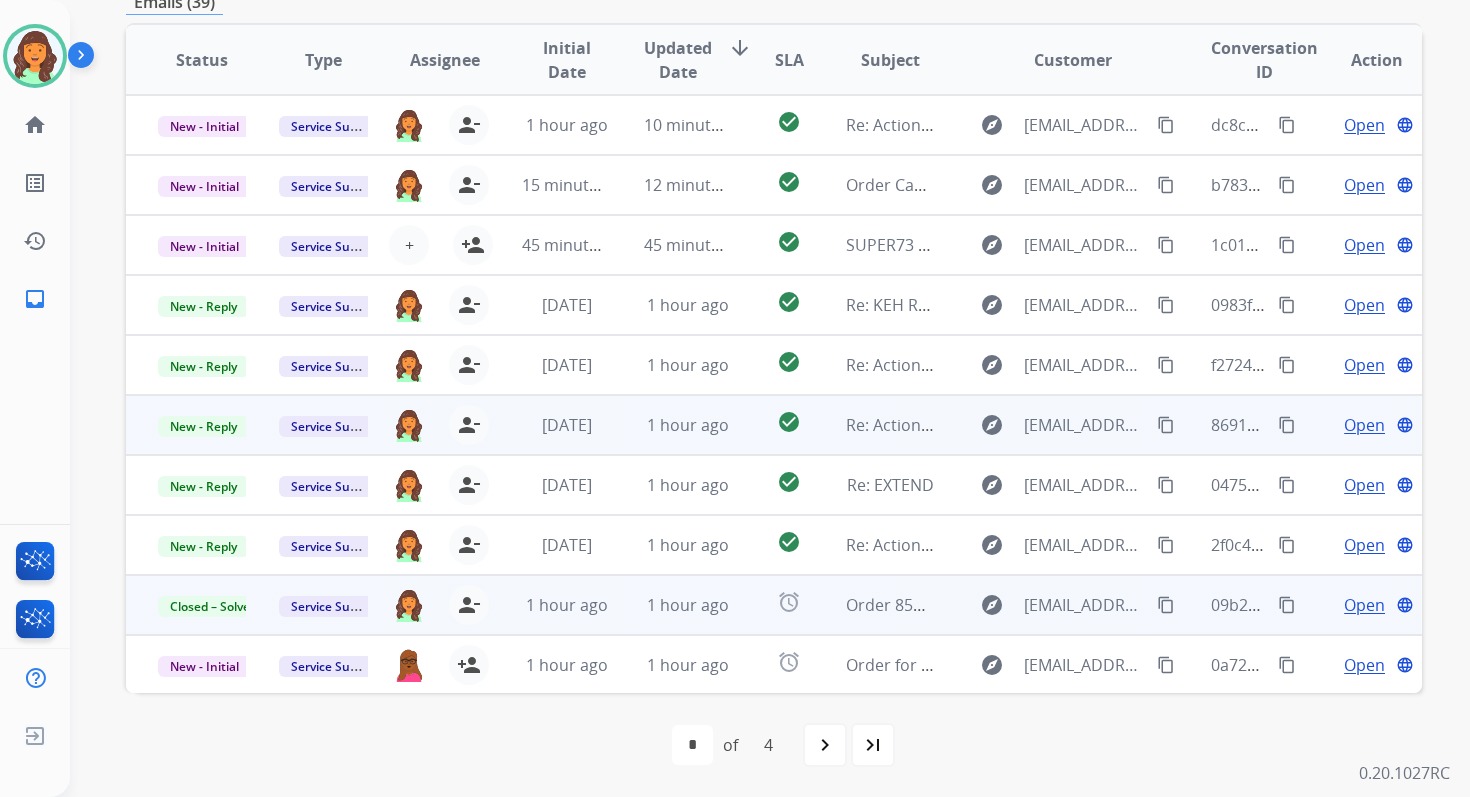 scroll, scrollTop: 0, scrollLeft: 0, axis: both 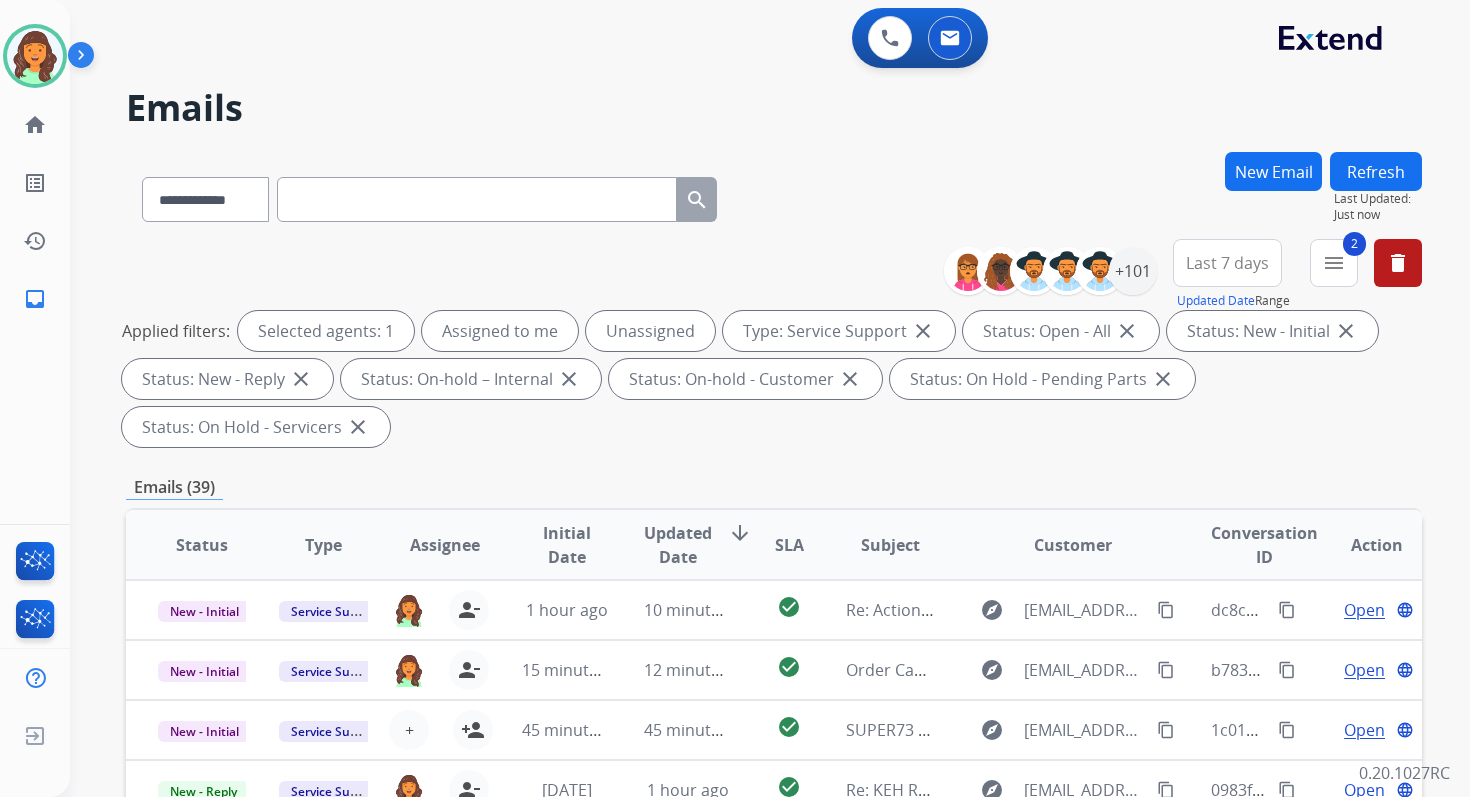 click on "Refresh" at bounding box center (1376, 171) 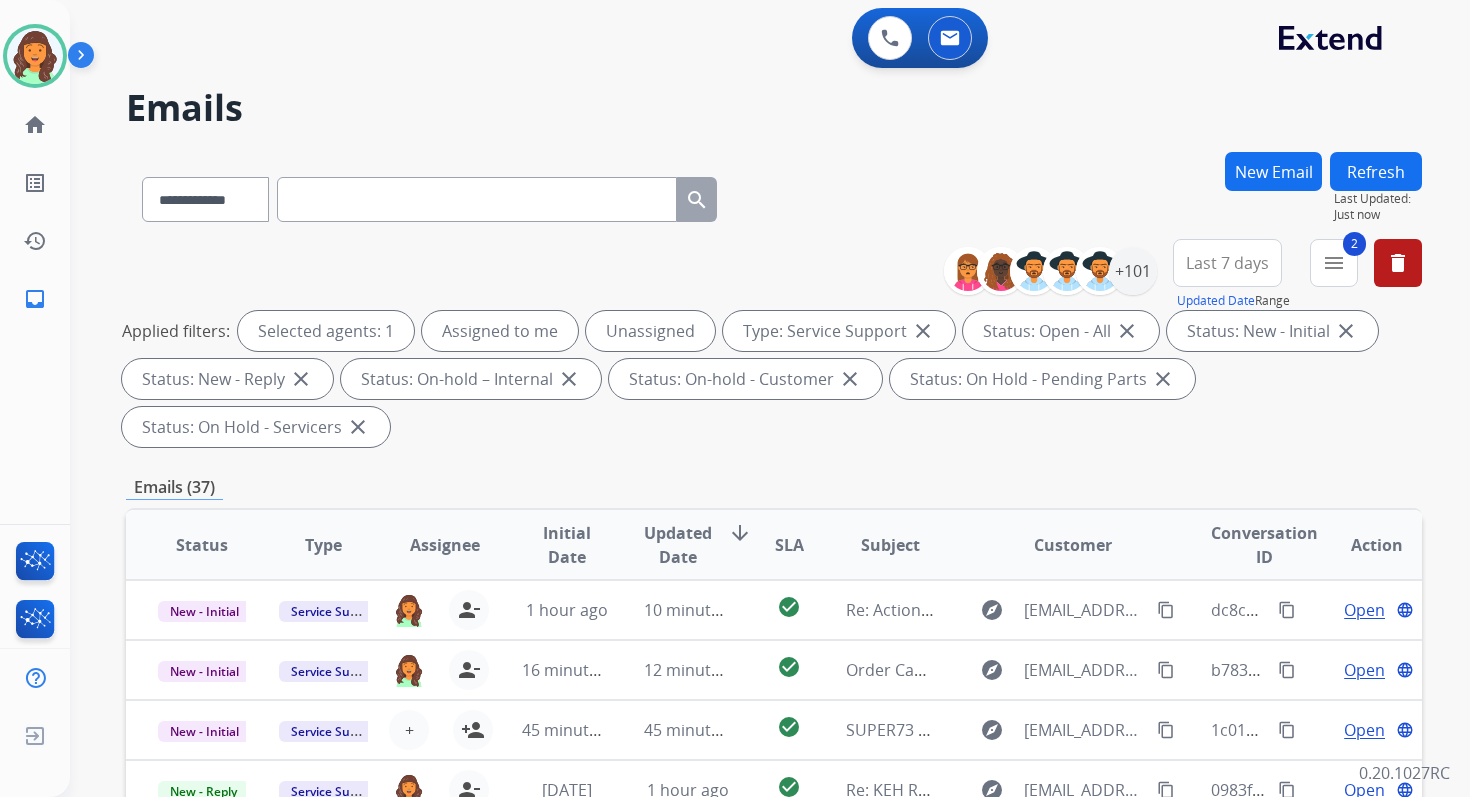 scroll, scrollTop: 485, scrollLeft: 0, axis: vertical 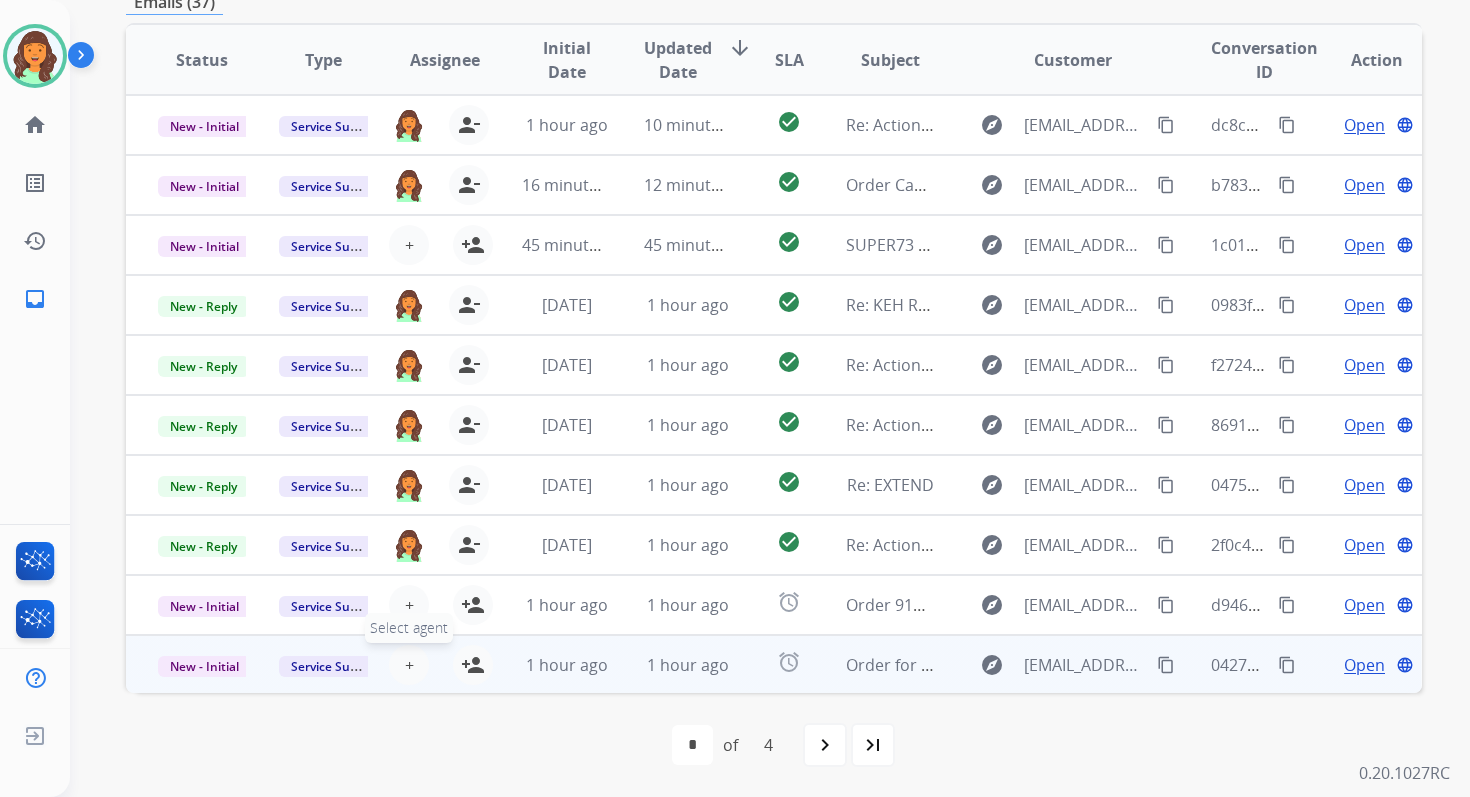 click on "+" at bounding box center (409, 665) 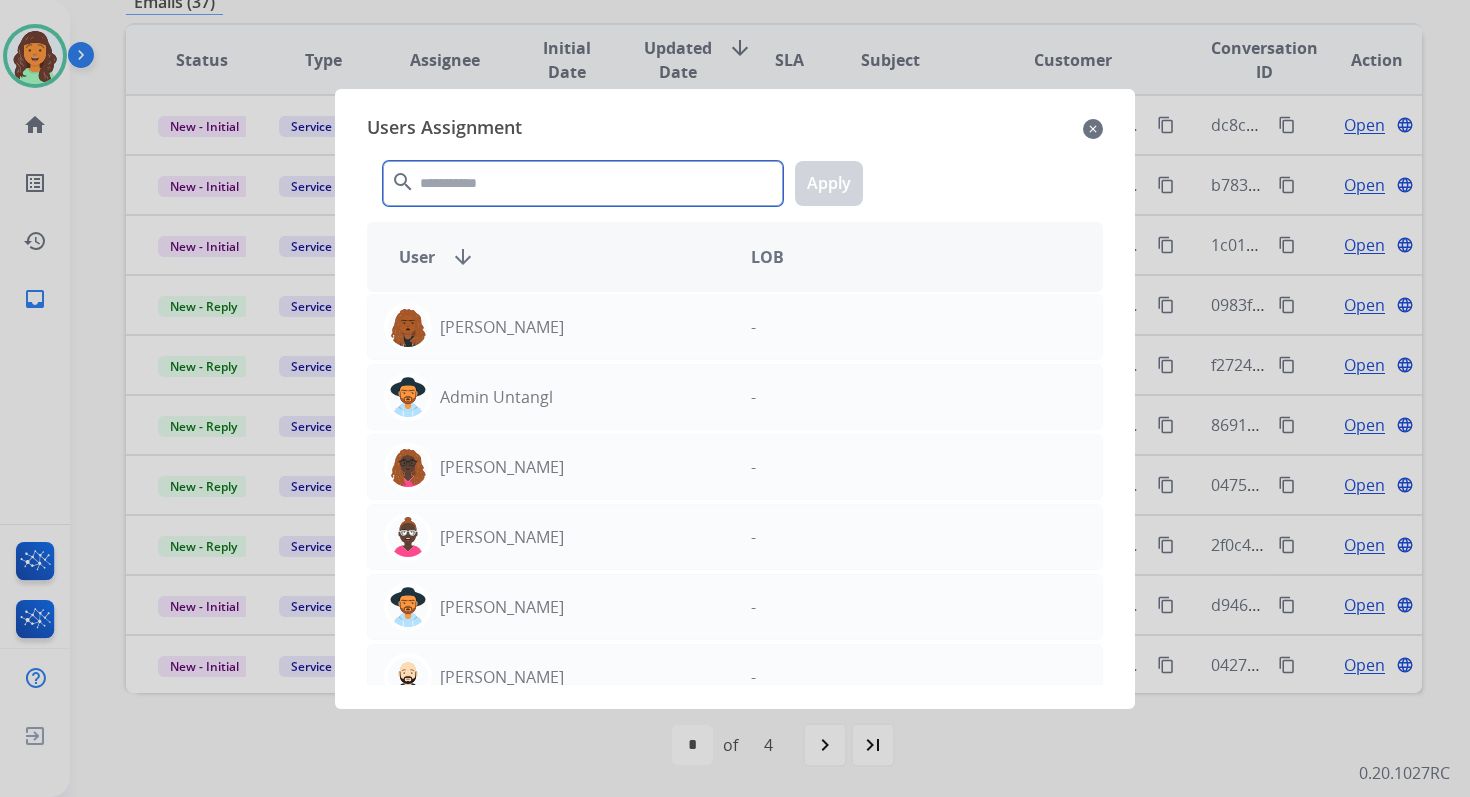 click 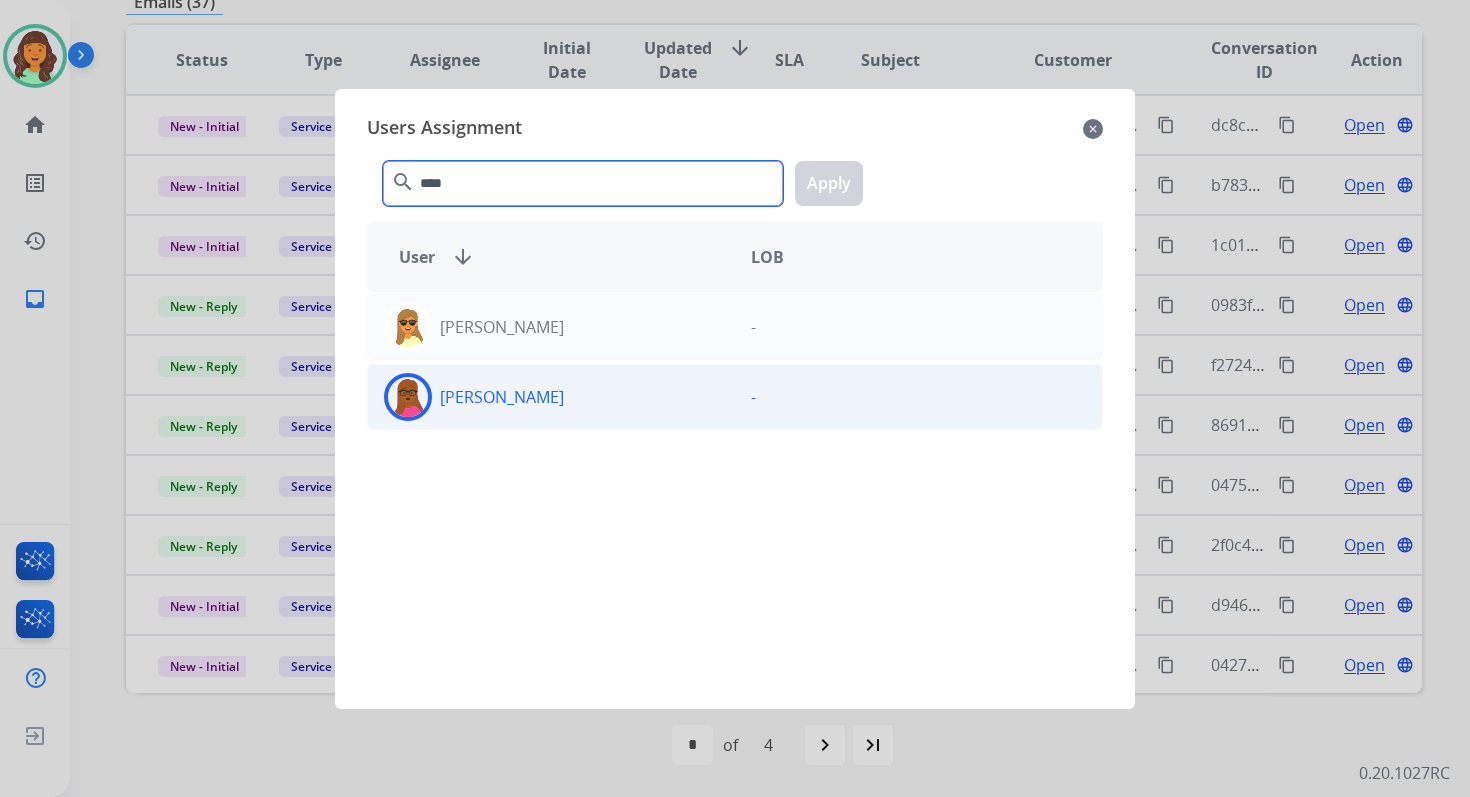 type on "****" 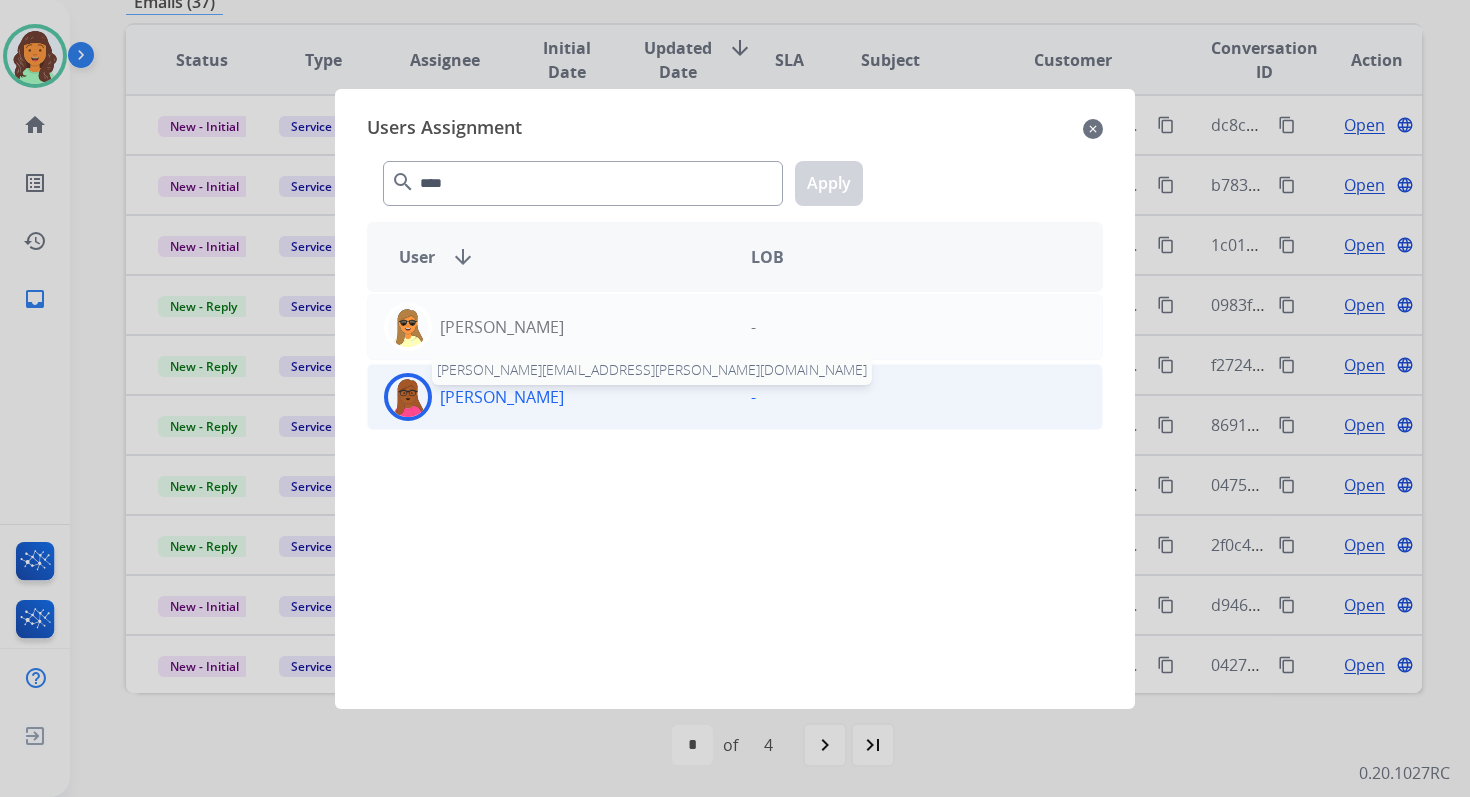 click on "[PERSON_NAME]" 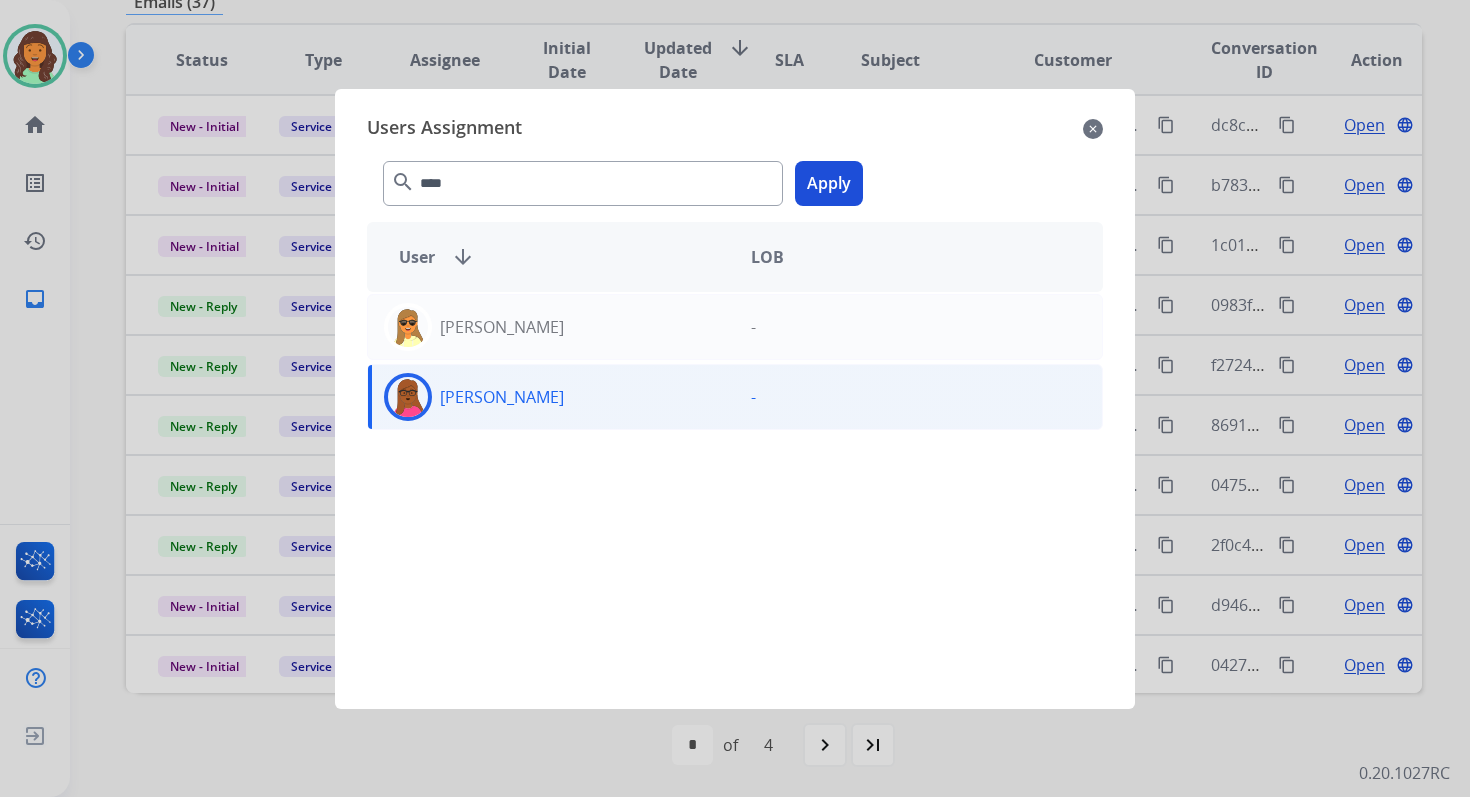 click on "Apply" 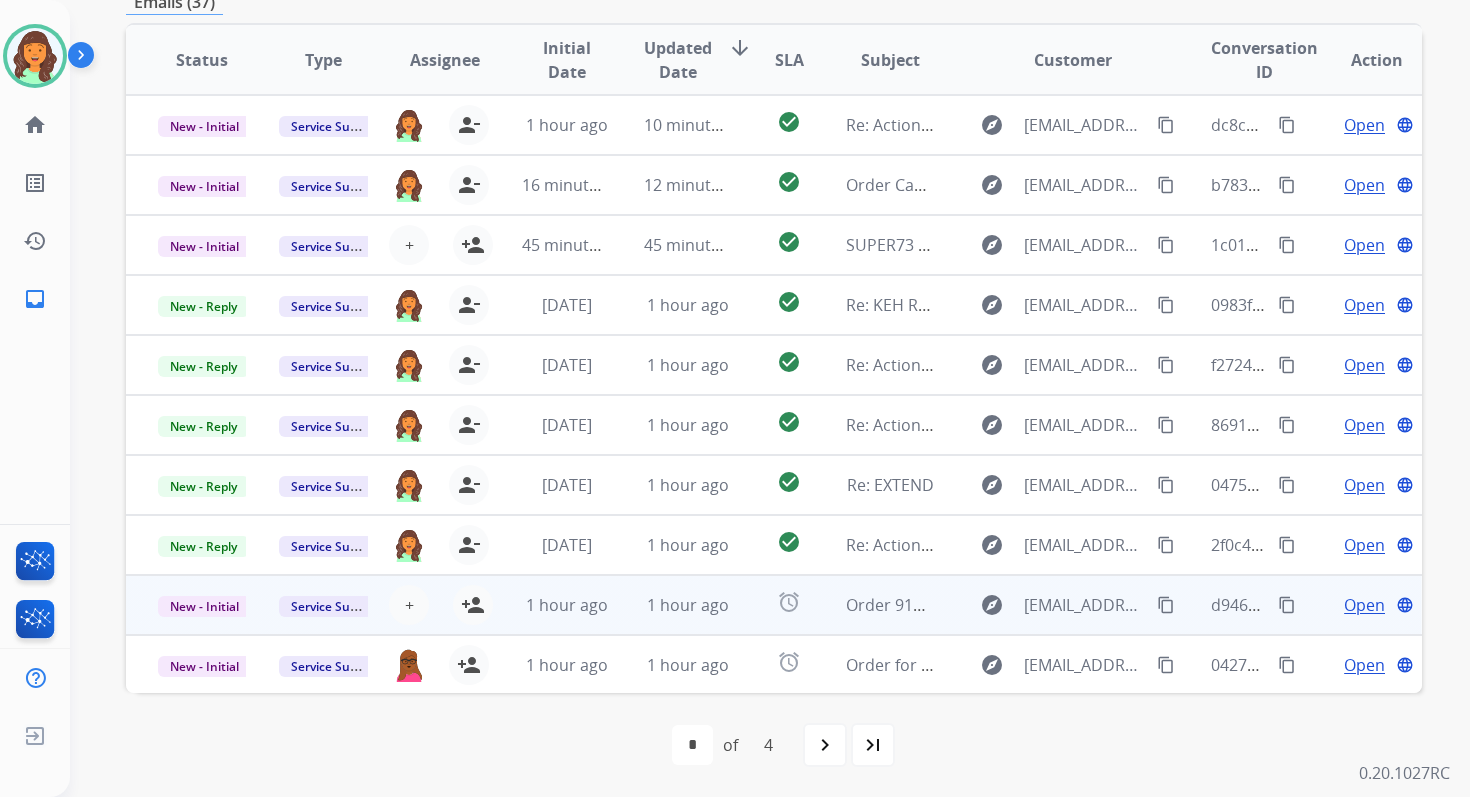 click on "1 hour ago" at bounding box center (672, 605) 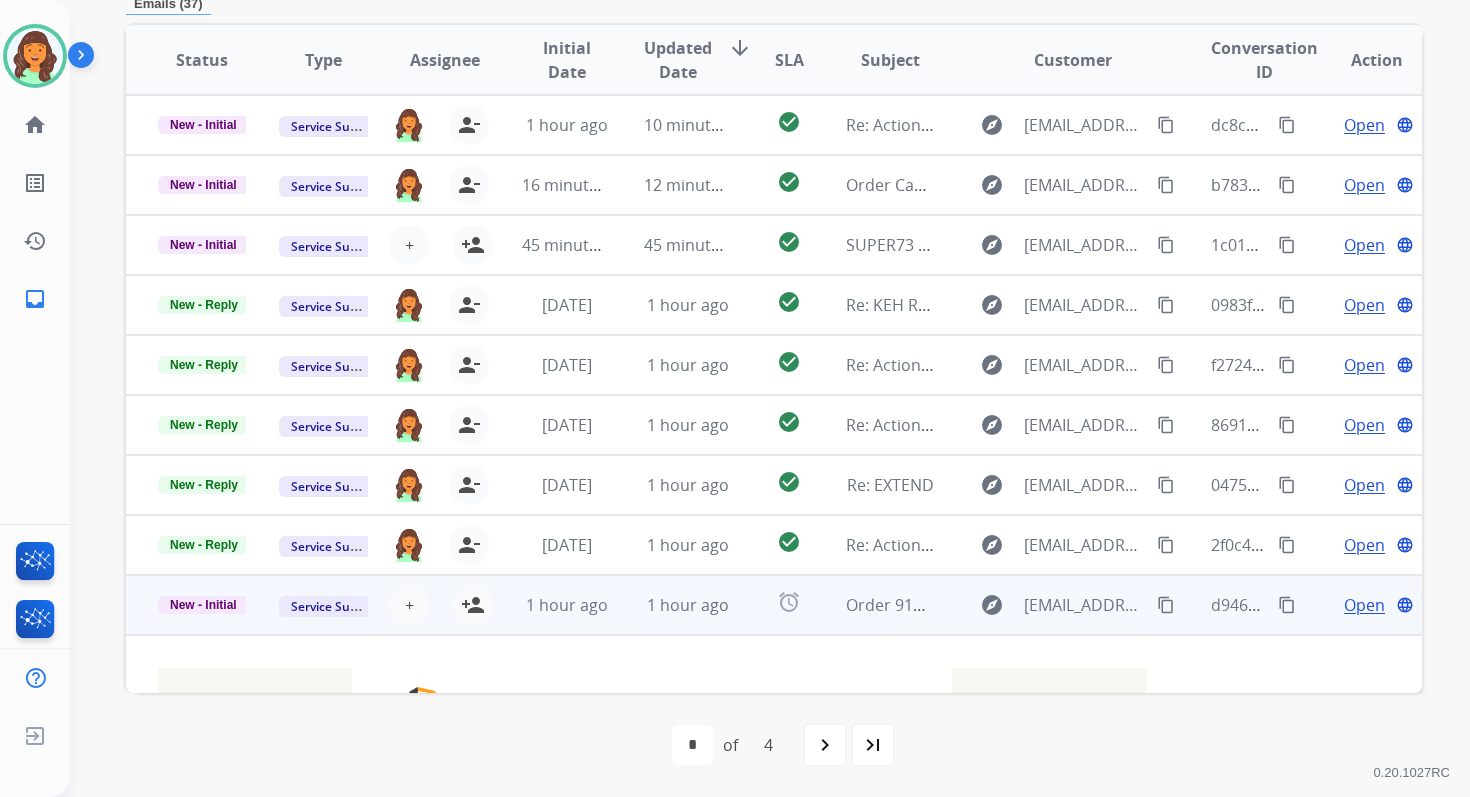 scroll, scrollTop: 480, scrollLeft: 0, axis: vertical 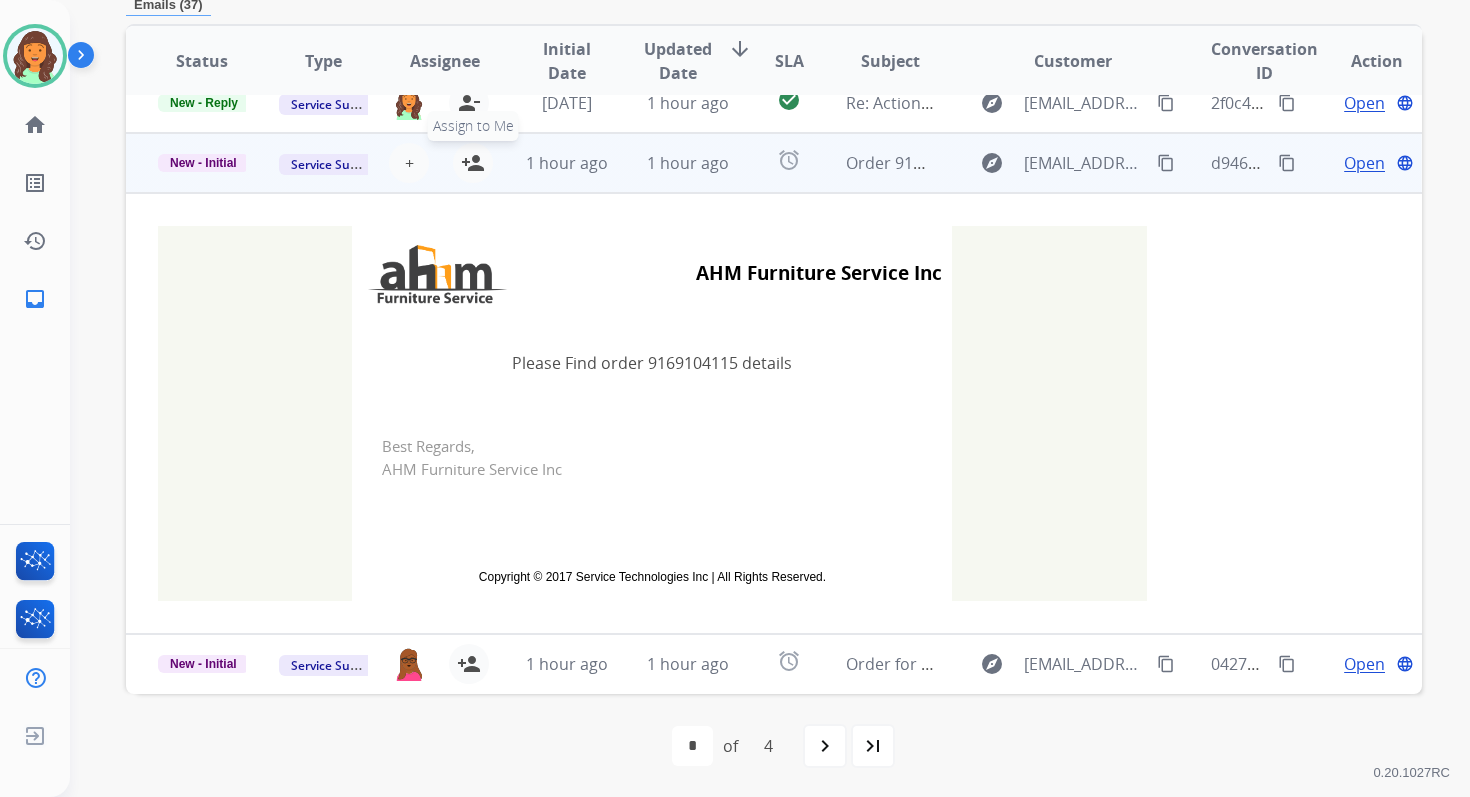 click on "person_add" at bounding box center [473, 163] 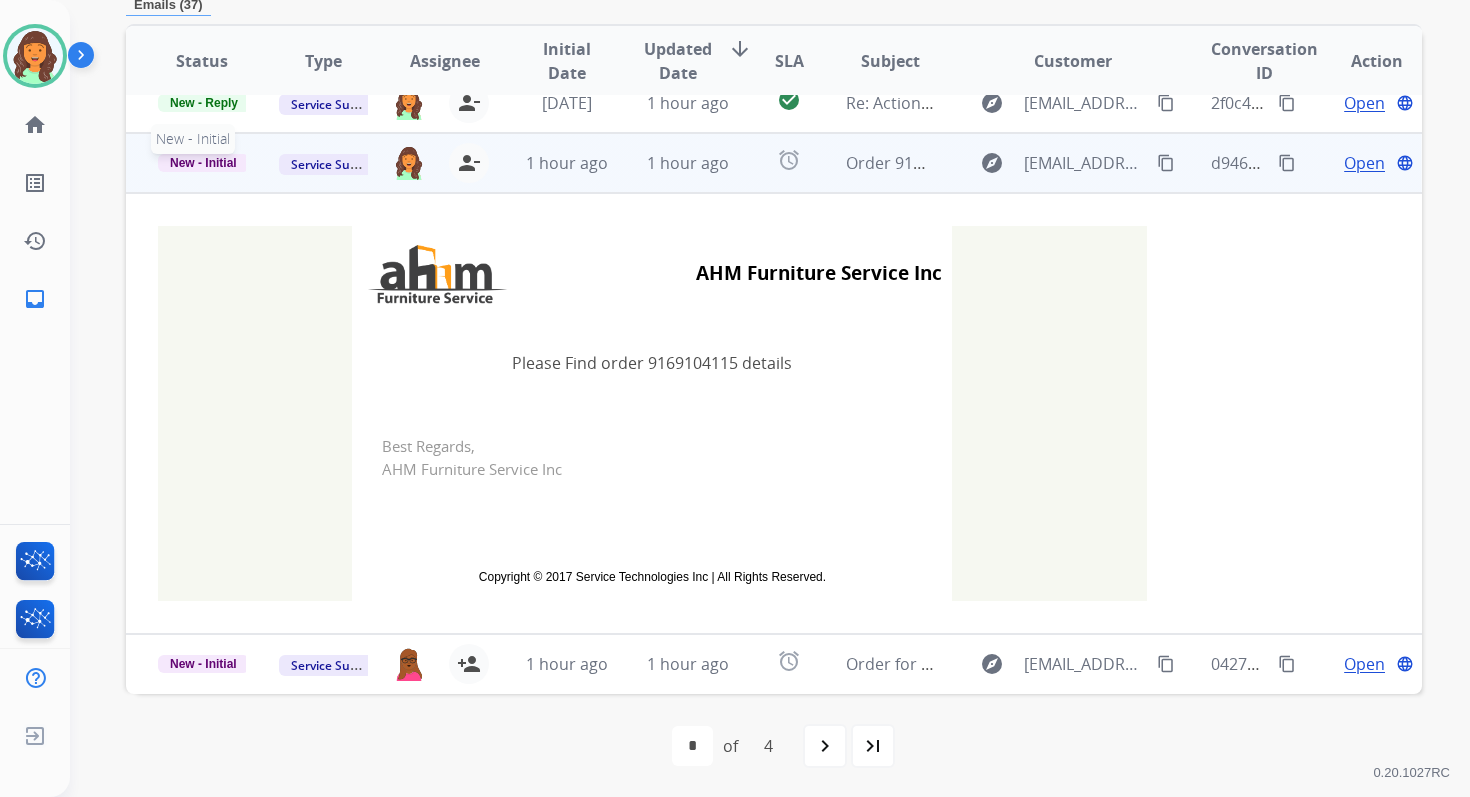 click on "New - Initial" at bounding box center [203, 163] 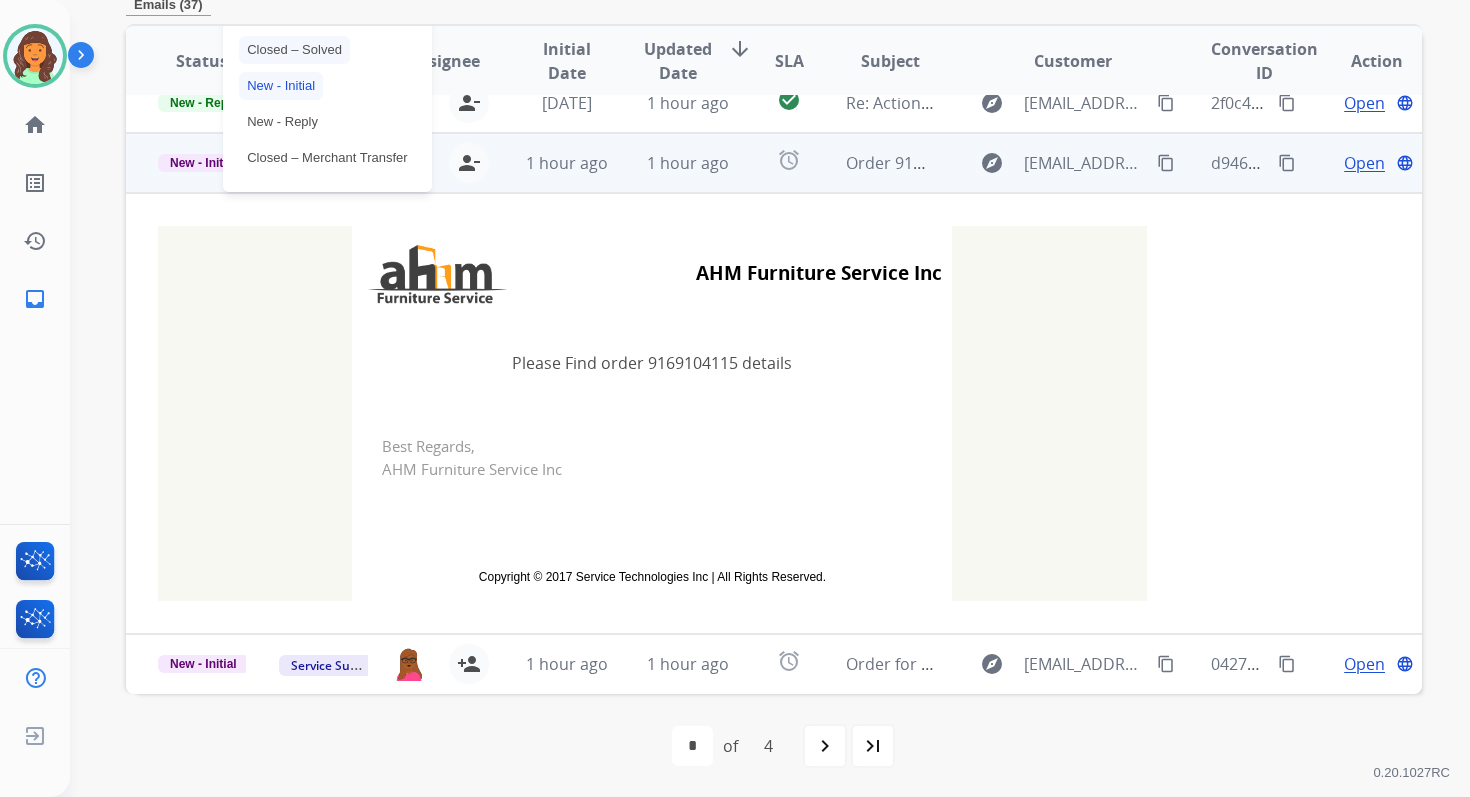 click on "Closed – Solved" at bounding box center [294, 50] 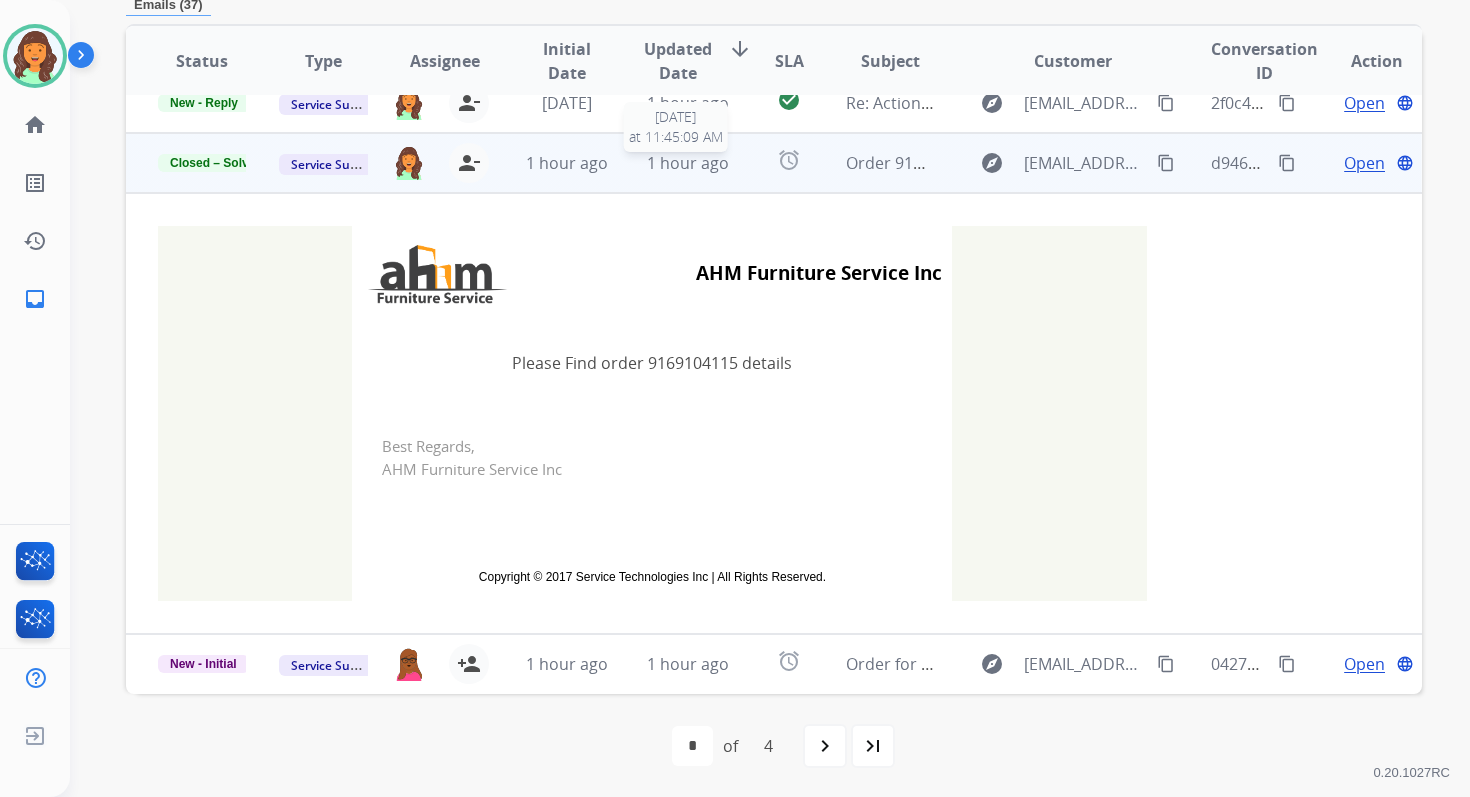 click on "1 hour ago" at bounding box center [688, 163] 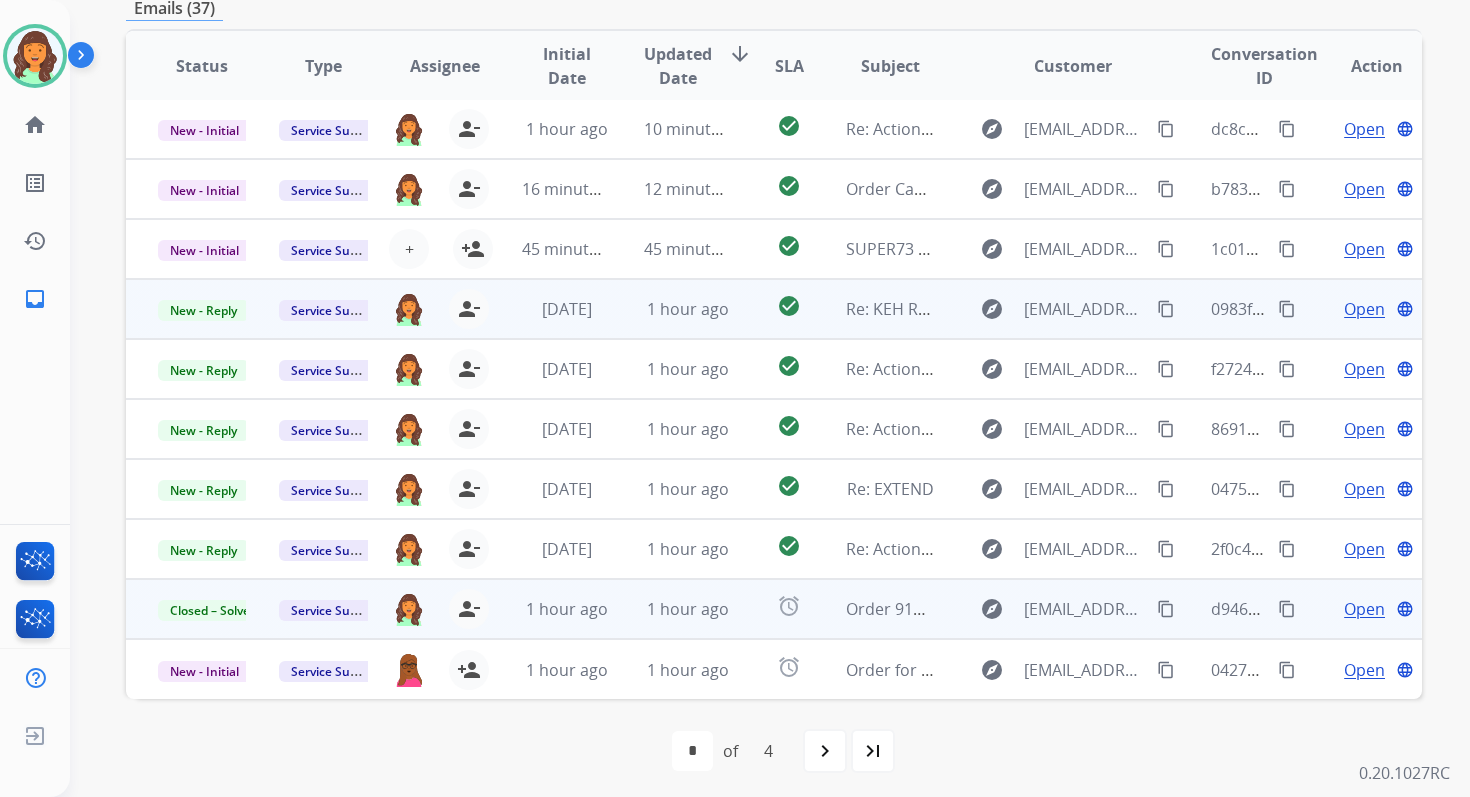 scroll, scrollTop: 0, scrollLeft: 0, axis: both 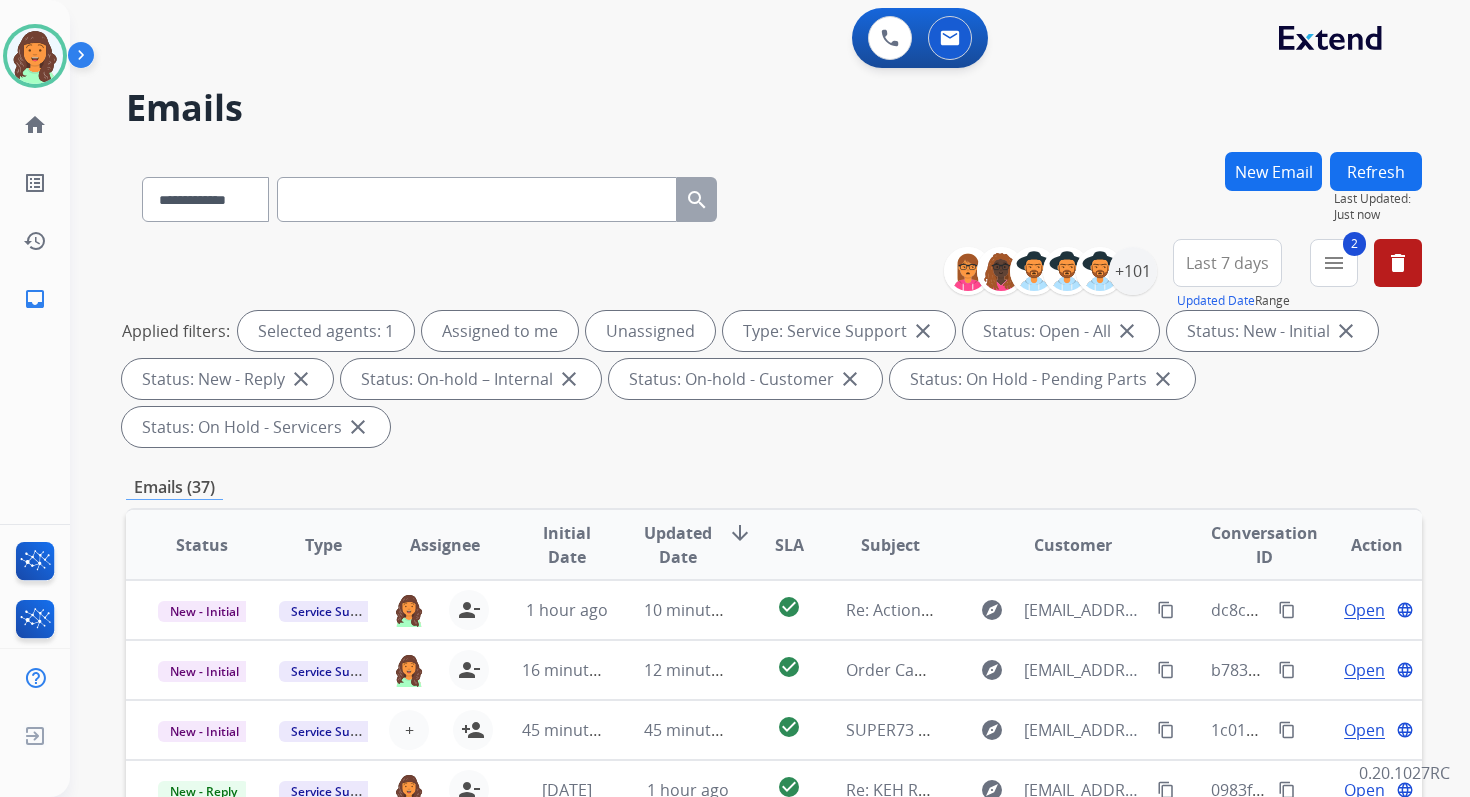 click on "Refresh" at bounding box center [1376, 171] 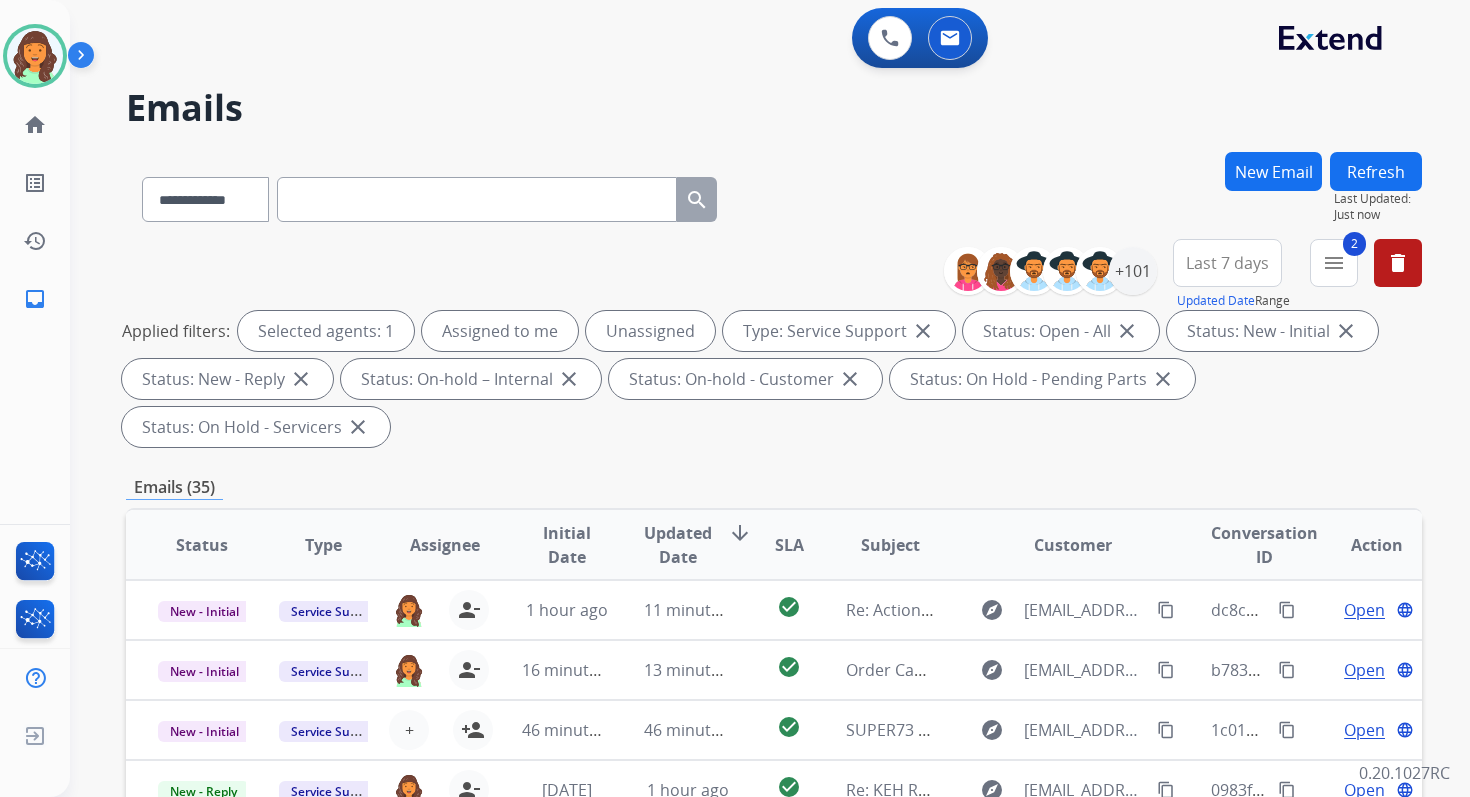 click on "Emails (35)" at bounding box center (774, 487) 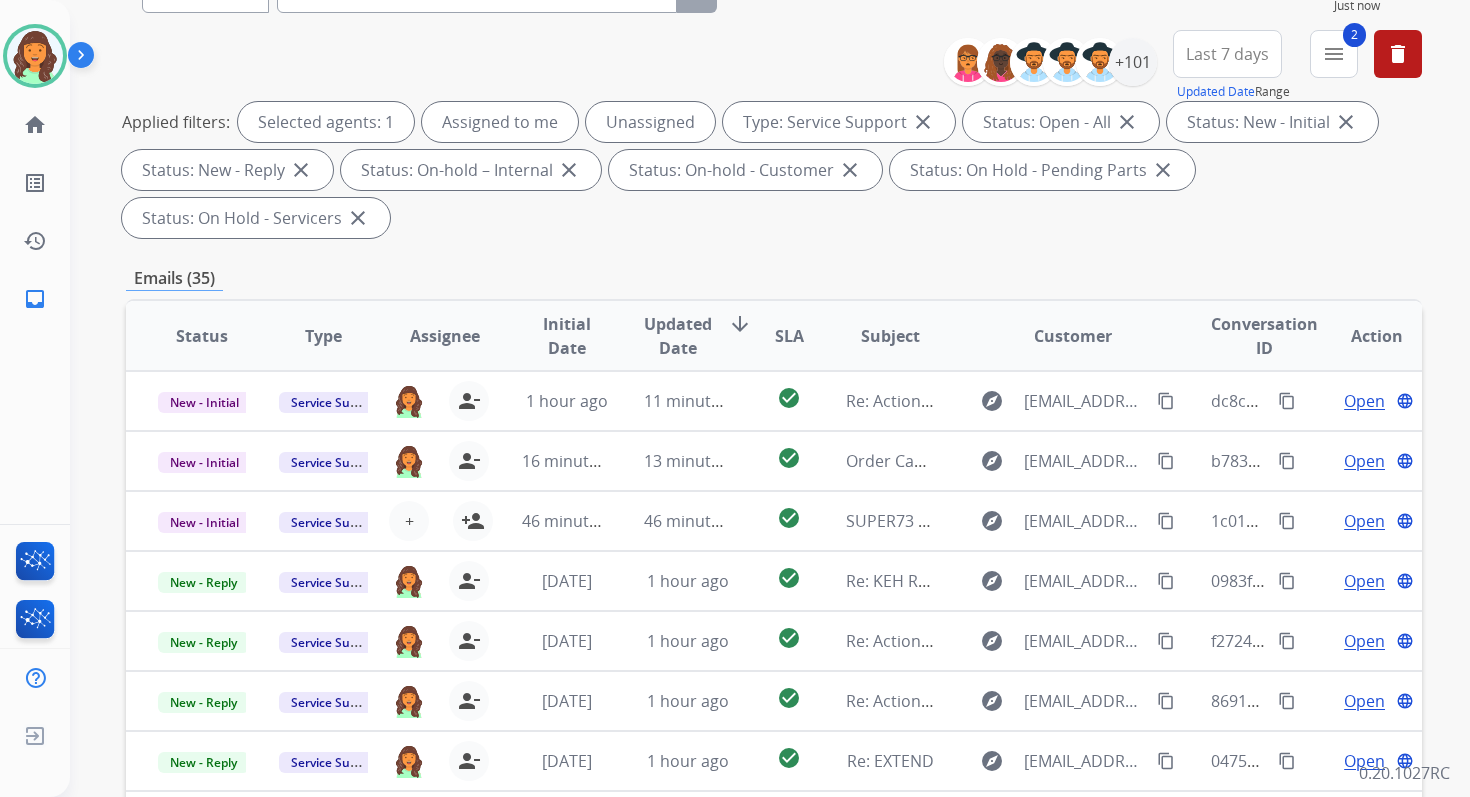 scroll, scrollTop: 485, scrollLeft: 0, axis: vertical 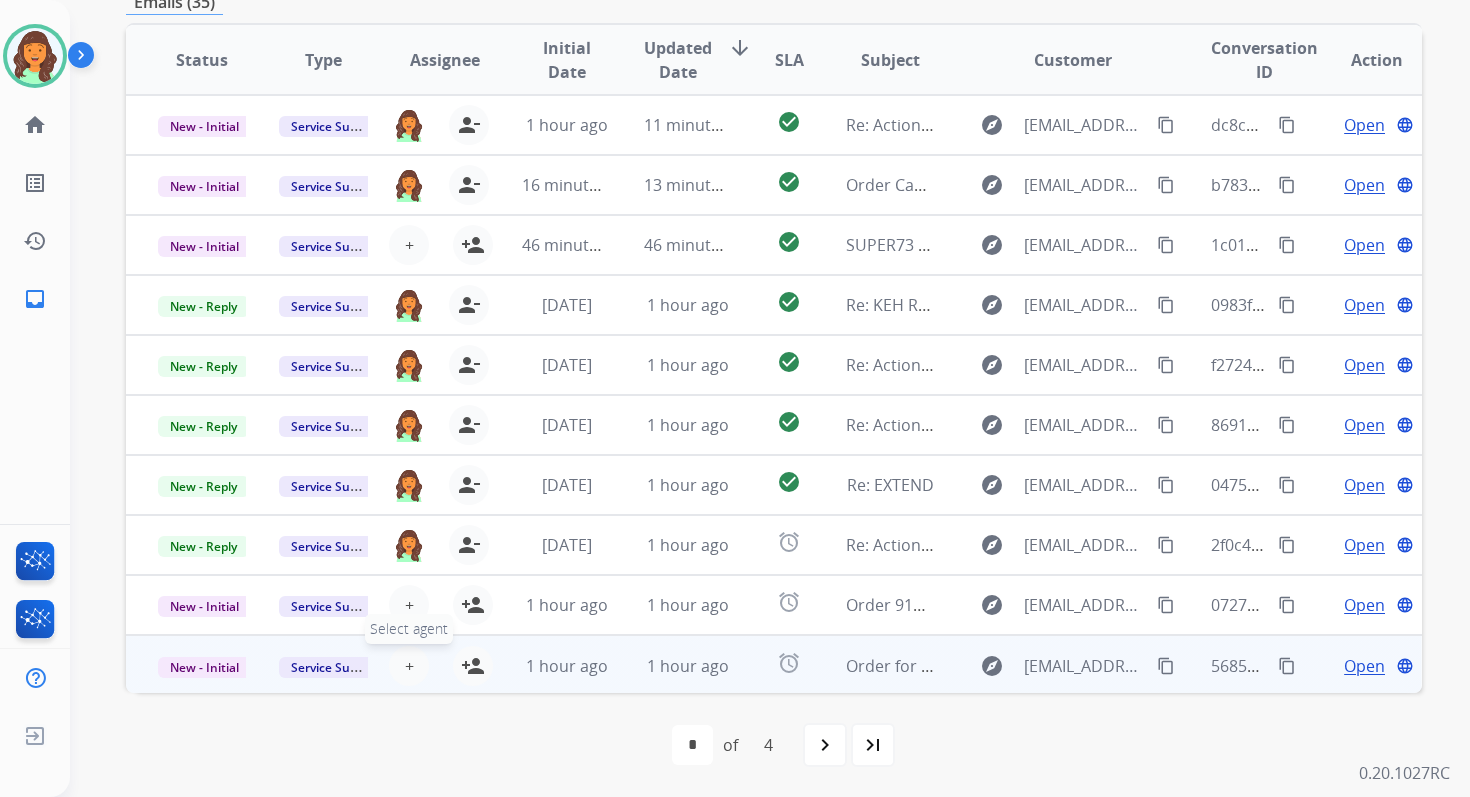 click on "+" at bounding box center [409, 666] 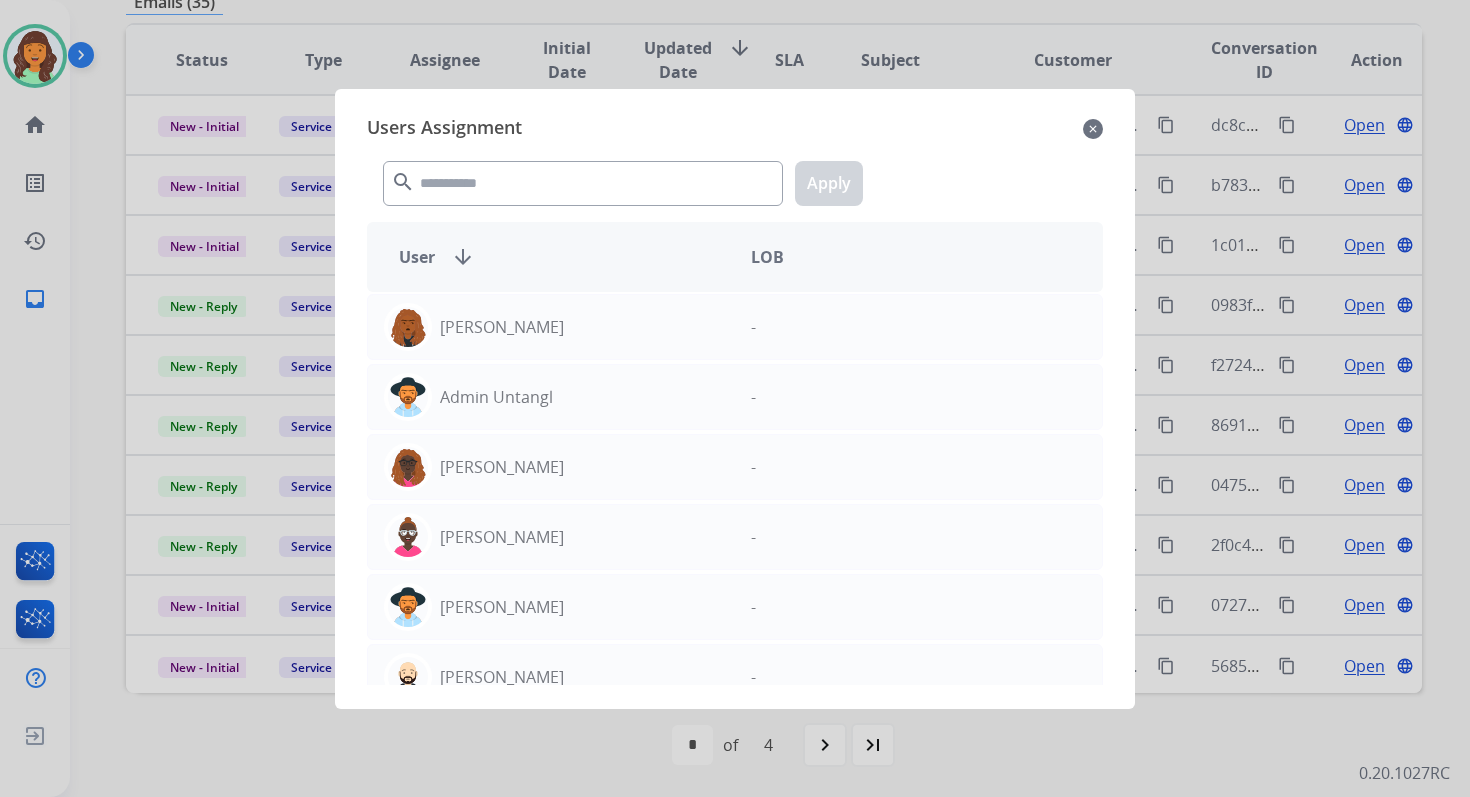 click on "Users Assignment close search  Apply   User  arrow_downward LOB  [PERSON_NAME]  -  Admin  Untangl  -  [PERSON_NAME]  -  [PERSON_NAME]  -  [PERSON_NAME]  -  [PERSON_NAME]  -  [MEDICAL_DATA][PERSON_NAME]  -  [PERSON_NAME]  -  [PERSON_NAME]  -  [PERSON_NAME]  -  [PERSON_NAME]  -  [PERSON_NAME]  -  [PERSON_NAME]  -  [PERSON_NAME]  -  [PERSON_NAME]  -  [PERSON_NAME]  -  [PERSON_NAME]  -  [PERSON_NAME]  -  [PERSON_NAME]  [PERSON_NAME]  -  [PERSON_NAME]  -  [PERSON_NAME]  -  [PERSON_NAME]  -  [PERSON_NAME]  -  [PERSON_NAME]  -  Annalyah  [PERSON_NAME]  -  [PERSON_NAME]  -  [PERSON_NAME]  -  [PERSON_NAME]  -  [PERSON_NAME]  -  [PERSON_NAME]  -  [PERSON_NAME]  -  [PERSON_NAME]  -  [PERSON_NAME]  -  [PERSON_NAME]  -  [PERSON_NAME]  -  [PERSON_NAME]  -  [PERSON_NAME]  -  [PERSON_NAME]  -  [PERSON_NAME]  -  [PERSON_NAME]  -  [PERSON_NAME]  -  [PERSON_NAME]  -  [PERSON_NAME]  -  [PERSON_NAME]  -  [PERSON_NAME]  -  [PERSON_NAME]  - - -" 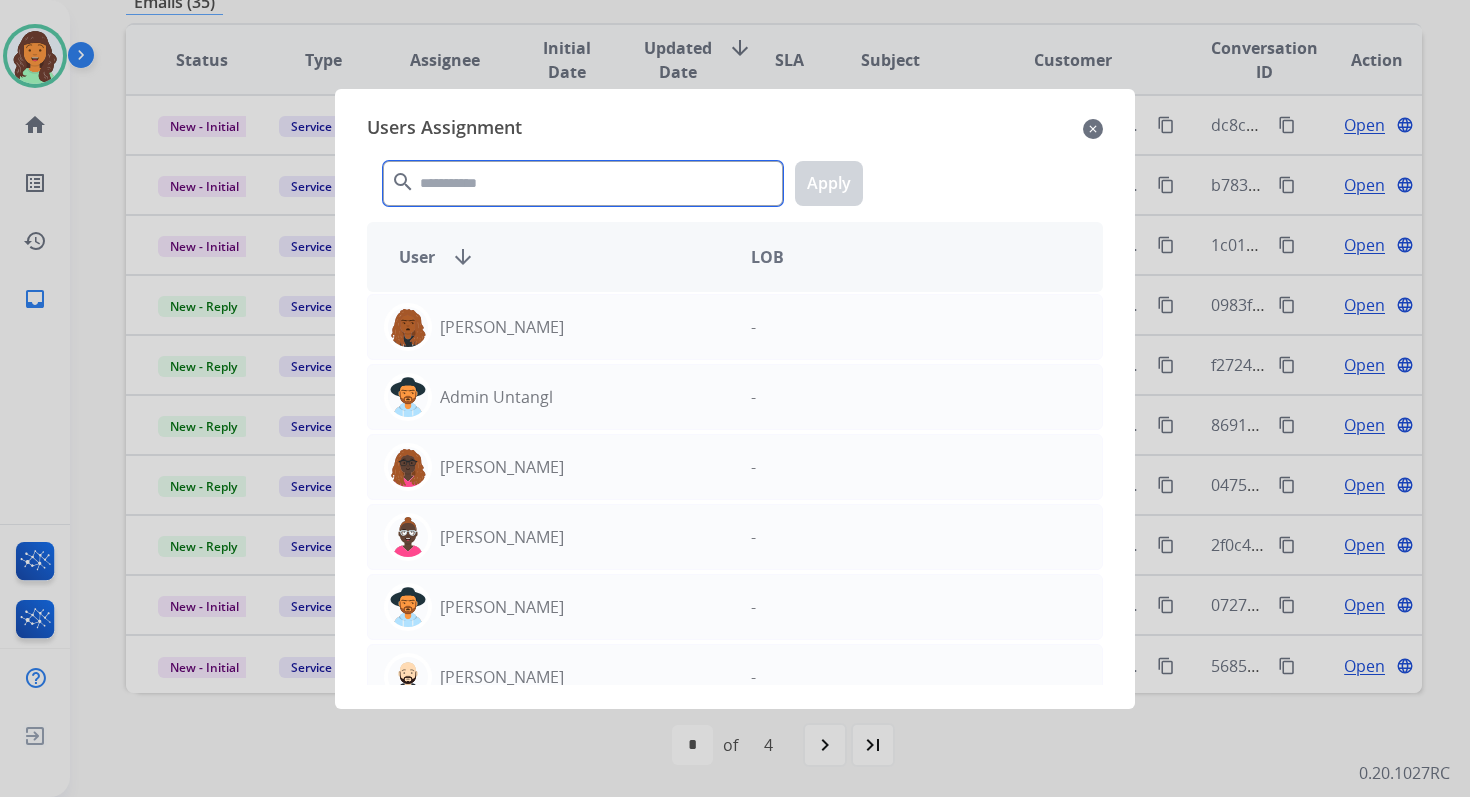 click 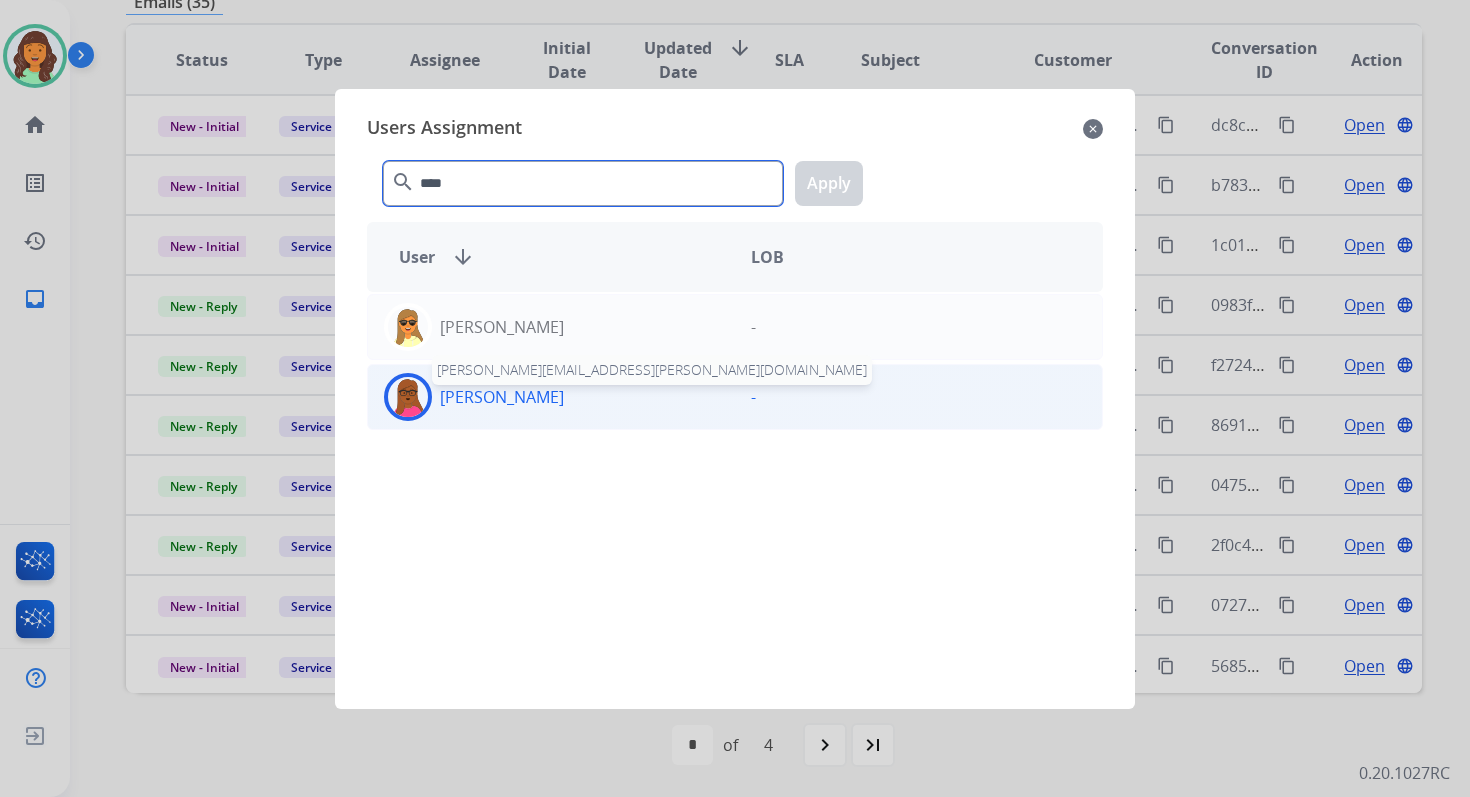 type on "****" 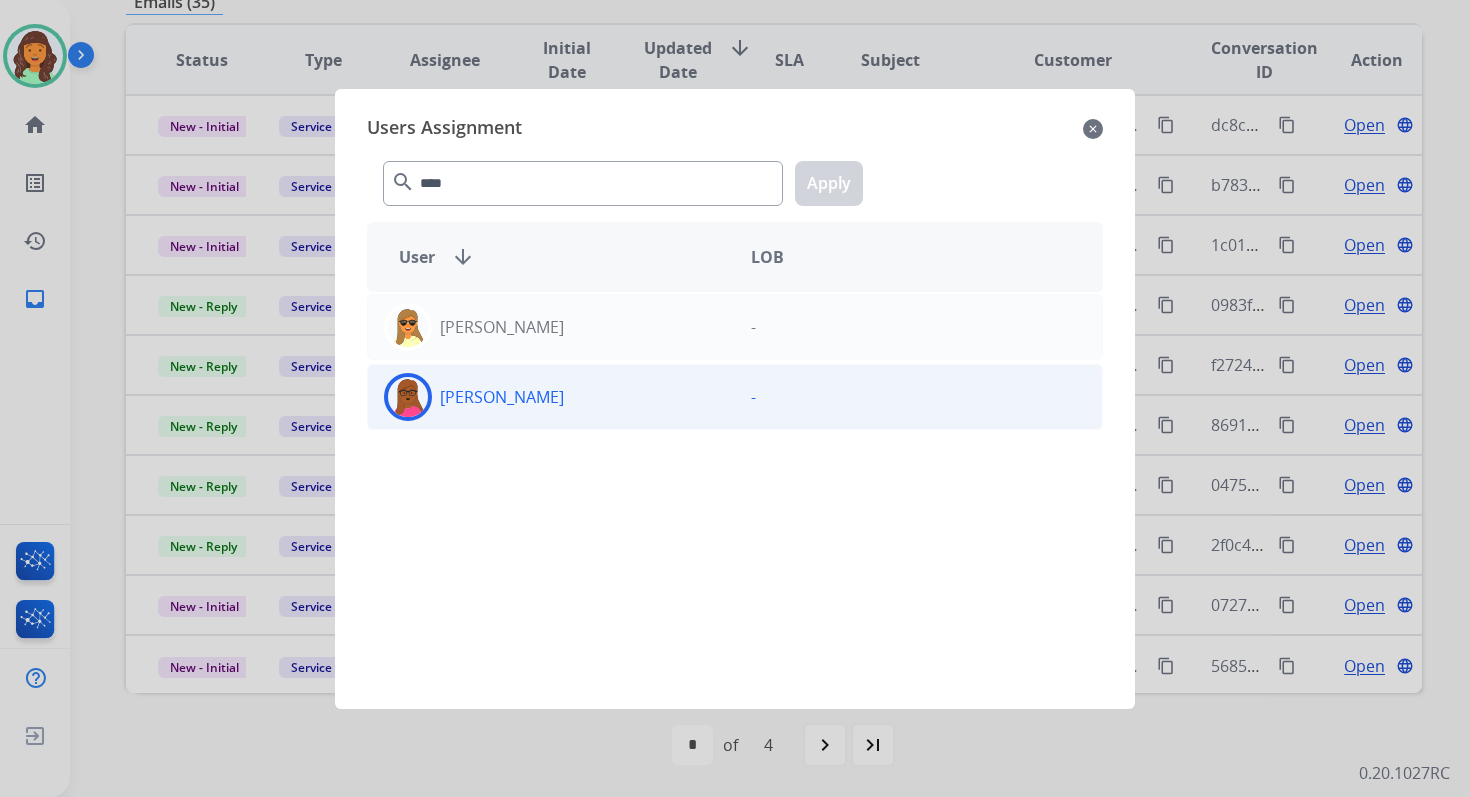 click on "[PERSON_NAME]" 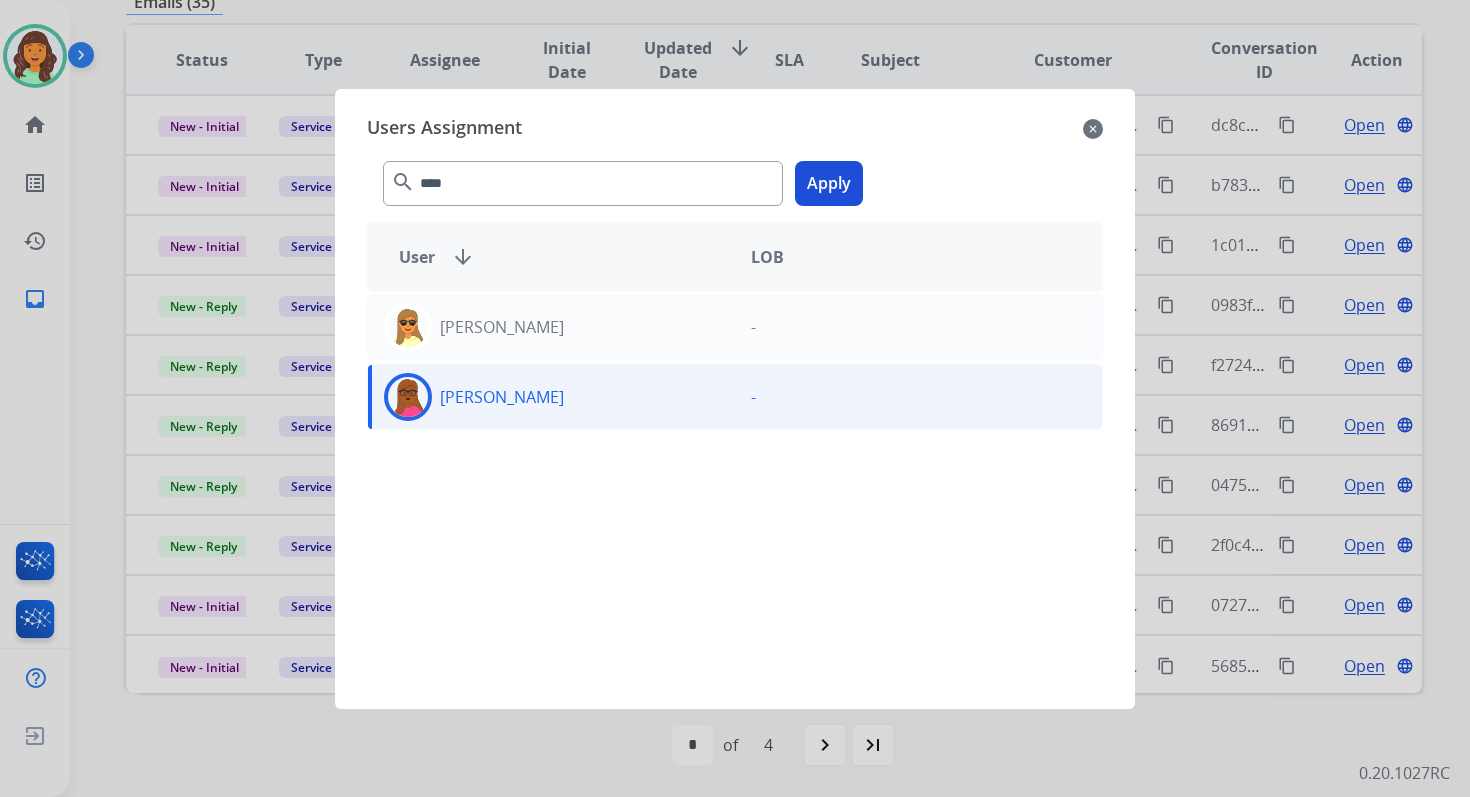 click on "Apply" 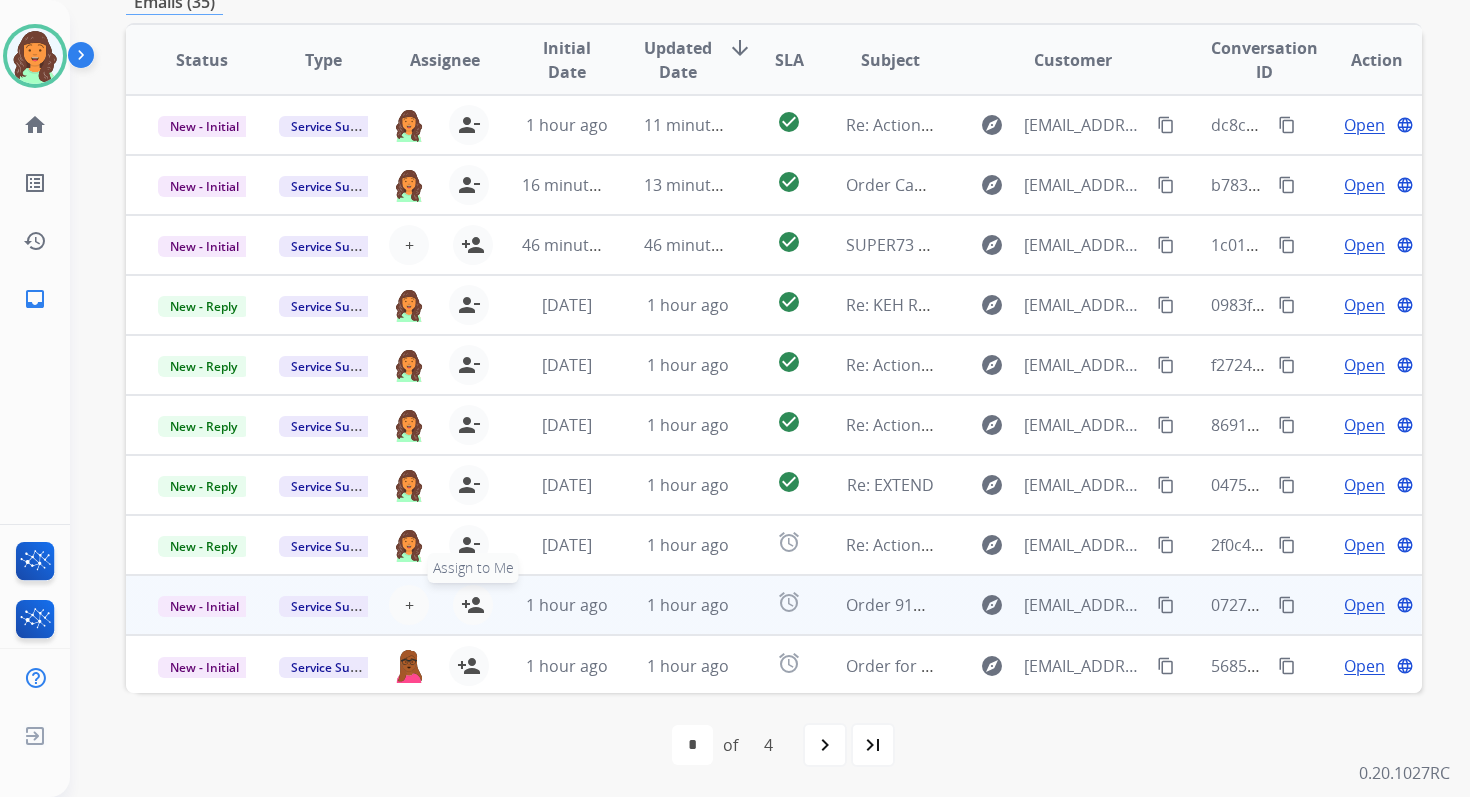 click on "person_add" at bounding box center (473, 605) 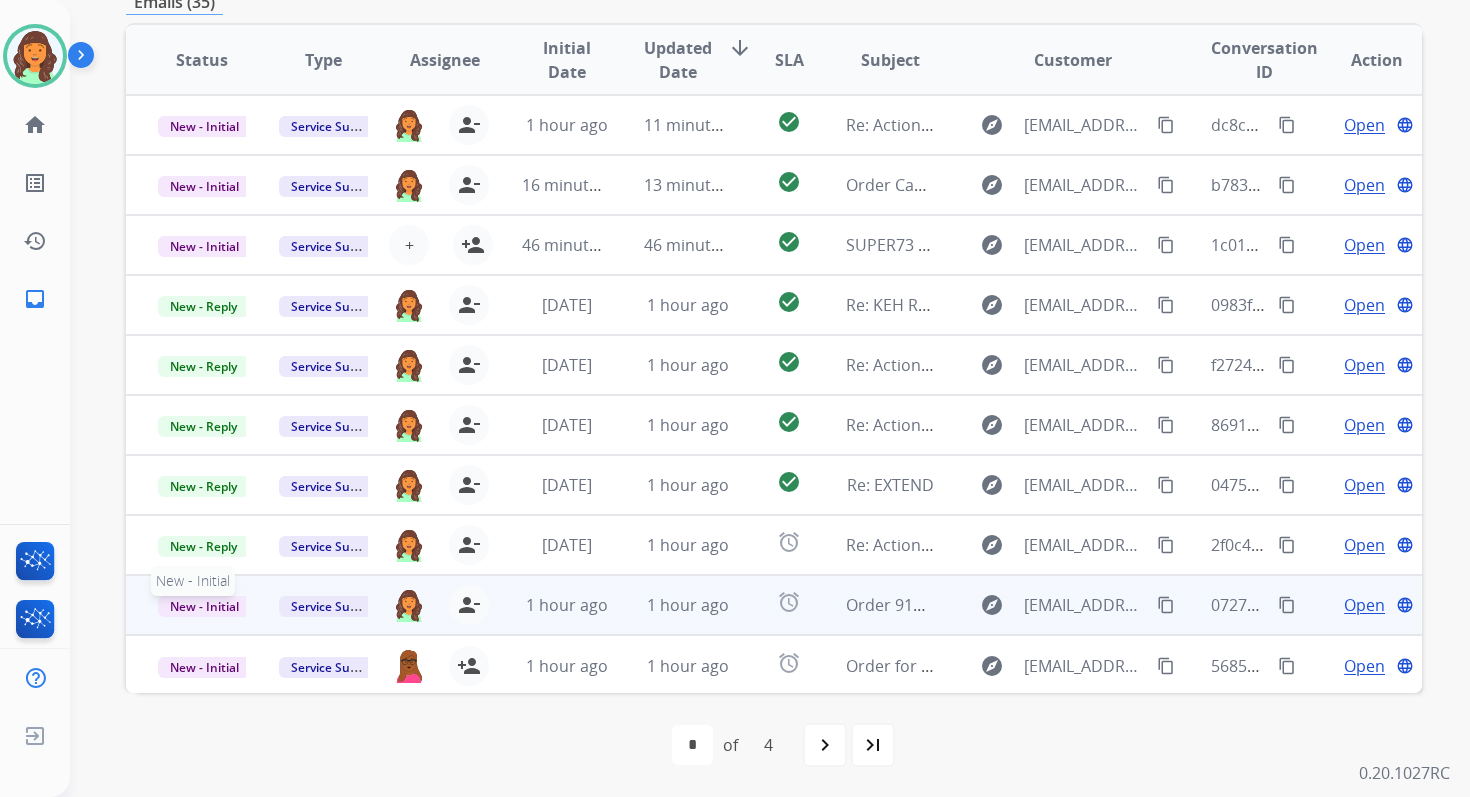 click on "New - Initial" at bounding box center [204, 606] 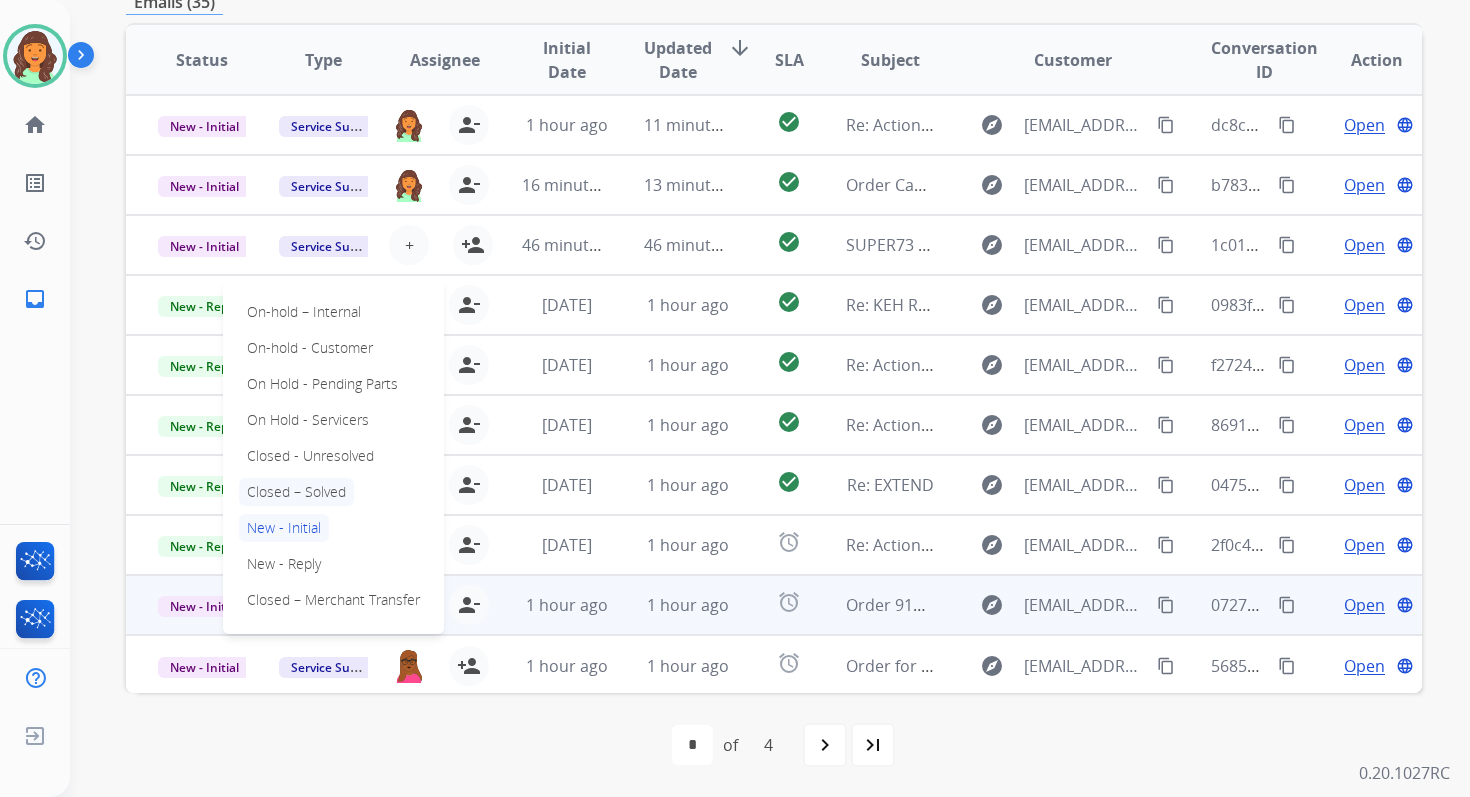 click on "Closed – Solved" at bounding box center [296, 492] 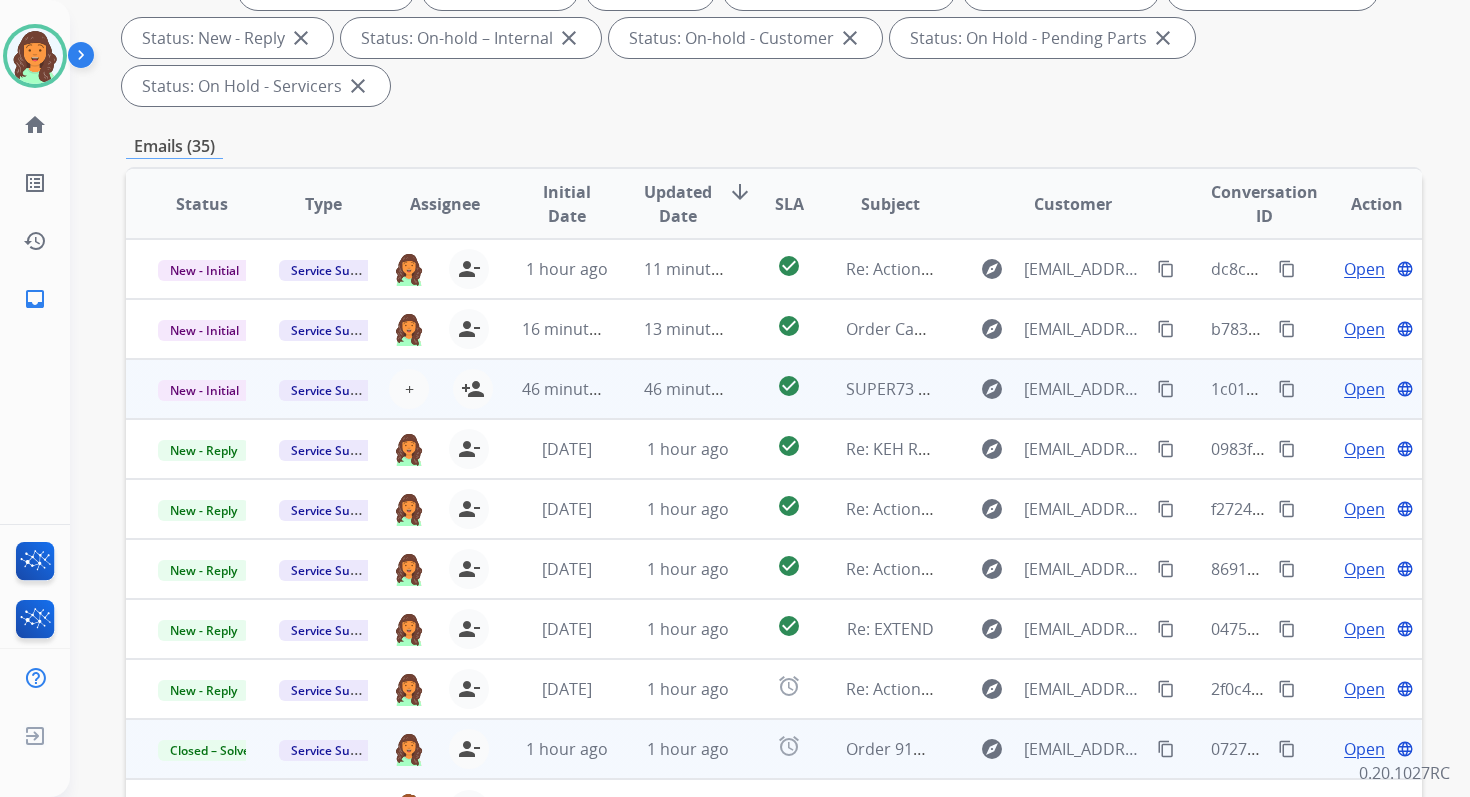 scroll, scrollTop: 0, scrollLeft: 0, axis: both 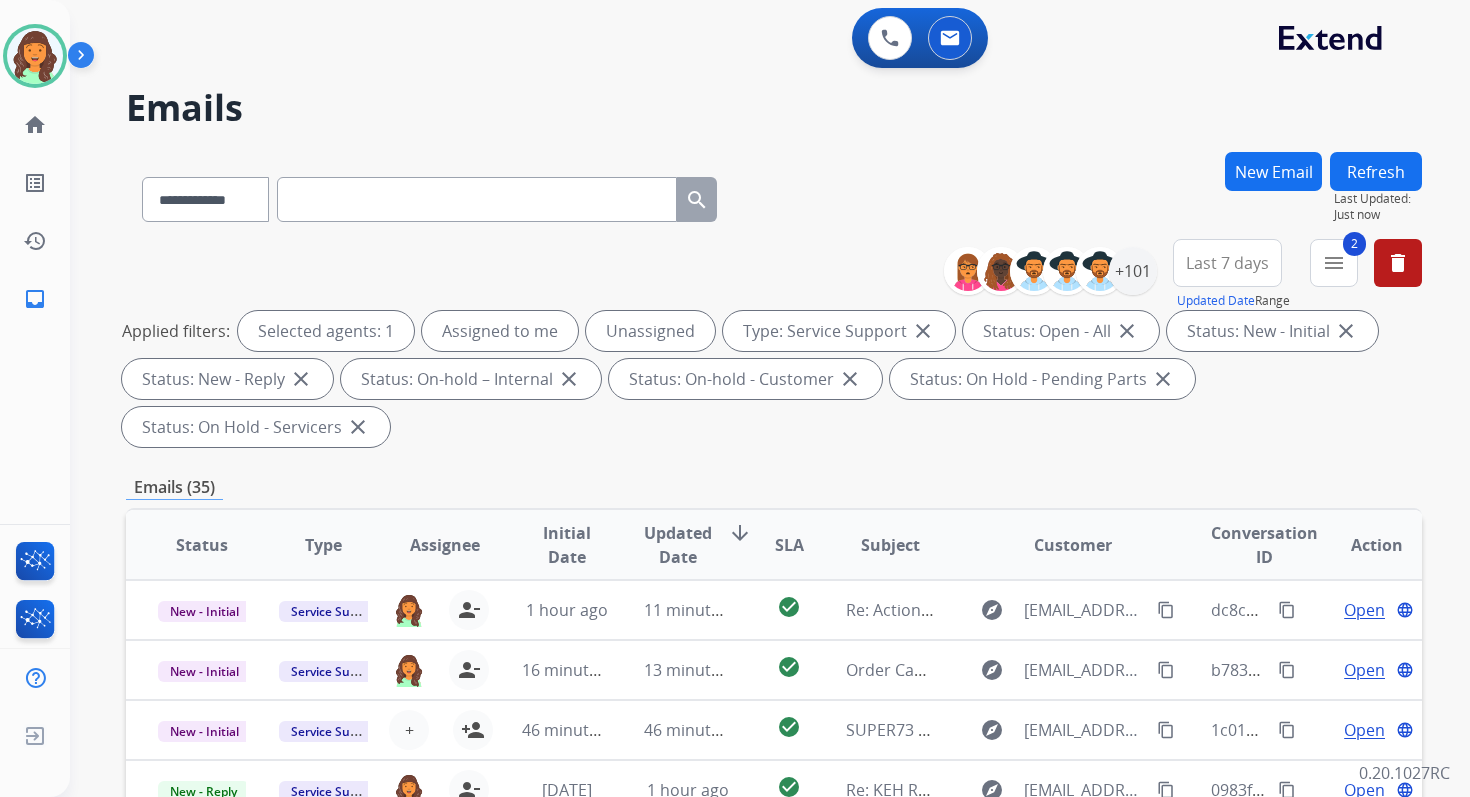 click on "**********" at bounding box center (746, 470) 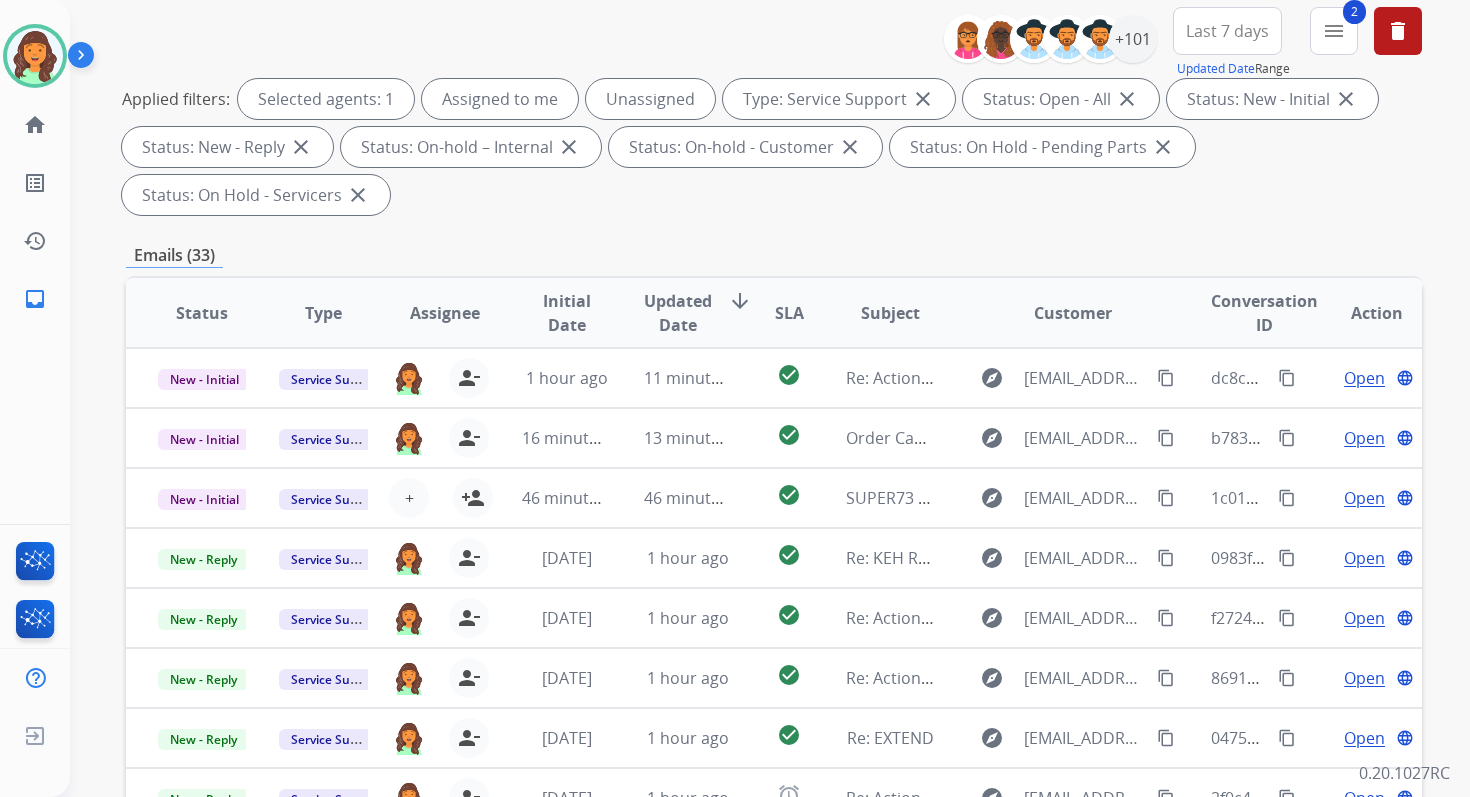 scroll, scrollTop: 485, scrollLeft: 0, axis: vertical 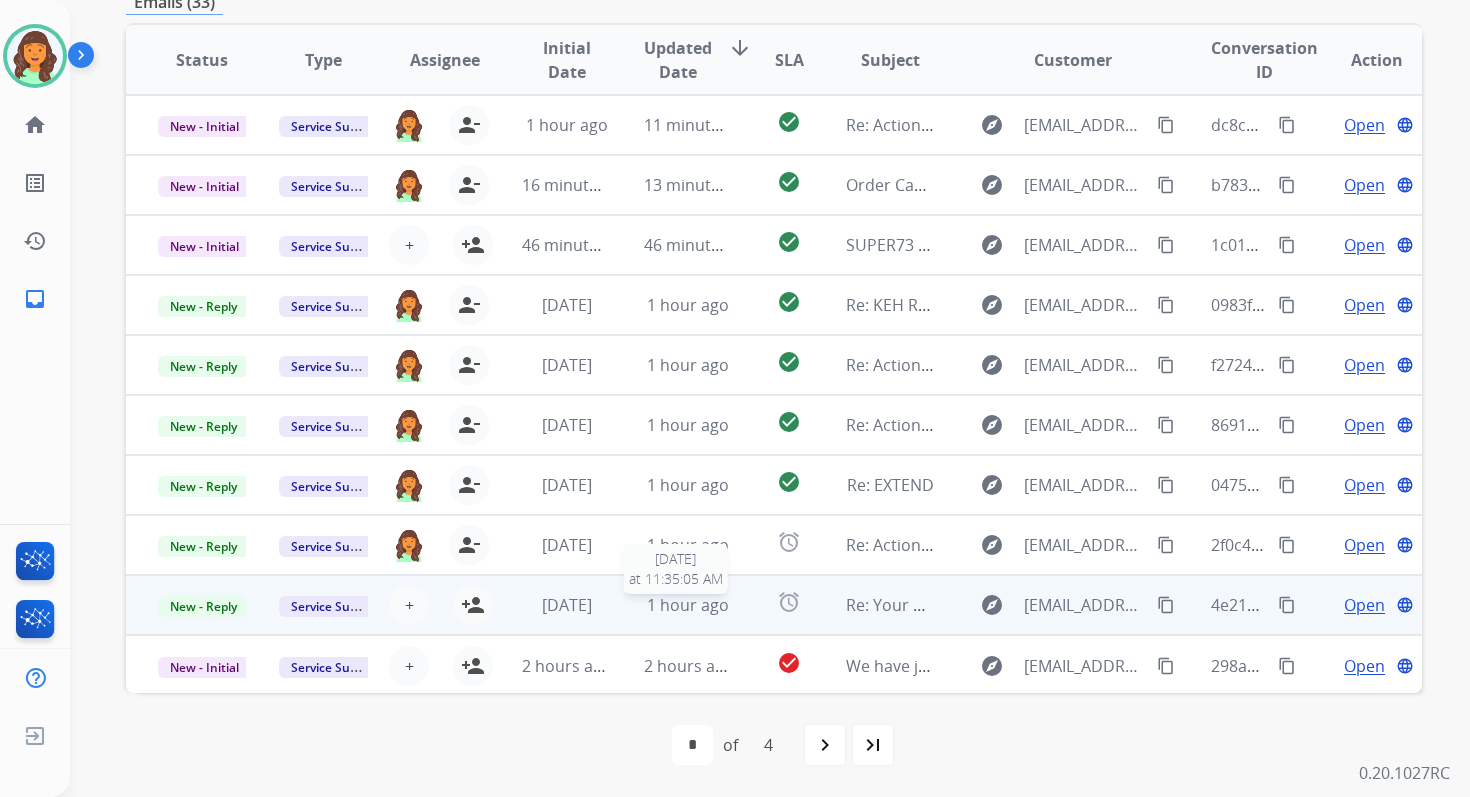 click on "1 hour ago" at bounding box center [688, 605] 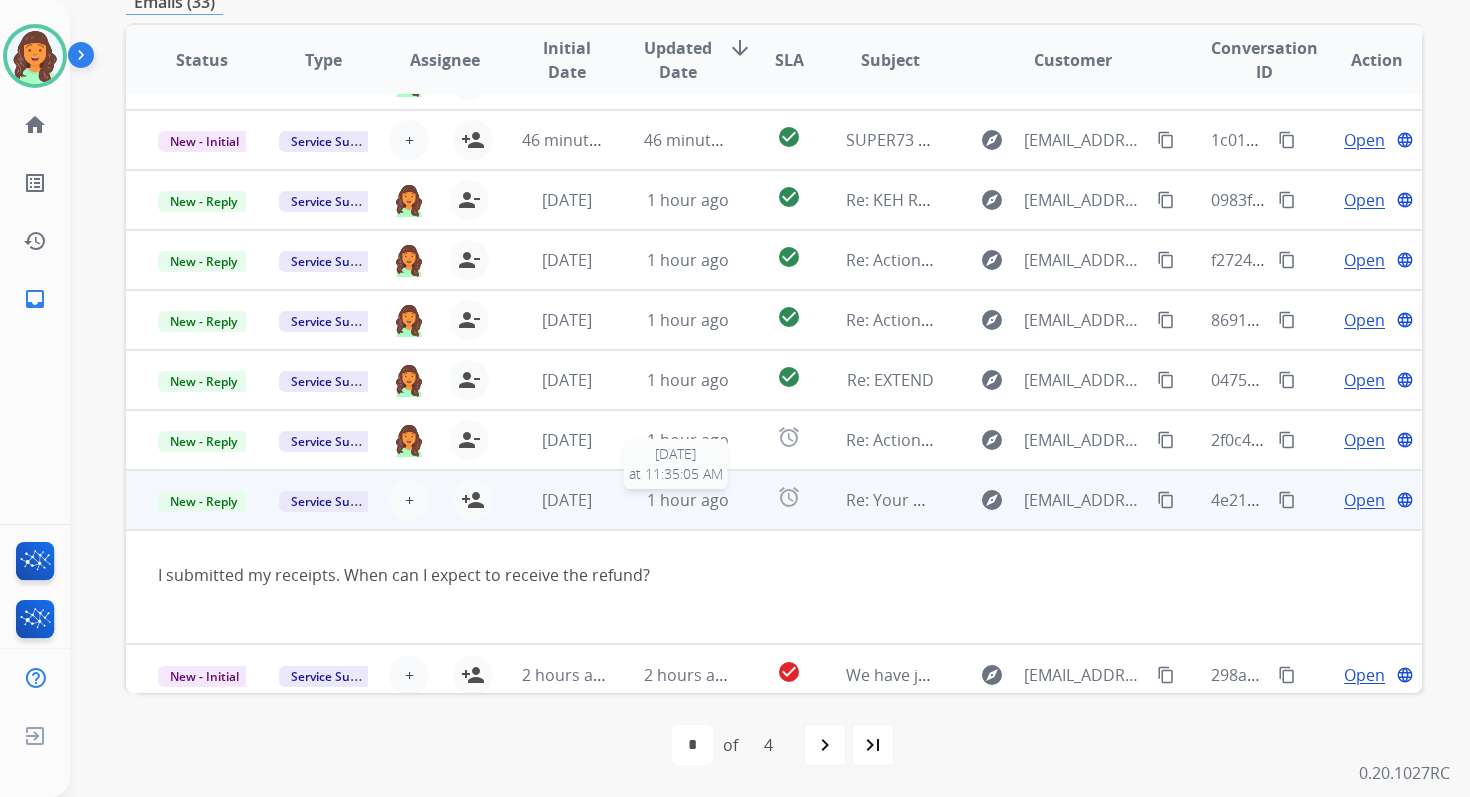 scroll, scrollTop: 116, scrollLeft: 0, axis: vertical 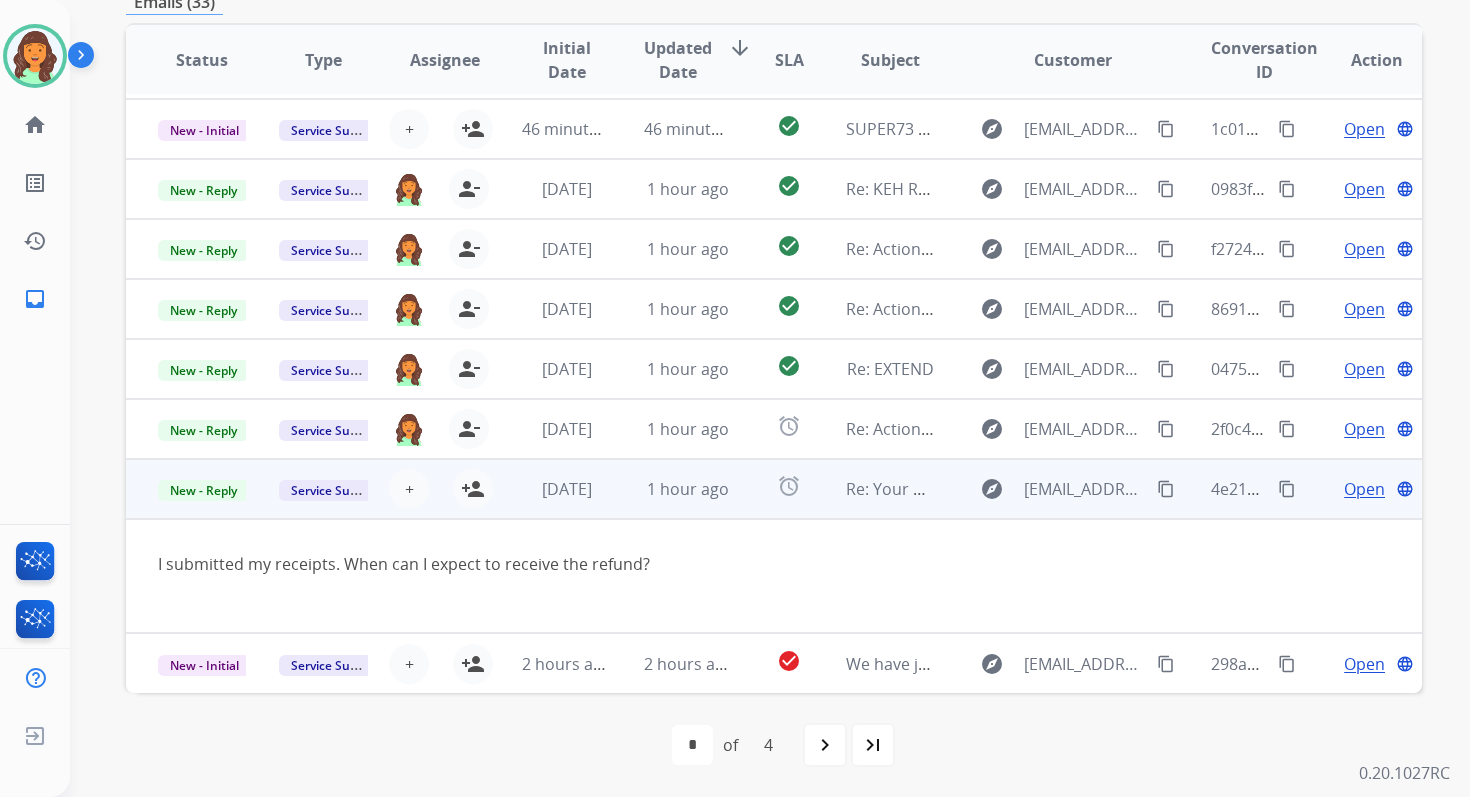 click on "Open" at bounding box center [1364, 489] 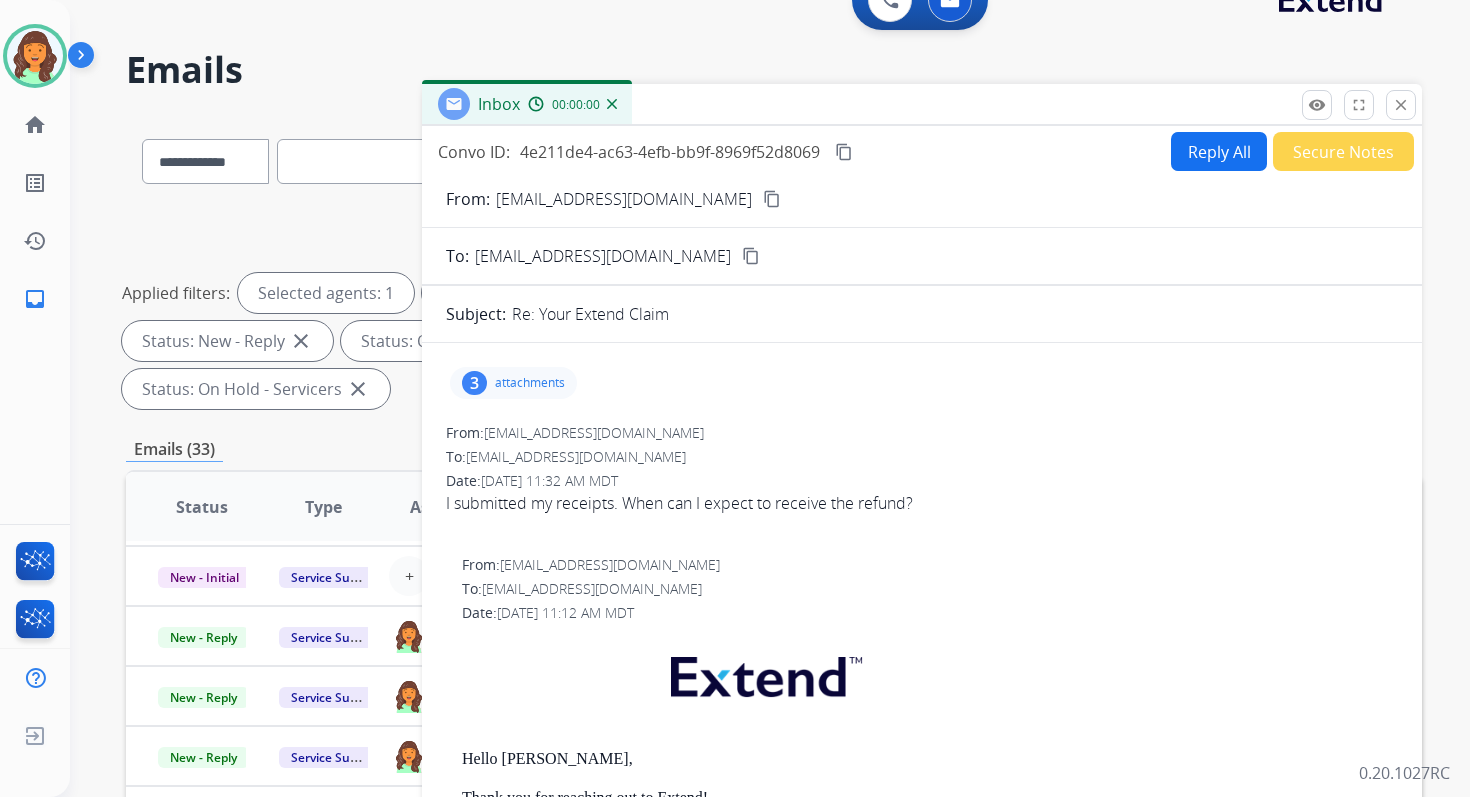 scroll, scrollTop: 0, scrollLeft: 0, axis: both 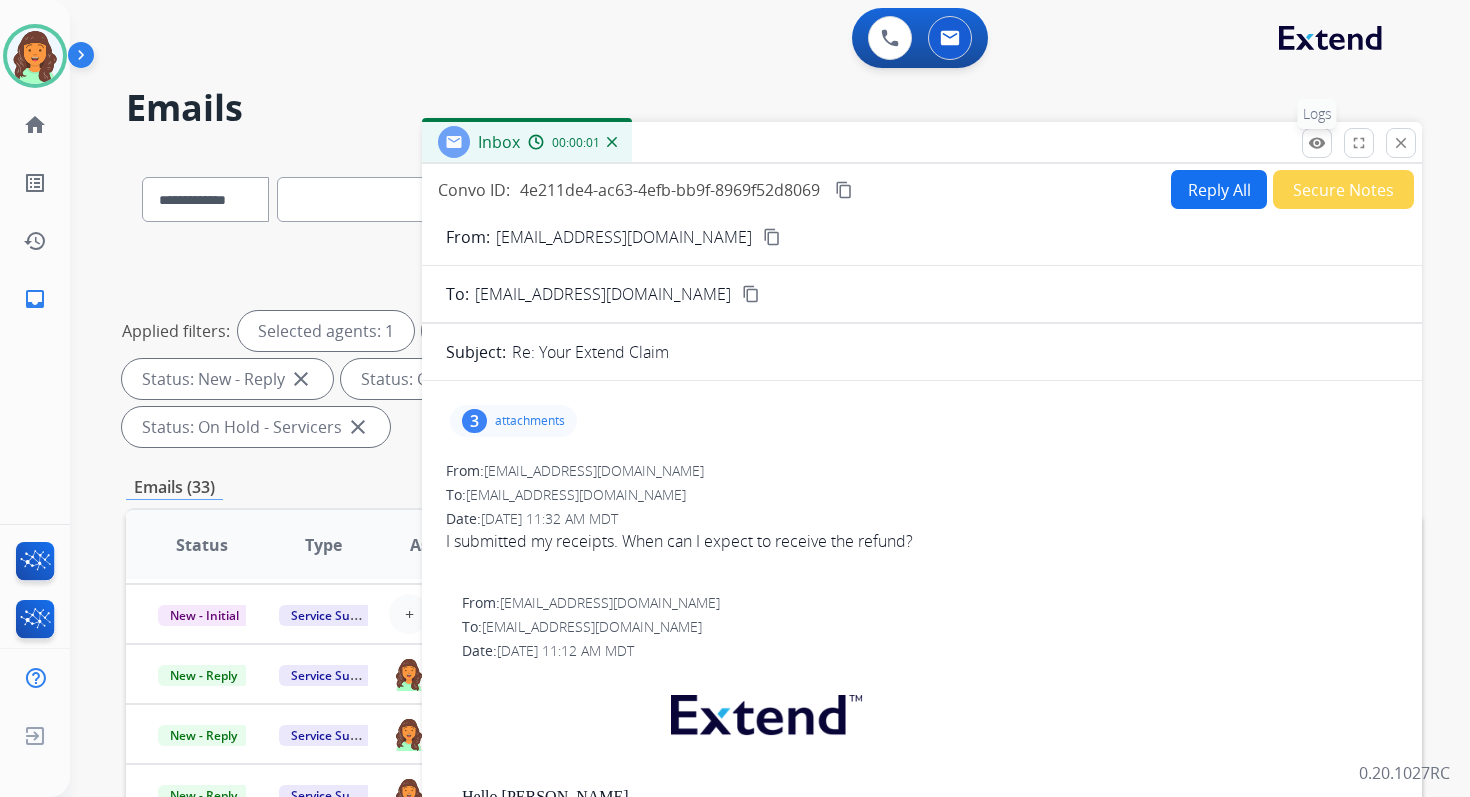 click on "remove_red_eye" at bounding box center [1317, 143] 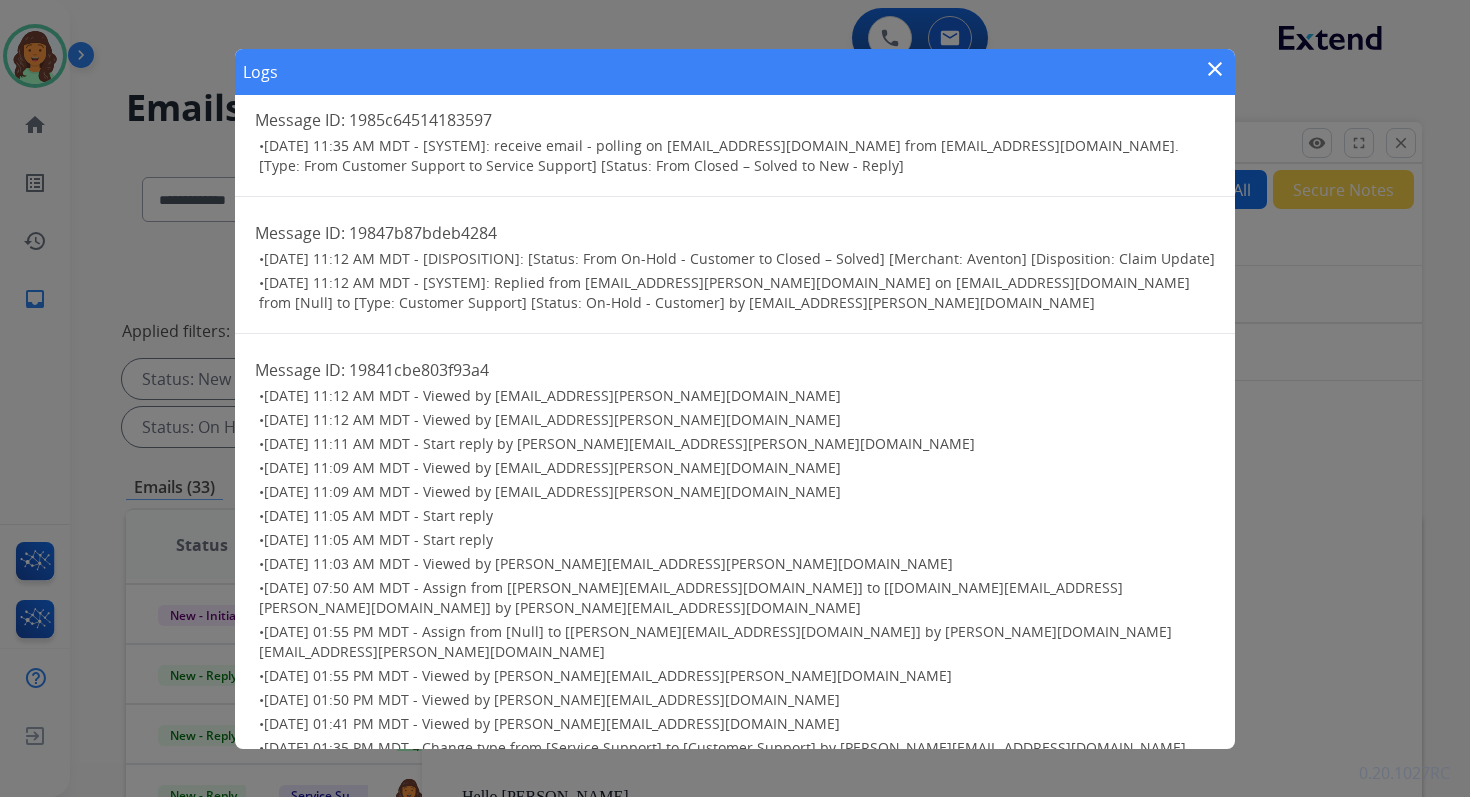 scroll, scrollTop: 0, scrollLeft: 0, axis: both 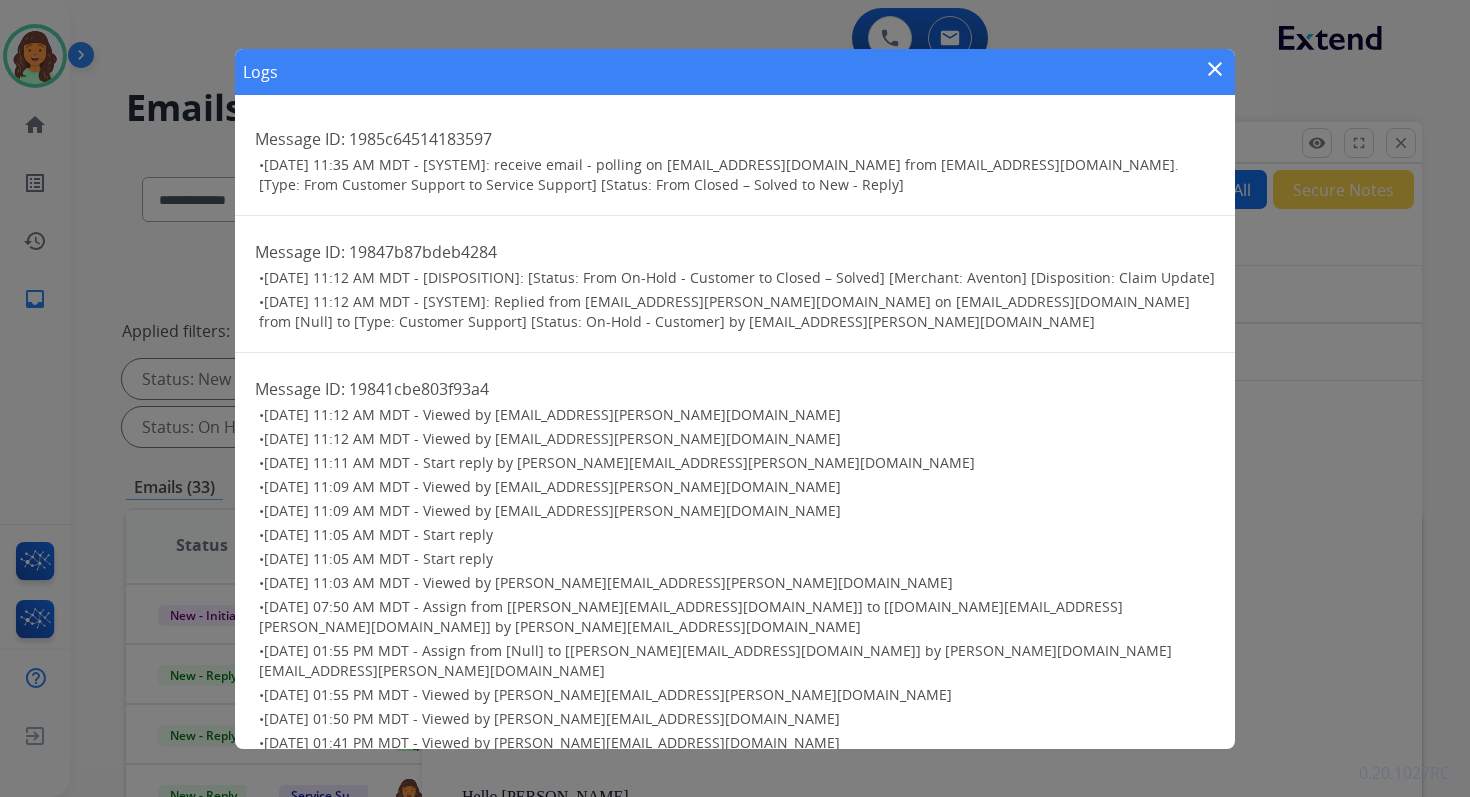 click on "close" at bounding box center [1215, 69] 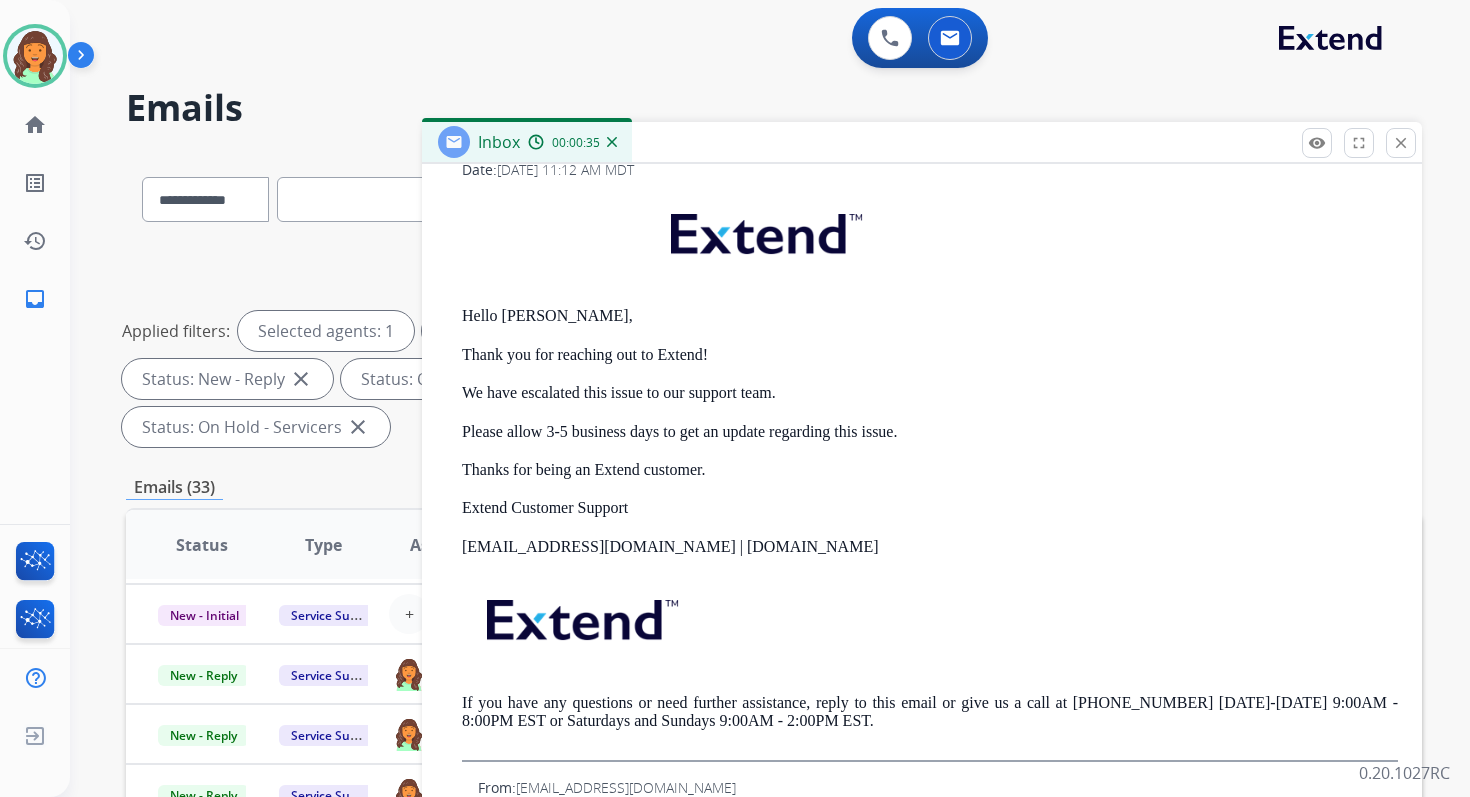 scroll, scrollTop: 0, scrollLeft: 0, axis: both 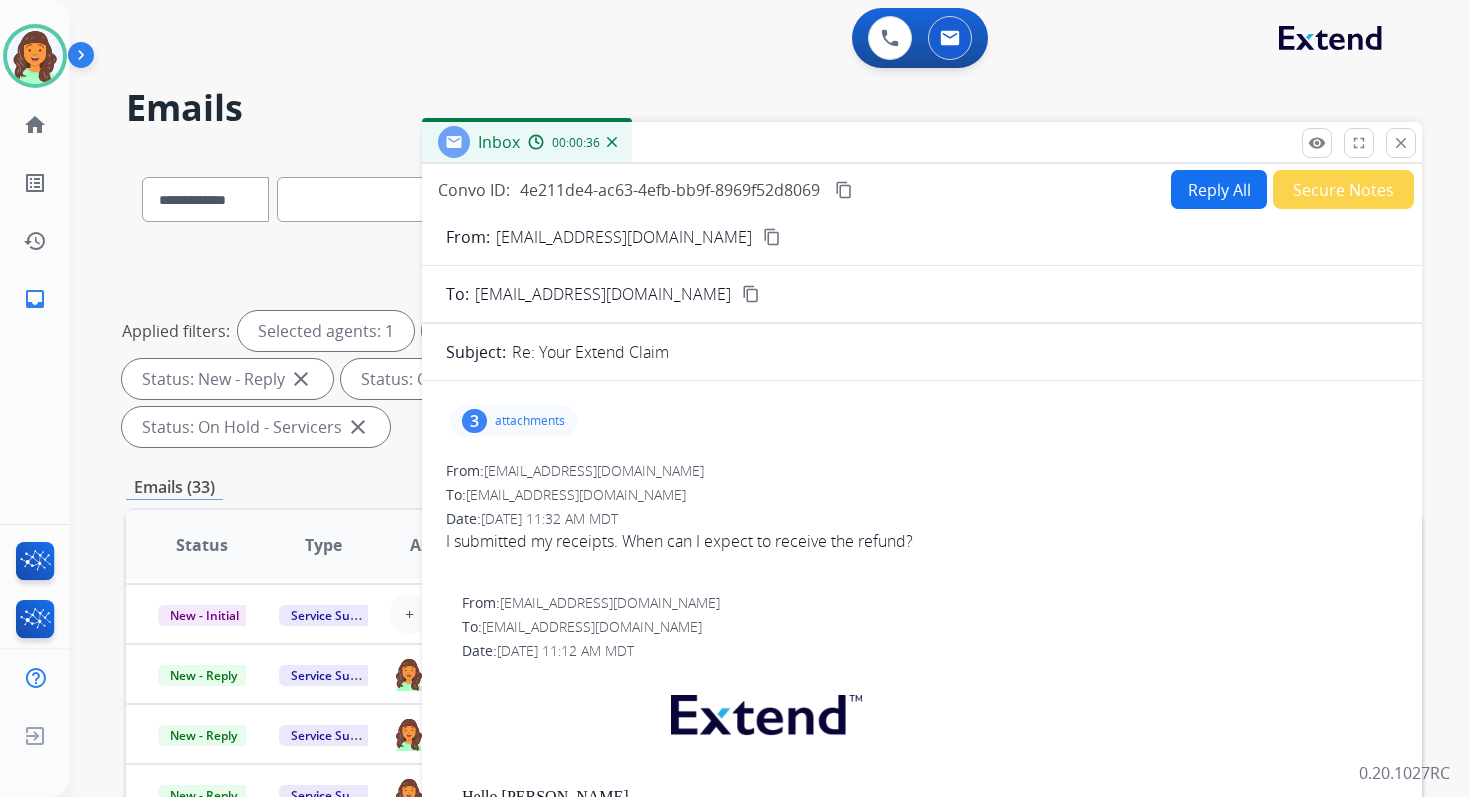 click on "content_copy" at bounding box center (772, 237) 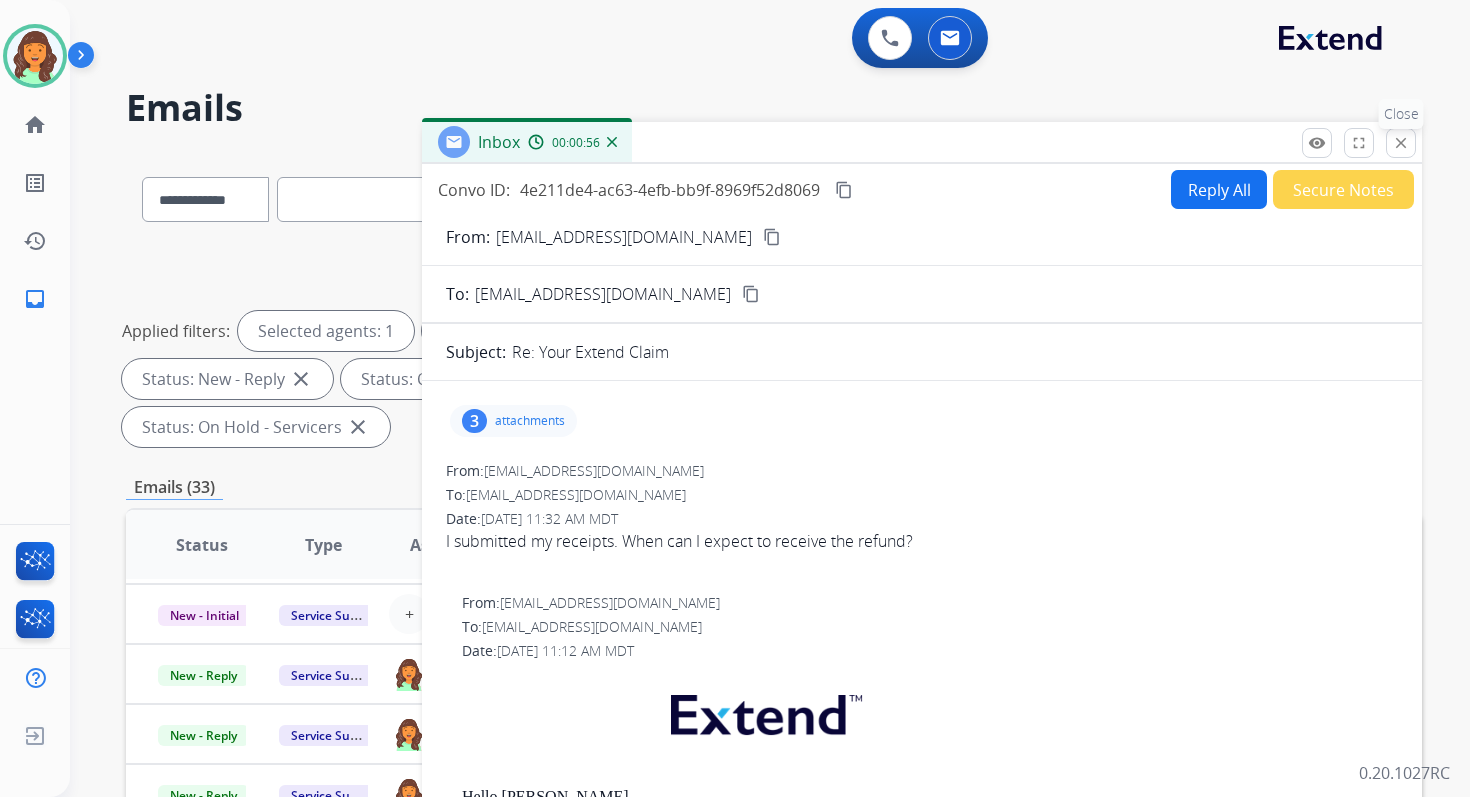 click on "close" at bounding box center [1401, 143] 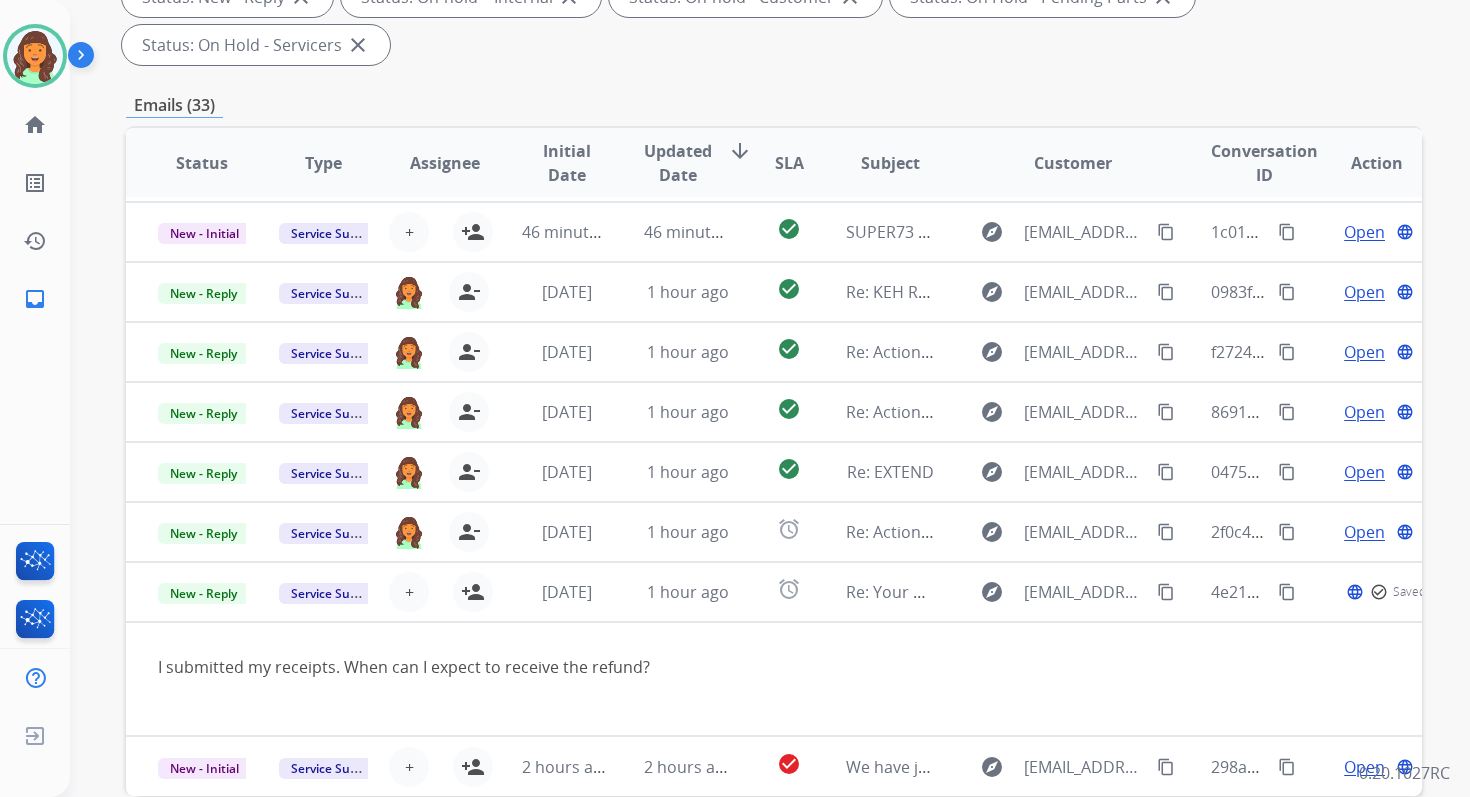scroll, scrollTop: 485, scrollLeft: 0, axis: vertical 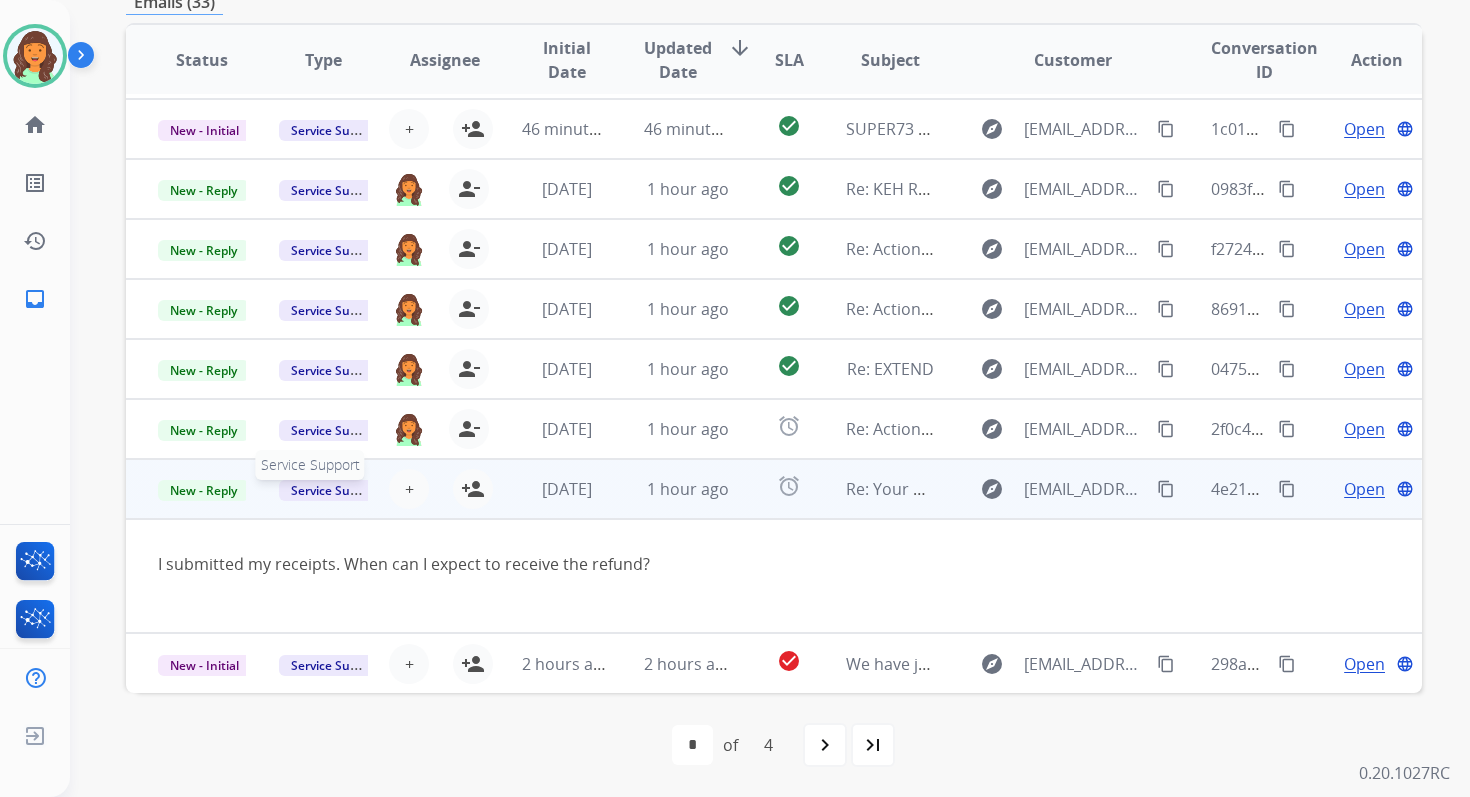 click on "Service Support" at bounding box center [336, 490] 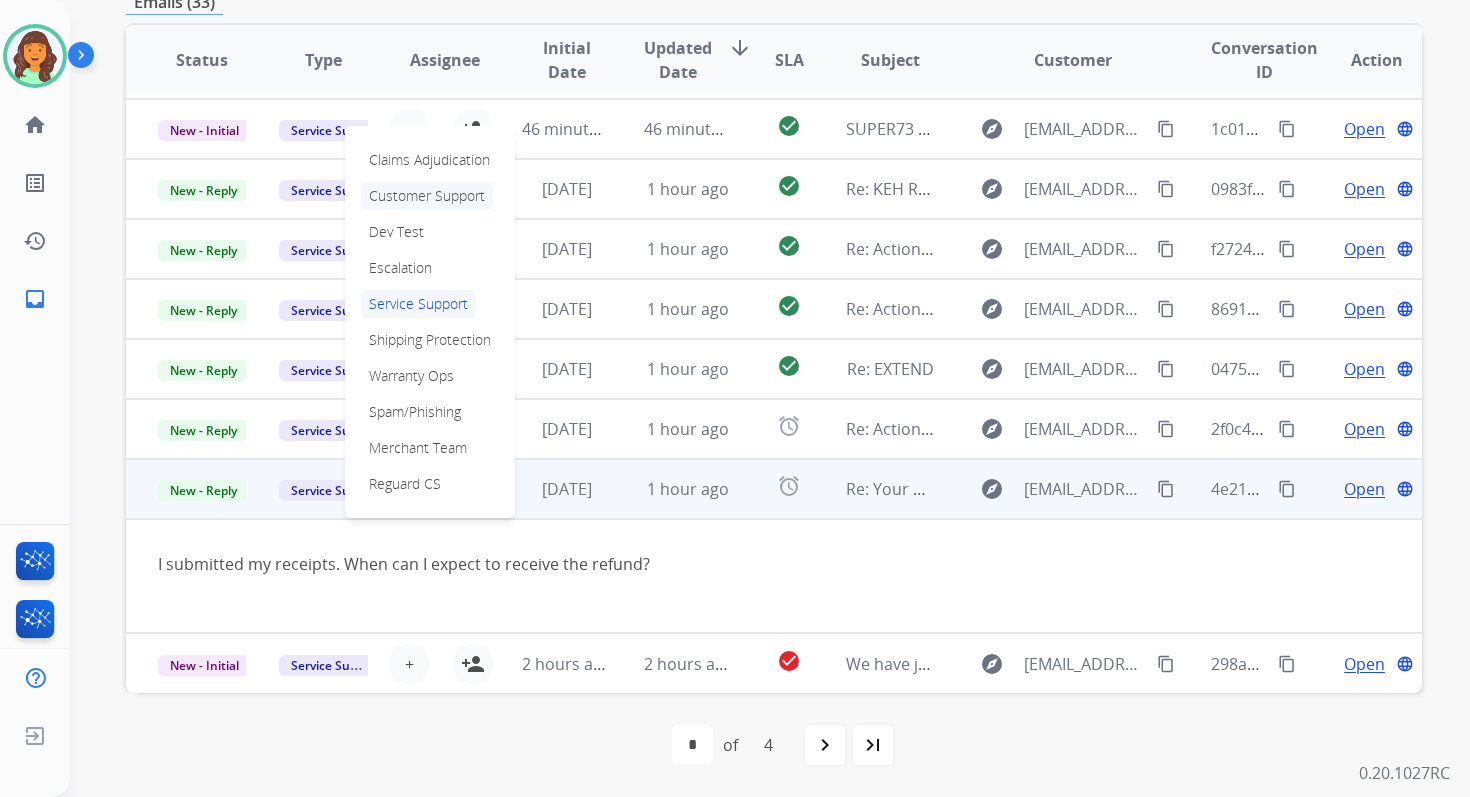 click on "Customer Support" at bounding box center (427, 196) 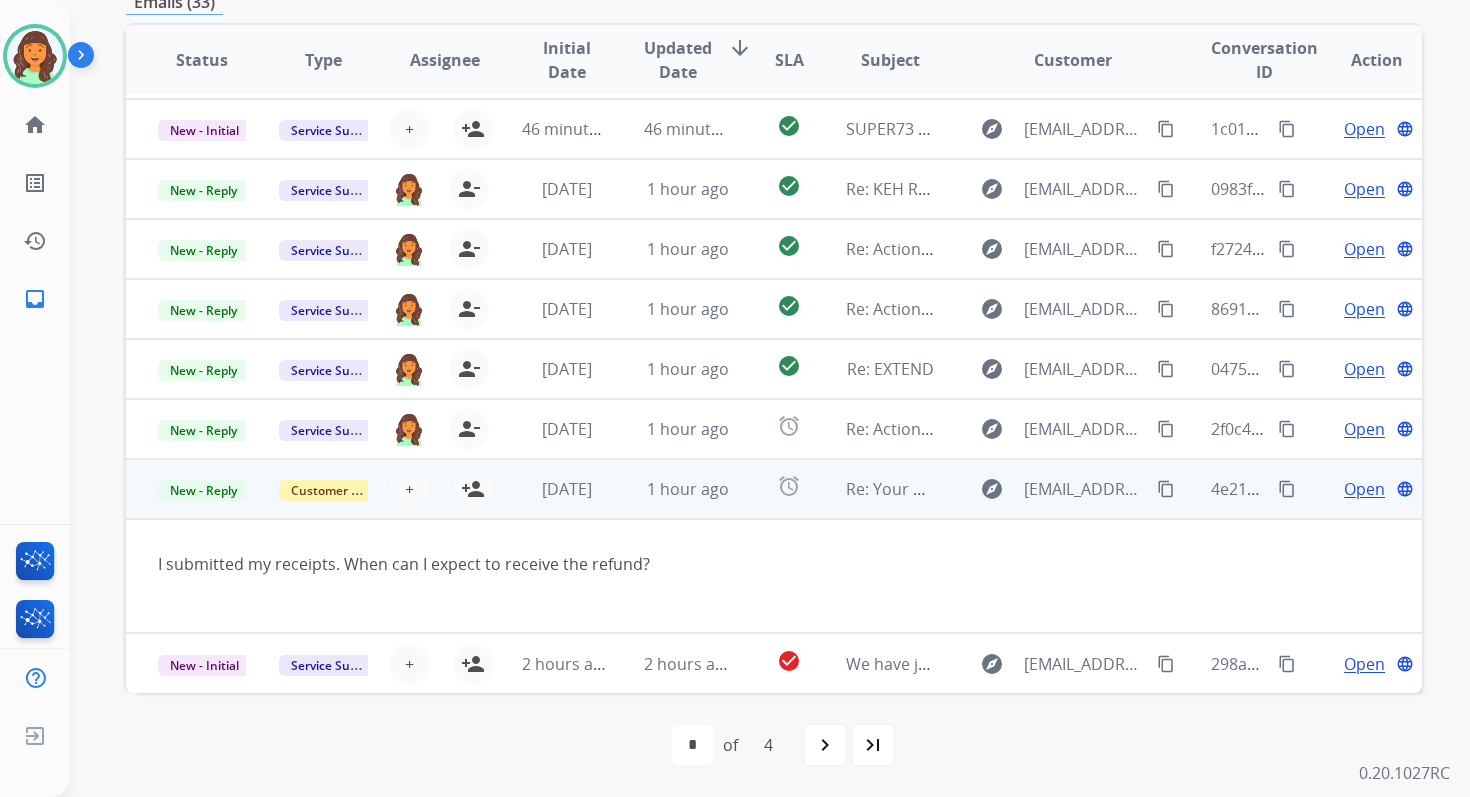 click on "Open" at bounding box center [1364, 489] 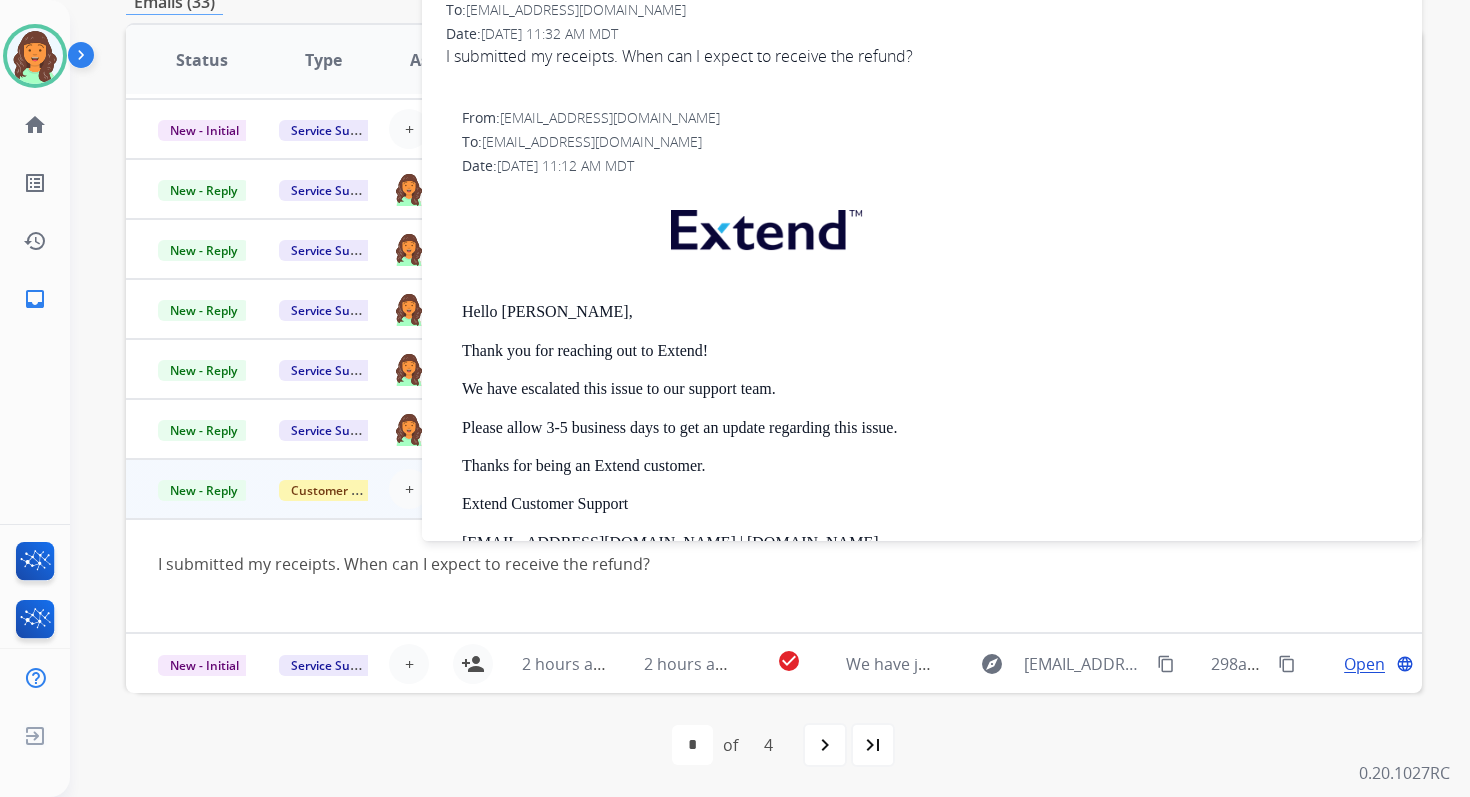 scroll, scrollTop: 200, scrollLeft: 0, axis: vertical 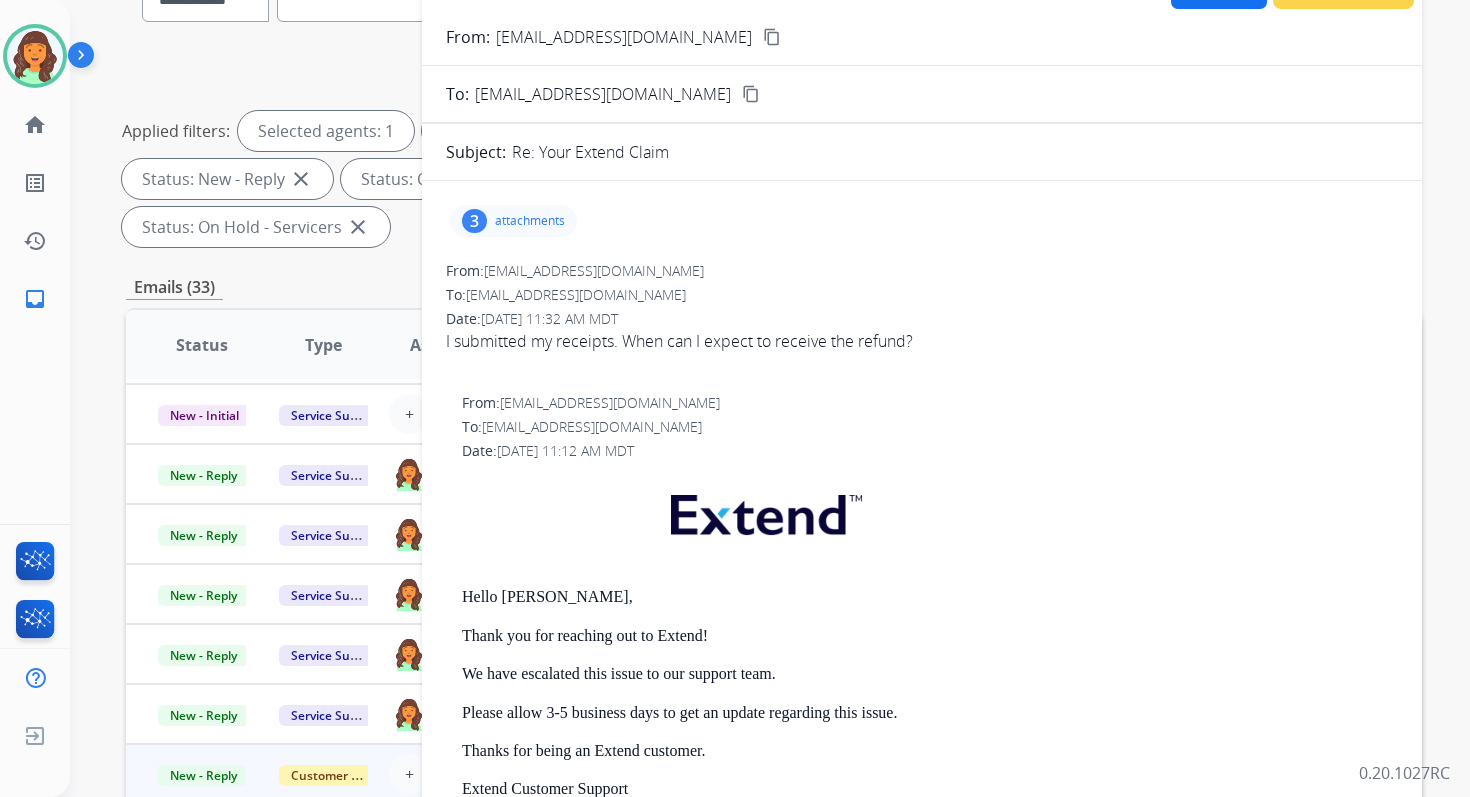 click on "attachments" at bounding box center [530, 221] 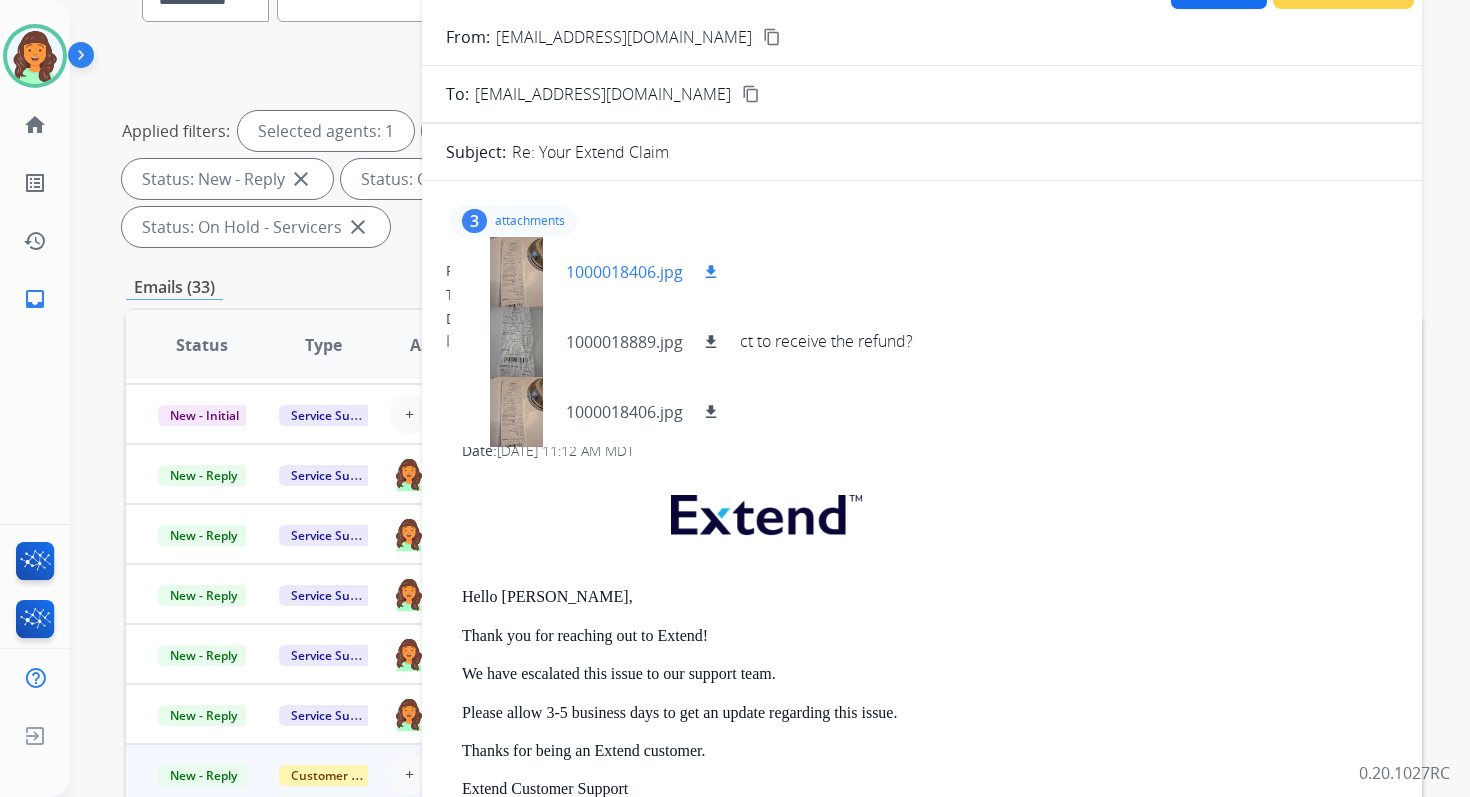 click at bounding box center [516, 272] 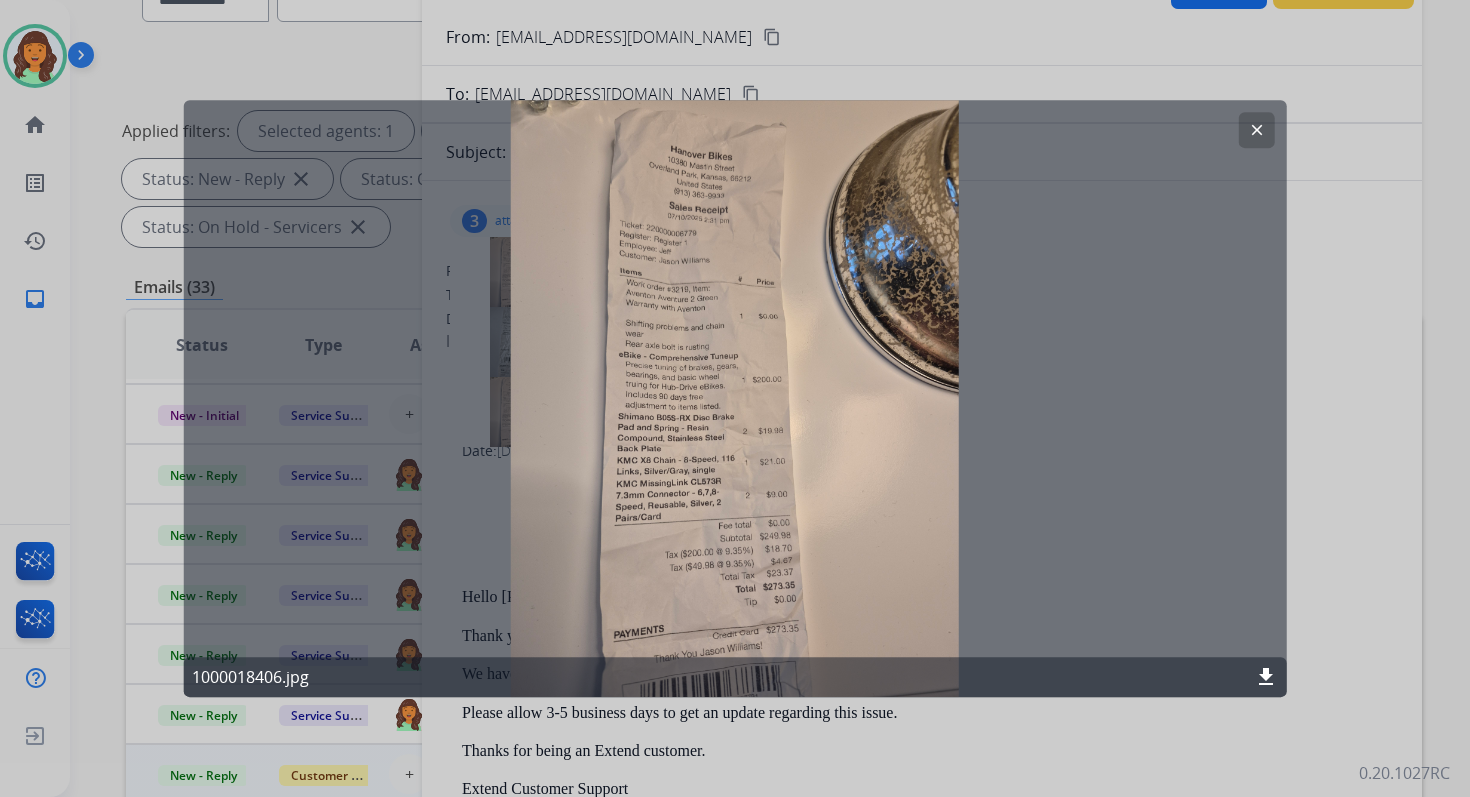 click on "clear" 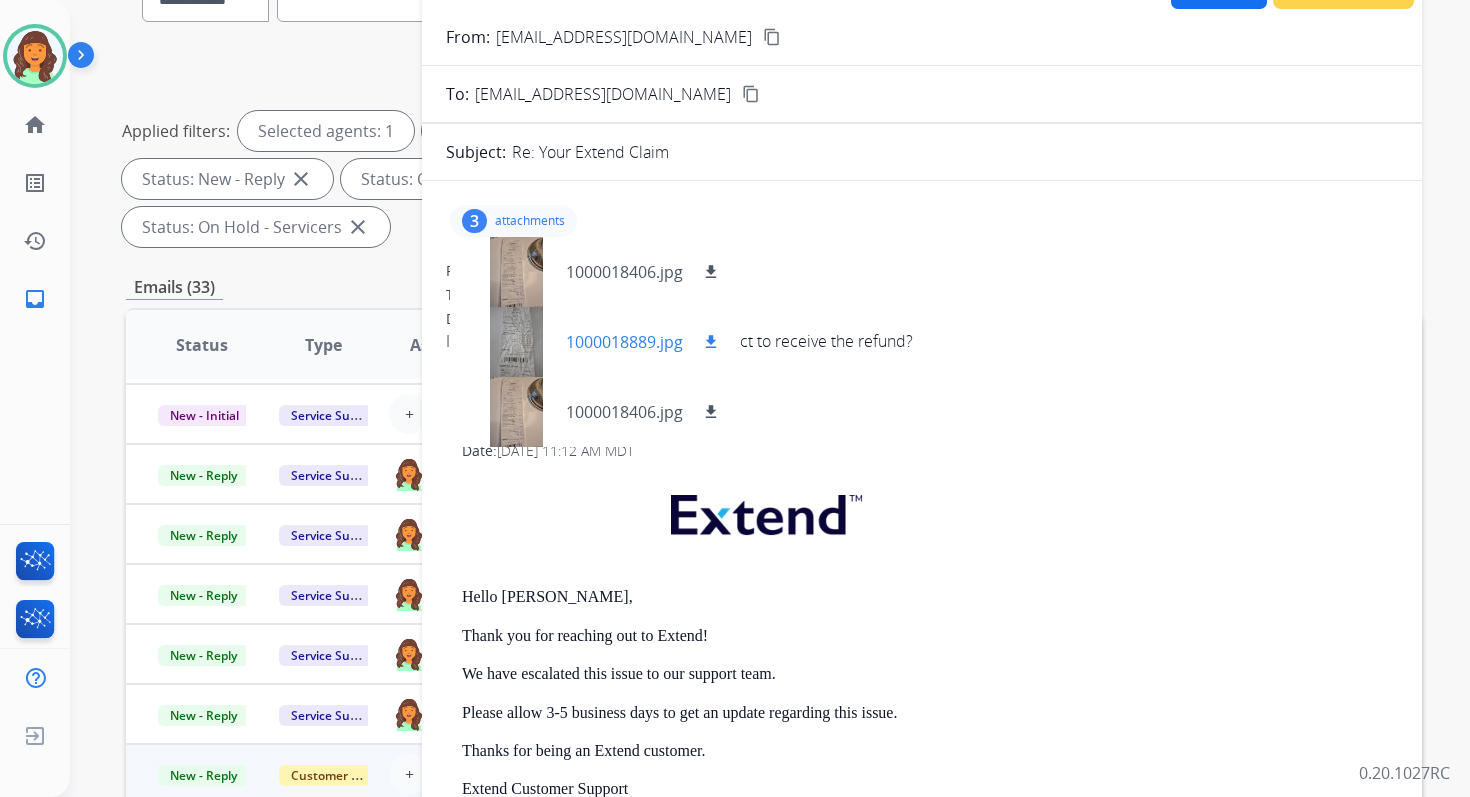 click at bounding box center (516, 342) 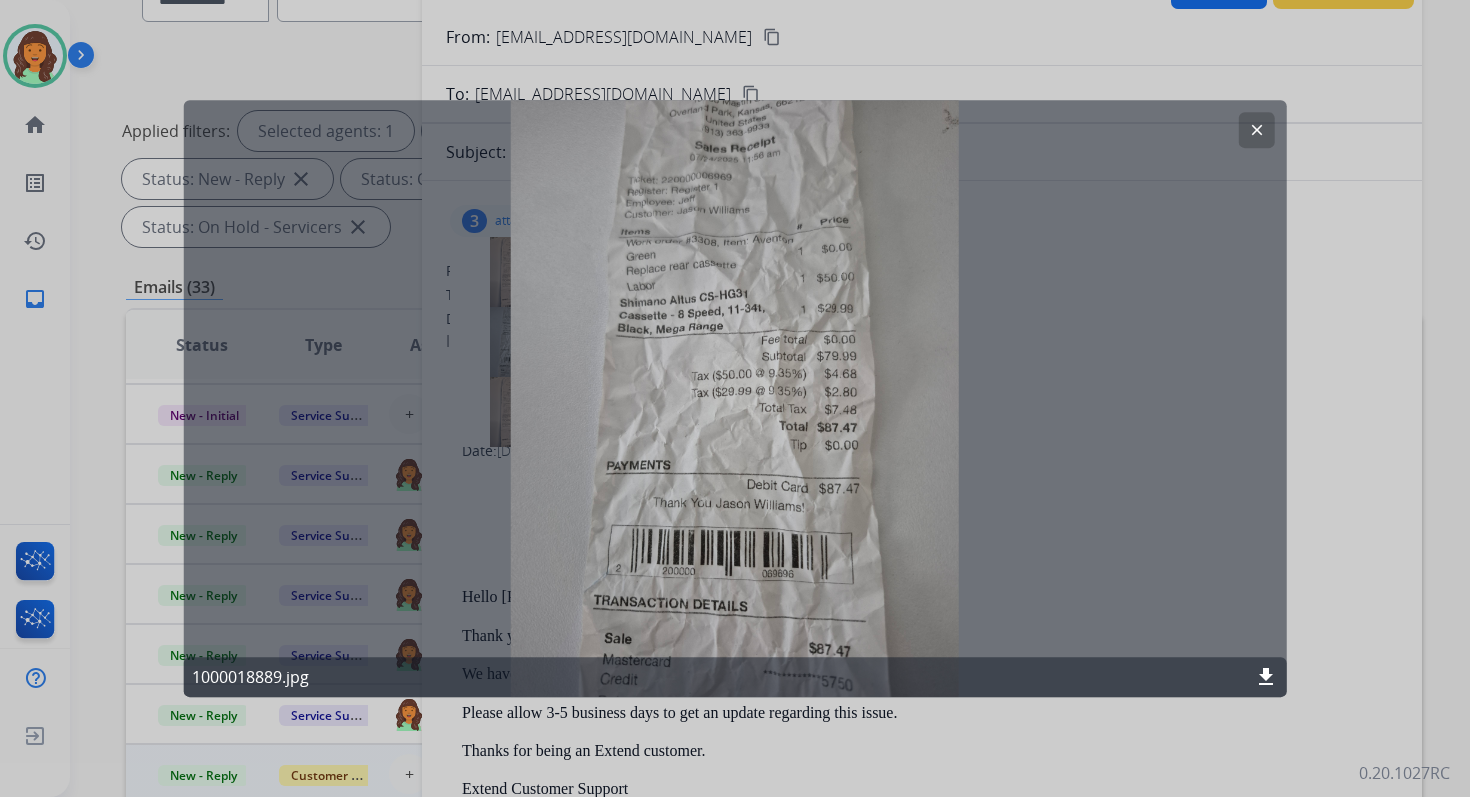 click on "clear" 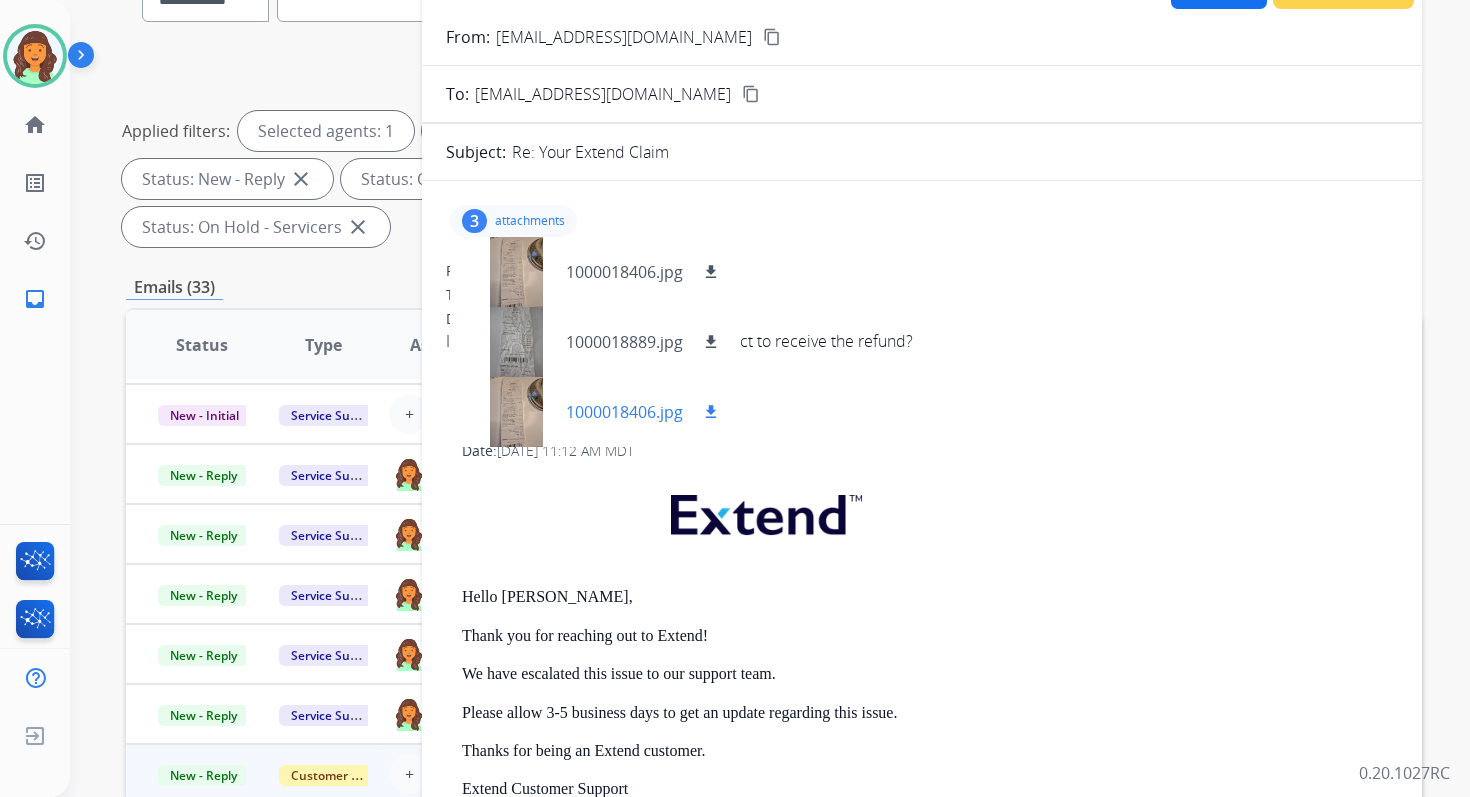 click at bounding box center [516, 412] 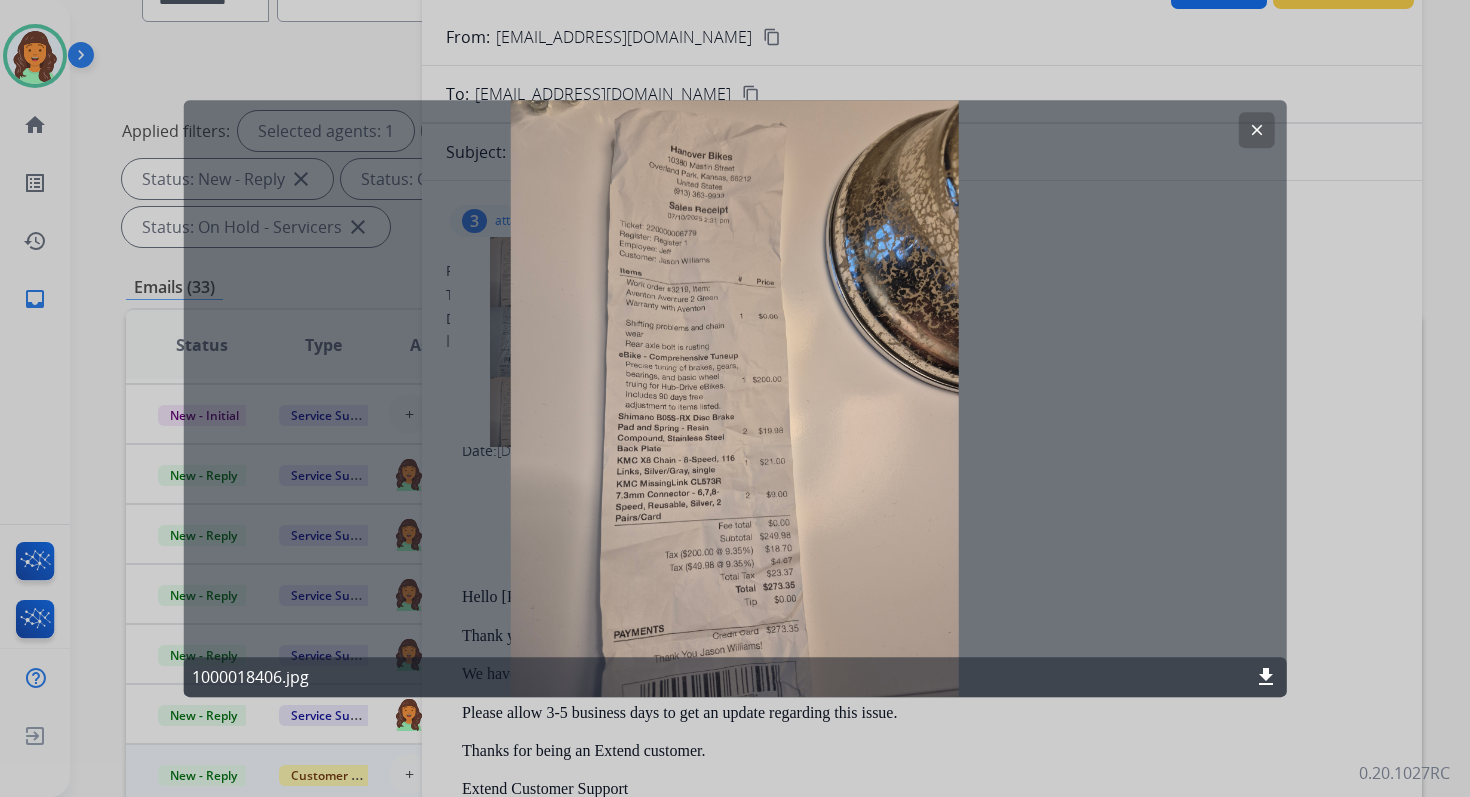 click on "clear" 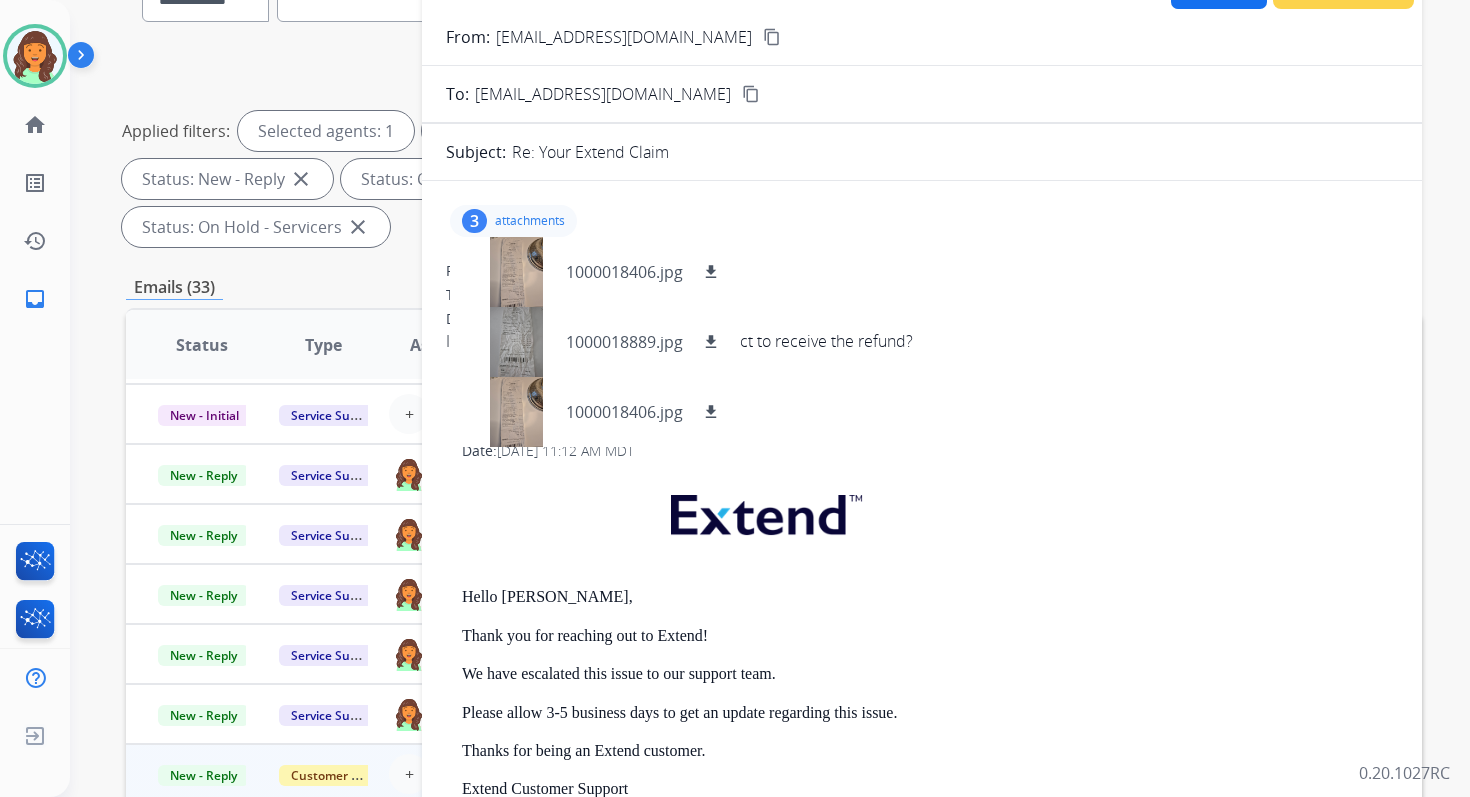 click on "content_copy" at bounding box center (772, 37) 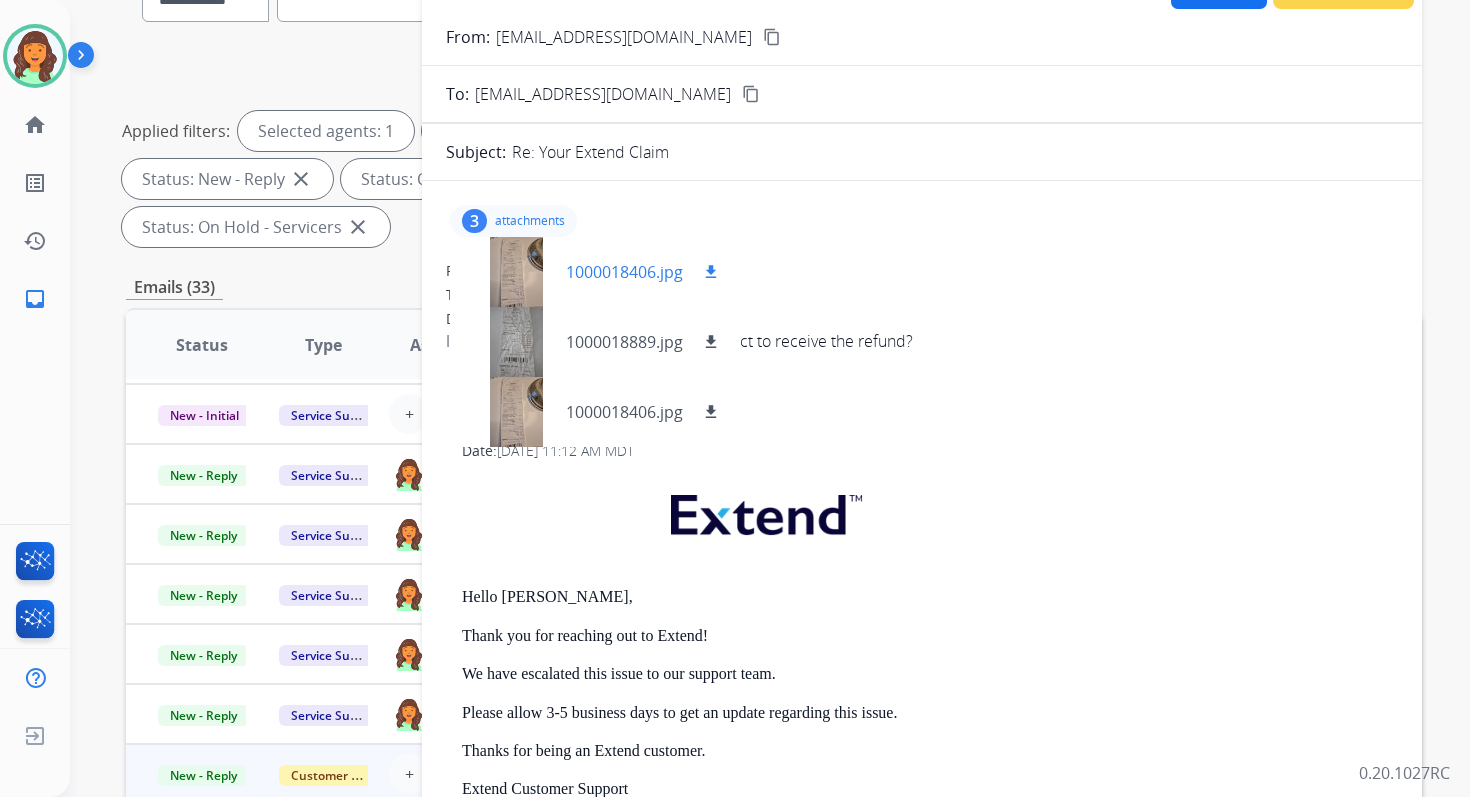 click at bounding box center (516, 272) 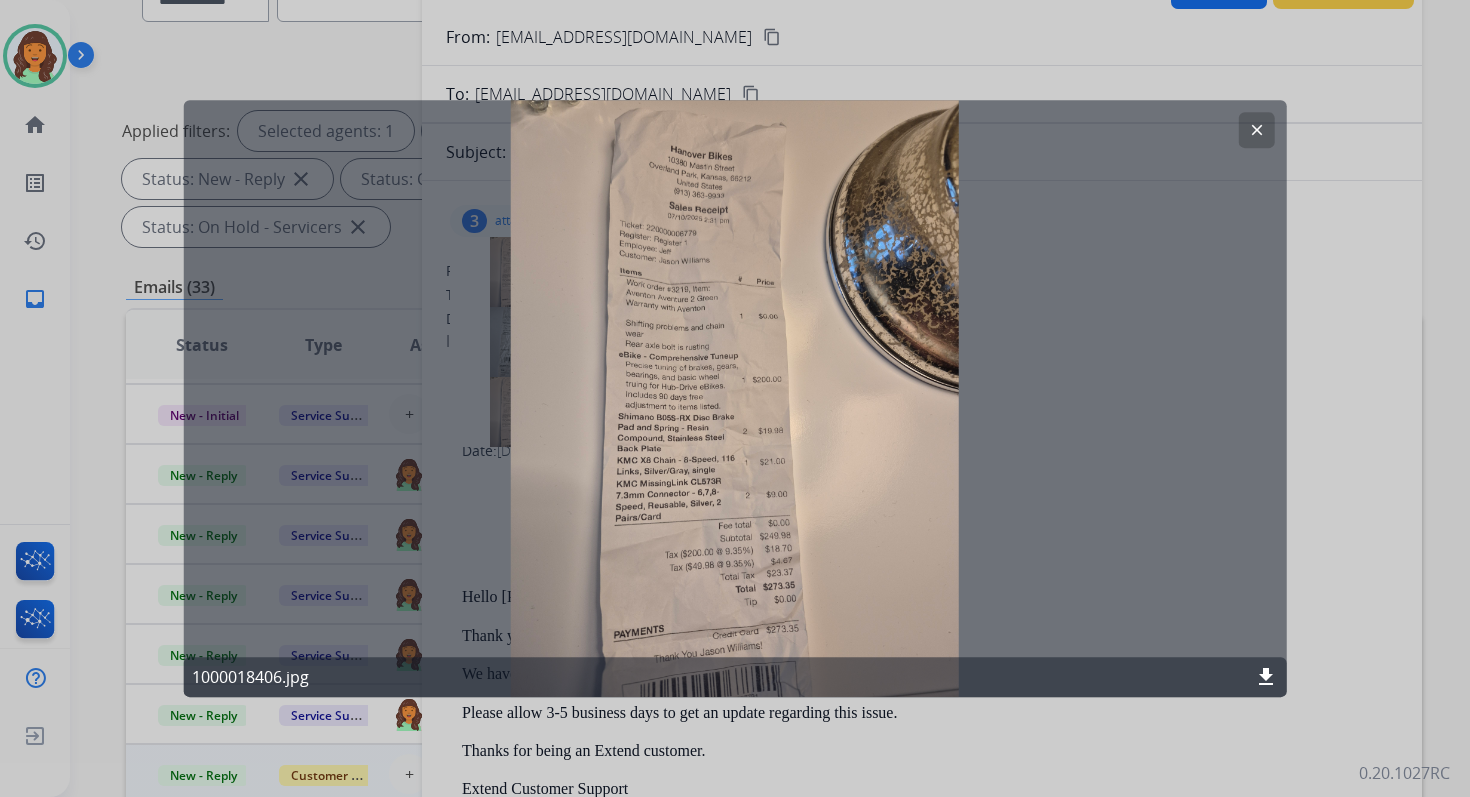 click on "clear" 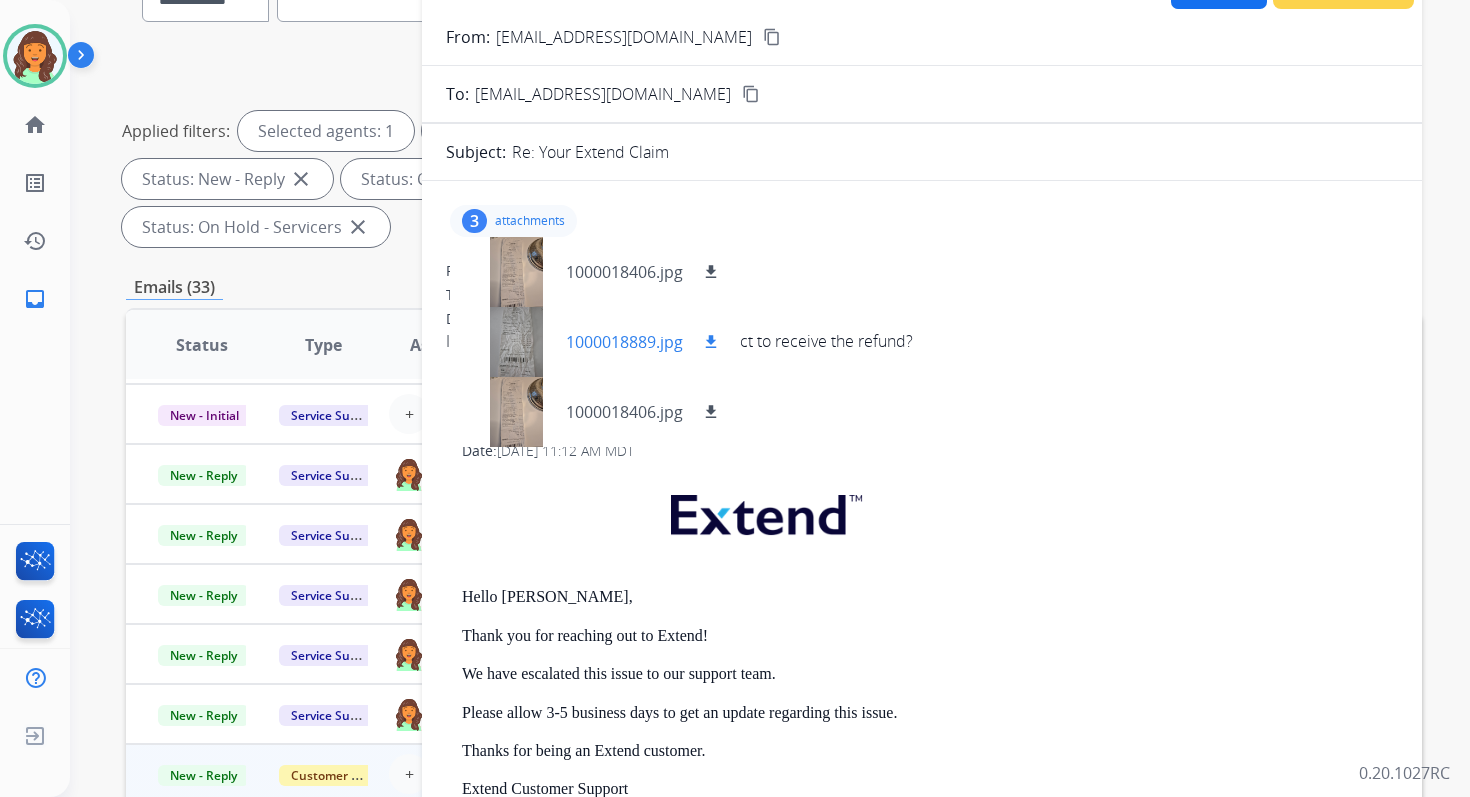click at bounding box center (516, 342) 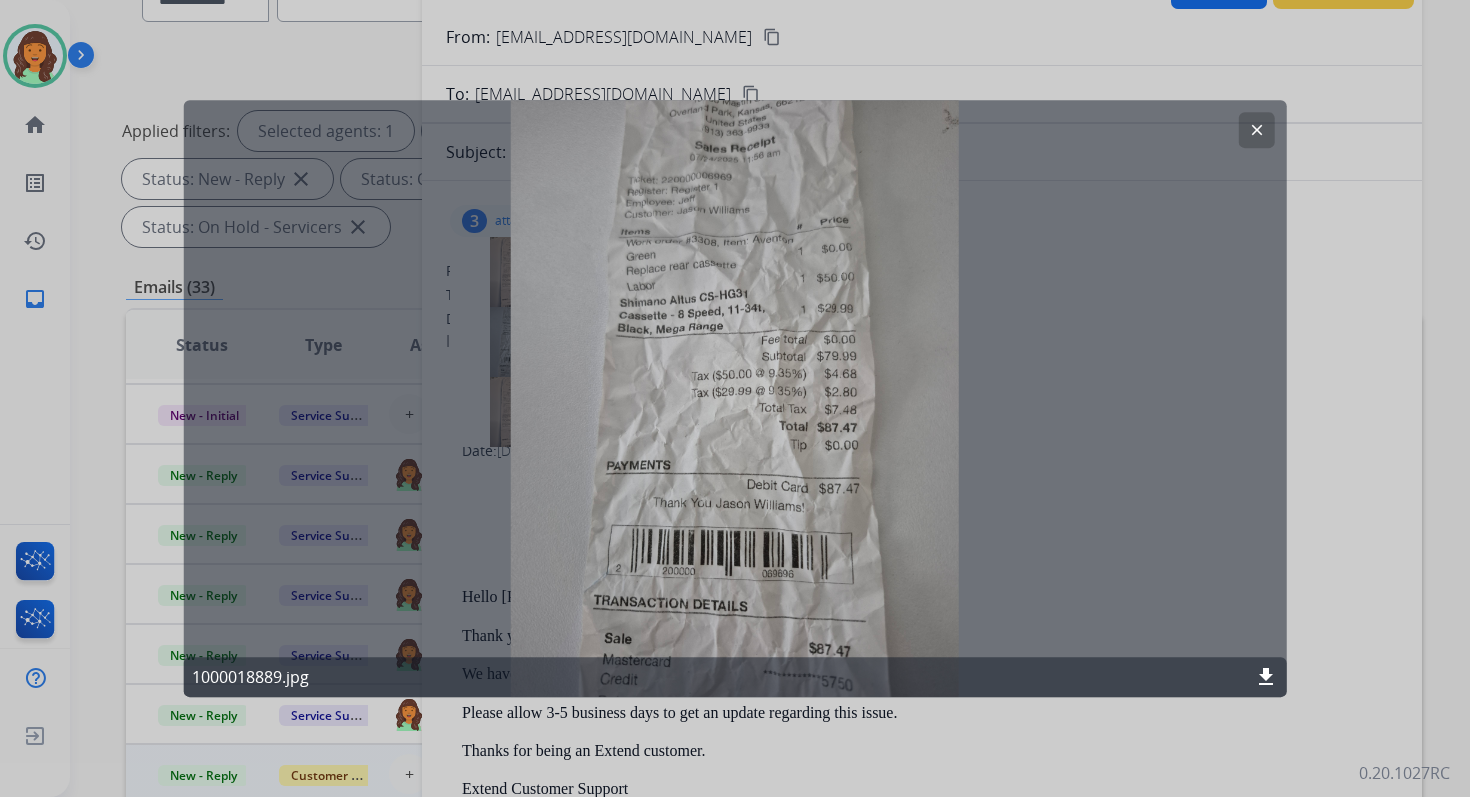 click on "clear" 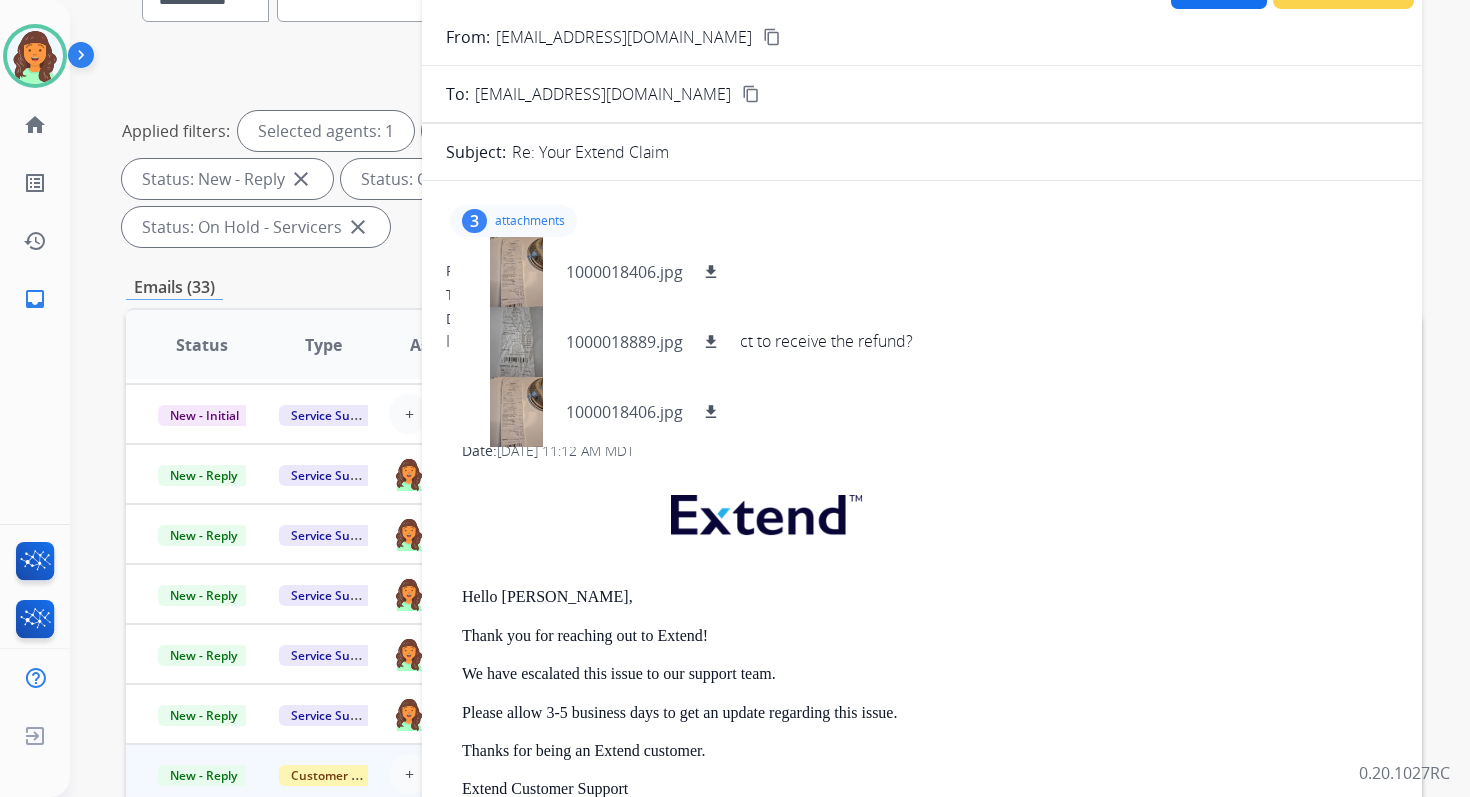 scroll, scrollTop: 0, scrollLeft: 0, axis: both 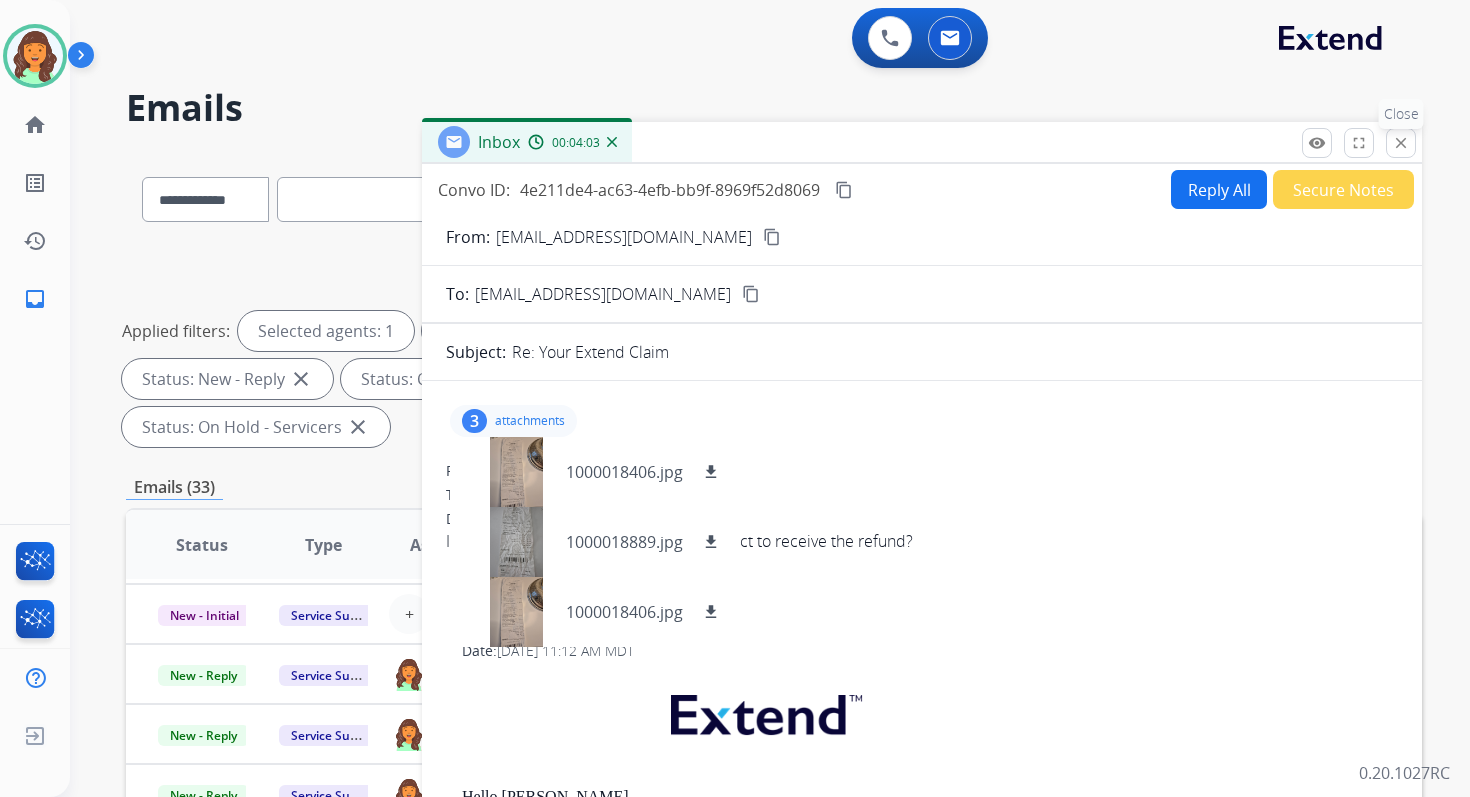 click on "close" at bounding box center [1401, 143] 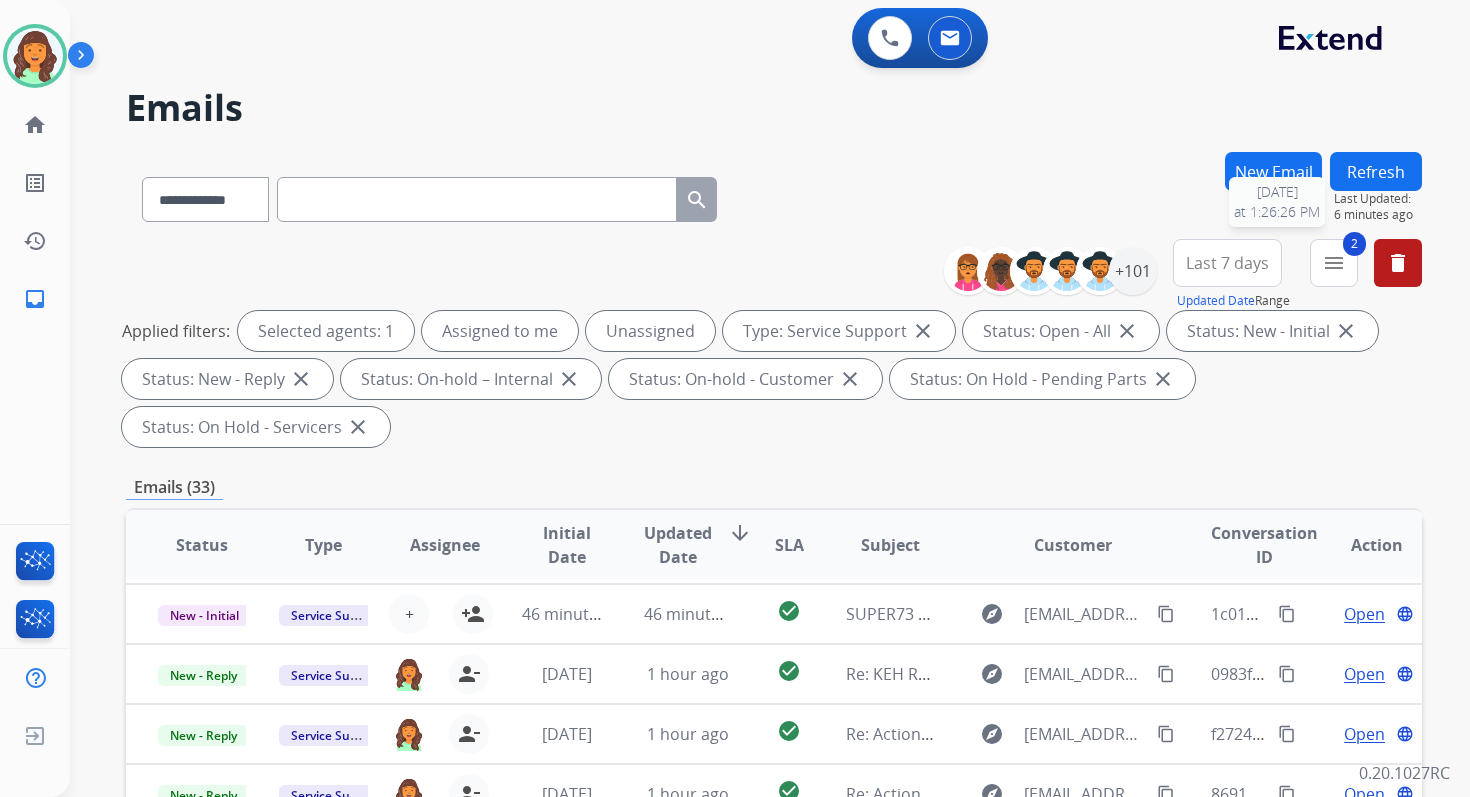 click on "Refresh" at bounding box center (1376, 171) 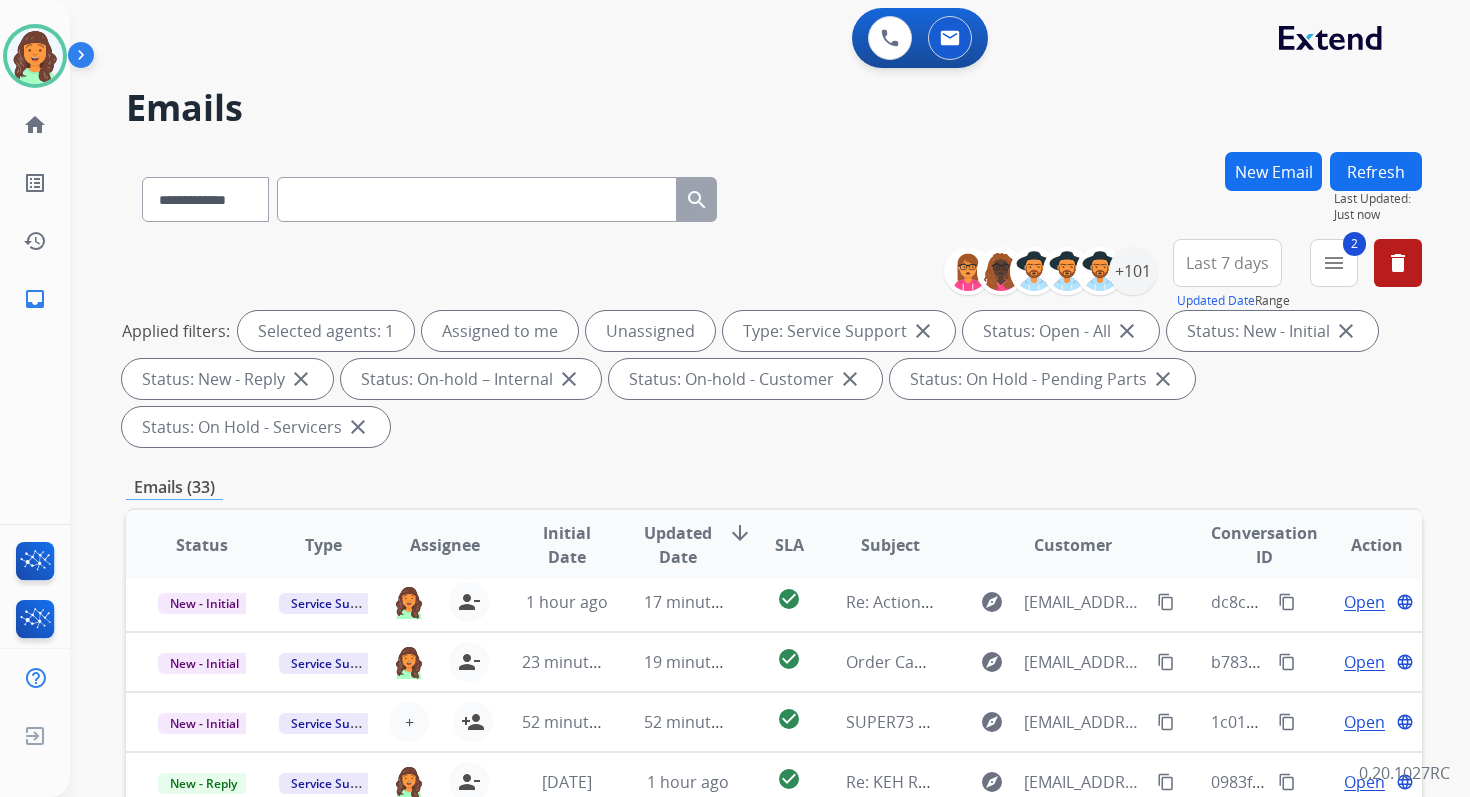 scroll, scrollTop: 68, scrollLeft: 0, axis: vertical 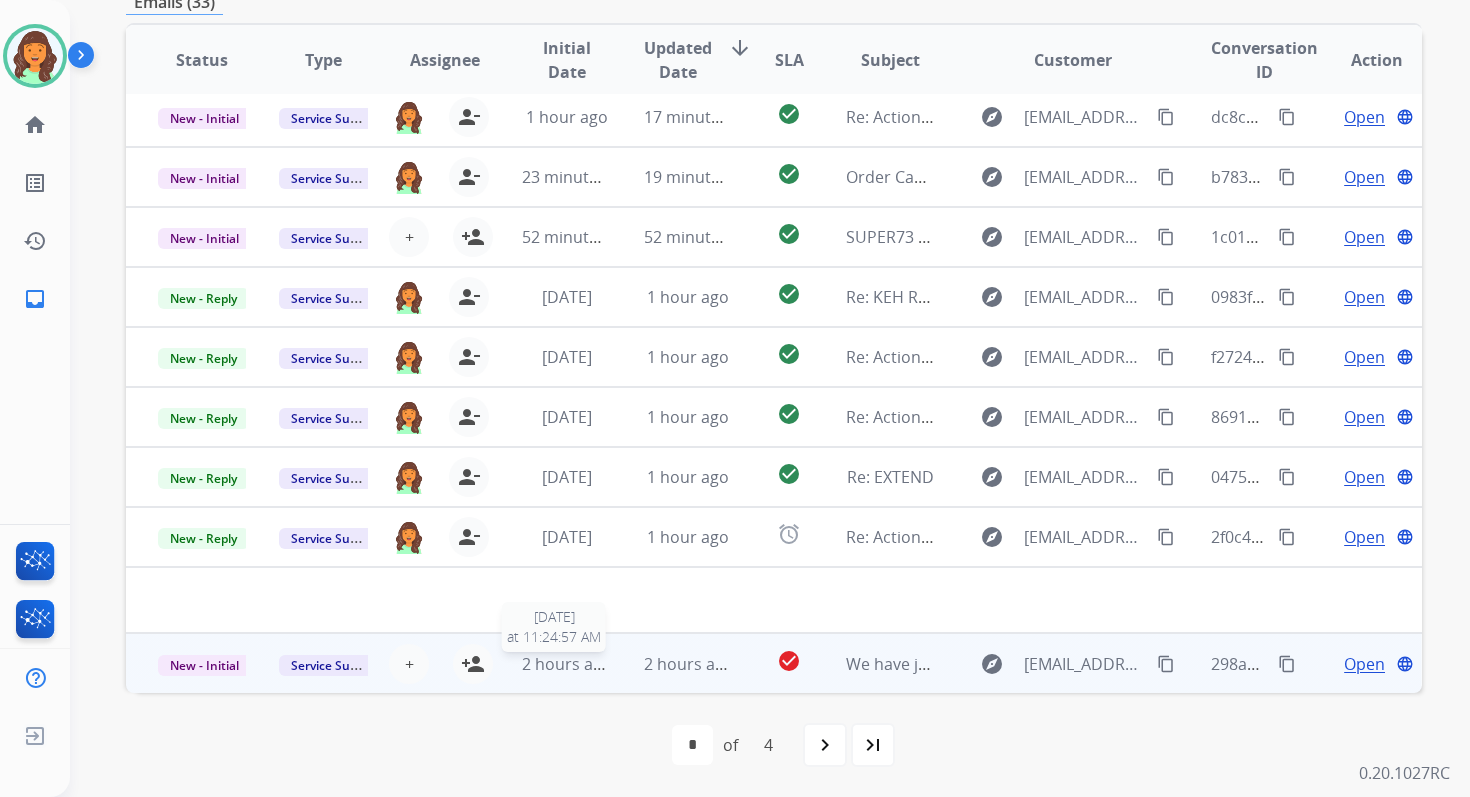 click on "2 hours ago" at bounding box center [567, 664] 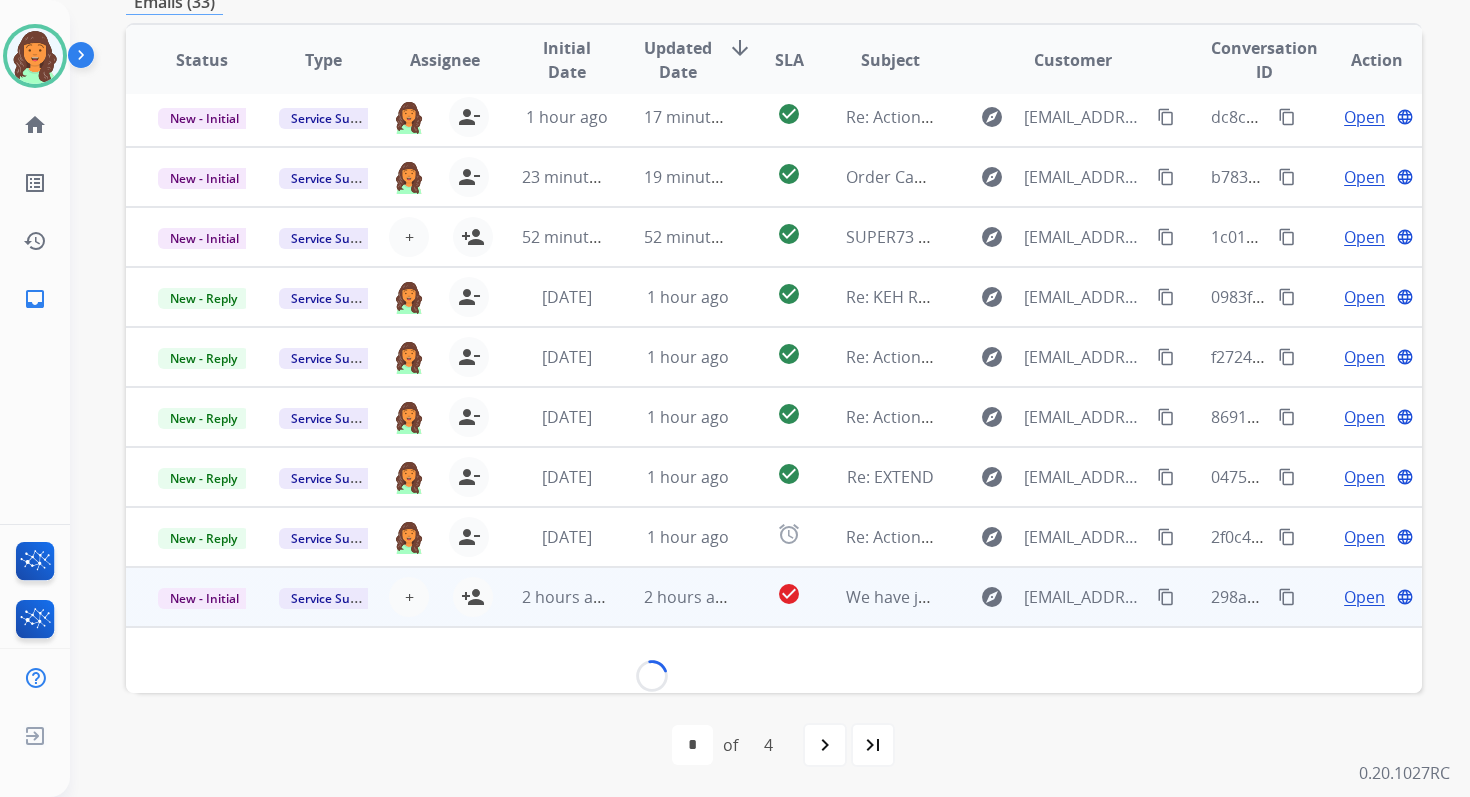 scroll, scrollTop: 409, scrollLeft: 0, axis: vertical 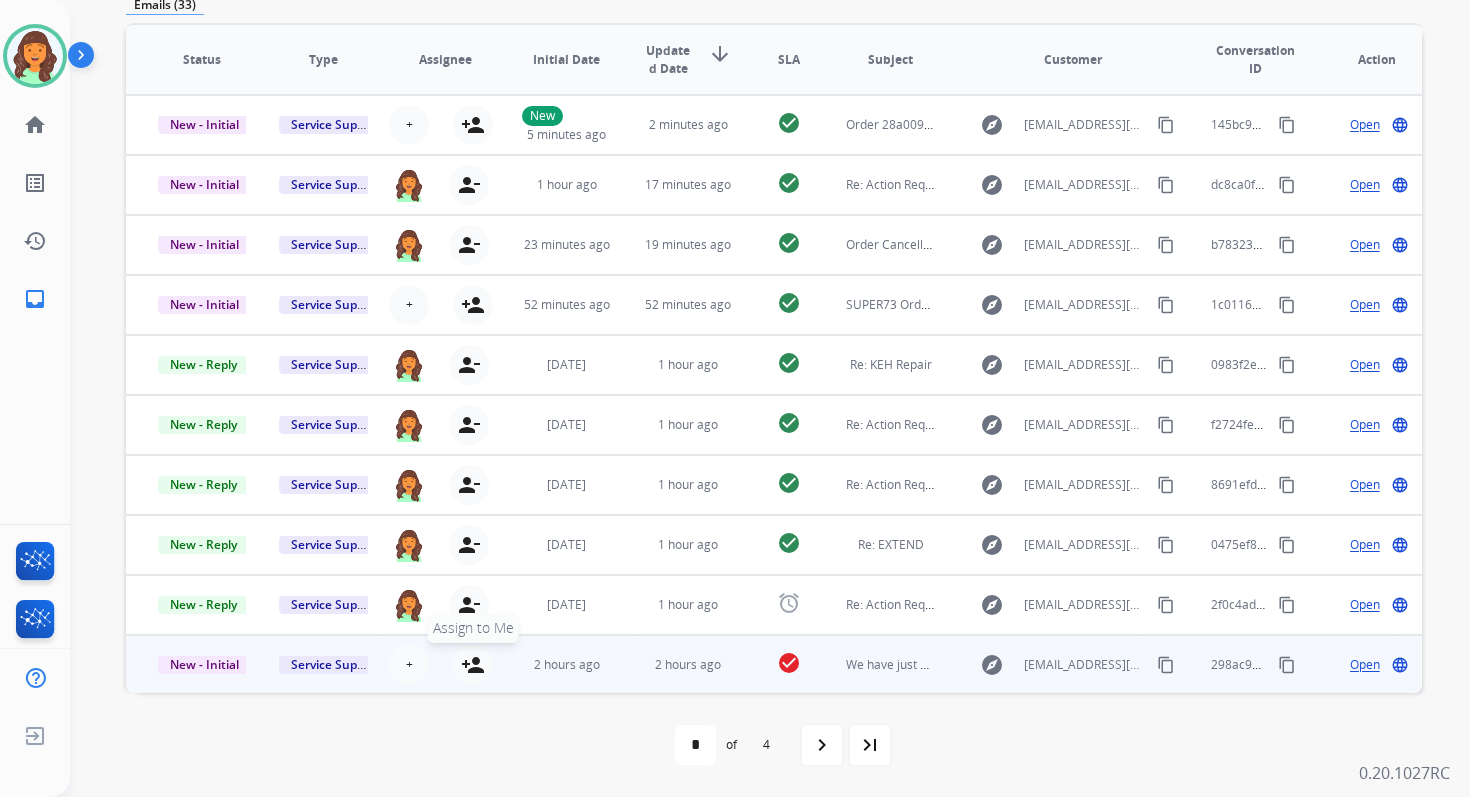 click on "person_add" at bounding box center (473, 665) 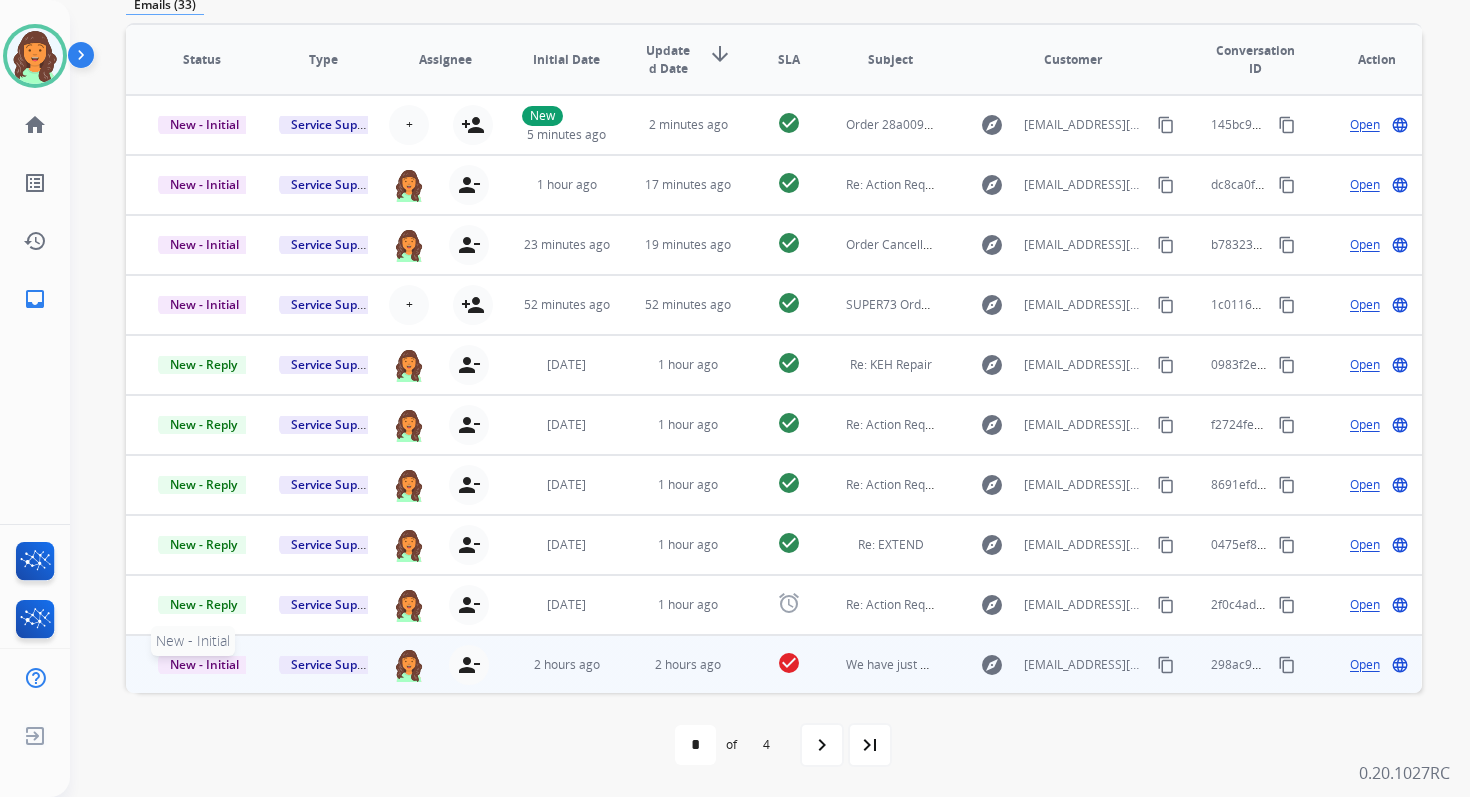 click on "New - Initial" at bounding box center (204, 664) 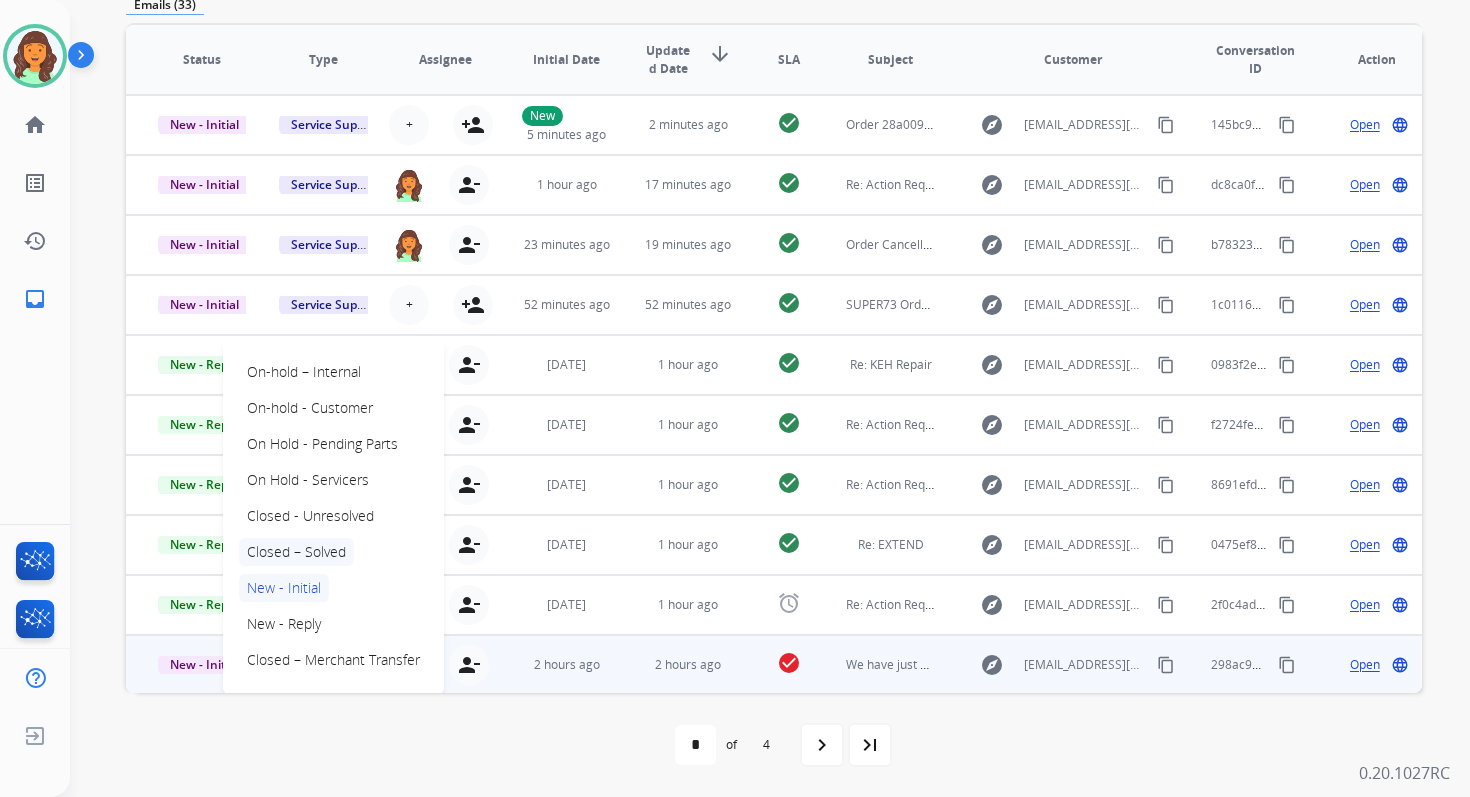 click on "Closed – Solved" at bounding box center (296, 552) 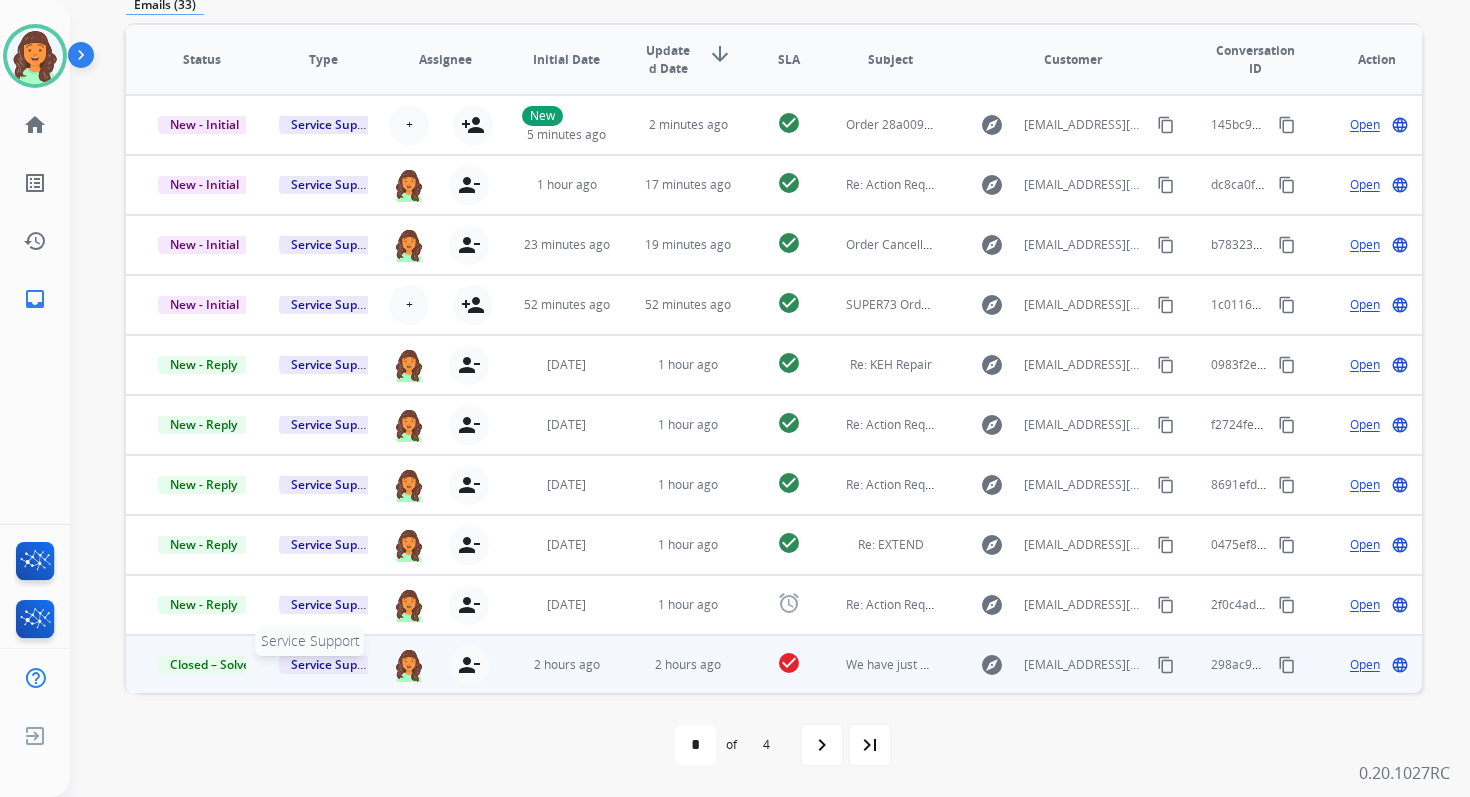 click on "Service Support" at bounding box center (336, 664) 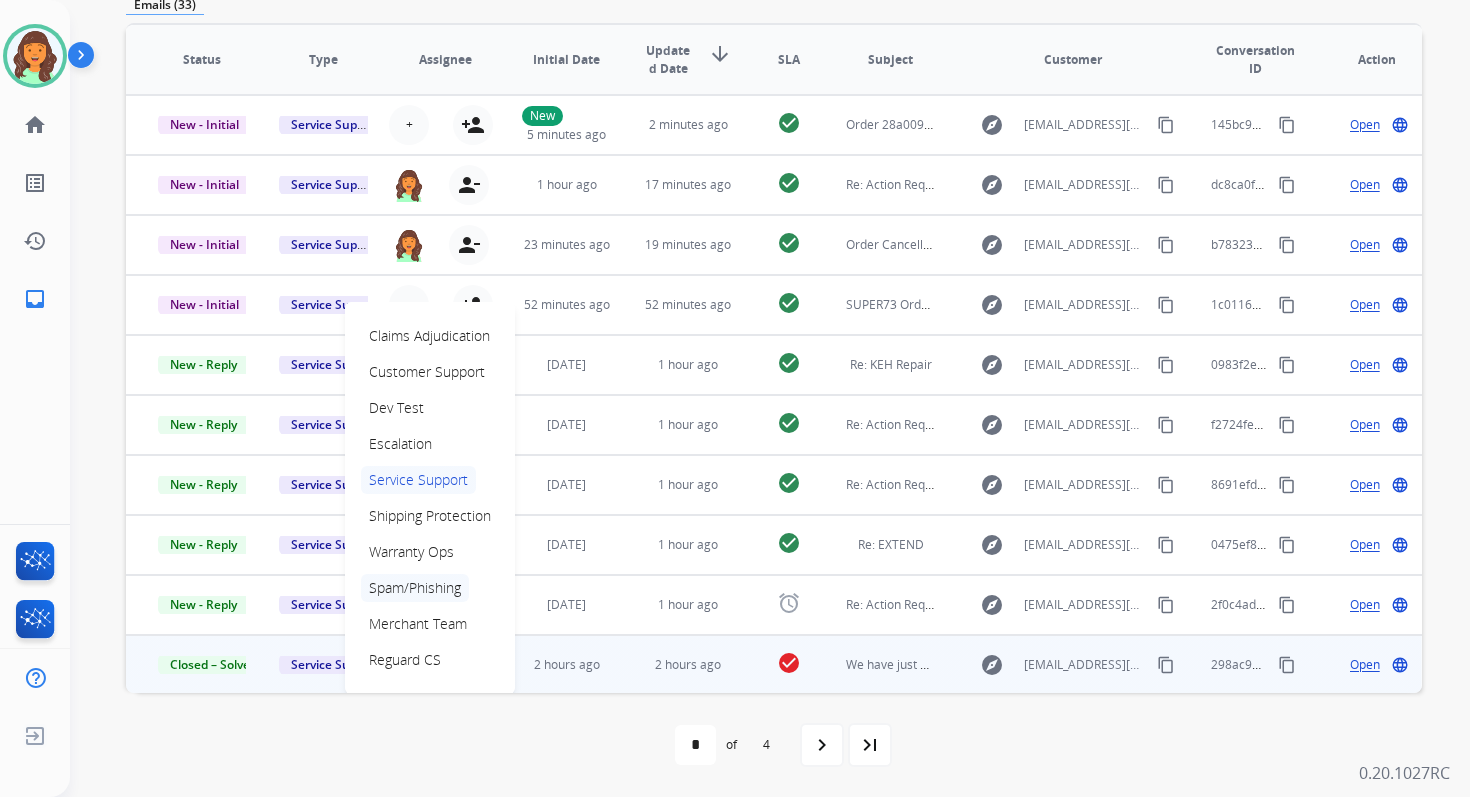 click on "Spam/Phishing" at bounding box center (415, 588) 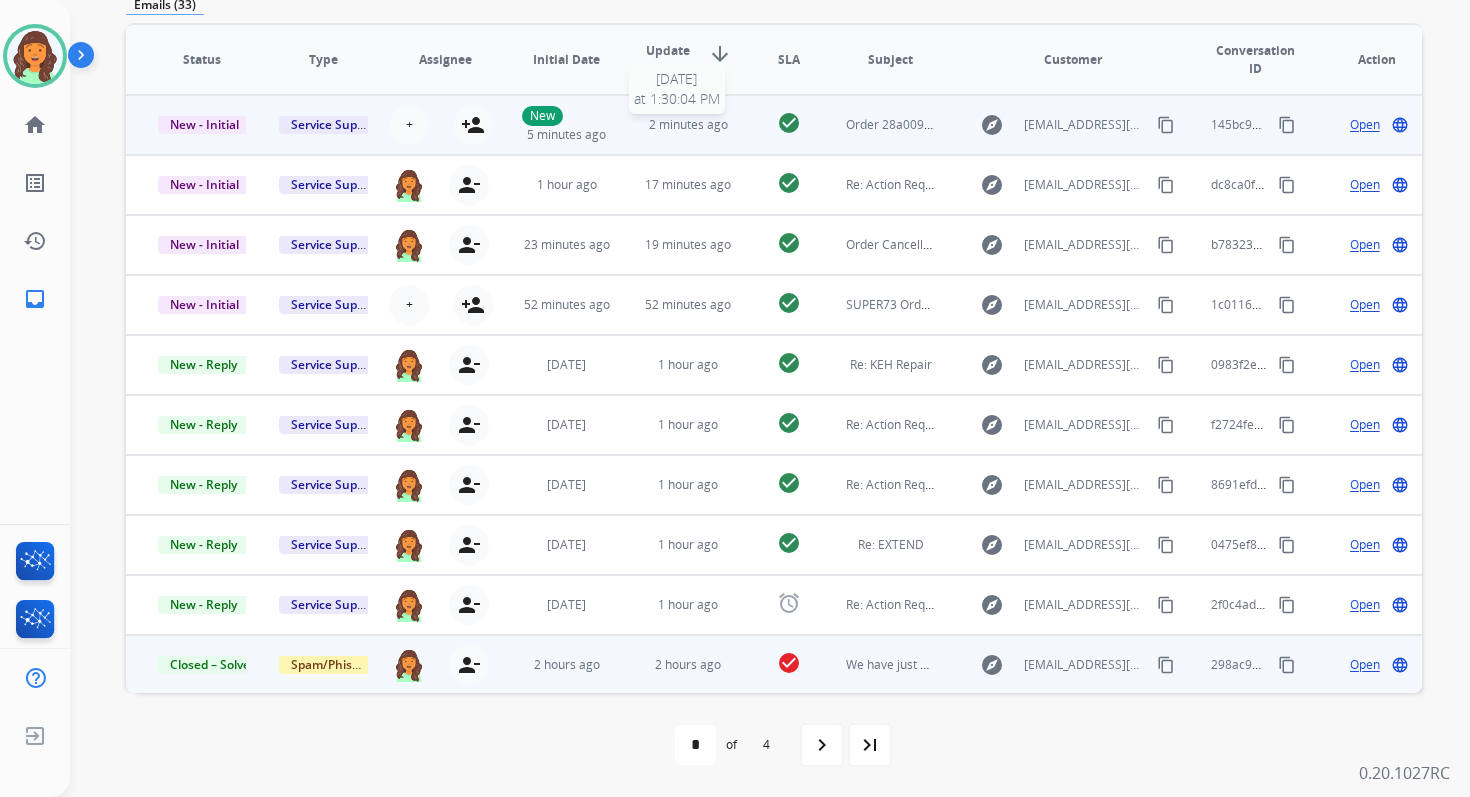 click on "2 minutes ago" at bounding box center (688, 124) 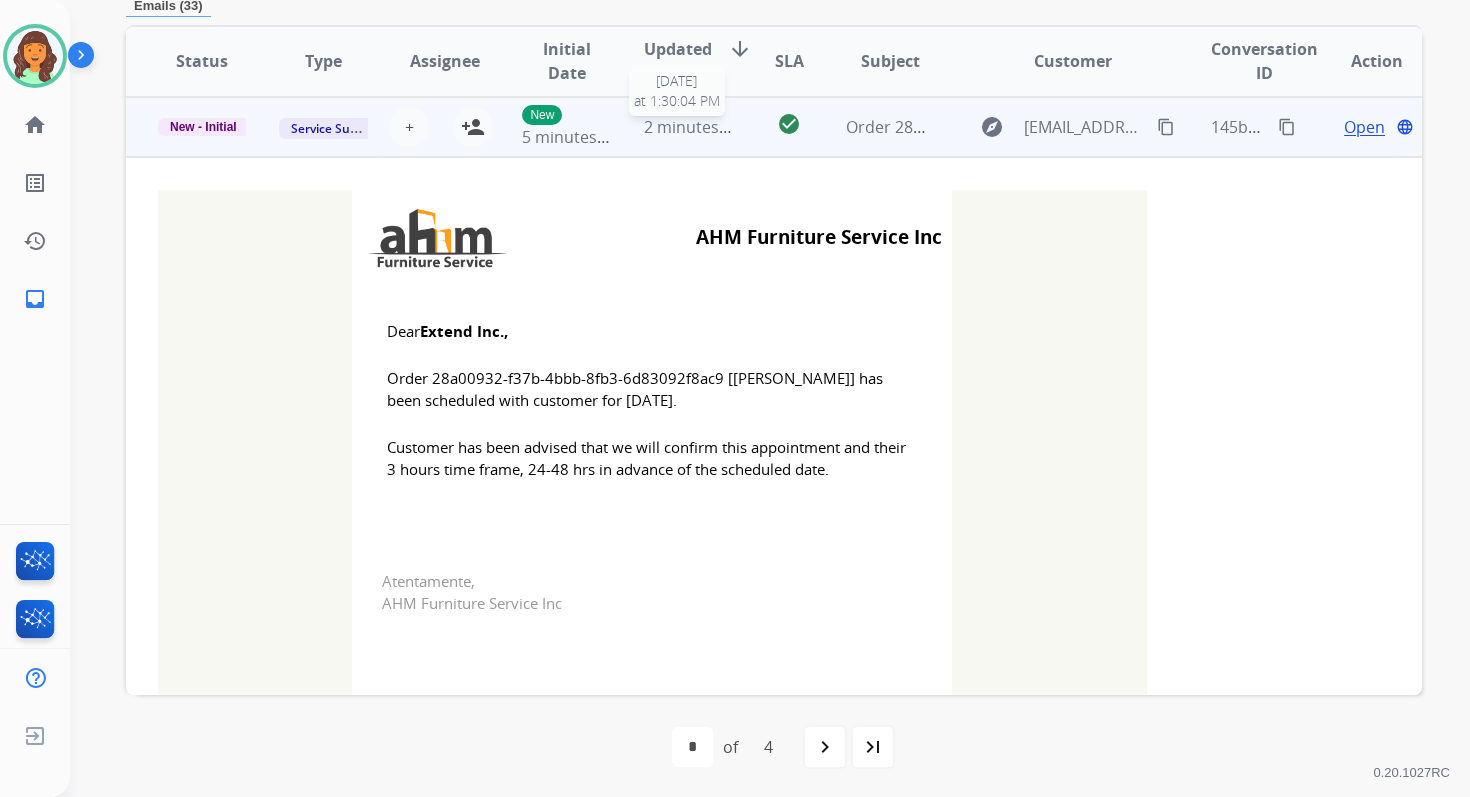 scroll, scrollTop: 480, scrollLeft: 0, axis: vertical 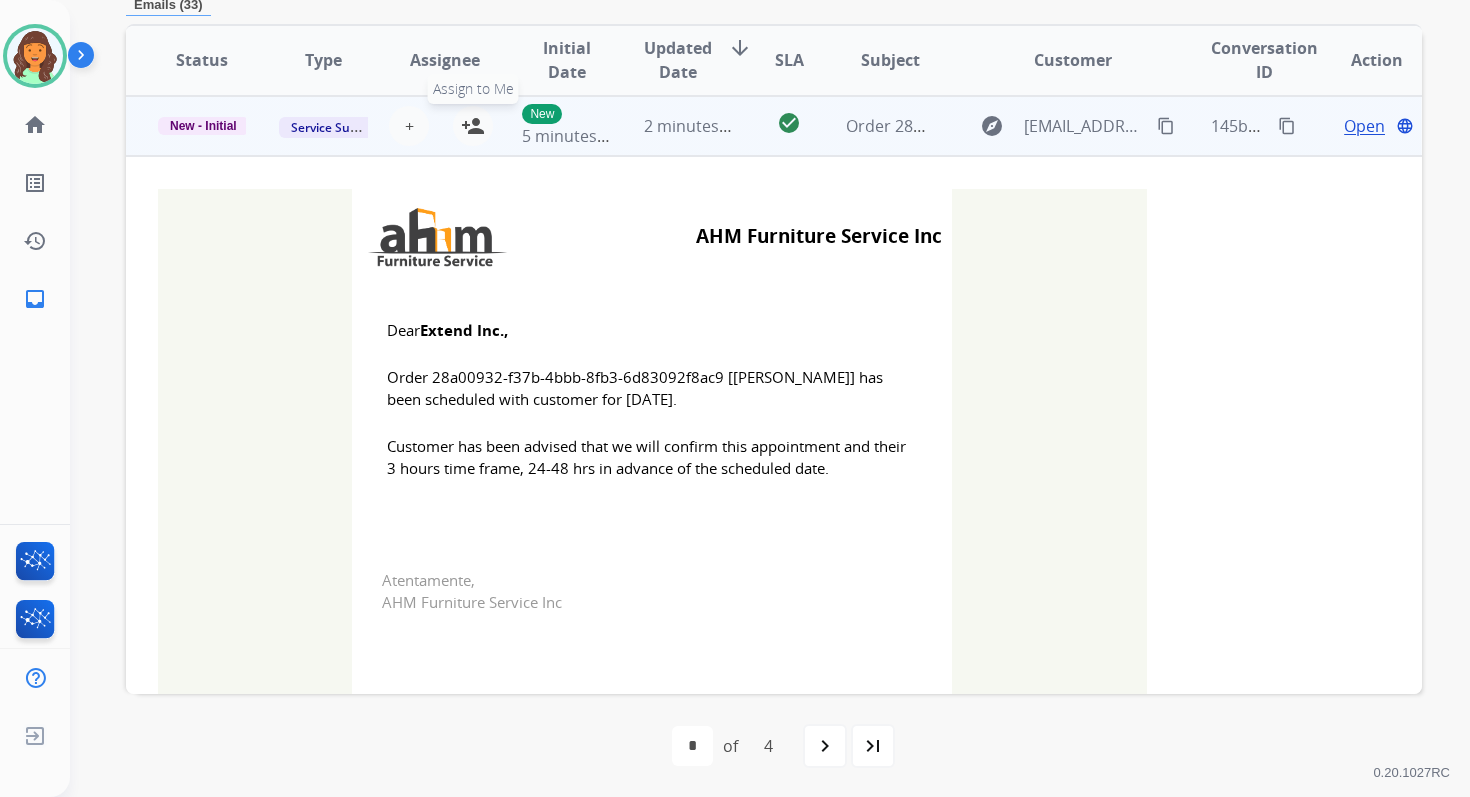 click on "person_add" at bounding box center (473, 126) 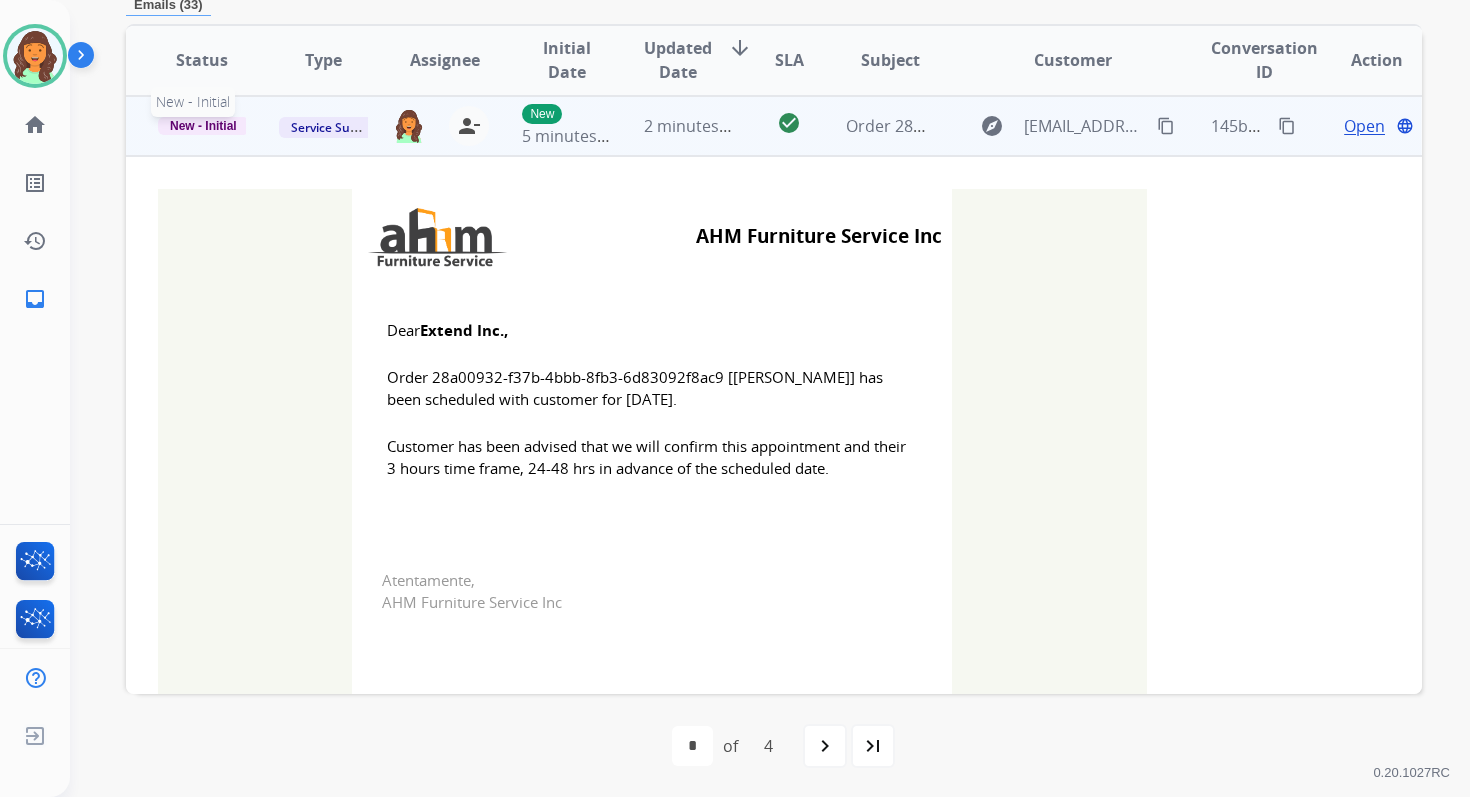 click on "New - Initial" at bounding box center (203, 126) 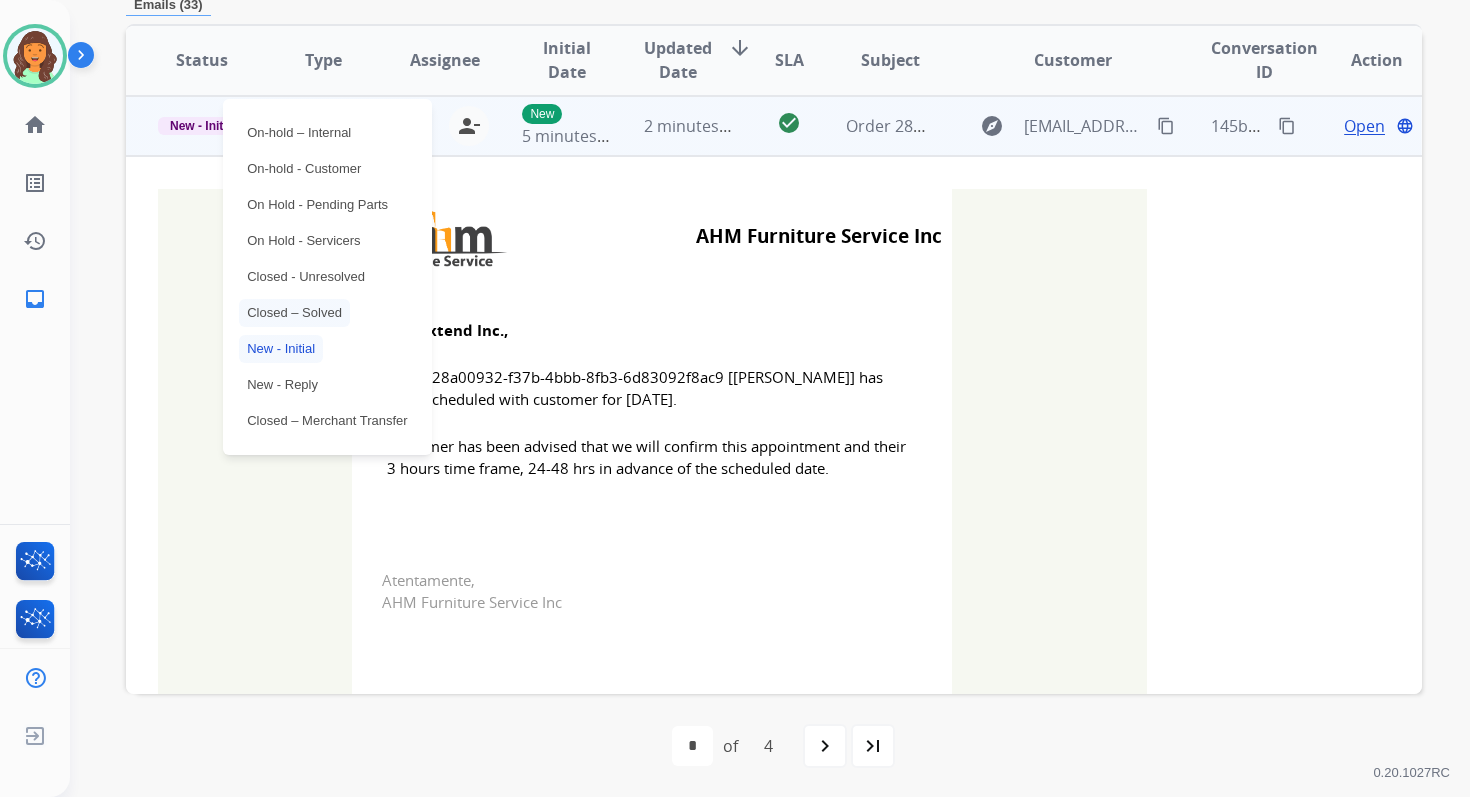 click on "Closed – Solved" at bounding box center [294, 313] 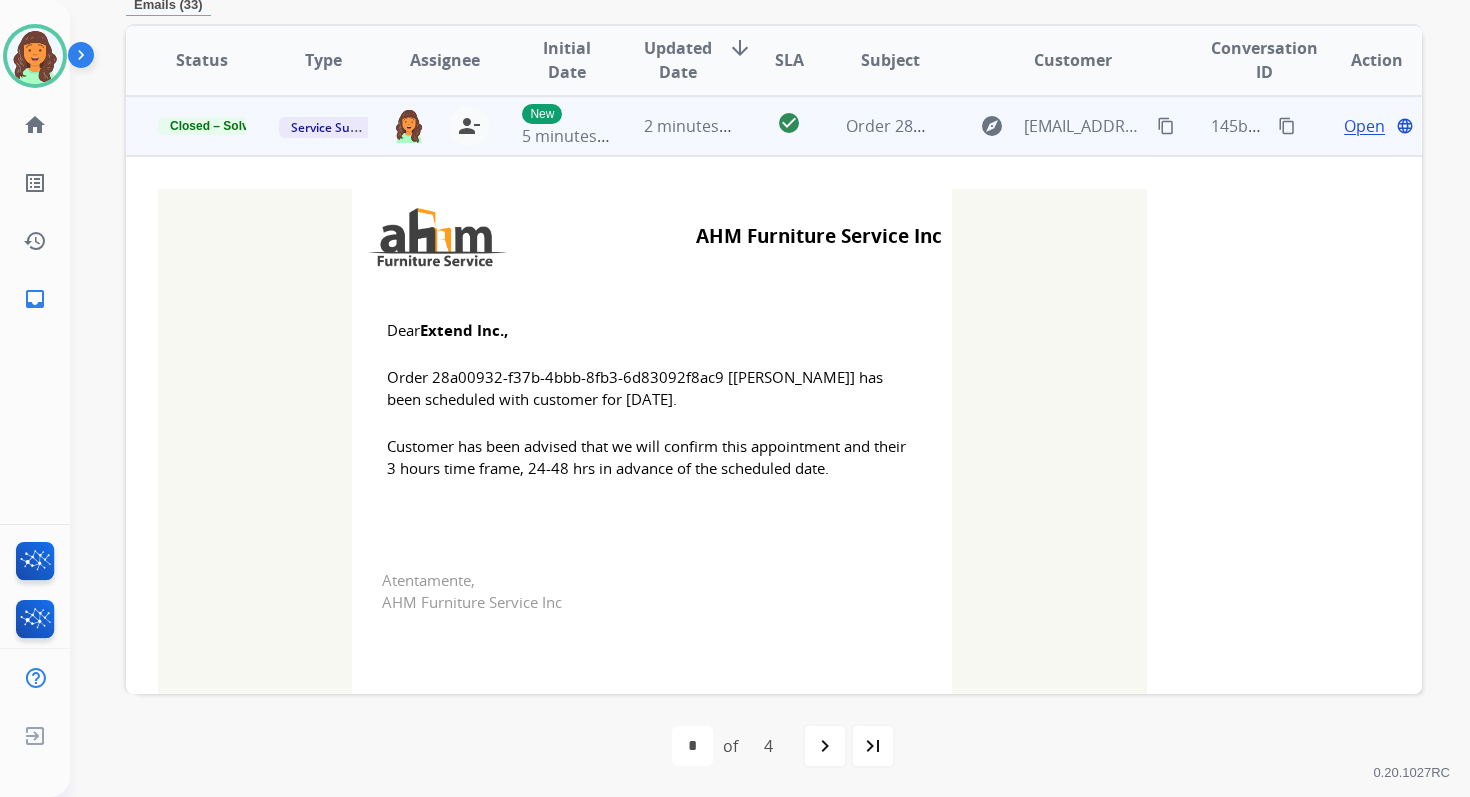 scroll, scrollTop: 0, scrollLeft: 0, axis: both 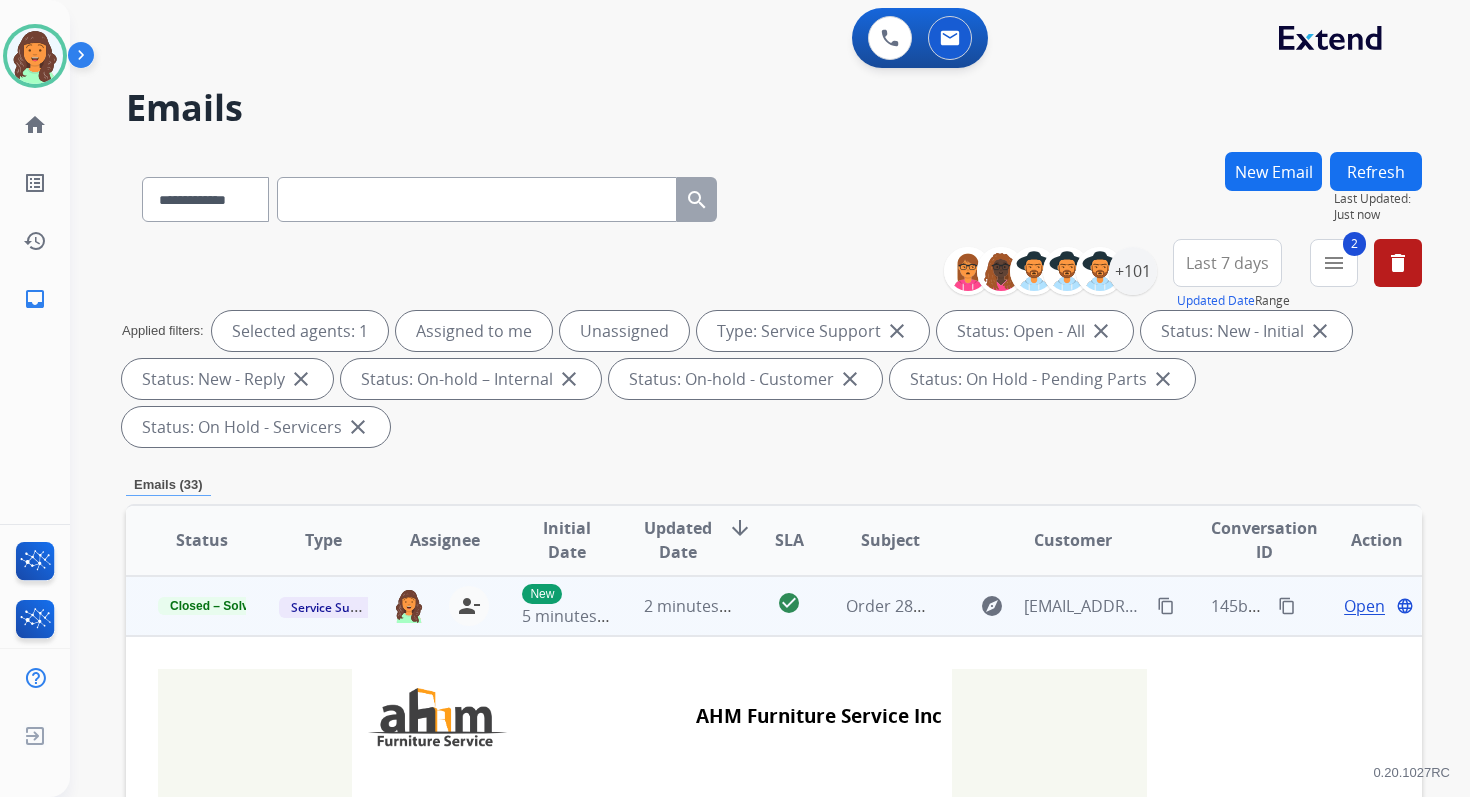 click on "Refresh" at bounding box center (1376, 171) 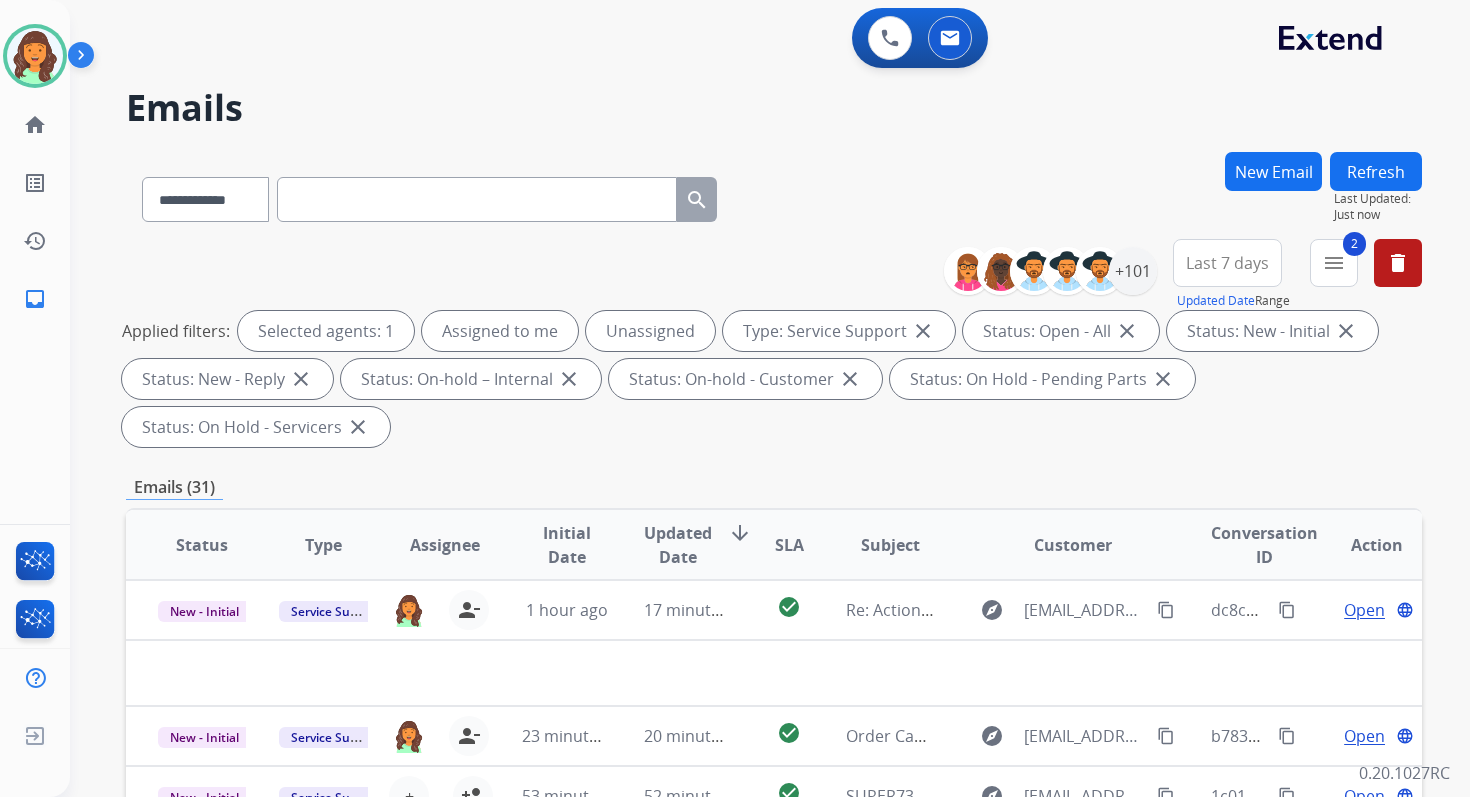 scroll, scrollTop: 485, scrollLeft: 0, axis: vertical 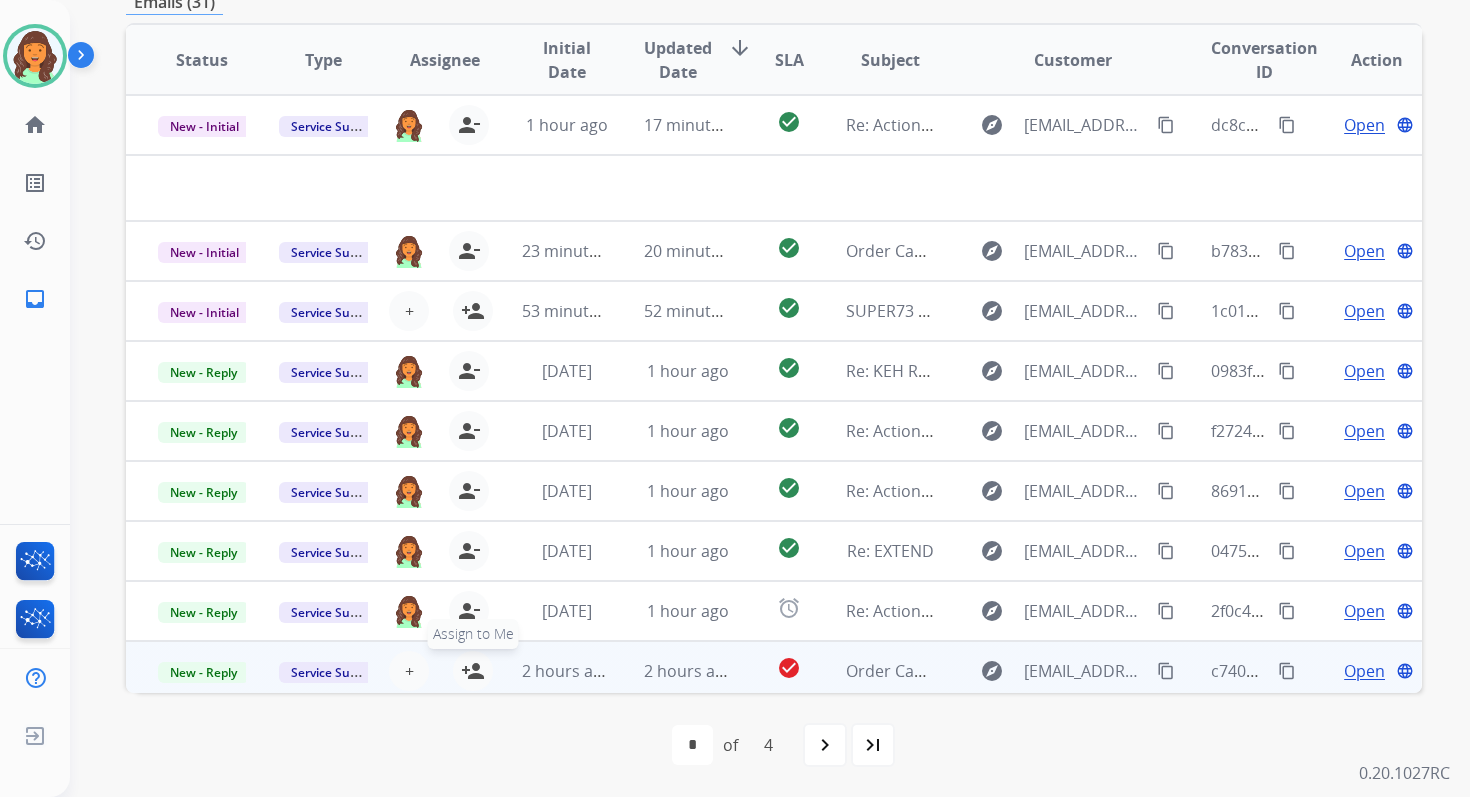 click on "person_add" at bounding box center [473, 671] 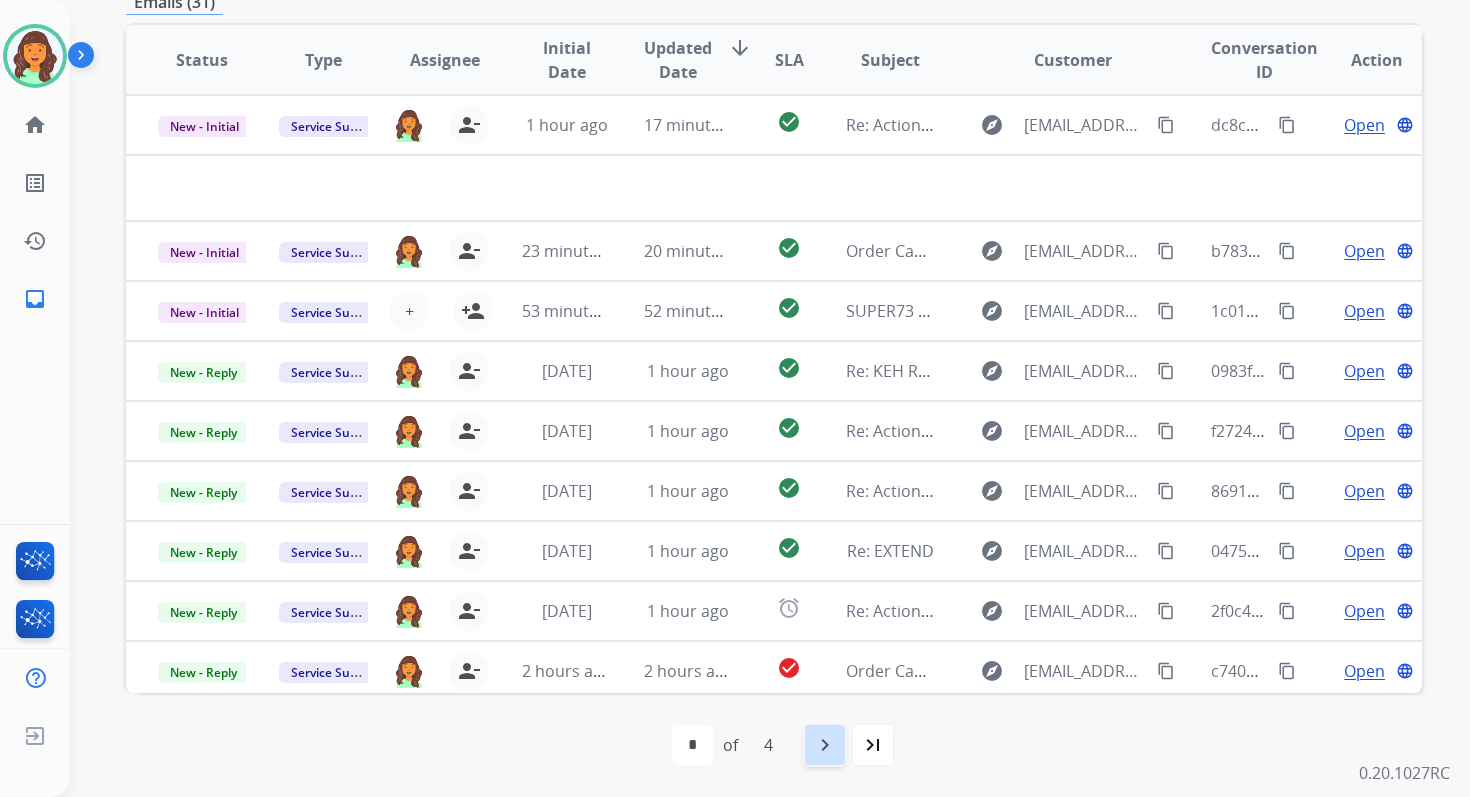 click on "navigate_next" at bounding box center [825, 745] 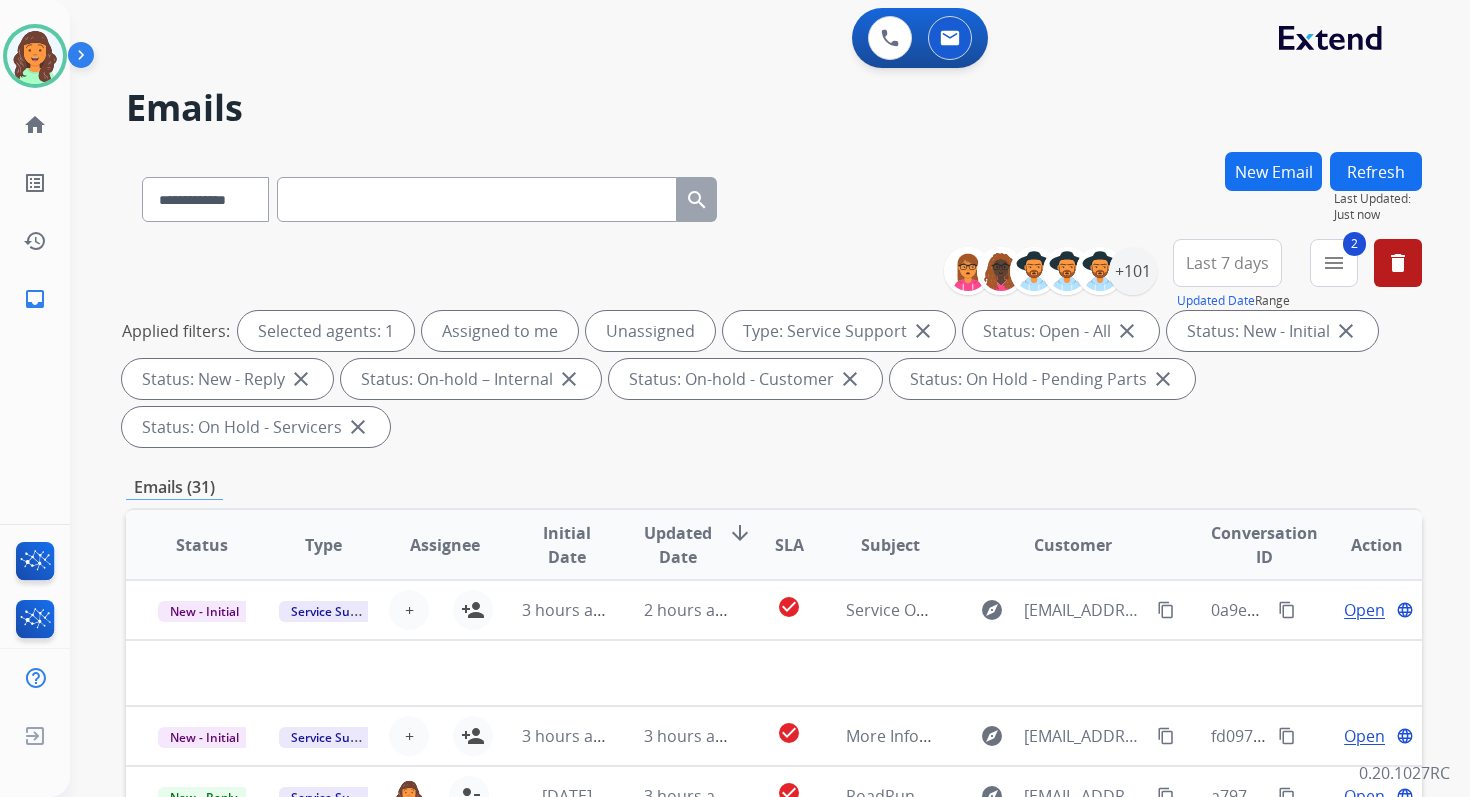 click on "**********" at bounding box center [774, 347] 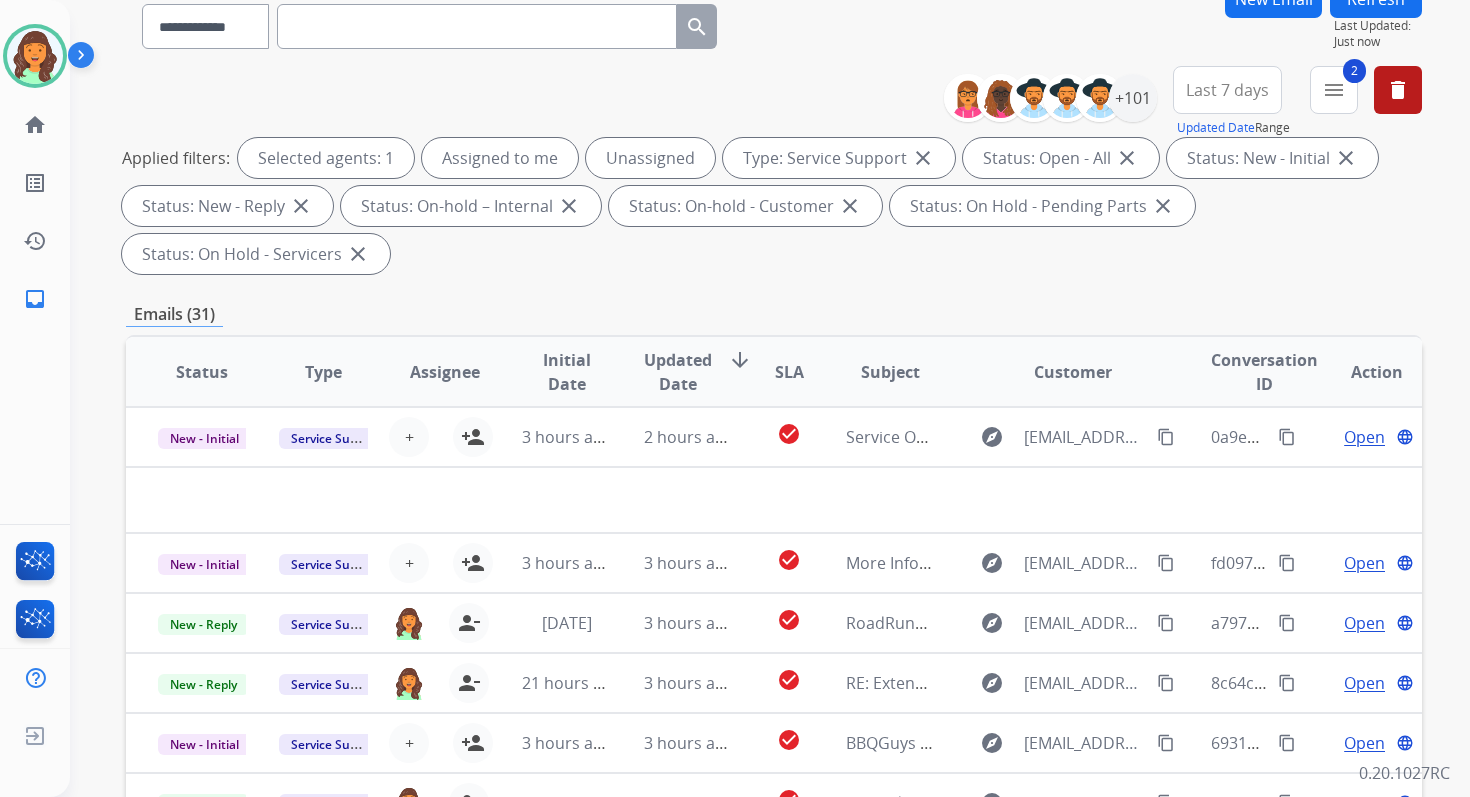 scroll, scrollTop: 485, scrollLeft: 0, axis: vertical 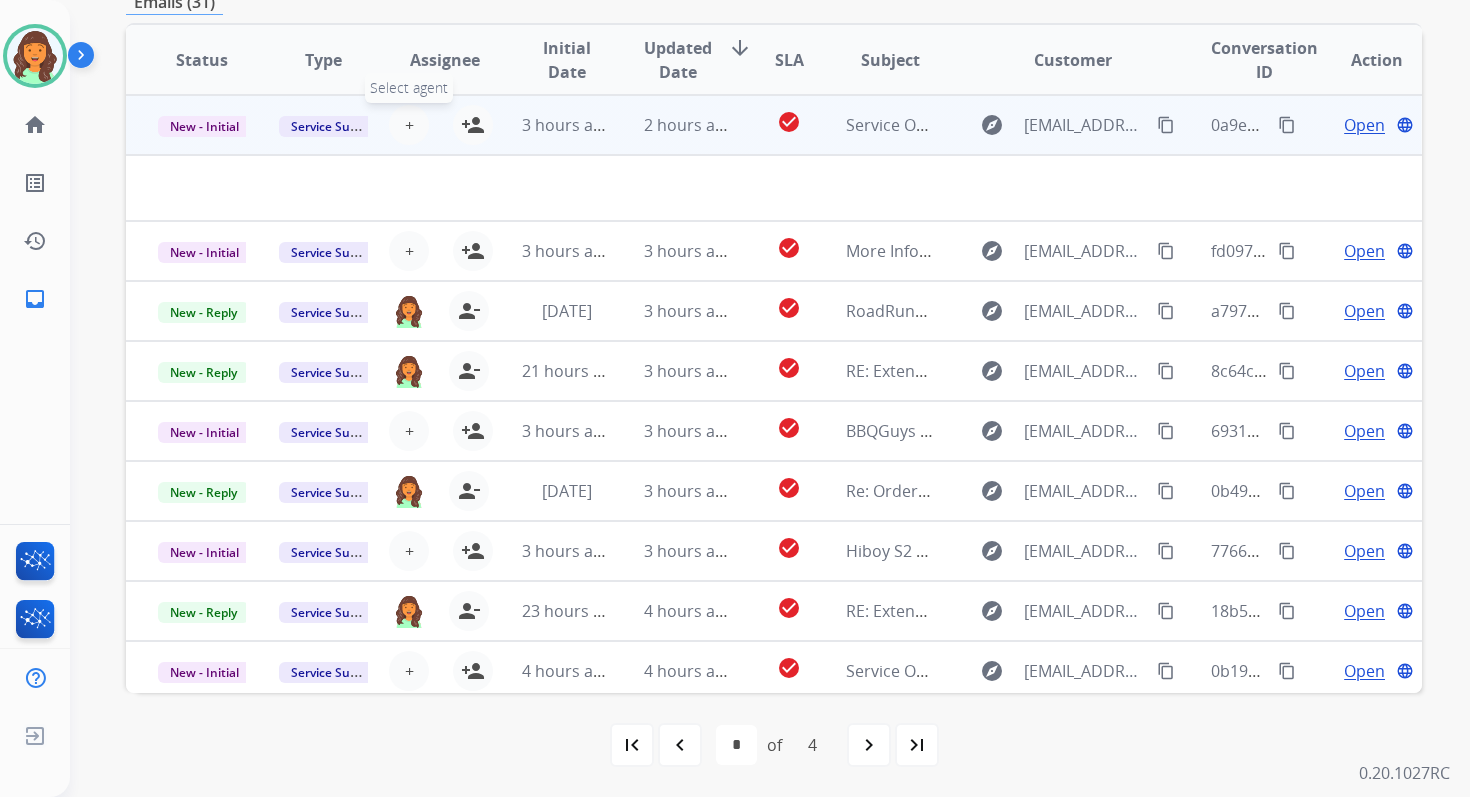 click on "+" at bounding box center [409, 125] 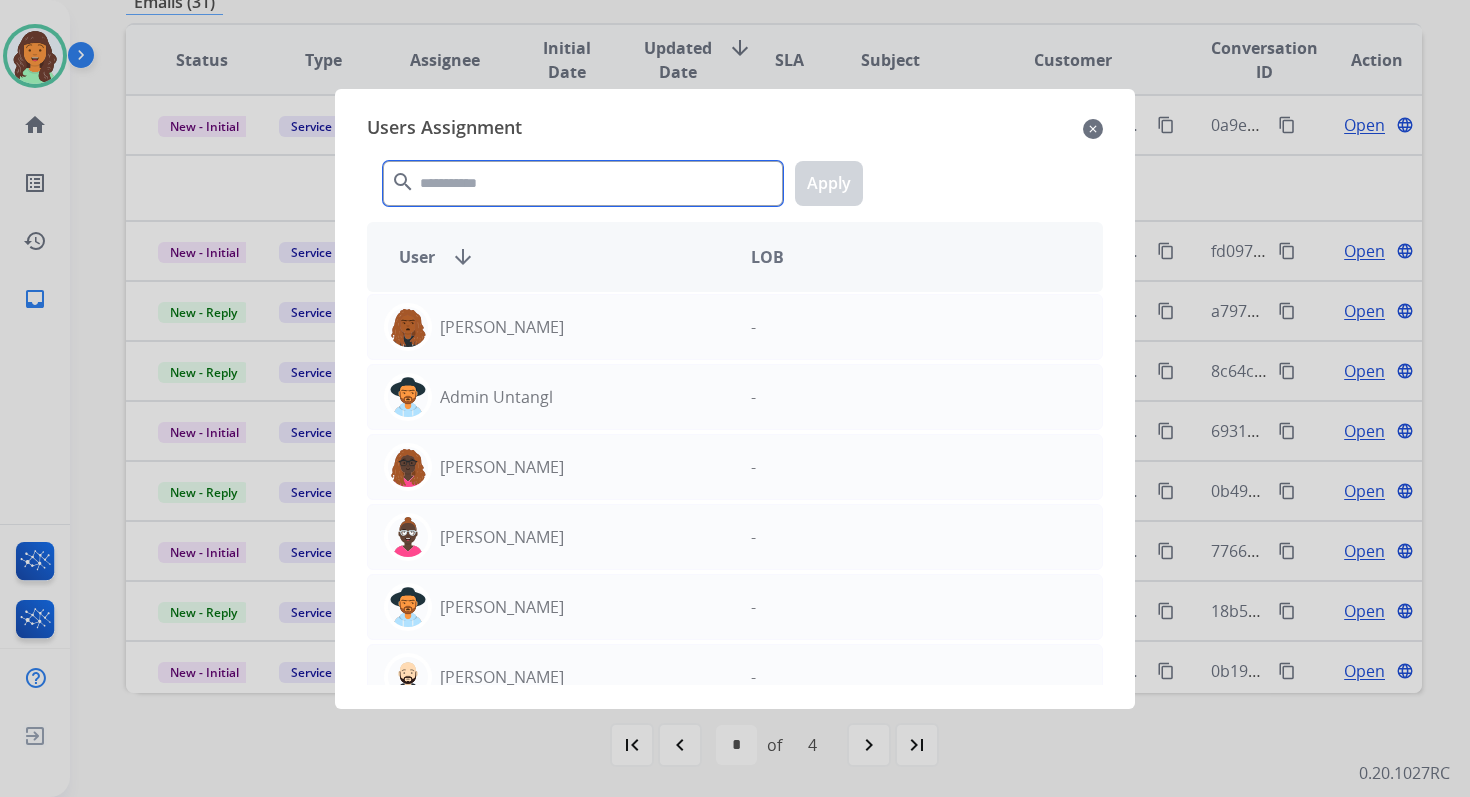 click 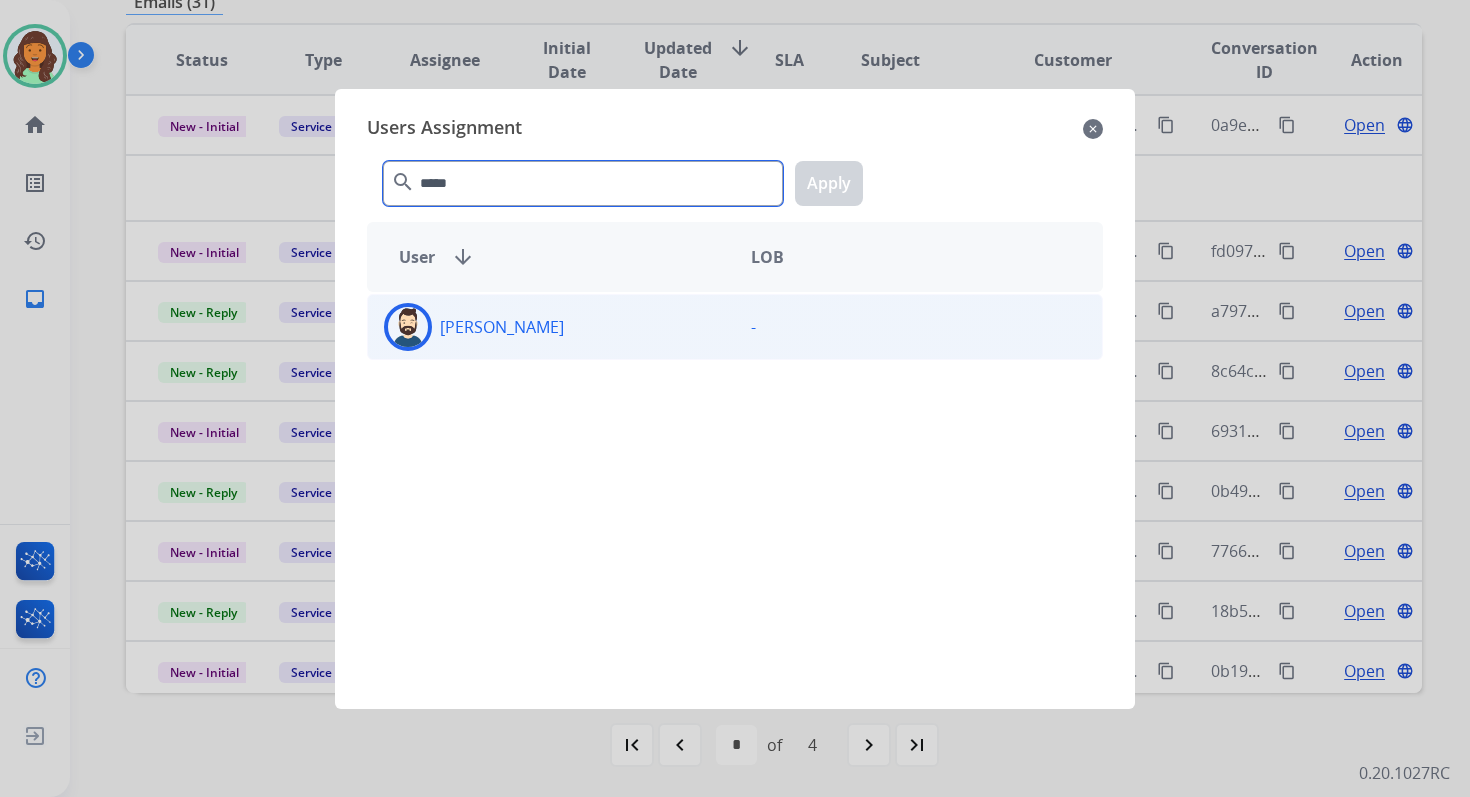 type on "*****" 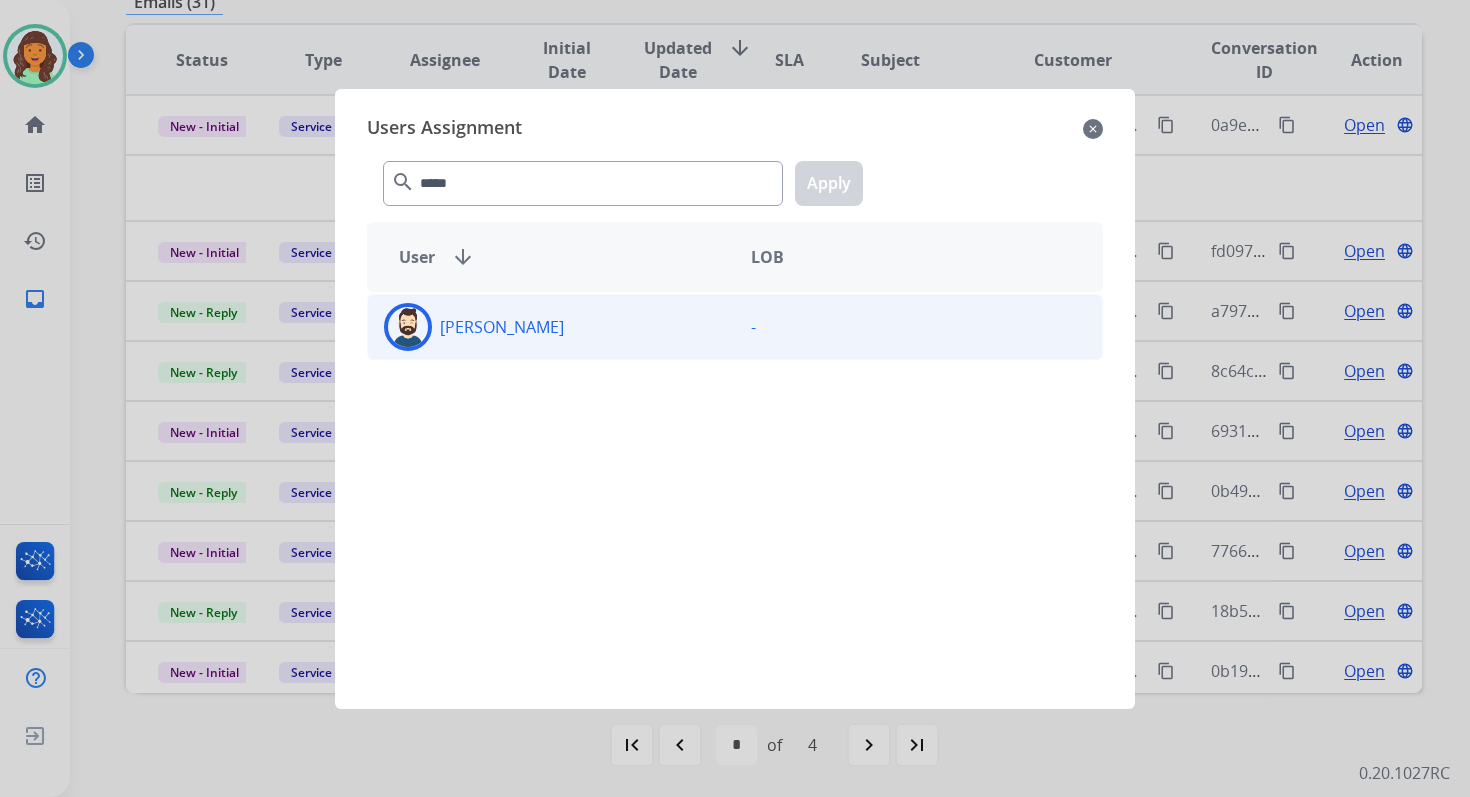 click on "[PERSON_NAME]  -" 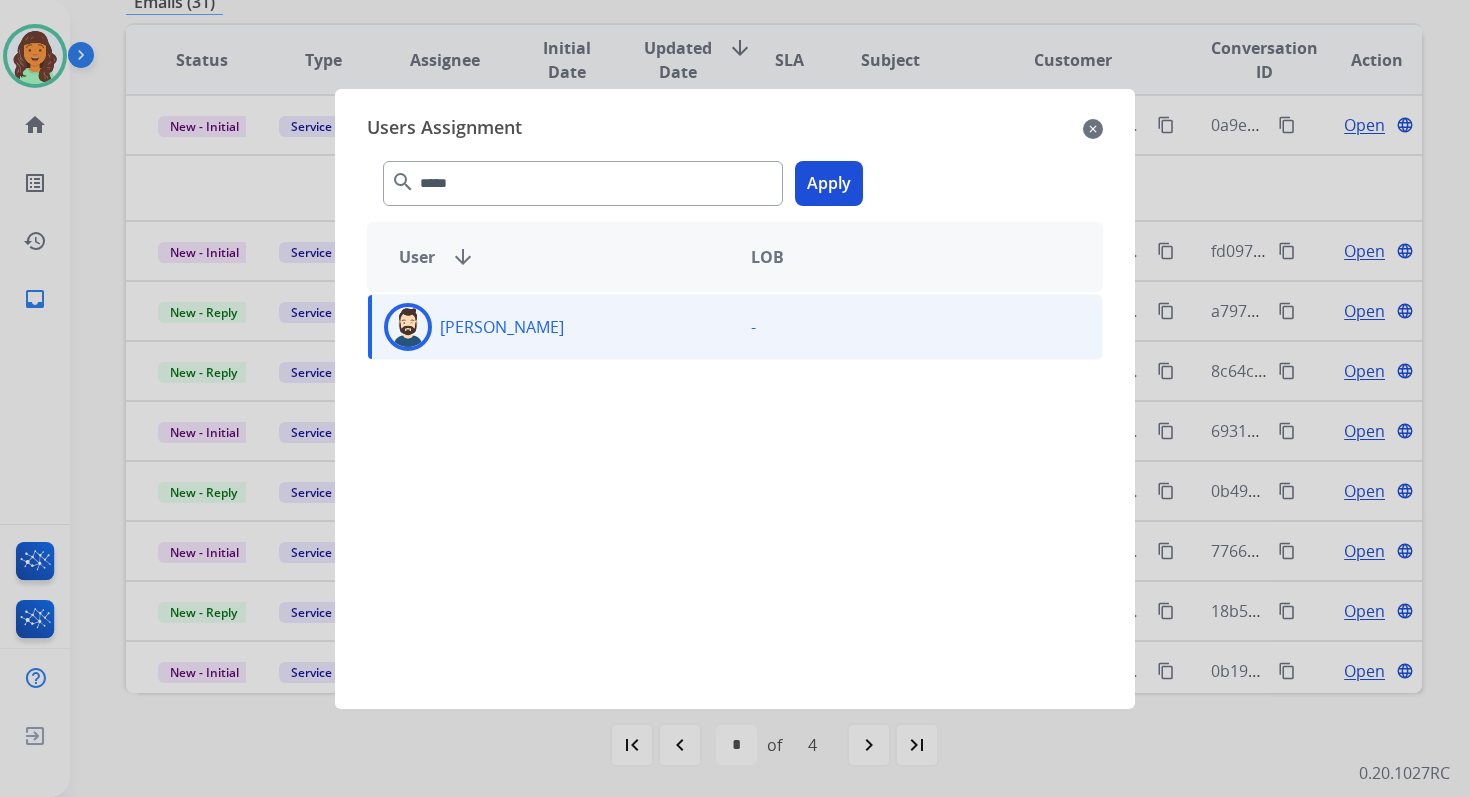 click on "Apply" 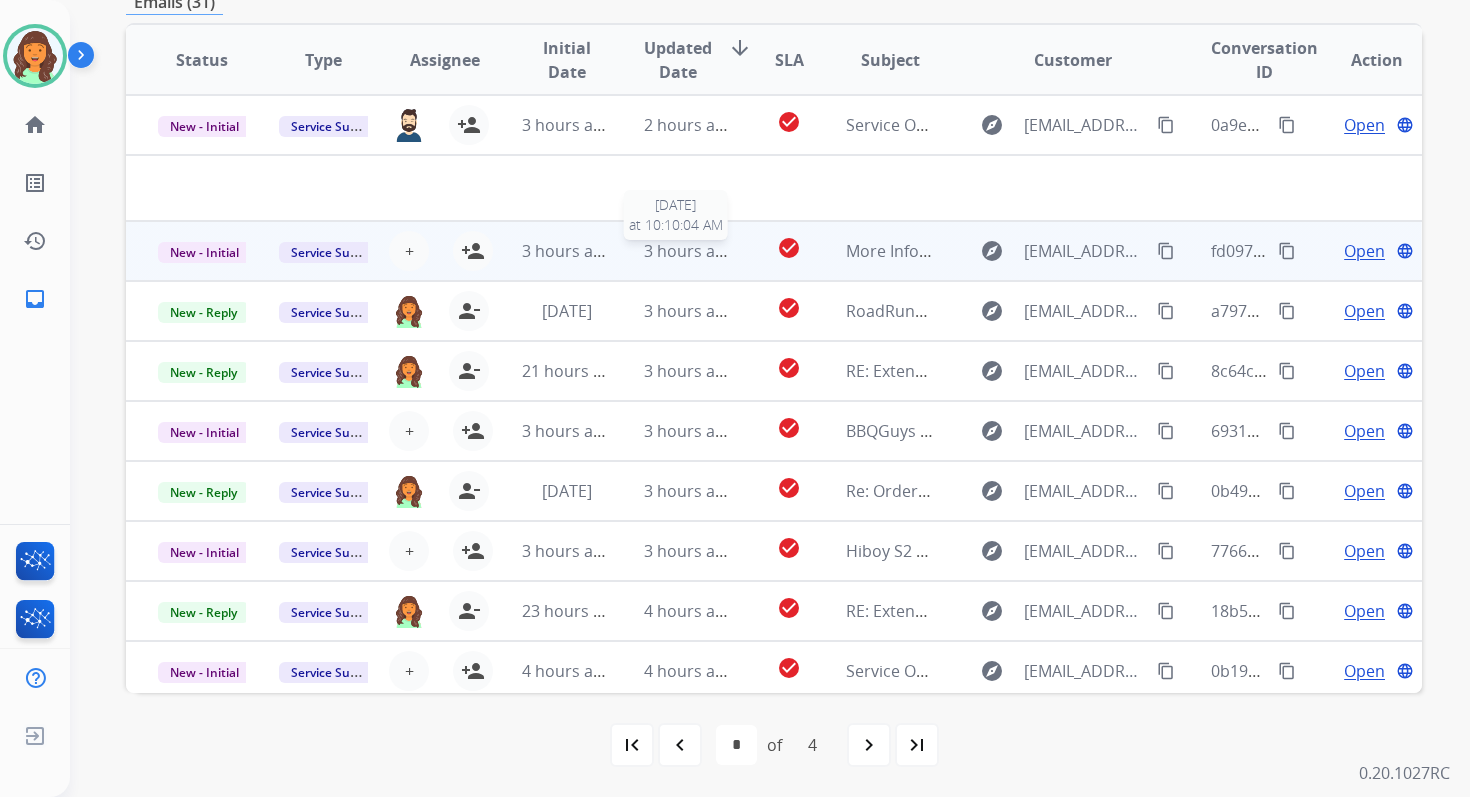 click on "3 hours ago" at bounding box center [689, 251] 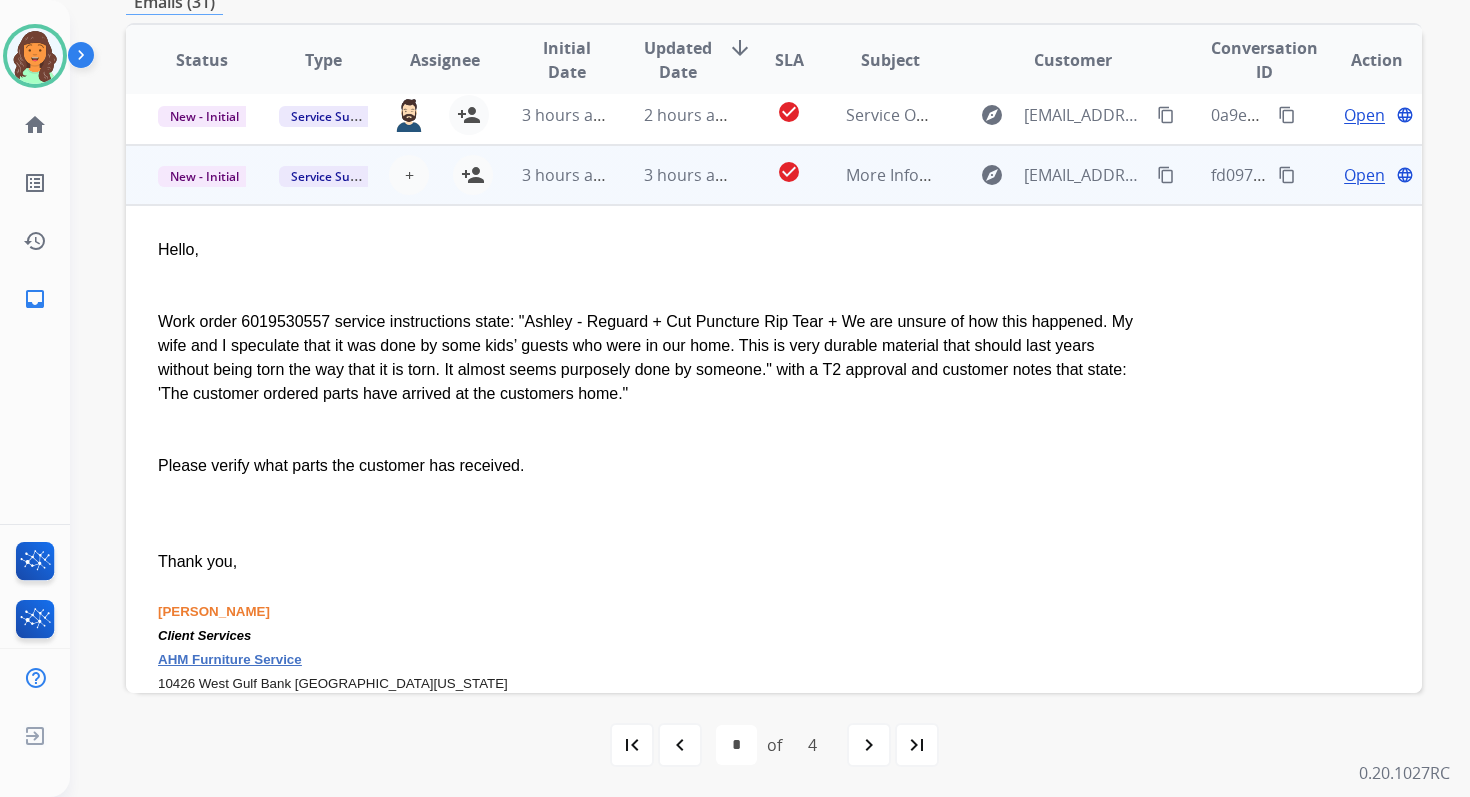 scroll, scrollTop: 0, scrollLeft: 0, axis: both 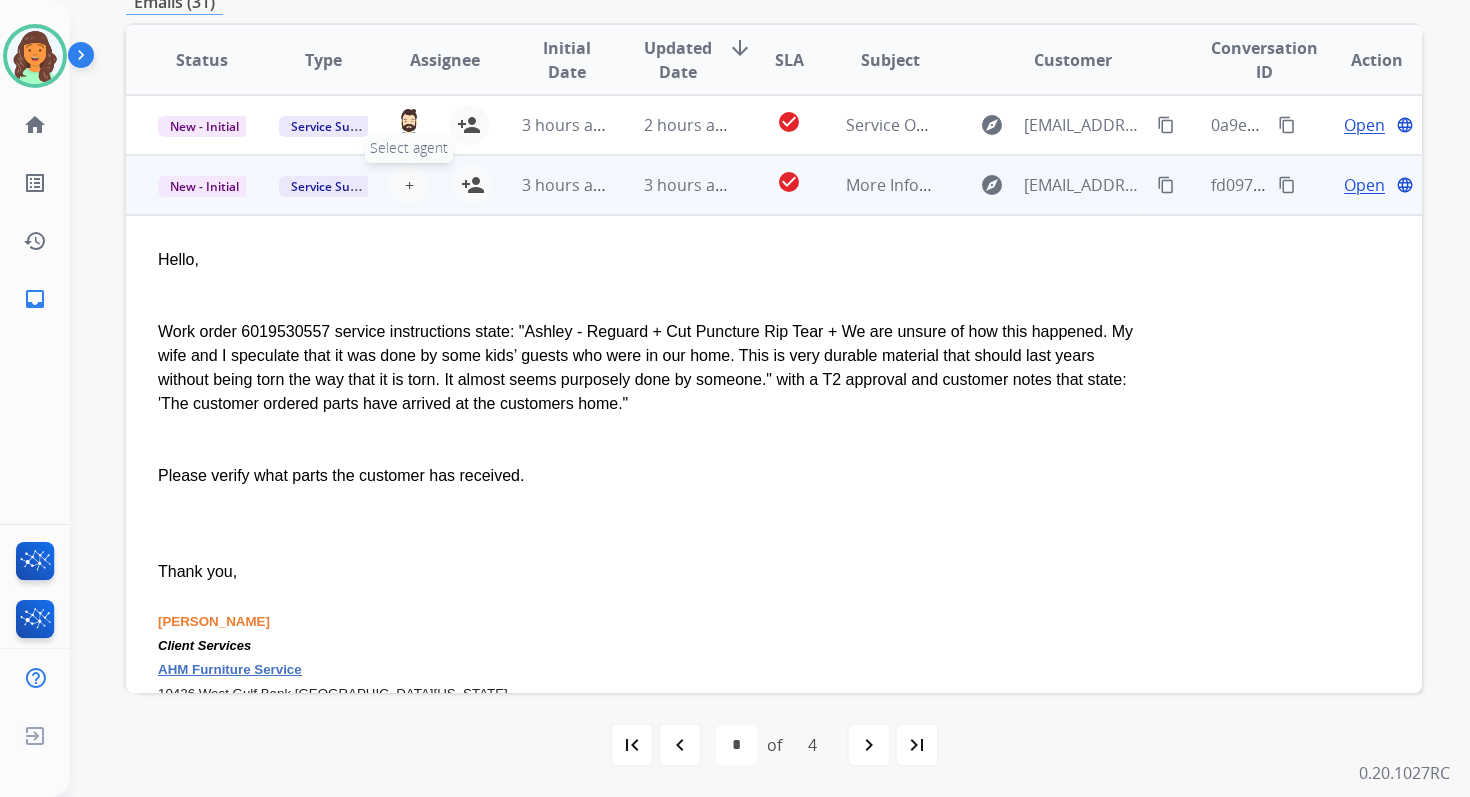 click on "+" at bounding box center (409, 185) 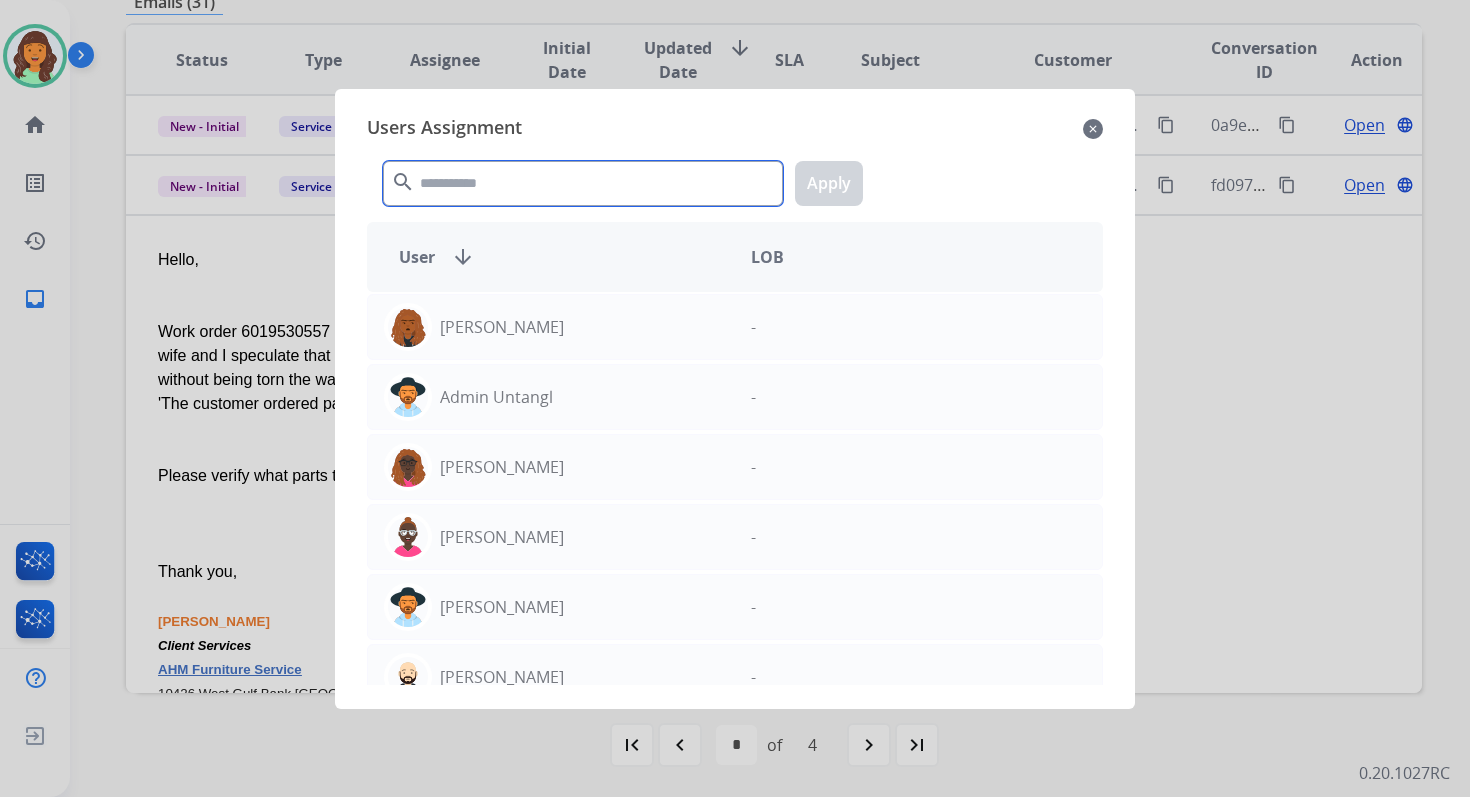 click 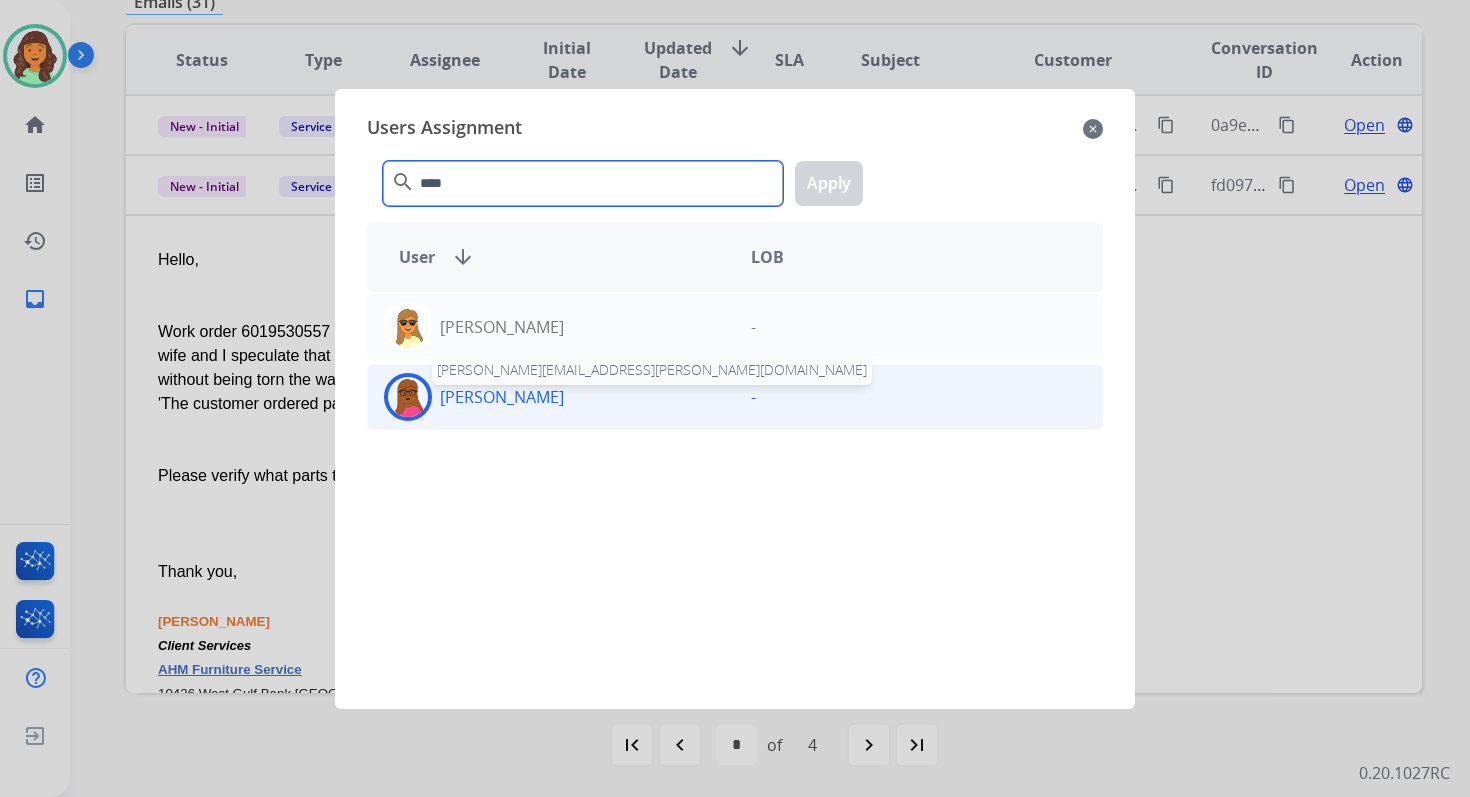 type on "****" 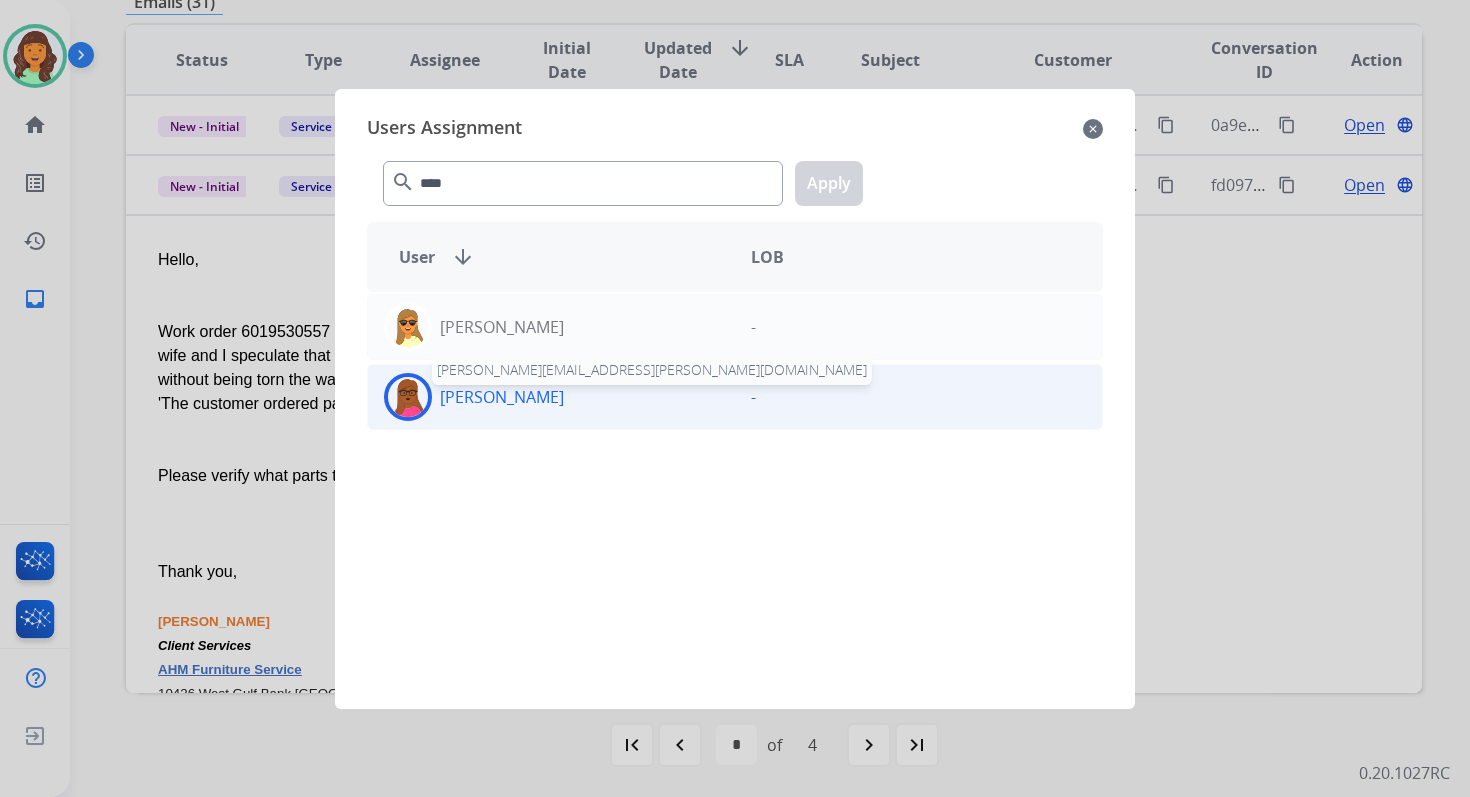 click on "[PERSON_NAME]" 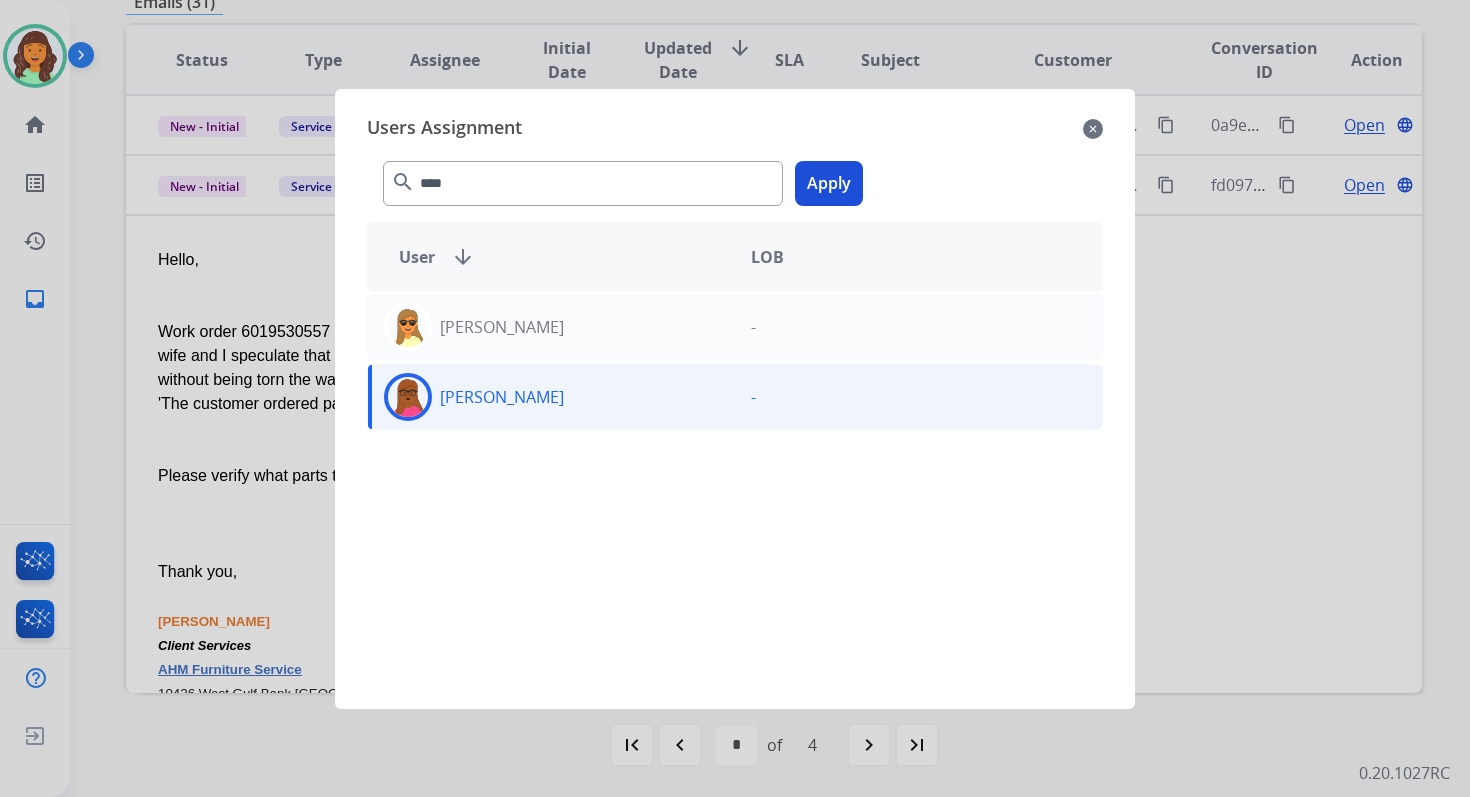 click on "Apply" 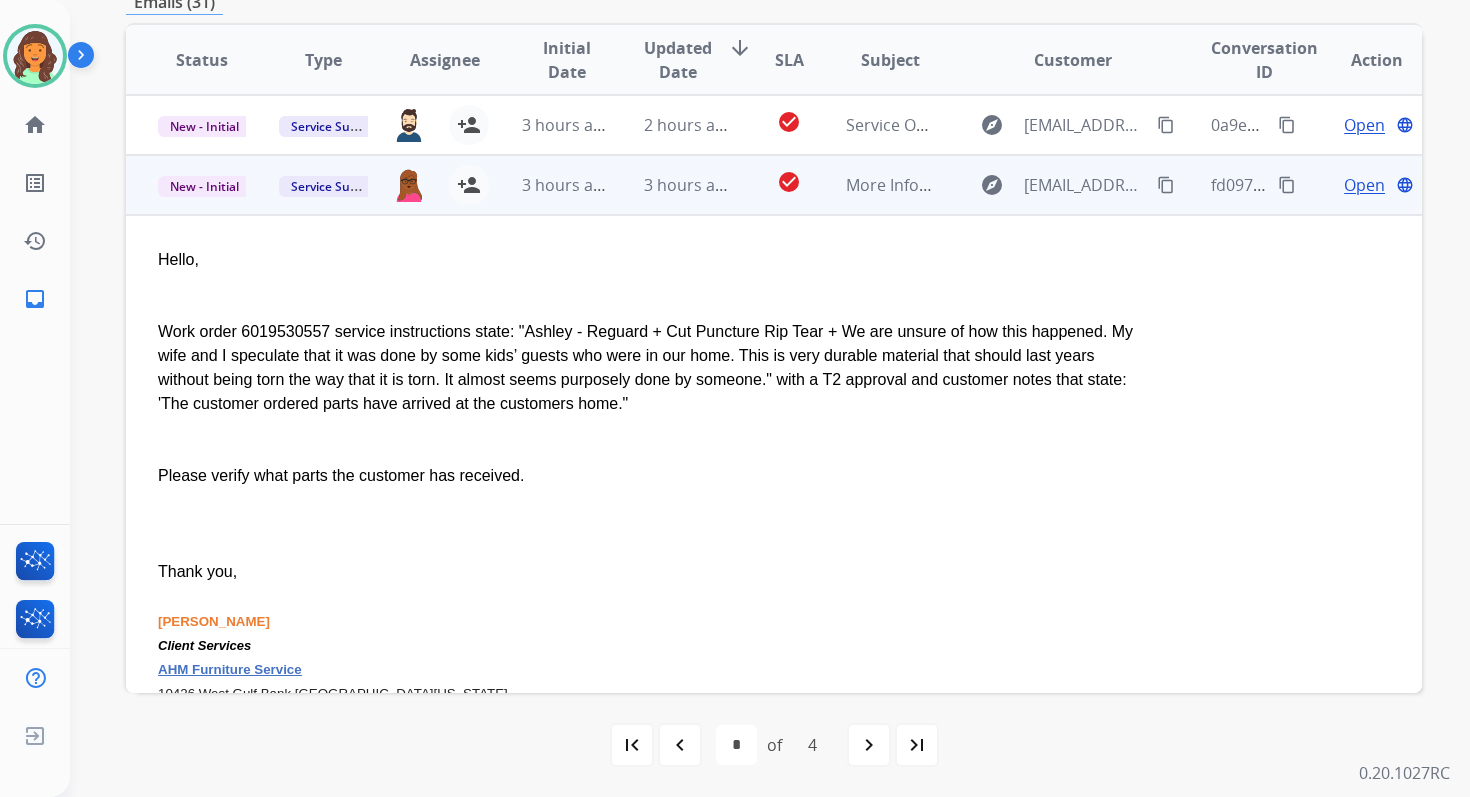 click on "3 hours ago" at bounding box center (672, 185) 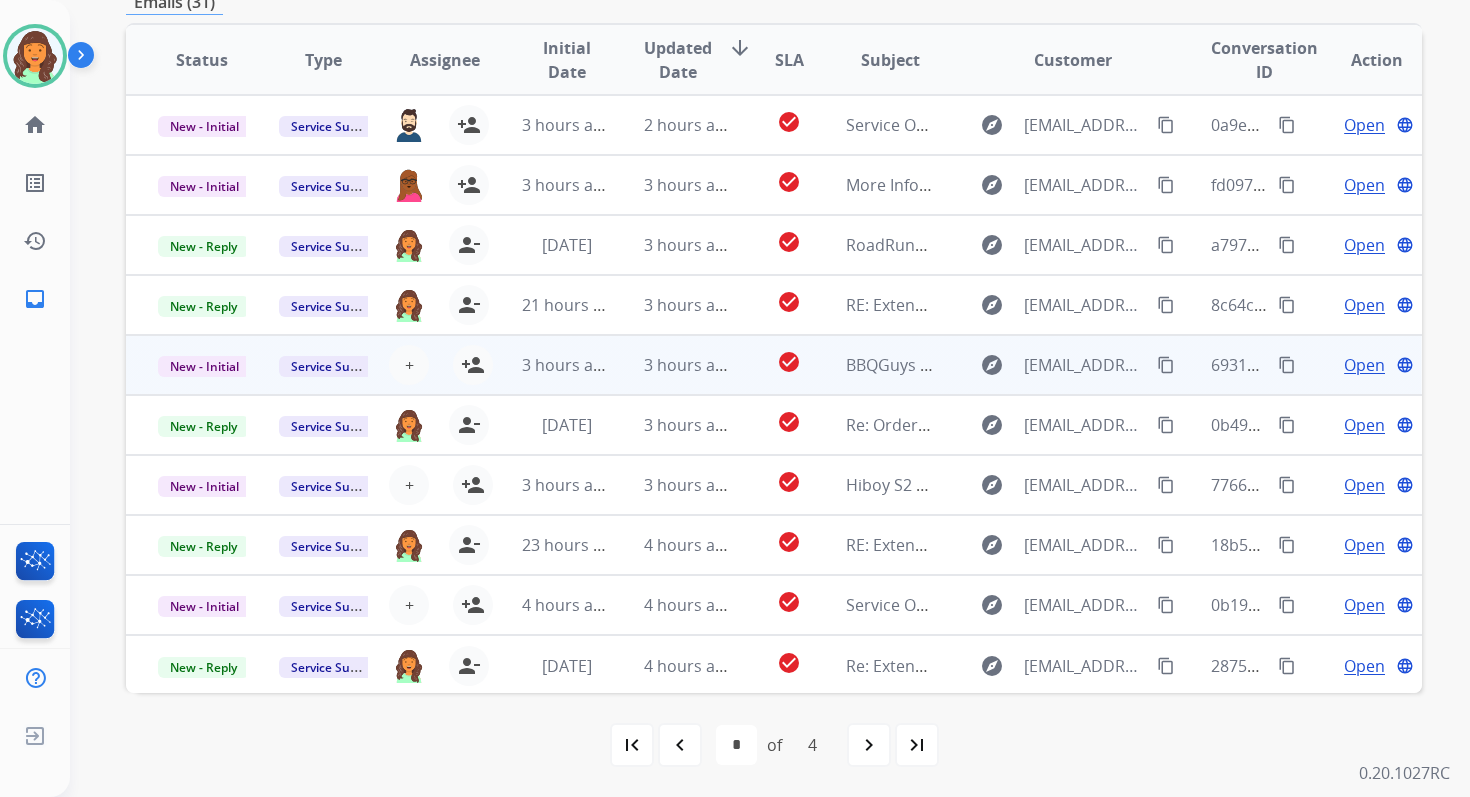 click on "3 hours ago" at bounding box center (672, 365) 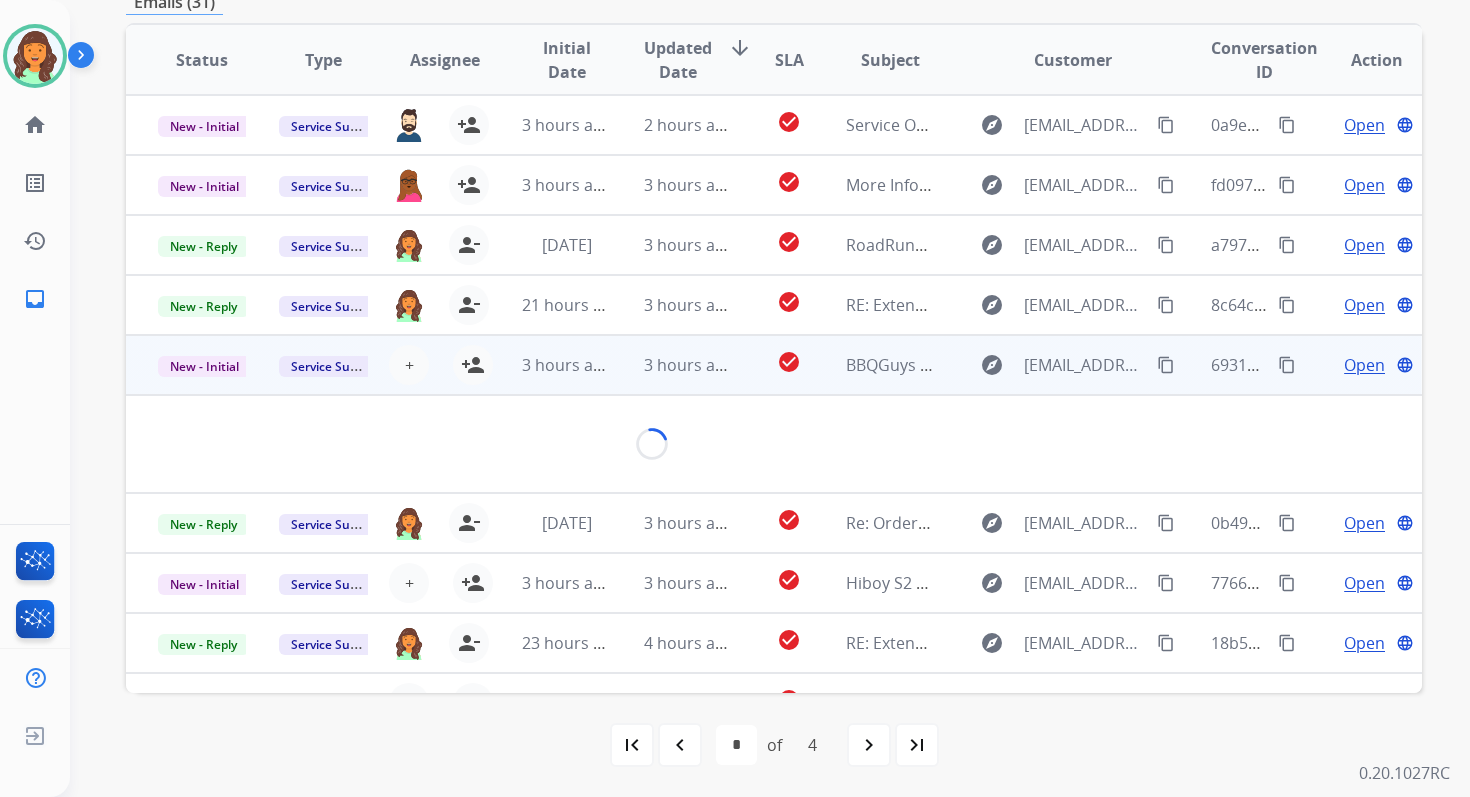 scroll, scrollTop: 409, scrollLeft: 0, axis: vertical 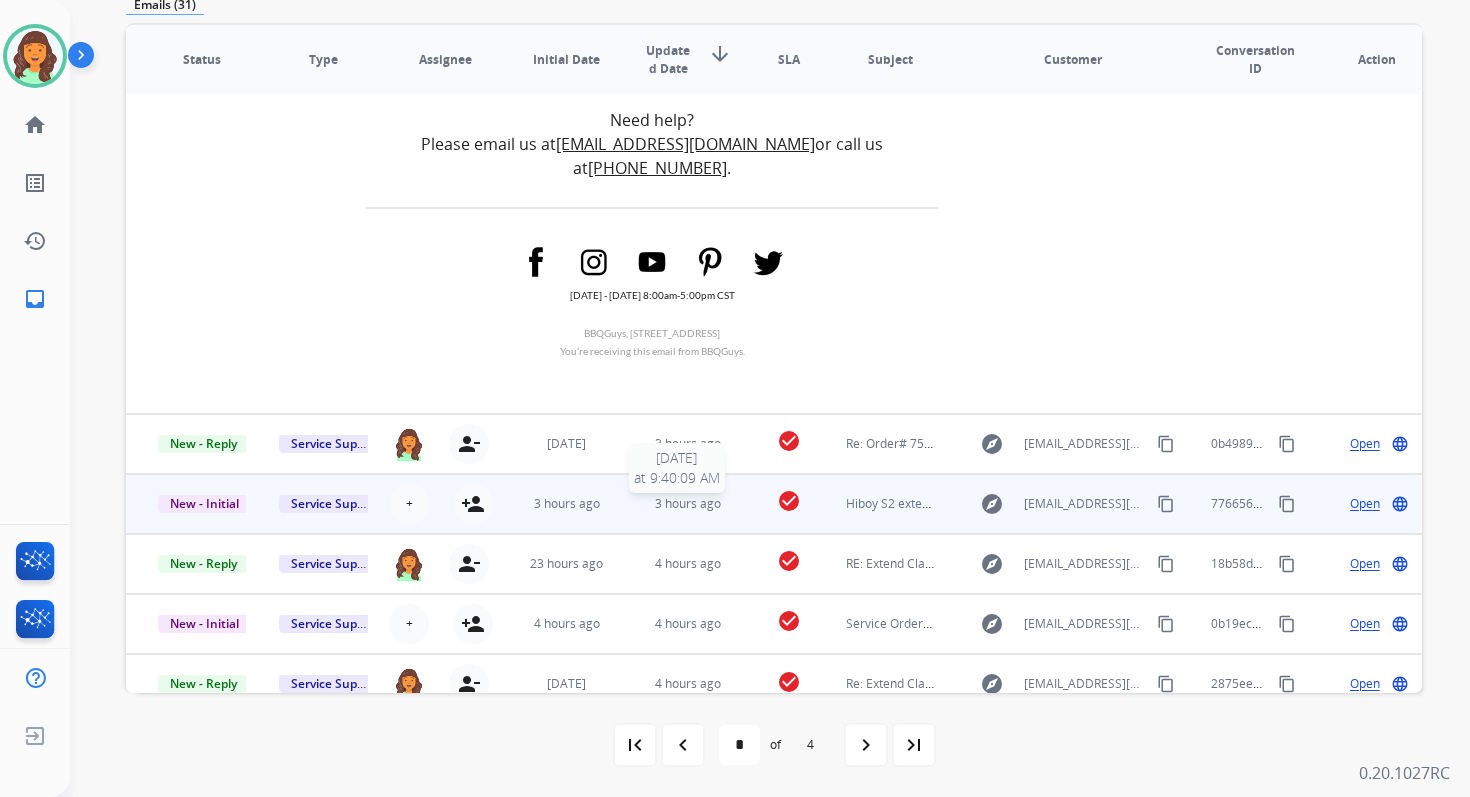 click on "3 hours ago" at bounding box center [688, 503] 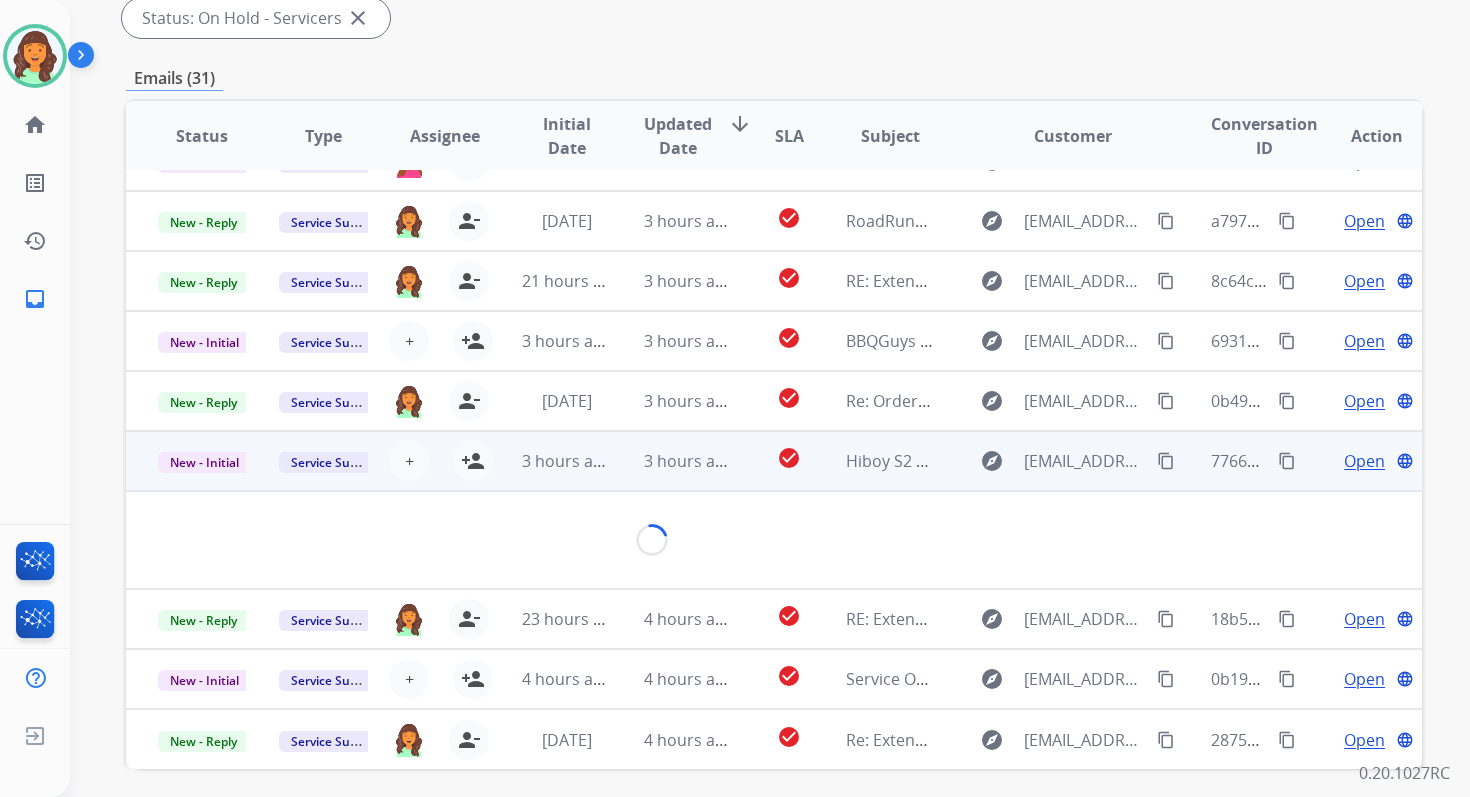 scroll, scrollTop: 100, scrollLeft: 0, axis: vertical 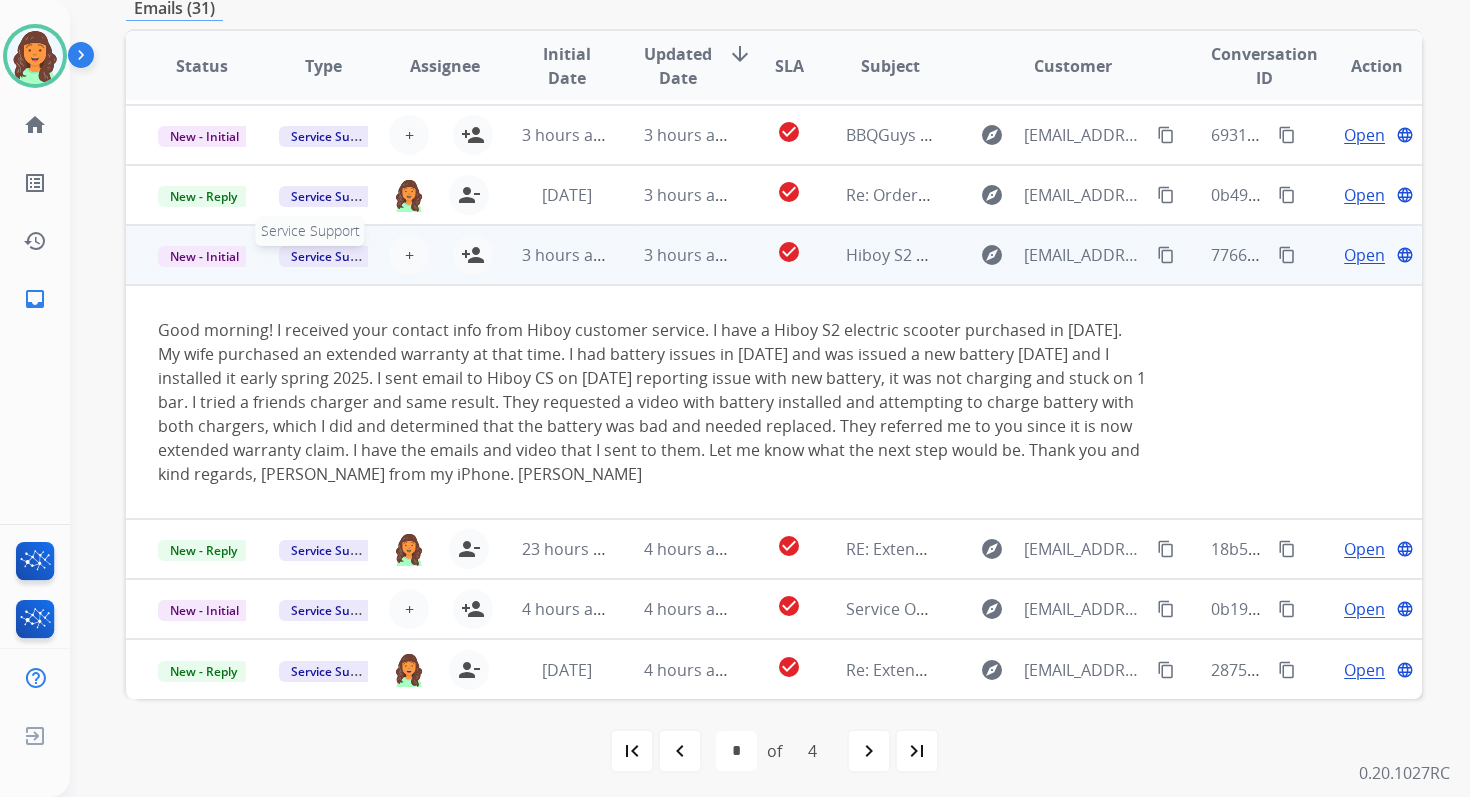 click on "Service Support" at bounding box center [336, 256] 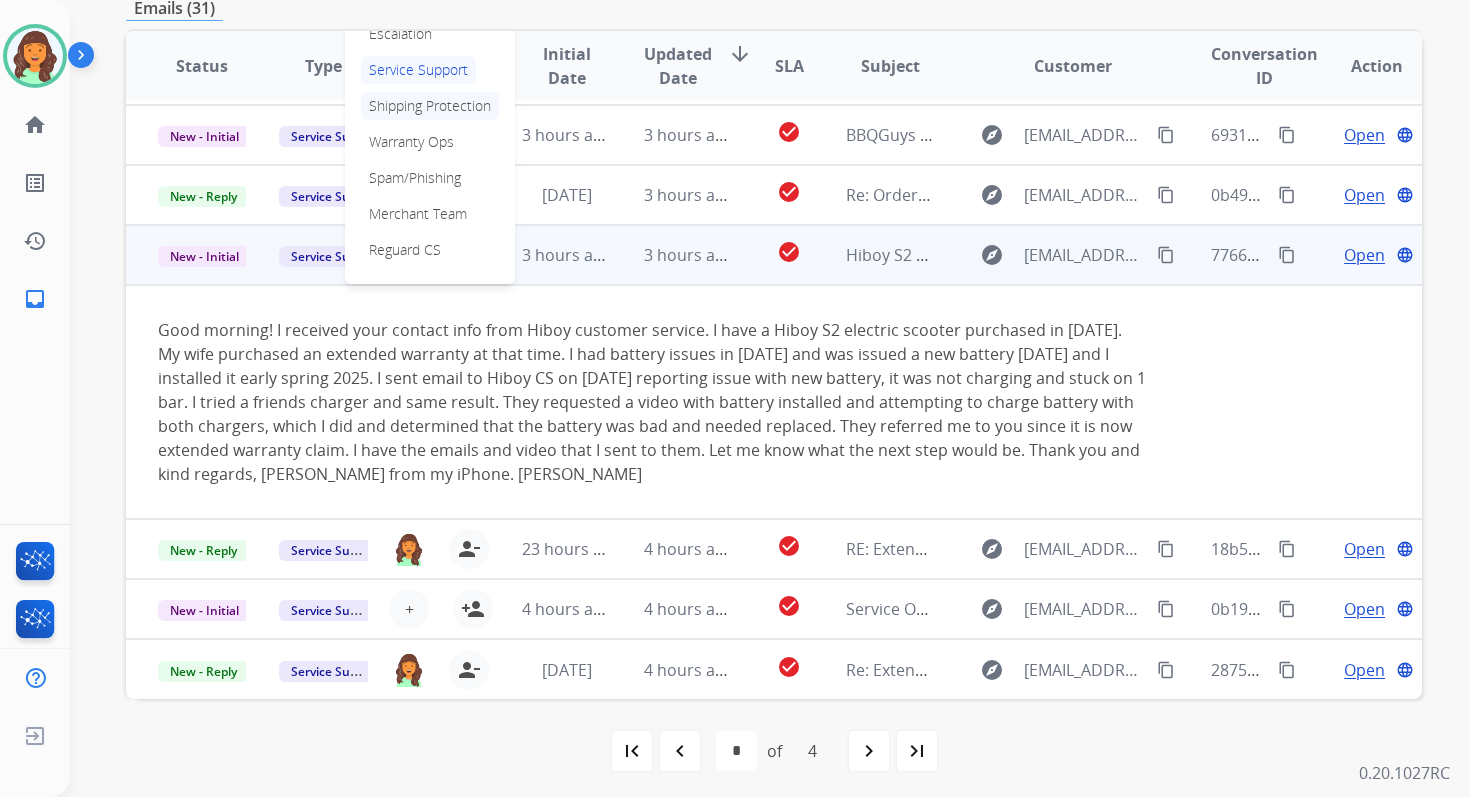 scroll, scrollTop: 137, scrollLeft: 0, axis: vertical 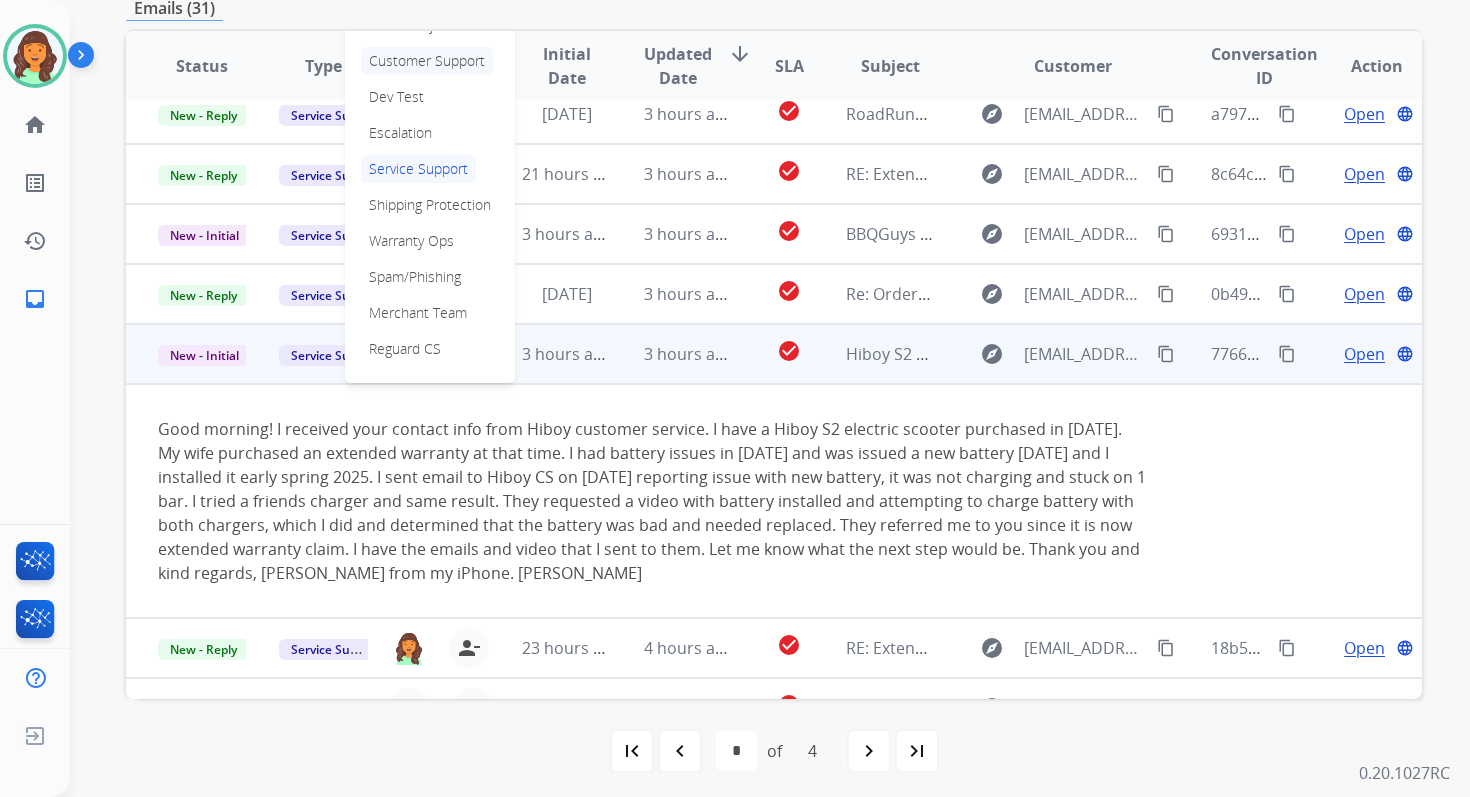 click on "Customer Support" at bounding box center [427, 61] 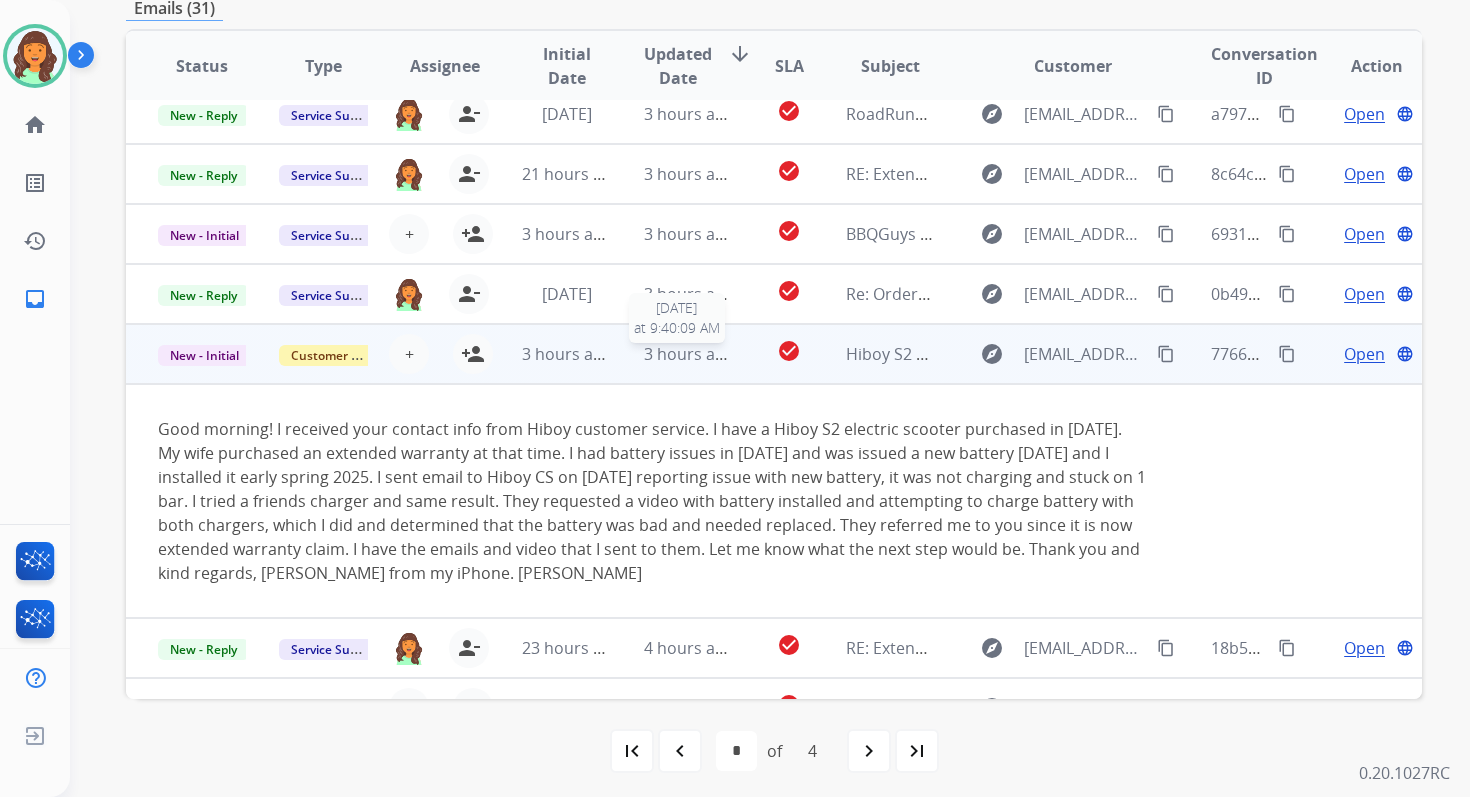 click on "3 hours ago" at bounding box center [689, 354] 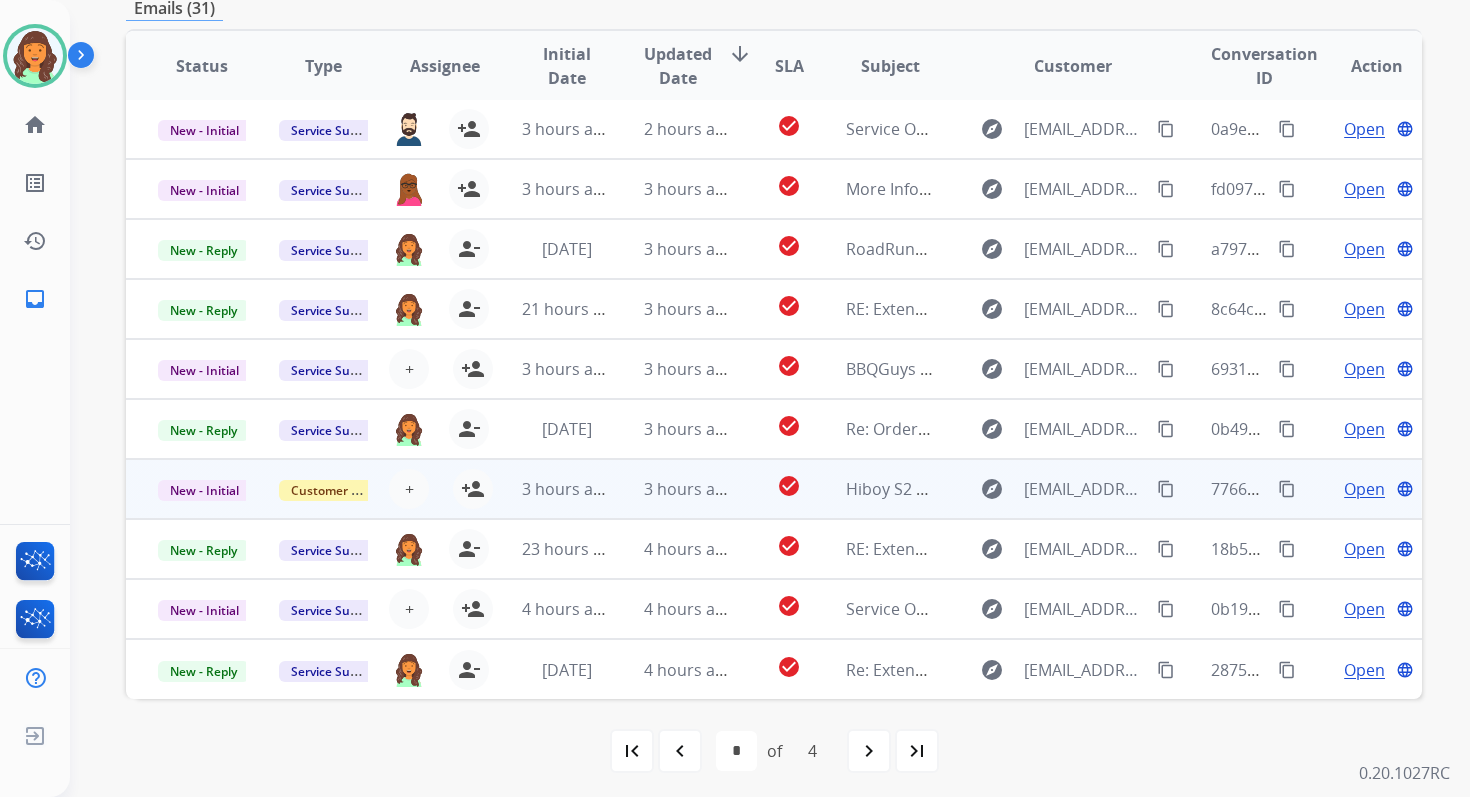 click on "7766564c-7f89-48e0-8ca6-da347a88141b  content_copy" at bounding box center (1239, 489) 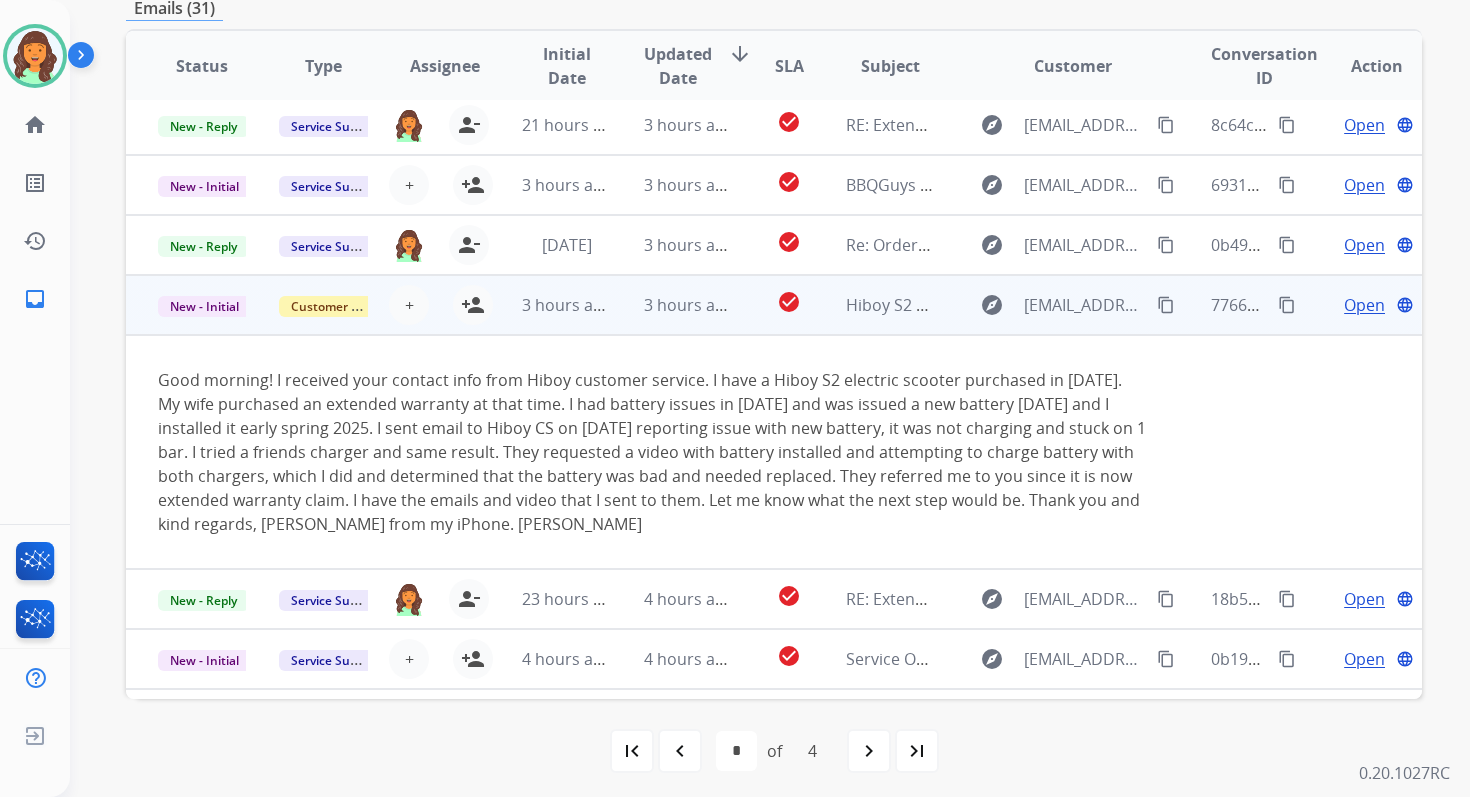 scroll, scrollTop: 236, scrollLeft: 0, axis: vertical 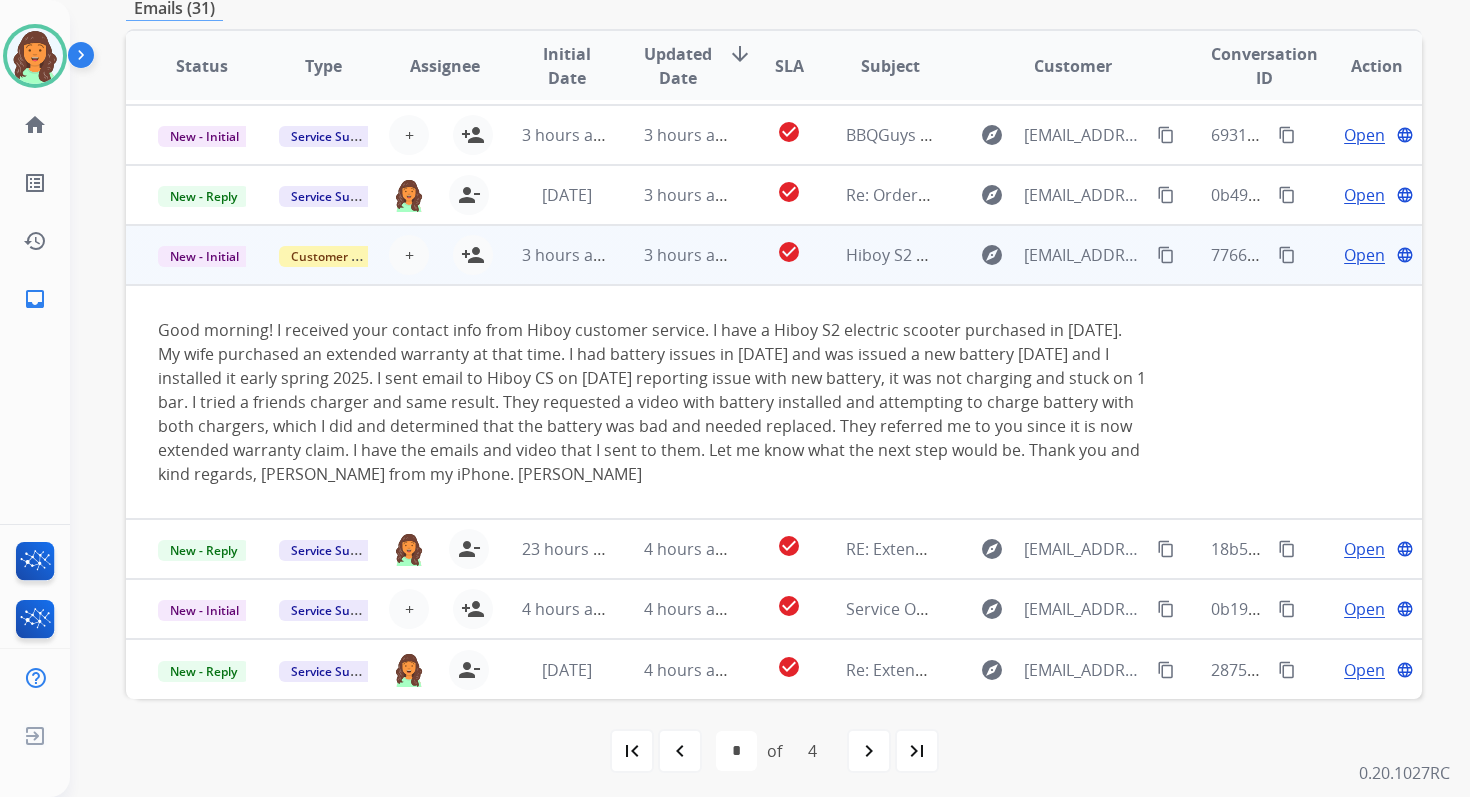 click on "content_copy" at bounding box center [1166, 255] 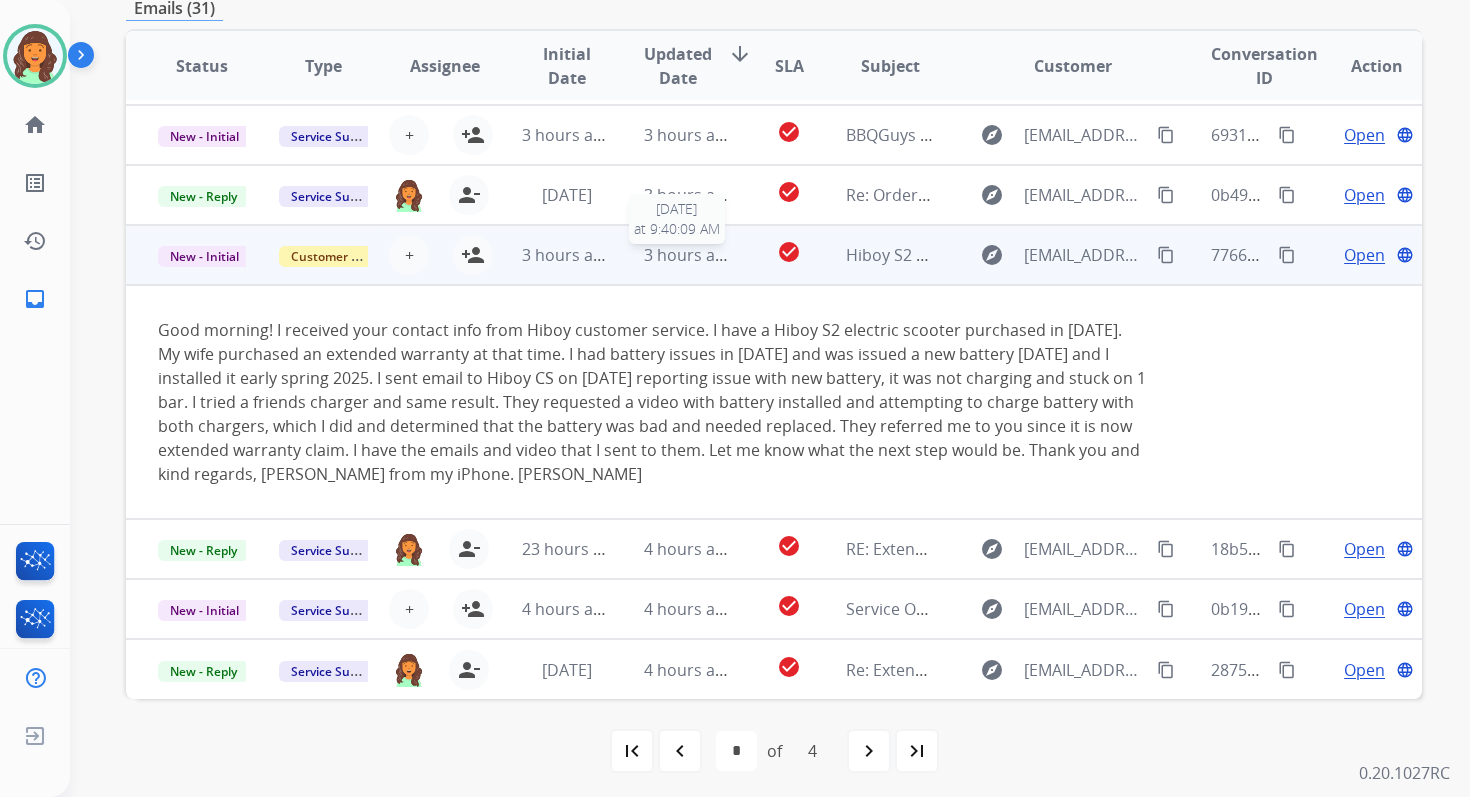 click on "3 hours ago" at bounding box center (689, 255) 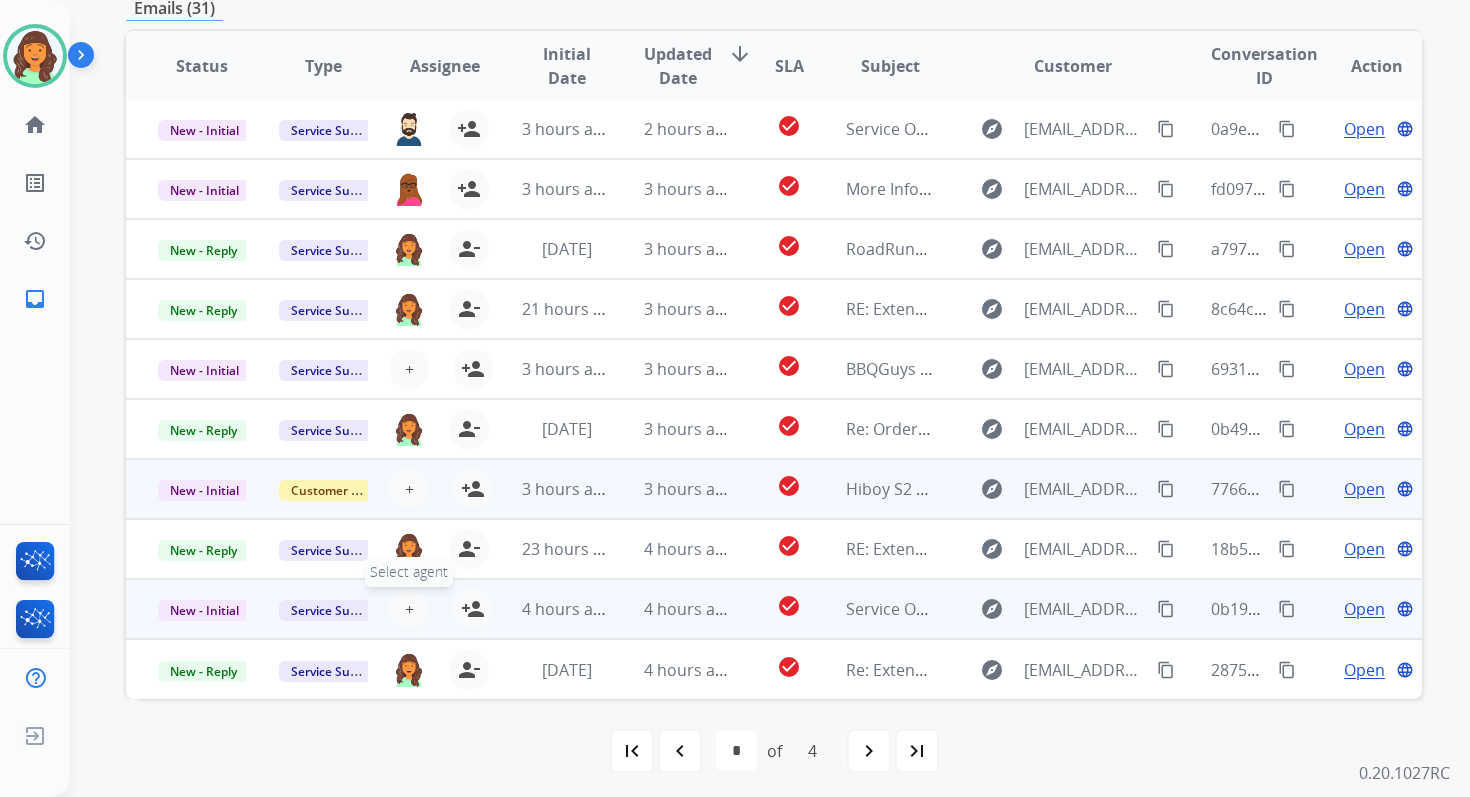 click on "+" at bounding box center [409, 609] 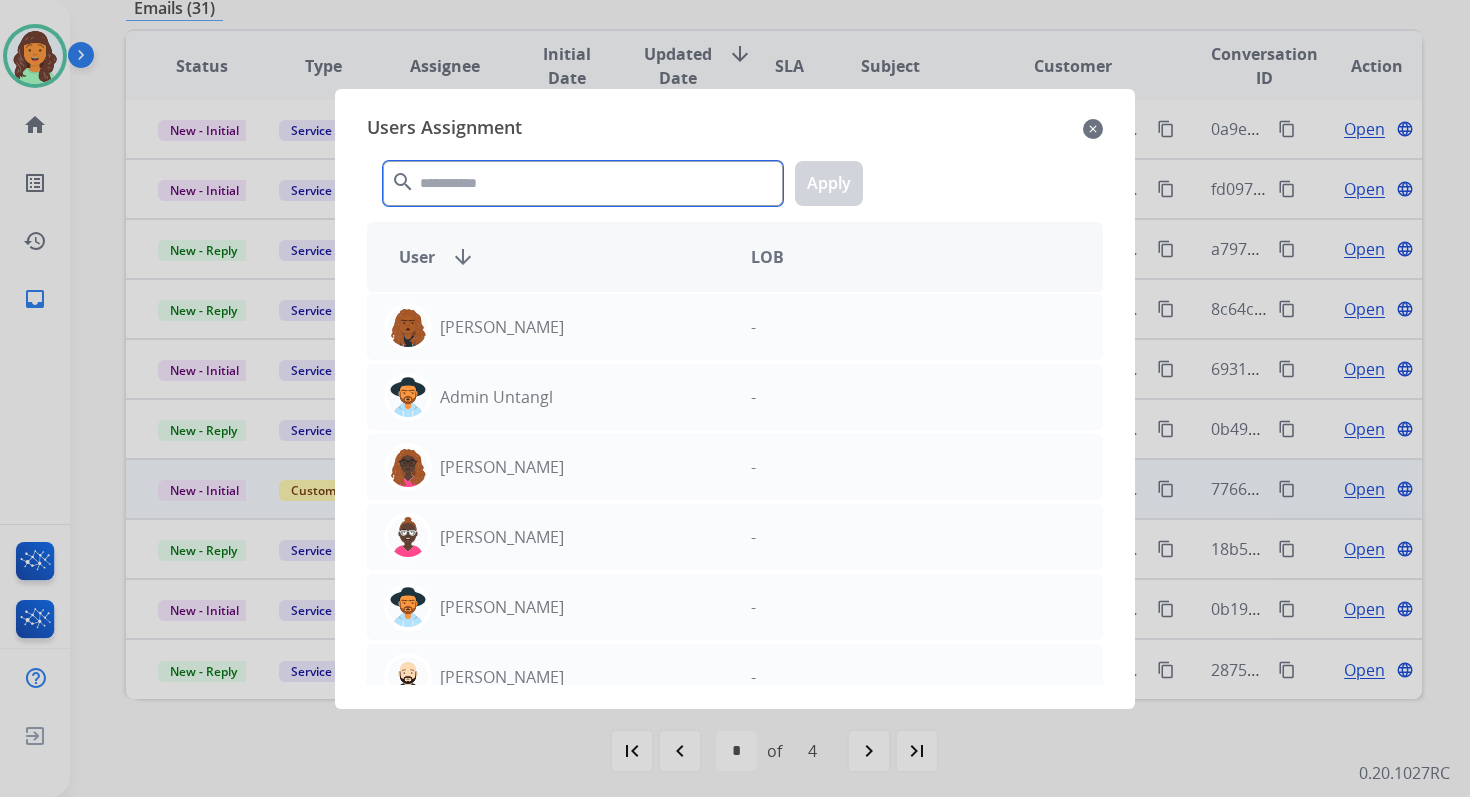 click 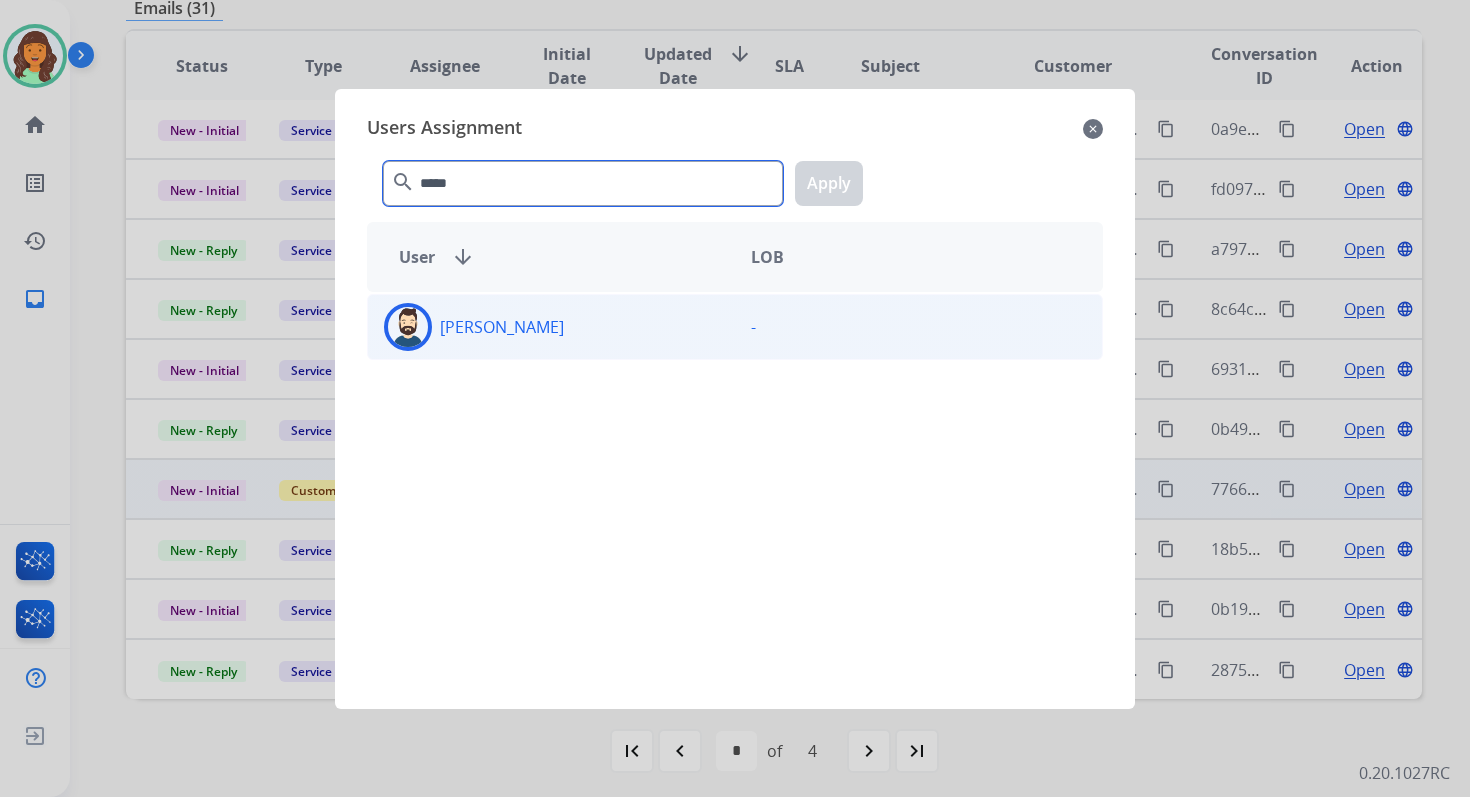 type on "*****" 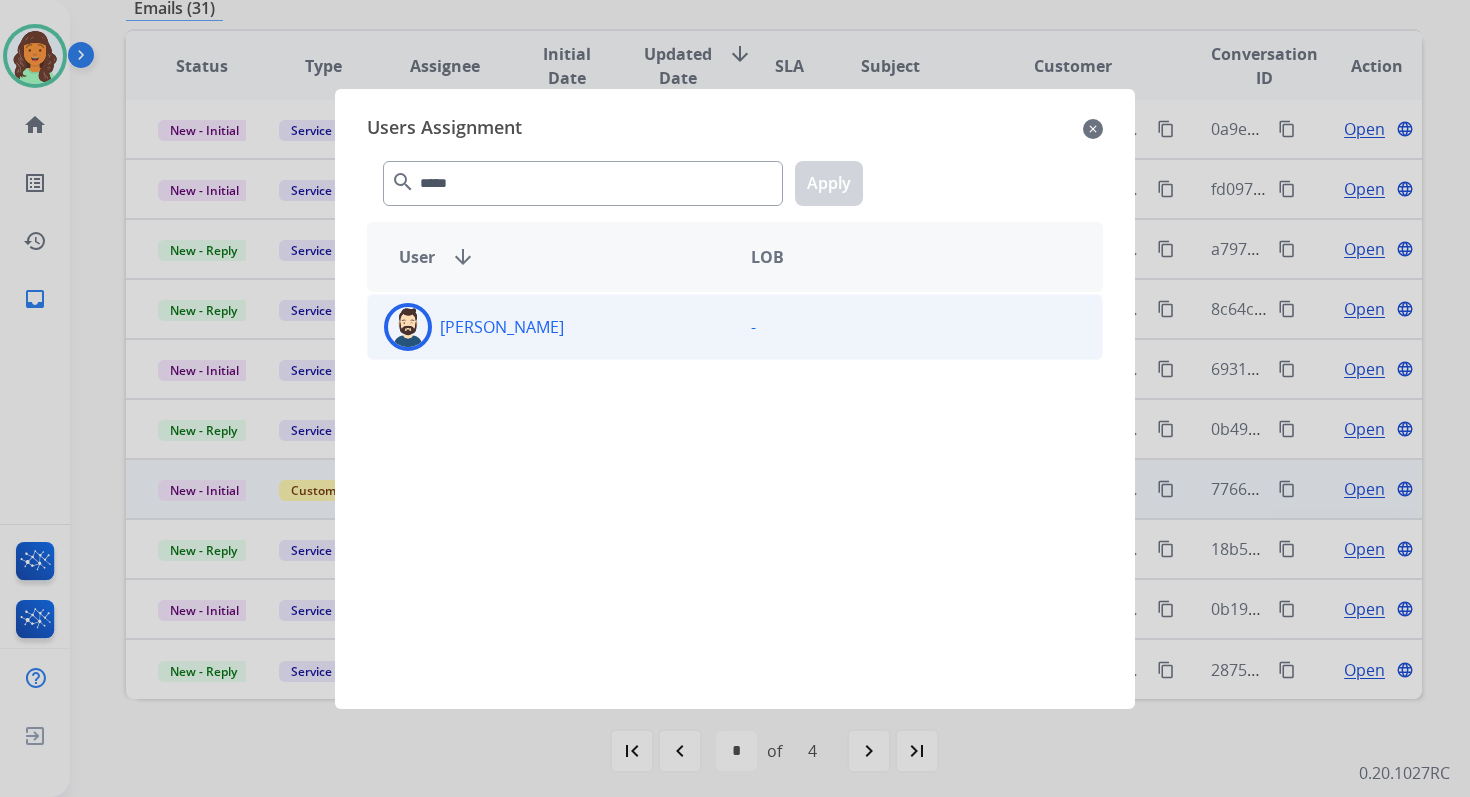 click on "[PERSON_NAME]" 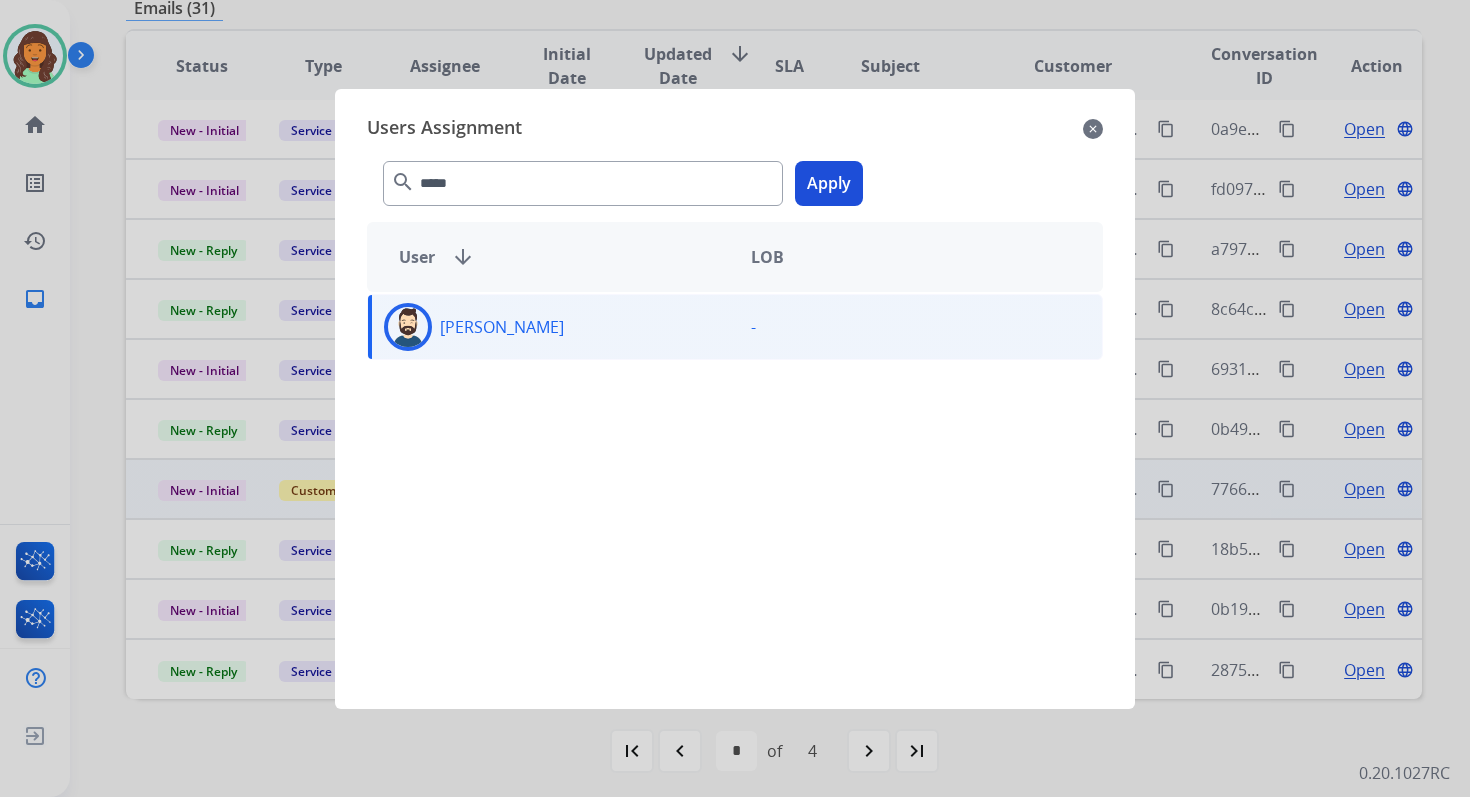 click on "Apply" 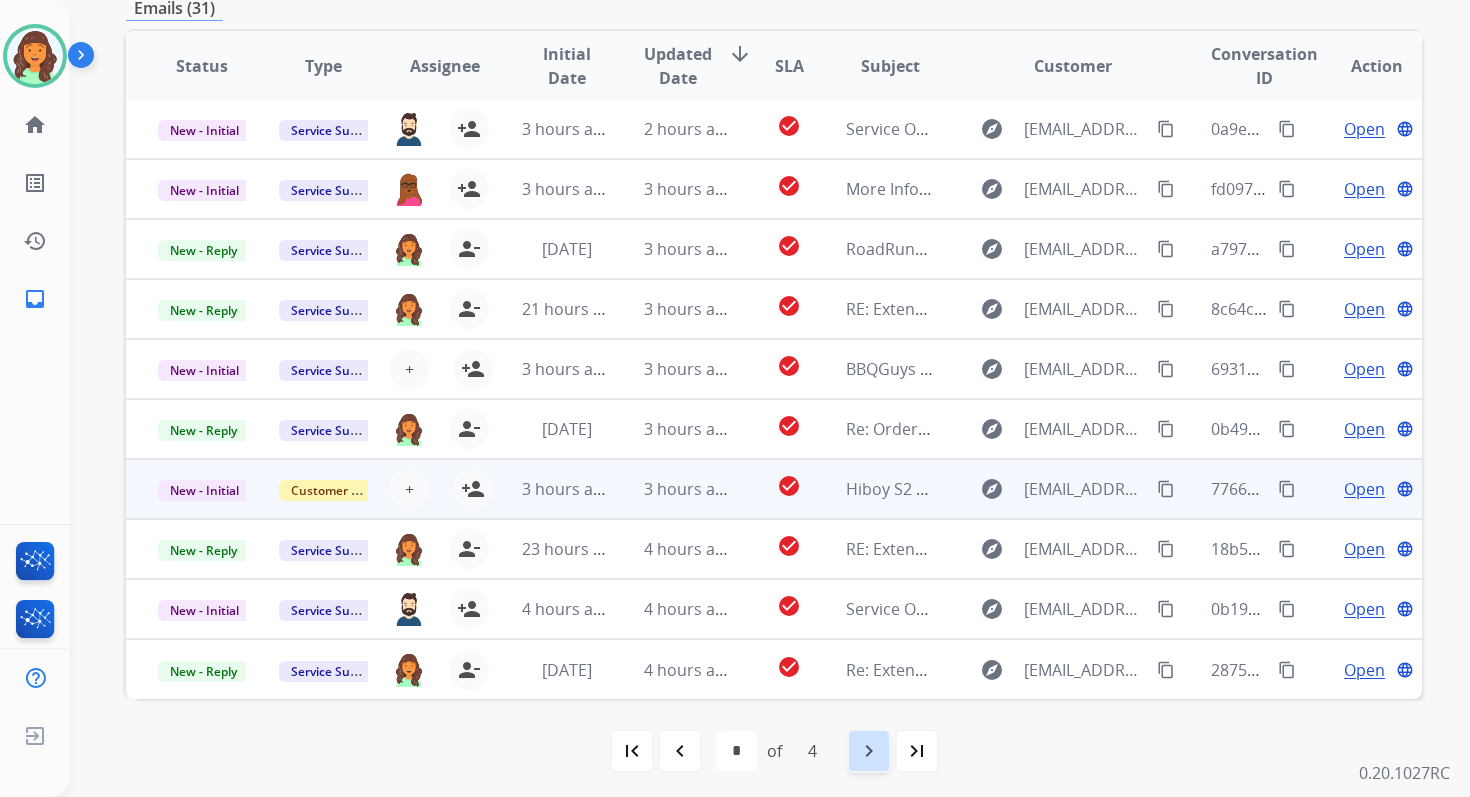 click on "navigate_next" at bounding box center (869, 751) 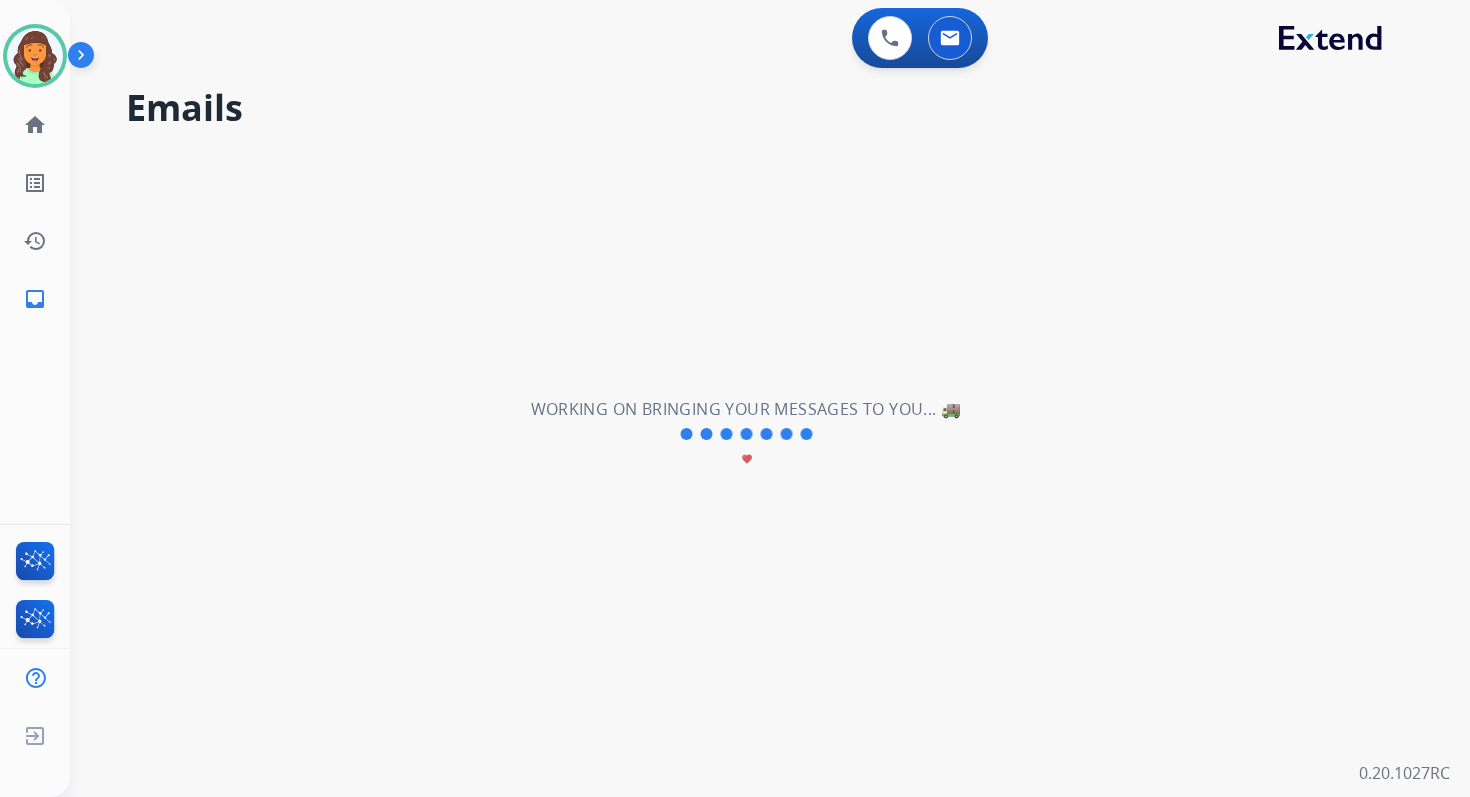 scroll, scrollTop: 0, scrollLeft: 0, axis: both 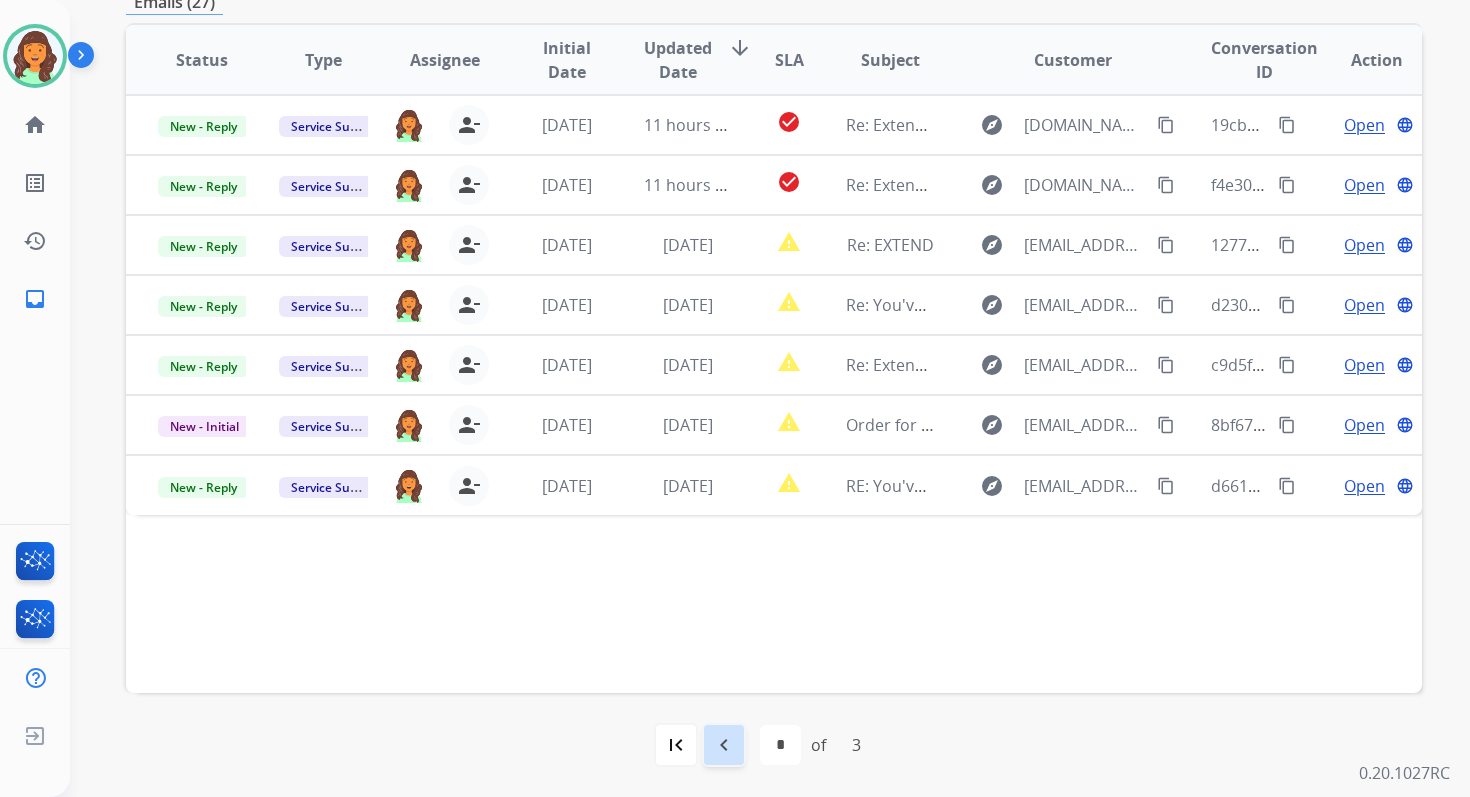 click on "navigate_before" at bounding box center [724, 745] 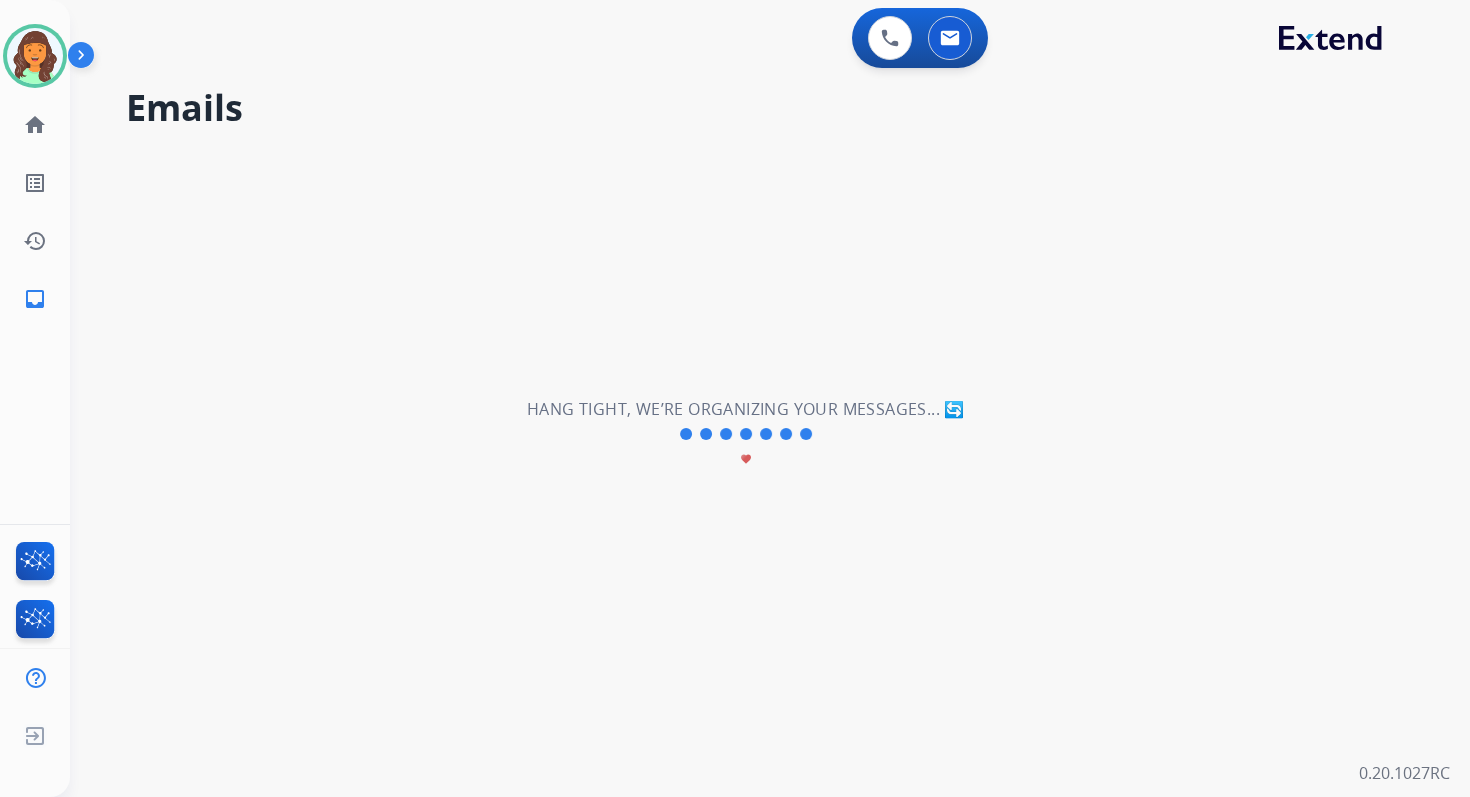 scroll, scrollTop: 0, scrollLeft: 0, axis: both 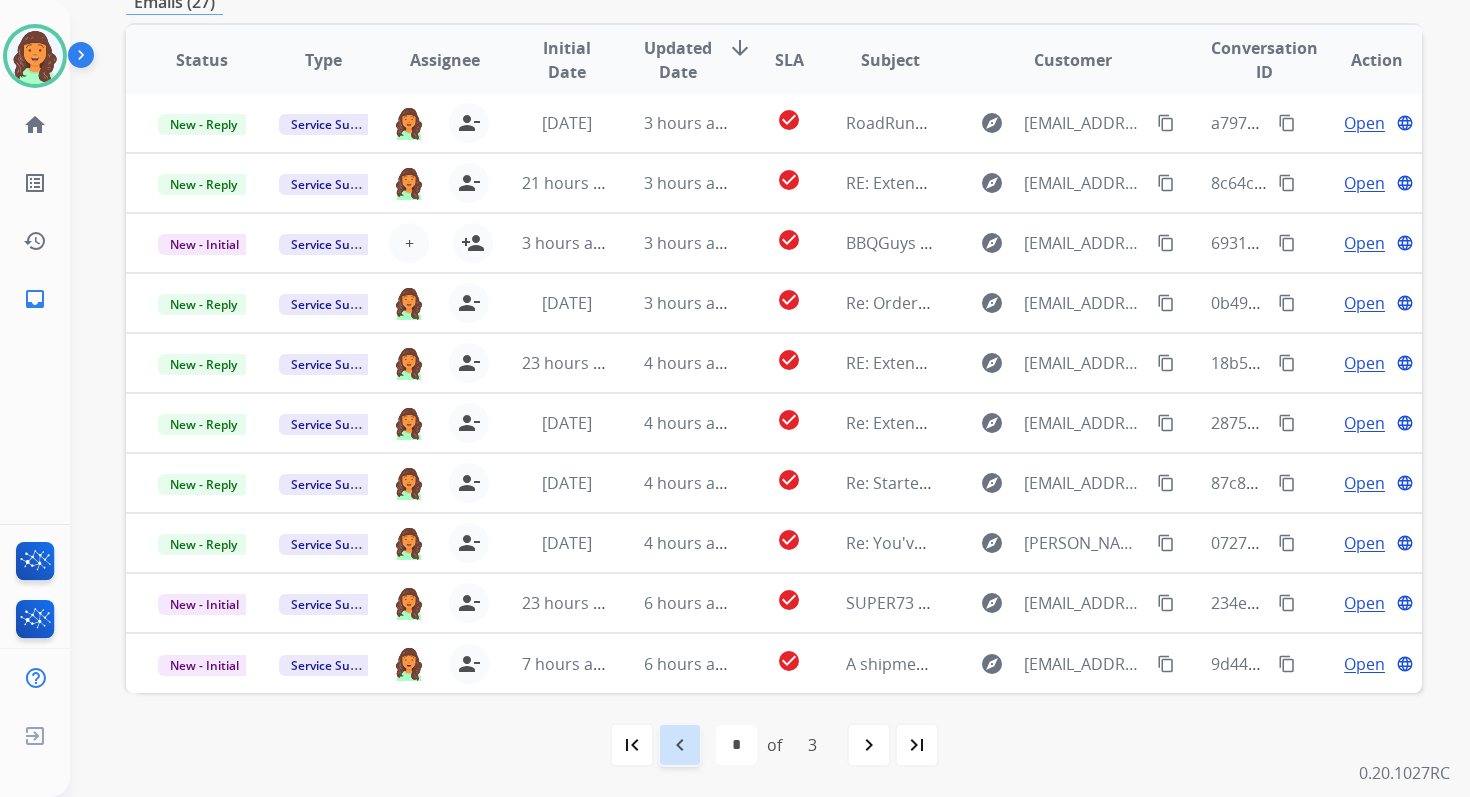 click on "navigate_before" at bounding box center (680, 745) 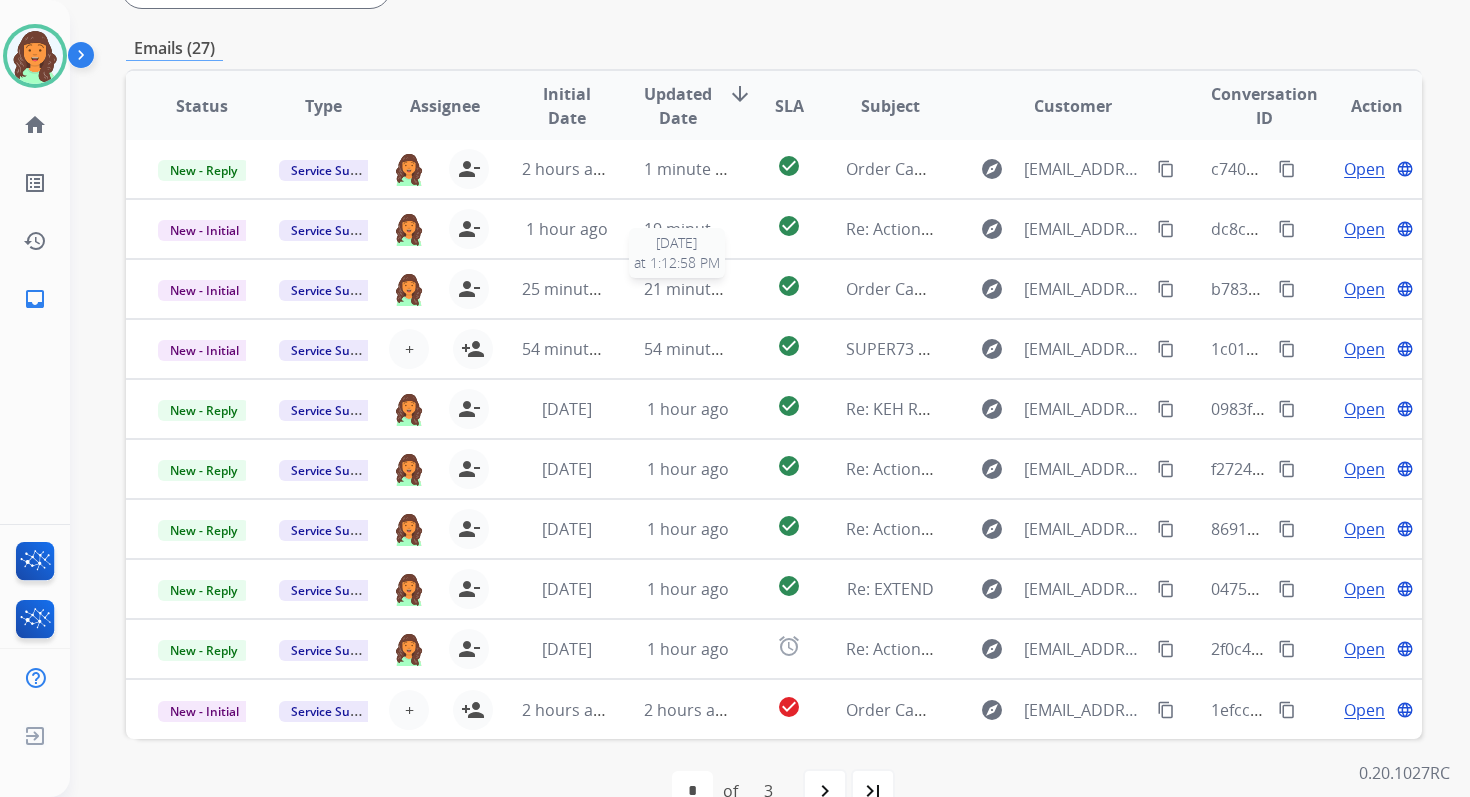 scroll, scrollTop: 485, scrollLeft: 0, axis: vertical 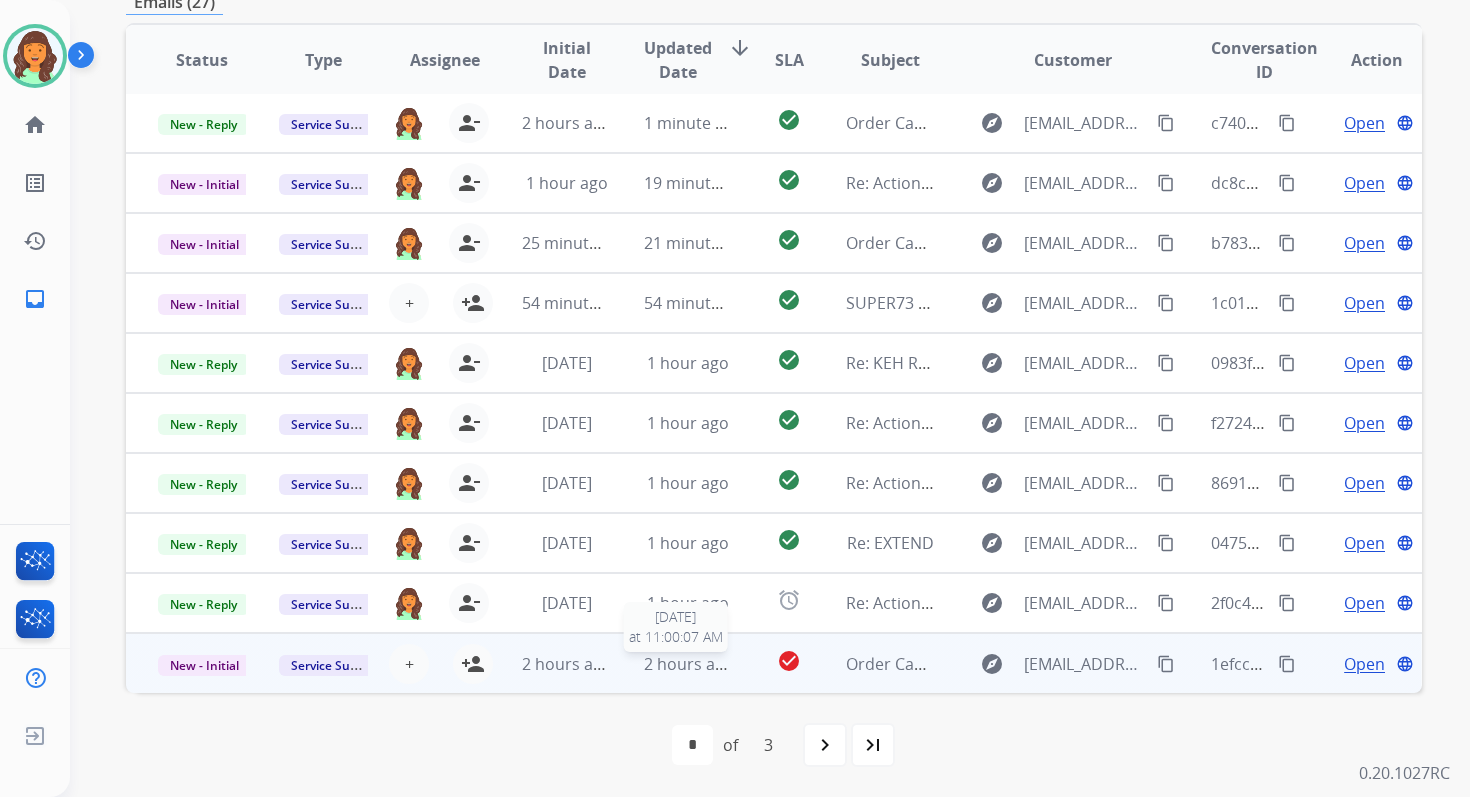 click on "2 hours ago" at bounding box center (689, 664) 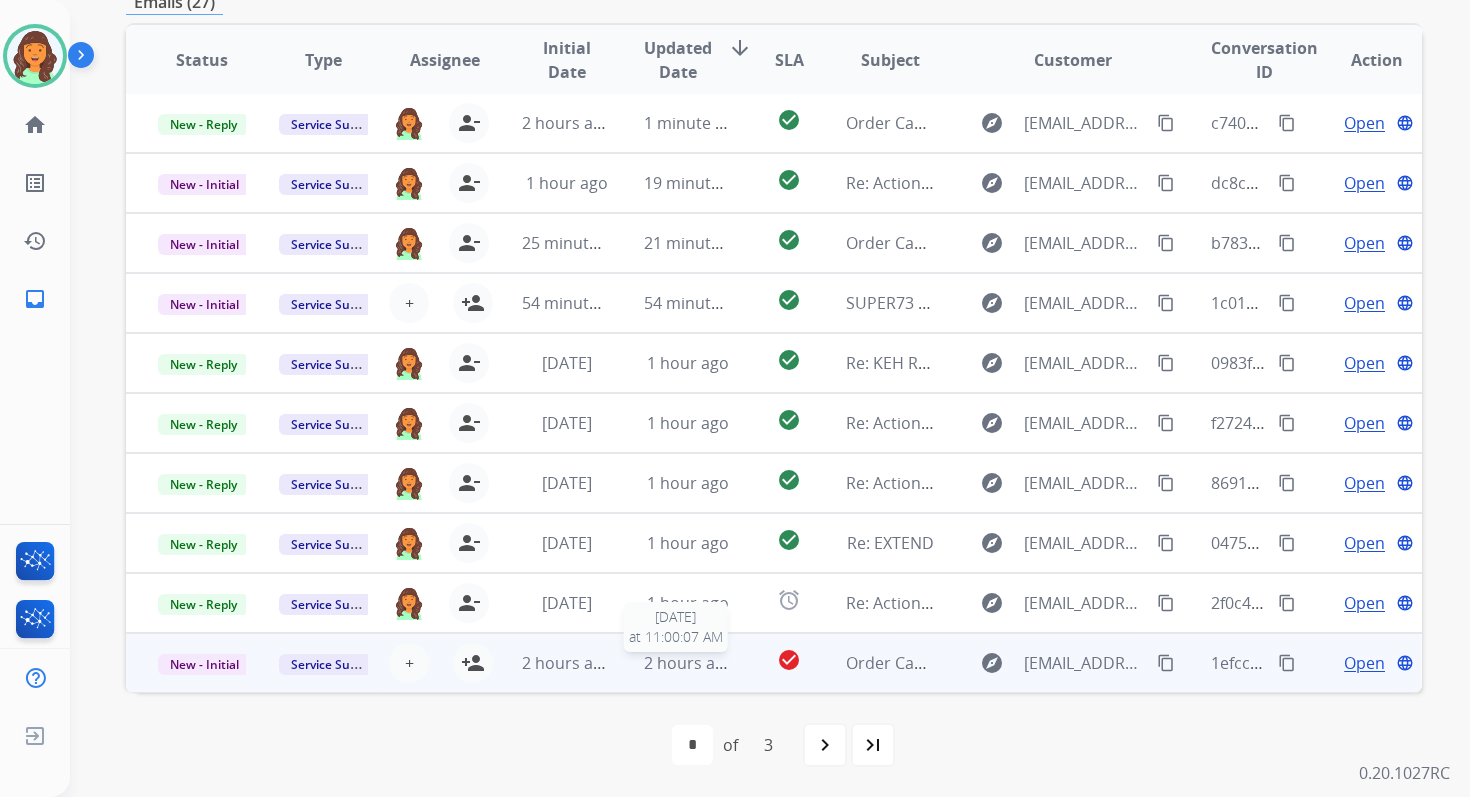 scroll, scrollTop: 480, scrollLeft: 0, axis: vertical 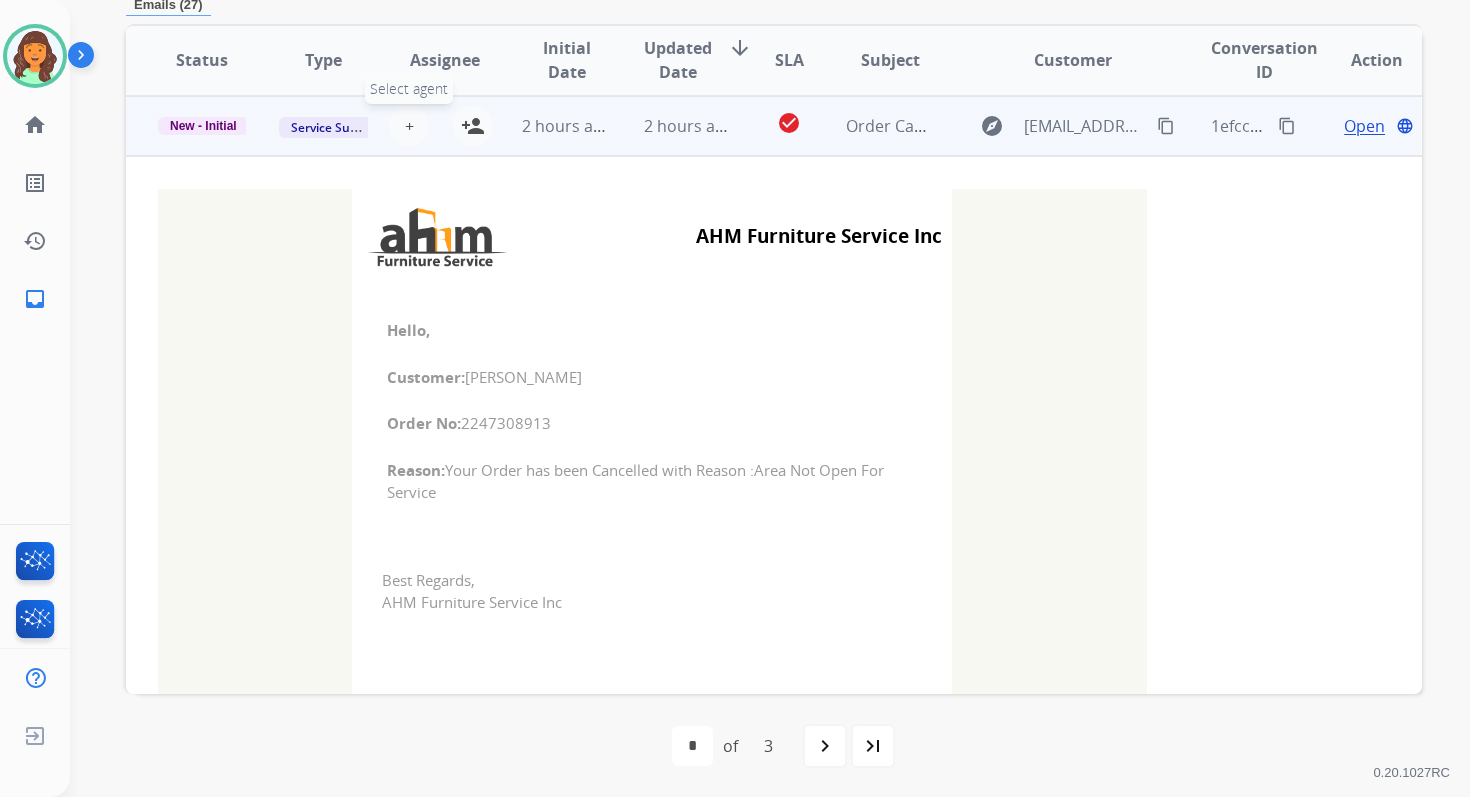 click on "+ Select agent" at bounding box center [409, 126] 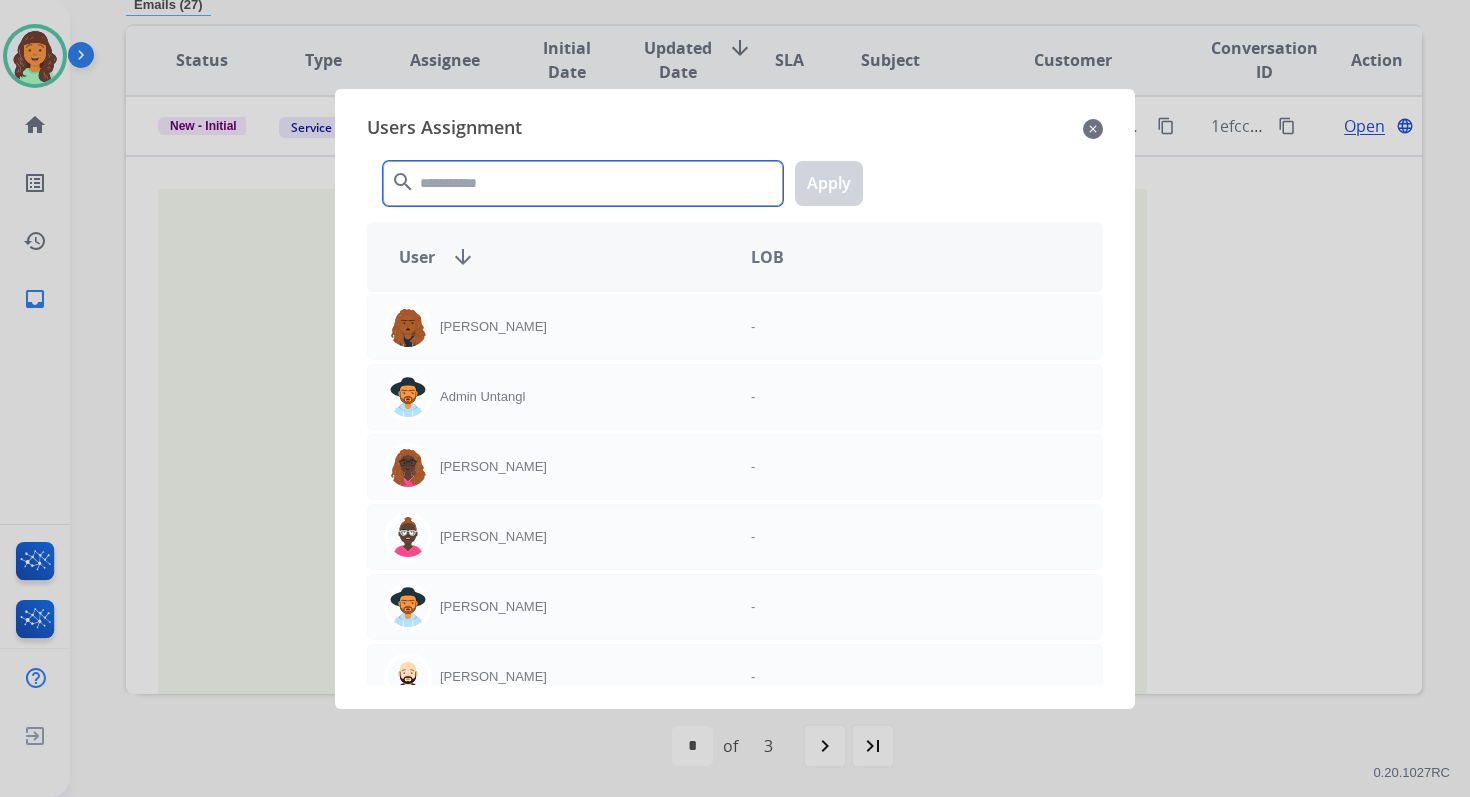 click 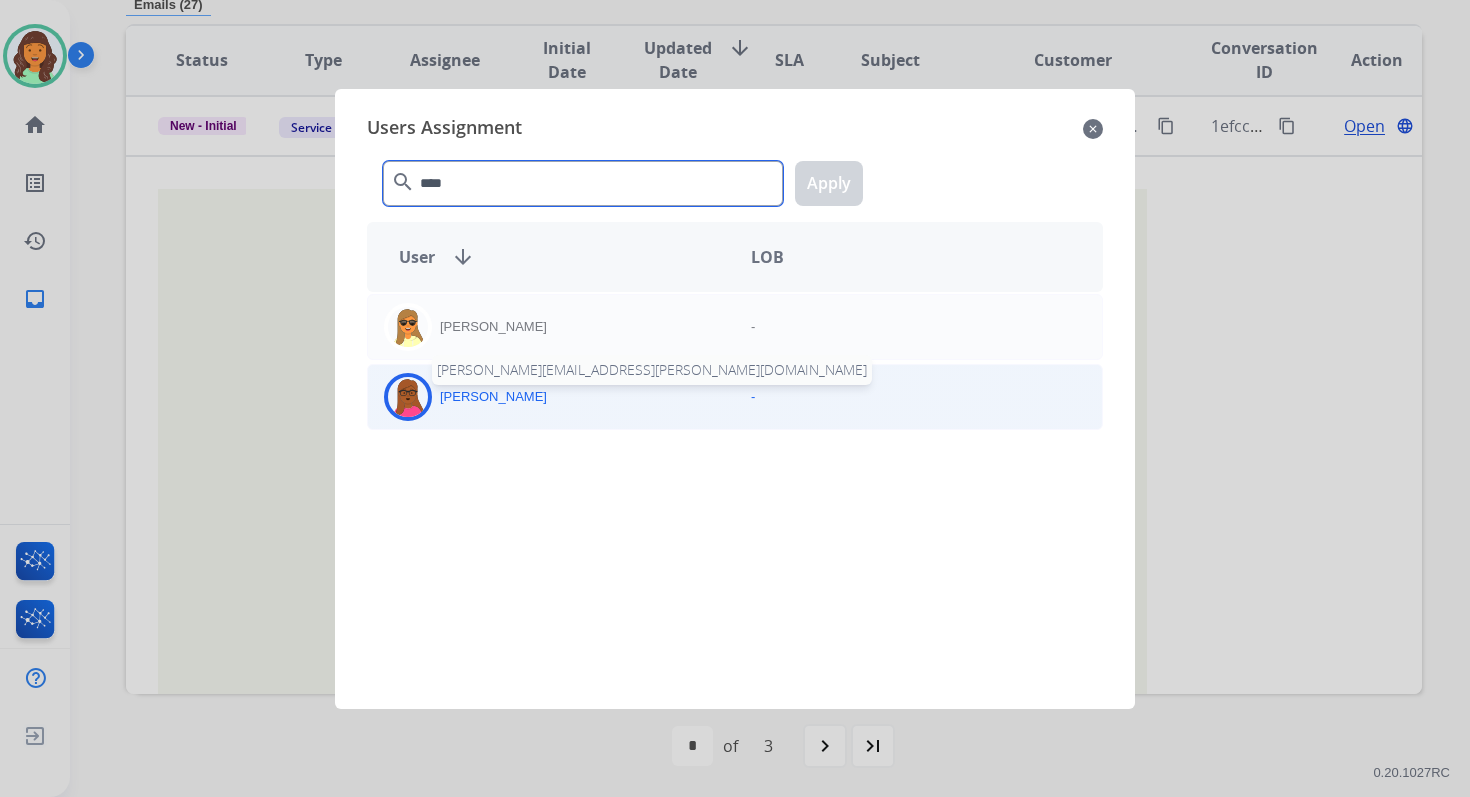 type on "****" 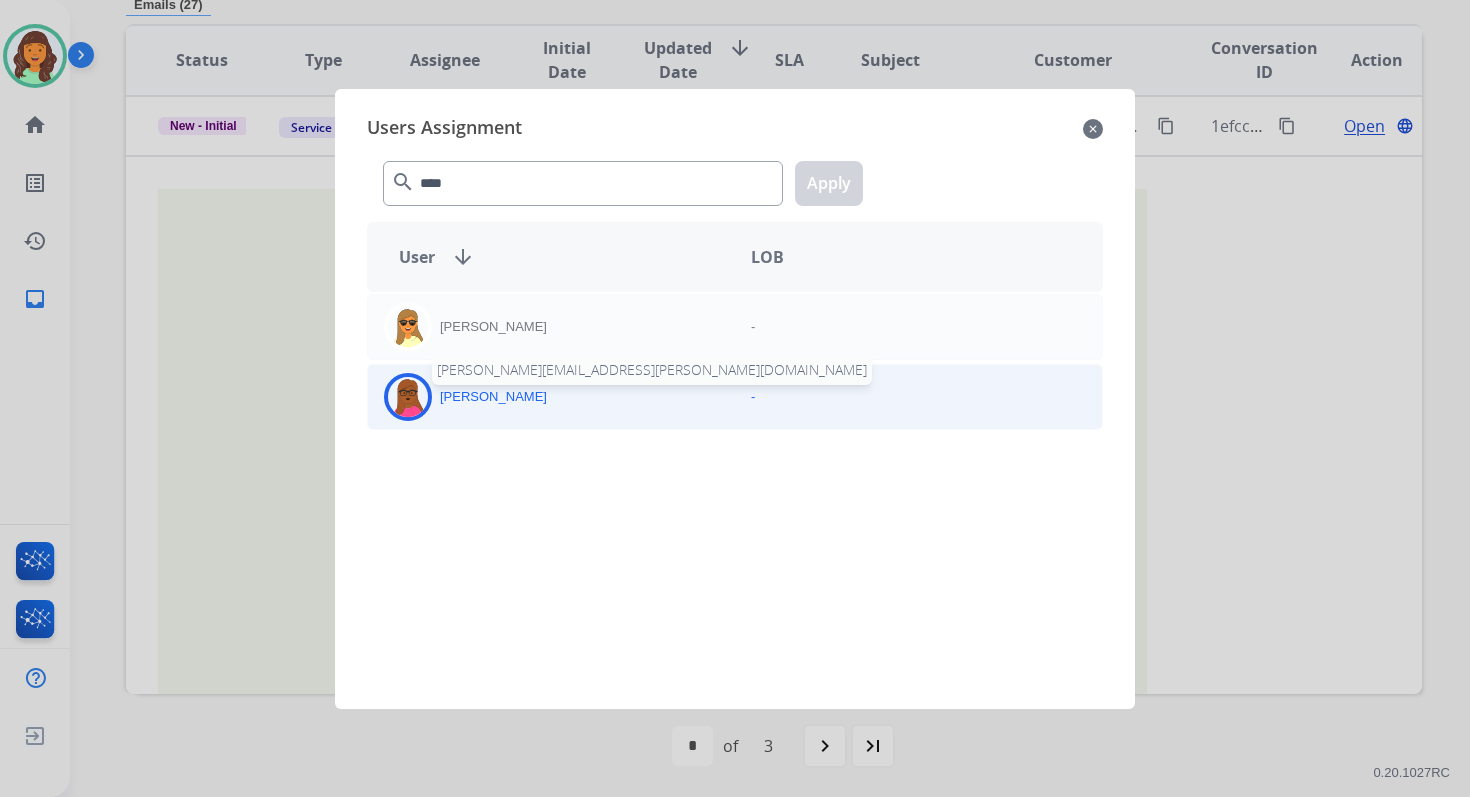 click on "[PERSON_NAME]" 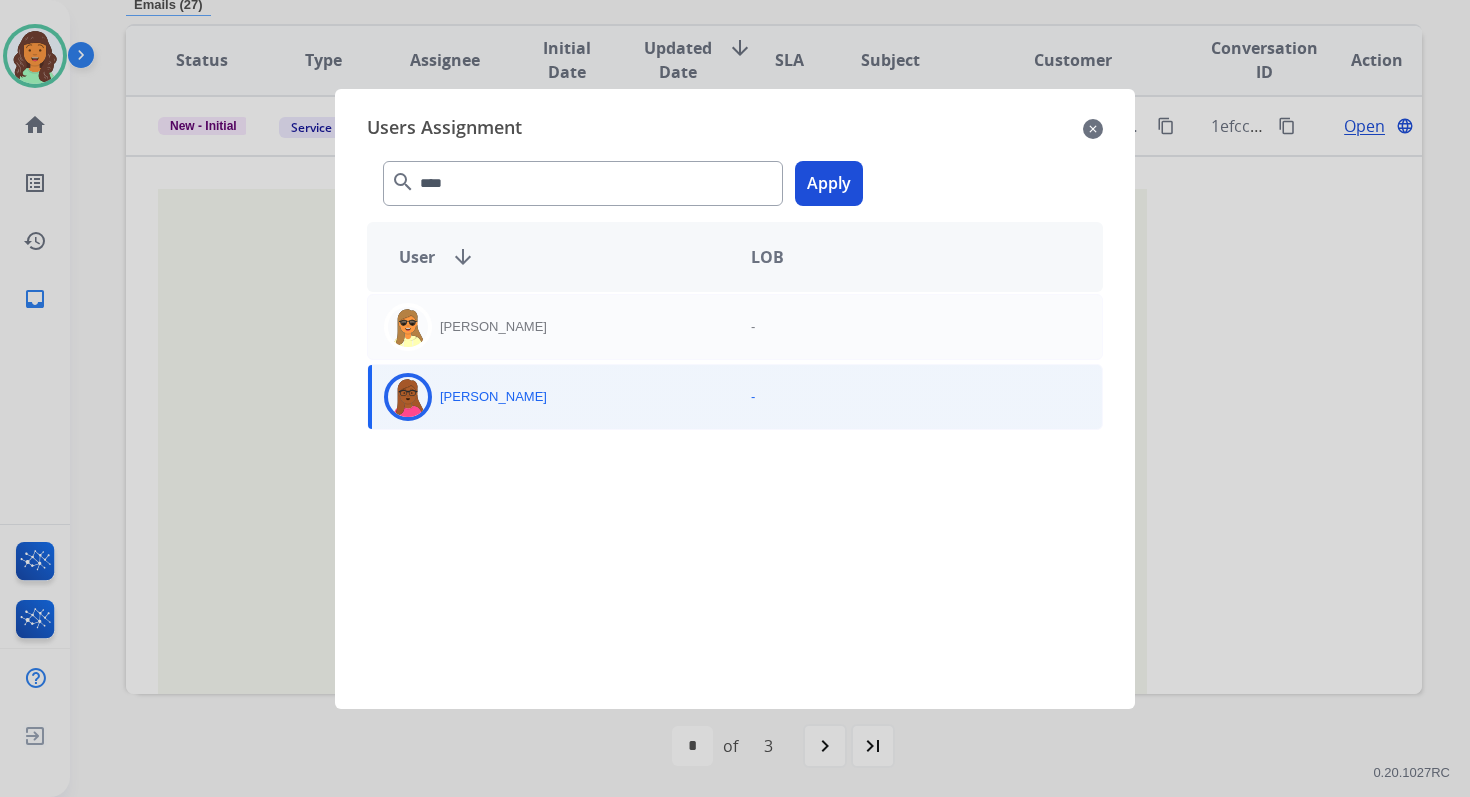 click on "Apply" 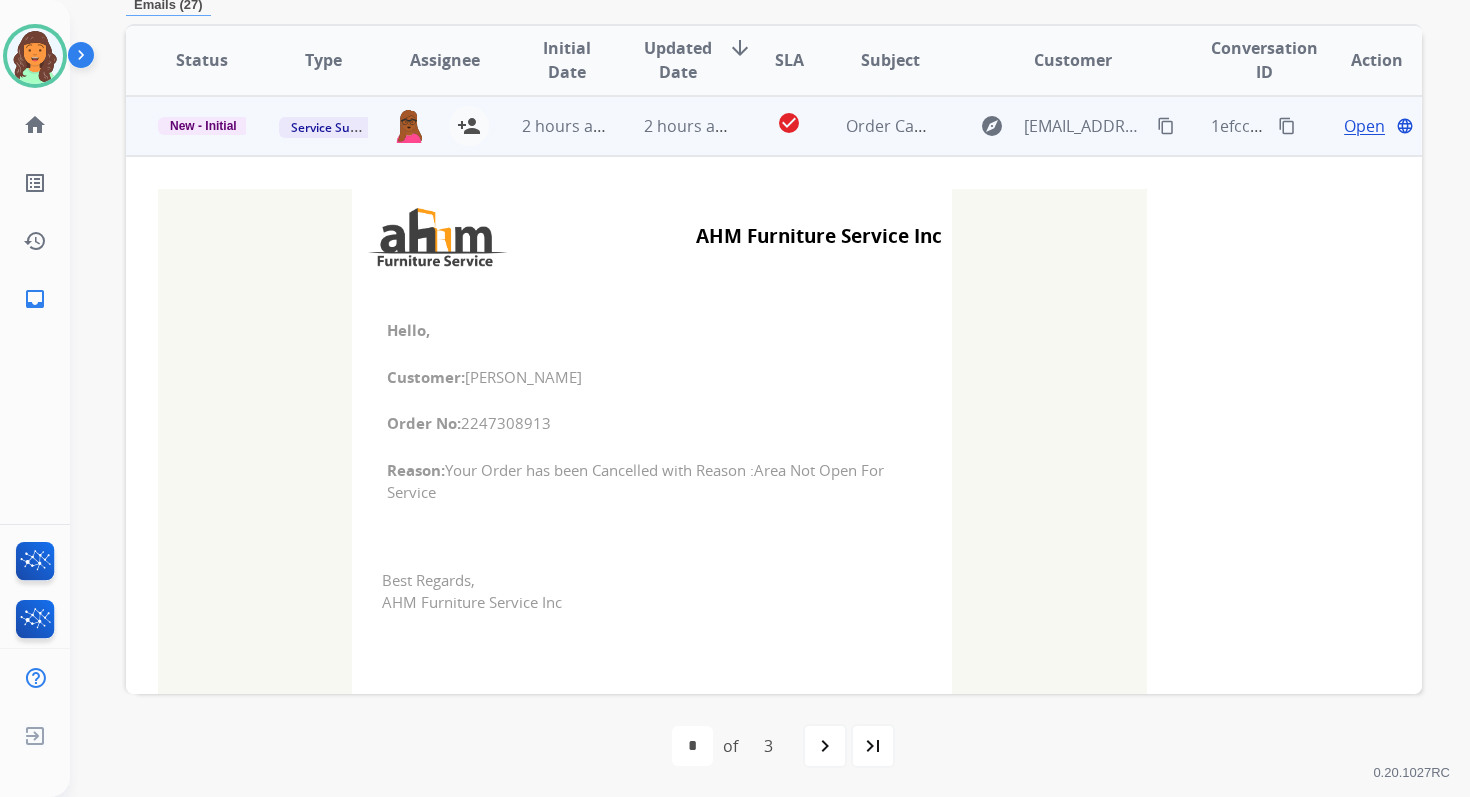 click on "2 hours ago" at bounding box center [672, 126] 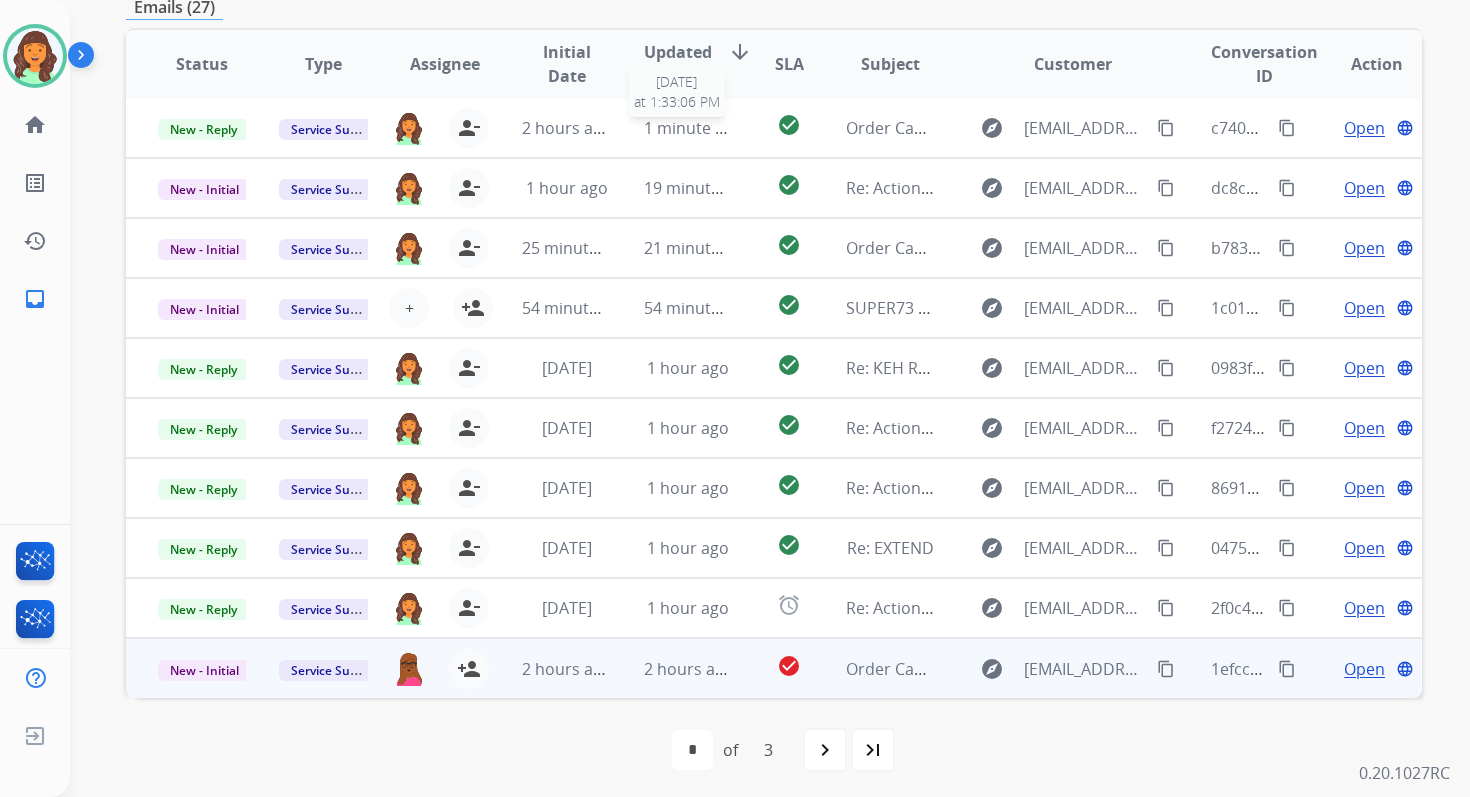 scroll, scrollTop: 2, scrollLeft: 0, axis: vertical 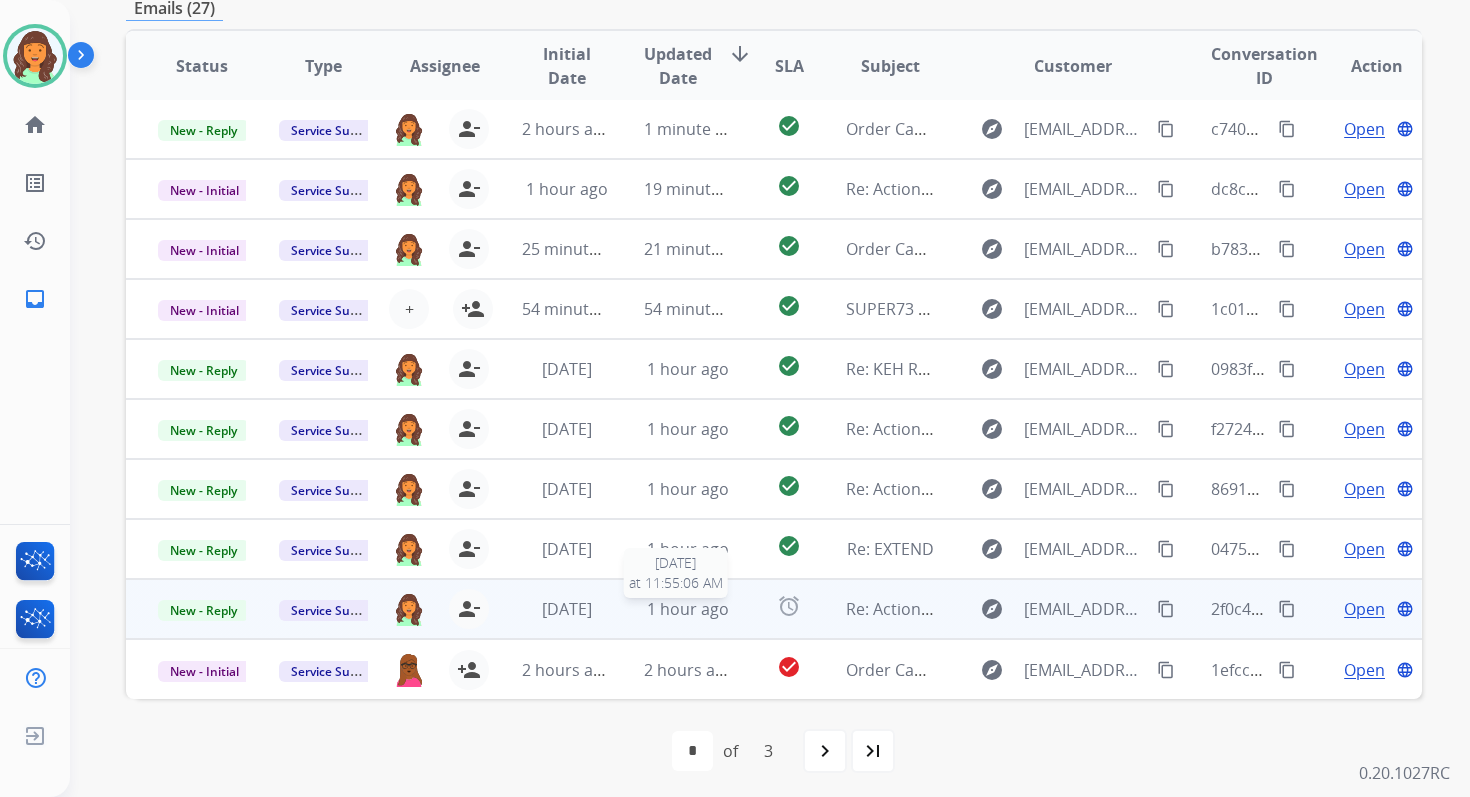 click on "1 hour ago" at bounding box center (688, 609) 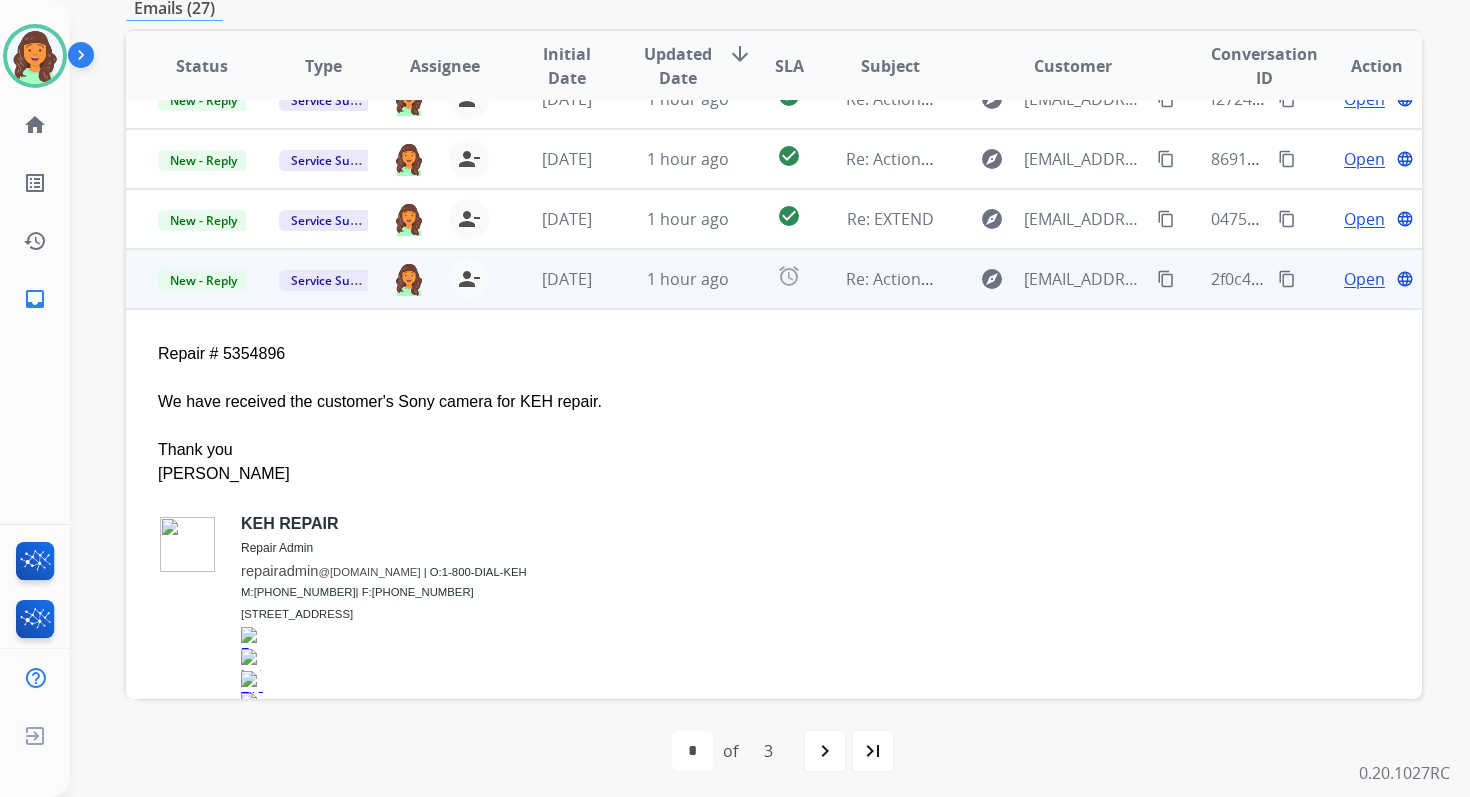 scroll, scrollTop: 287, scrollLeft: 0, axis: vertical 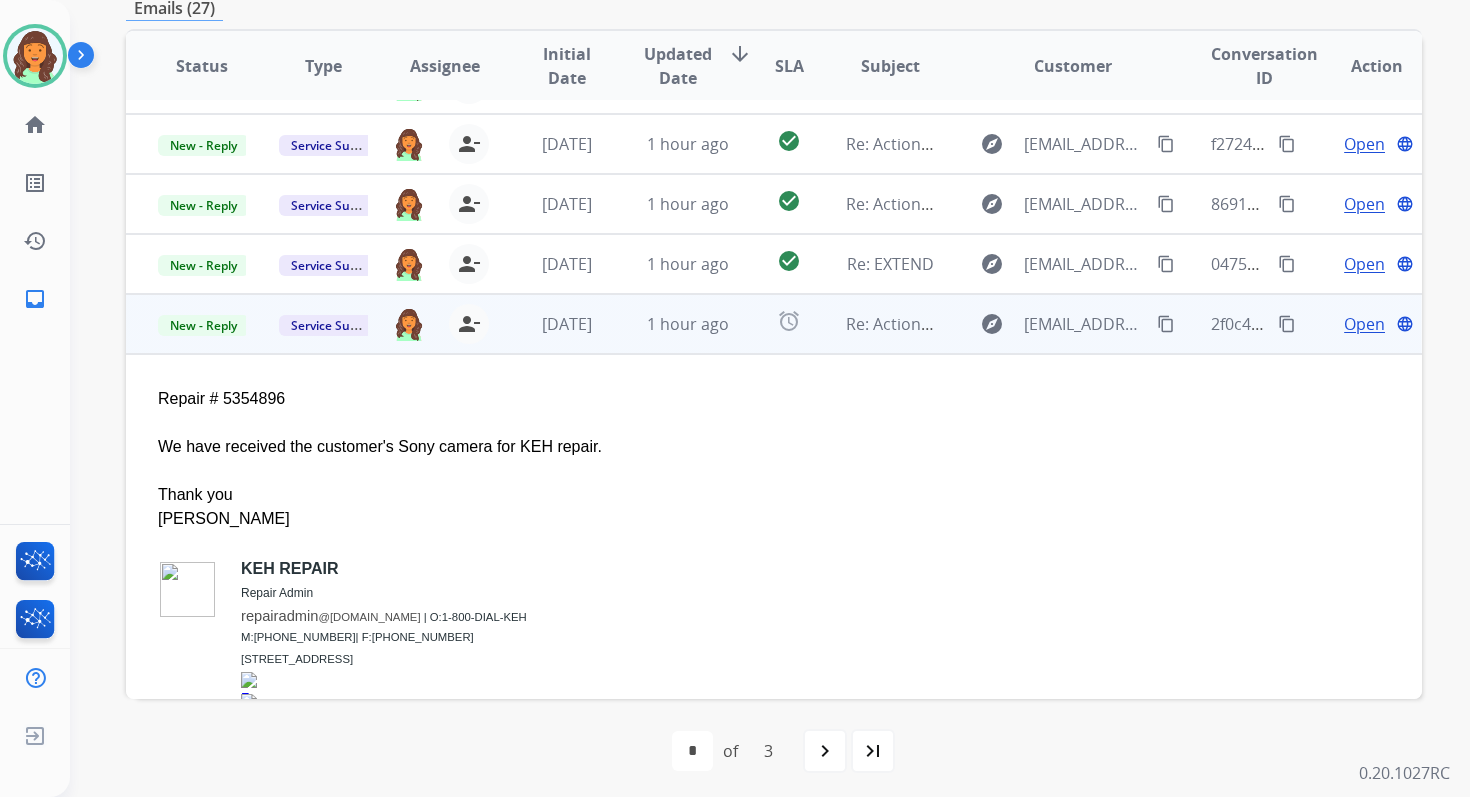 click on "Open" at bounding box center [1364, 324] 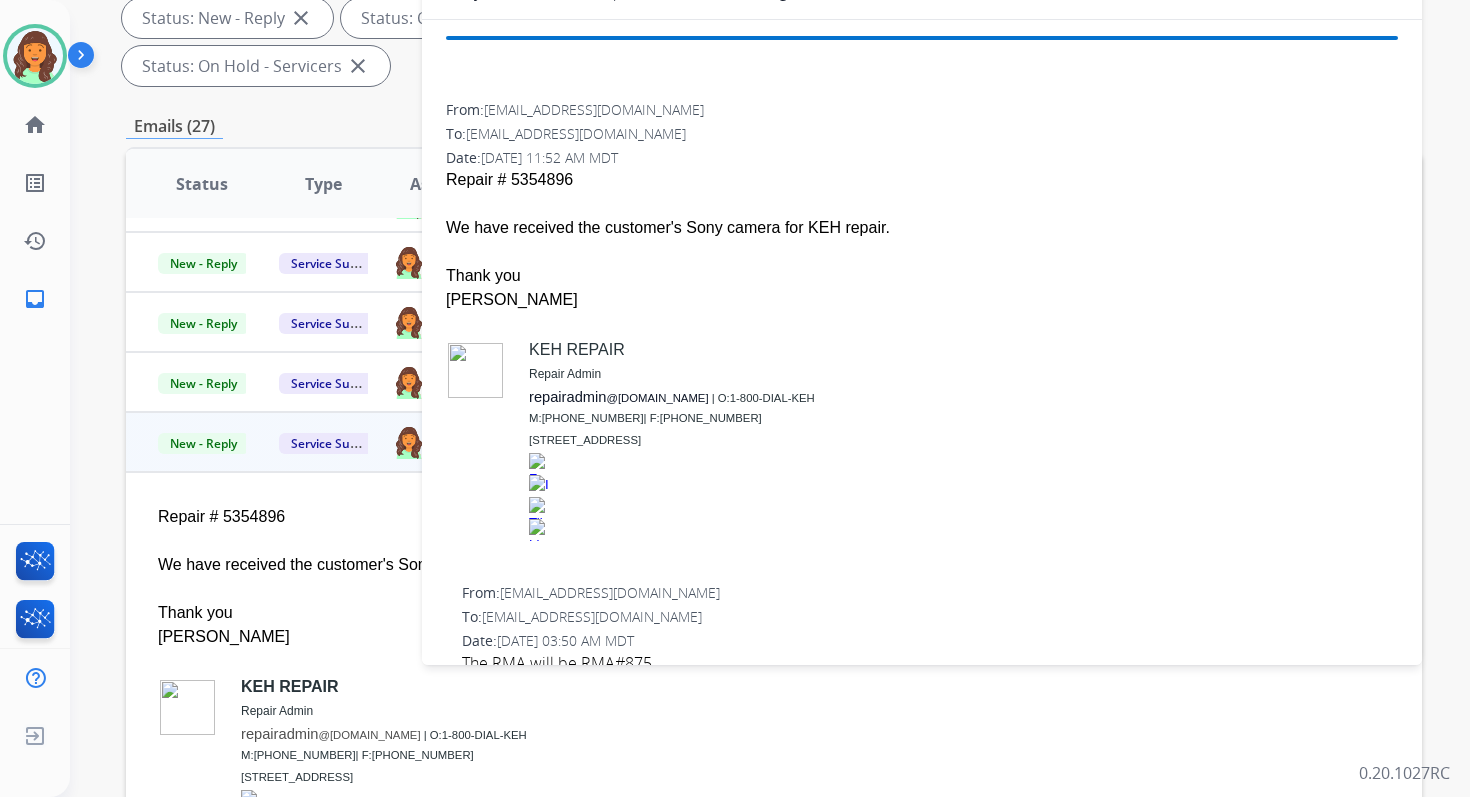 scroll, scrollTop: 76, scrollLeft: 0, axis: vertical 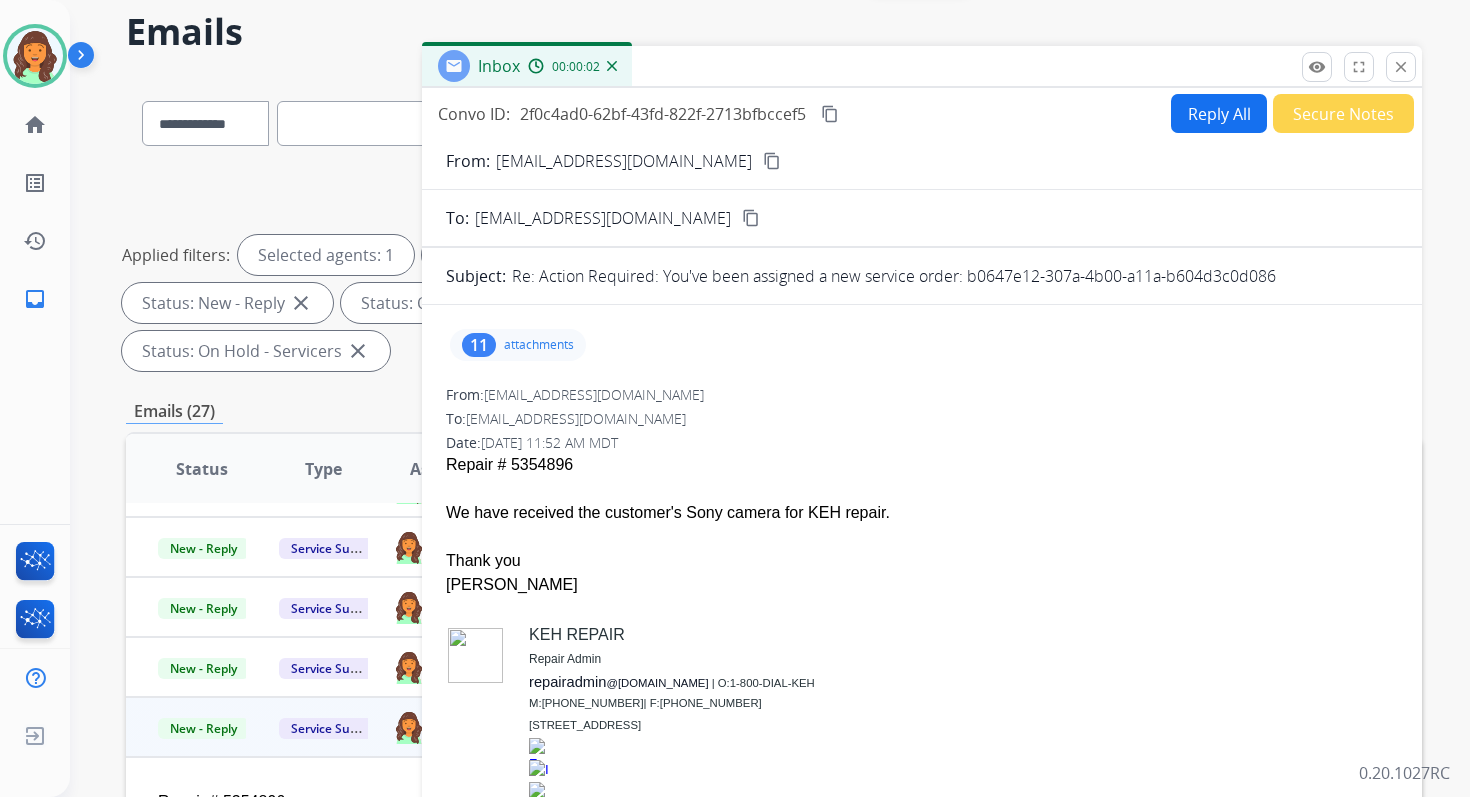 drag, startPoint x: 968, startPoint y: 274, endPoint x: 1381, endPoint y: 283, distance: 413.09805 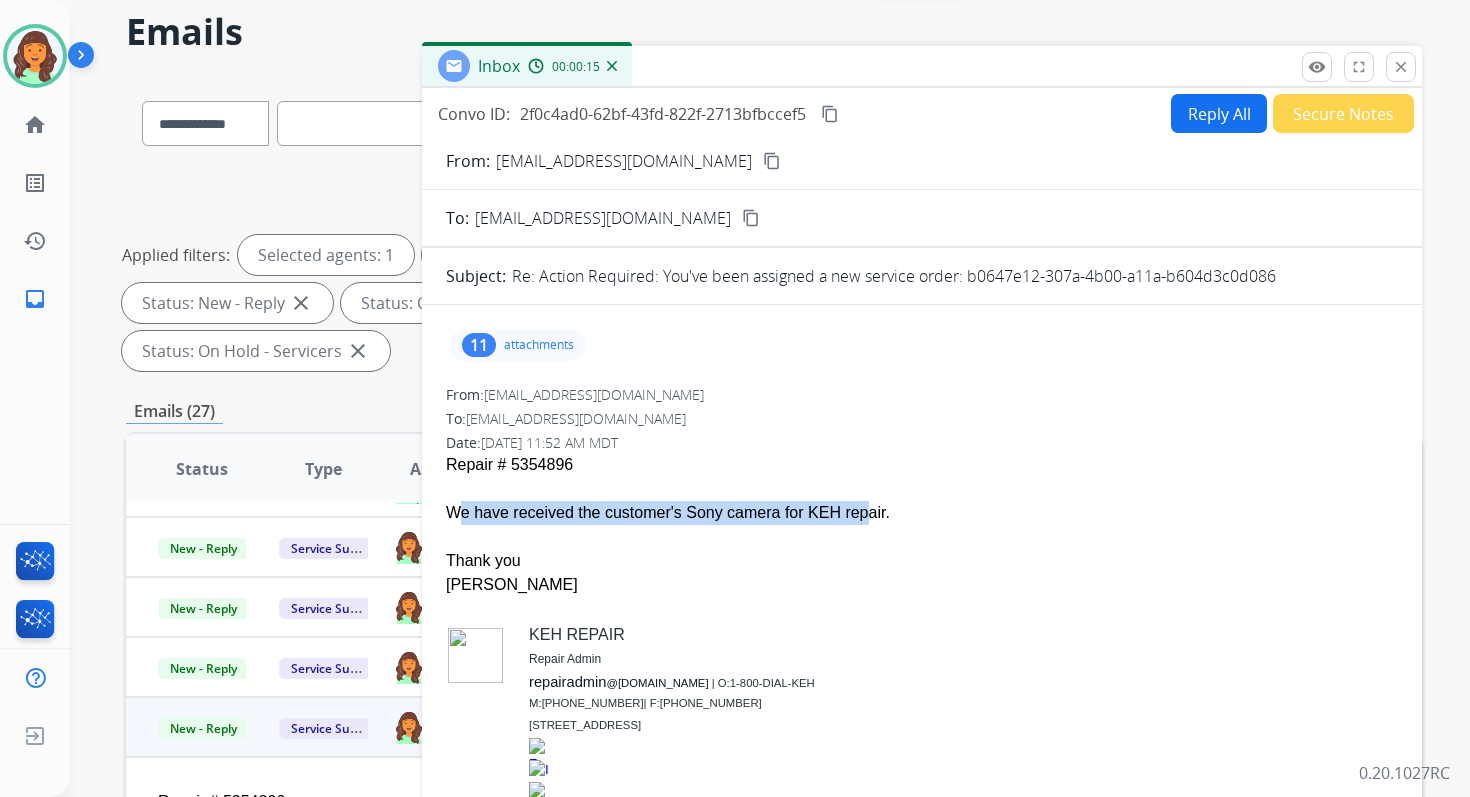drag, startPoint x: 447, startPoint y: 507, endPoint x: 904, endPoint y: 501, distance: 457.0394 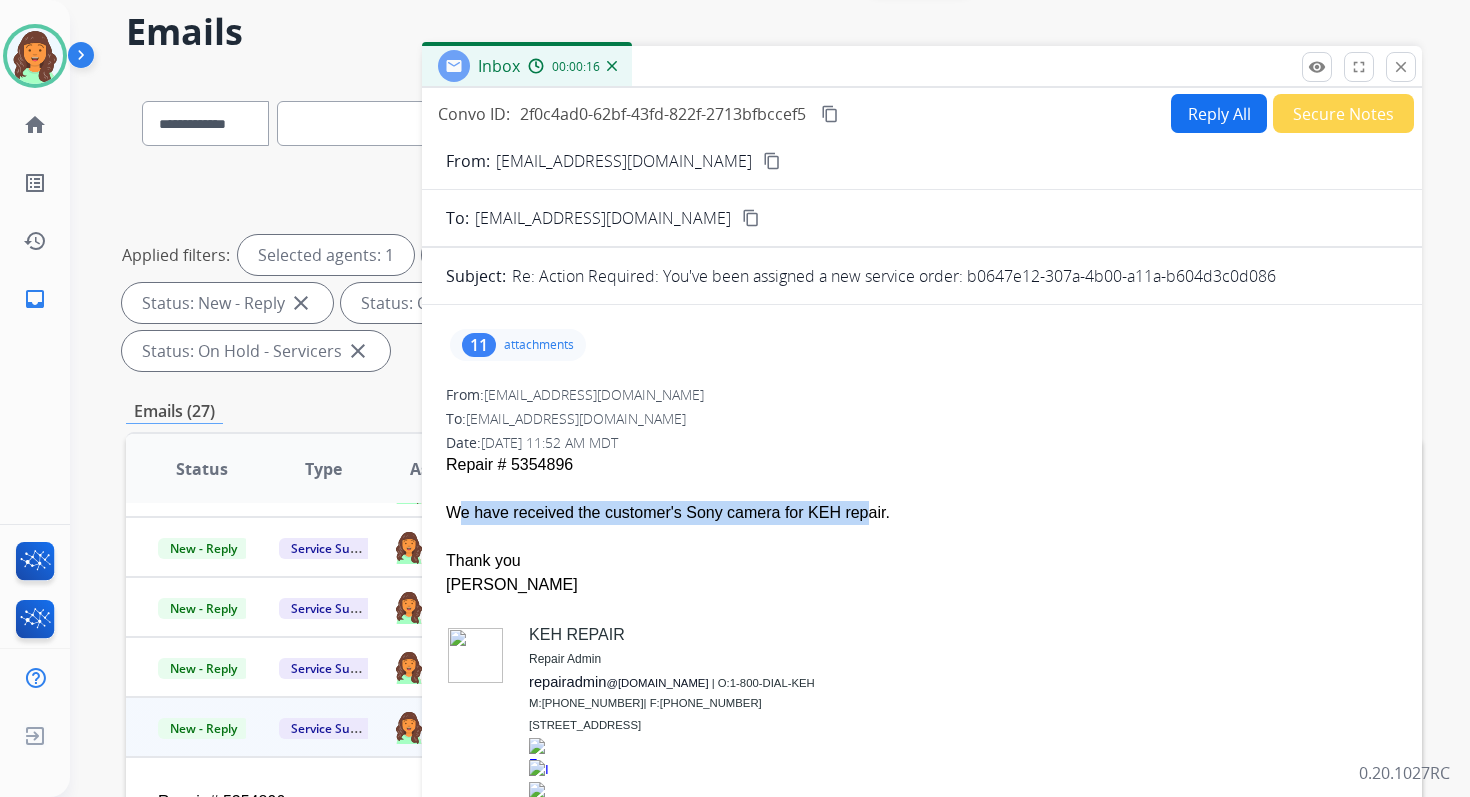 copy on "We have received the customer's Sony camera for KEH repair." 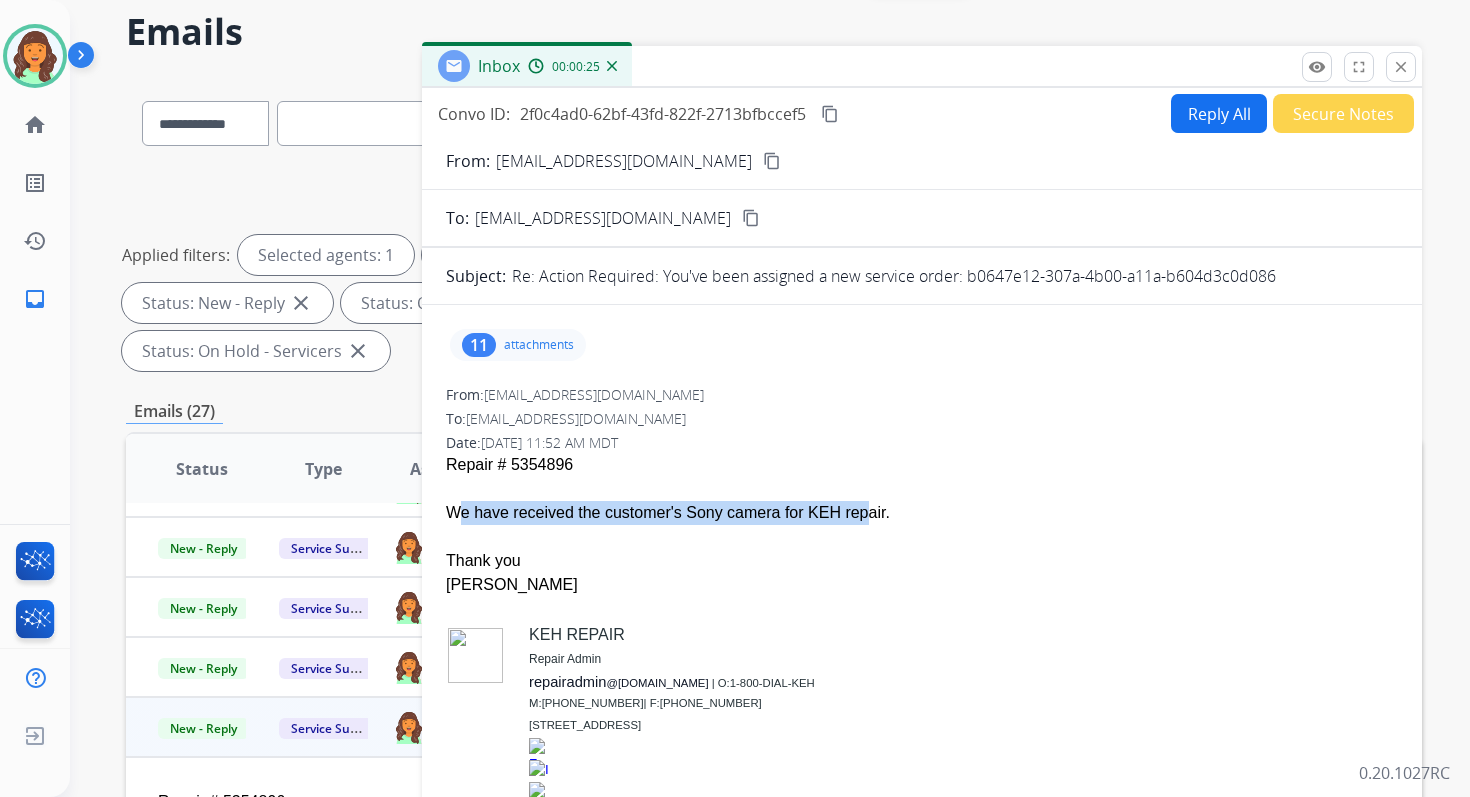 click on "content_copy" at bounding box center [830, 114] 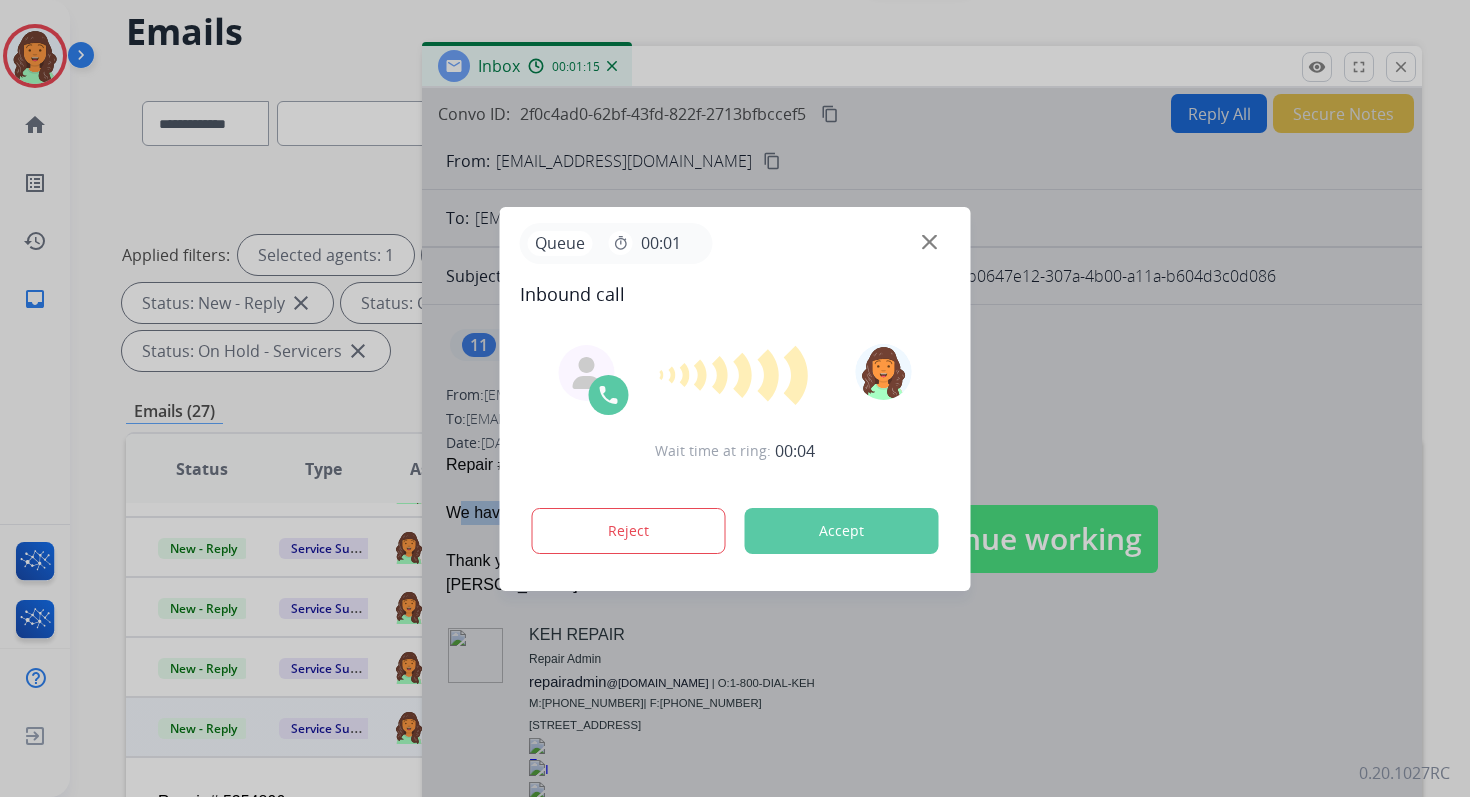 click on "Accept" at bounding box center (842, 531) 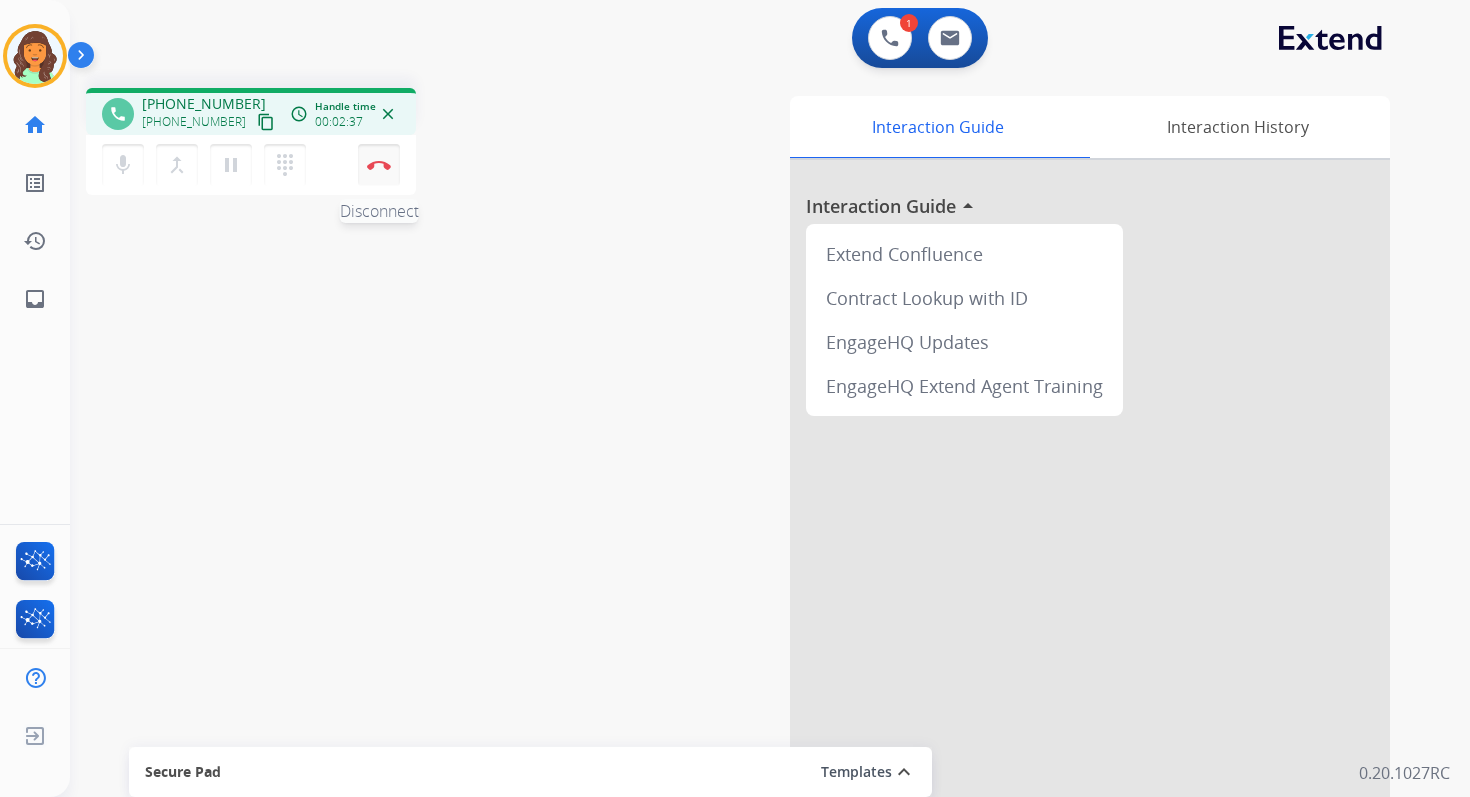 click on "Disconnect" at bounding box center (379, 165) 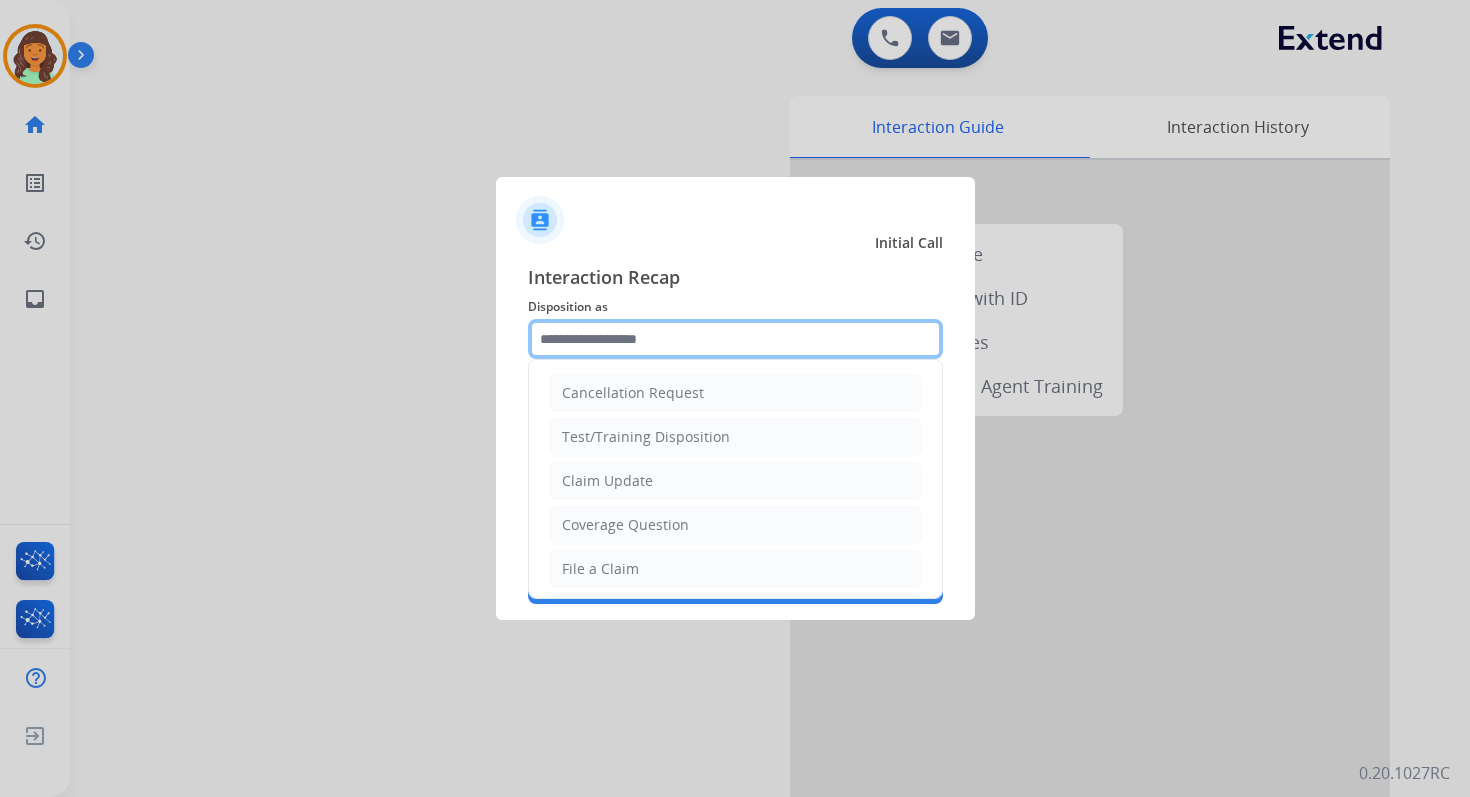 click 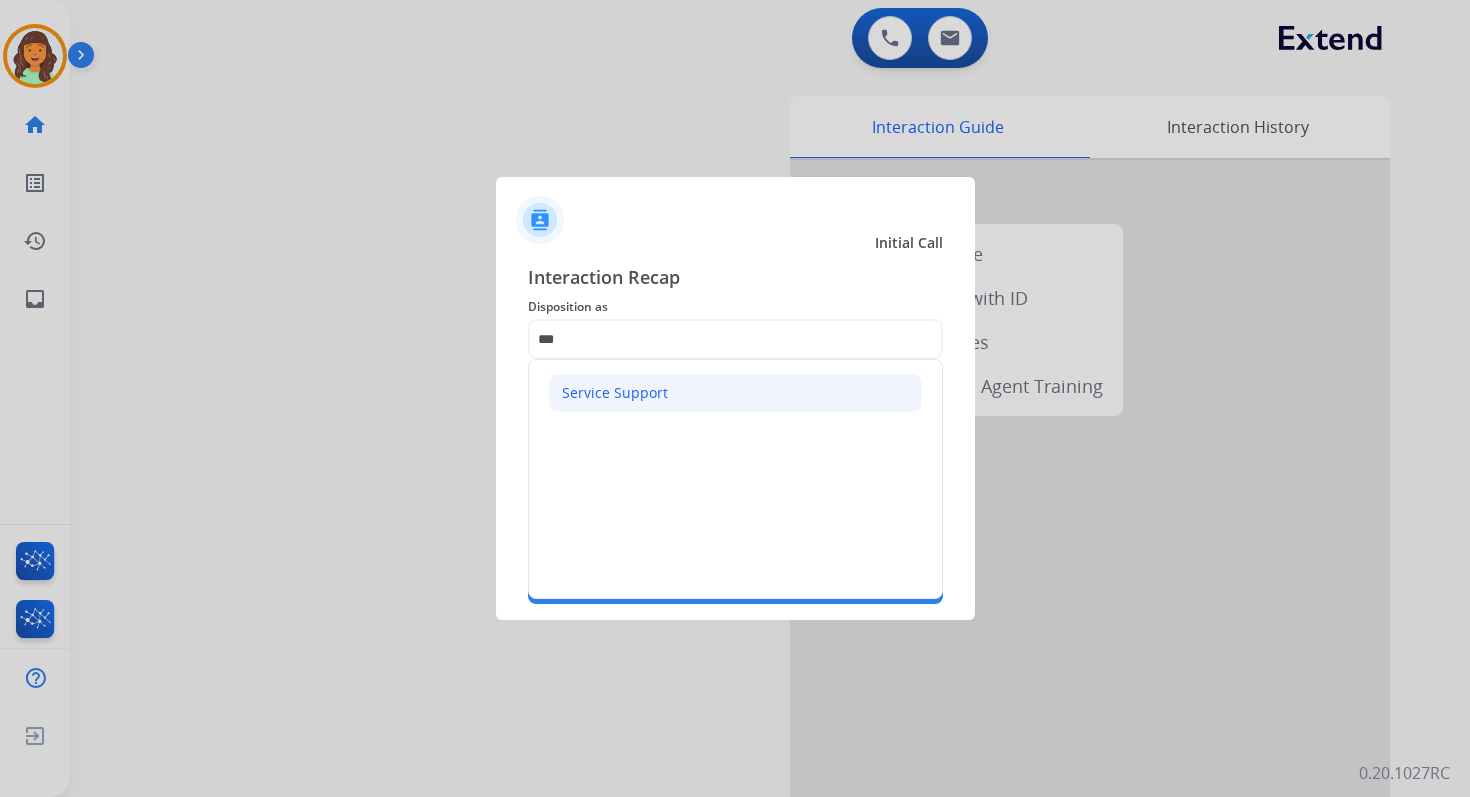click on "Service Support" 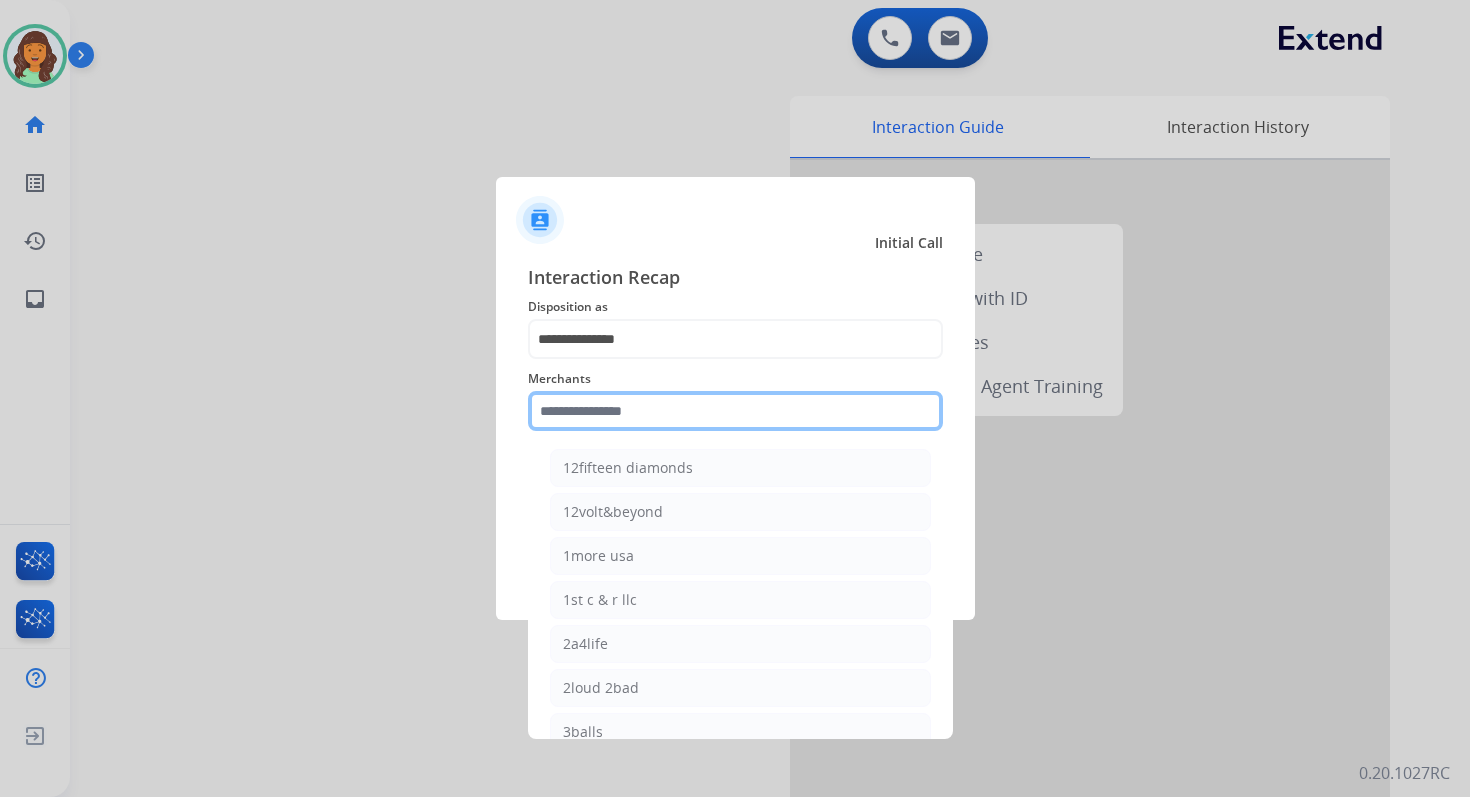 click 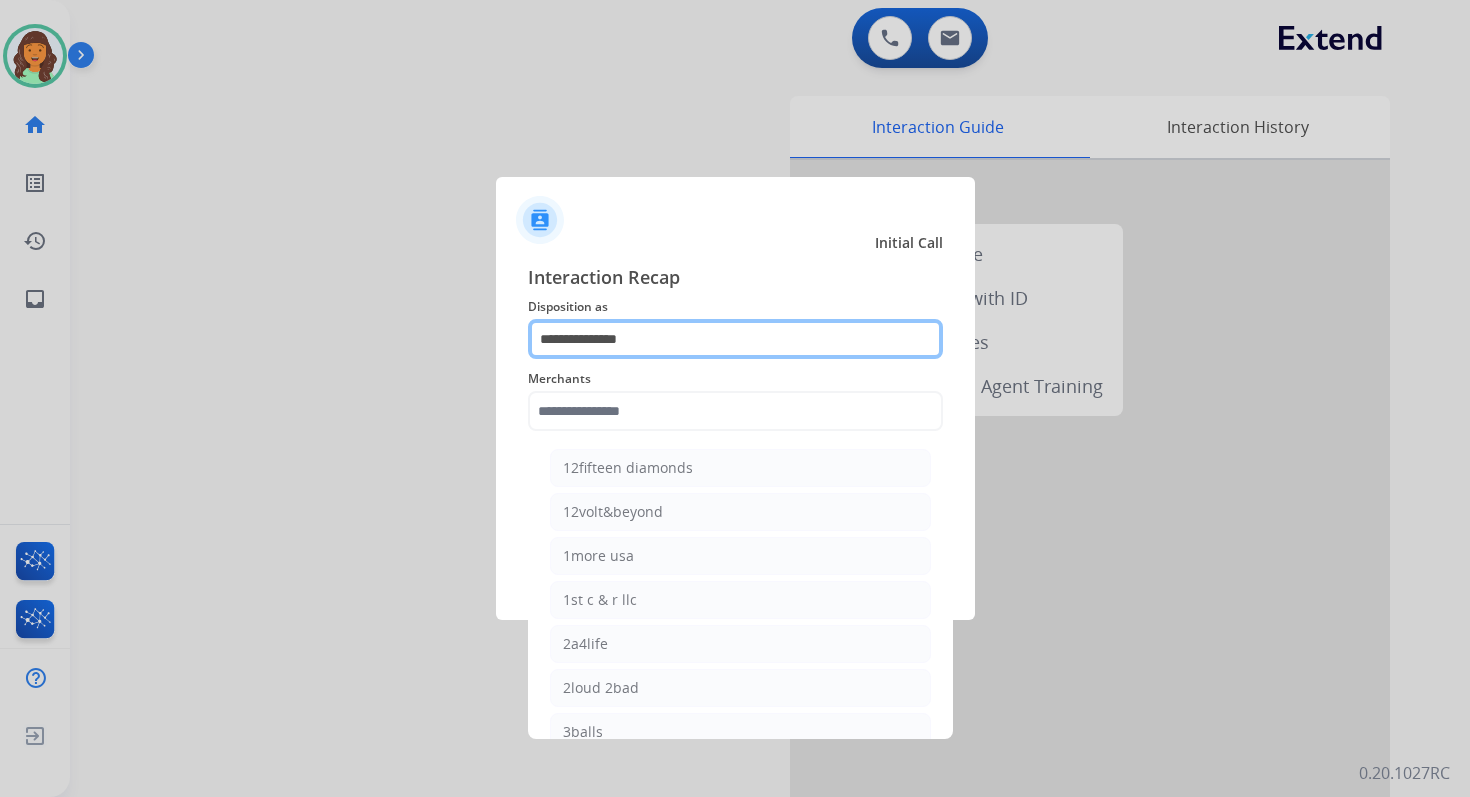 click on "**********" 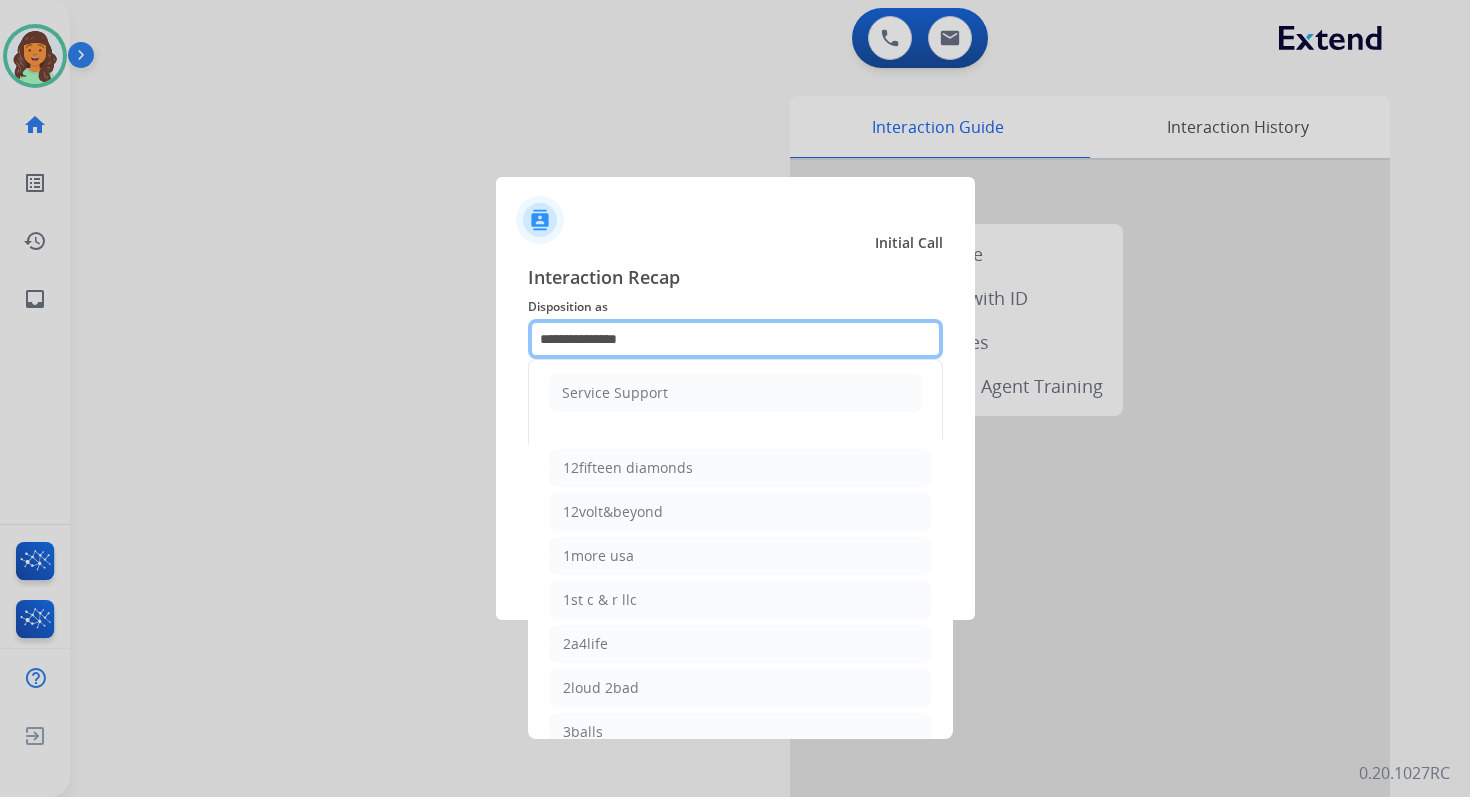 click on "**********" 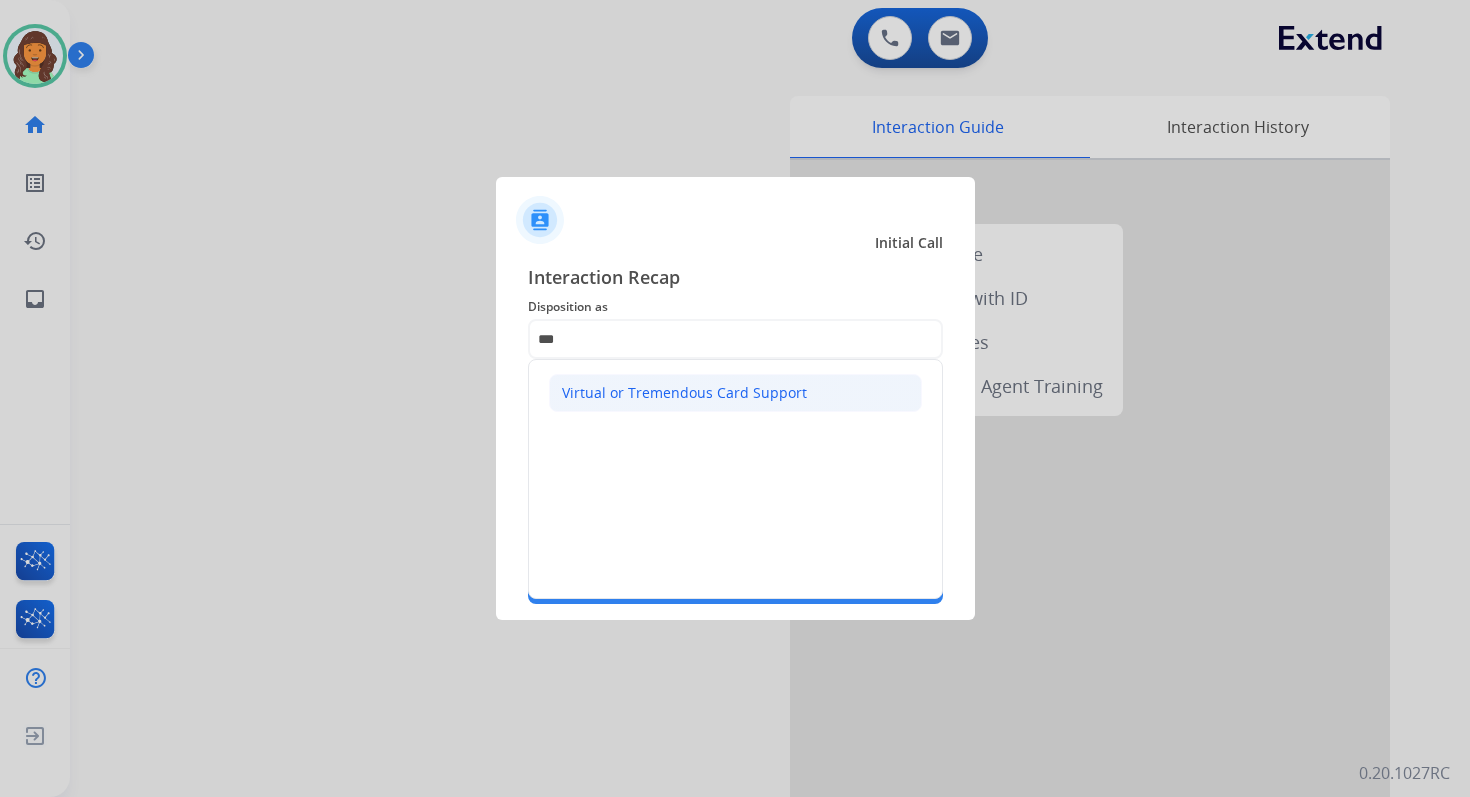 click on "Virtual or Tremendous Card Support" 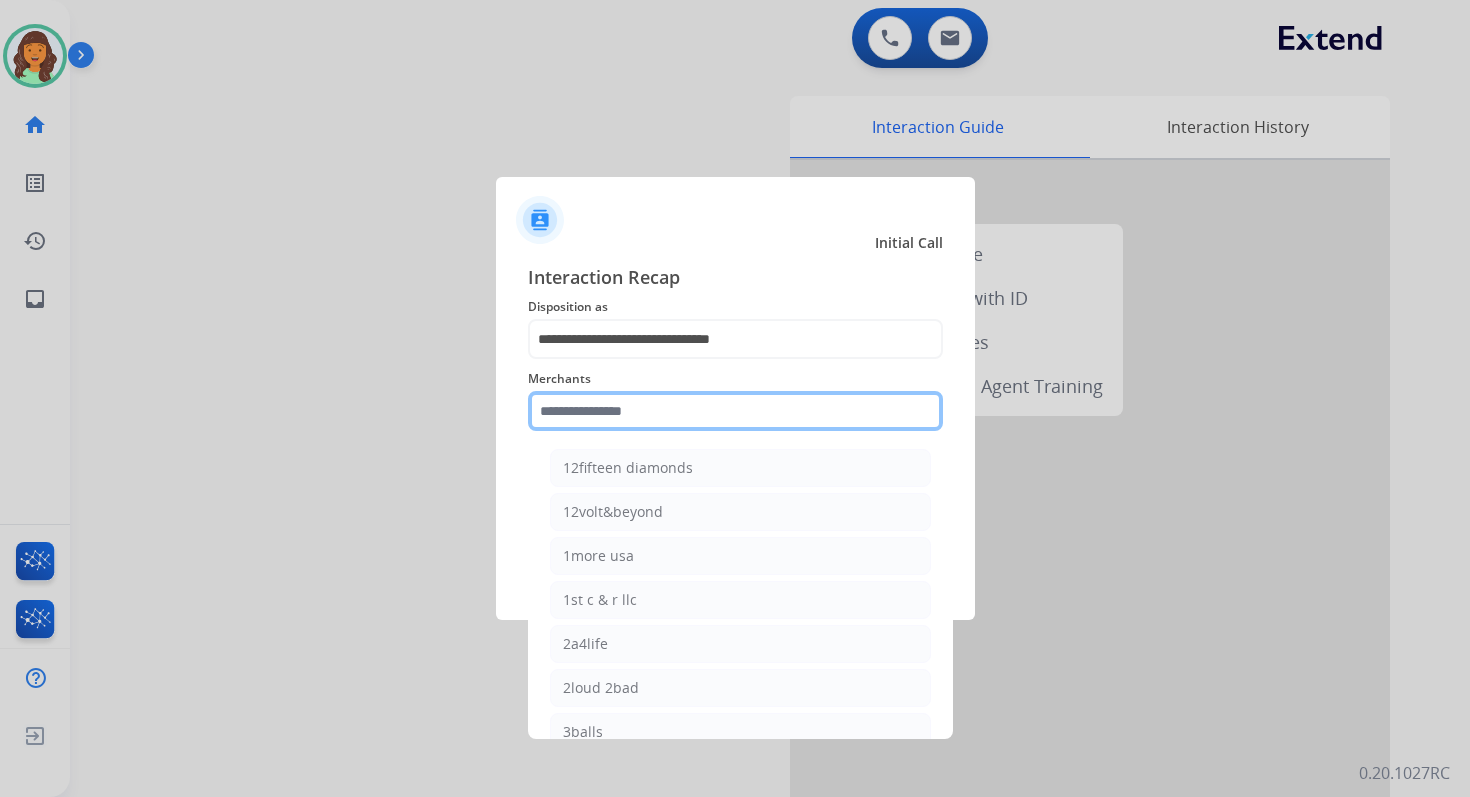 click 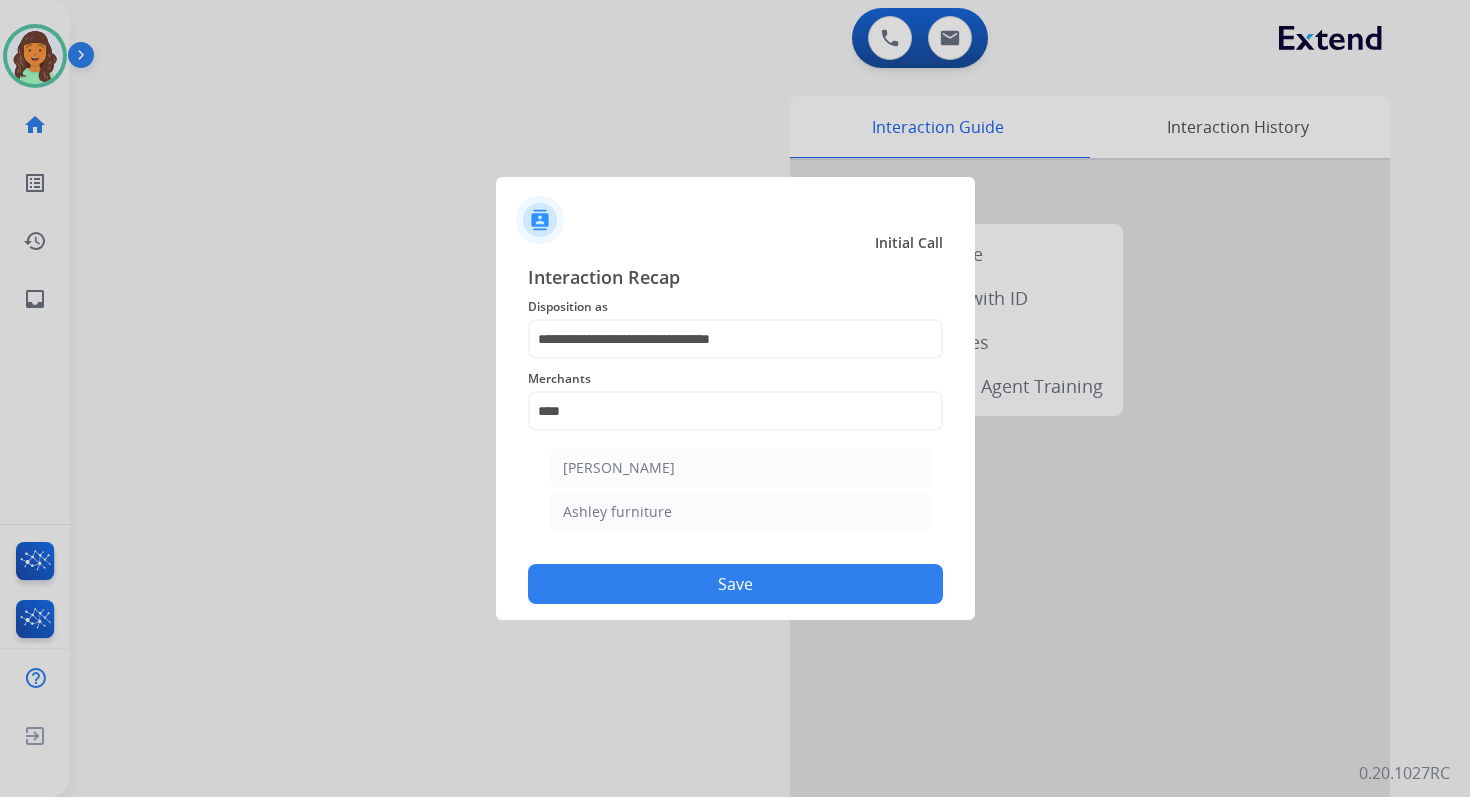 click on "Ashley furniture" 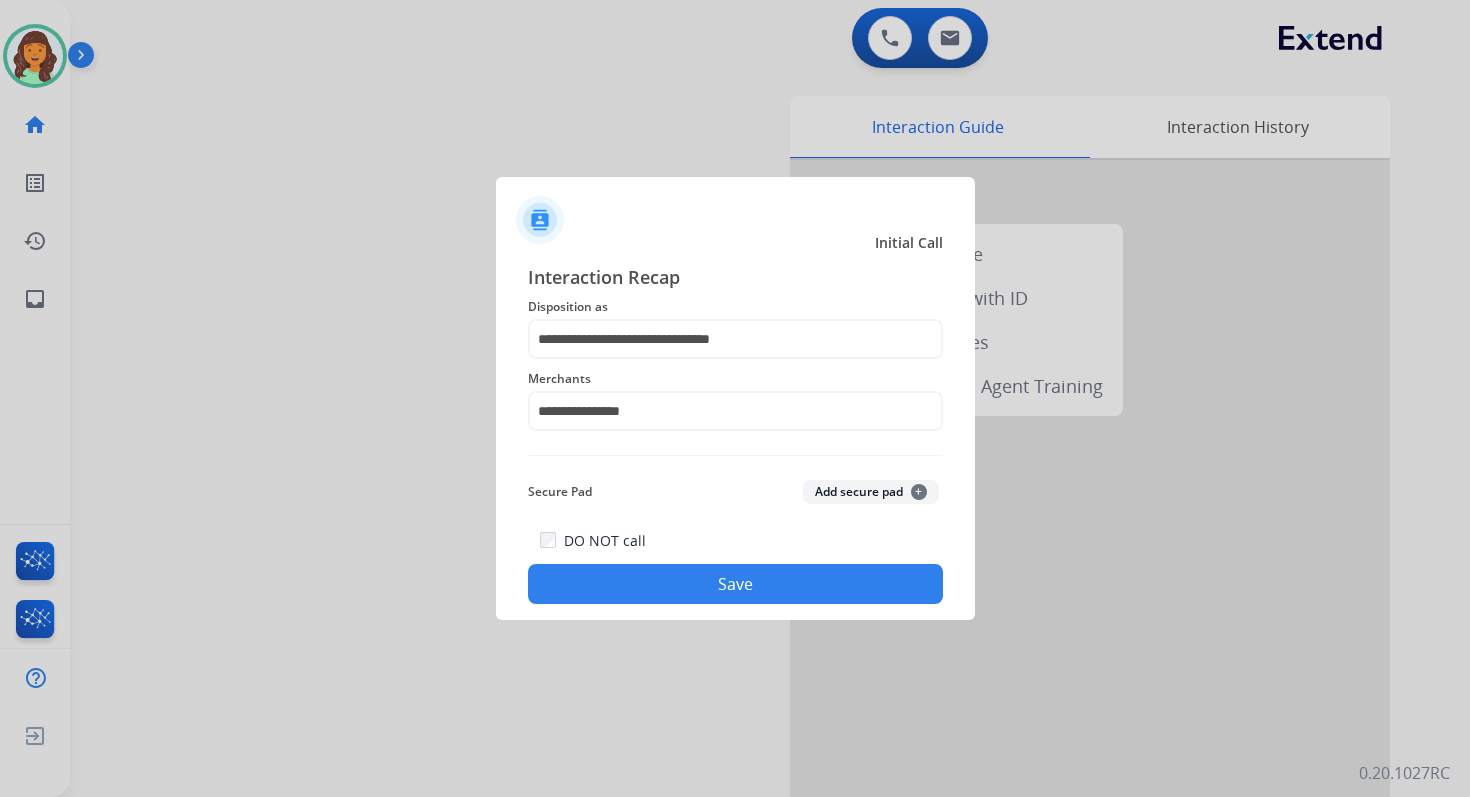 click on "Save" 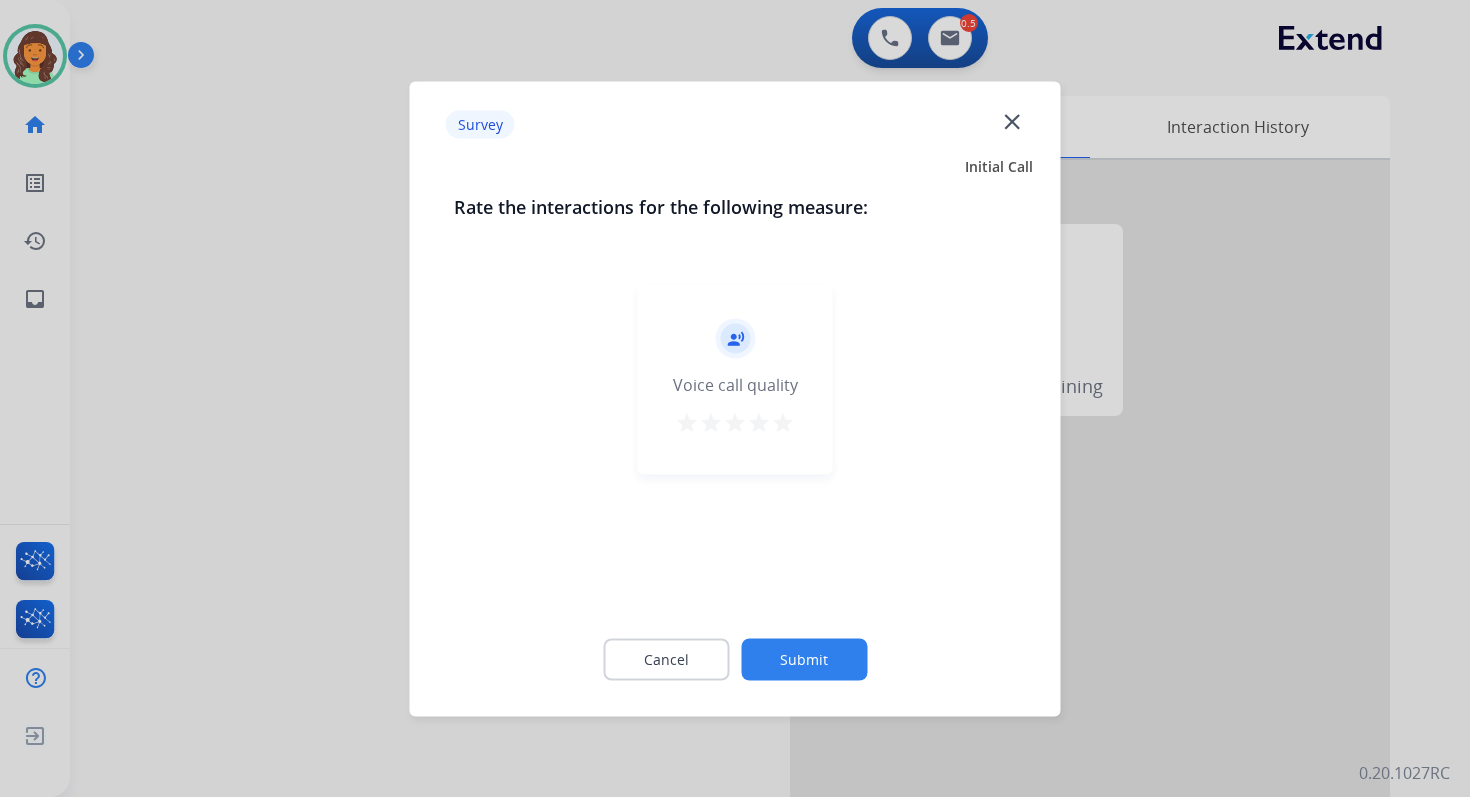 click on "Submit" 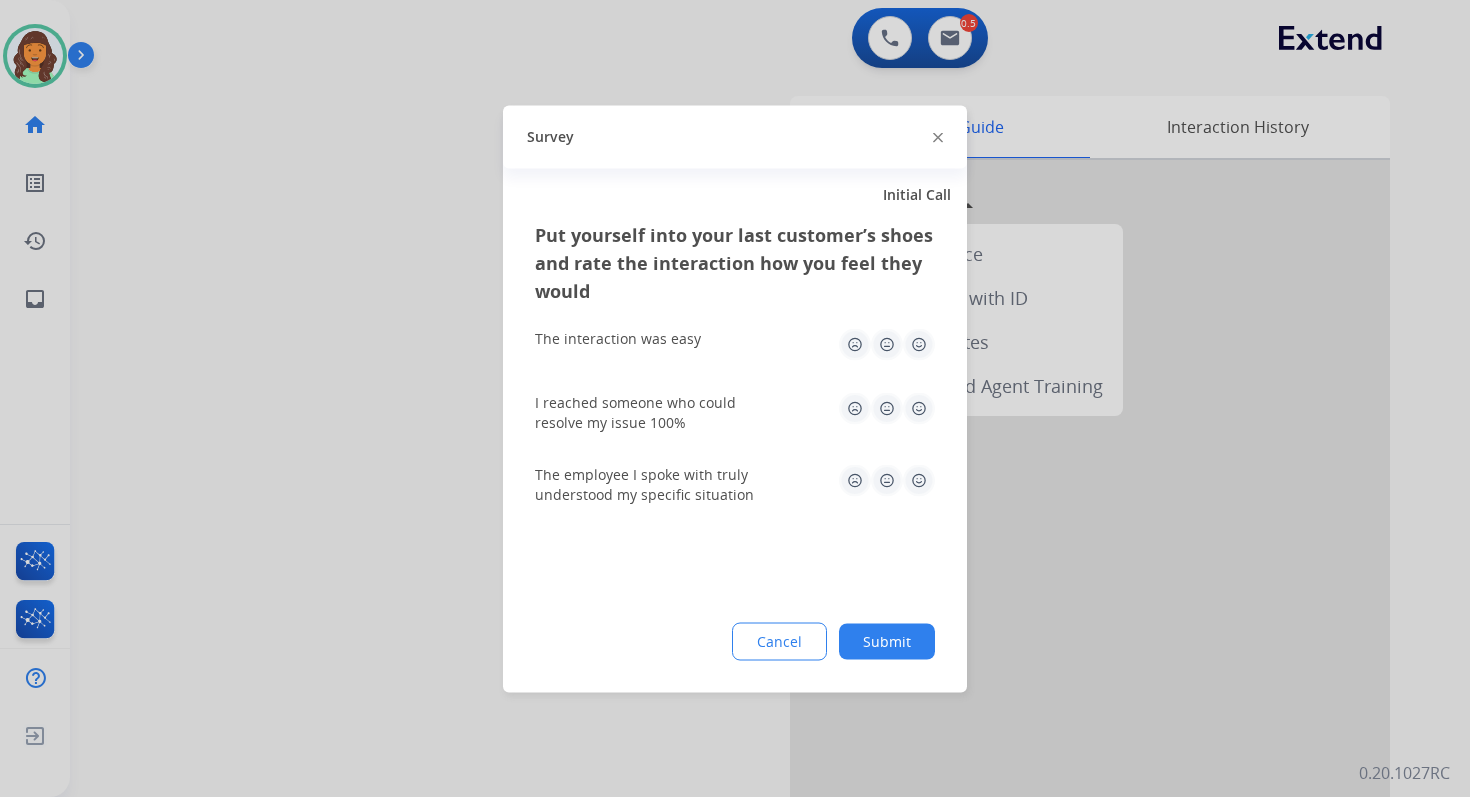 click on "Submit" 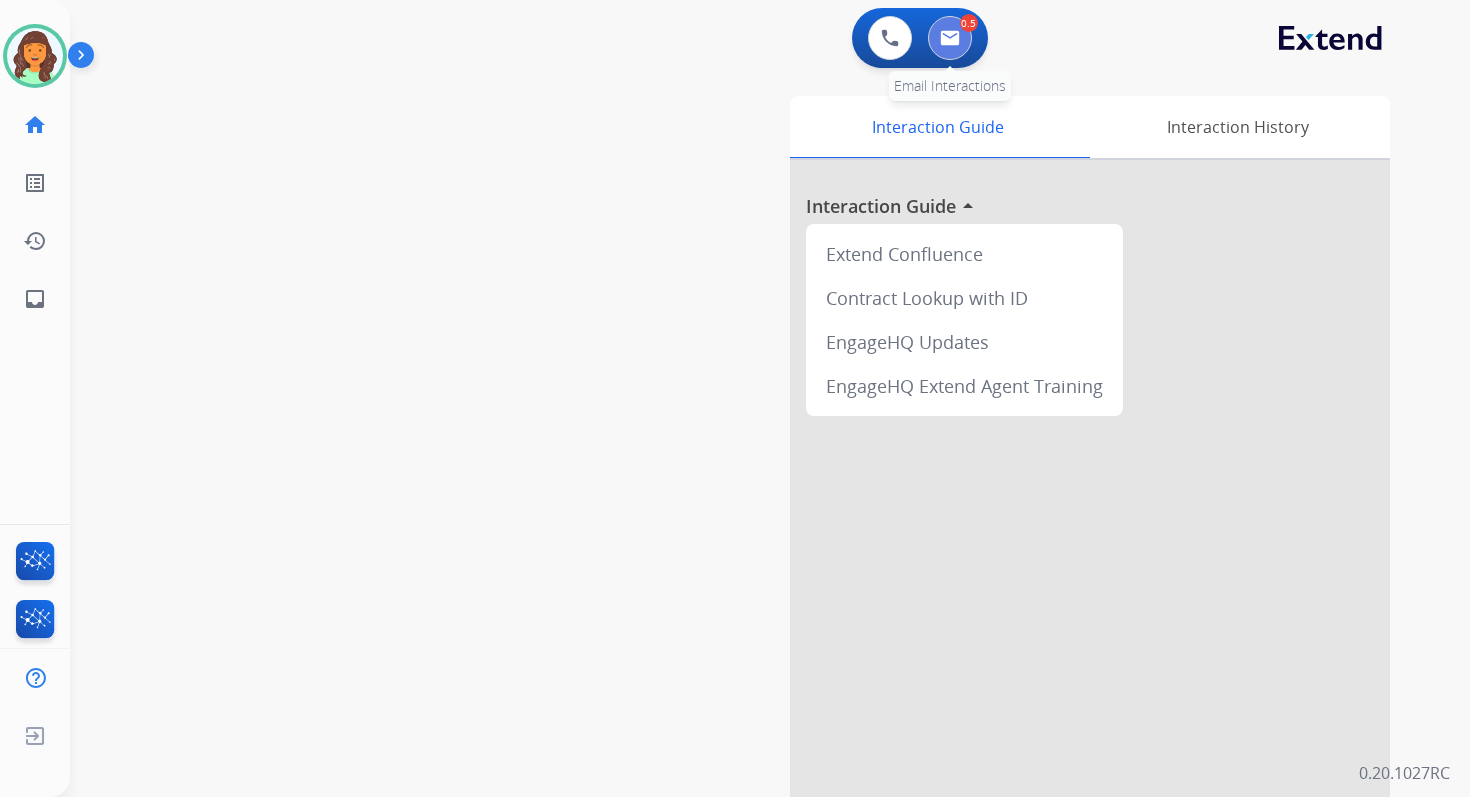click at bounding box center (950, 38) 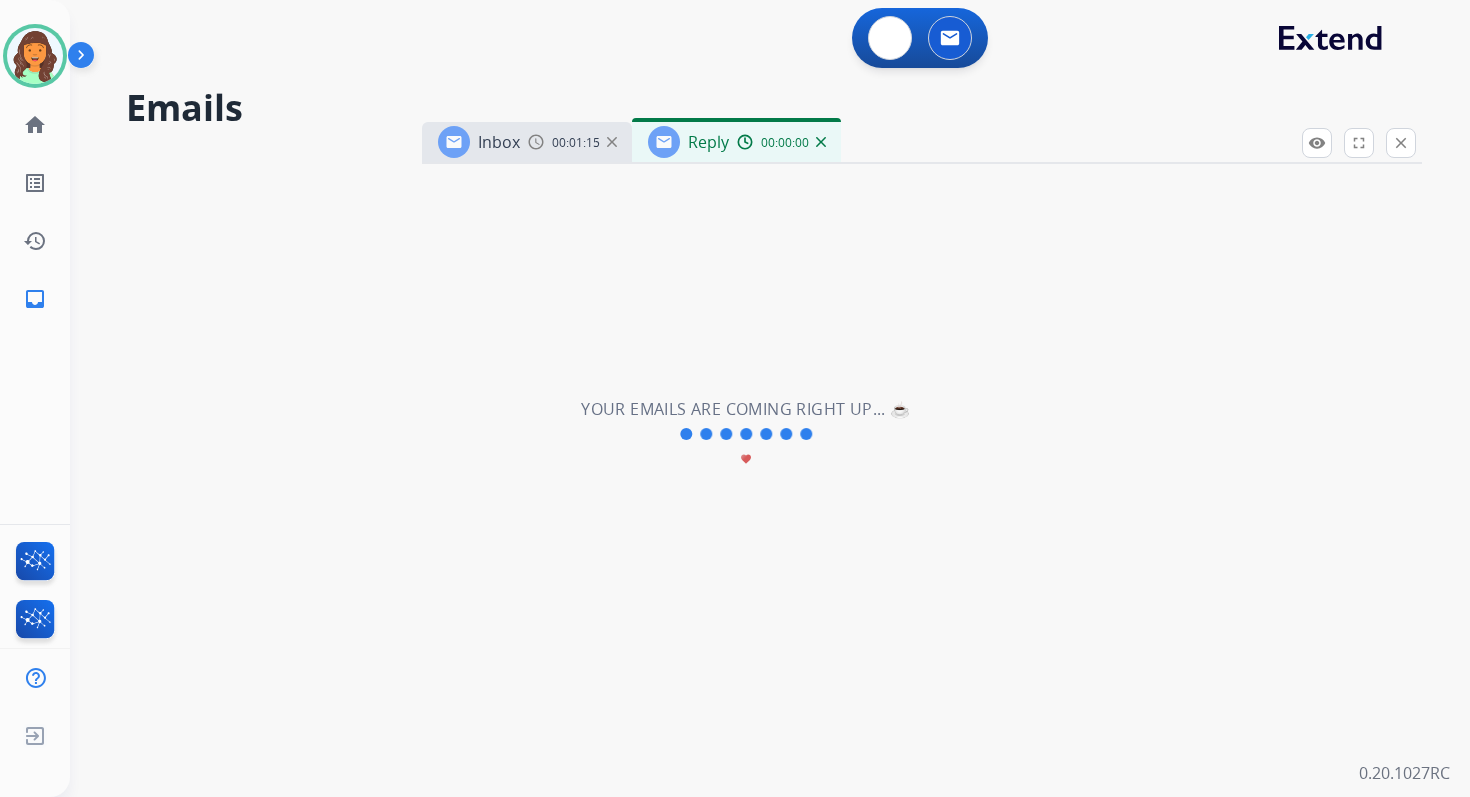 select on "**********" 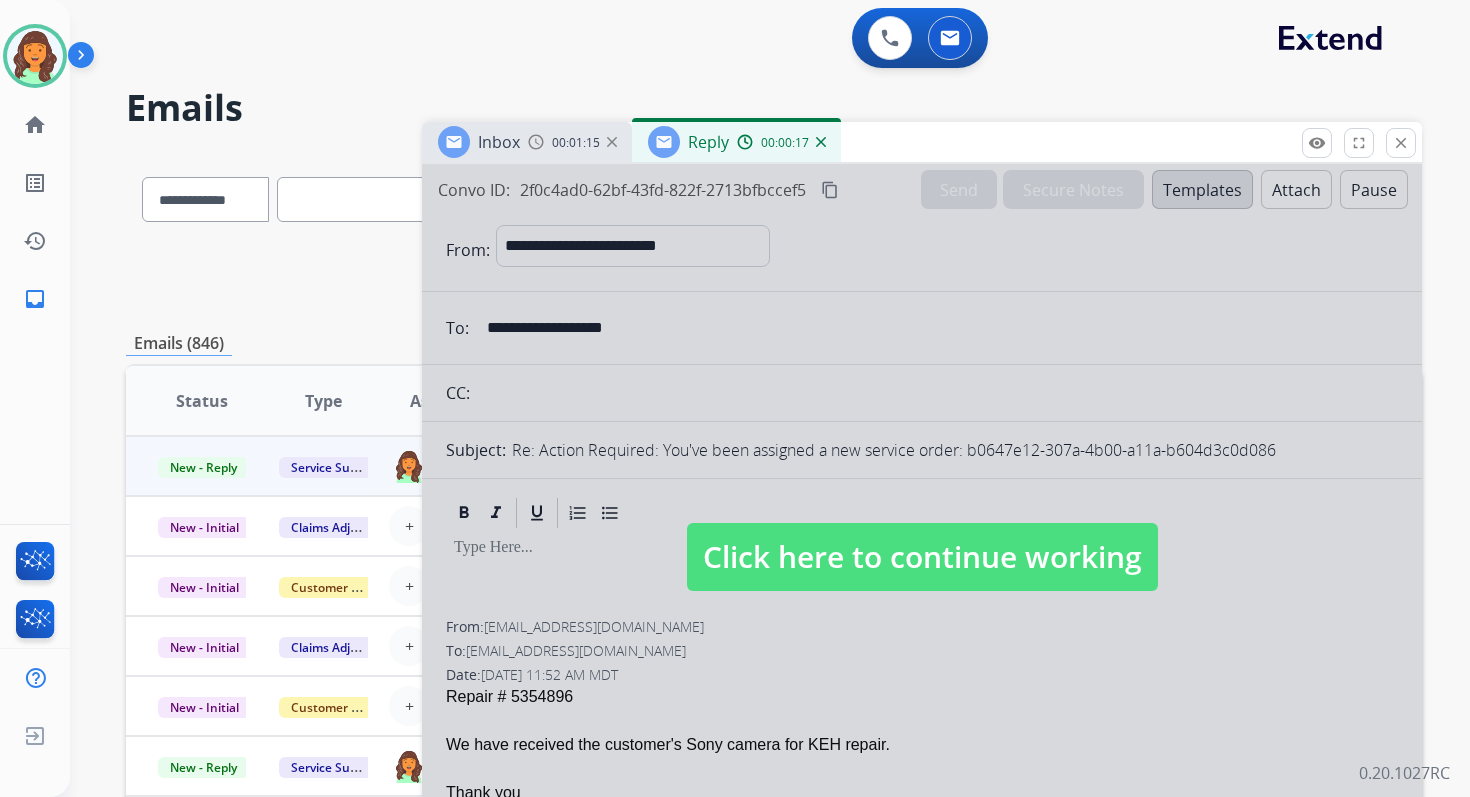 click on "Click here to continue working" at bounding box center (922, 557) 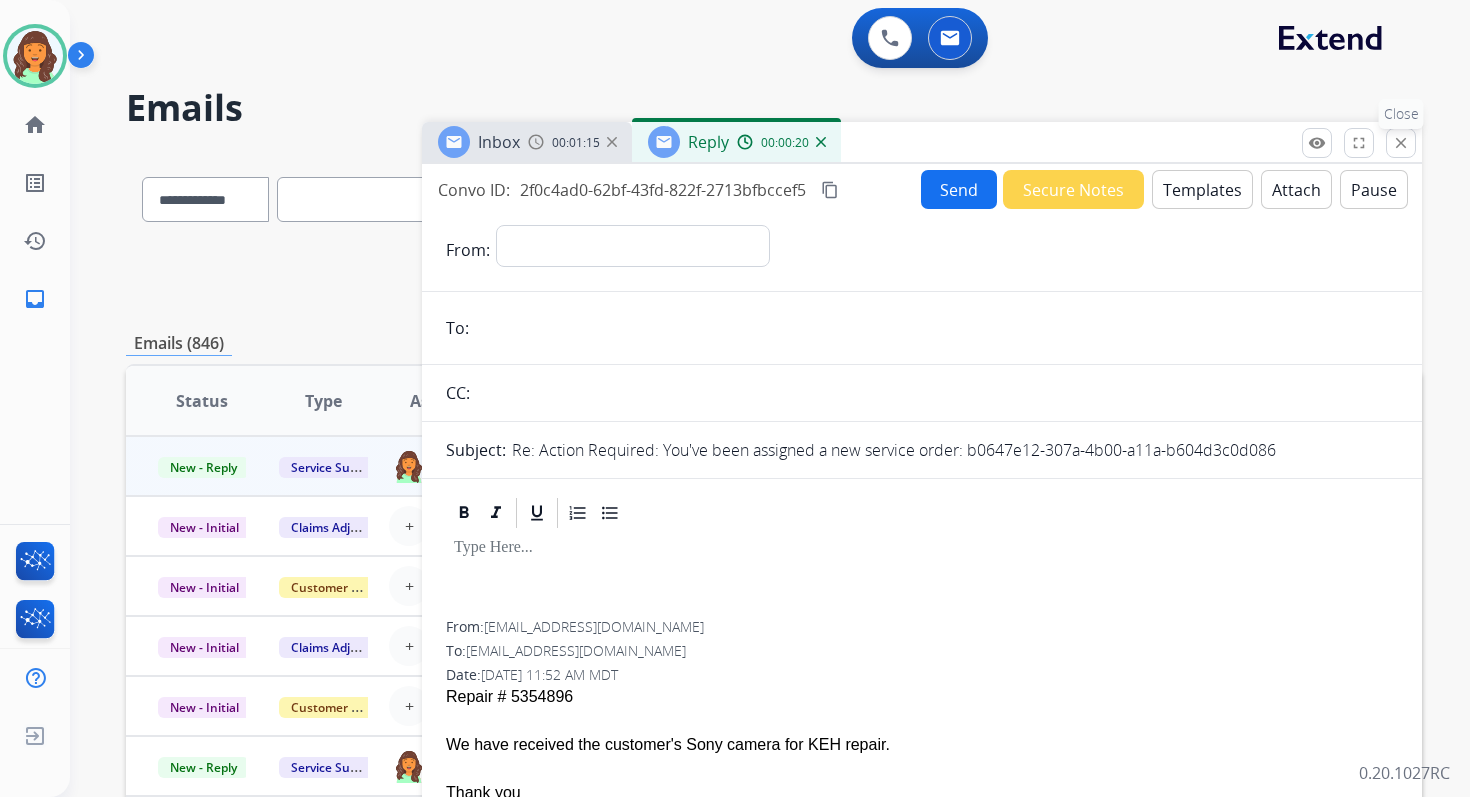 click on "close" at bounding box center [1401, 143] 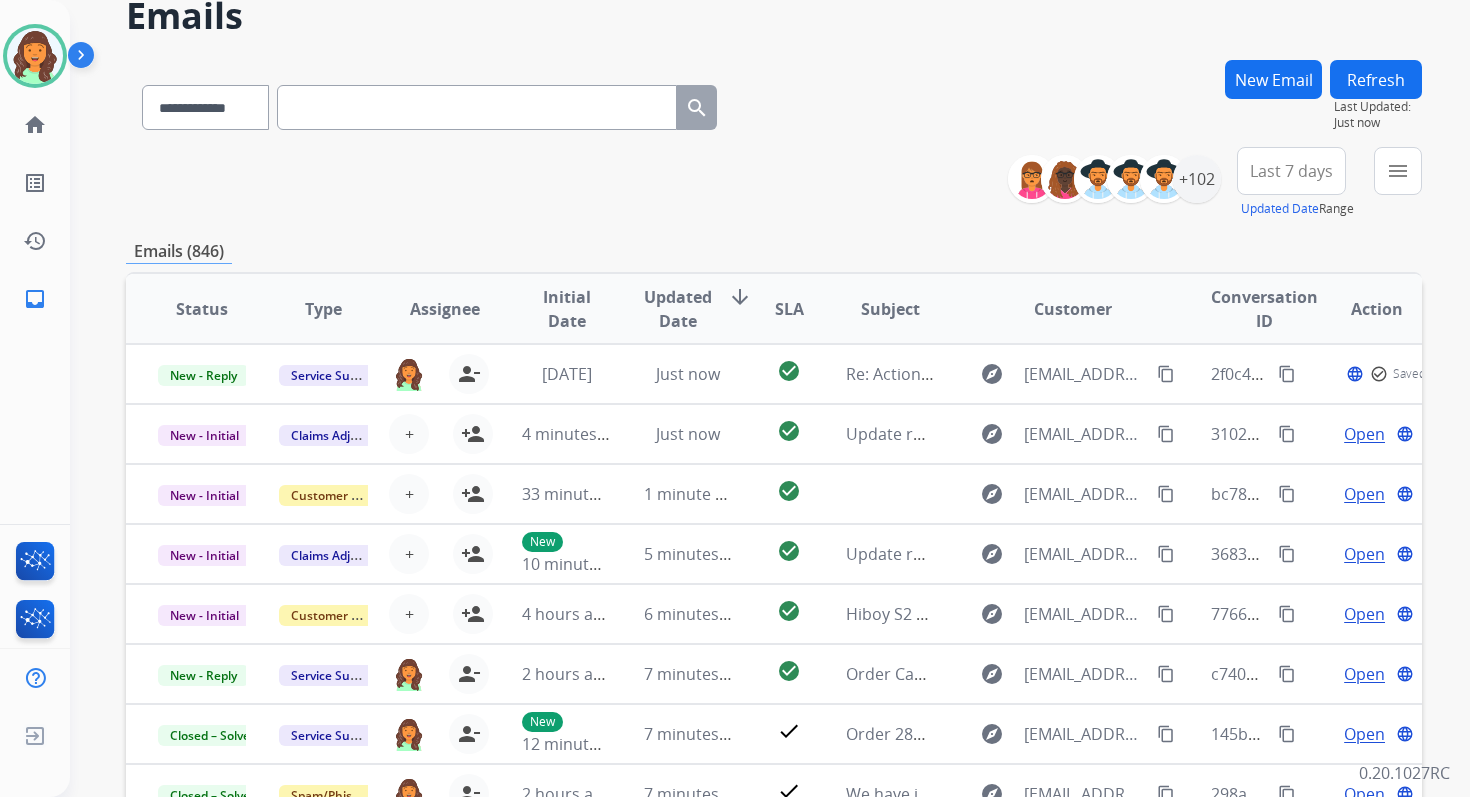 scroll, scrollTop: 341, scrollLeft: 0, axis: vertical 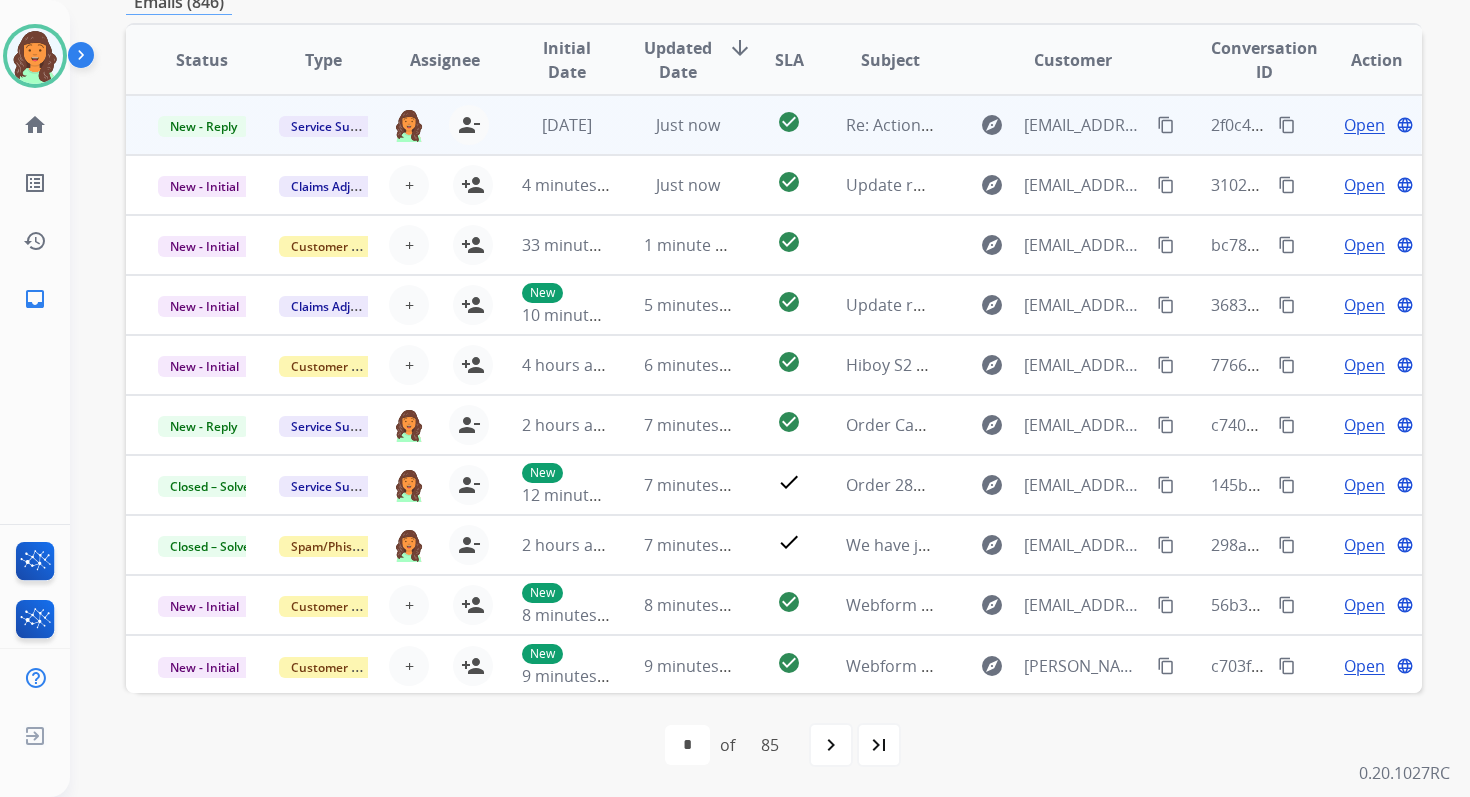 click on "Just now" at bounding box center (688, 125) 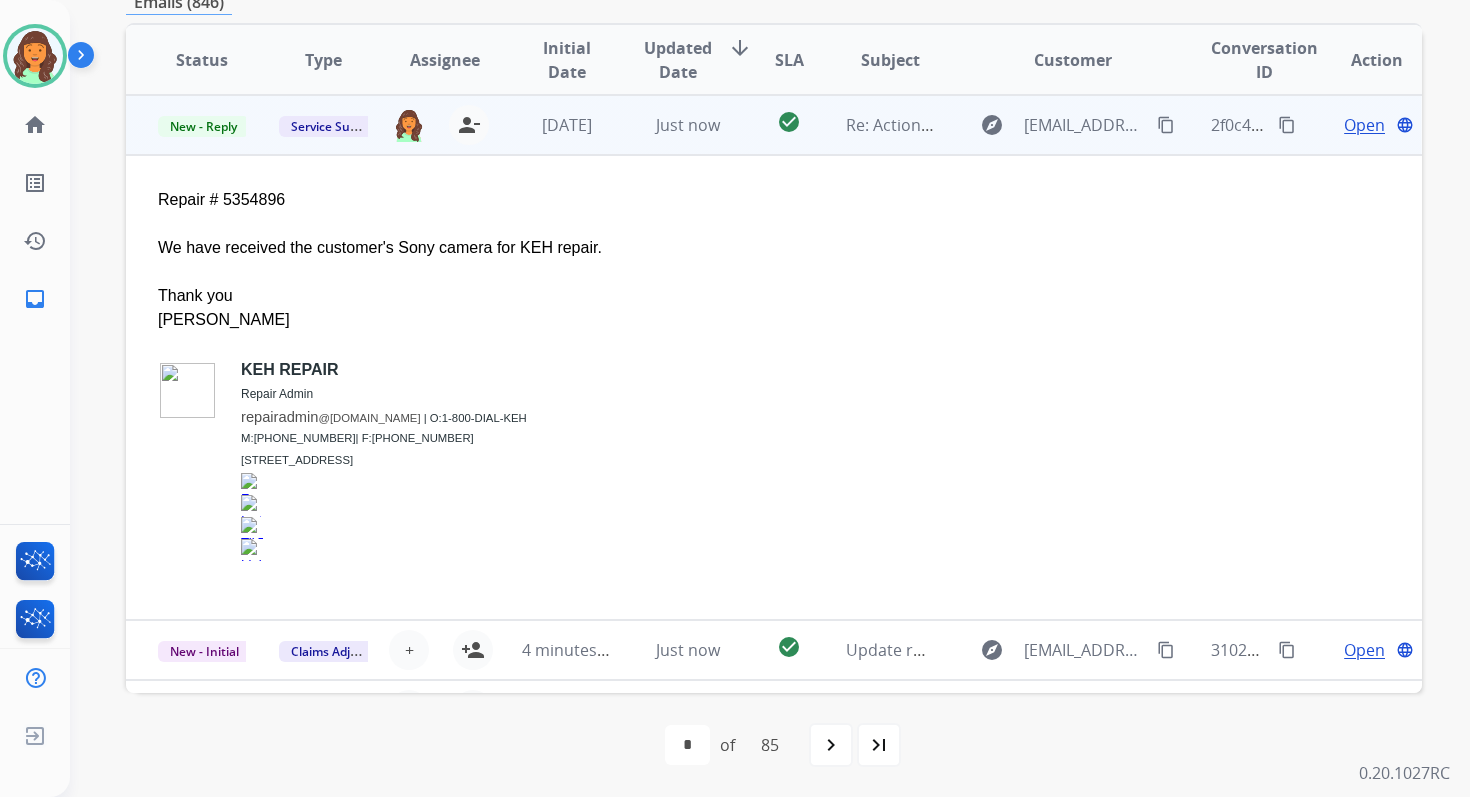 click on "Open" at bounding box center (1364, 125) 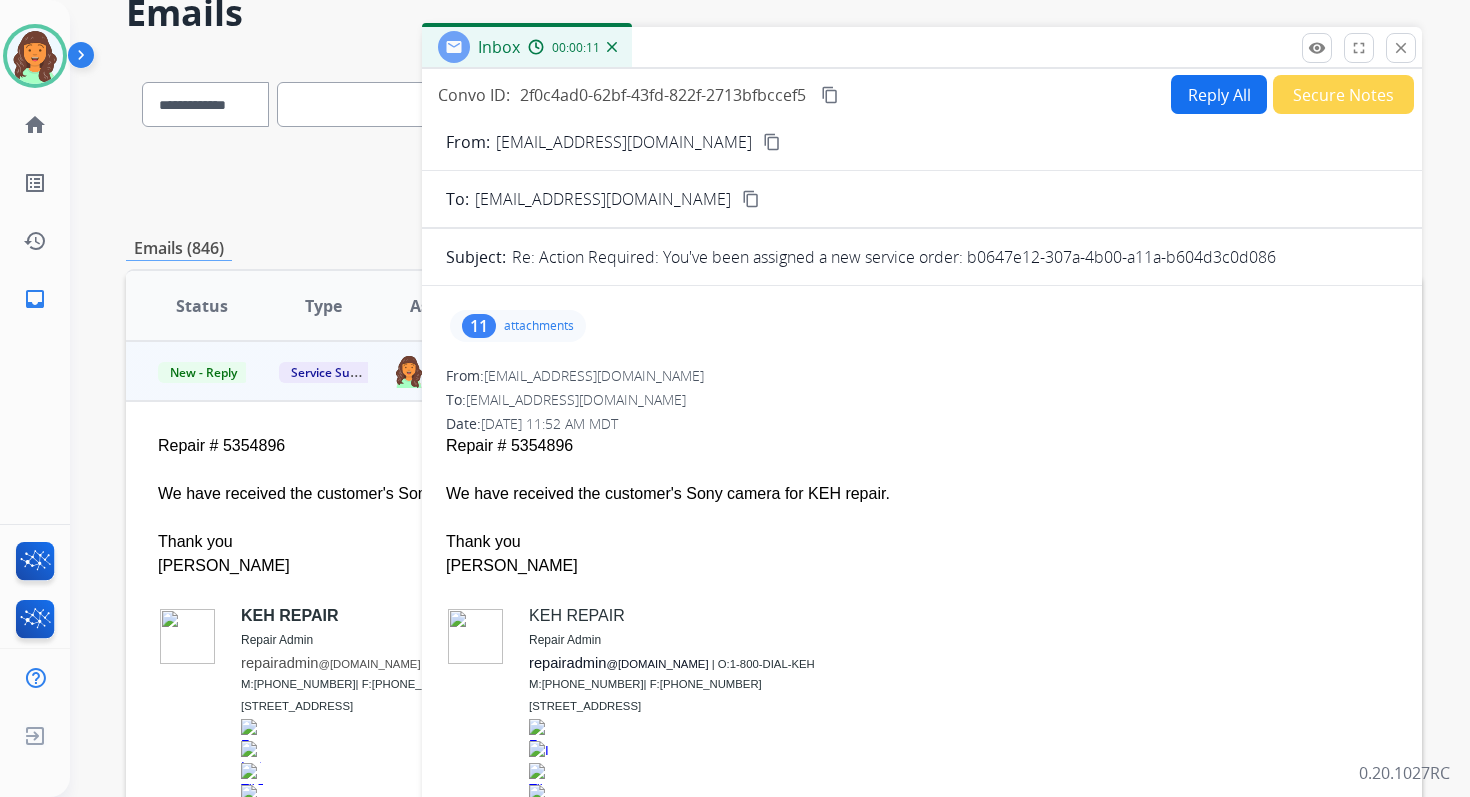 scroll, scrollTop: 0, scrollLeft: 0, axis: both 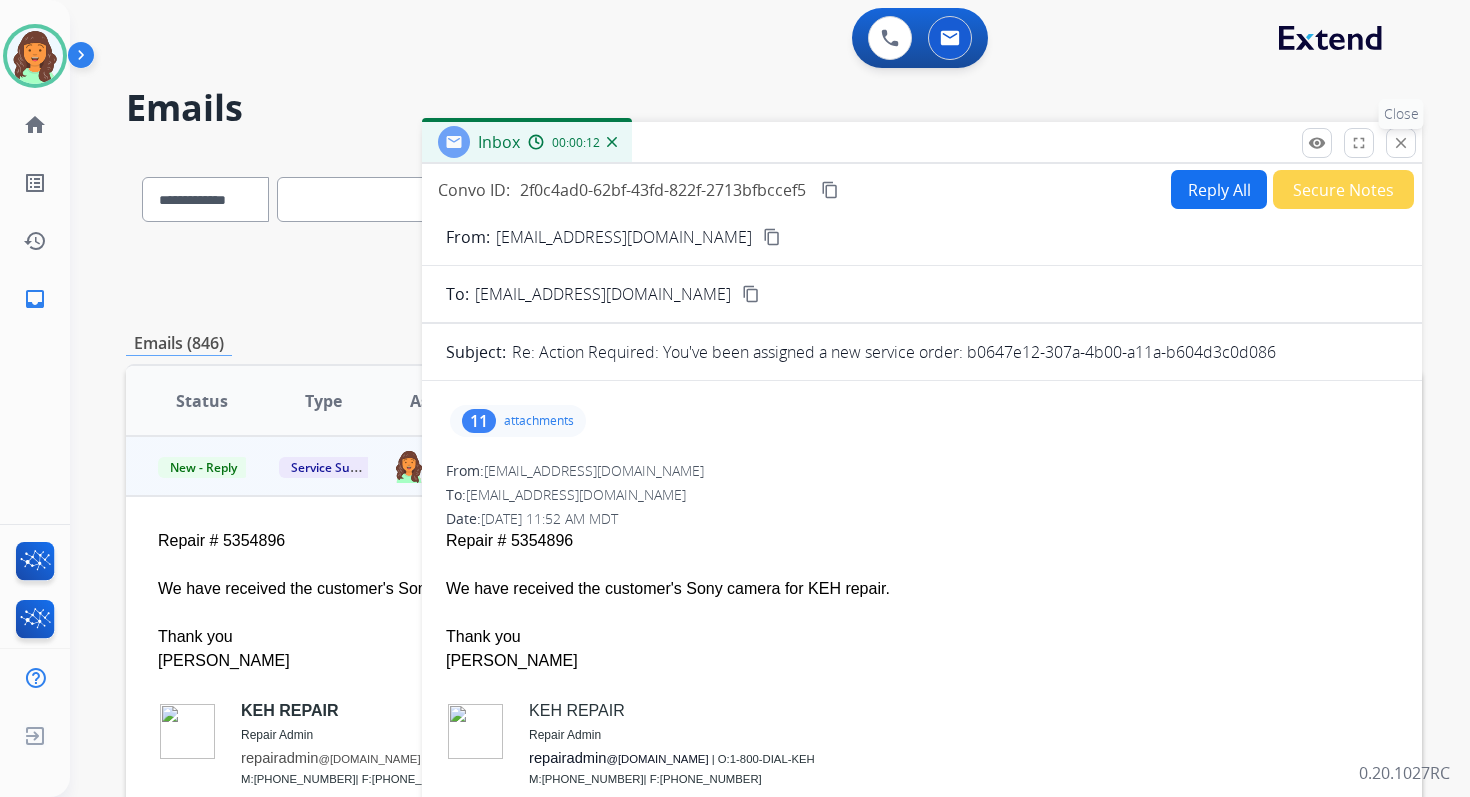 click on "close" at bounding box center [1401, 143] 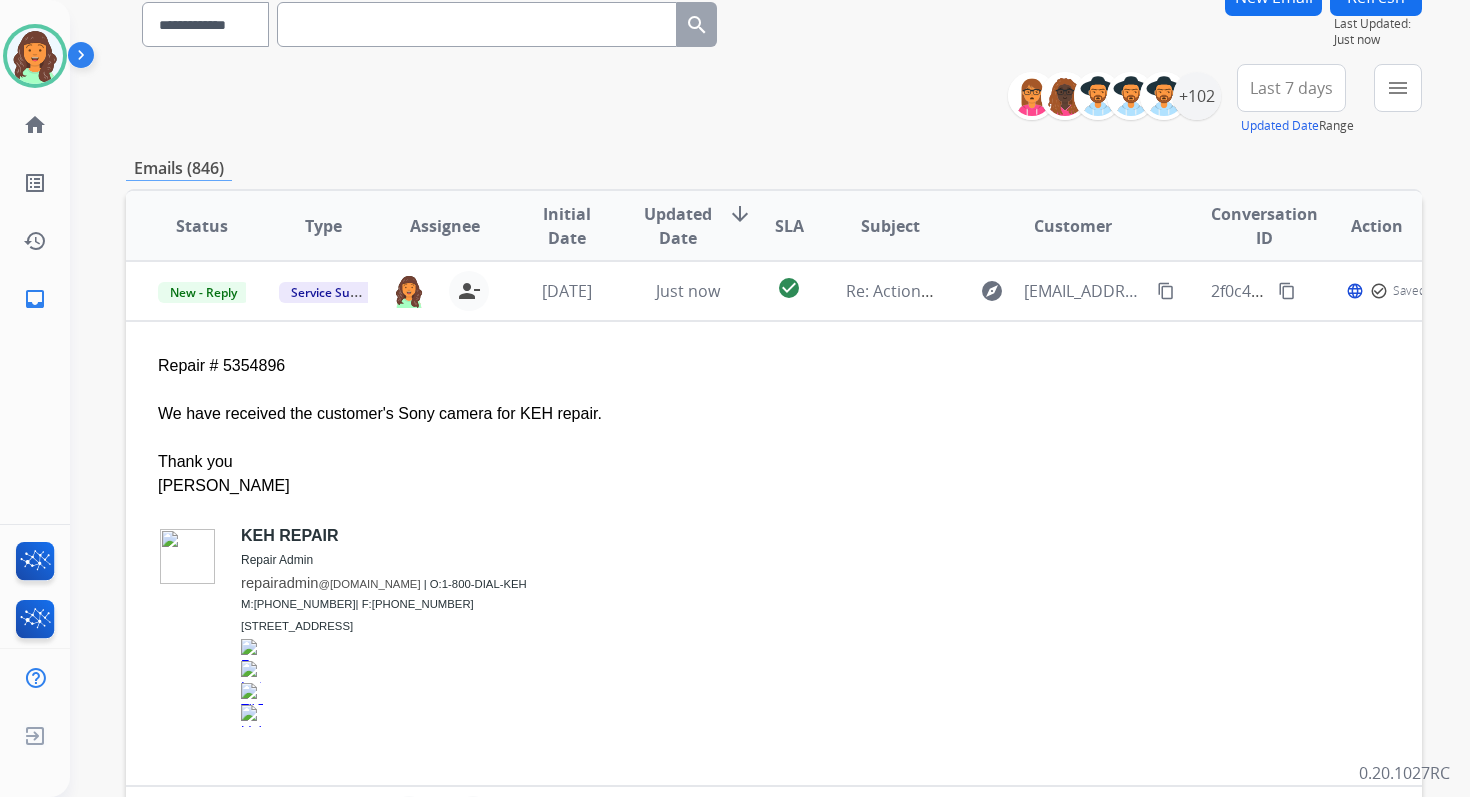 scroll, scrollTop: 318, scrollLeft: 0, axis: vertical 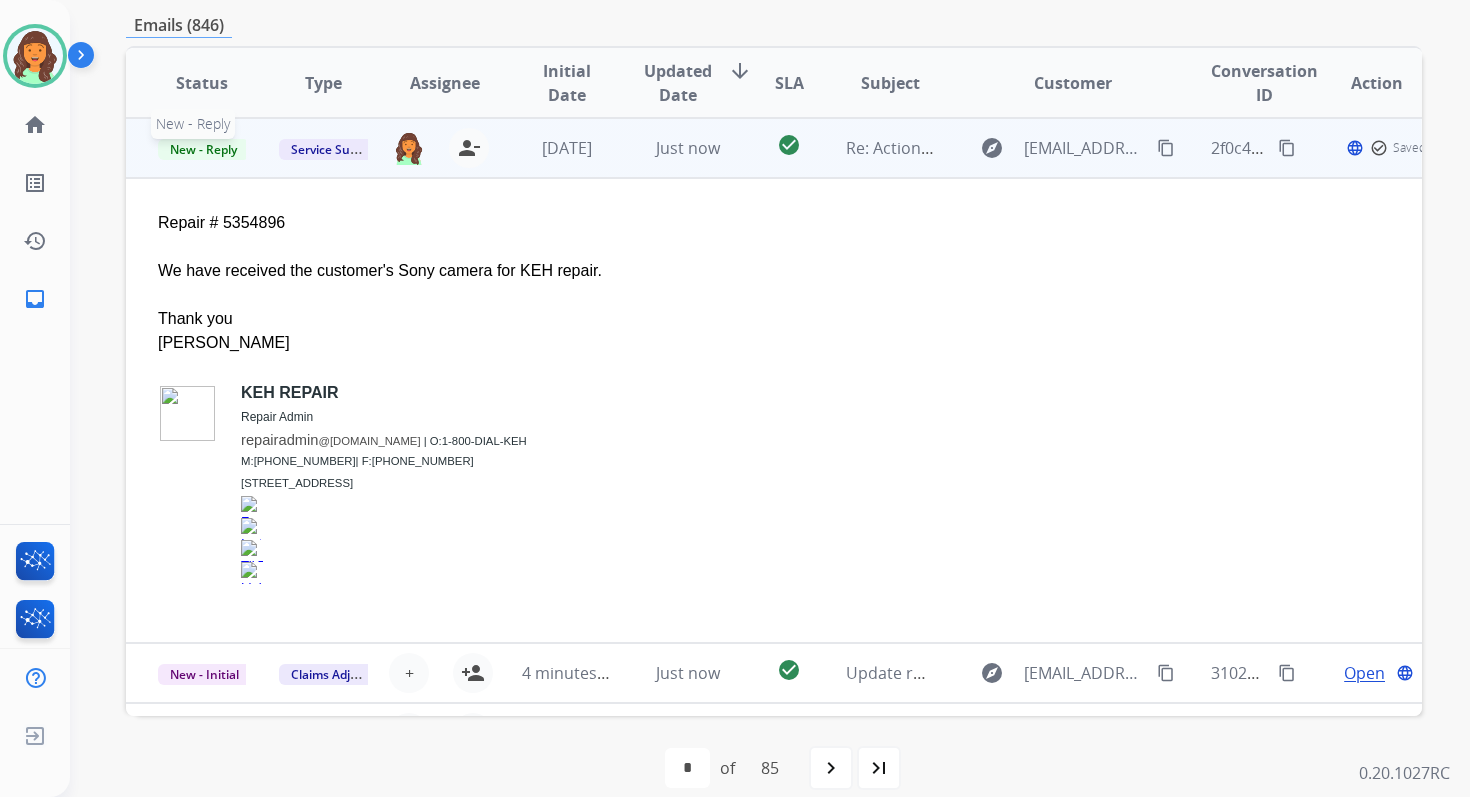 click on "New - Reply" at bounding box center [203, 149] 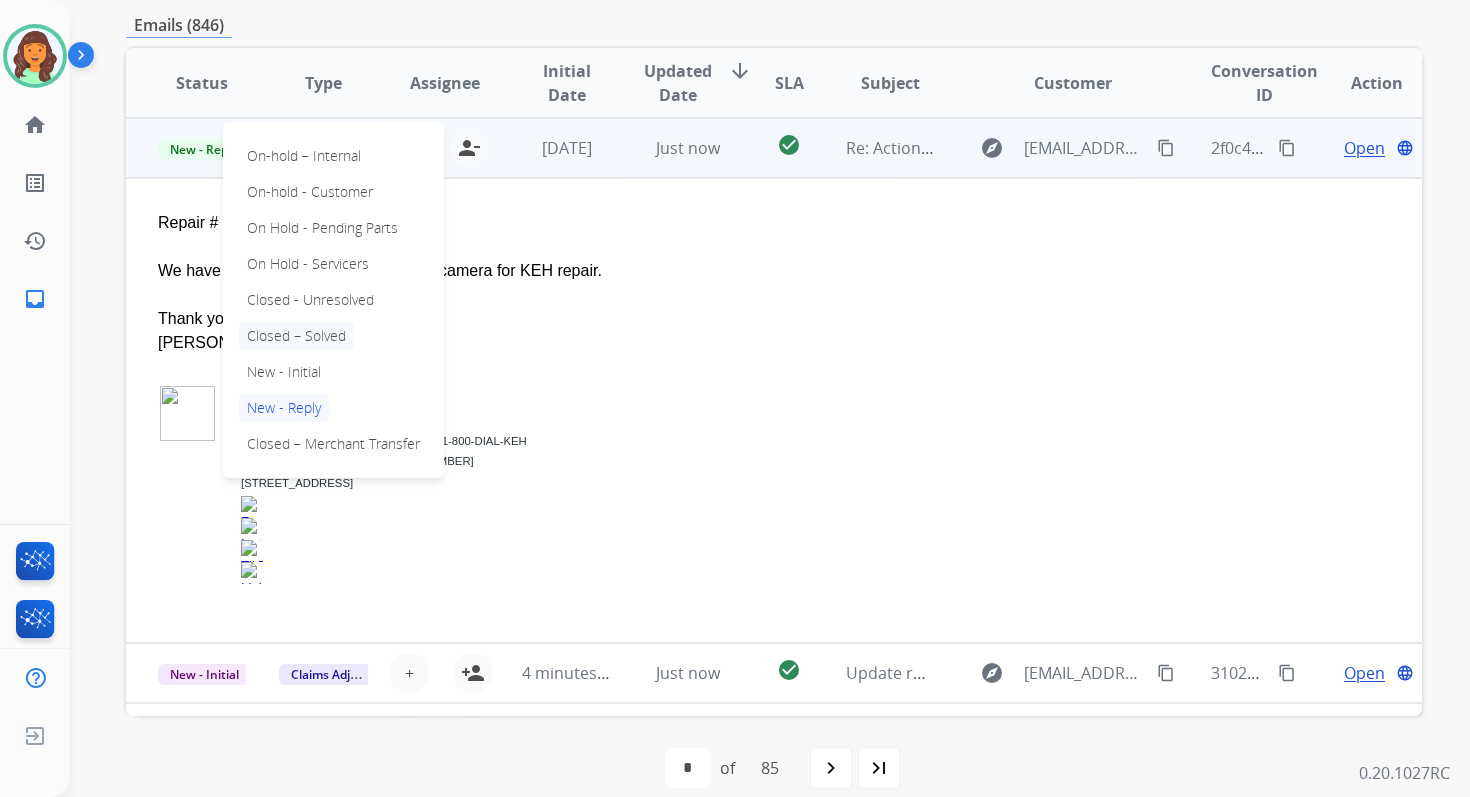 click on "Closed – Solved" at bounding box center (296, 336) 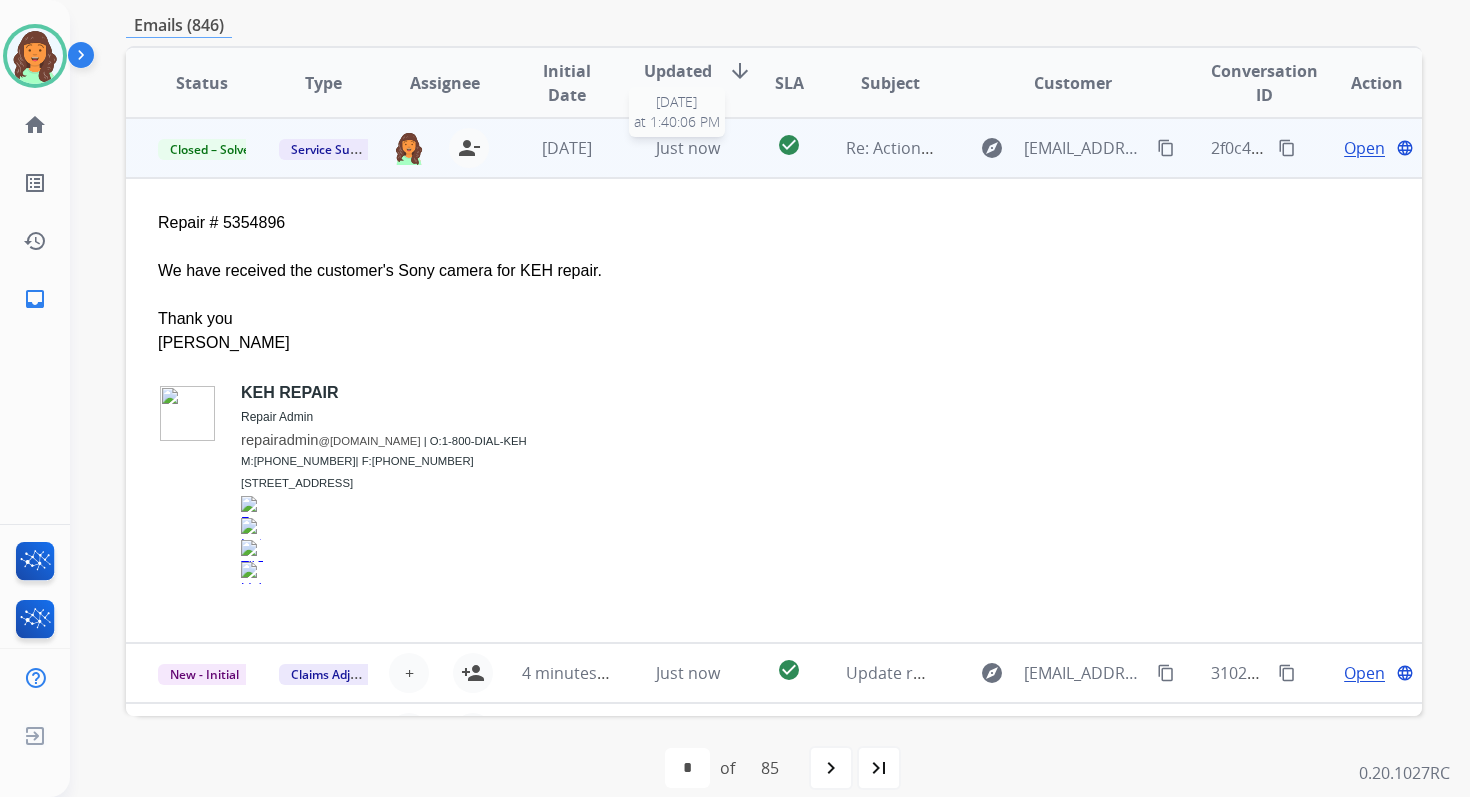 click on "Just now" at bounding box center [688, 148] 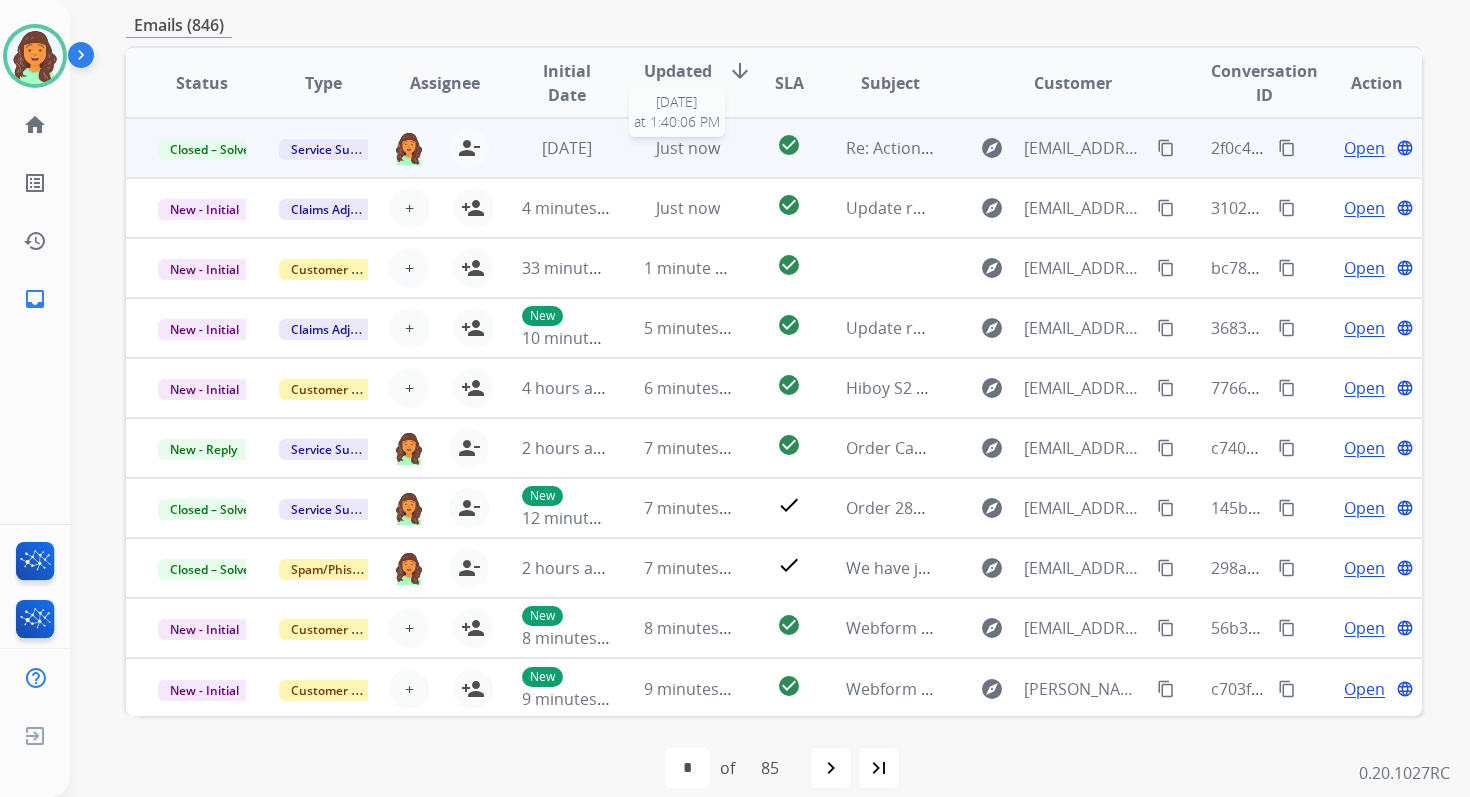 scroll, scrollTop: 0, scrollLeft: 0, axis: both 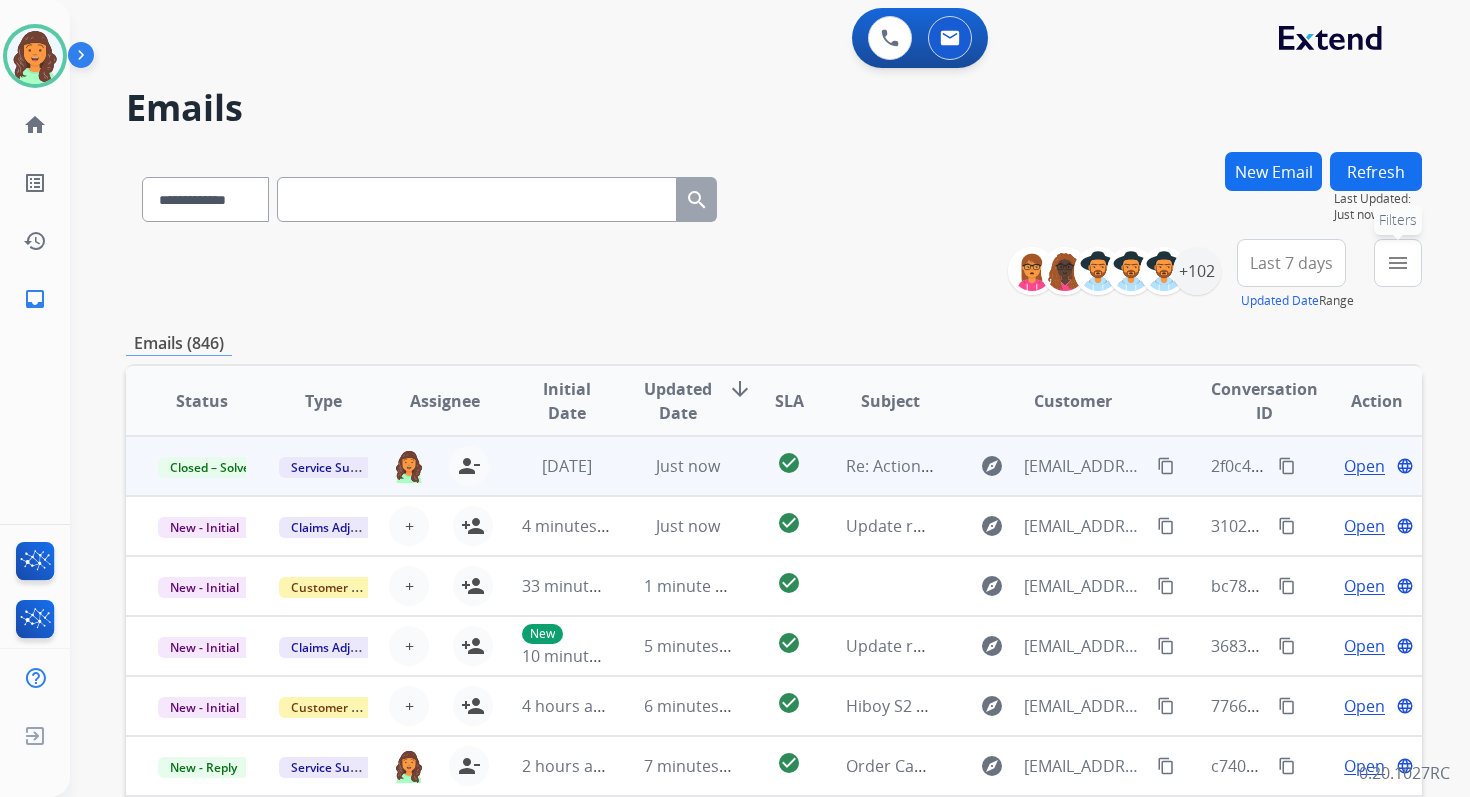 click on "menu  Filters" at bounding box center (1398, 263) 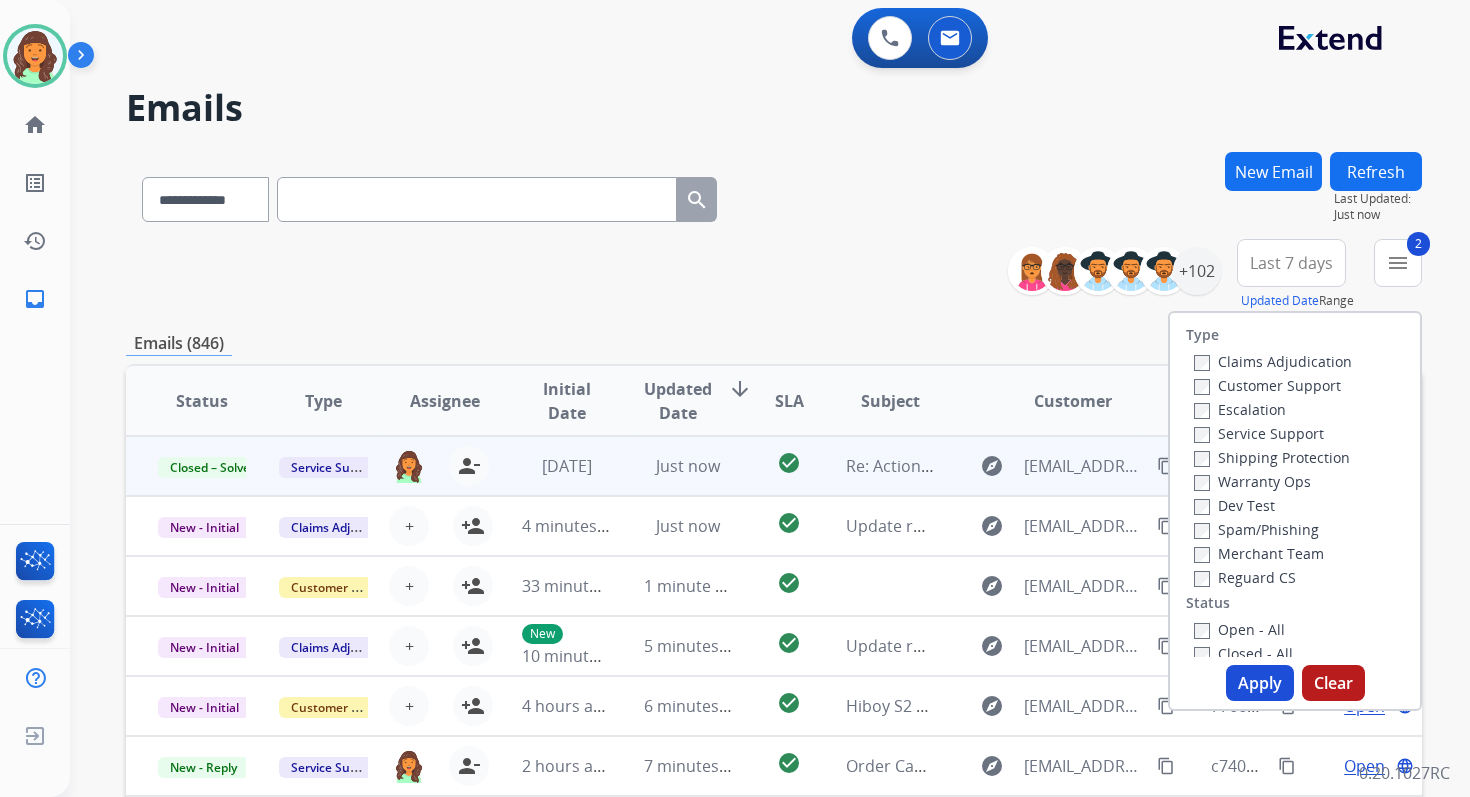 click on "Apply" at bounding box center (1260, 683) 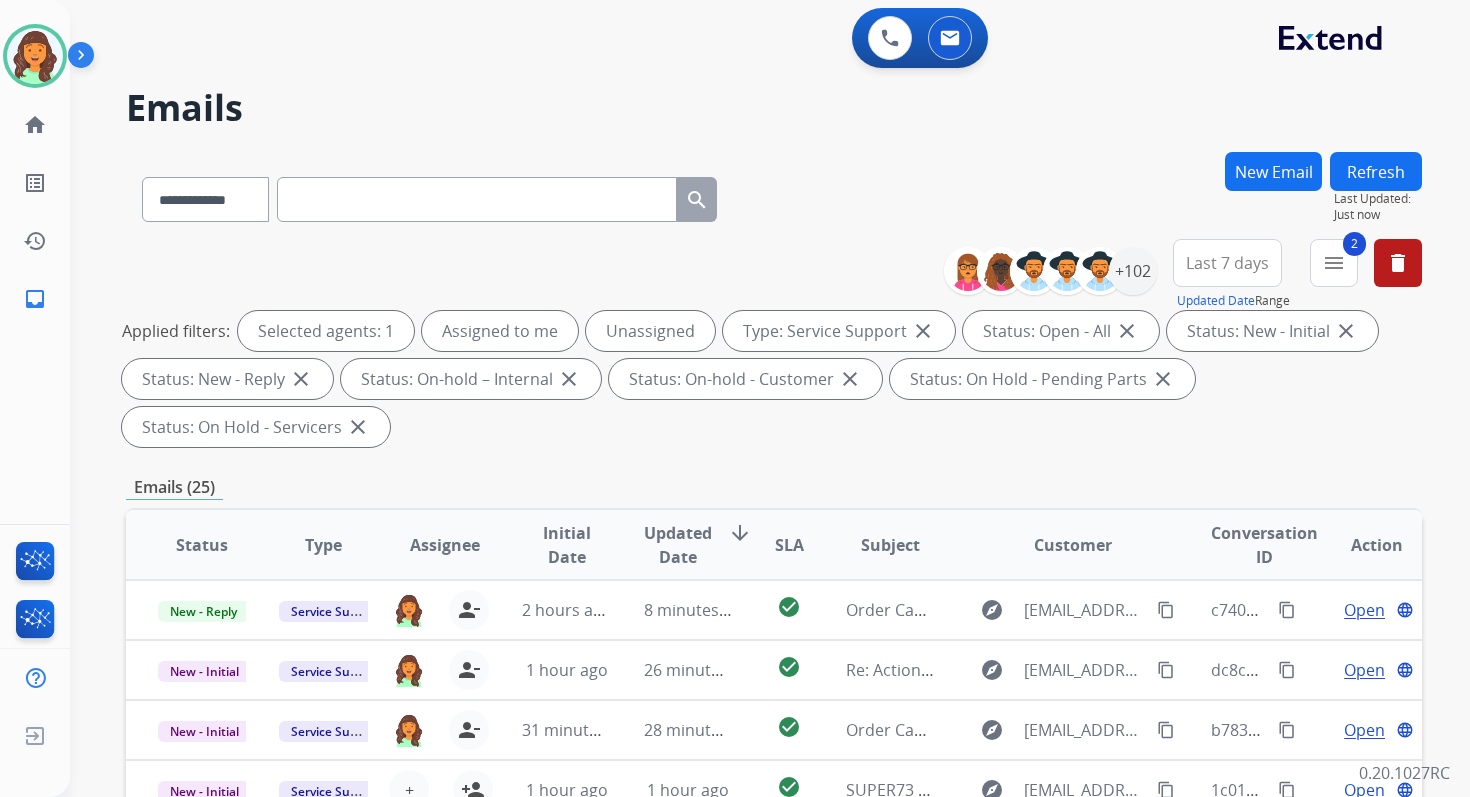 scroll, scrollTop: 349, scrollLeft: 0, axis: vertical 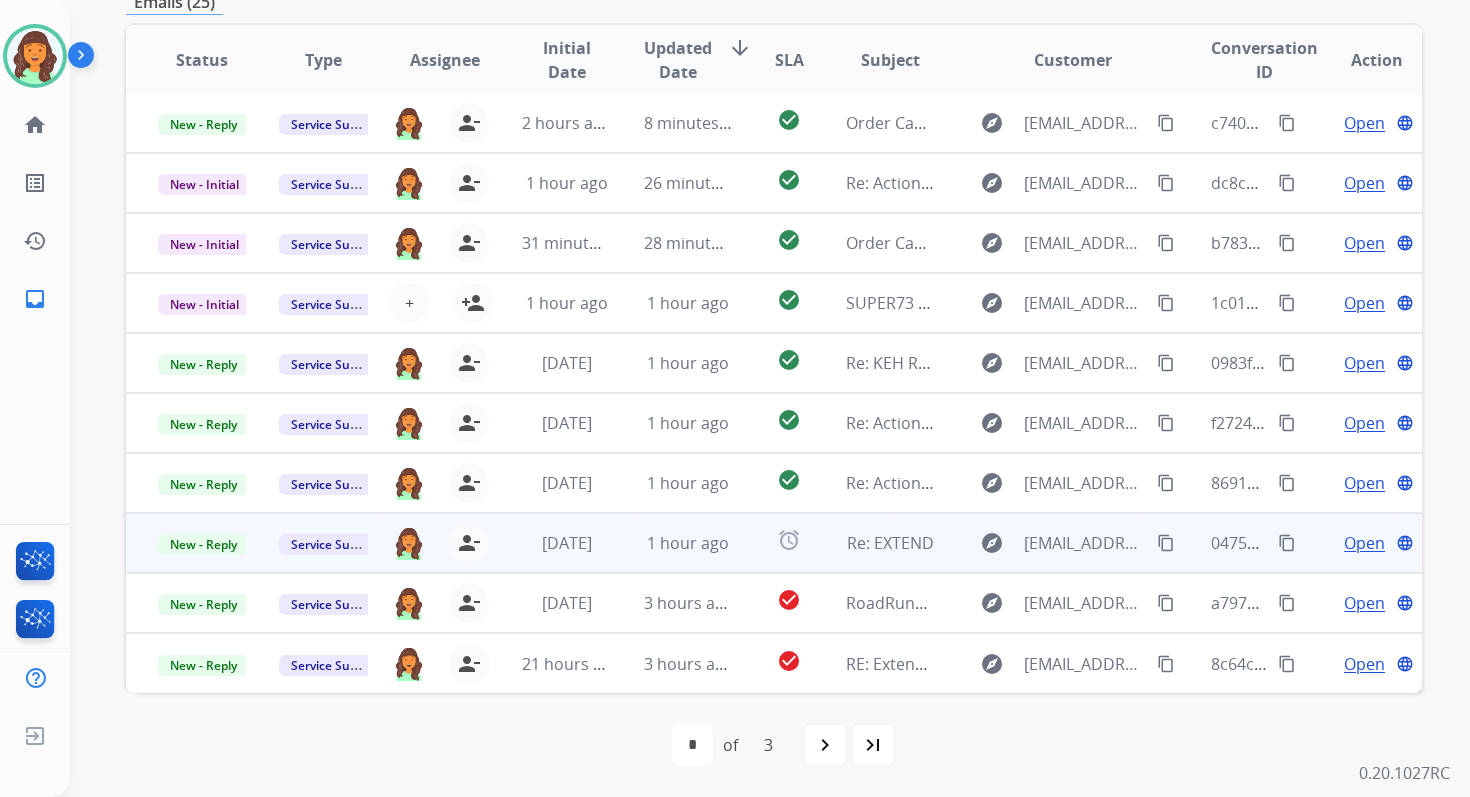 click on "1 hour ago" at bounding box center (672, 543) 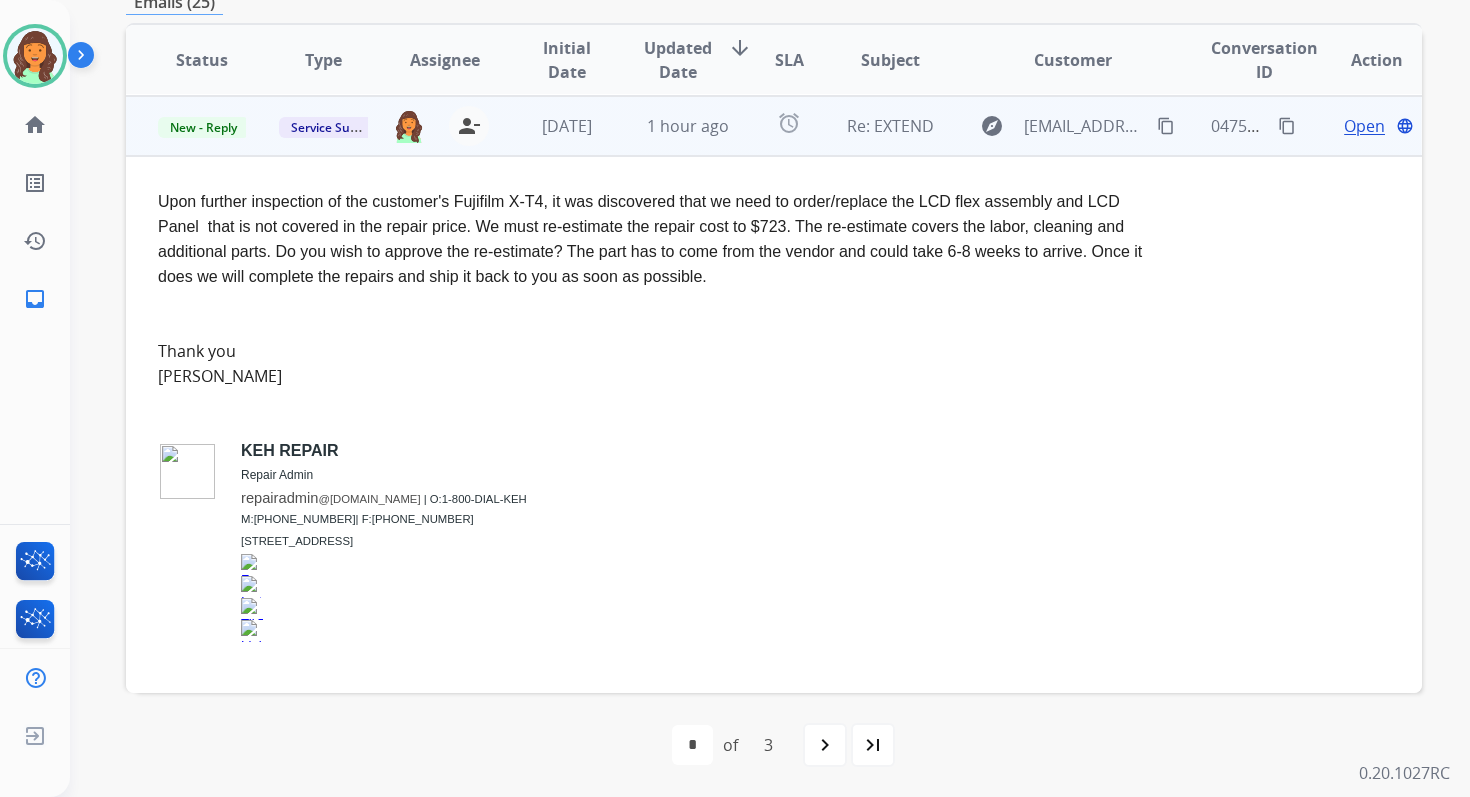 scroll, scrollTop: 420, scrollLeft: 0, axis: vertical 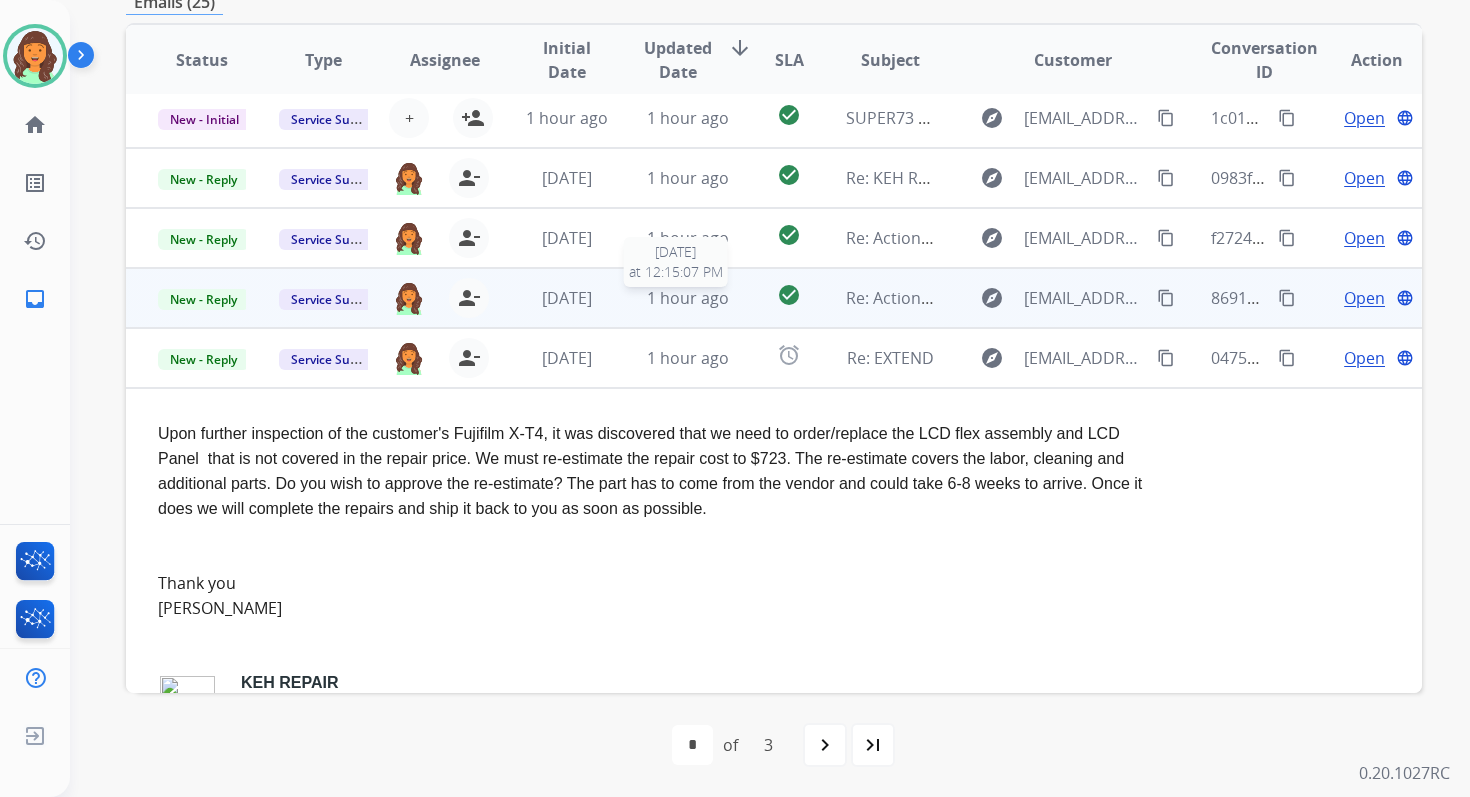 click on "1 hour ago" at bounding box center [688, 298] 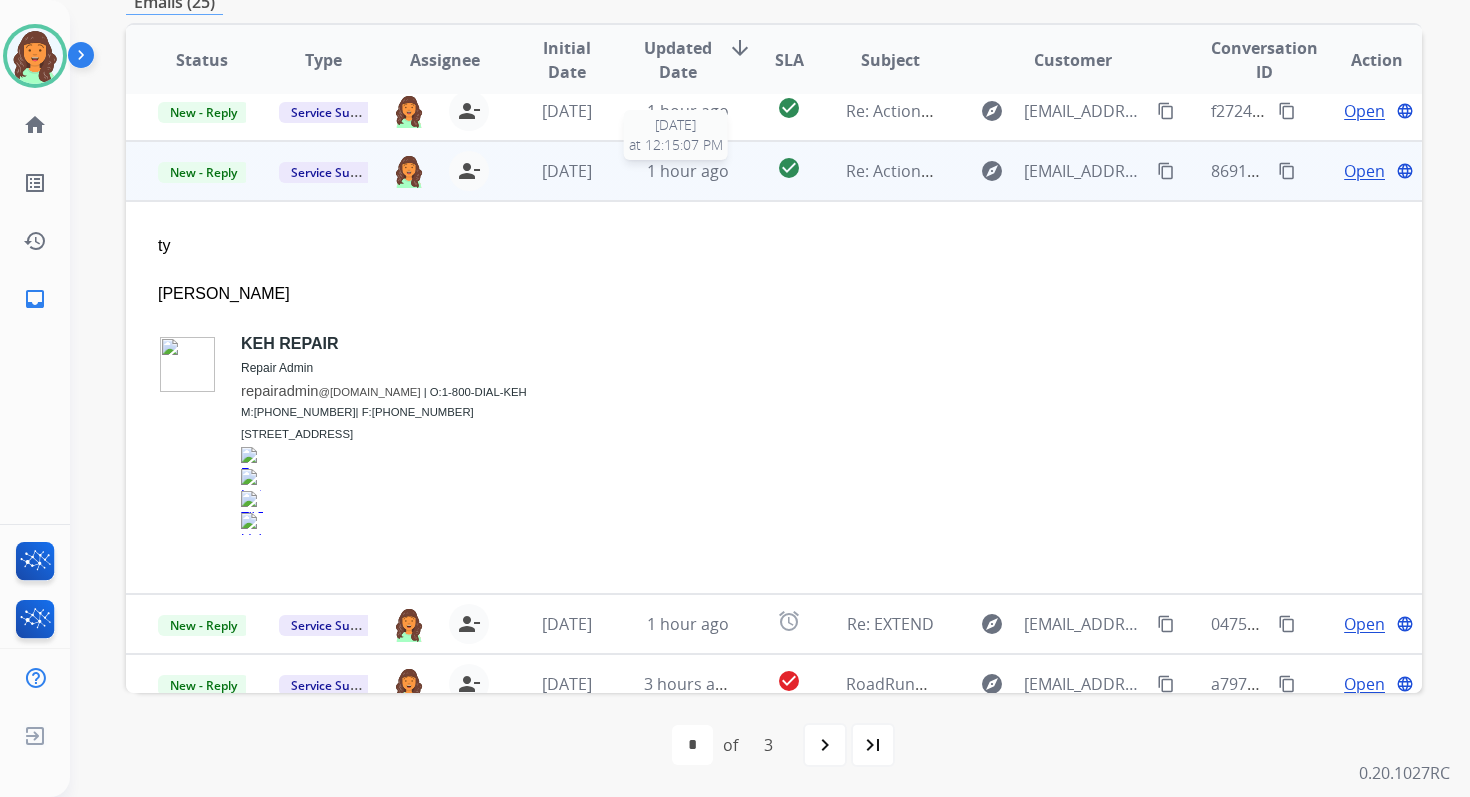 scroll, scrollTop: 360, scrollLeft: 0, axis: vertical 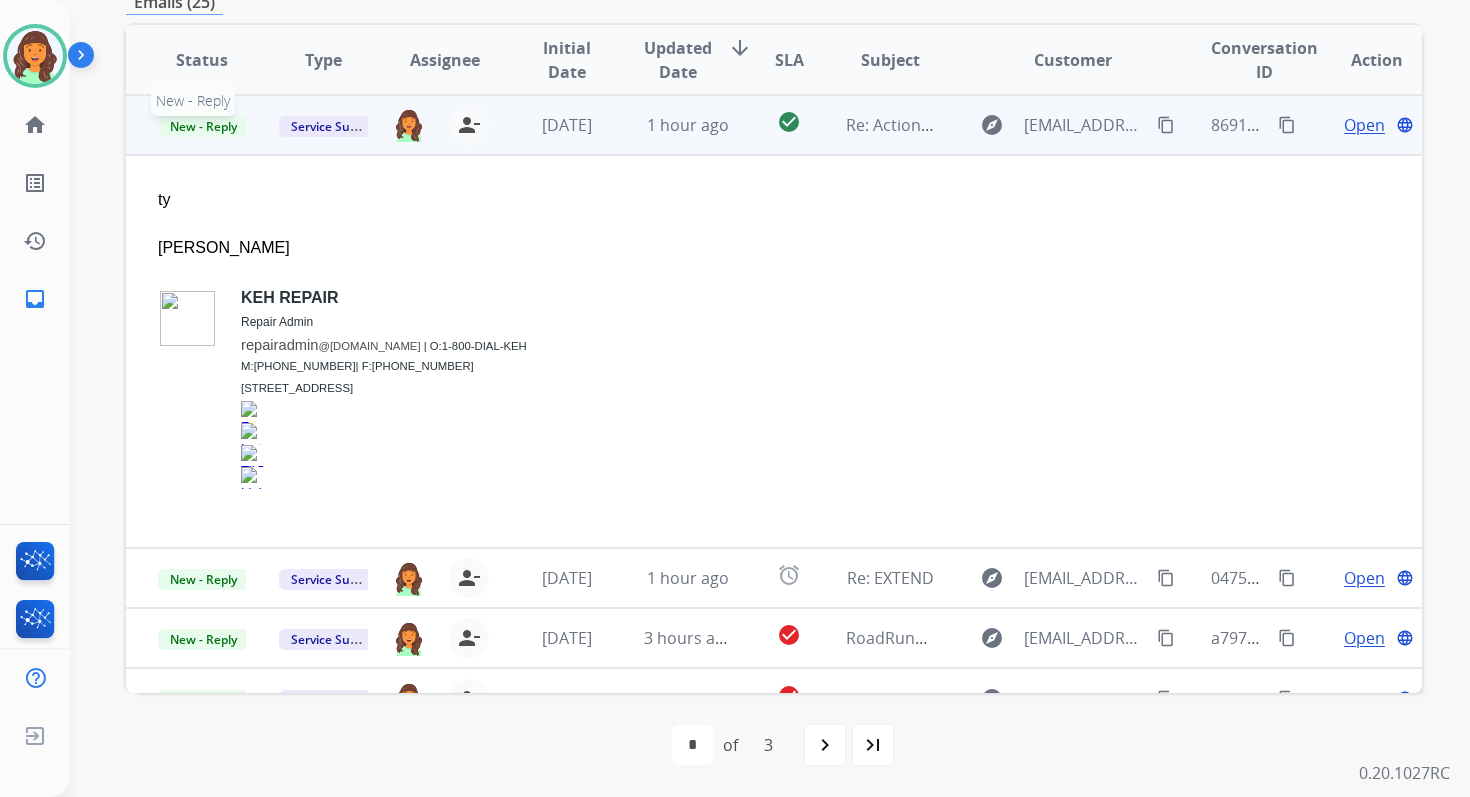 click on "New - Reply" at bounding box center [203, 126] 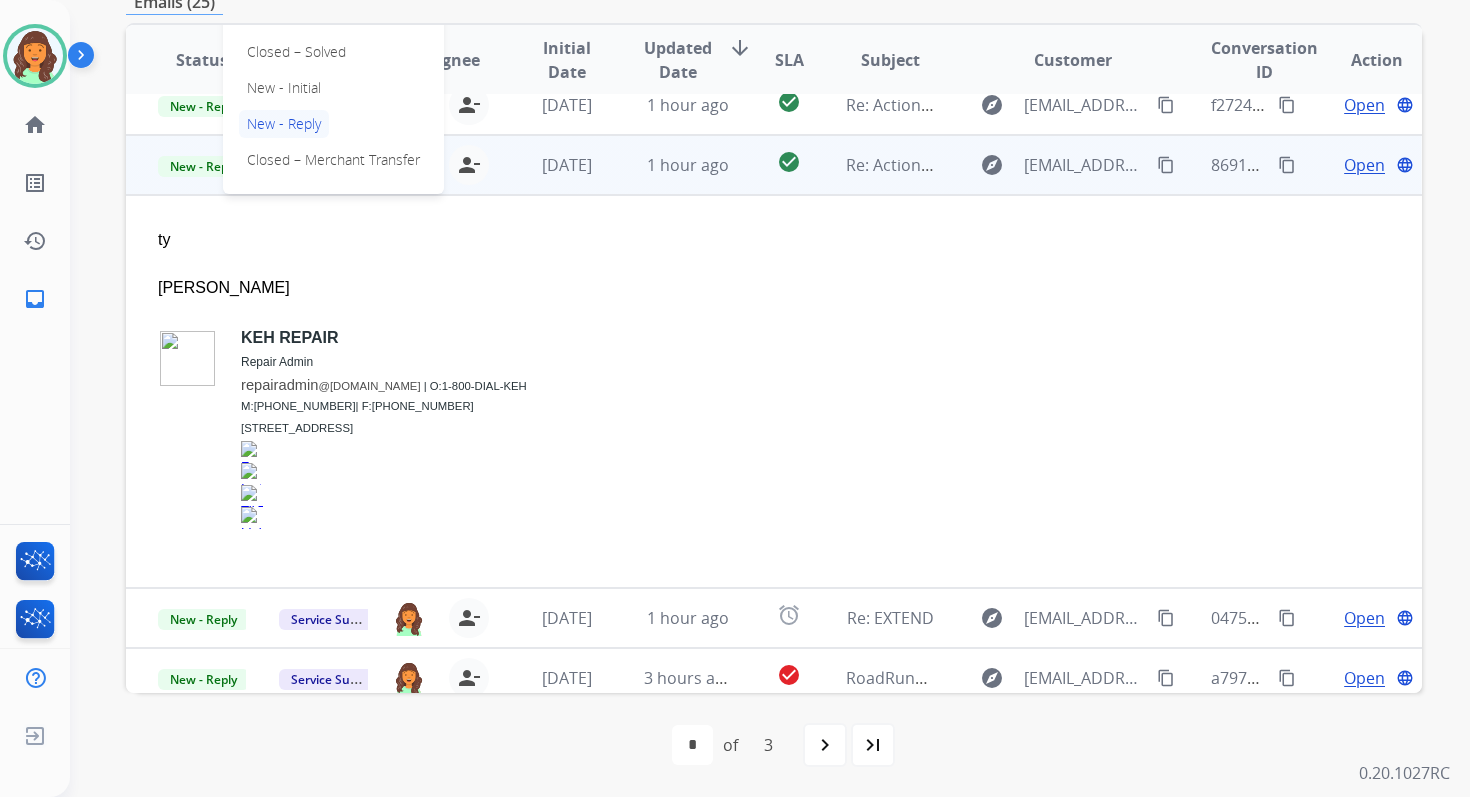 scroll, scrollTop: 281, scrollLeft: 0, axis: vertical 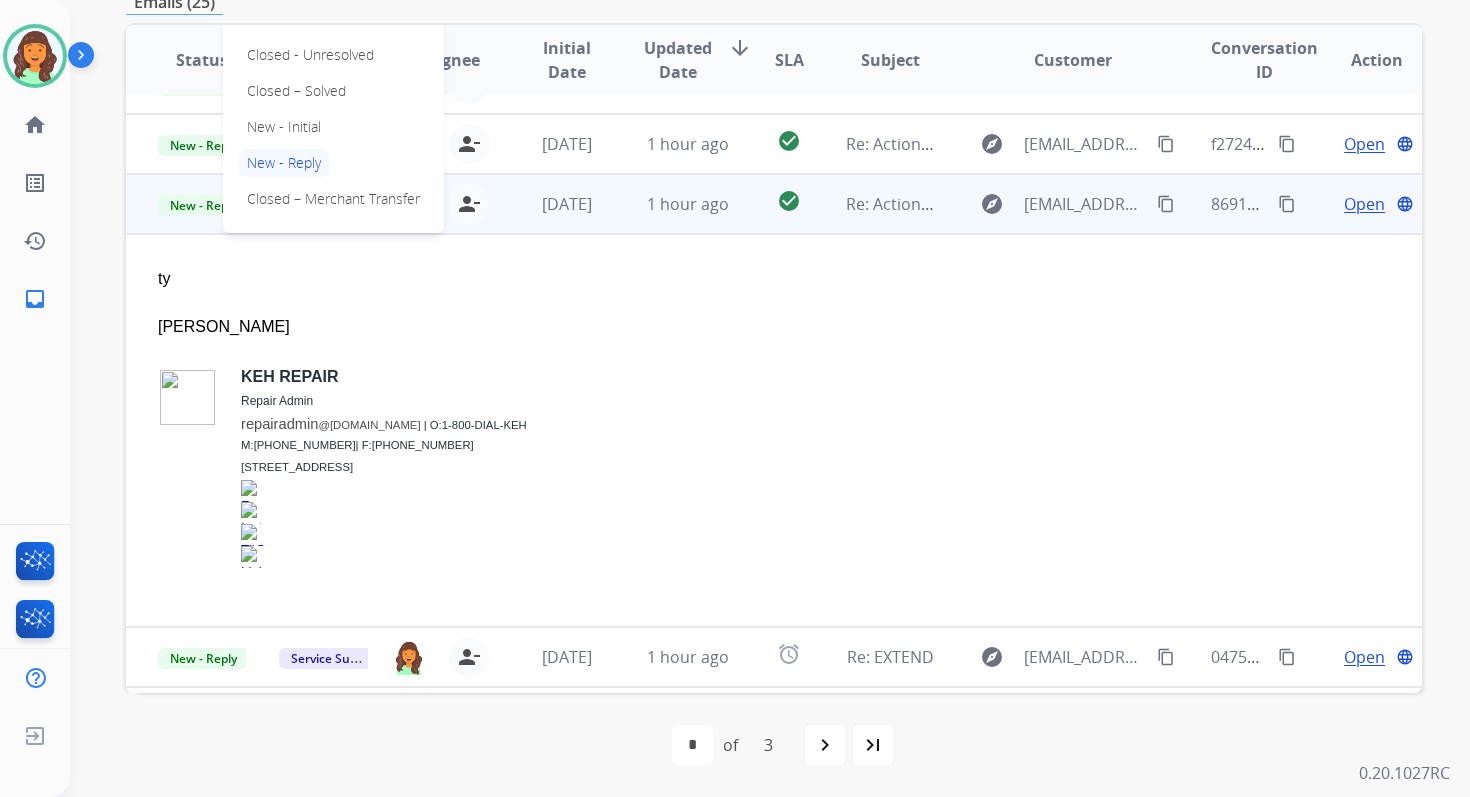 click on "Closed – Solved" at bounding box center [296, 91] 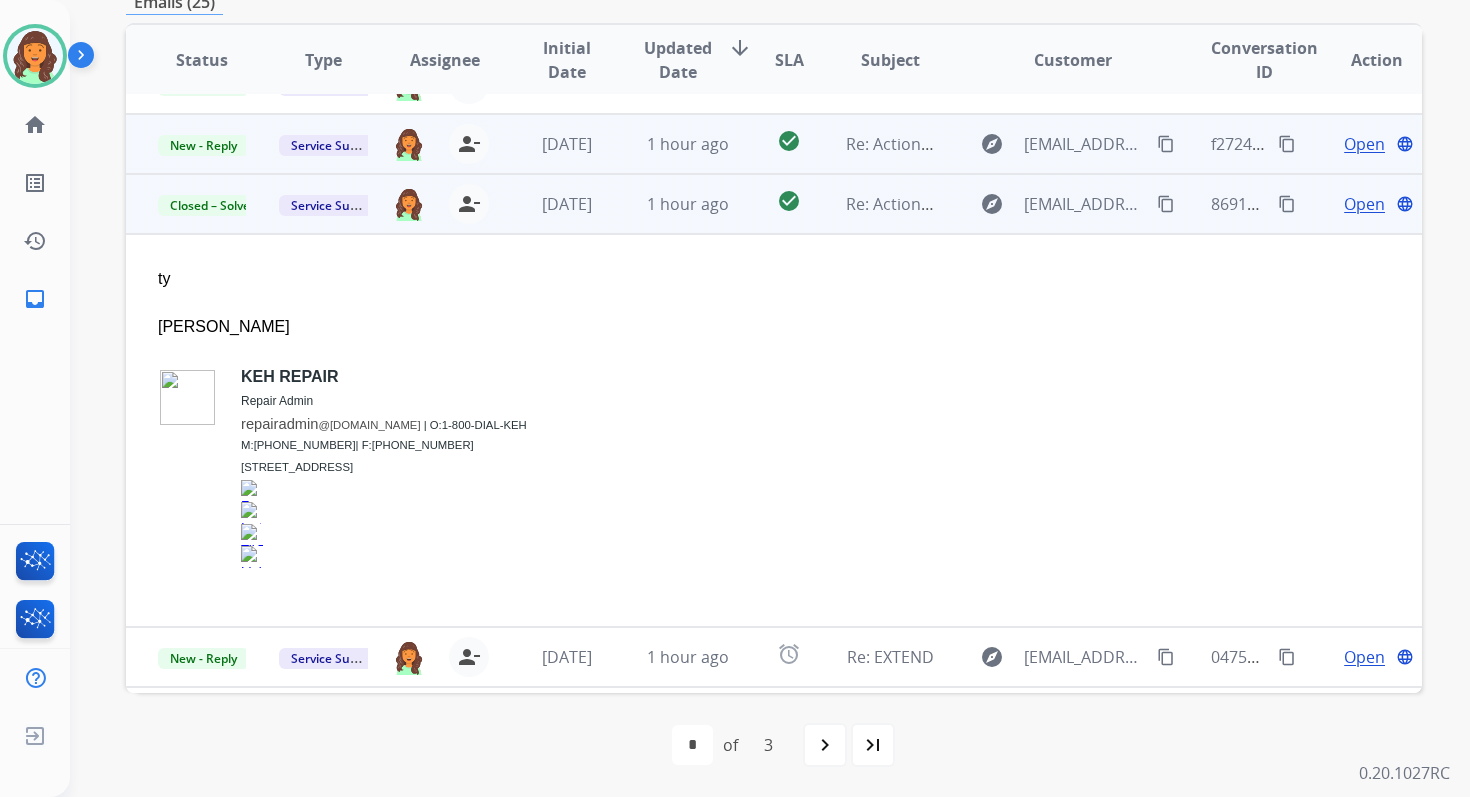 click on "1 hour ago" at bounding box center [672, 144] 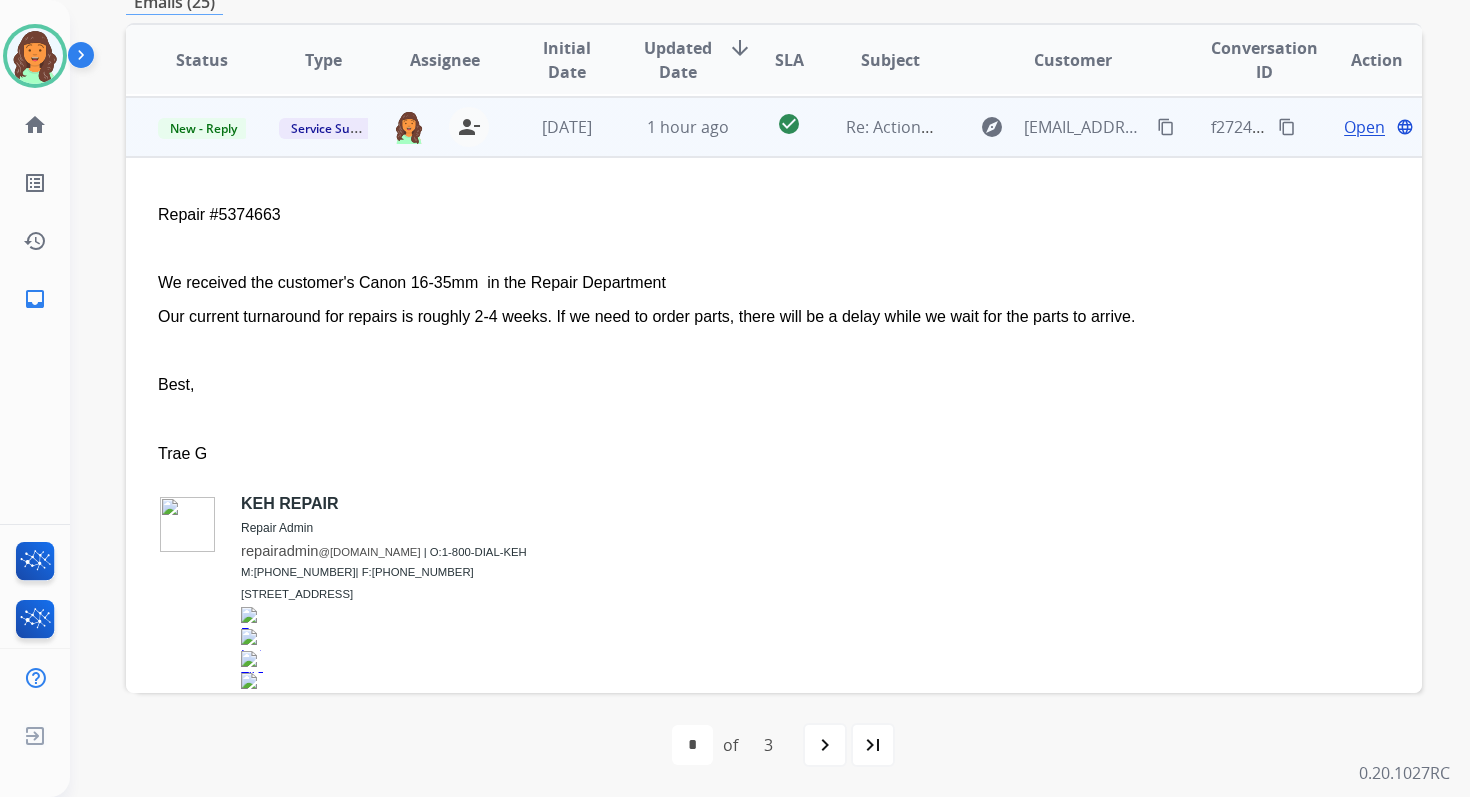 scroll, scrollTop: 300, scrollLeft: 0, axis: vertical 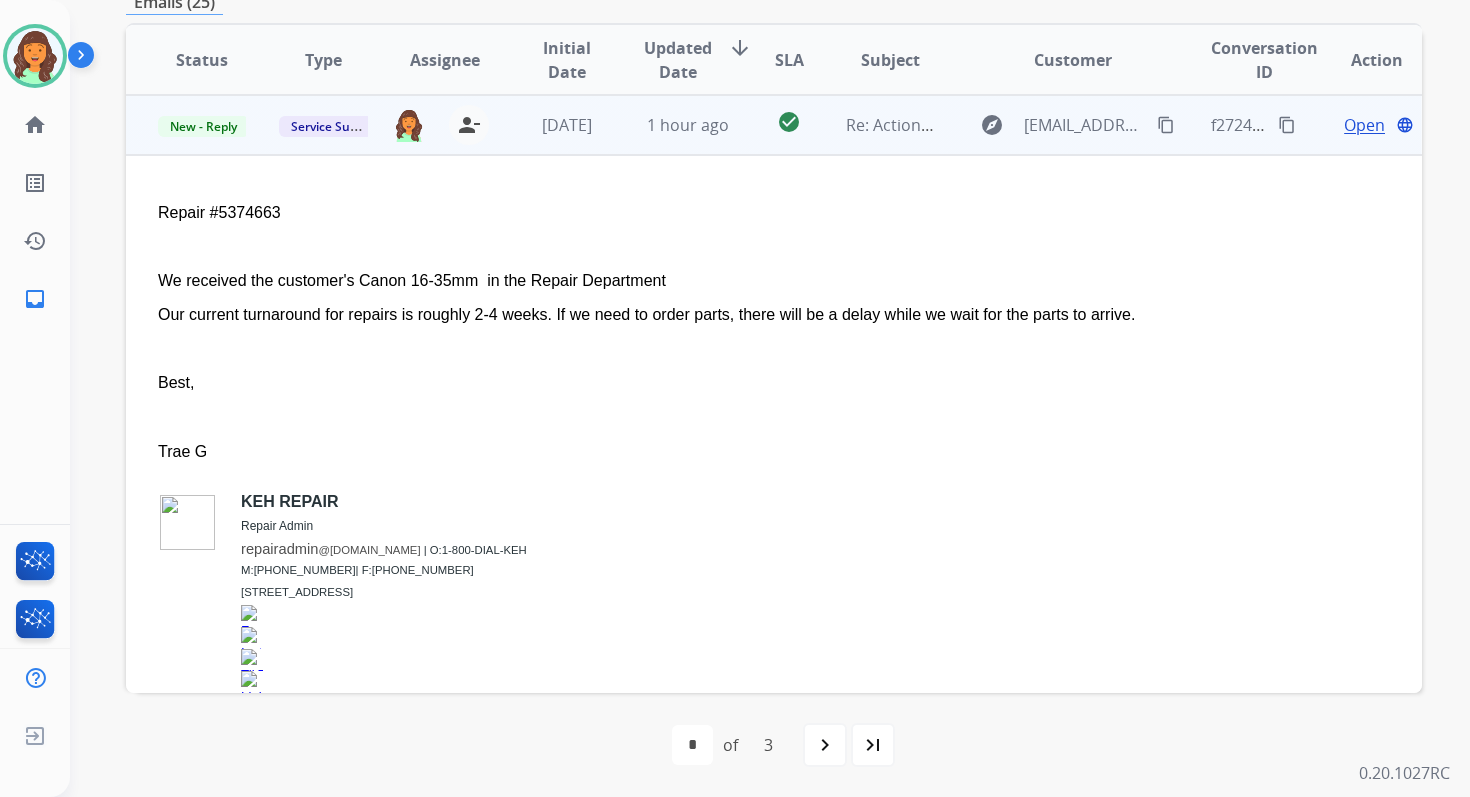 click on "Open" at bounding box center [1364, 125] 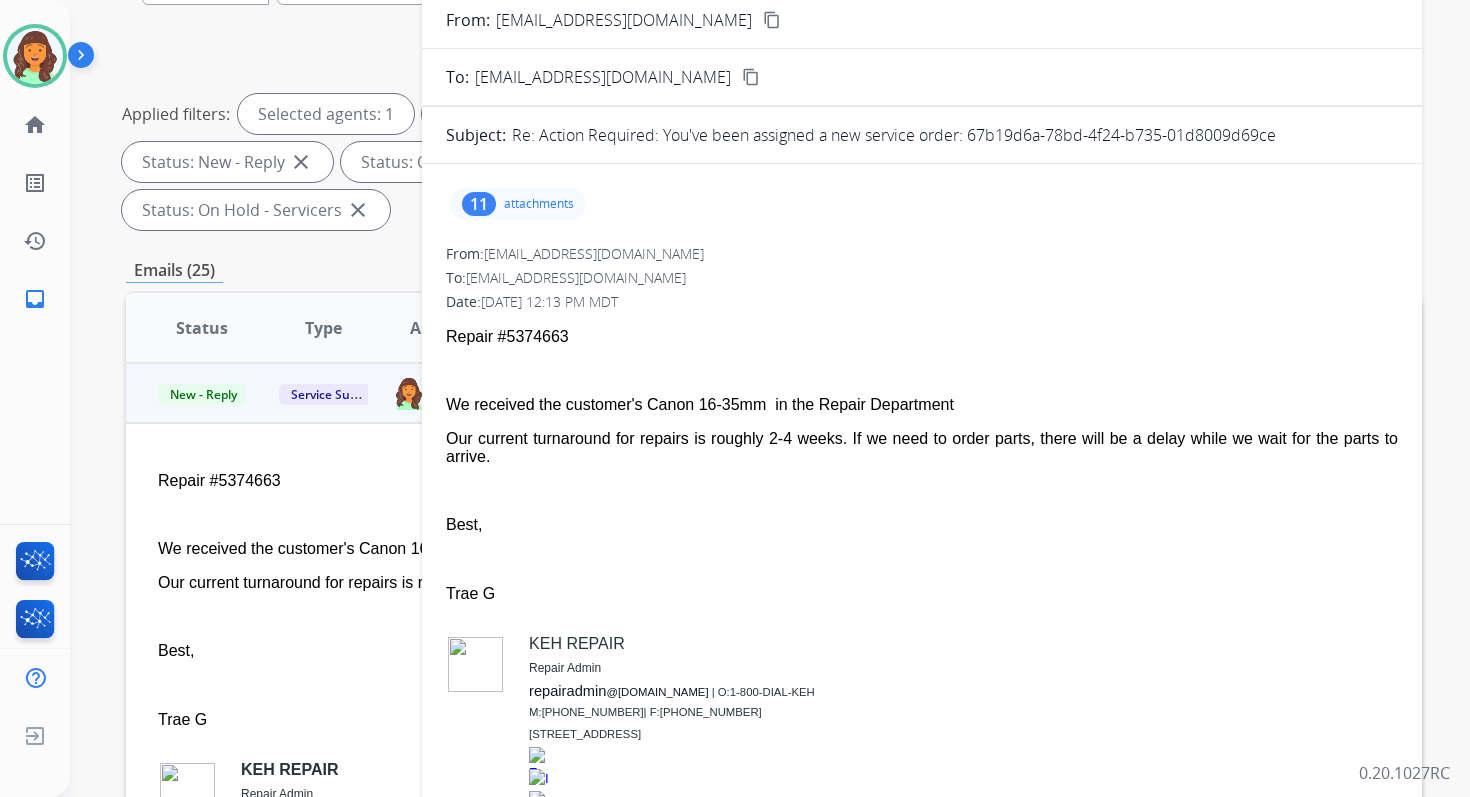 scroll, scrollTop: 71, scrollLeft: 0, axis: vertical 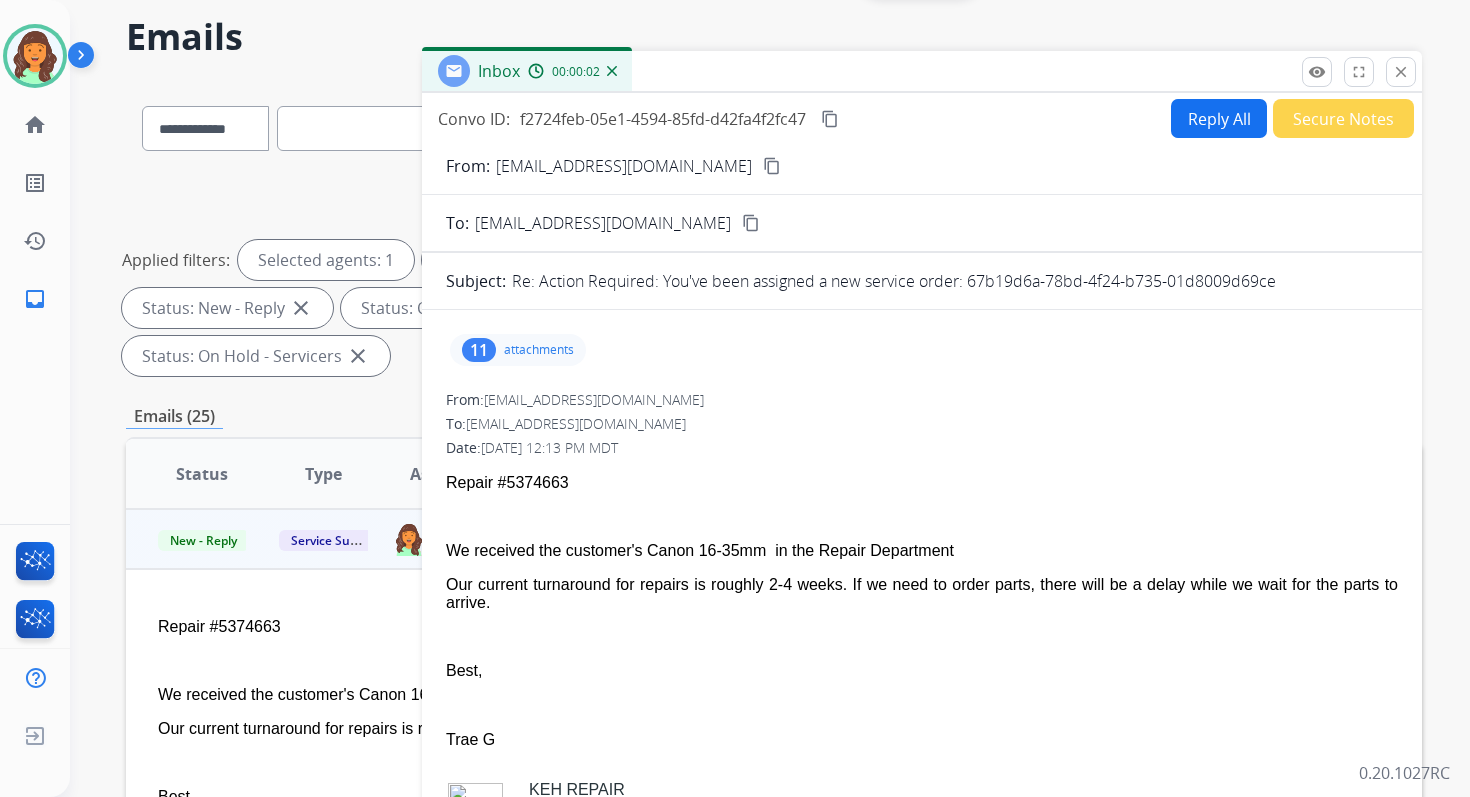 drag, startPoint x: 966, startPoint y: 282, endPoint x: 1334, endPoint y: 282, distance: 368 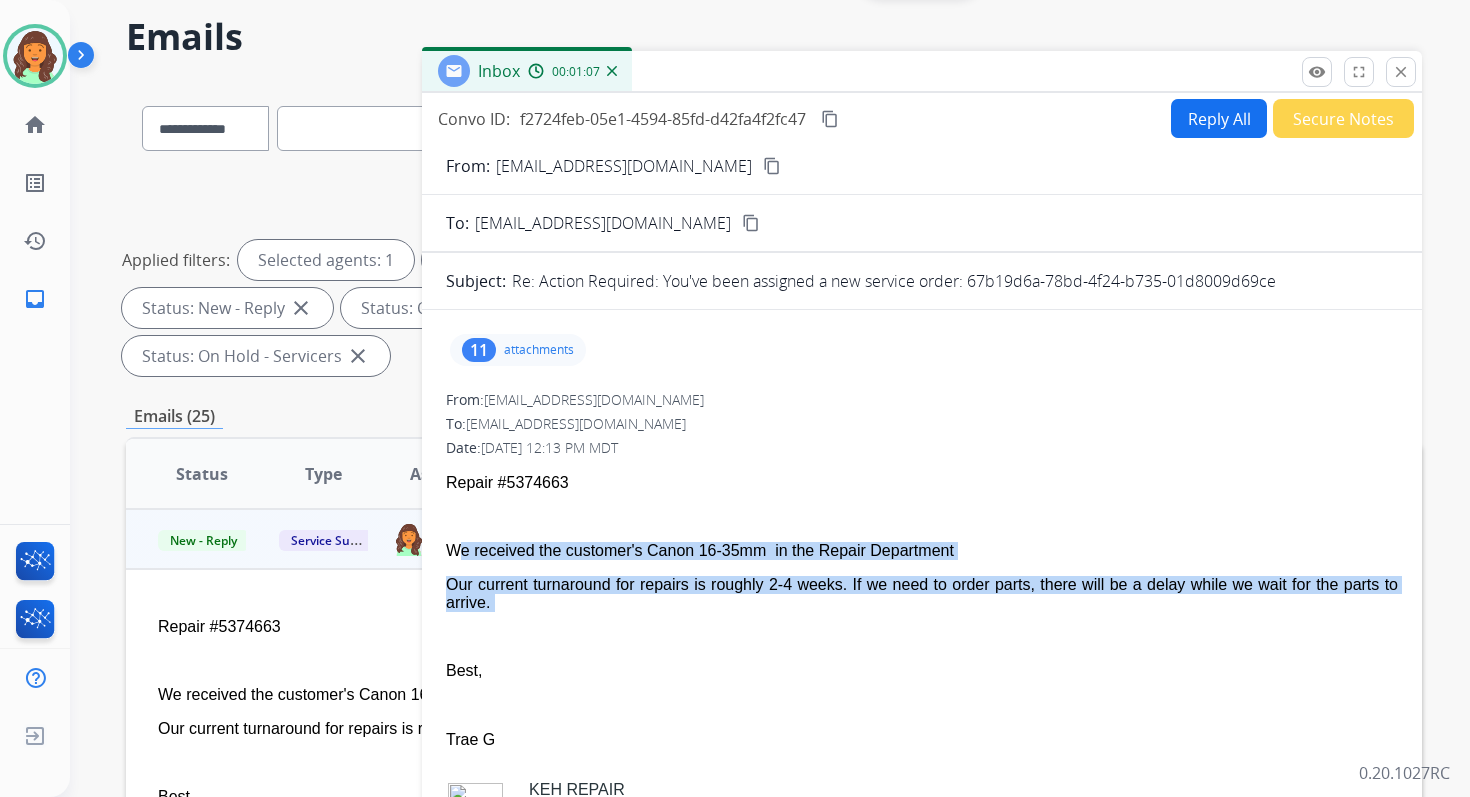 drag, startPoint x: 446, startPoint y: 547, endPoint x: 546, endPoint y: 617, distance: 122.06556 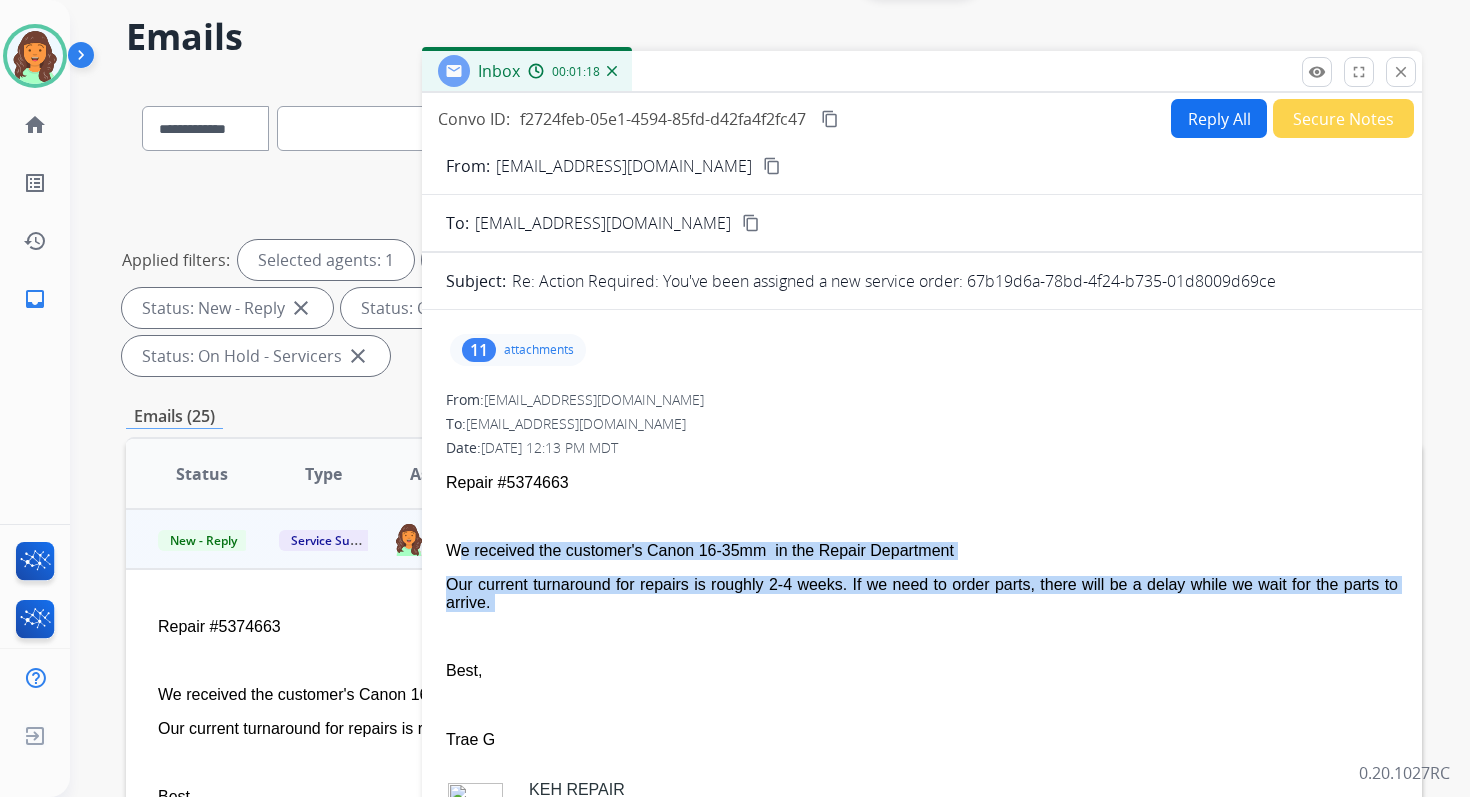 click on "content_copy" at bounding box center (830, 119) 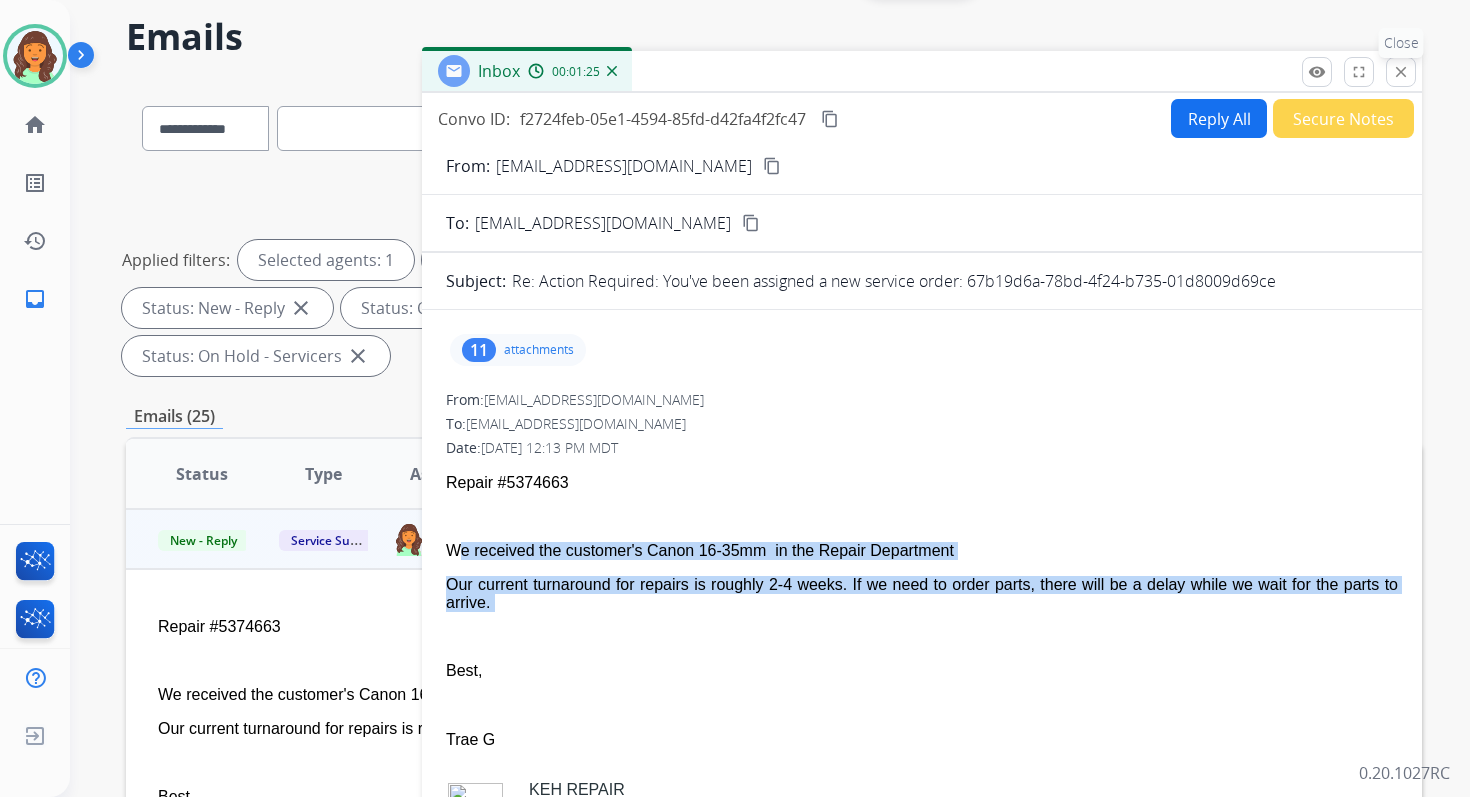 click on "close" at bounding box center [1401, 72] 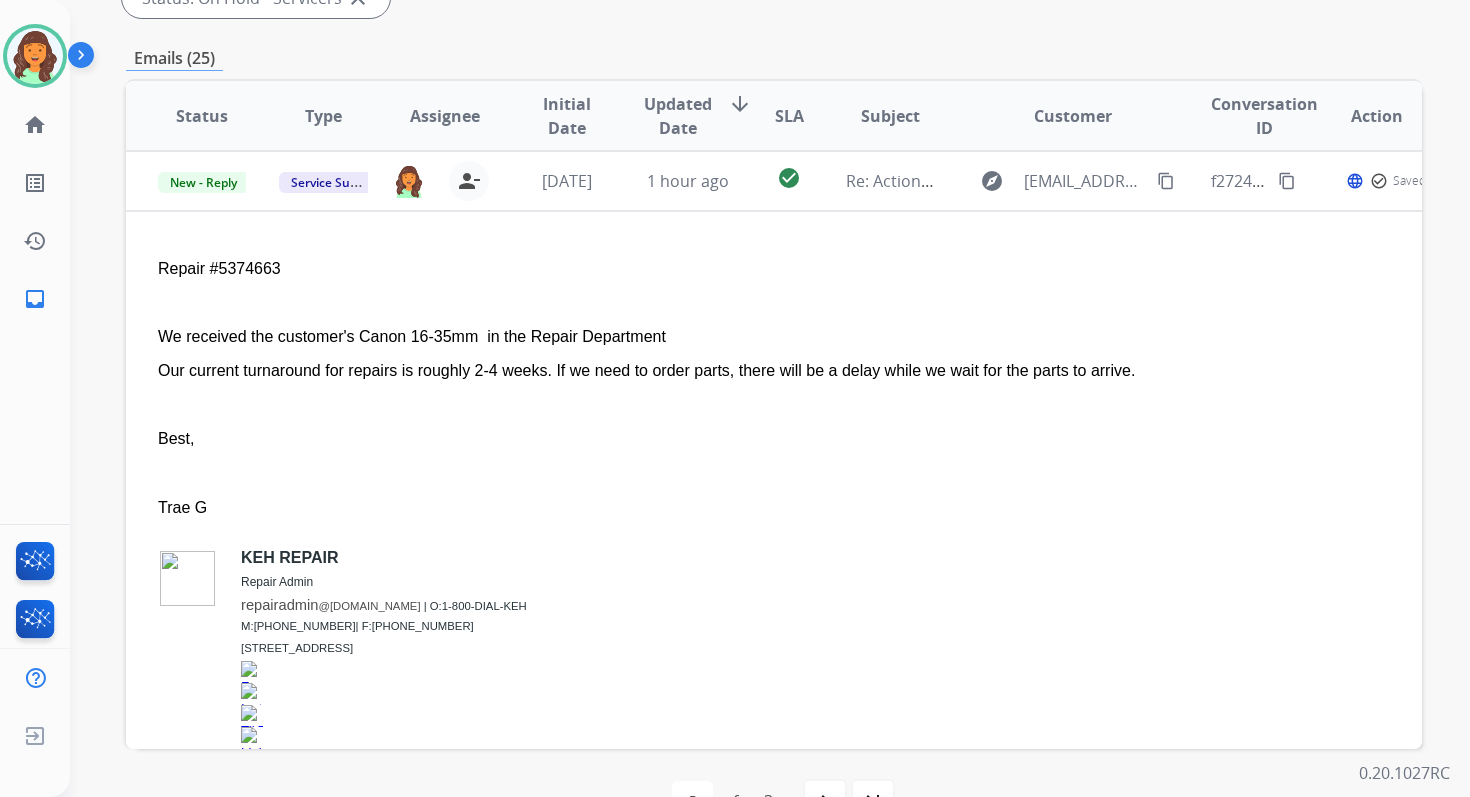 scroll, scrollTop: 485, scrollLeft: 0, axis: vertical 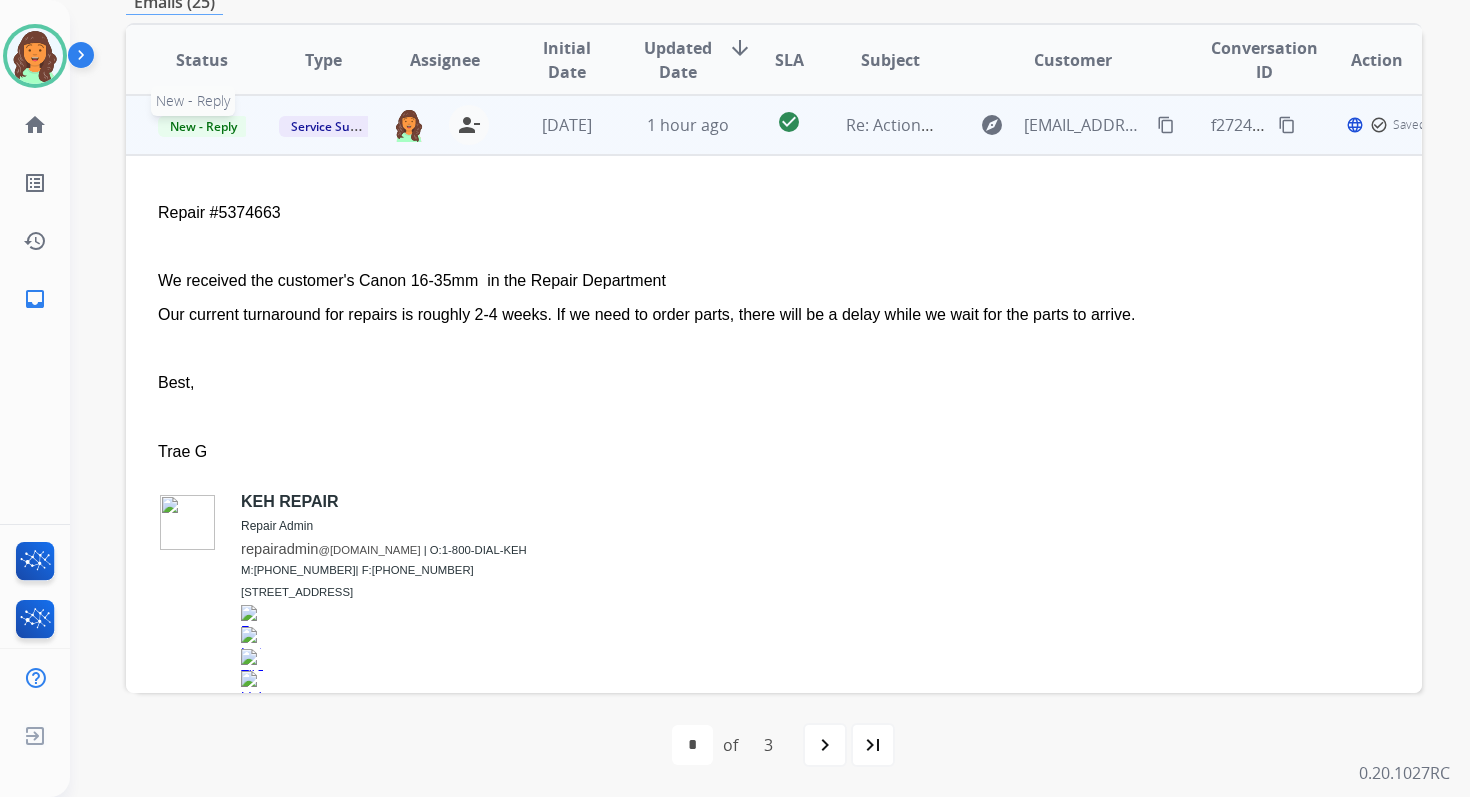 click on "New - Reply" at bounding box center (203, 126) 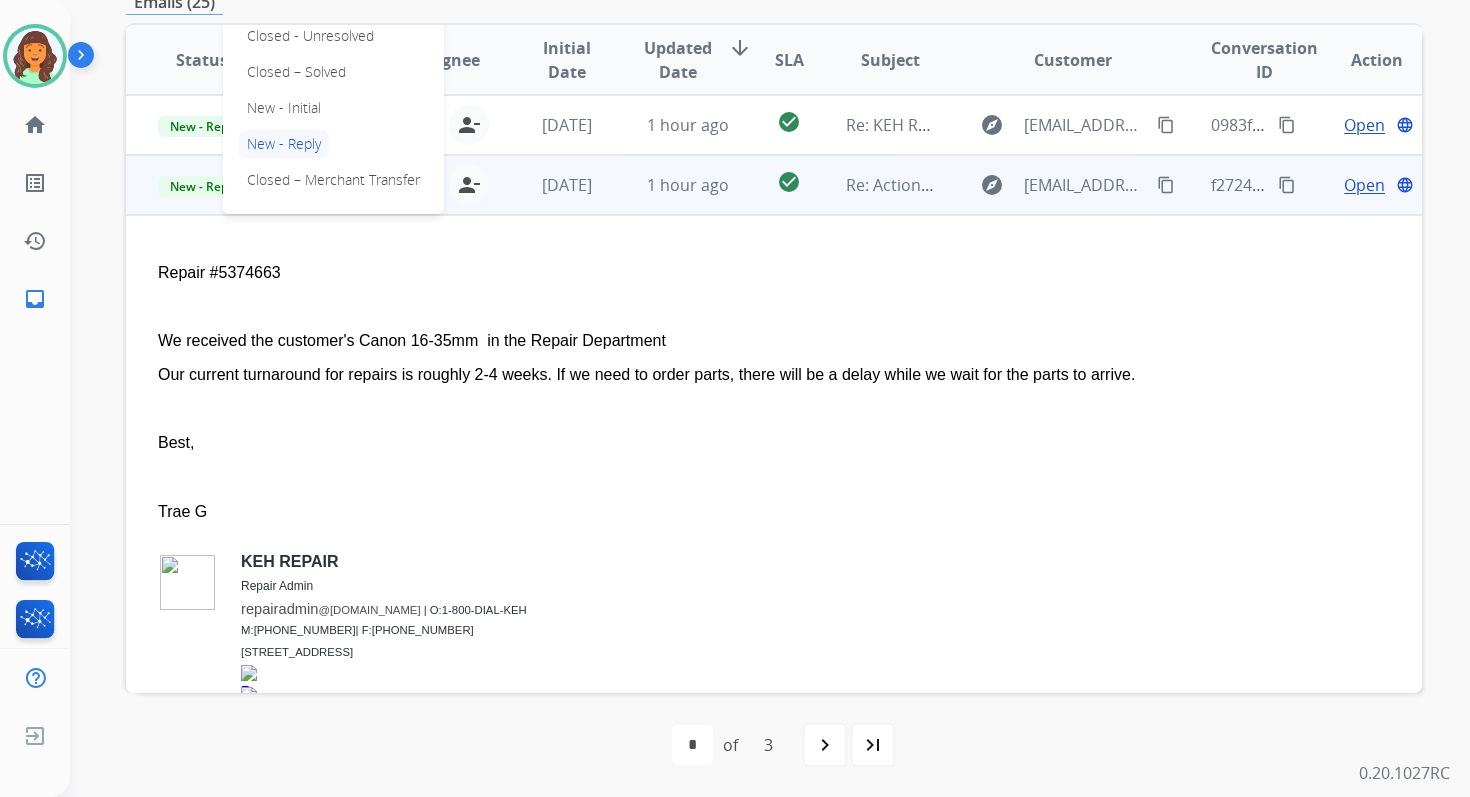 scroll, scrollTop: 205, scrollLeft: 0, axis: vertical 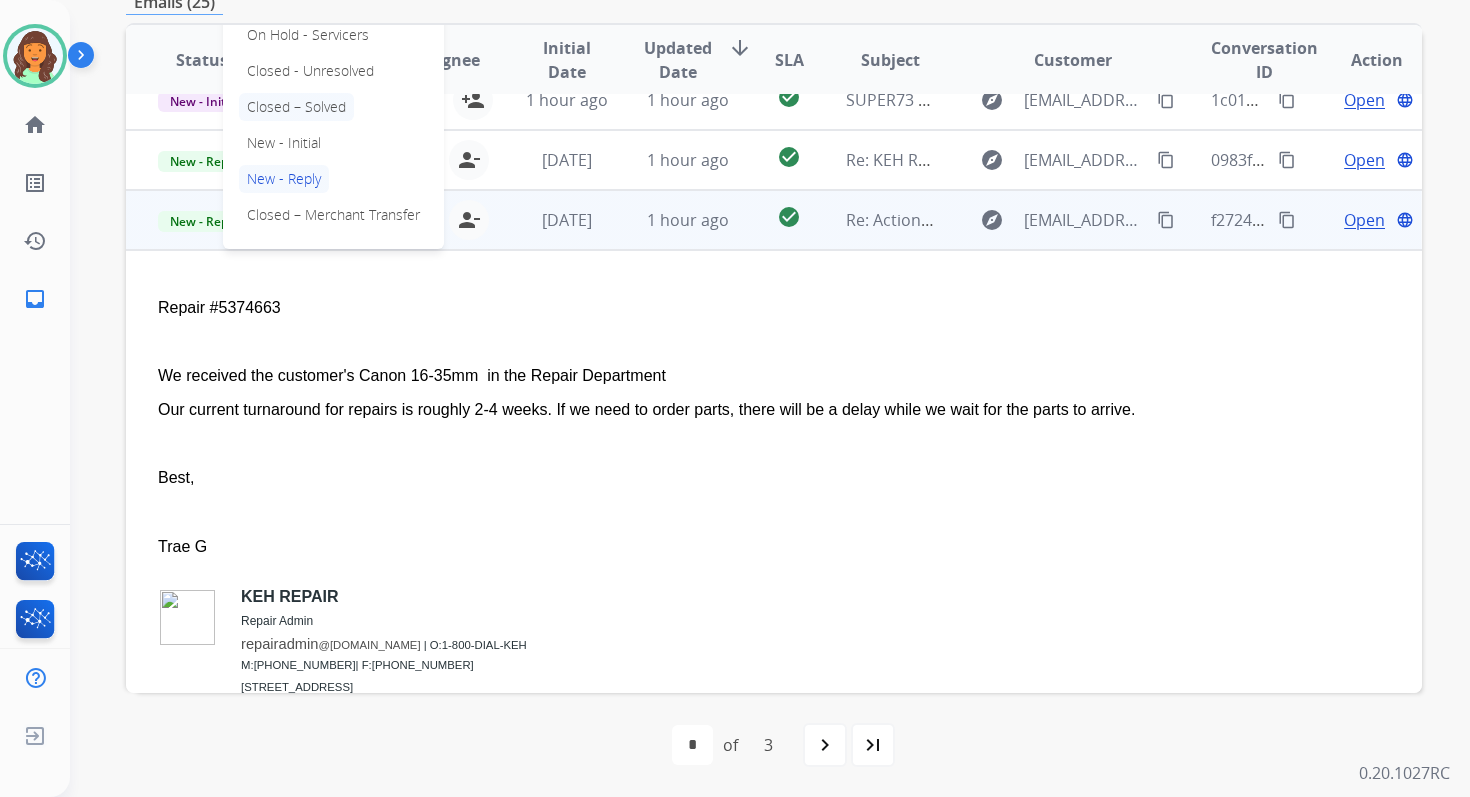 click on "Closed – Solved" at bounding box center [296, 107] 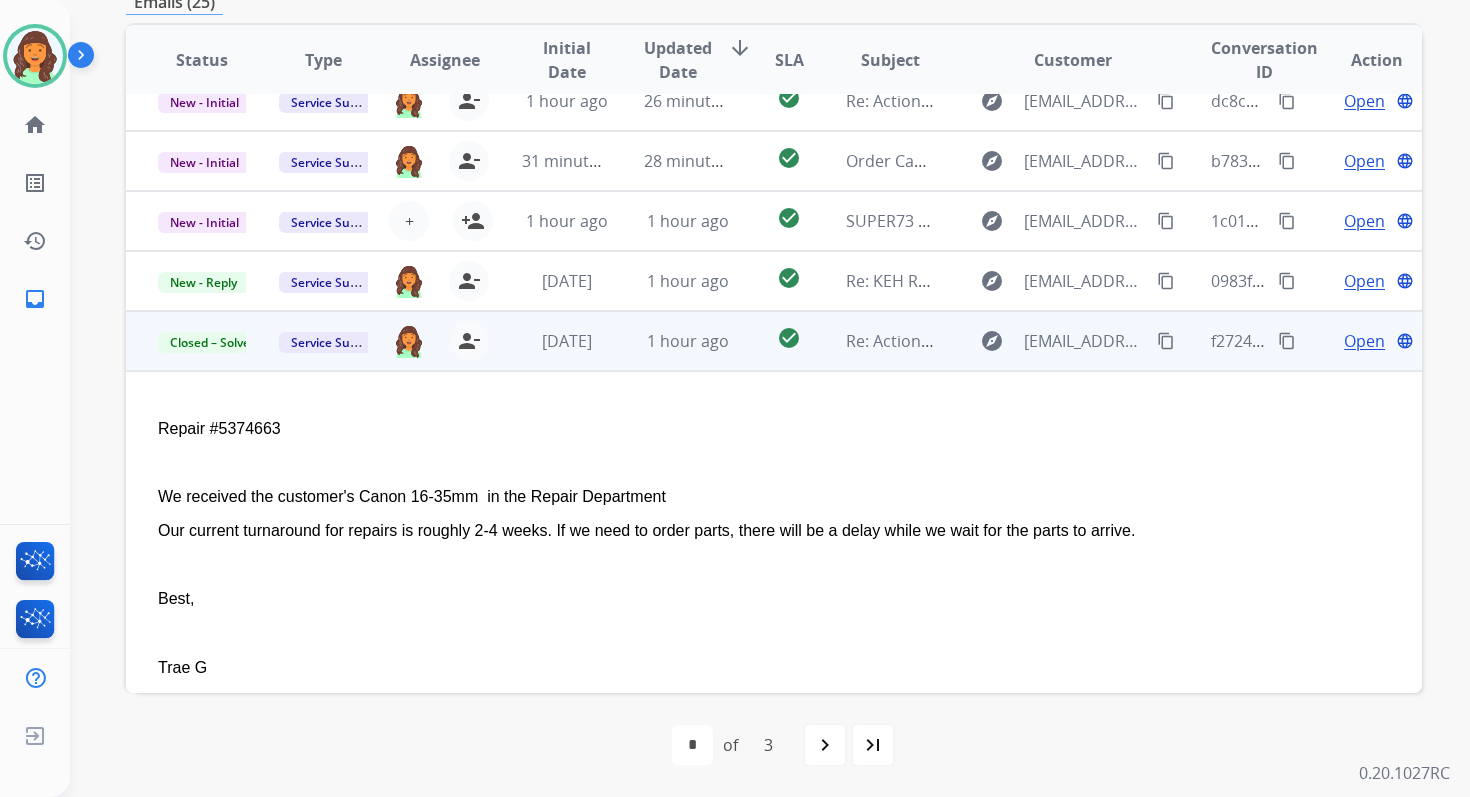 scroll, scrollTop: 0, scrollLeft: 0, axis: both 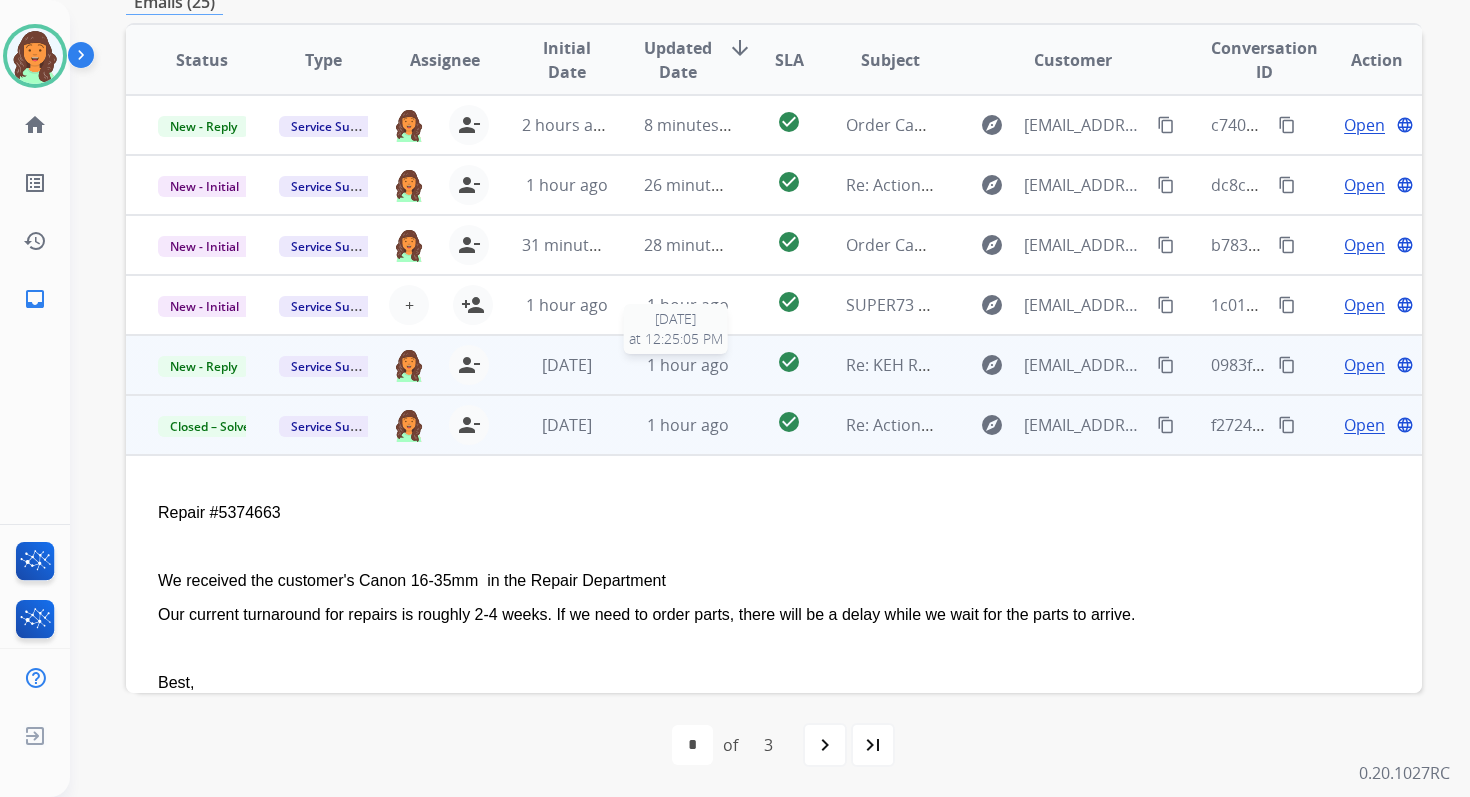 click on "1 hour ago" at bounding box center (688, 365) 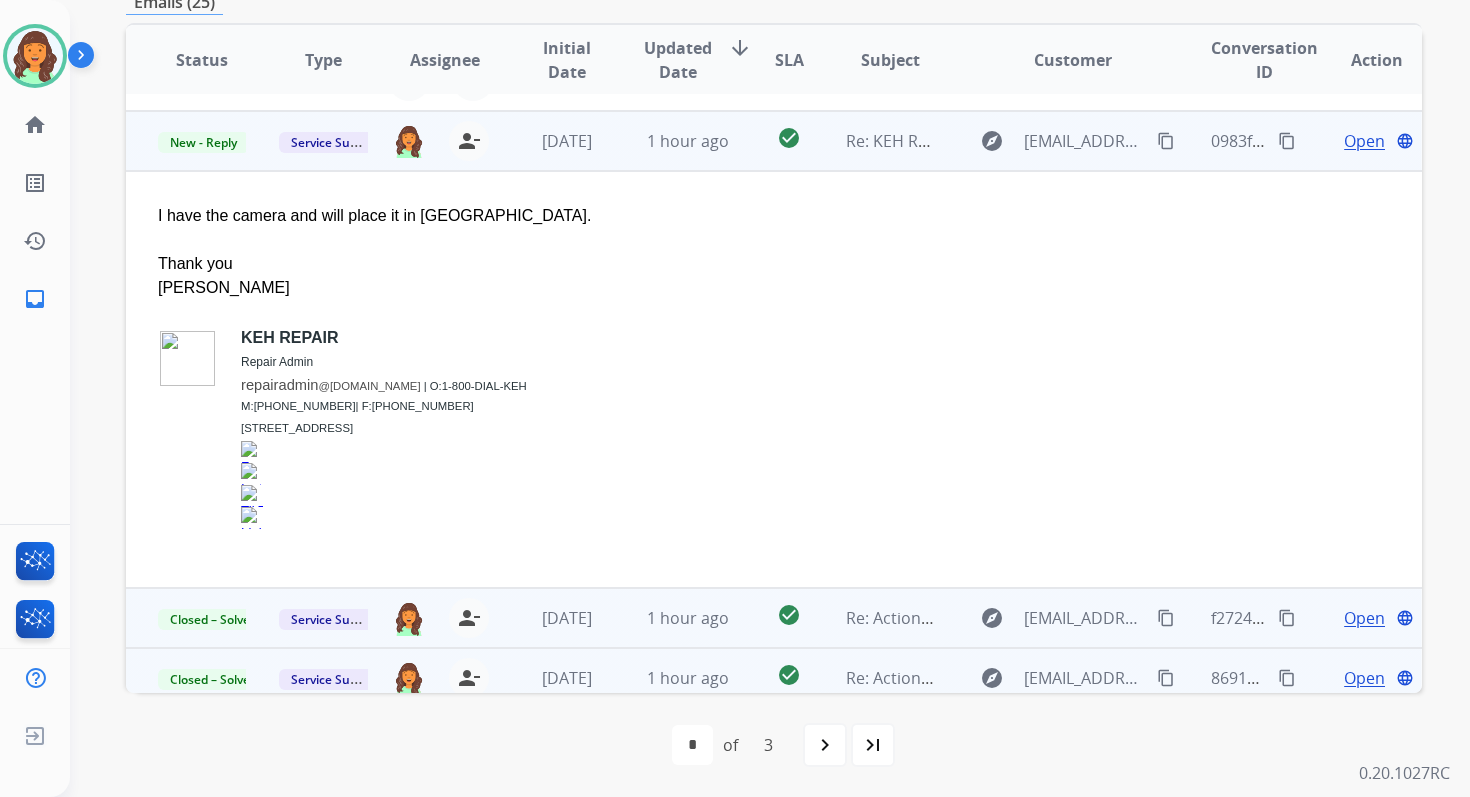 scroll, scrollTop: 240, scrollLeft: 0, axis: vertical 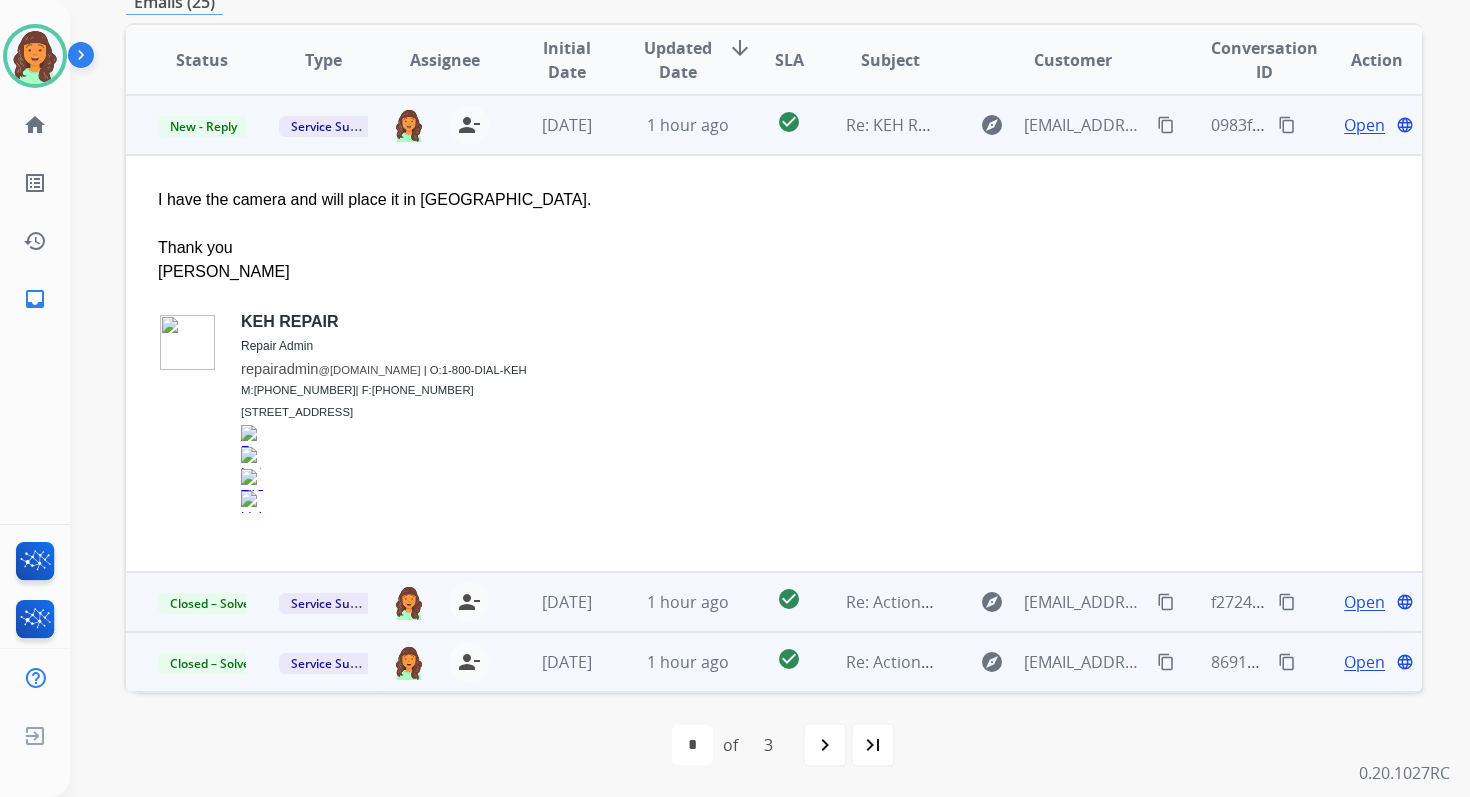 click on "Open" at bounding box center [1364, 125] 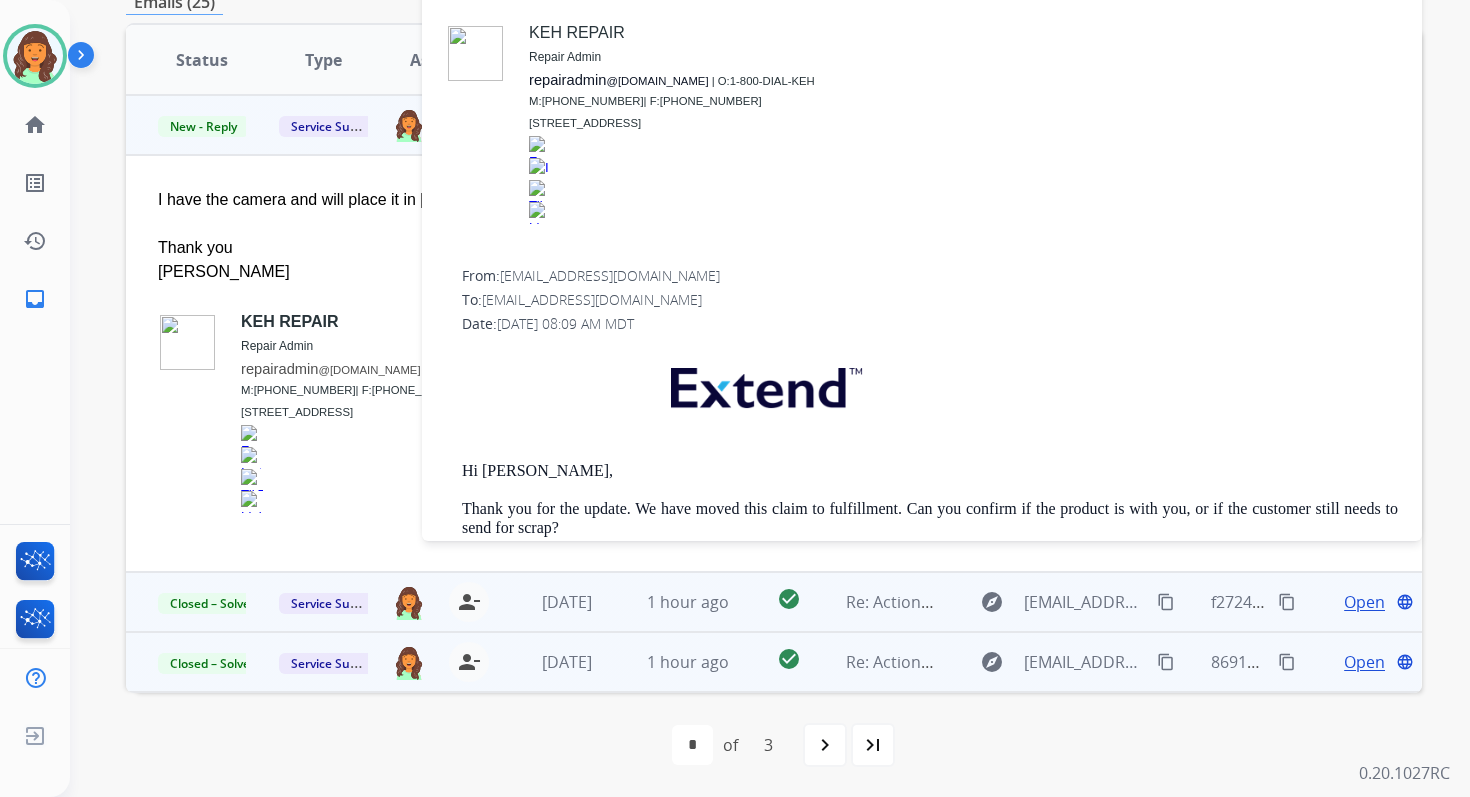 scroll, scrollTop: 0, scrollLeft: 0, axis: both 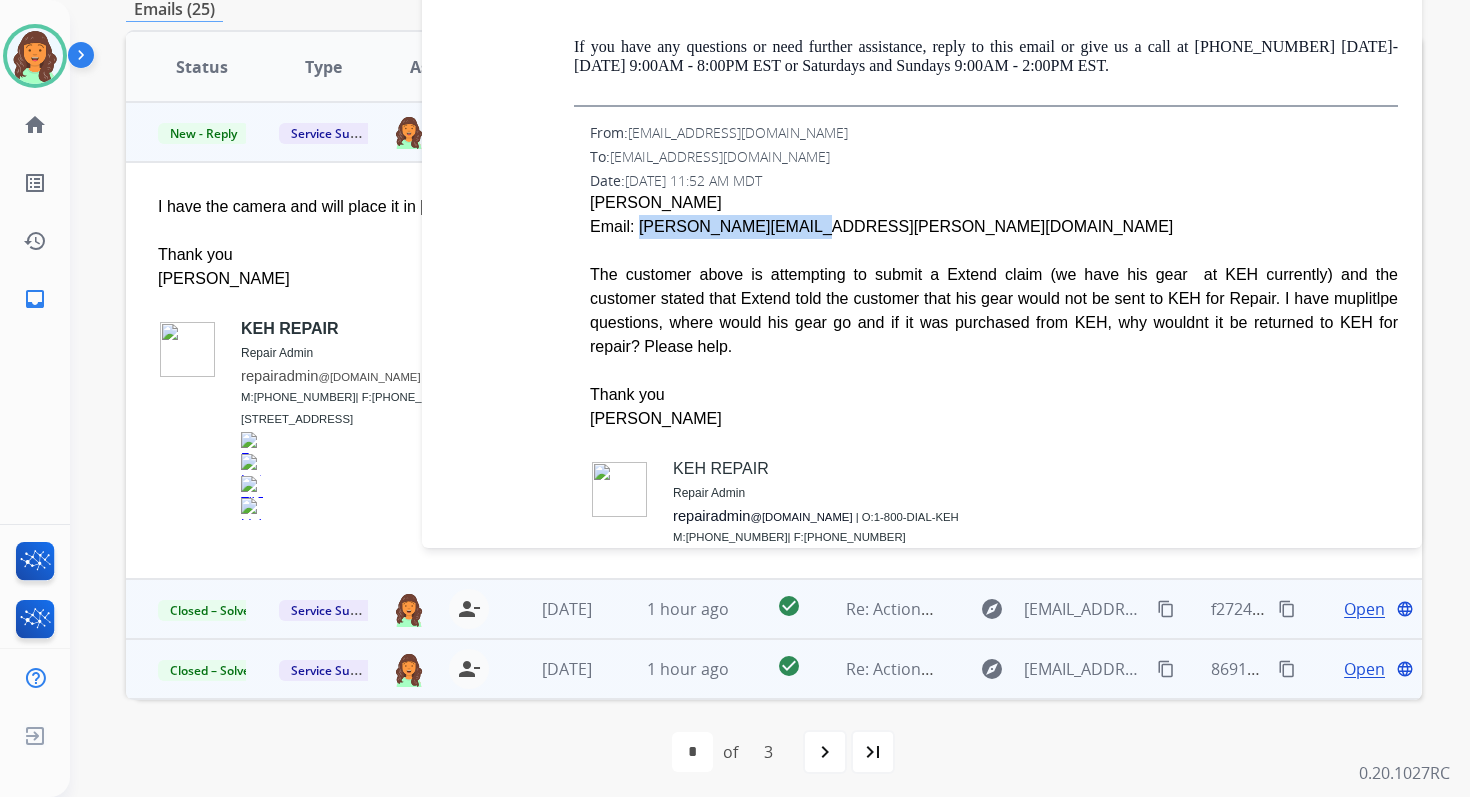 copy on "[PERSON_NAME][EMAIL_ADDRESS][PERSON_NAME][DOMAIN_NAME]" 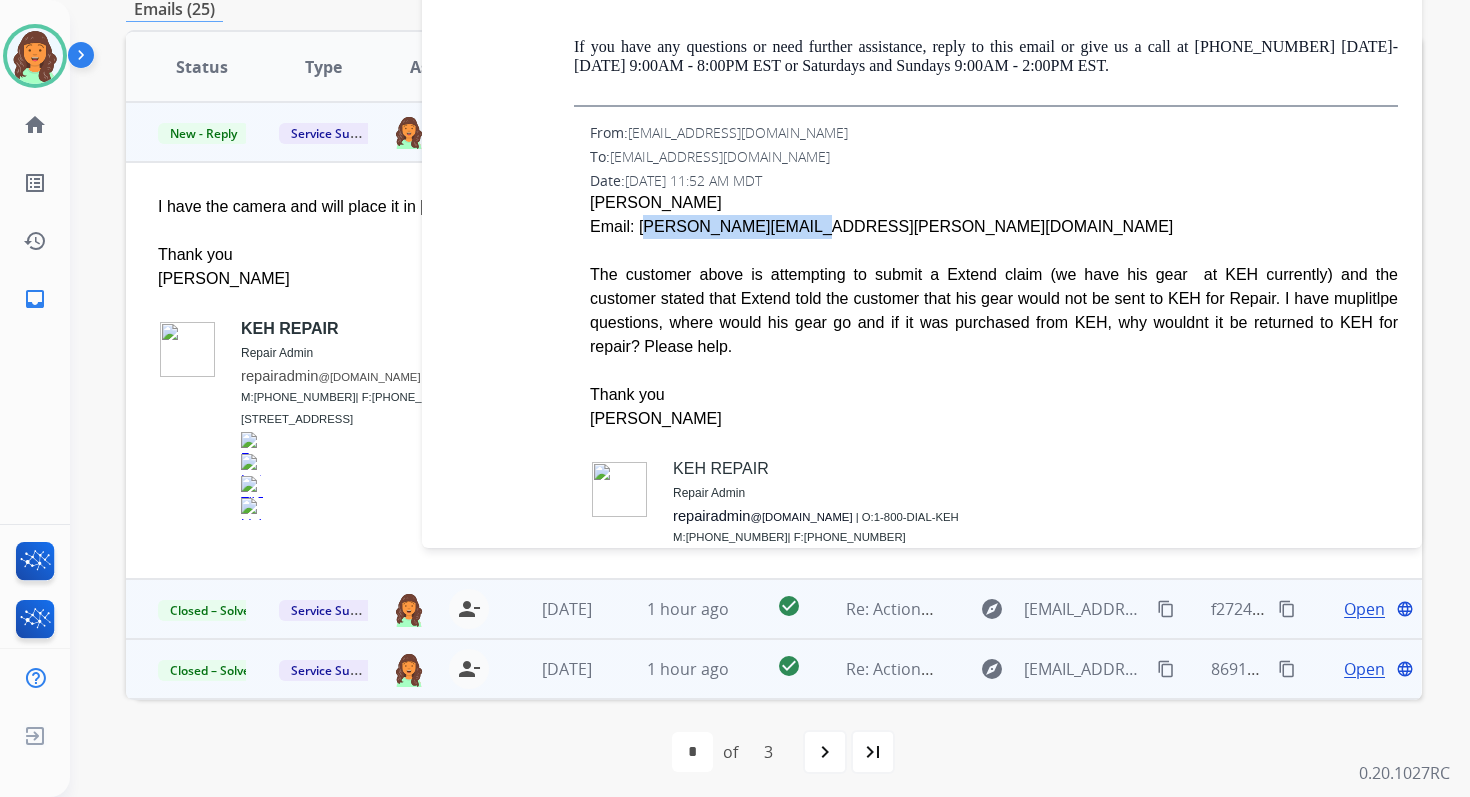 drag, startPoint x: 783, startPoint y: 239, endPoint x: 639, endPoint y: 242, distance: 144.03125 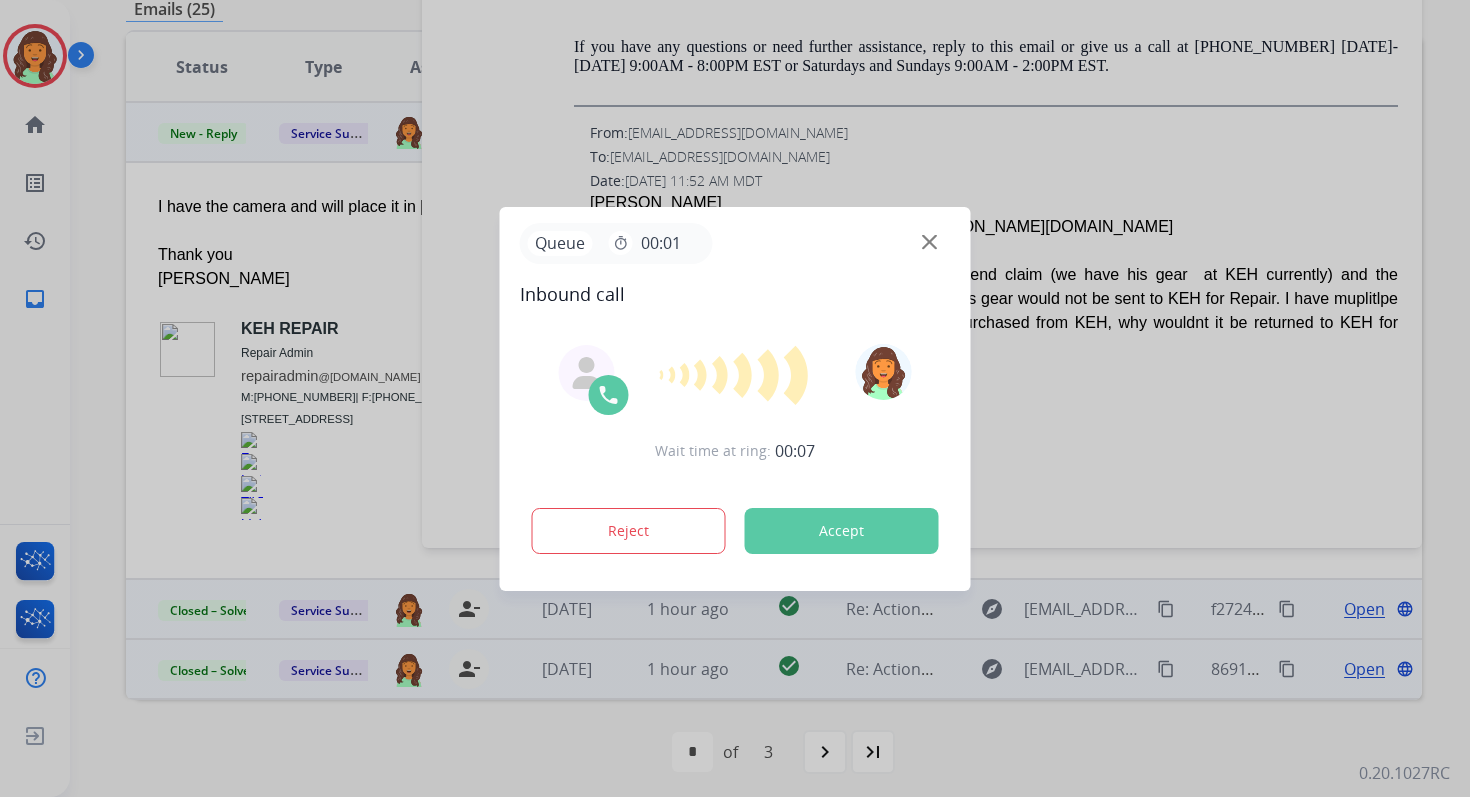 click on "Accept" at bounding box center (842, 531) 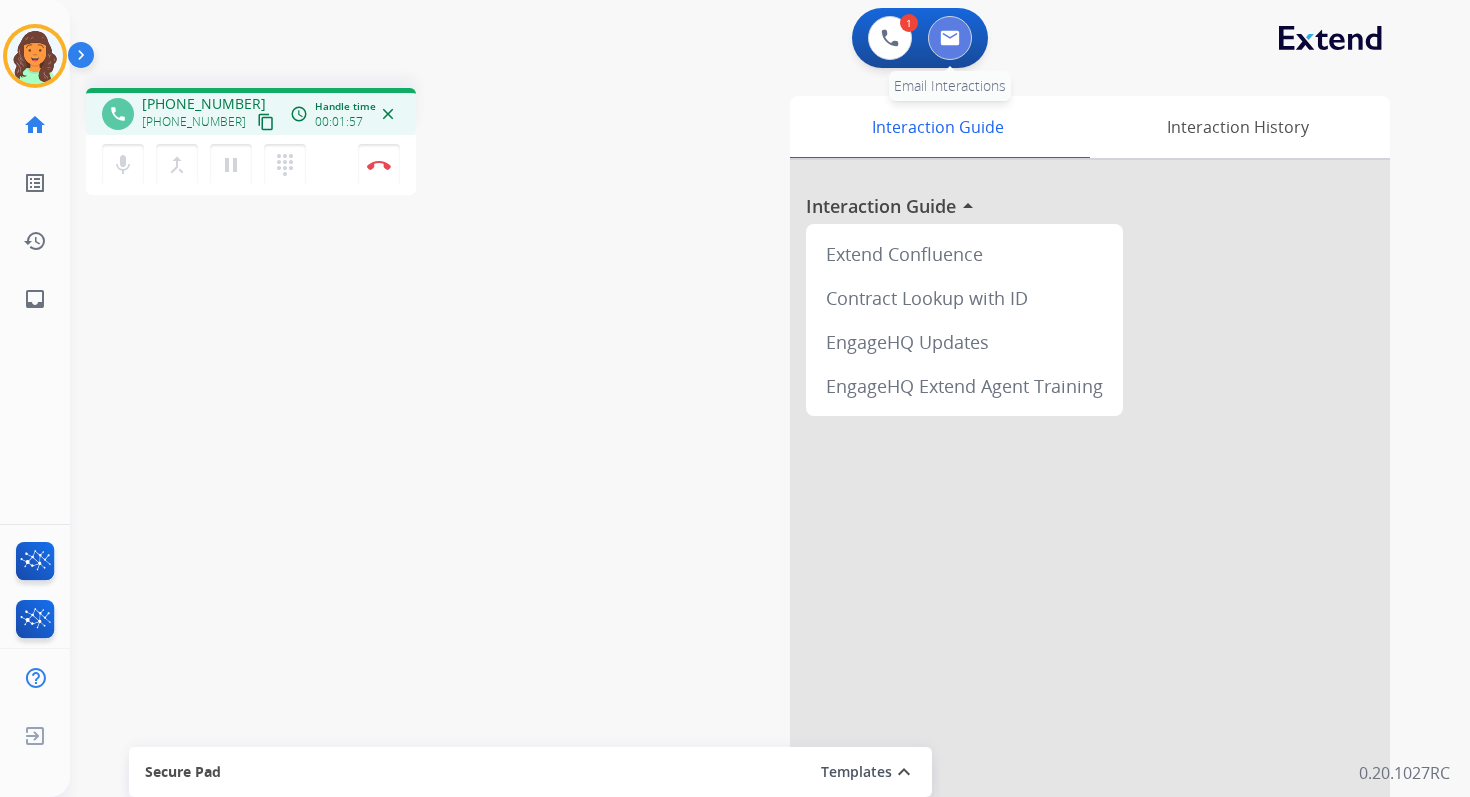 click at bounding box center (950, 38) 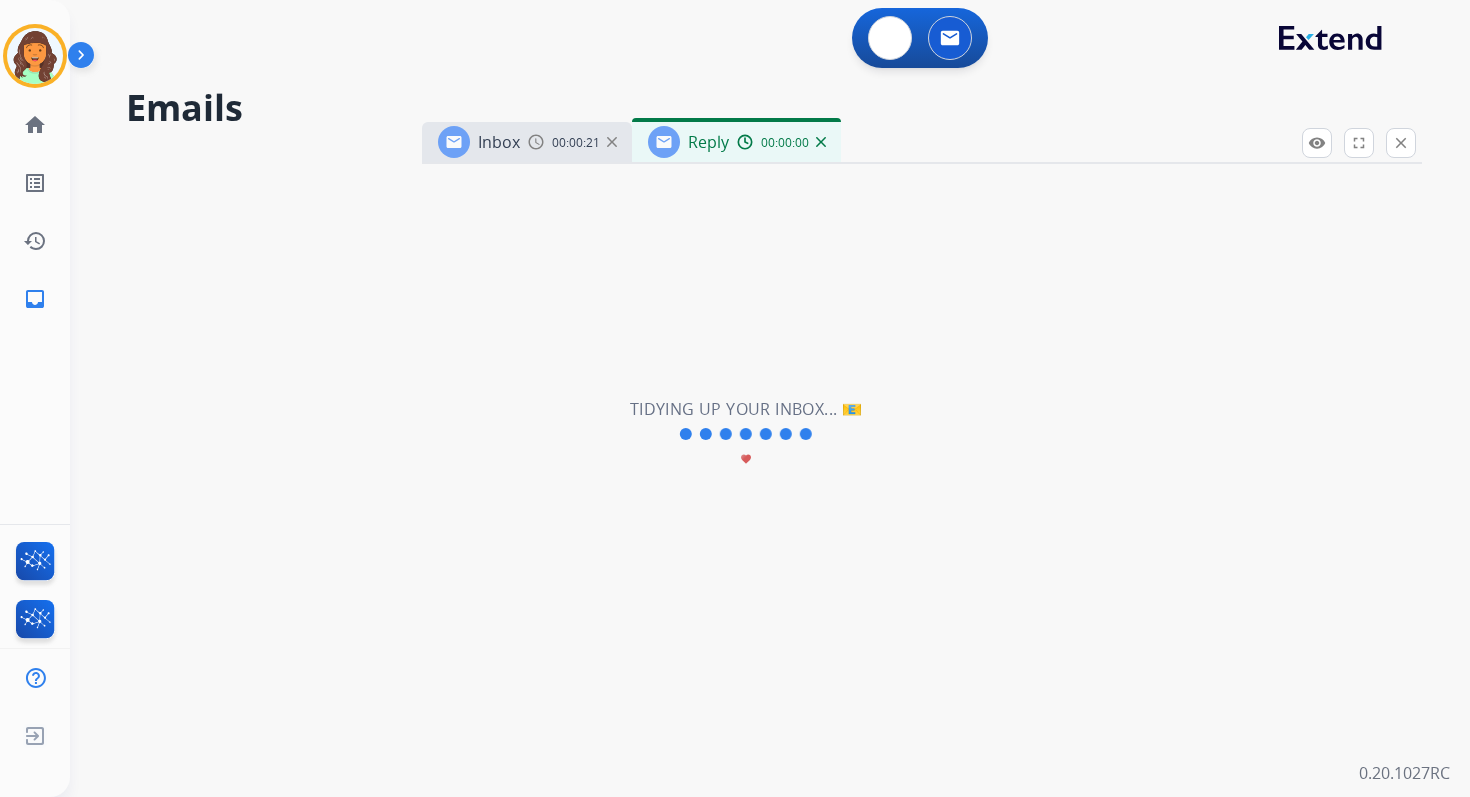 select on "**********" 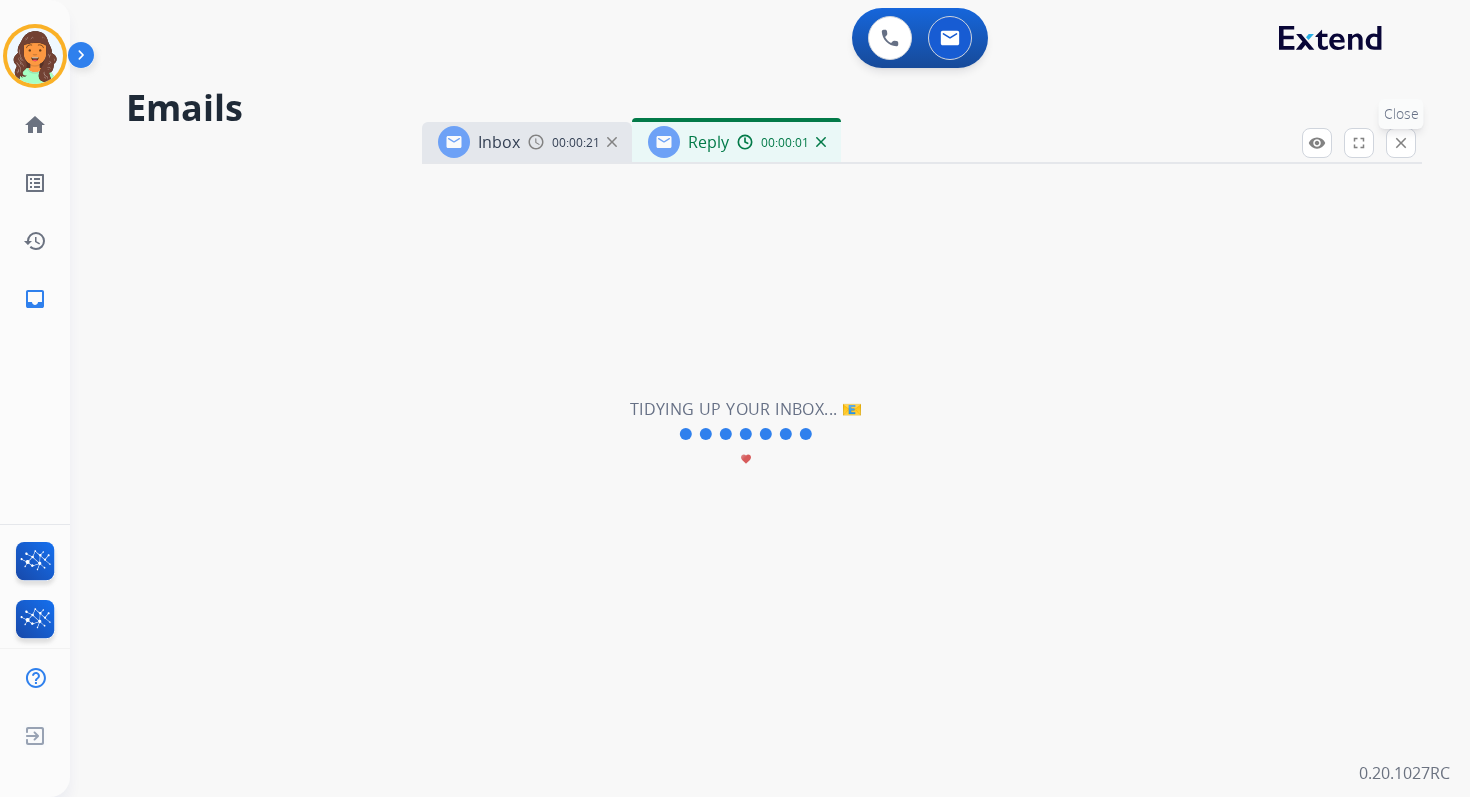 click on "close Close" at bounding box center (1401, 143) 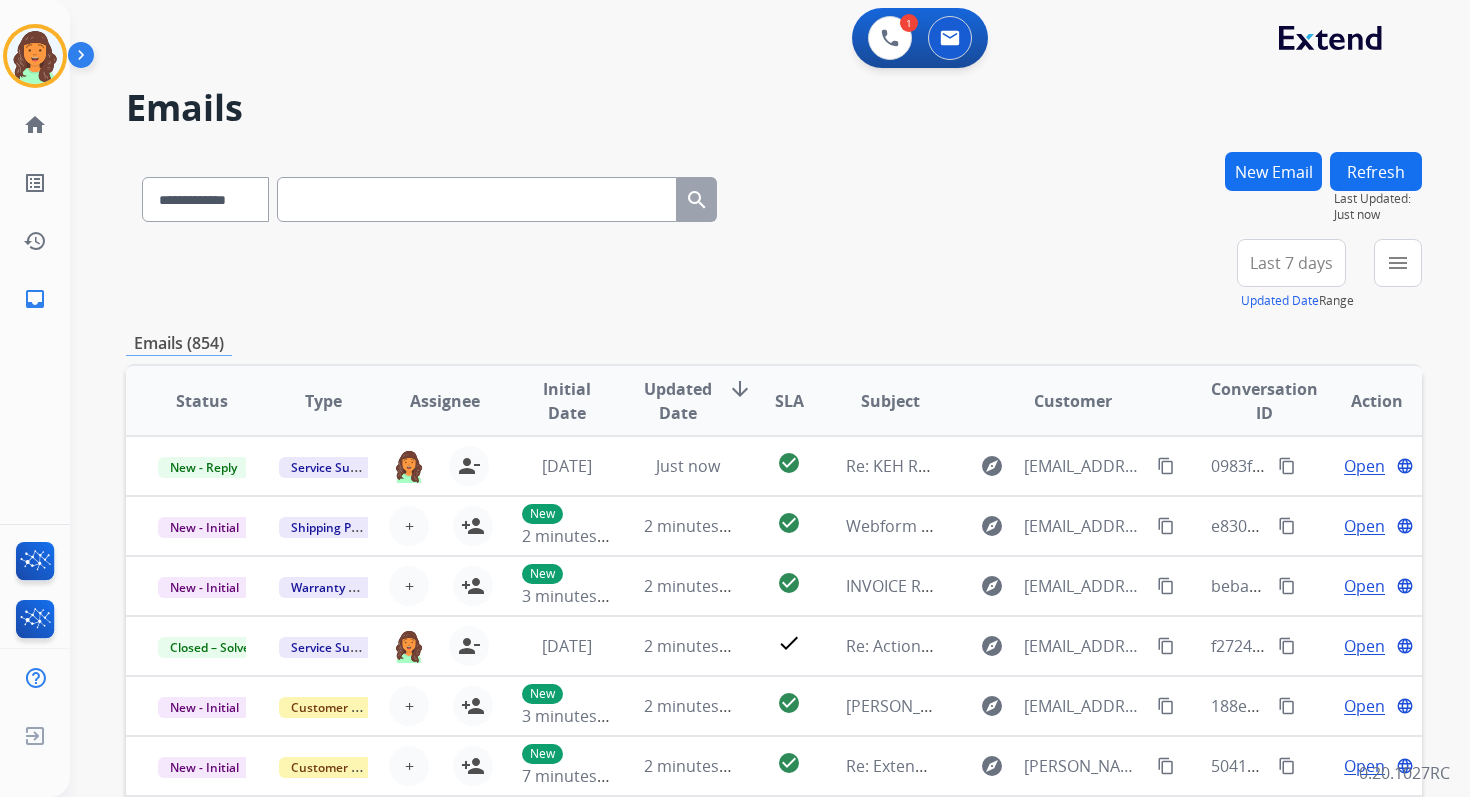 click at bounding box center [477, 199] 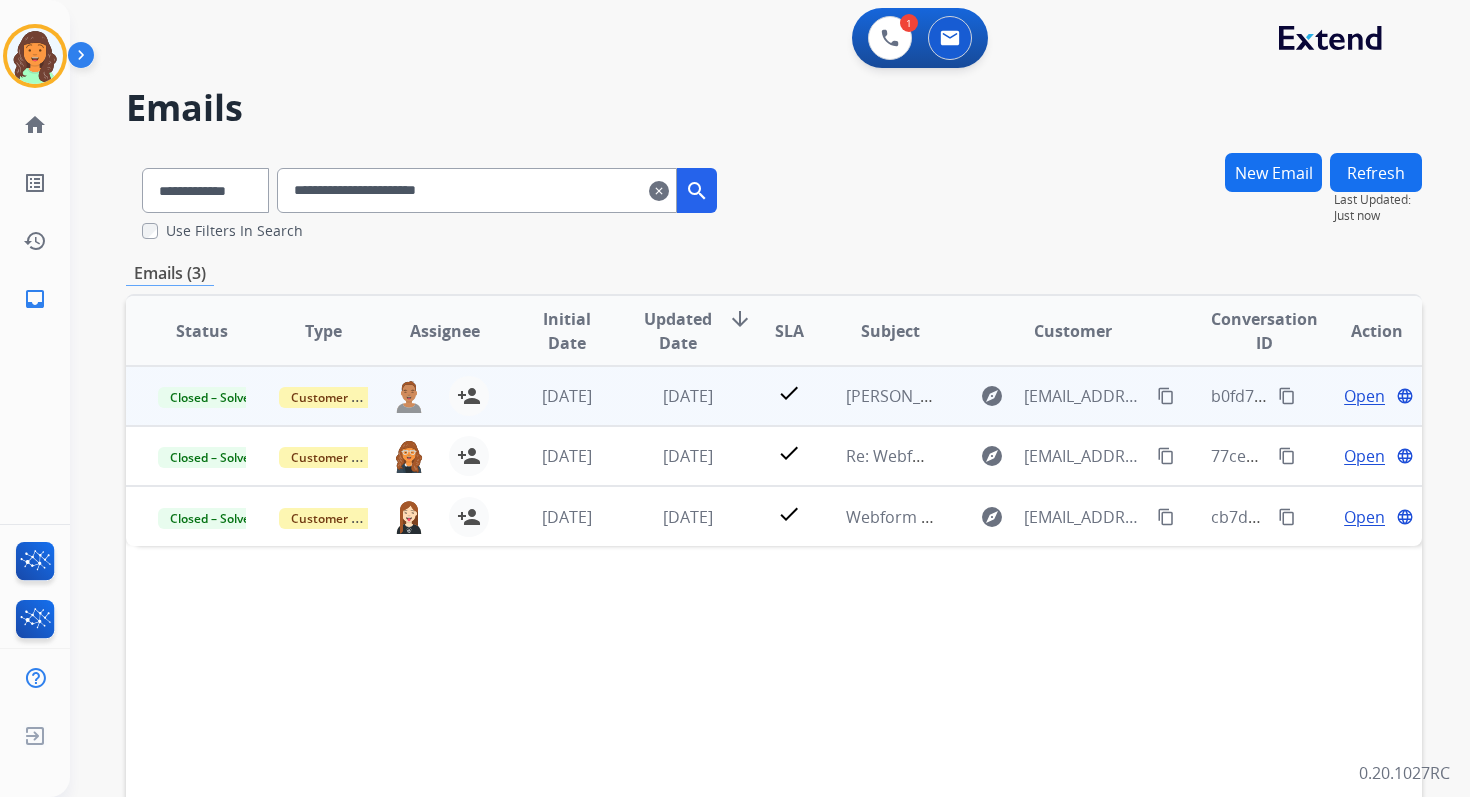 click on "Open" at bounding box center (1364, 396) 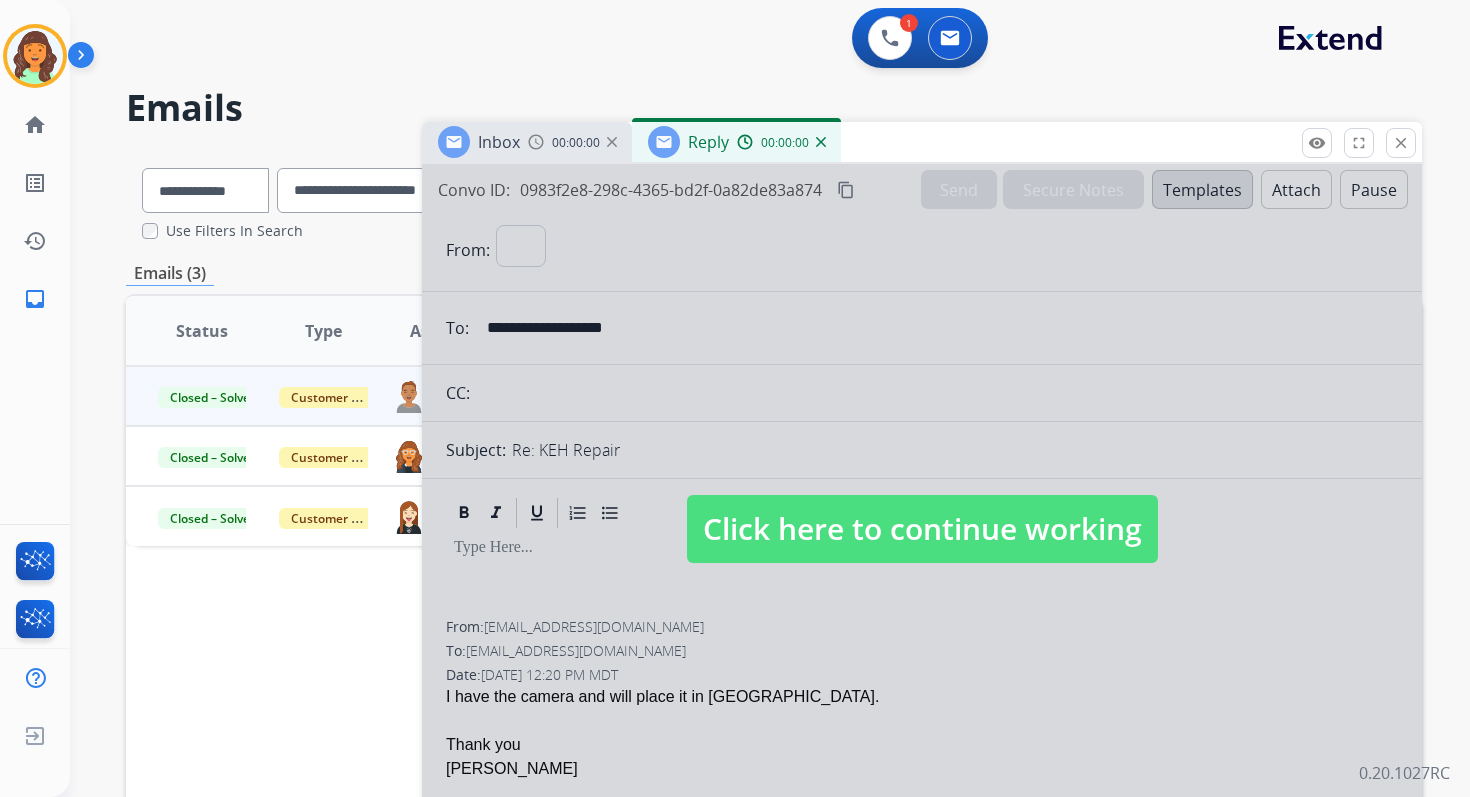 select on "**********" 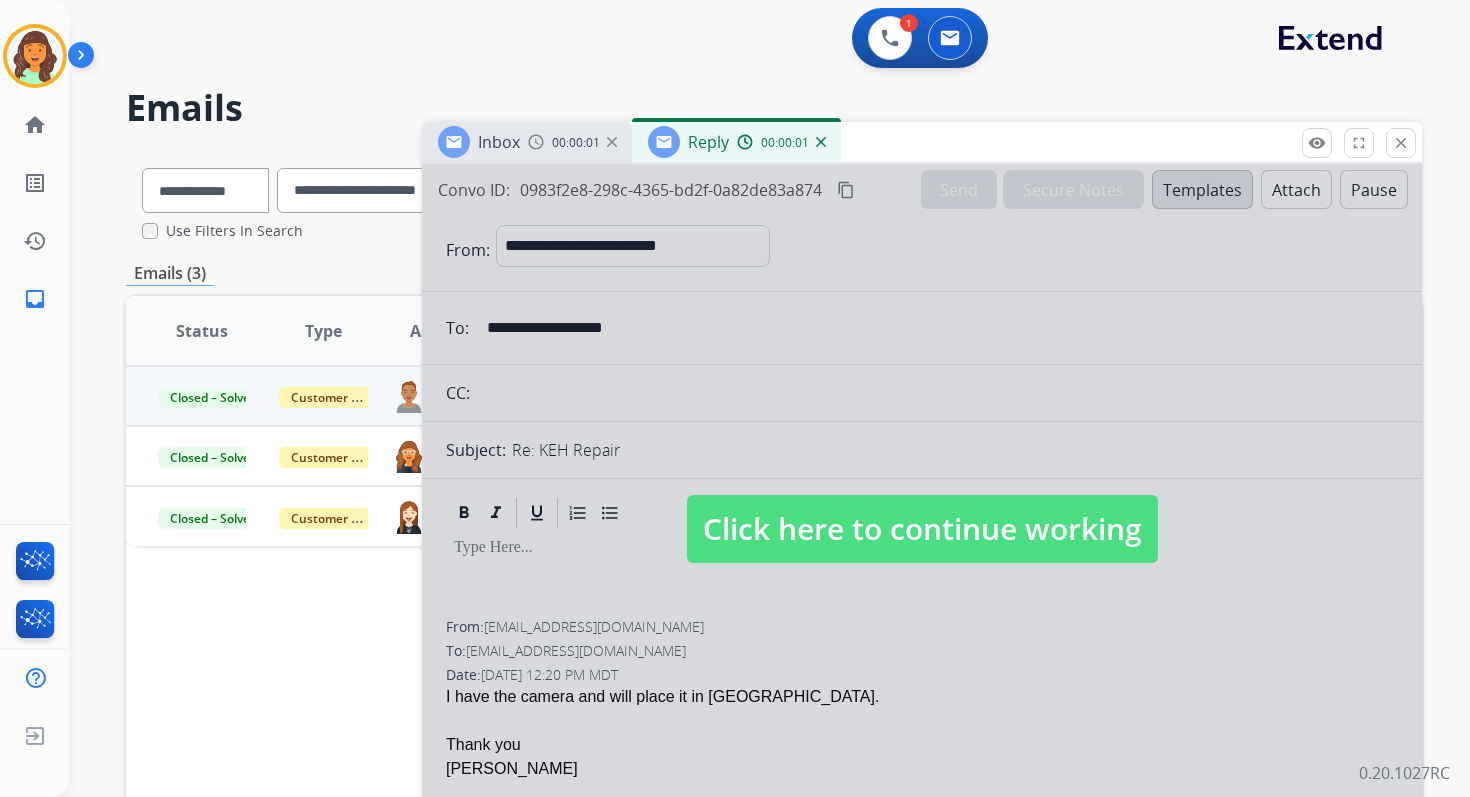 click on "Click here to continue working" at bounding box center (922, 529) 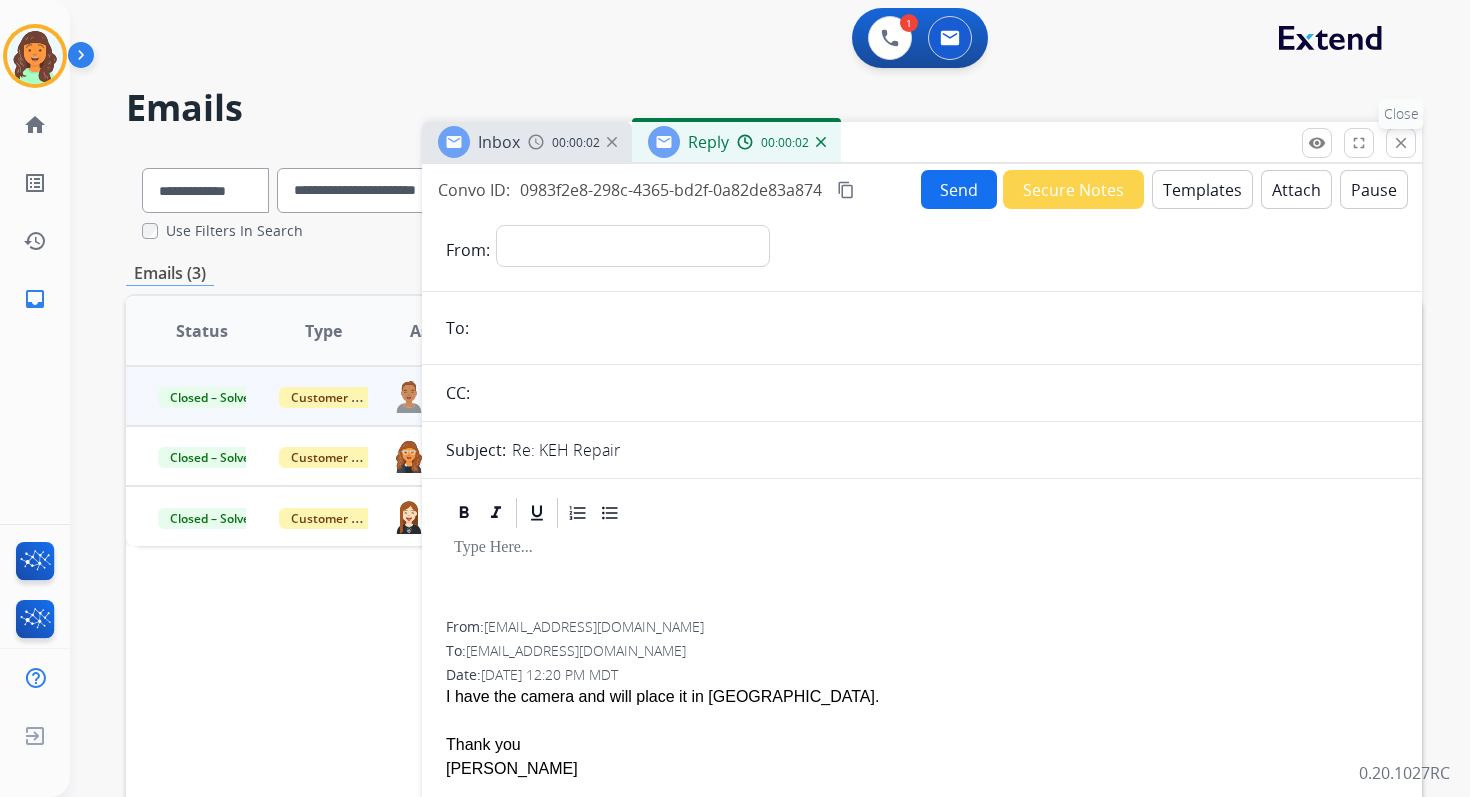 click on "close" at bounding box center (1401, 143) 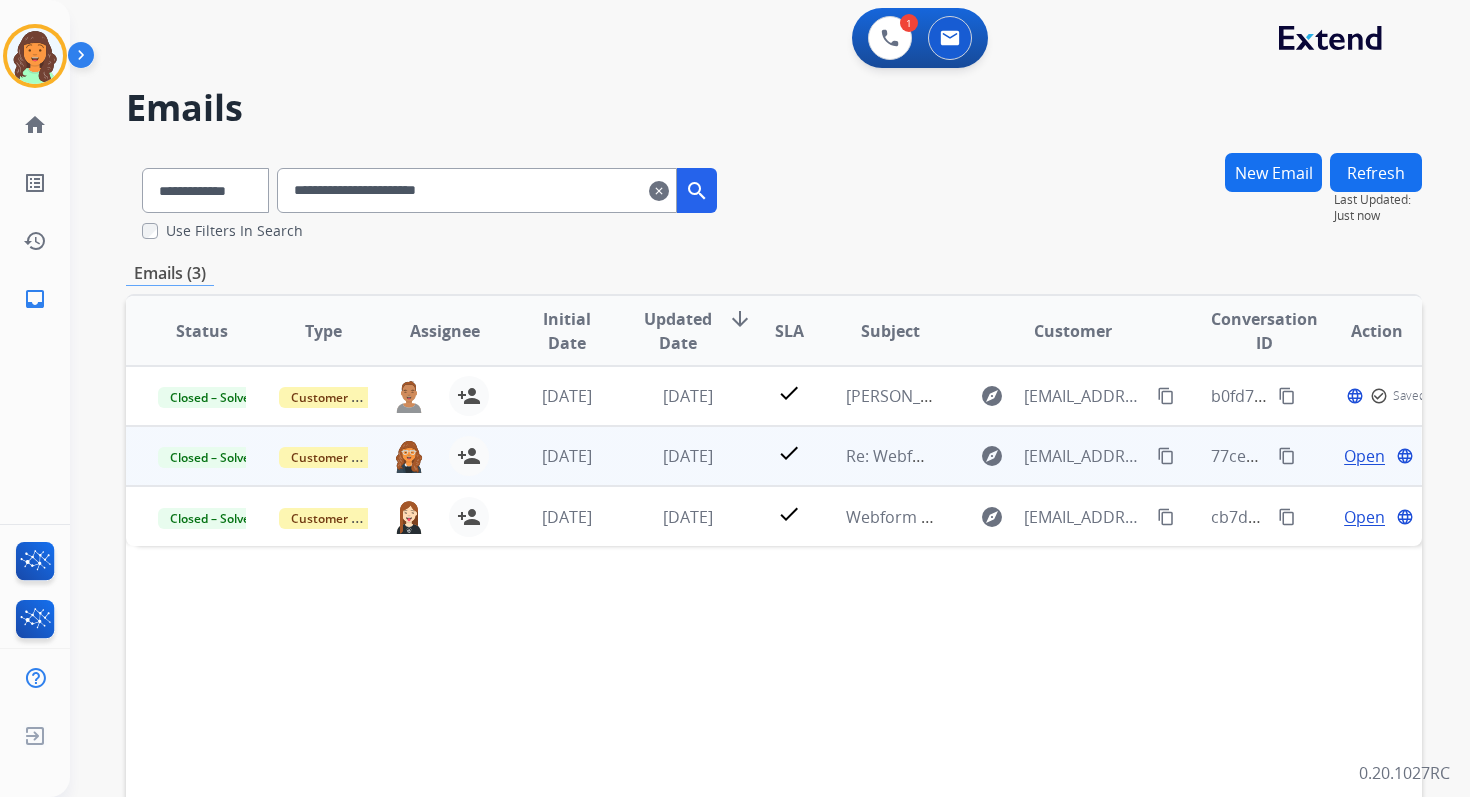click on "Open" at bounding box center [1364, 456] 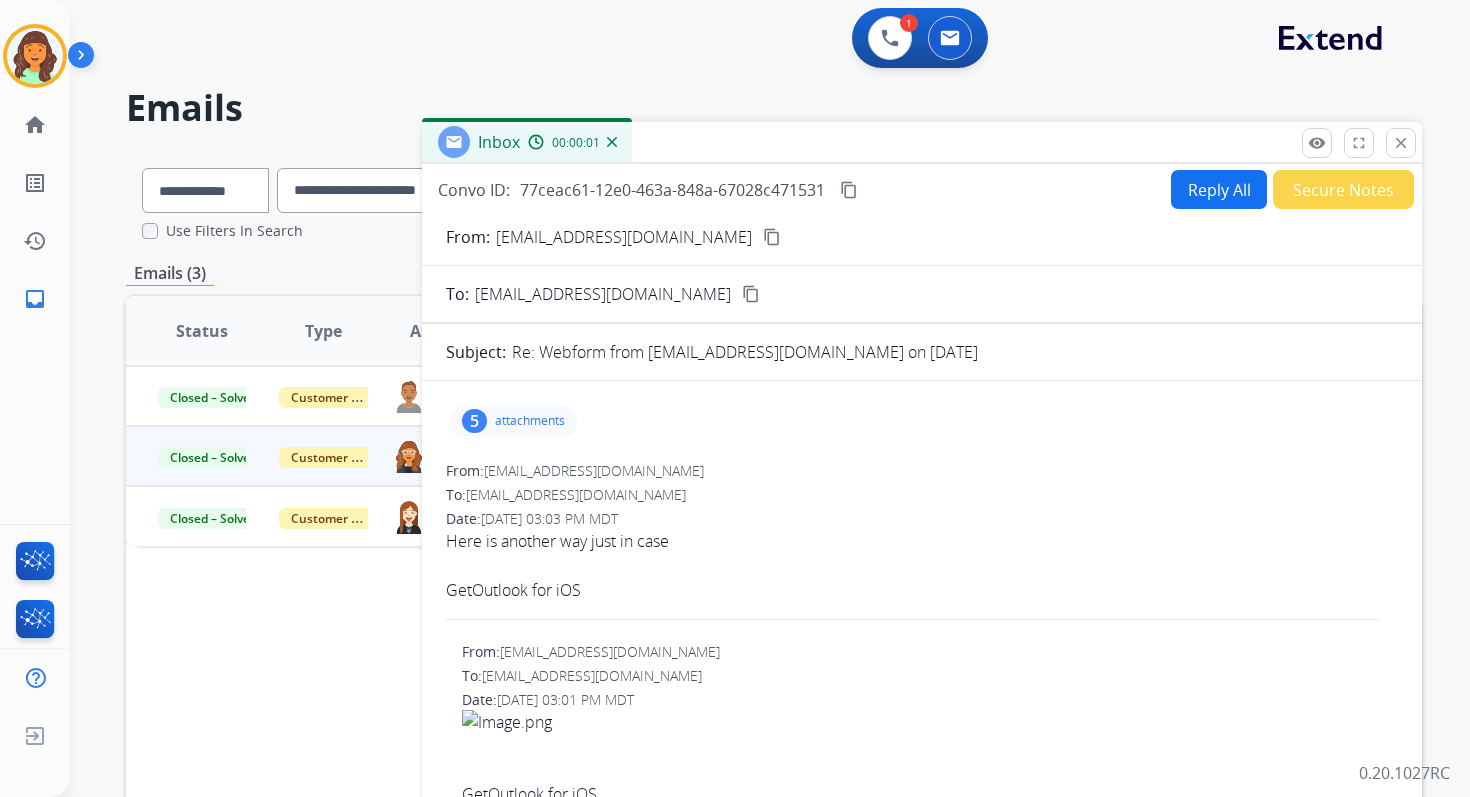 click on "attachments" at bounding box center (530, 421) 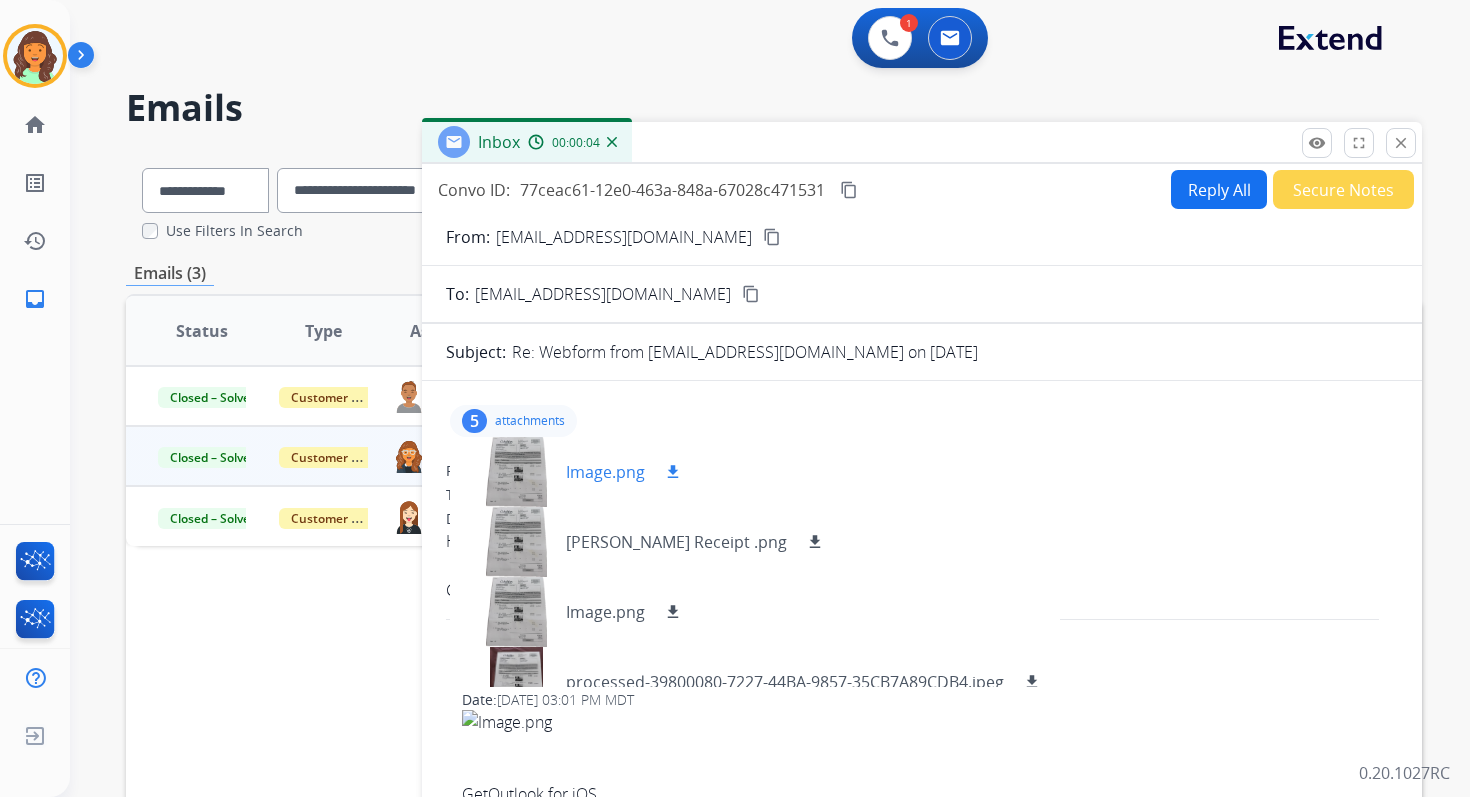 click at bounding box center (516, 472) 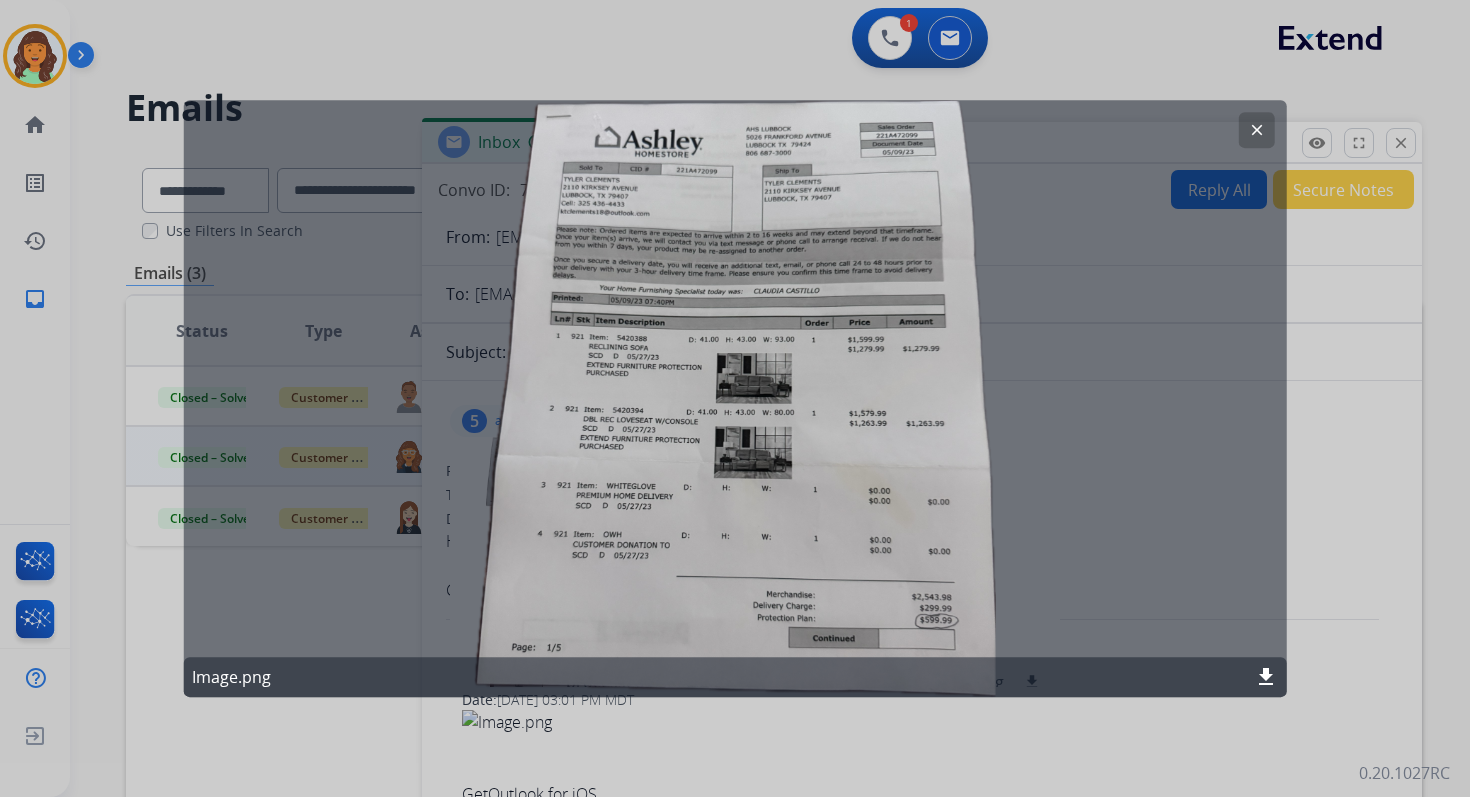 click on "clear" 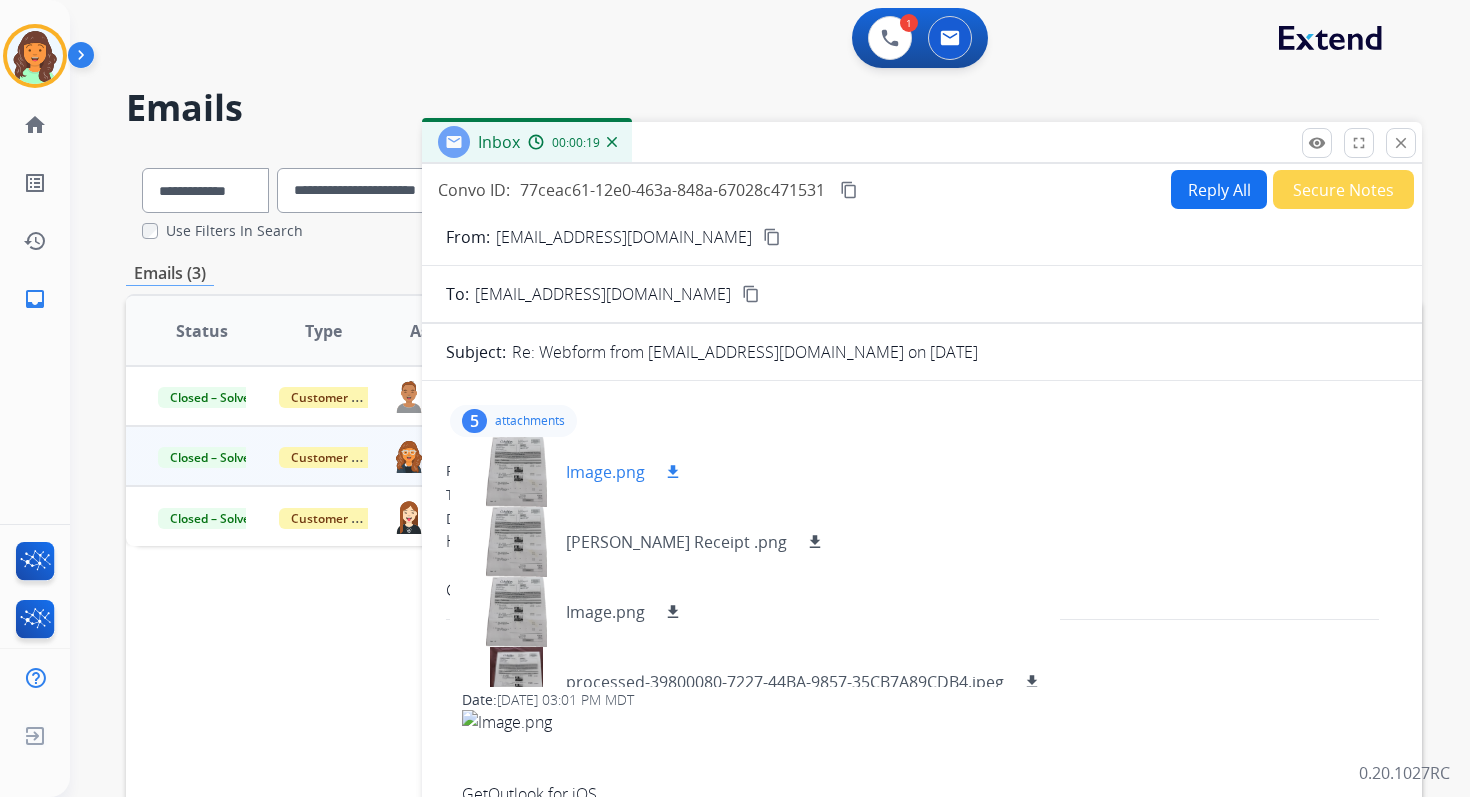 click at bounding box center (516, 472) 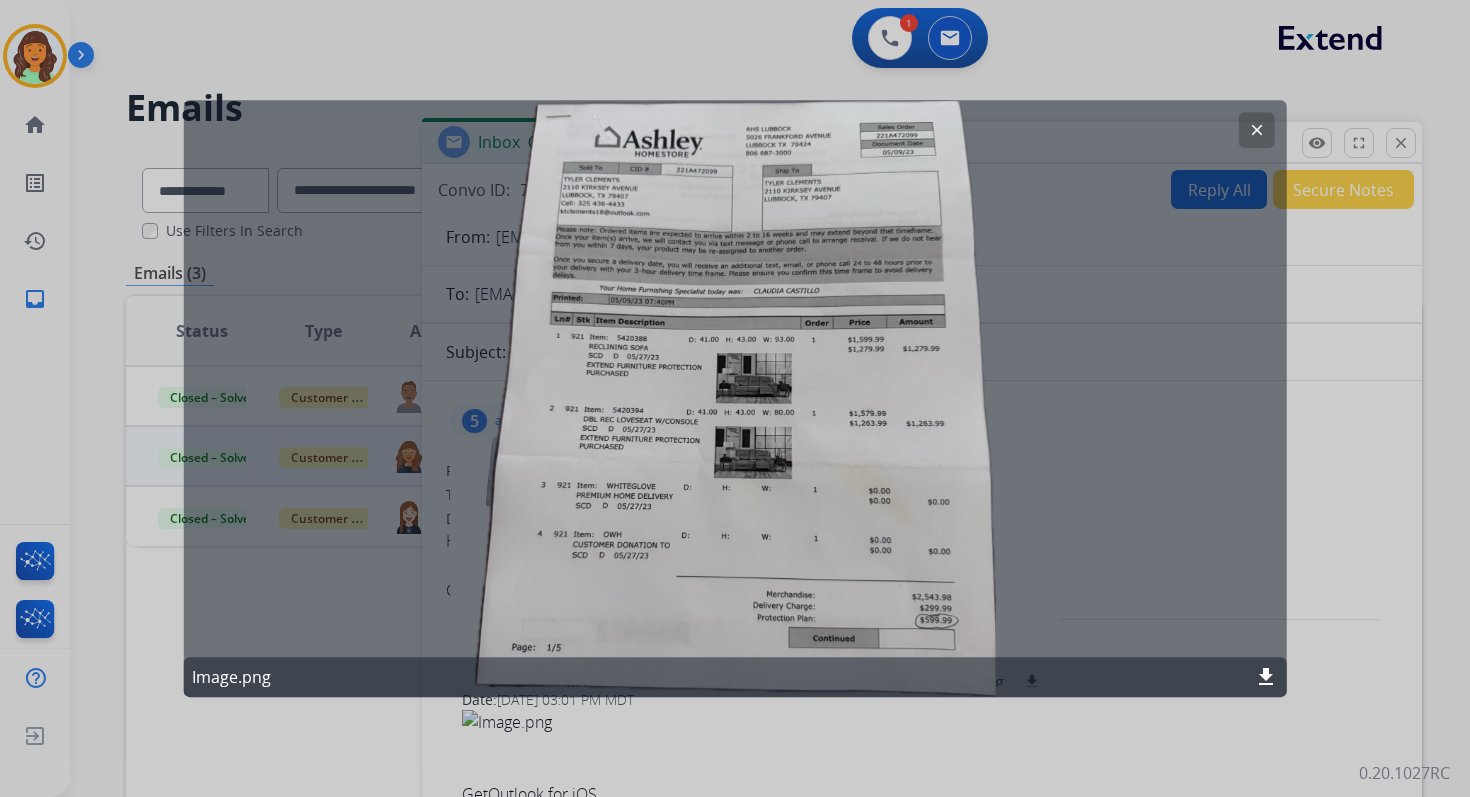 click on "clear" 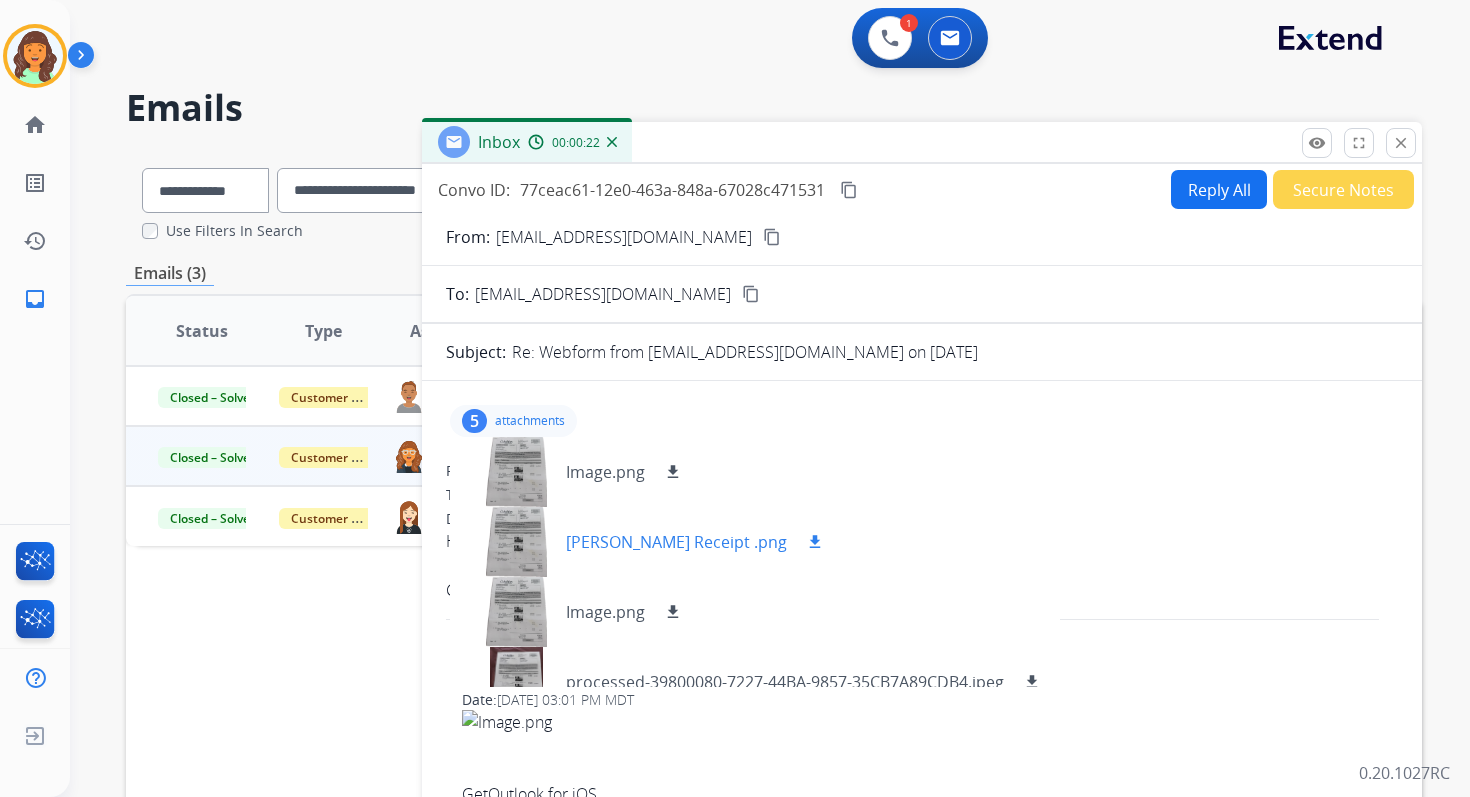 click at bounding box center [516, 542] 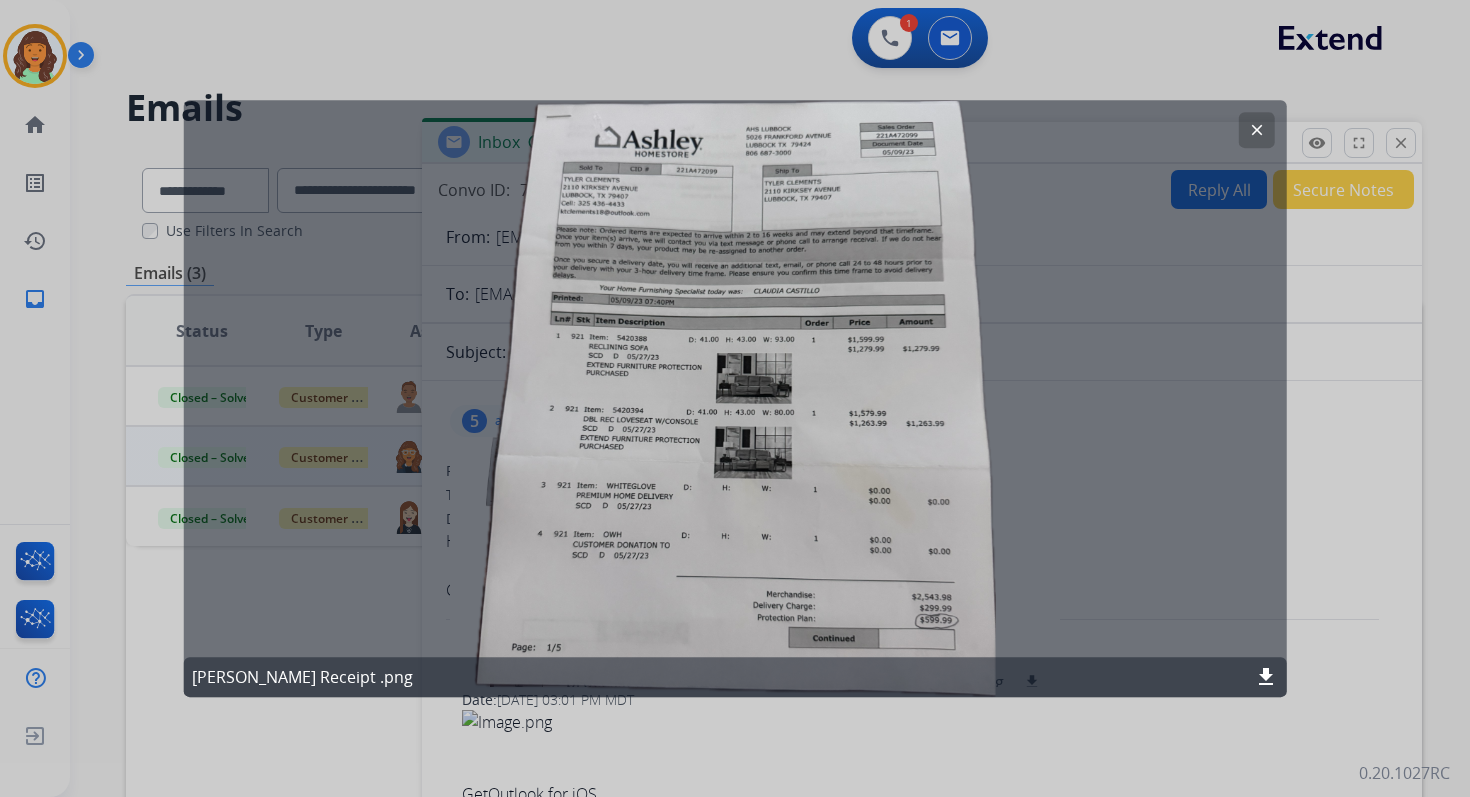 click on "clear" 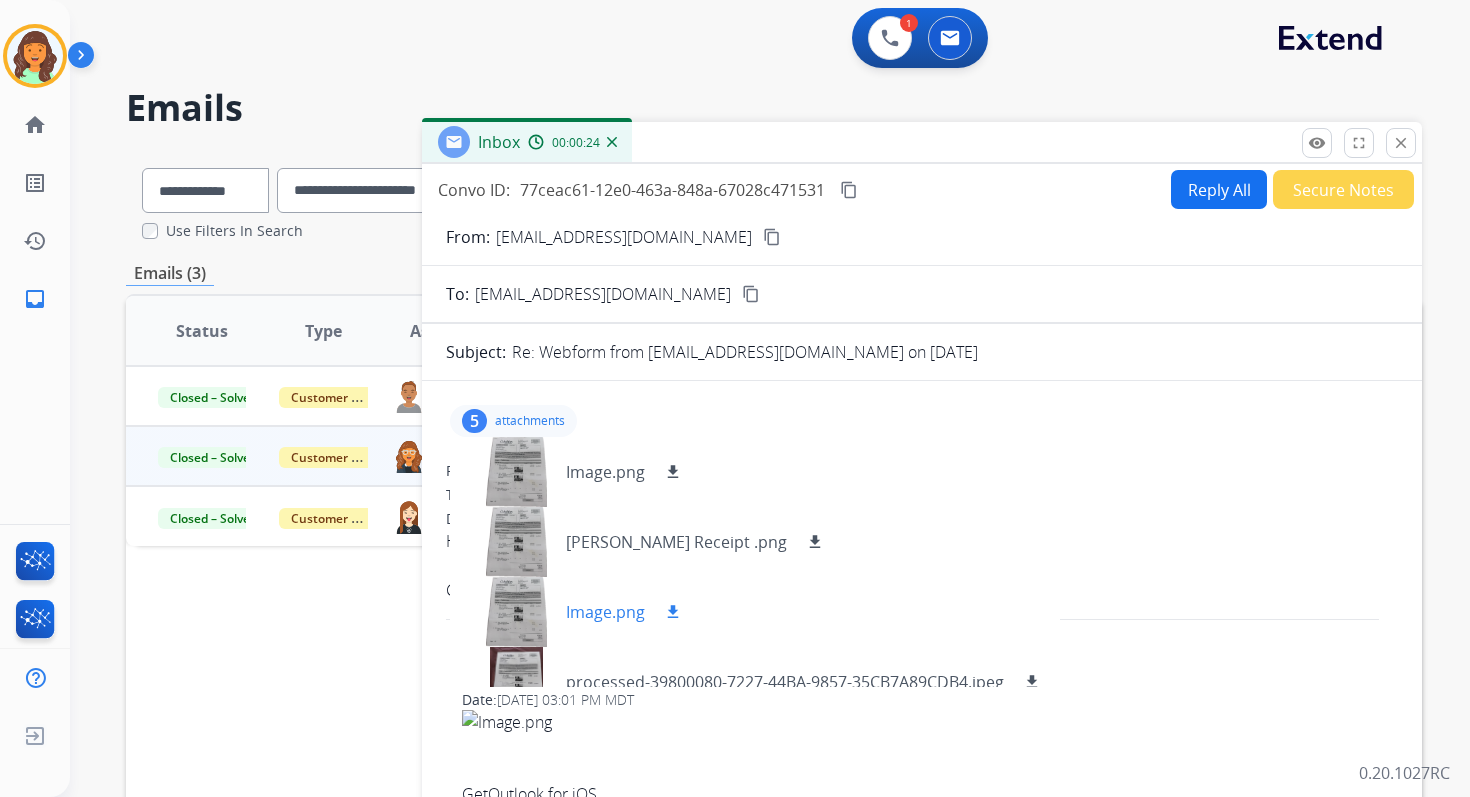 click at bounding box center (516, 612) 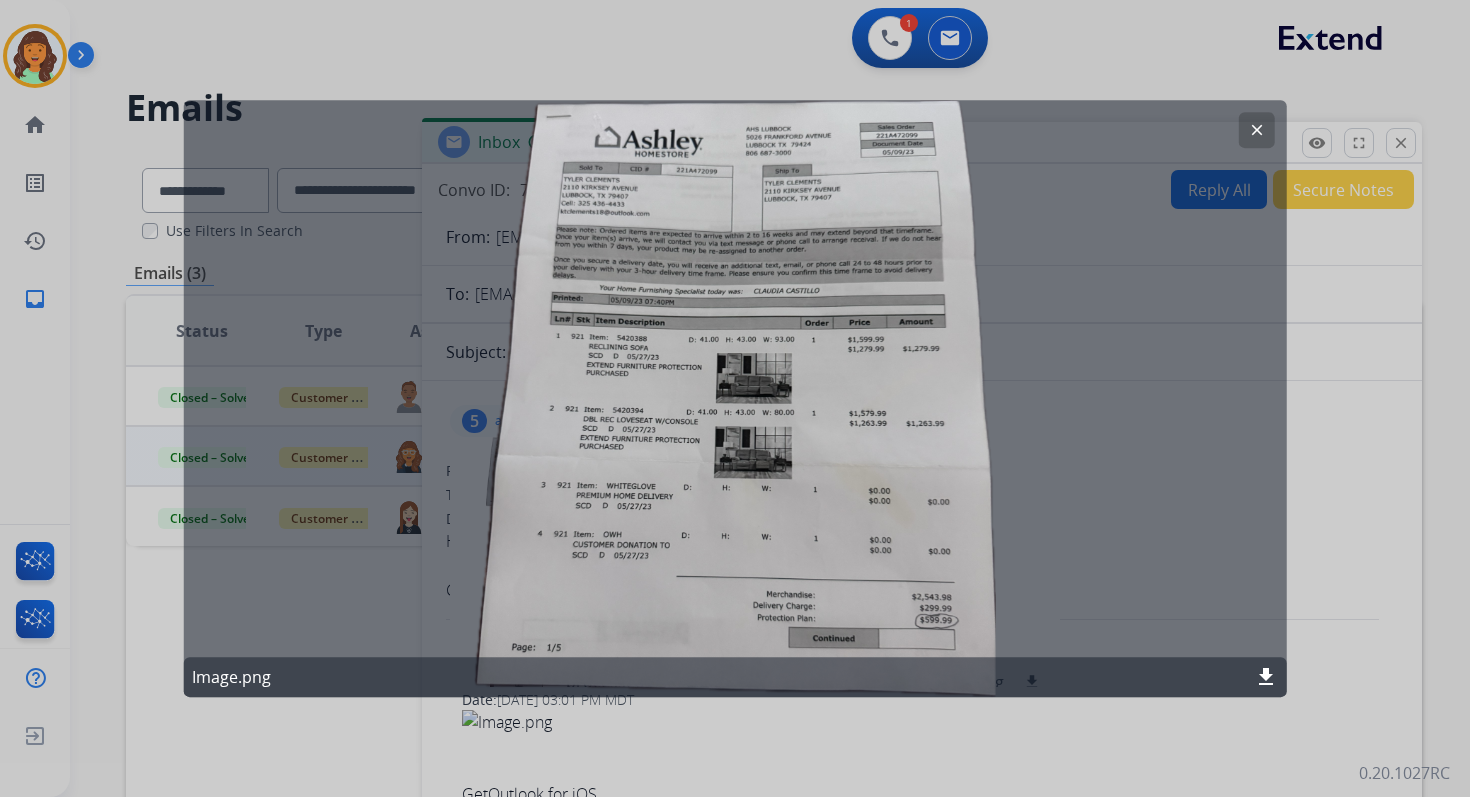 click on "clear" 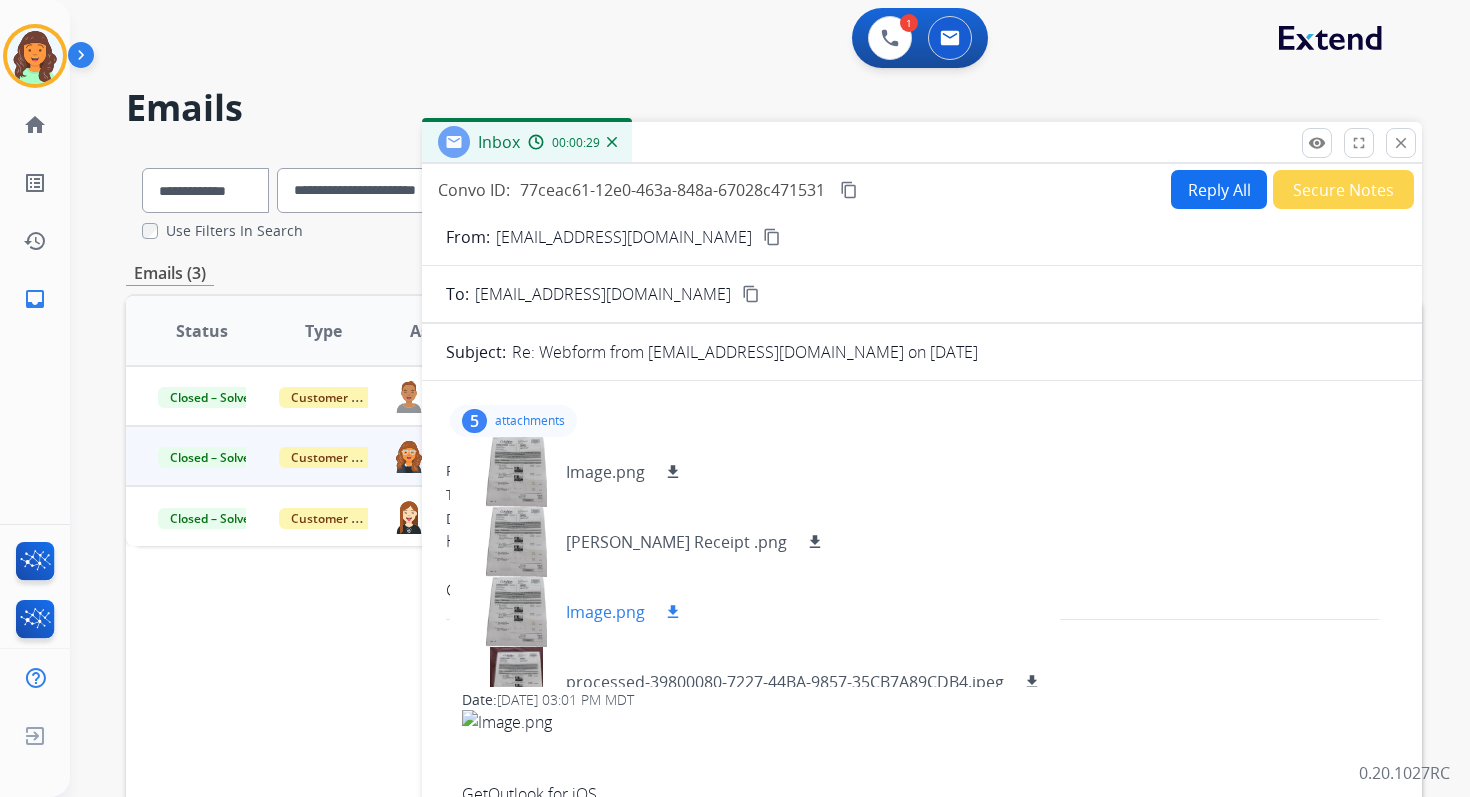 scroll, scrollTop: 100, scrollLeft: 0, axis: vertical 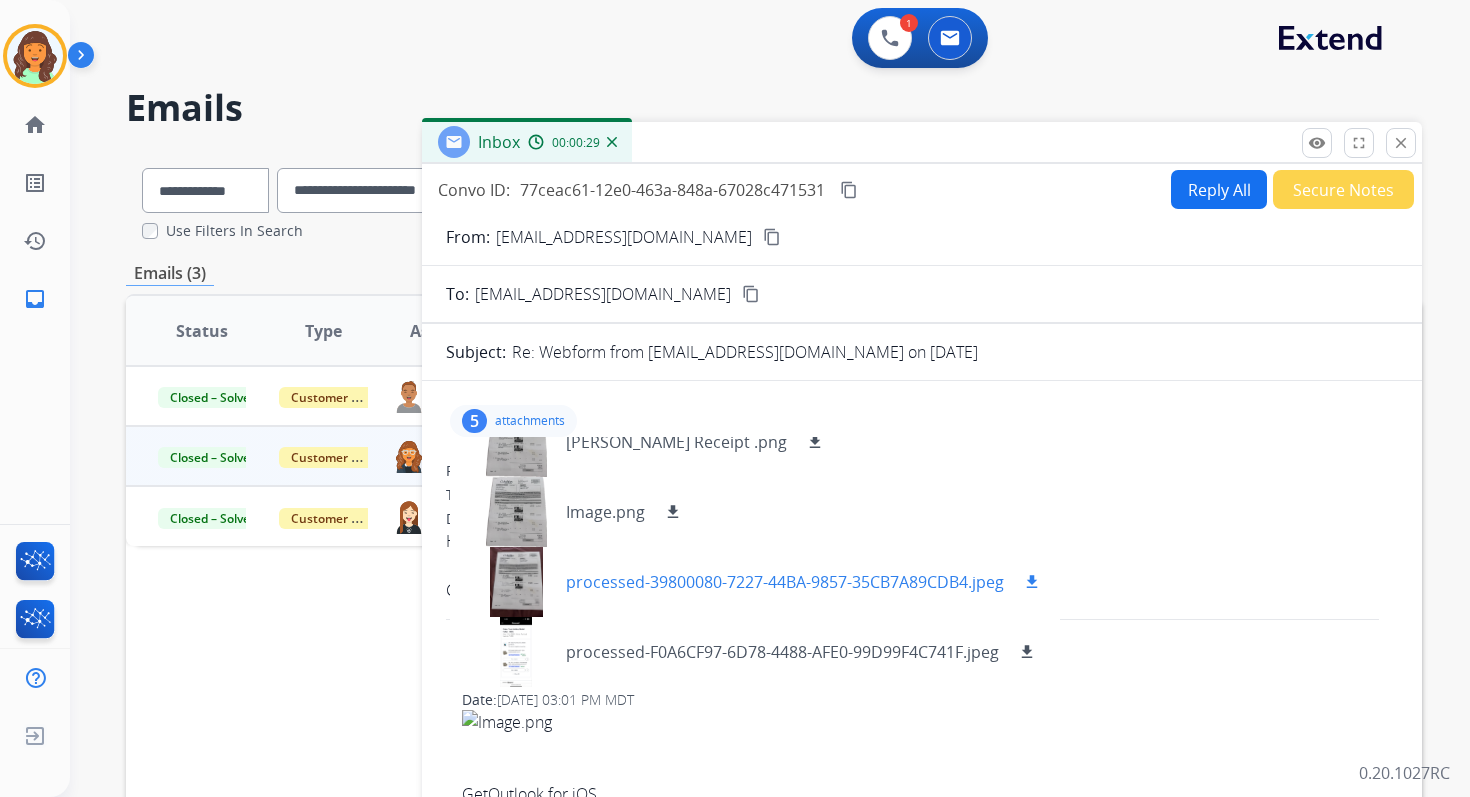 click at bounding box center (516, 582) 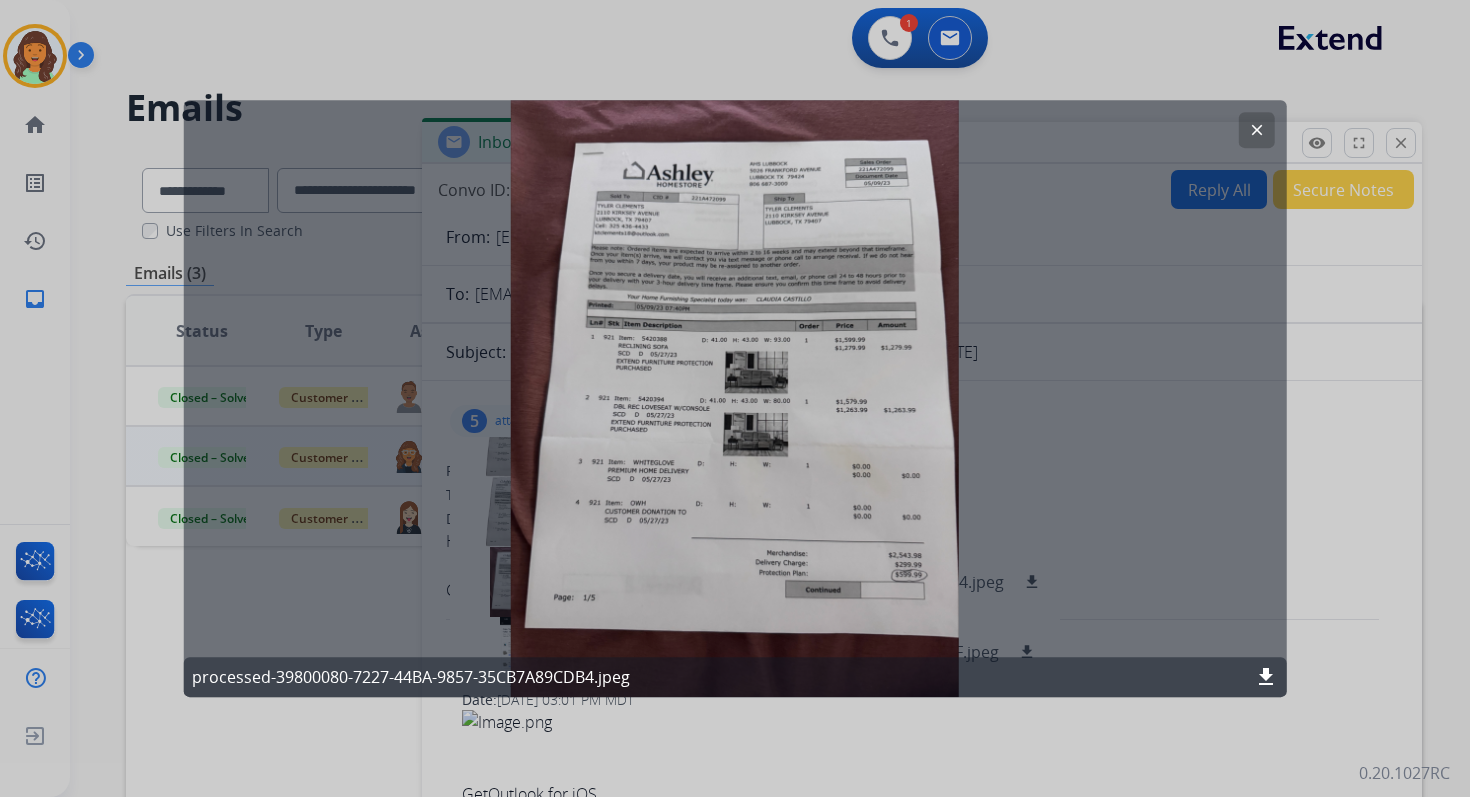 click on "clear" 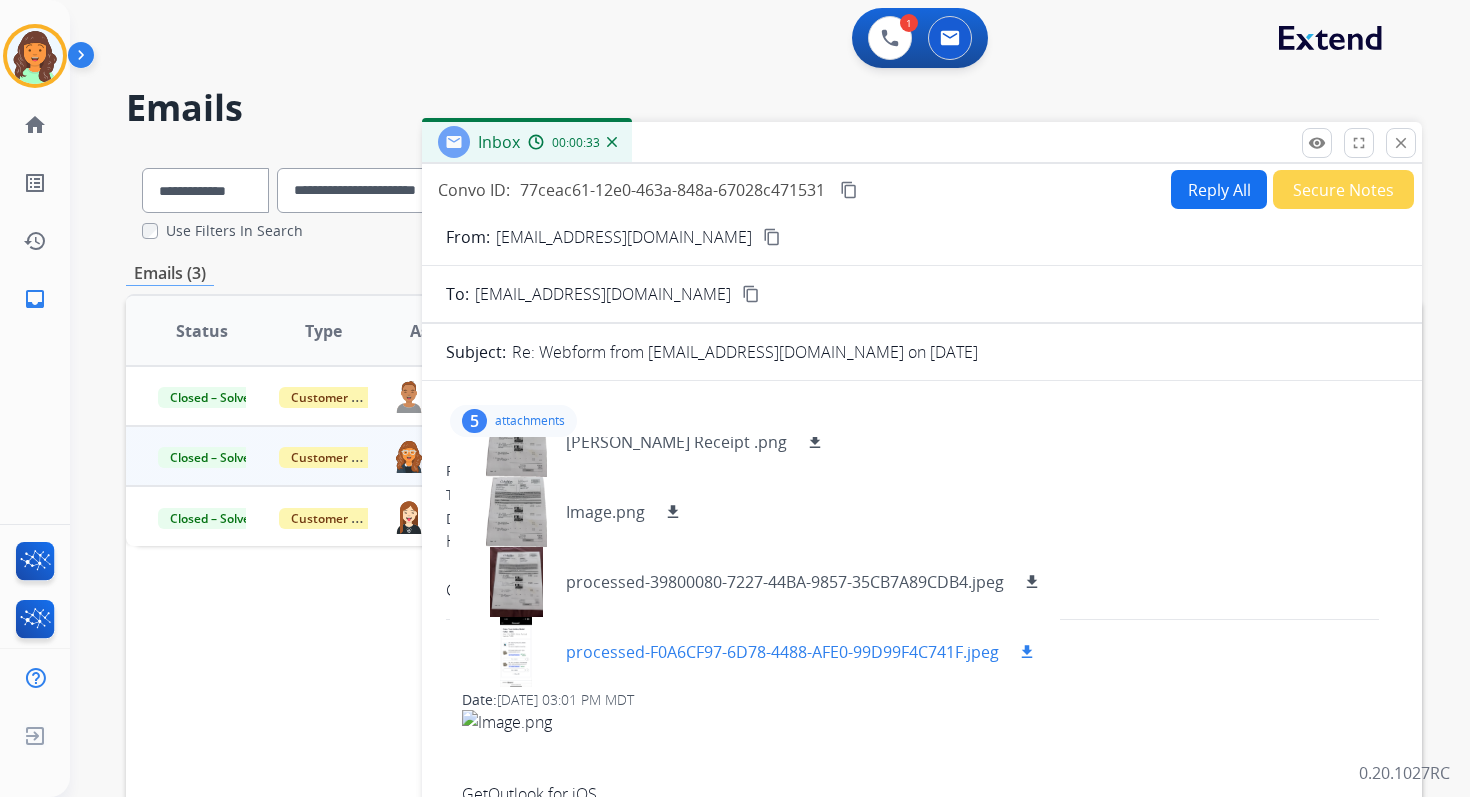 click at bounding box center [516, 652] 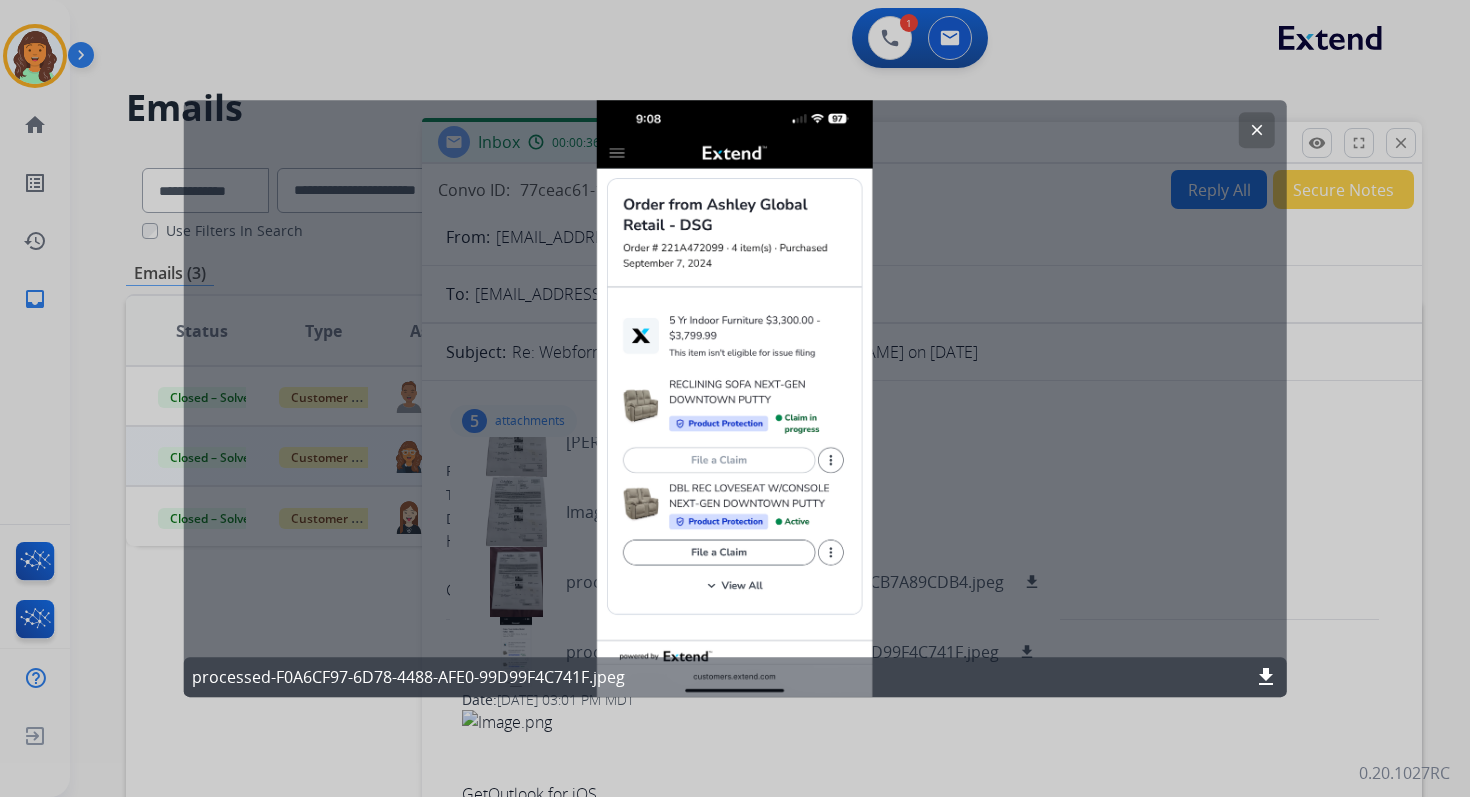 click on "clear" 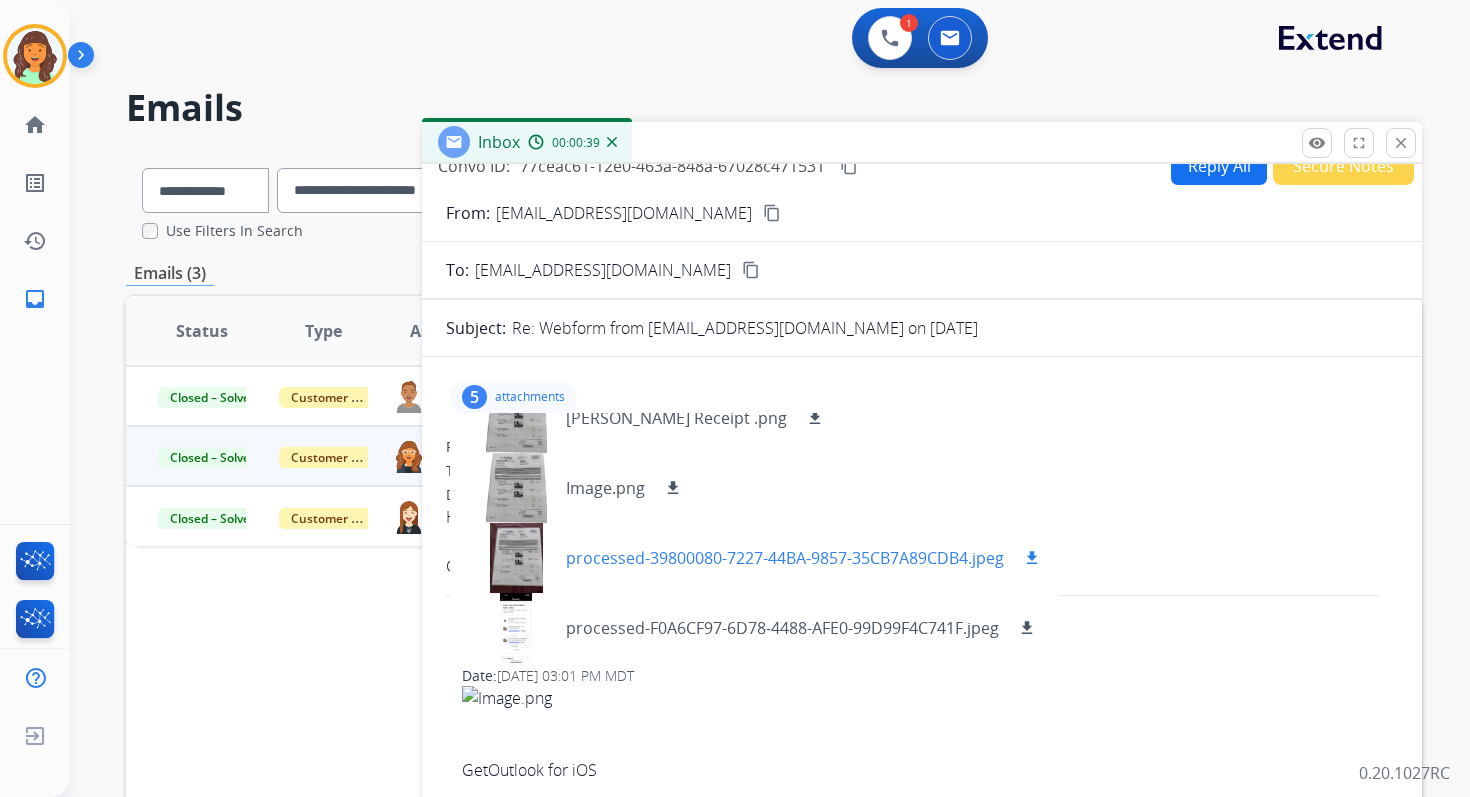 scroll, scrollTop: 0, scrollLeft: 0, axis: both 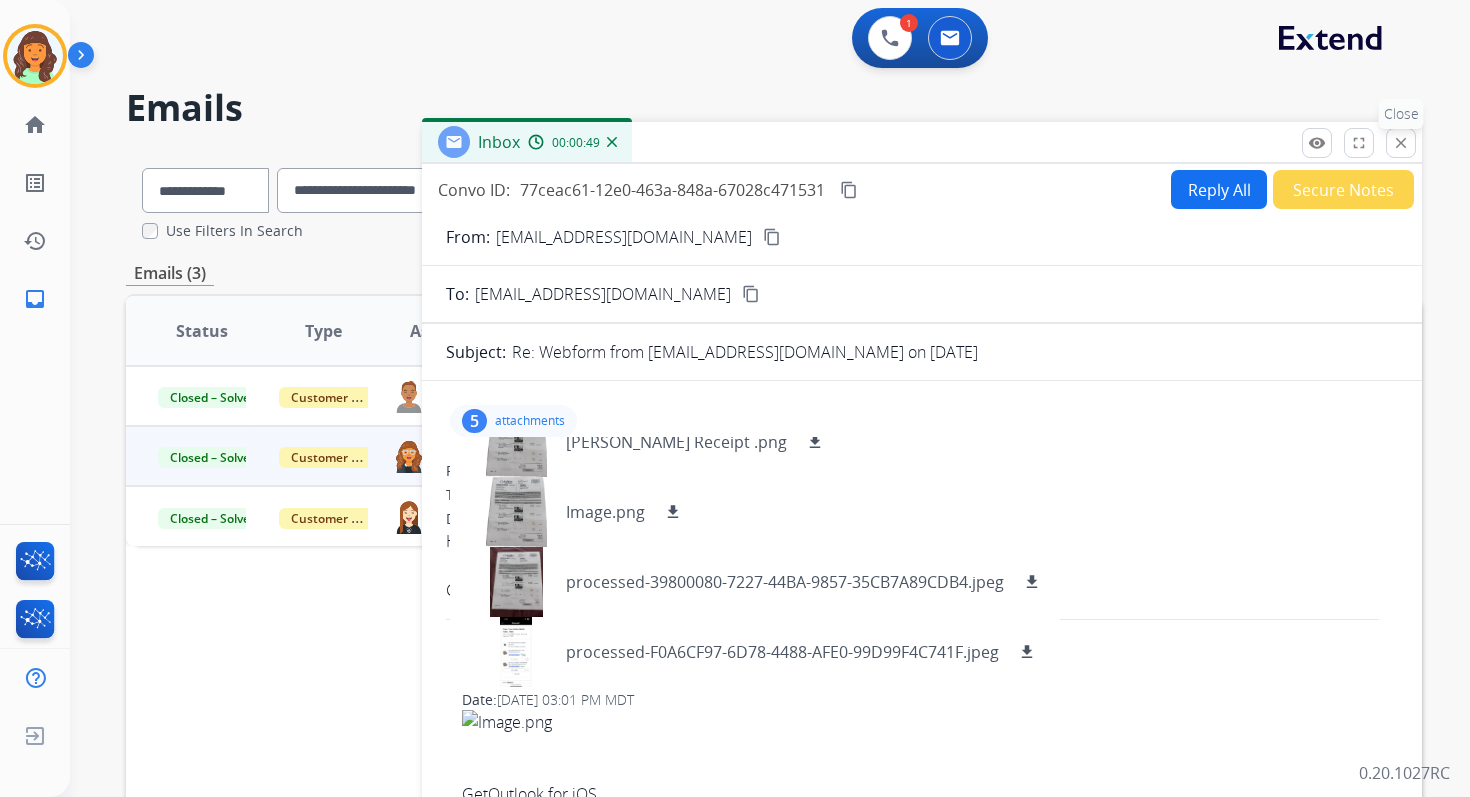 click on "close" at bounding box center (1401, 143) 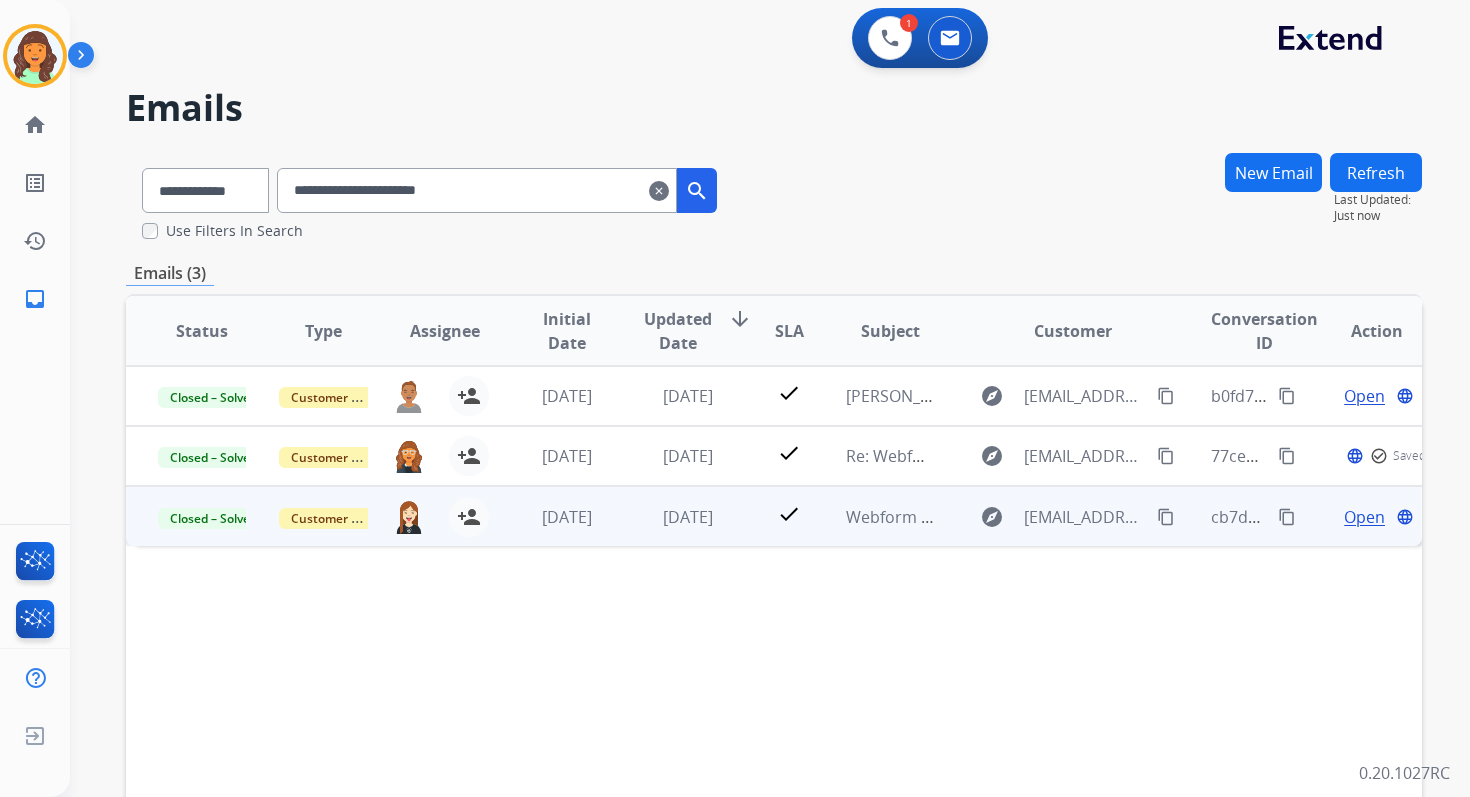 click on "Open" at bounding box center [1364, 517] 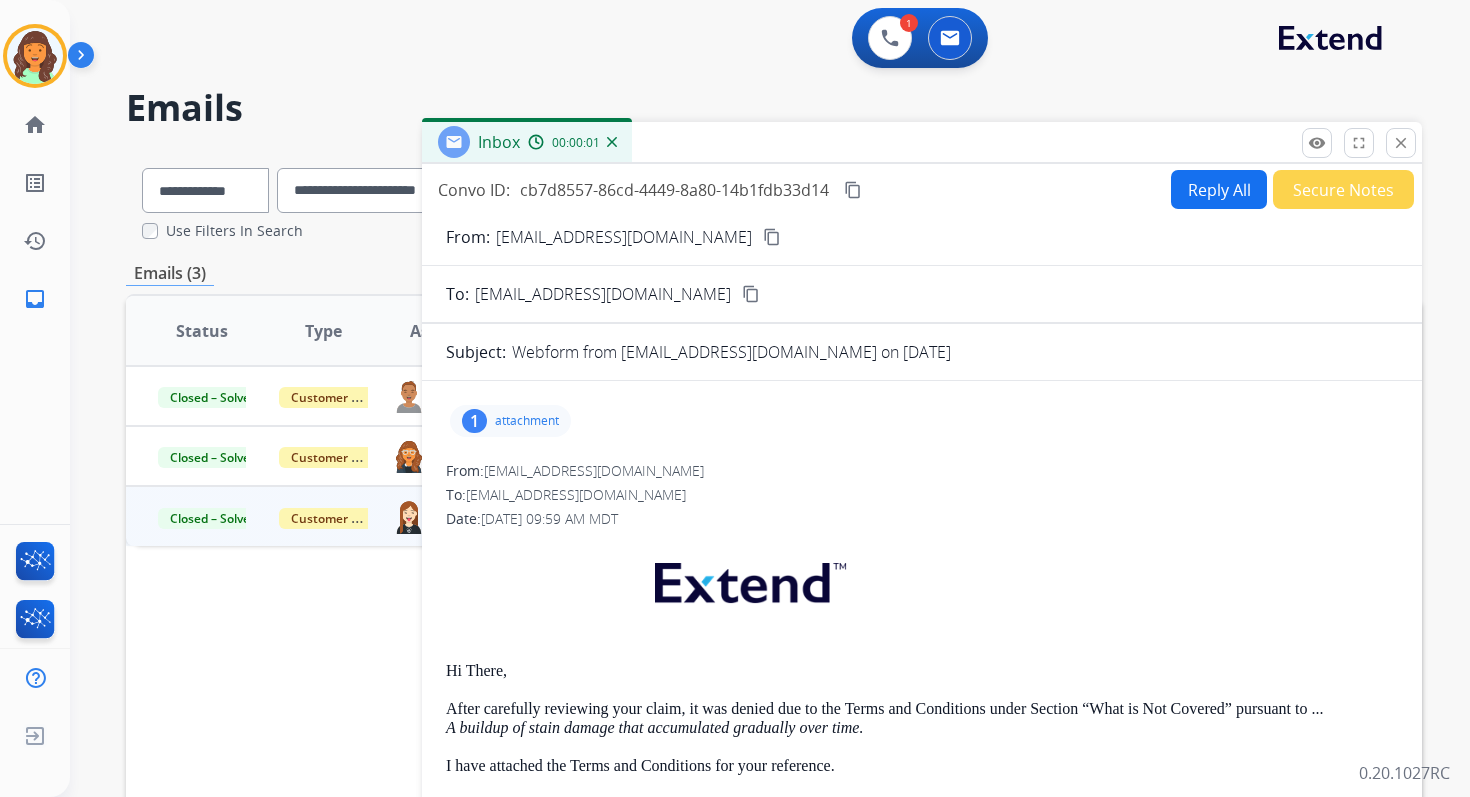 click on "1" at bounding box center [474, 421] 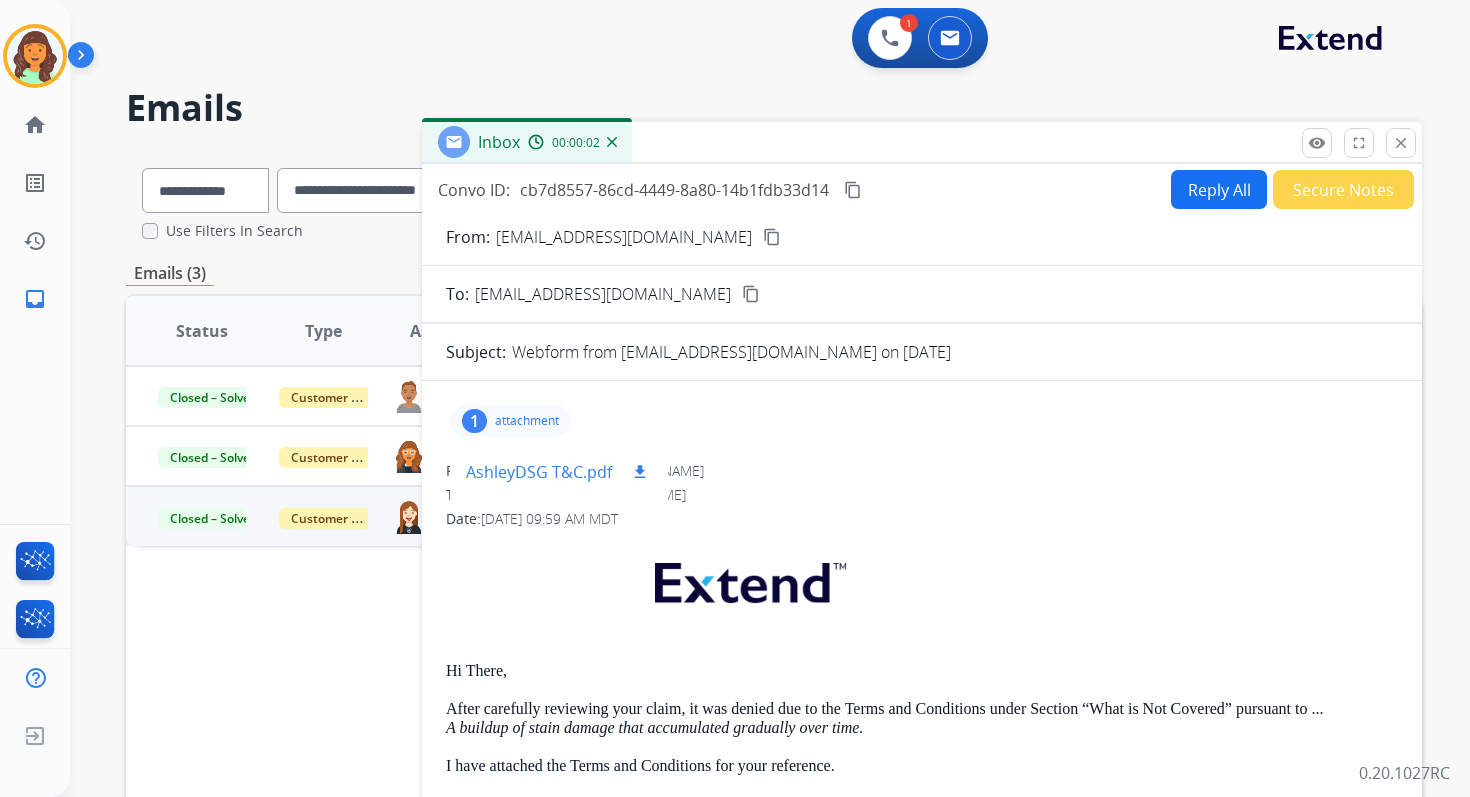 click on "AshleyDSG T&C.pdf" at bounding box center (539, 472) 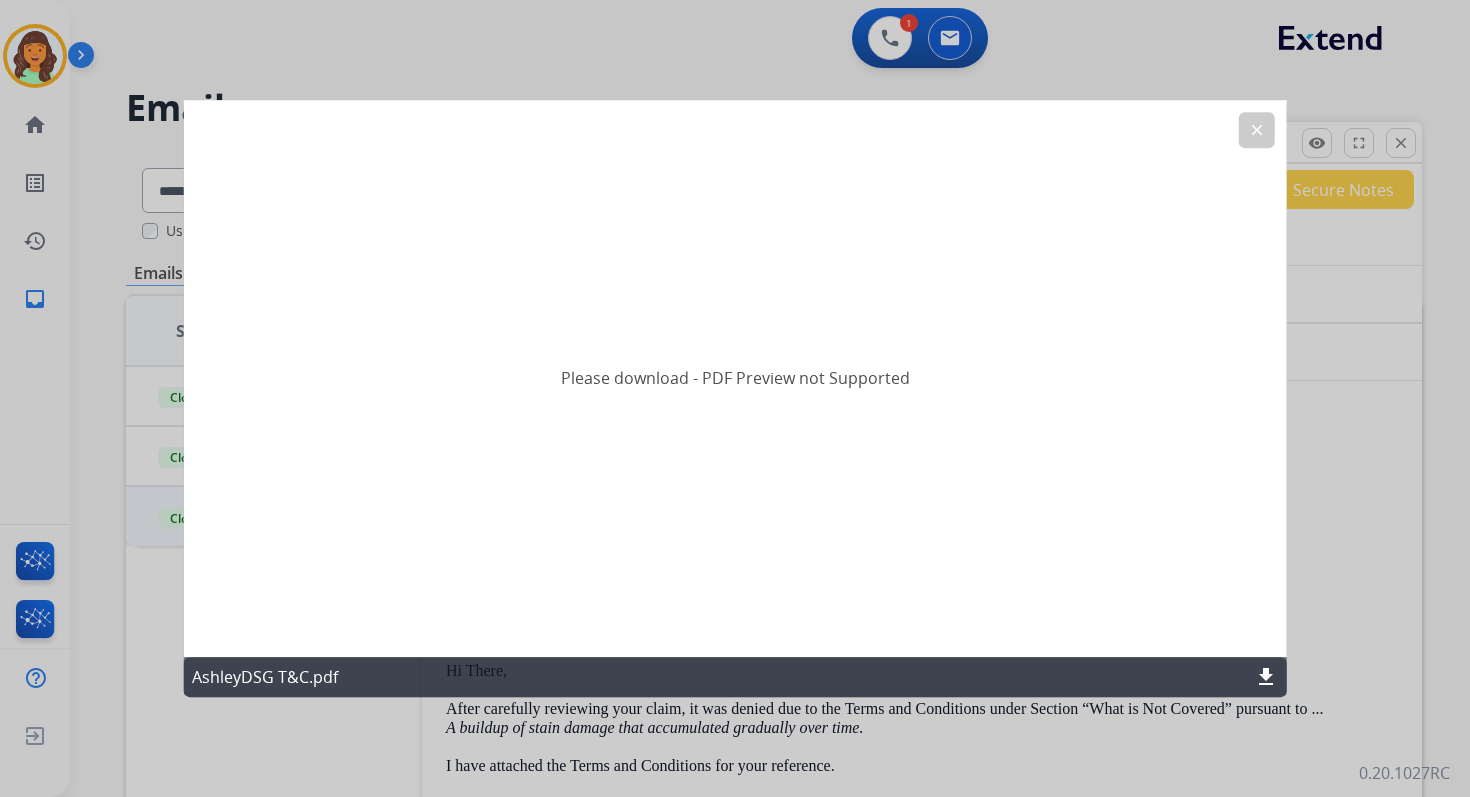 click on "clear" 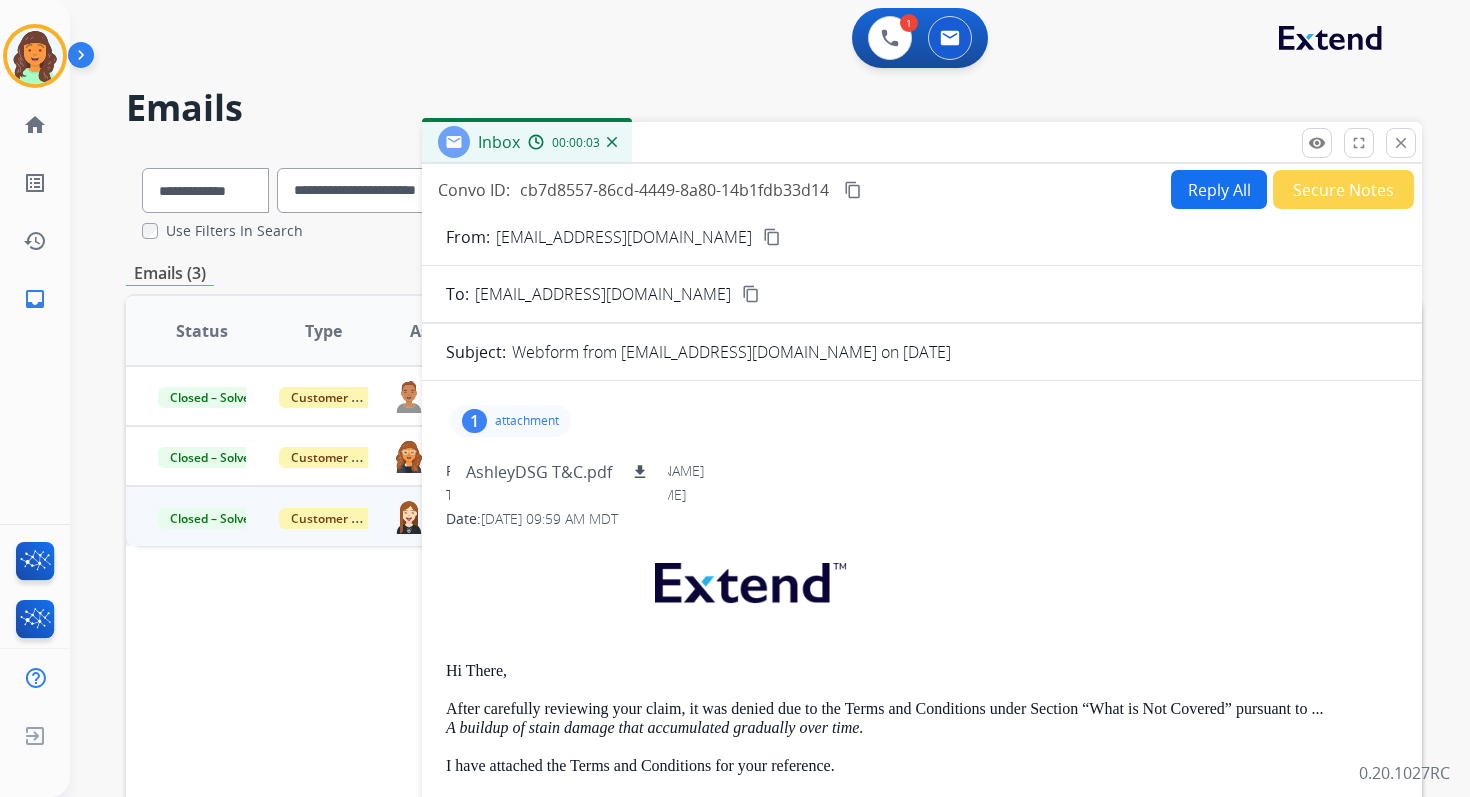 click on "close" at bounding box center (1401, 143) 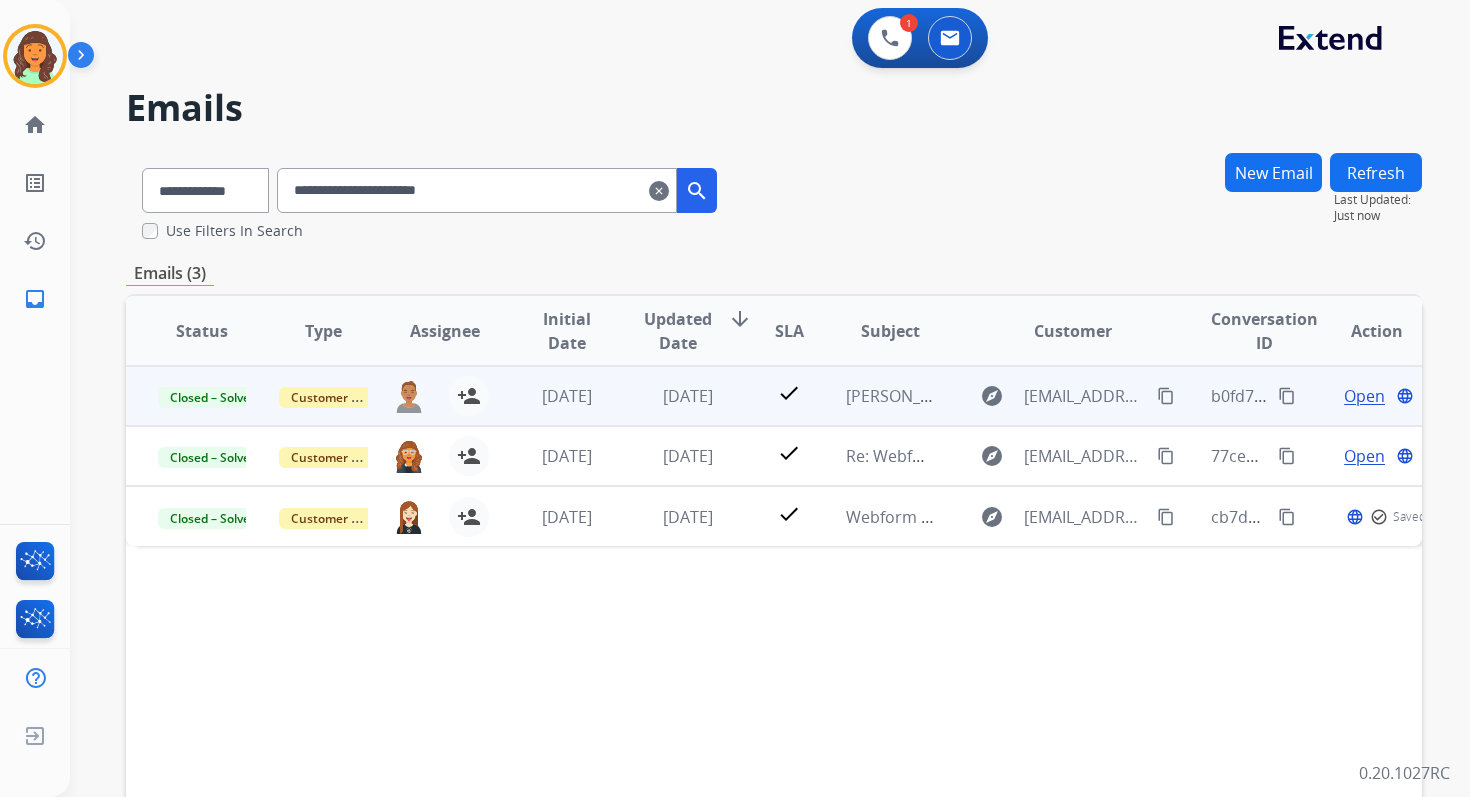 click on "[DATE]" at bounding box center (688, 396) 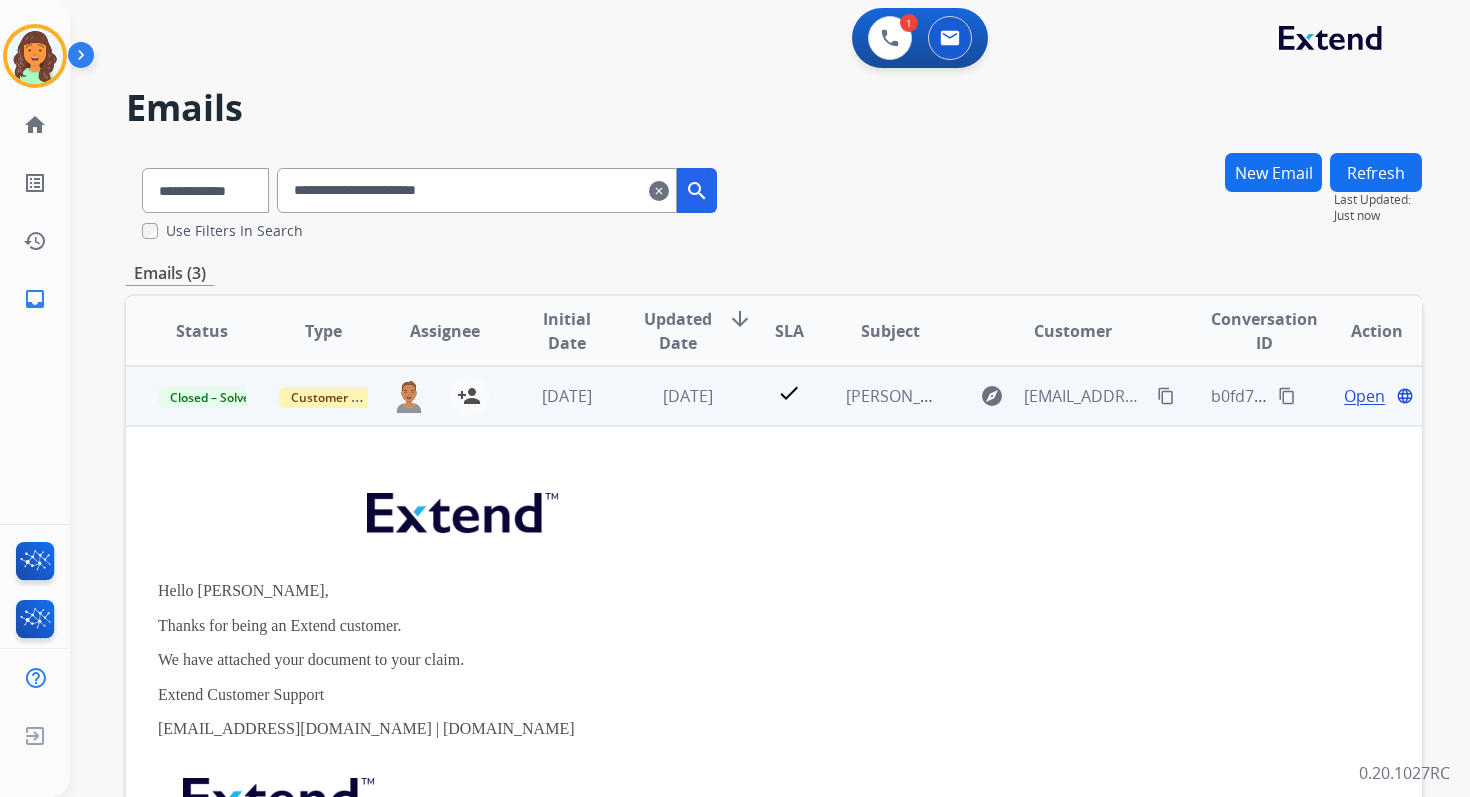 click on "Open" at bounding box center [1364, 396] 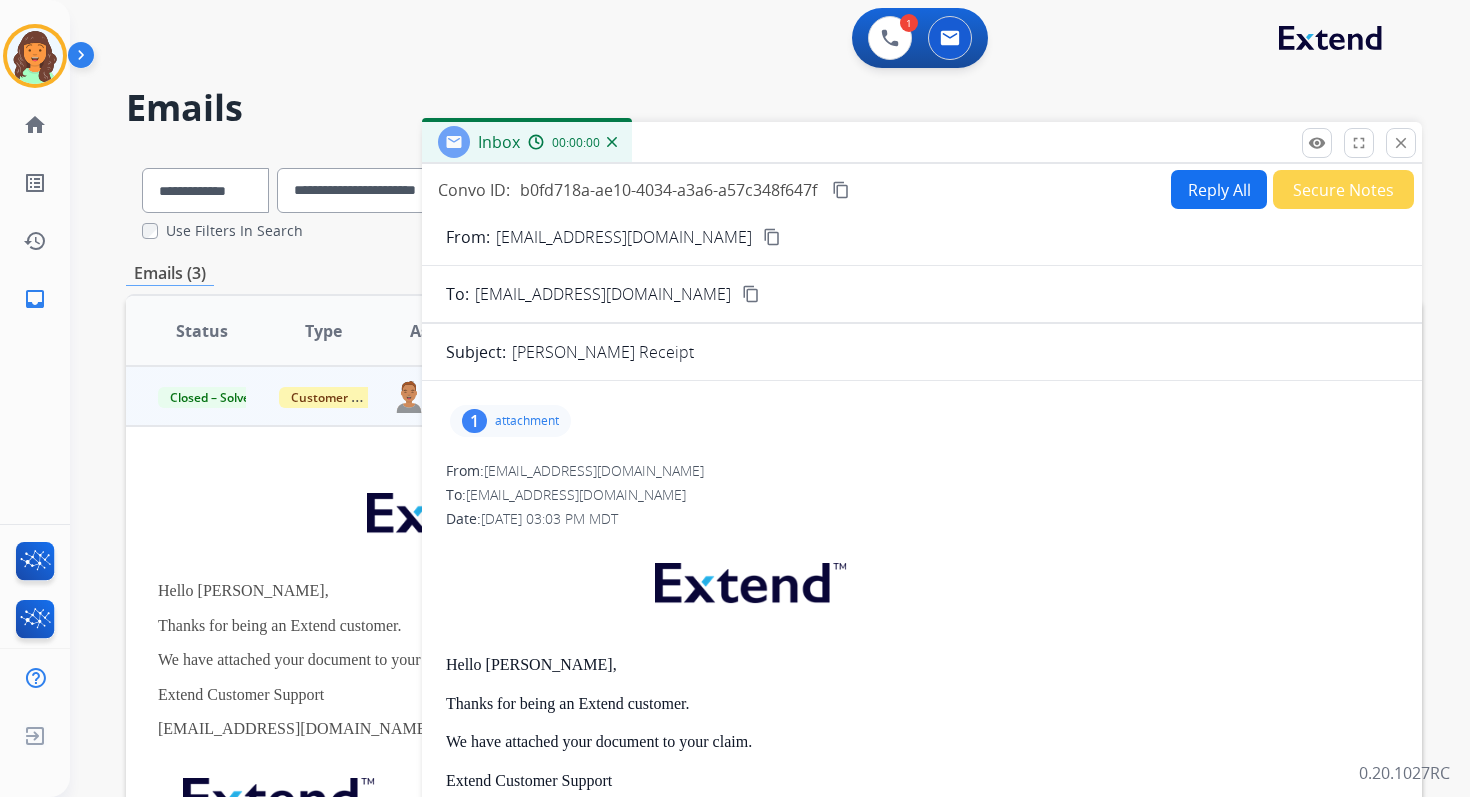 click on "attachment" at bounding box center (527, 421) 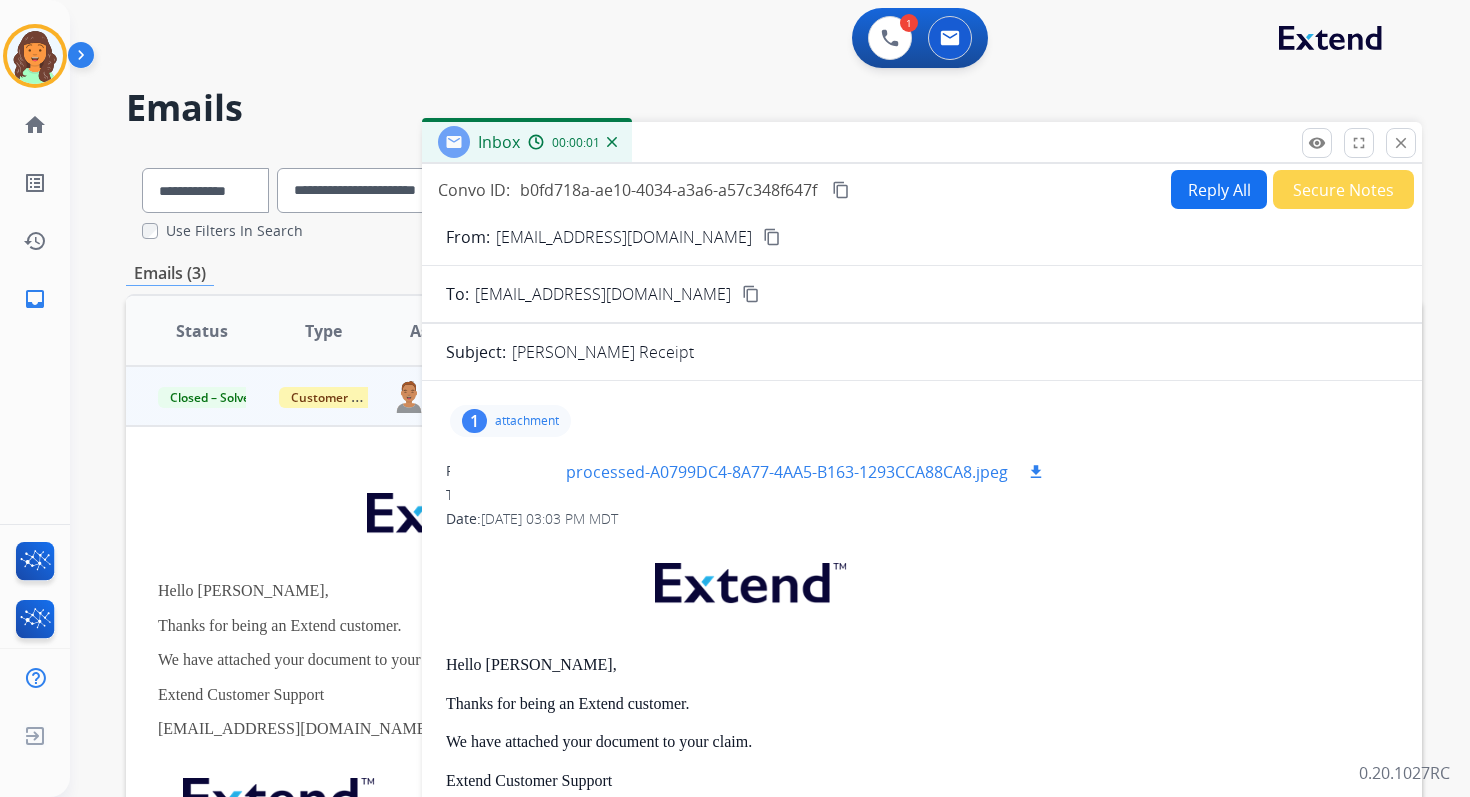 click at bounding box center (516, 472) 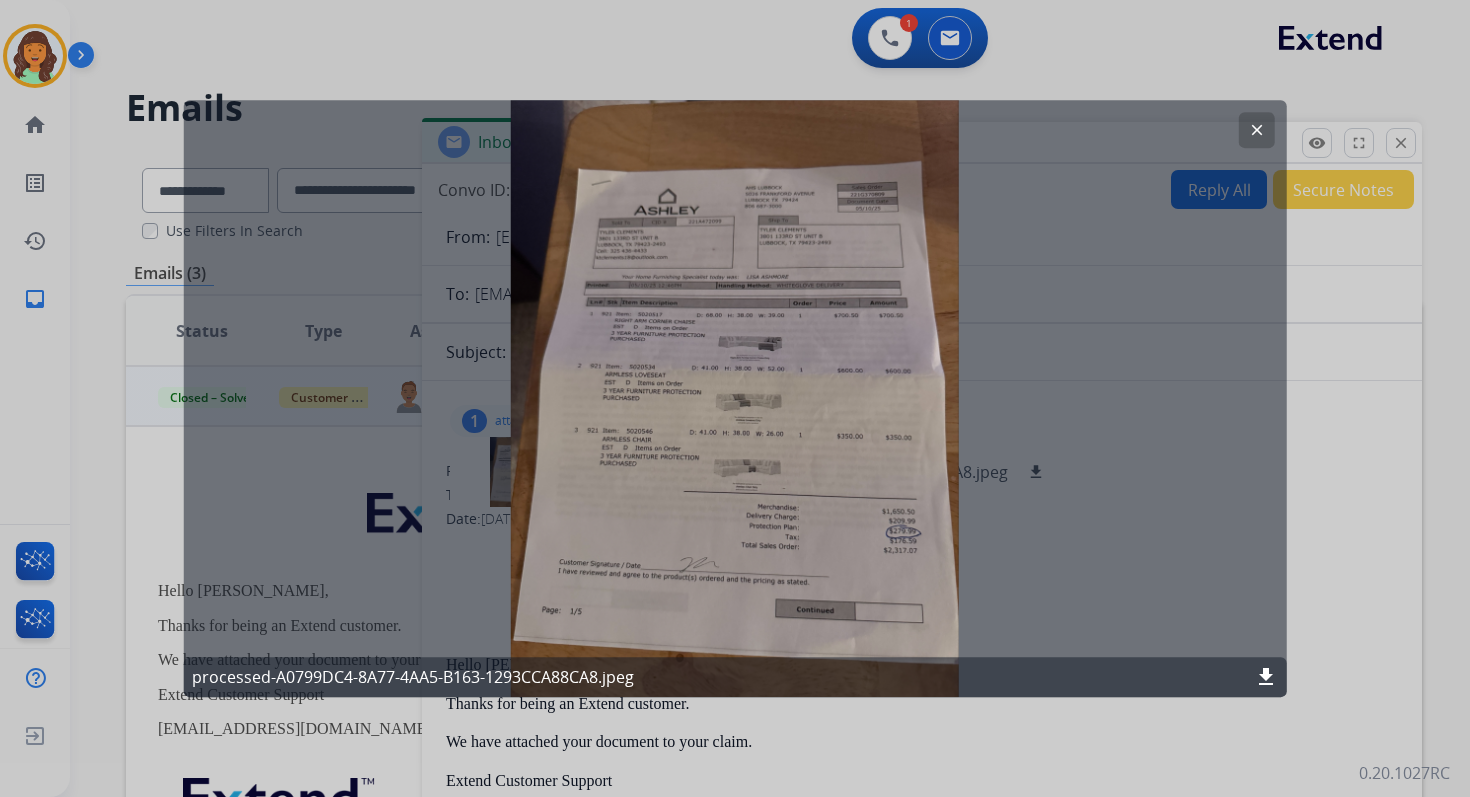 click on "clear" 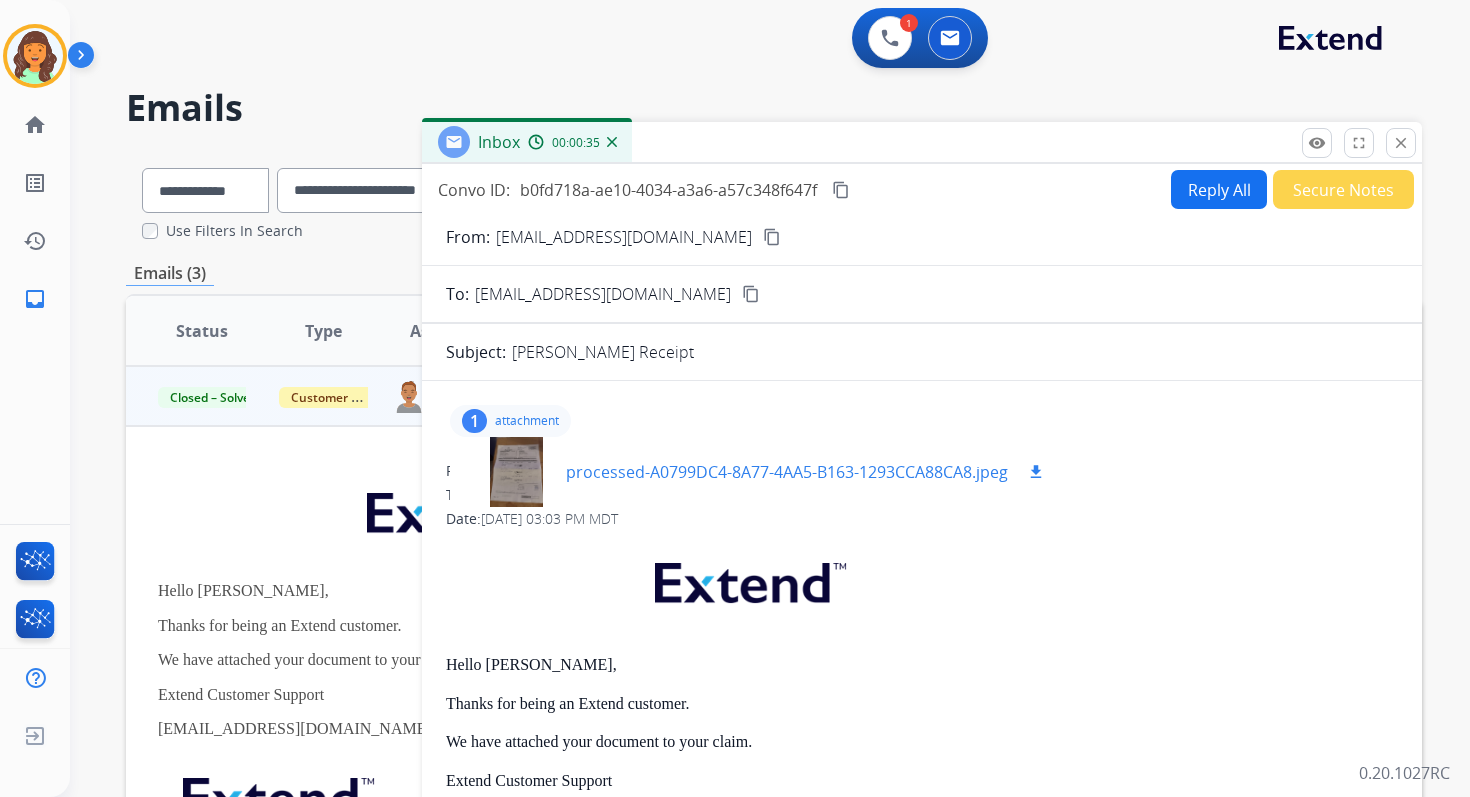 scroll, scrollTop: 368, scrollLeft: 0, axis: vertical 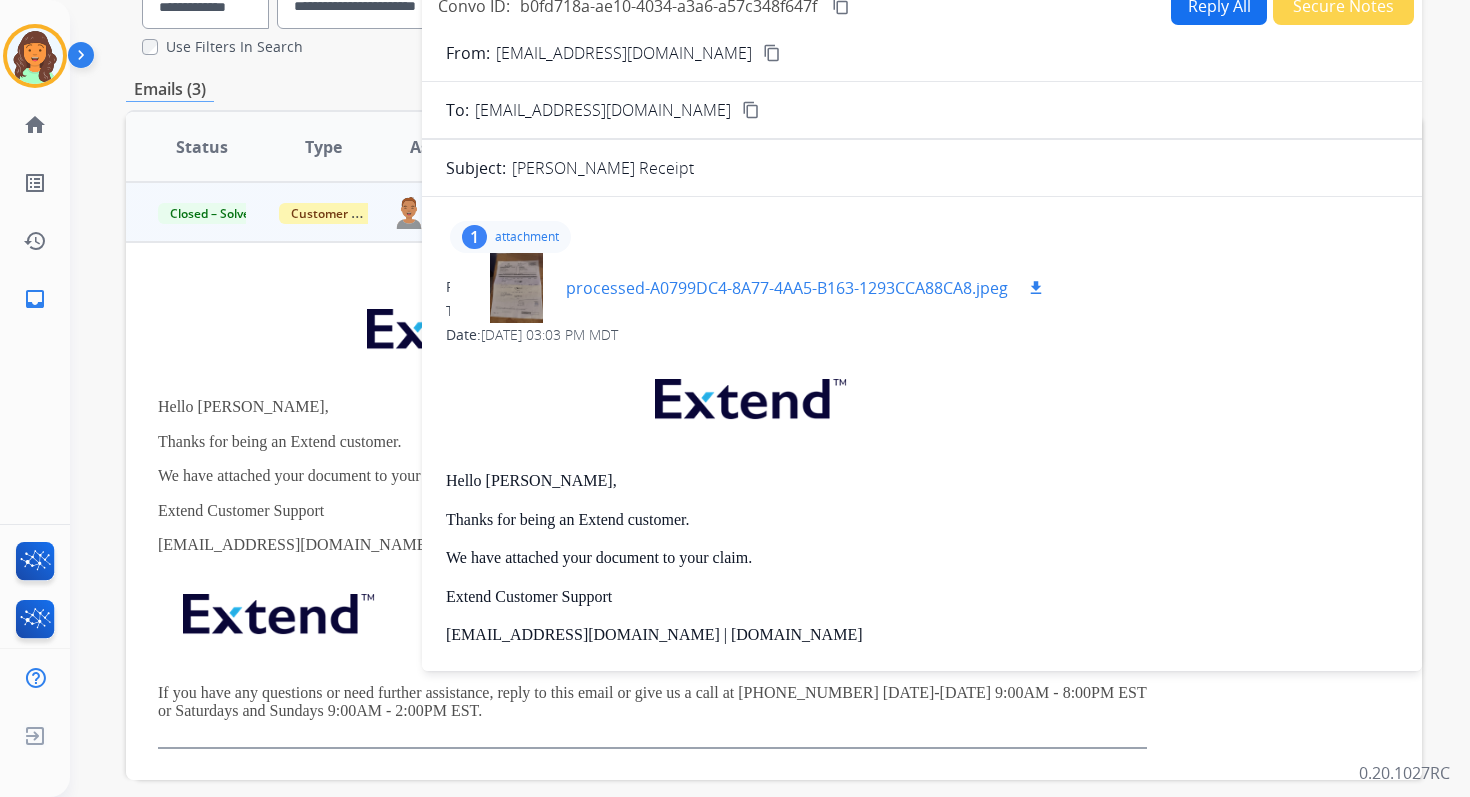 click at bounding box center (516, 288) 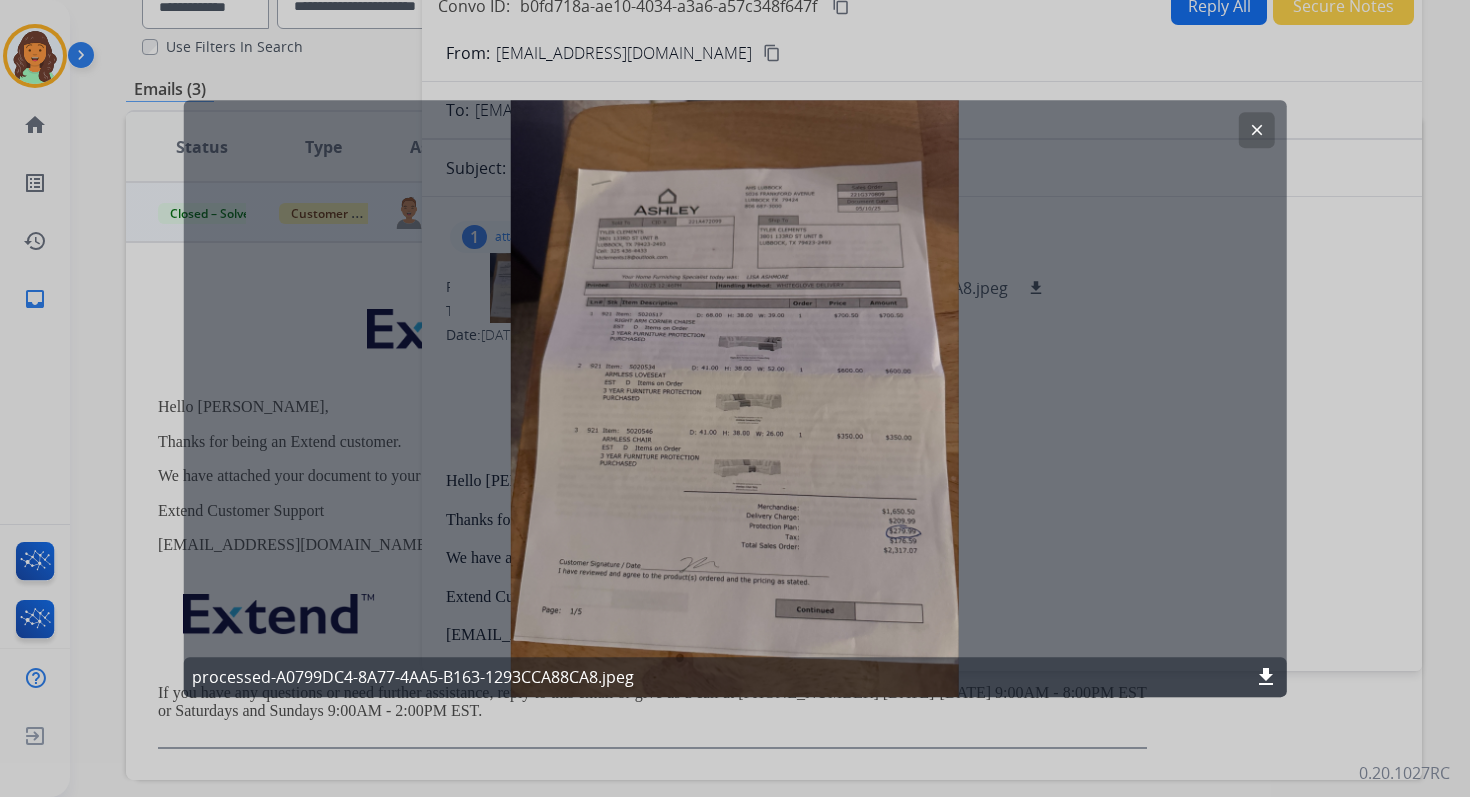 click on "clear" 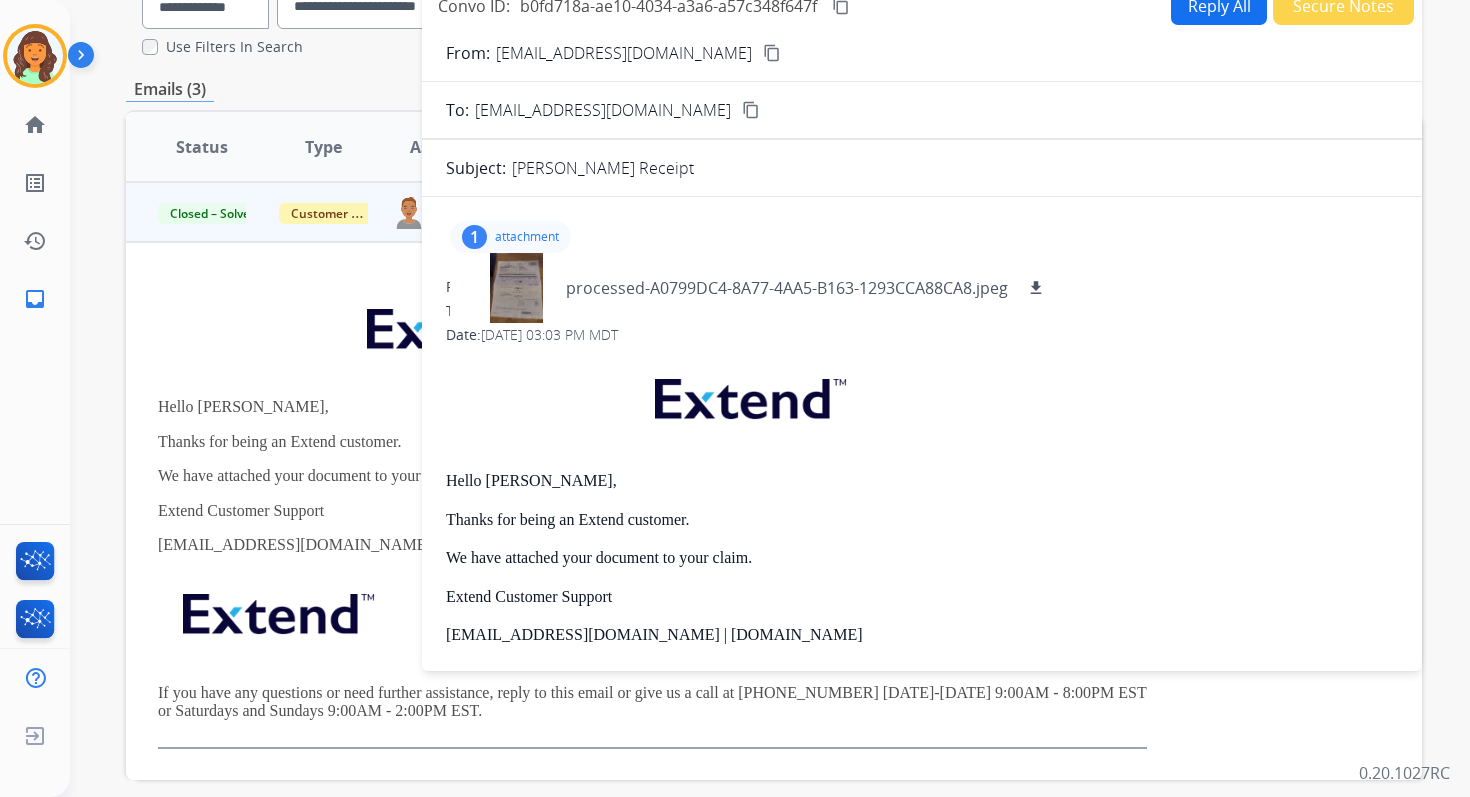 scroll, scrollTop: 0, scrollLeft: 0, axis: both 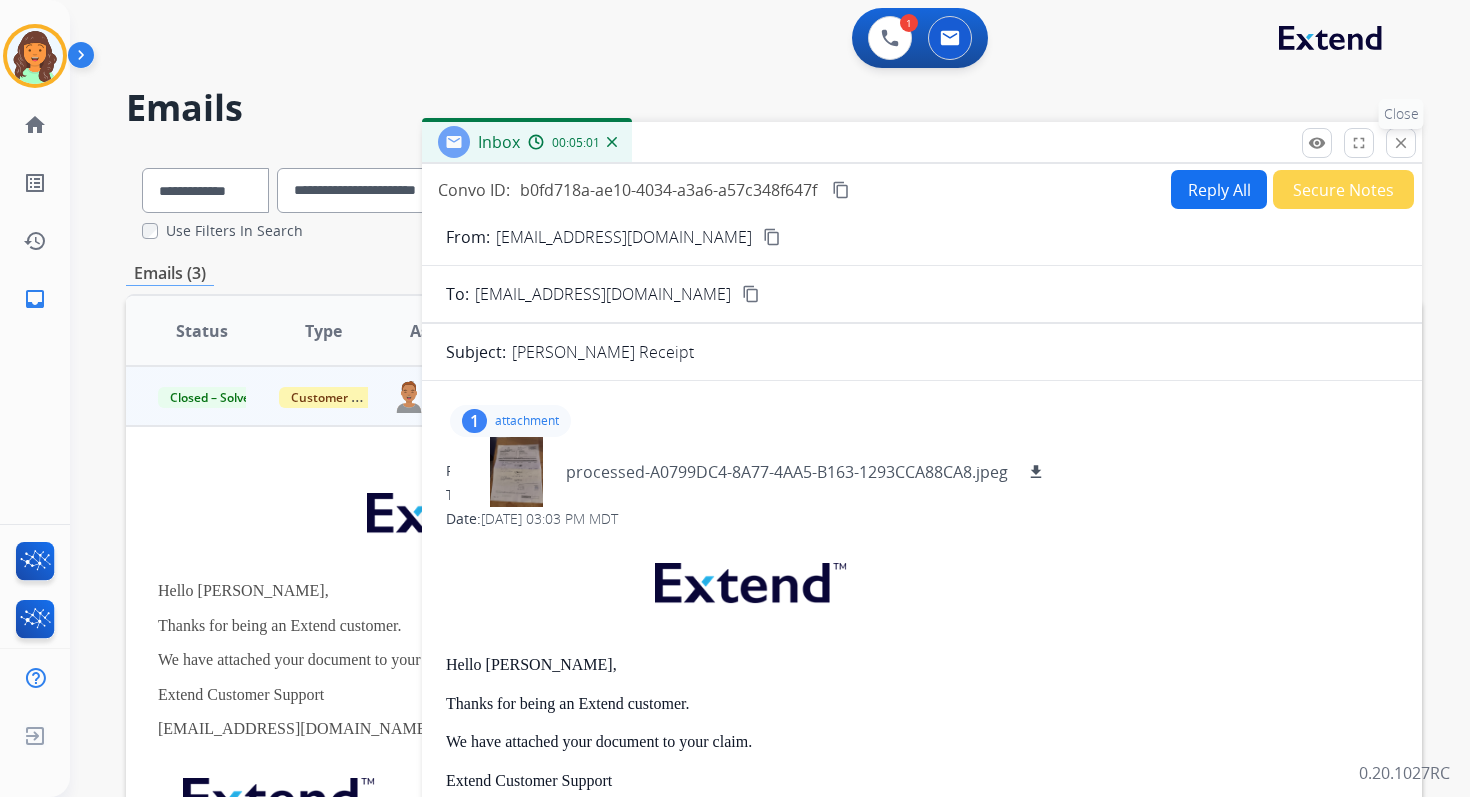 click on "close" at bounding box center [1401, 143] 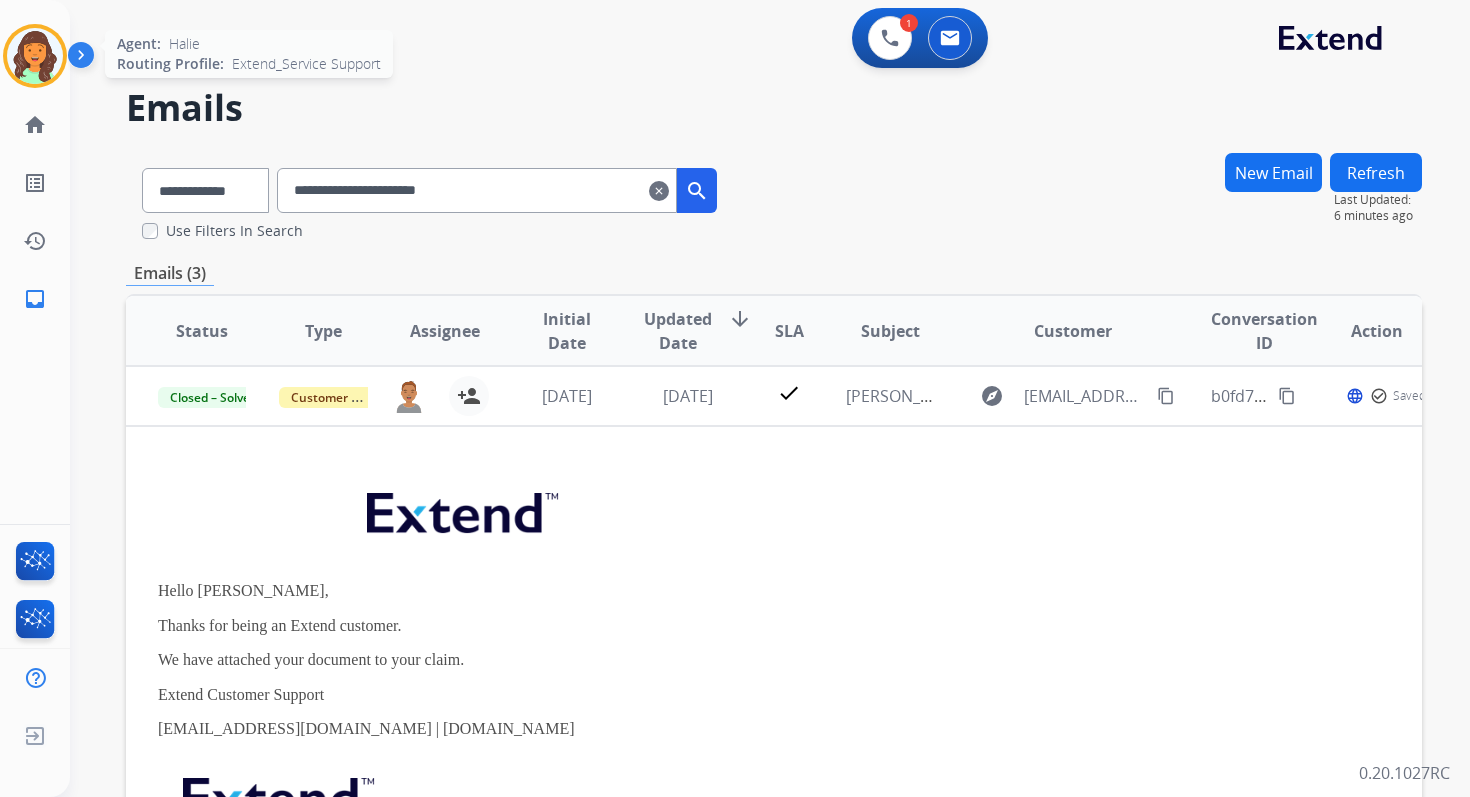click at bounding box center [35, 56] 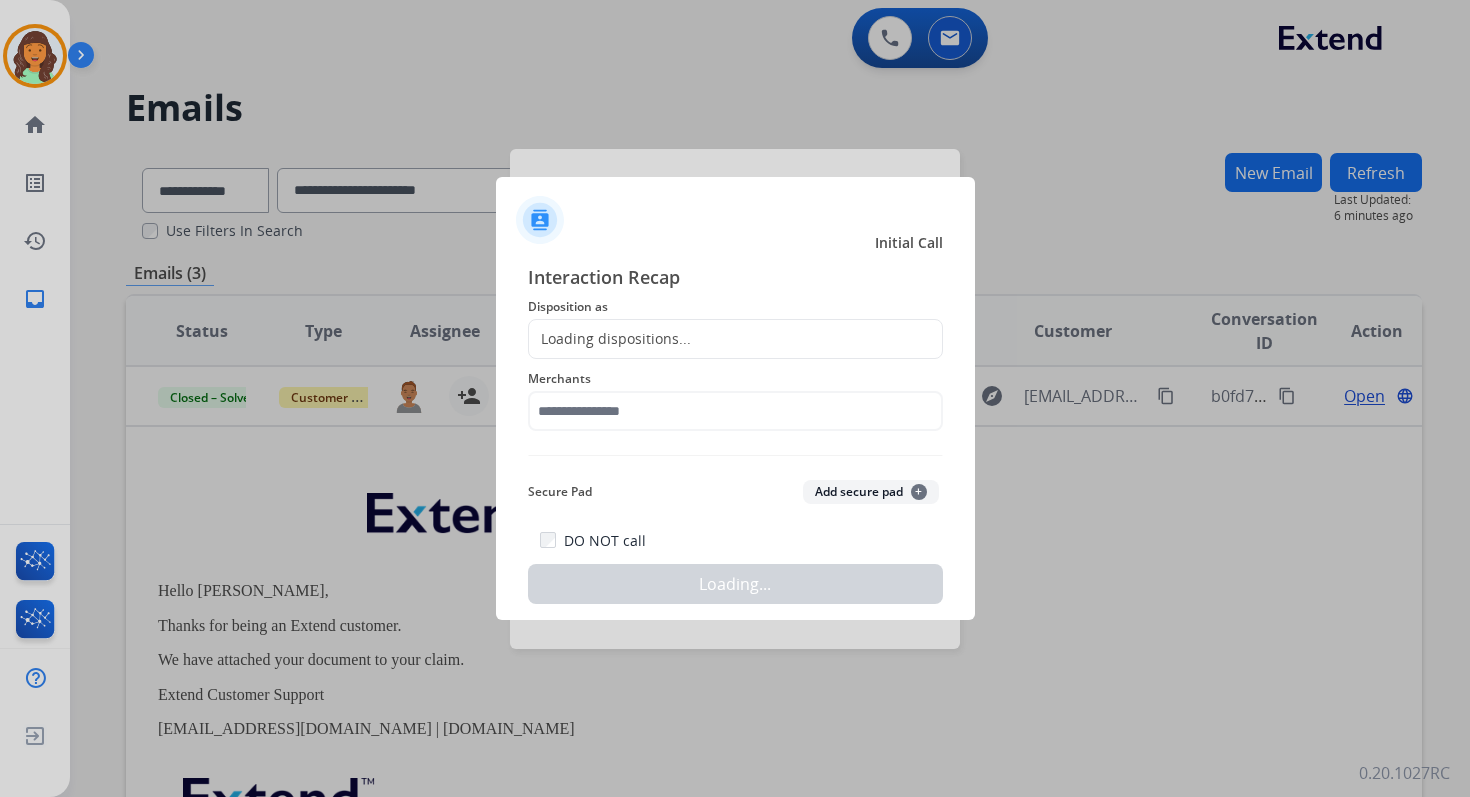 click at bounding box center [735, 398] 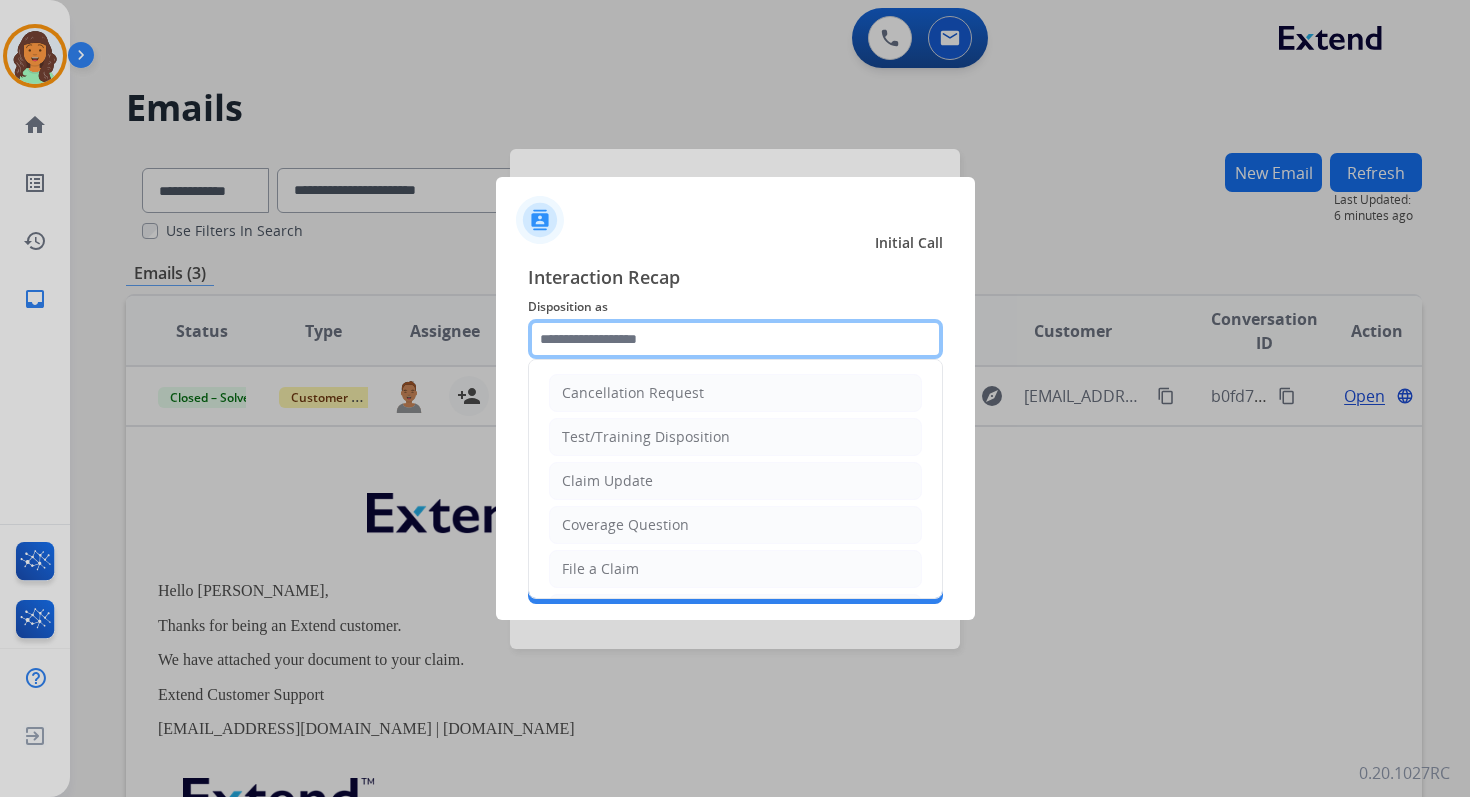 click 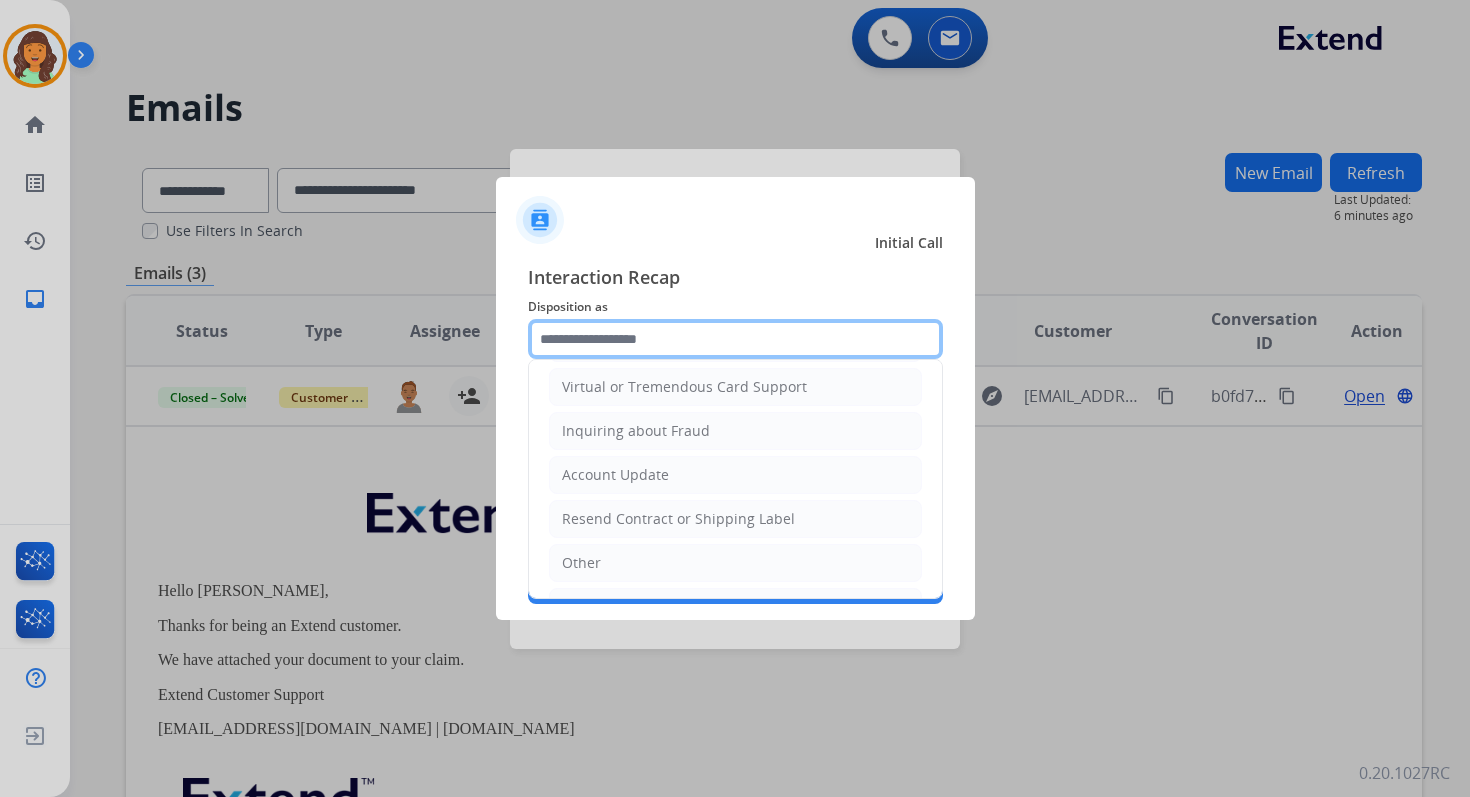 scroll, scrollTop: 275, scrollLeft: 0, axis: vertical 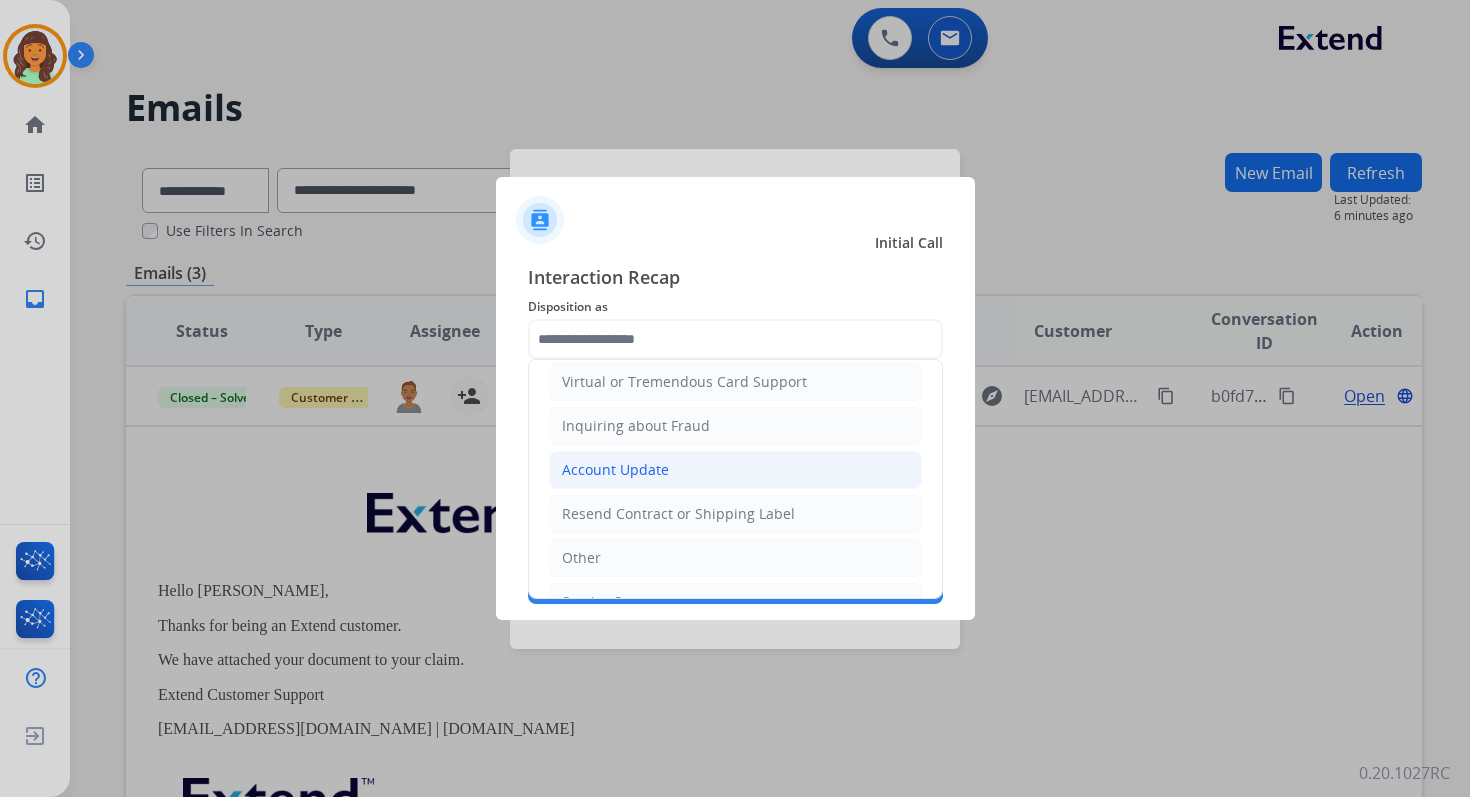click on "Account Update" 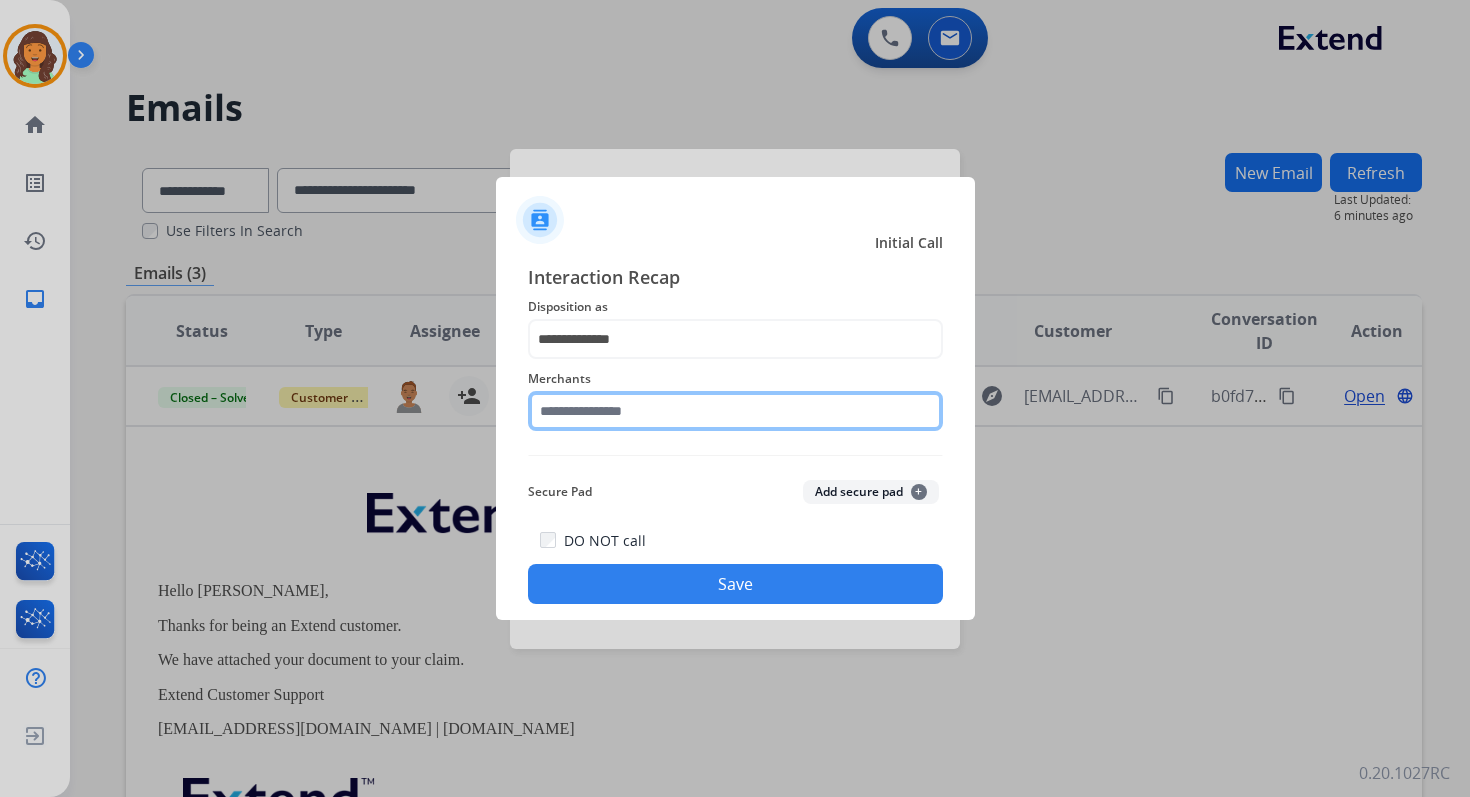 click 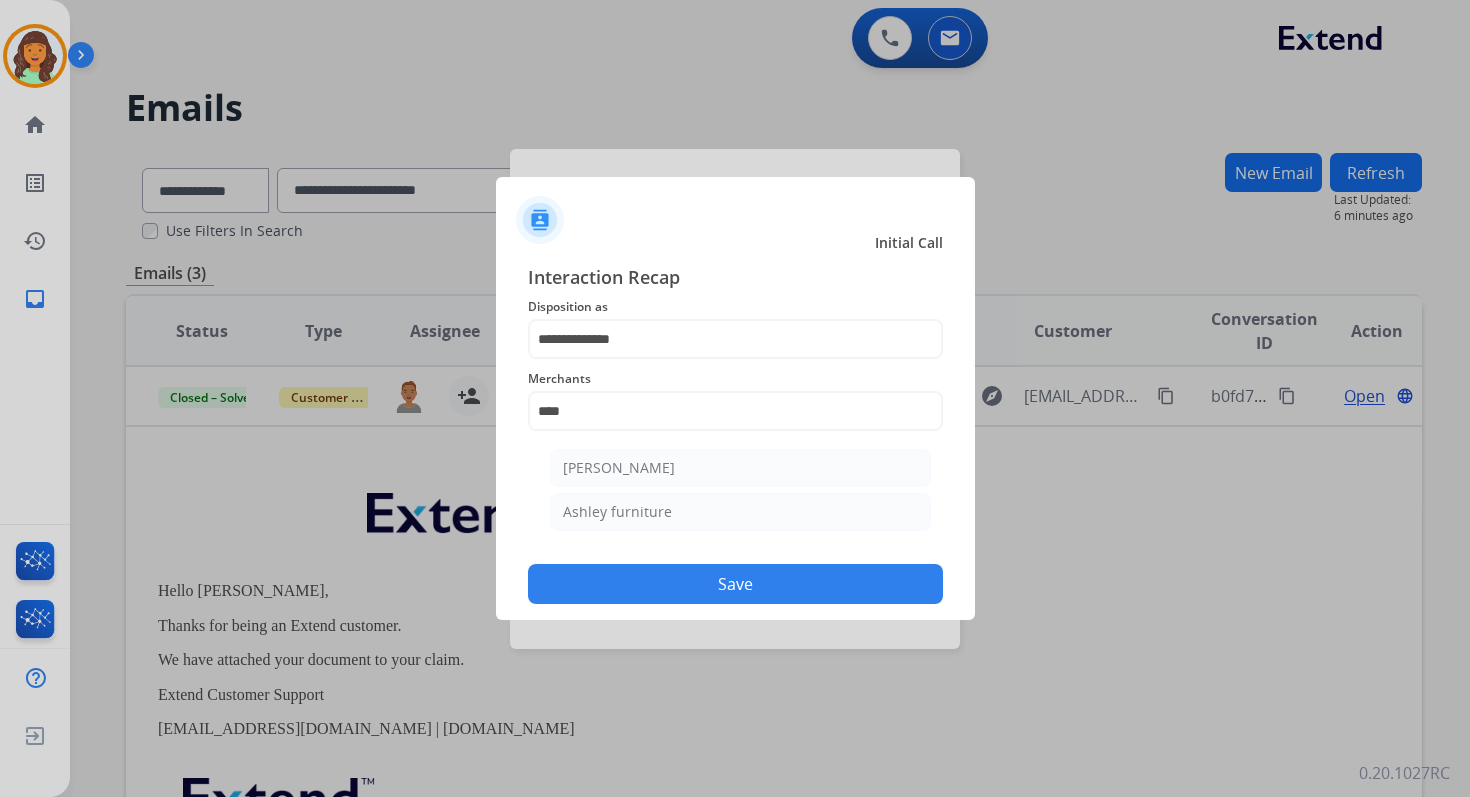 click on "Ashley furniture" 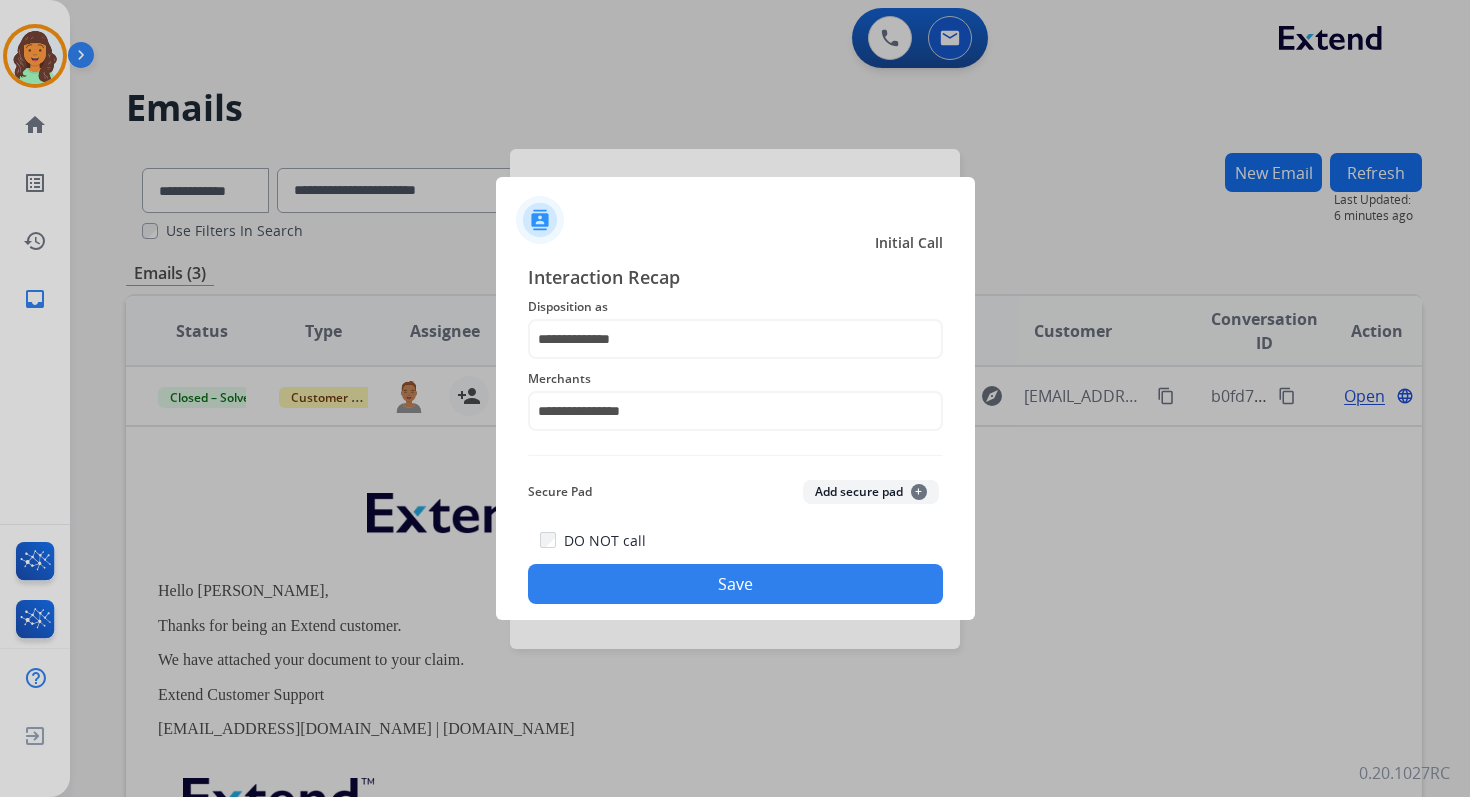 click on "Save" 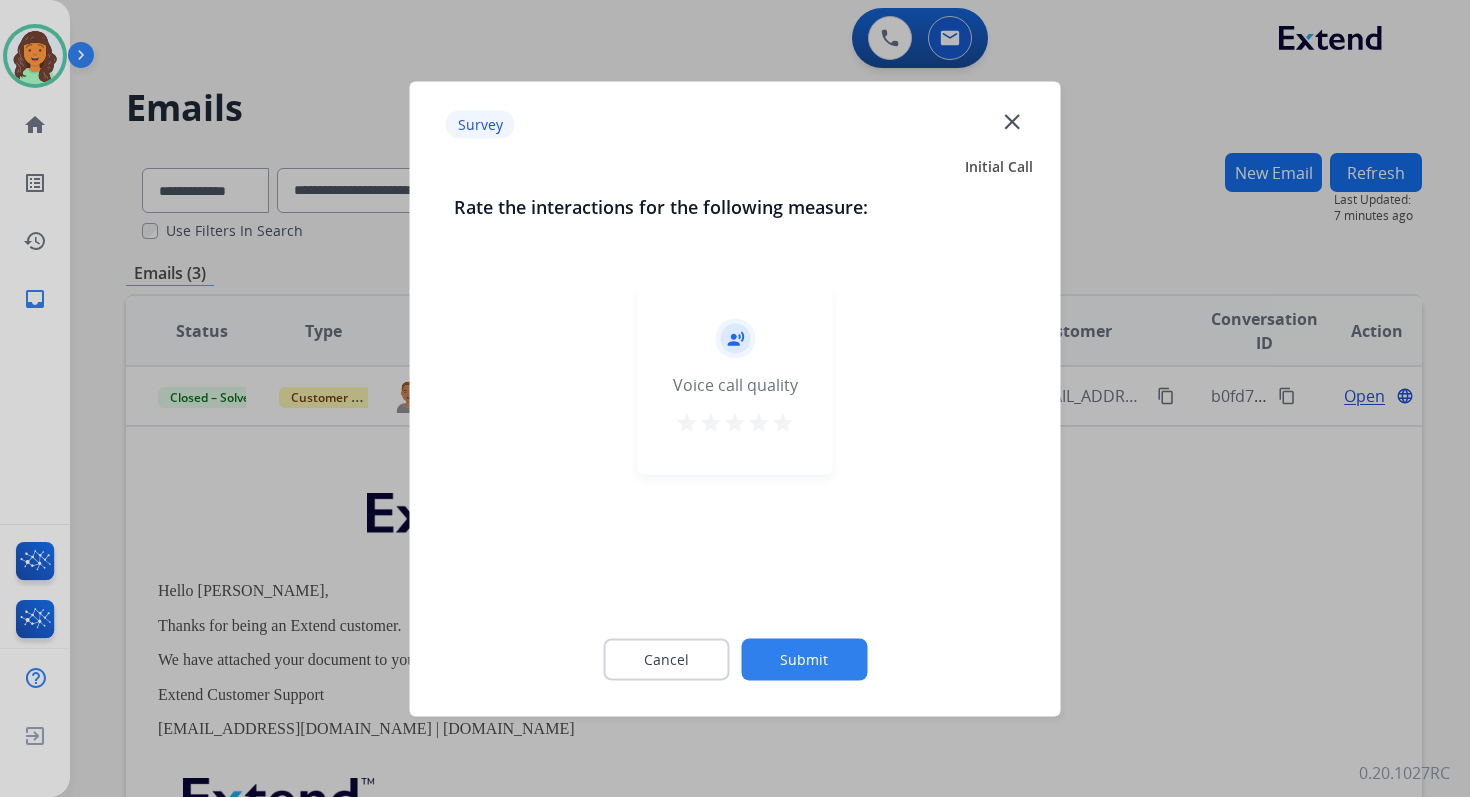 click on "Submit" 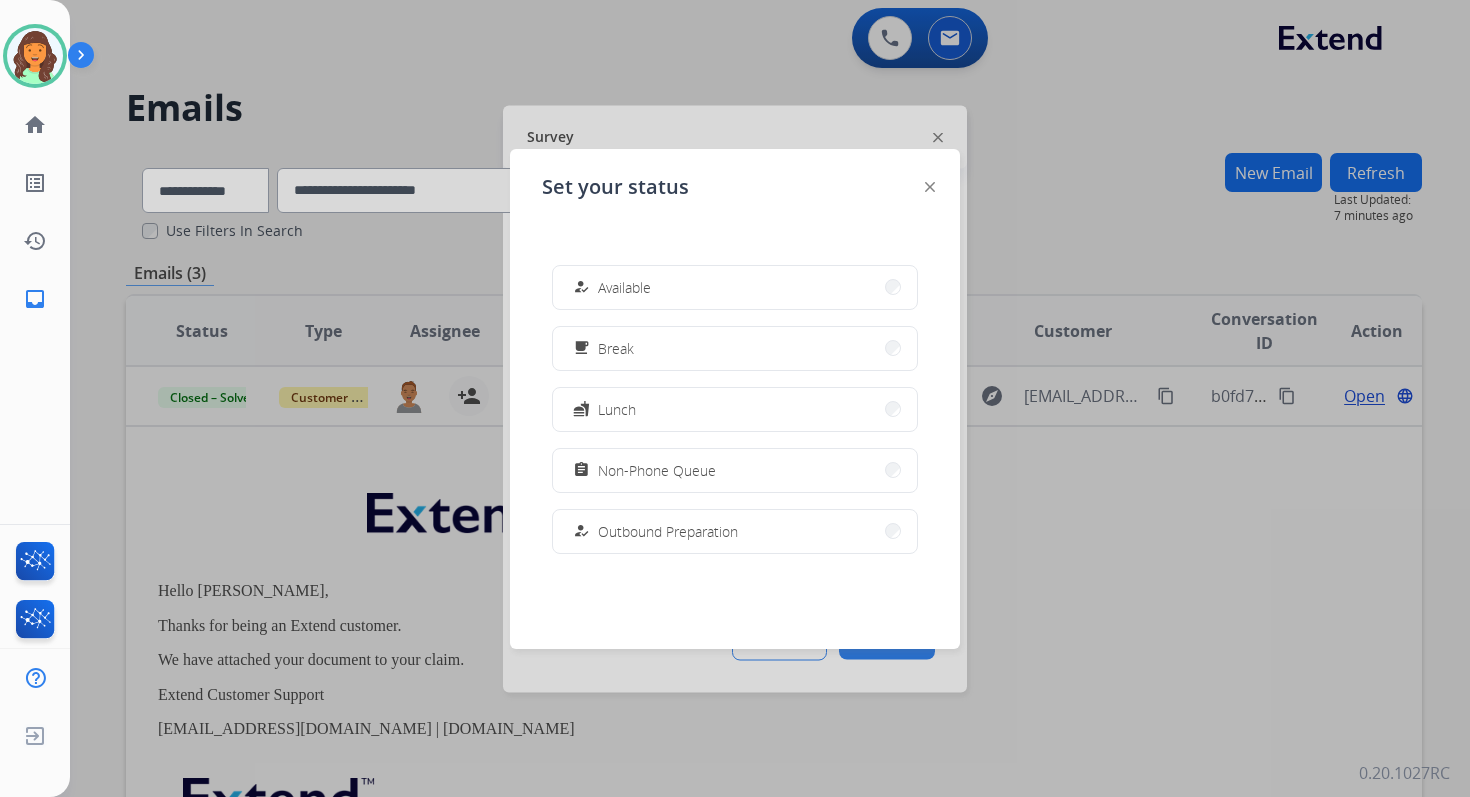 click at bounding box center (735, 398) 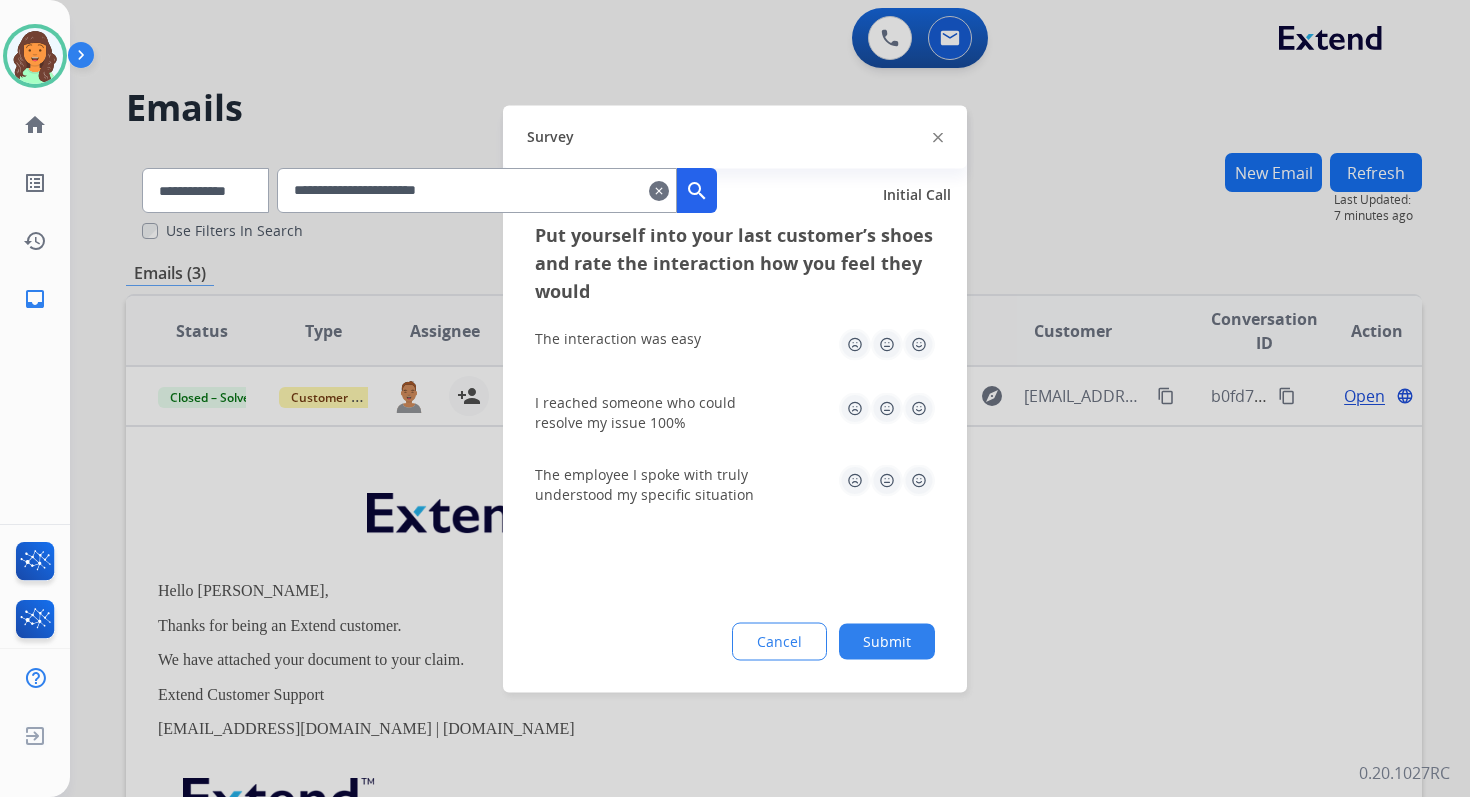 click 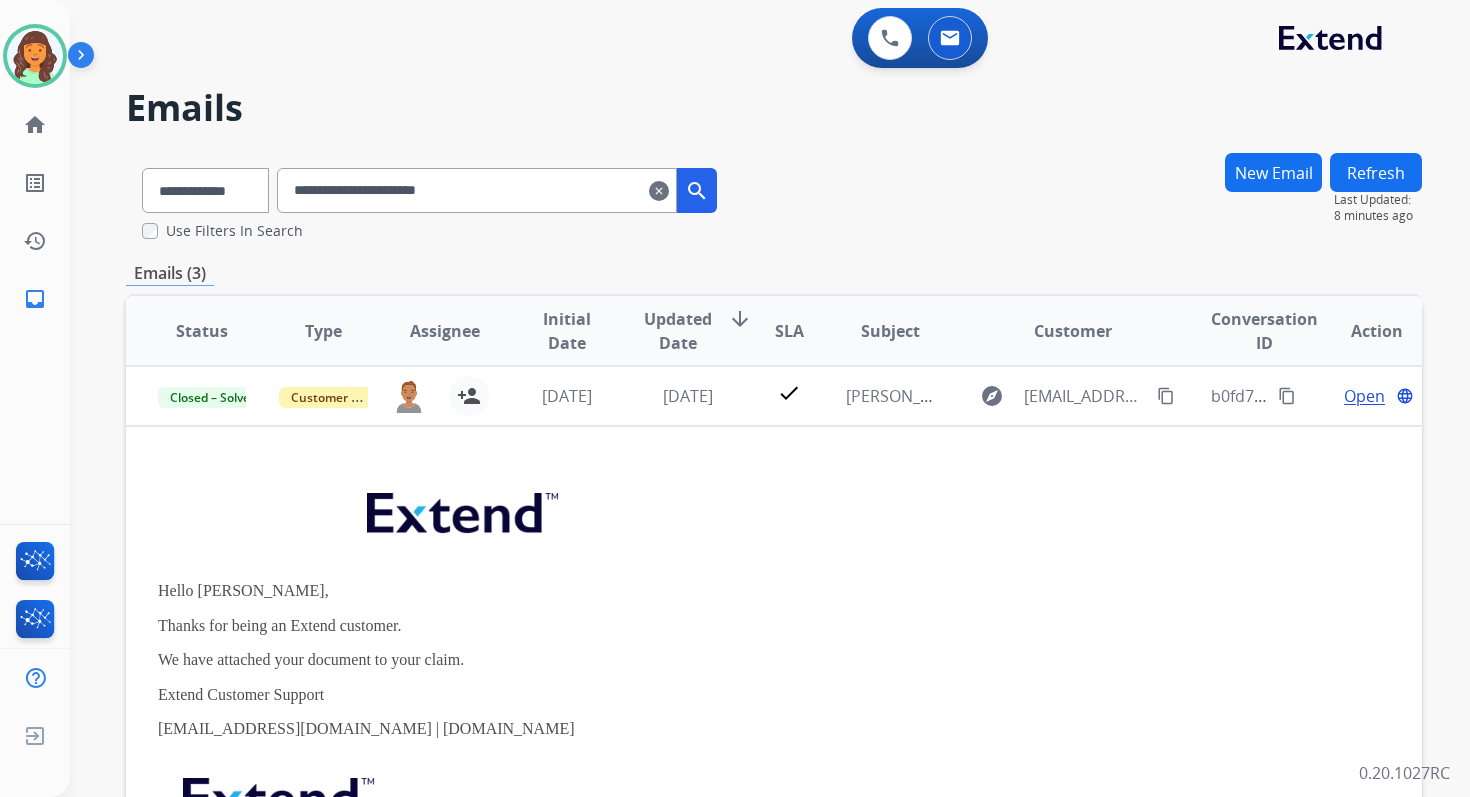 click on "clear" at bounding box center (659, 191) 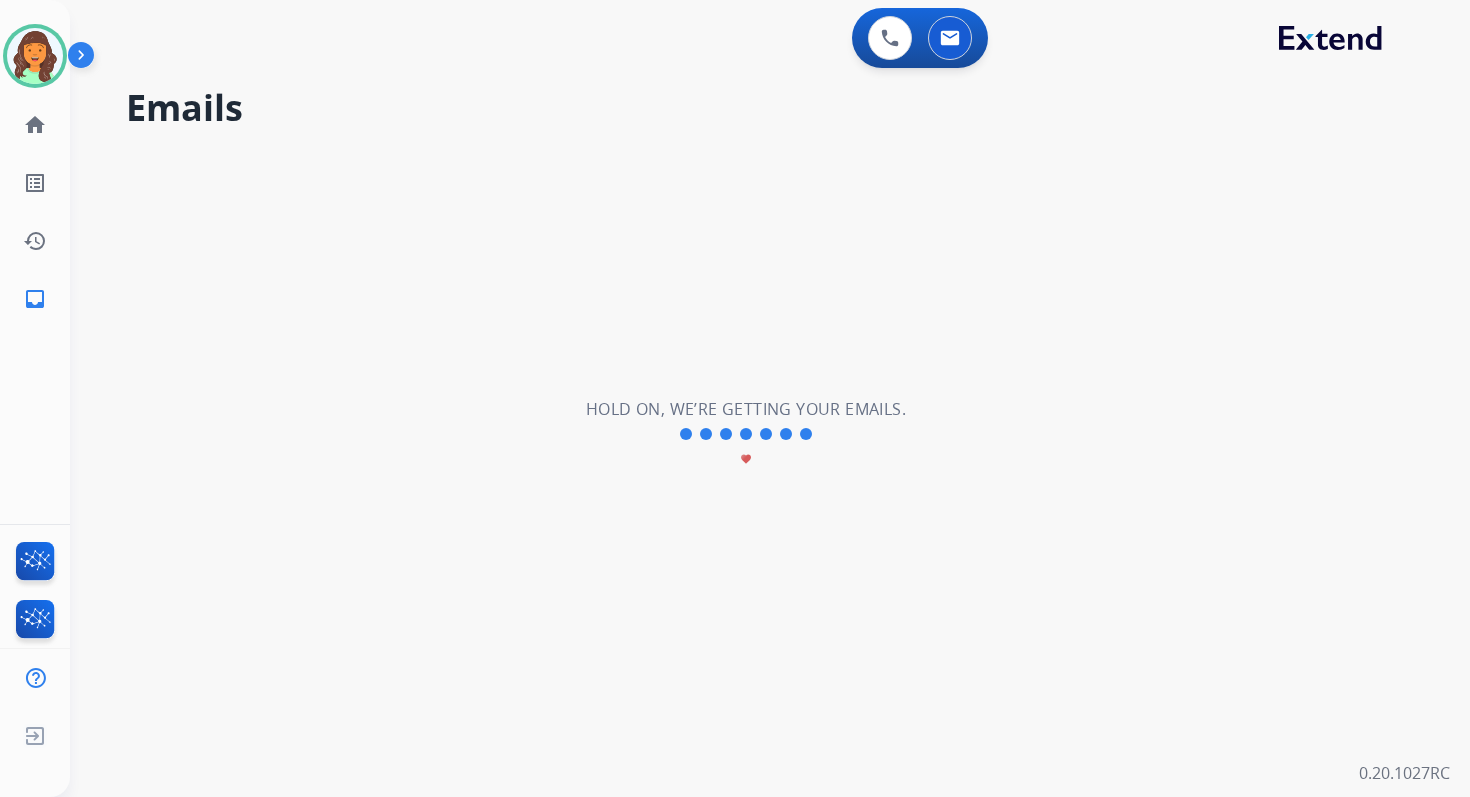 type 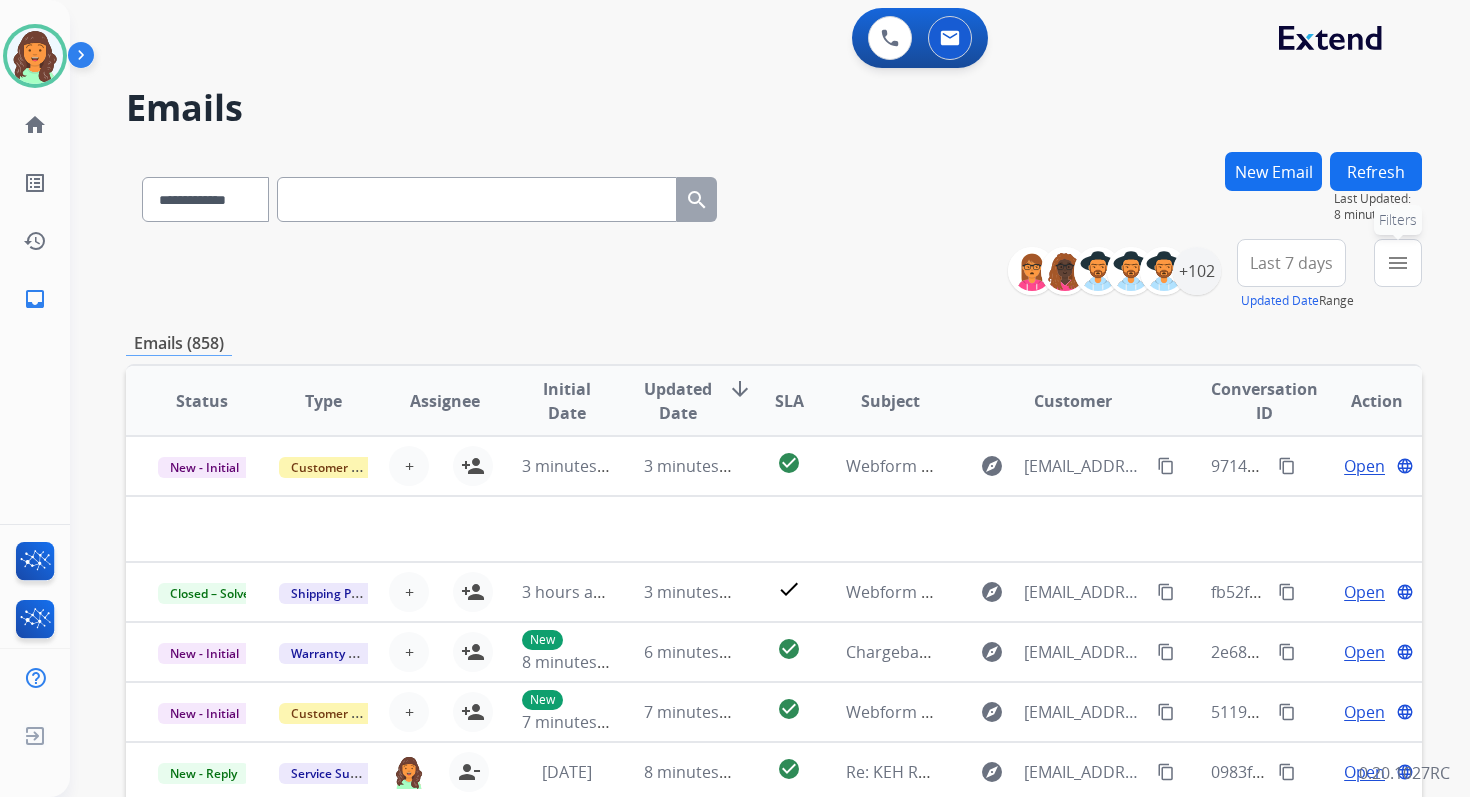 click on "menu" at bounding box center [1398, 263] 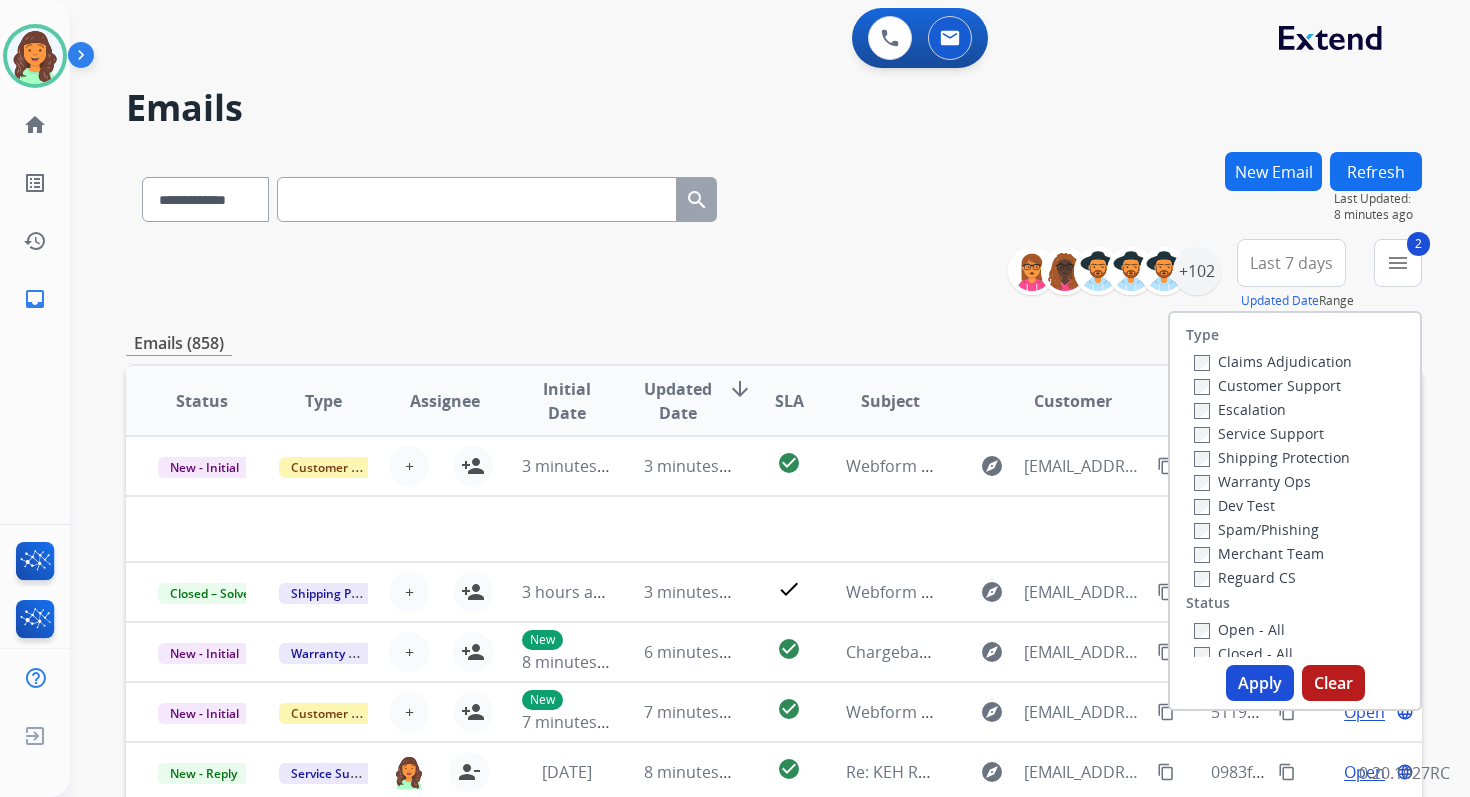 click on "Apply" at bounding box center (1260, 683) 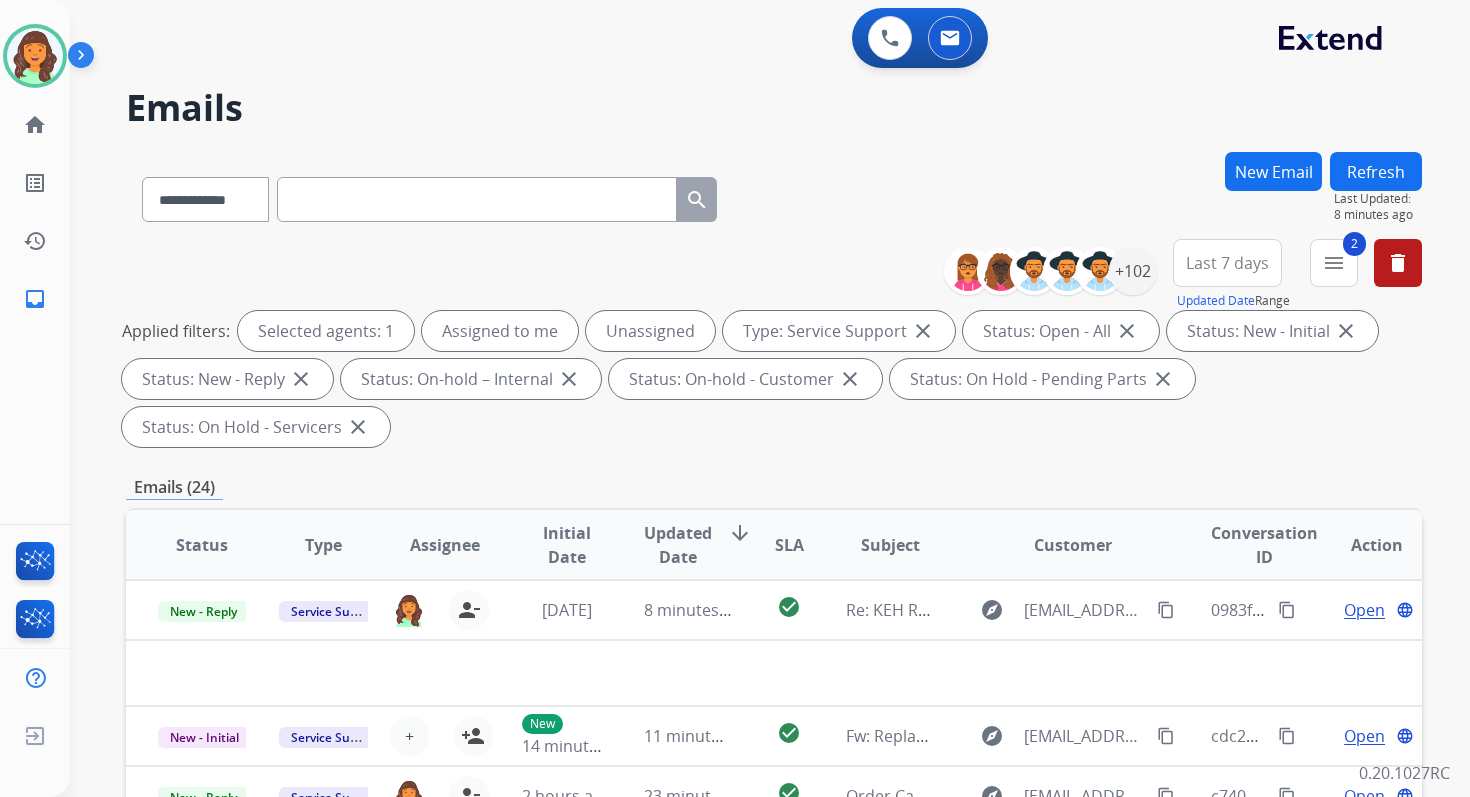 click on "Applied filters:  Selected agents: 1  Assigned to me Unassigned  Type: Service Support  close  Status: Open - All  close  Status: New - Initial  close  Status: New - Reply  close  Status: On-hold – Internal  close  Status: On-hold - Customer  close  Status: On Hold - Pending Parts  close  Status: On Hold - Servicers  close" at bounding box center (770, 379) 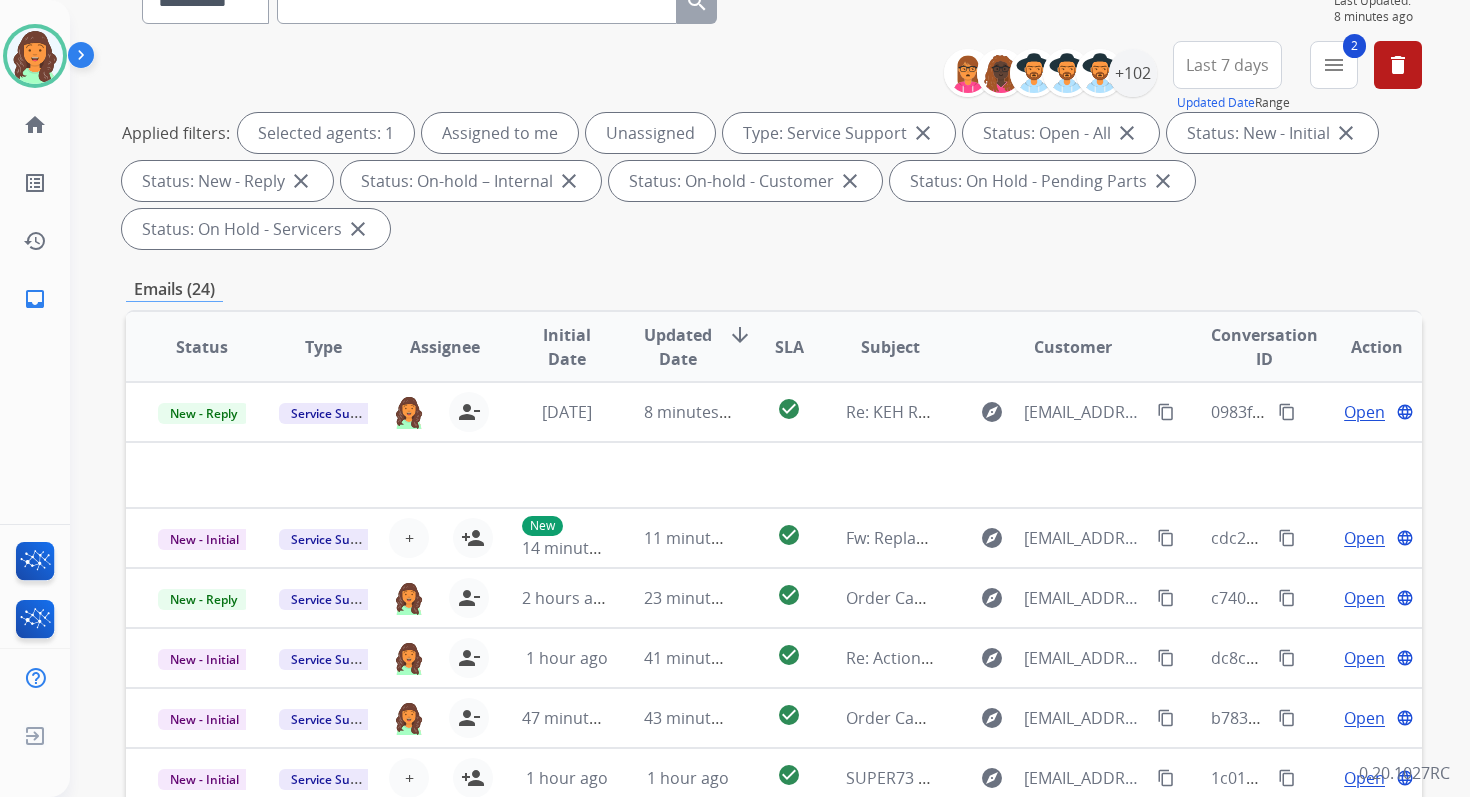 scroll, scrollTop: 485, scrollLeft: 0, axis: vertical 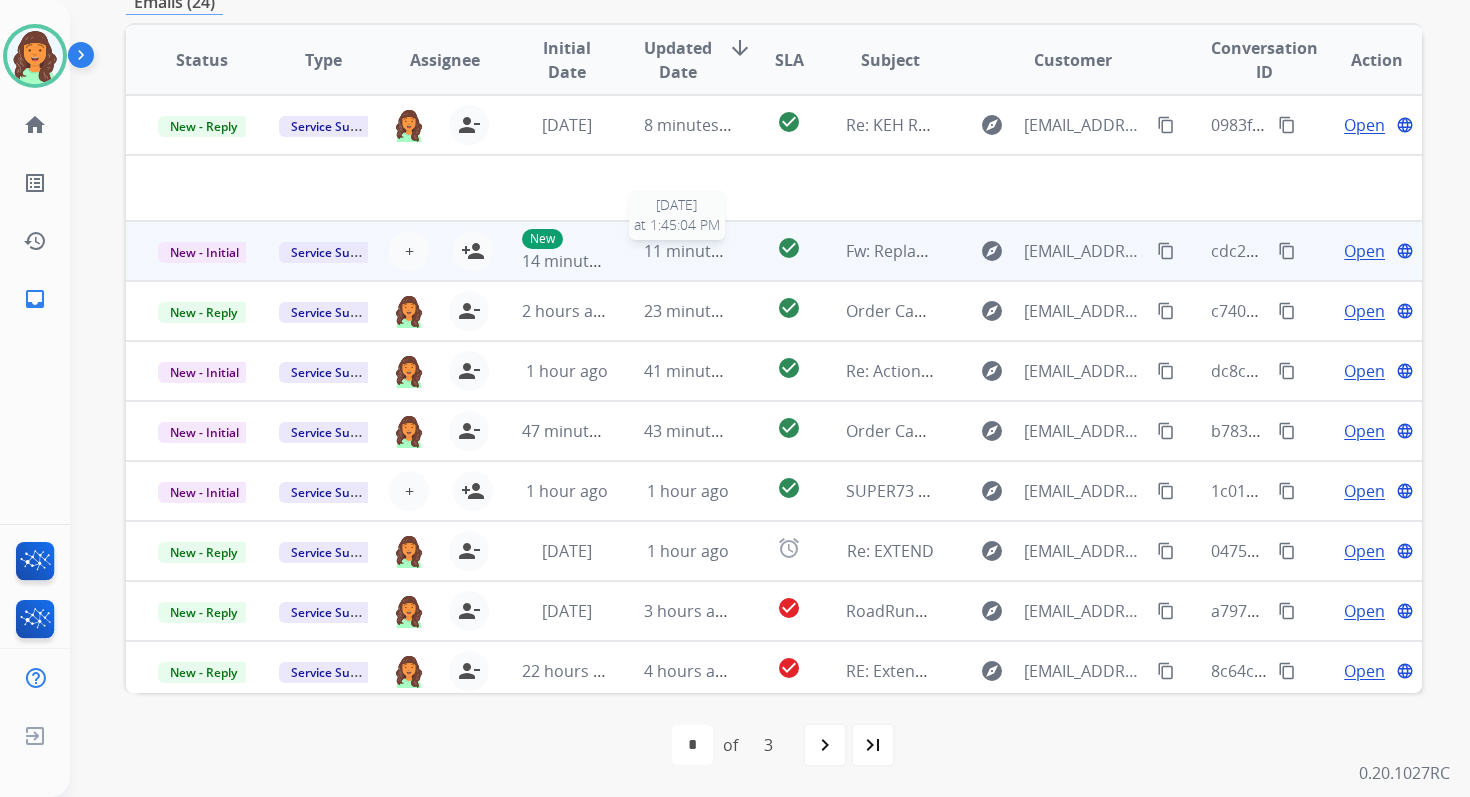click on "11 minutes ago" at bounding box center (702, 251) 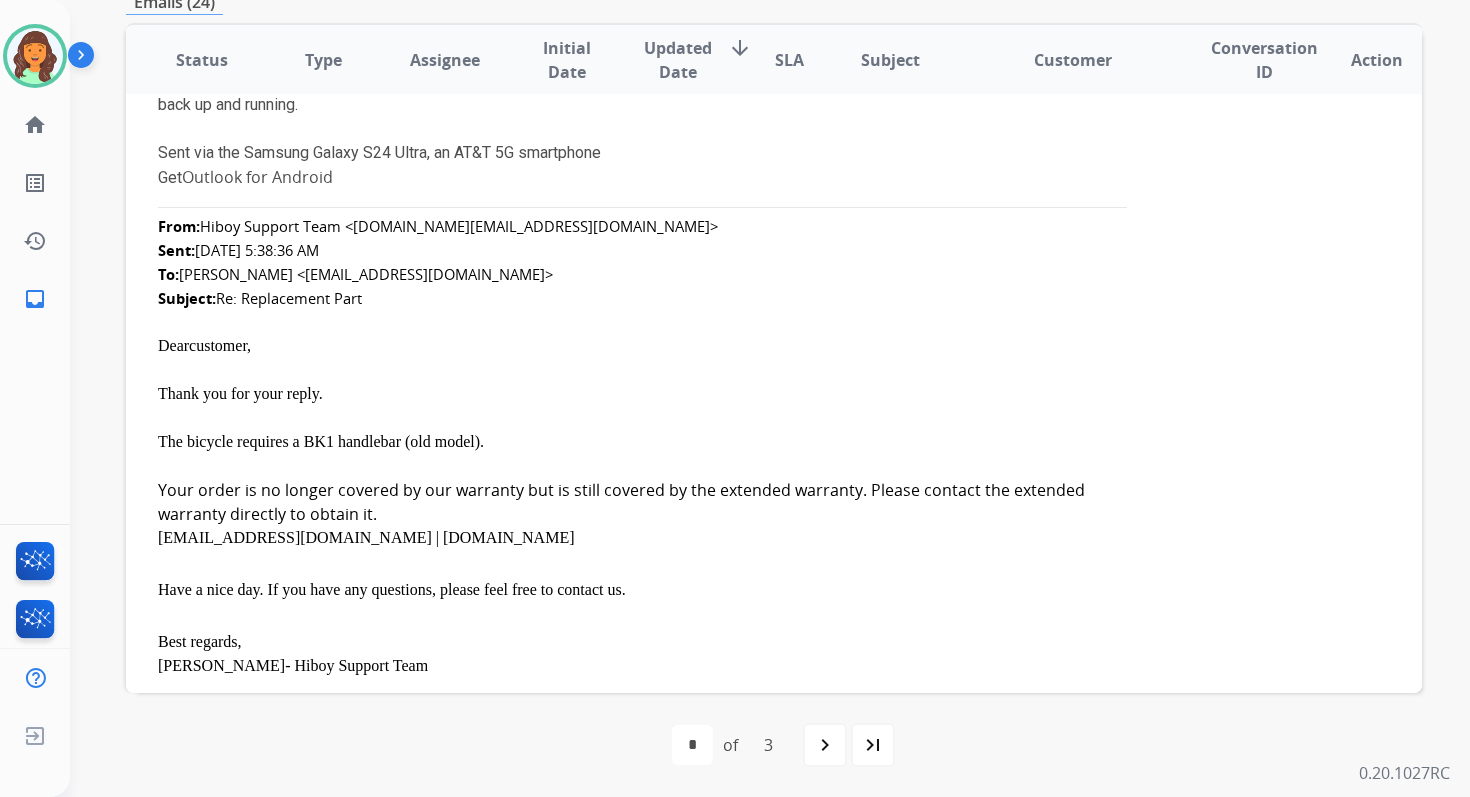 scroll, scrollTop: 0, scrollLeft: 0, axis: both 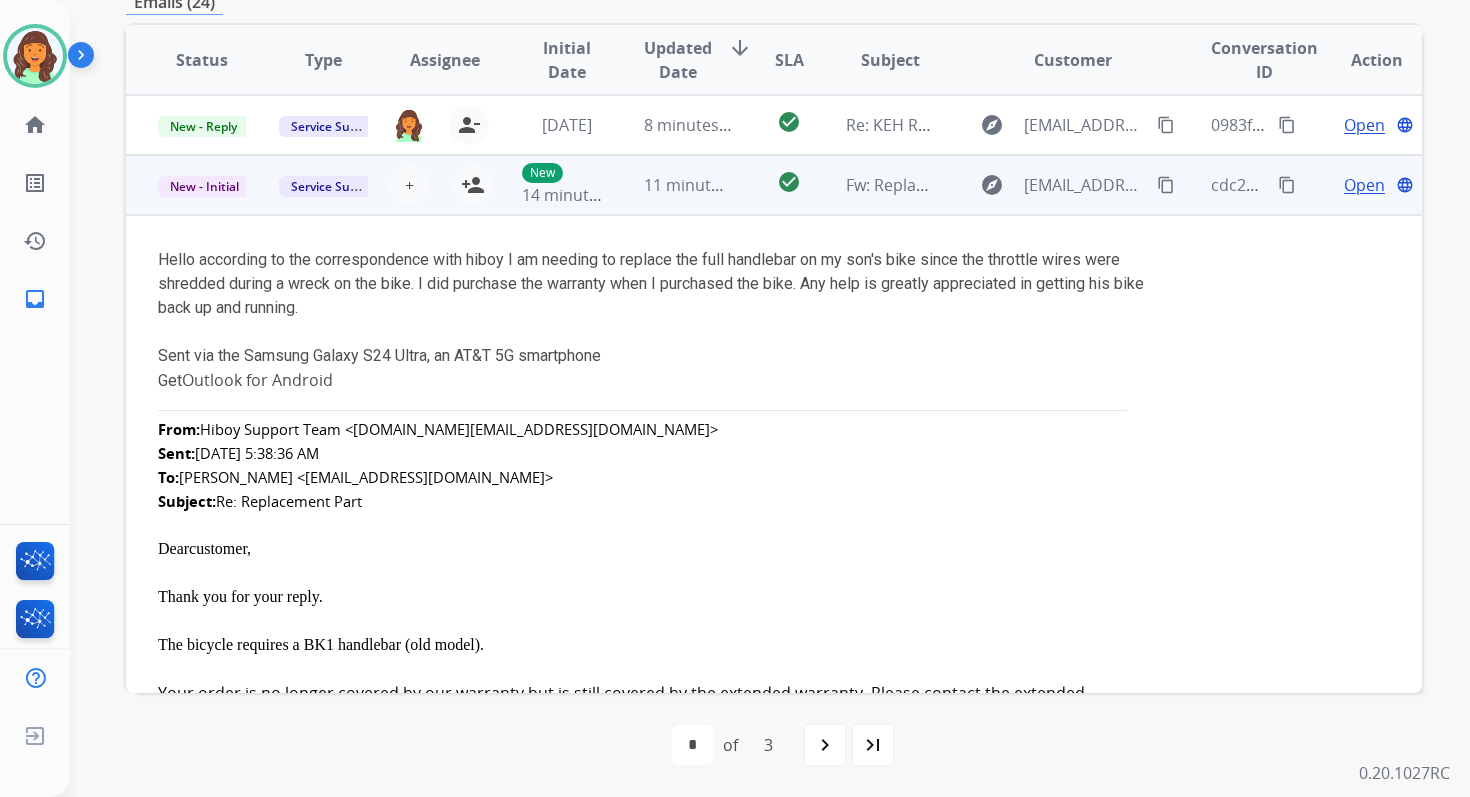 click on "content_copy" at bounding box center (1166, 185) 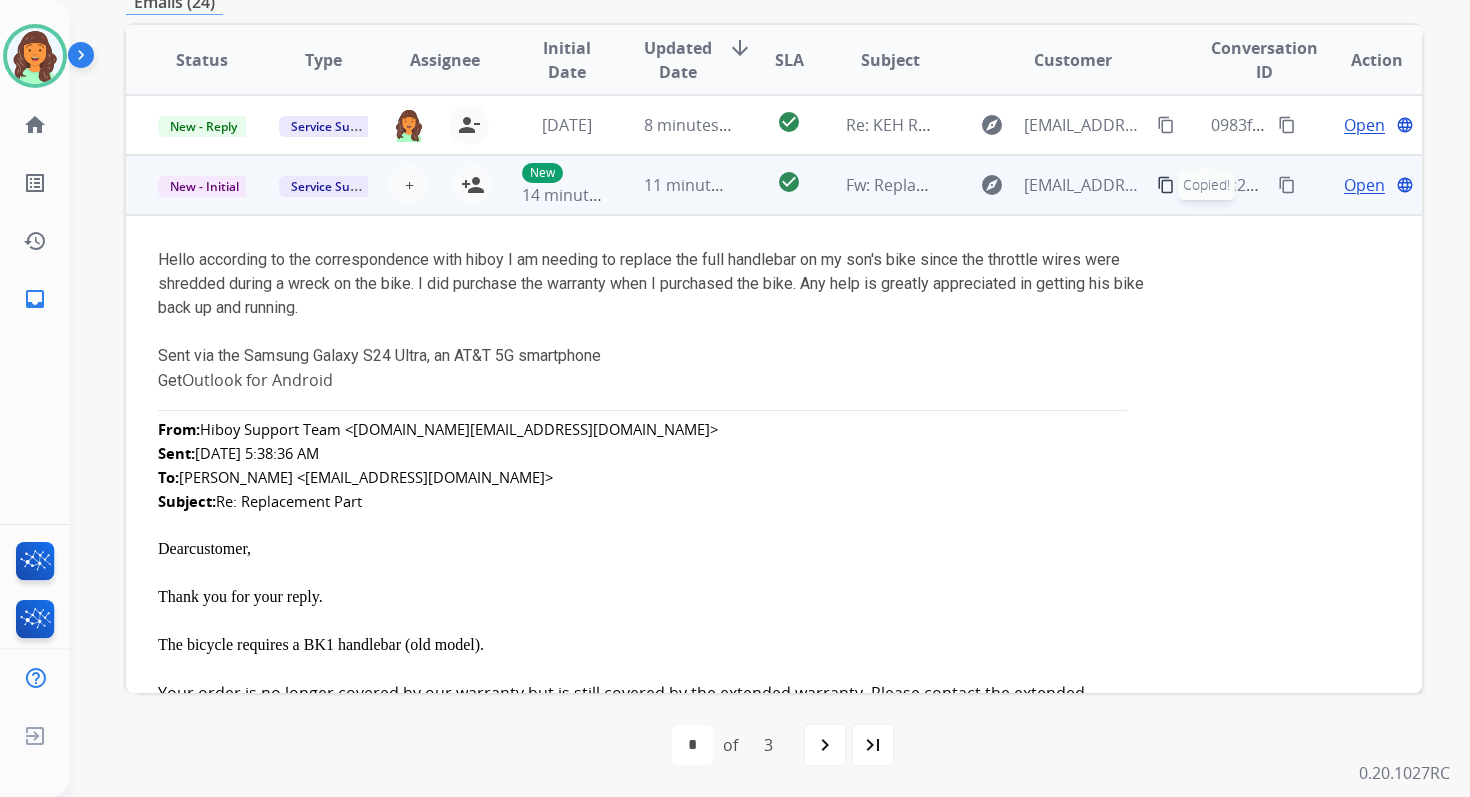 click on "Open" at bounding box center (1364, 185) 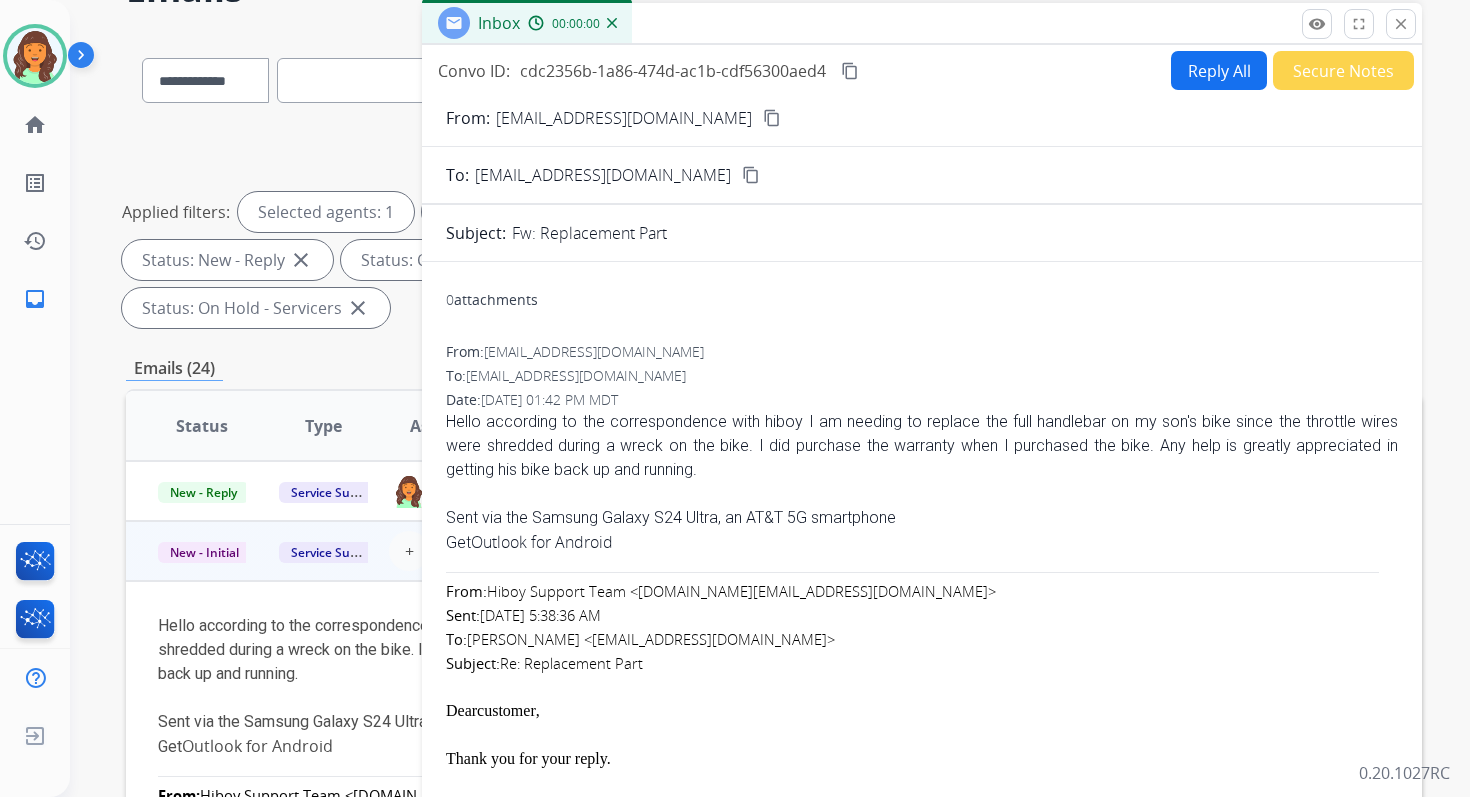 scroll, scrollTop: 0, scrollLeft: 0, axis: both 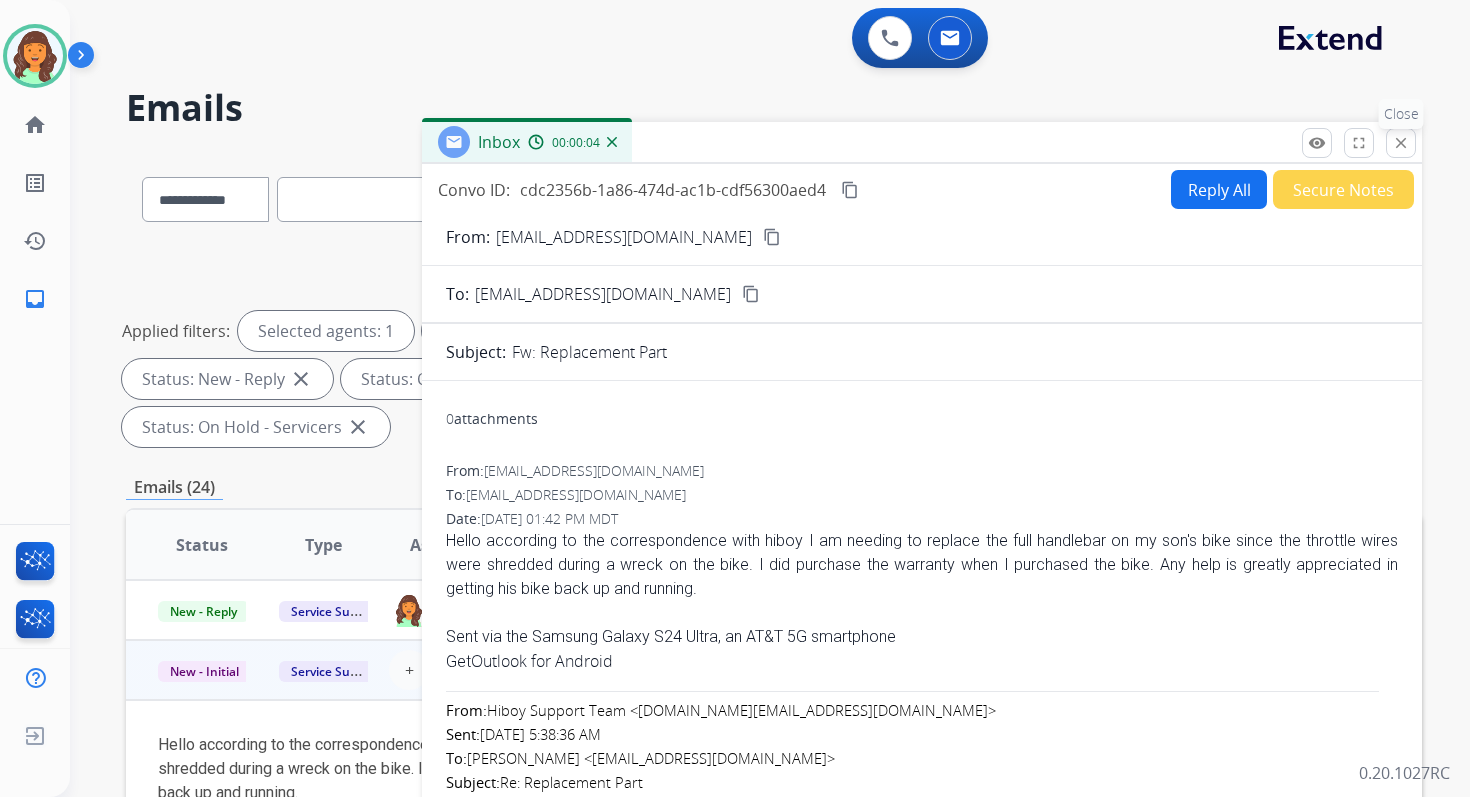 click on "close" at bounding box center (1401, 143) 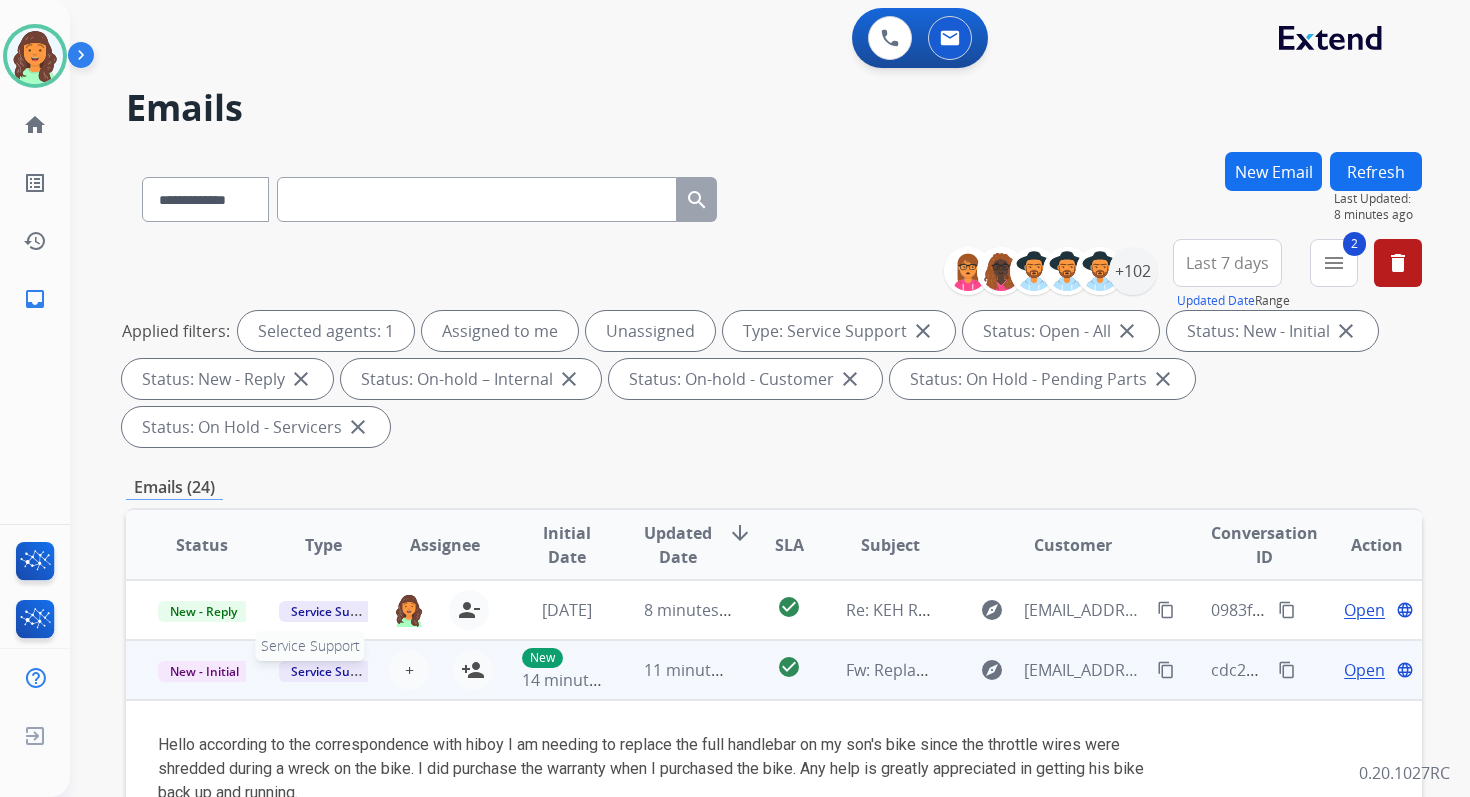 click on "Service Support" at bounding box center (336, 671) 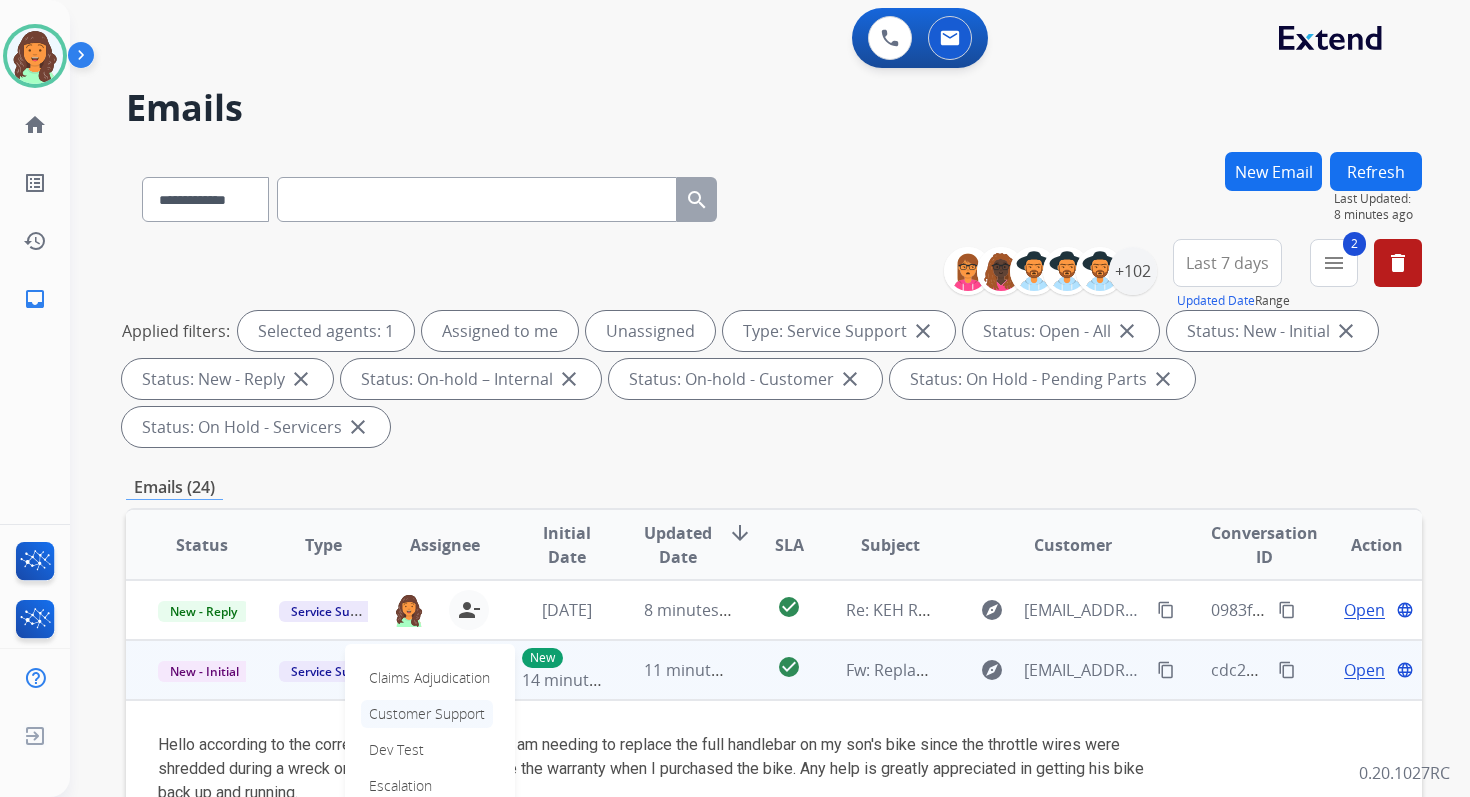 click on "Customer Support" at bounding box center [427, 714] 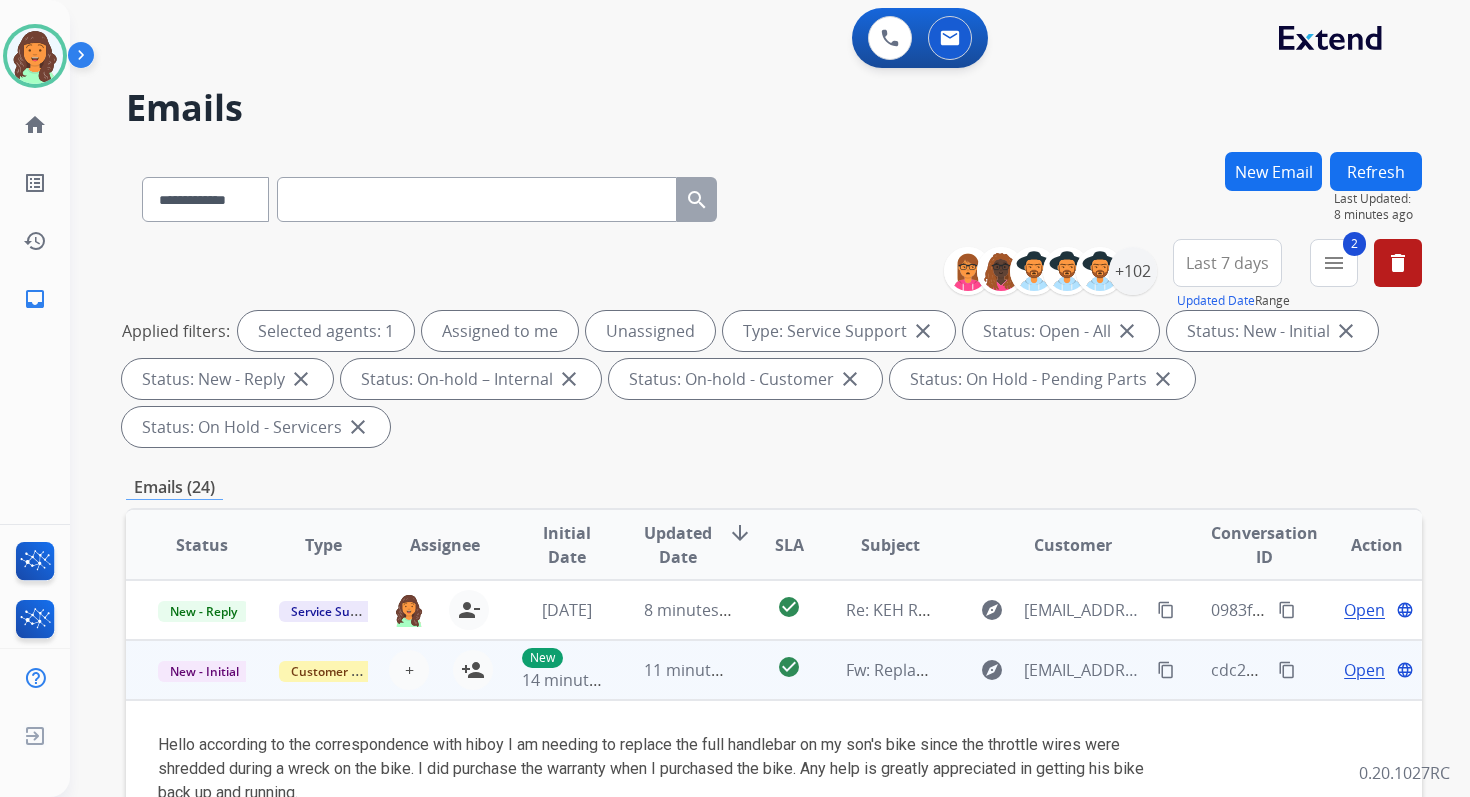 click on "Refresh" at bounding box center [1376, 171] 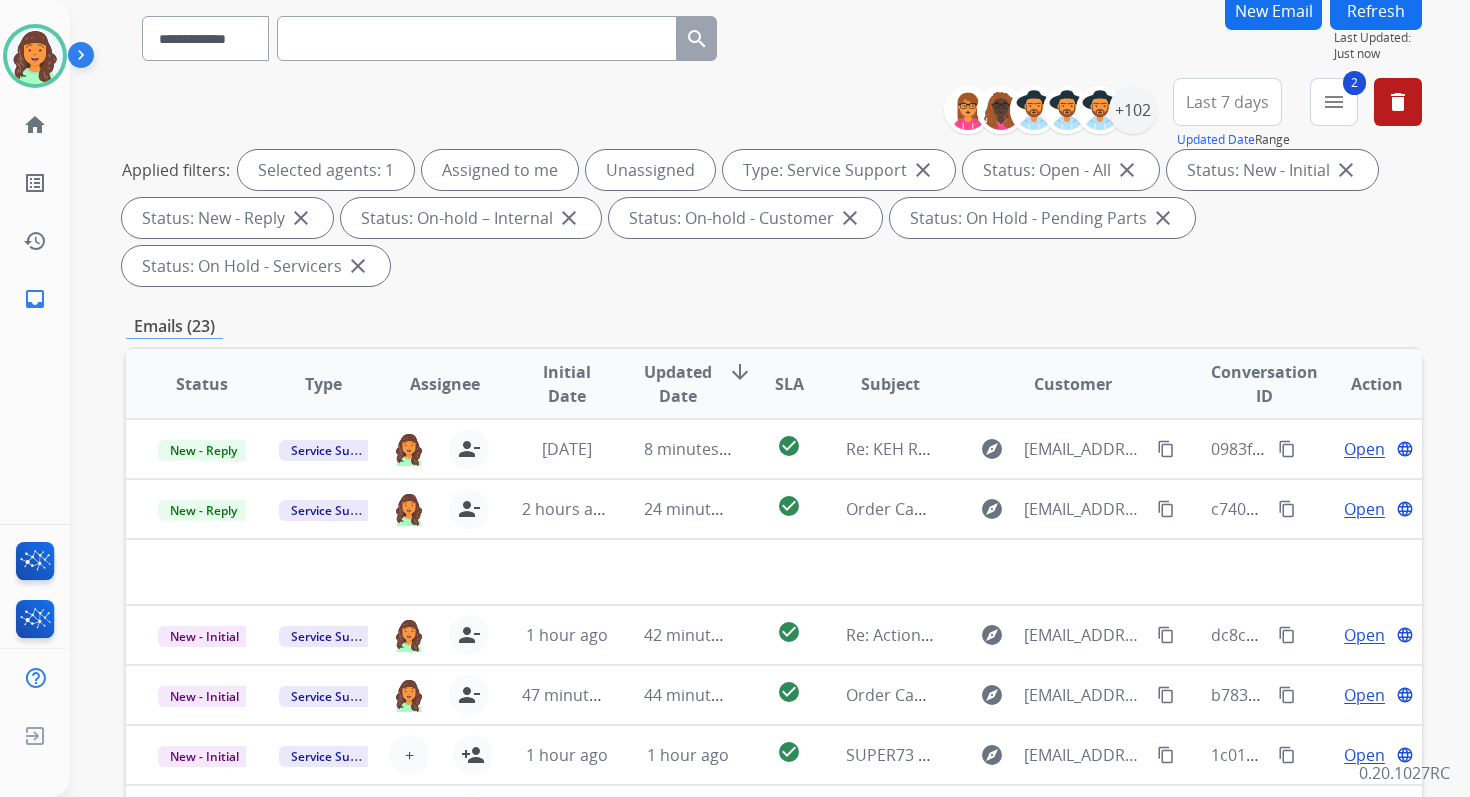 scroll, scrollTop: 485, scrollLeft: 0, axis: vertical 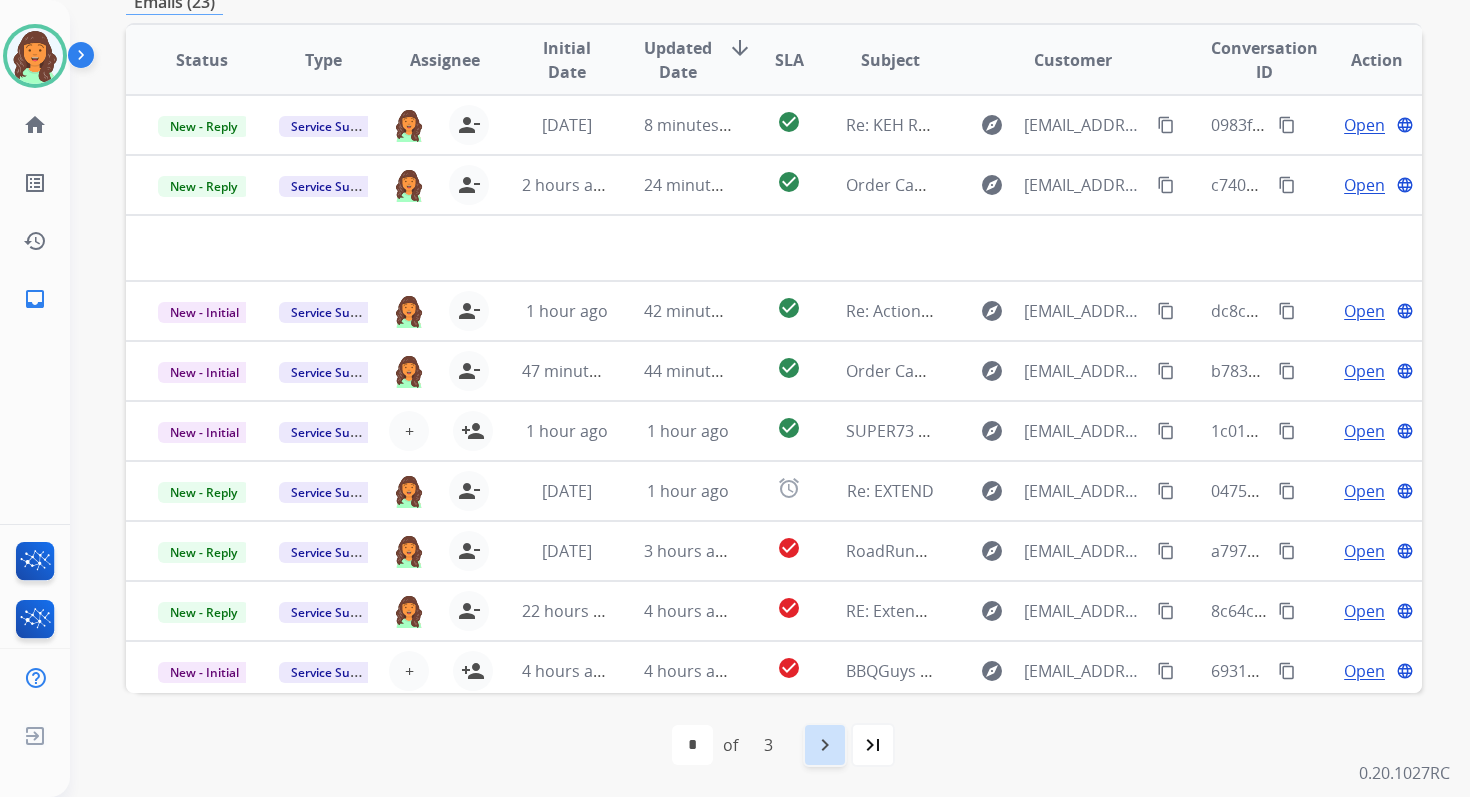 click on "navigate_next" at bounding box center [825, 745] 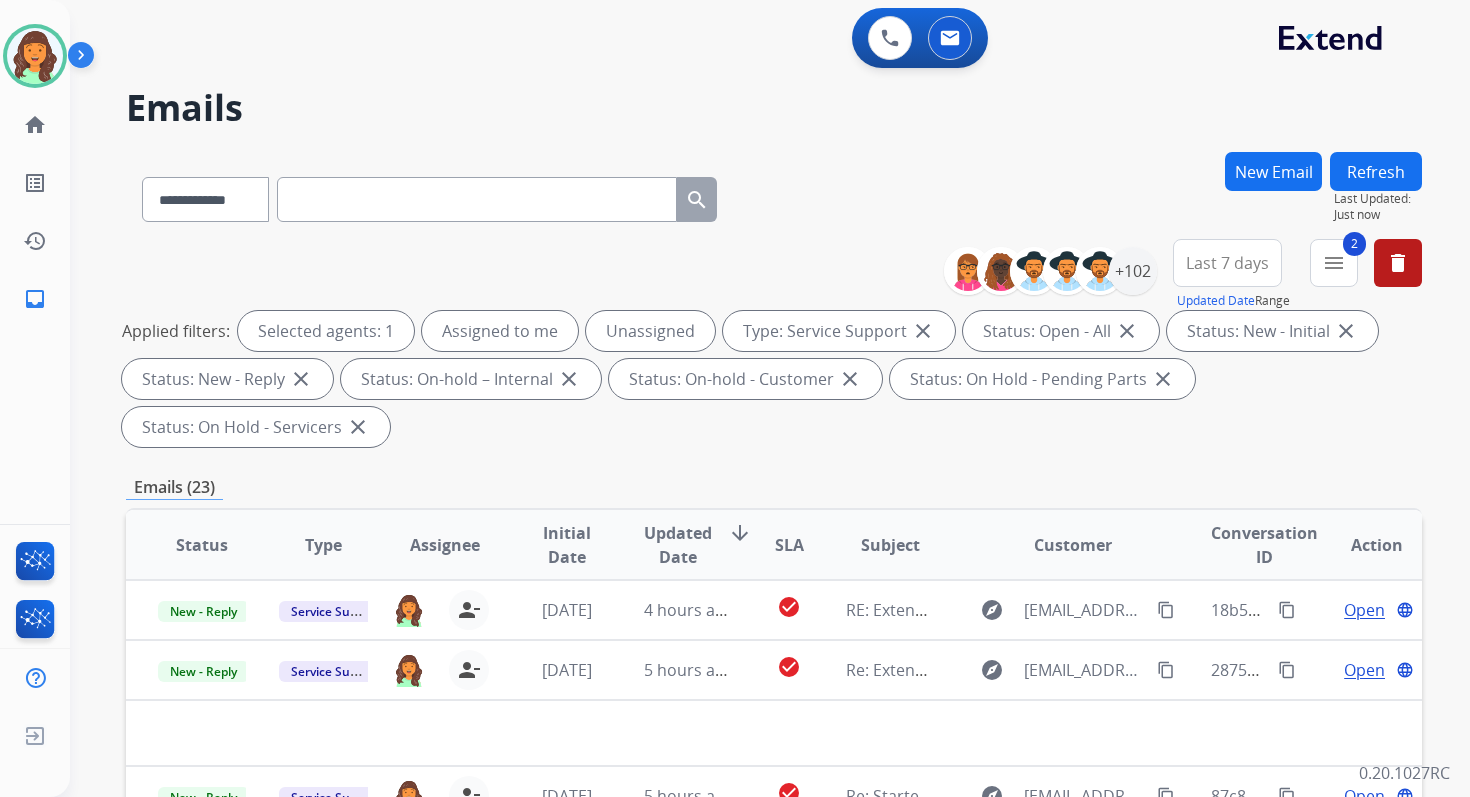 scroll, scrollTop: 68, scrollLeft: 0, axis: vertical 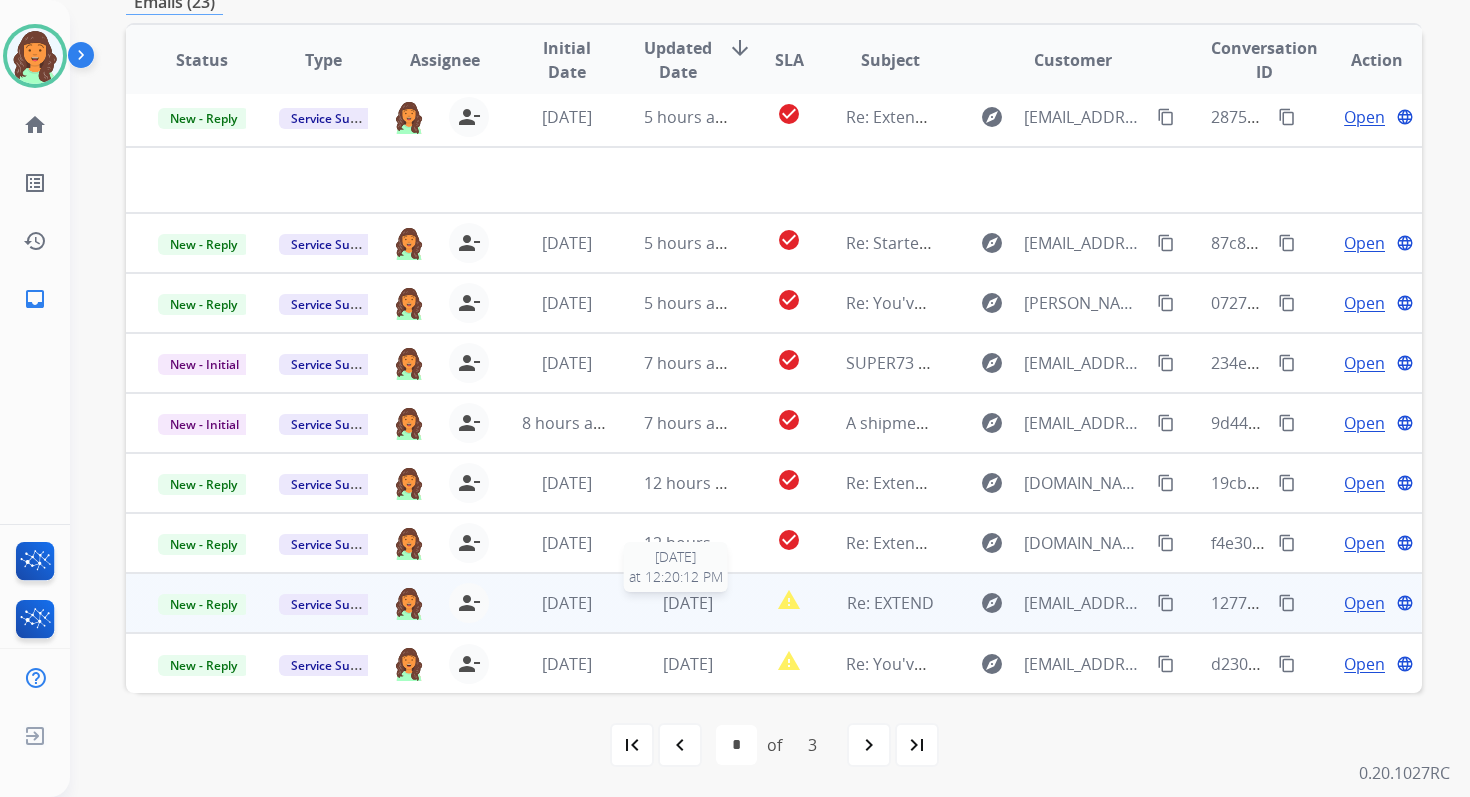 click on "[DATE]" at bounding box center [688, 603] 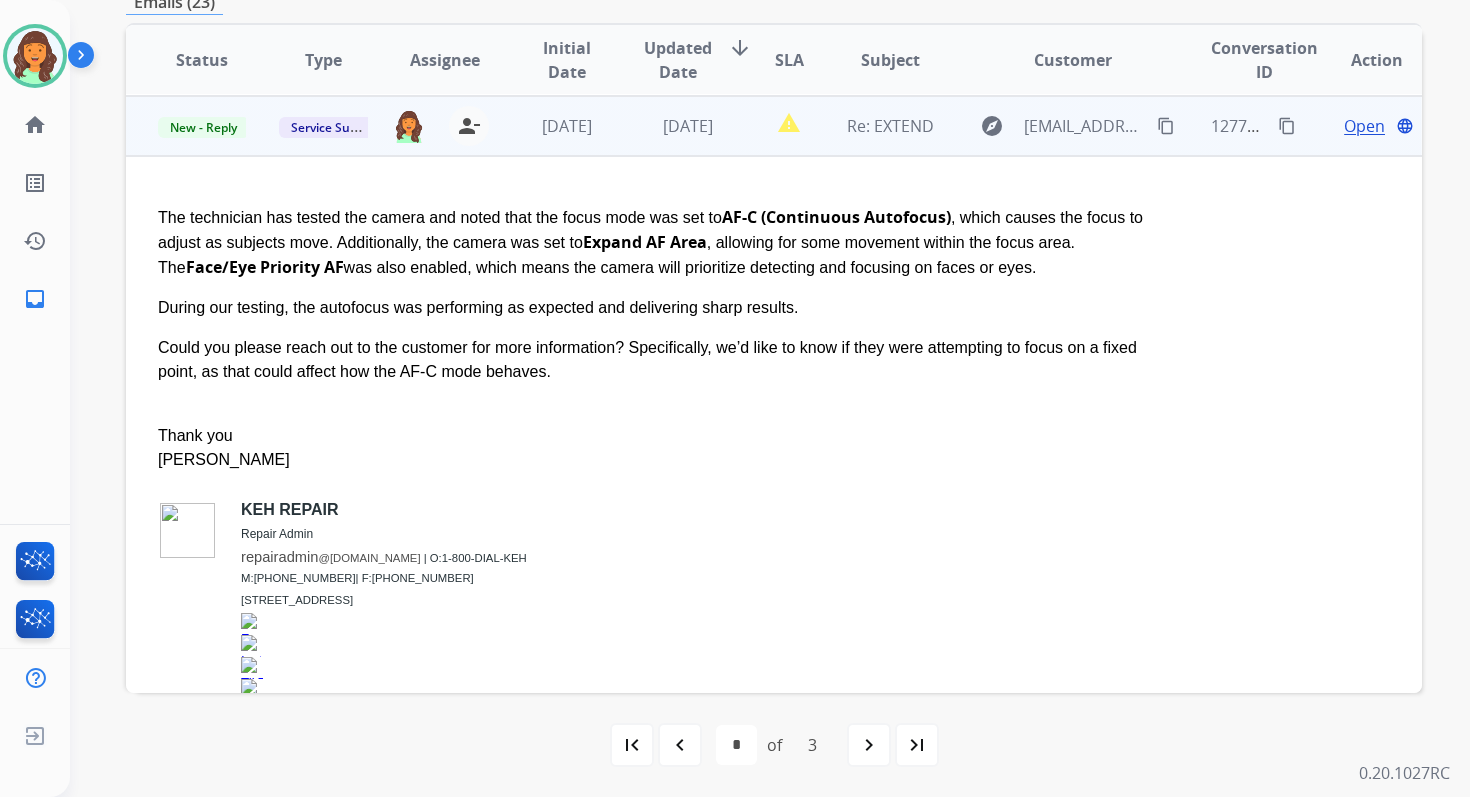 scroll, scrollTop: 480, scrollLeft: 0, axis: vertical 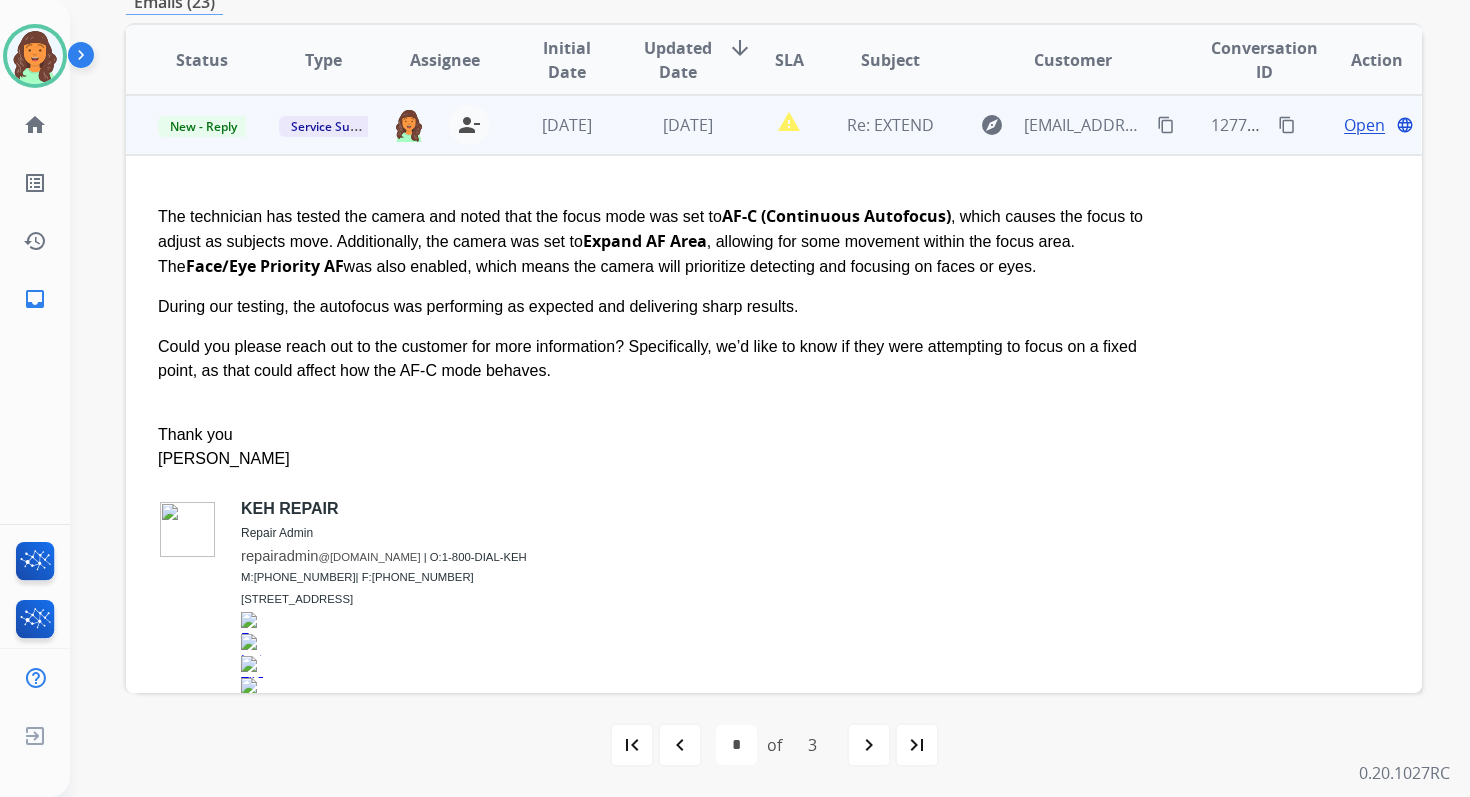 click on "[DATE]" at bounding box center (672, 125) 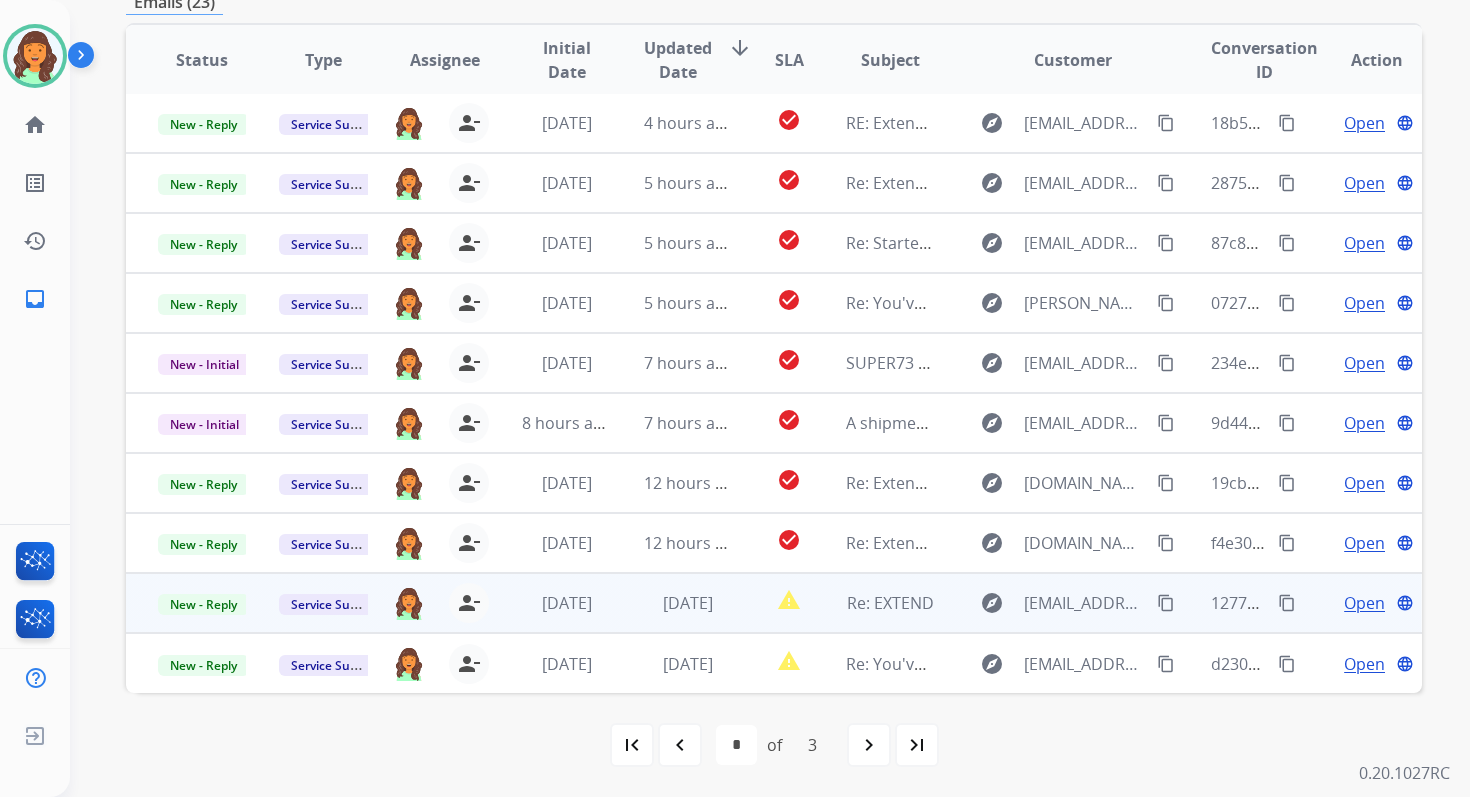 scroll, scrollTop: 2, scrollLeft: 0, axis: vertical 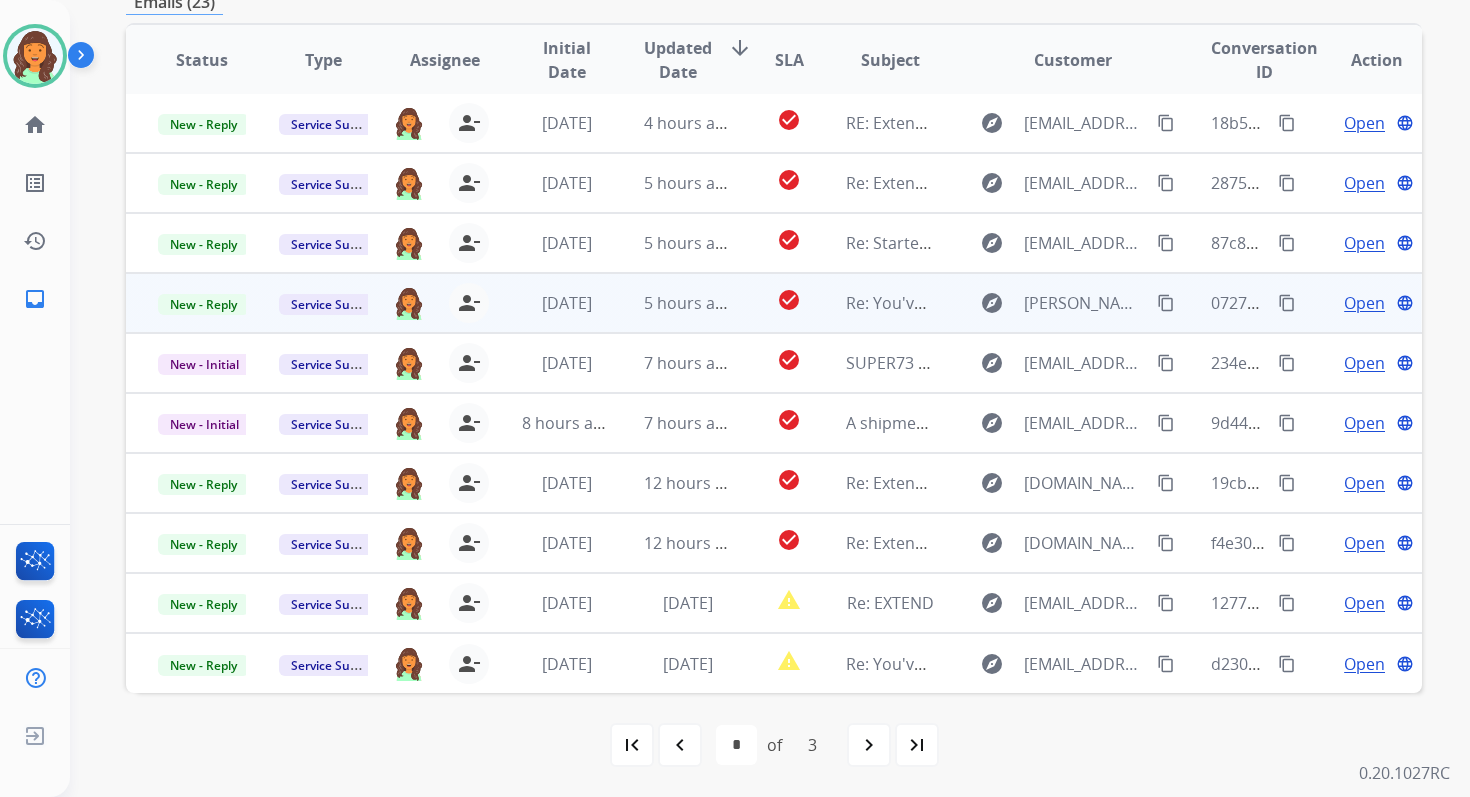 click on "5 hours ago" at bounding box center [672, 303] 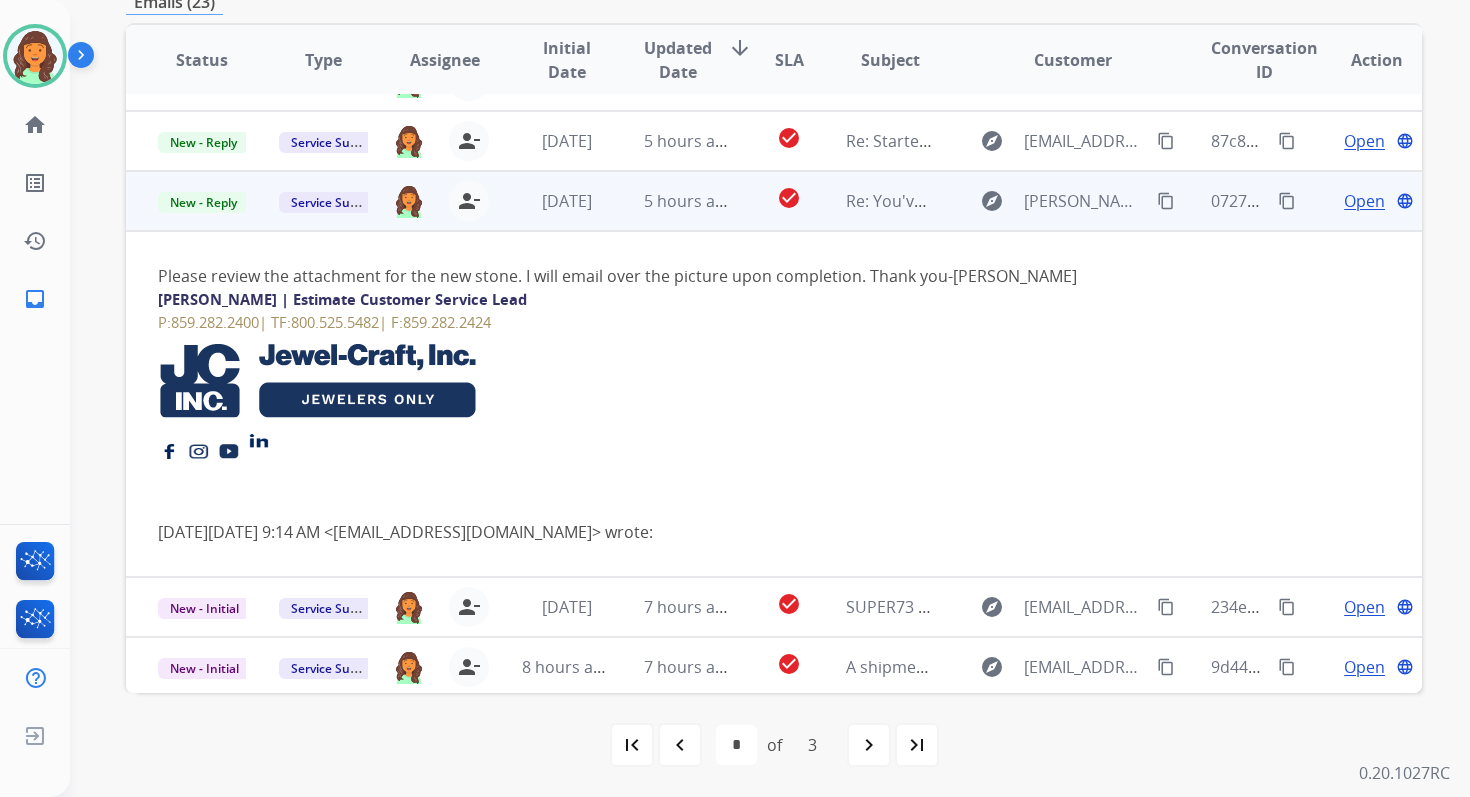 scroll, scrollTop: 37, scrollLeft: 0, axis: vertical 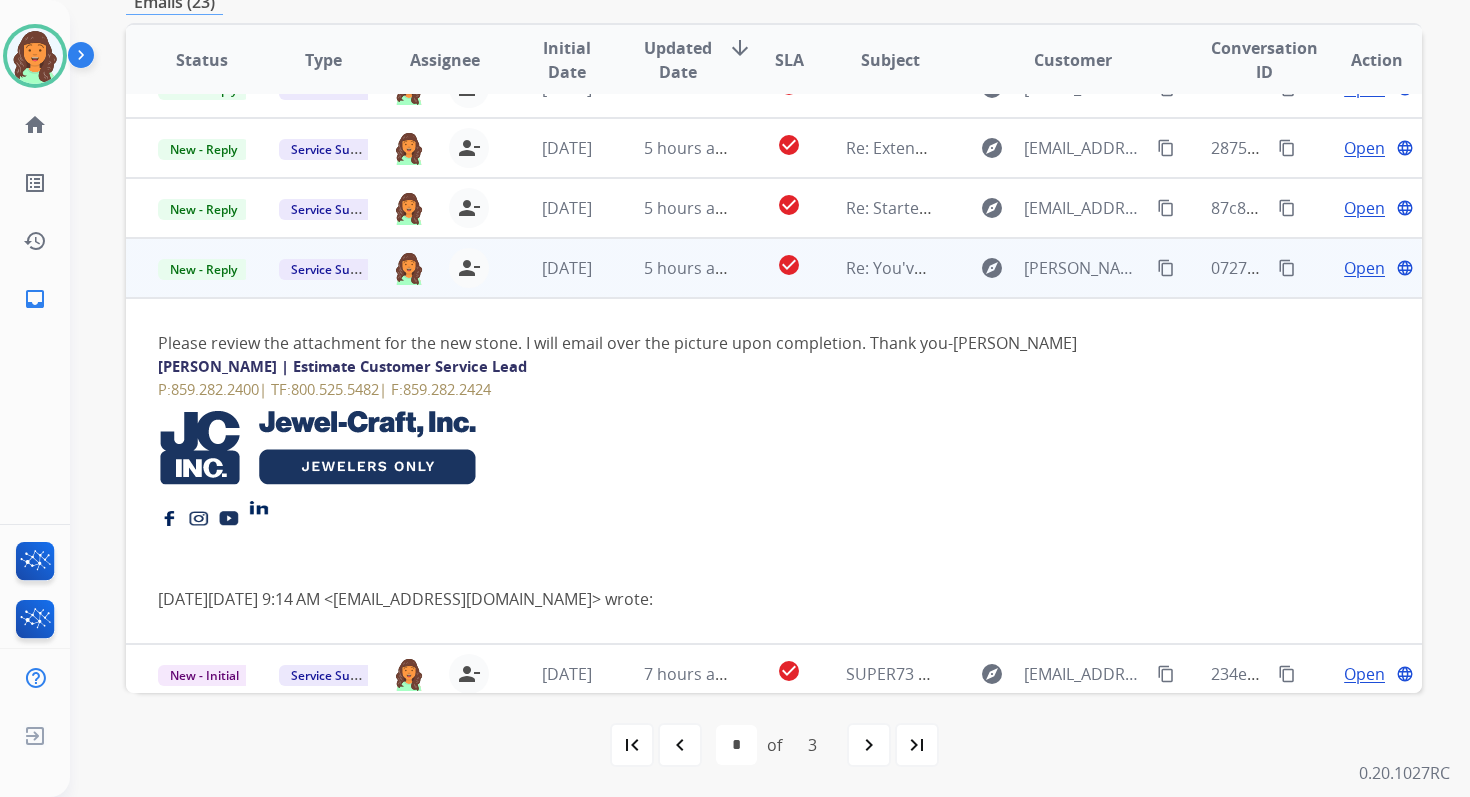 click on "Open" at bounding box center (1364, 268) 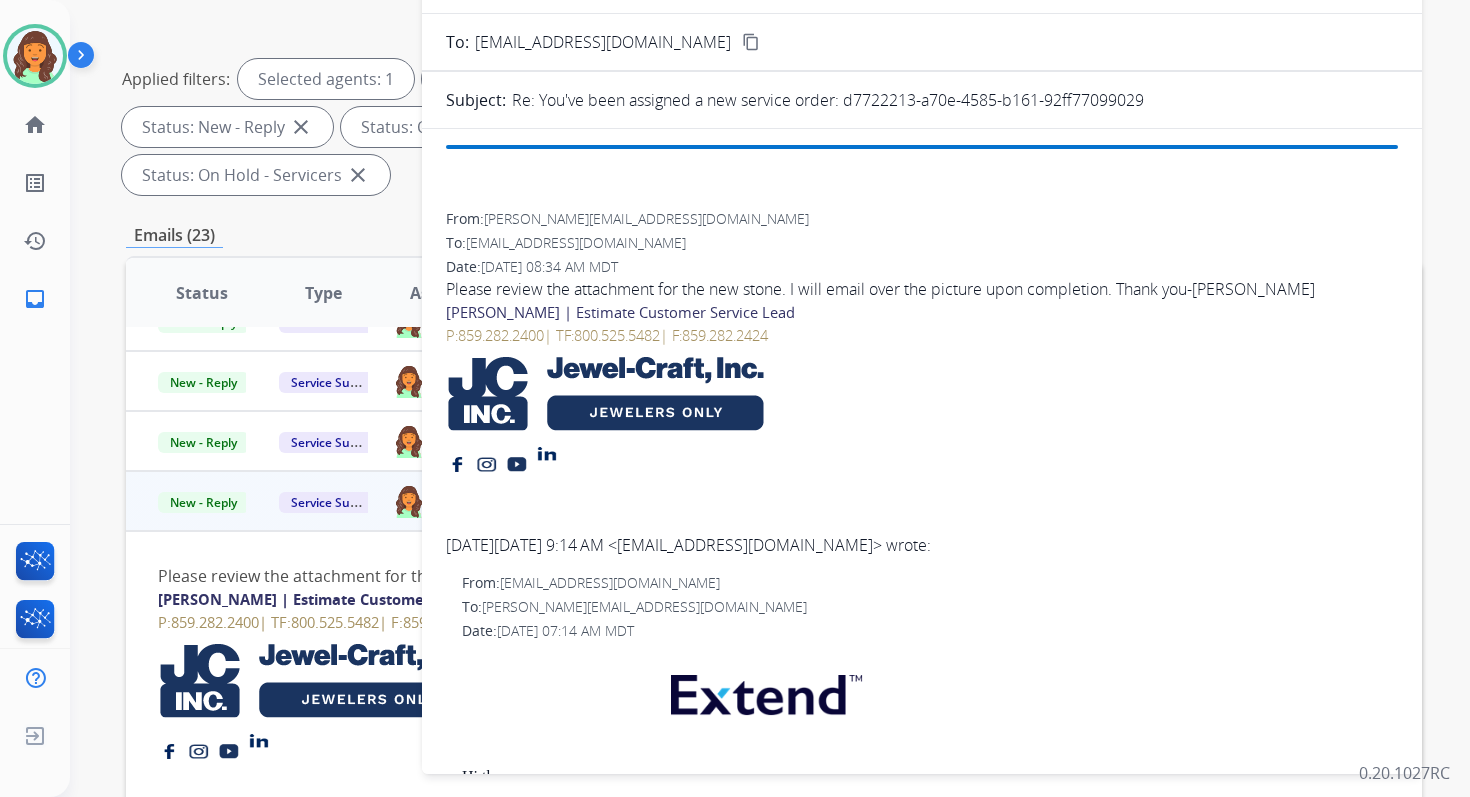 scroll, scrollTop: 0, scrollLeft: 0, axis: both 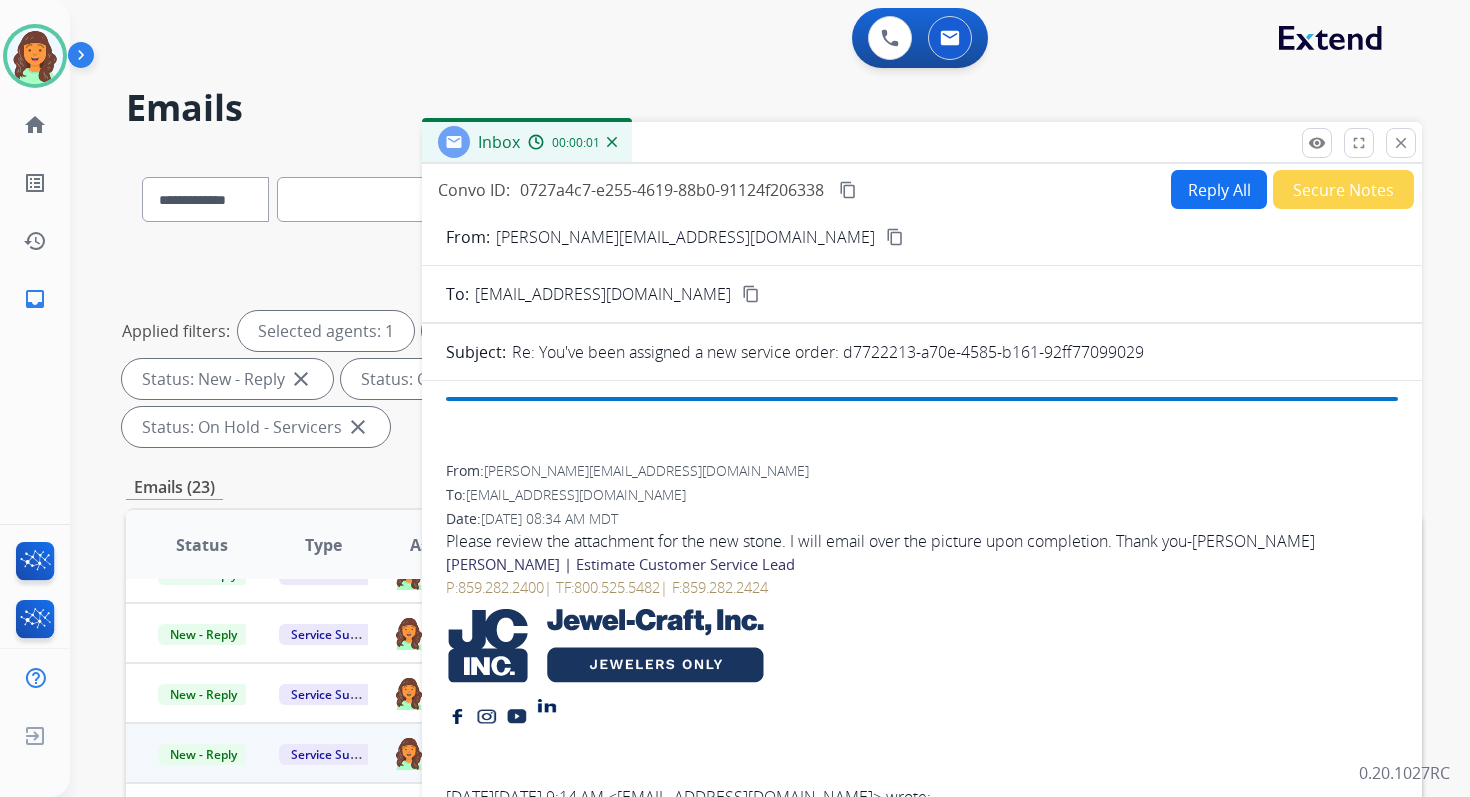 click on "Reply All" at bounding box center (1219, 189) 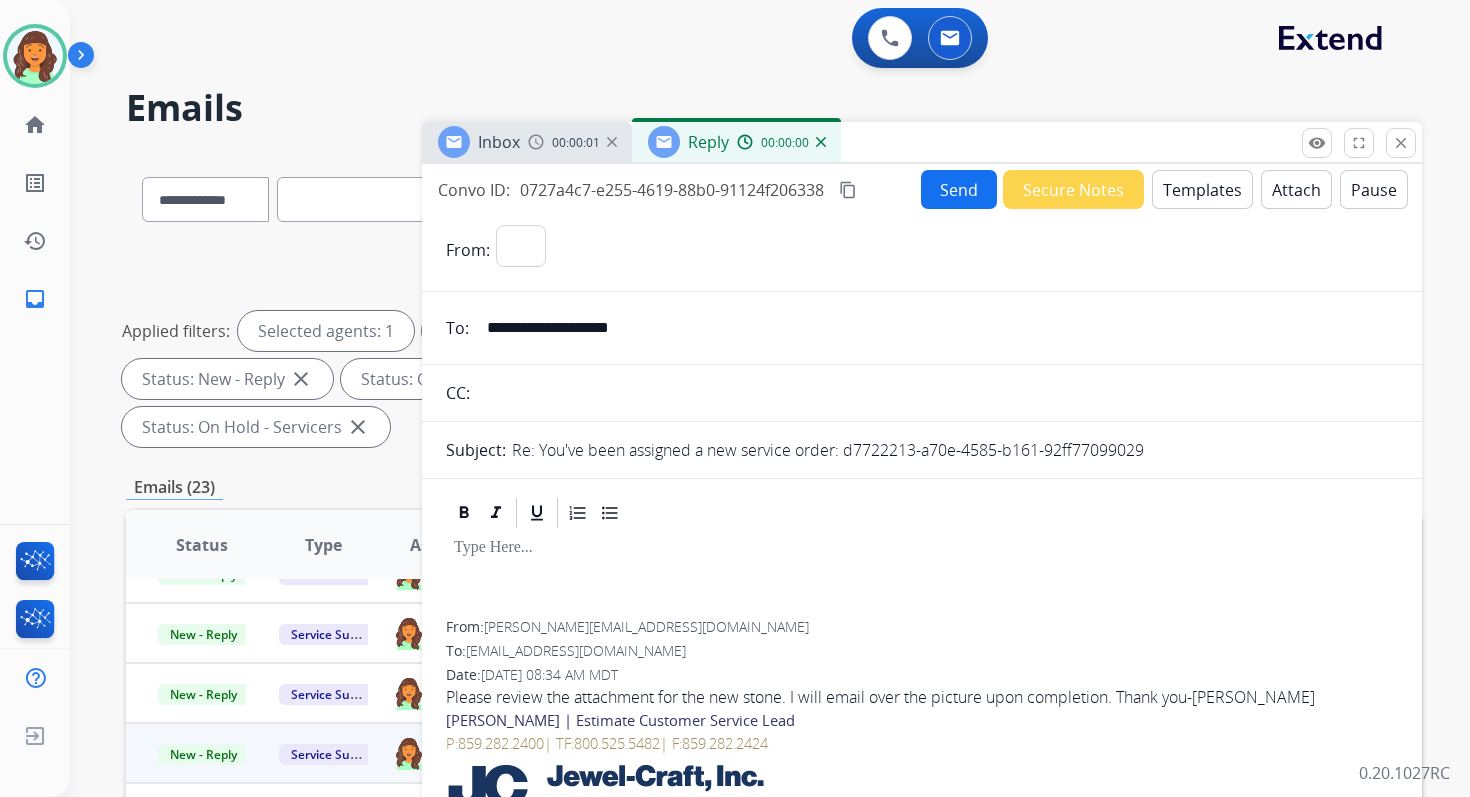 select on "**********" 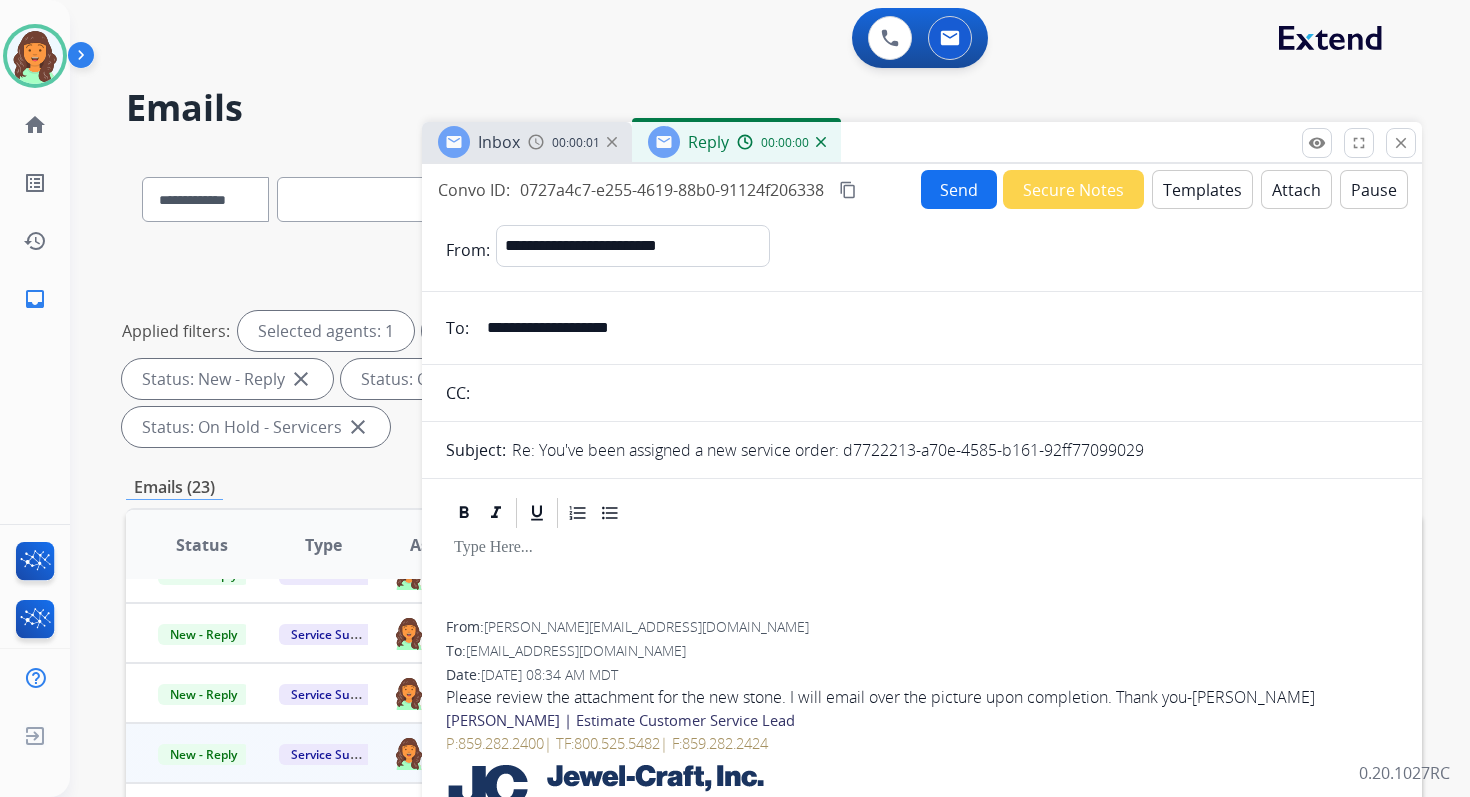 click on "Templates" at bounding box center (1202, 189) 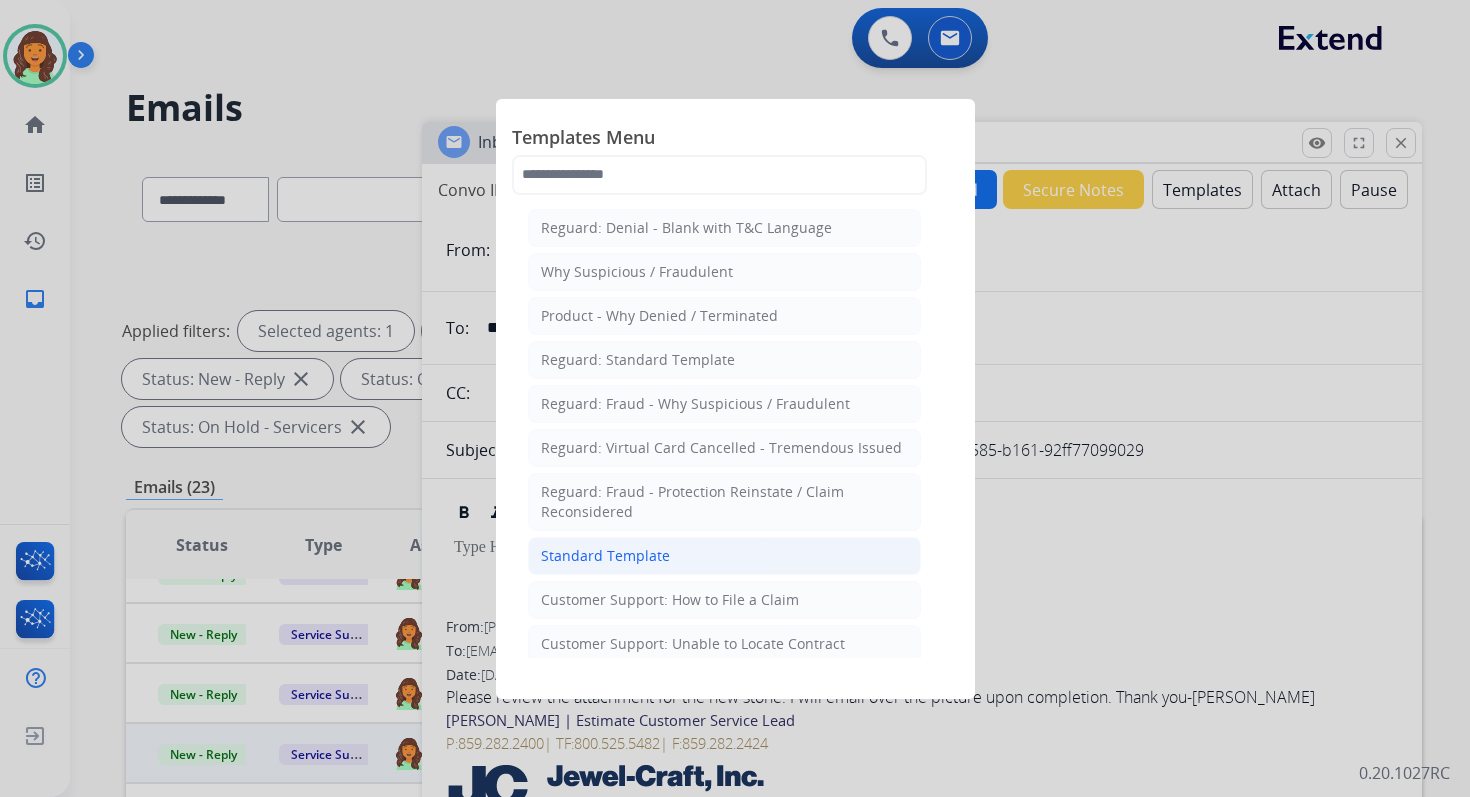 click on "Standard Template" 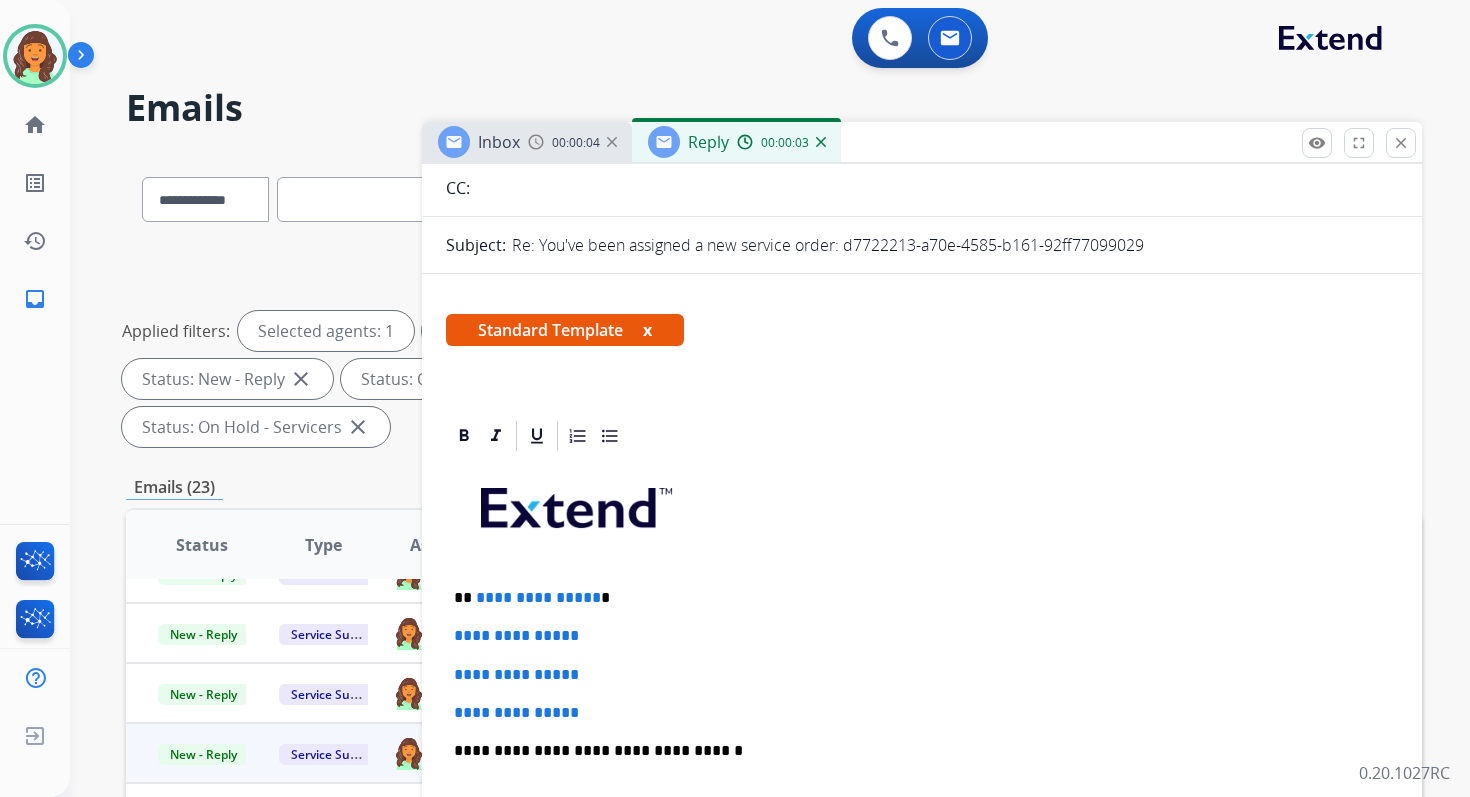 scroll, scrollTop: 248, scrollLeft: 0, axis: vertical 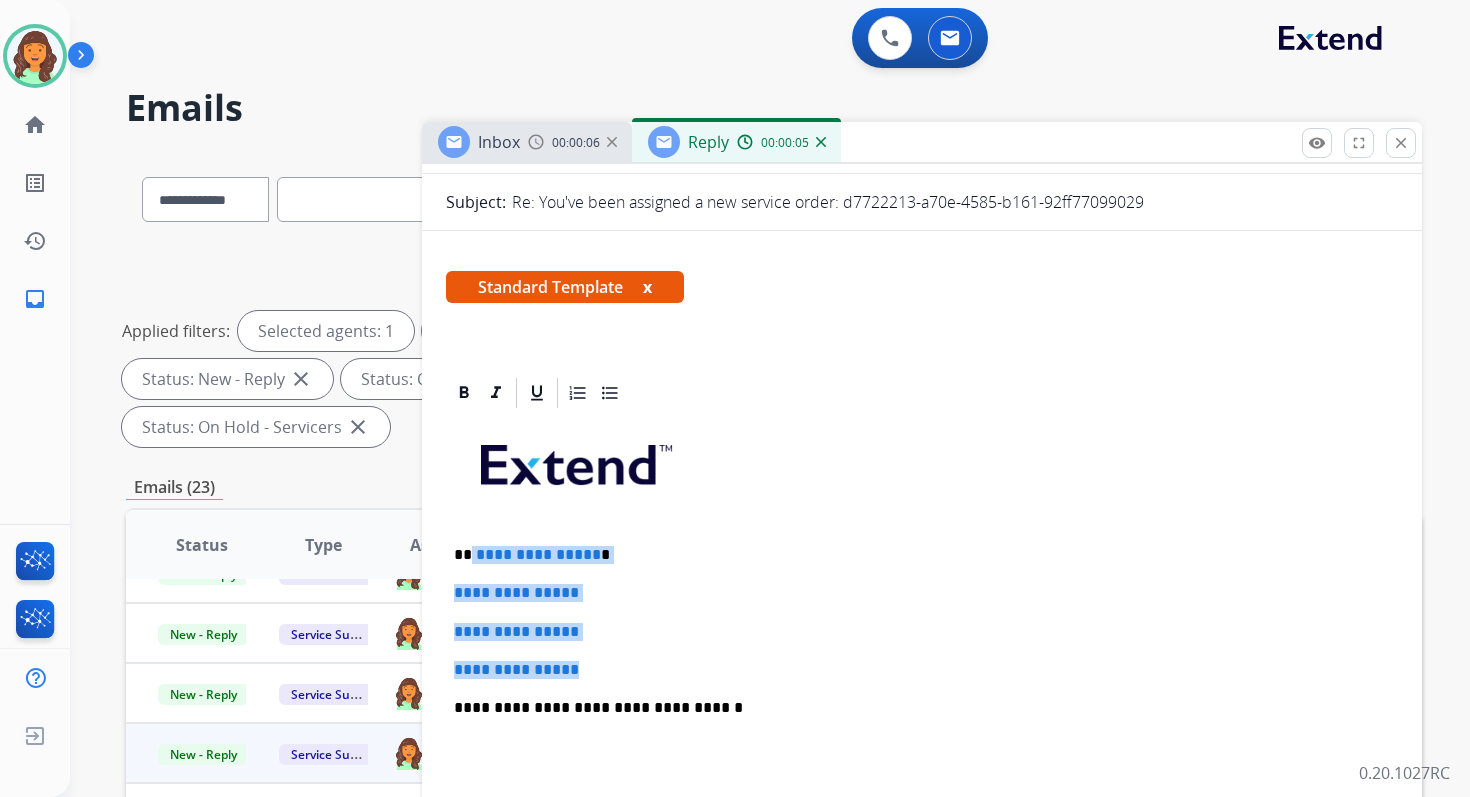 drag, startPoint x: 470, startPoint y: 554, endPoint x: 612, endPoint y: 664, distance: 179.62183 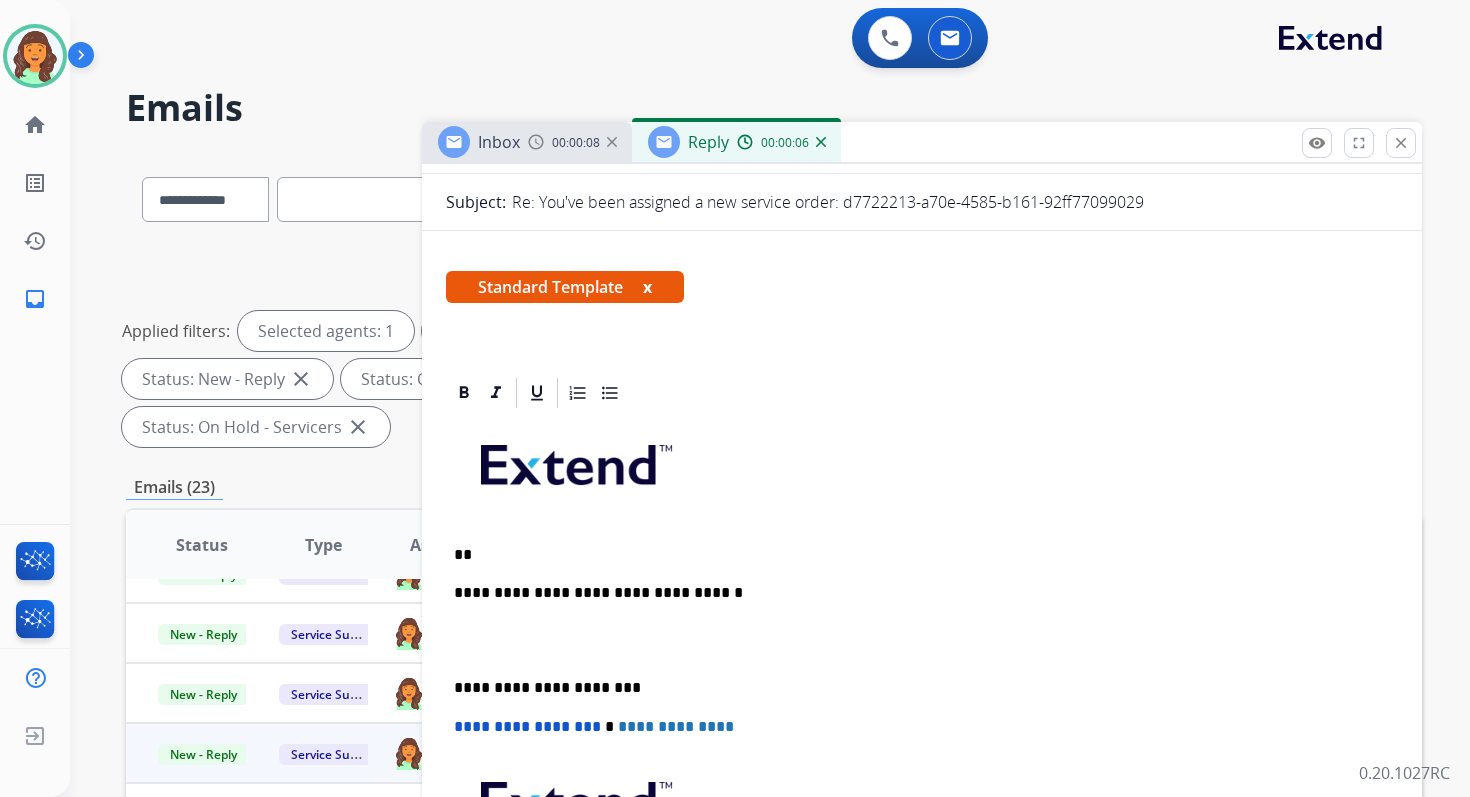 type 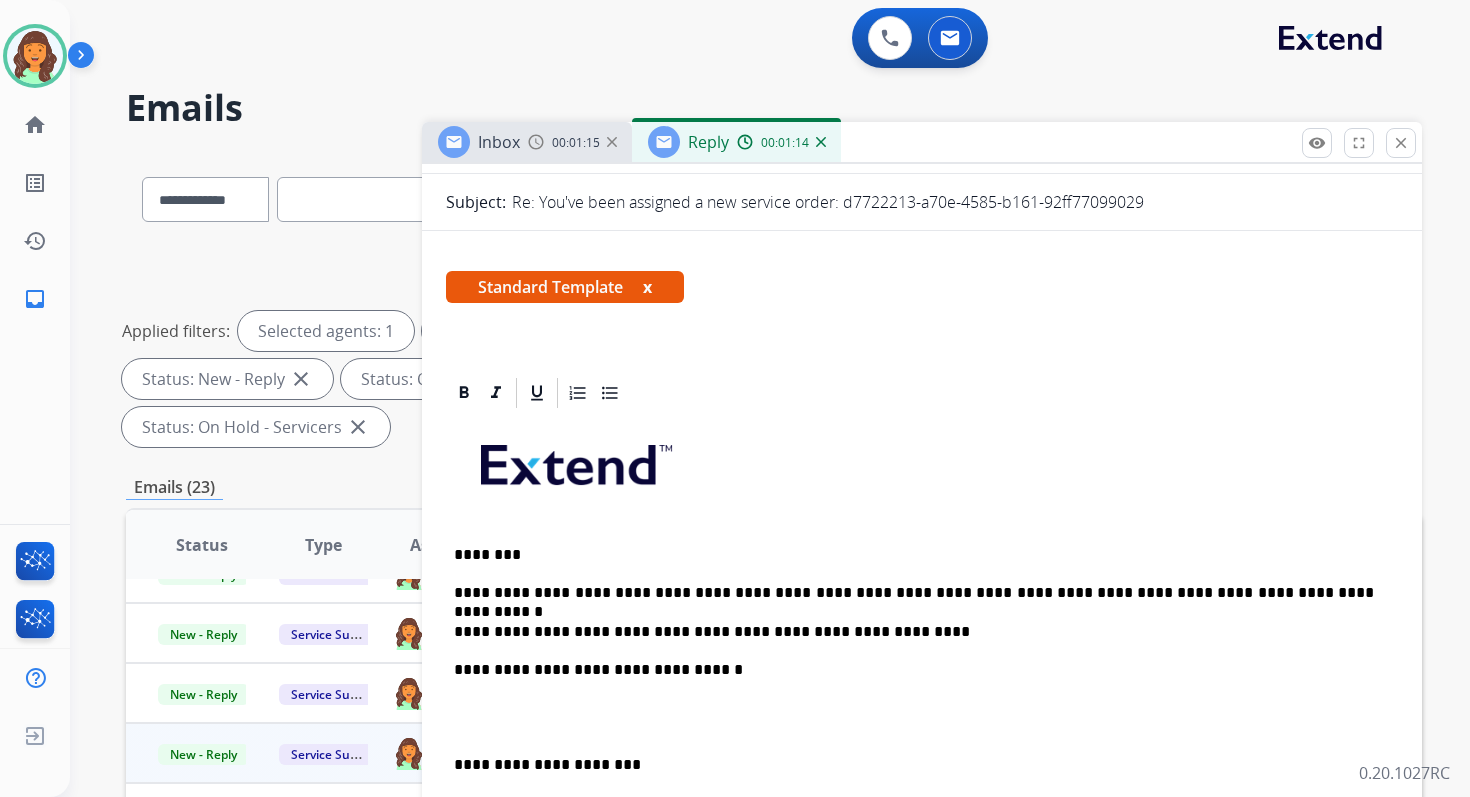 click on "**********" at bounding box center (914, 632) 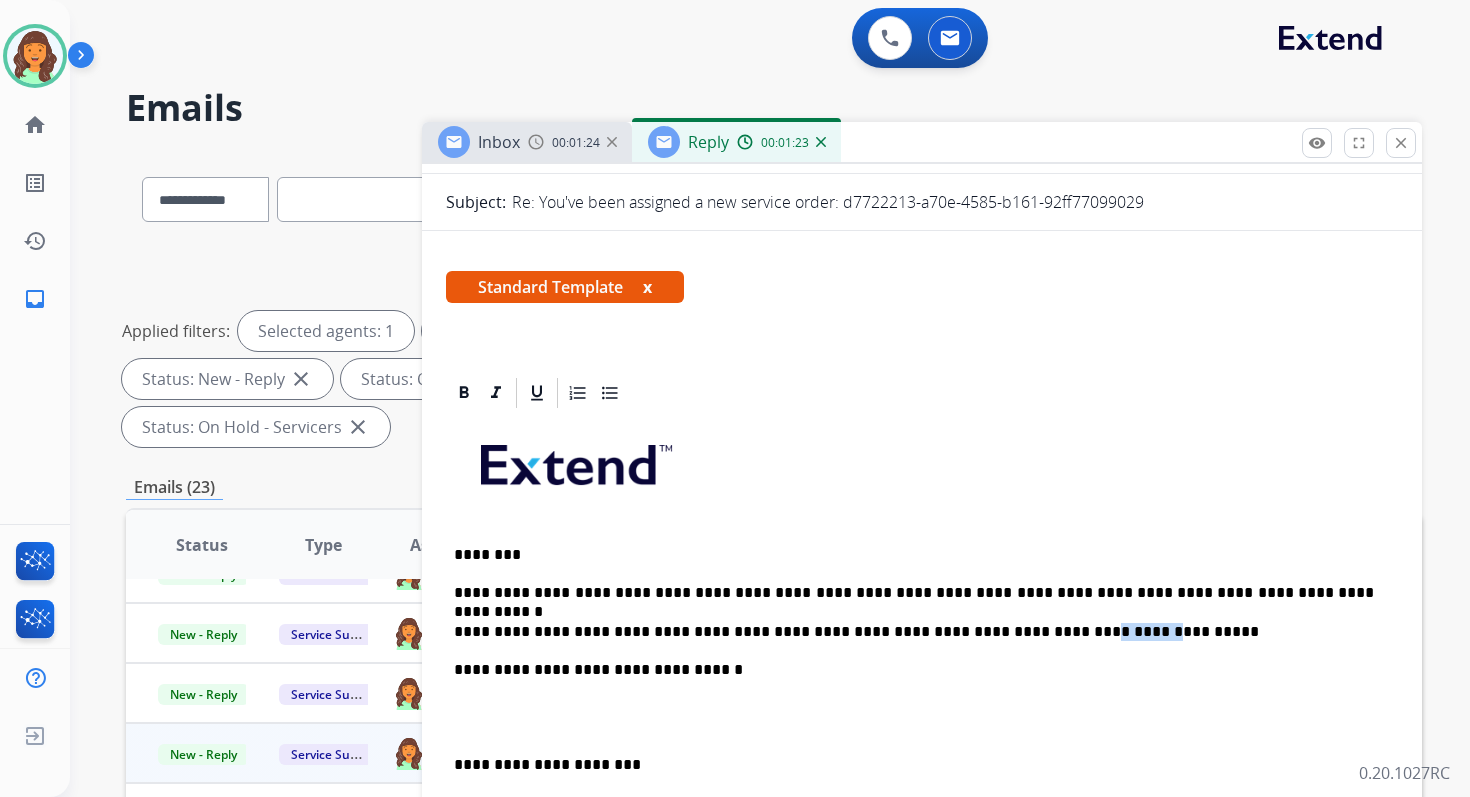 drag, startPoint x: 1016, startPoint y: 631, endPoint x: 958, endPoint y: 635, distance: 58.137768 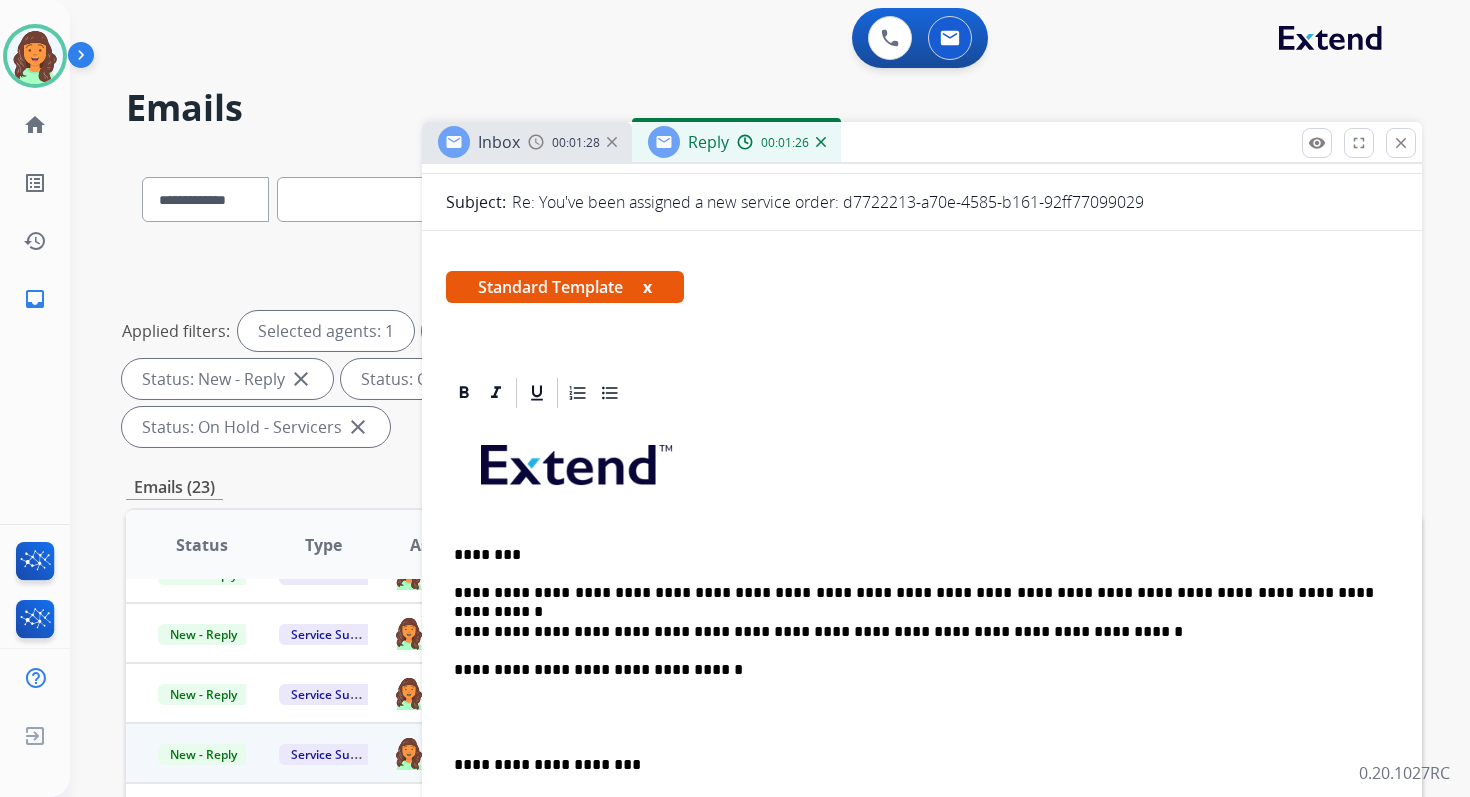 click on "**********" at bounding box center [914, 632] 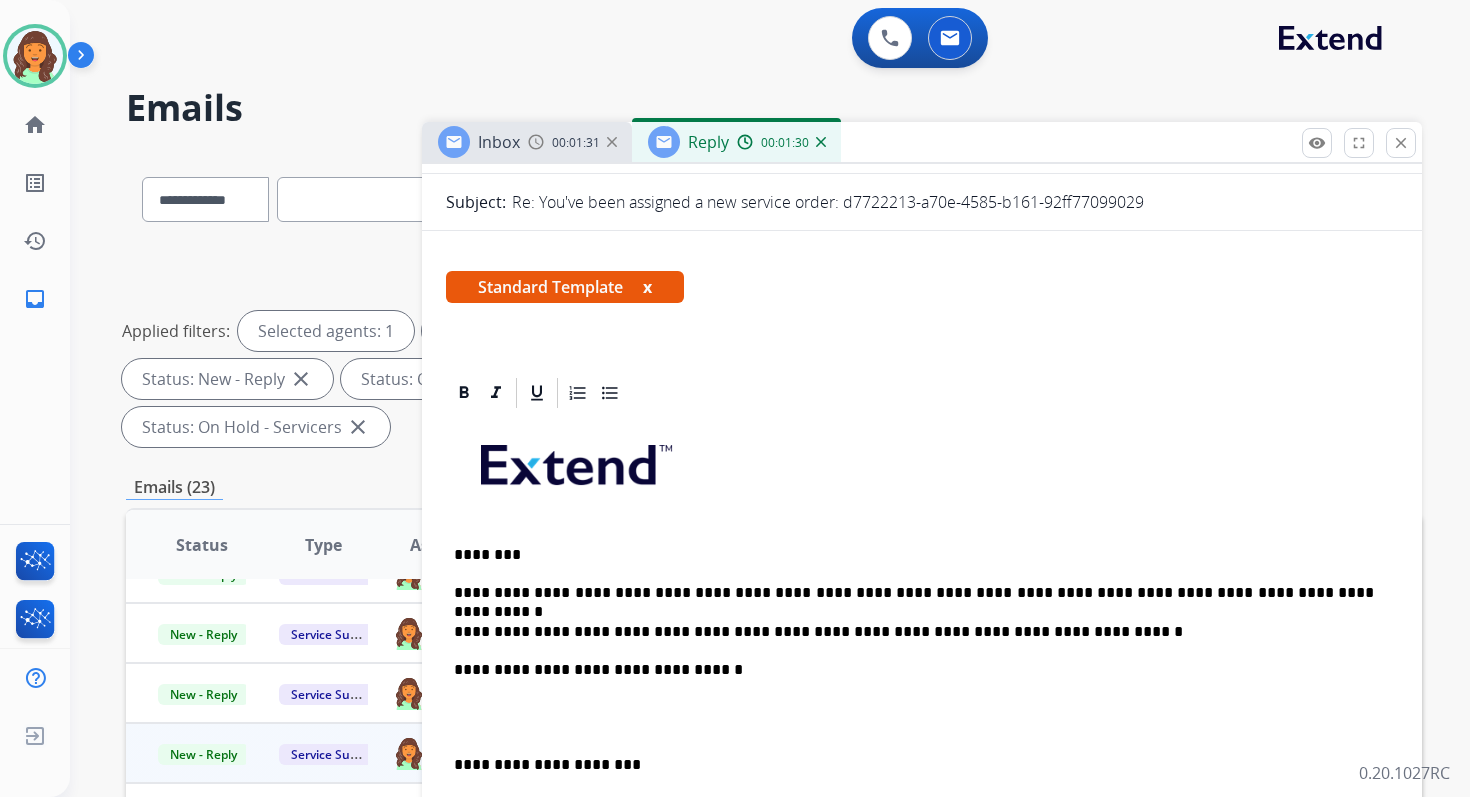 click on "**********" at bounding box center [914, 632] 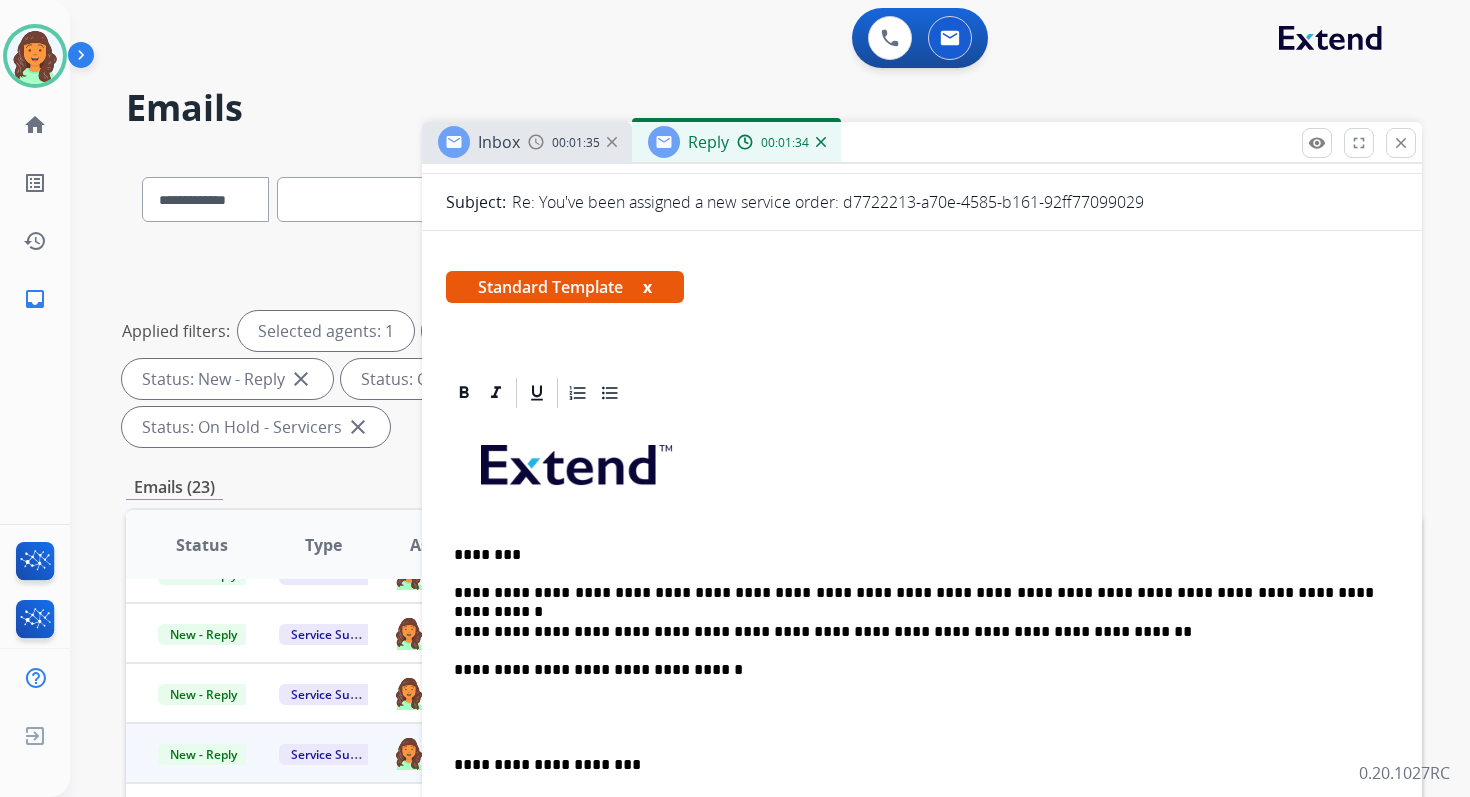 click on "**********" at bounding box center [914, 632] 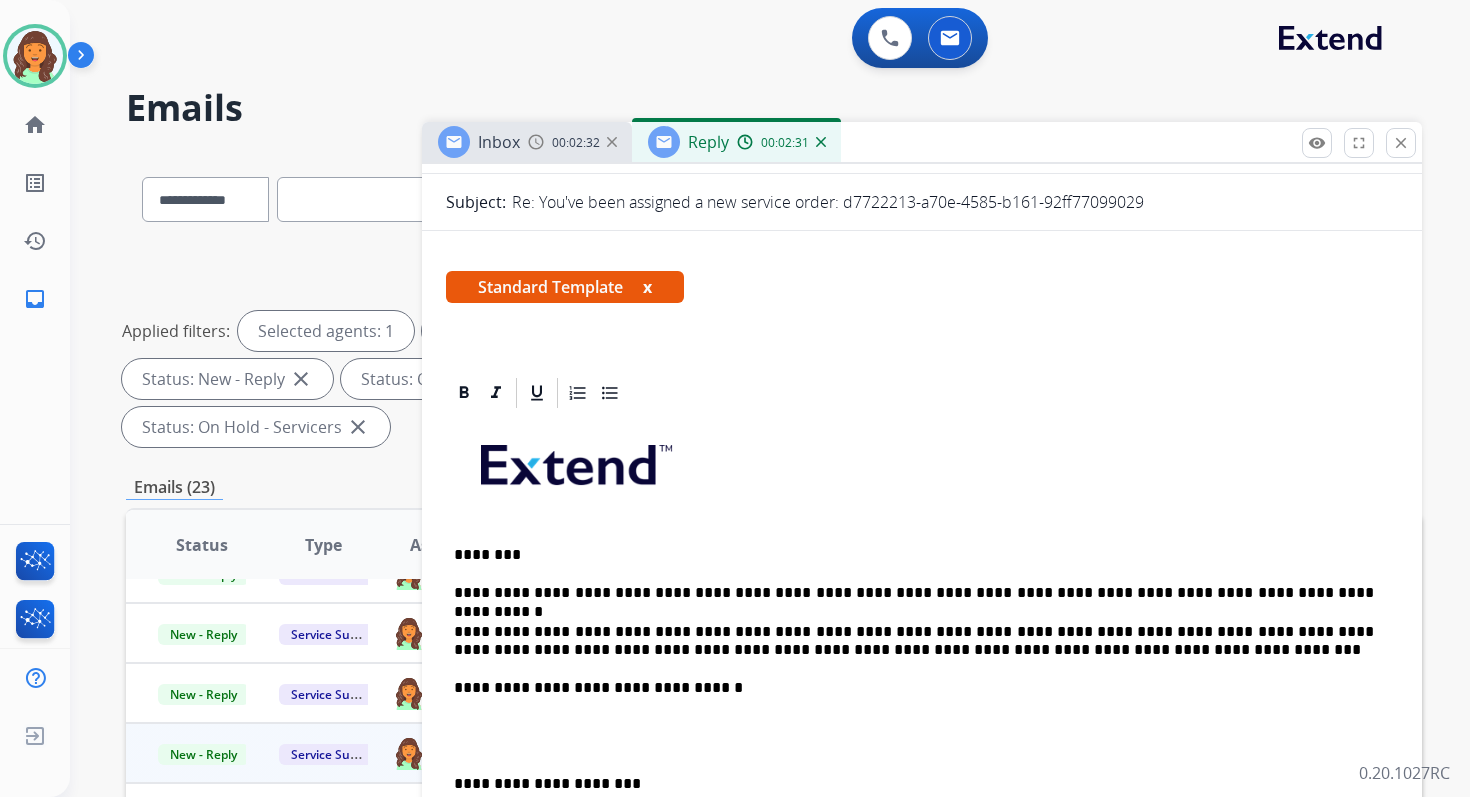 click on "**********" at bounding box center (914, 641) 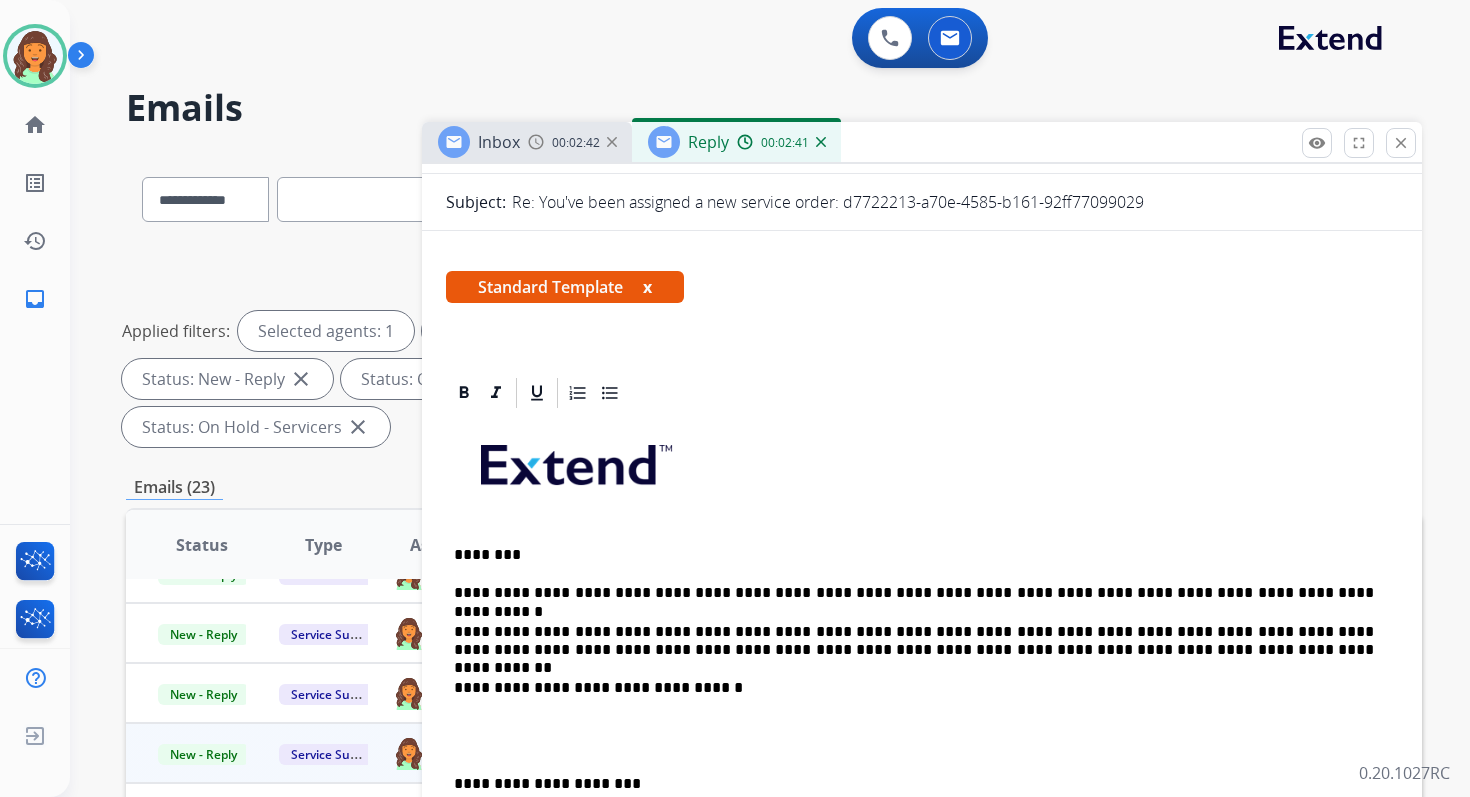 click on "**********" at bounding box center [922, 745] 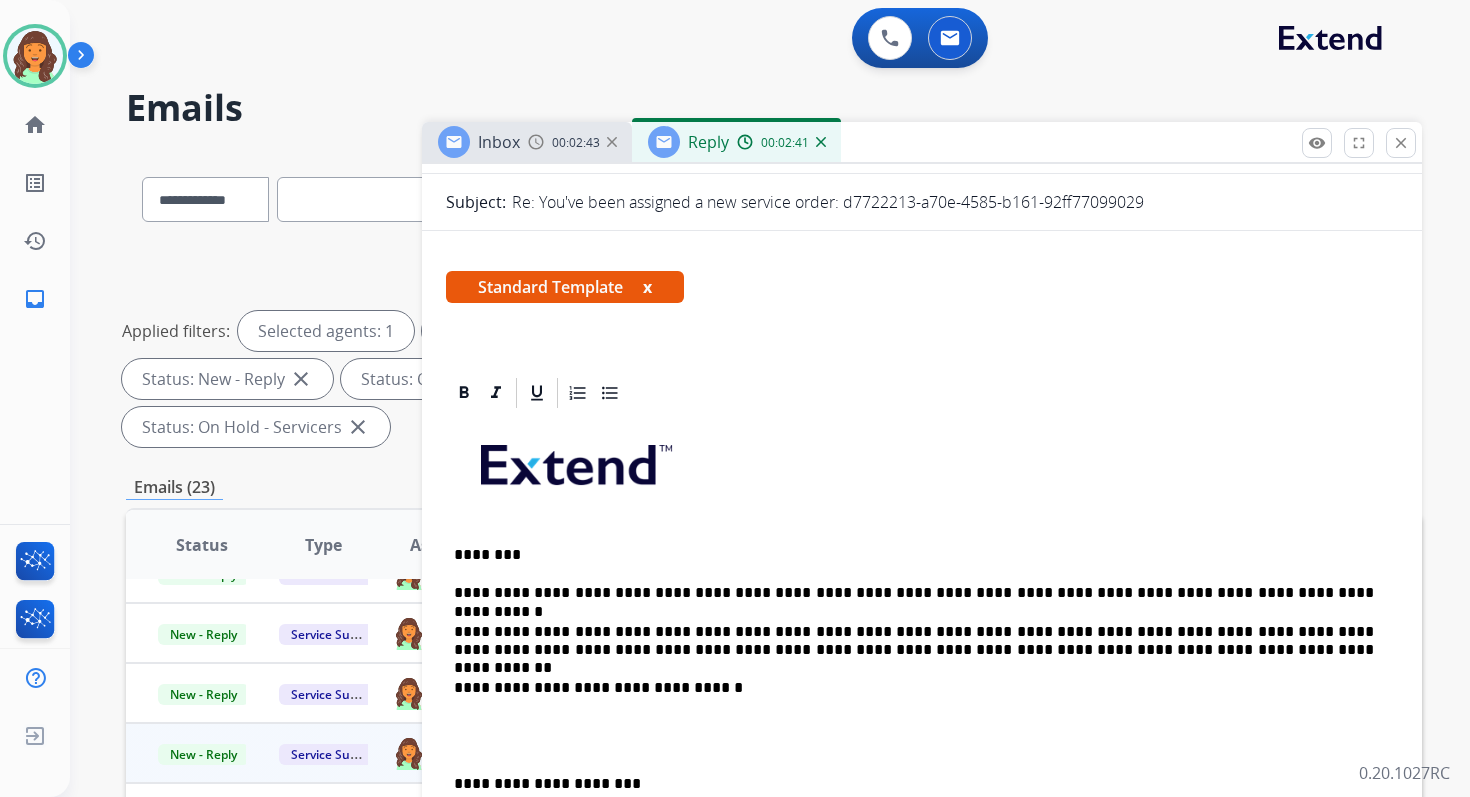click on "**********" at bounding box center [914, 641] 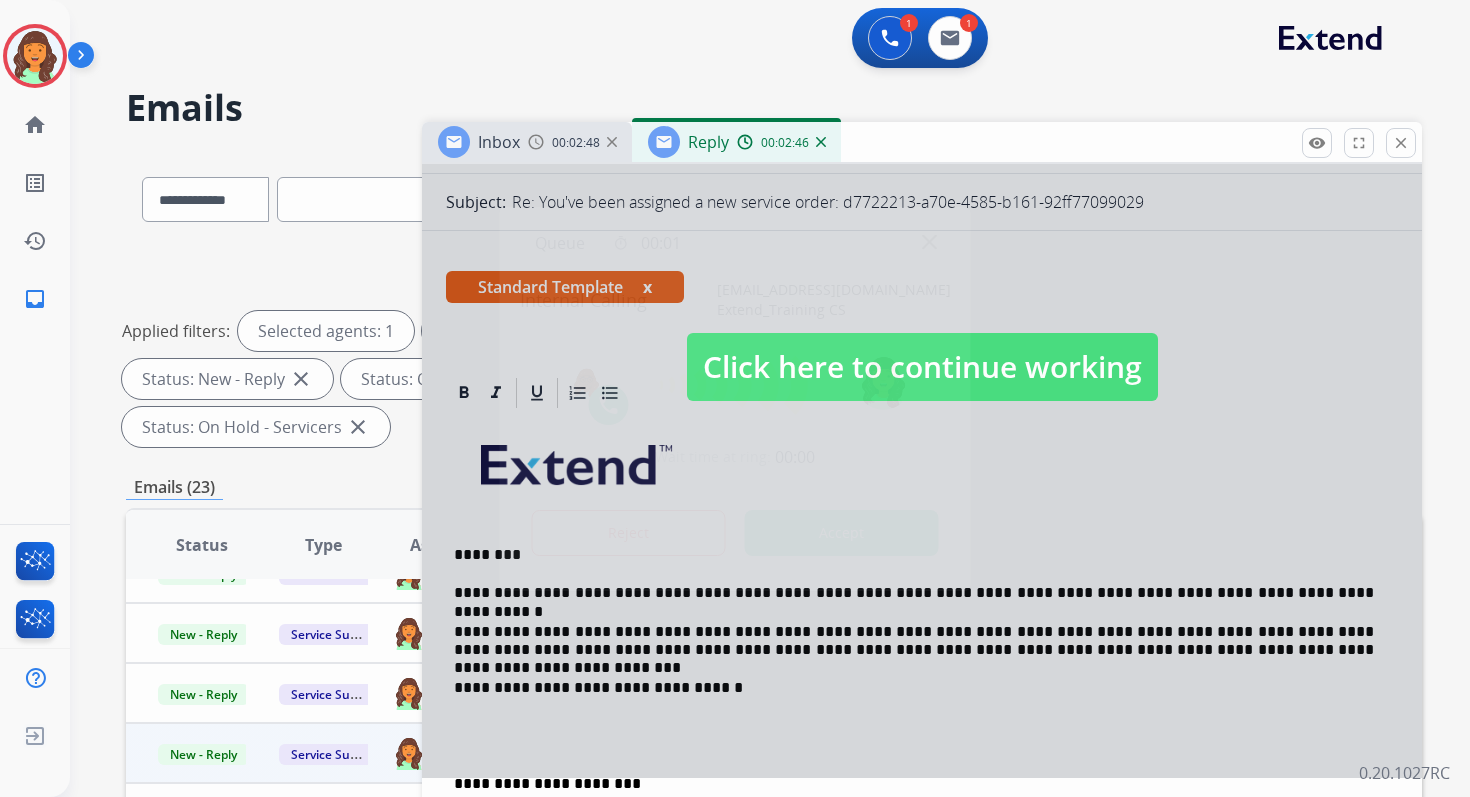 click on "Reject Accept" at bounding box center (735, 529) 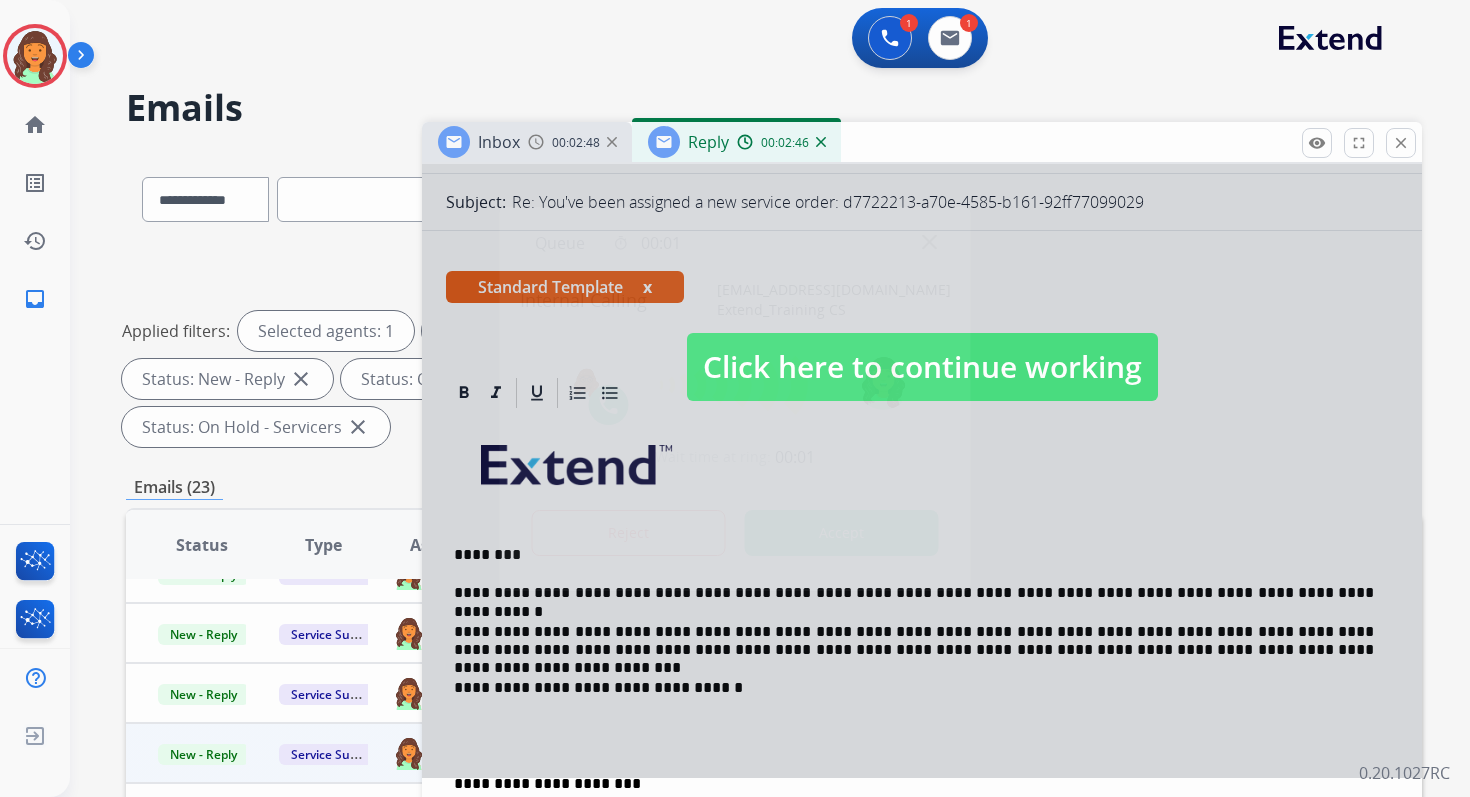 click on "Accept" at bounding box center (842, 533) 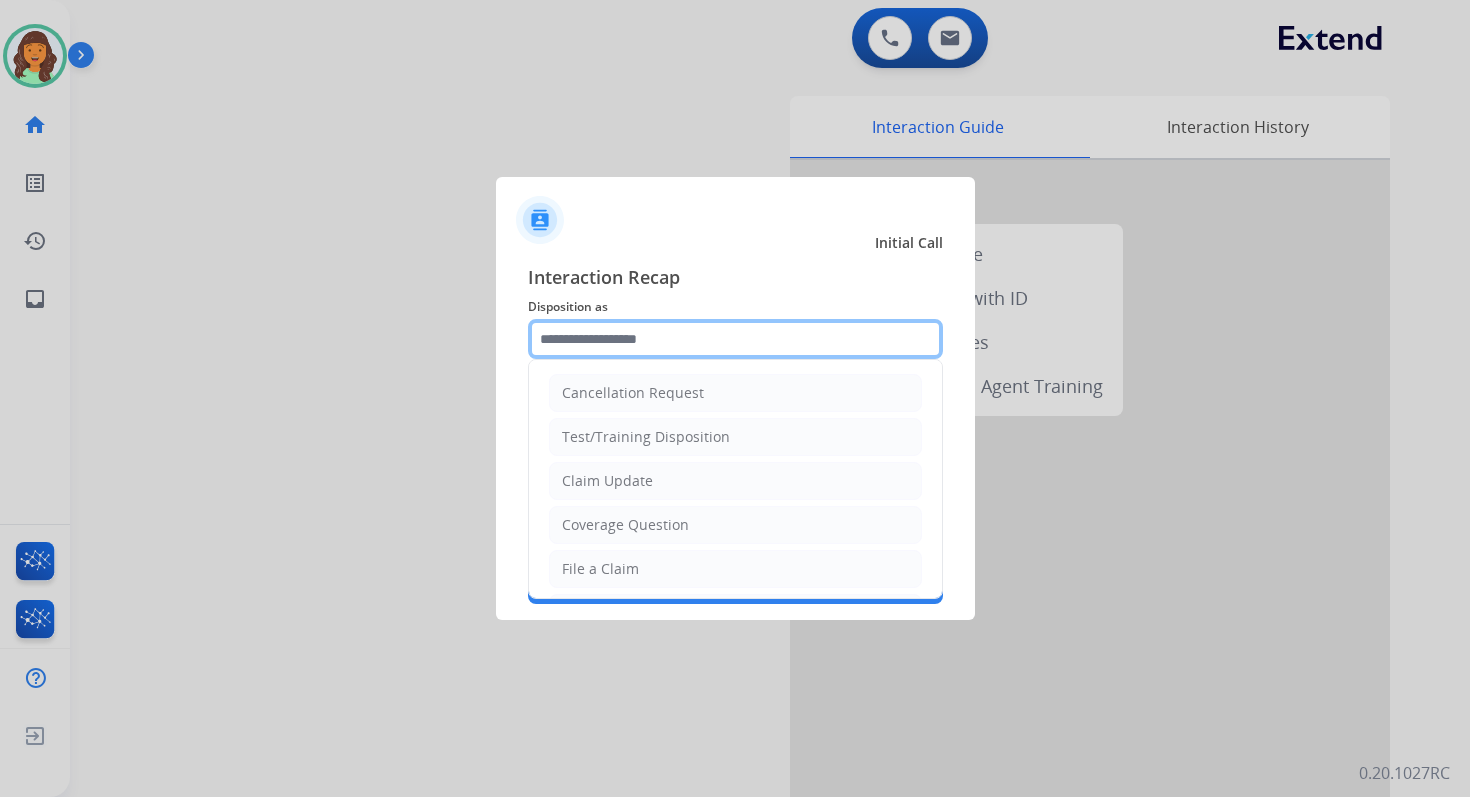 click 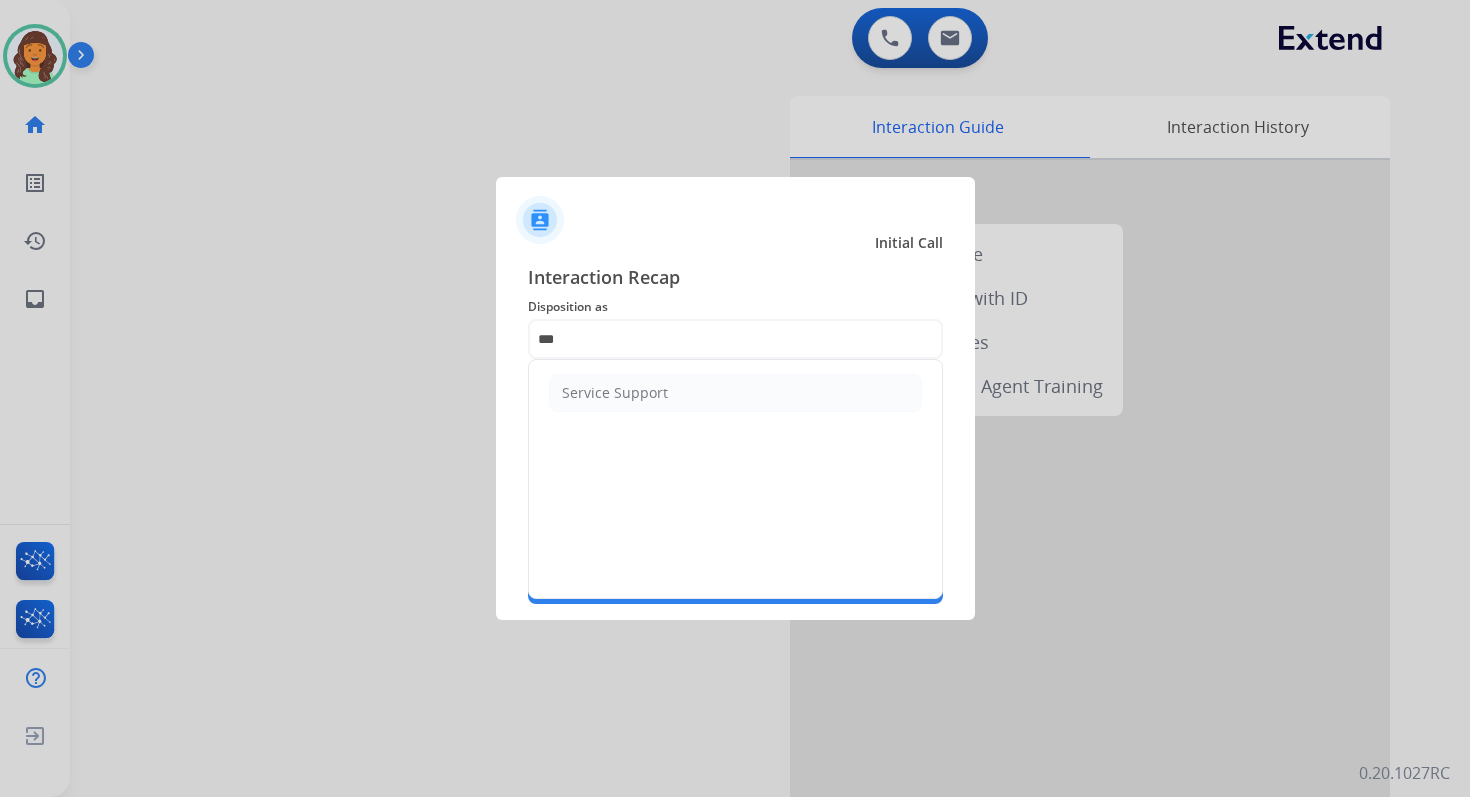 click on "Service Support" 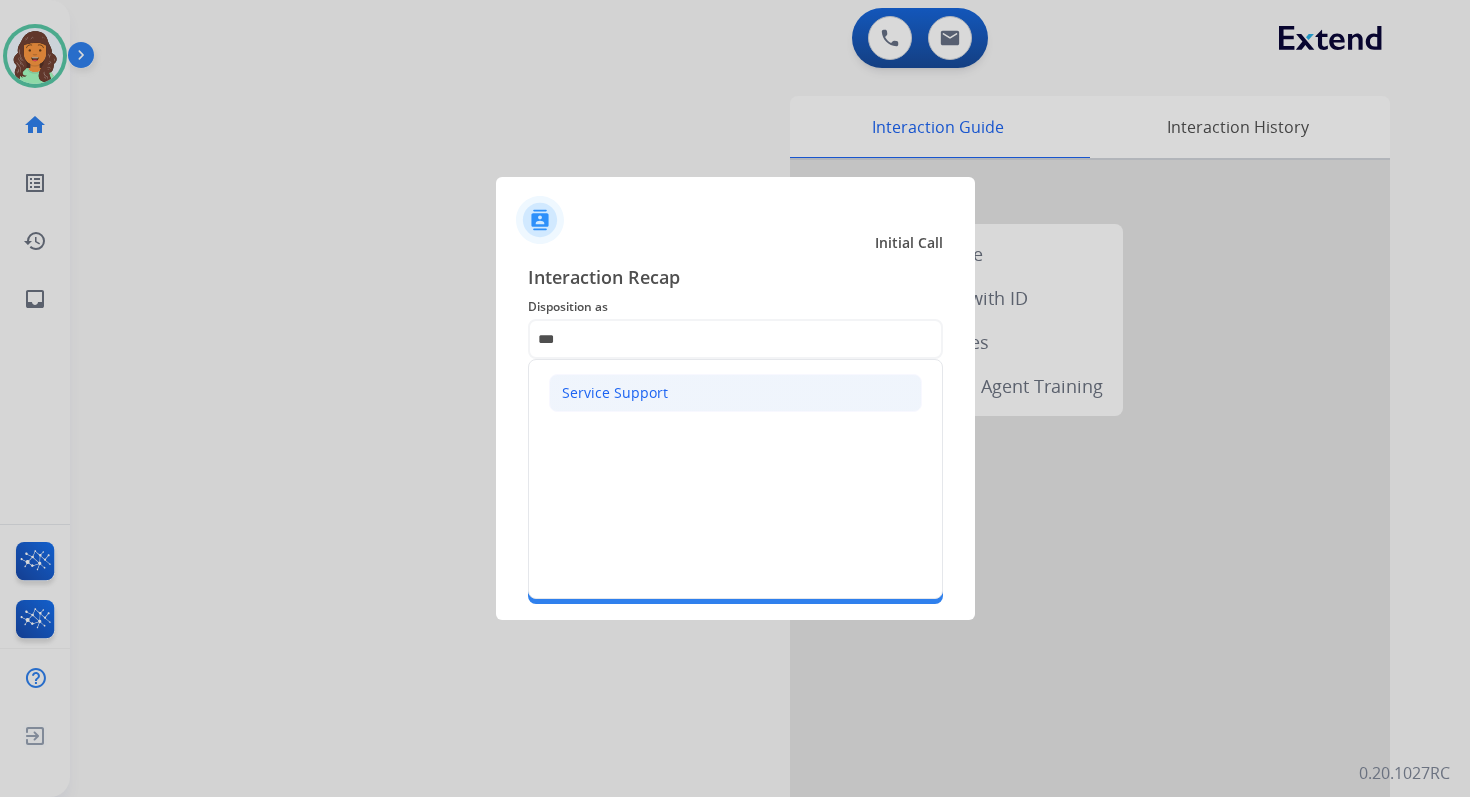 click on "Service Support" 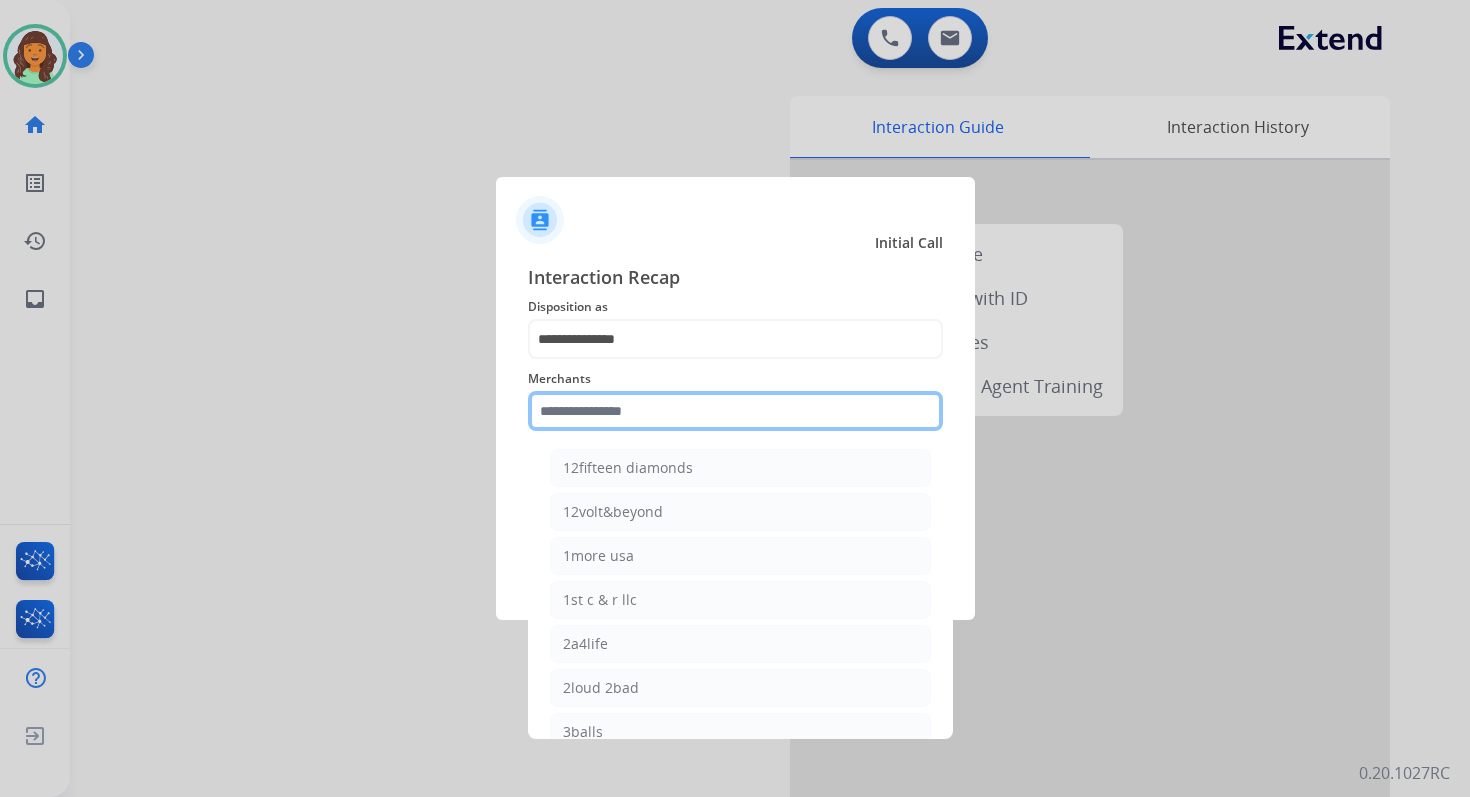 click 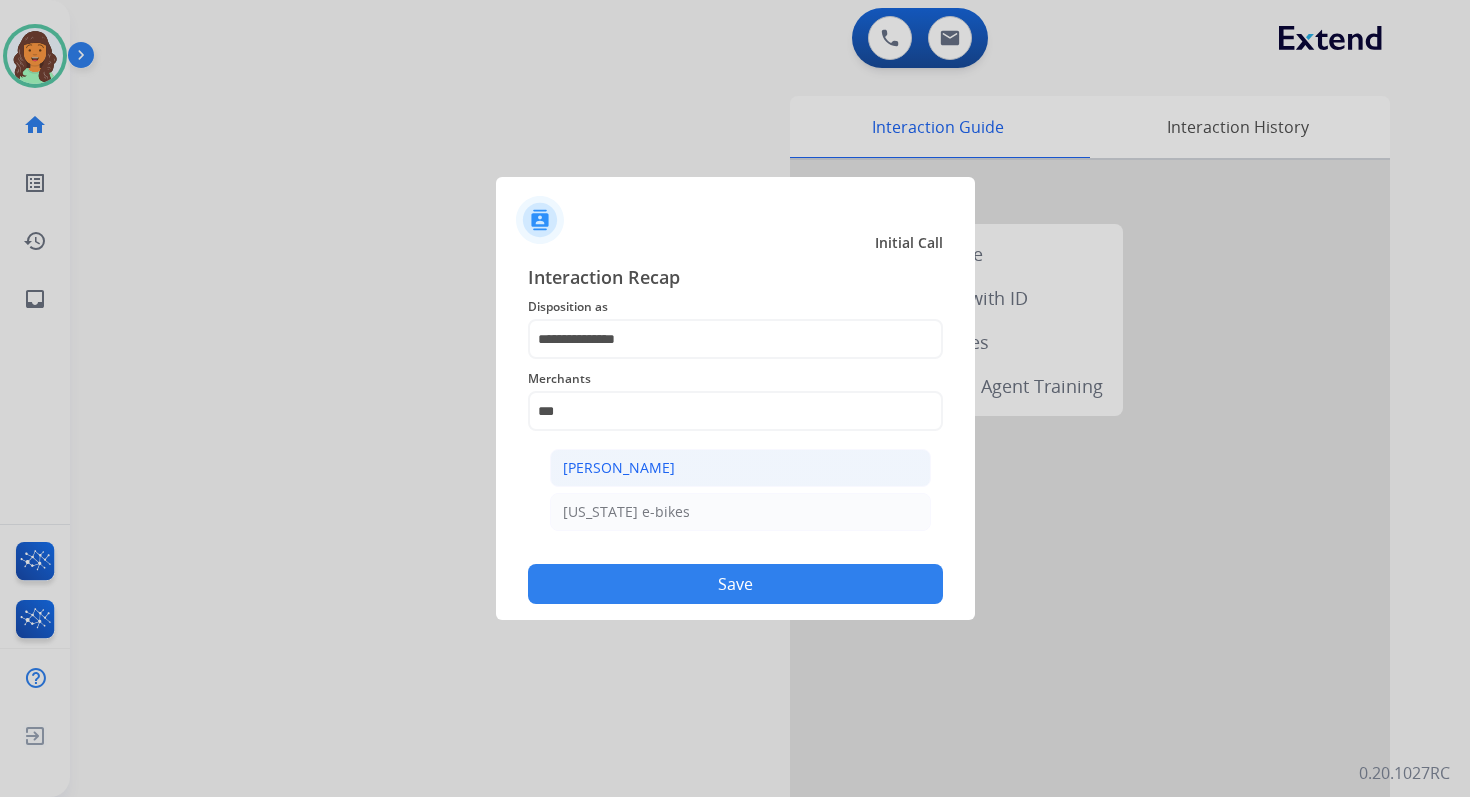 click on "[PERSON_NAME]" 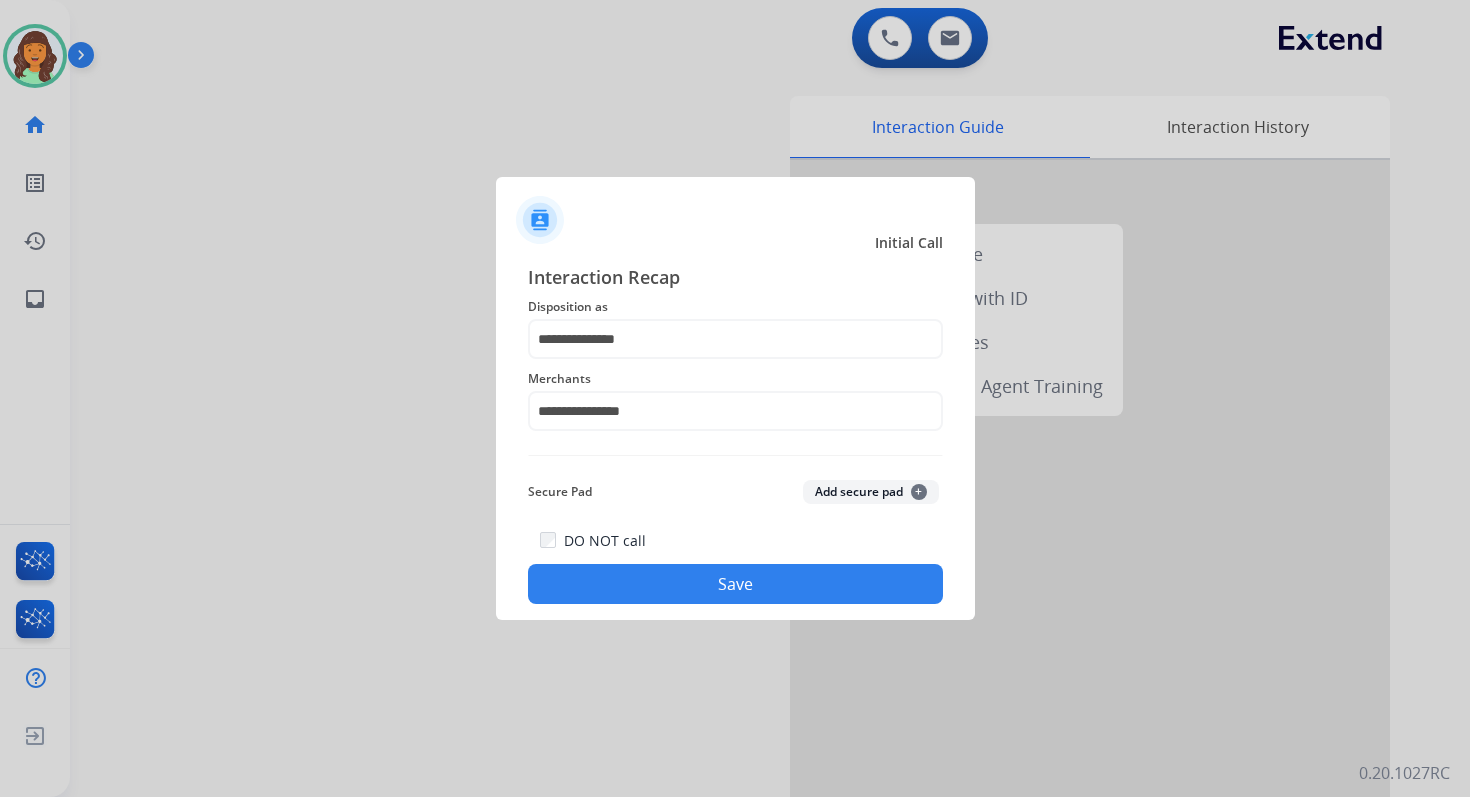 click on "**********" 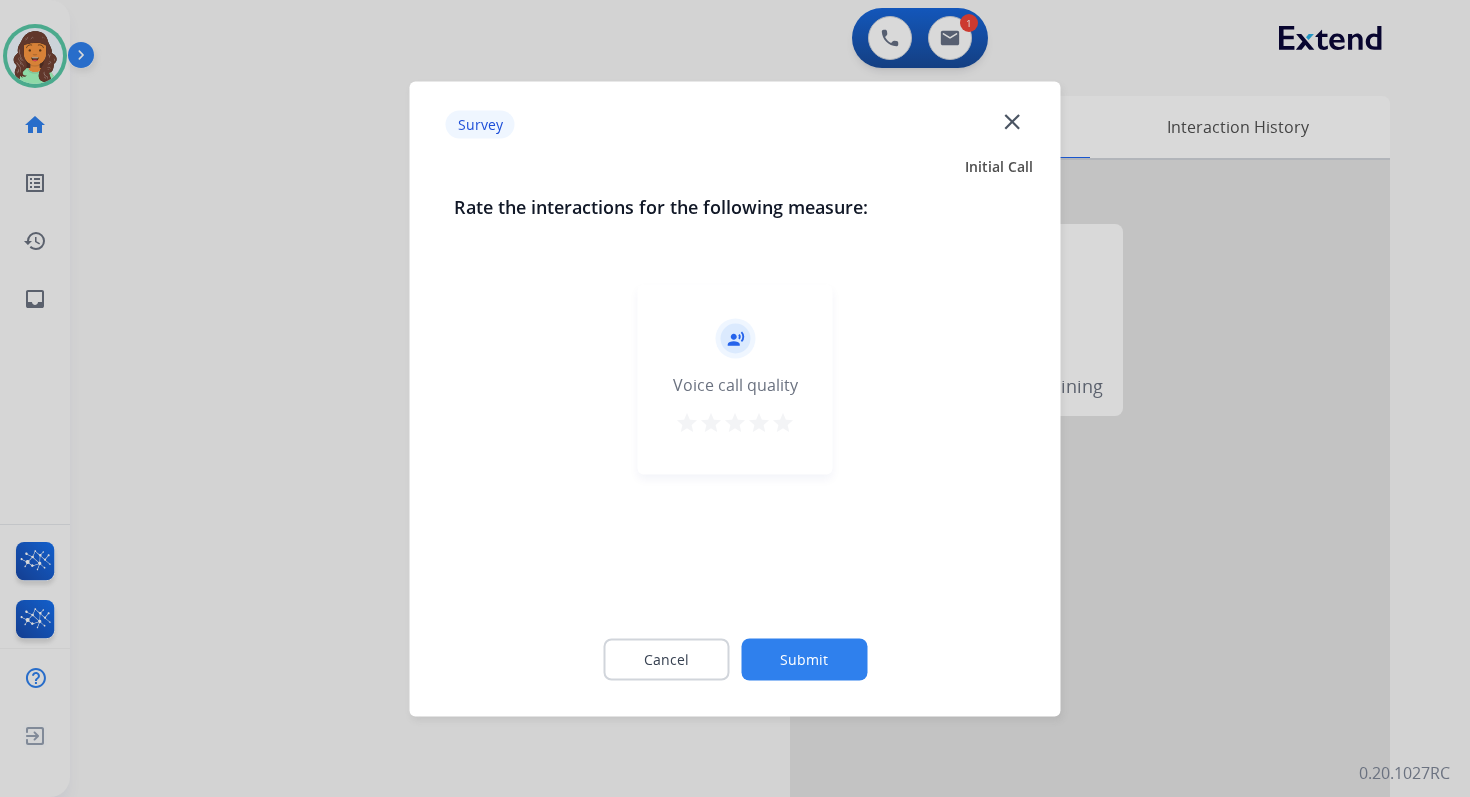click on "Submit" 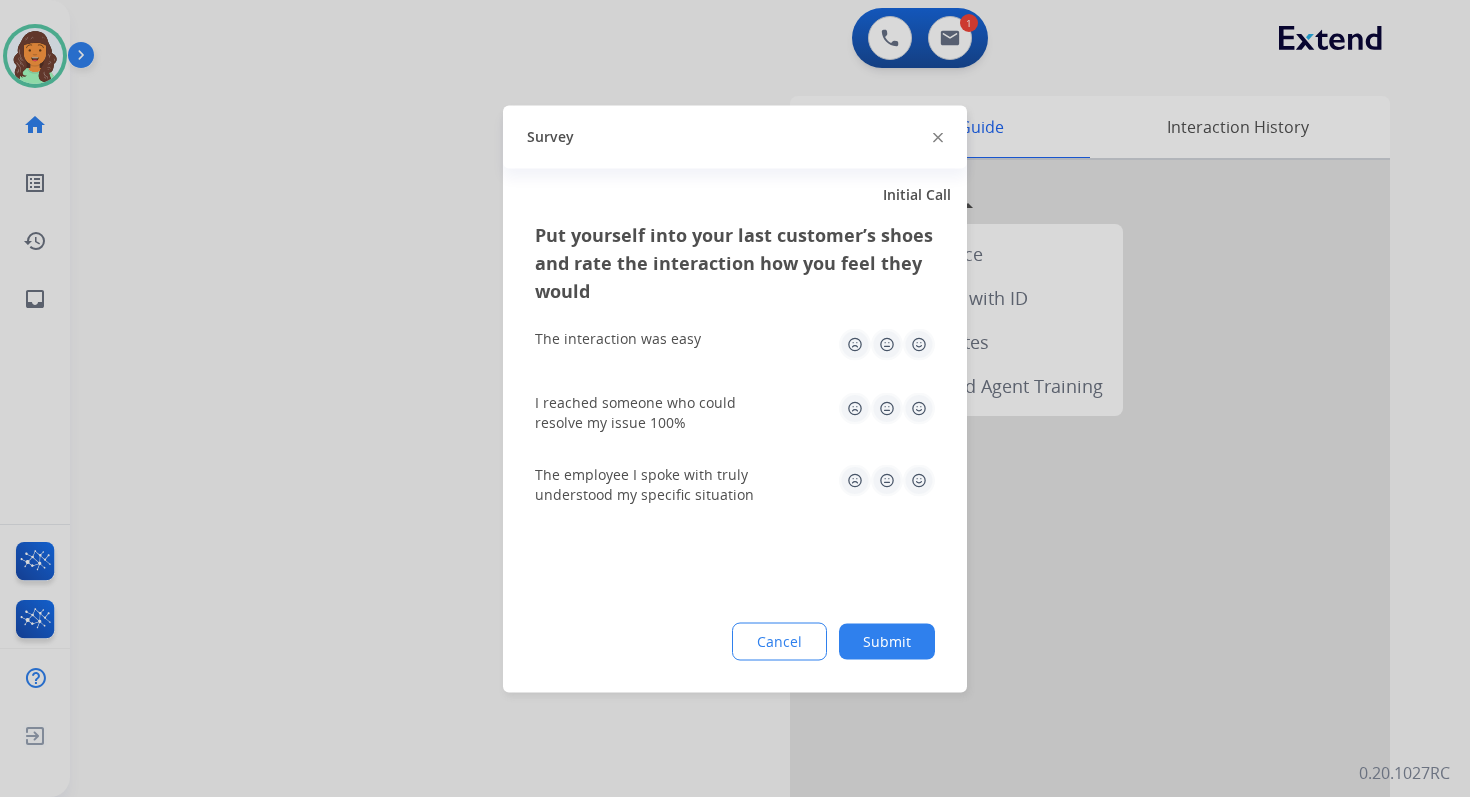 click on "Submit" 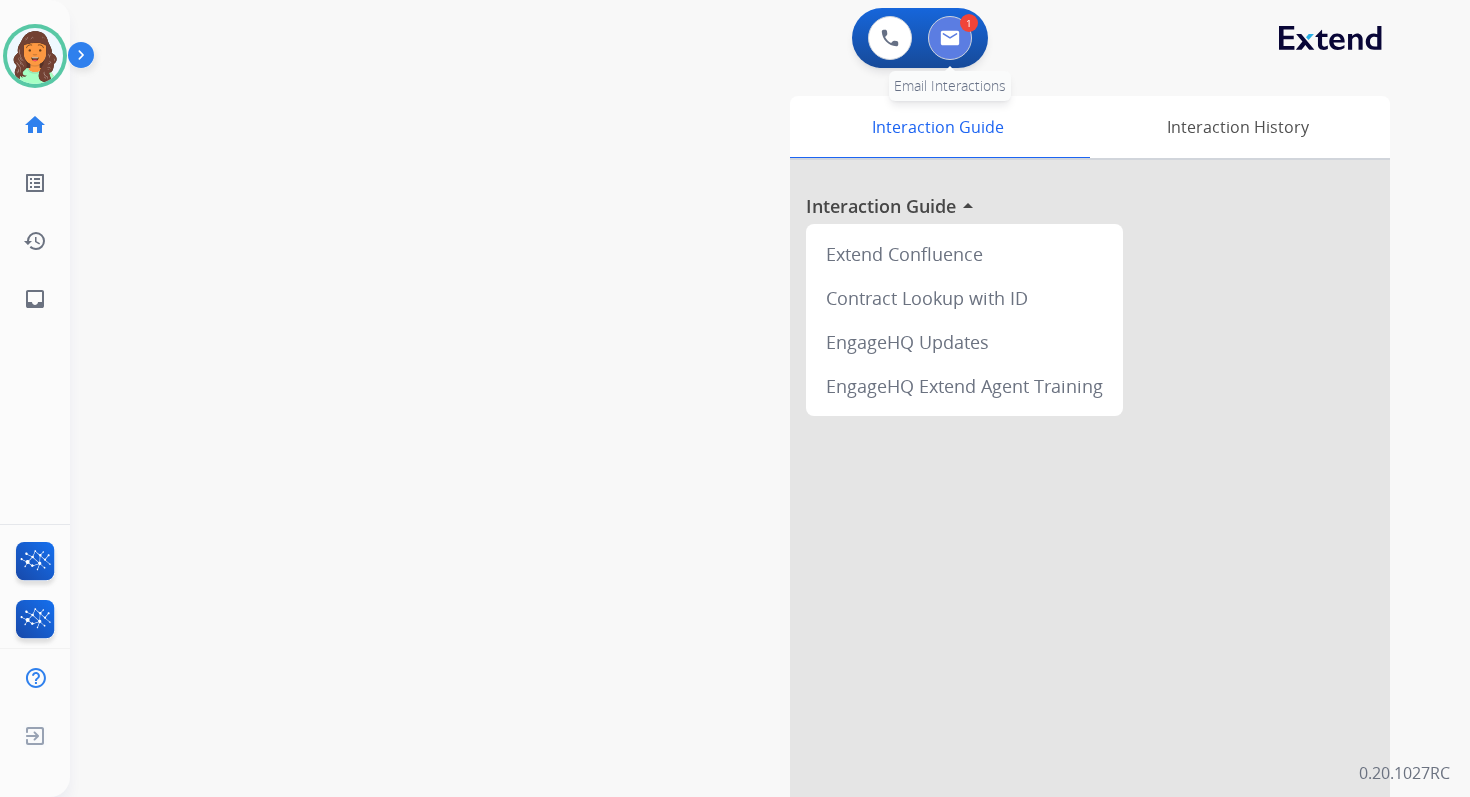 click at bounding box center (950, 38) 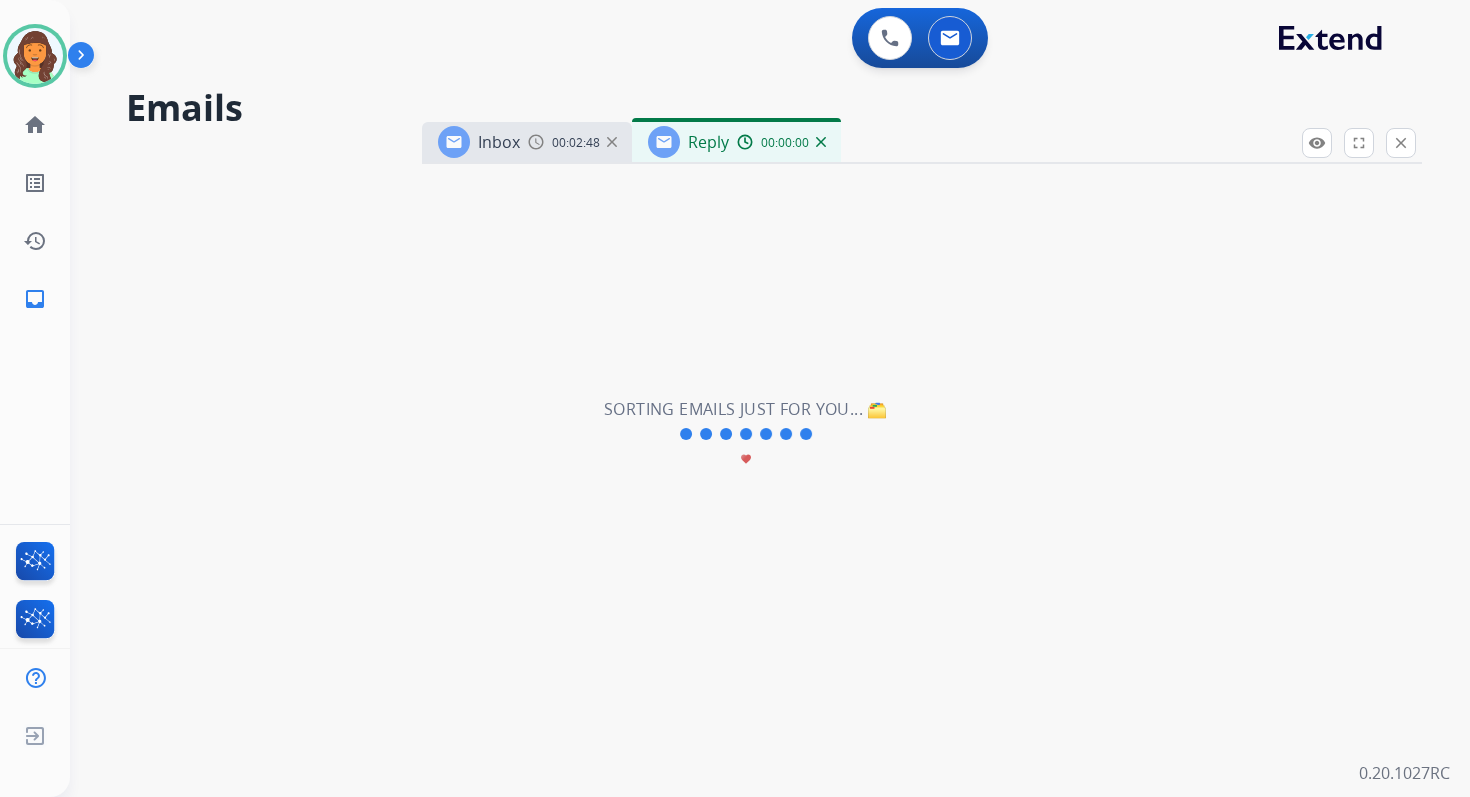 select on "**********" 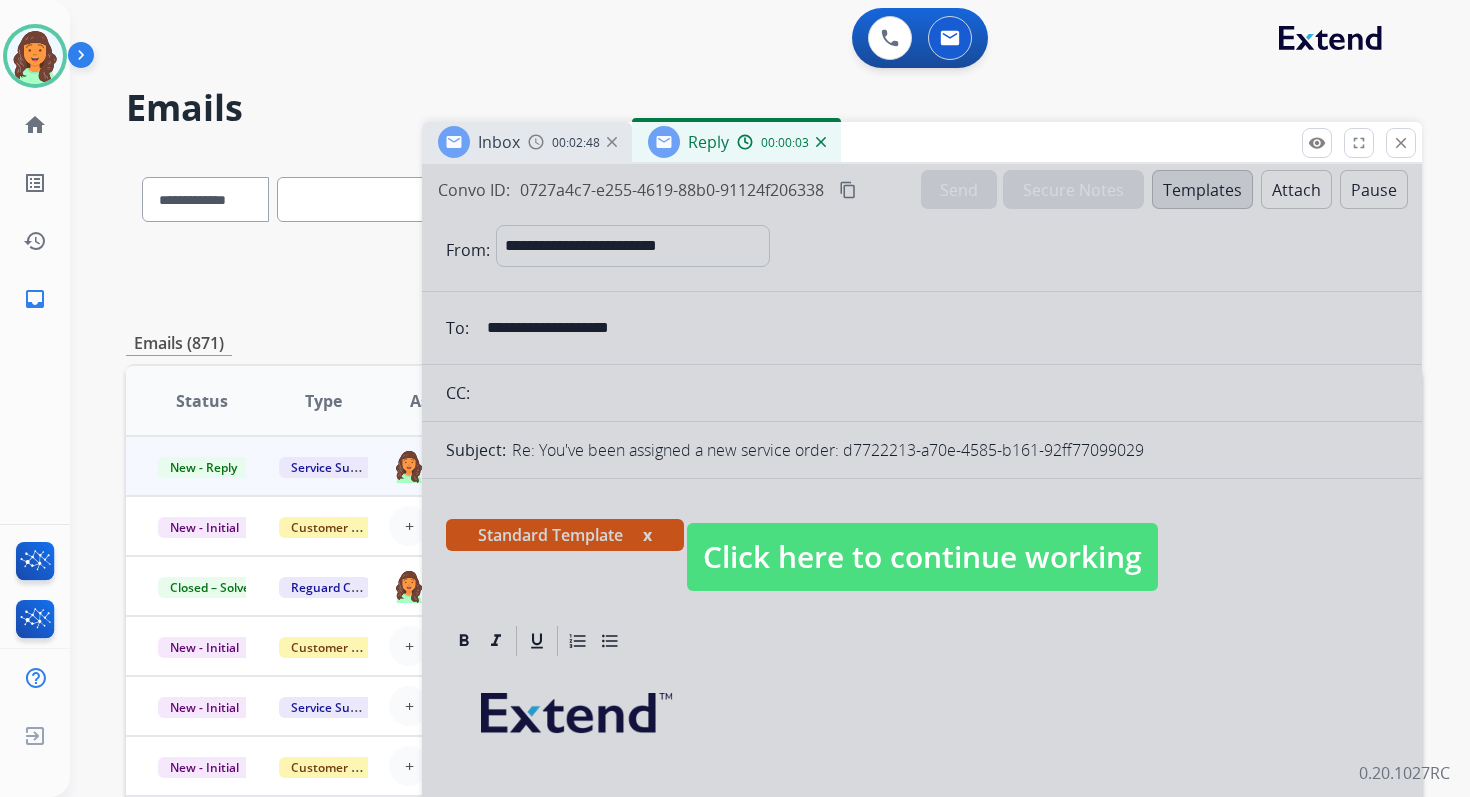 click on "Click here to continue working" at bounding box center (922, 557) 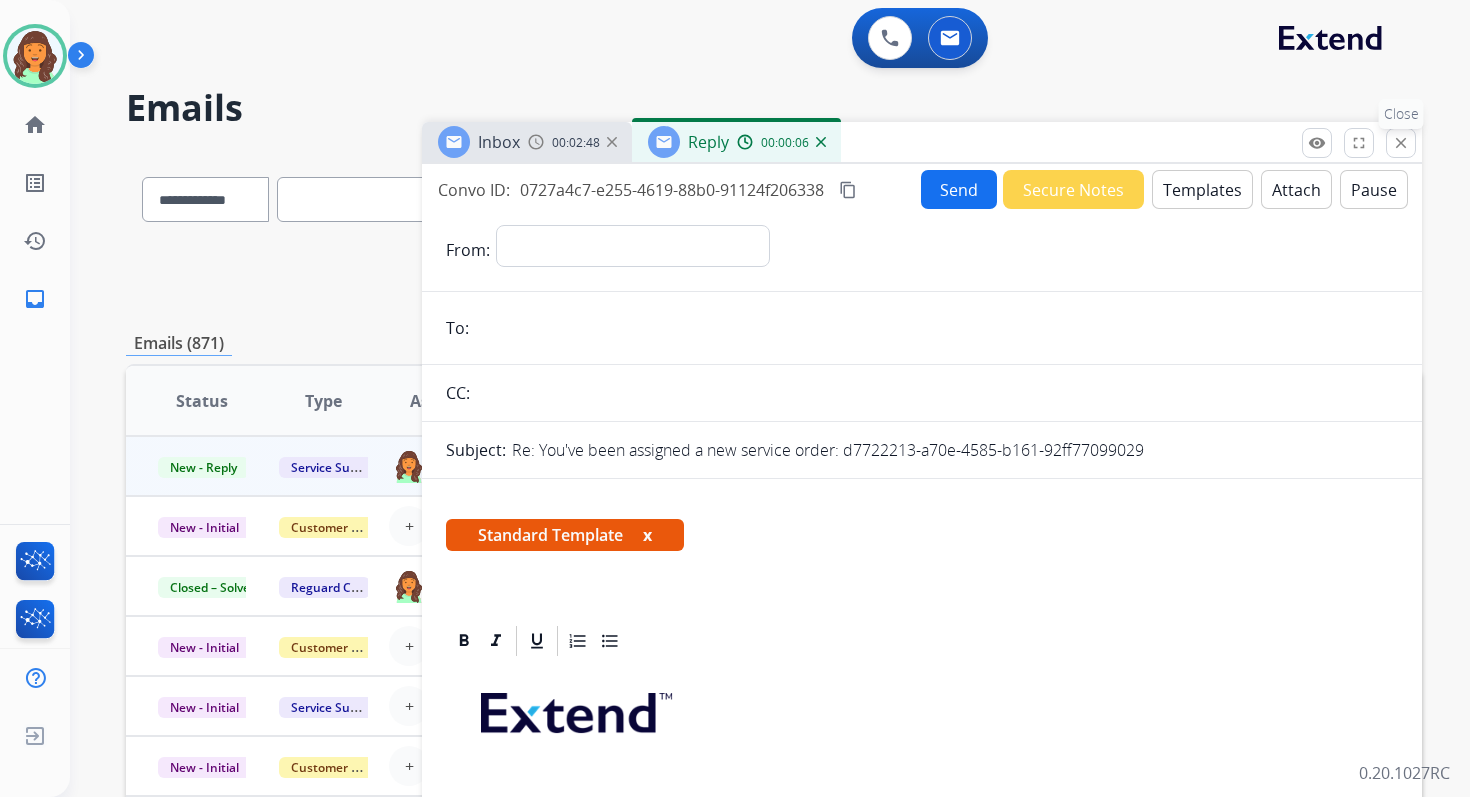 click on "close" at bounding box center (1401, 143) 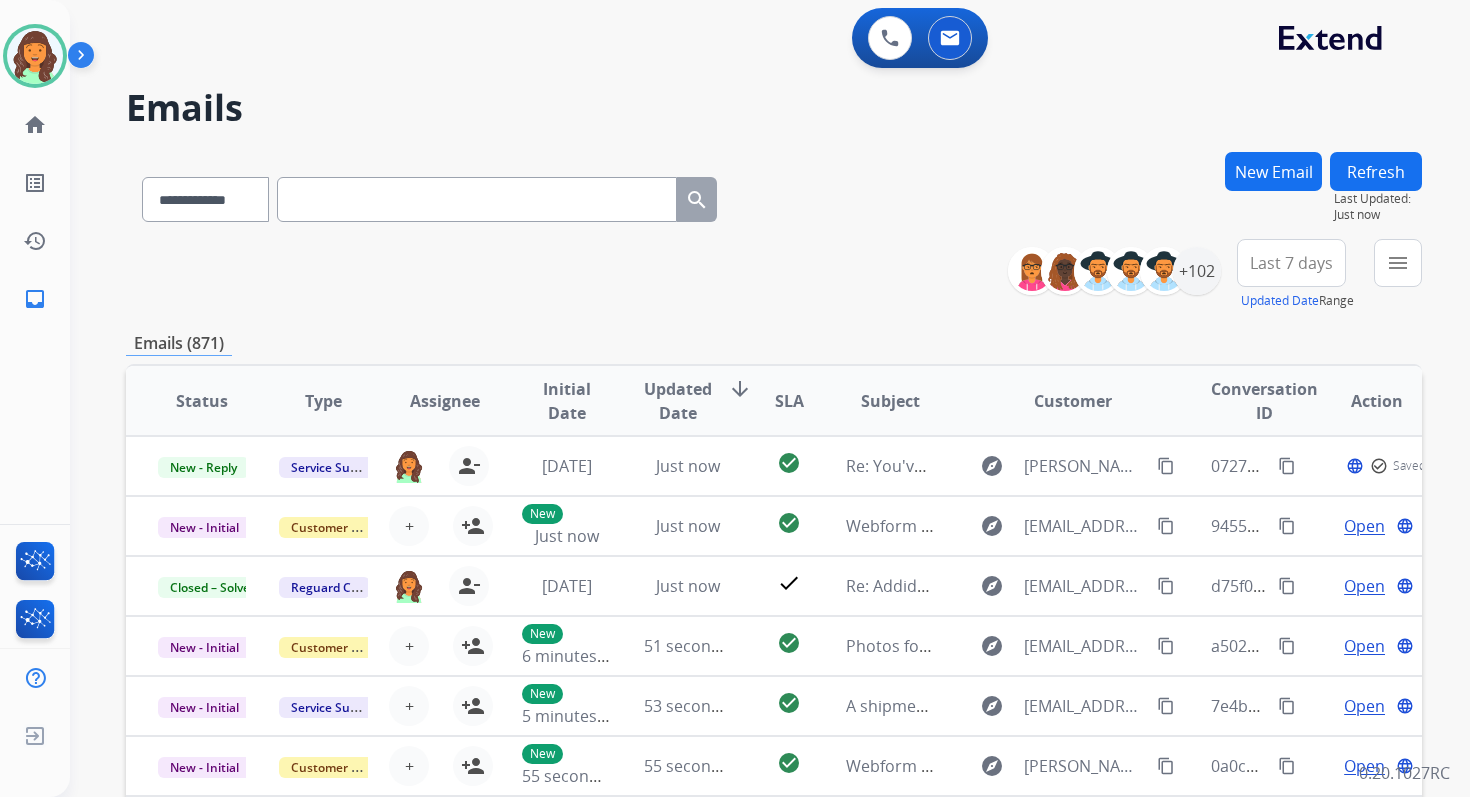 click on "**********" at bounding box center [774, 275] 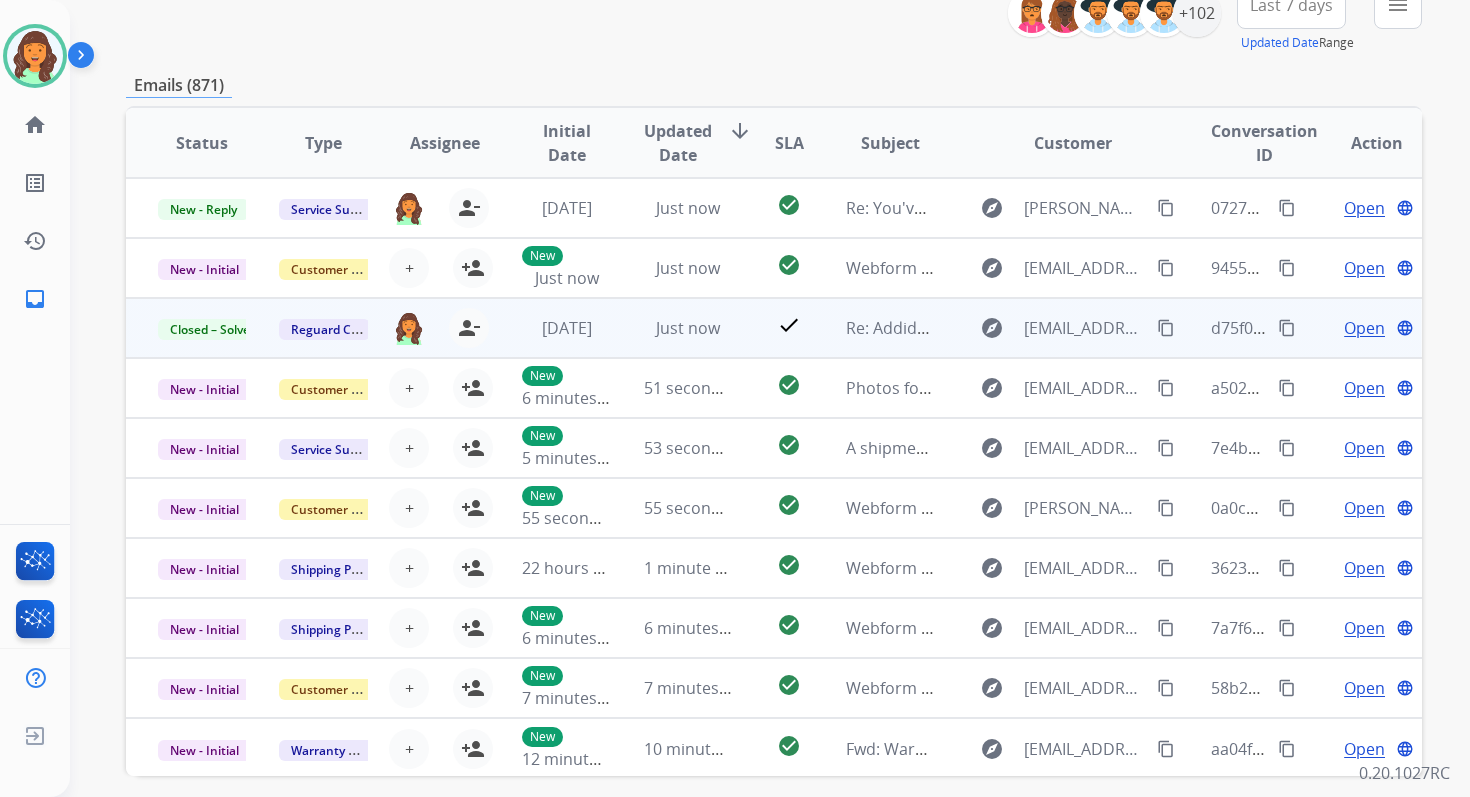 scroll, scrollTop: 0, scrollLeft: 0, axis: both 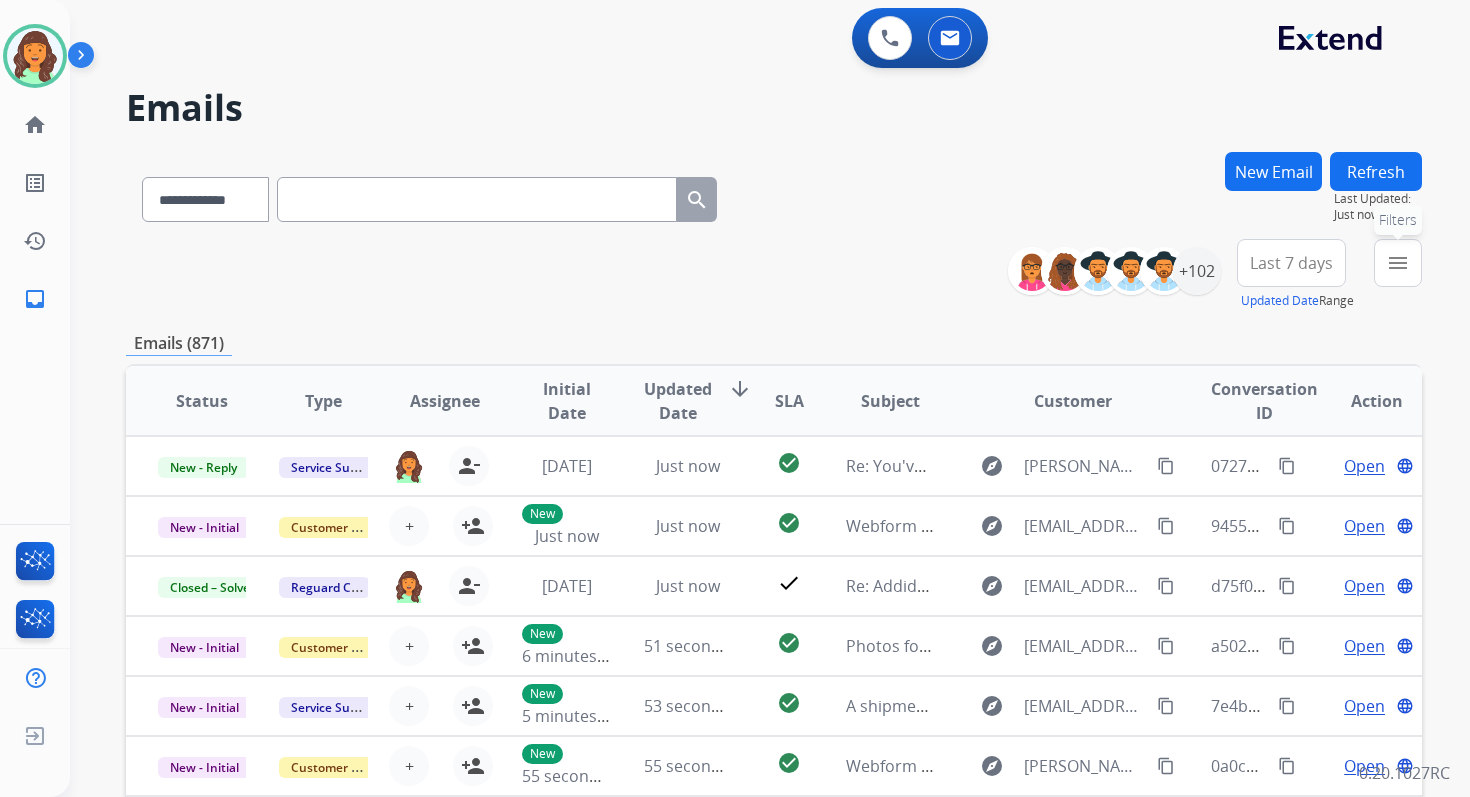 click on "menu" at bounding box center [1398, 263] 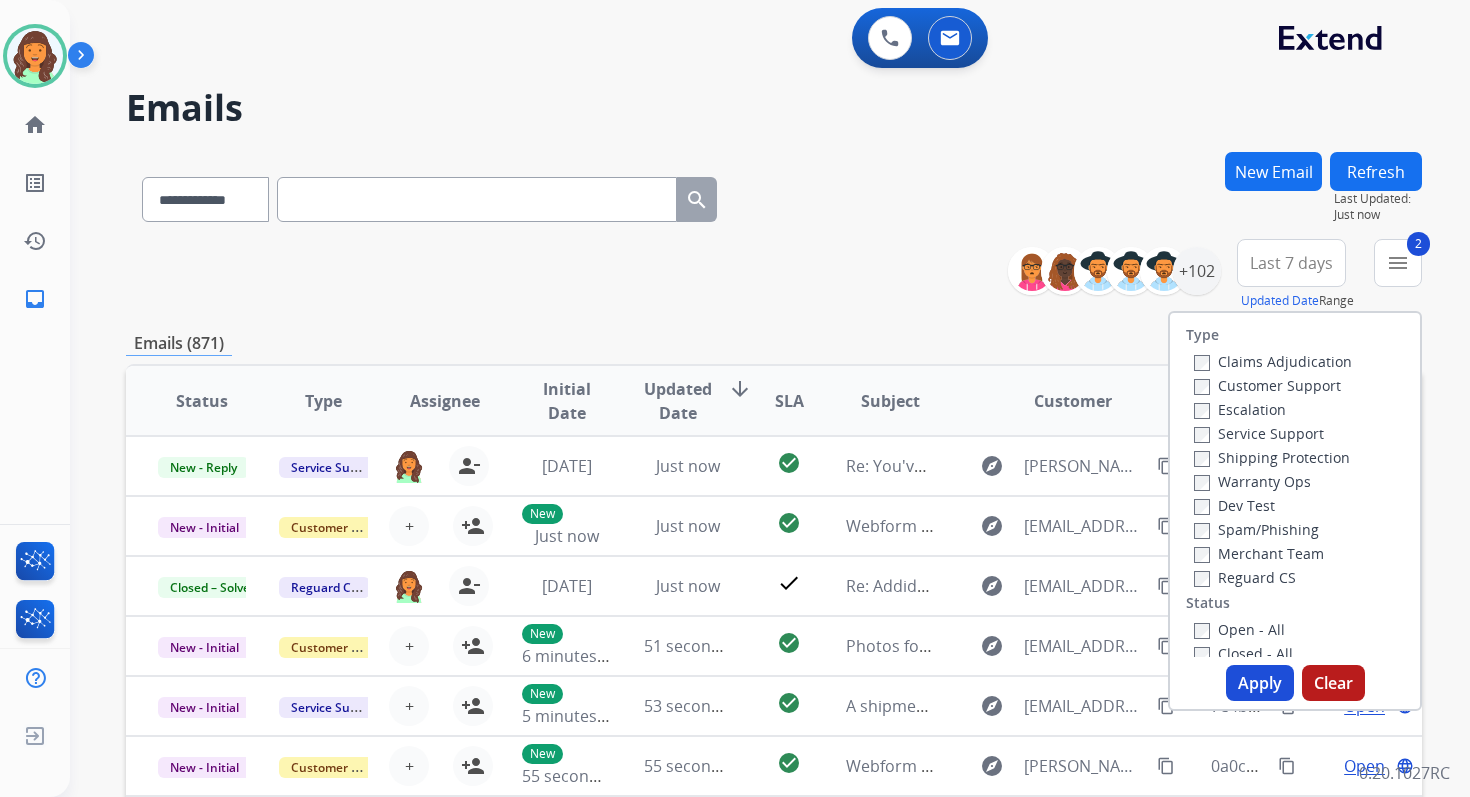 click on "Apply" at bounding box center [1260, 683] 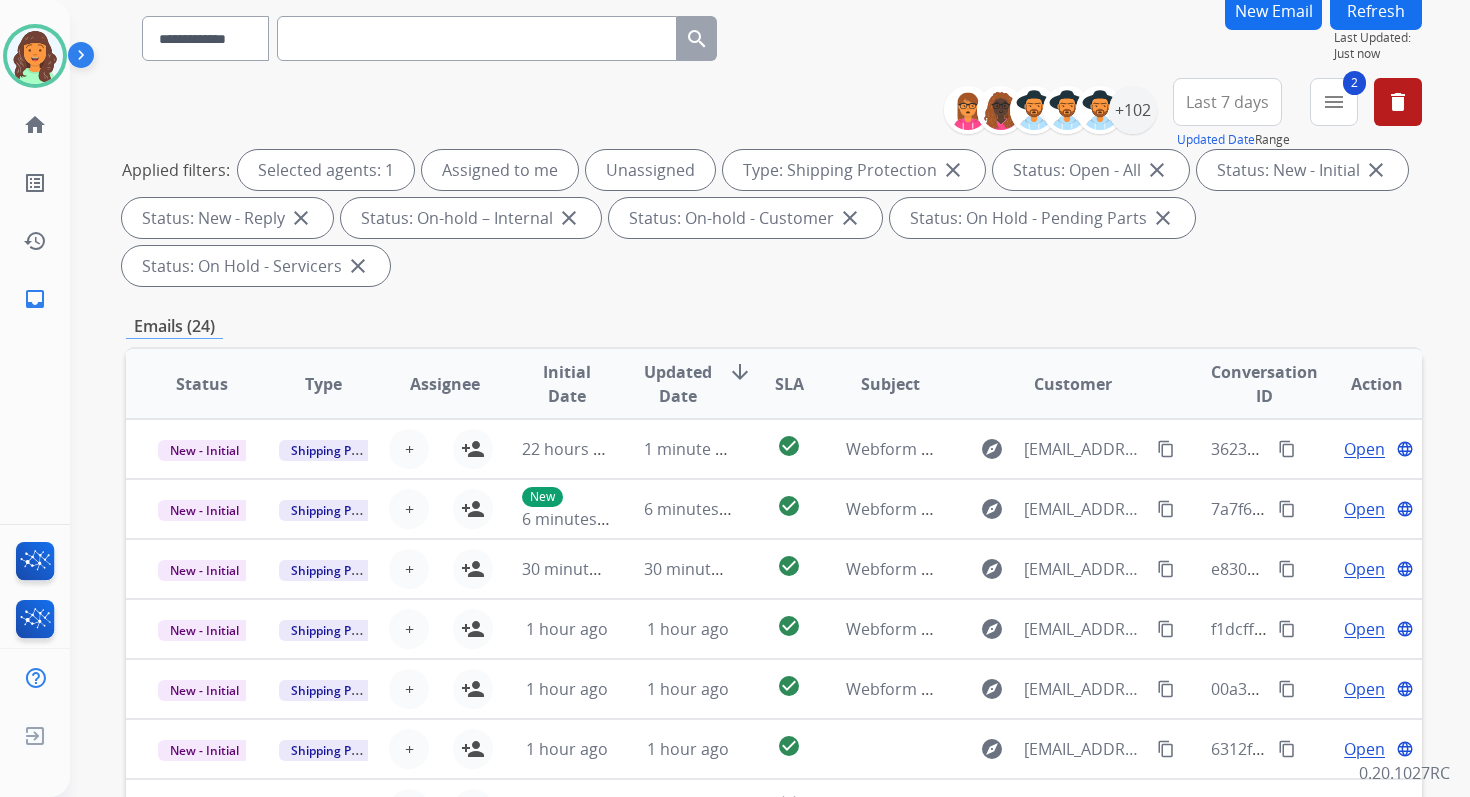 scroll, scrollTop: 0, scrollLeft: 0, axis: both 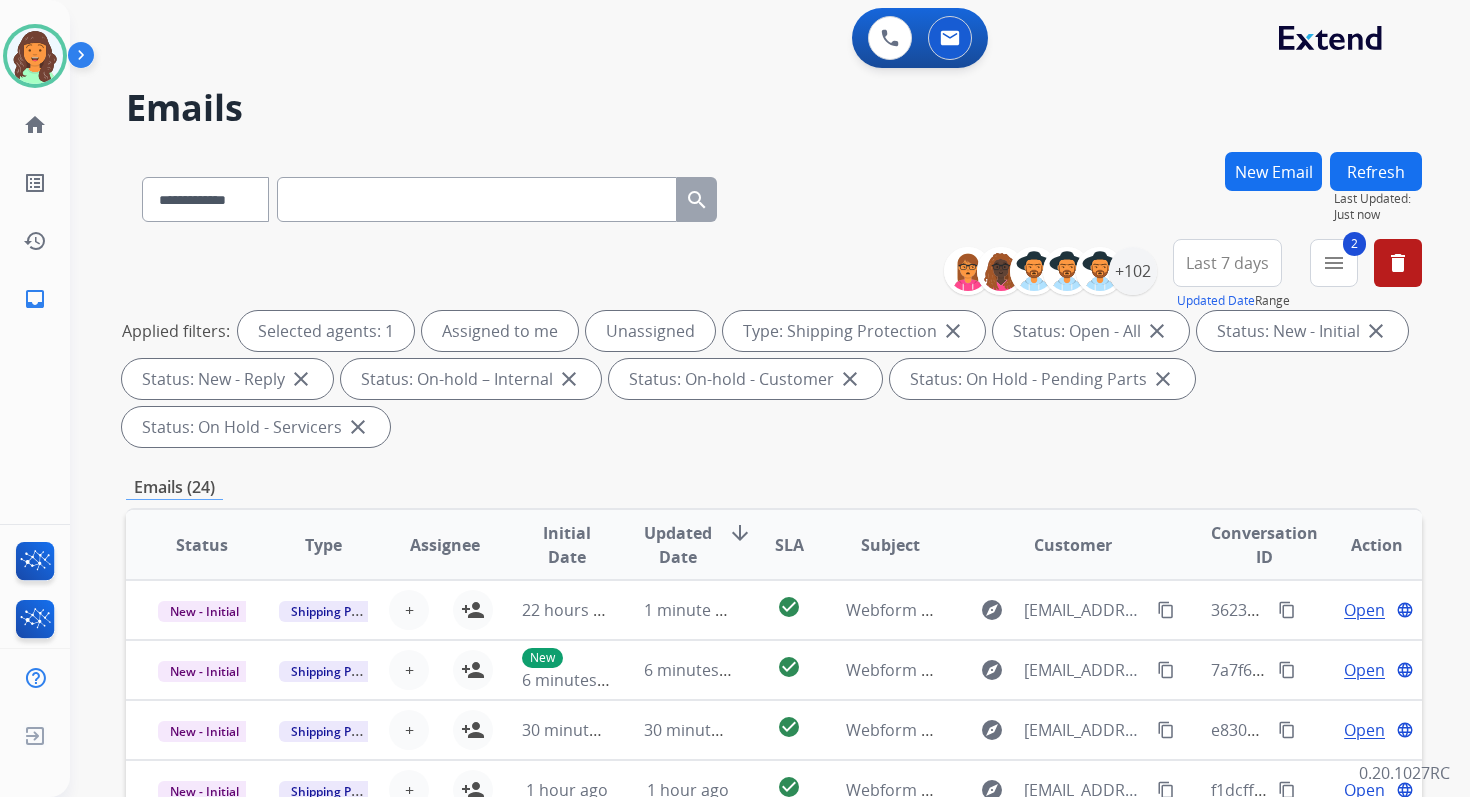 click on "menu" at bounding box center (1334, 263) 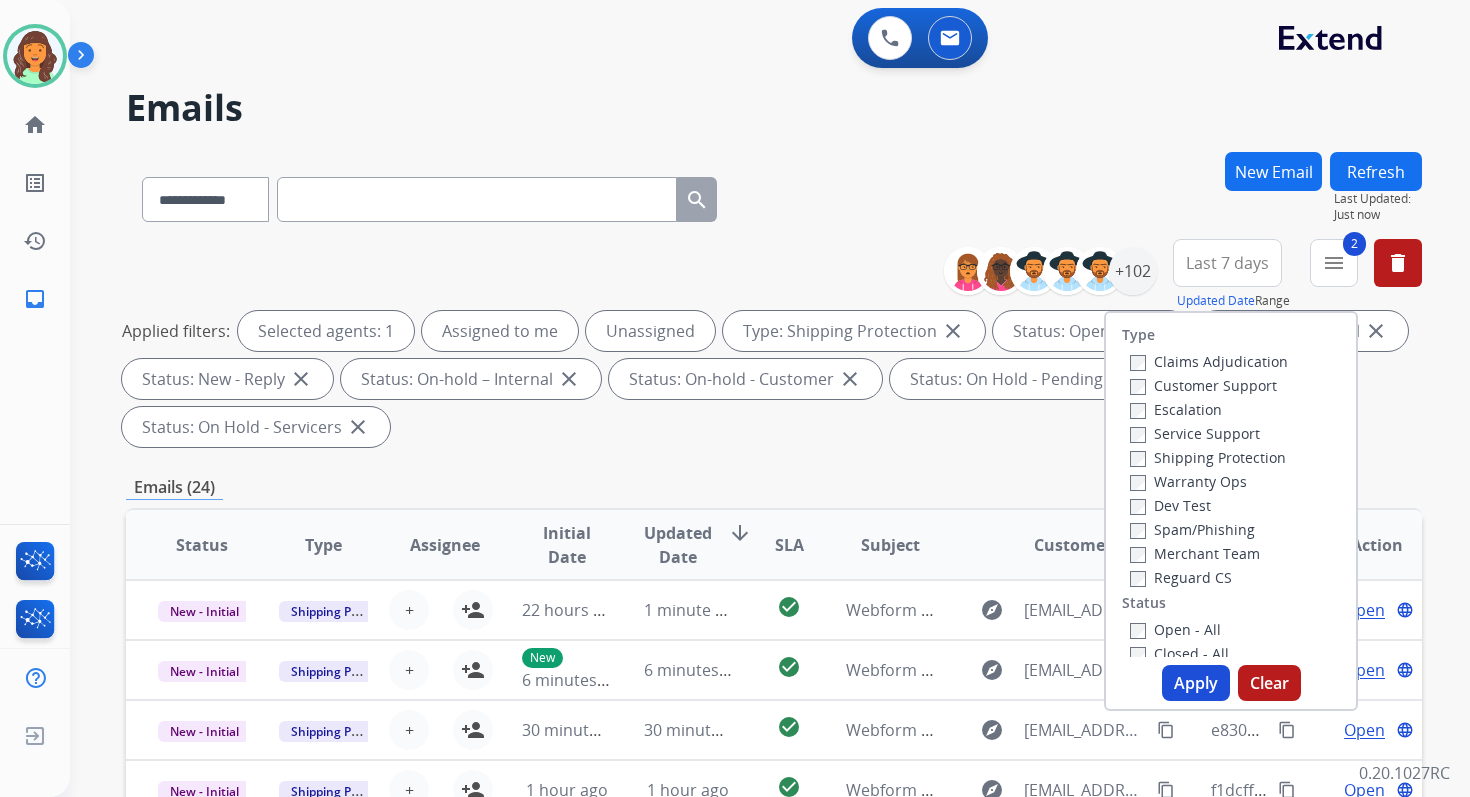 click on "Apply" at bounding box center [1196, 683] 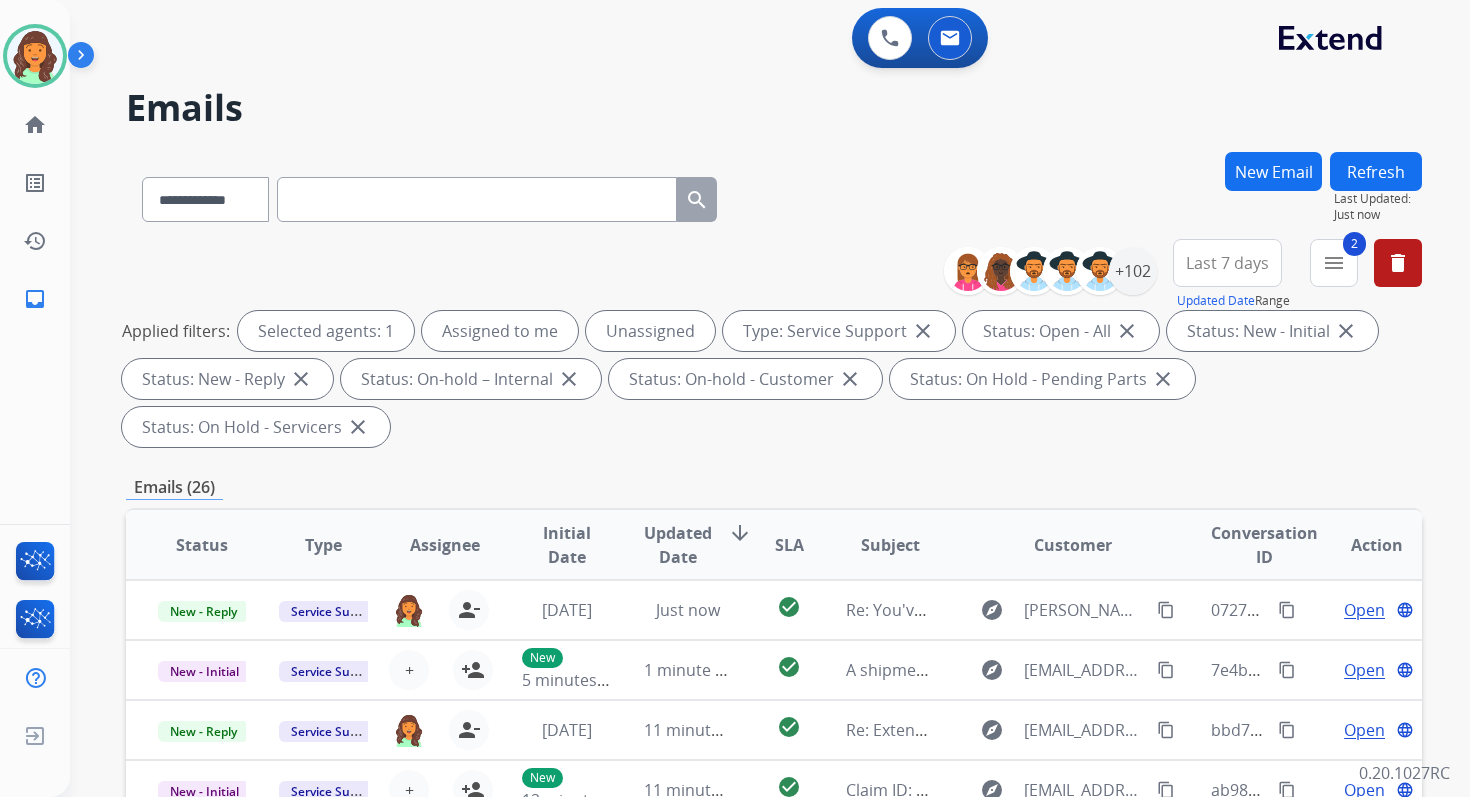 scroll, scrollTop: 485, scrollLeft: 0, axis: vertical 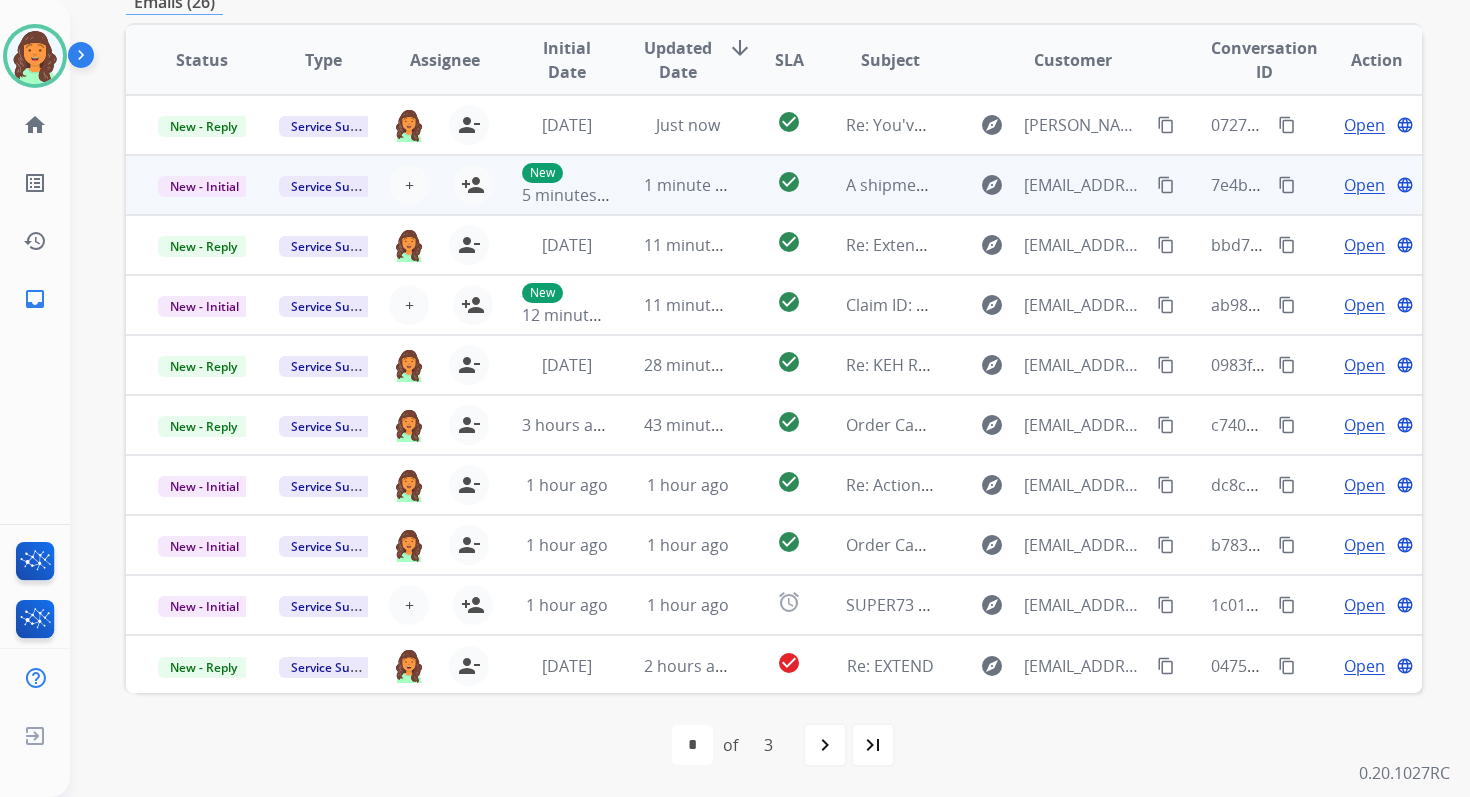 click on "check_circle" at bounding box center (773, 185) 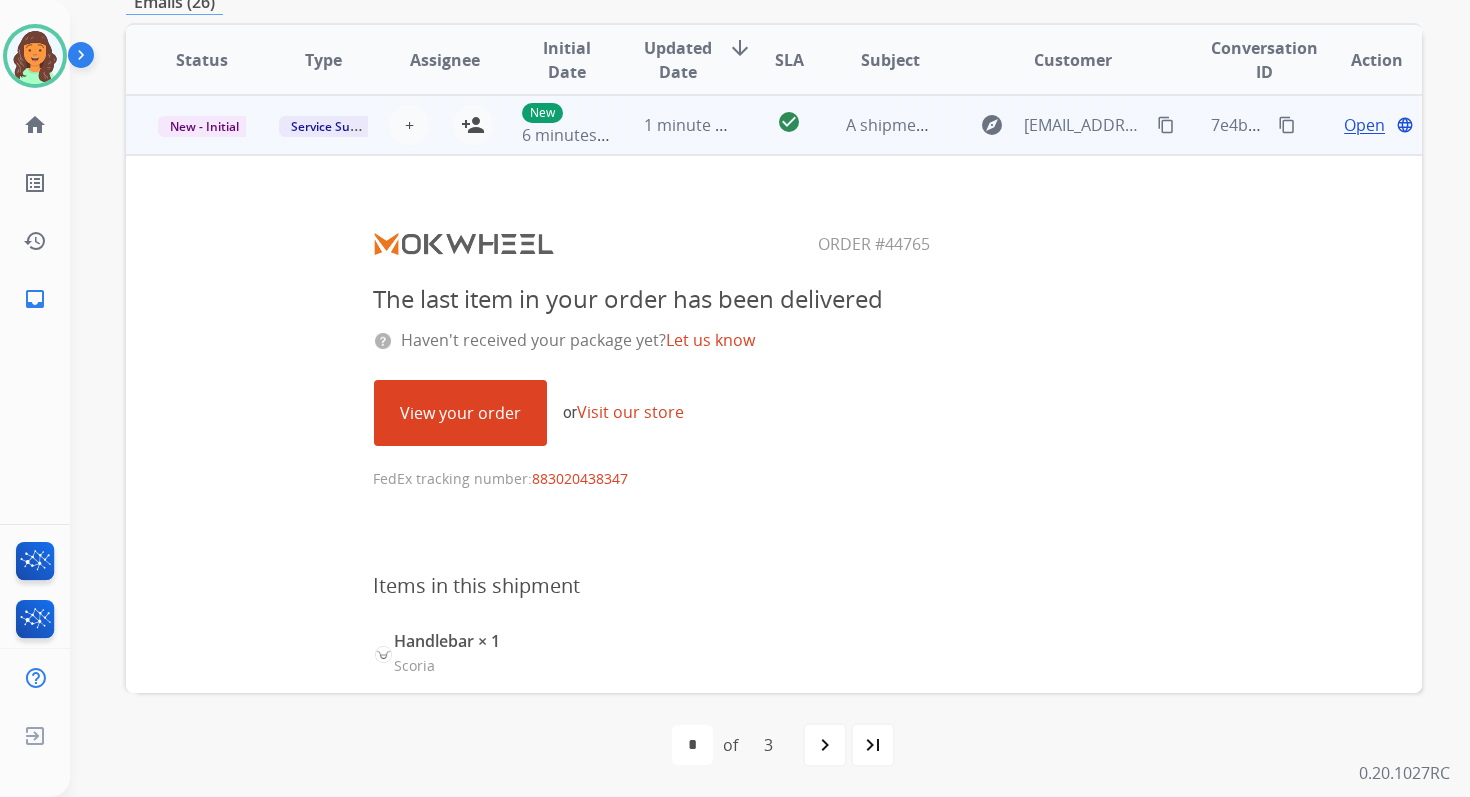 scroll, scrollTop: 63, scrollLeft: 0, axis: vertical 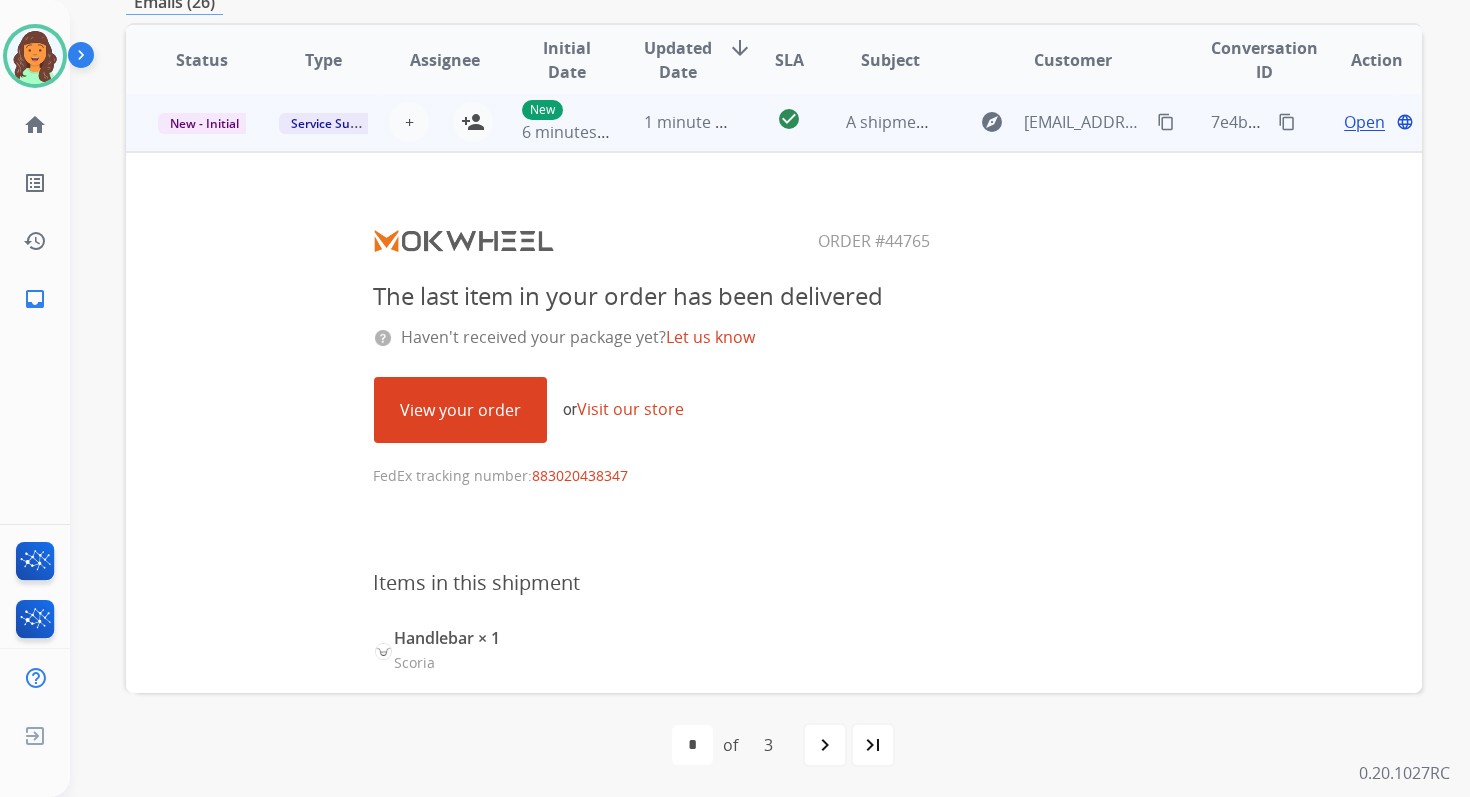 click on "View your order" at bounding box center [460, 410] 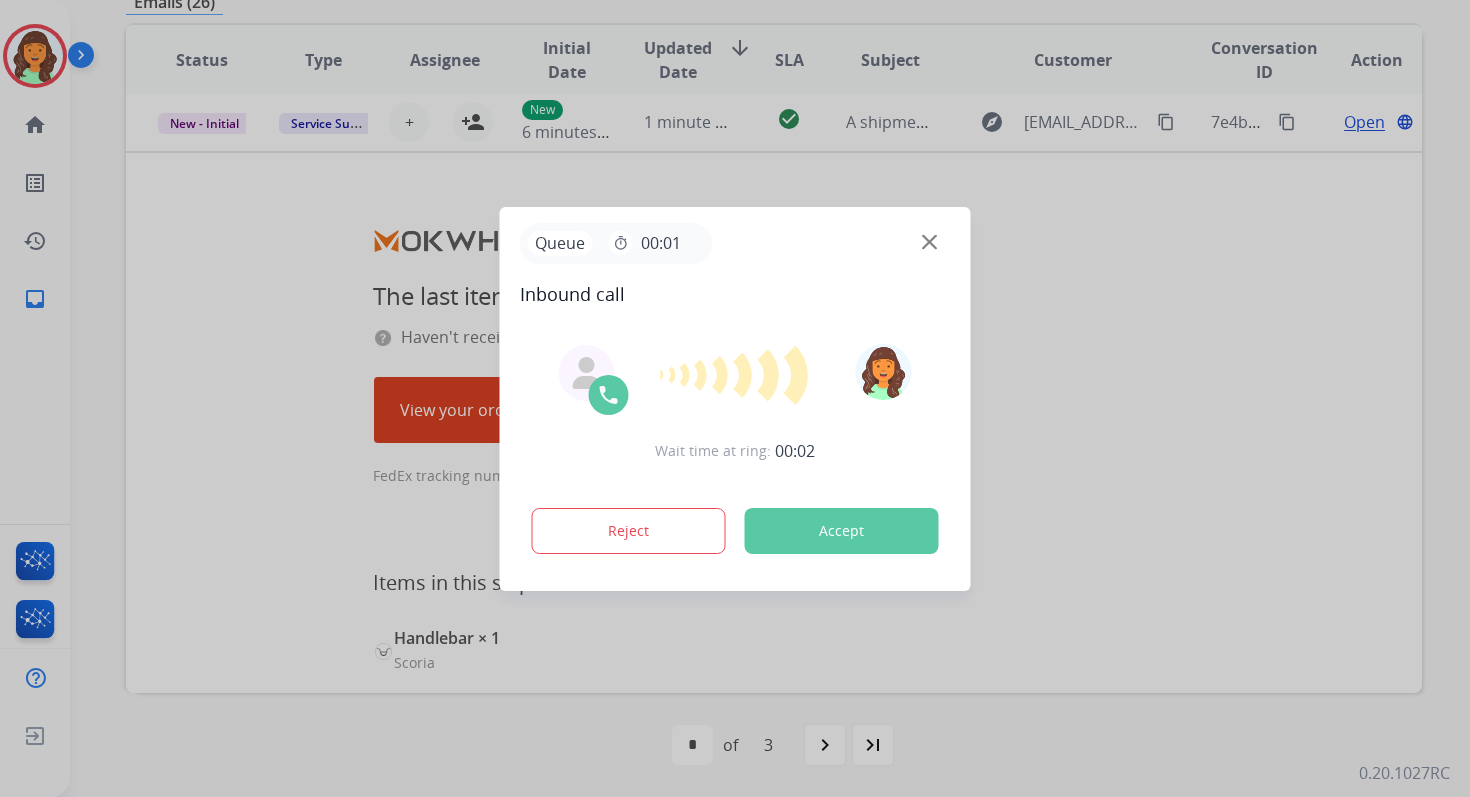 click on "Accept" at bounding box center (842, 531) 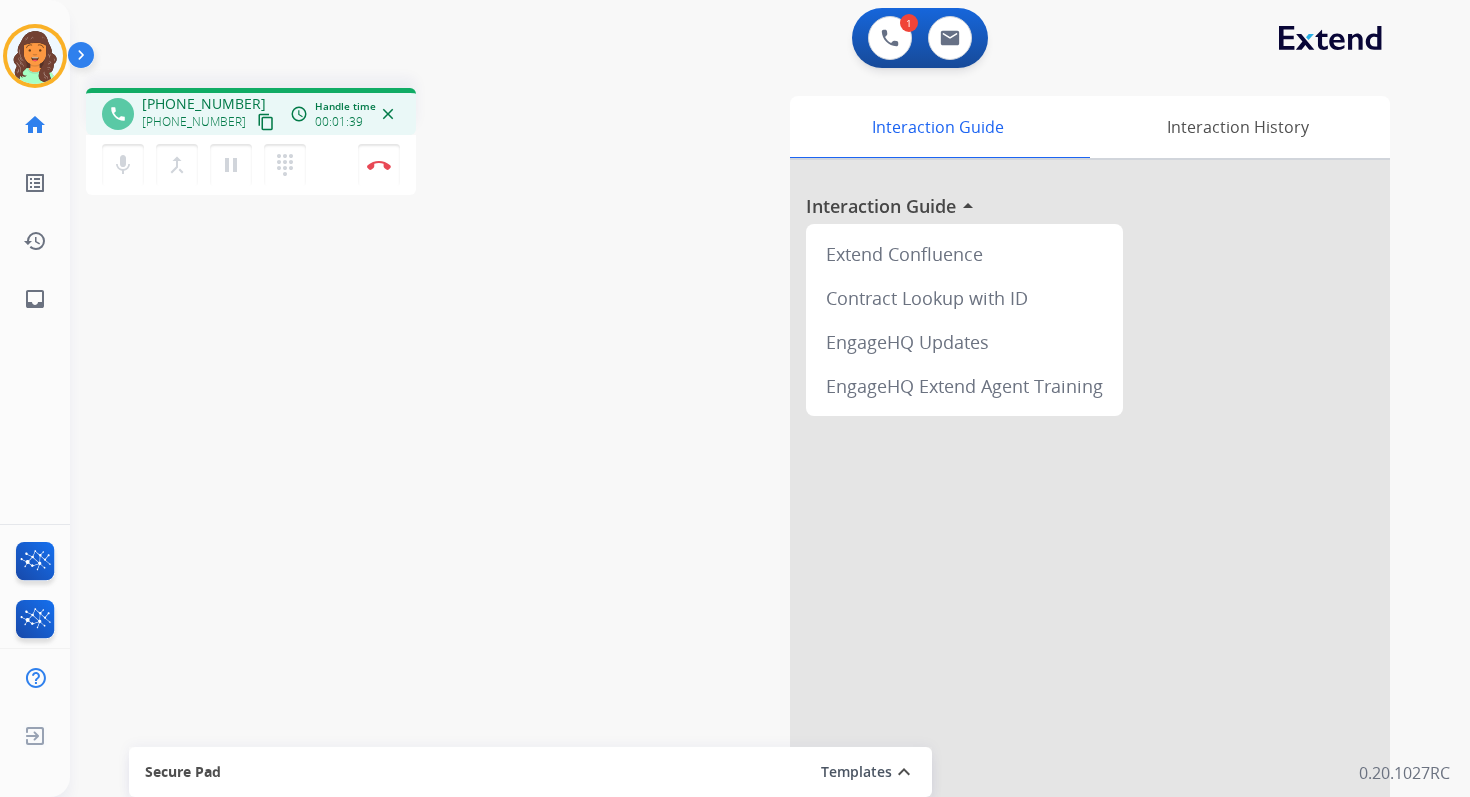 click on "Interaction Guide   Interaction History  Interaction Guide arrow_drop_up  Extend Confluence   Contract Lookup with ID   EngageHQ Updates   EngageHQ Extend Agent Training" at bounding box center [997, 501] 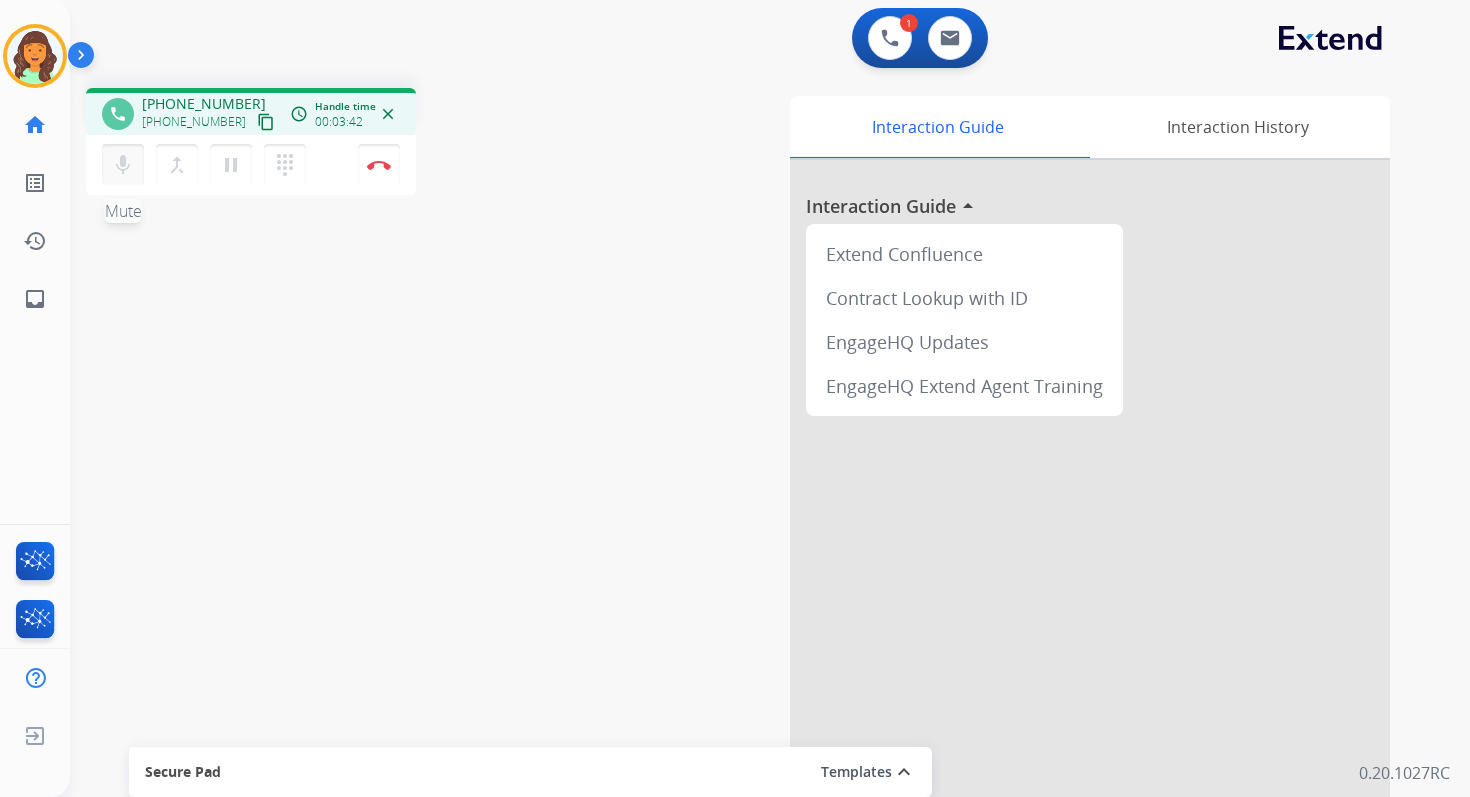 click on "mic" at bounding box center [123, 165] 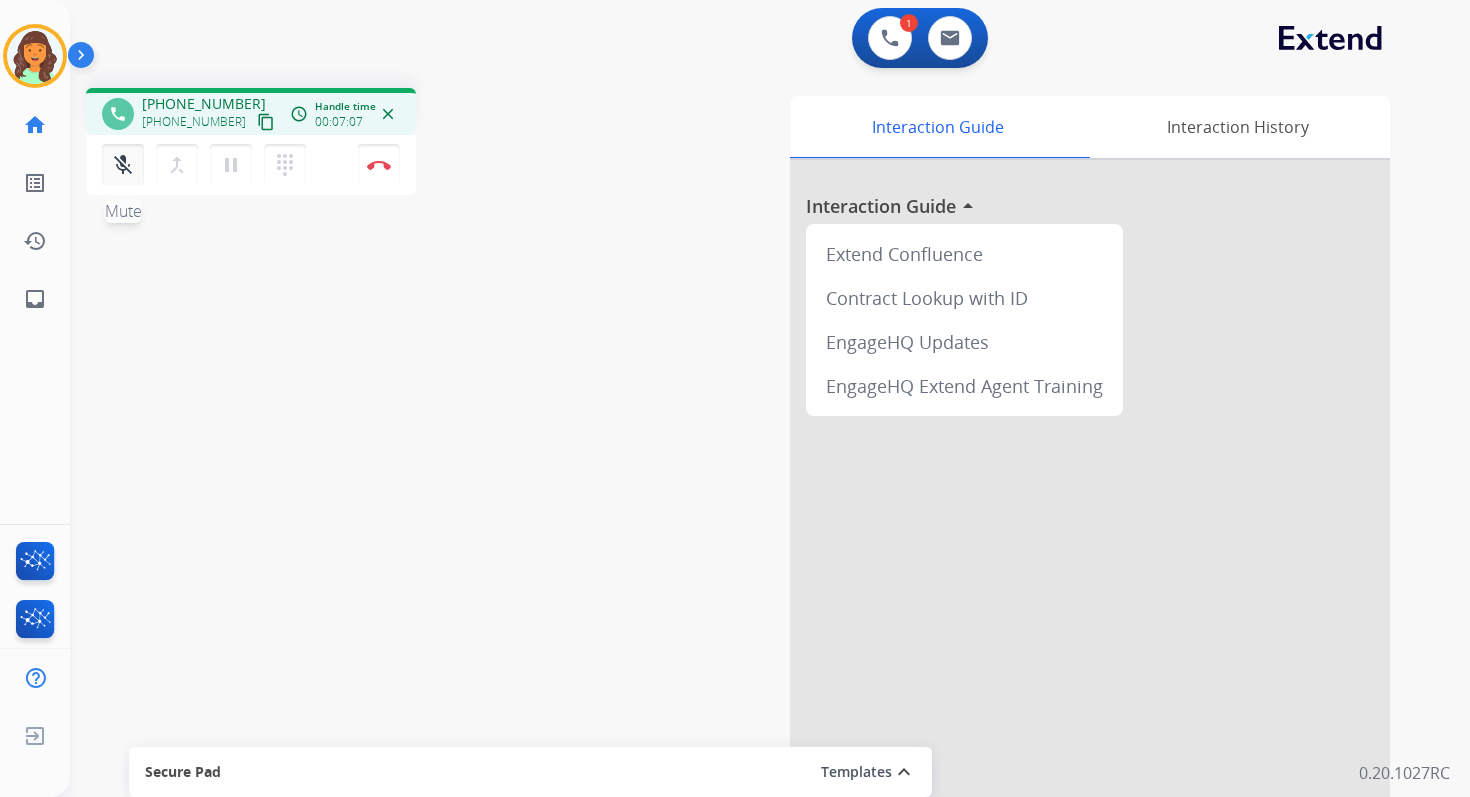click on "mic_off" at bounding box center (123, 165) 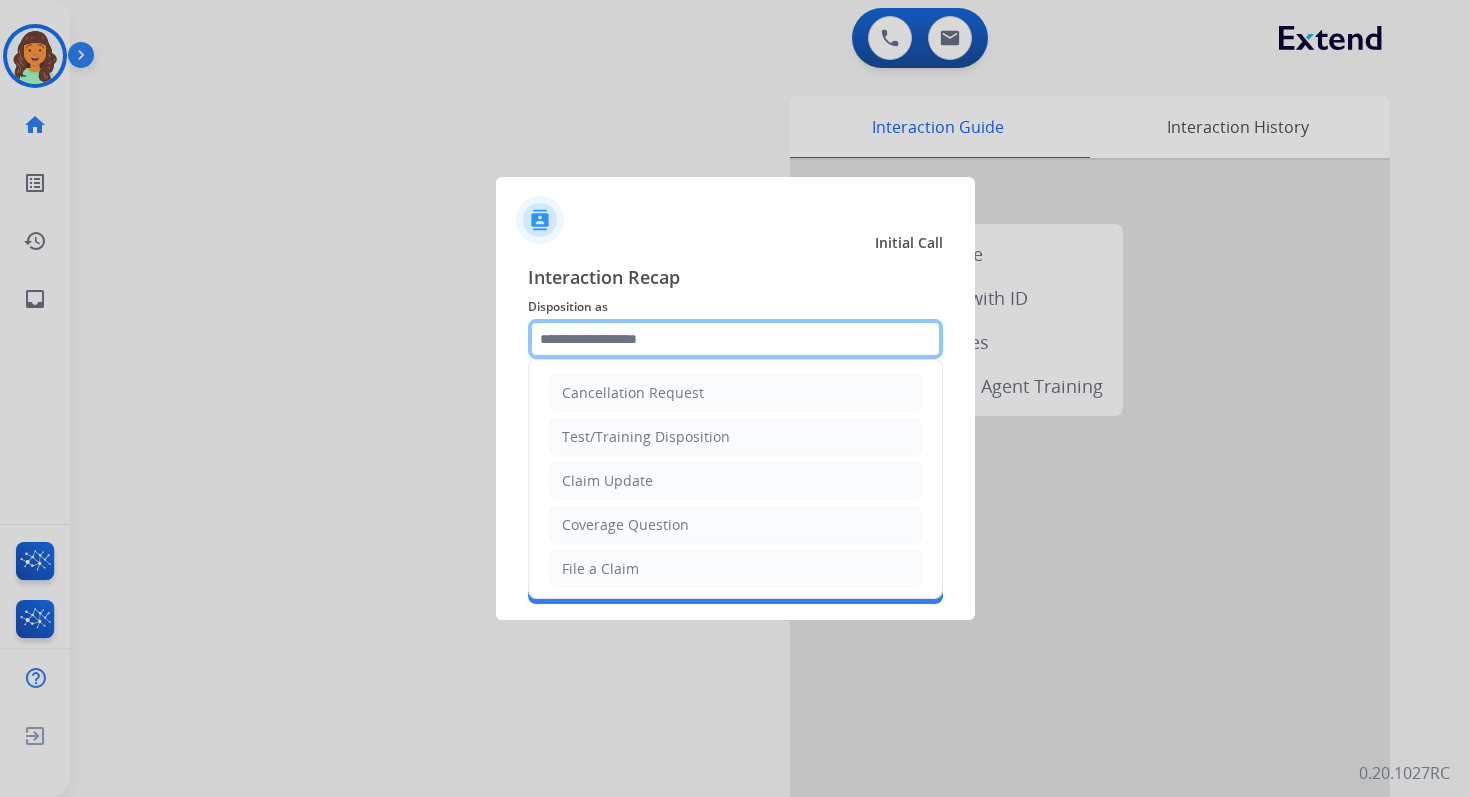click 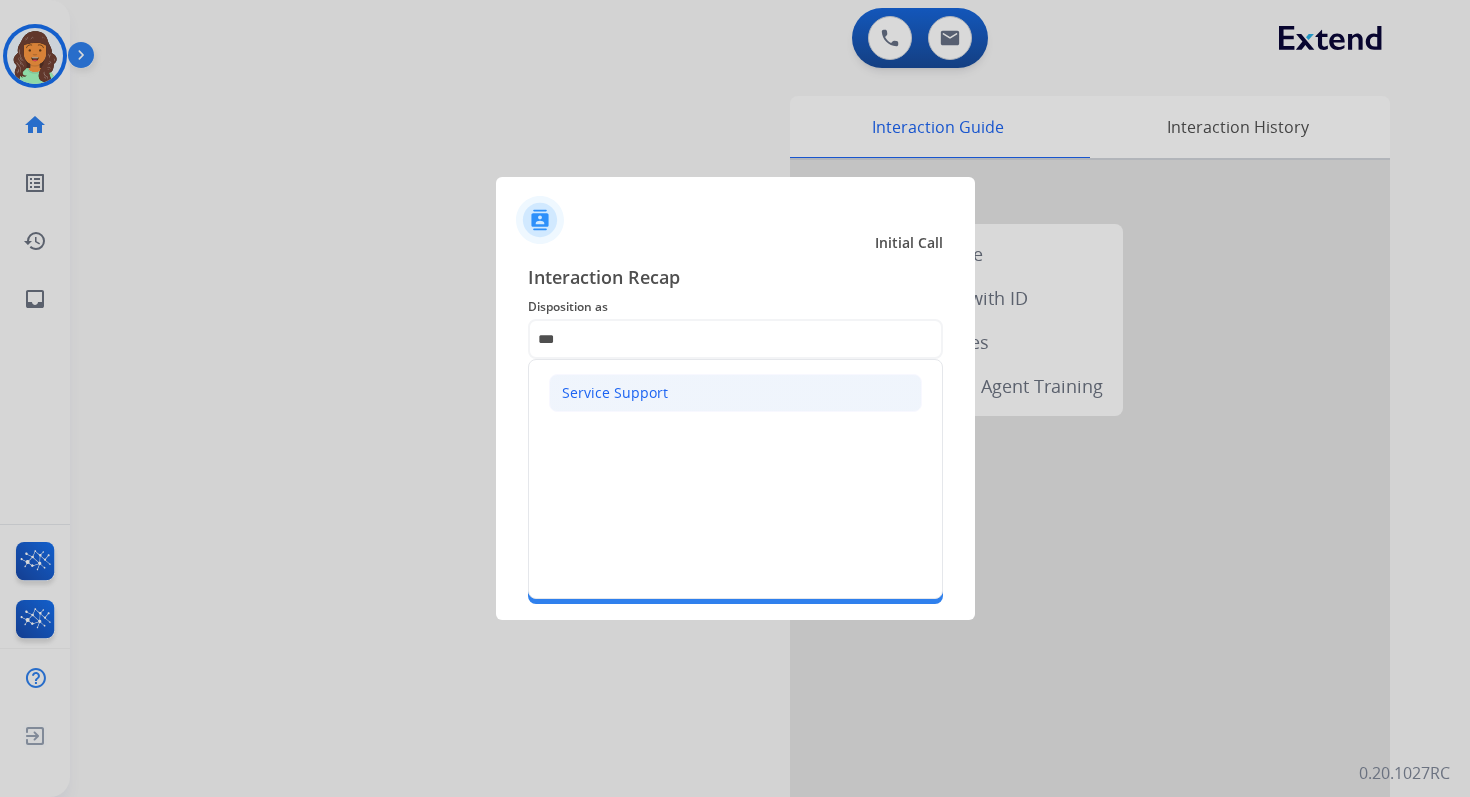 click on "Service Support" 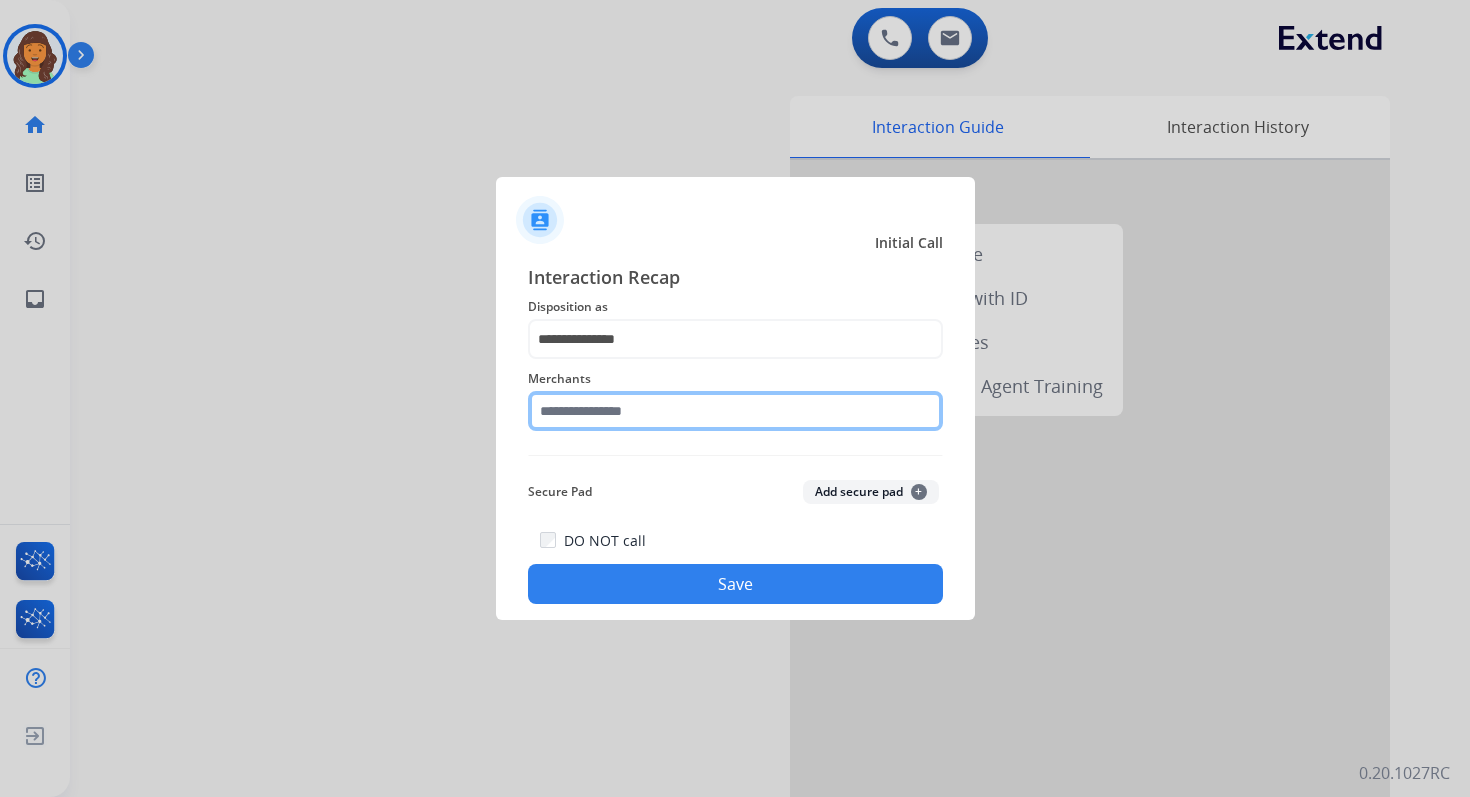 click 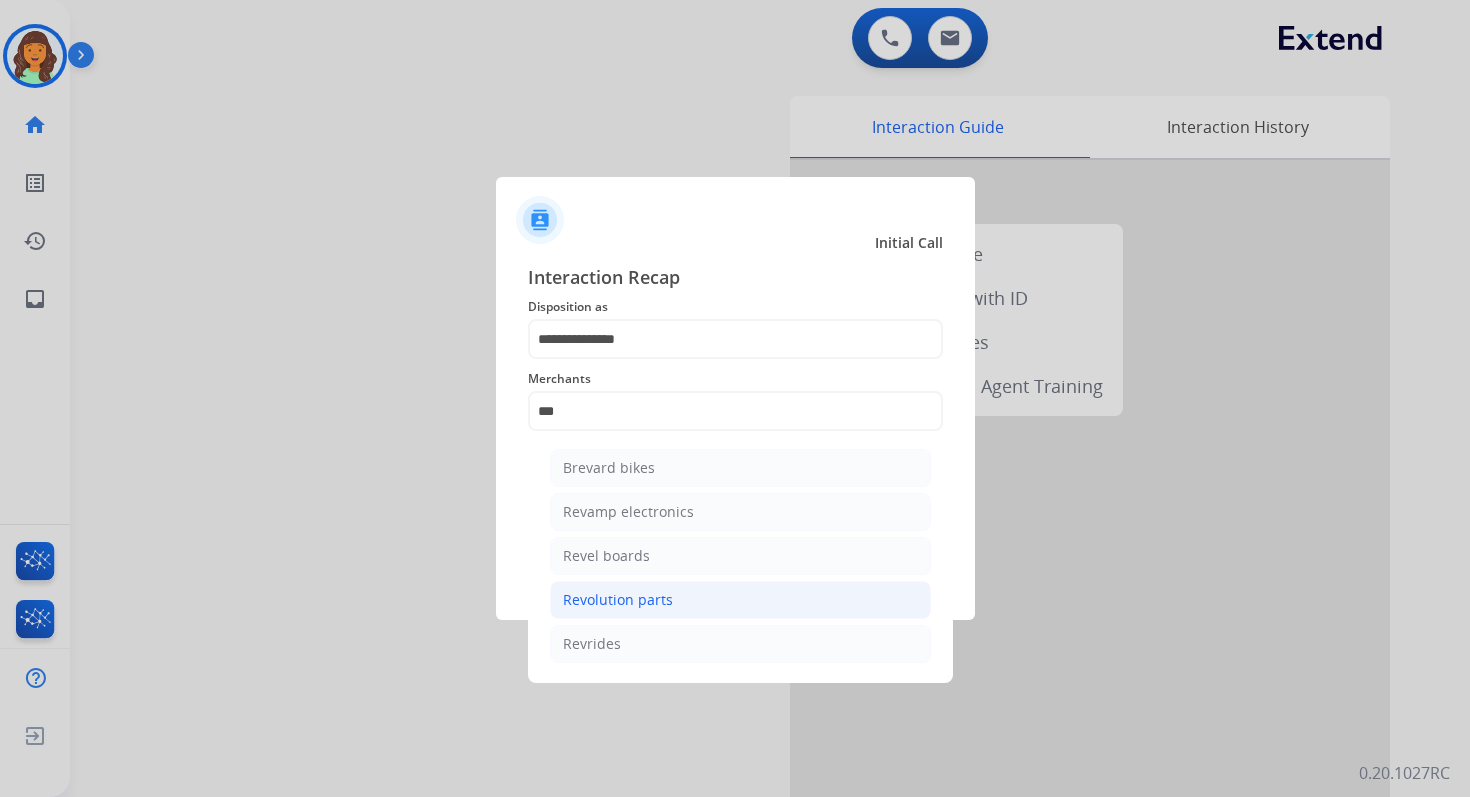 click on "Revolution parts" 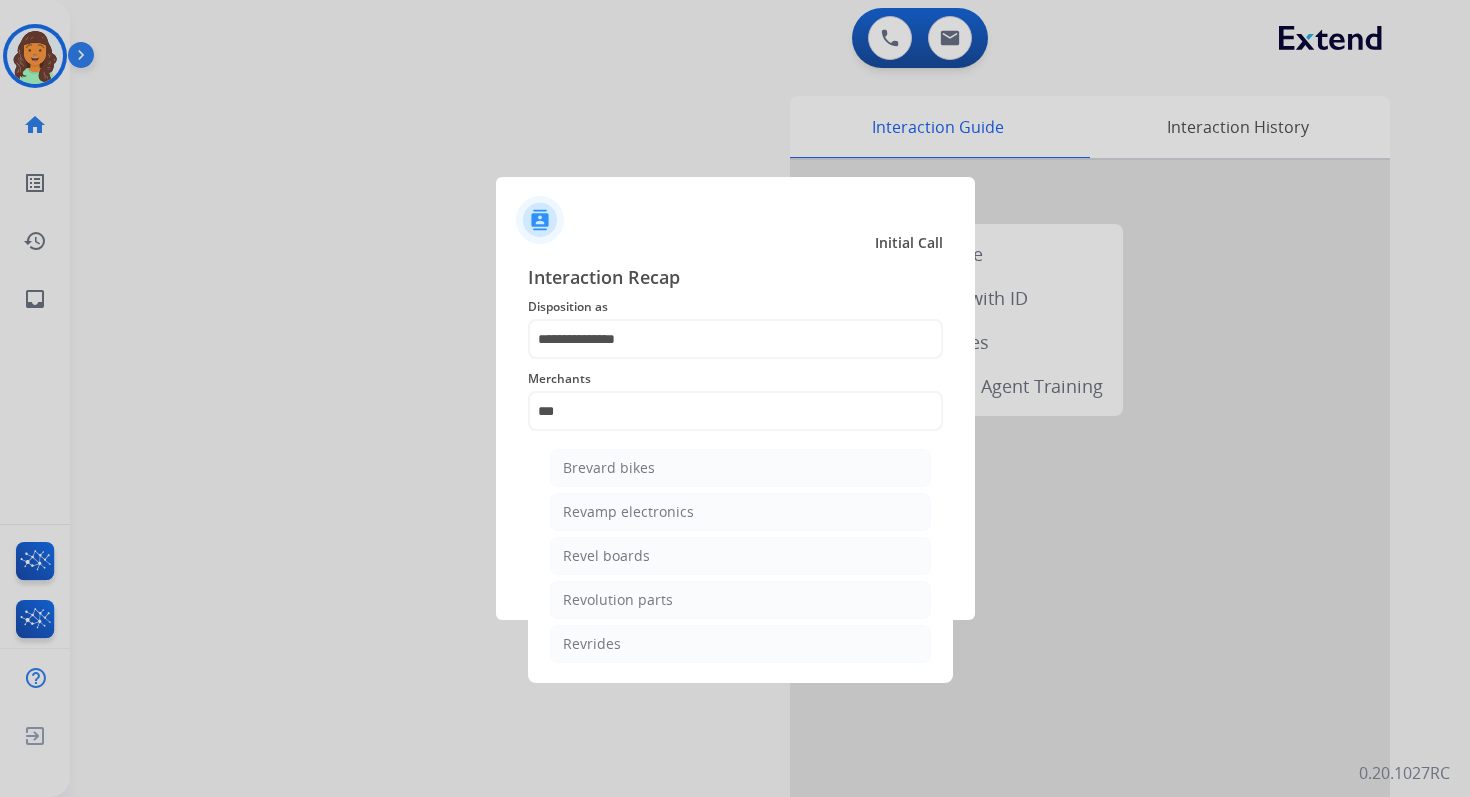 type on "**********" 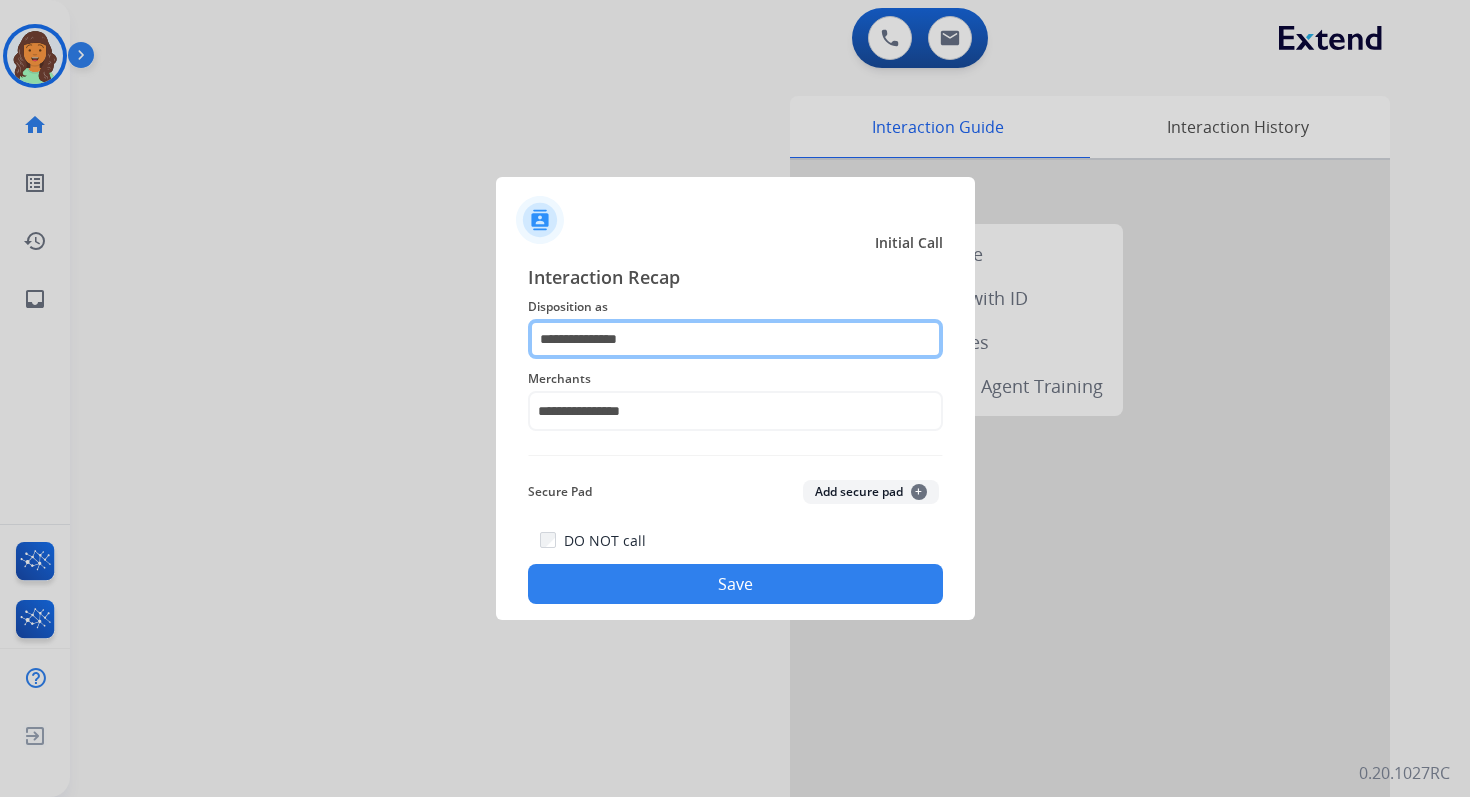 click on "**********" 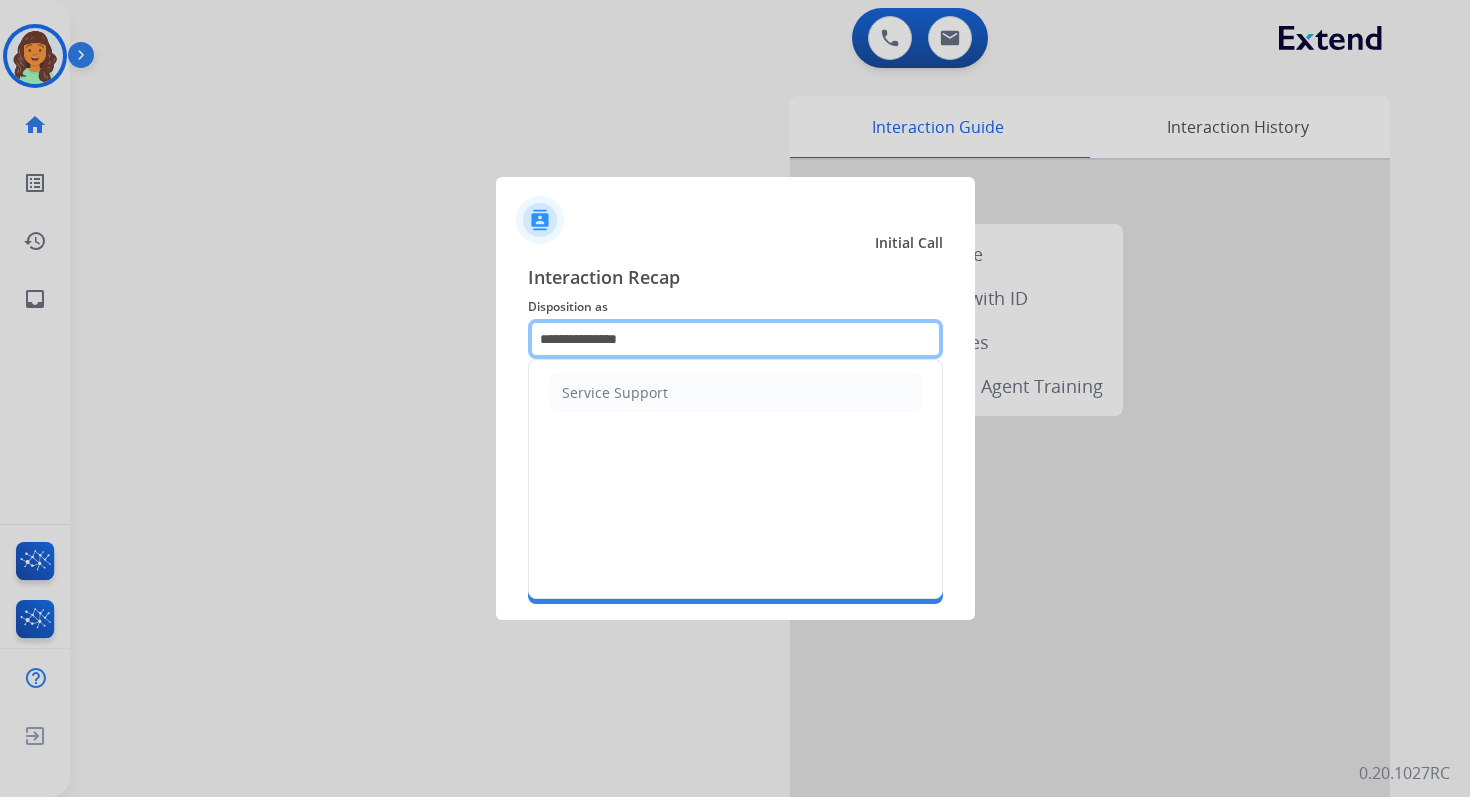 click on "**********" 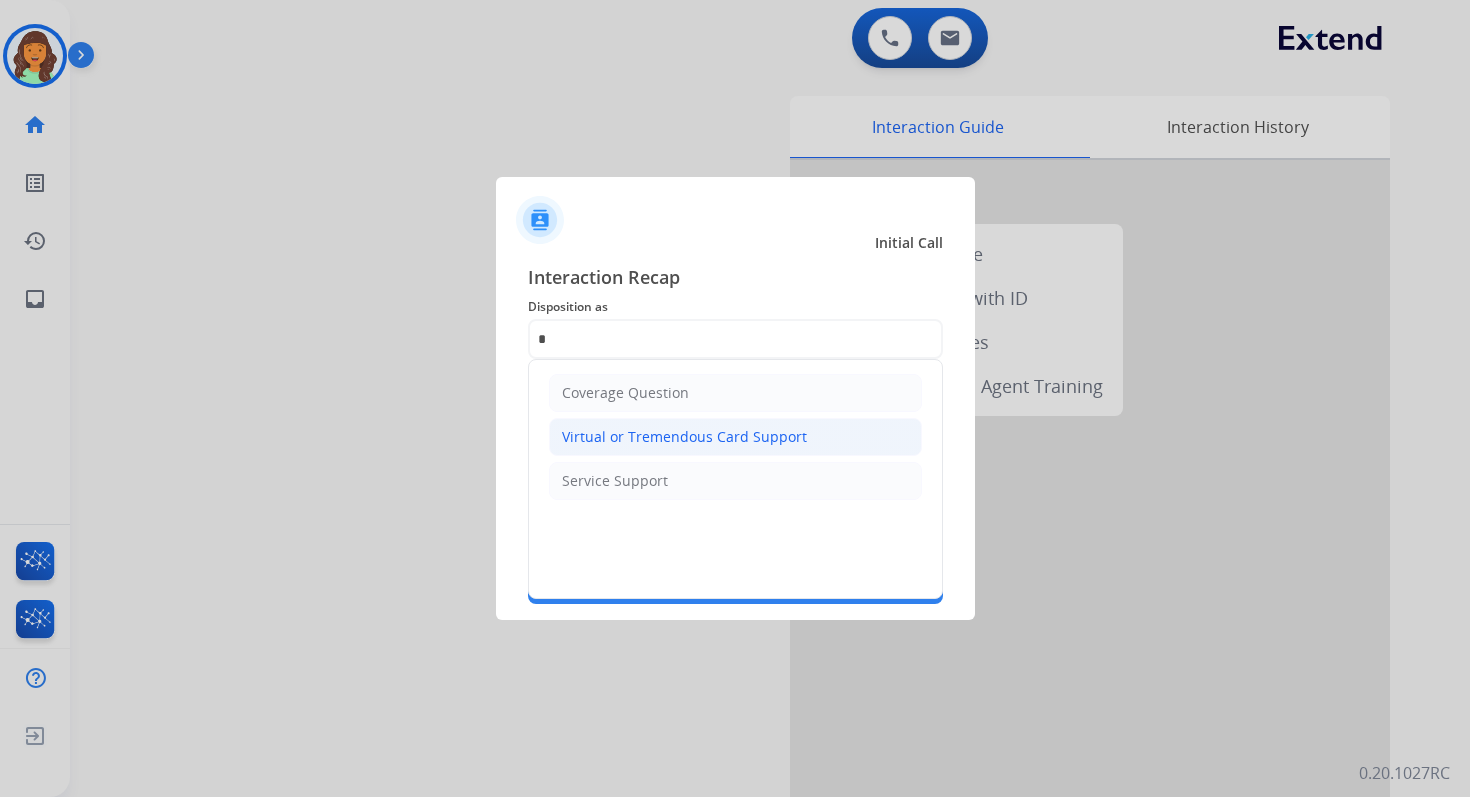 click on "Virtual or Tremendous Card Support" 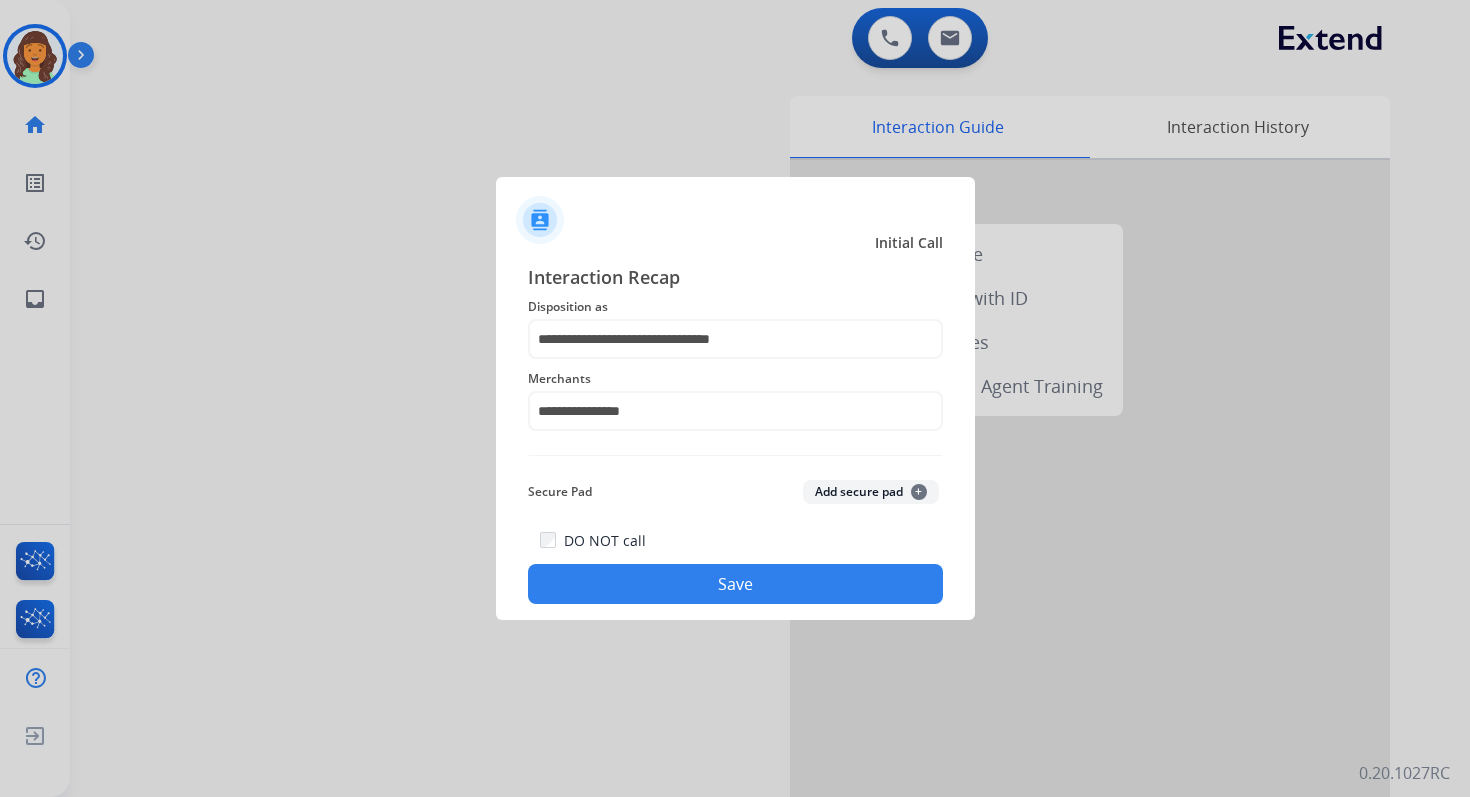 click on "Save" 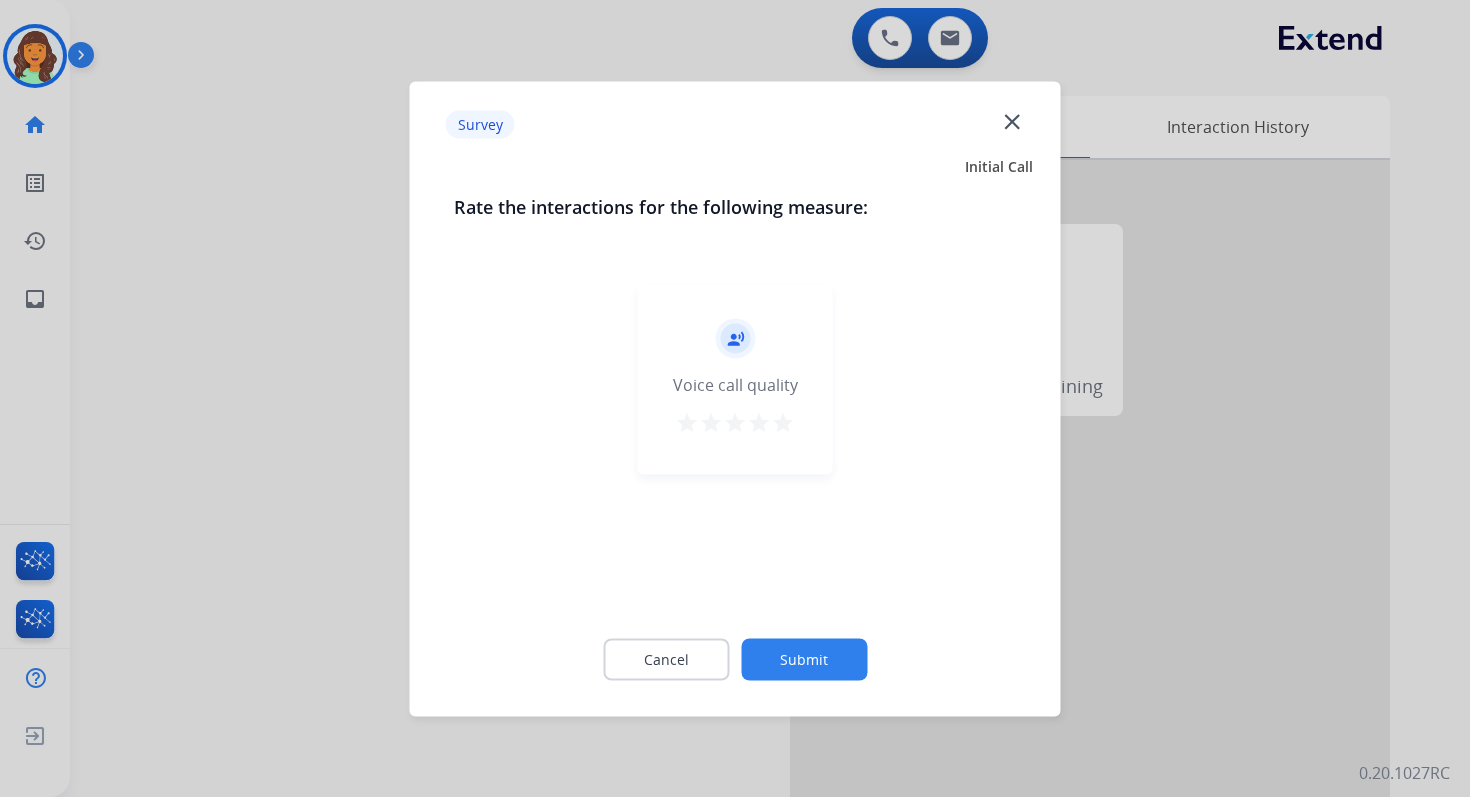 click on "Submit" 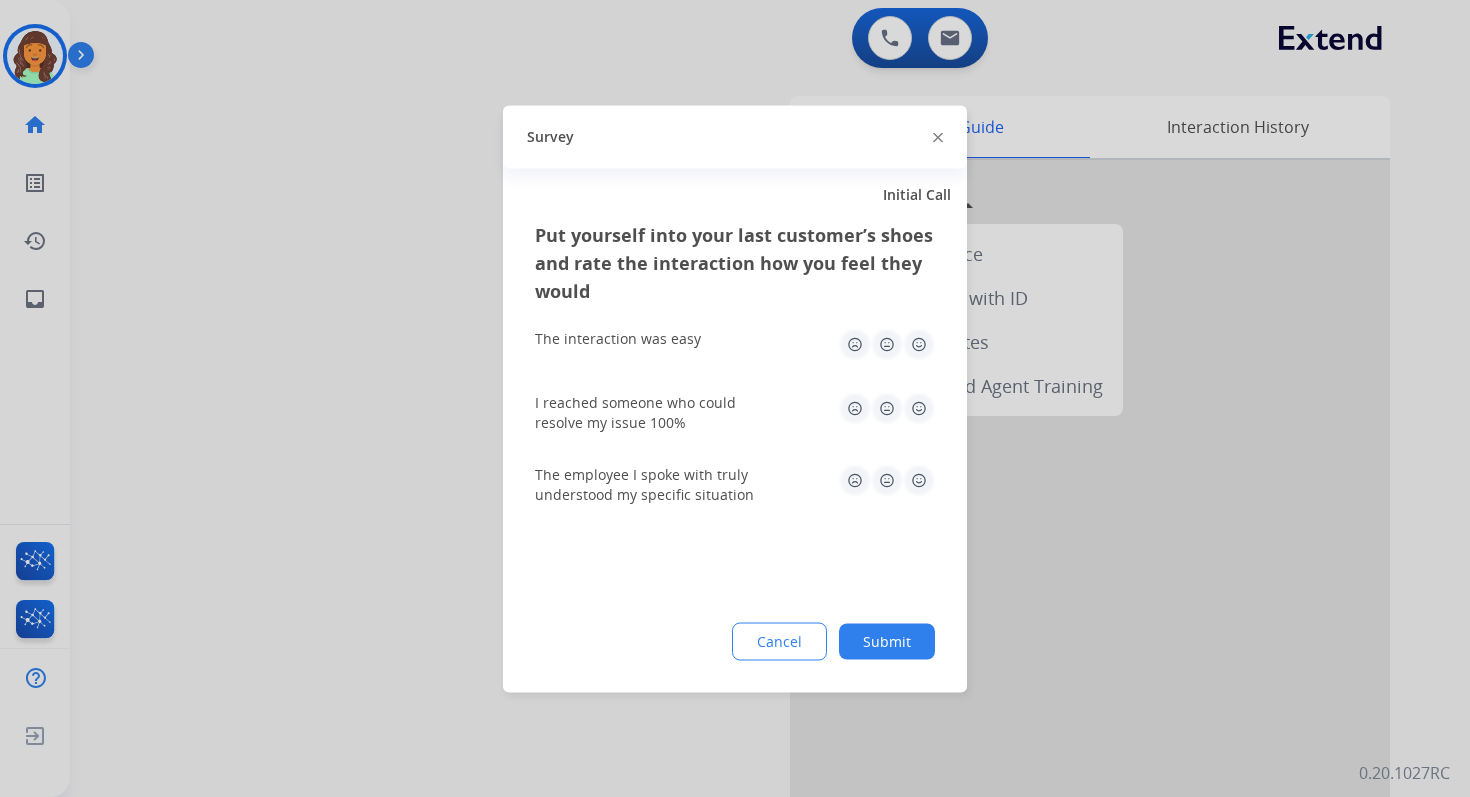 click on "Submit" 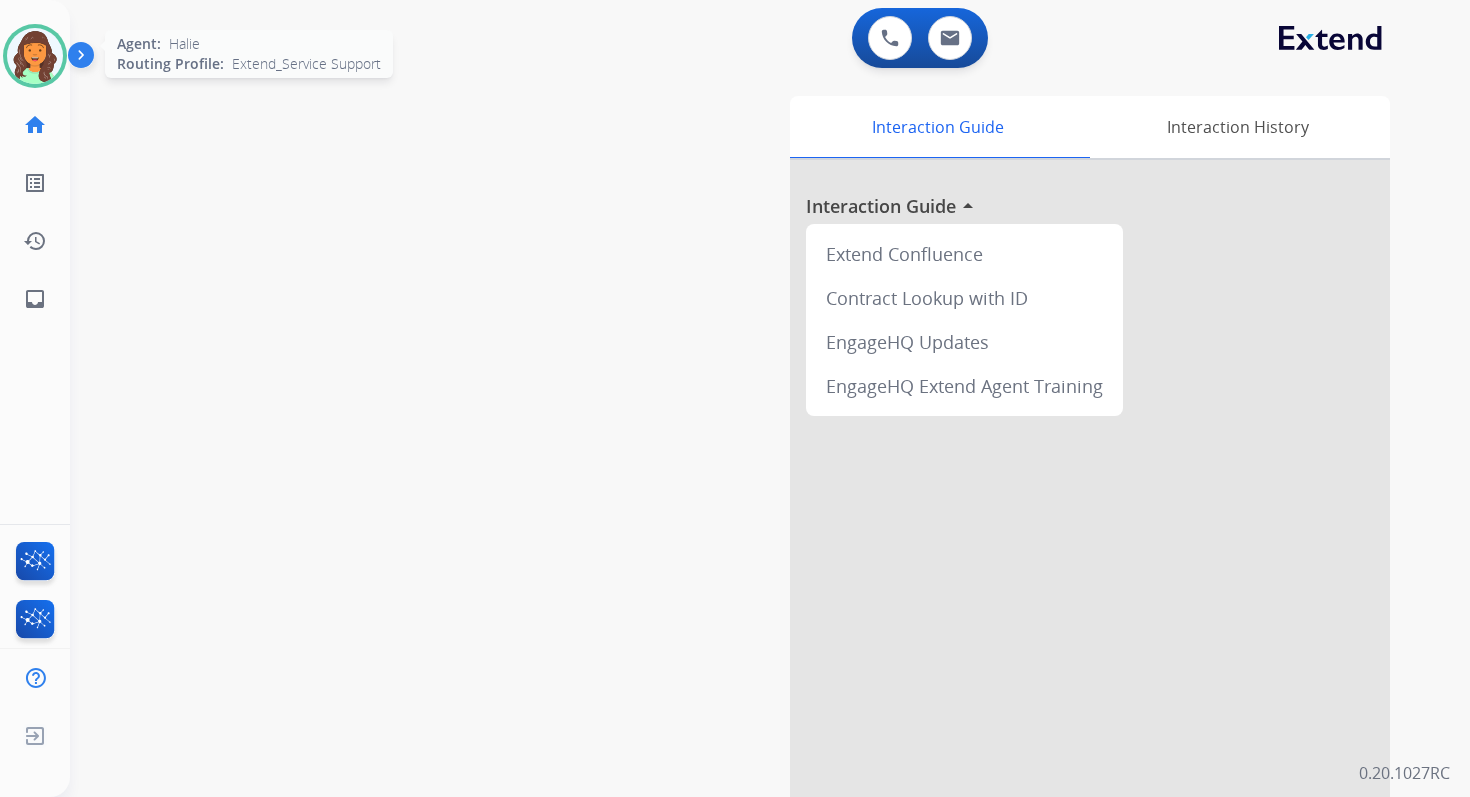 click at bounding box center [35, 56] 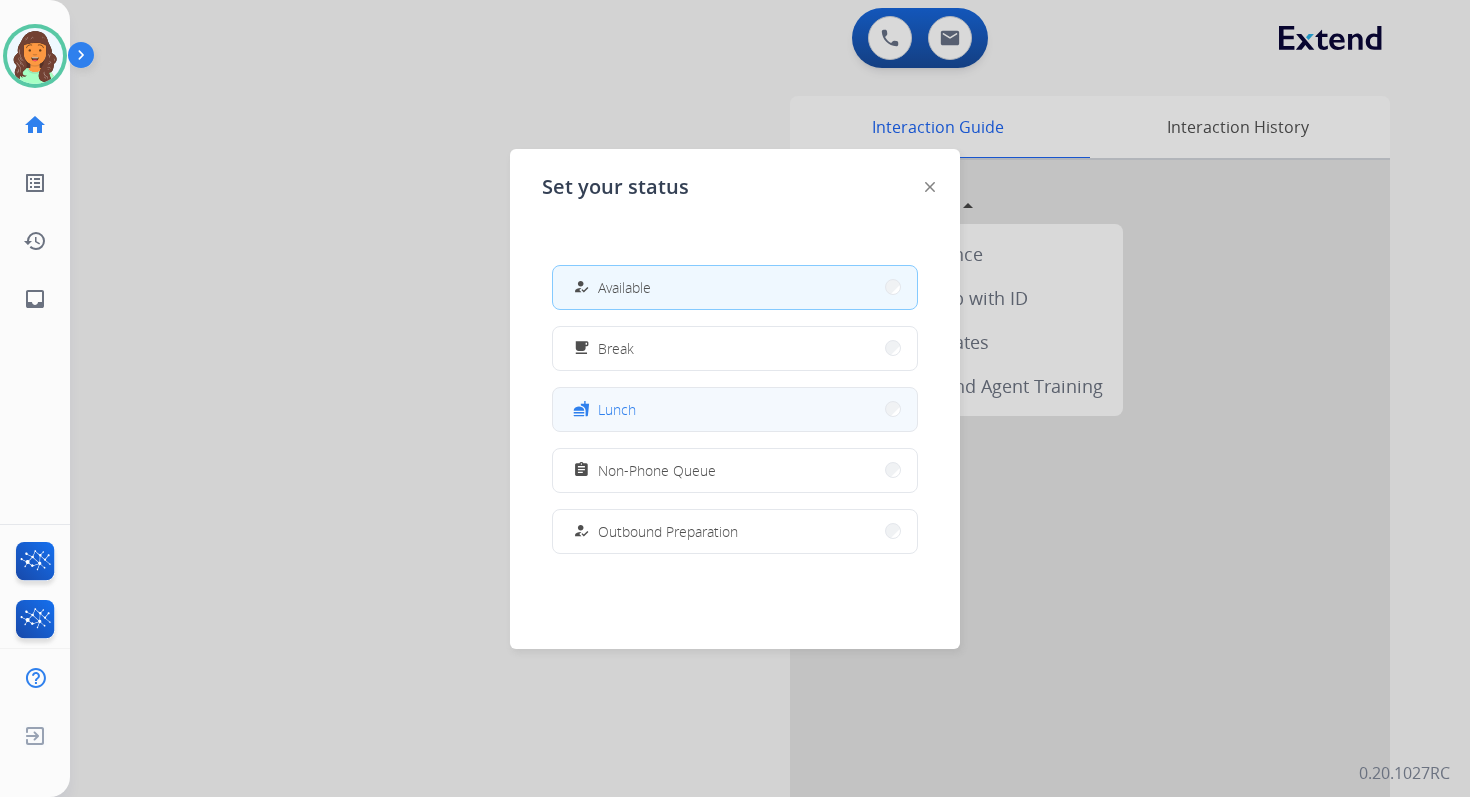 scroll, scrollTop: 146, scrollLeft: 0, axis: vertical 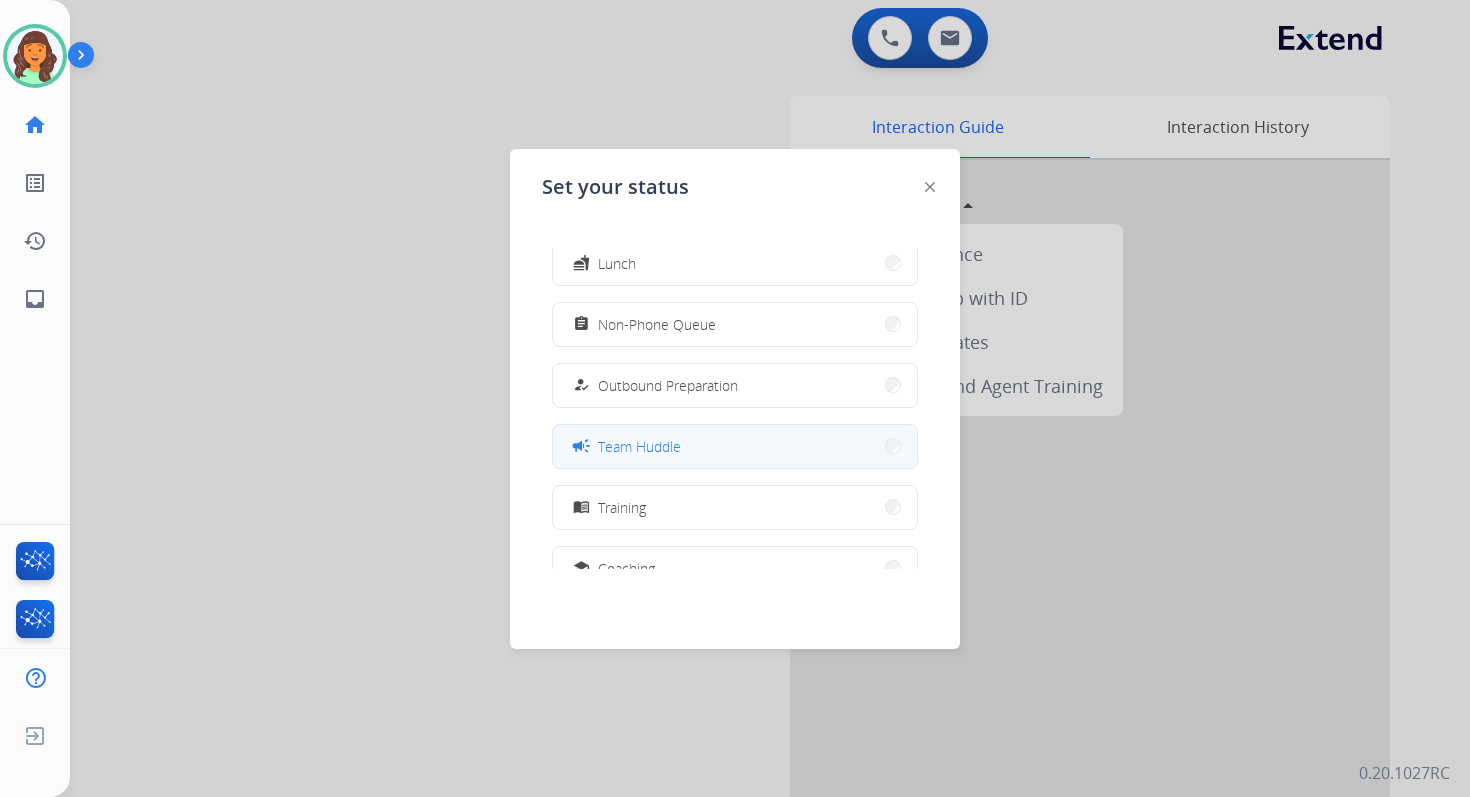 click on "campaign Team Huddle" at bounding box center (735, 446) 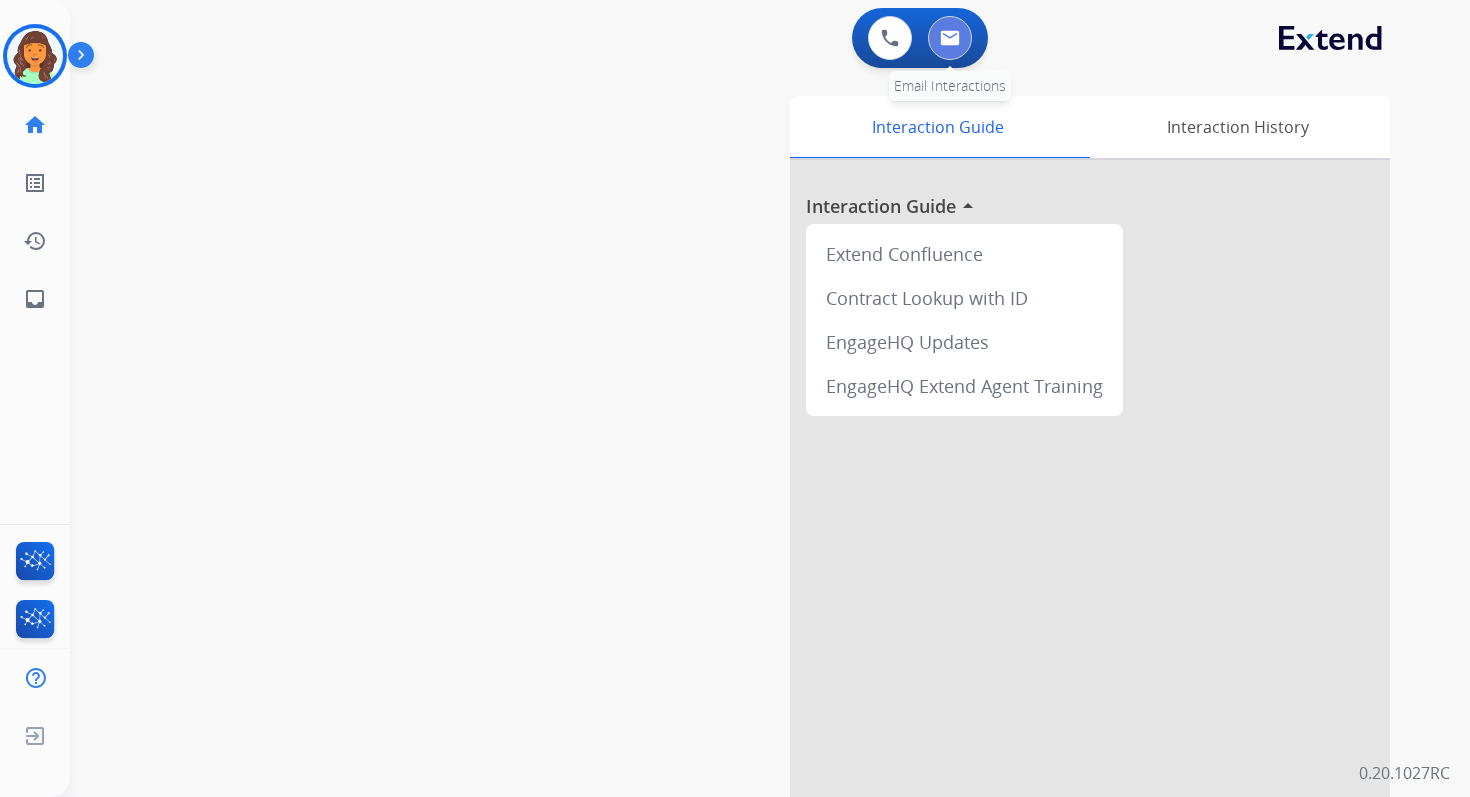 click at bounding box center [950, 38] 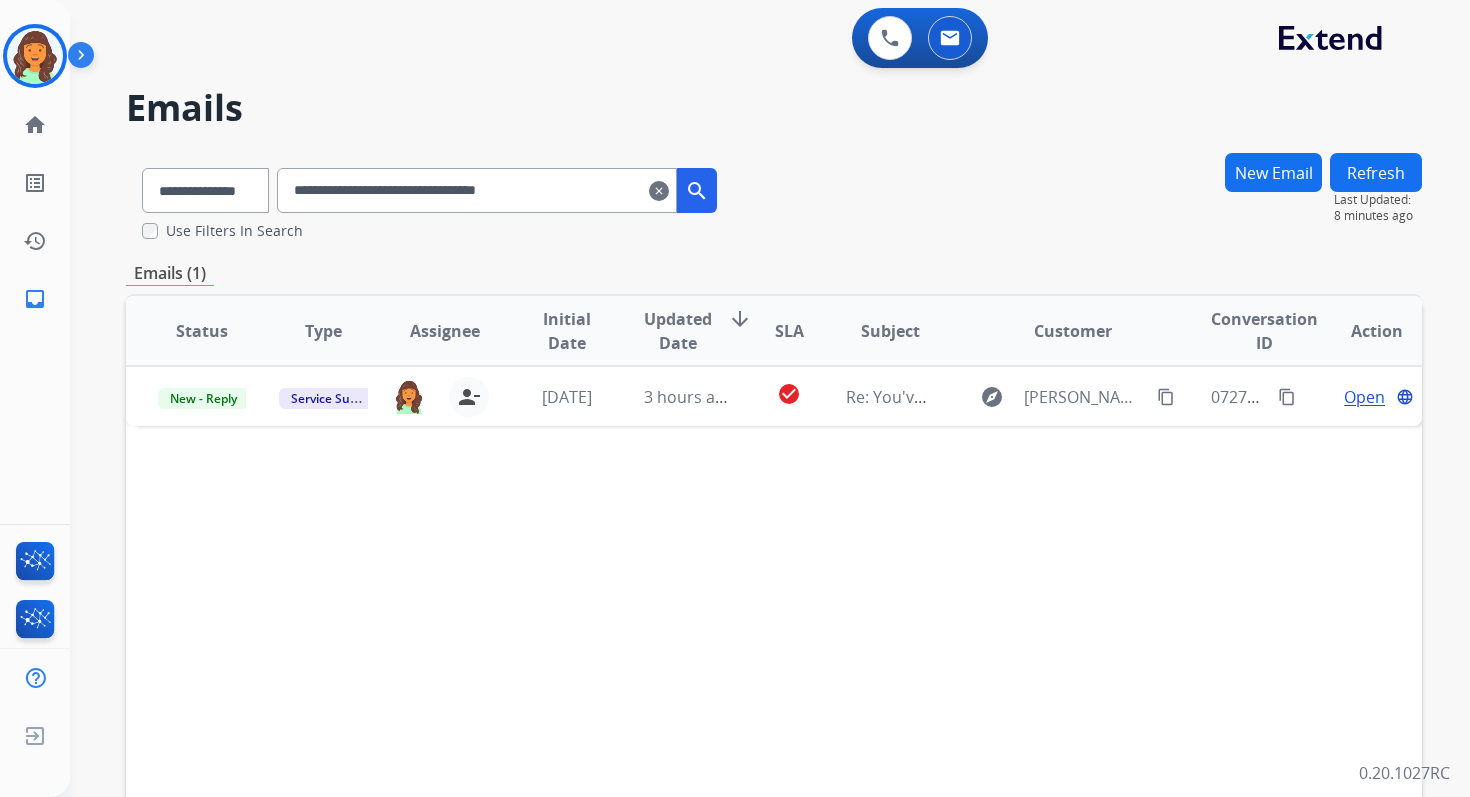scroll, scrollTop: 0, scrollLeft: 0, axis: both 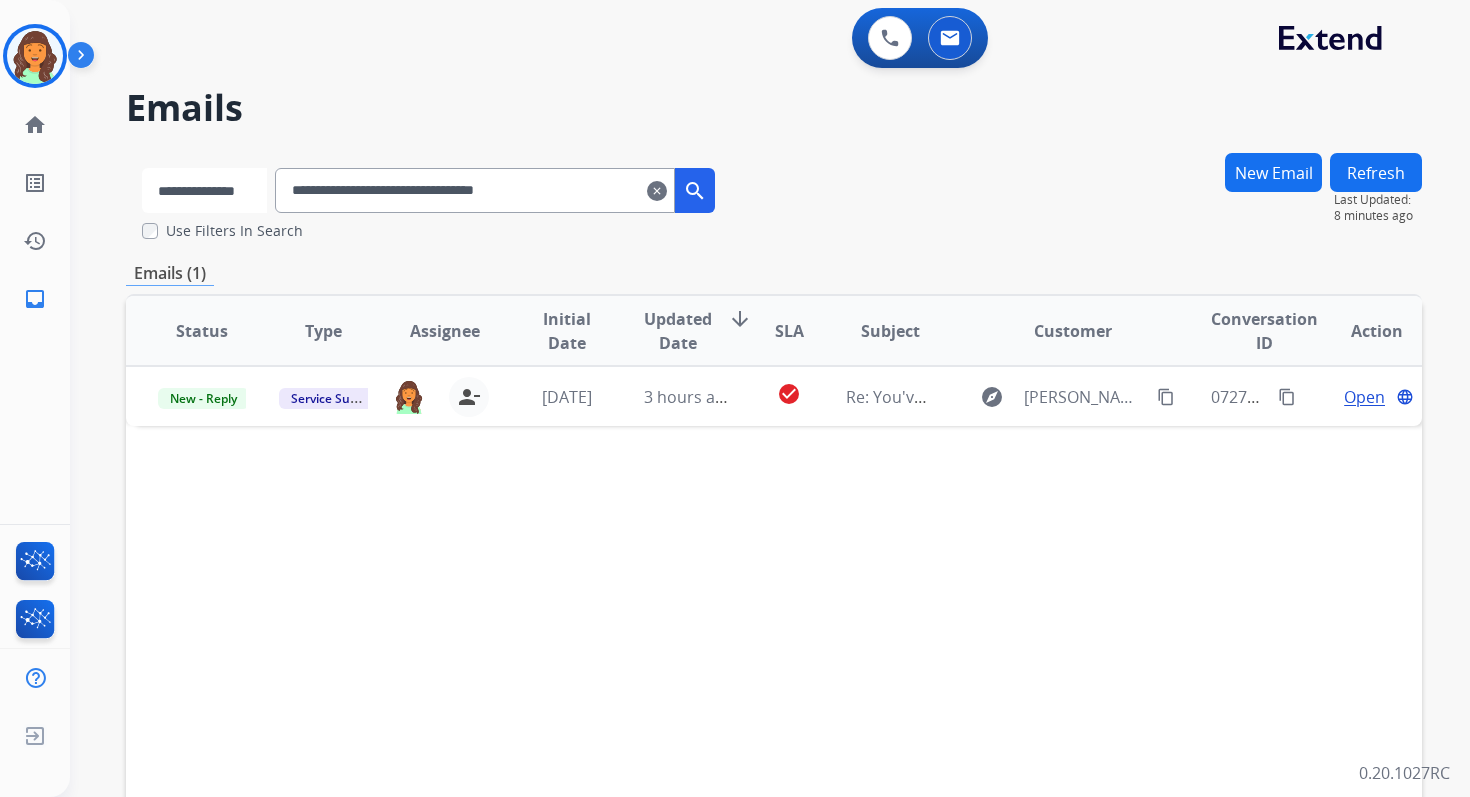 click on "**********" at bounding box center [204, 190] 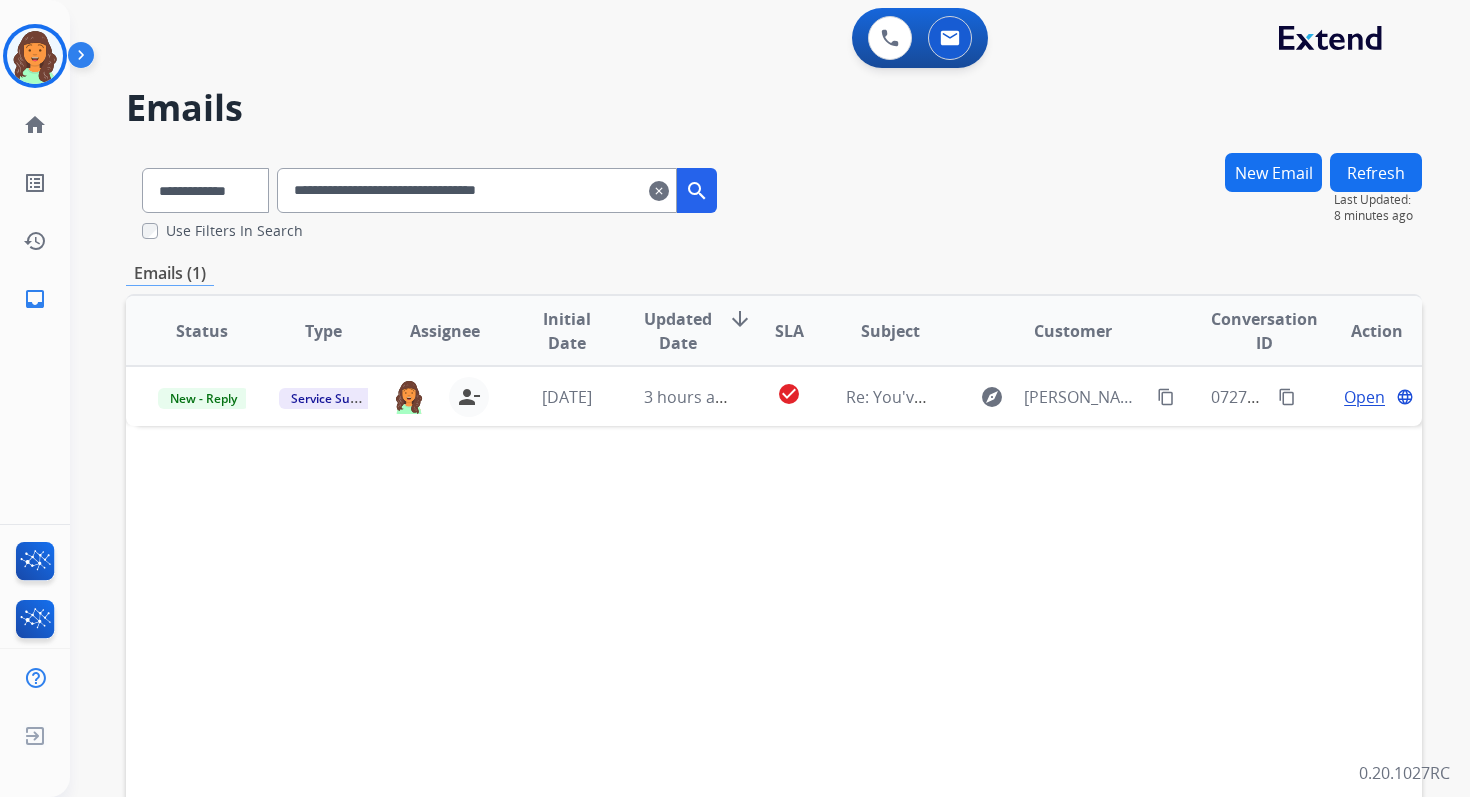 click on "**********" at bounding box center [477, 190] 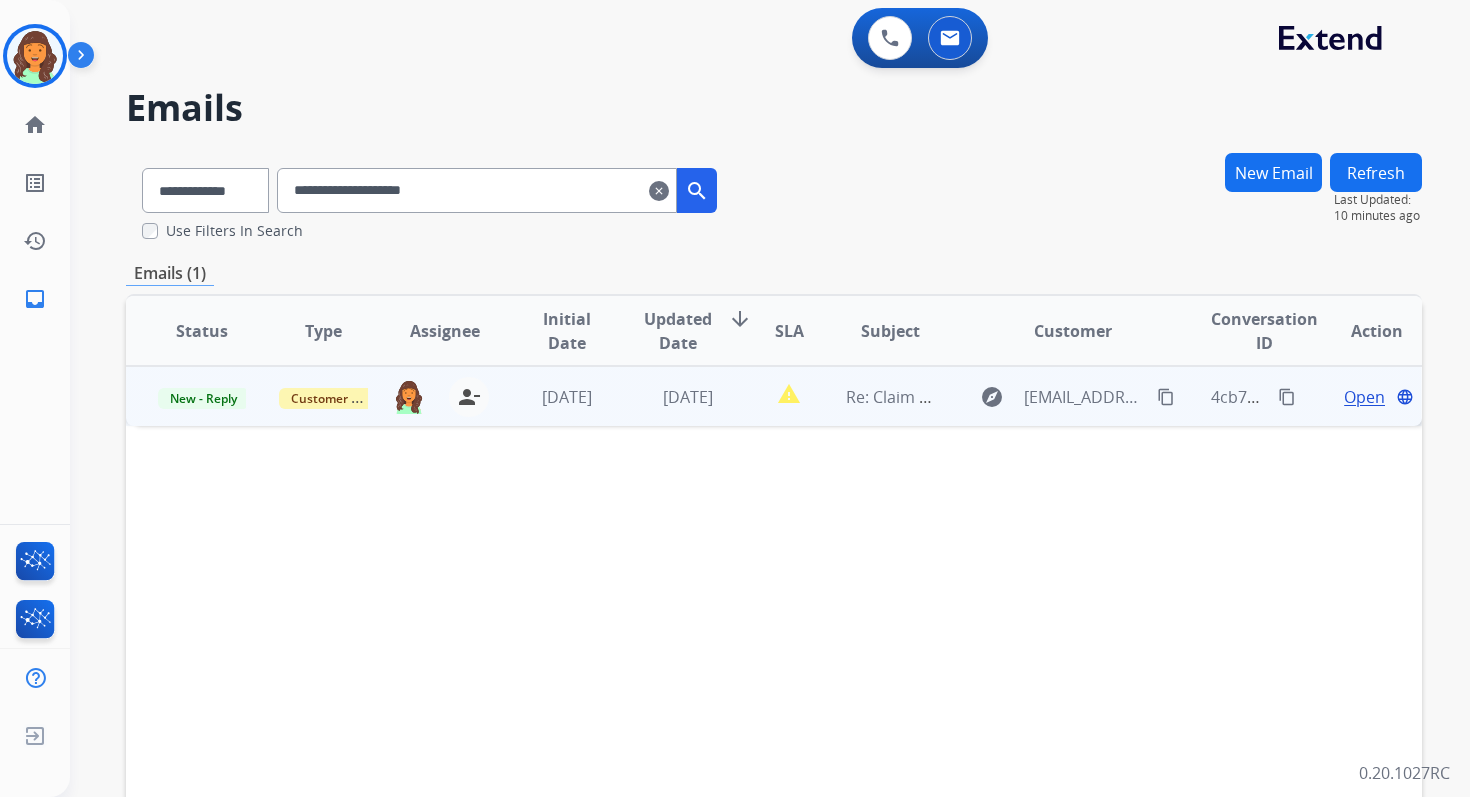 click on "Open" at bounding box center (1364, 397) 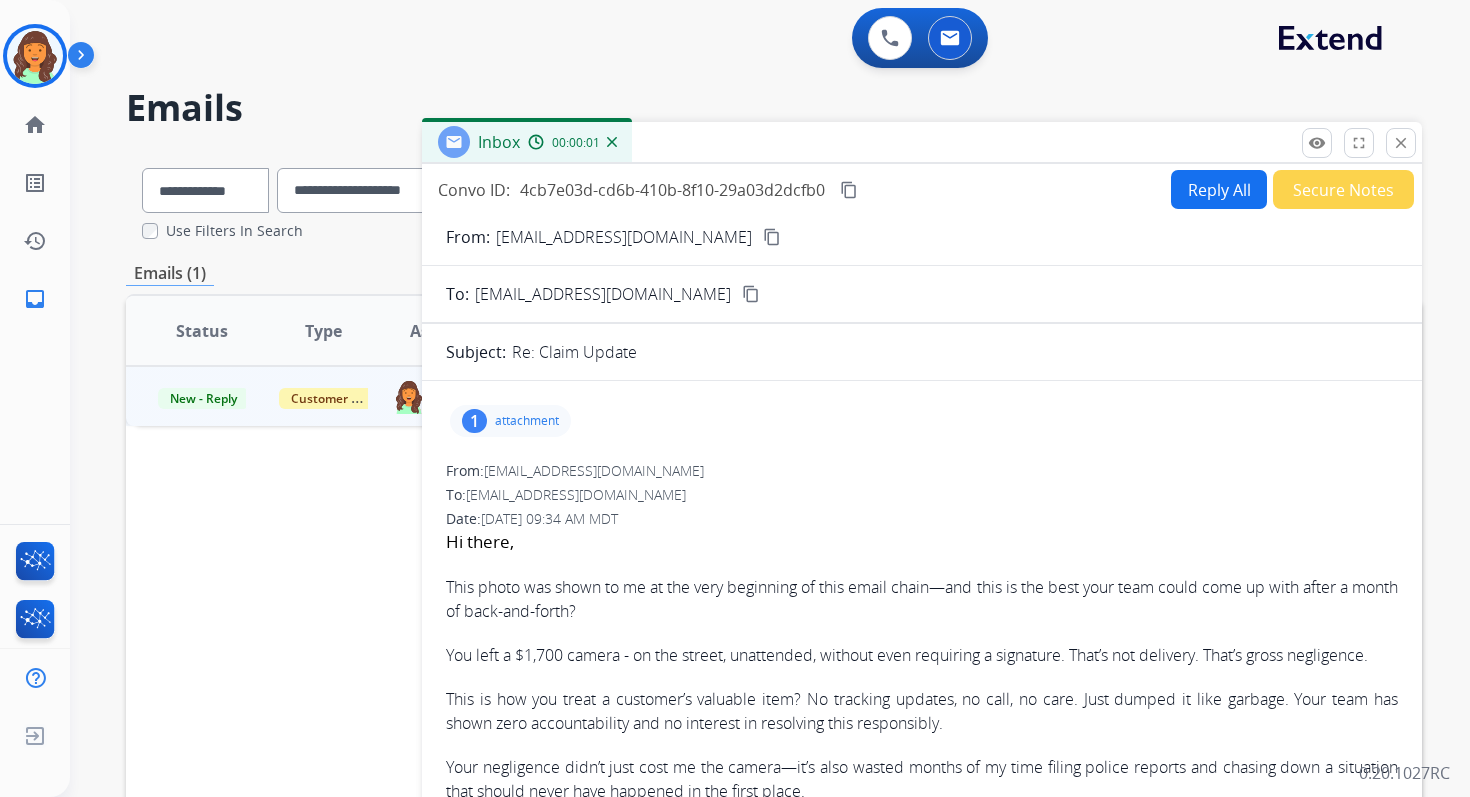click on "attachment" at bounding box center [527, 421] 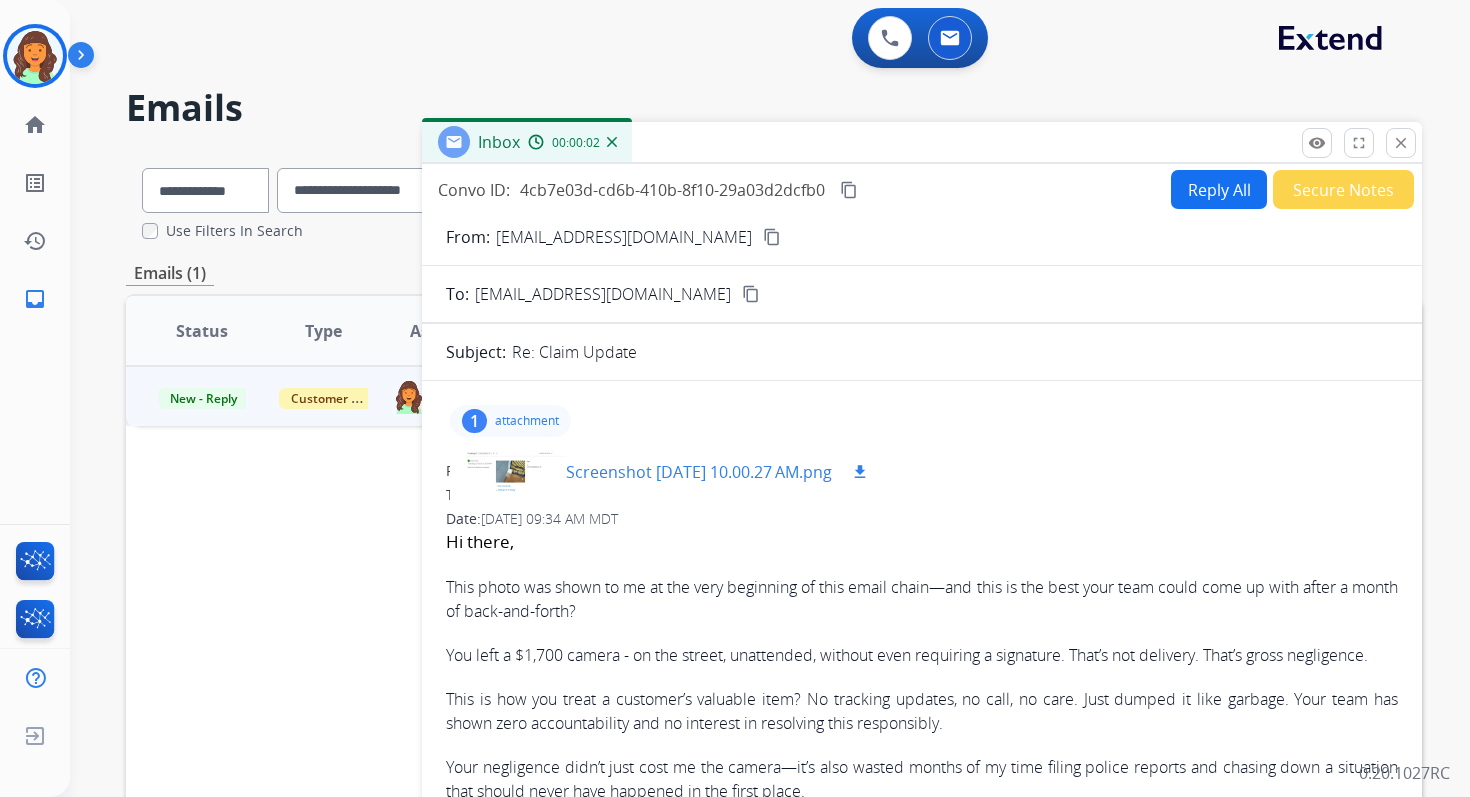 click at bounding box center [516, 472] 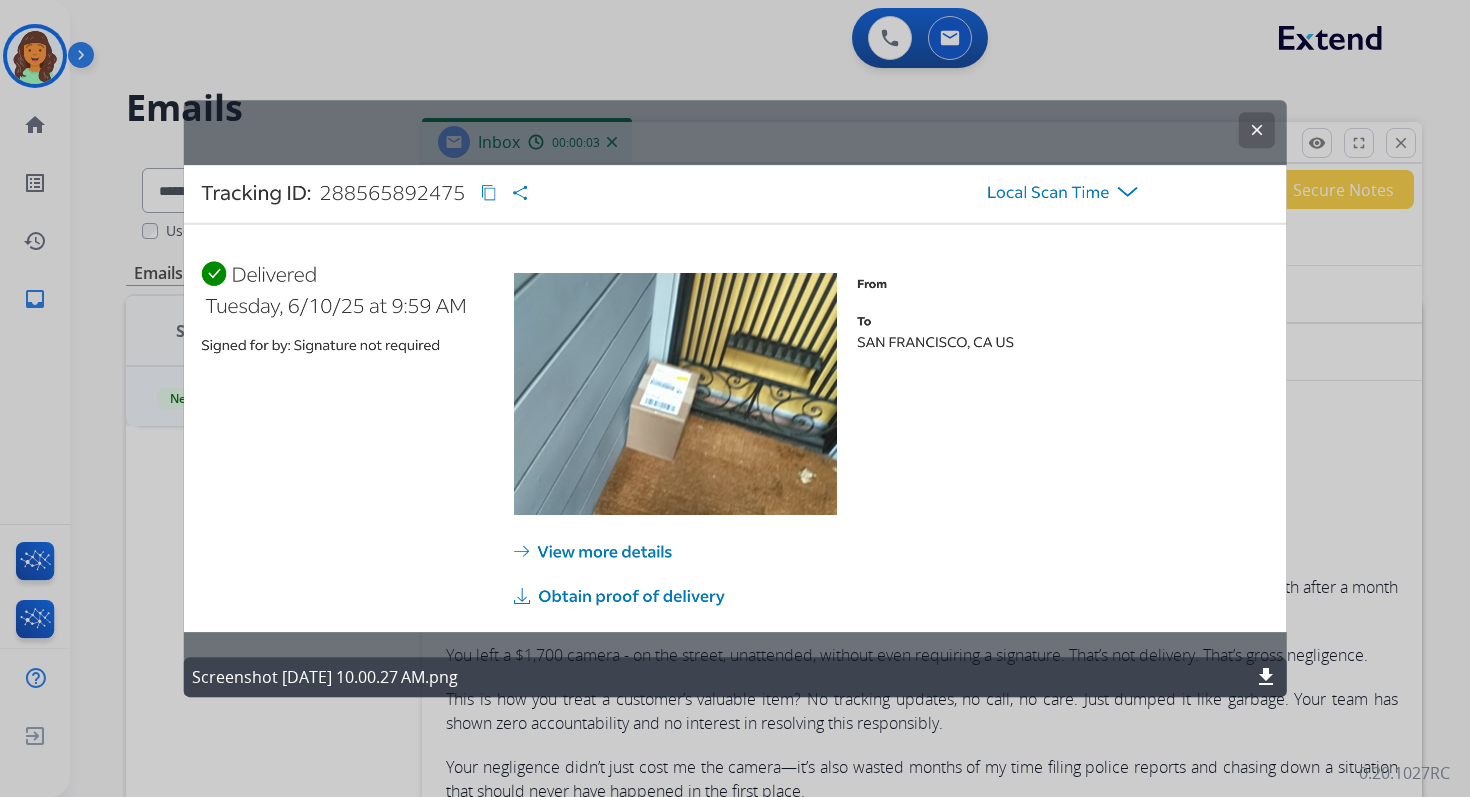 click on "clear" 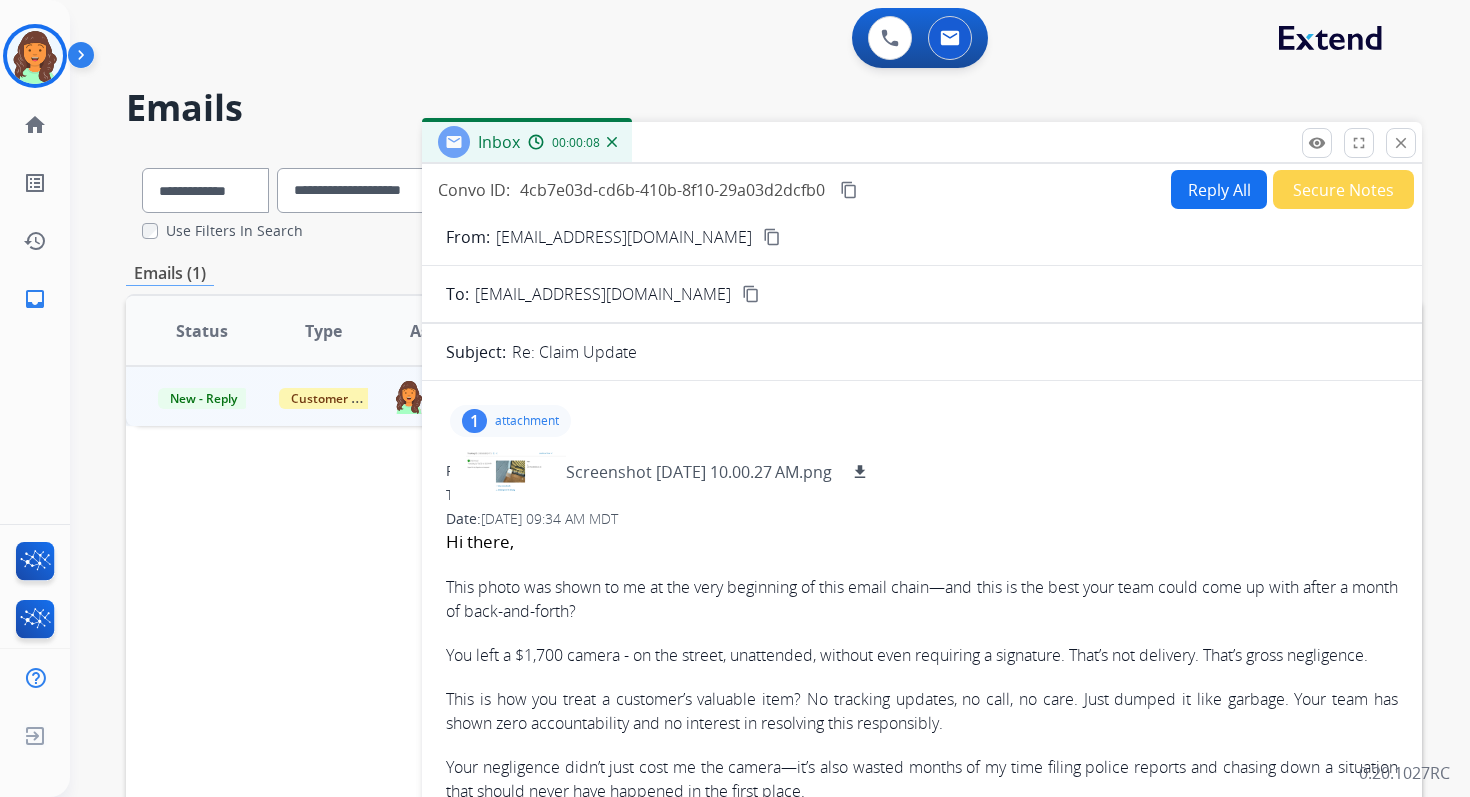 click on "attachment" at bounding box center (527, 421) 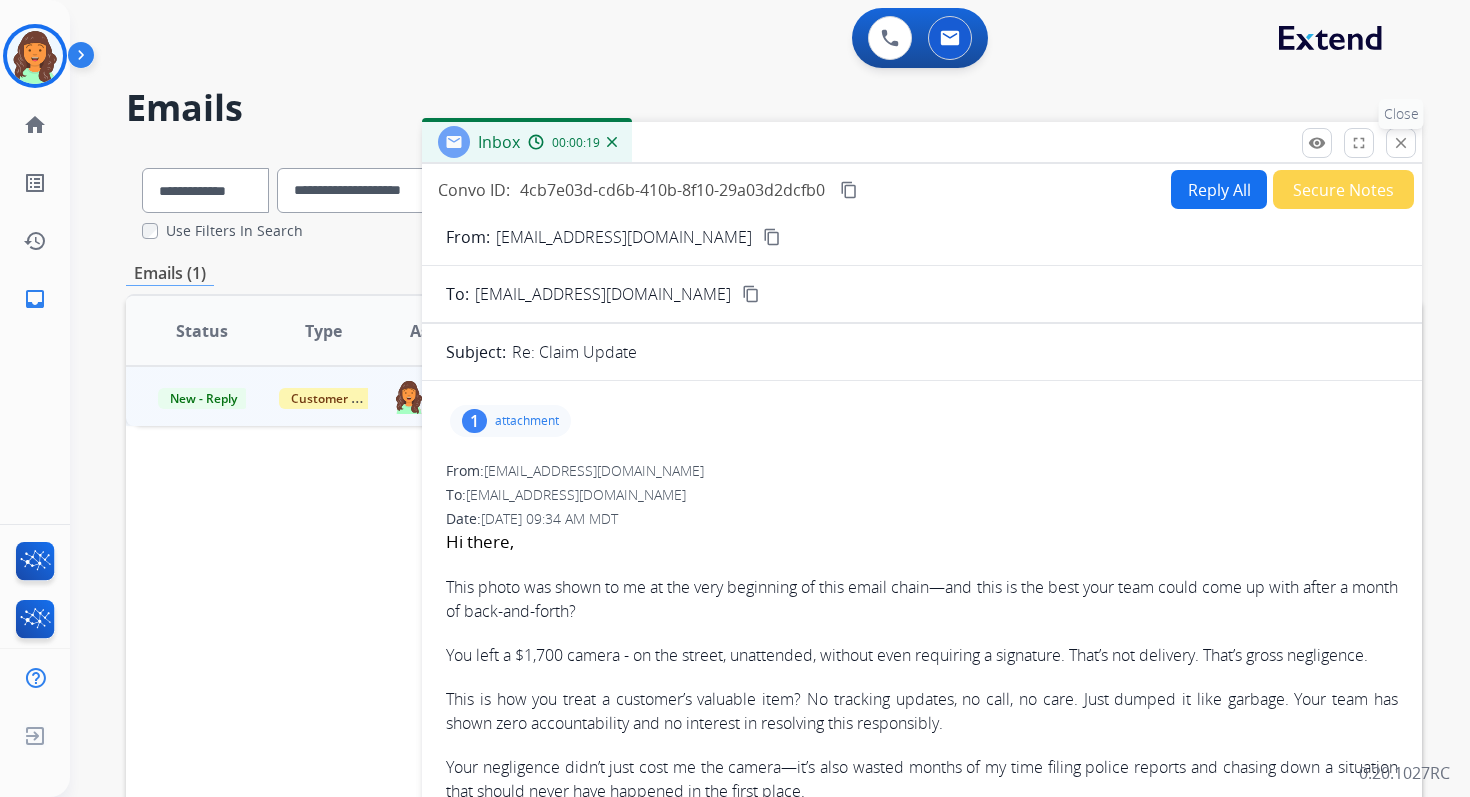 click on "close" at bounding box center [1401, 143] 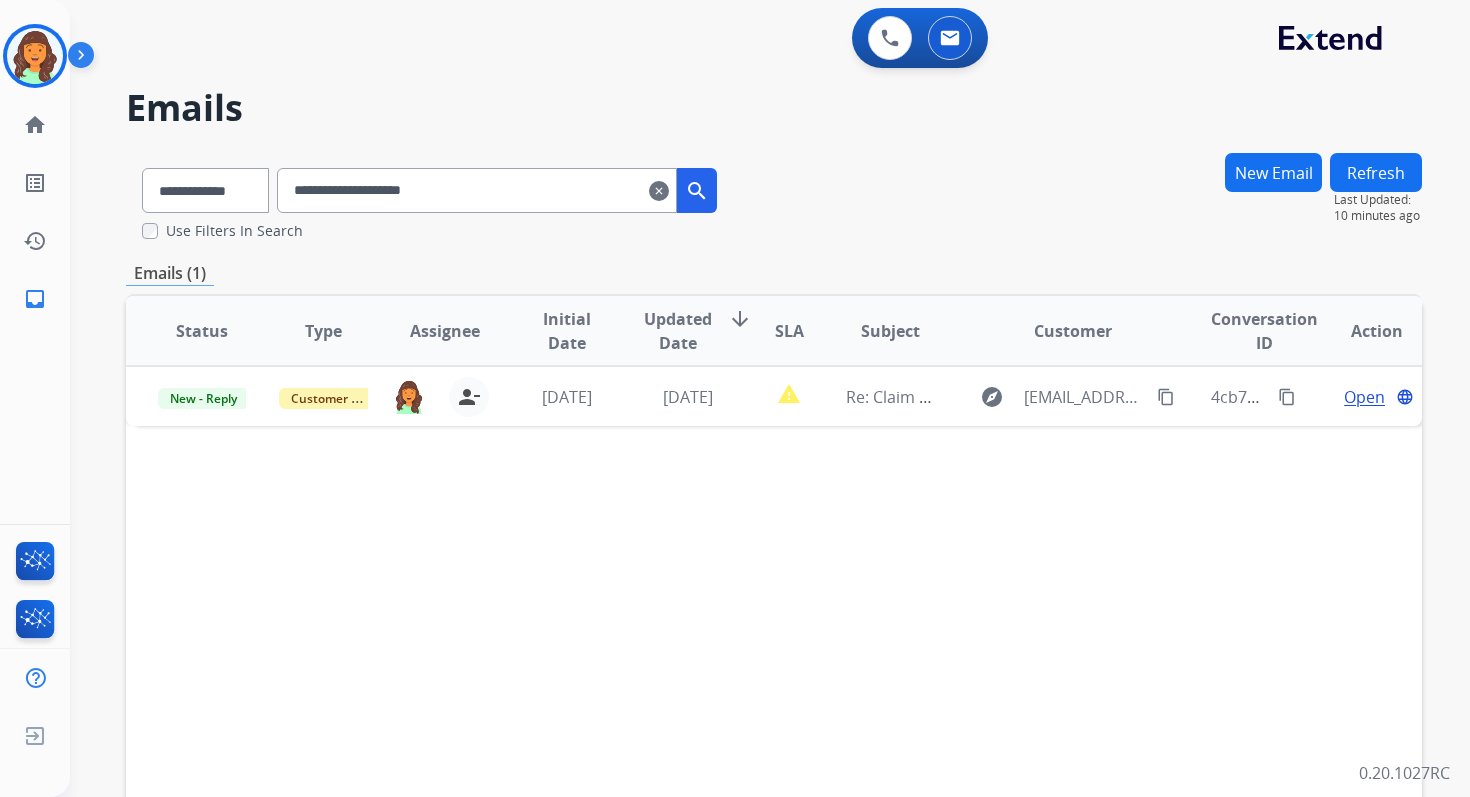 click on "**********" at bounding box center (477, 190) 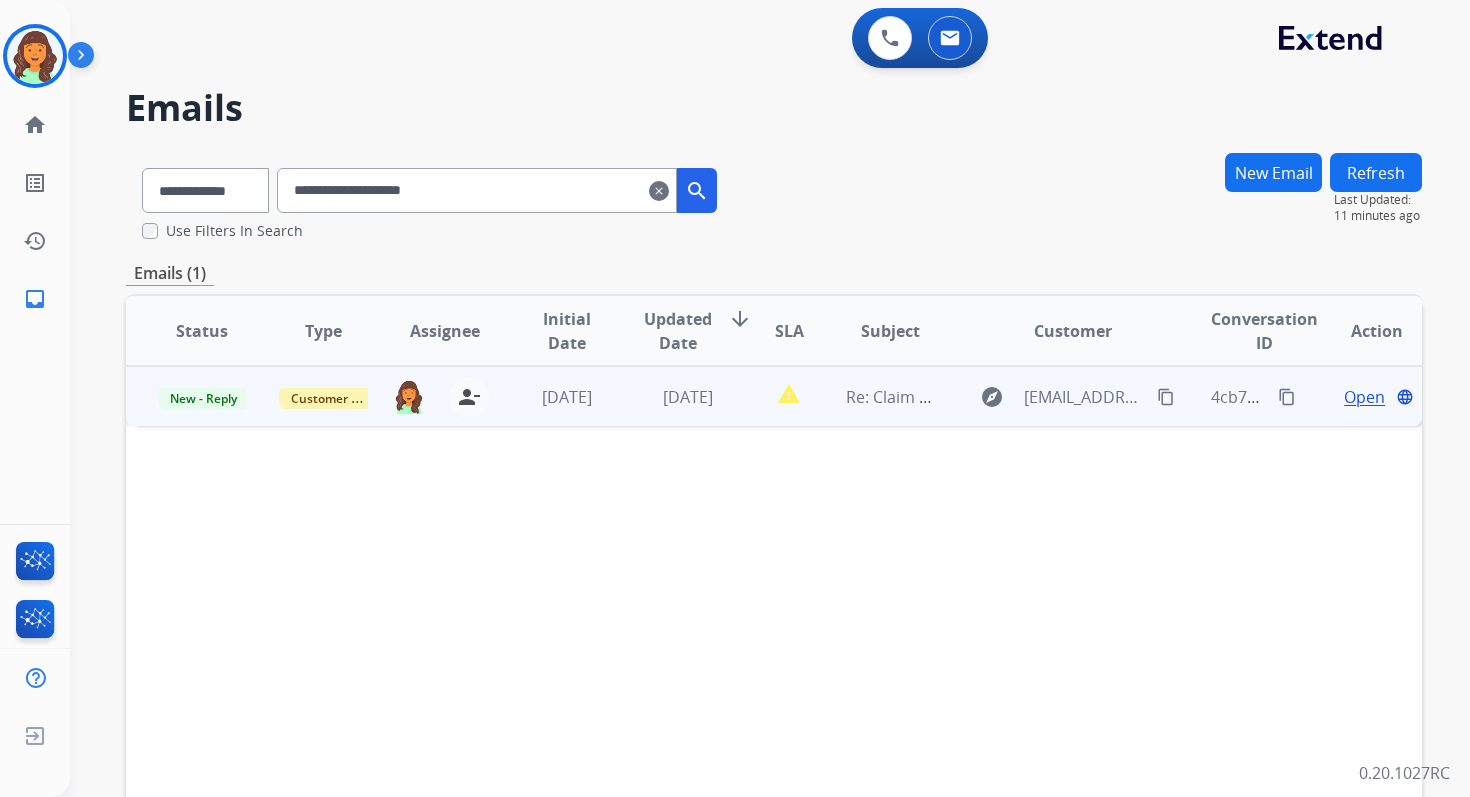 click on "Open" at bounding box center [1364, 397] 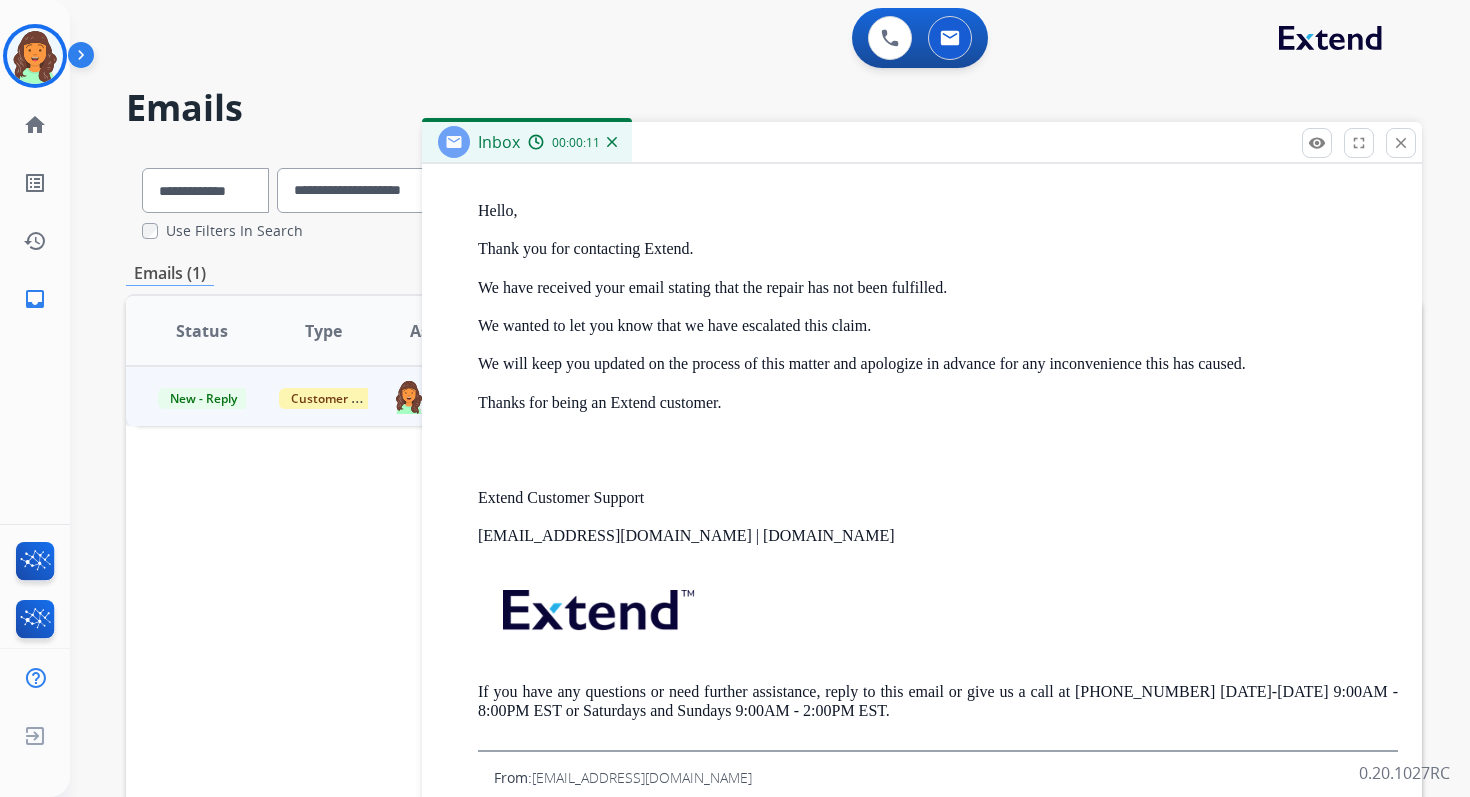 scroll, scrollTop: 2592, scrollLeft: 0, axis: vertical 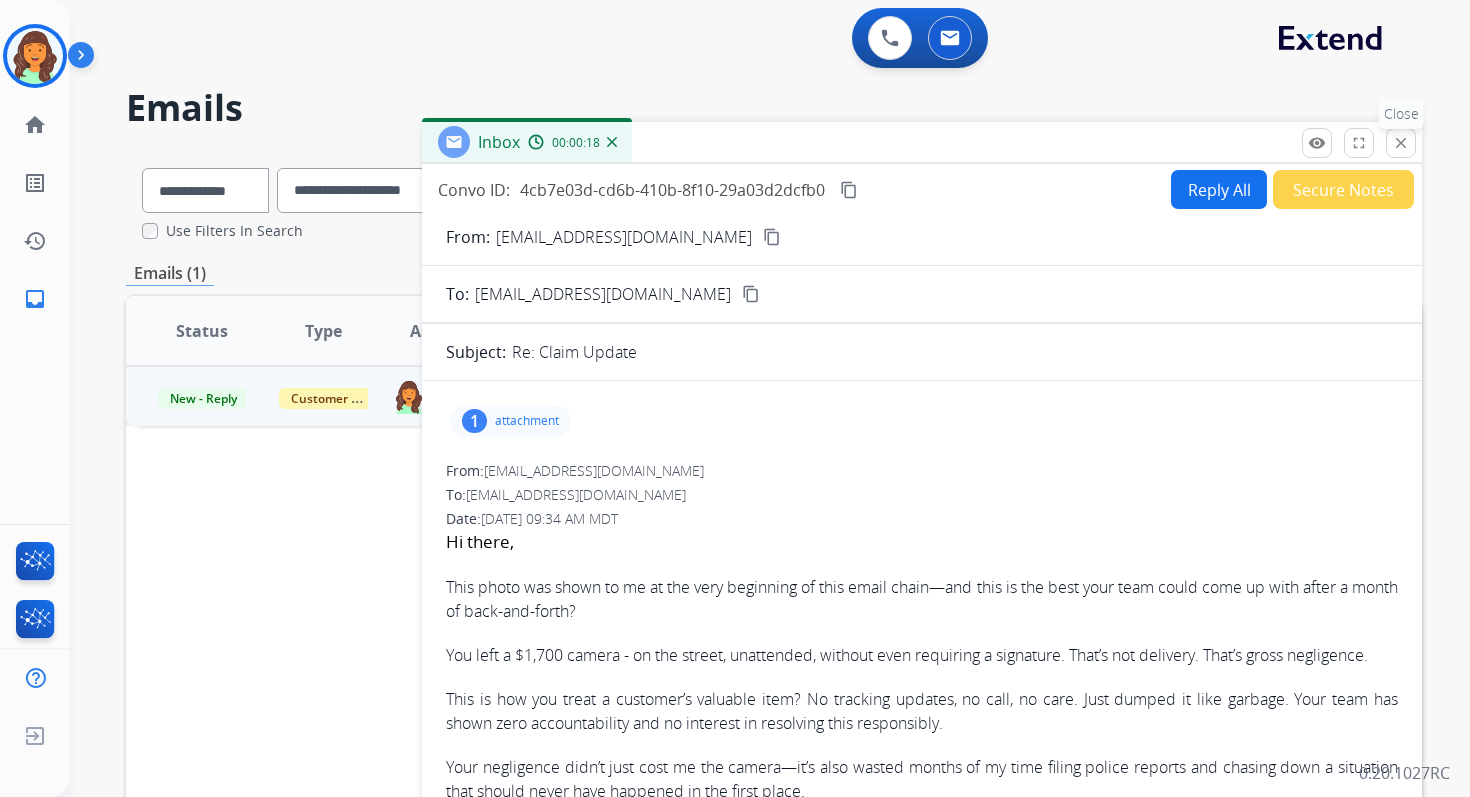 click on "close" at bounding box center [1401, 143] 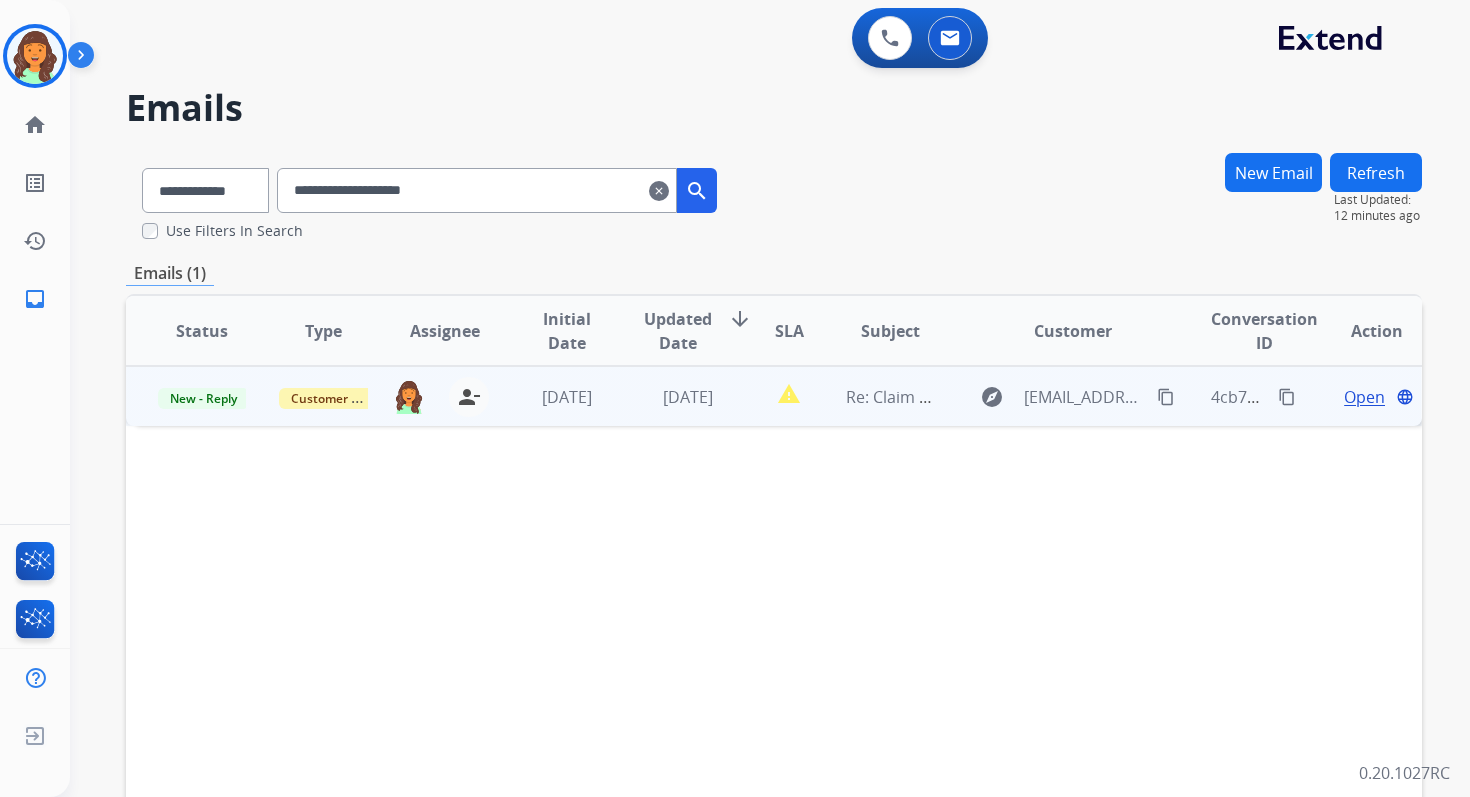 click on "Open" at bounding box center [1364, 397] 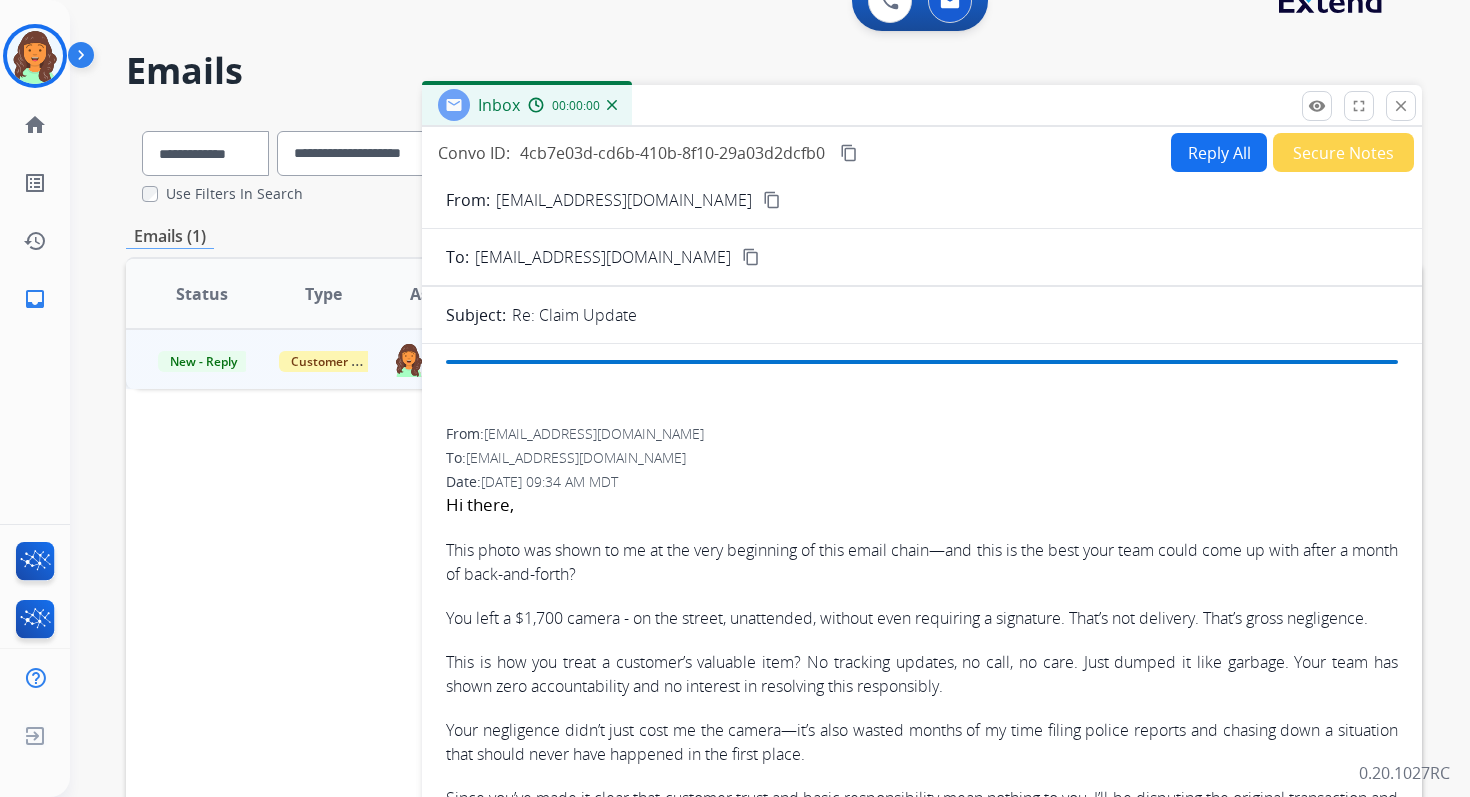 scroll, scrollTop: 39, scrollLeft: 0, axis: vertical 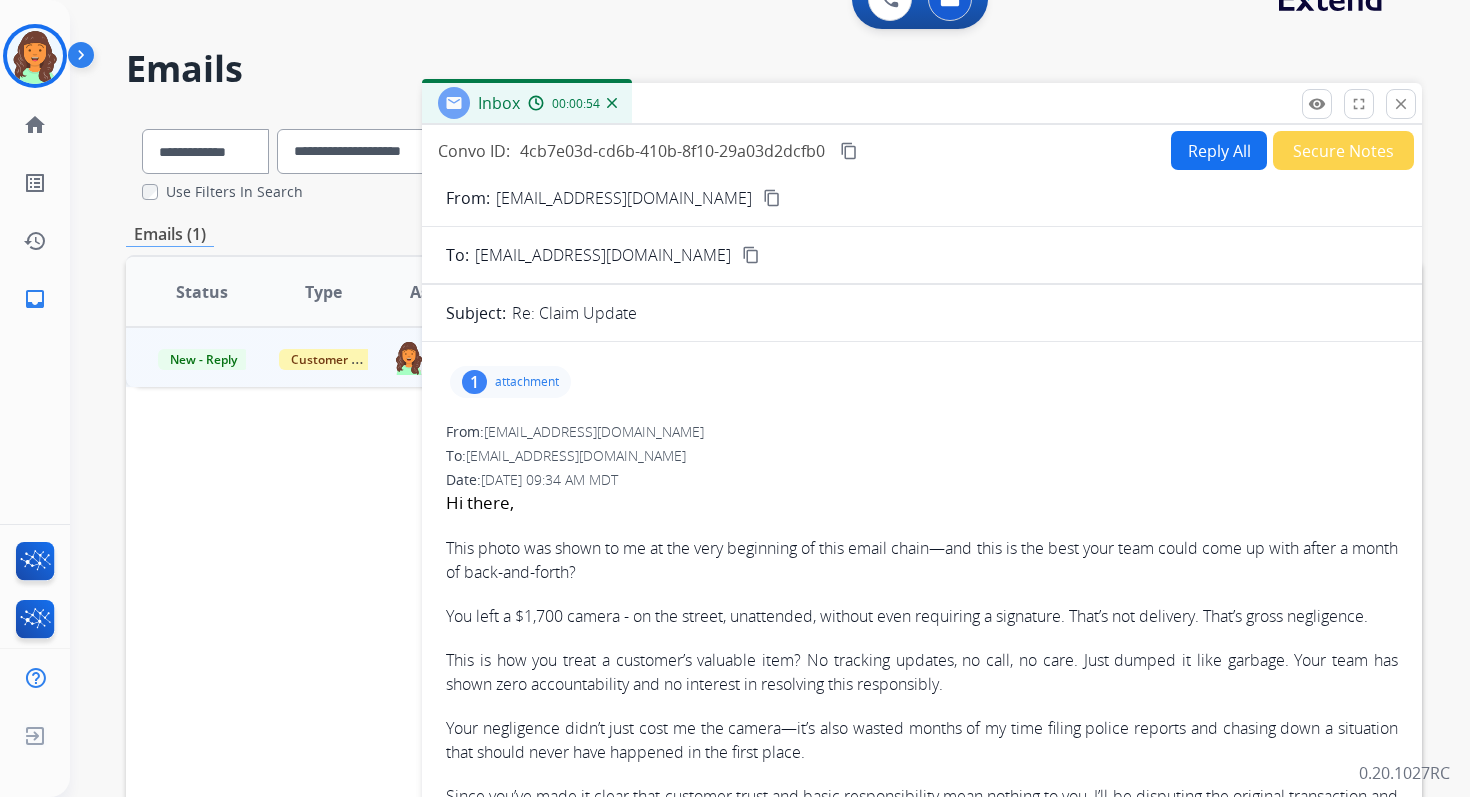 click on "Reply All" at bounding box center [1219, 150] 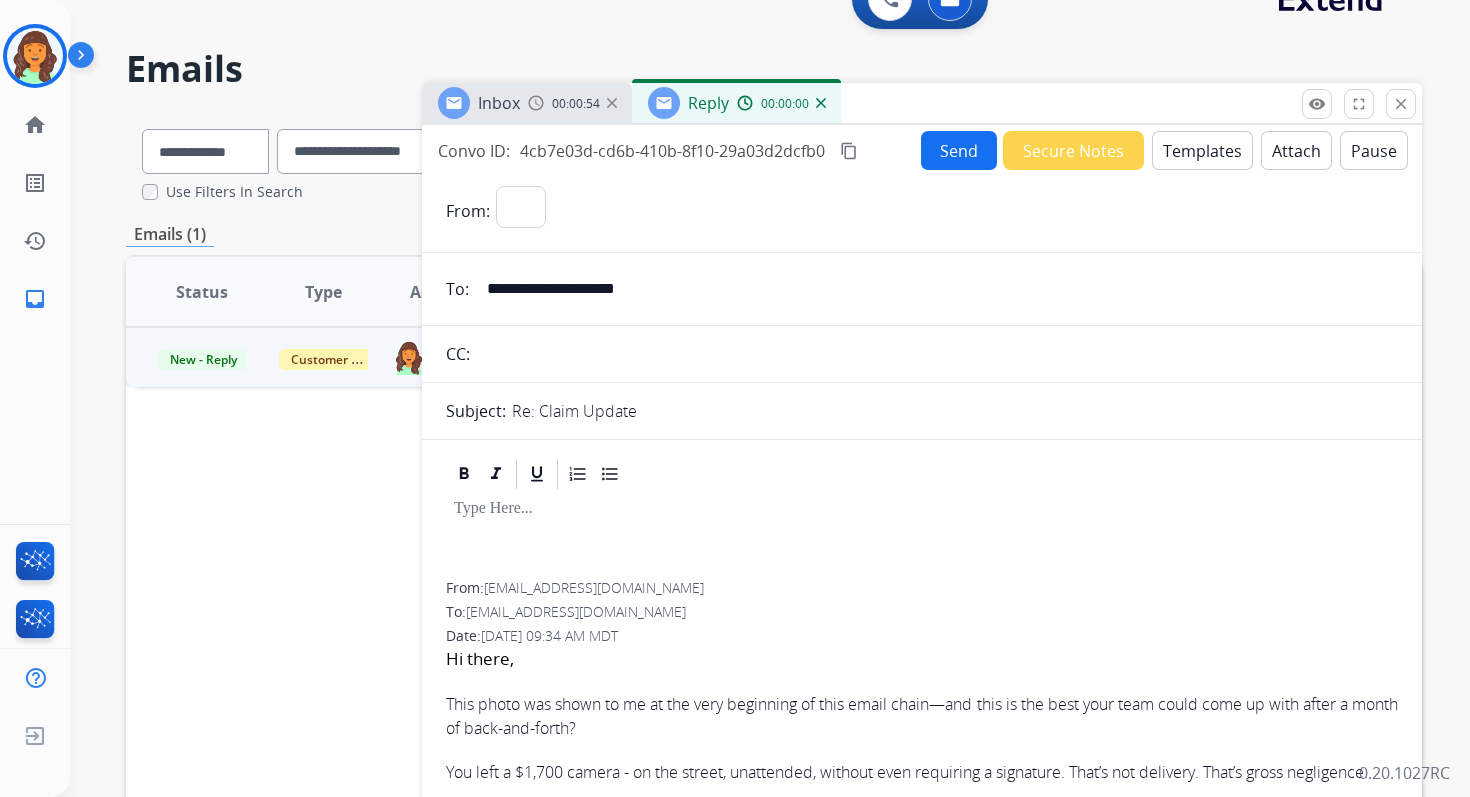 select on "**********" 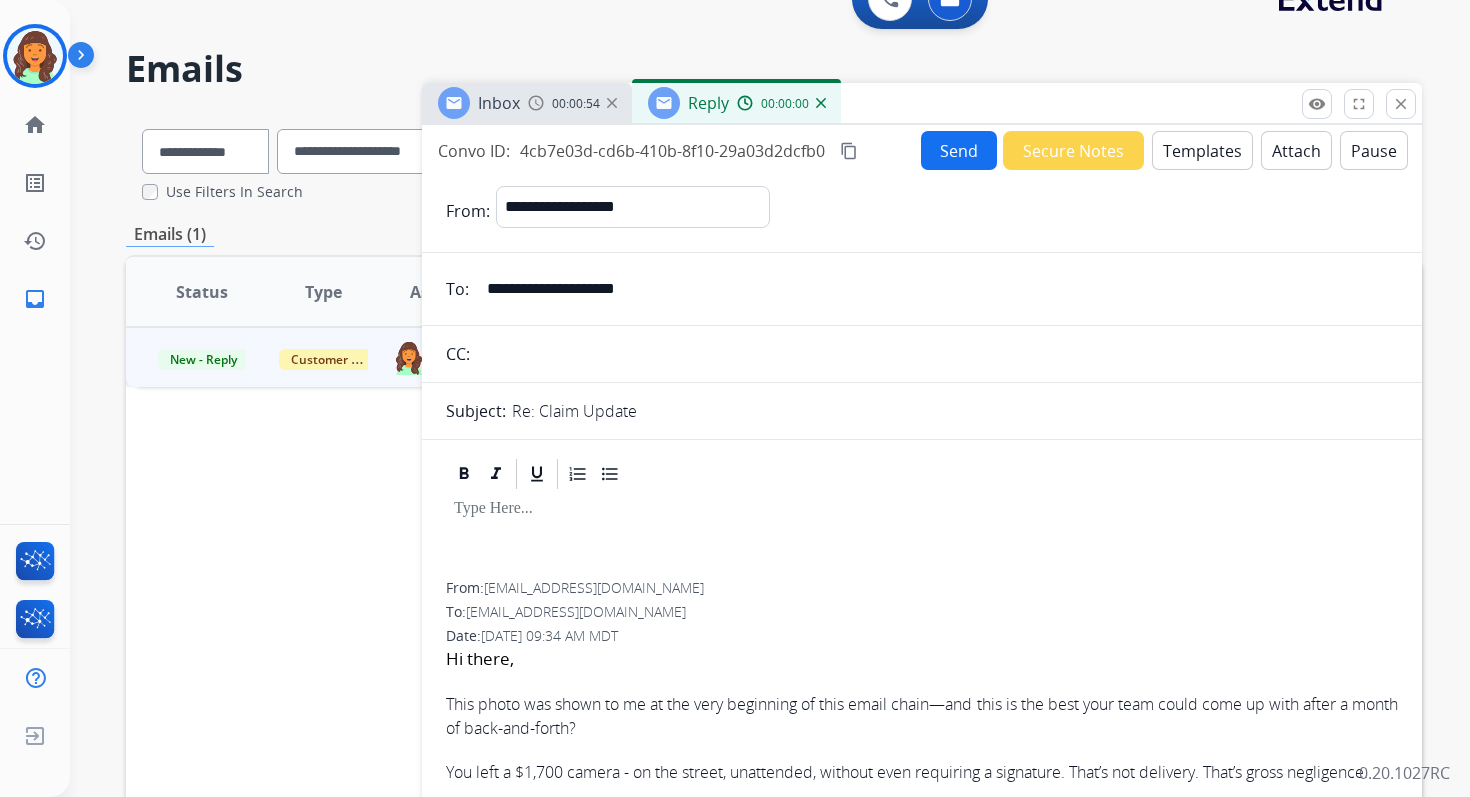 click on "Templates" at bounding box center (1202, 150) 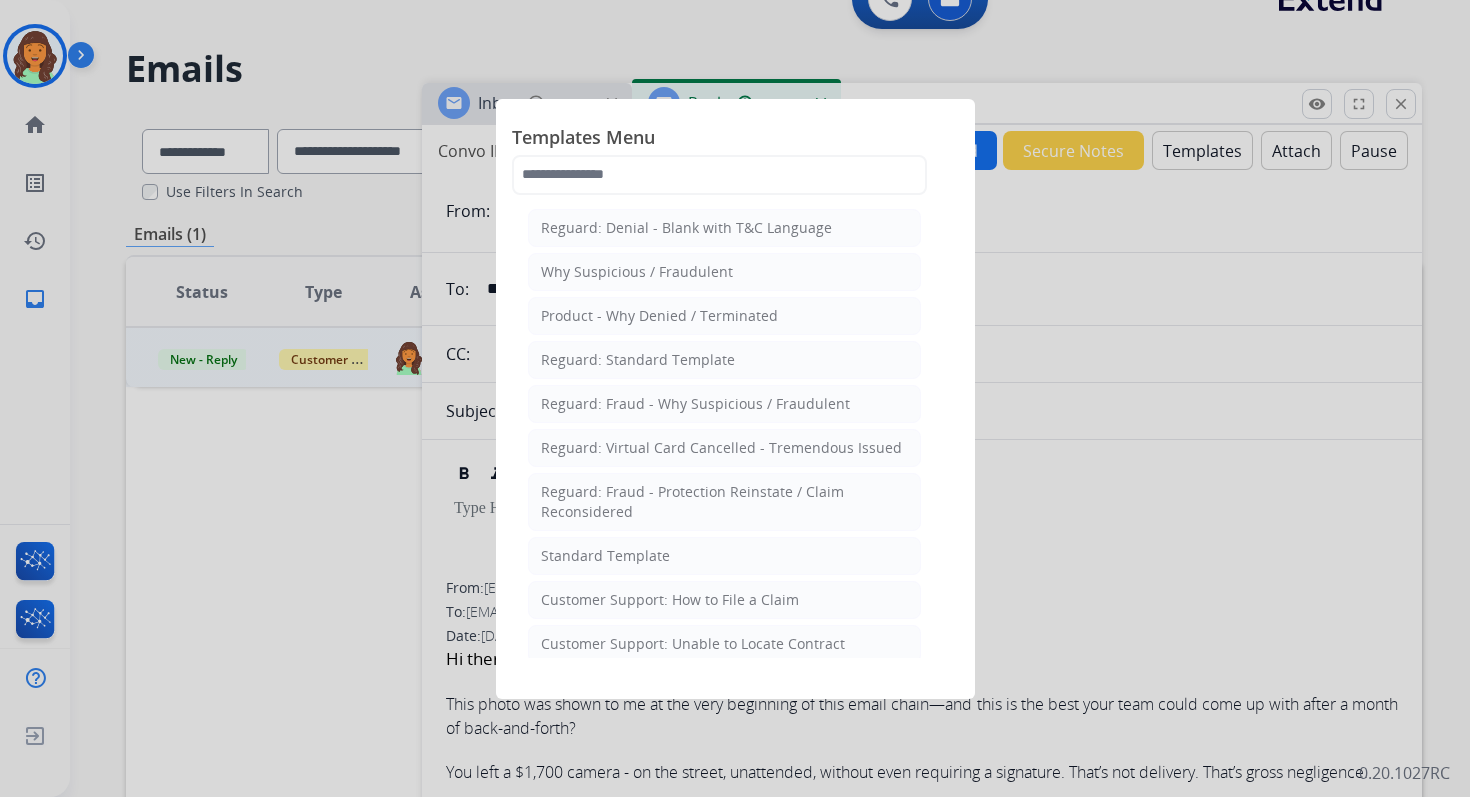 click 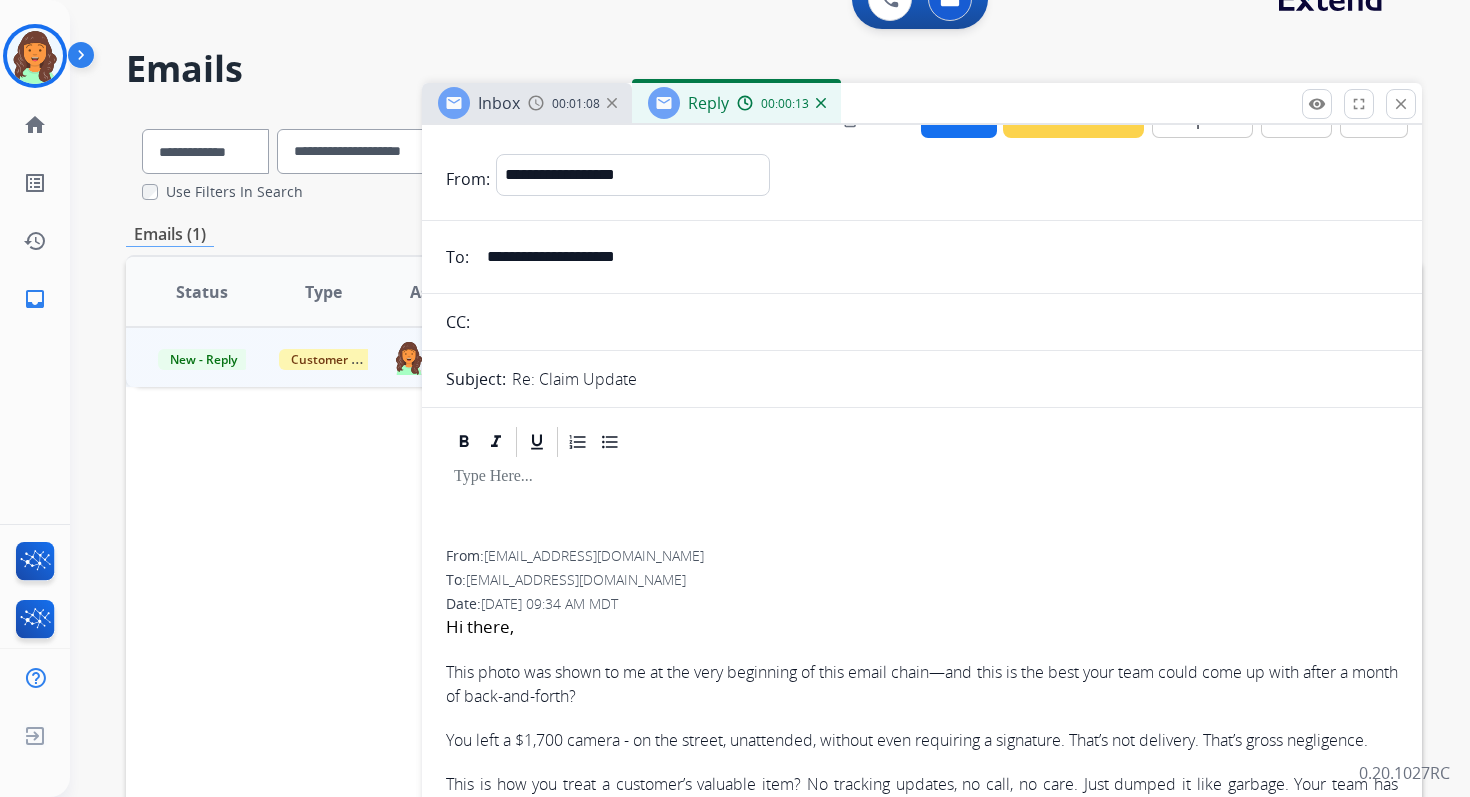 scroll, scrollTop: 0, scrollLeft: 0, axis: both 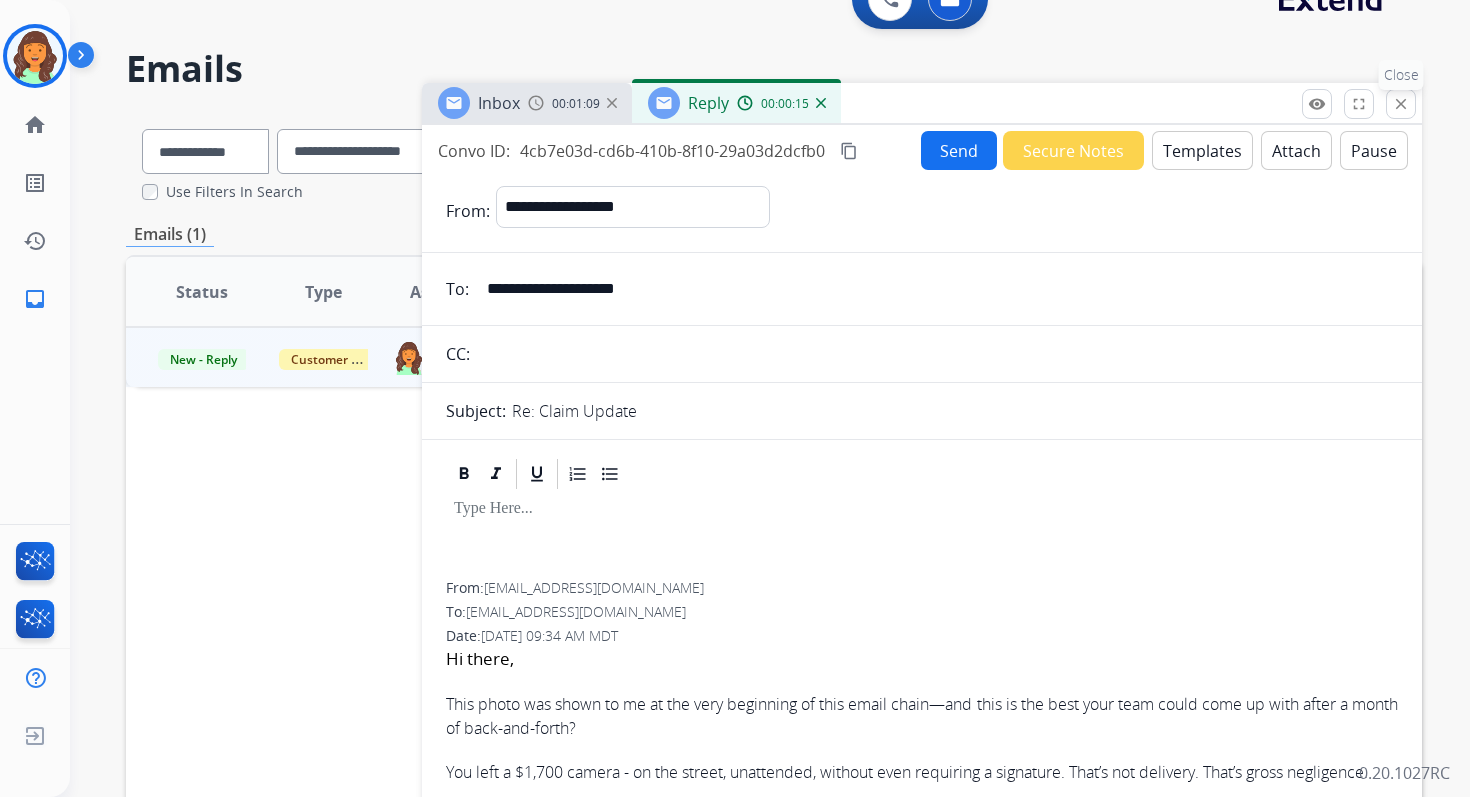 click on "close" at bounding box center (1401, 104) 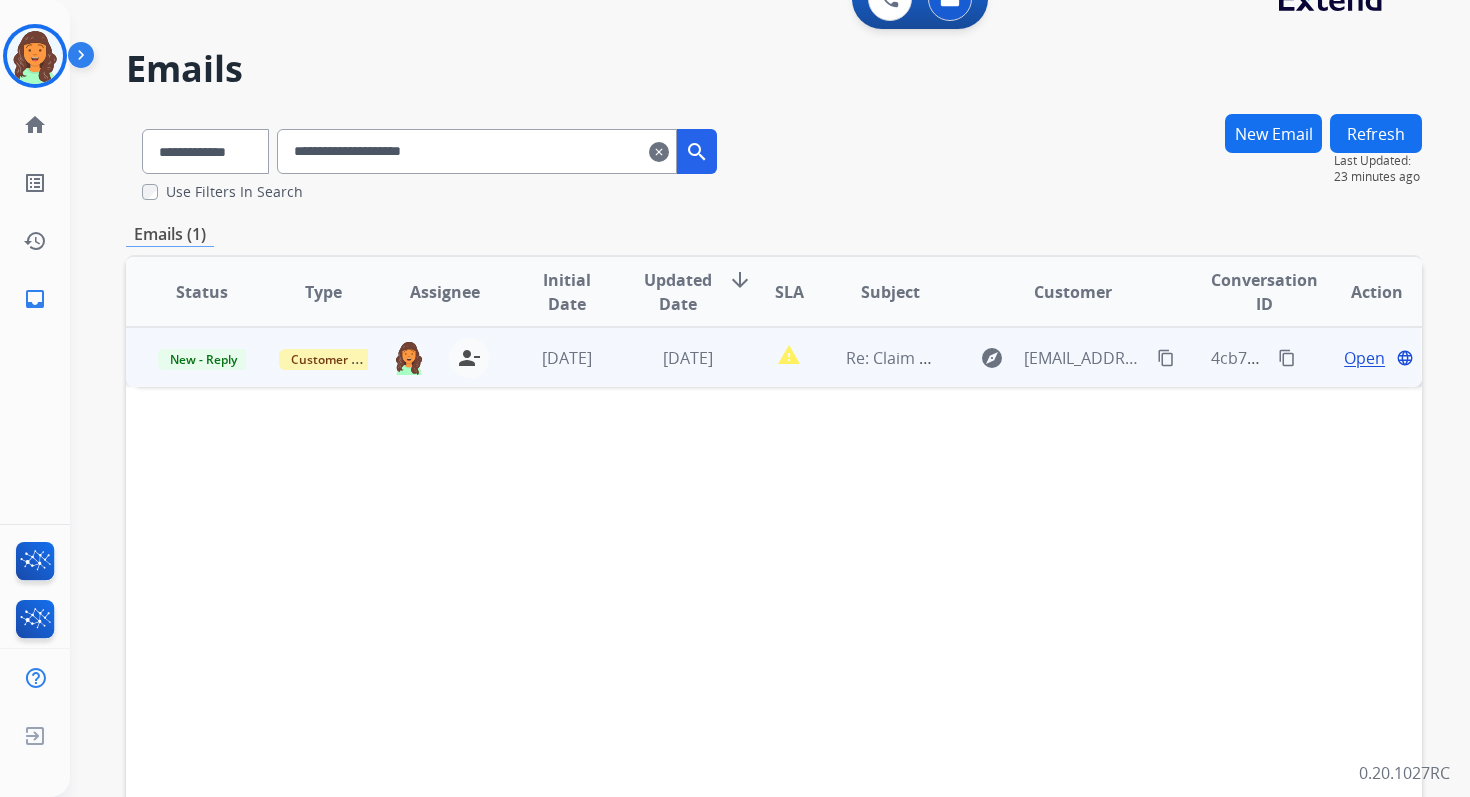 click on "Open" at bounding box center (1364, 358) 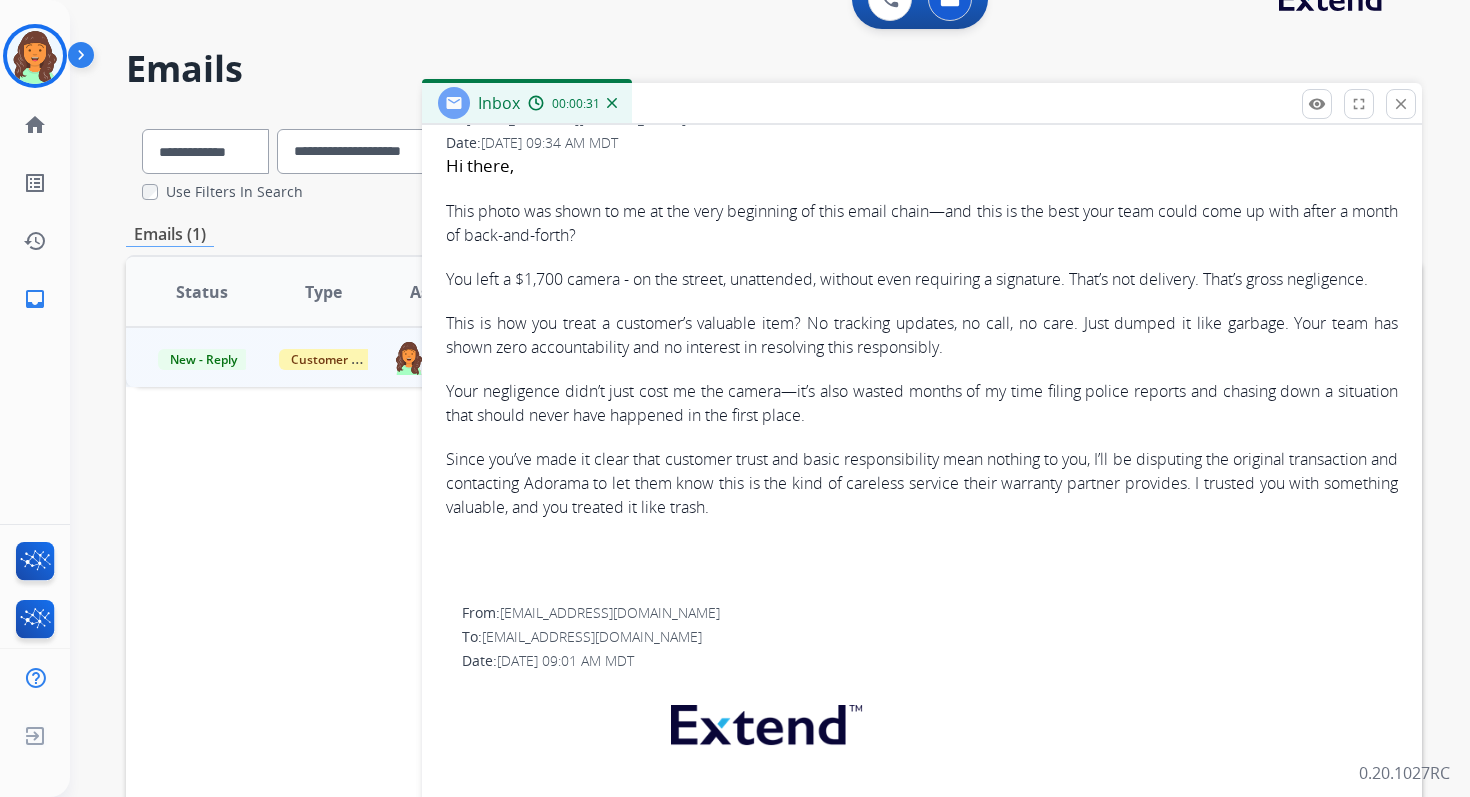 scroll, scrollTop: 0, scrollLeft: 0, axis: both 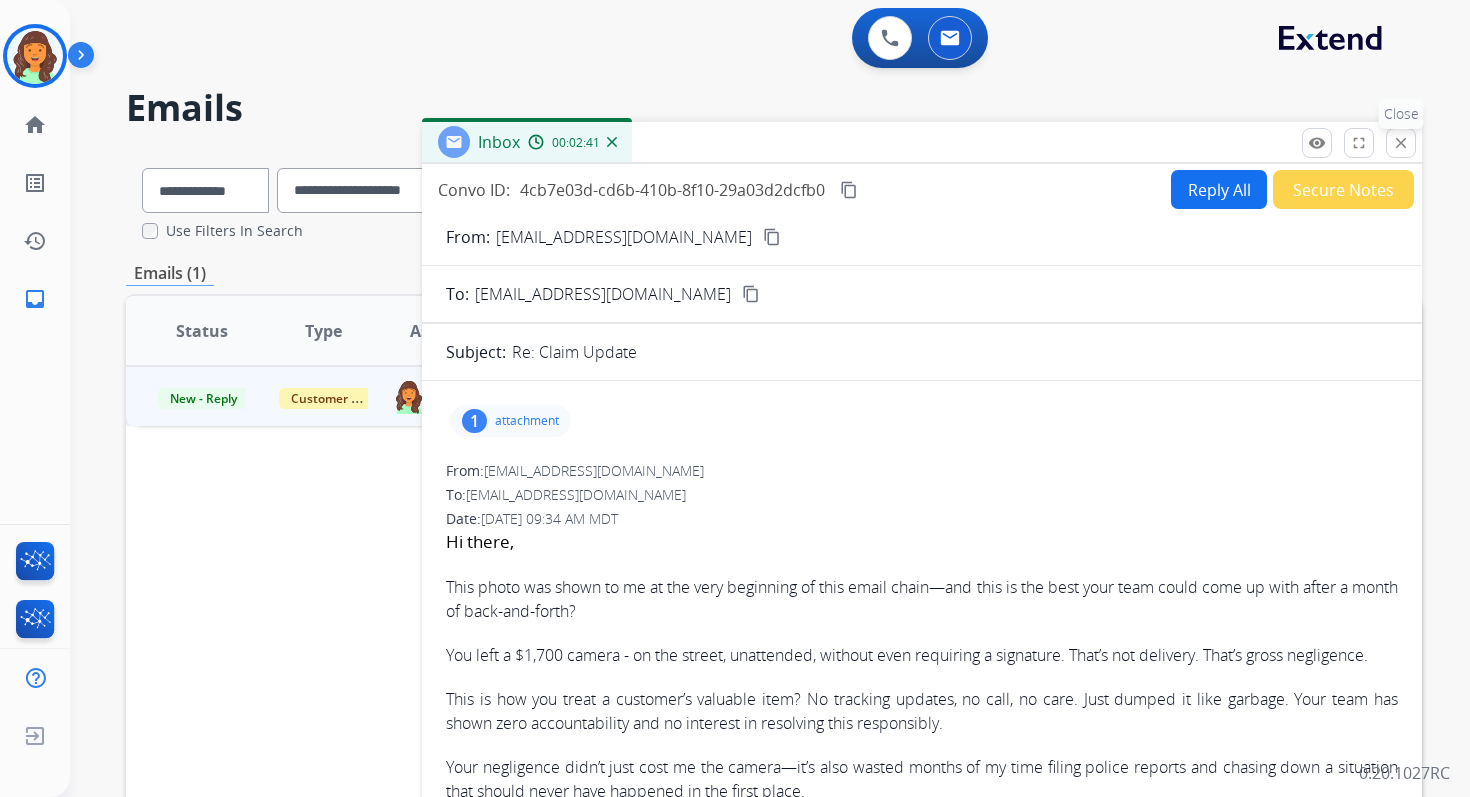 click on "close" at bounding box center (1401, 143) 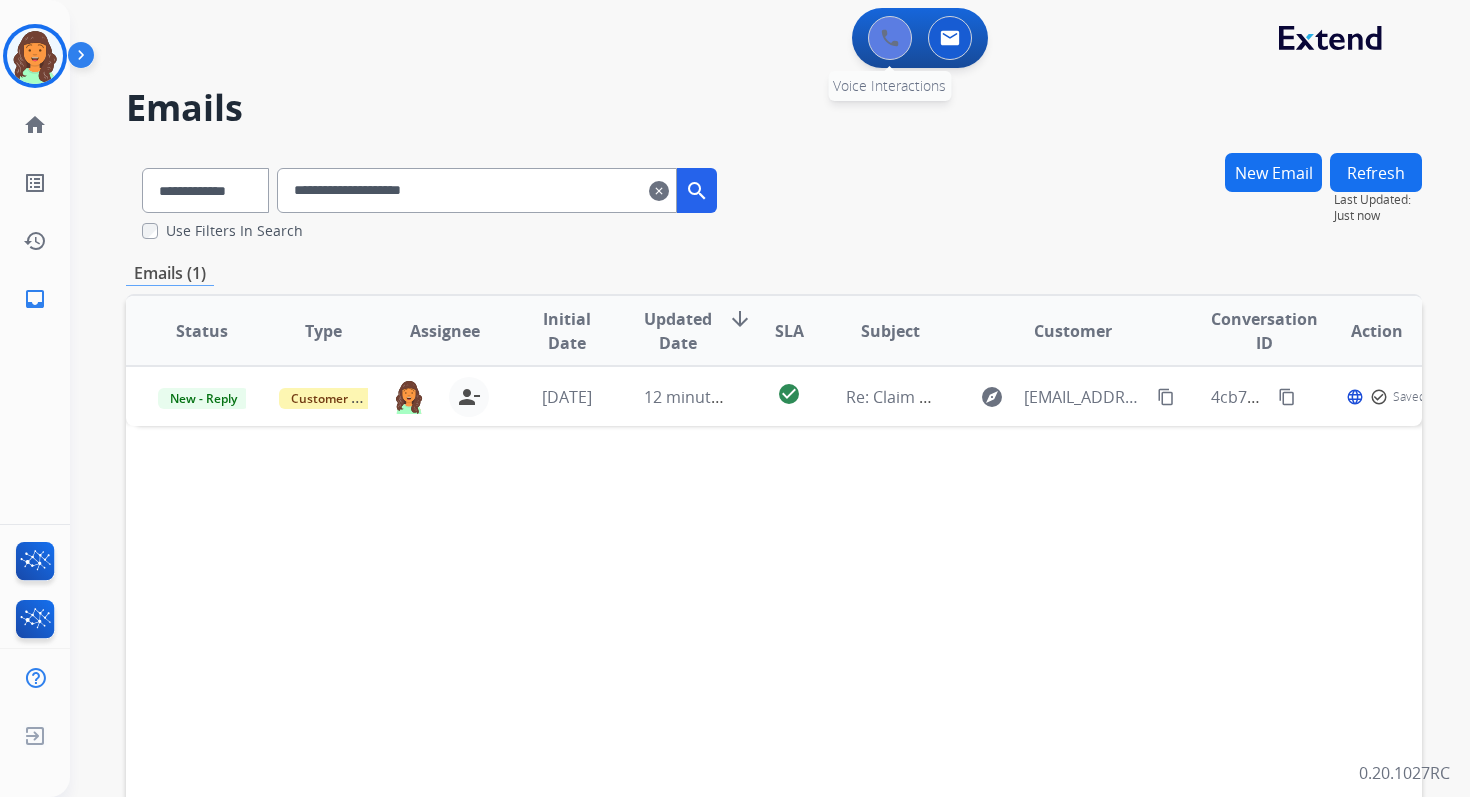 click at bounding box center [890, 38] 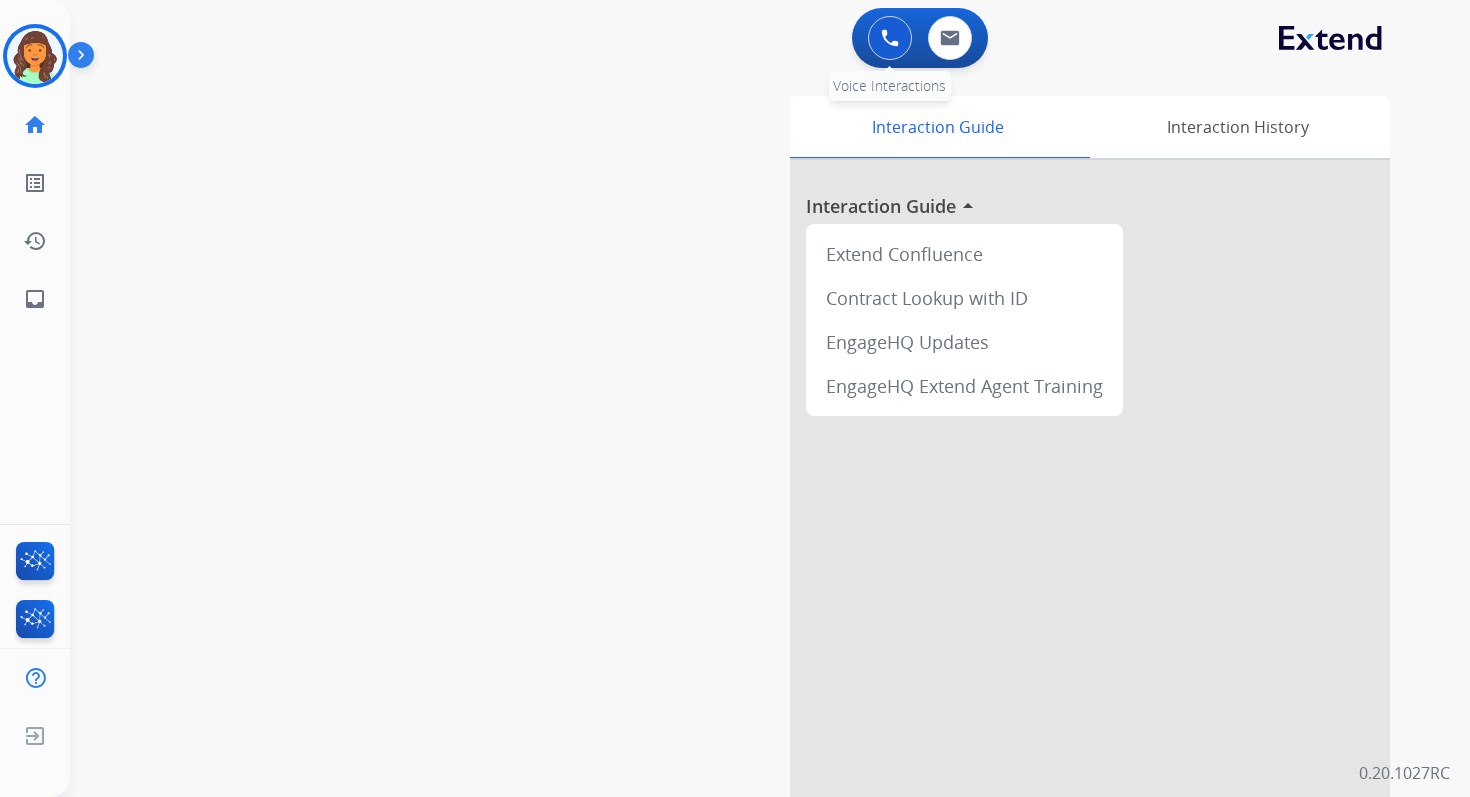 click at bounding box center (890, 38) 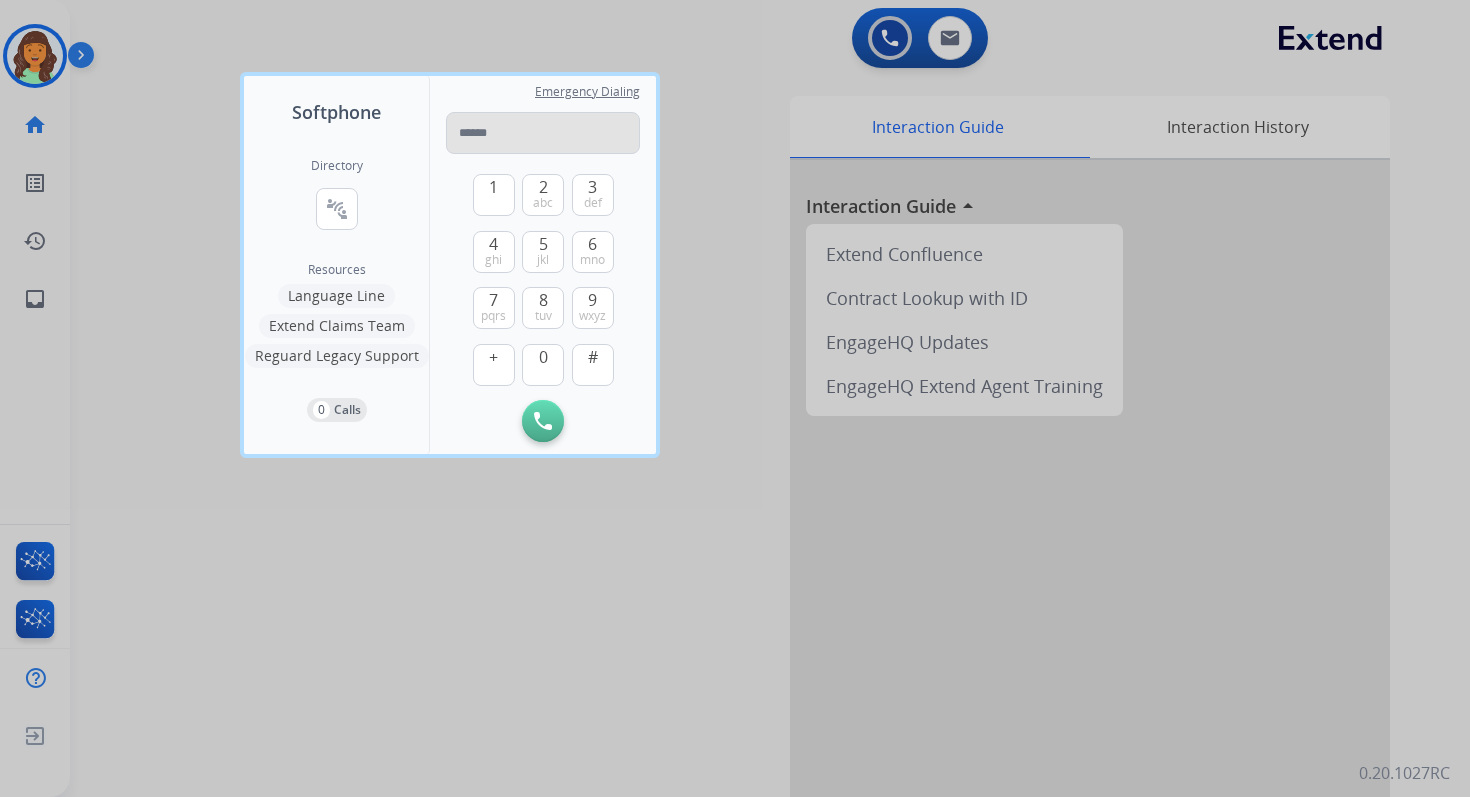 click at bounding box center (543, 133) 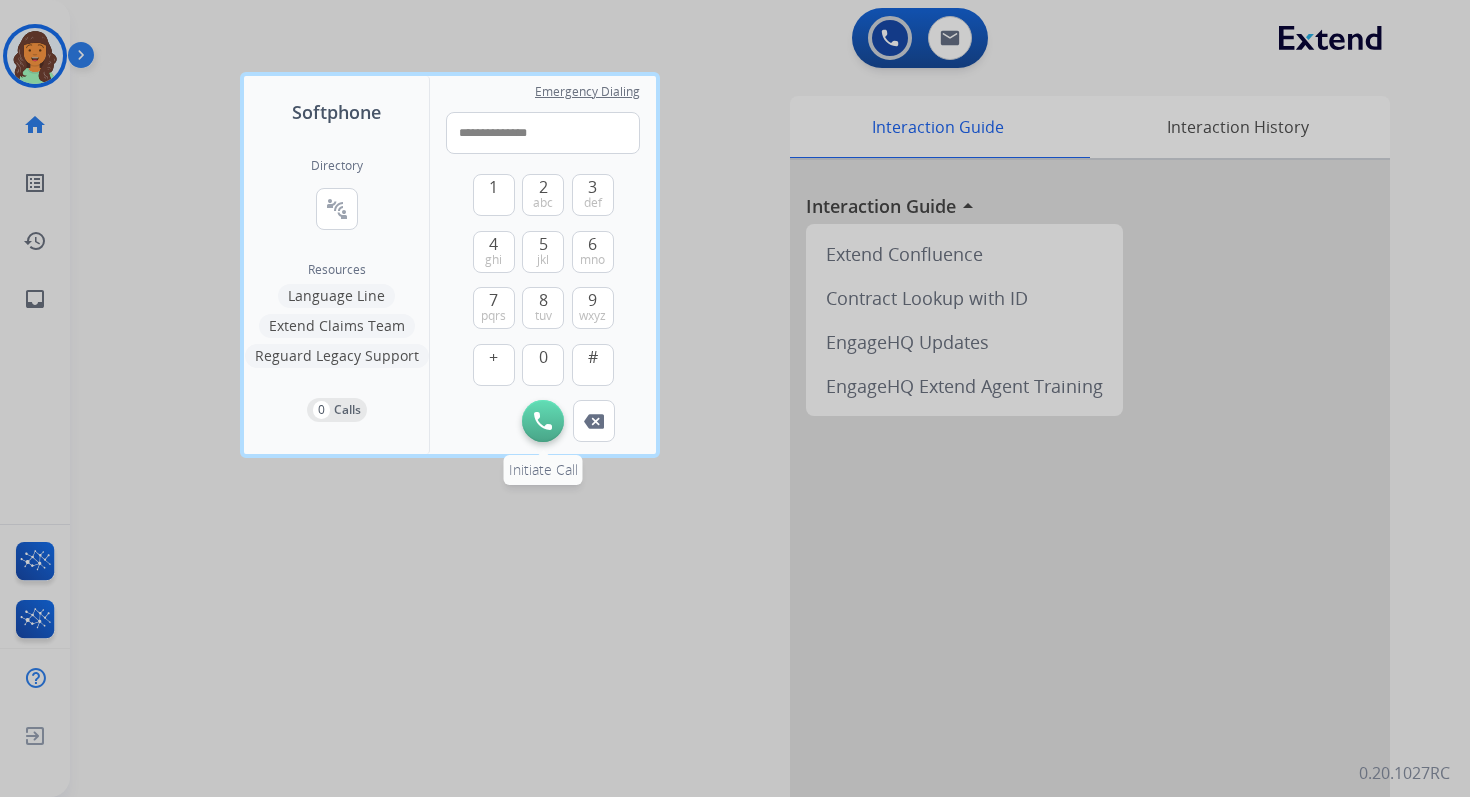 type on "**********" 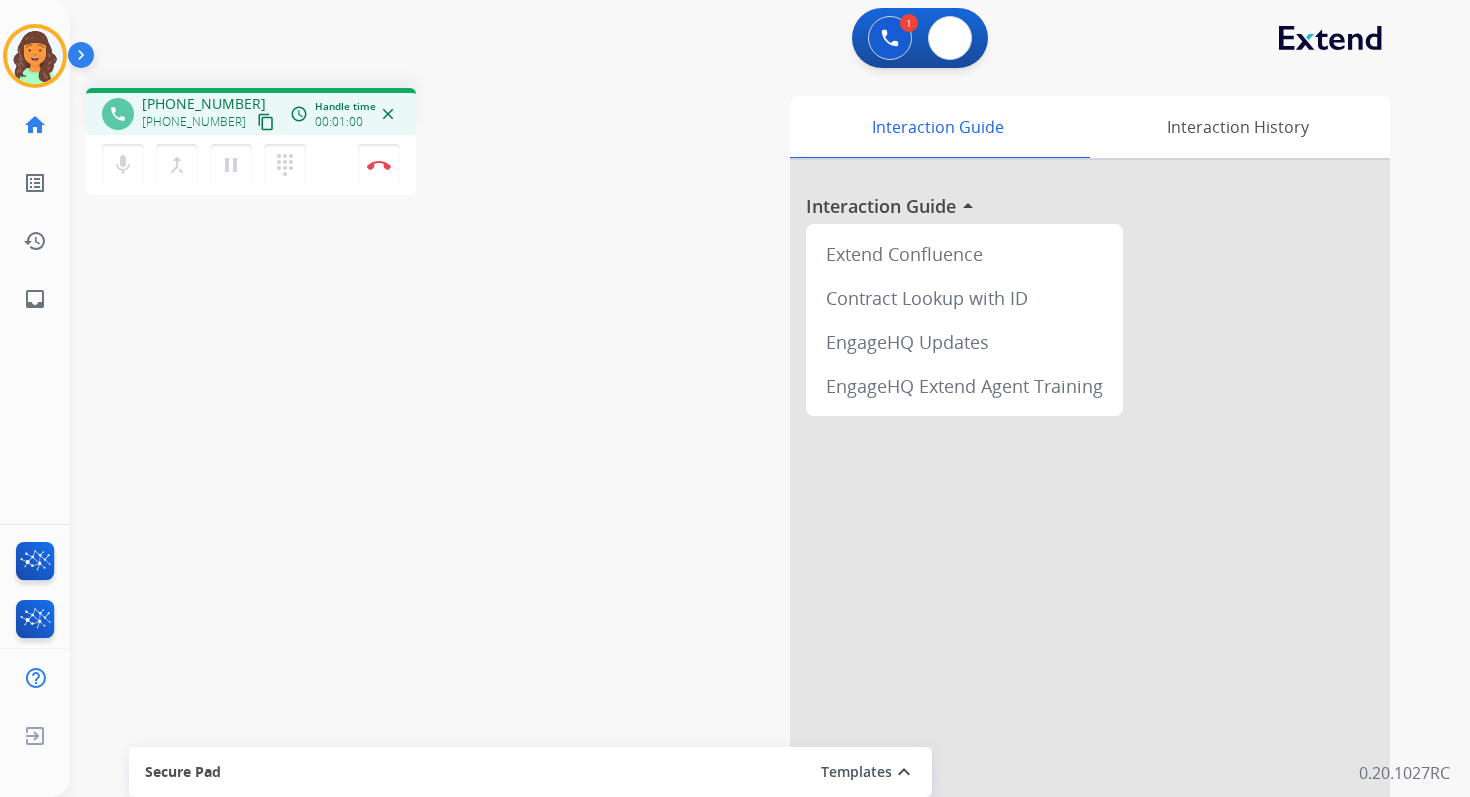 click on "1 Voice Interactions  0  Email Interactions" at bounding box center (920, 38) 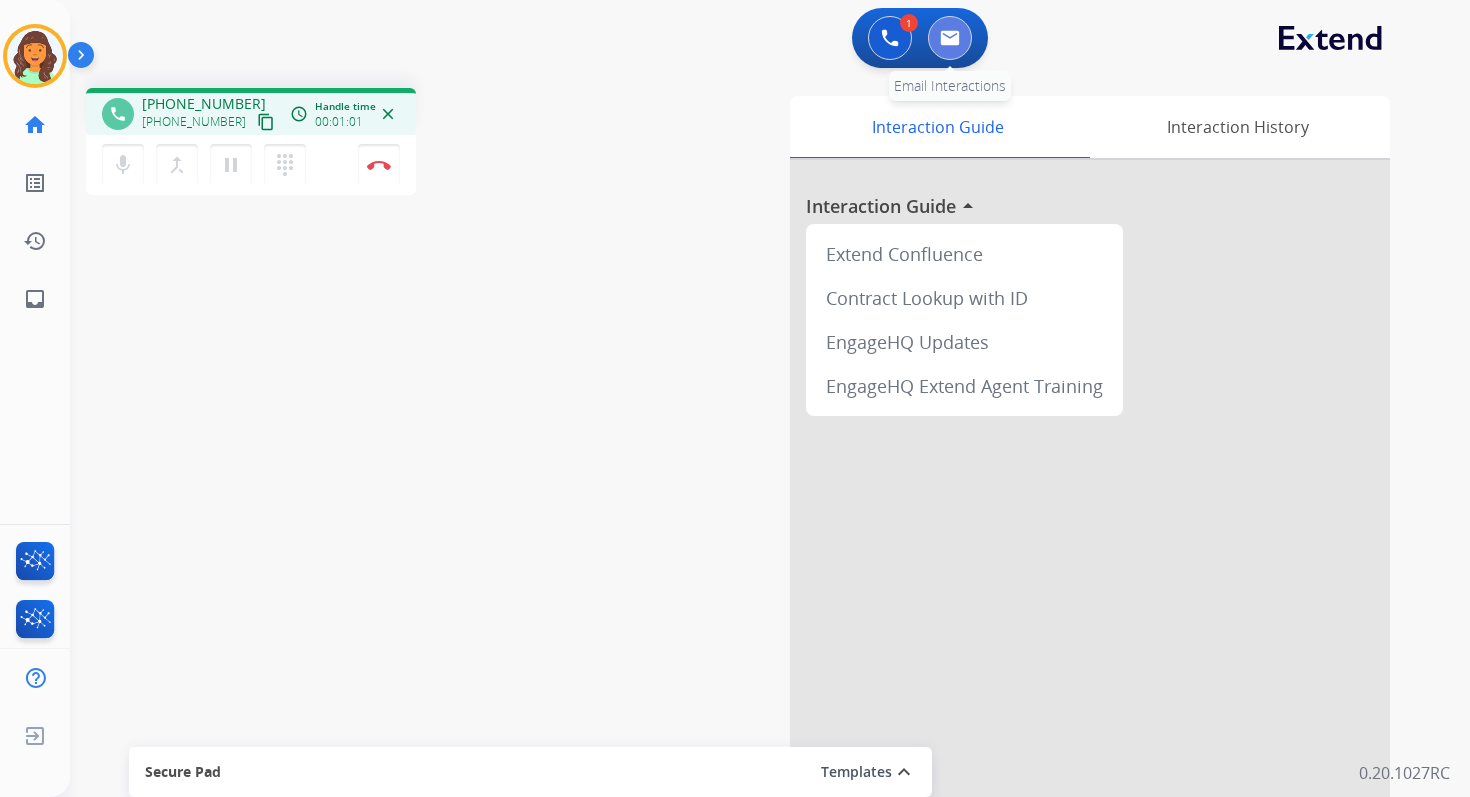 click at bounding box center (950, 38) 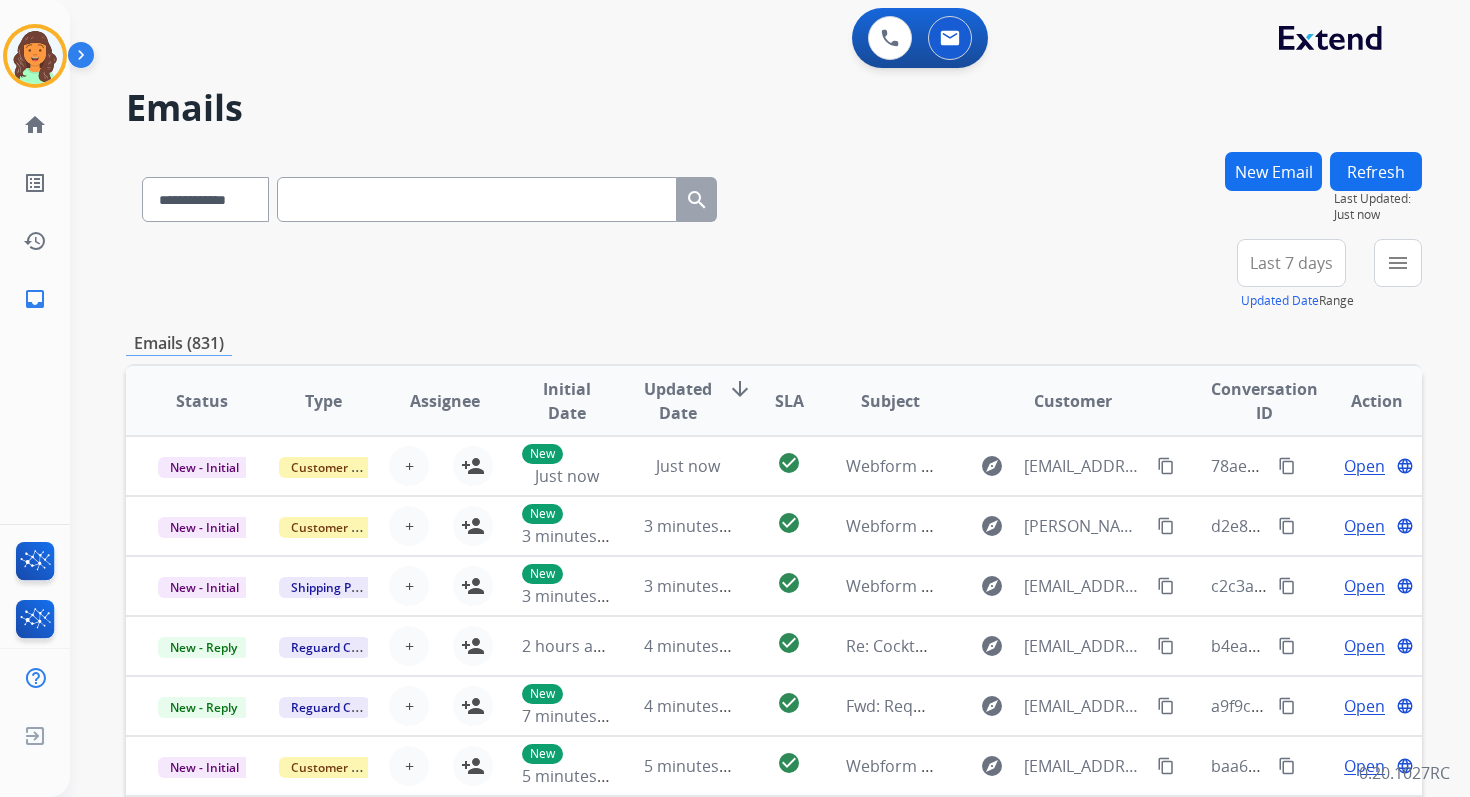 click at bounding box center [477, 199] 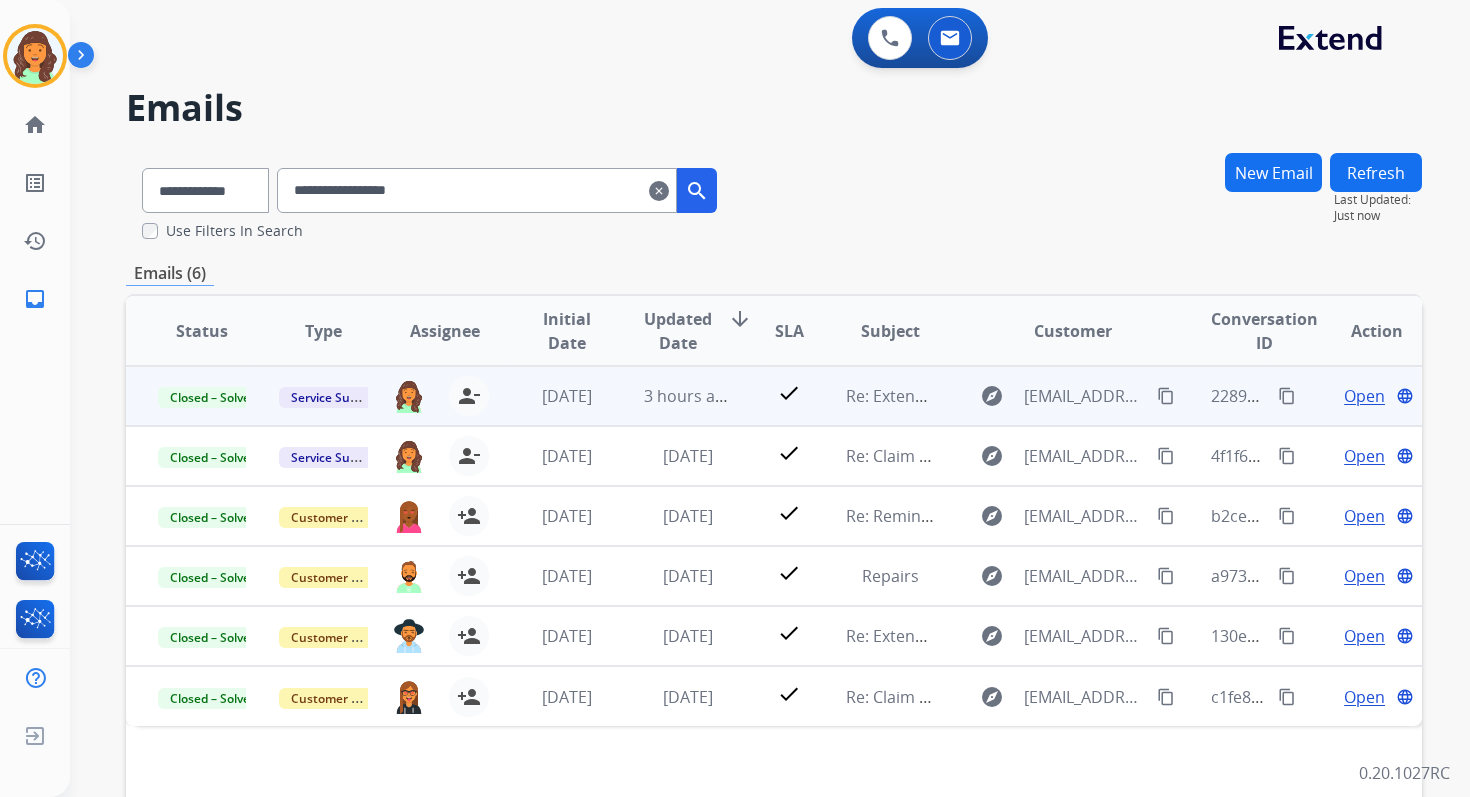 click on "Open" at bounding box center [1364, 396] 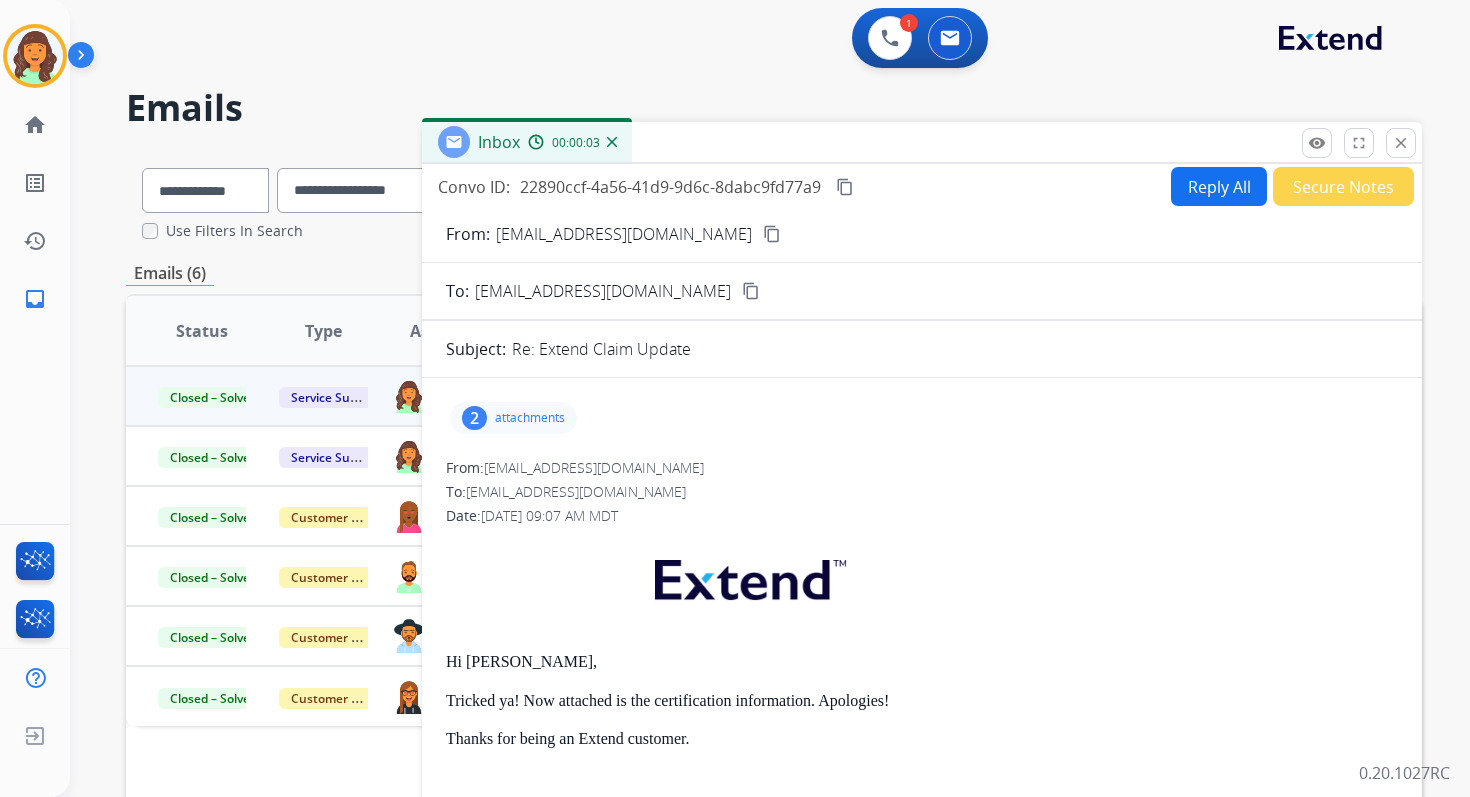 scroll, scrollTop: 0, scrollLeft: 0, axis: both 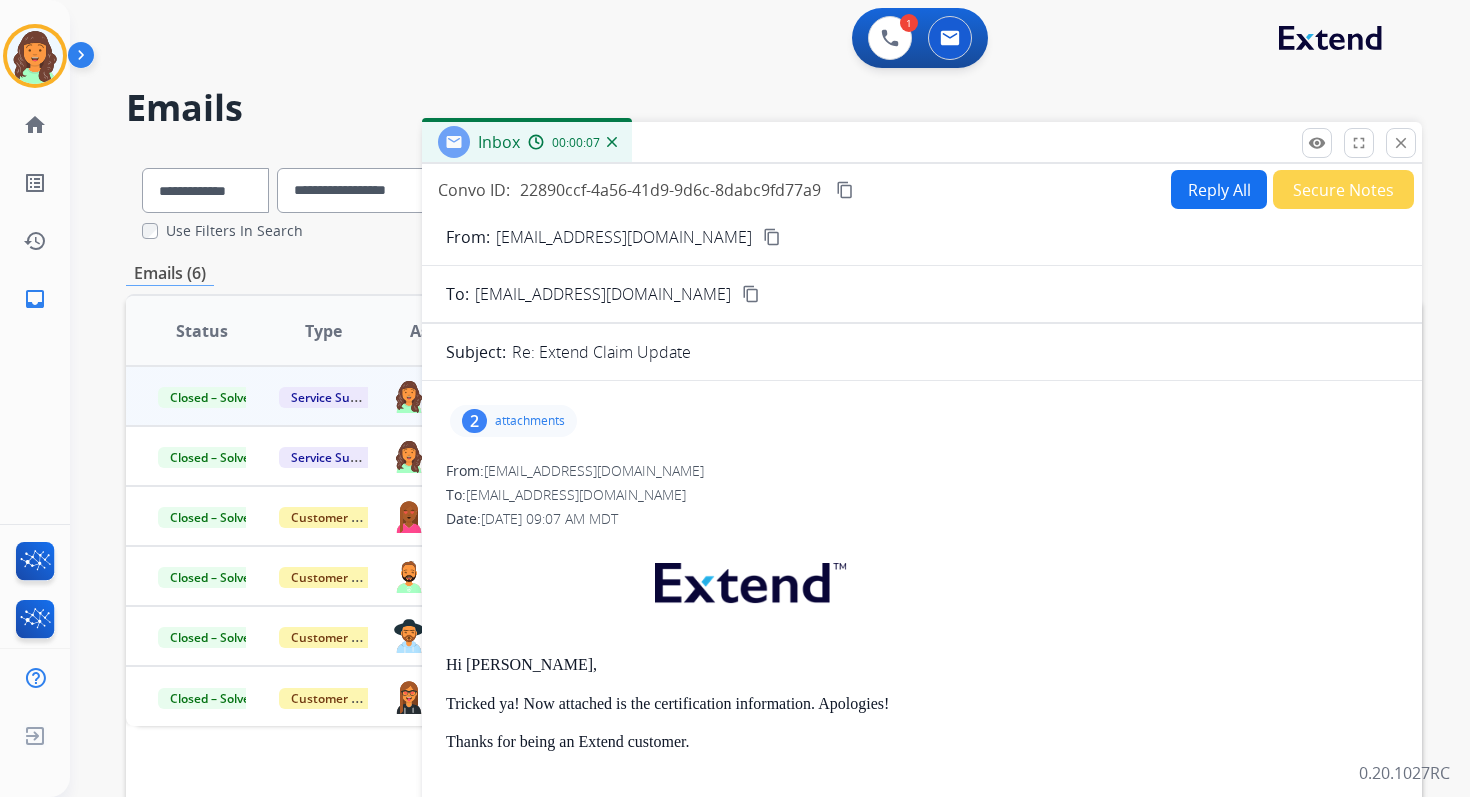 click on "attachments" at bounding box center [530, 421] 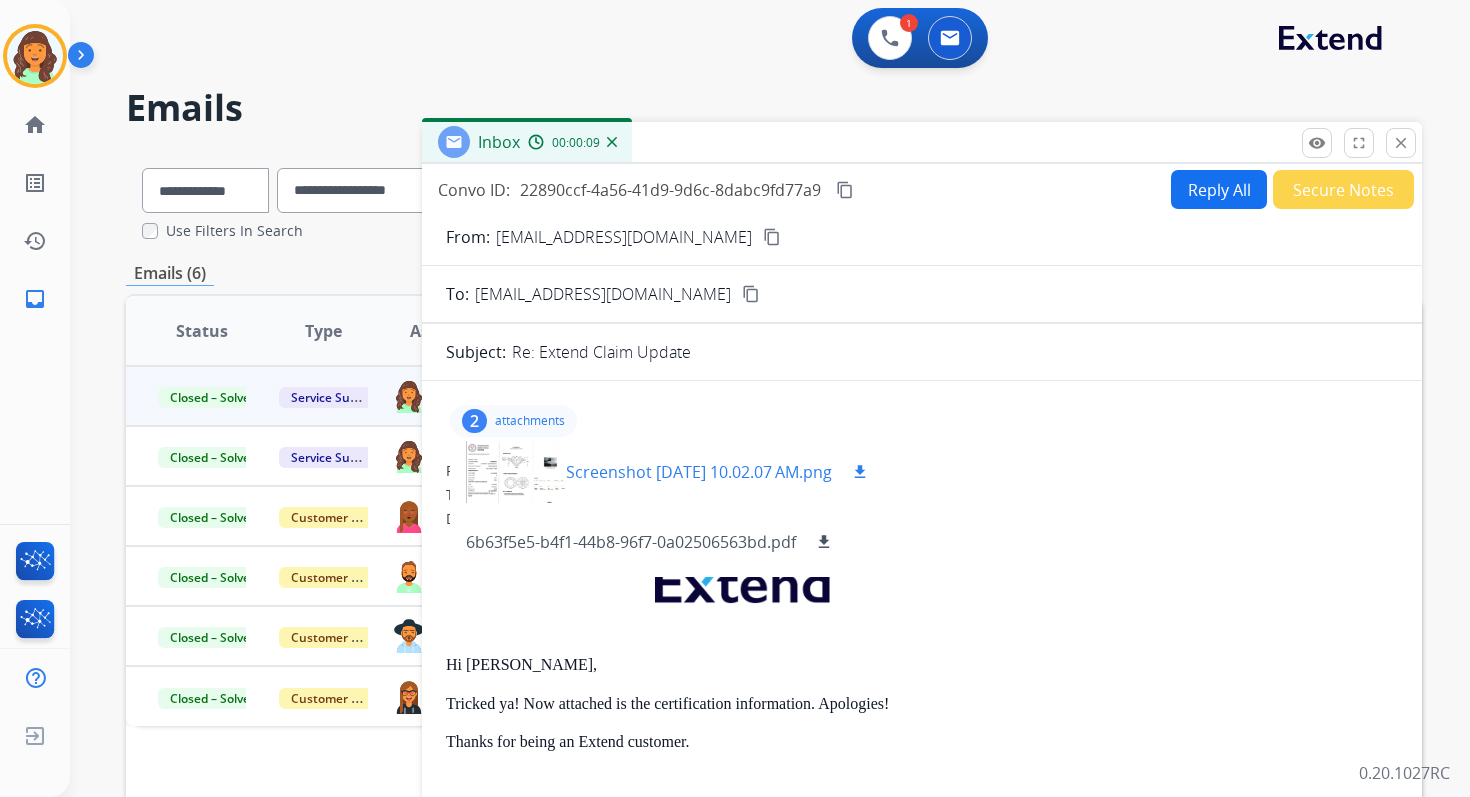 click at bounding box center (516, 472) 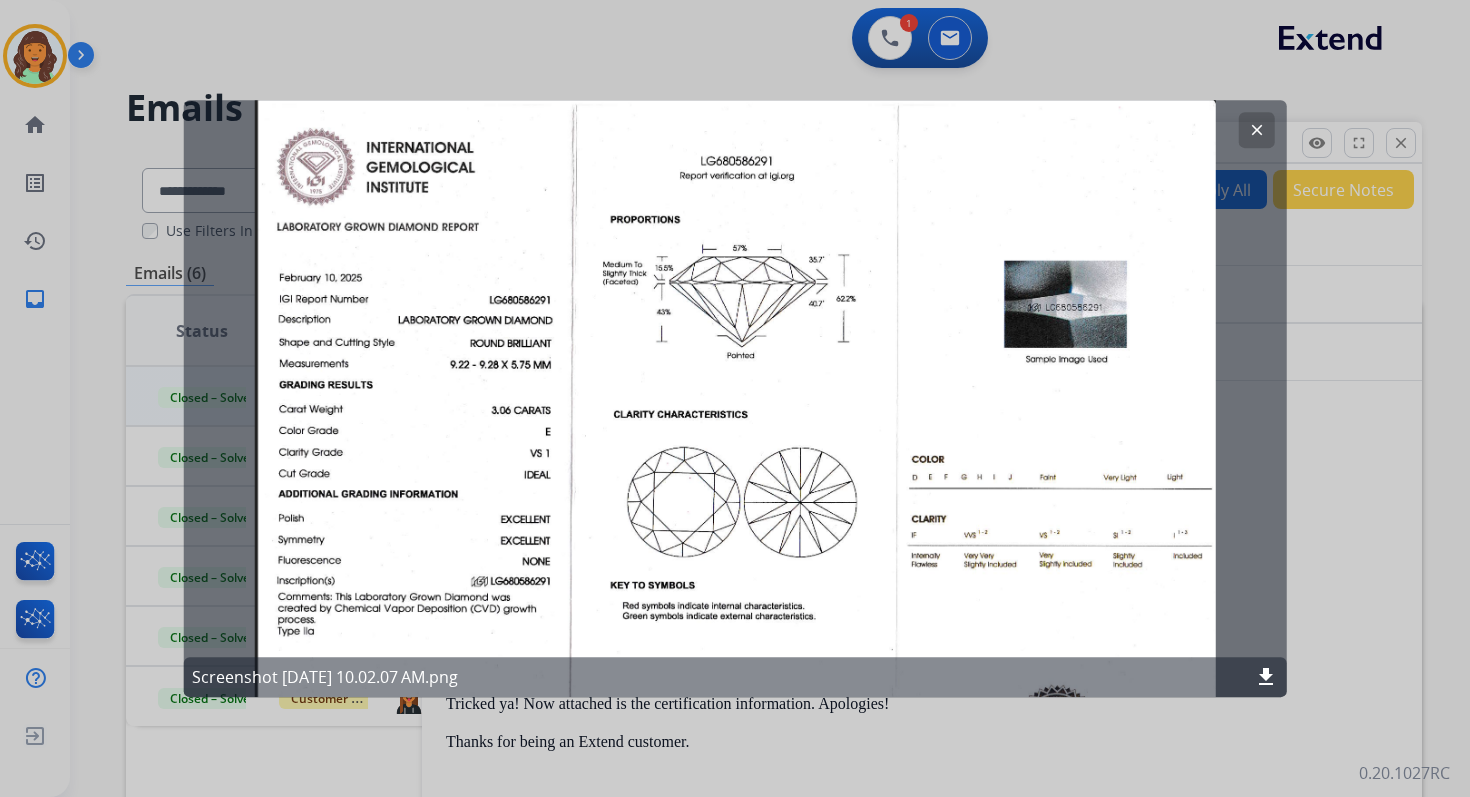 click on "clear" 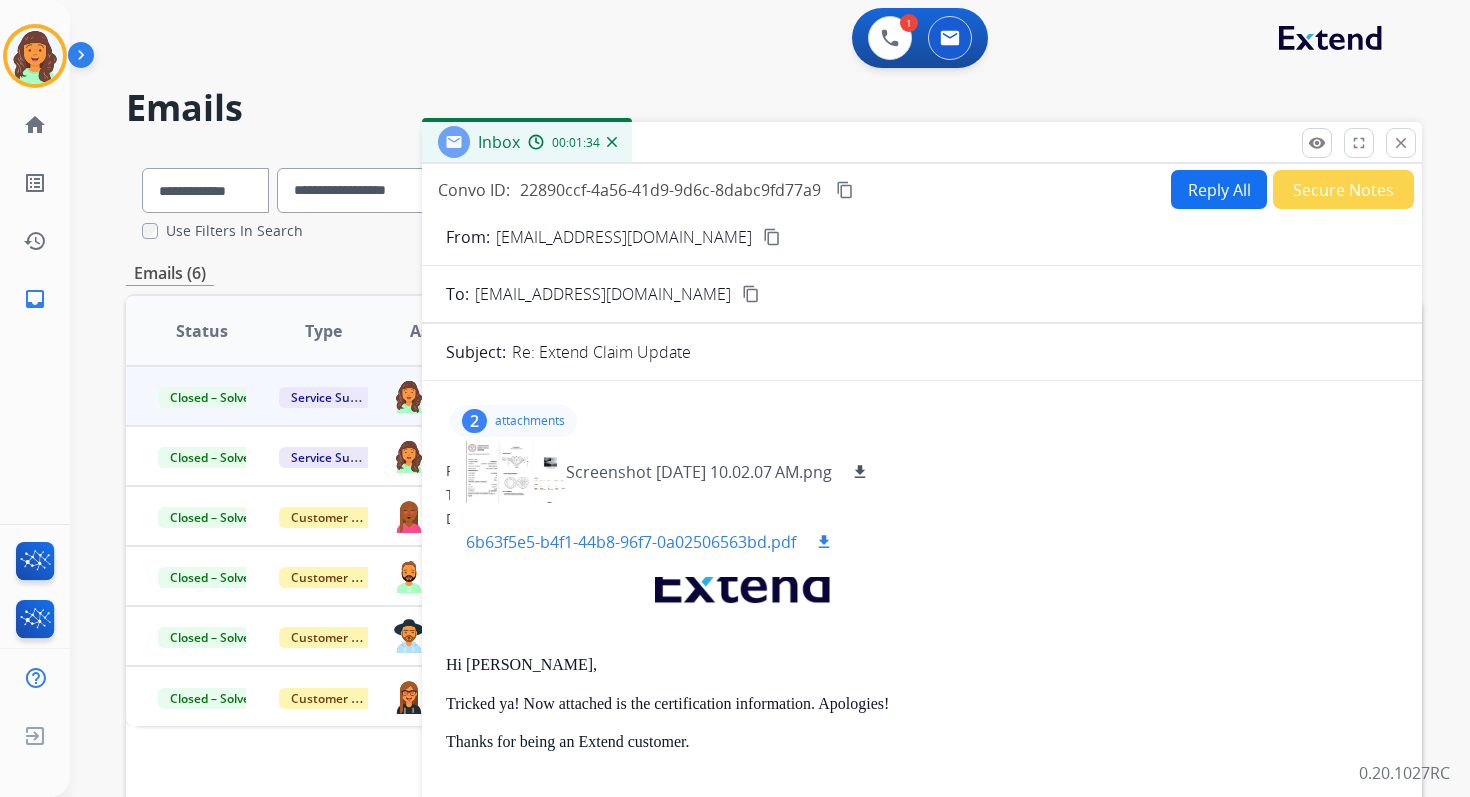 click on "download" at bounding box center (824, 542) 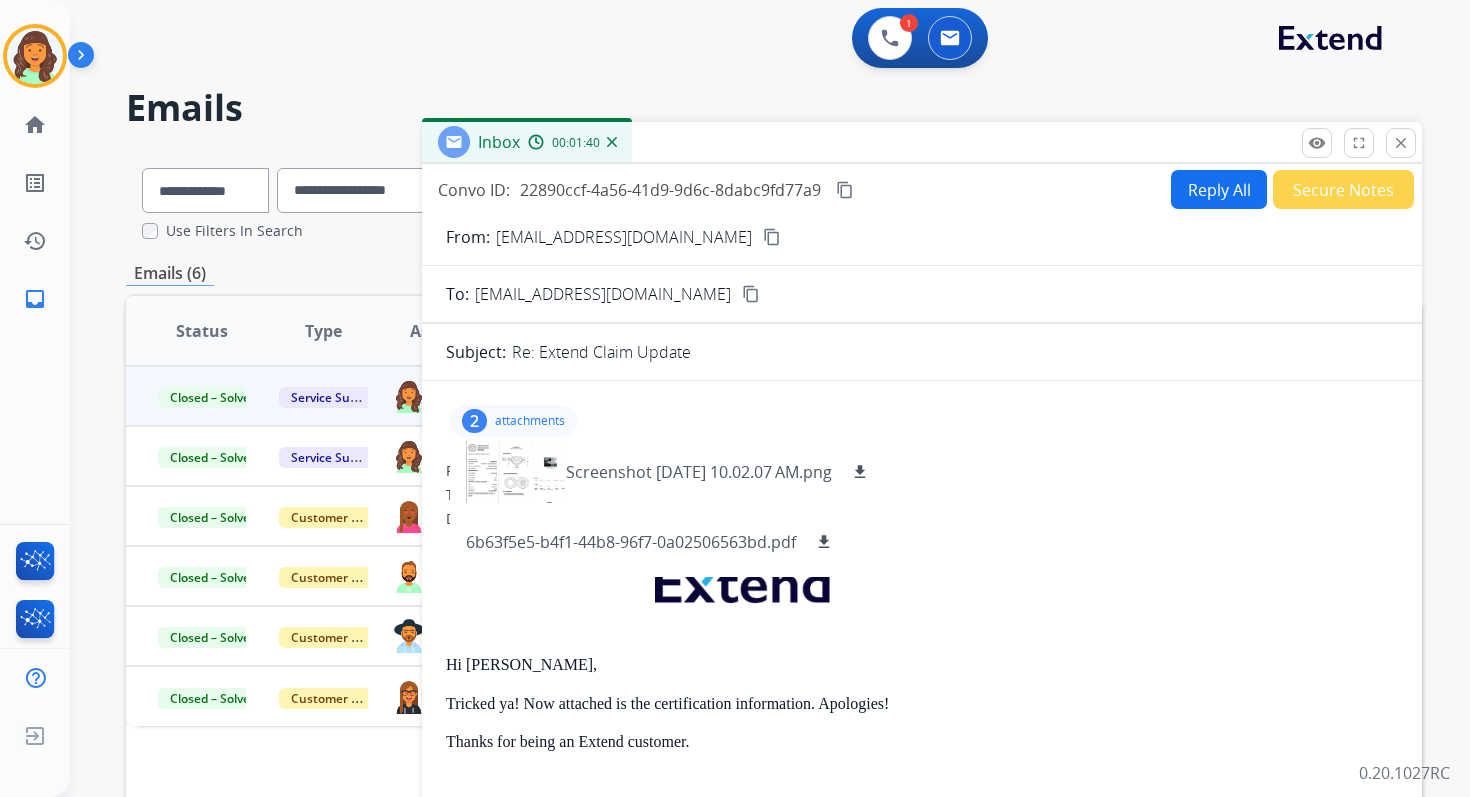 click on "attachments" at bounding box center (530, 421) 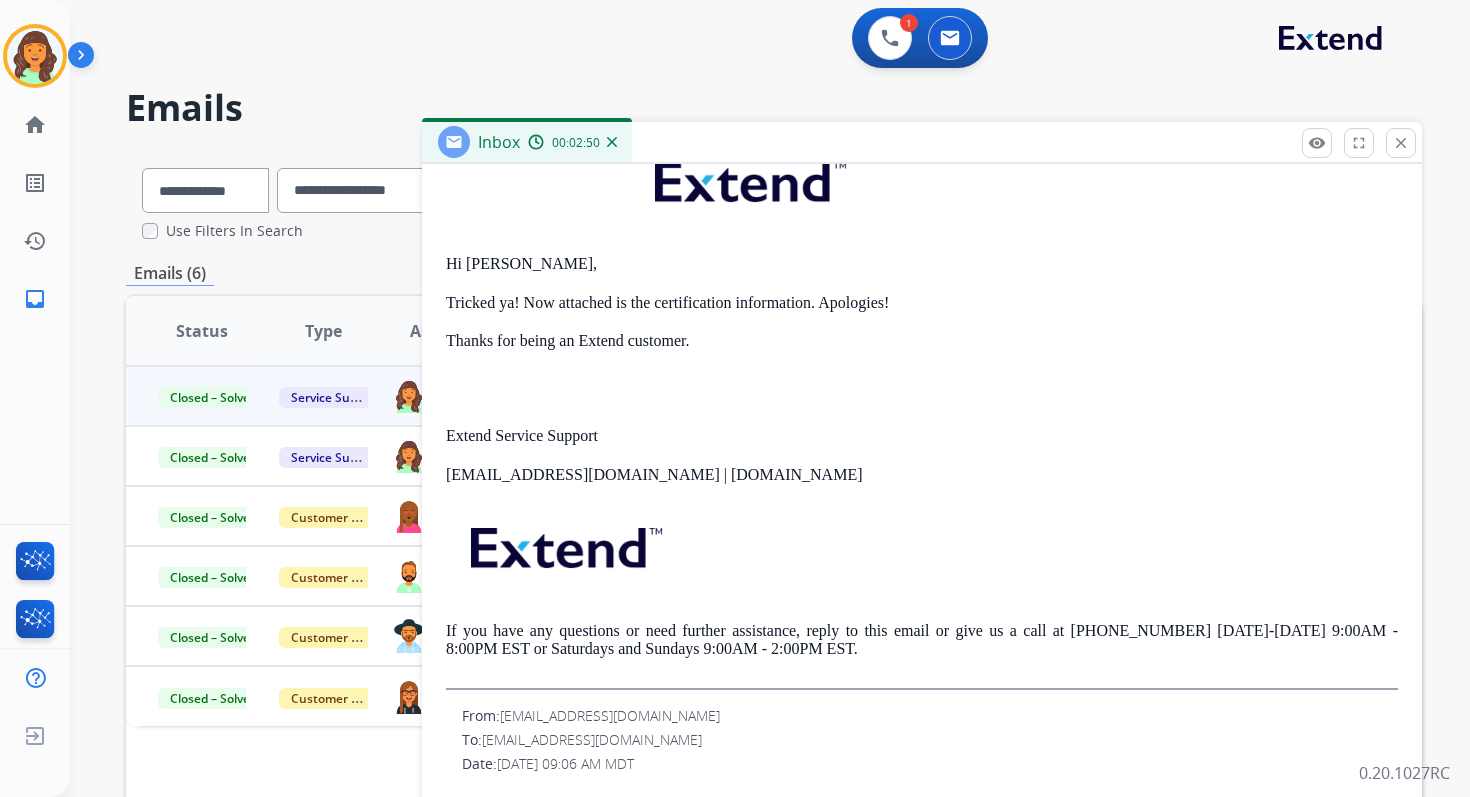 scroll, scrollTop: 0, scrollLeft: 0, axis: both 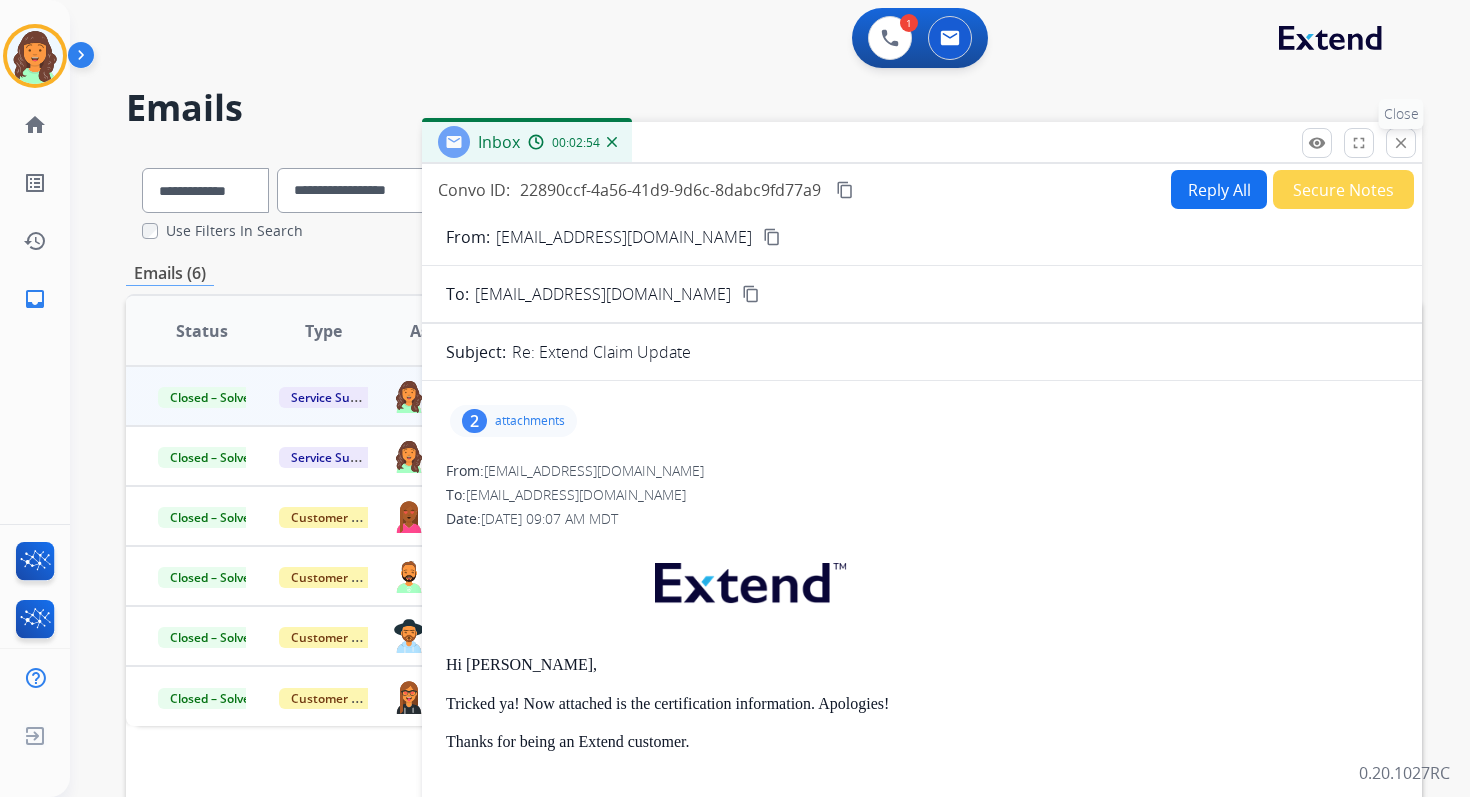 click on "close" at bounding box center (1401, 143) 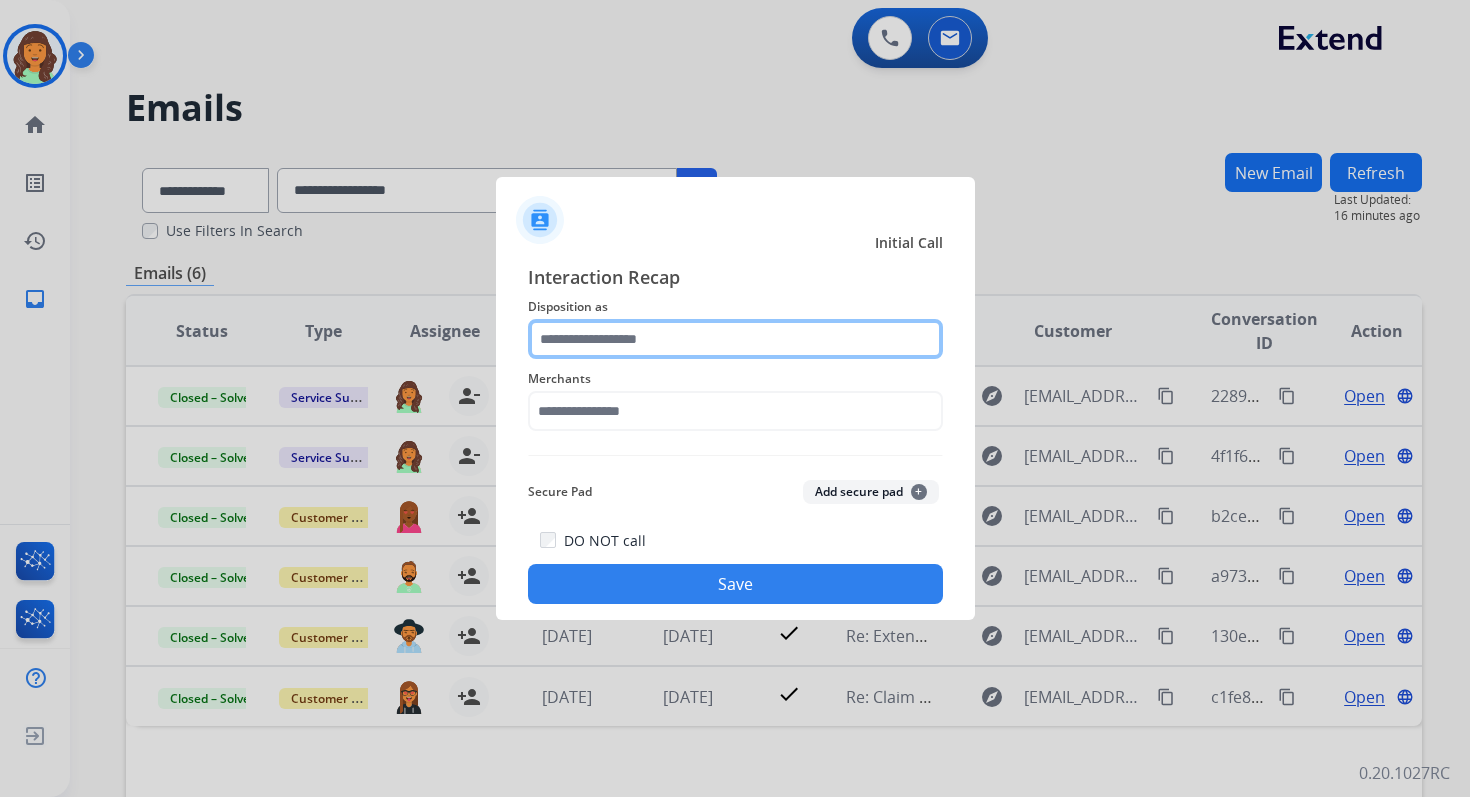 scroll, scrollTop: 0, scrollLeft: 0, axis: both 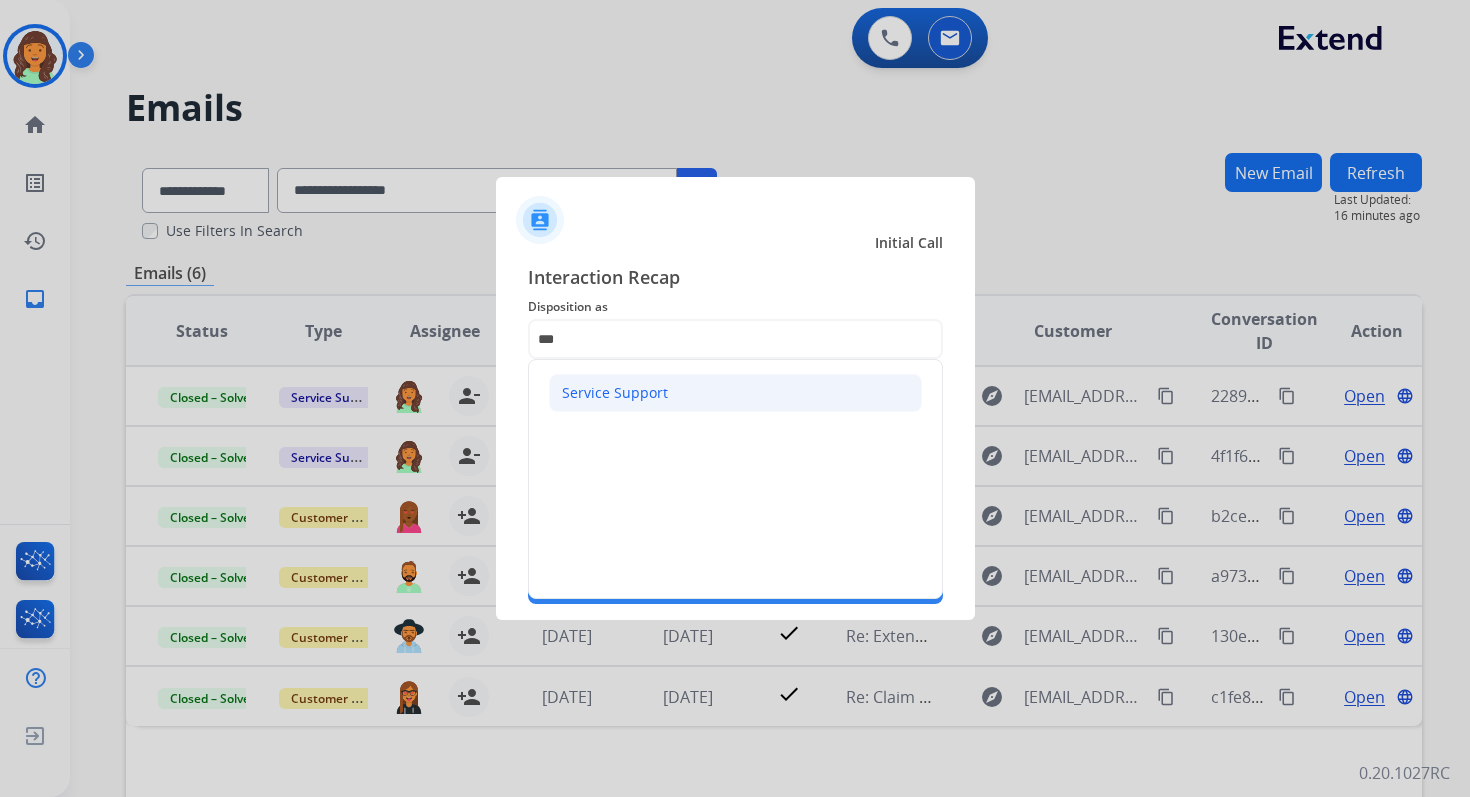 click on "Service Support" 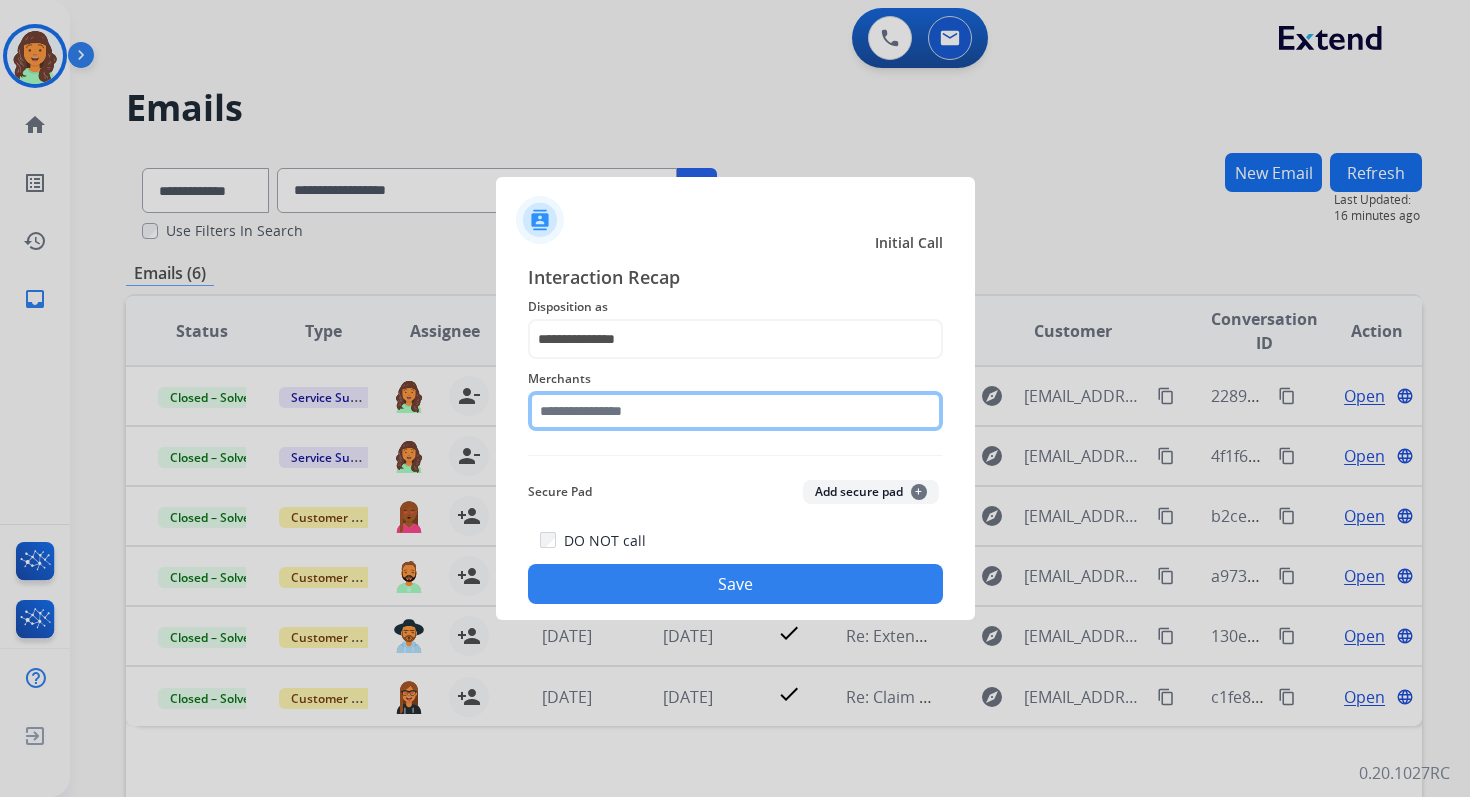 click 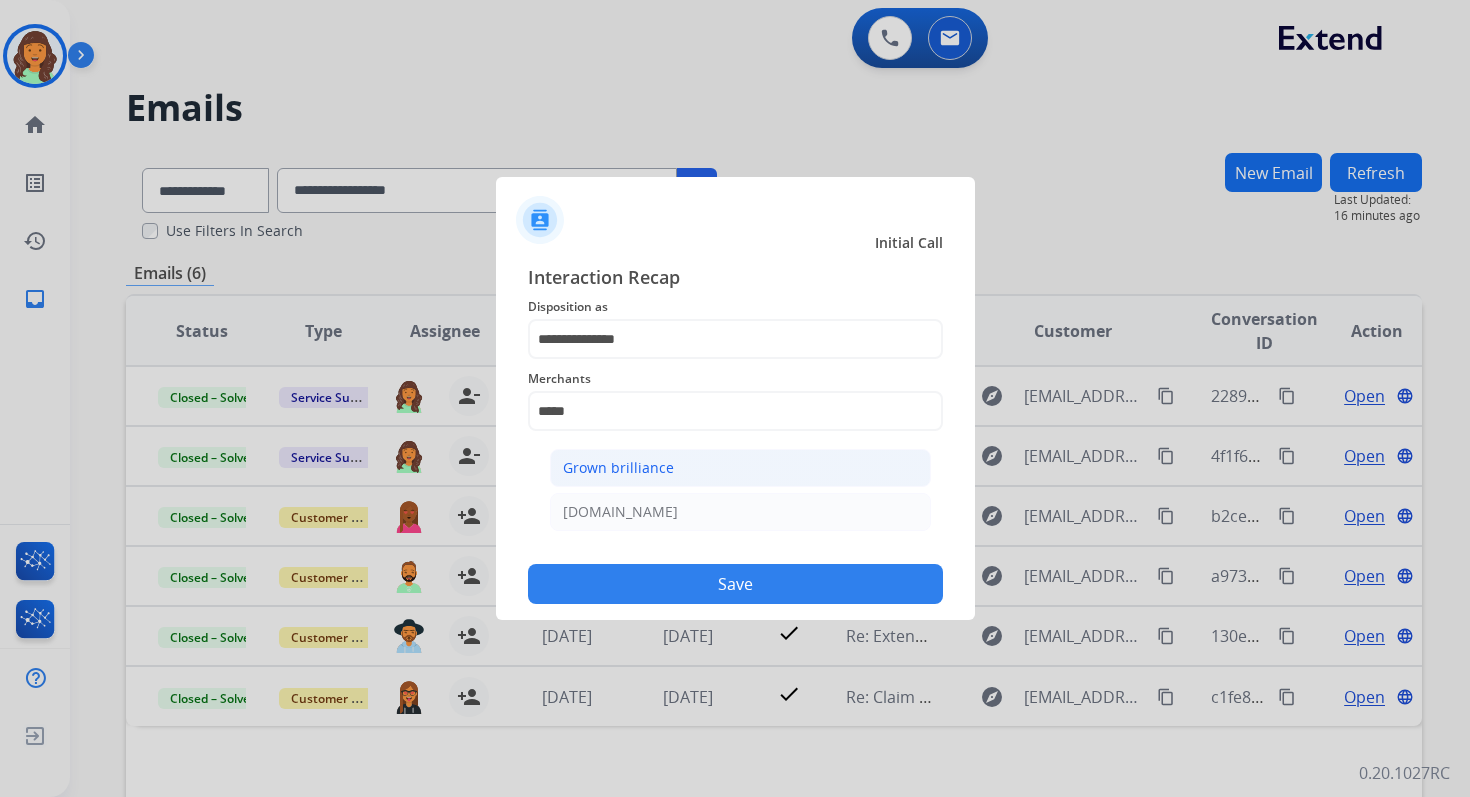 click on "Grown brilliance" 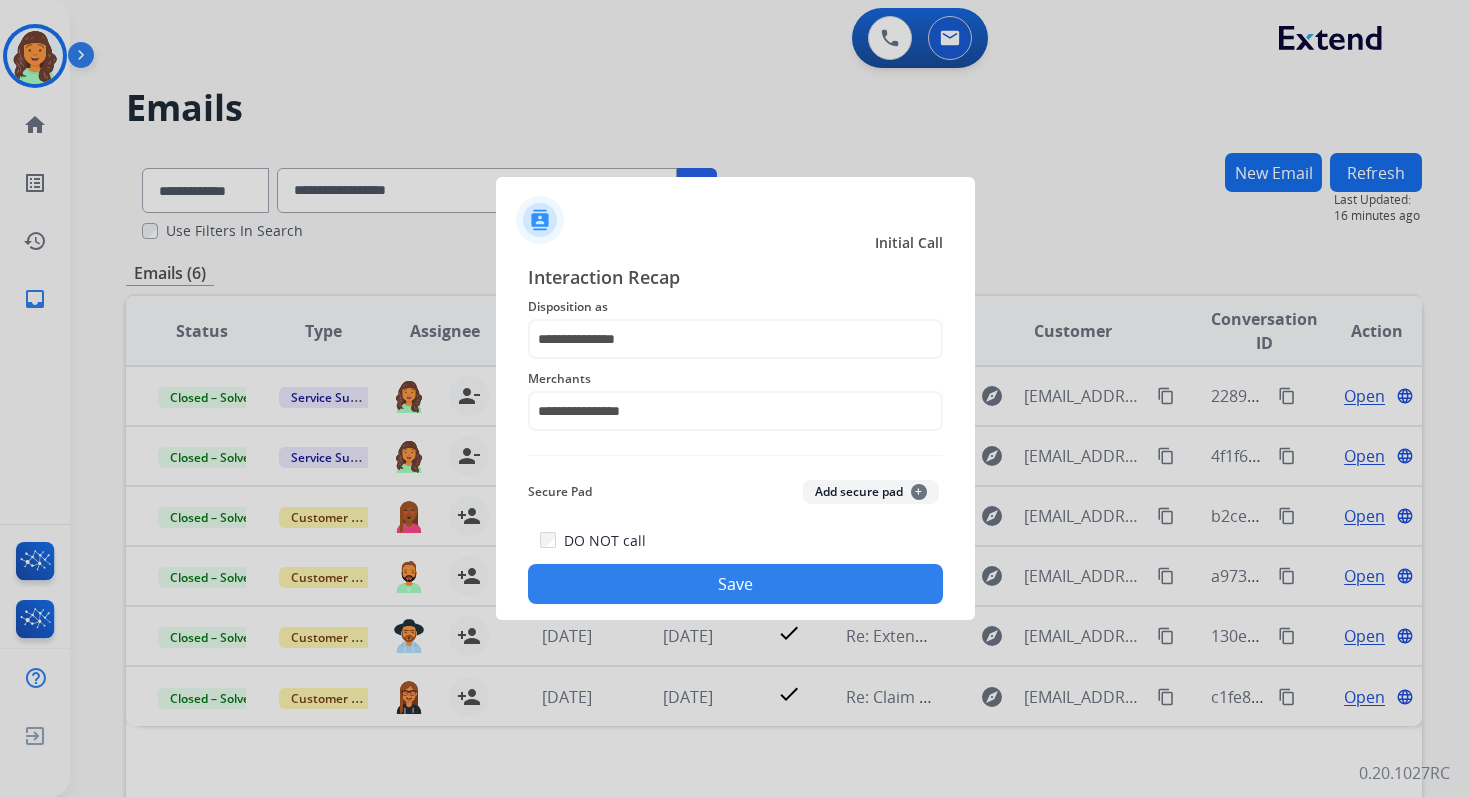 click on "Save" 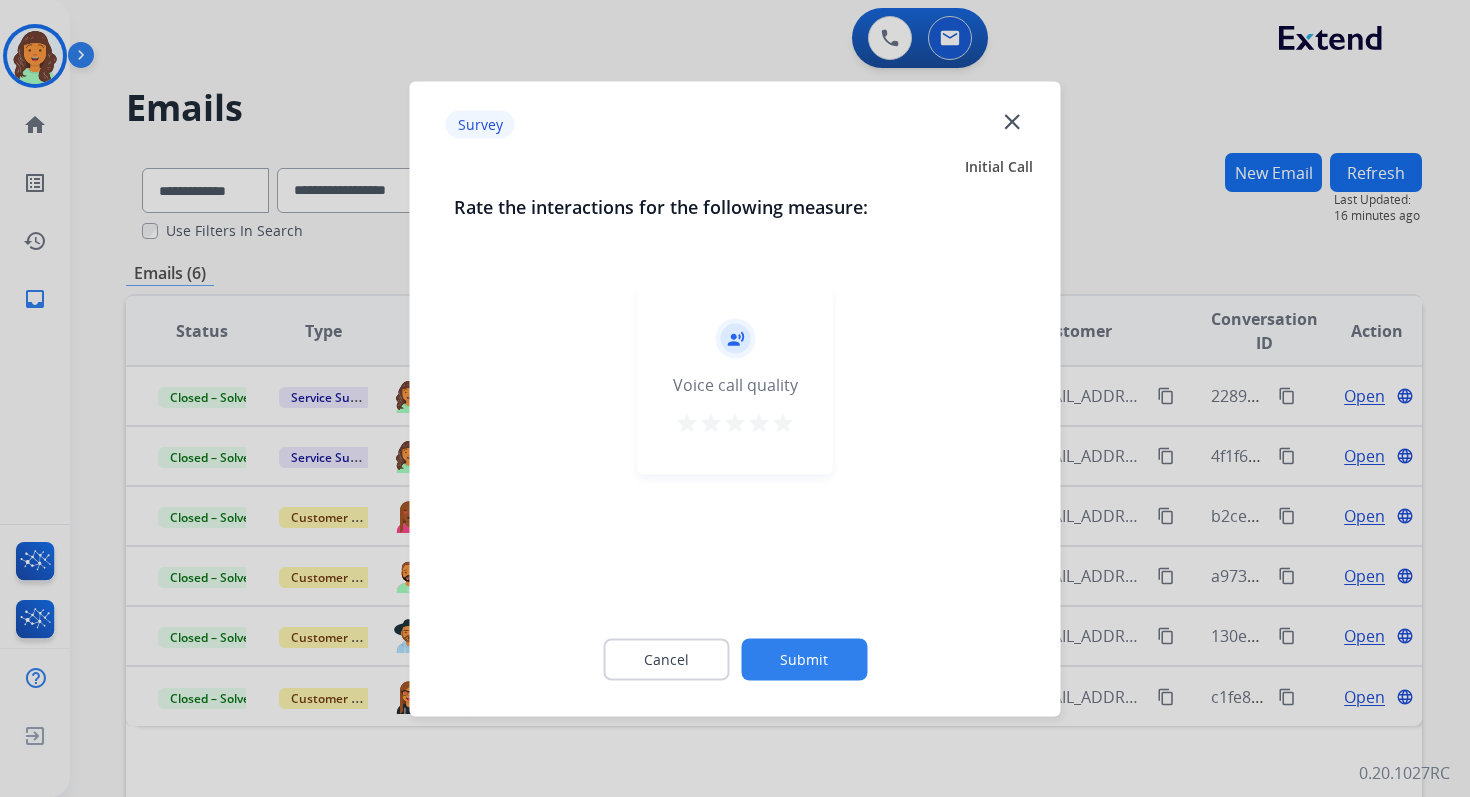 click on "Submit" 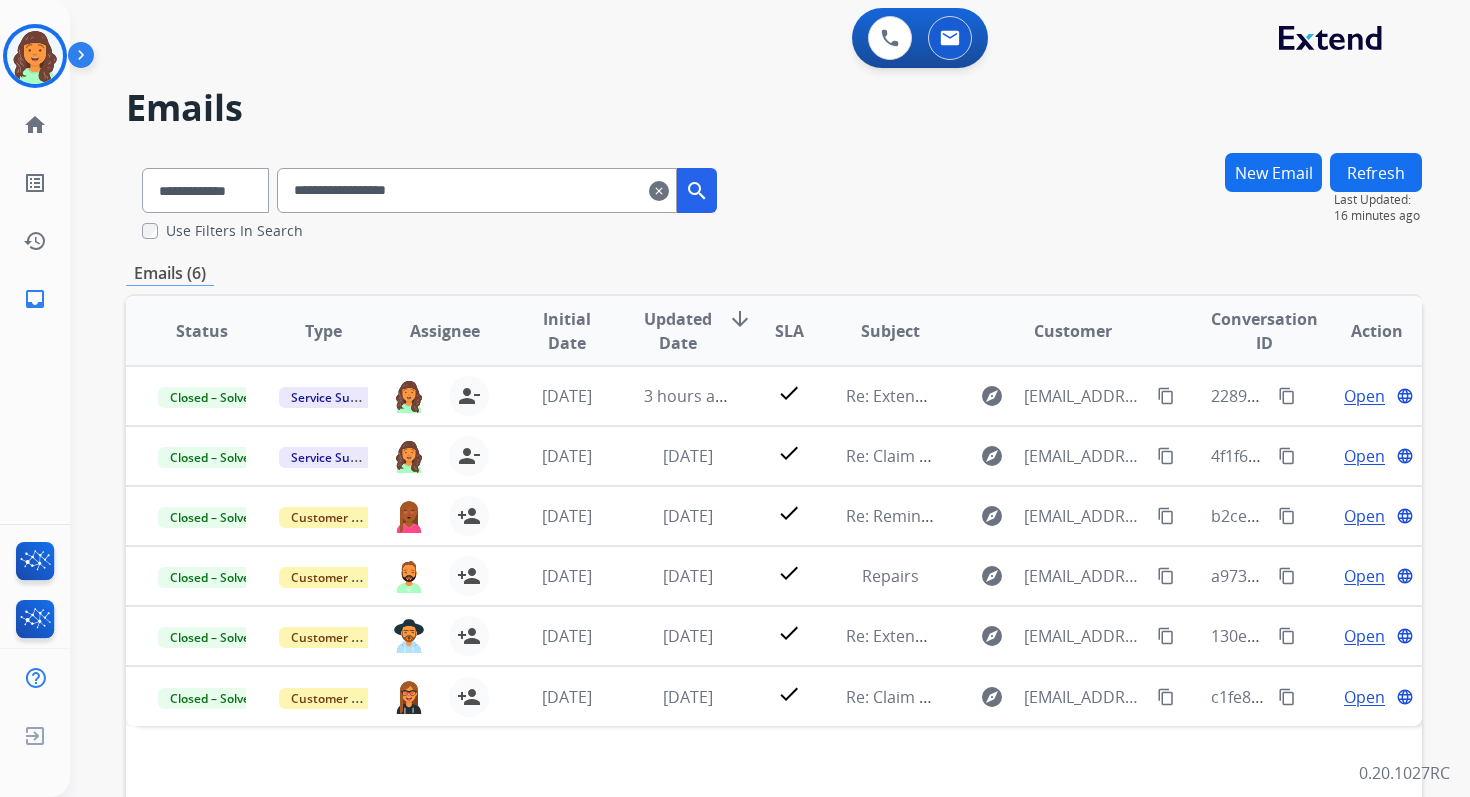 click on "clear" at bounding box center [659, 191] 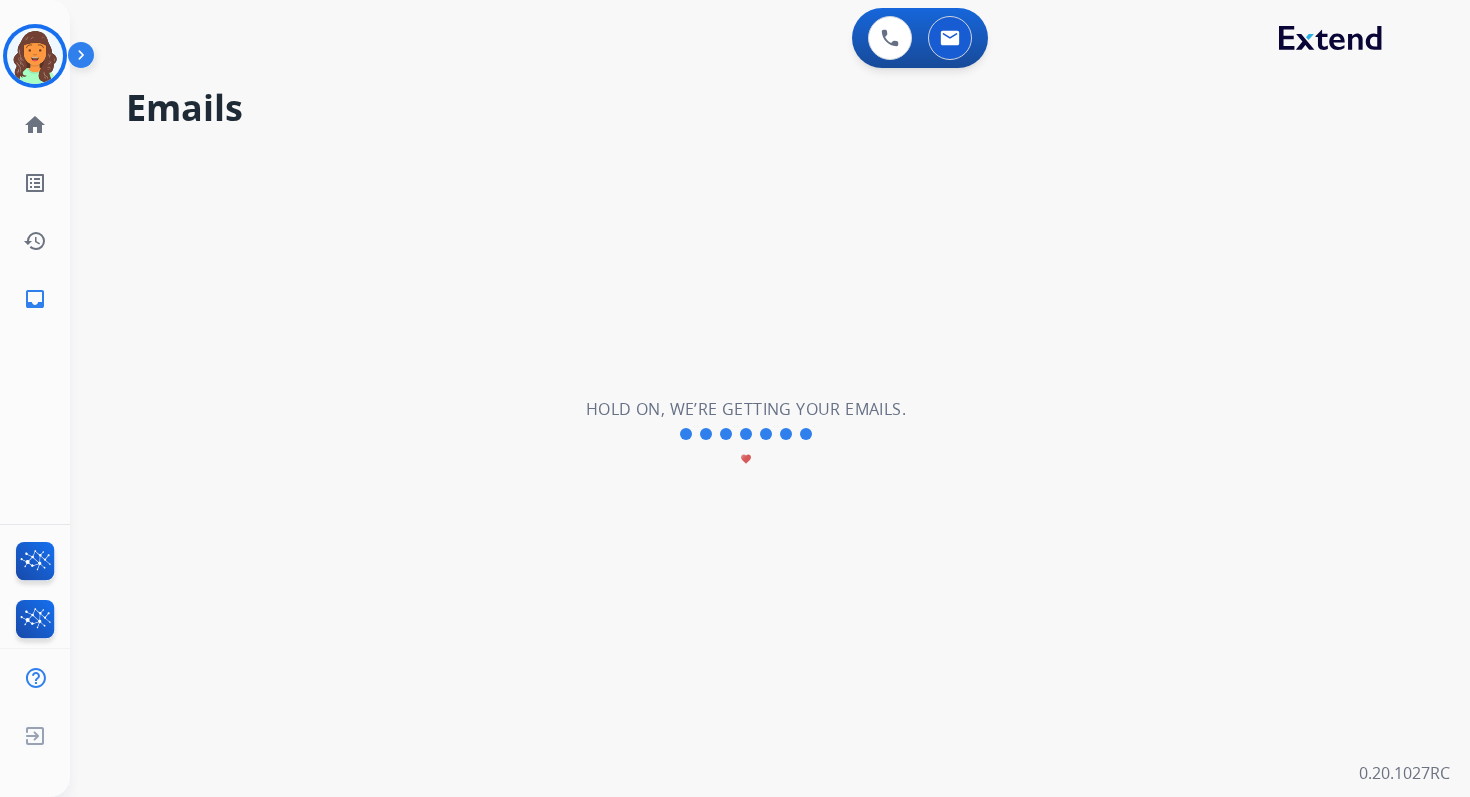 type 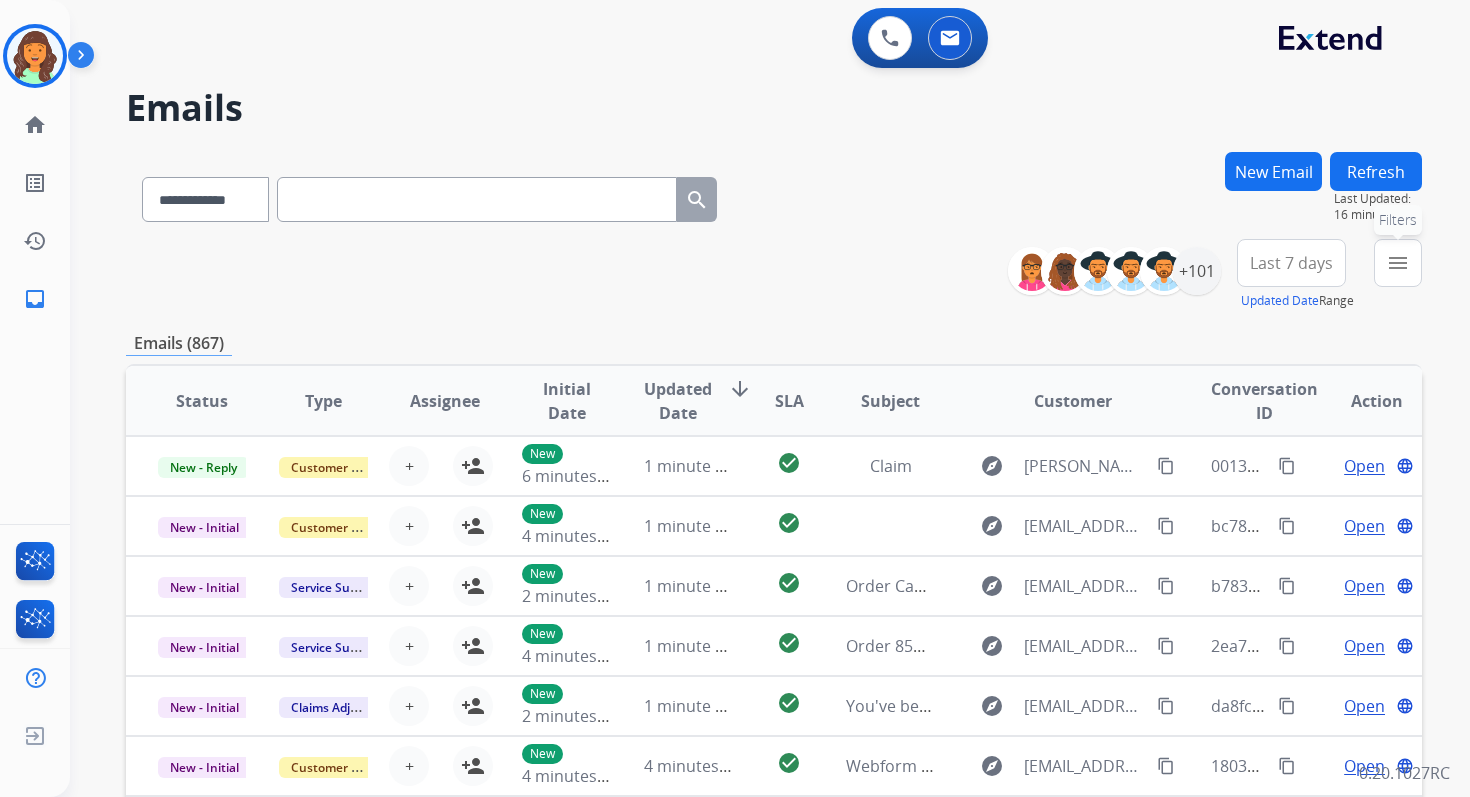 click on "menu" at bounding box center (1398, 263) 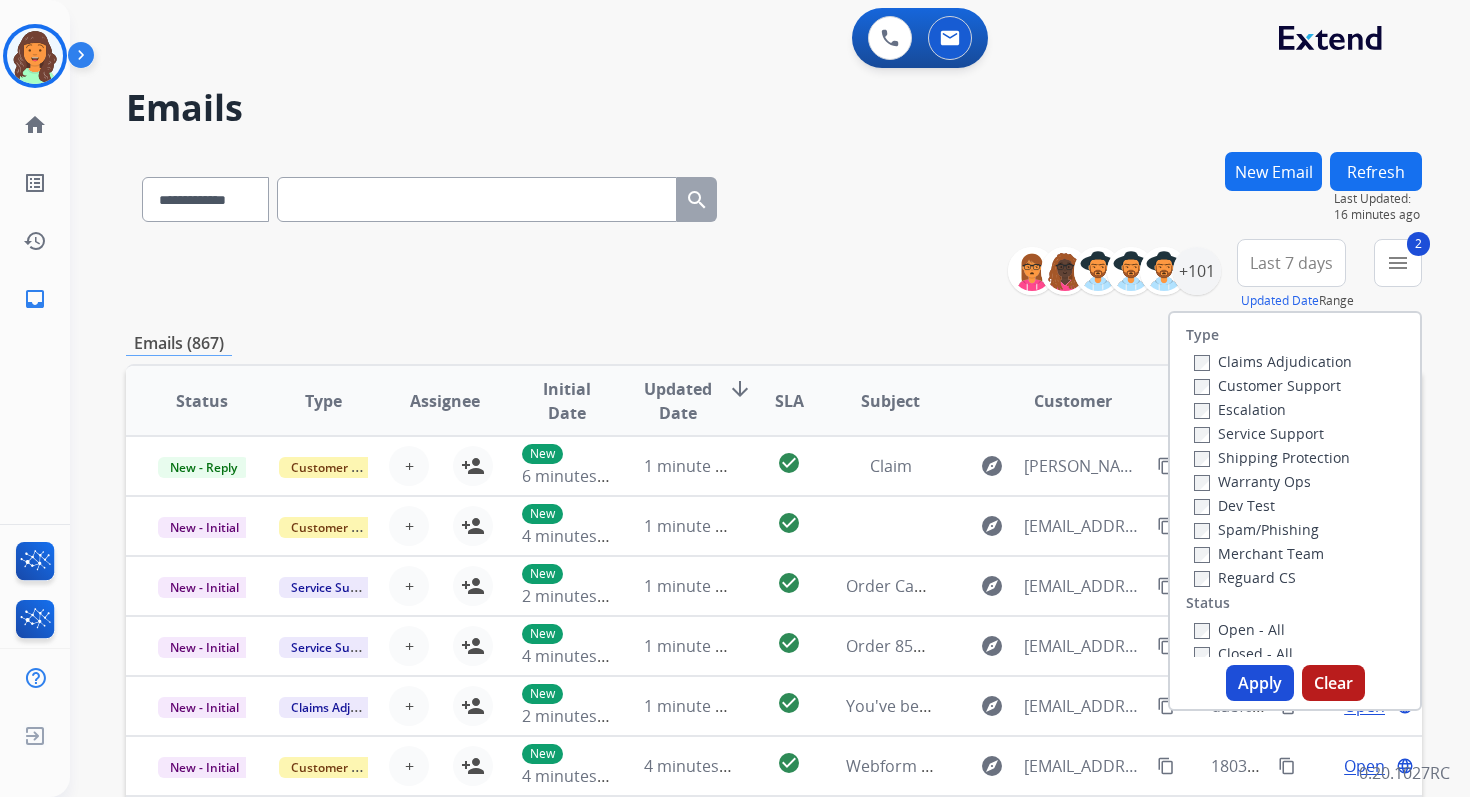 click on "Apply" at bounding box center (1260, 683) 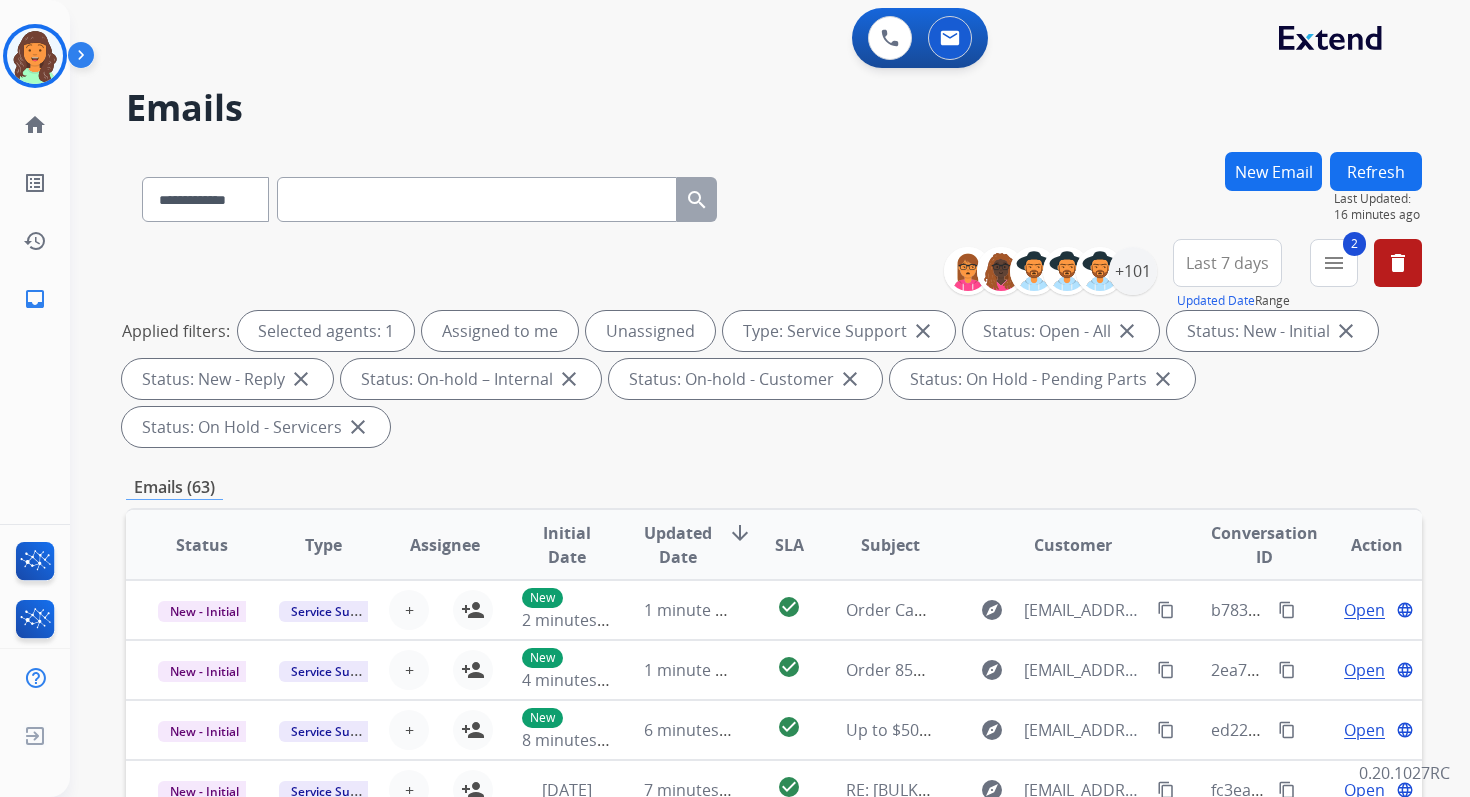 click on "Last 7 days" at bounding box center (1227, 263) 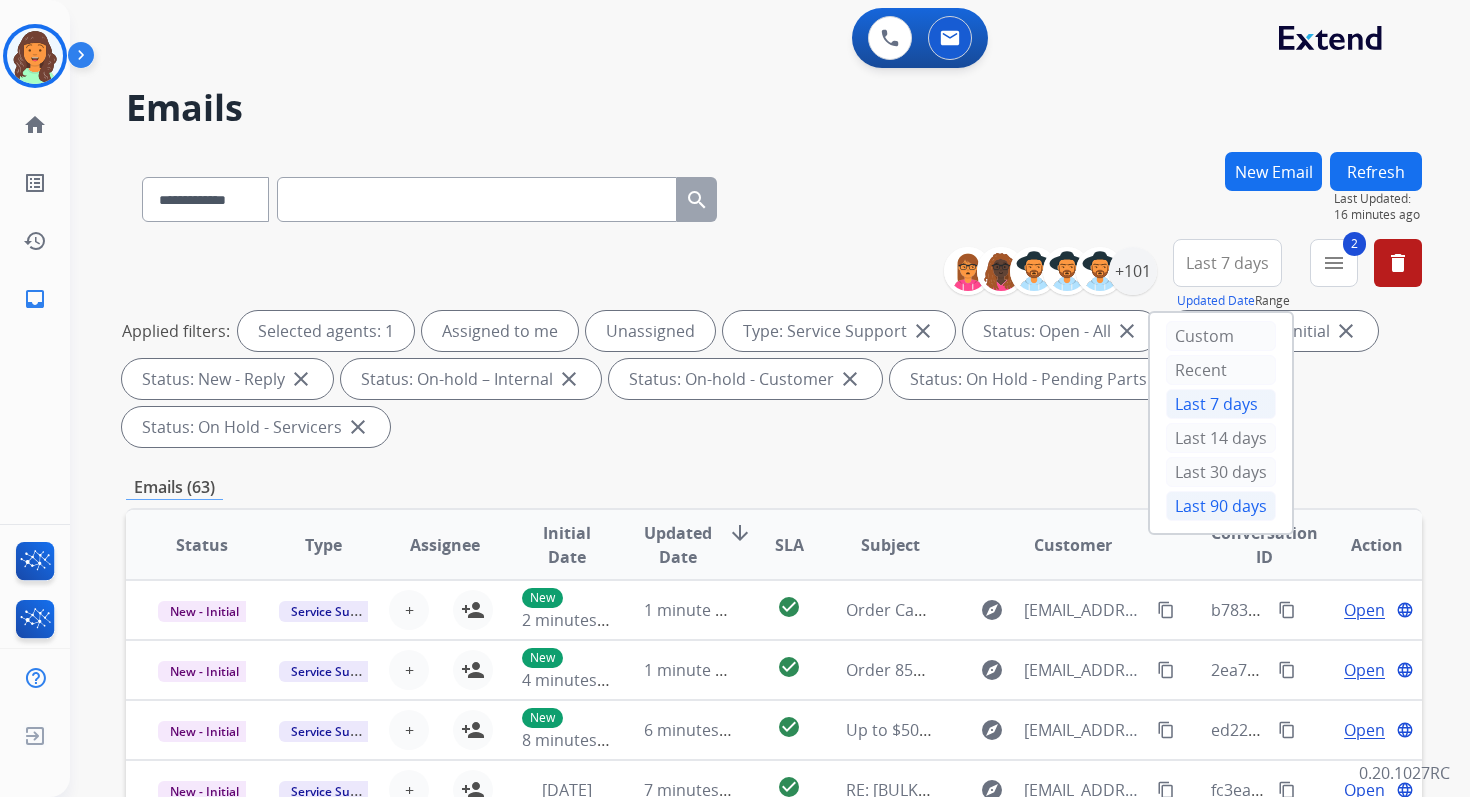 click on "Last 90 days" at bounding box center [1221, 506] 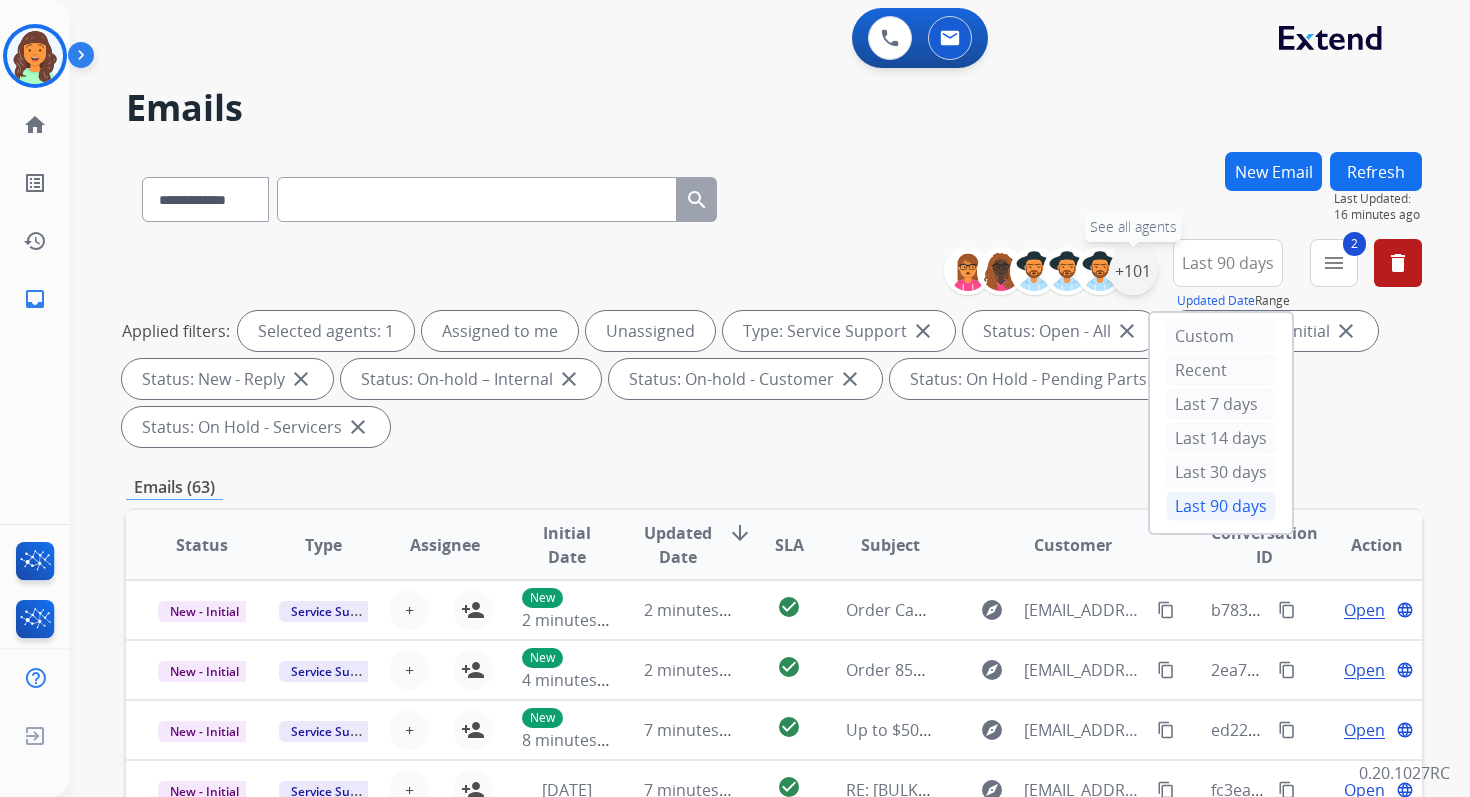 click on "+101" at bounding box center [1133, 271] 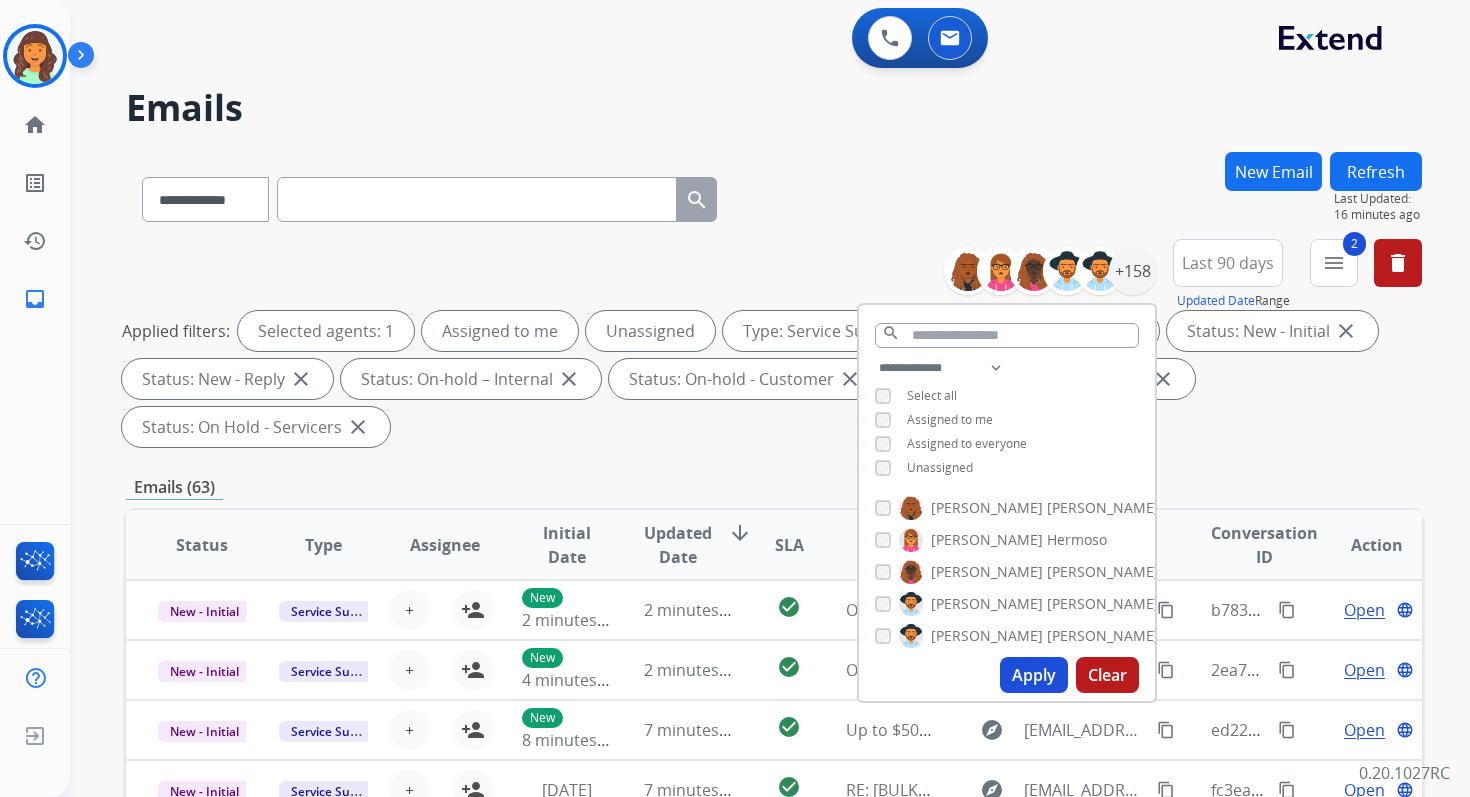 click on "Apply" at bounding box center (1034, 675) 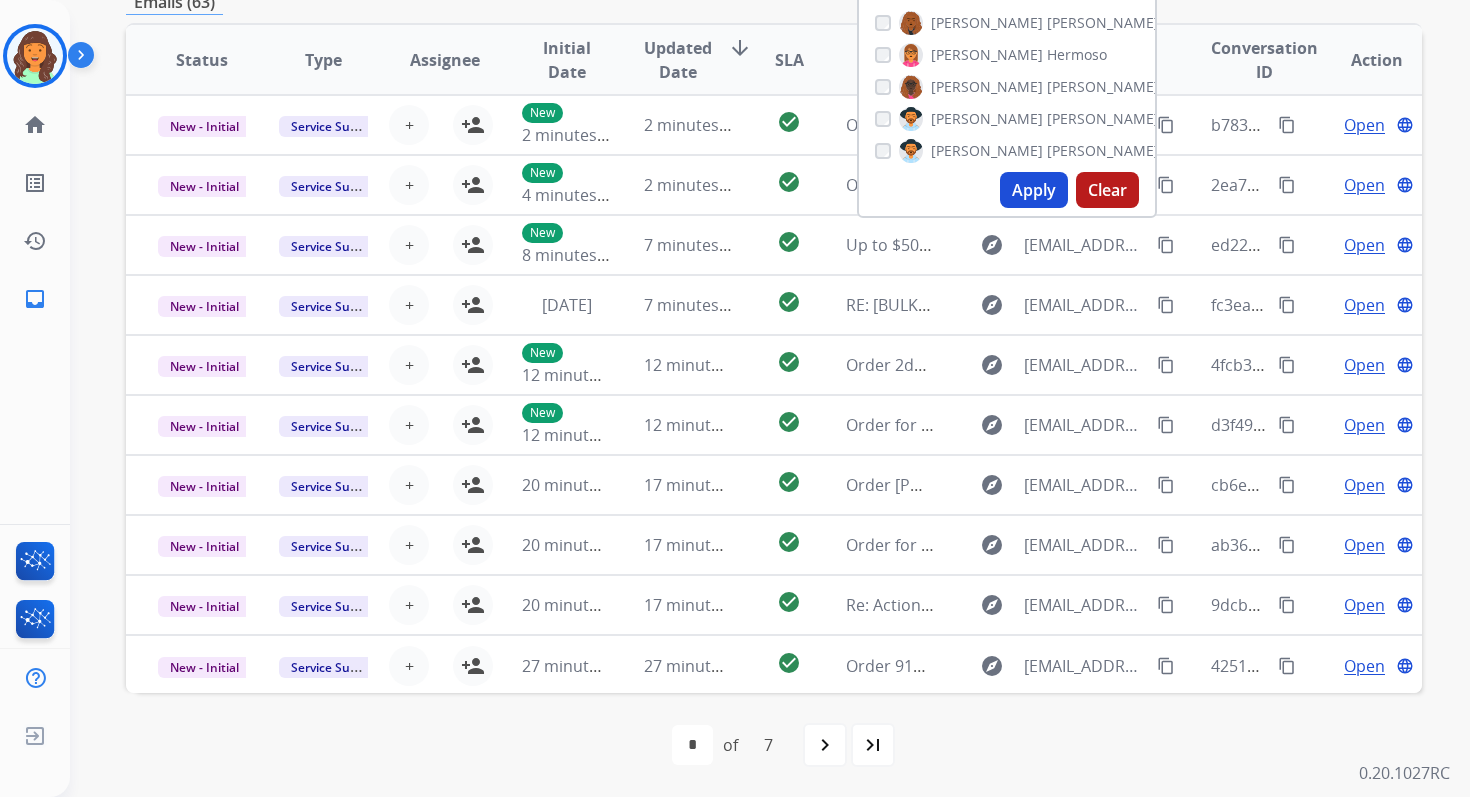 click on "first_page navigate_before * * * * * * * of 7 navigate_next last_page" at bounding box center [774, 745] 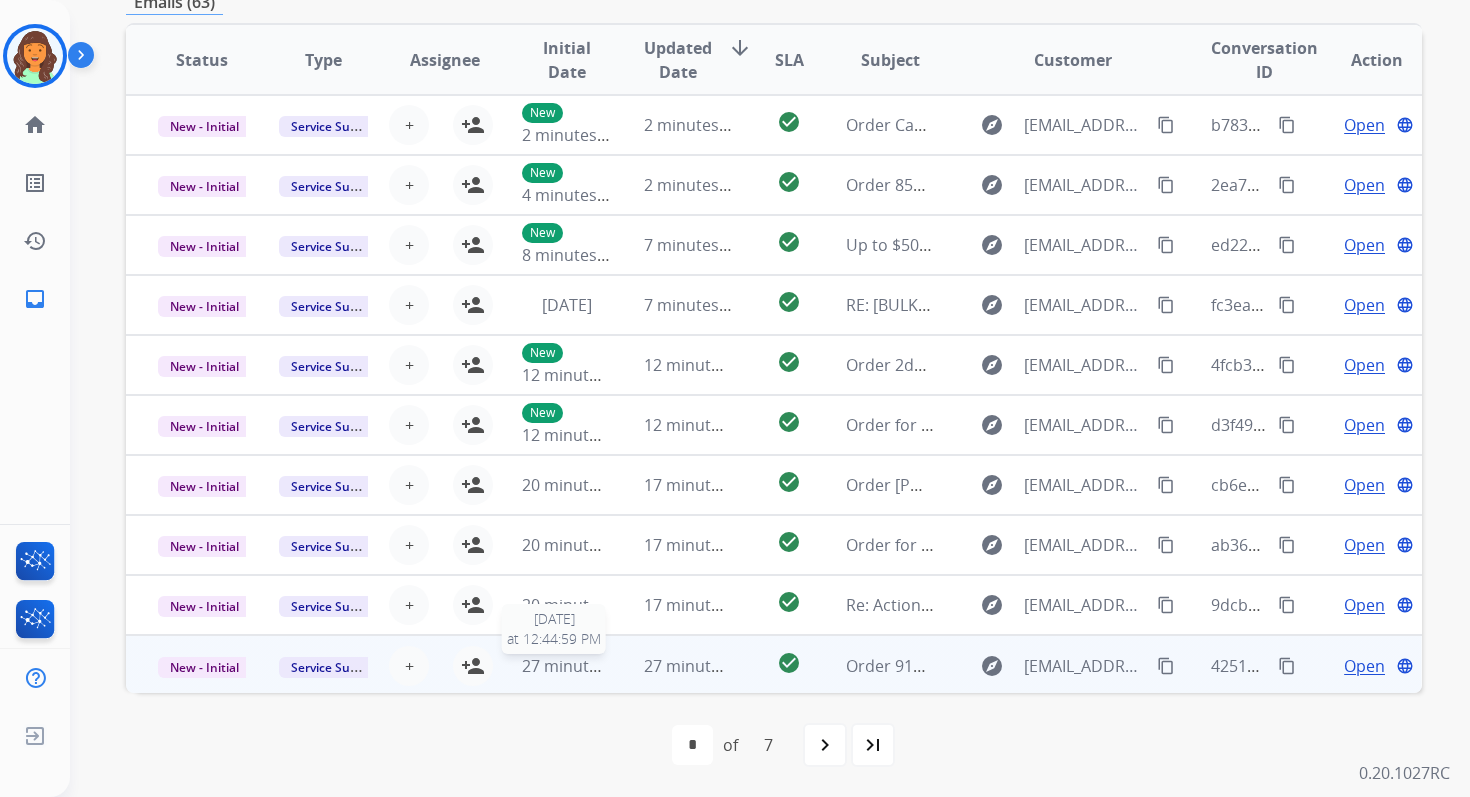 click on "27 minutes ago" at bounding box center (580, 666) 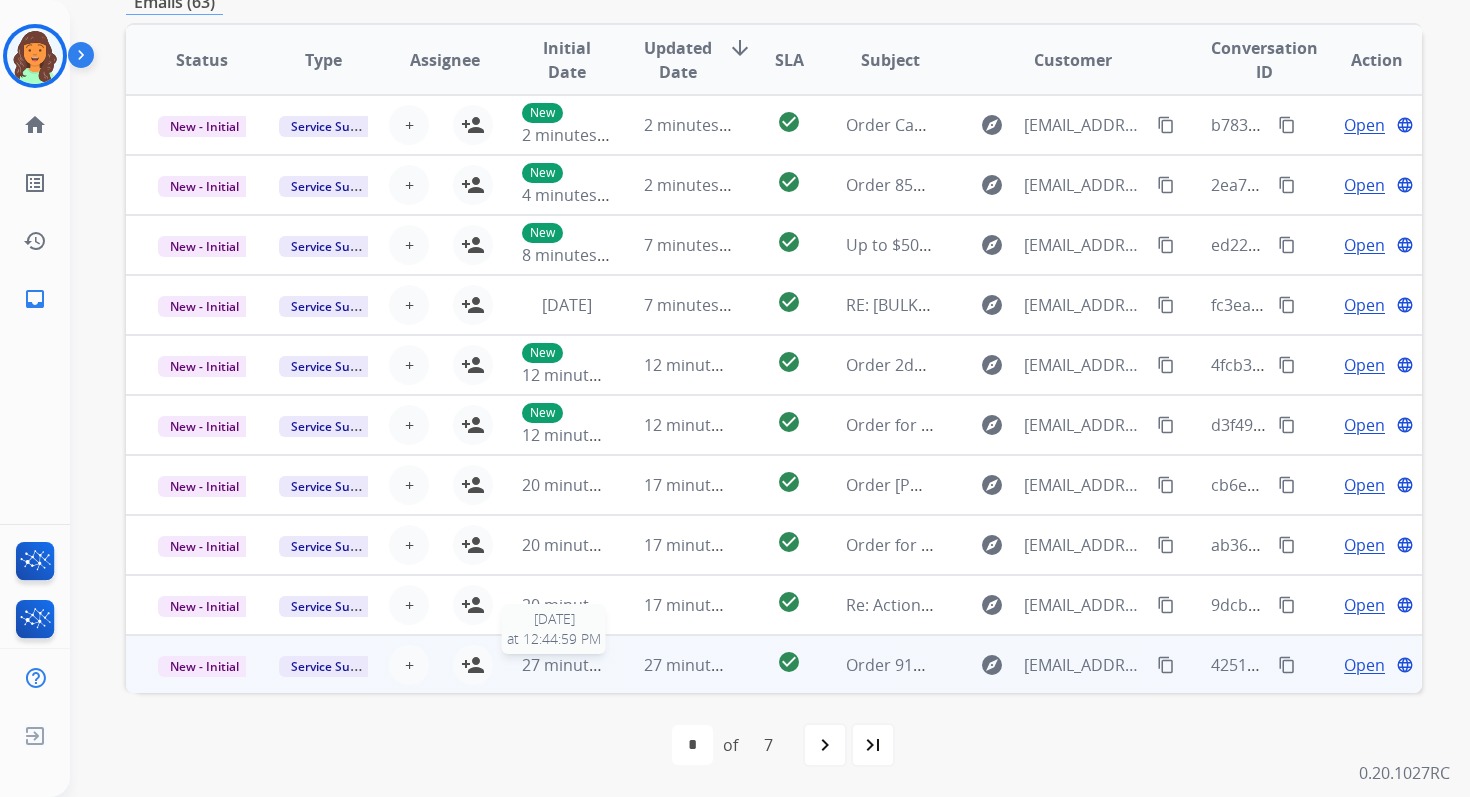 scroll, scrollTop: 480, scrollLeft: 0, axis: vertical 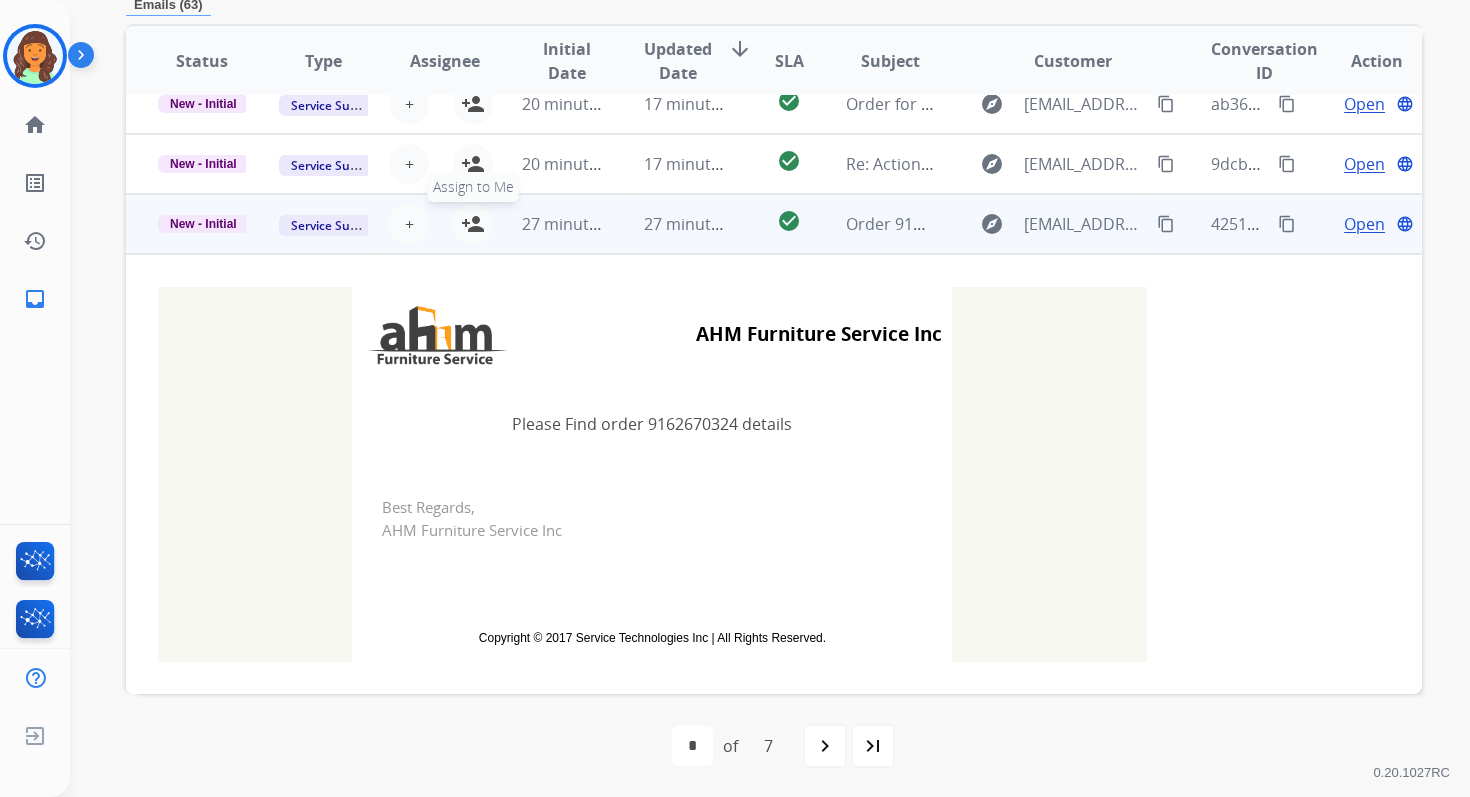 click on "person_add" at bounding box center (473, 224) 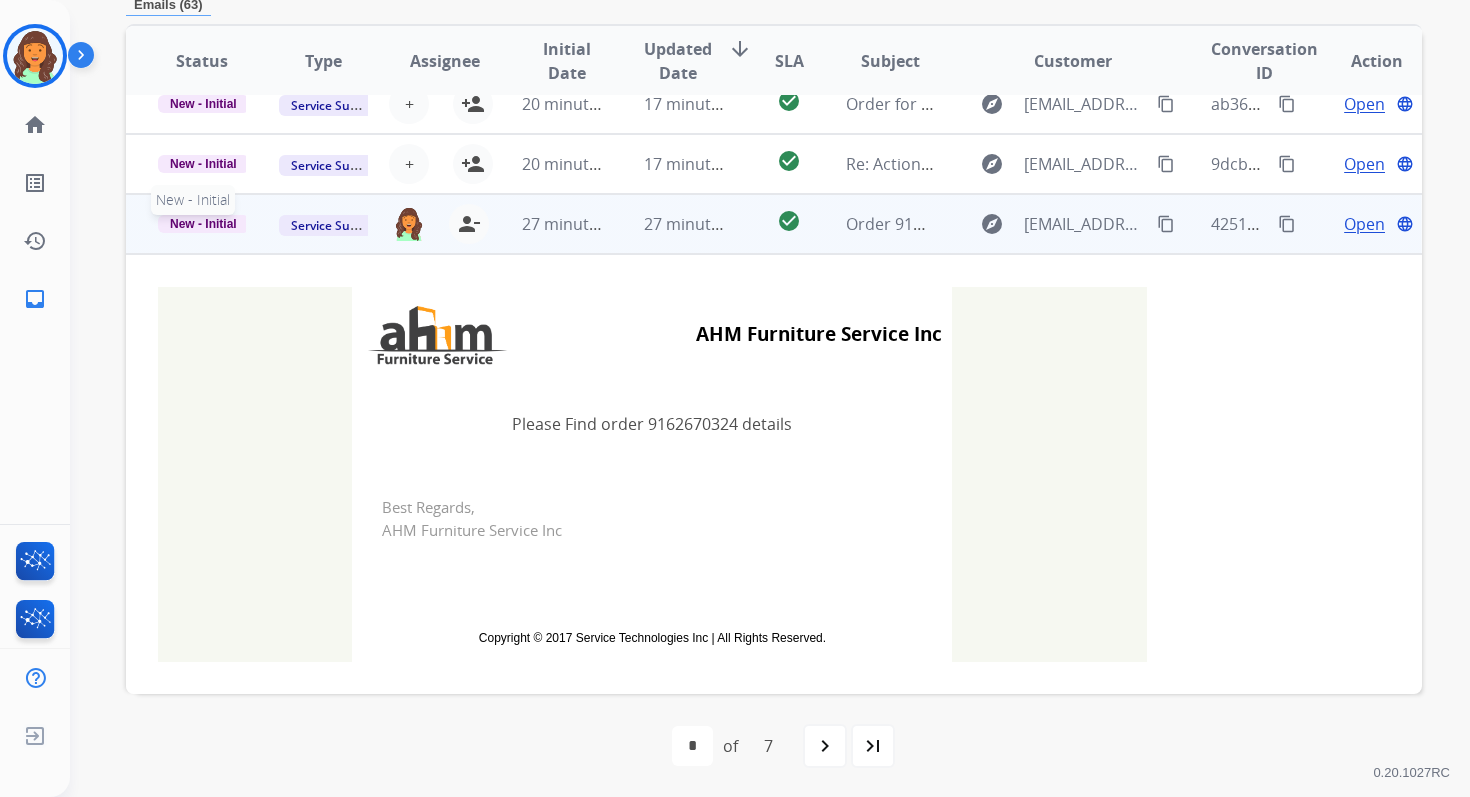 click on "New - Initial" at bounding box center [203, 224] 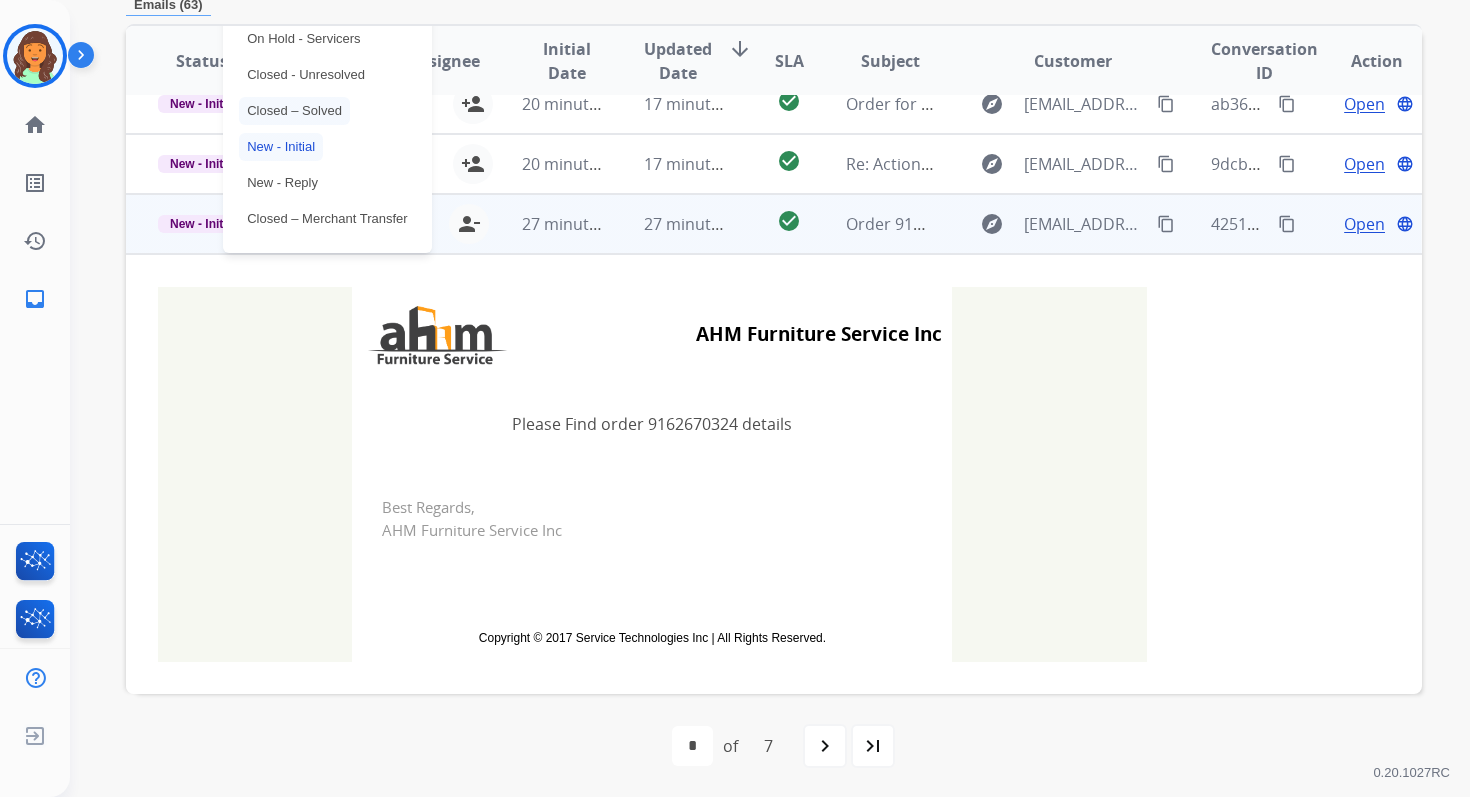 click on "Closed – Solved" at bounding box center (294, 111) 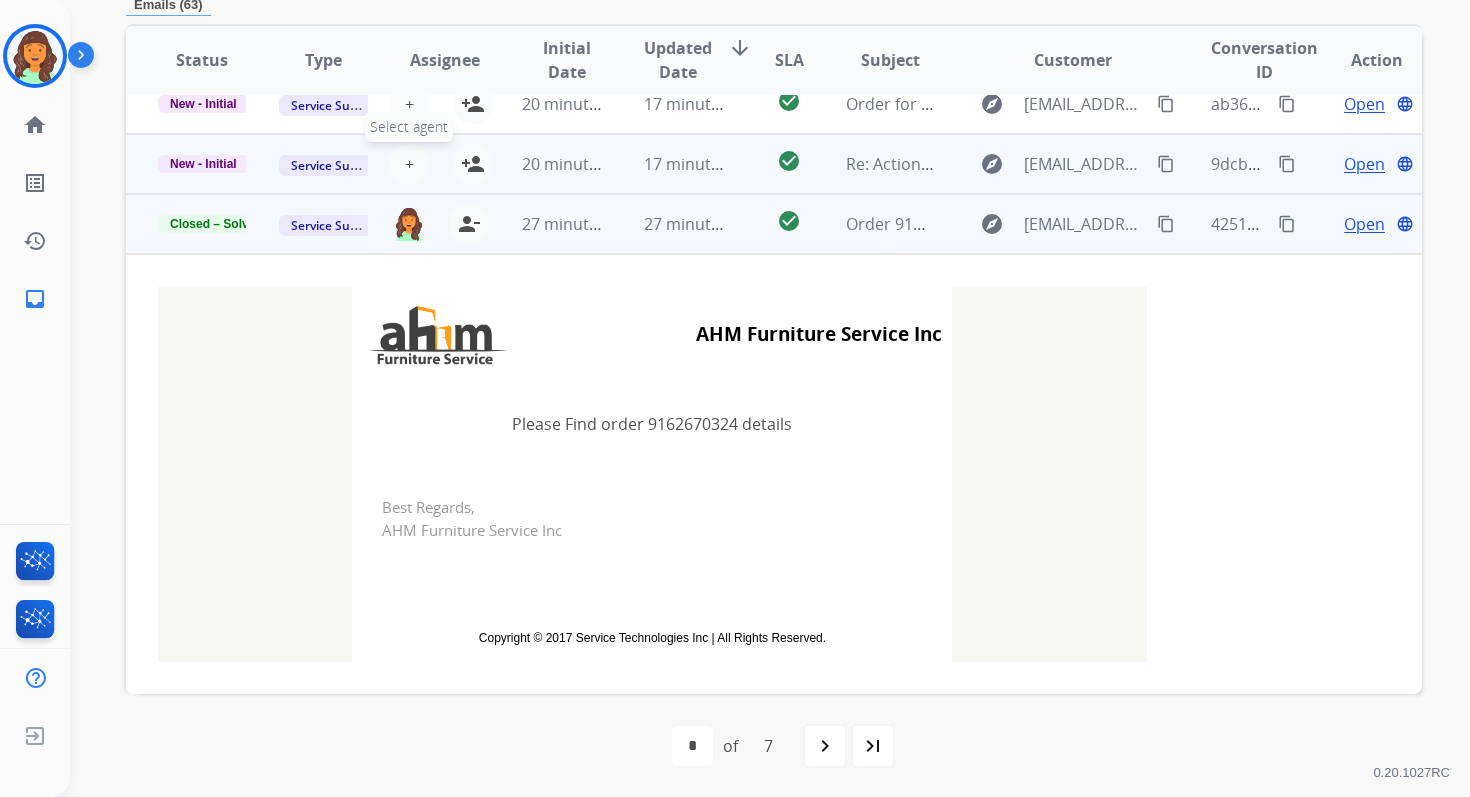 click on "+" at bounding box center (409, 164) 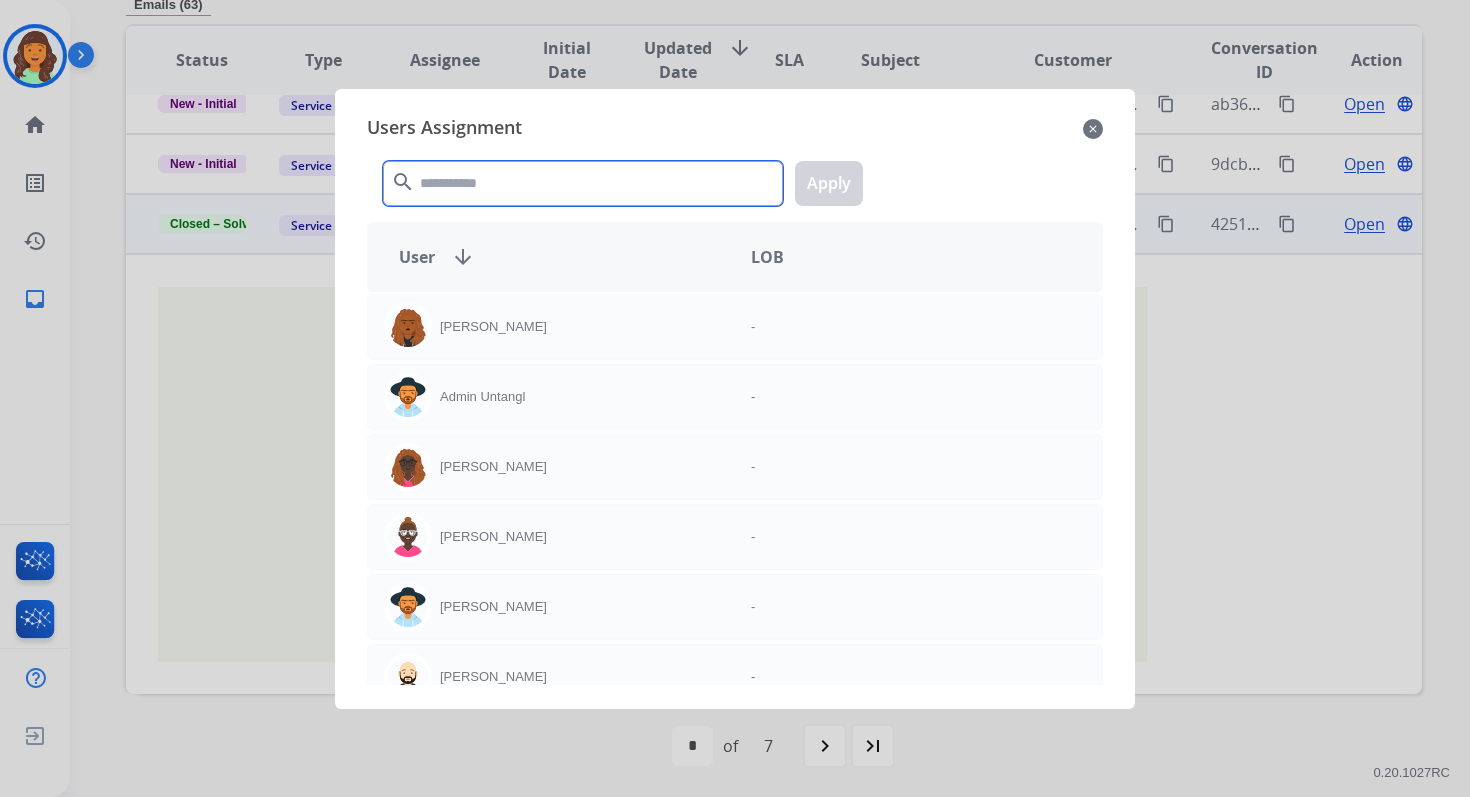 click 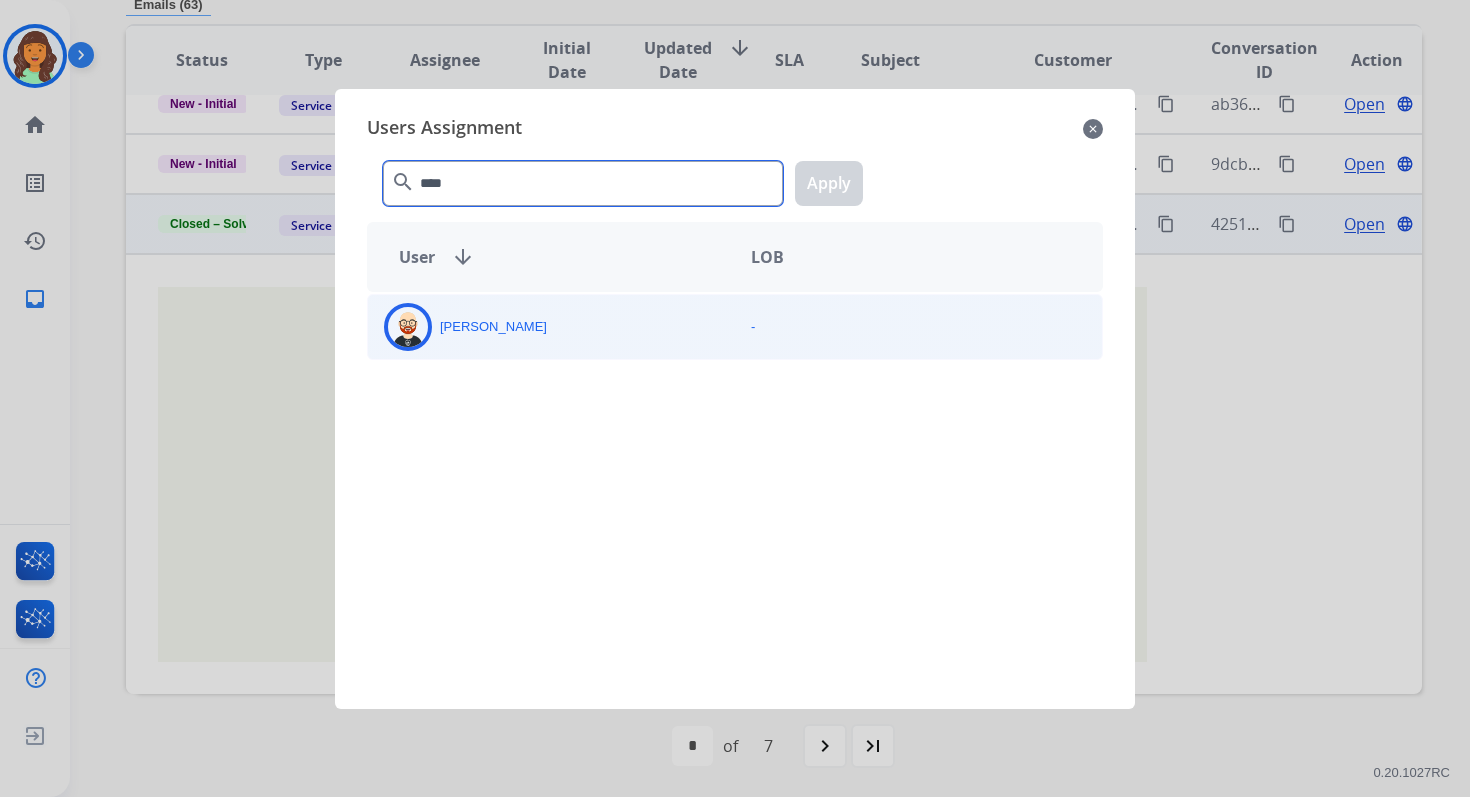 type on "****" 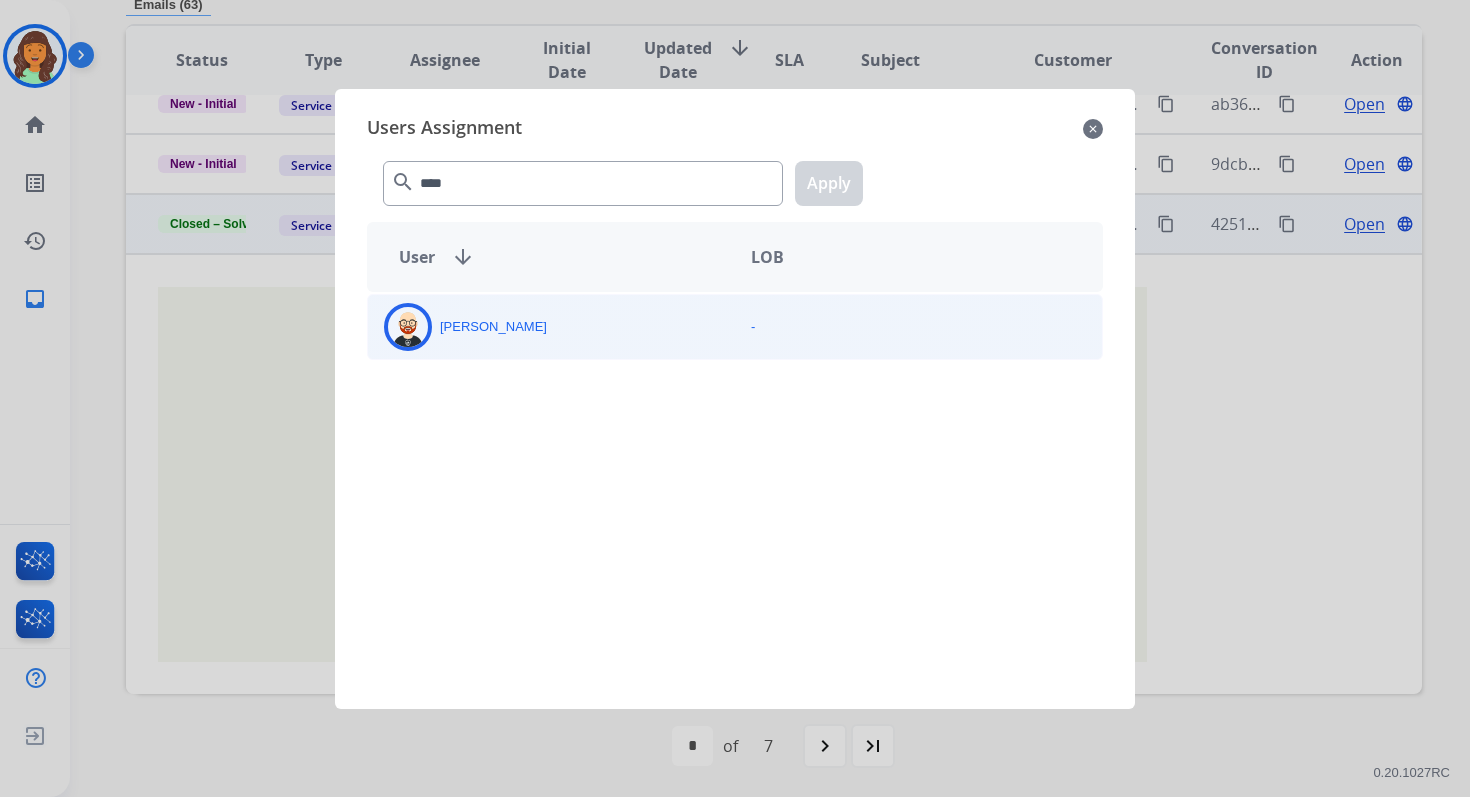 click on "[PERSON_NAME]" 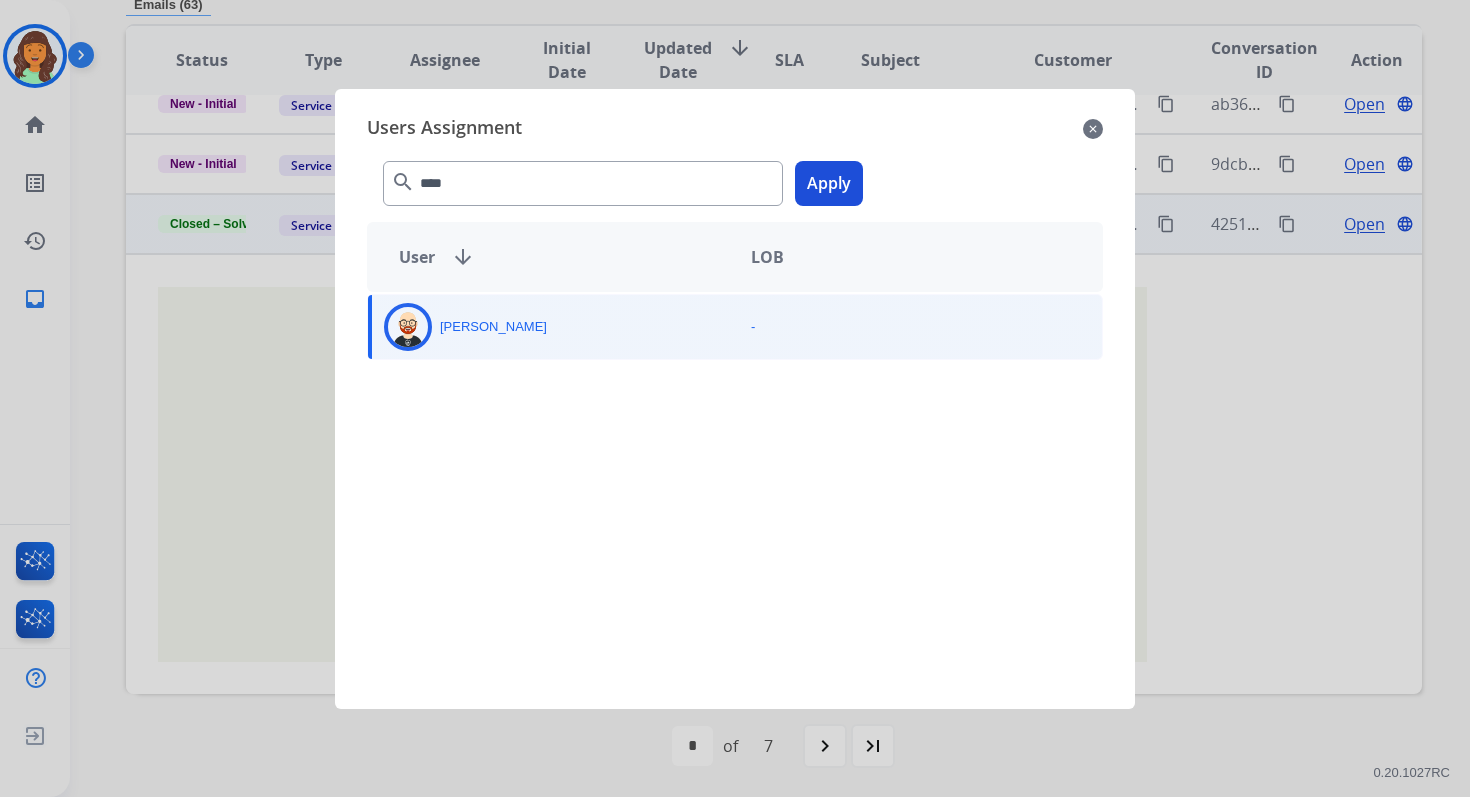 click on "Apply" 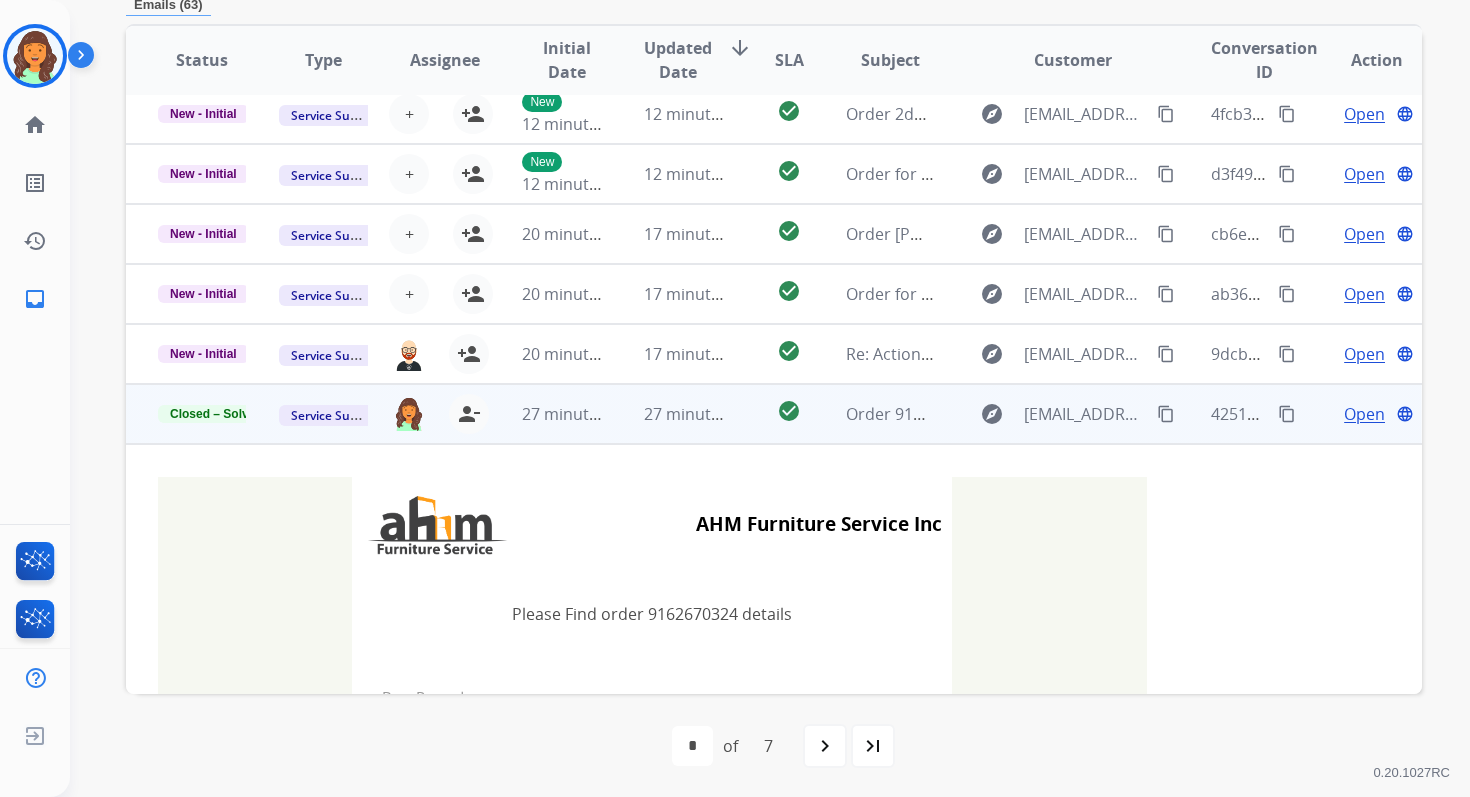 scroll, scrollTop: 187, scrollLeft: 0, axis: vertical 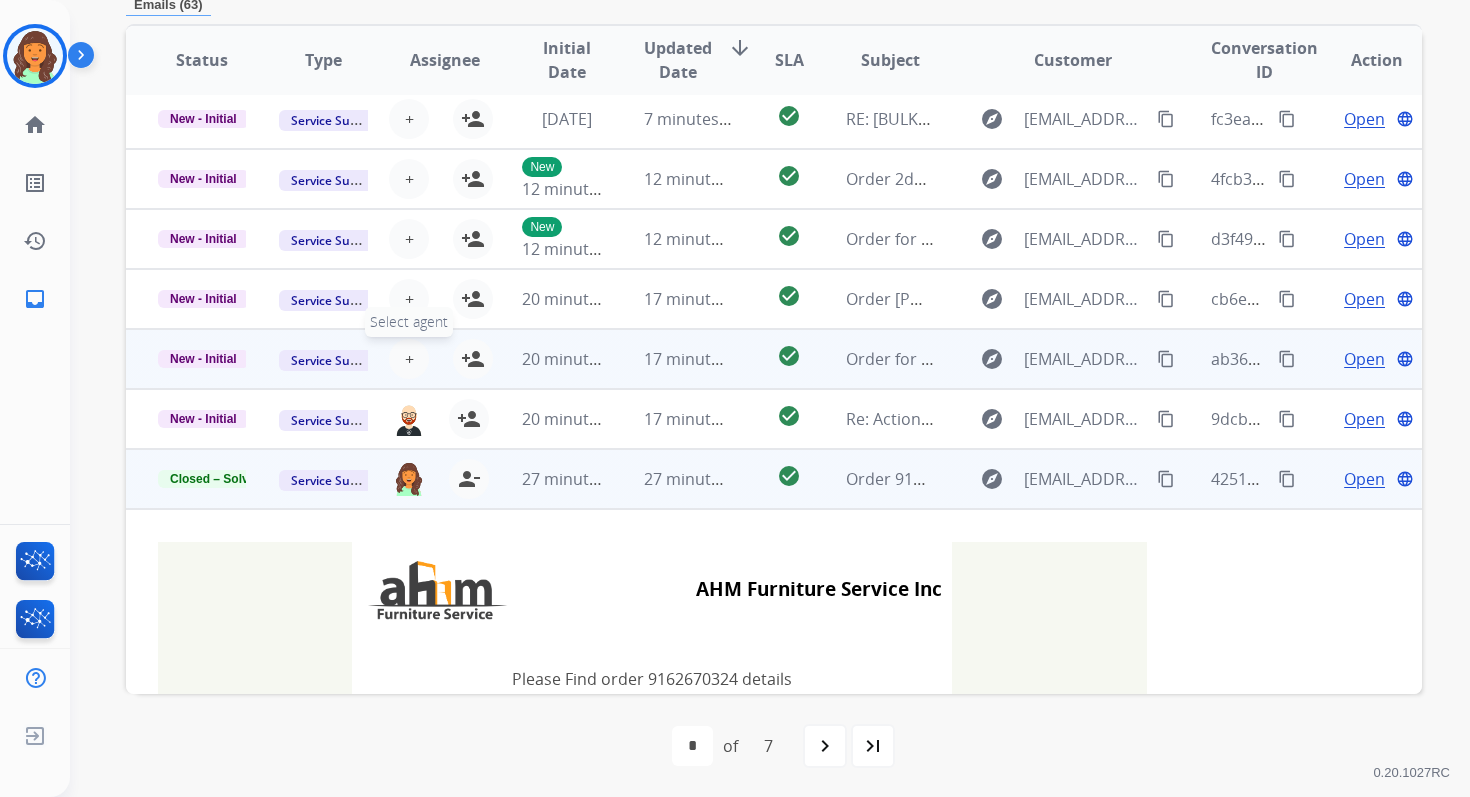 click on "+" at bounding box center (409, 359) 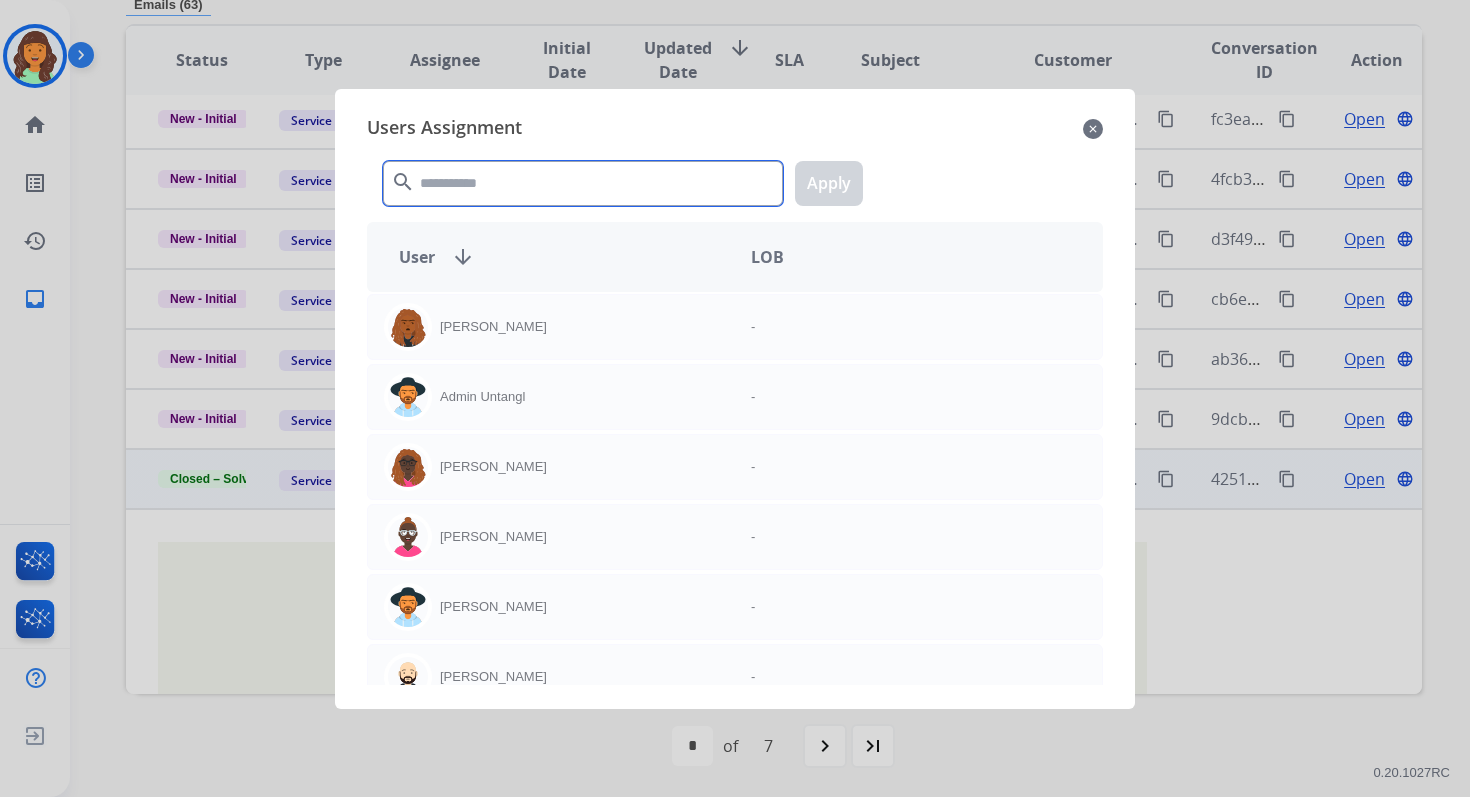 click 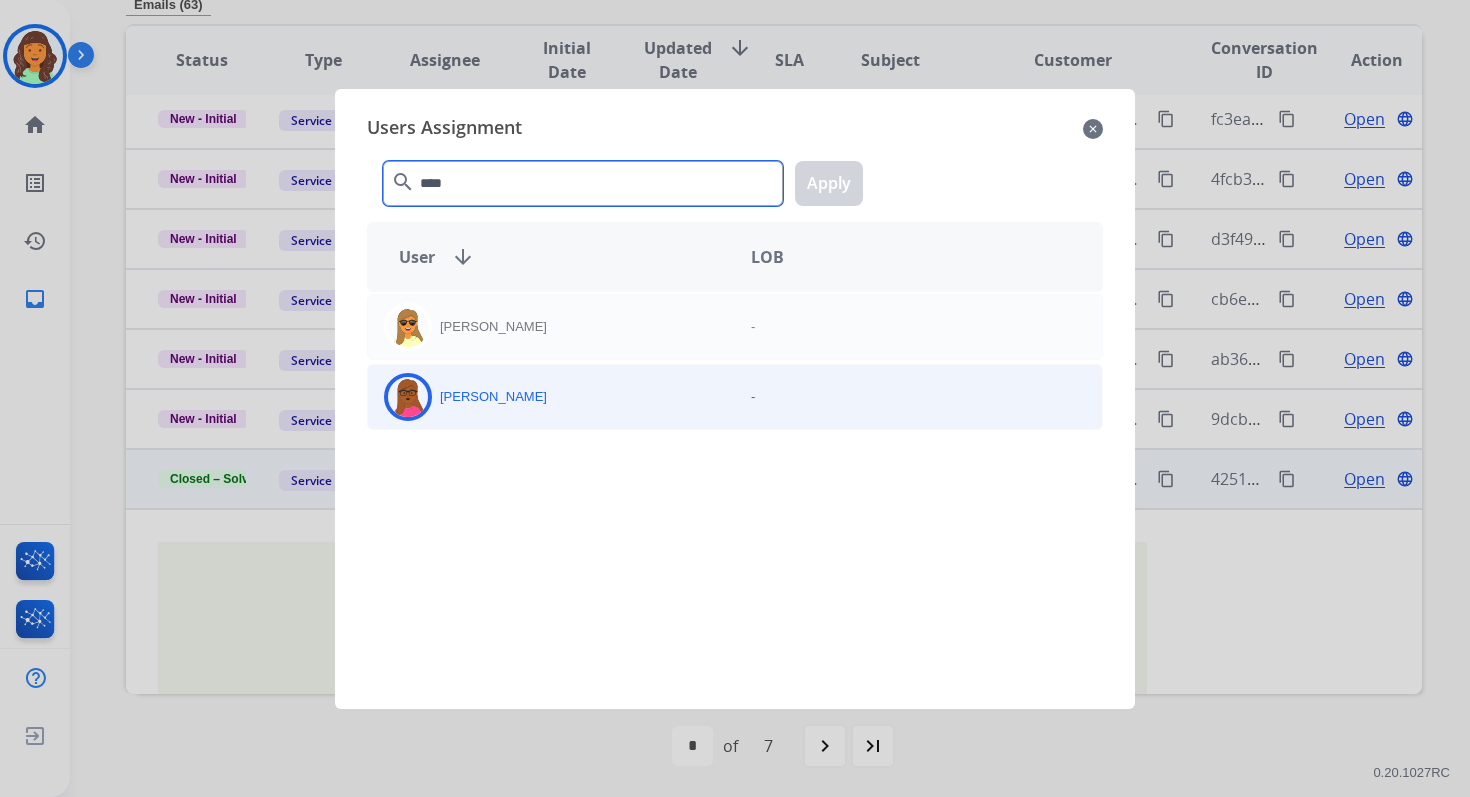 type on "****" 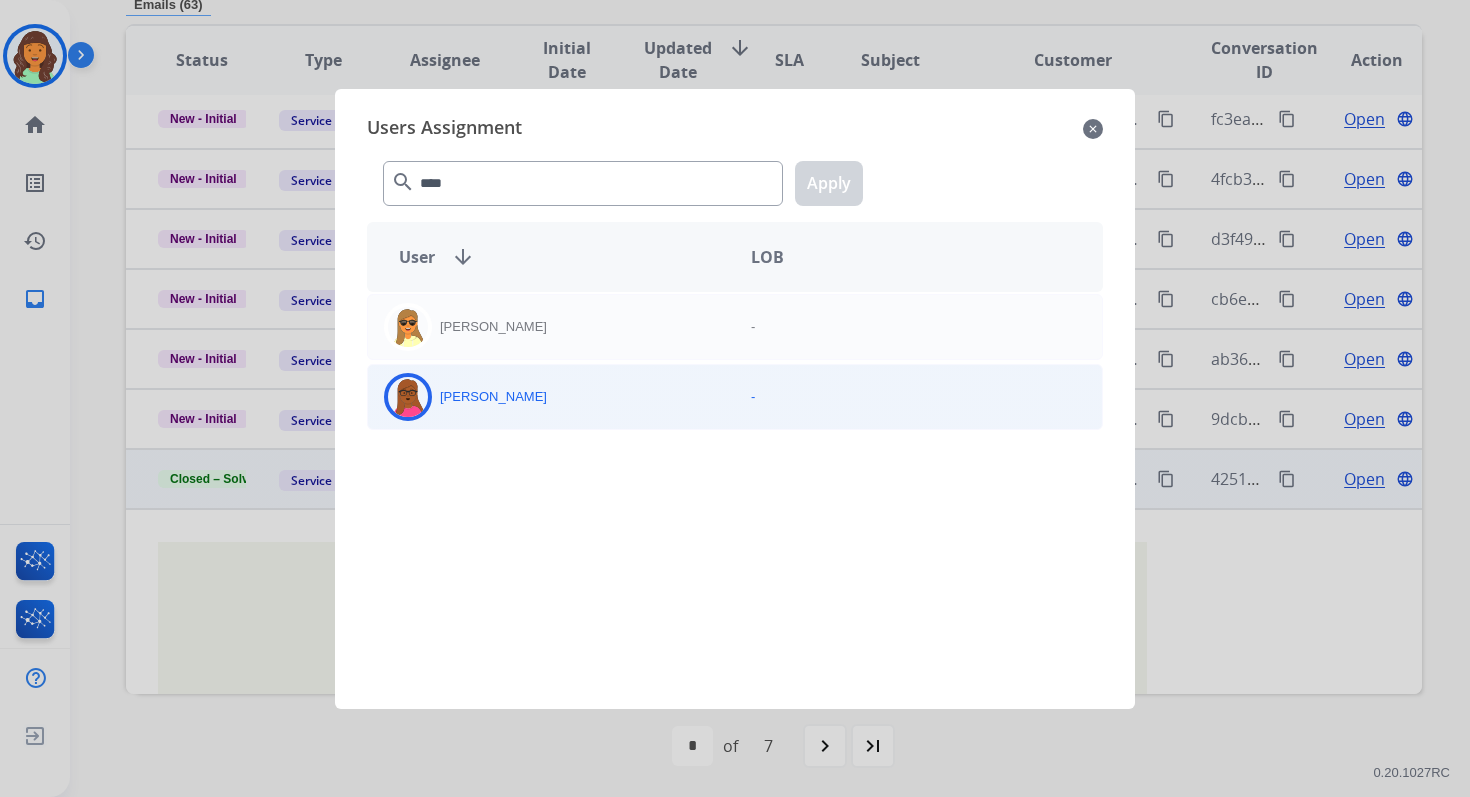 click on "[PERSON_NAME]" 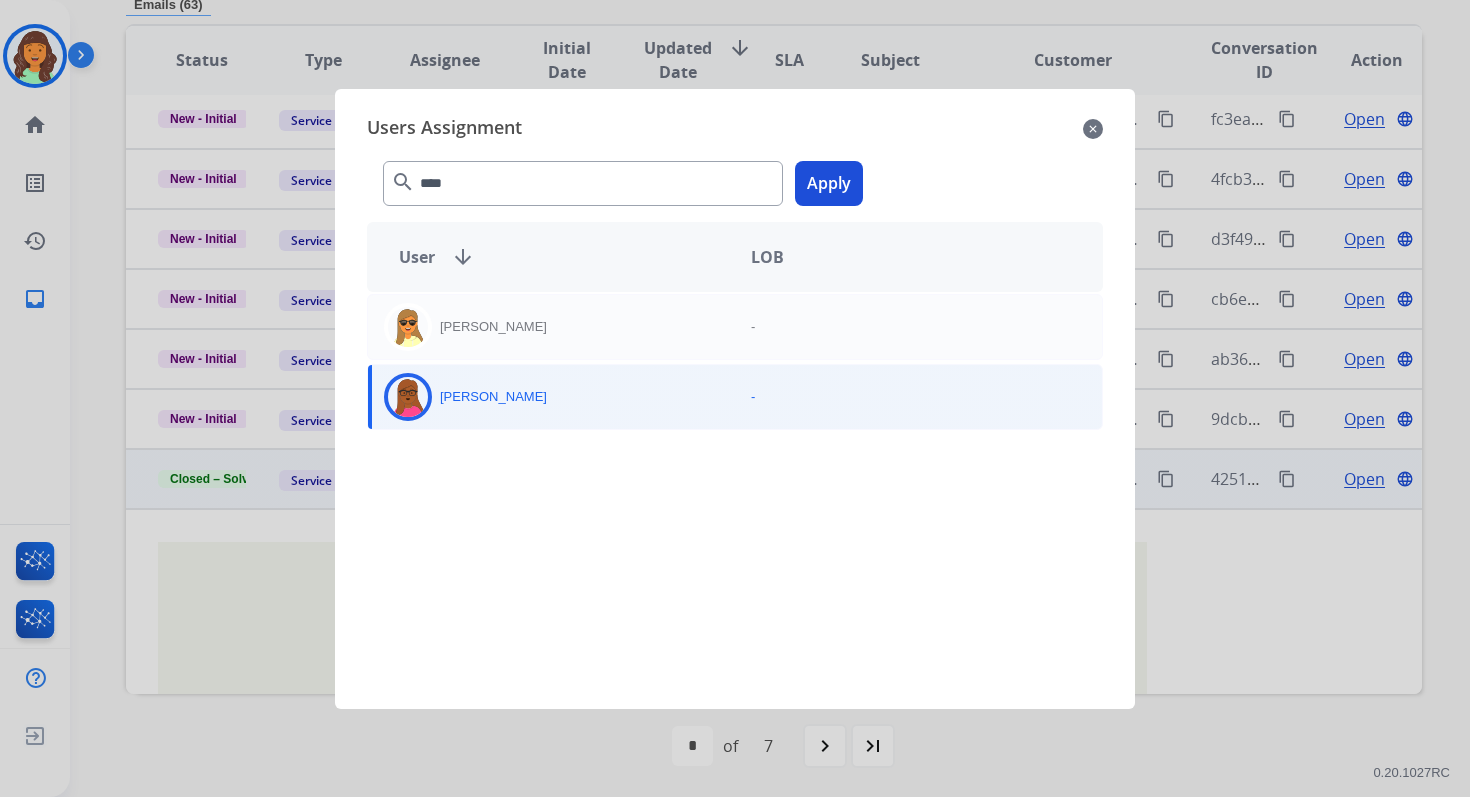 click on "Apply" 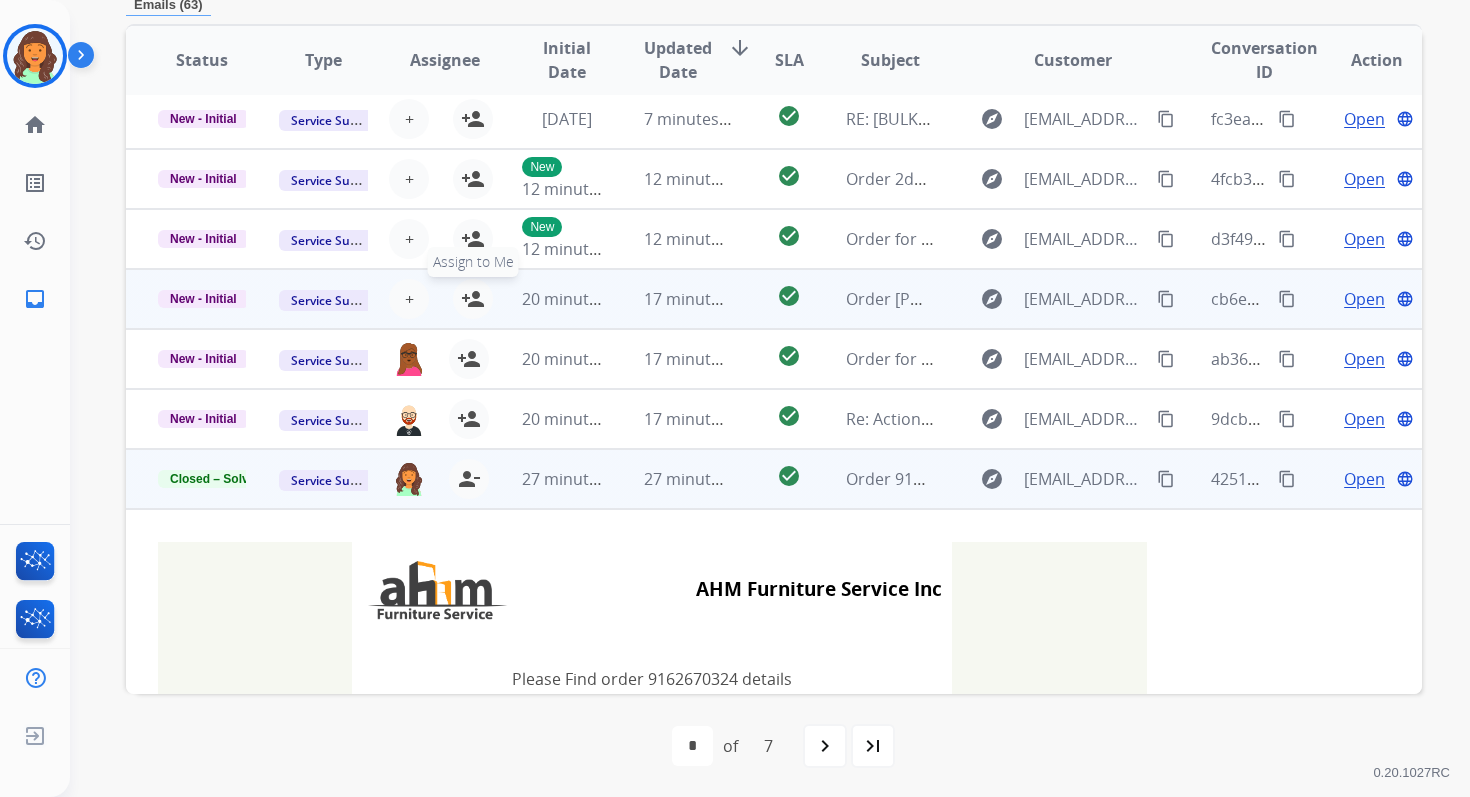 click on "person_add" at bounding box center [473, 299] 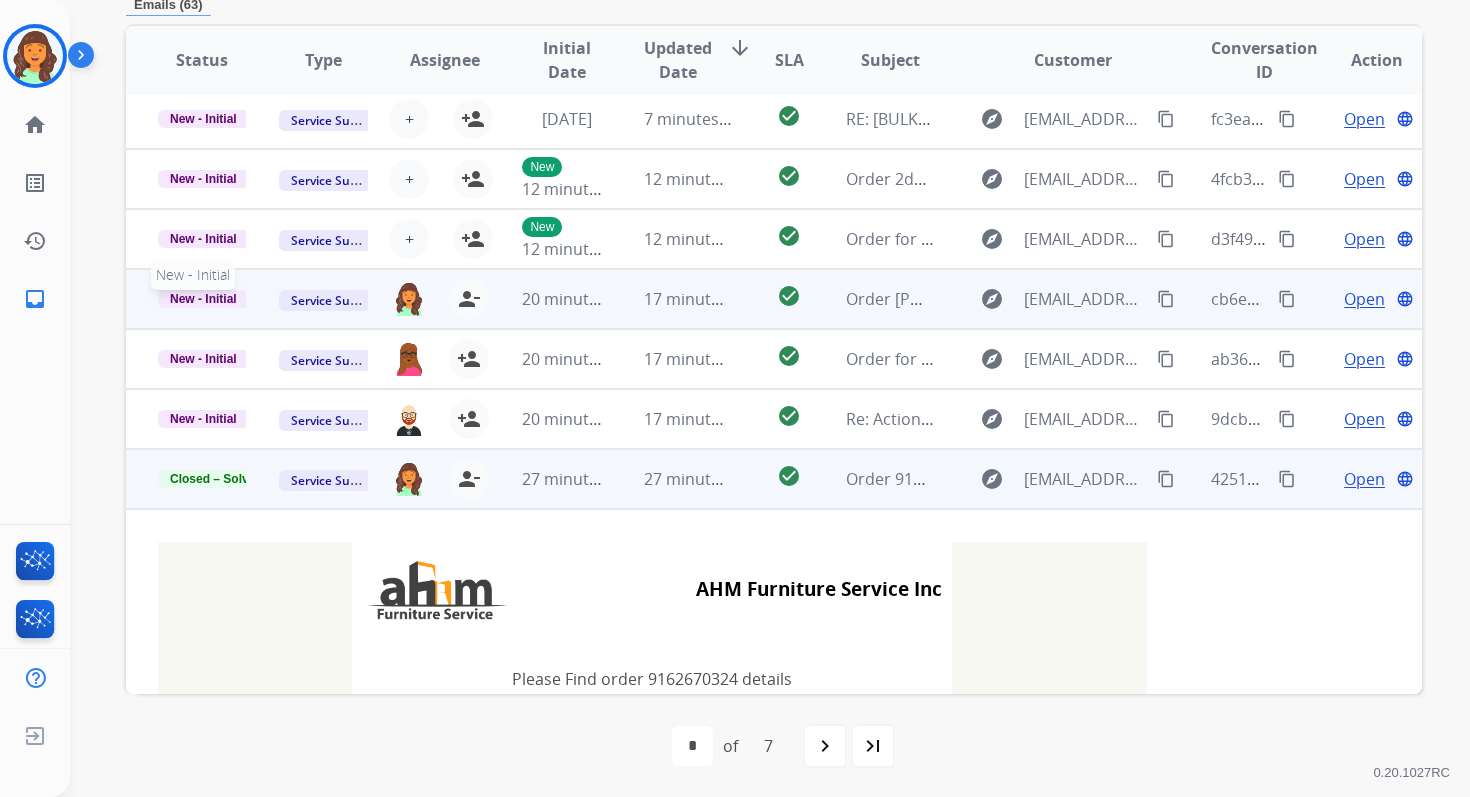 click on "New - Initial" at bounding box center (203, 299) 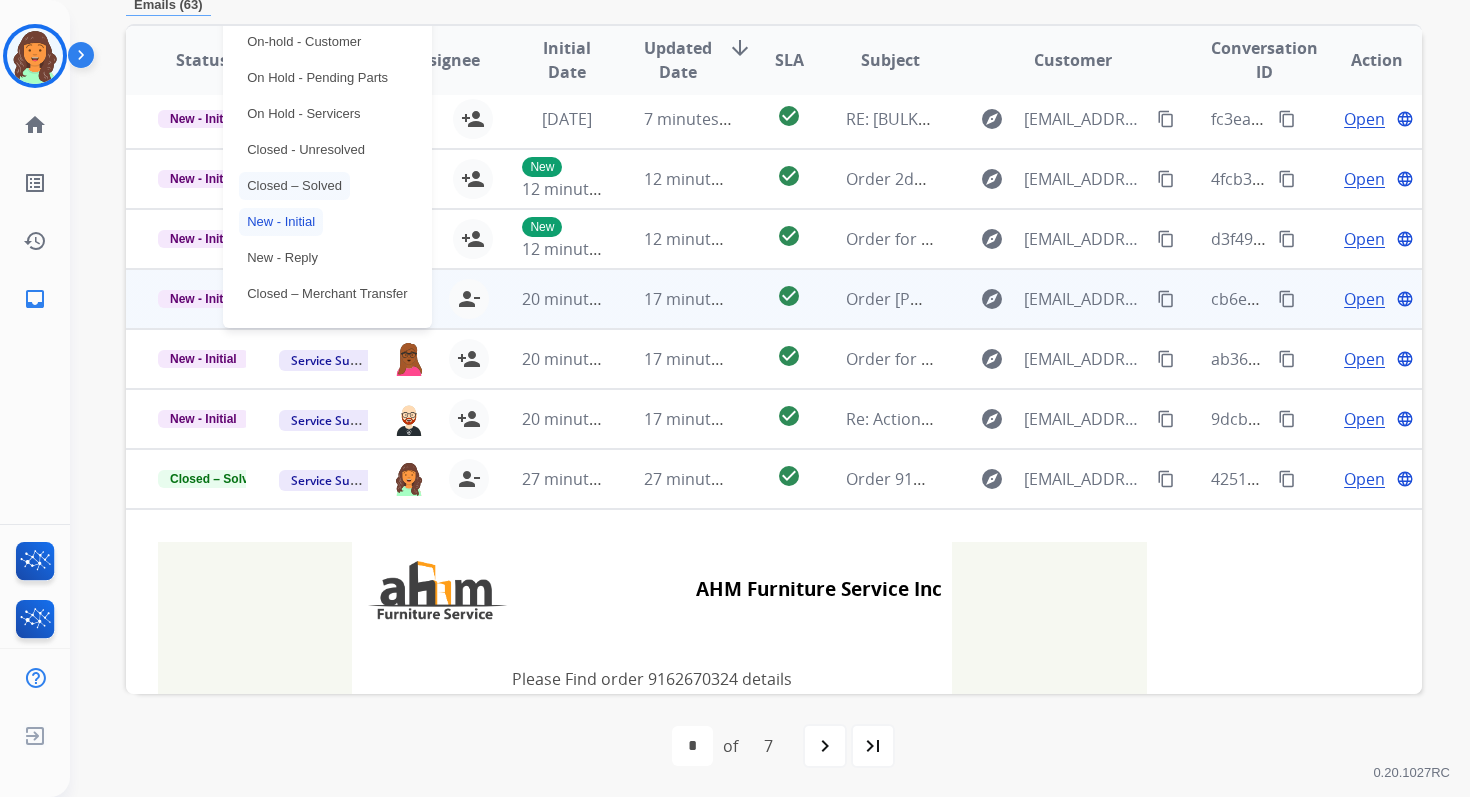 click on "Closed – Solved" at bounding box center [294, 186] 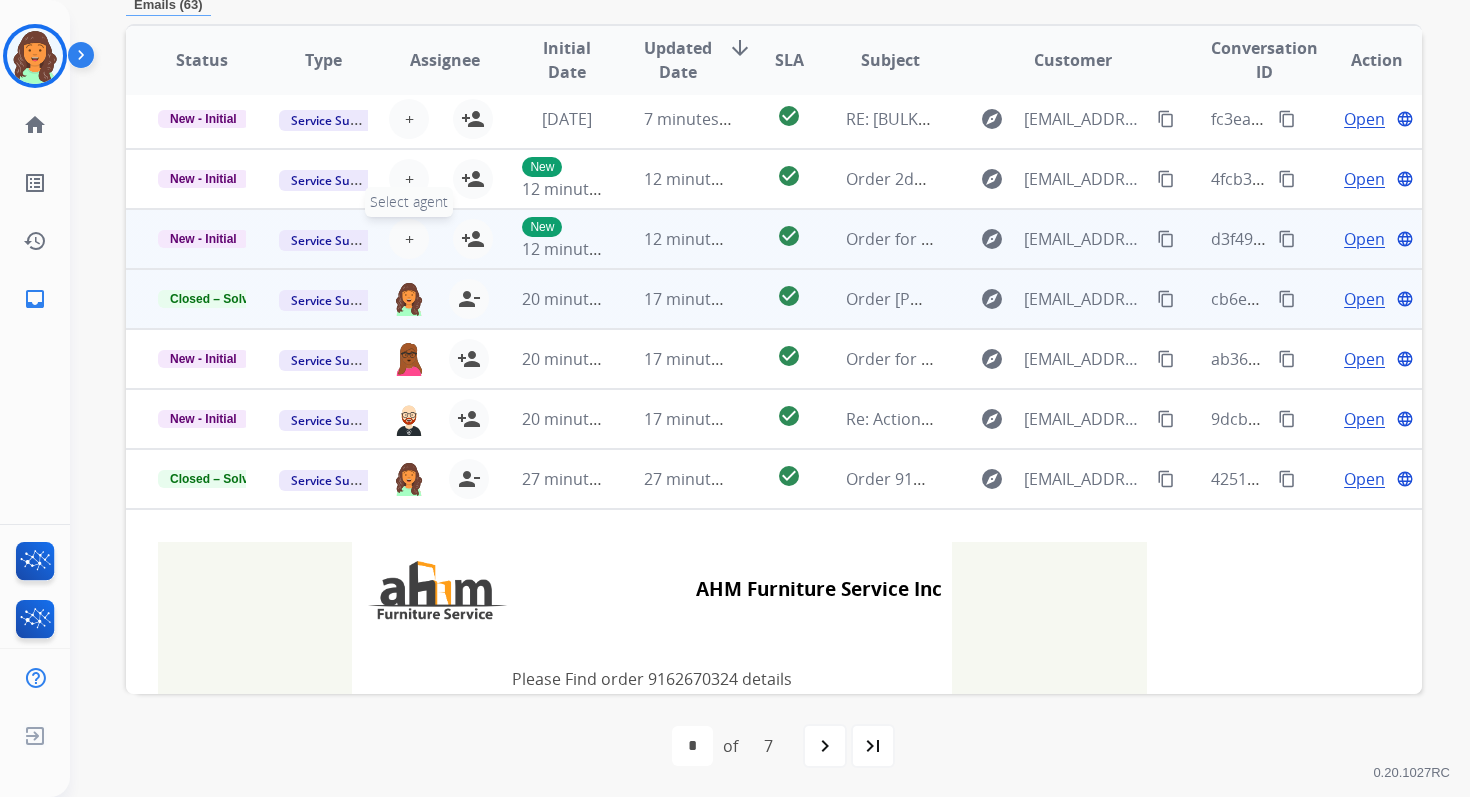 click on "+" at bounding box center (409, 239) 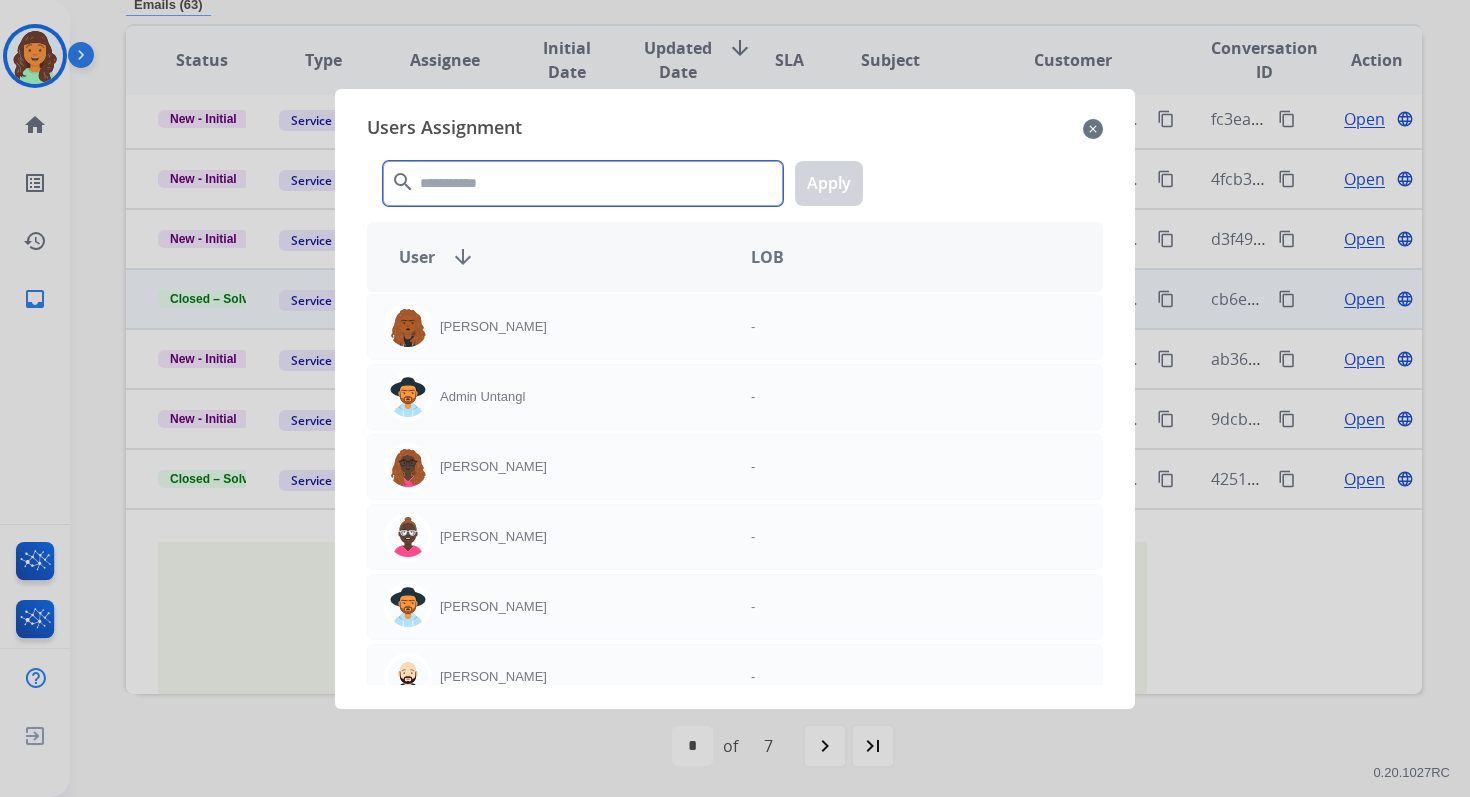 click 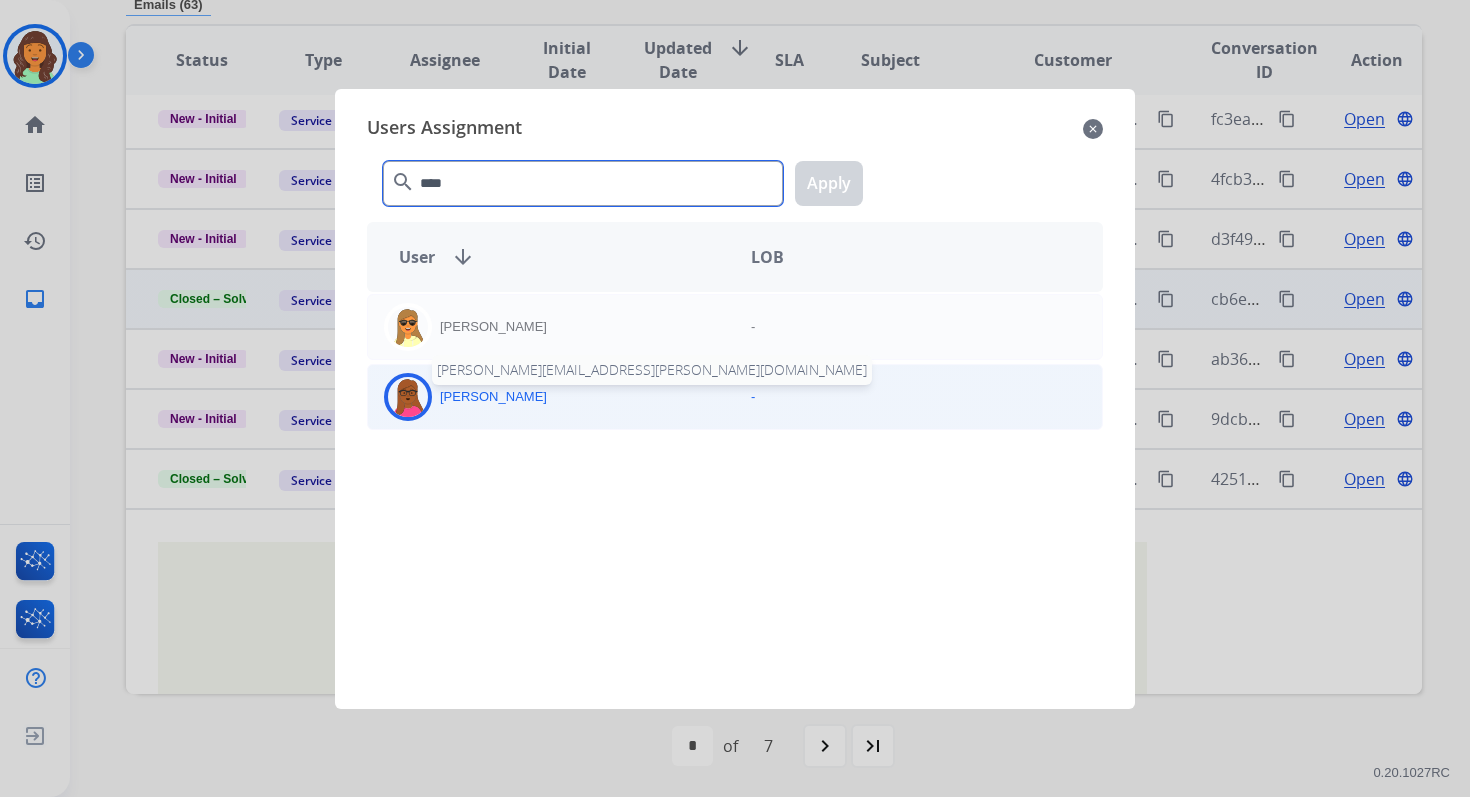 type on "****" 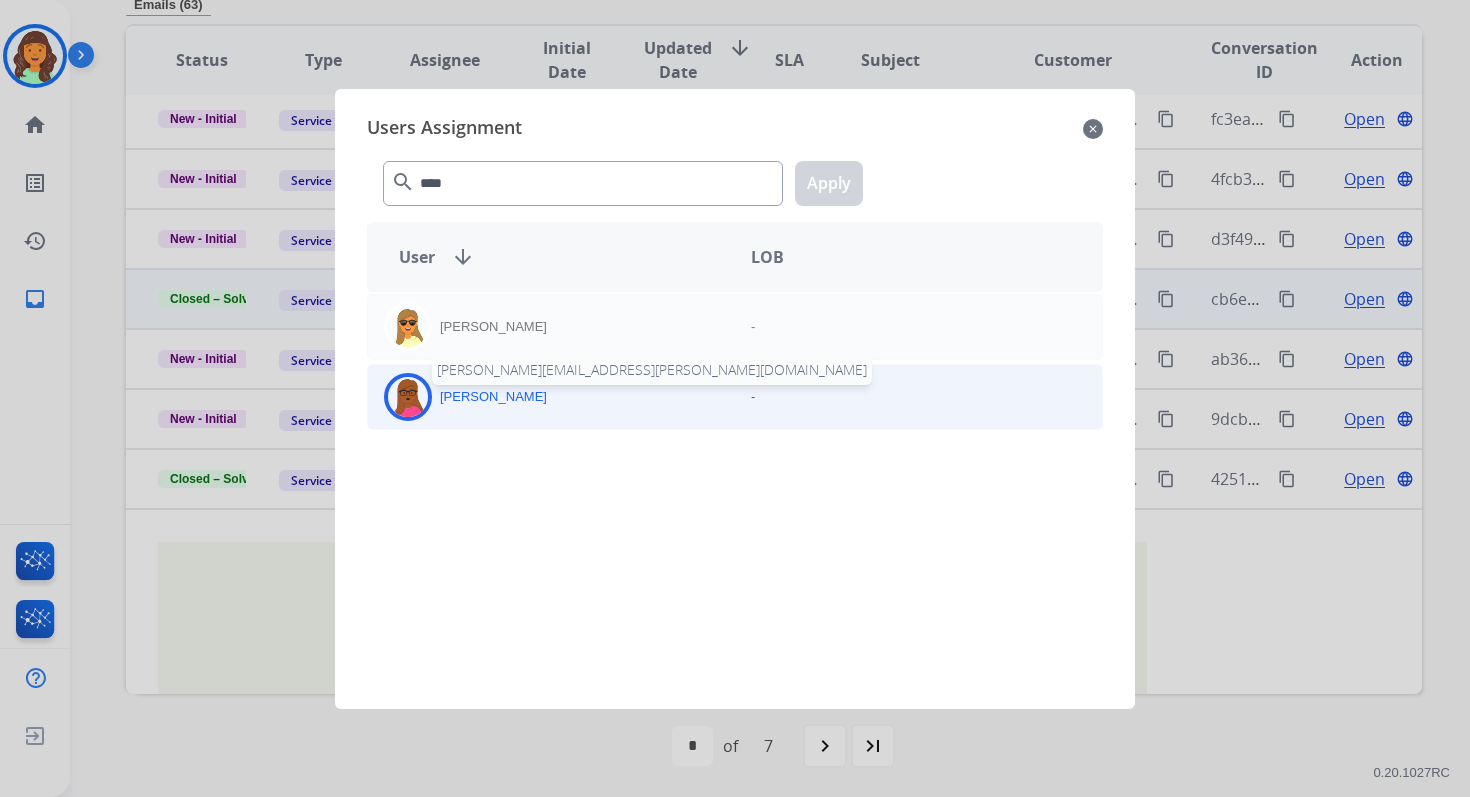 click on "[PERSON_NAME]" 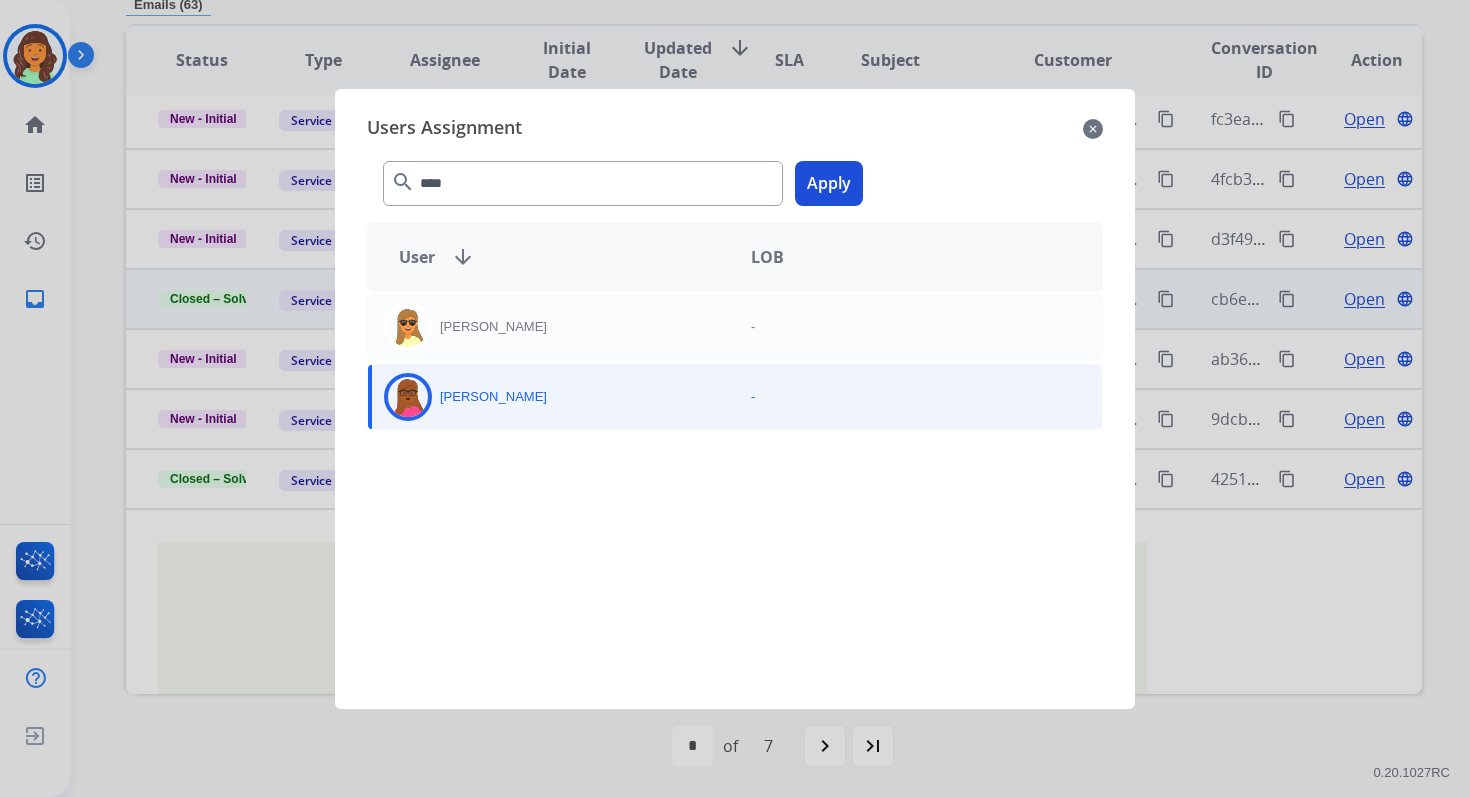 click on "Apply" 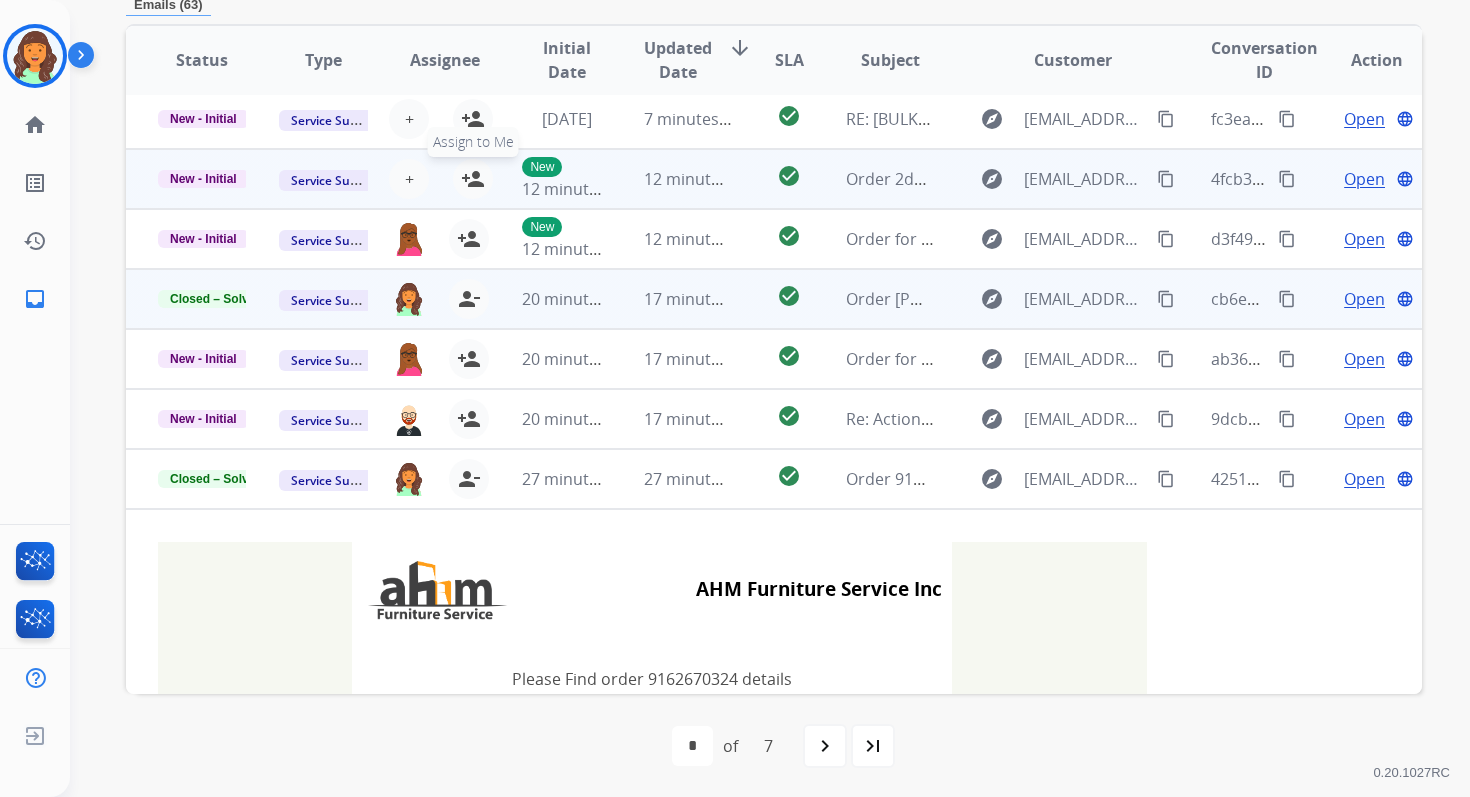click on "person_add" at bounding box center [473, 179] 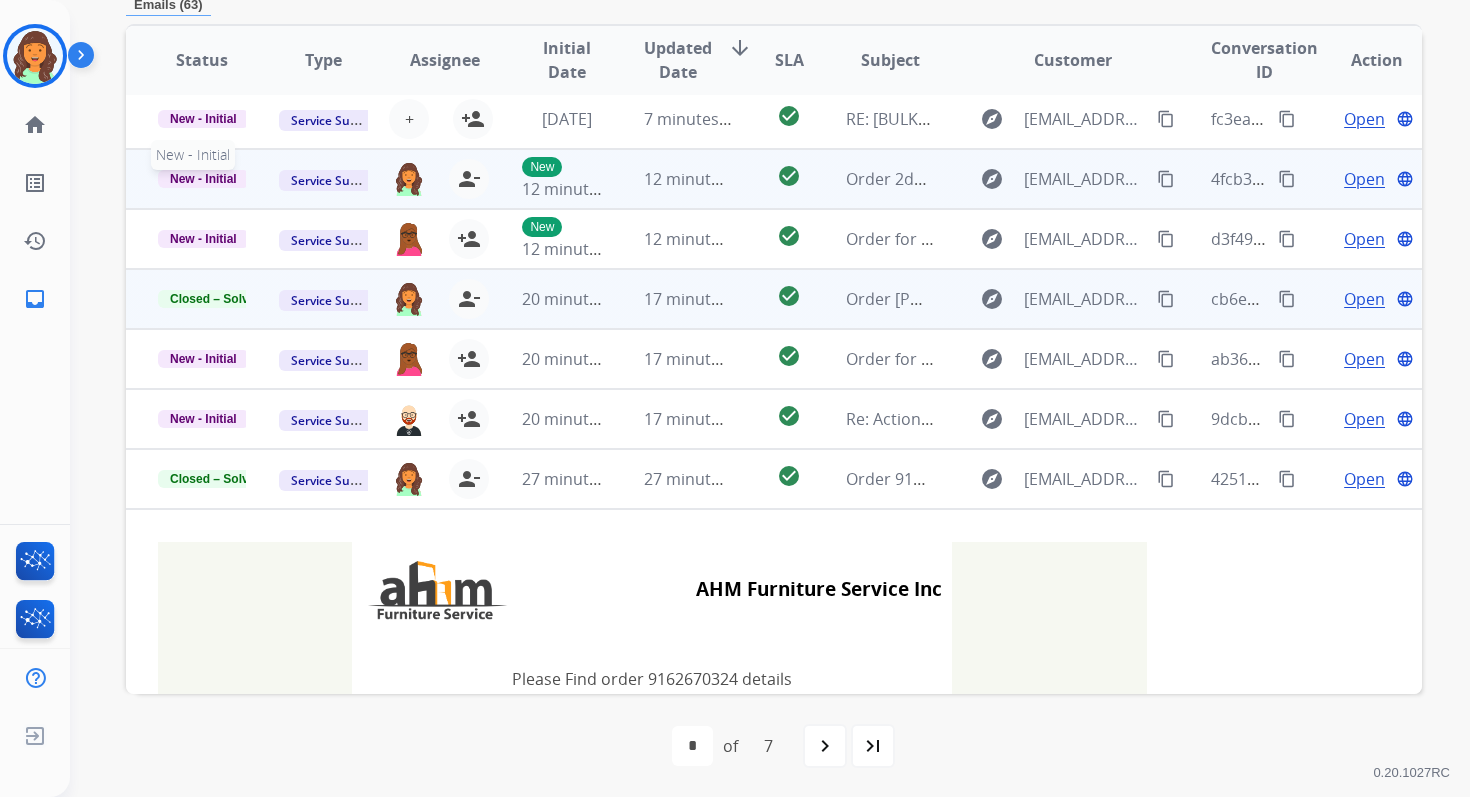 click on "New - Initial" at bounding box center (203, 179) 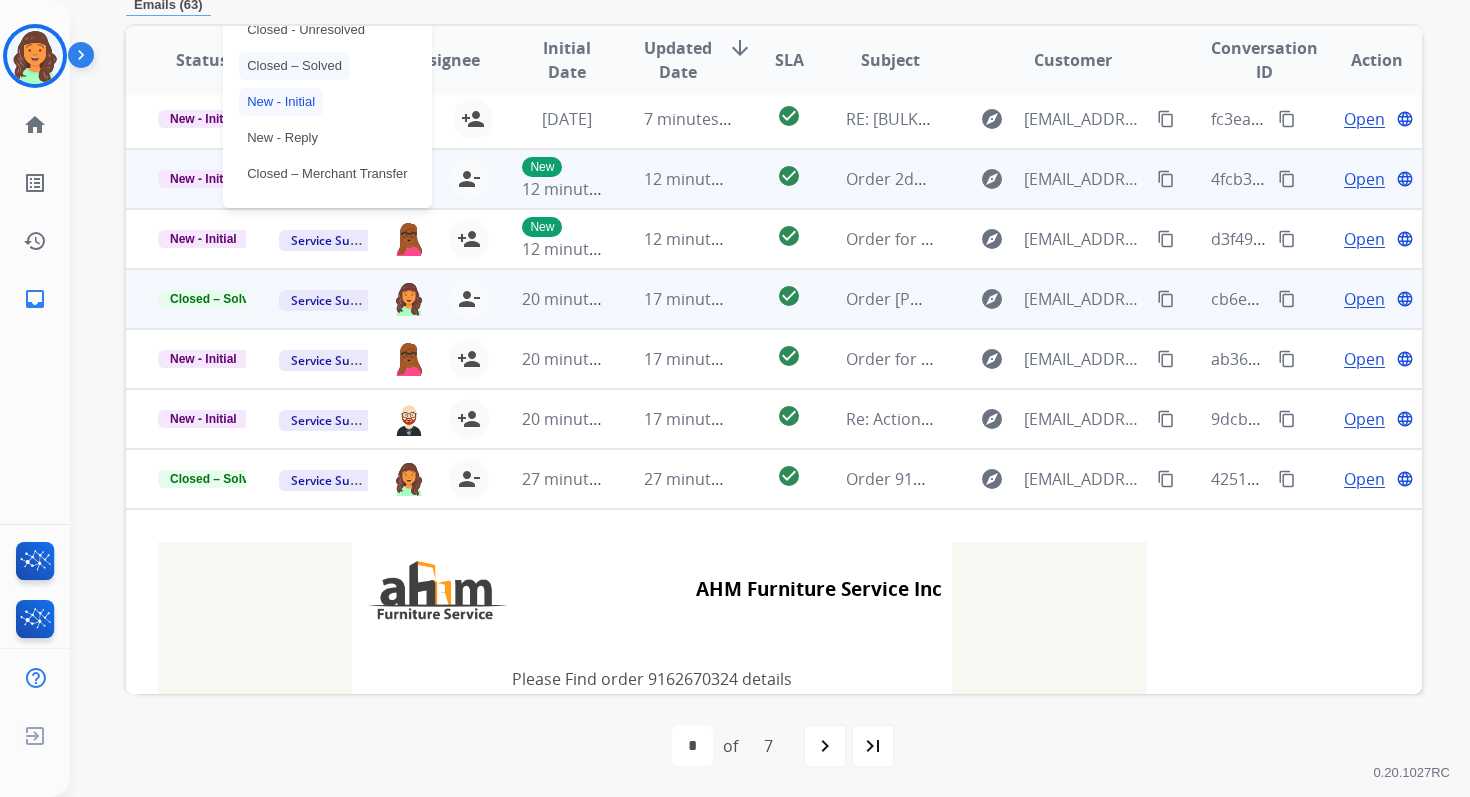 click on "Closed – Solved" at bounding box center [294, 66] 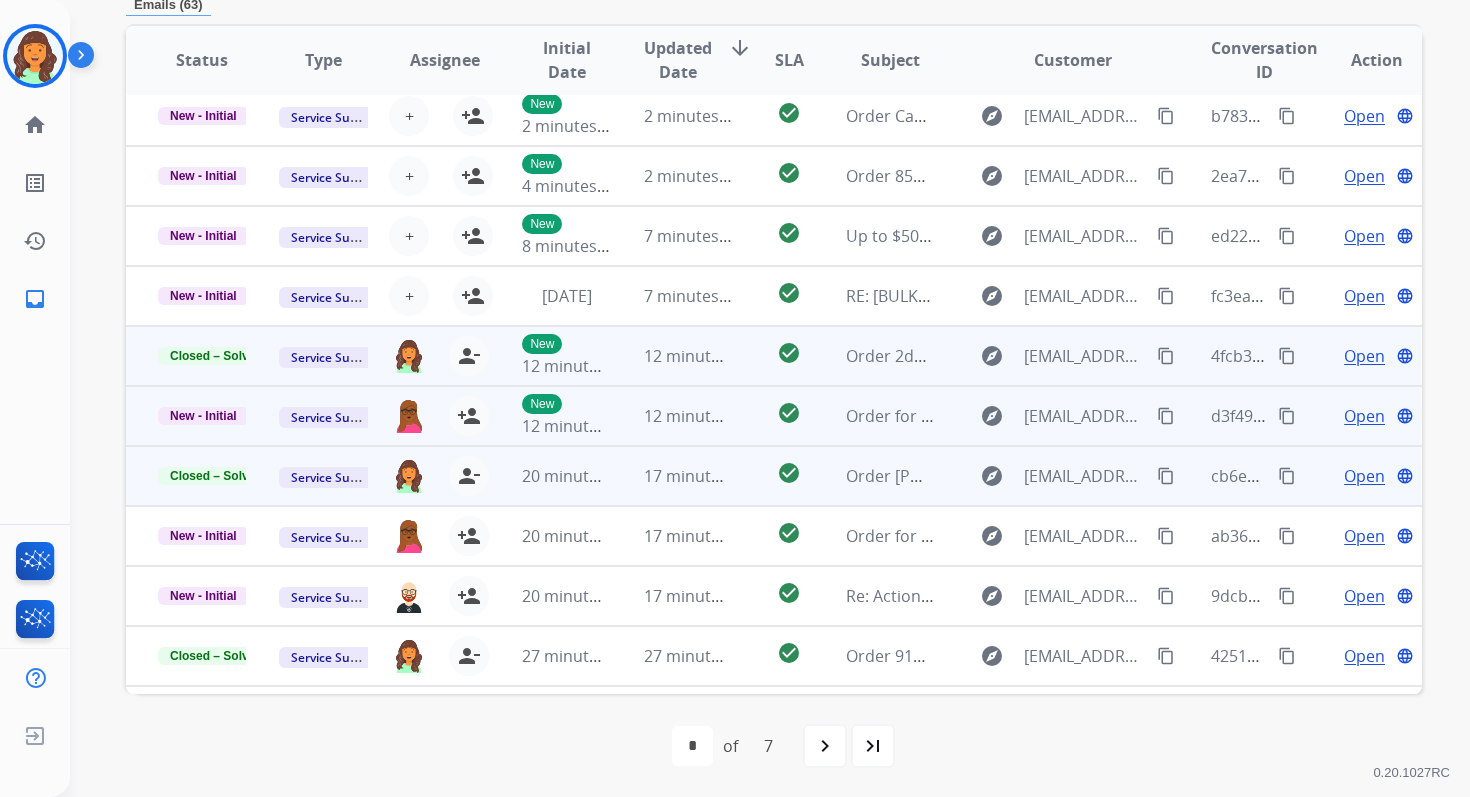 scroll, scrollTop: 0, scrollLeft: 0, axis: both 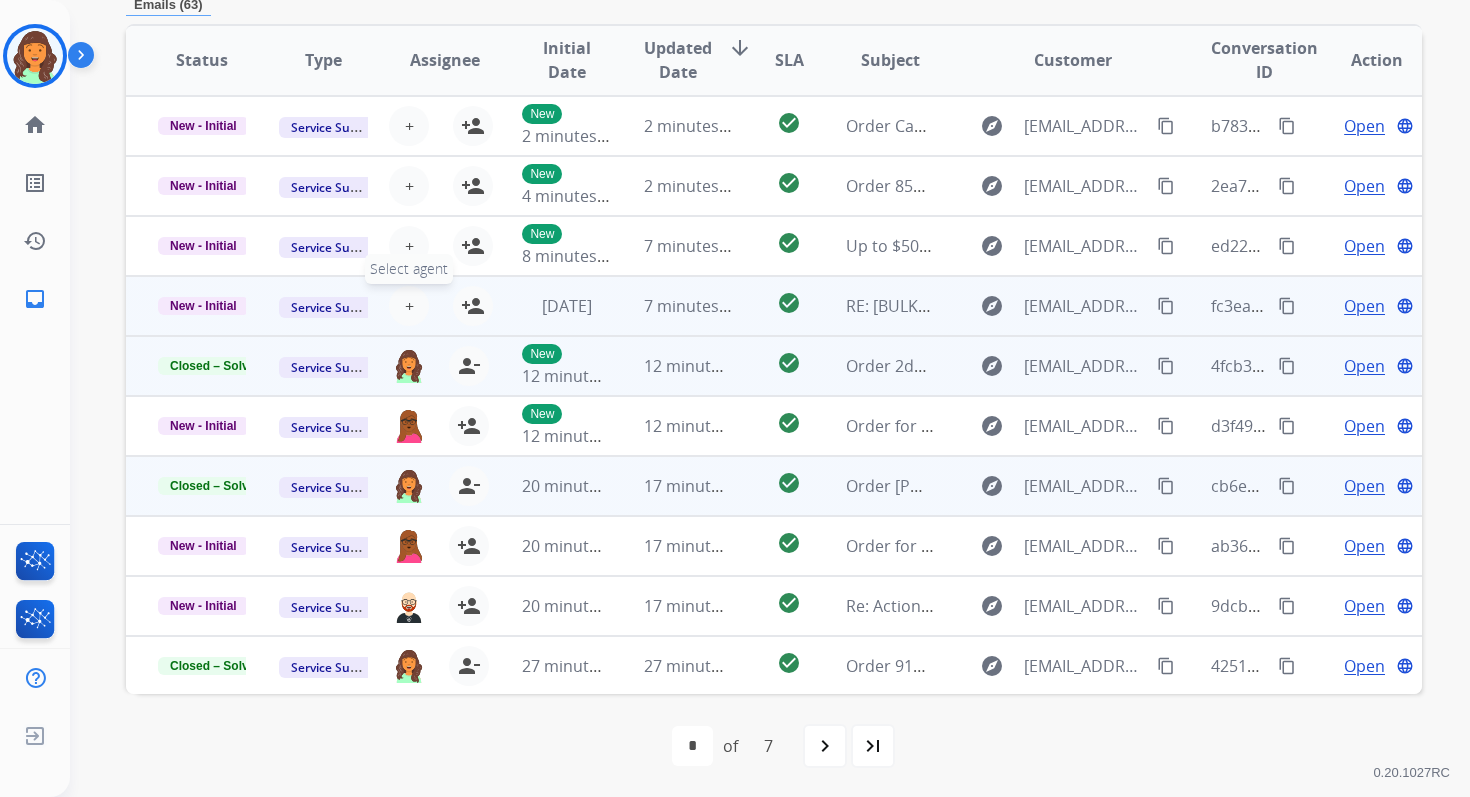 click on "+ Select agent" at bounding box center [409, 306] 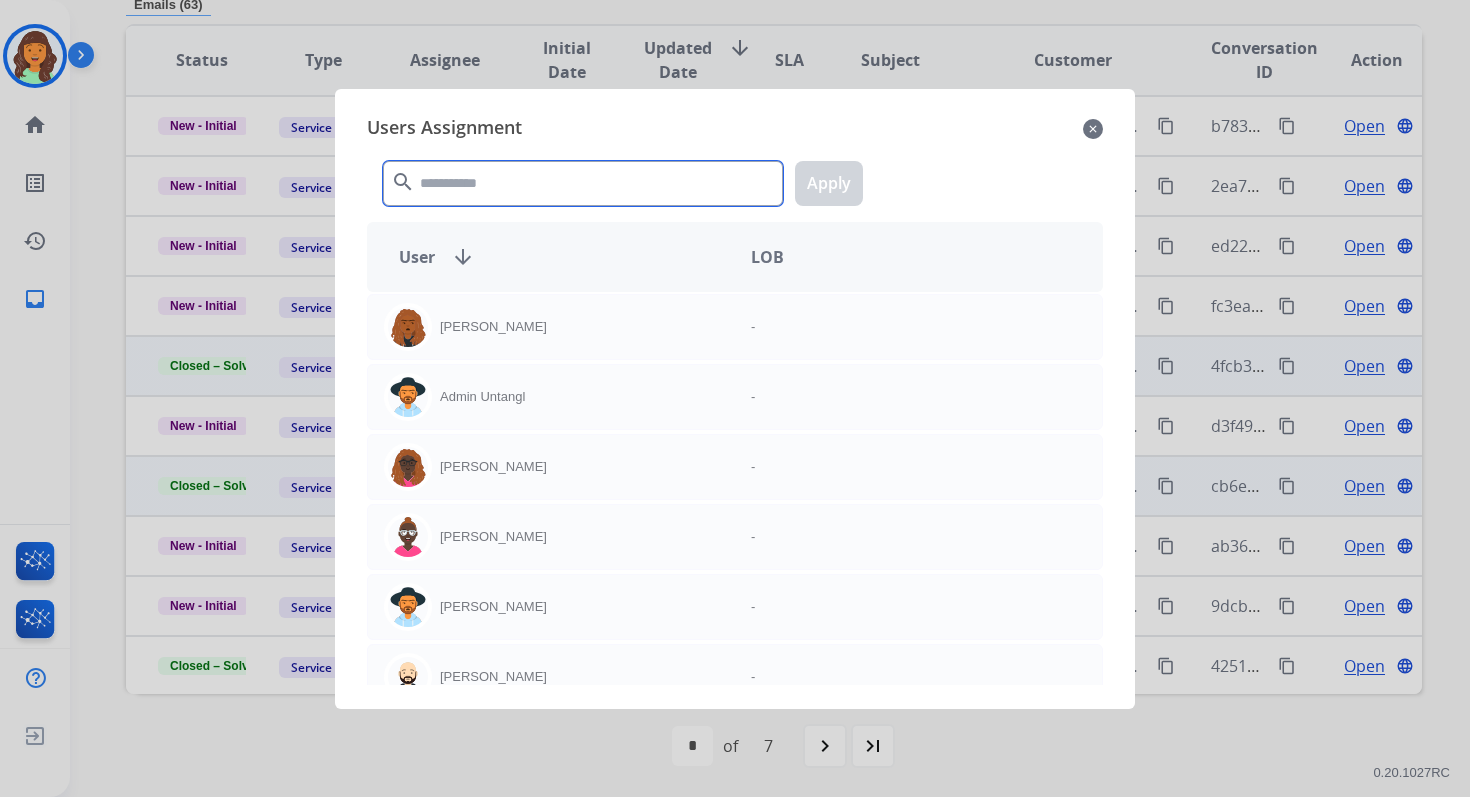 click 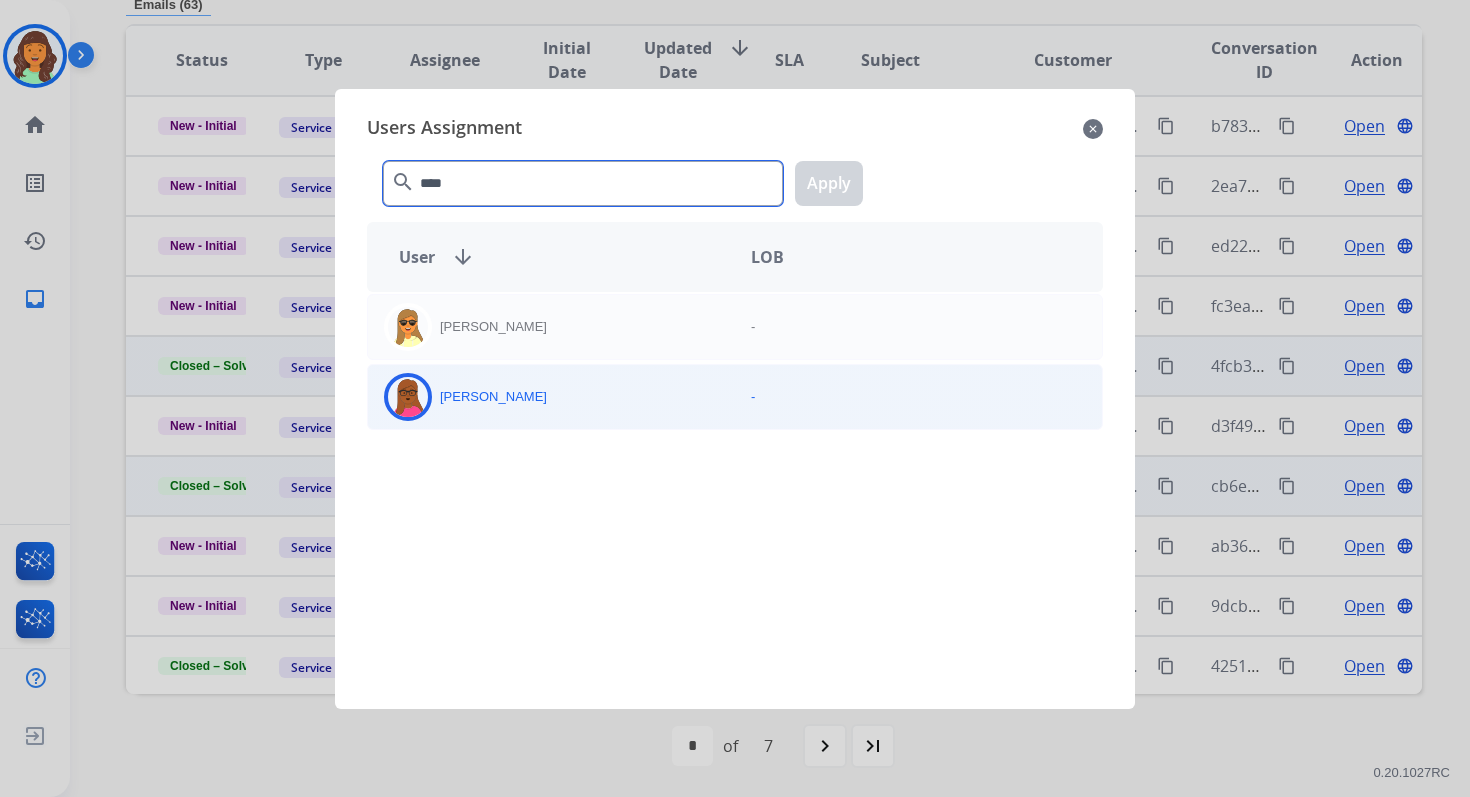type on "****" 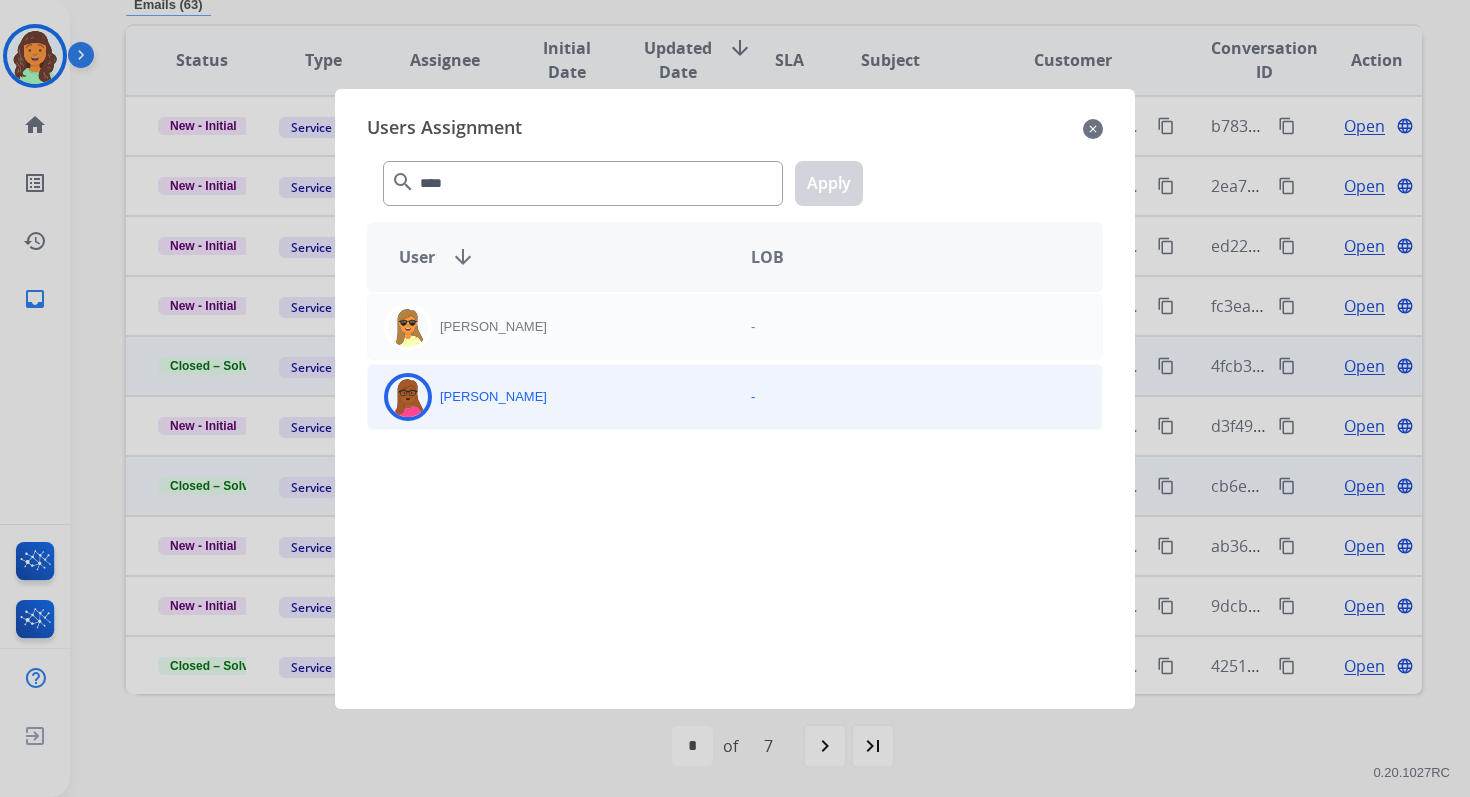 click on "[PERSON_NAME]" 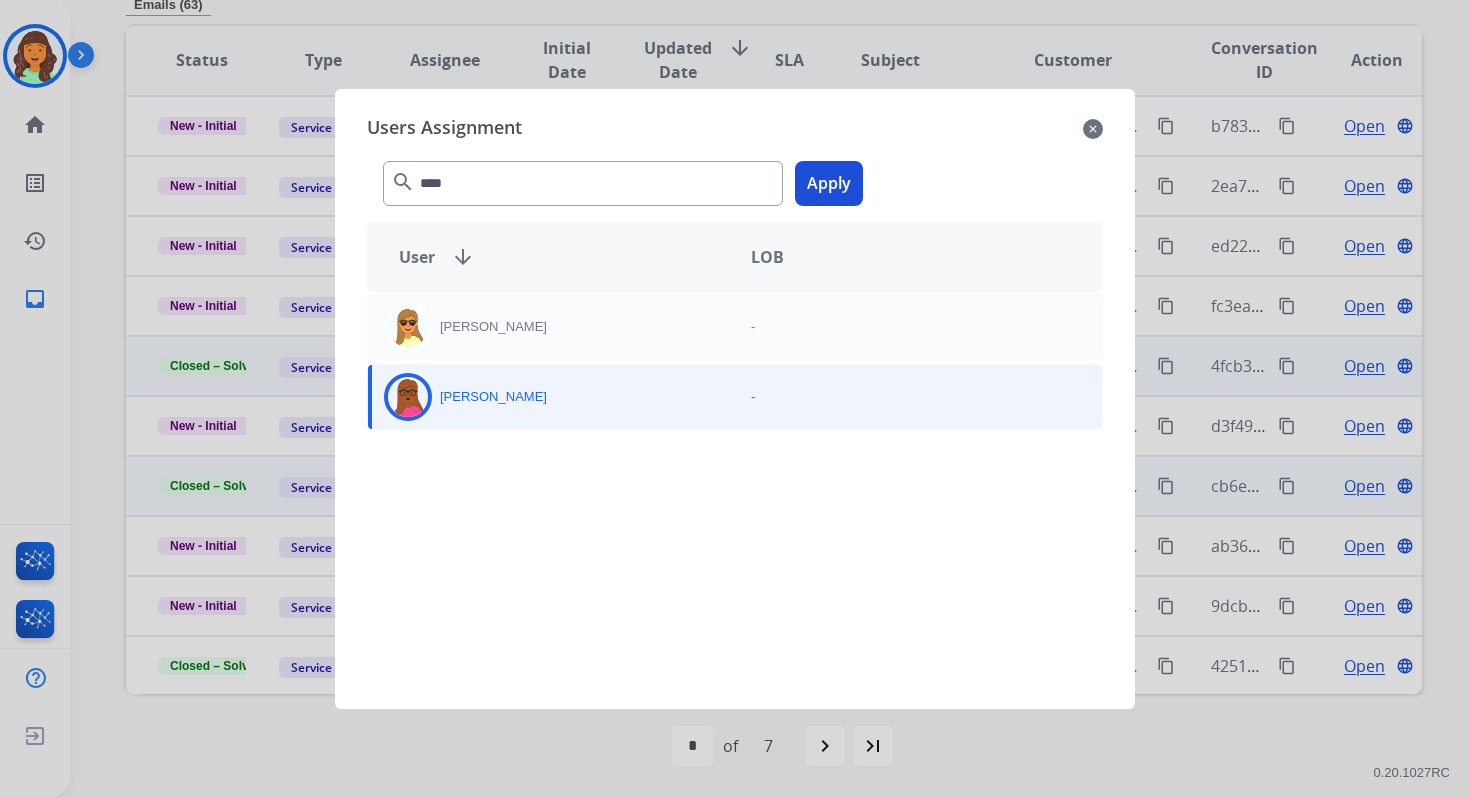 click on "Apply" 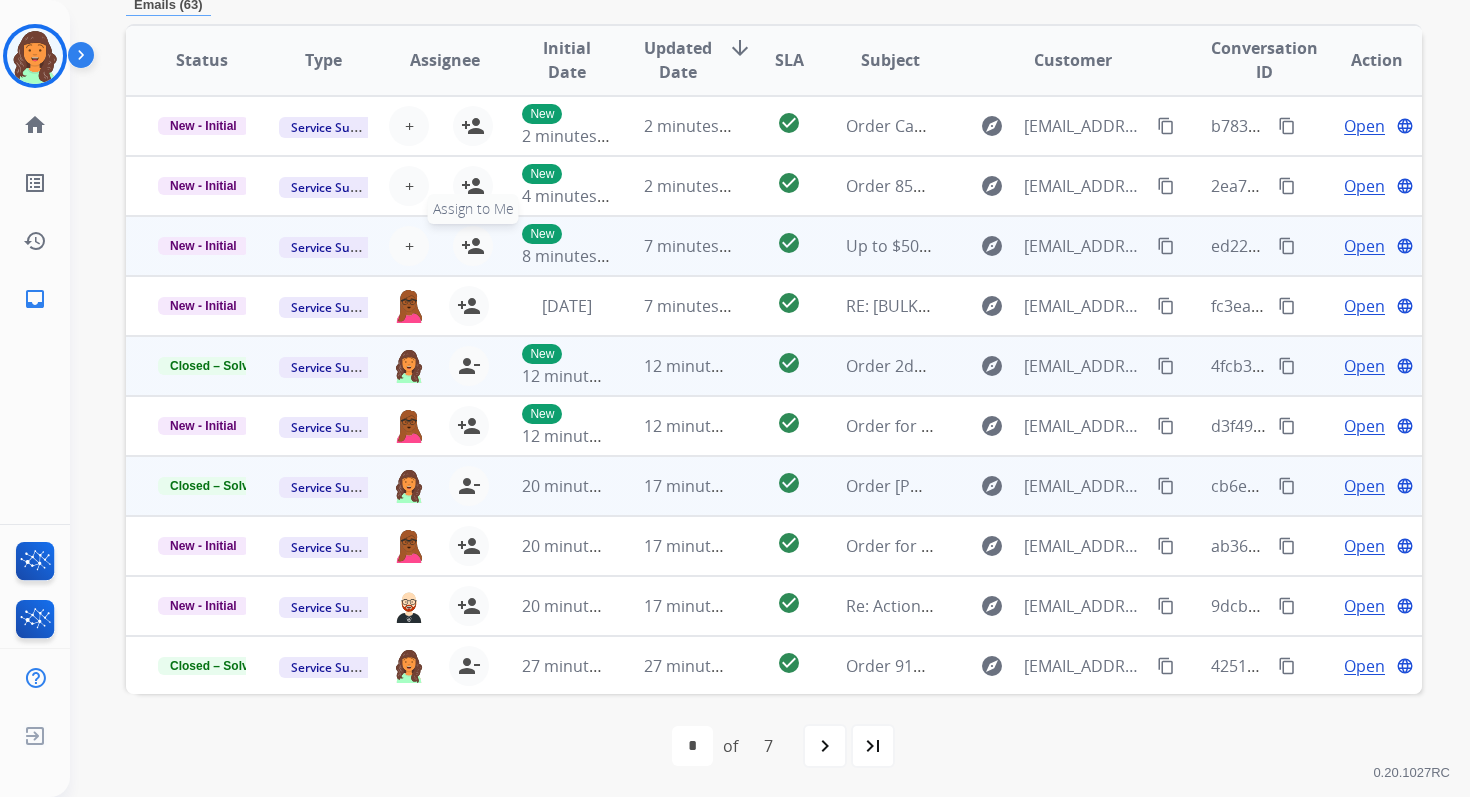 click on "person_add" at bounding box center [473, 246] 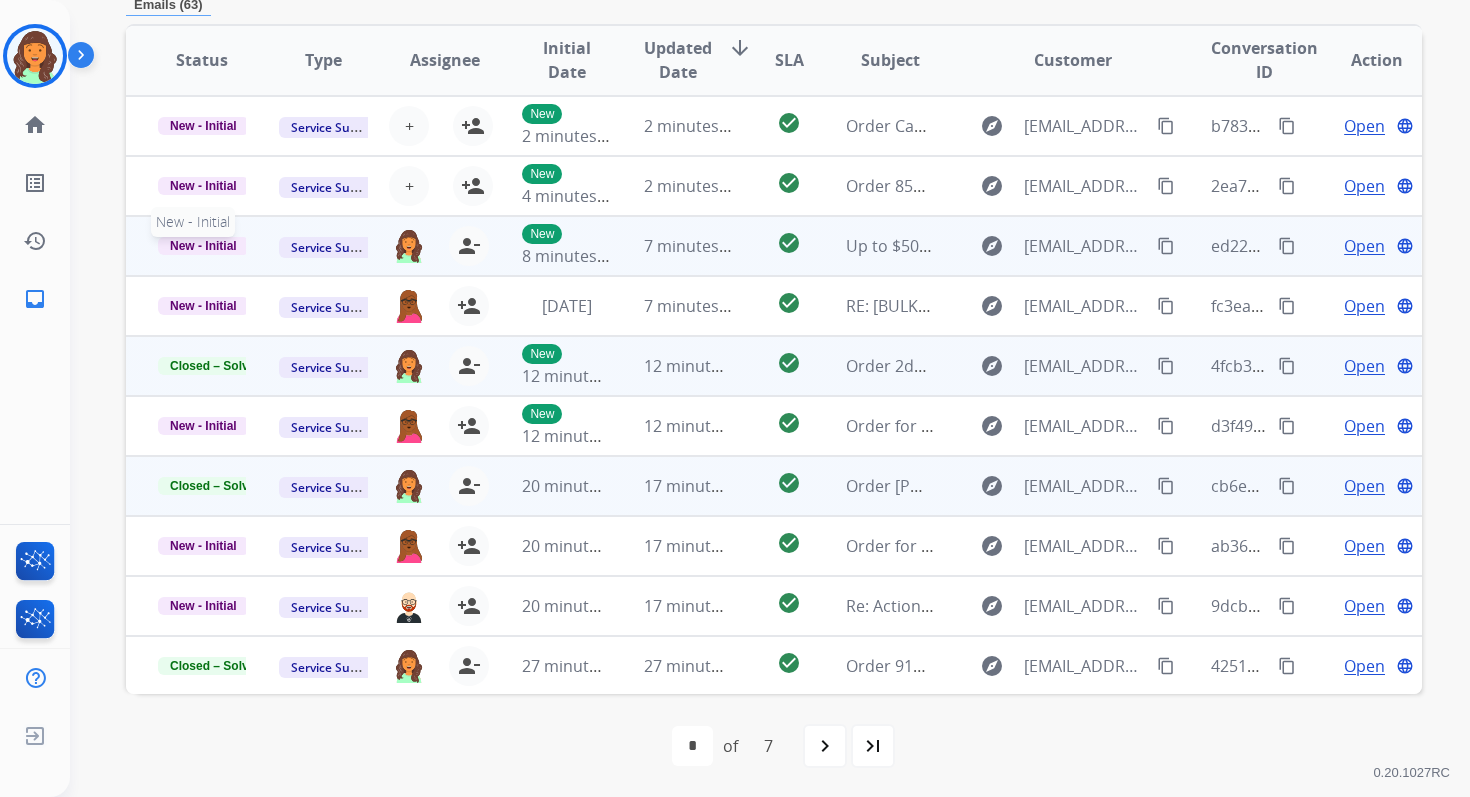 click on "New - Initial" at bounding box center (203, 246) 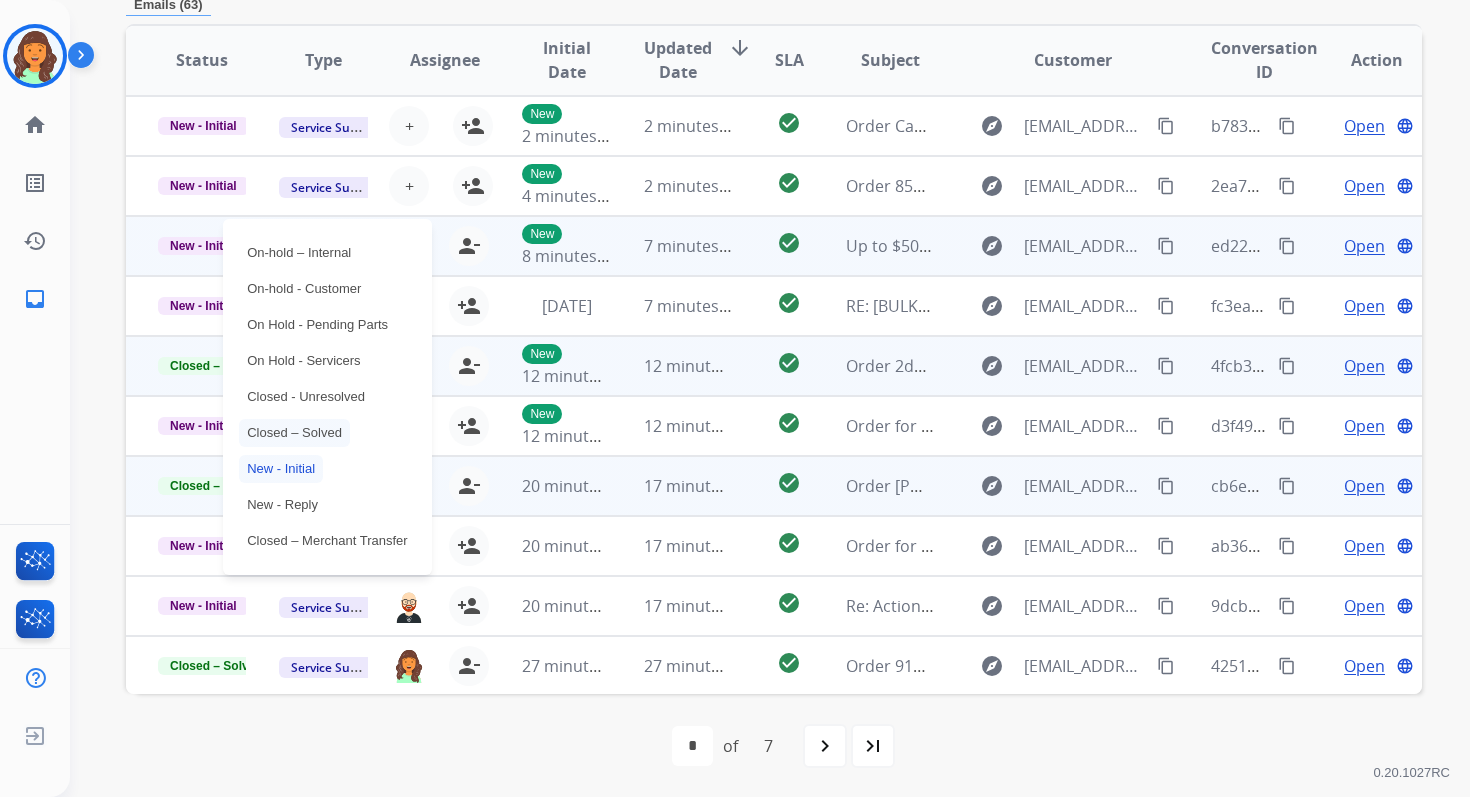 click on "Closed – Solved" at bounding box center [294, 433] 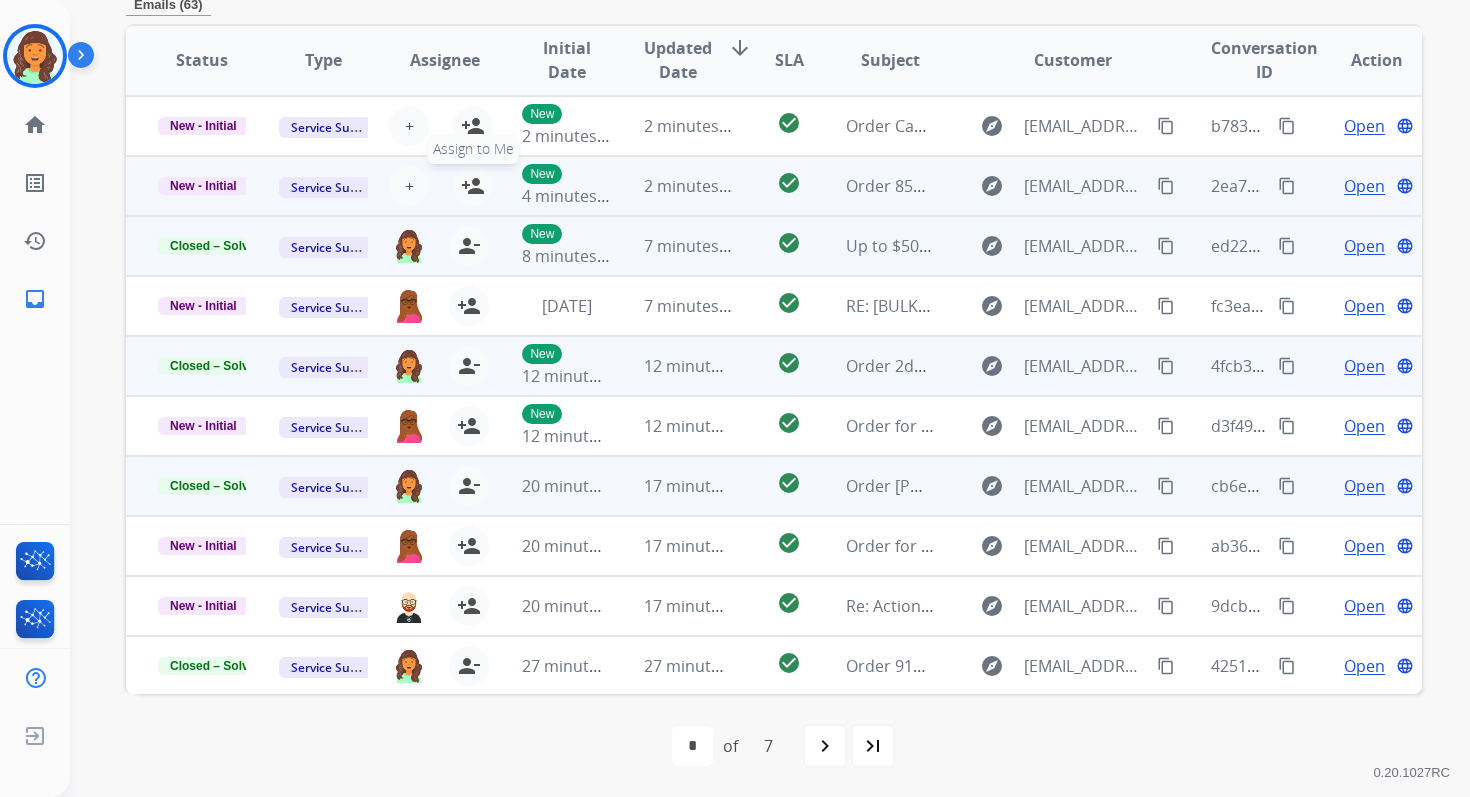 click on "person_add" at bounding box center (473, 186) 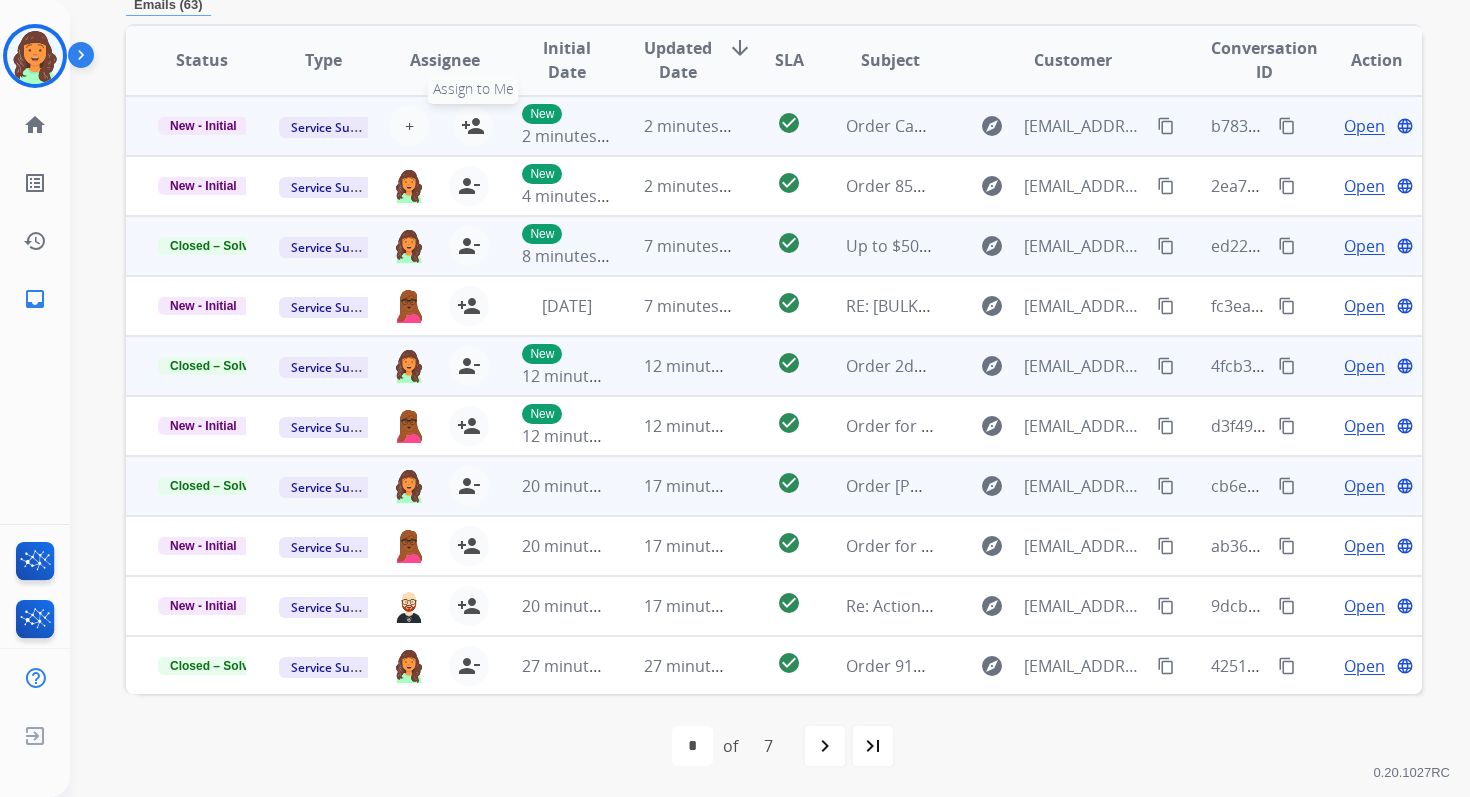 click on "person_add" at bounding box center [473, 126] 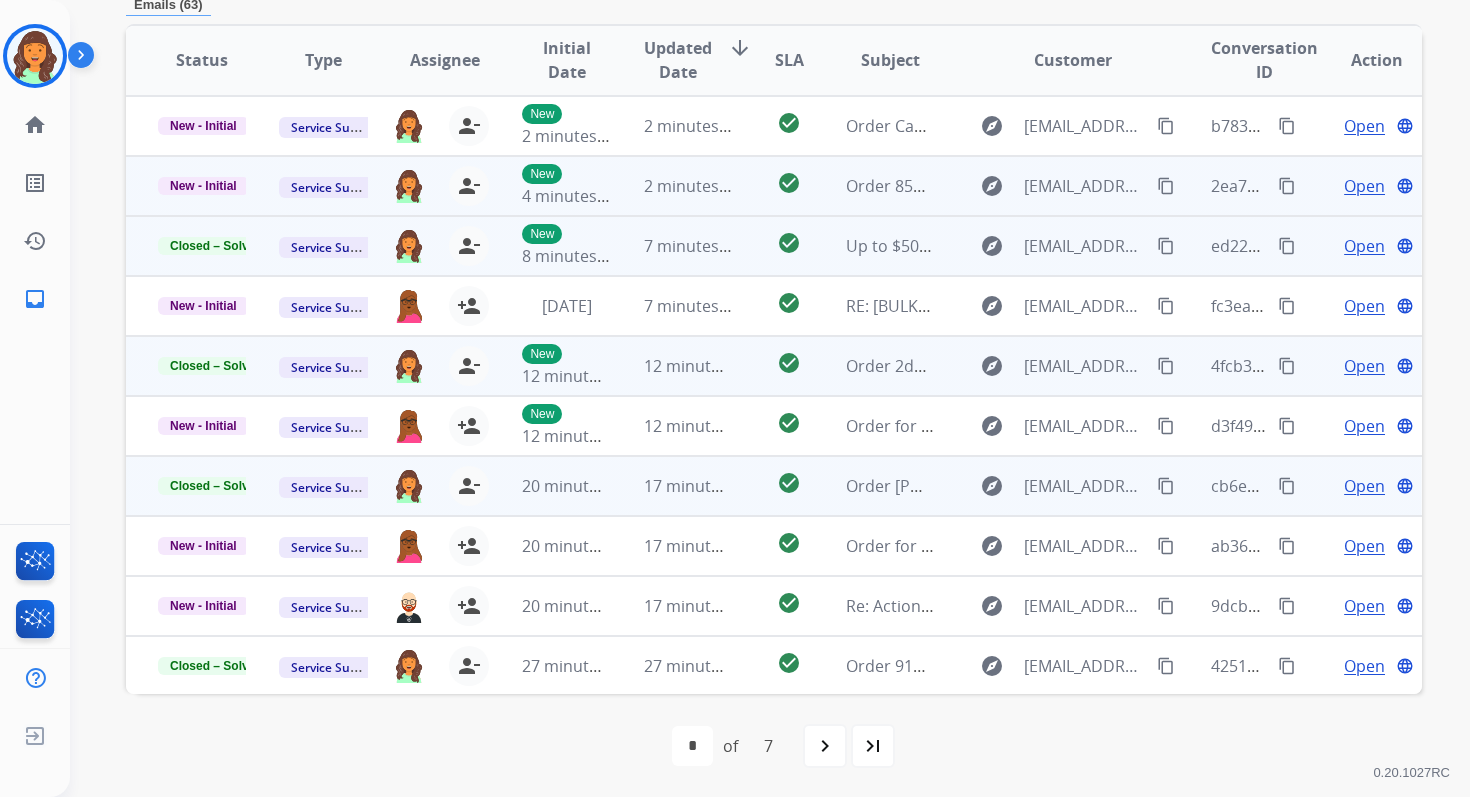 click on "2 minutes ago" at bounding box center [672, 186] 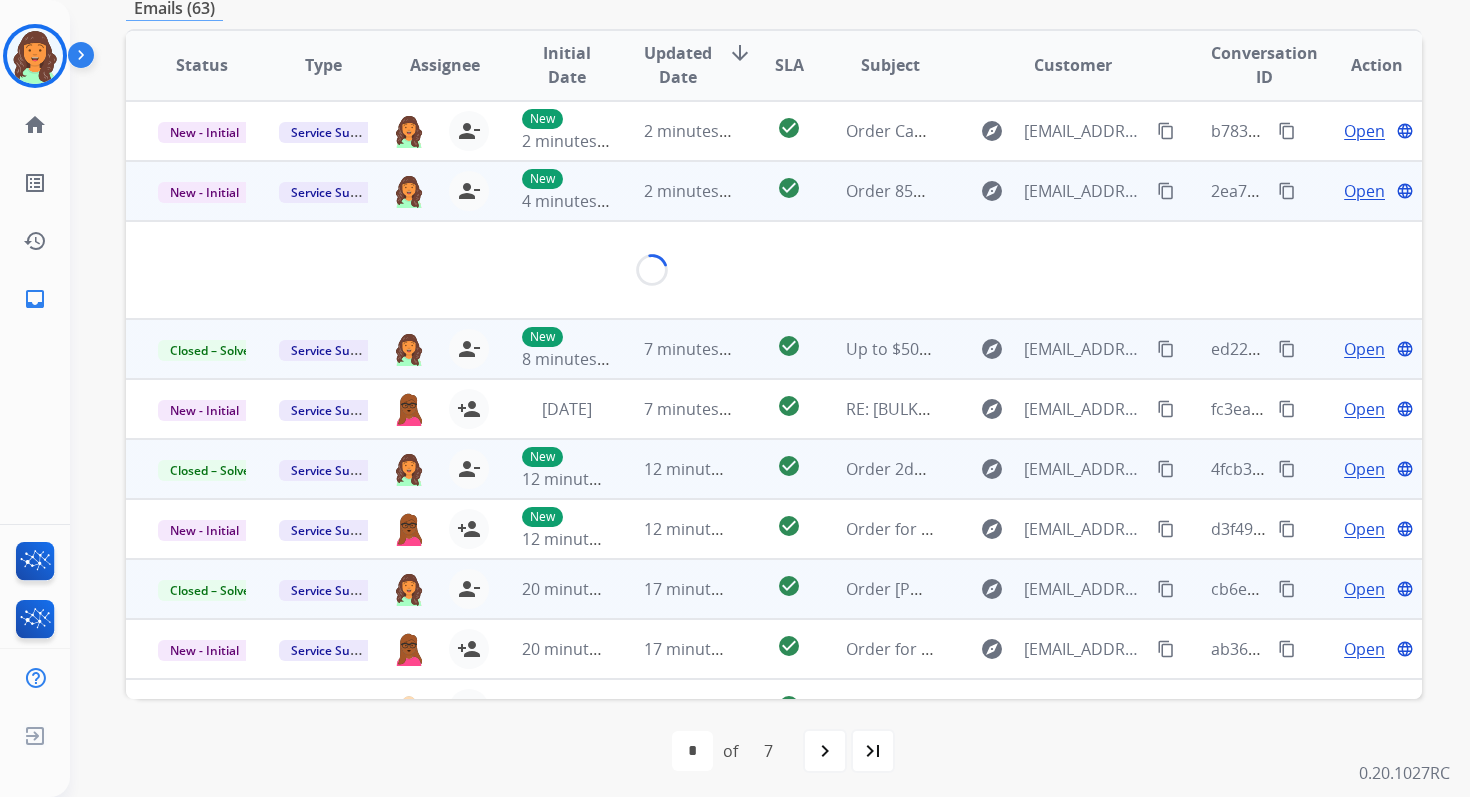 scroll, scrollTop: 480, scrollLeft: 0, axis: vertical 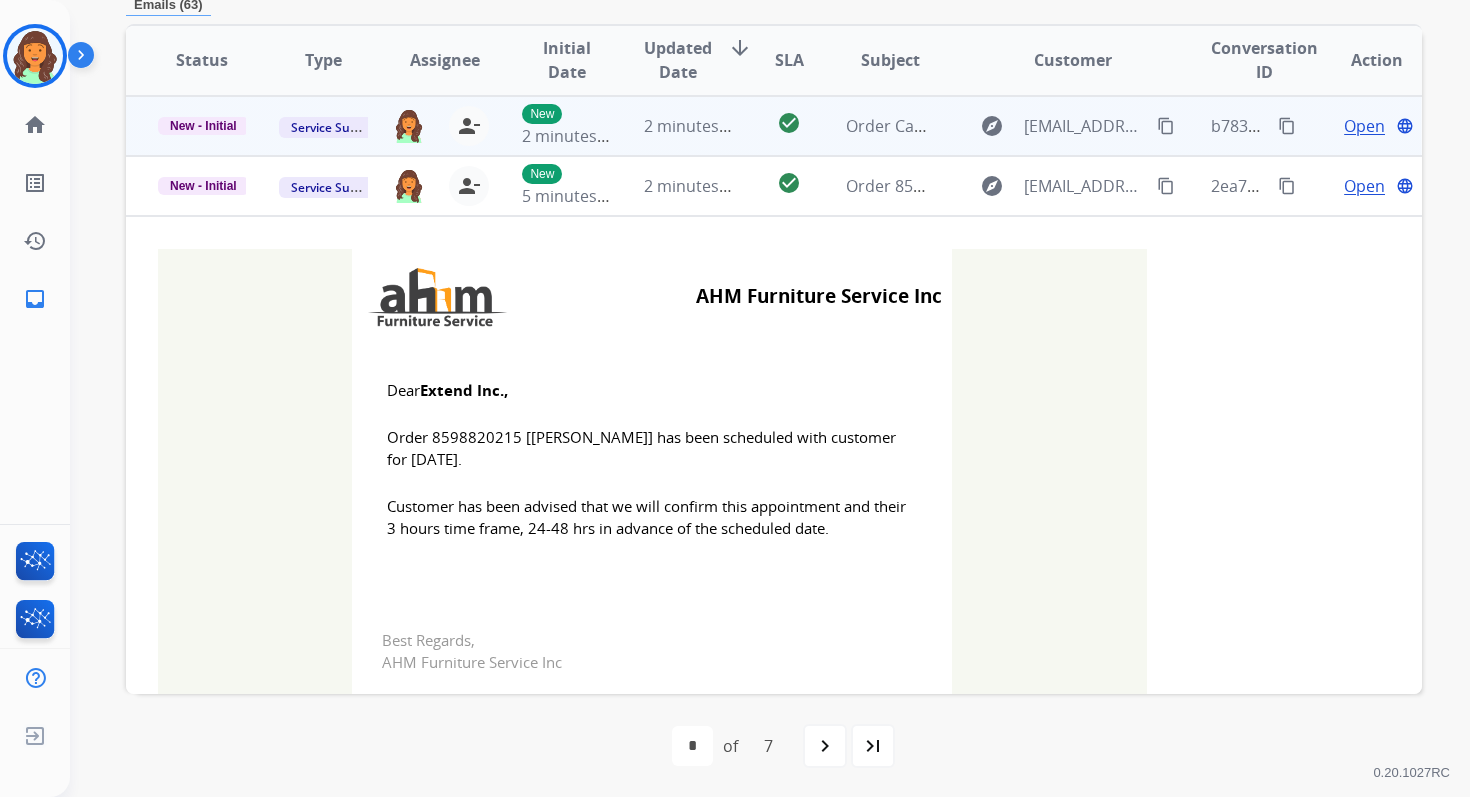 click on "2 minutes ago" at bounding box center (672, 126) 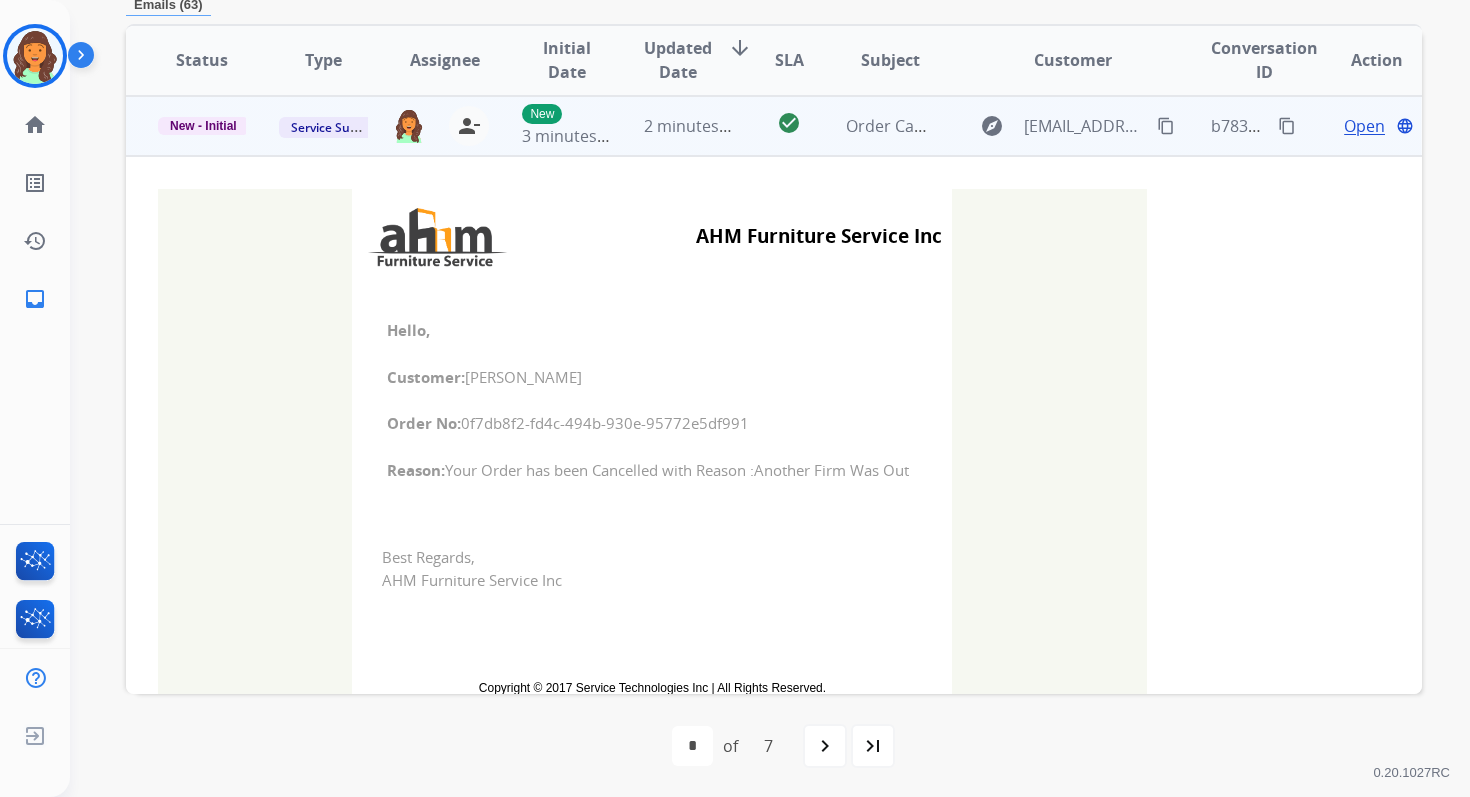 click on "2 minutes ago" at bounding box center (672, 126) 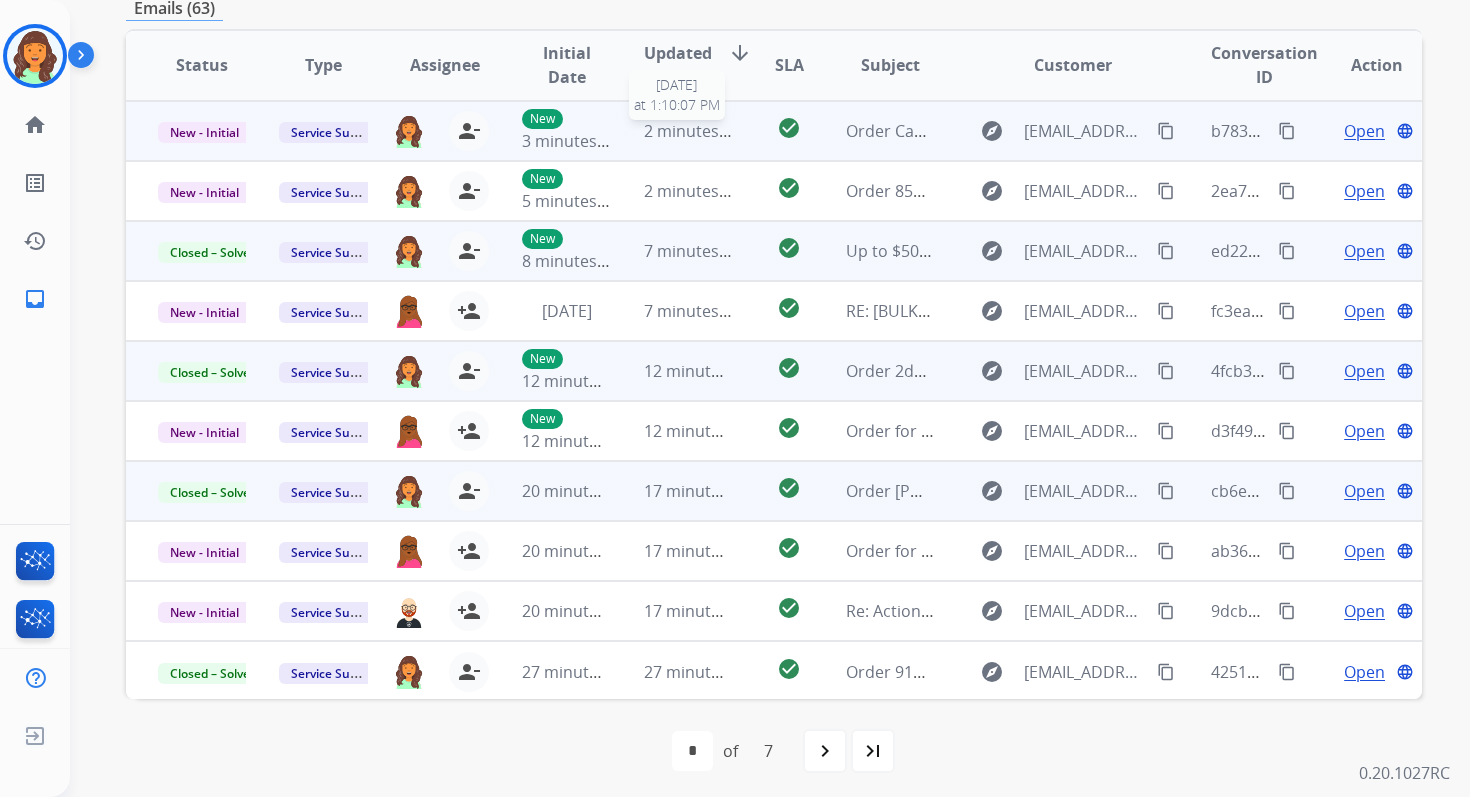 click on "2 minutes ago" at bounding box center (697, 131) 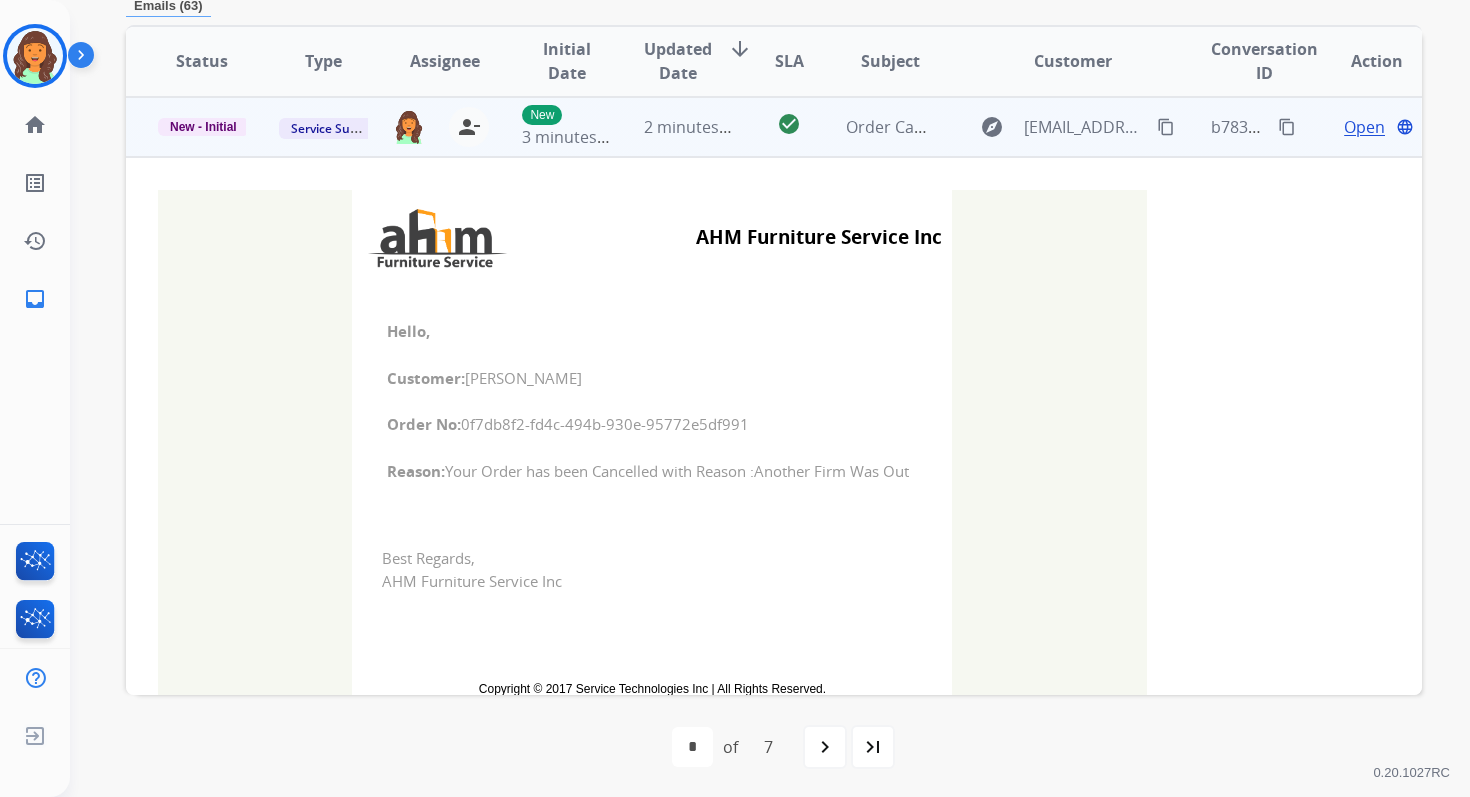 scroll, scrollTop: 480, scrollLeft: 0, axis: vertical 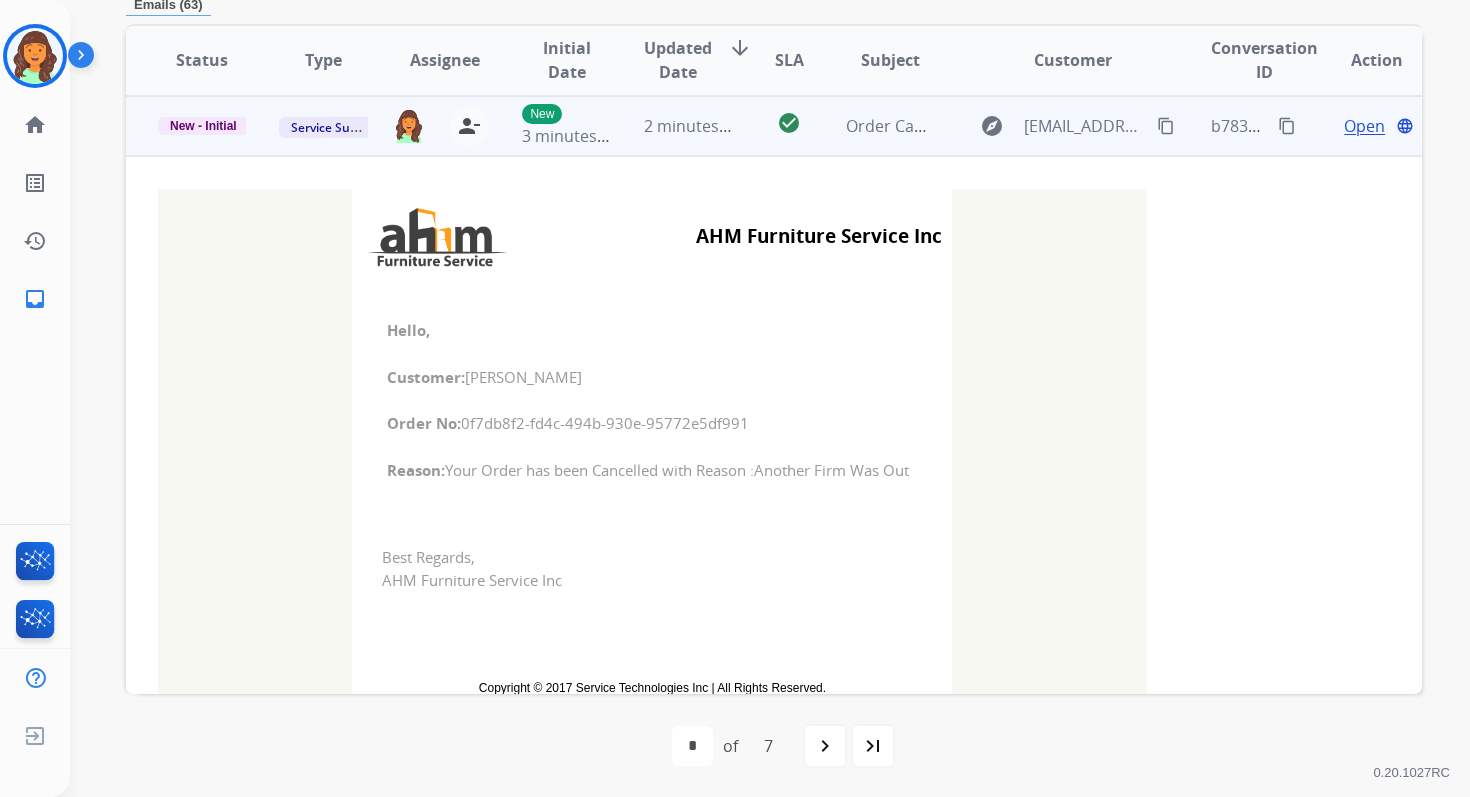 click on "2 minutes ago" at bounding box center [672, 126] 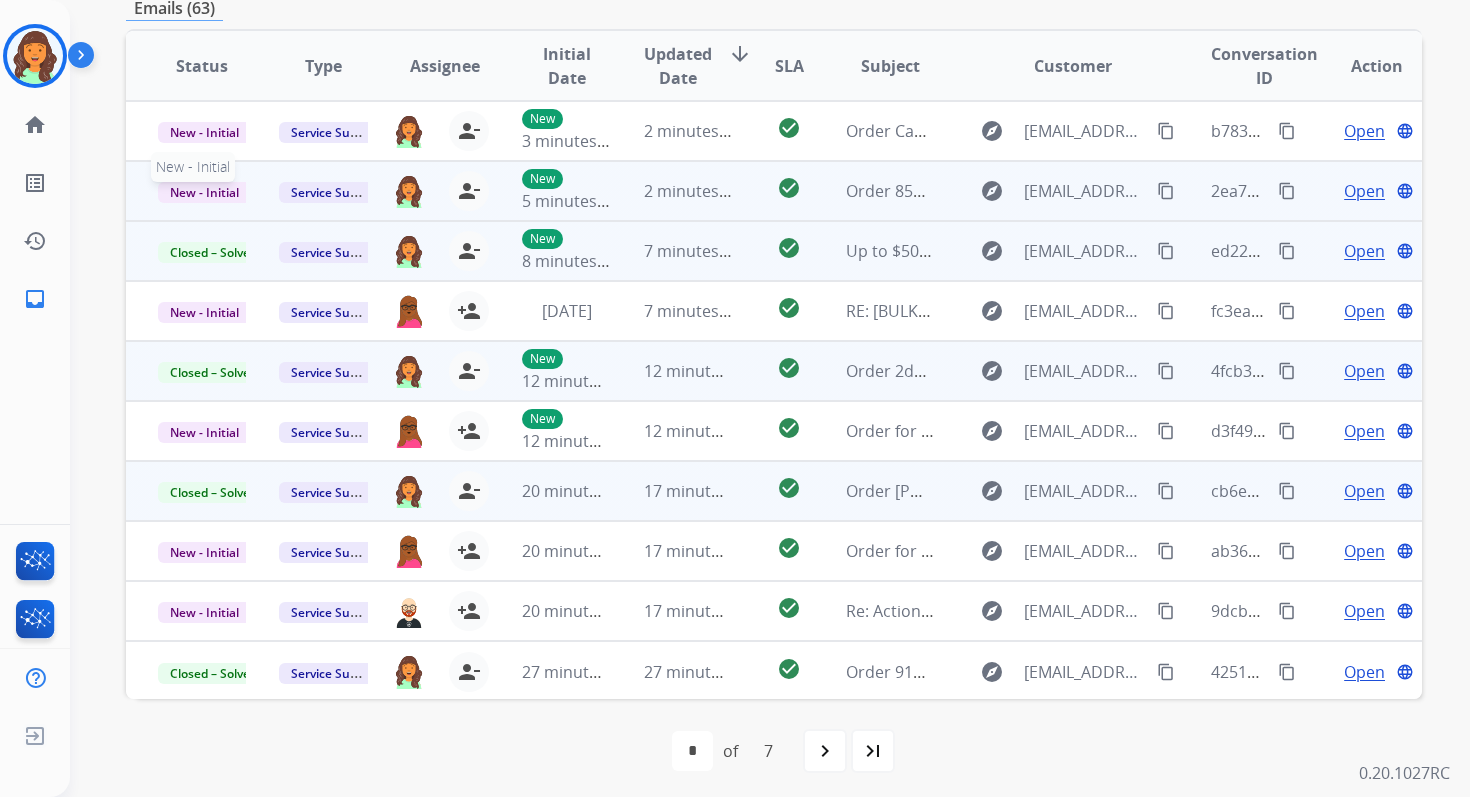 click on "New - Initial" at bounding box center [204, 192] 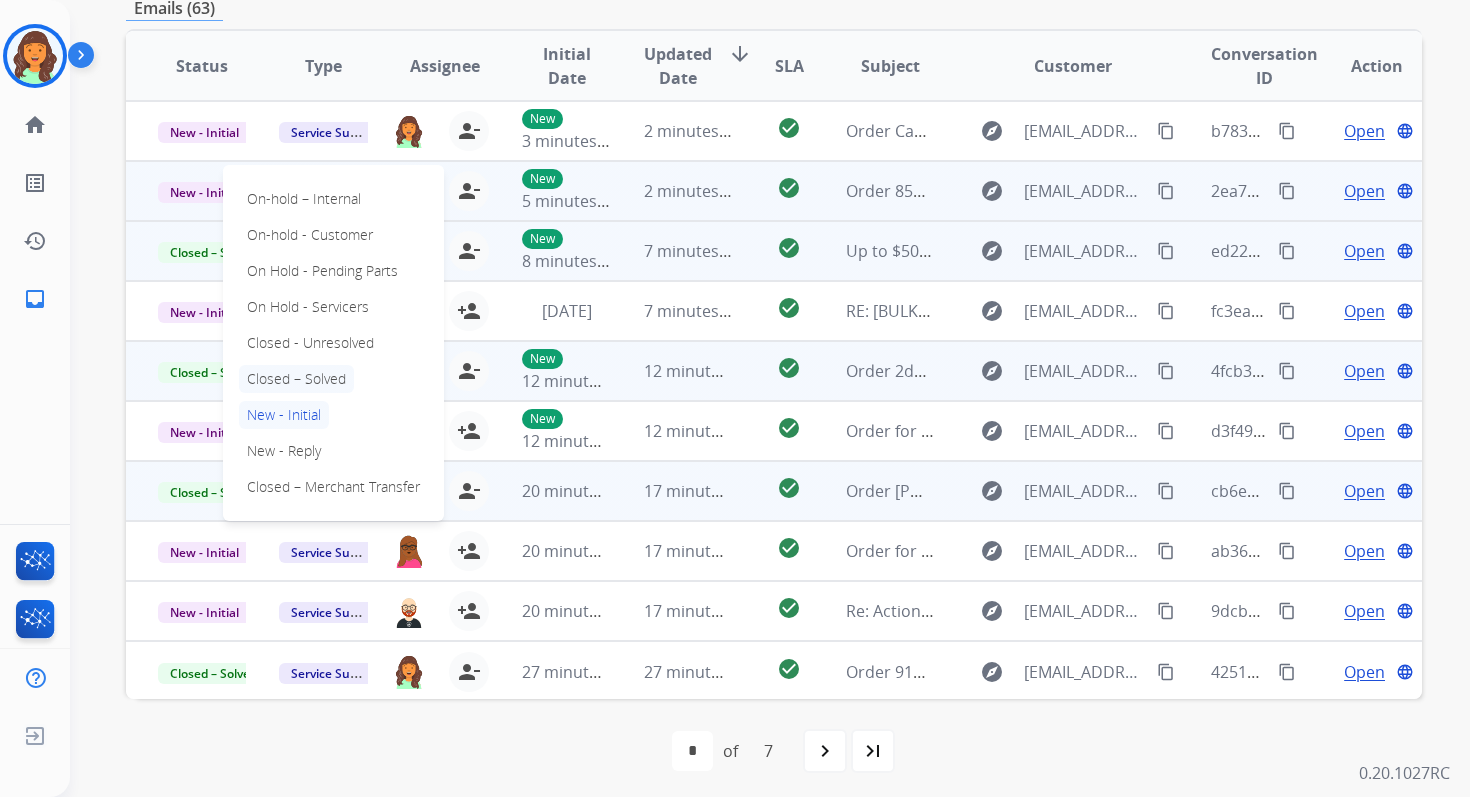 click on "Closed – Solved" at bounding box center [296, 379] 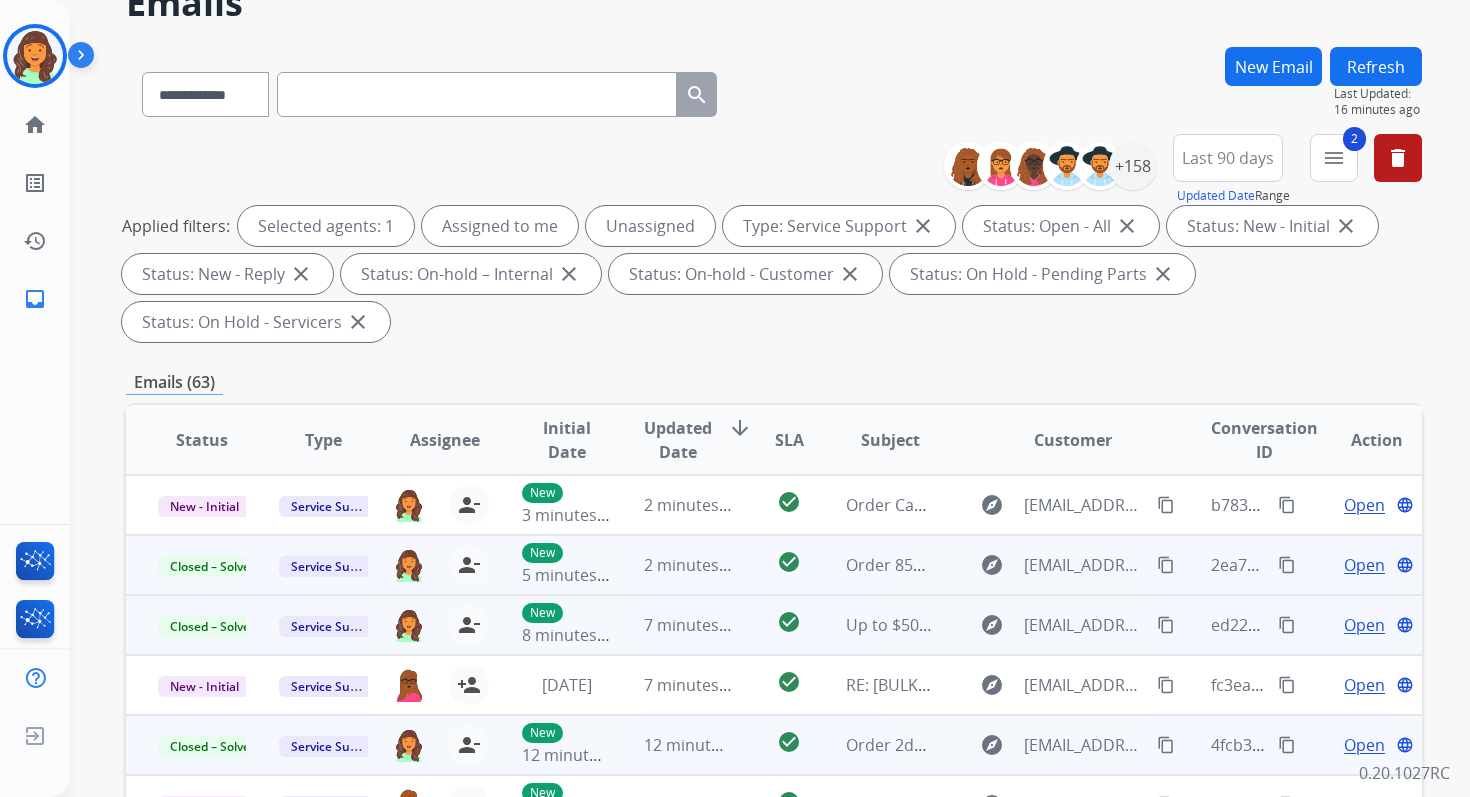 scroll, scrollTop: 9, scrollLeft: 0, axis: vertical 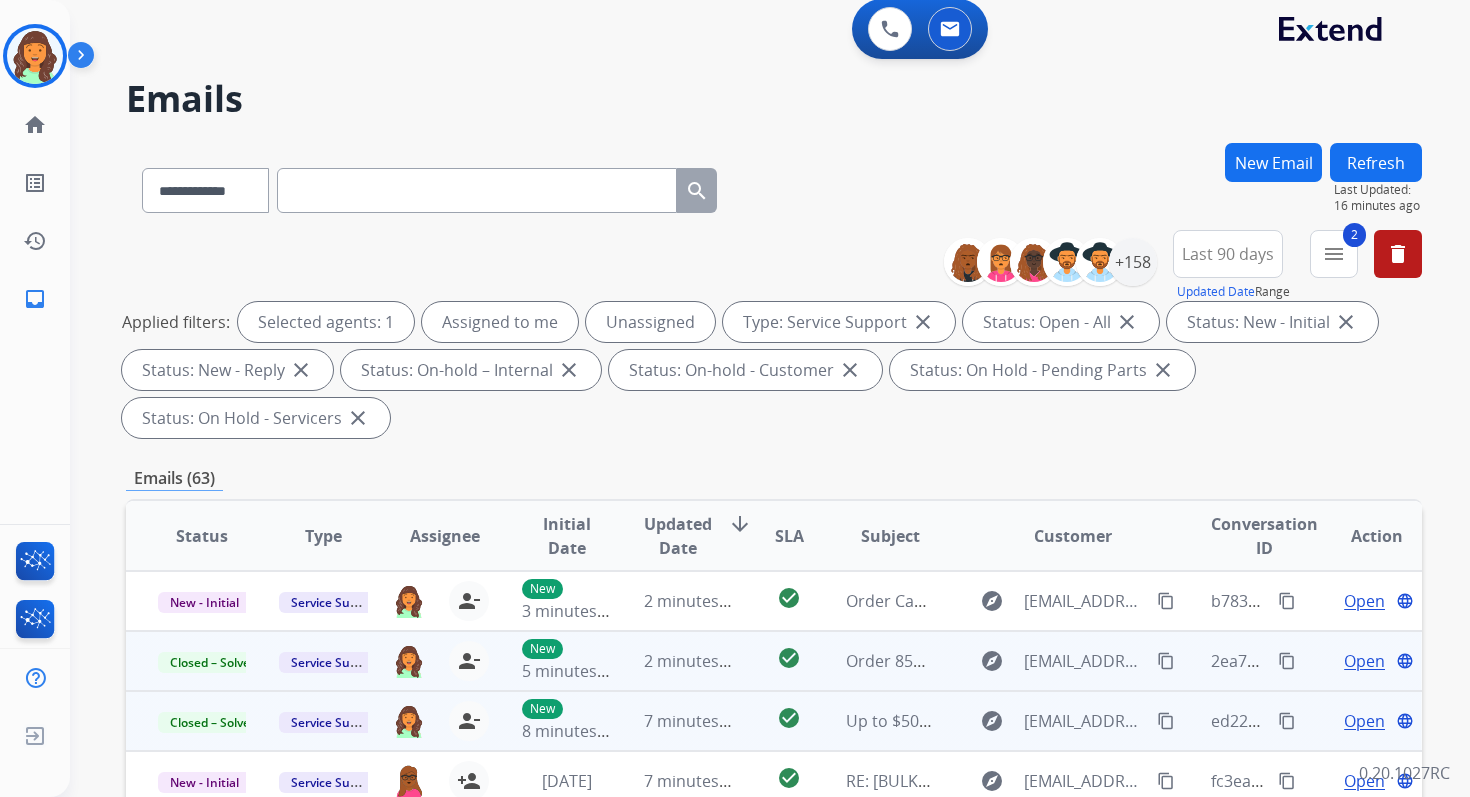 click on "Refresh" at bounding box center (1376, 162) 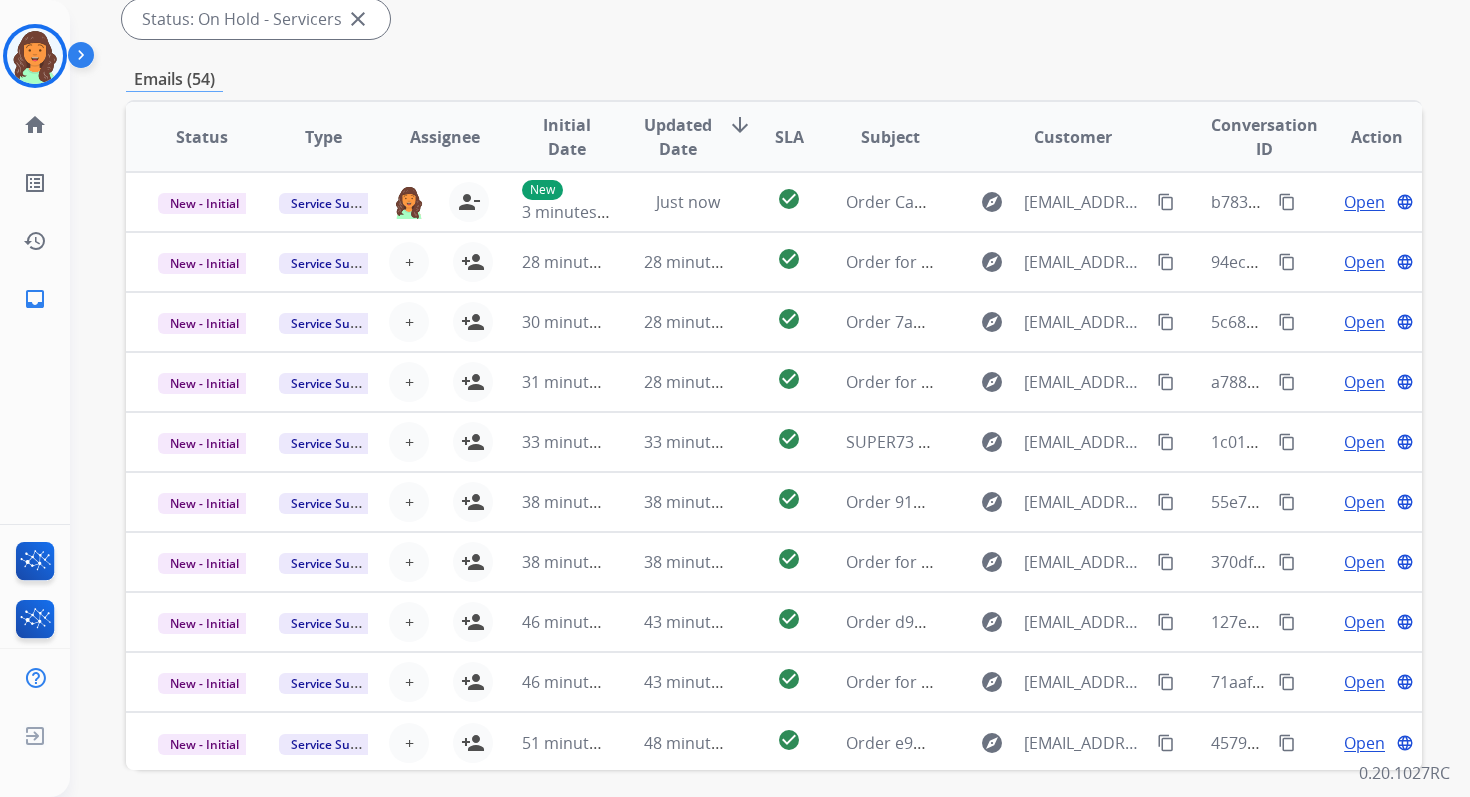 scroll, scrollTop: 485, scrollLeft: 0, axis: vertical 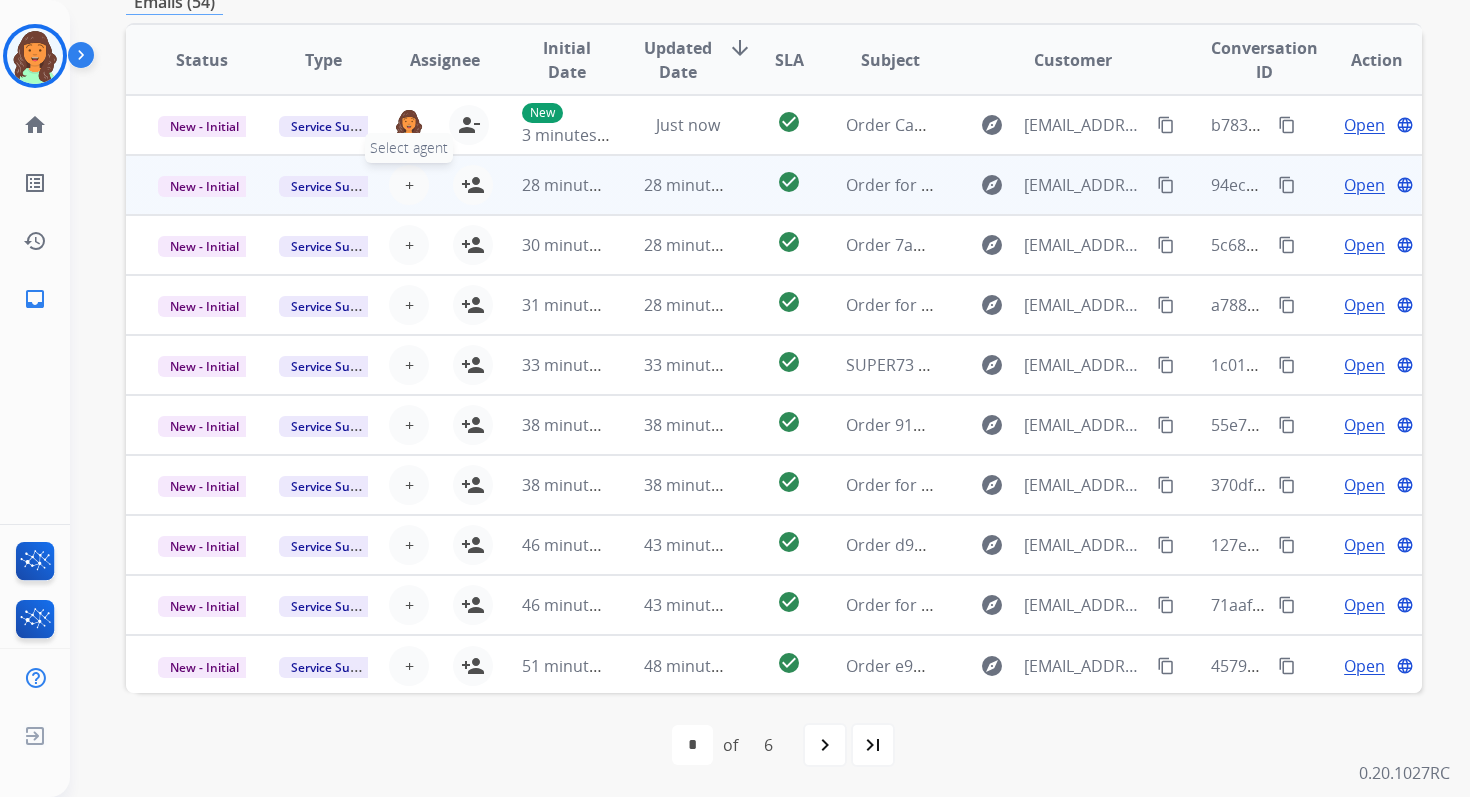 click on "+ Select agent" at bounding box center (409, 185) 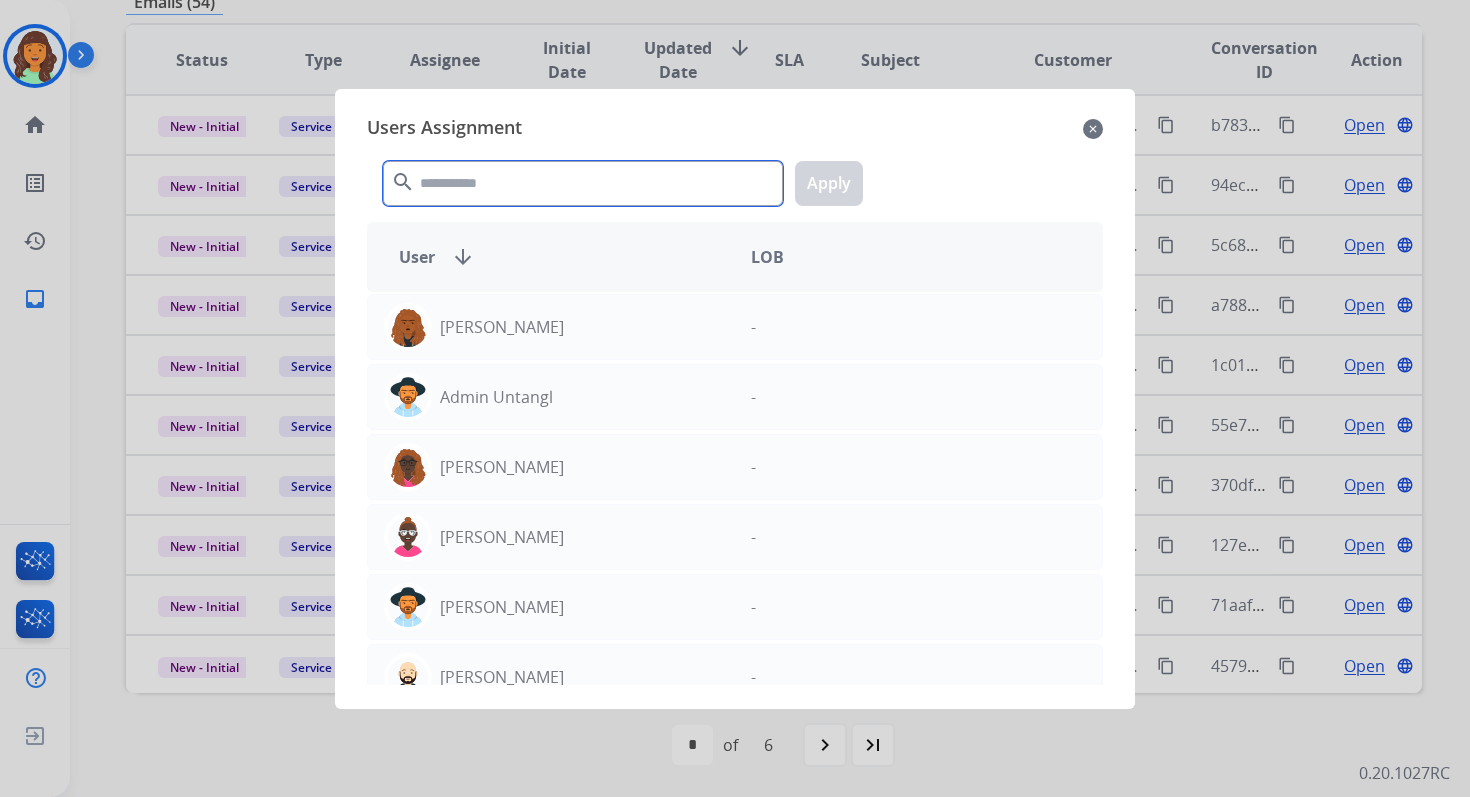click 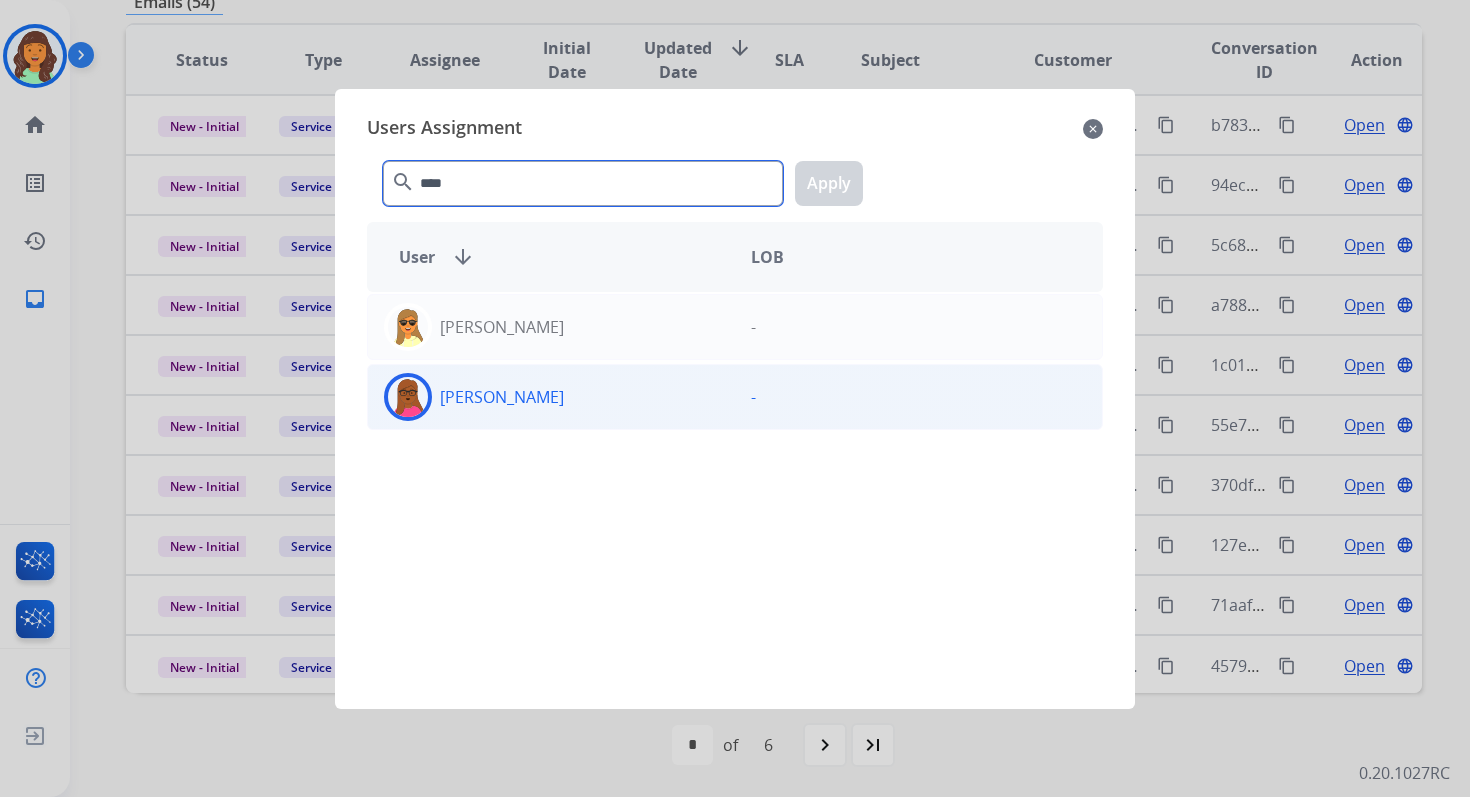 type on "****" 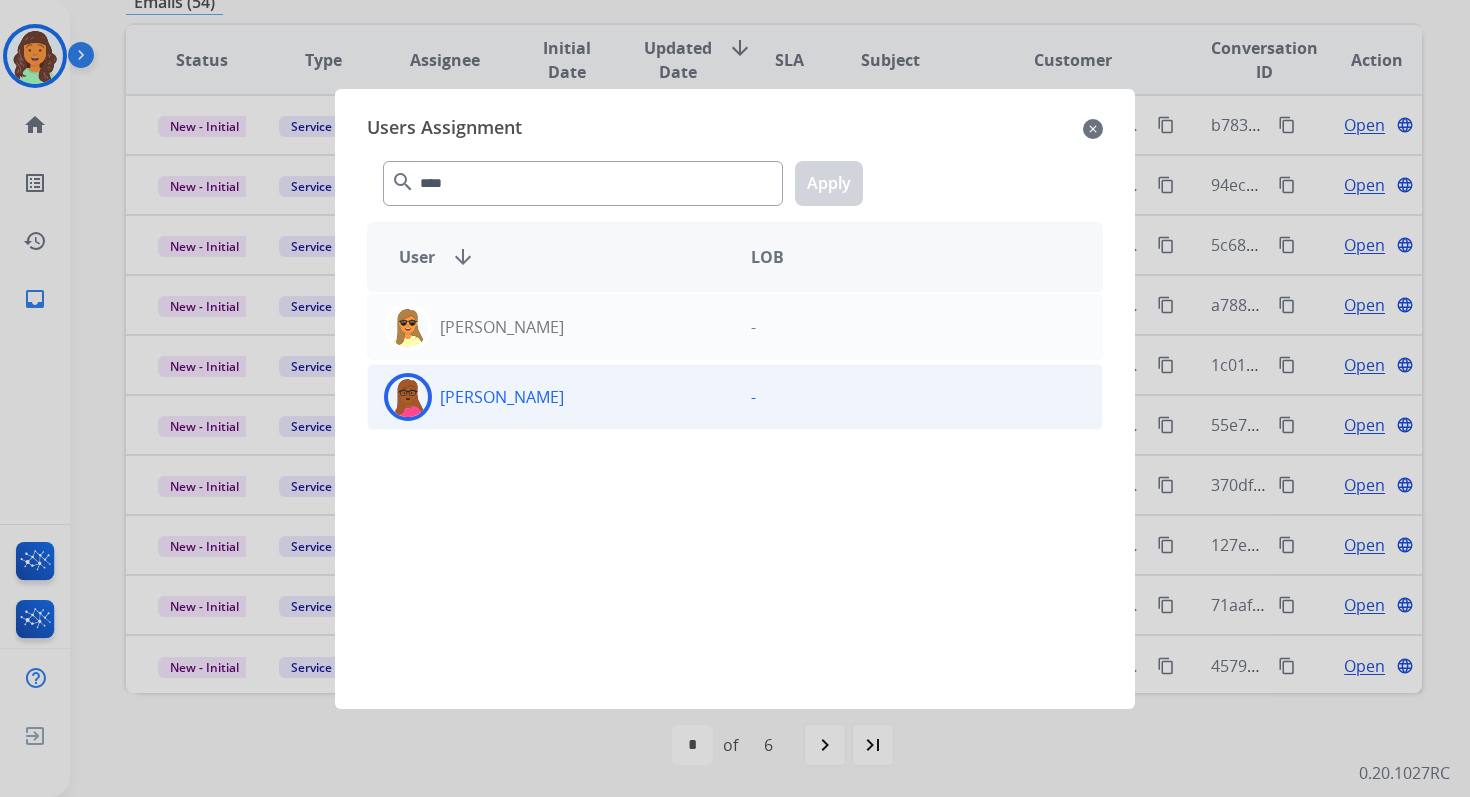 click on "[PERSON_NAME]" 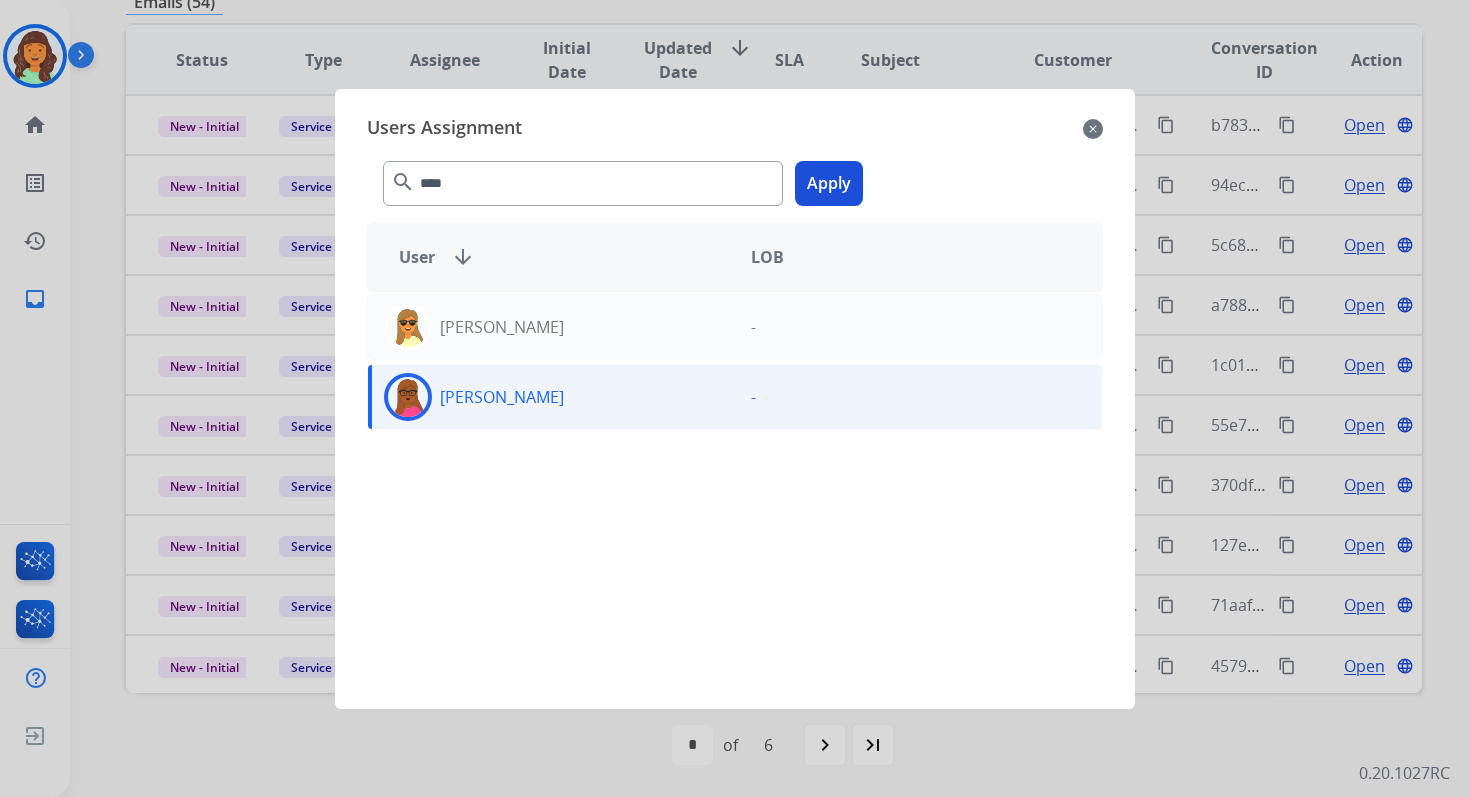 click on "Apply" 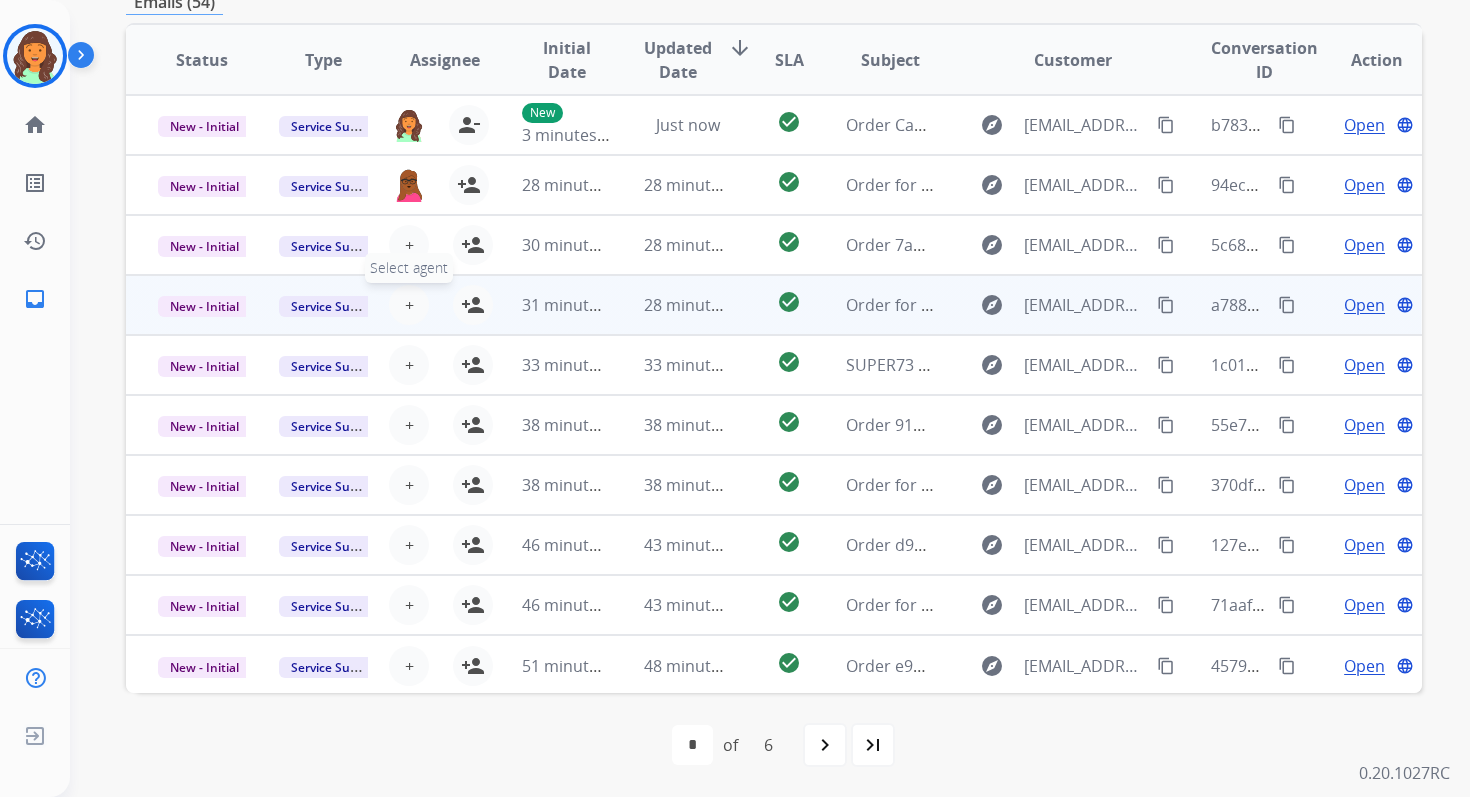 click on "+" at bounding box center (409, 305) 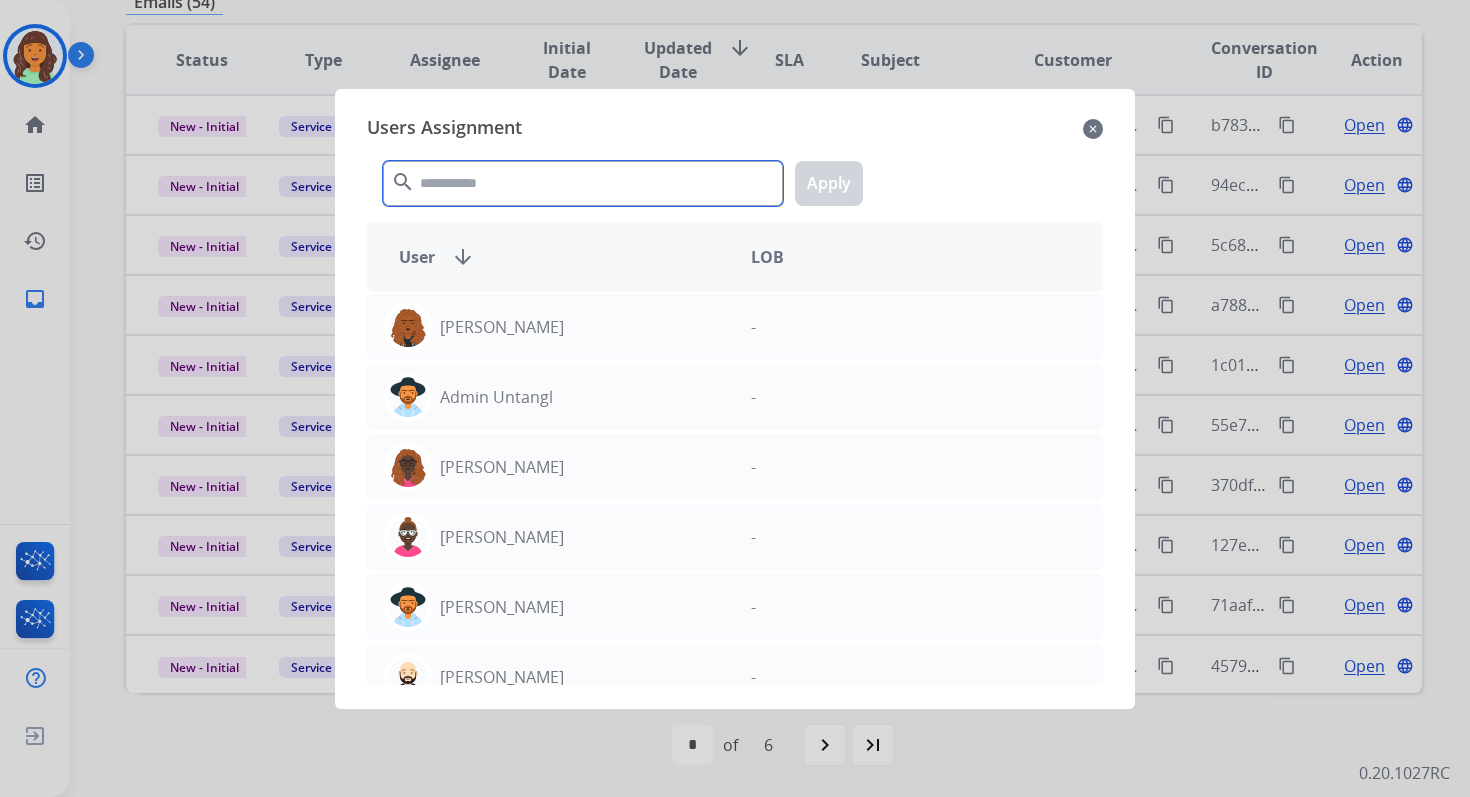 click 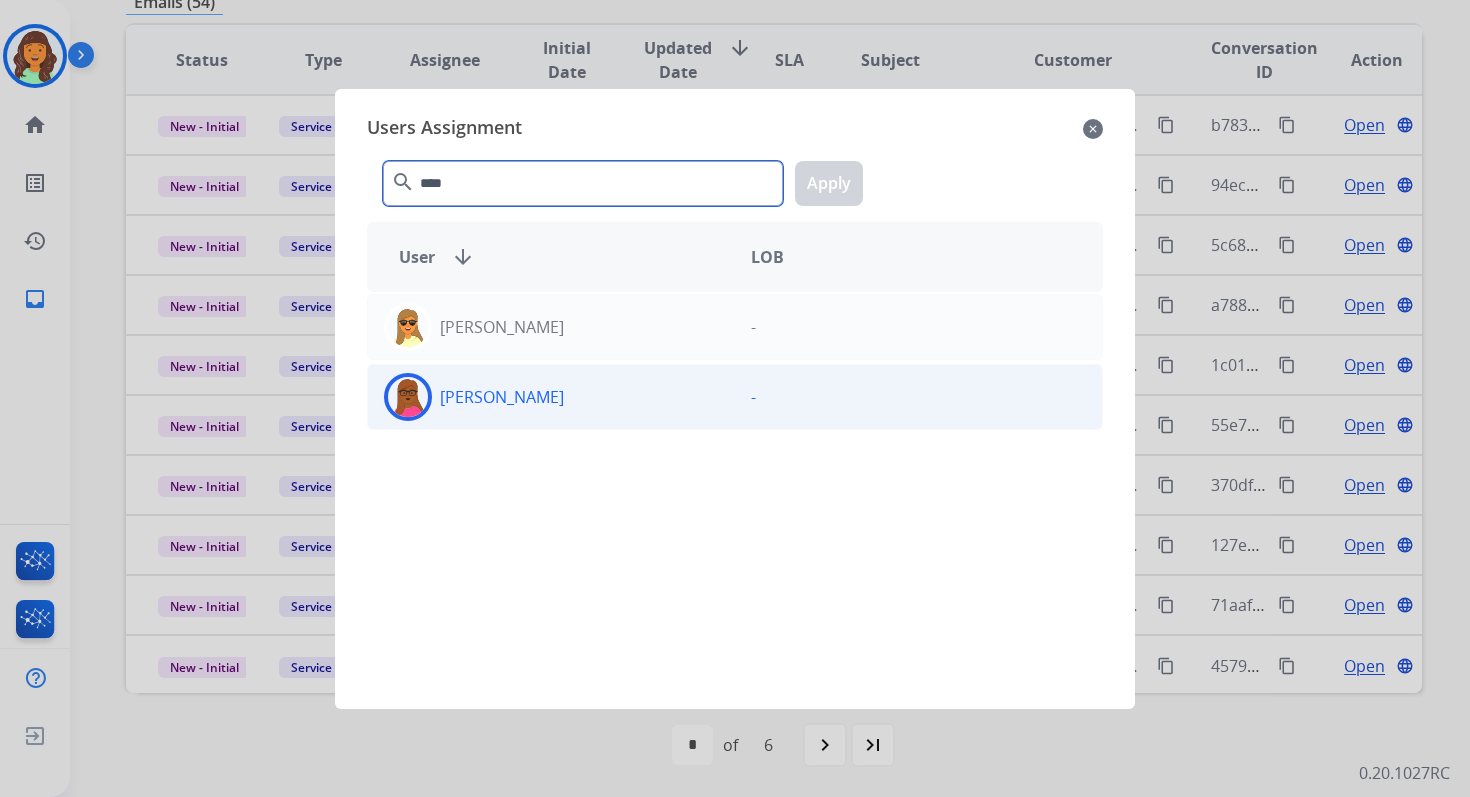 type on "****" 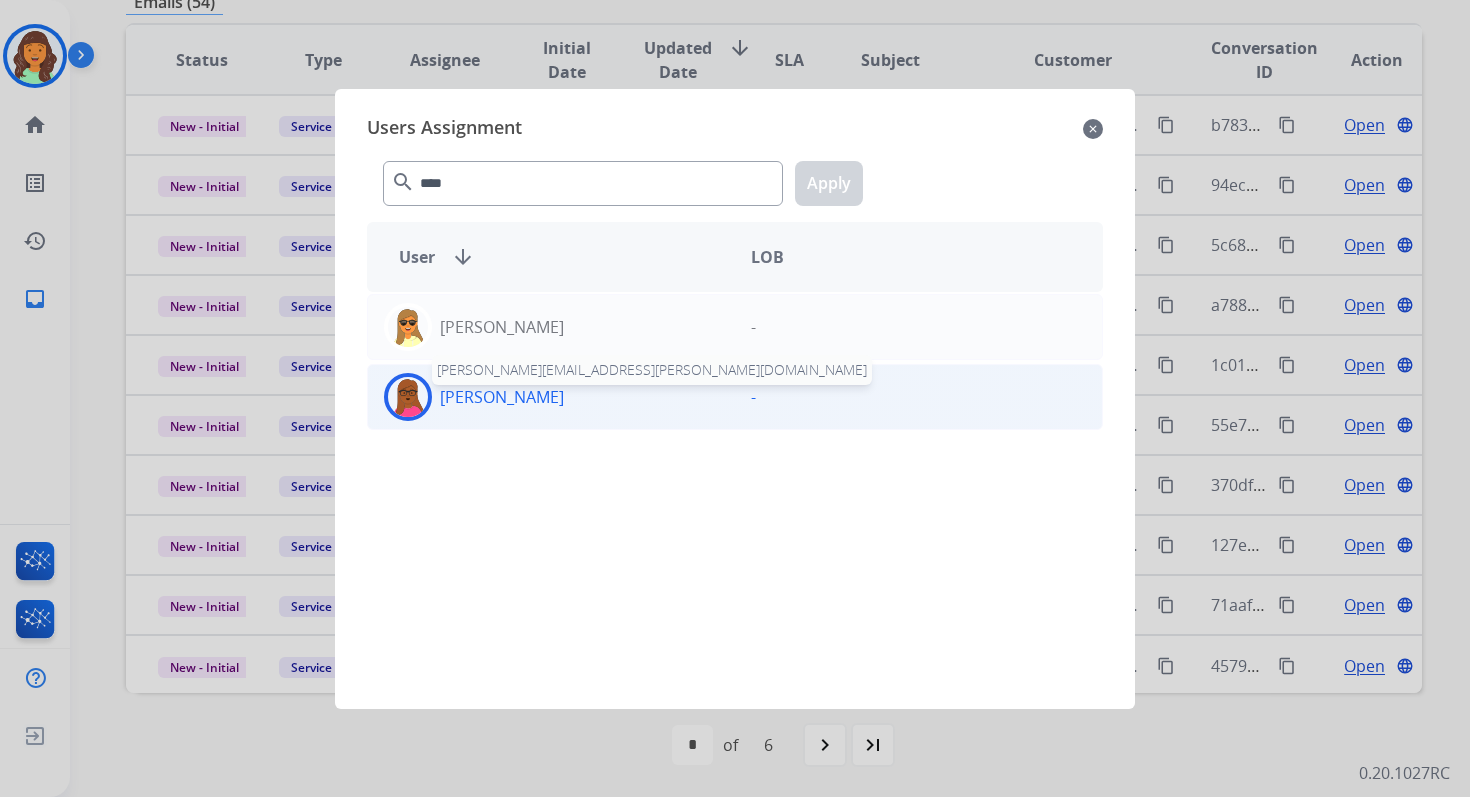 click on "[PERSON_NAME]" 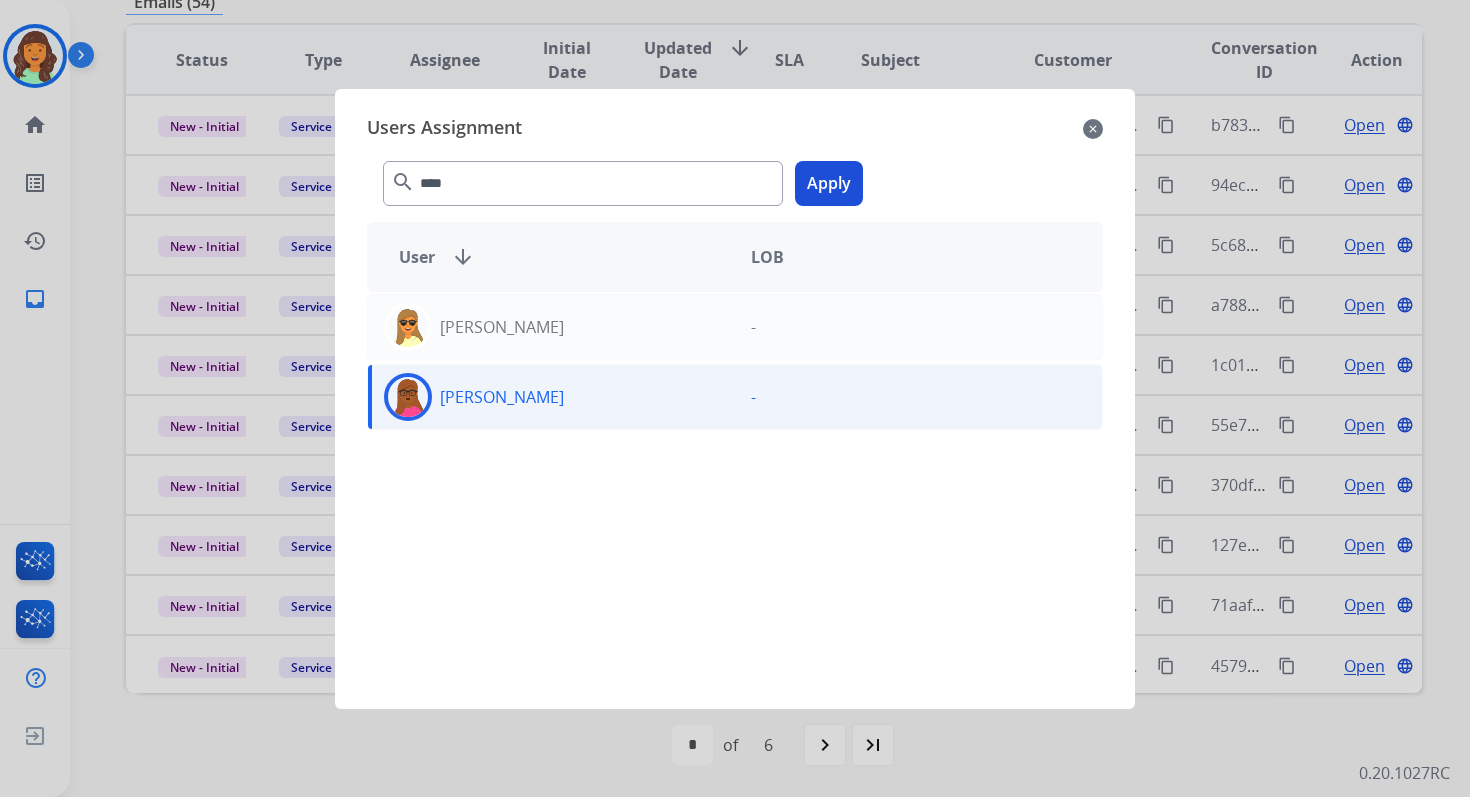 click on "Apply" 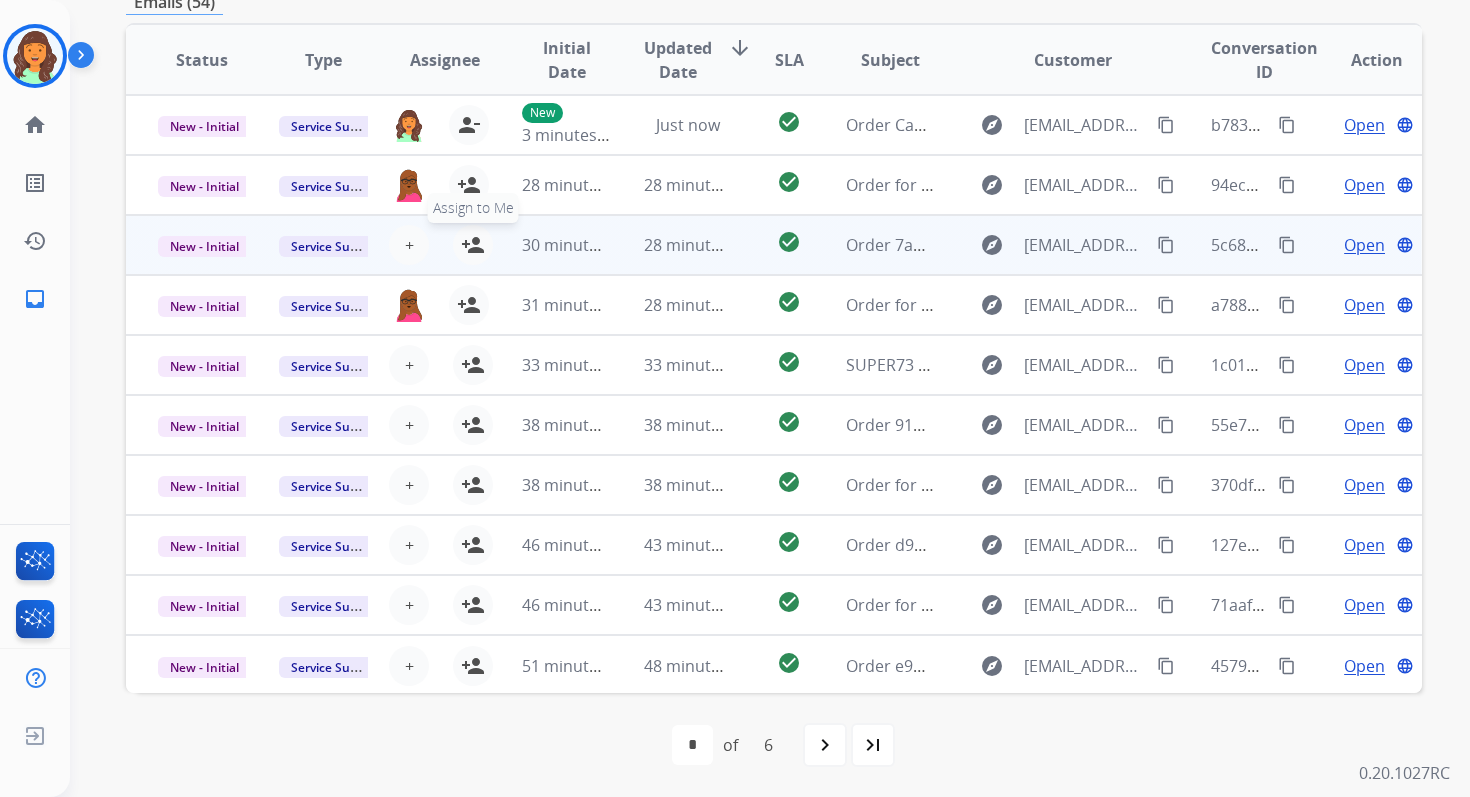 click on "person_add" at bounding box center (473, 245) 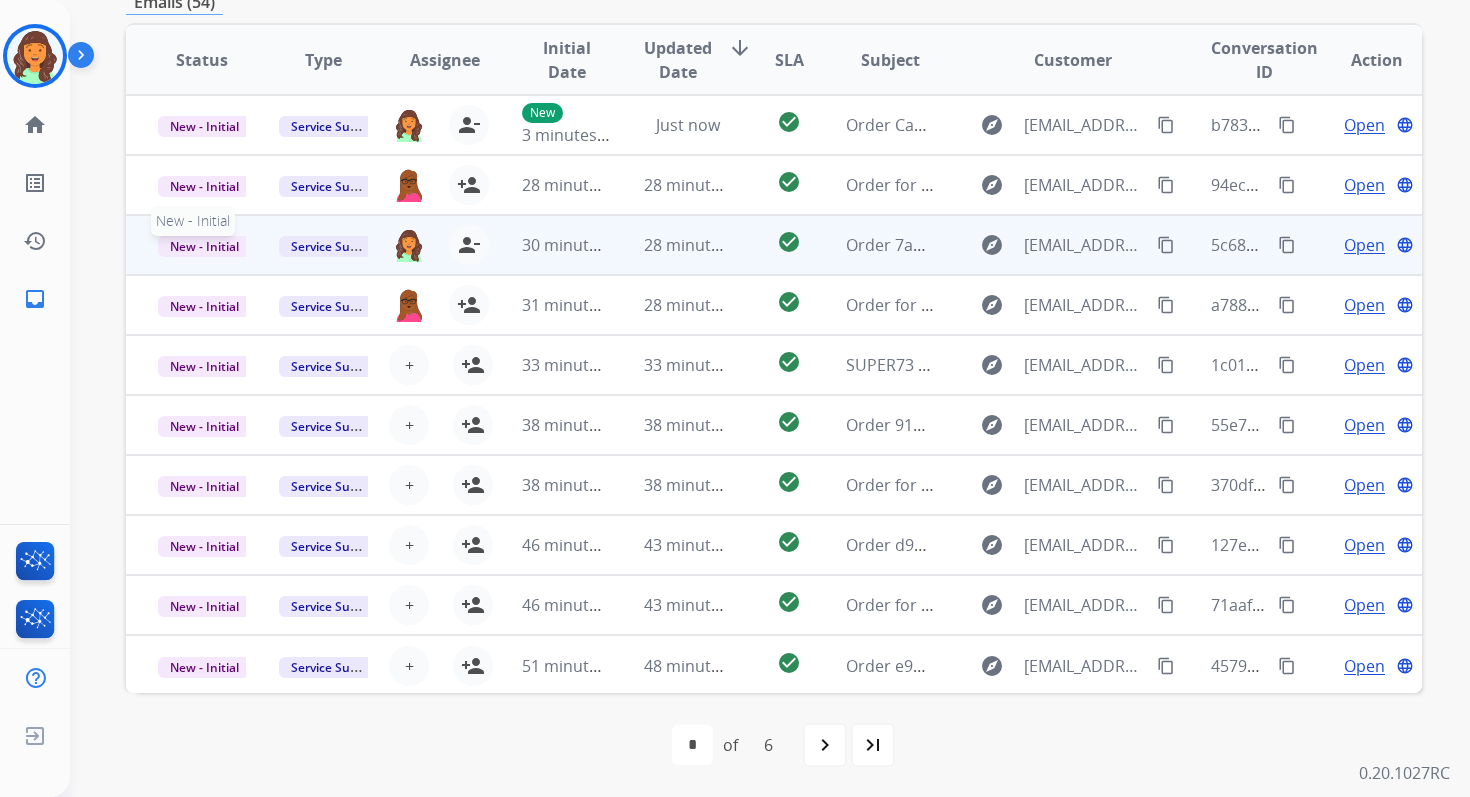 click on "New - Initial" at bounding box center (204, 246) 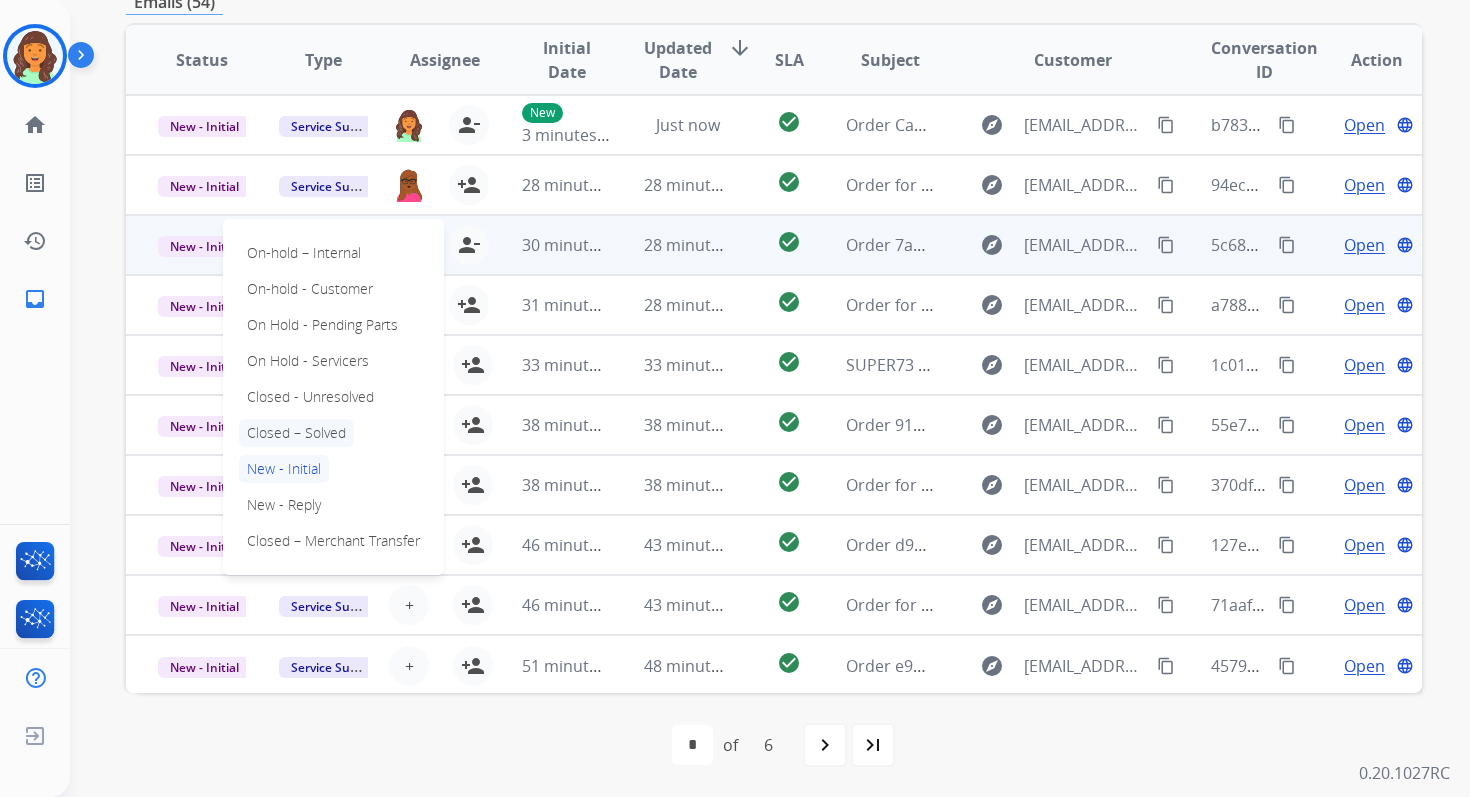 click on "Closed – Solved" at bounding box center (296, 433) 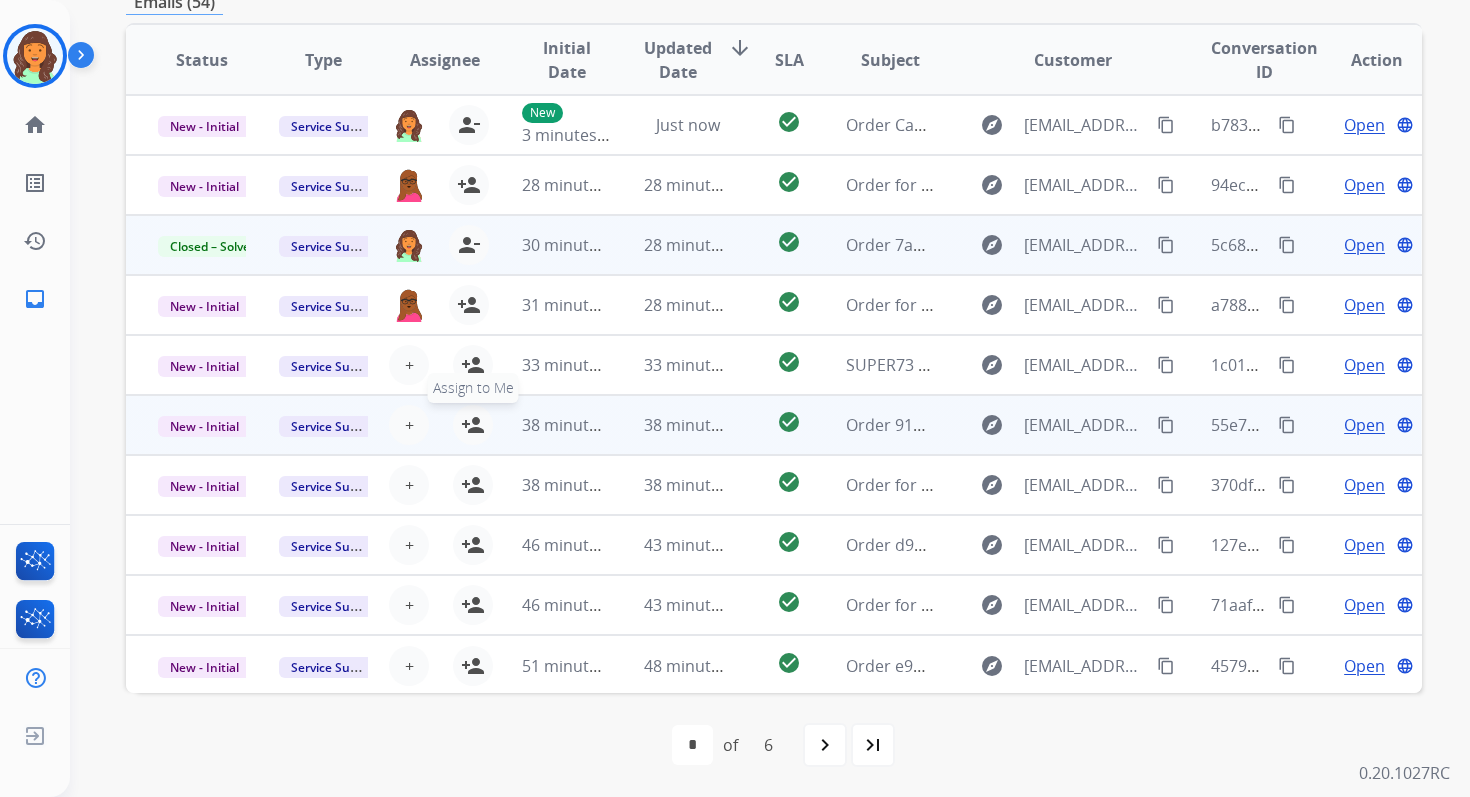 click on "person_add" at bounding box center (473, 425) 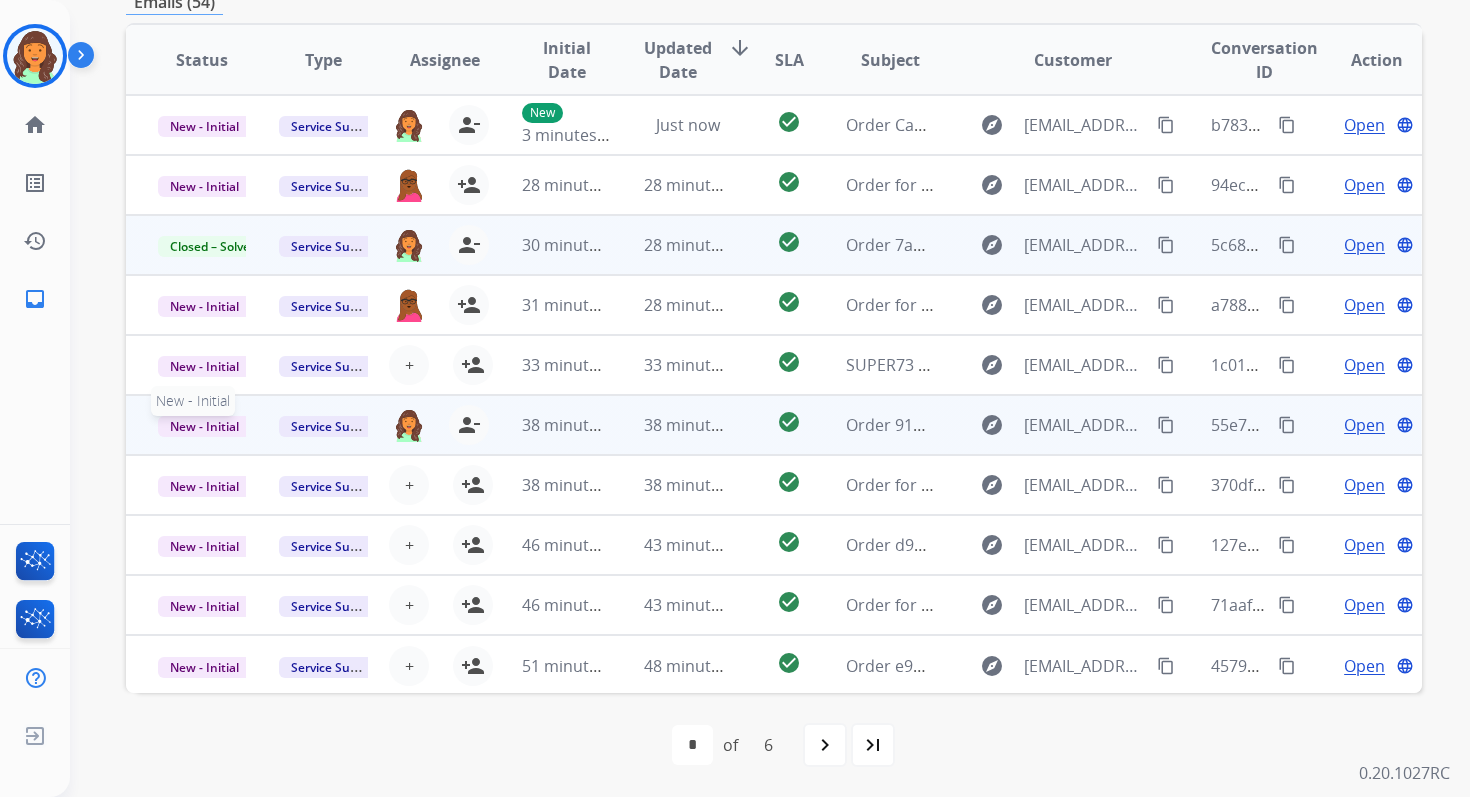 click on "New - Initial" at bounding box center (204, 426) 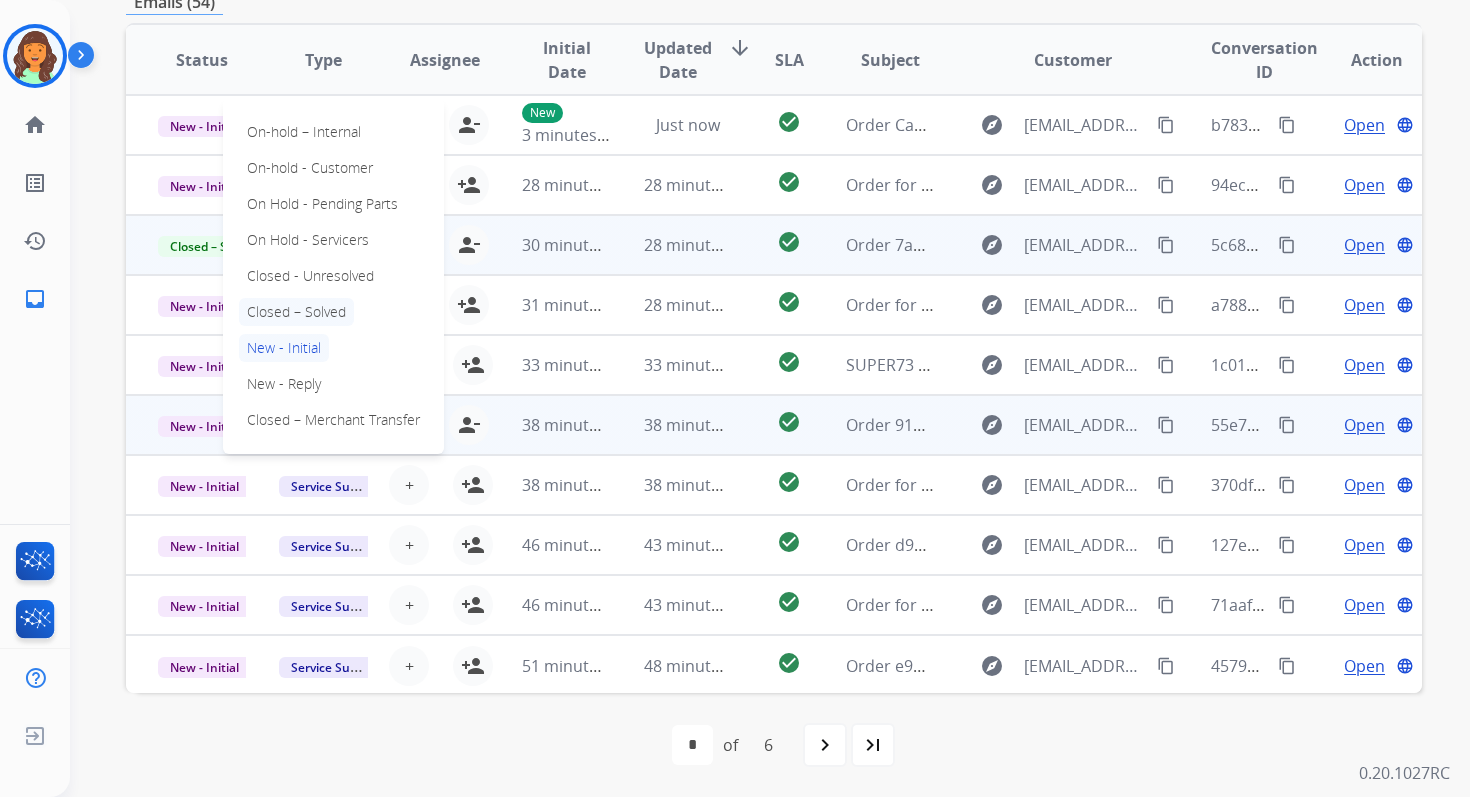 click on "Closed – Solved" at bounding box center (296, 312) 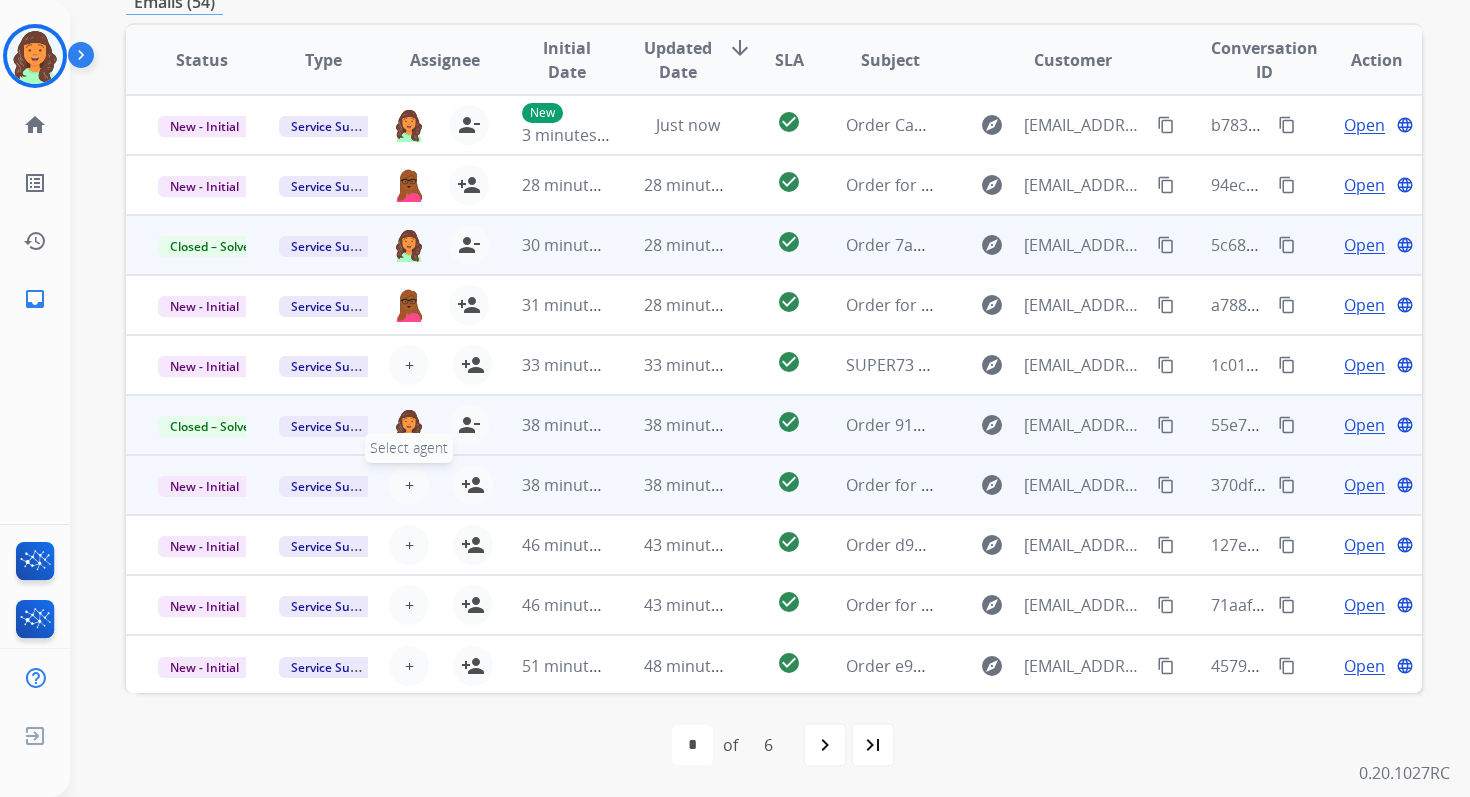 click on "+" at bounding box center (409, 485) 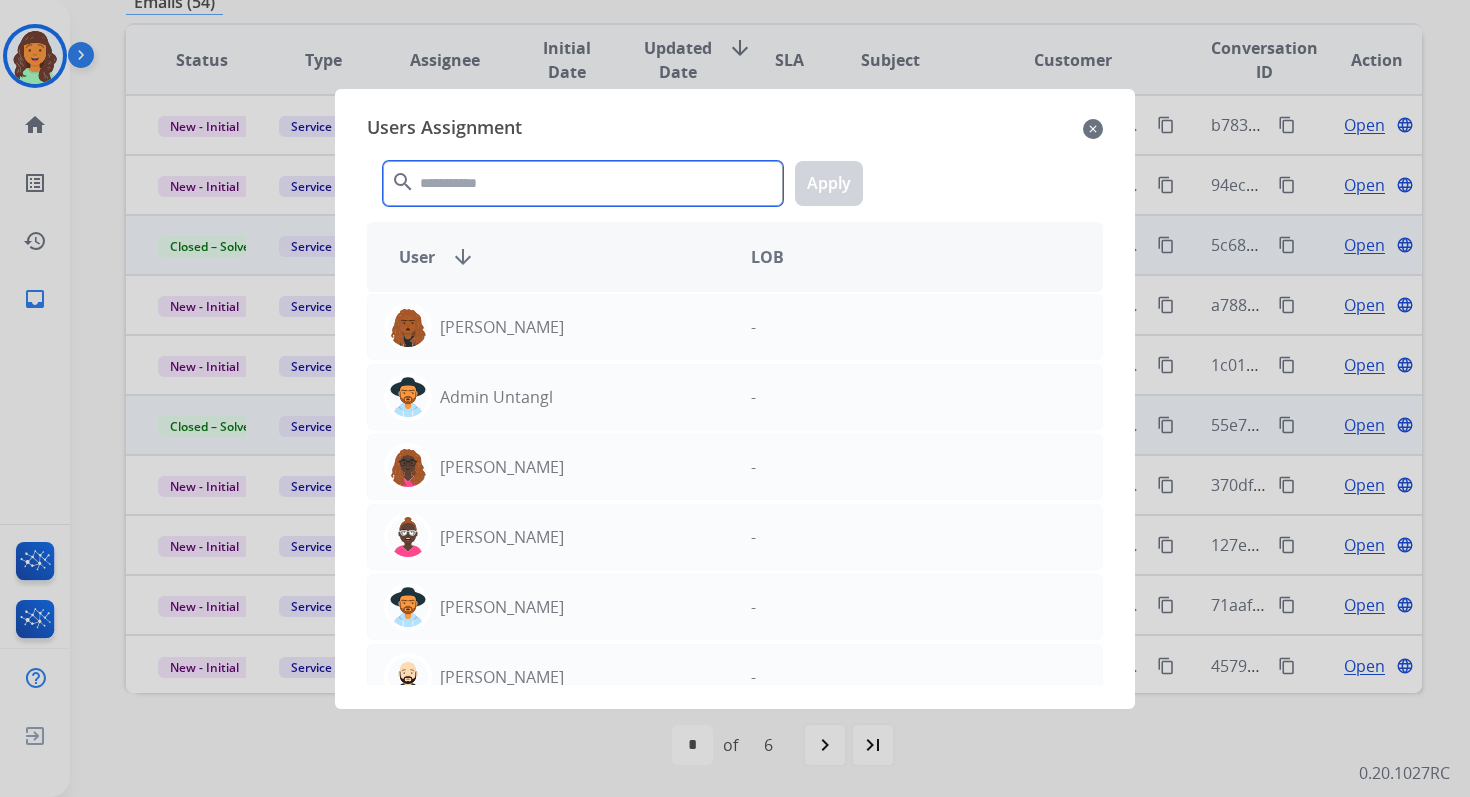 click 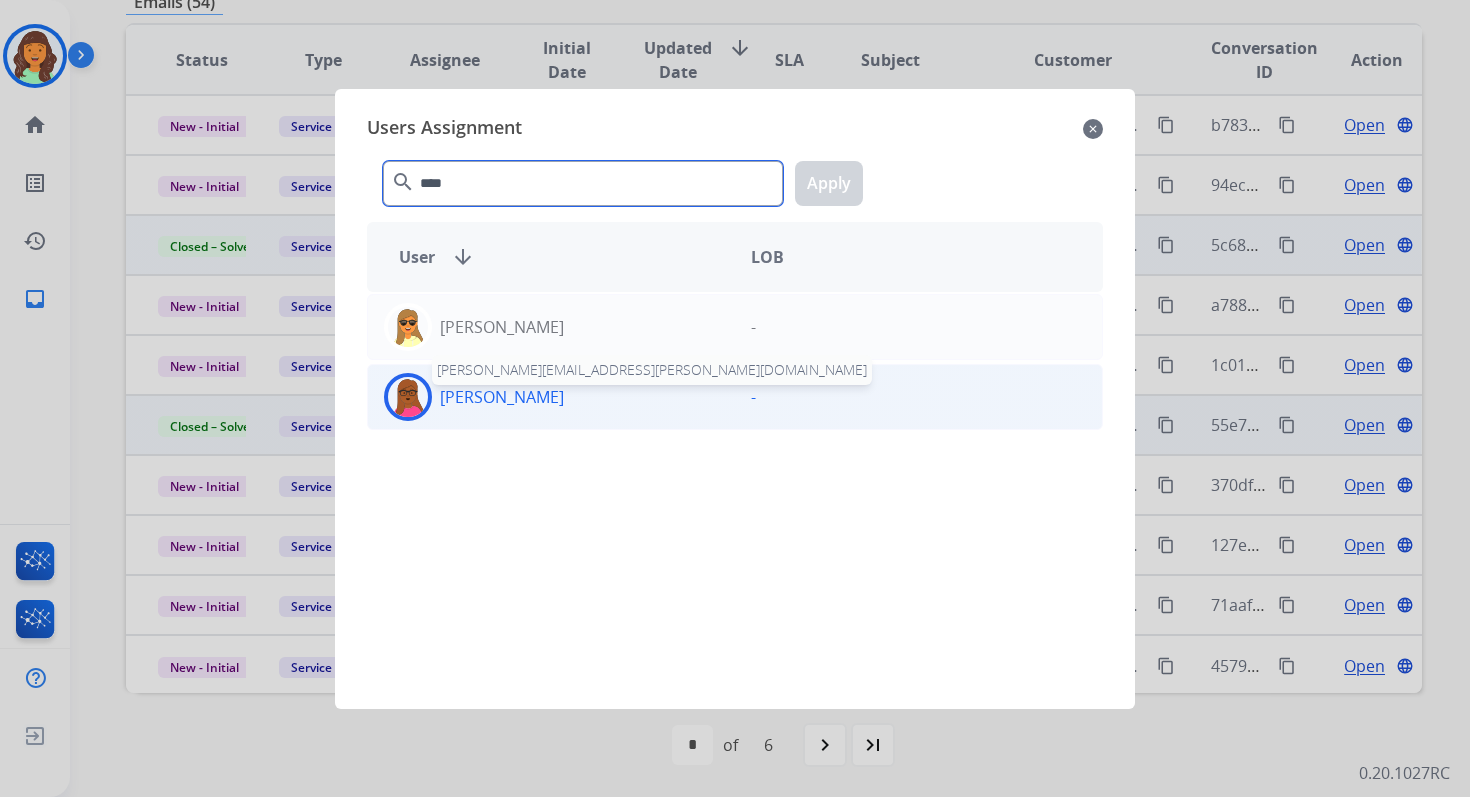 type on "****" 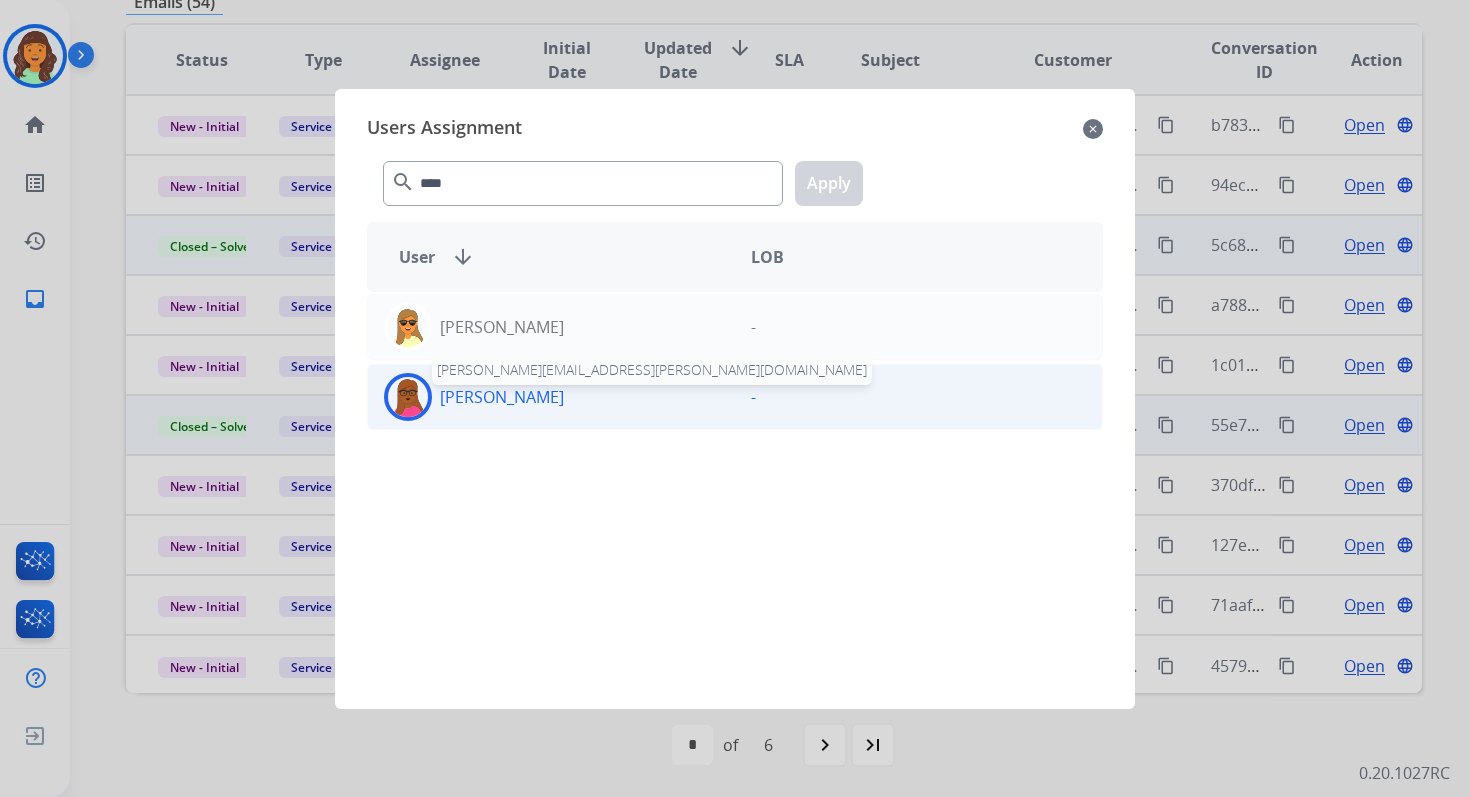 click on "[PERSON_NAME]" 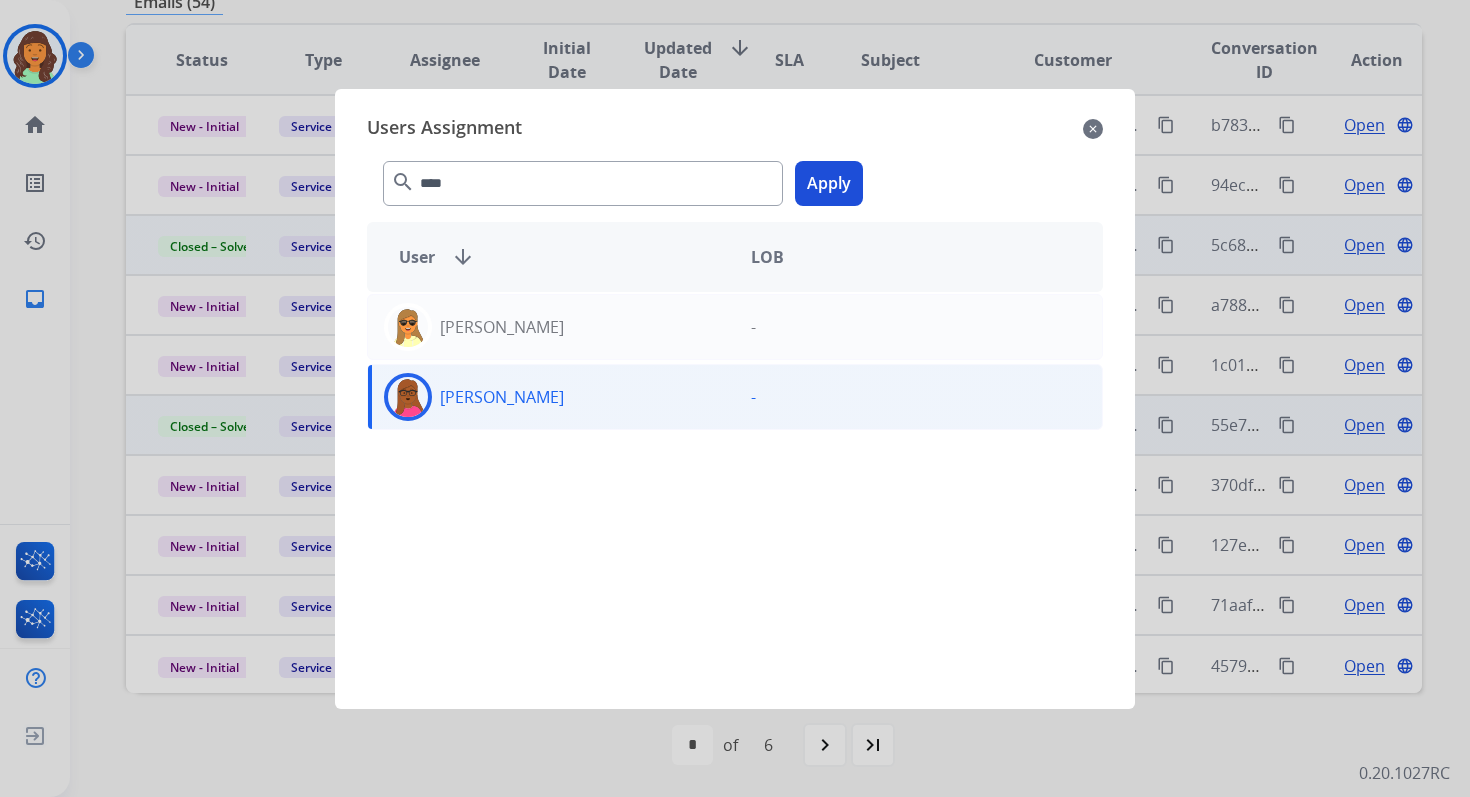 click on "Apply" 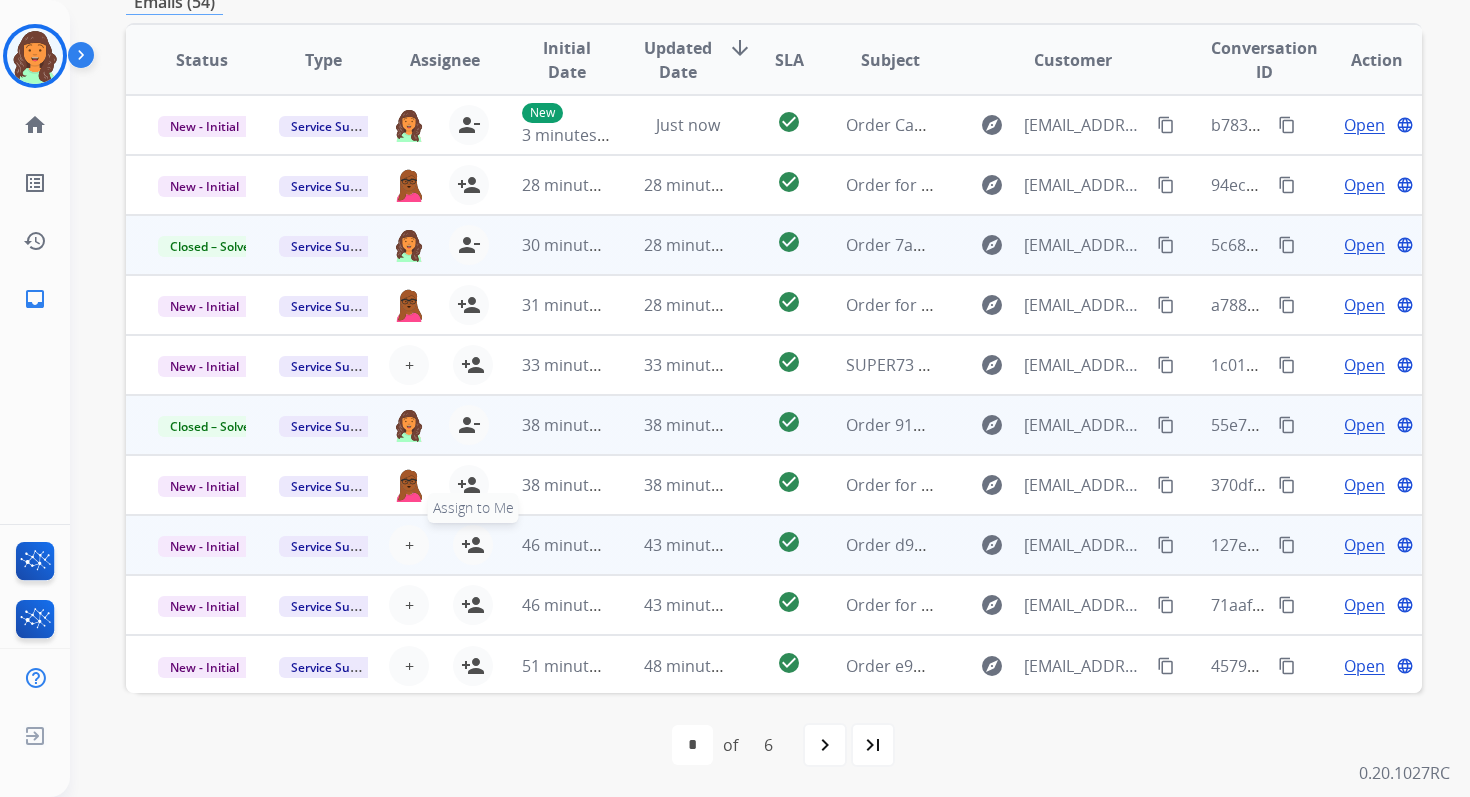 click on "person_add" at bounding box center [473, 545] 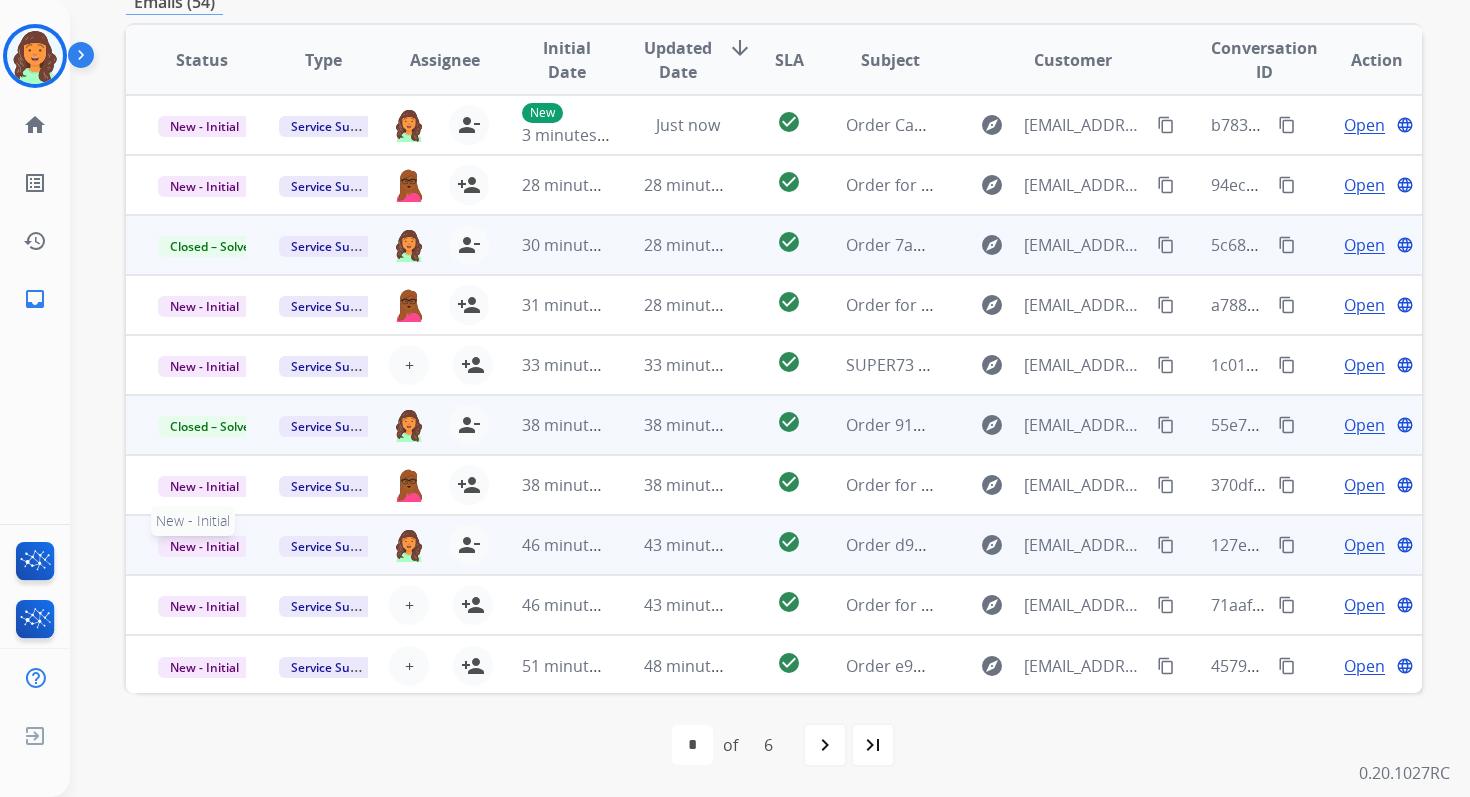 click on "New - Initial" at bounding box center (204, 546) 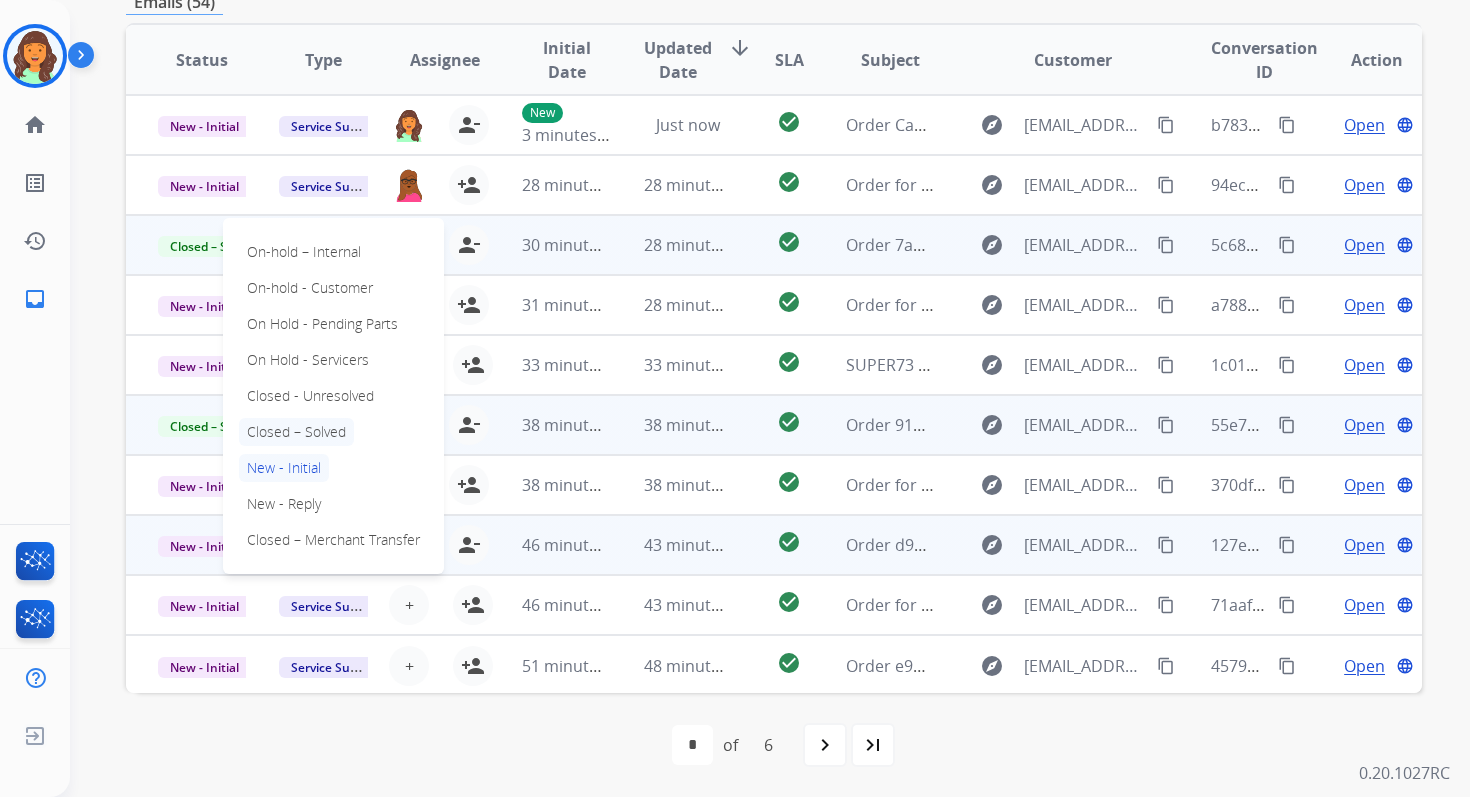 click on "Closed – Solved" at bounding box center [296, 432] 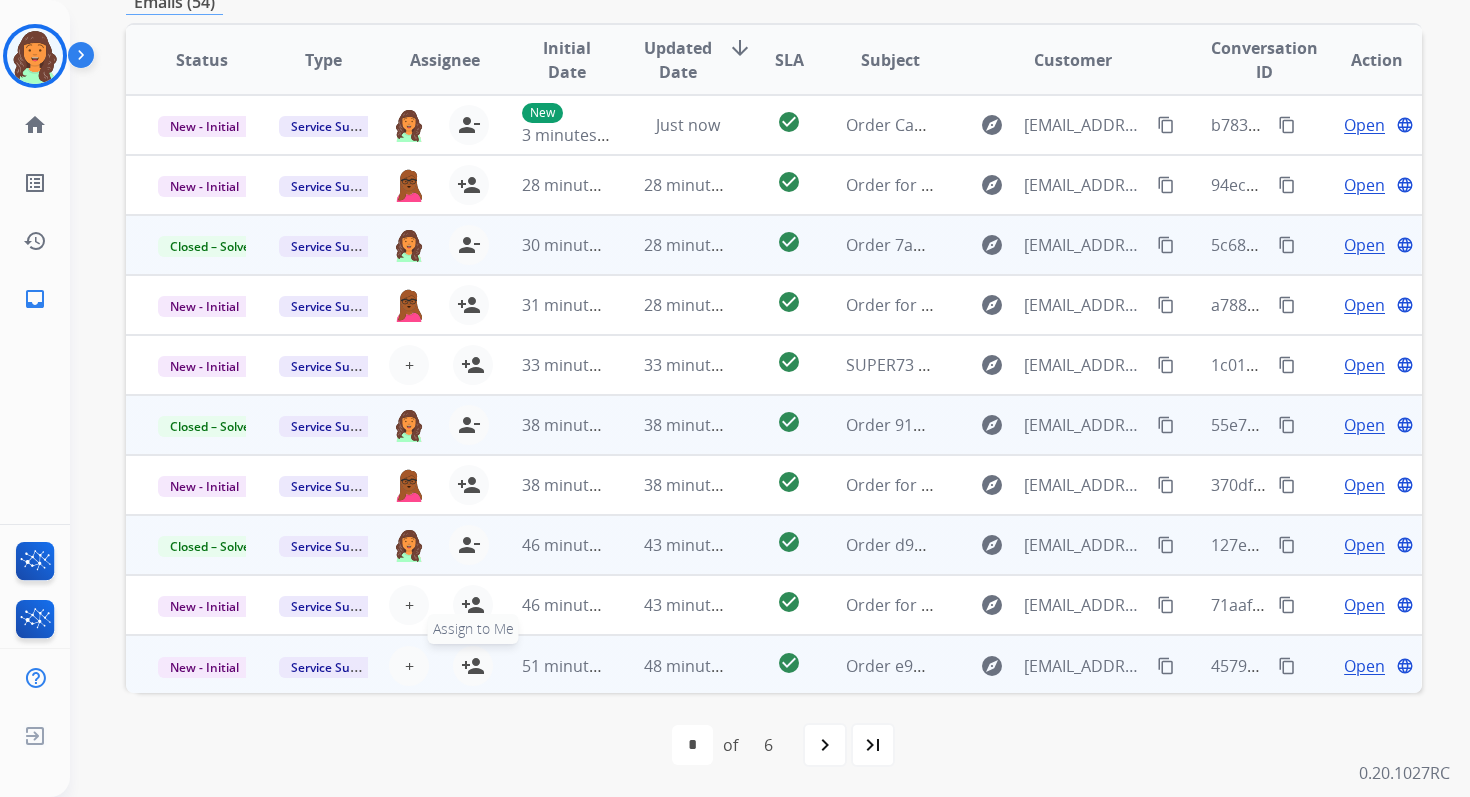 click on "person_add" at bounding box center [473, 666] 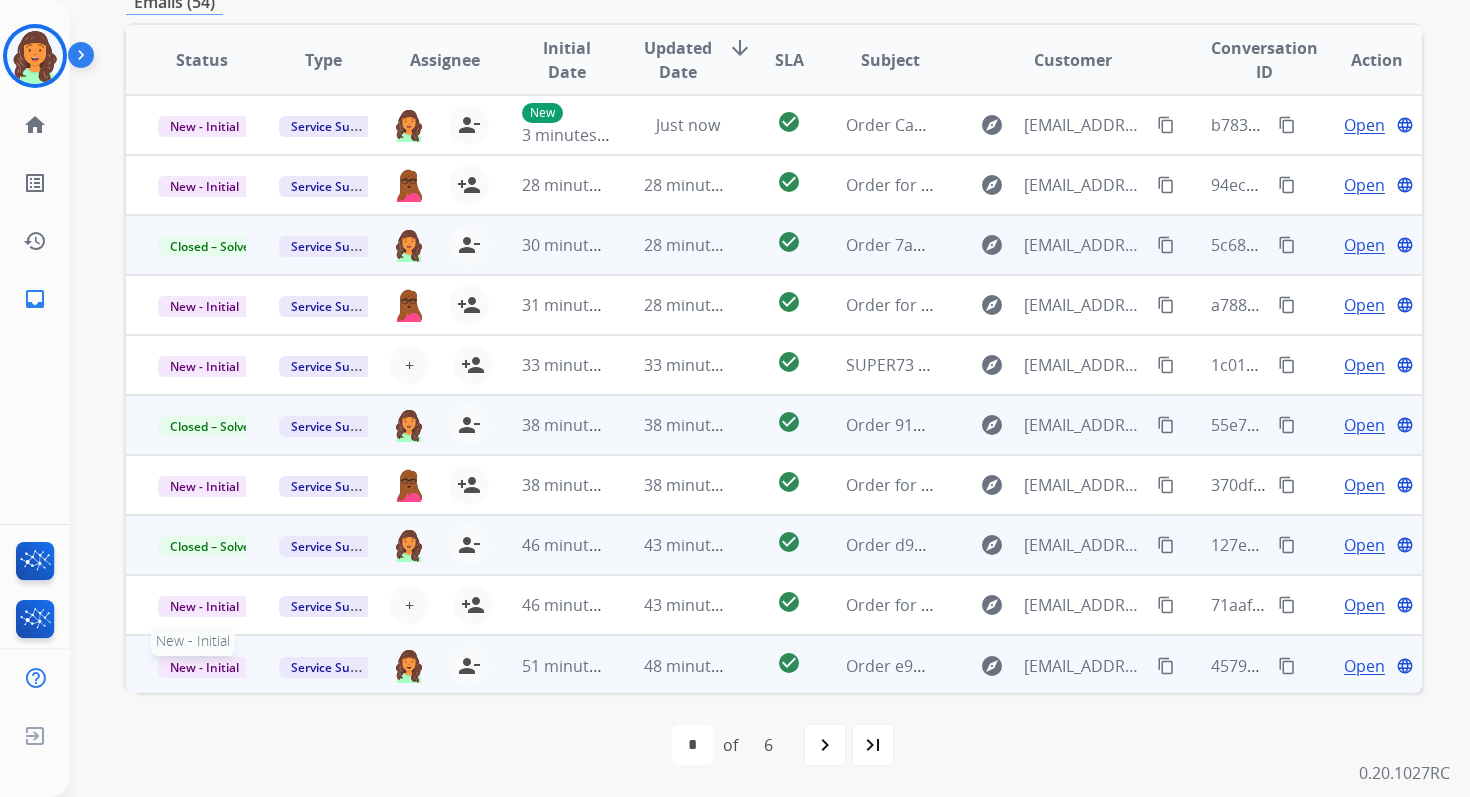 click on "New - Initial" at bounding box center (204, 667) 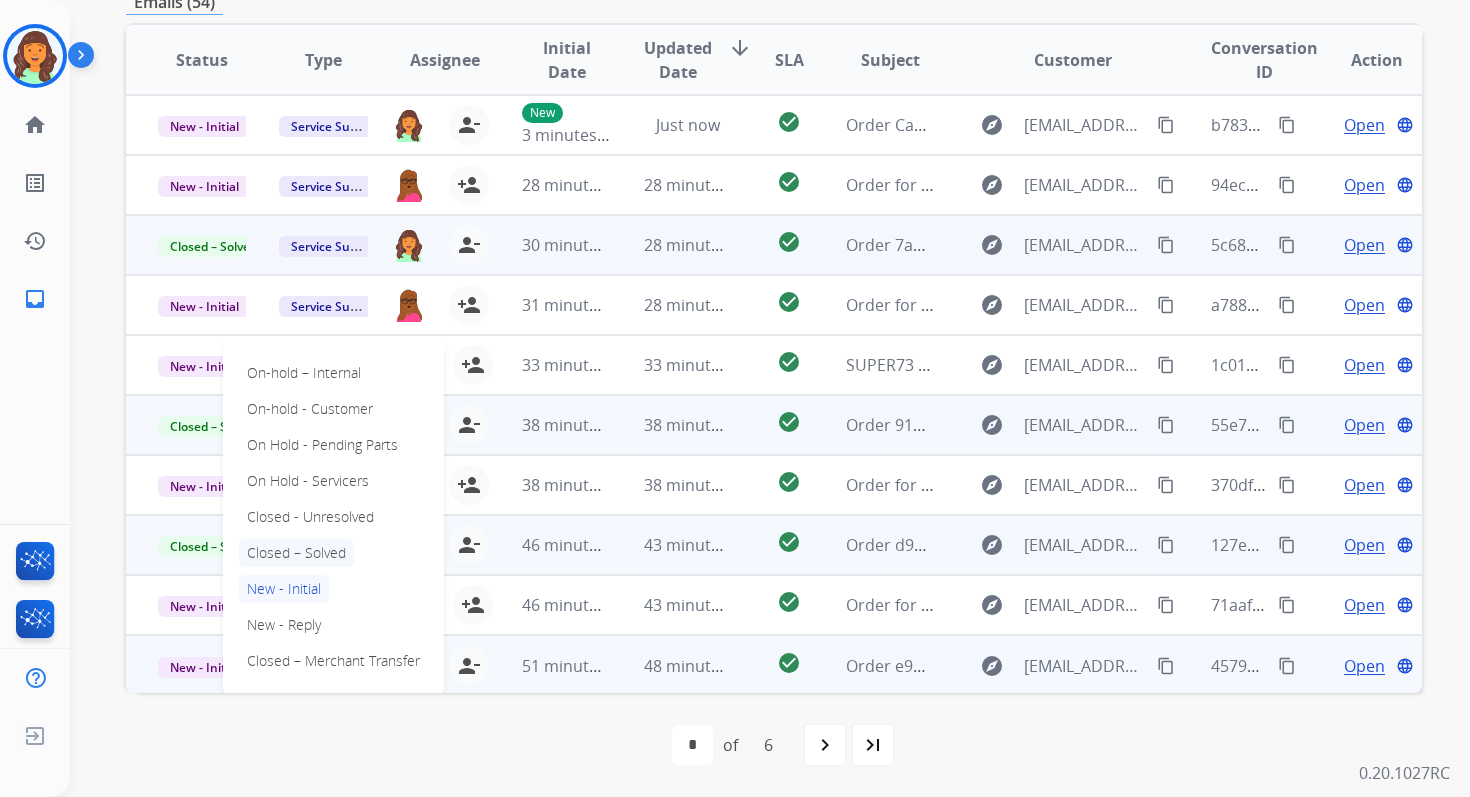 click on "Closed – Solved" at bounding box center (296, 553) 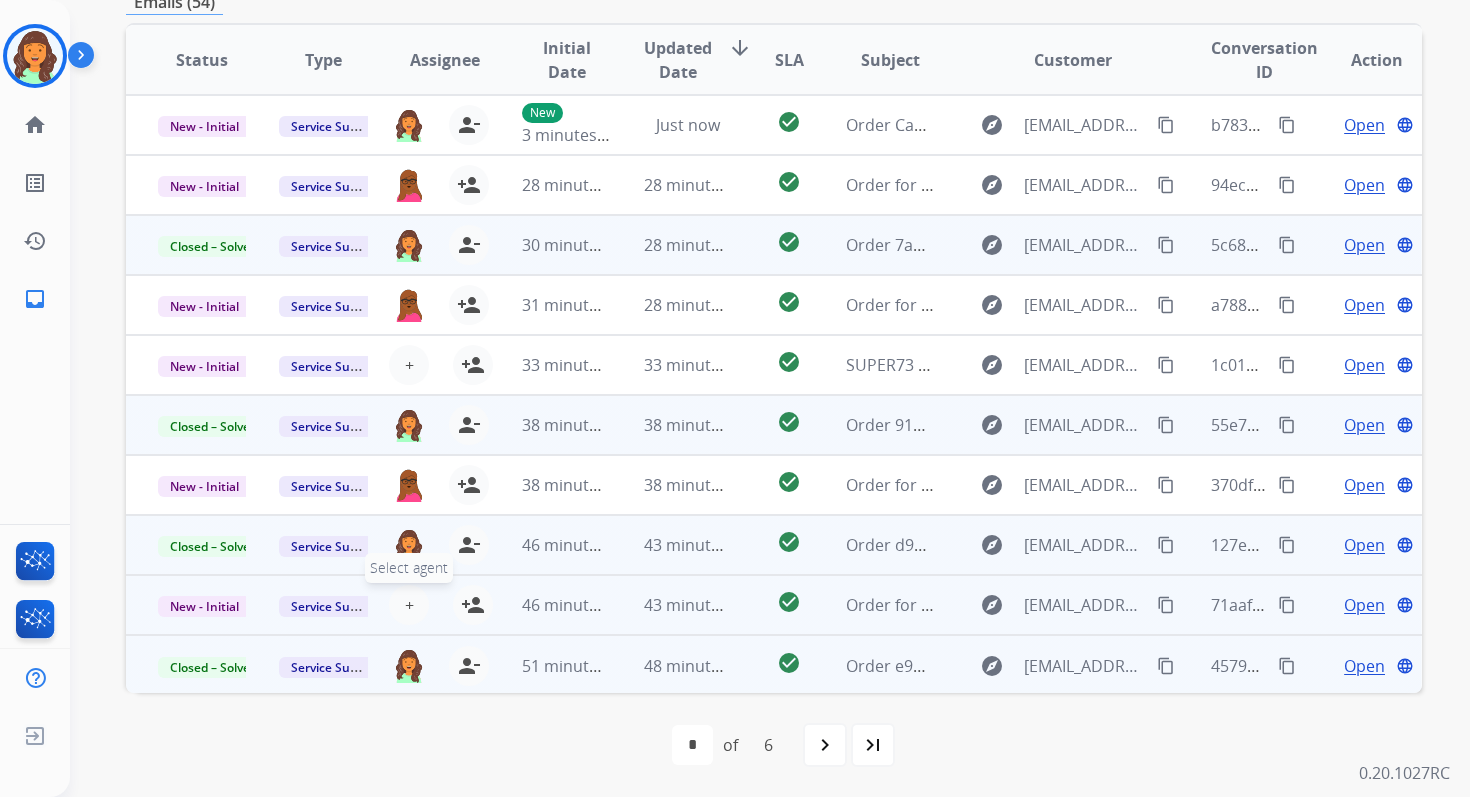 click on "+" at bounding box center (409, 605) 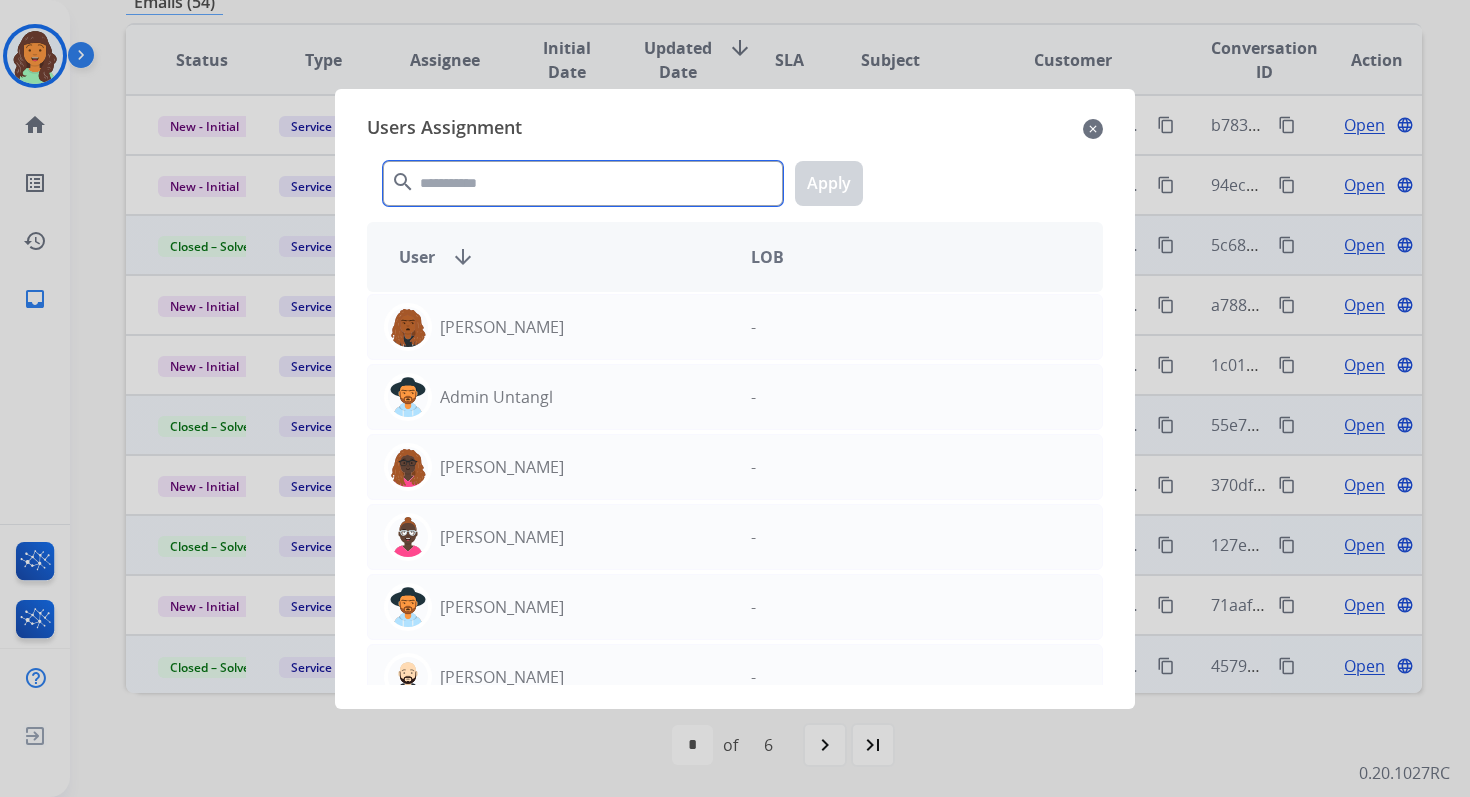 click 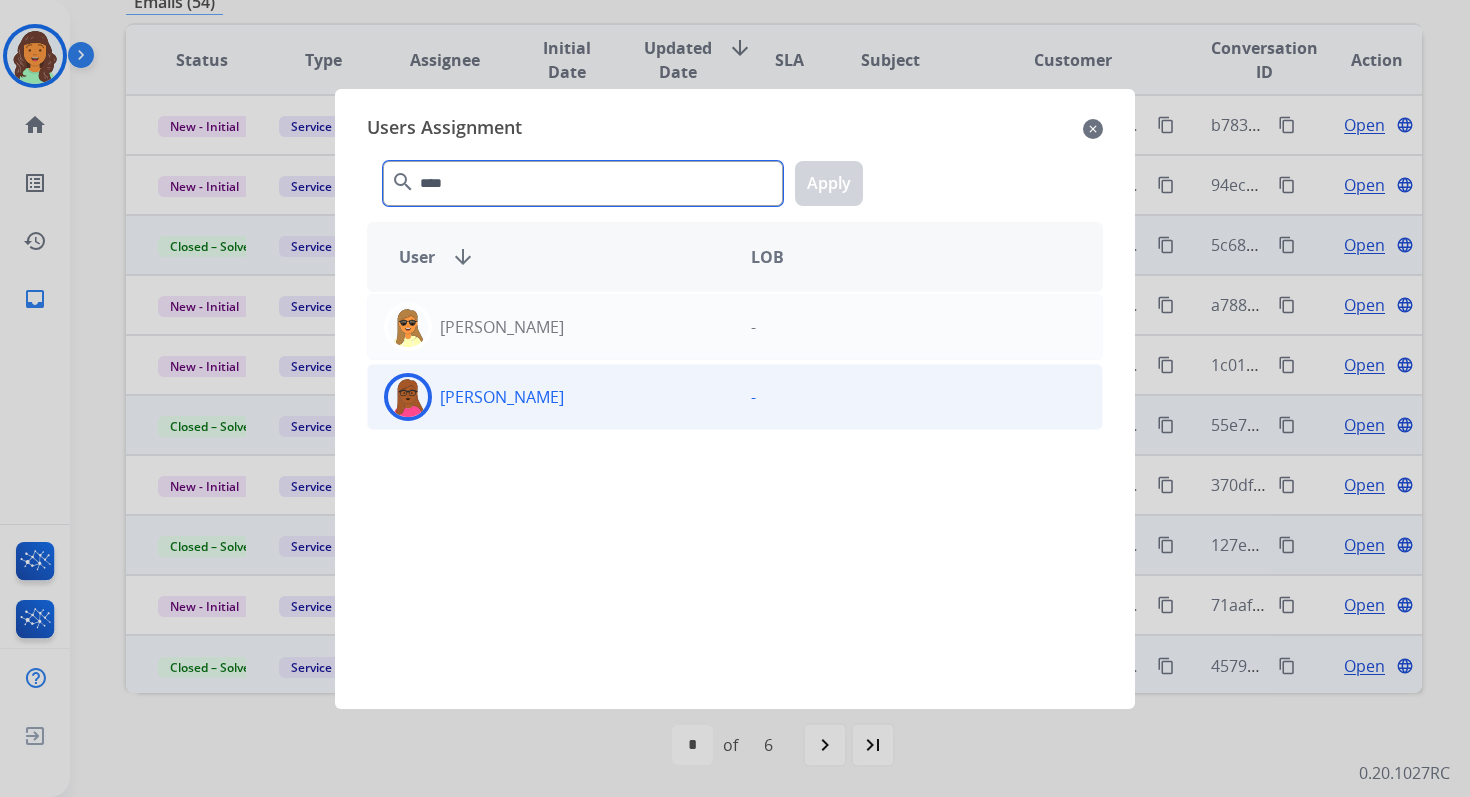 type on "****" 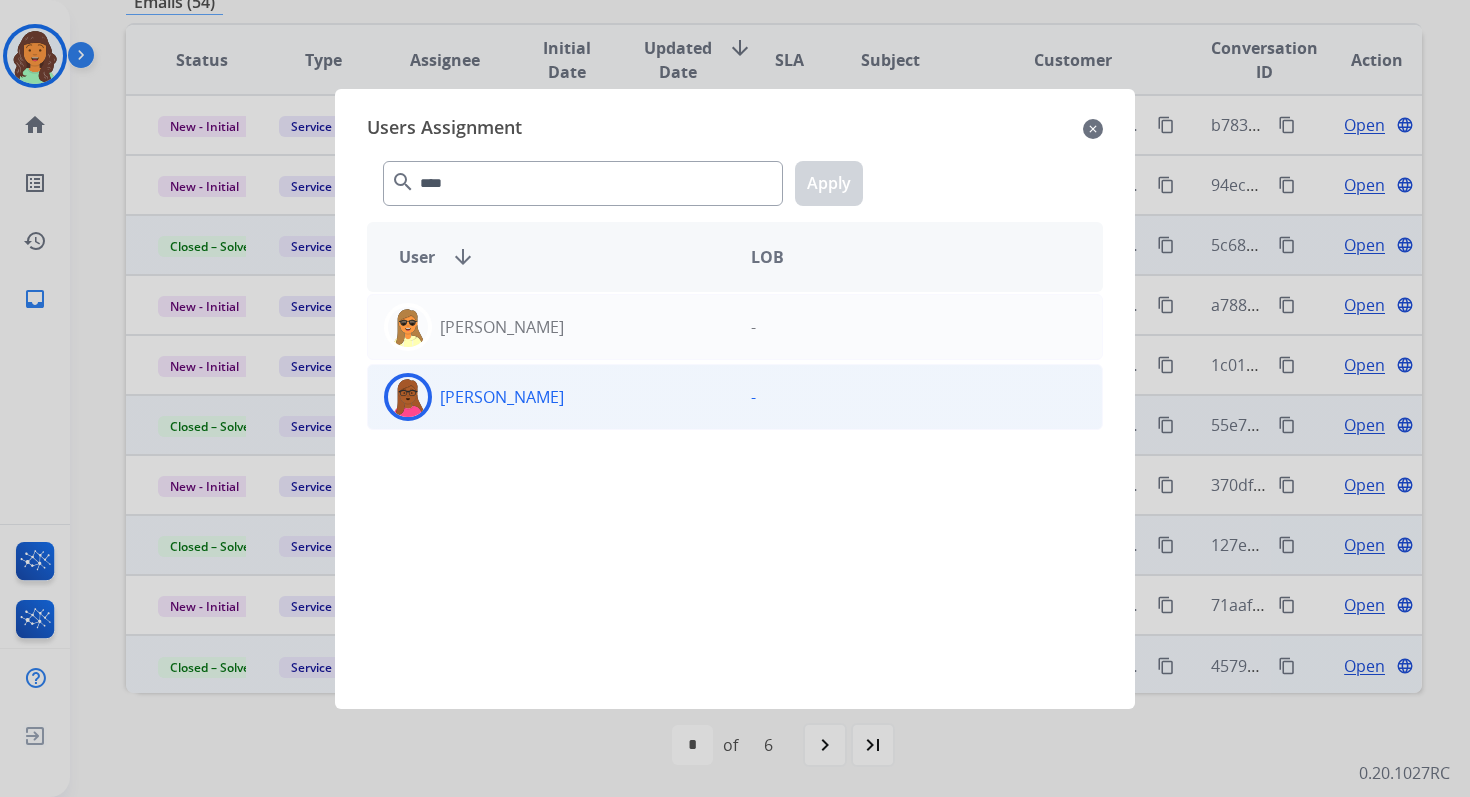 click on "[PERSON_NAME]" 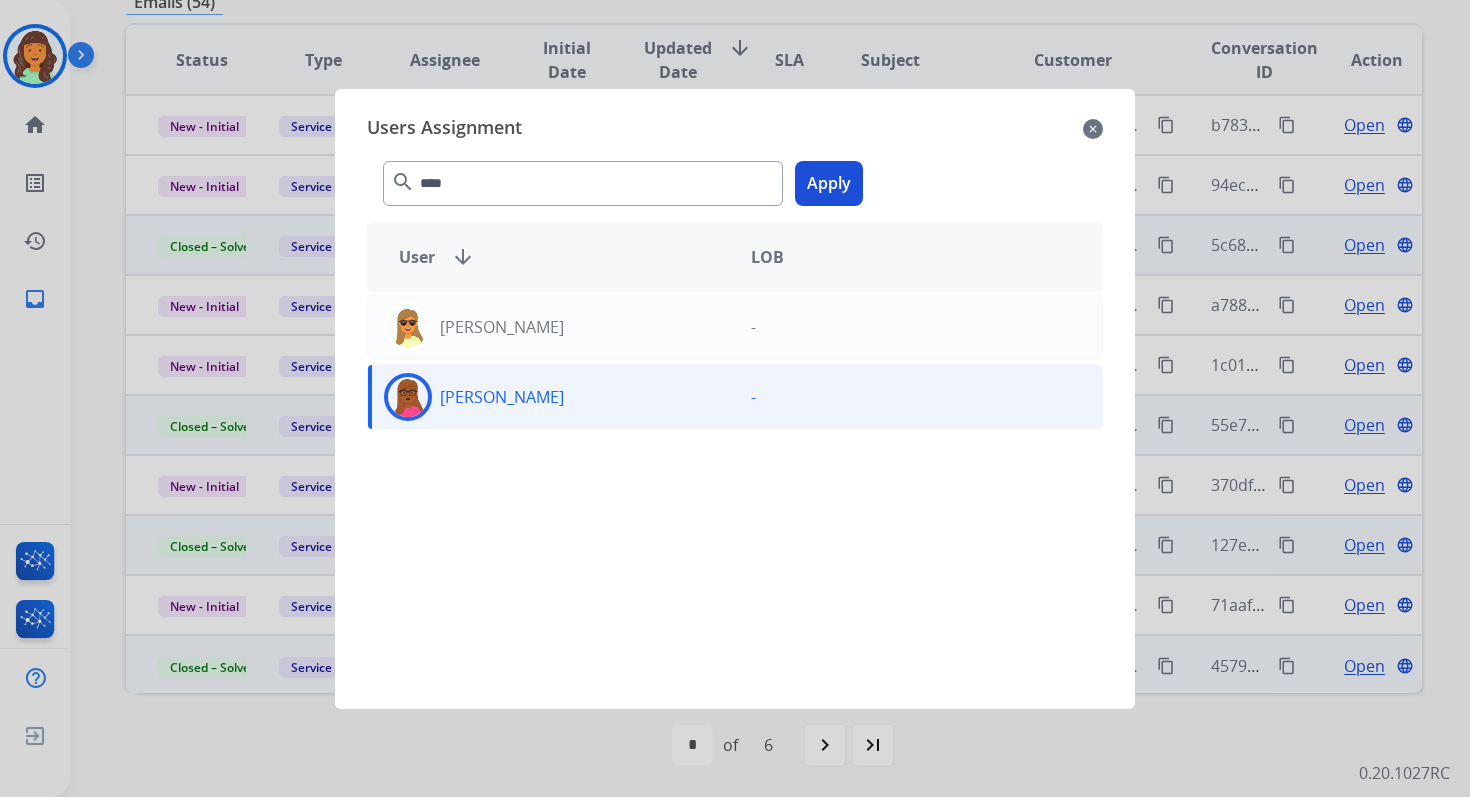 click on "Apply" 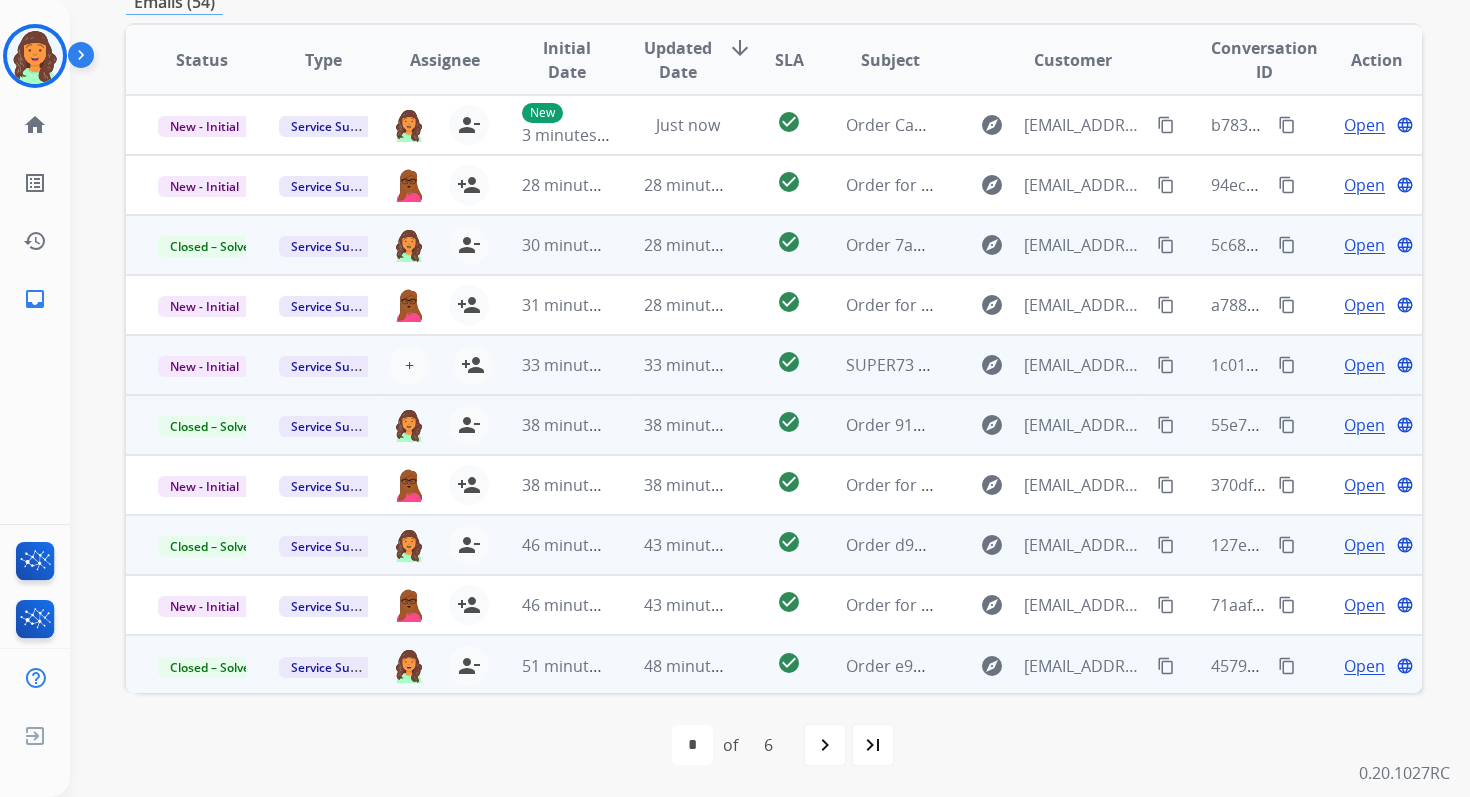click on "33 minutes ago" at bounding box center [672, 365] 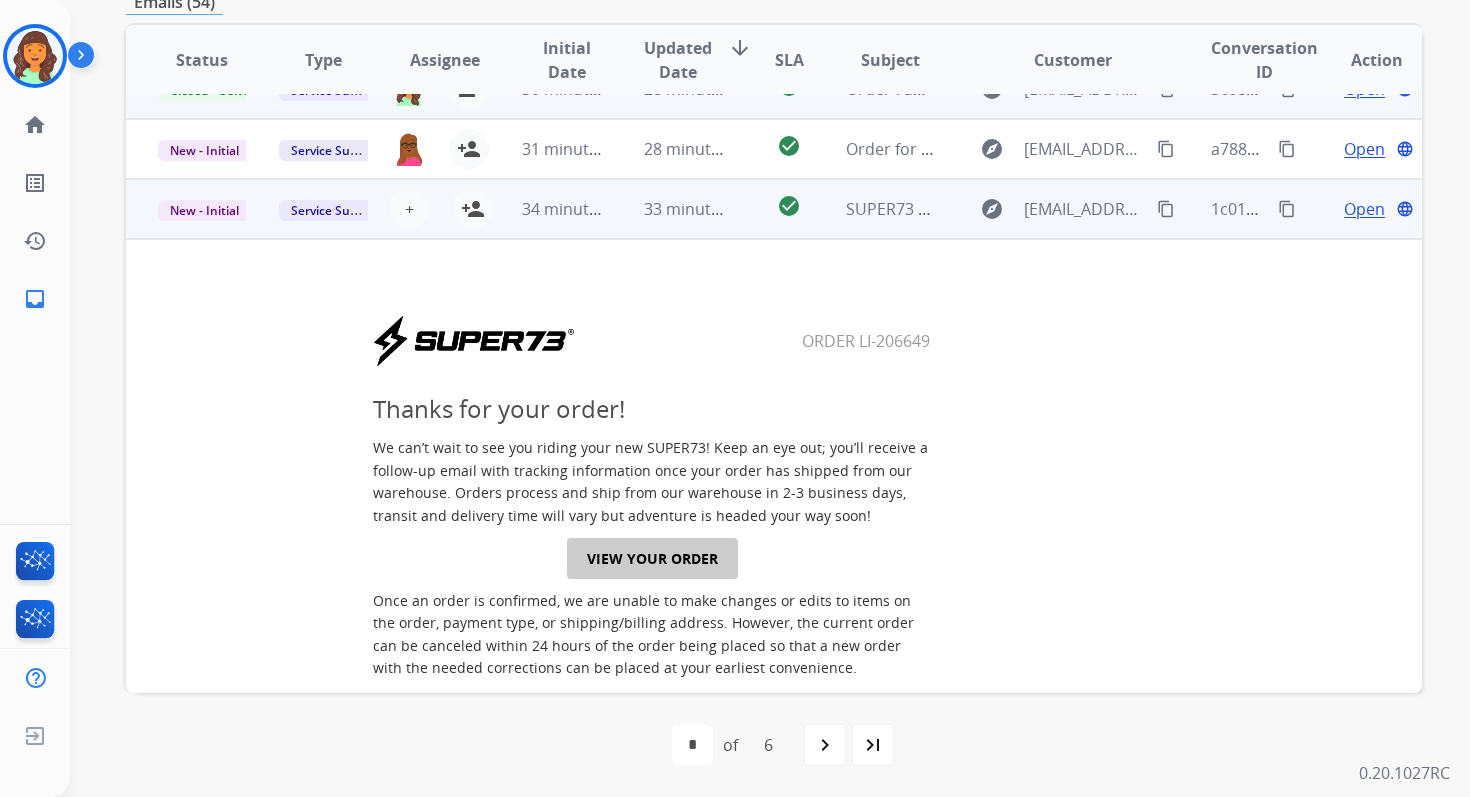 scroll, scrollTop: 0, scrollLeft: 0, axis: both 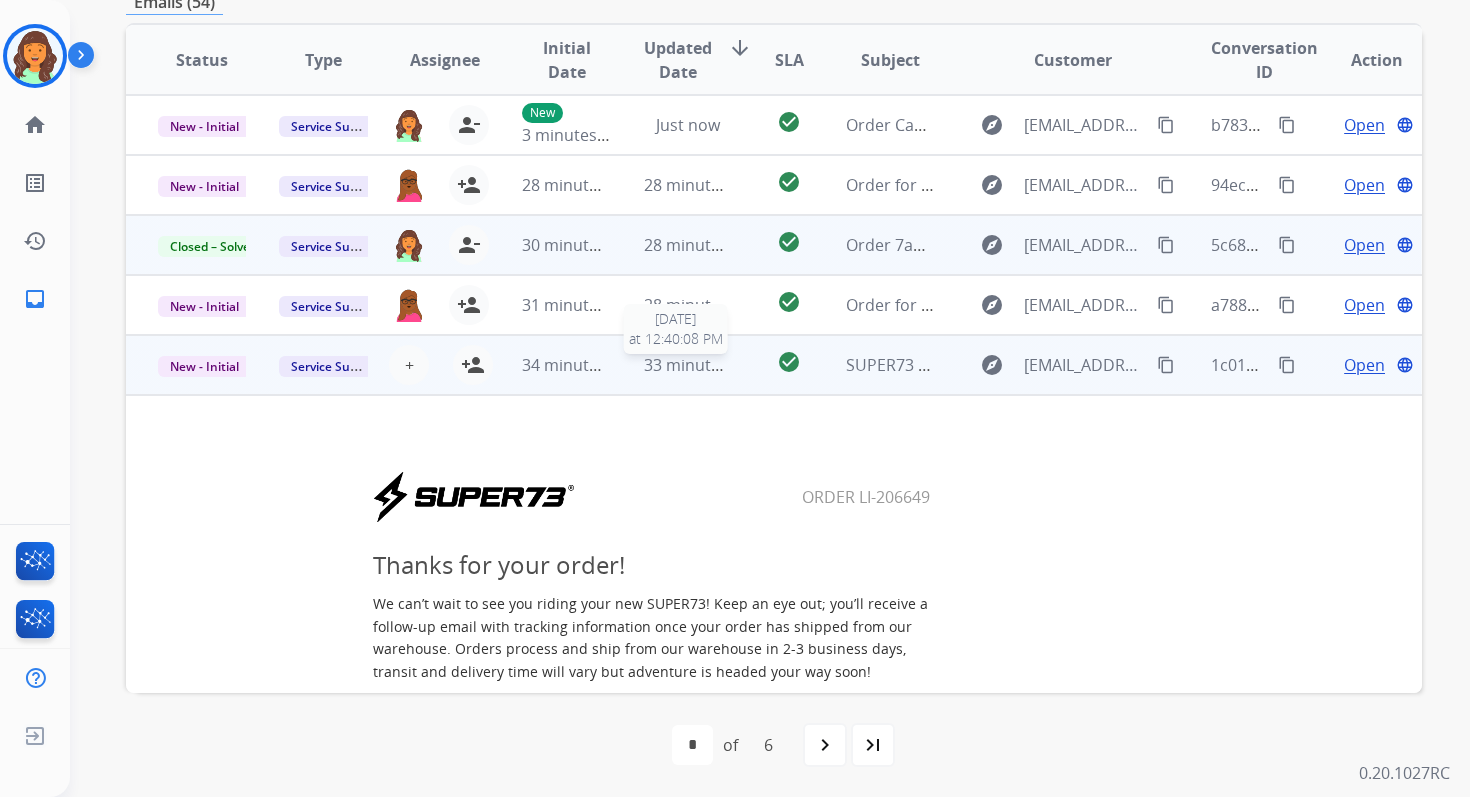 click on "33 minutes ago" at bounding box center (702, 365) 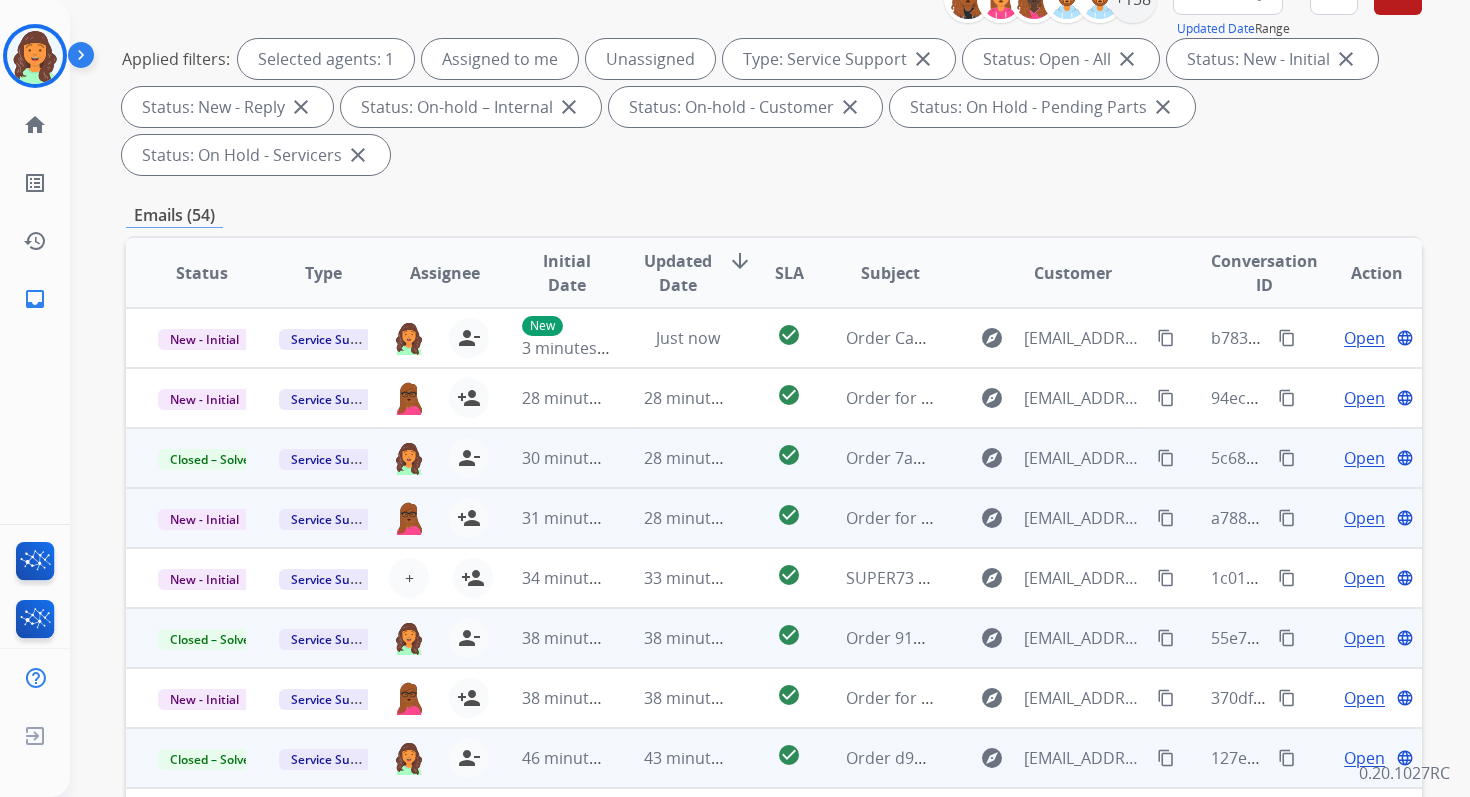 scroll, scrollTop: 0, scrollLeft: 0, axis: both 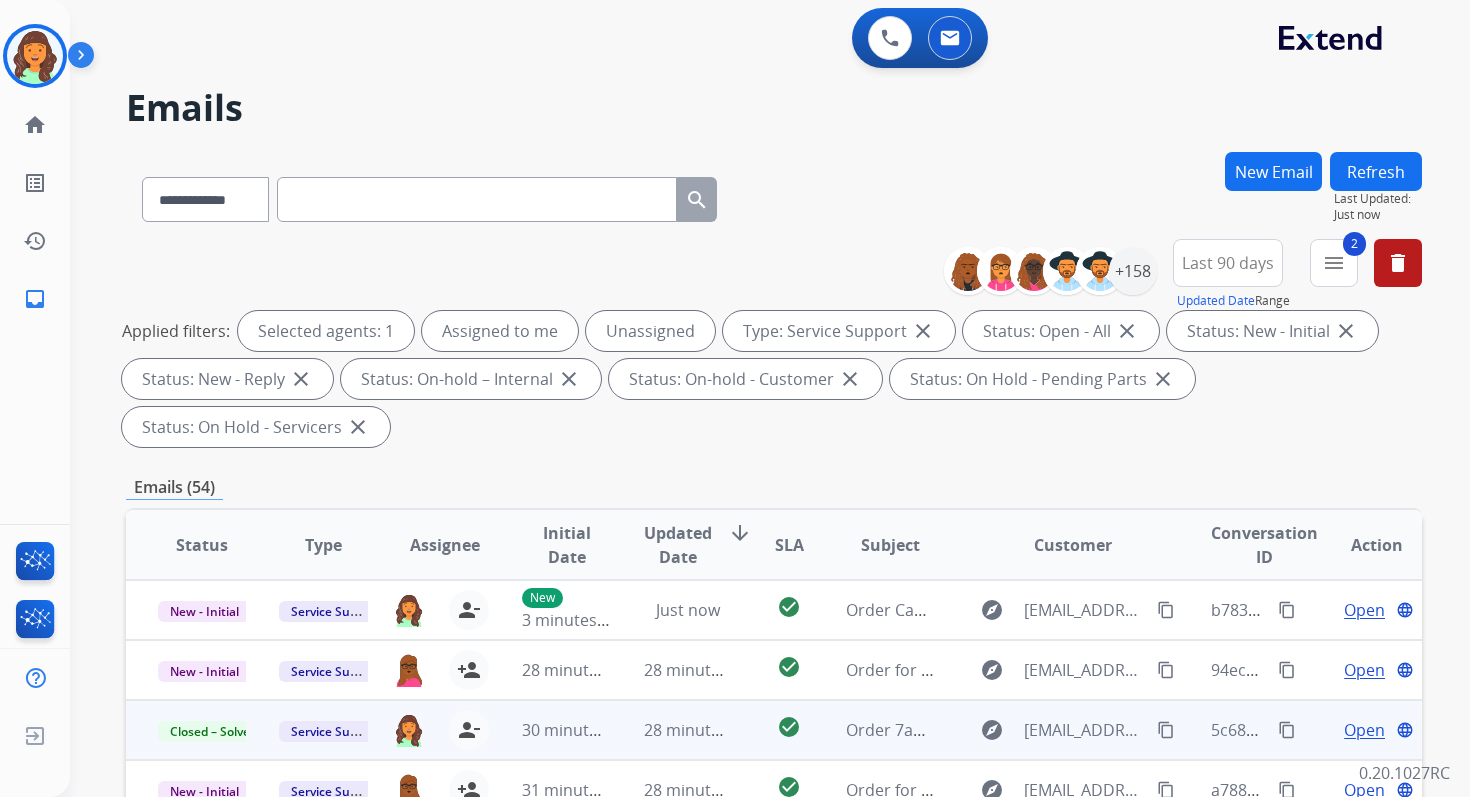 click on "Refresh" at bounding box center [1376, 171] 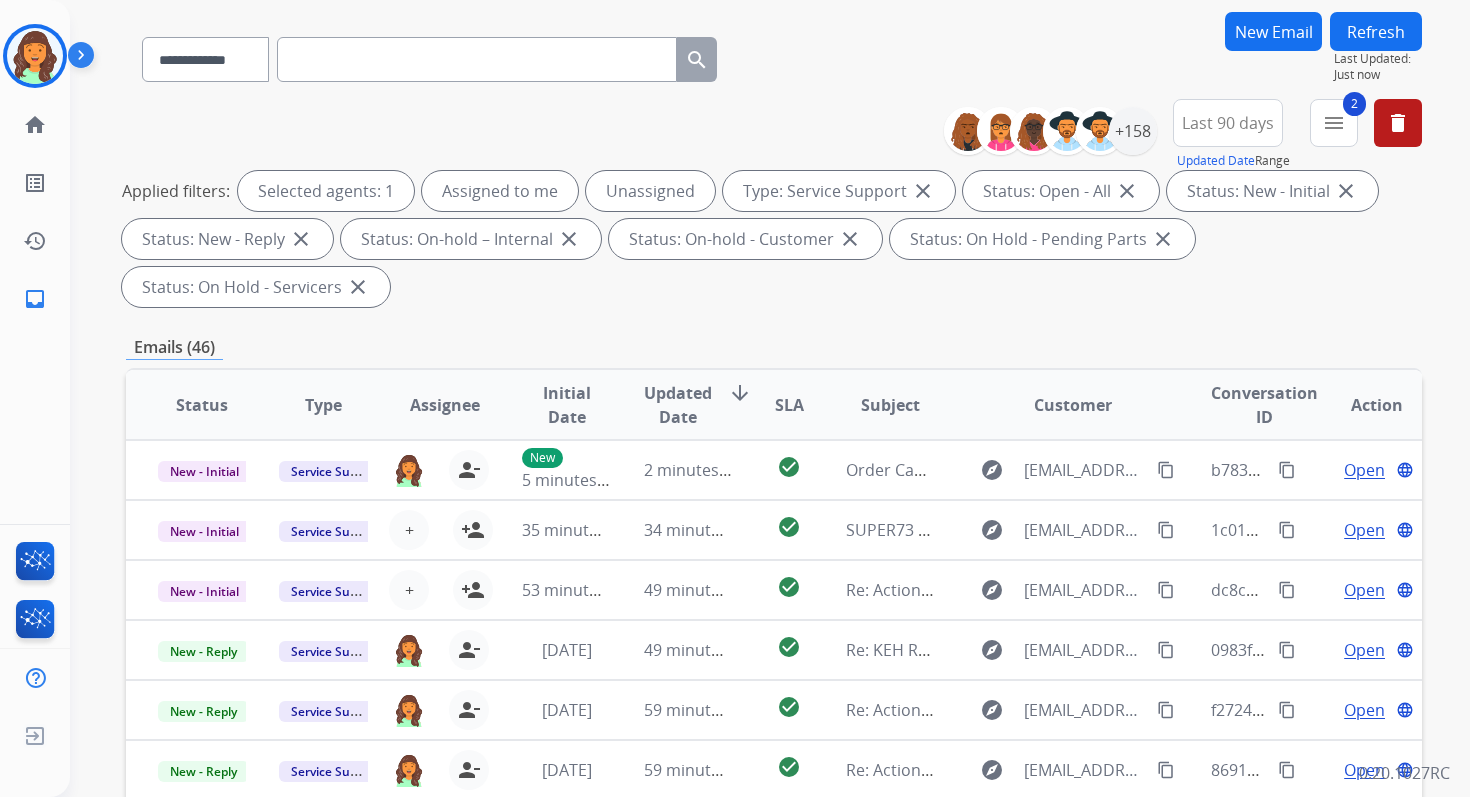 scroll, scrollTop: 485, scrollLeft: 0, axis: vertical 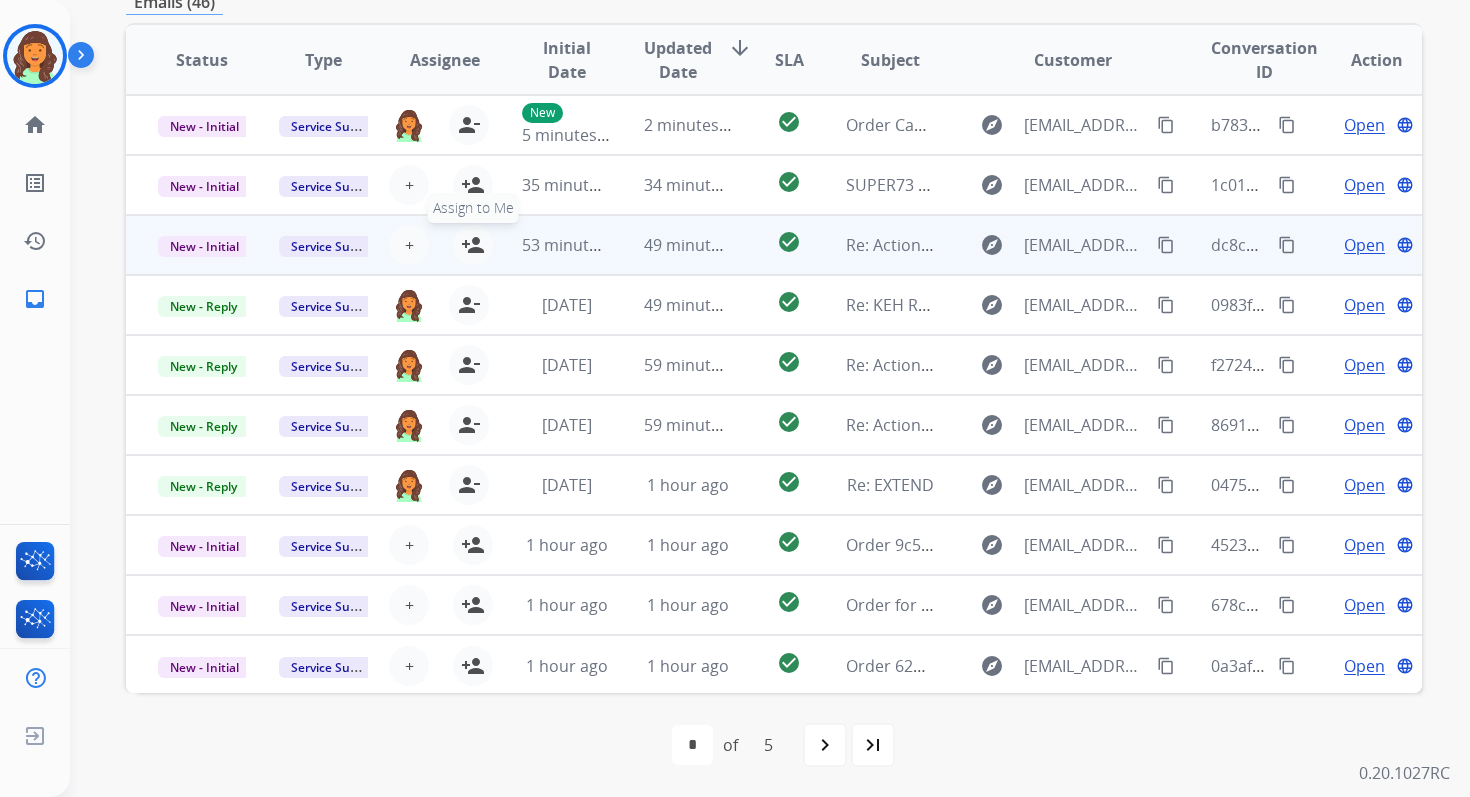 click on "person_add" at bounding box center (473, 245) 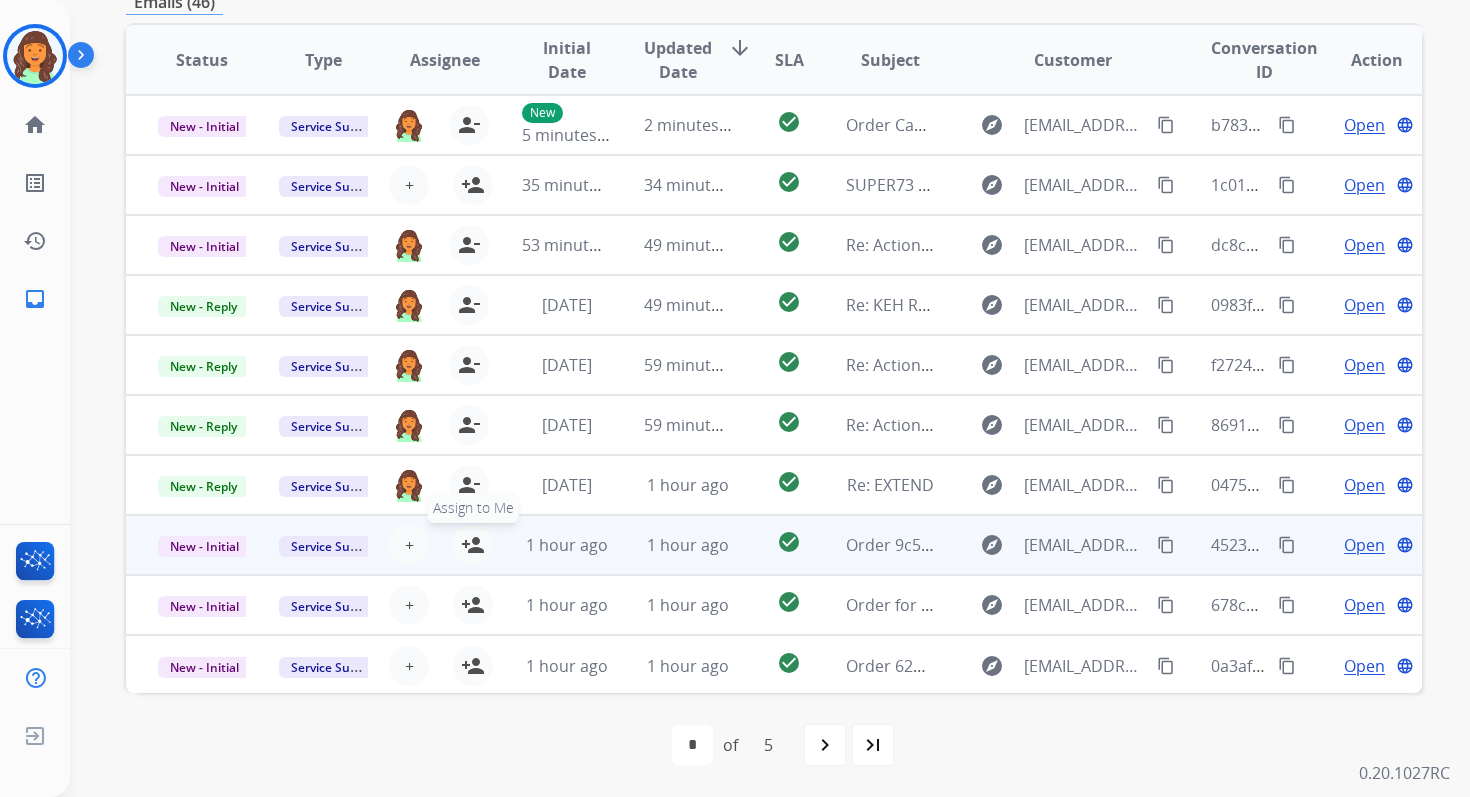 click on "person_add" at bounding box center (473, 545) 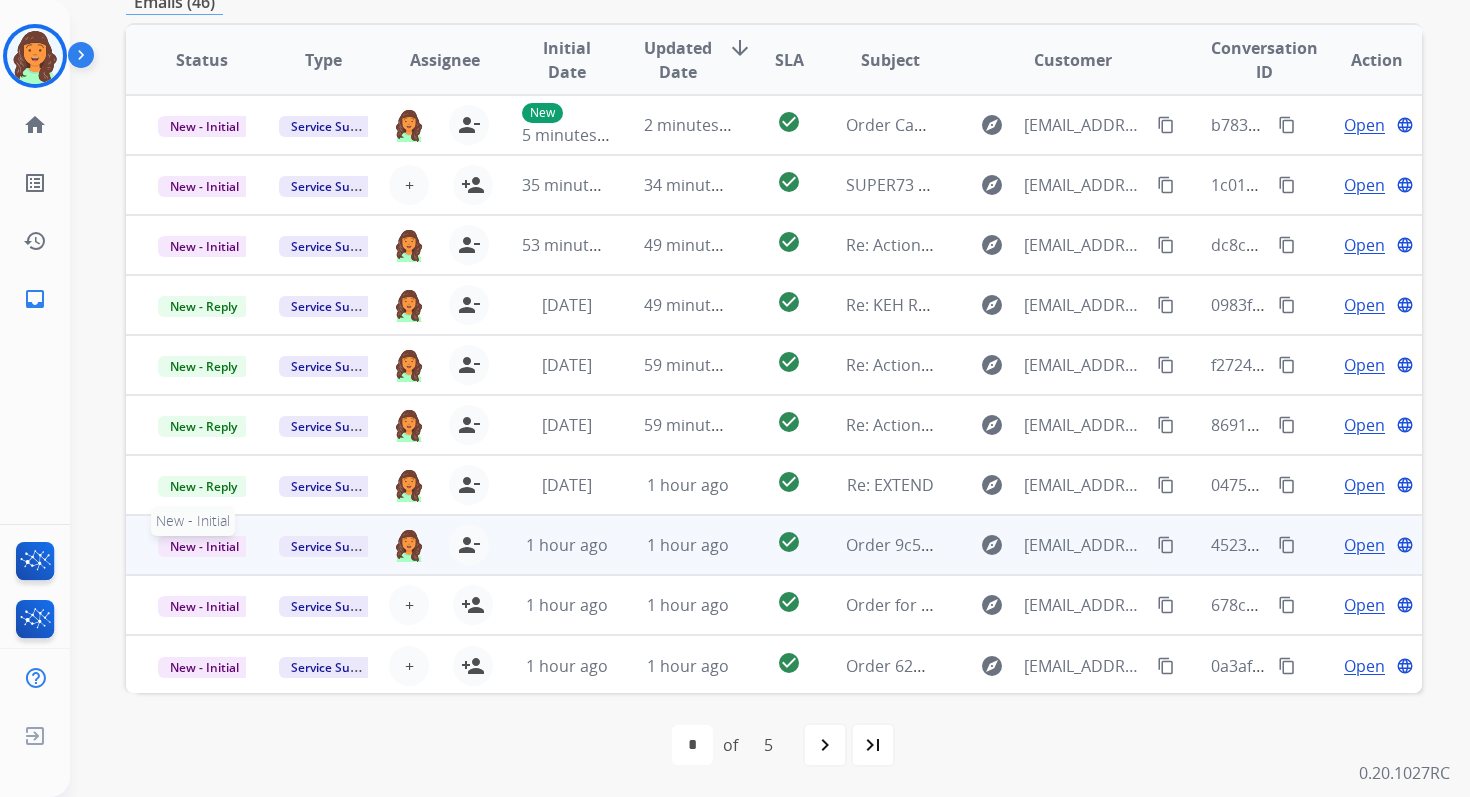 click on "New - Initial" at bounding box center (204, 546) 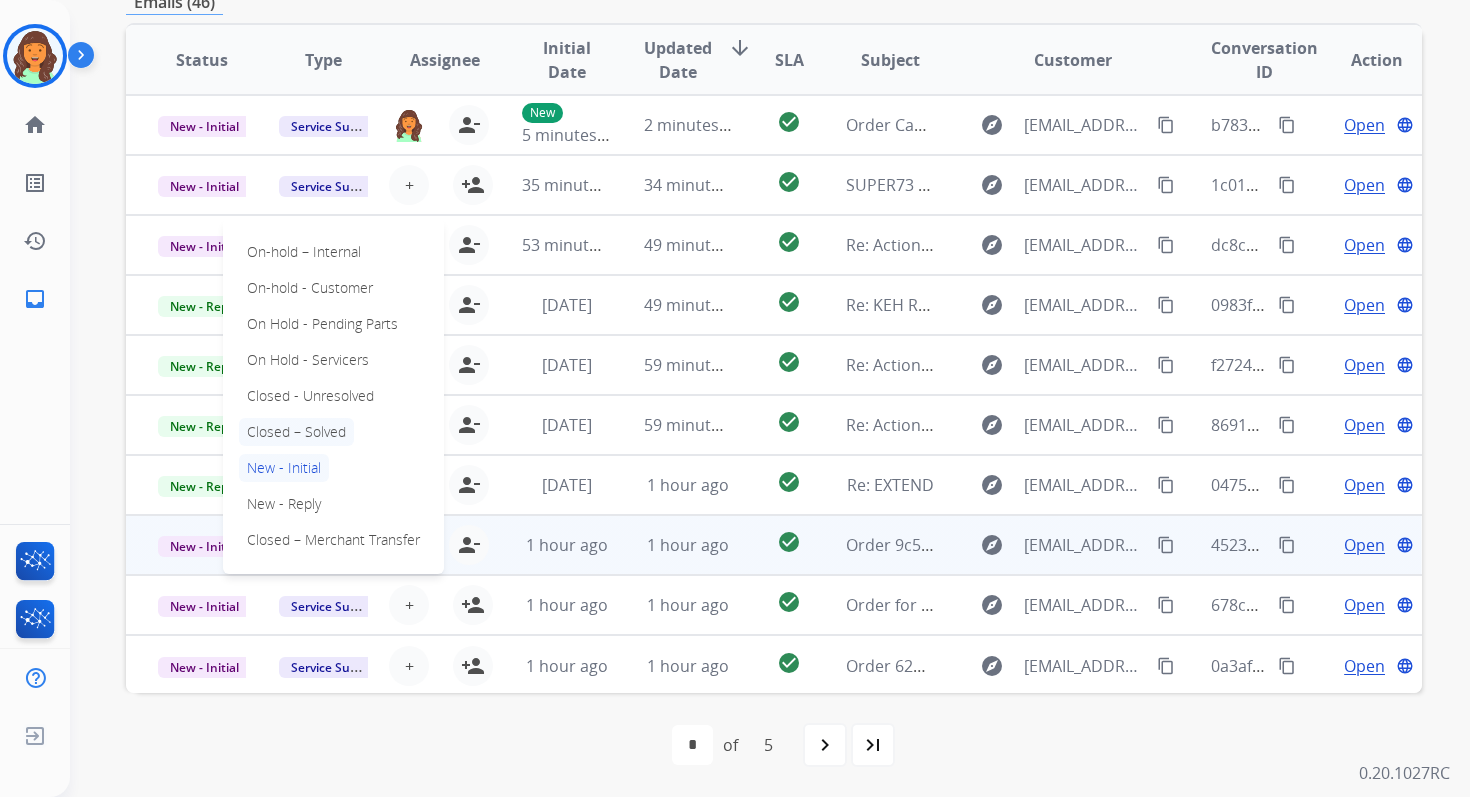 click on "Closed – Solved" at bounding box center (296, 432) 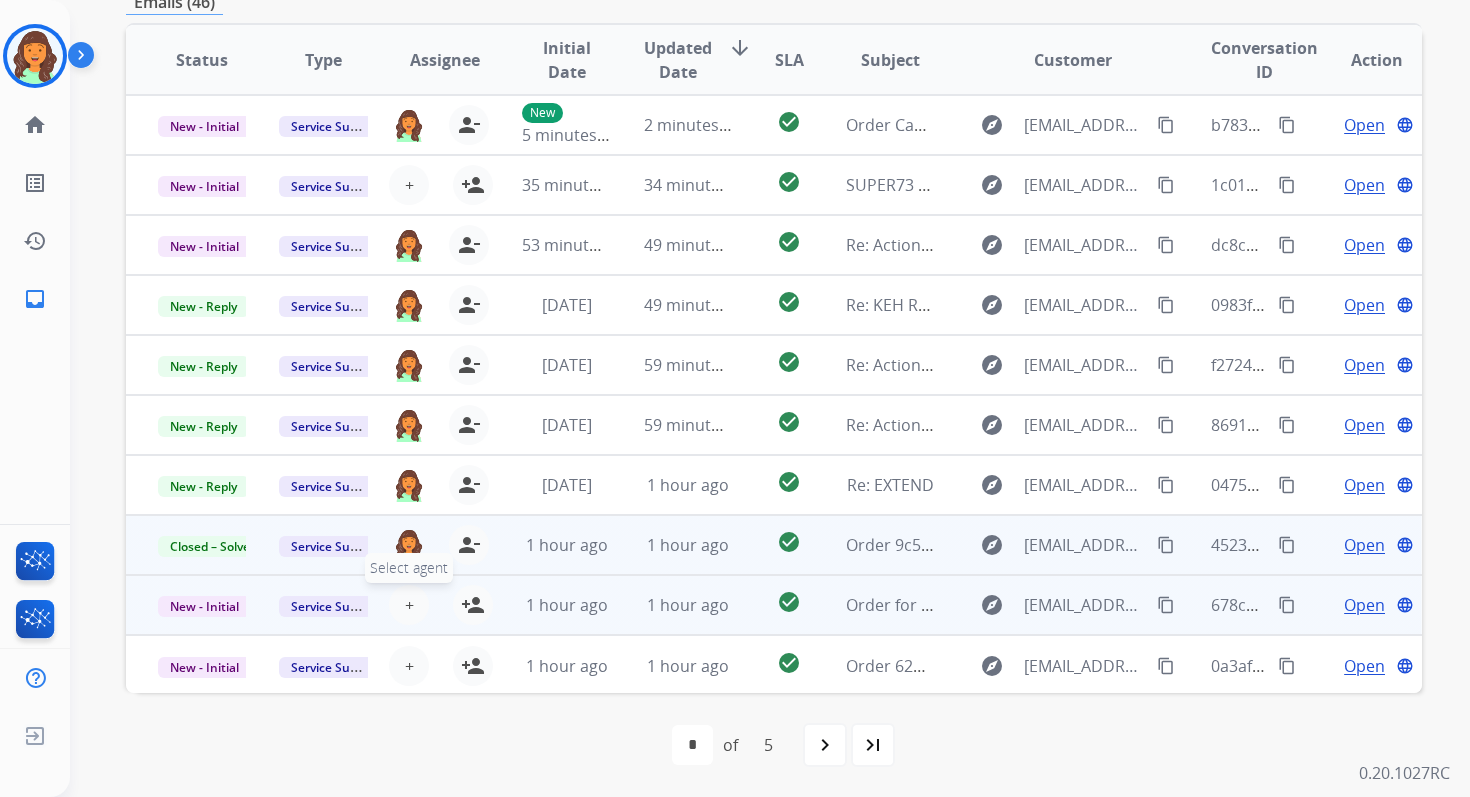 click on "+" at bounding box center (409, 605) 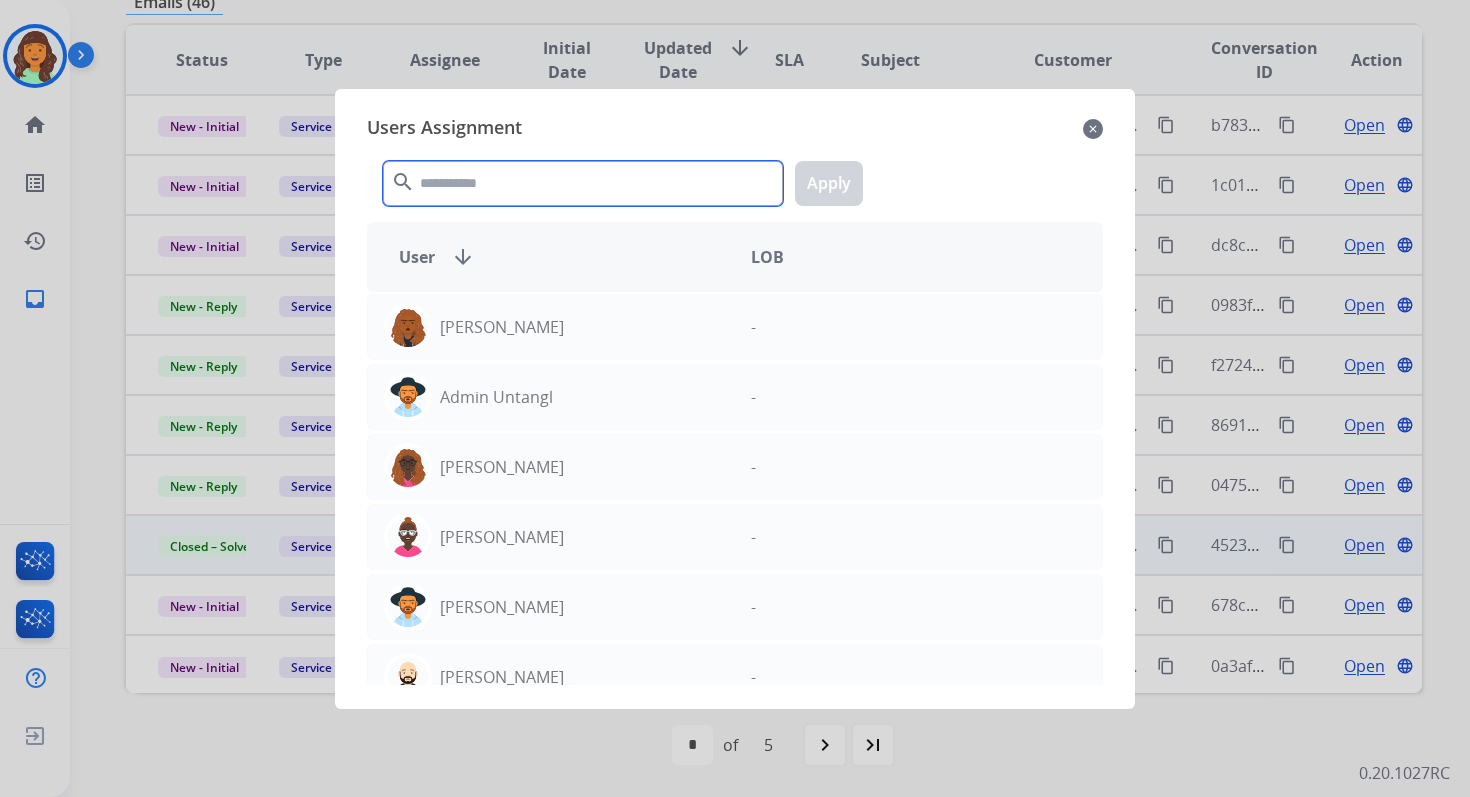 click 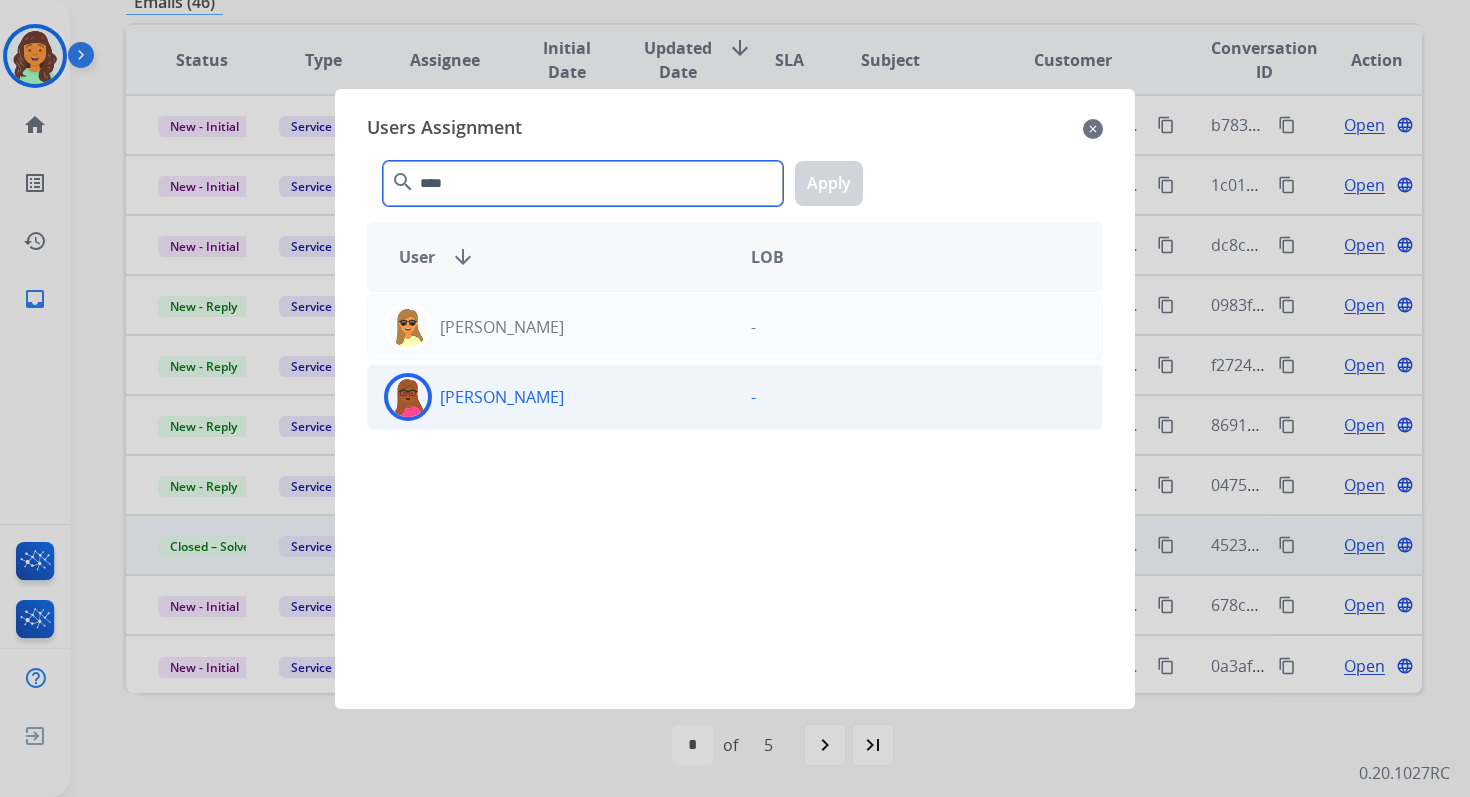 type on "****" 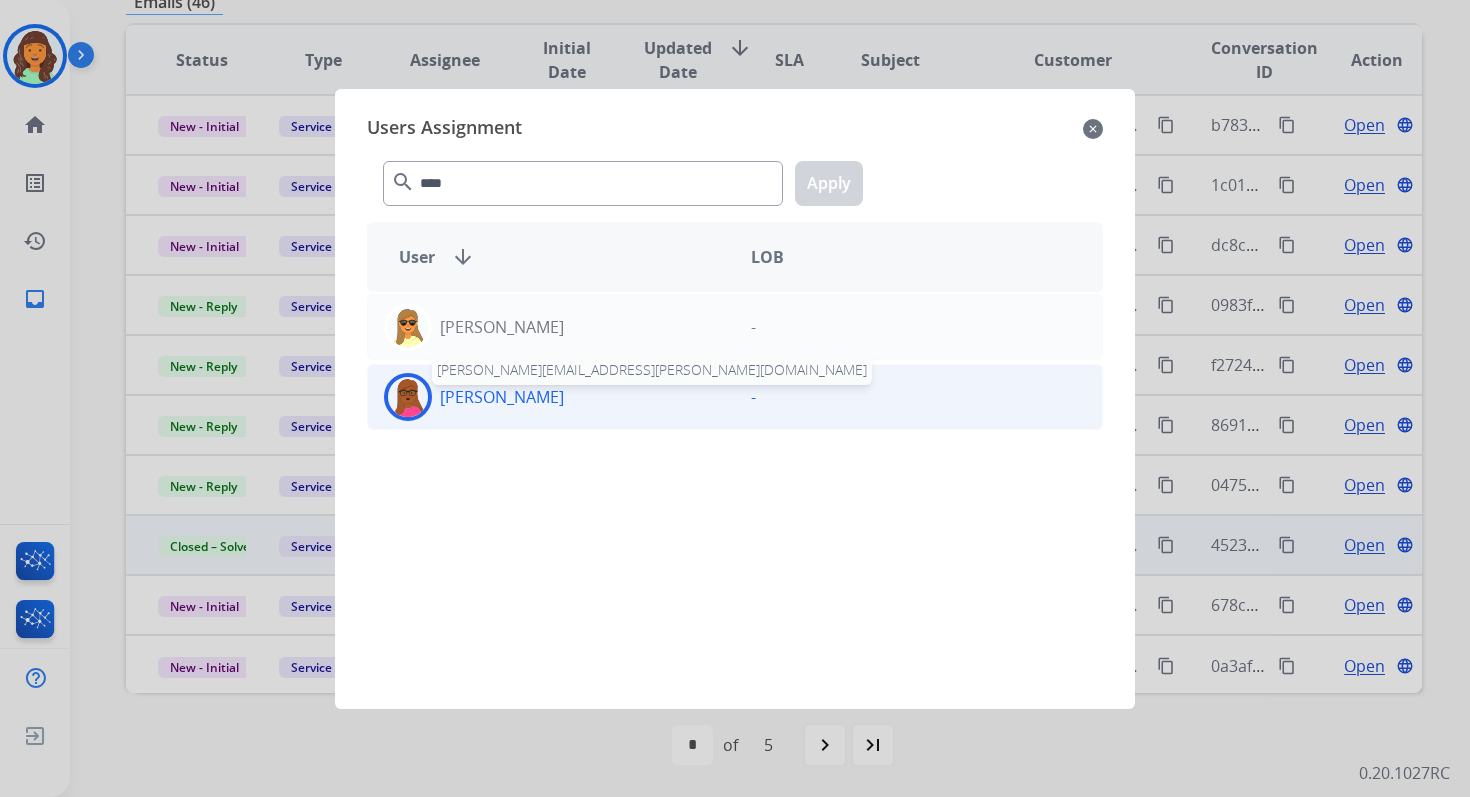 click on "[PERSON_NAME]" 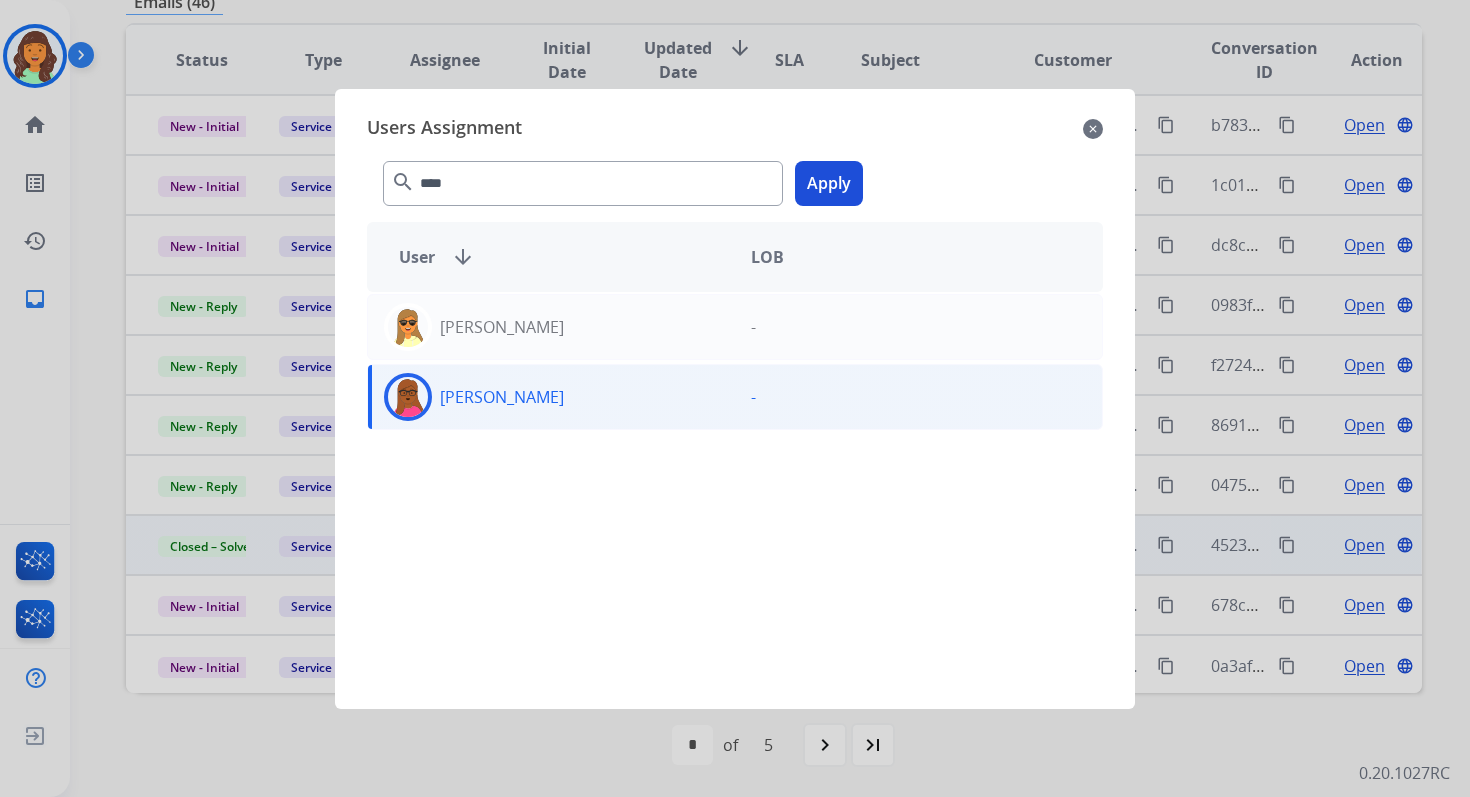 click on "Apply" 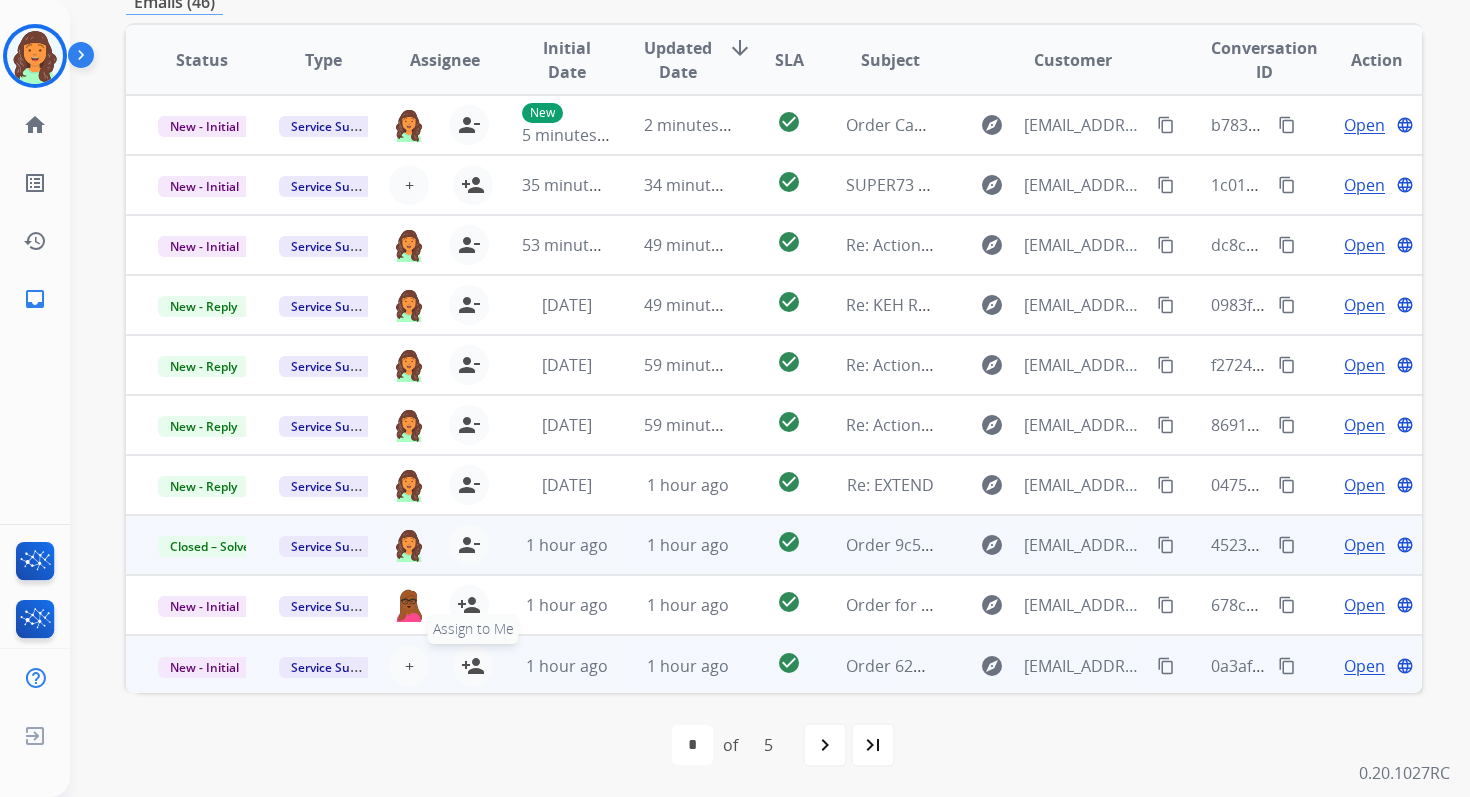 click on "person_add" at bounding box center (473, 666) 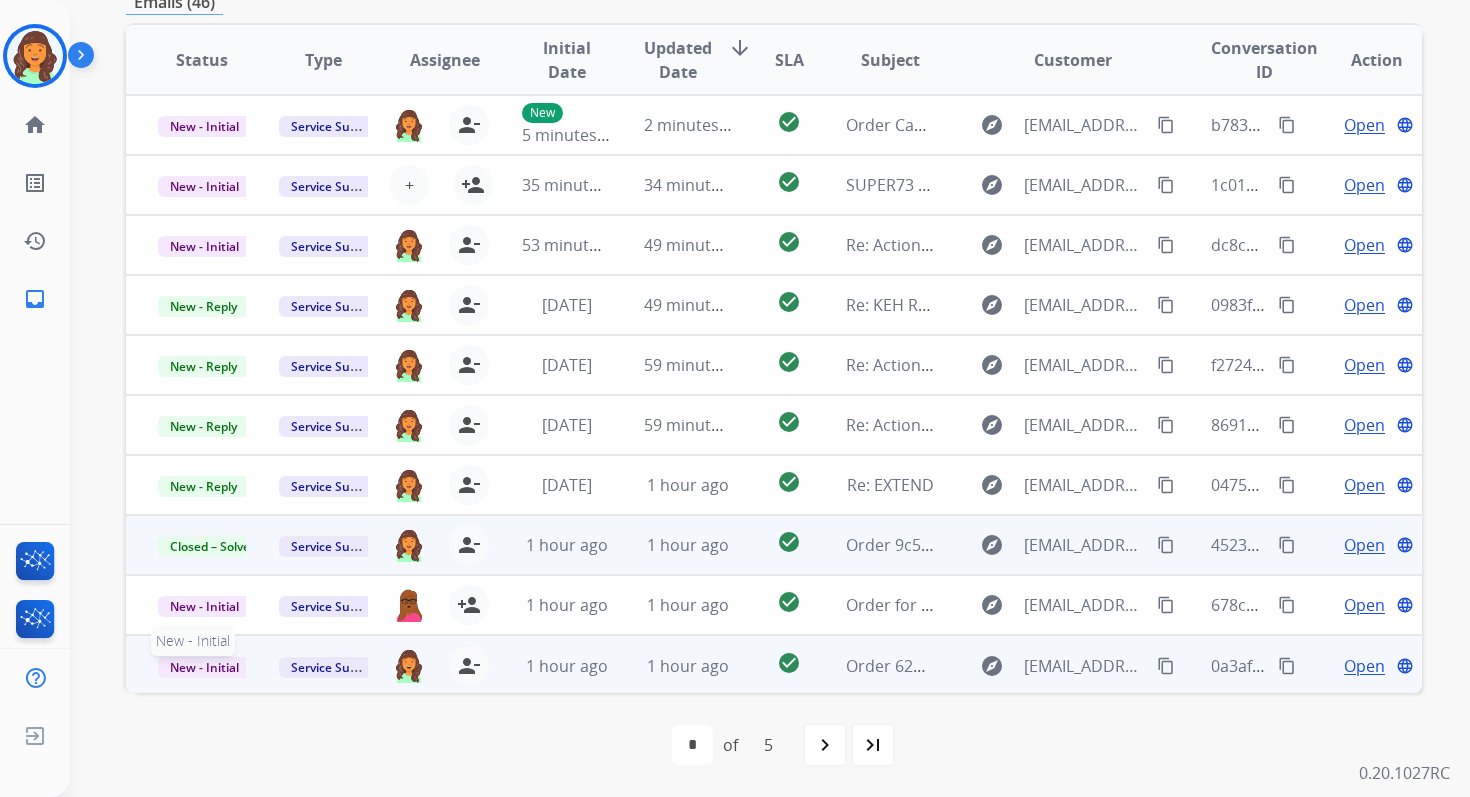 click on "New - Initial" at bounding box center [204, 667] 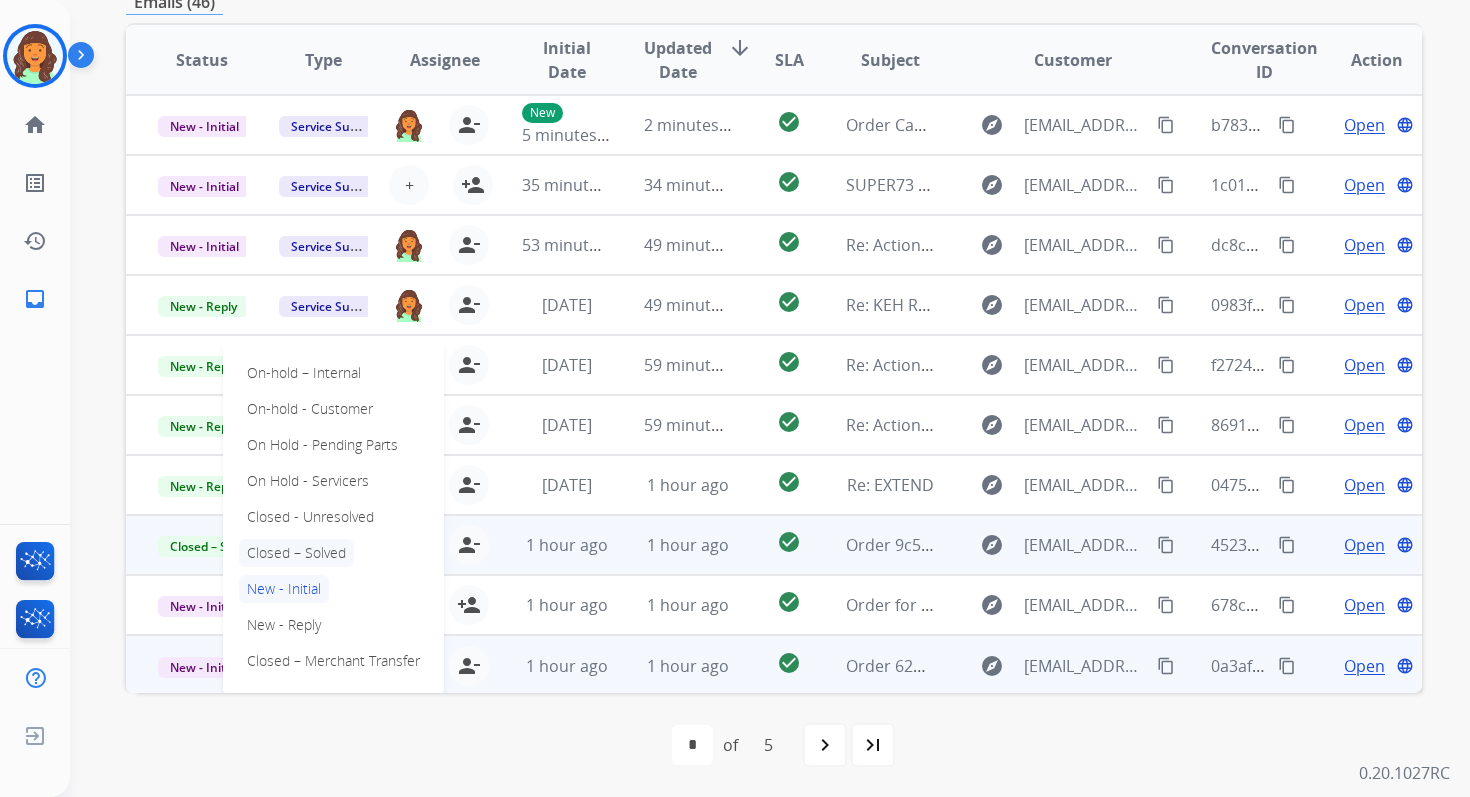 click on "Closed – Solved" at bounding box center (296, 553) 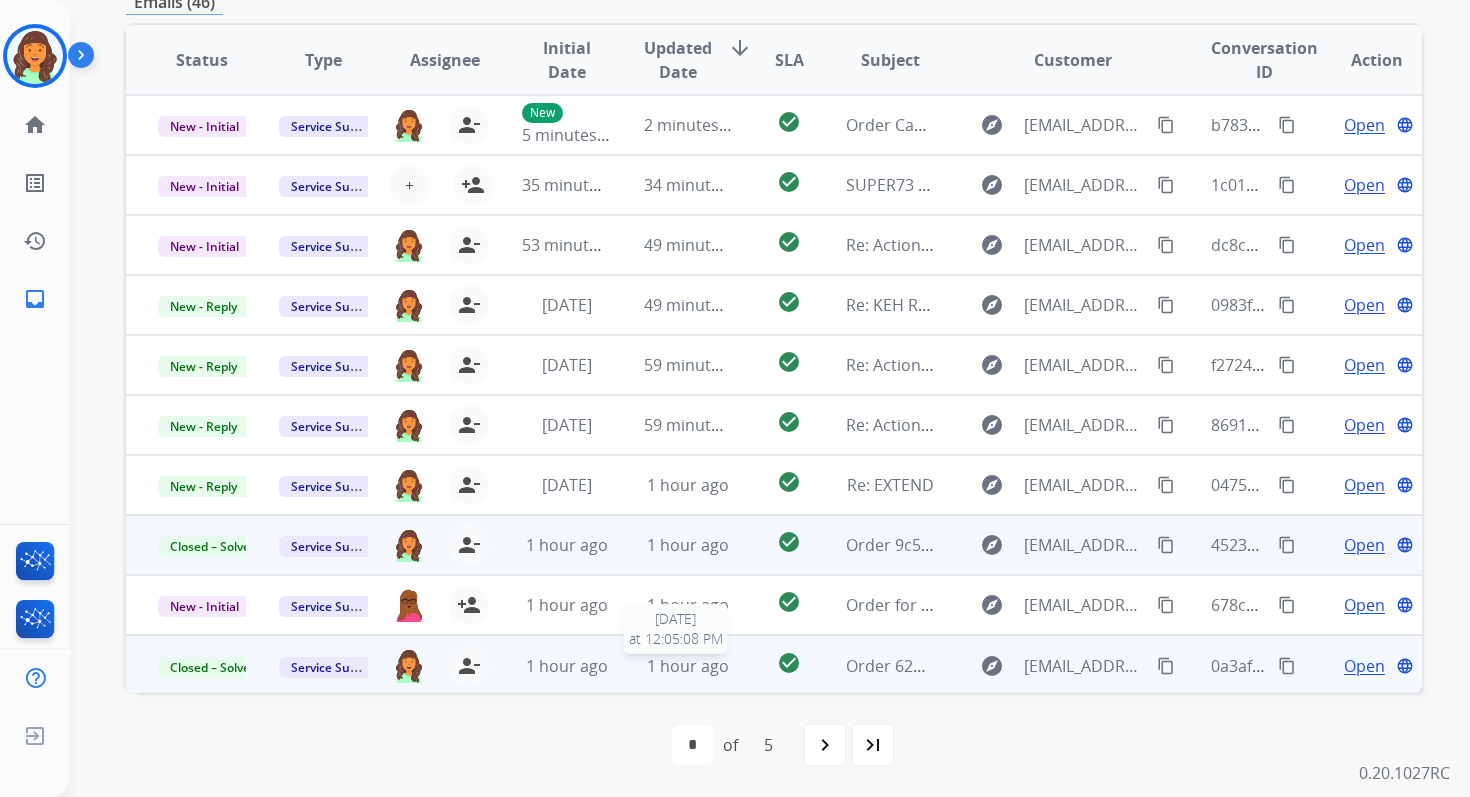 click on "1 hour ago" at bounding box center [688, 666] 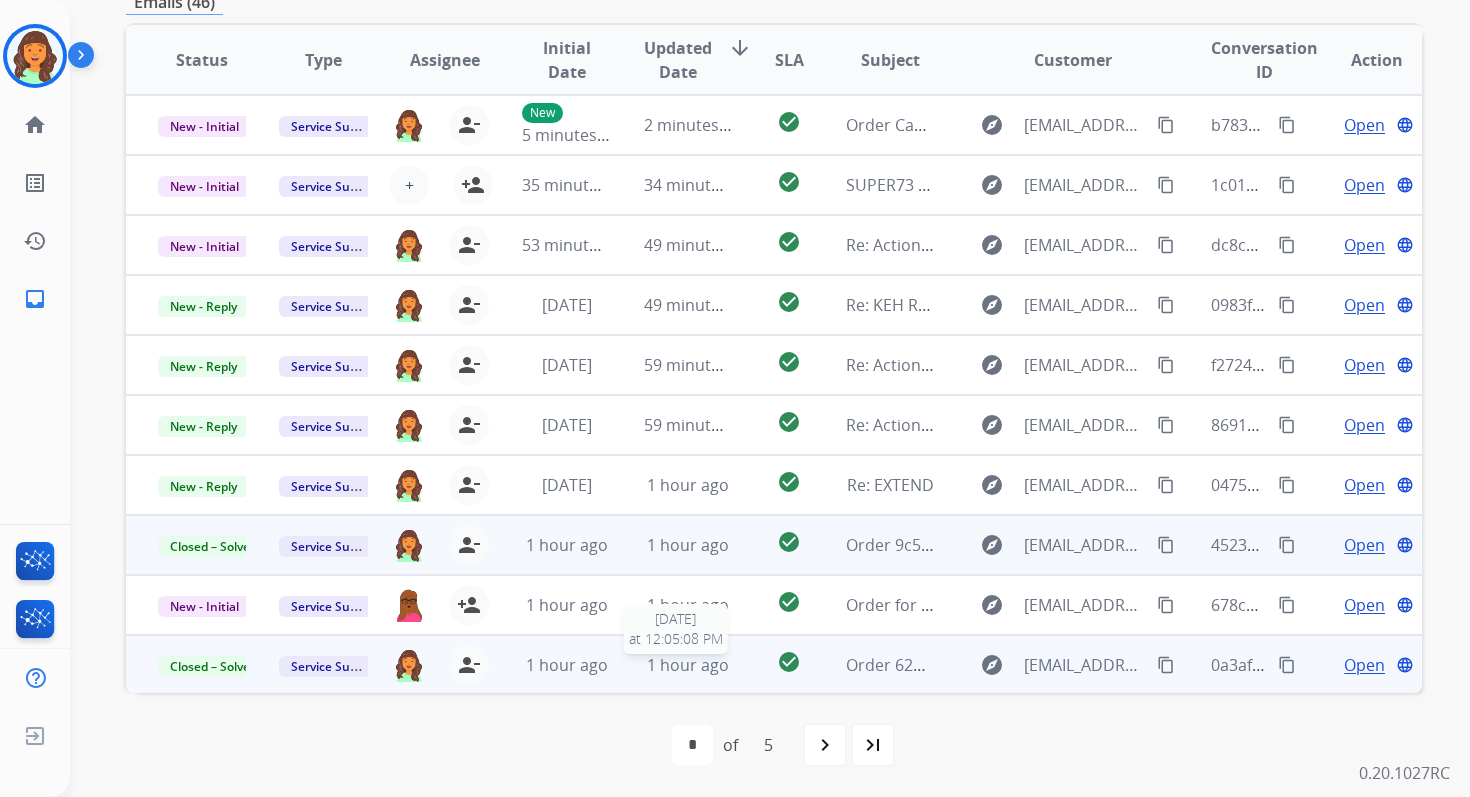 click on "1 hour ago" at bounding box center (688, 665) 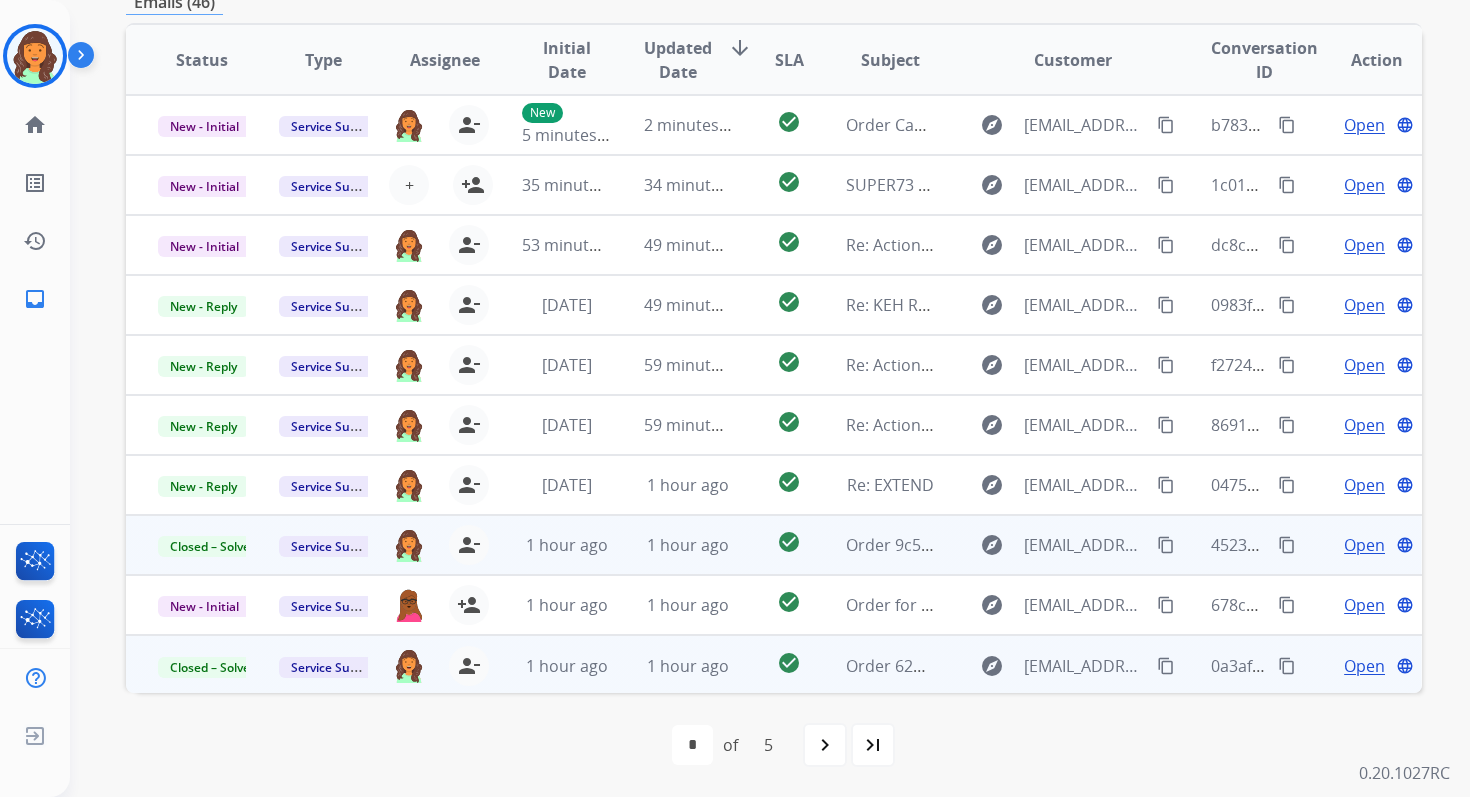 click on "check_circle" at bounding box center (773, 665) 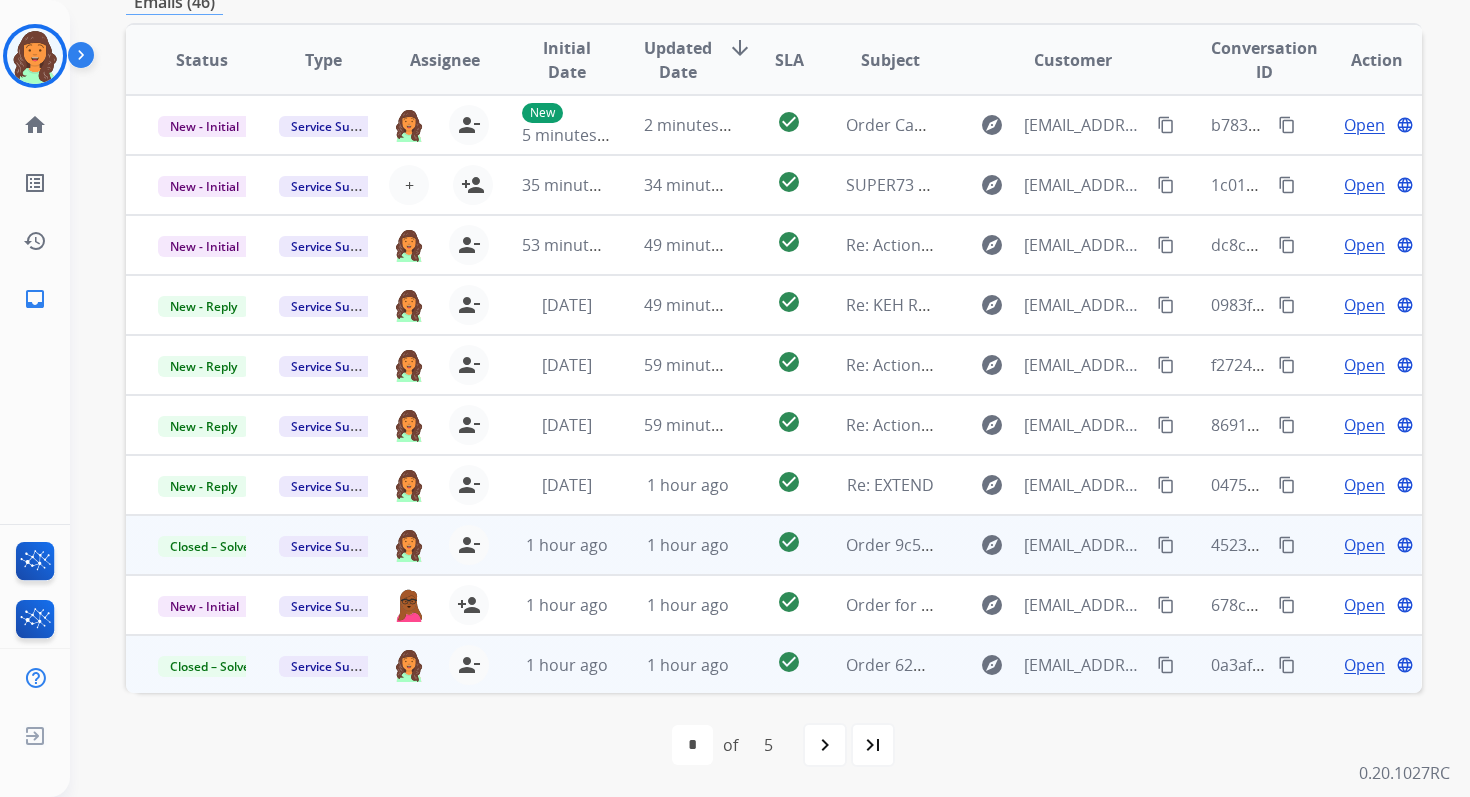 click on "first_page navigate_before * * * * * of 5 navigate_next last_page" at bounding box center (774, 745) 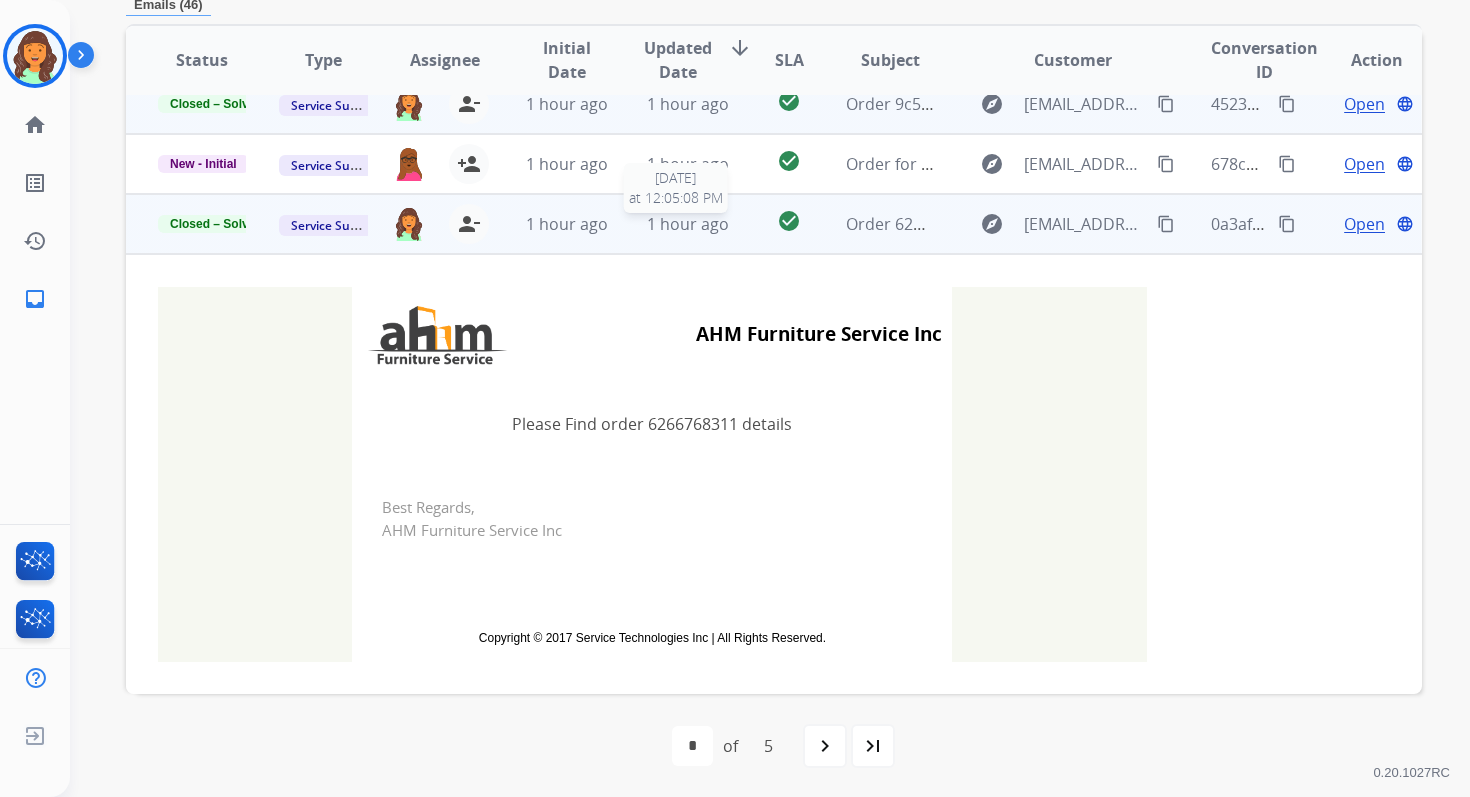 click on "1 hour ago" at bounding box center [688, 224] 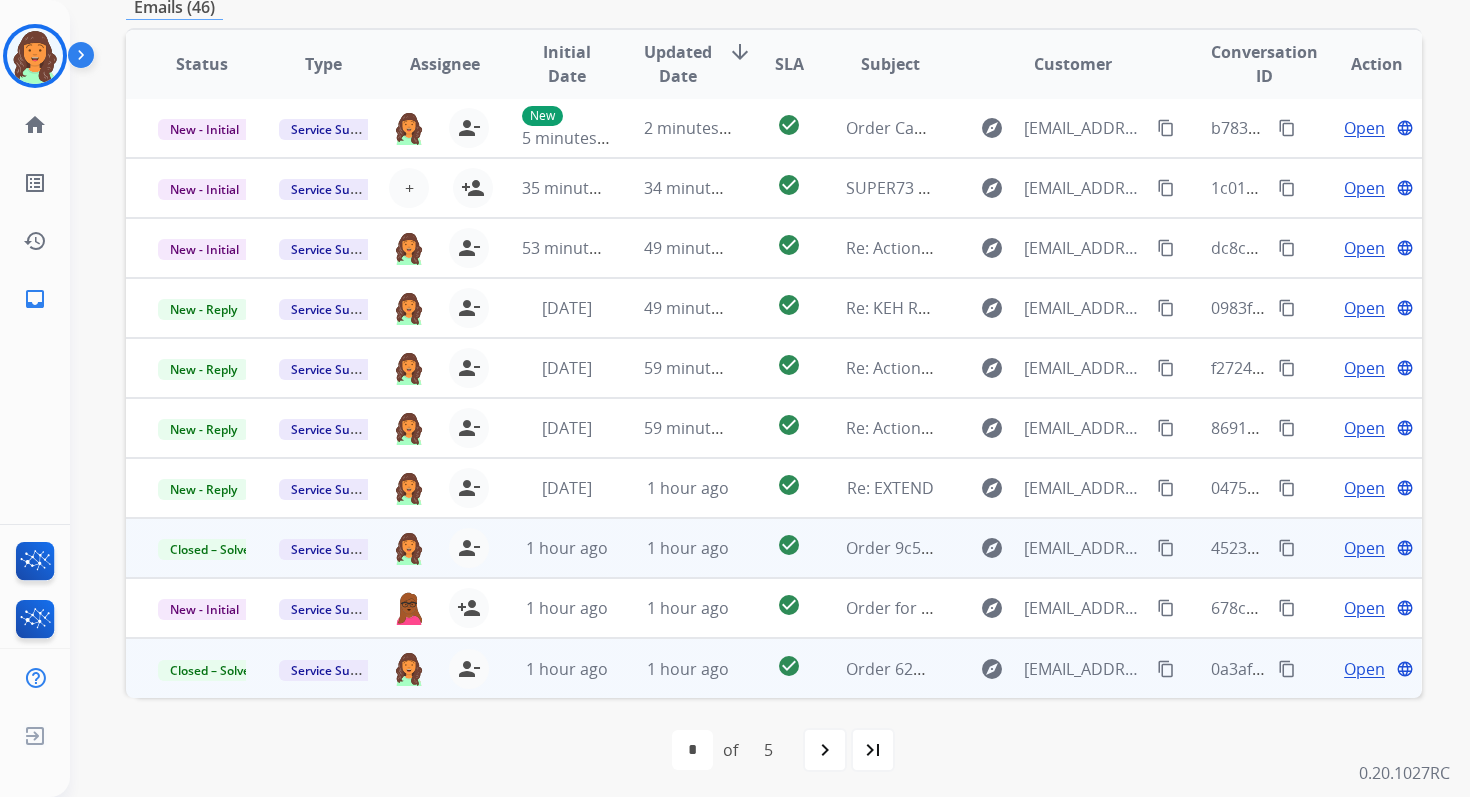 scroll, scrollTop: 2, scrollLeft: 0, axis: vertical 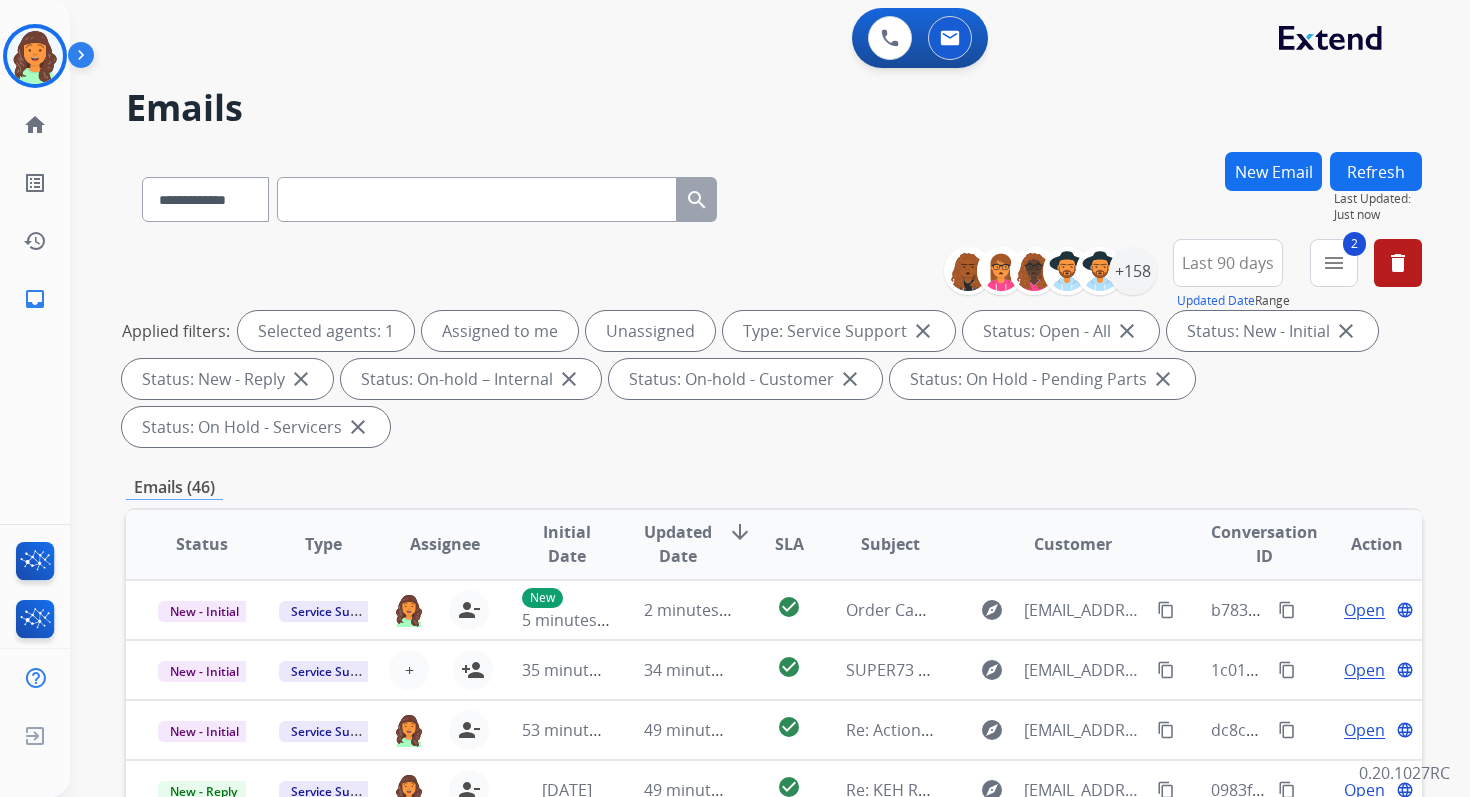 click on "Refresh" at bounding box center (1376, 171) 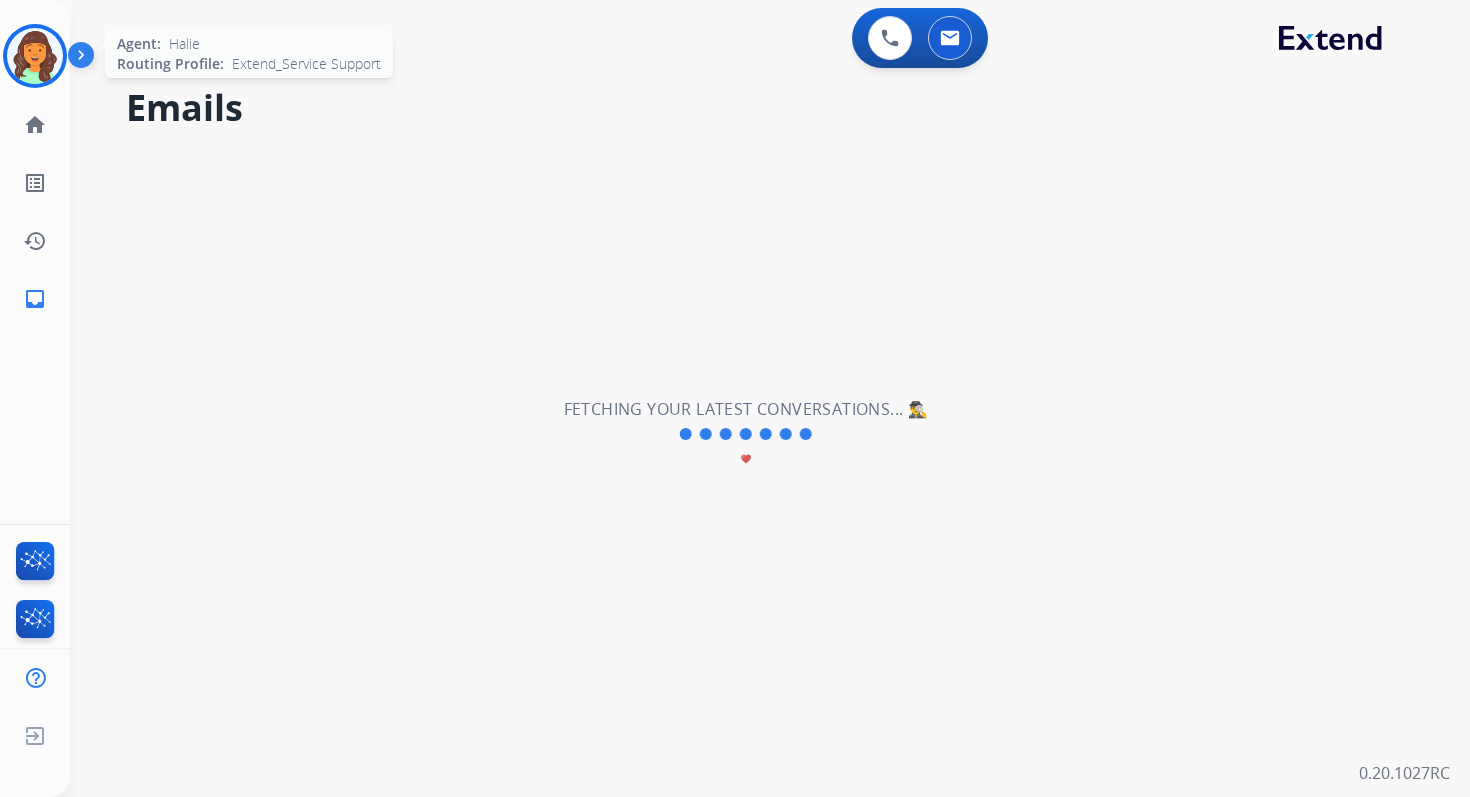 click at bounding box center (35, 56) 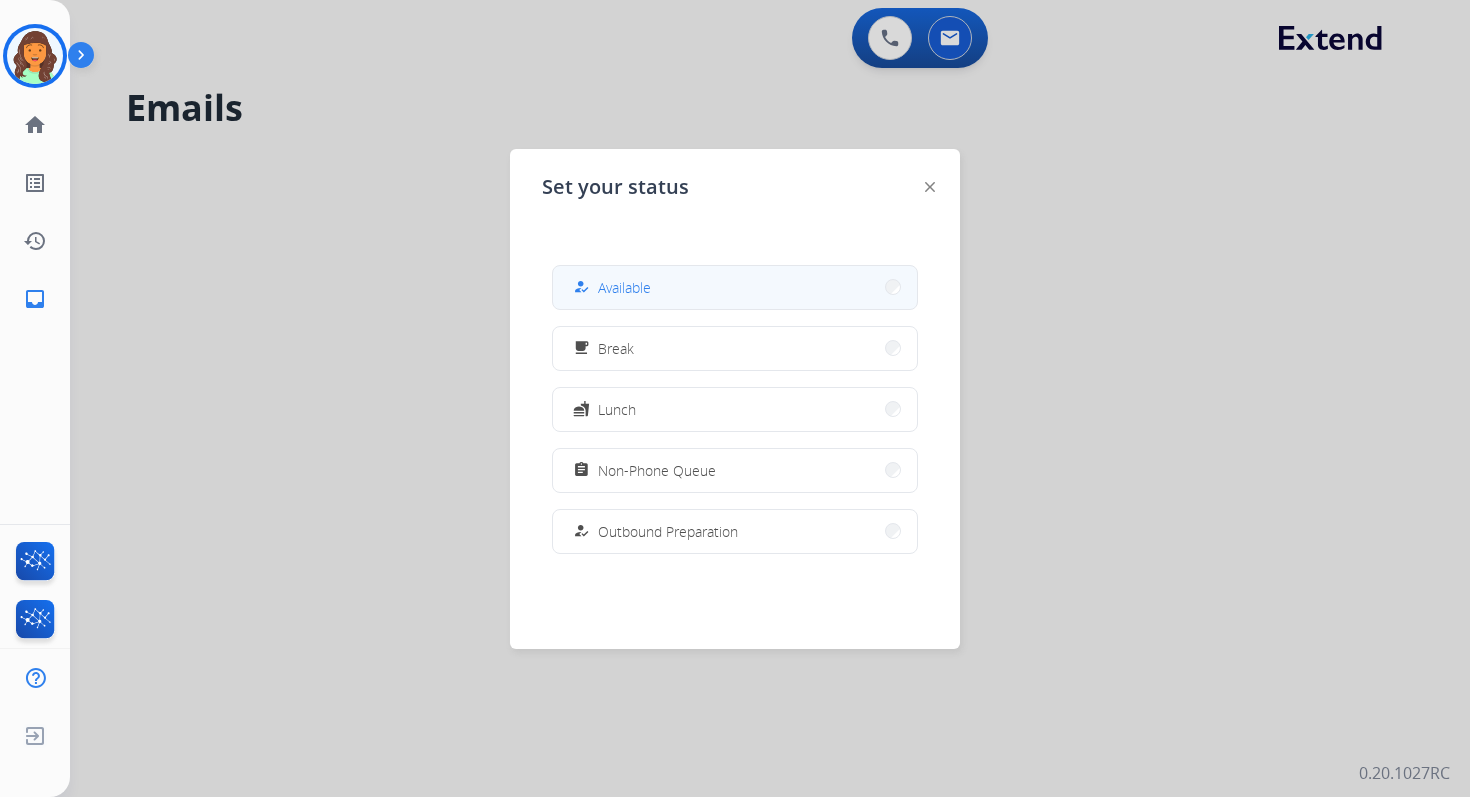 click on "how_to_reg Available" at bounding box center [735, 287] 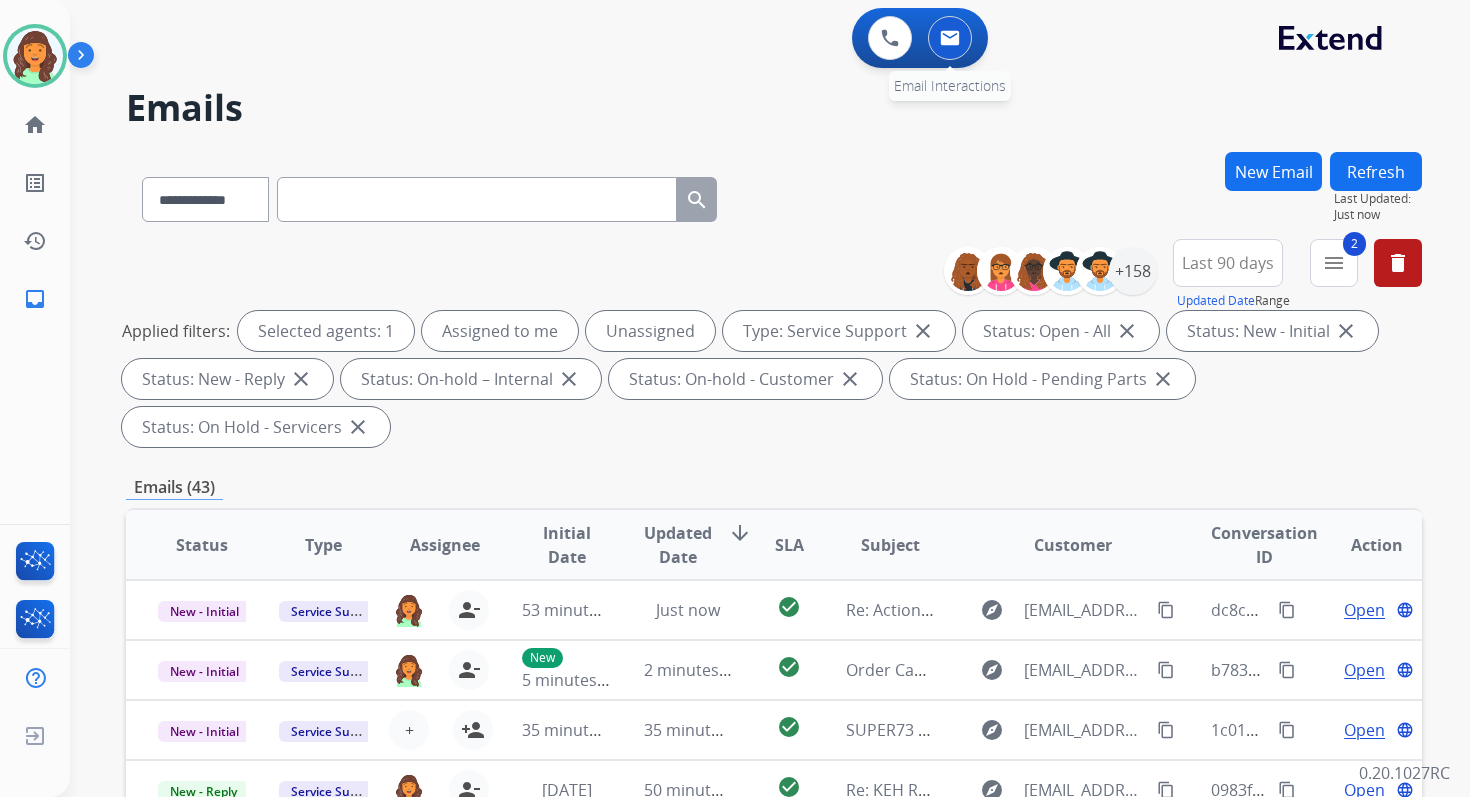 click at bounding box center [950, 38] 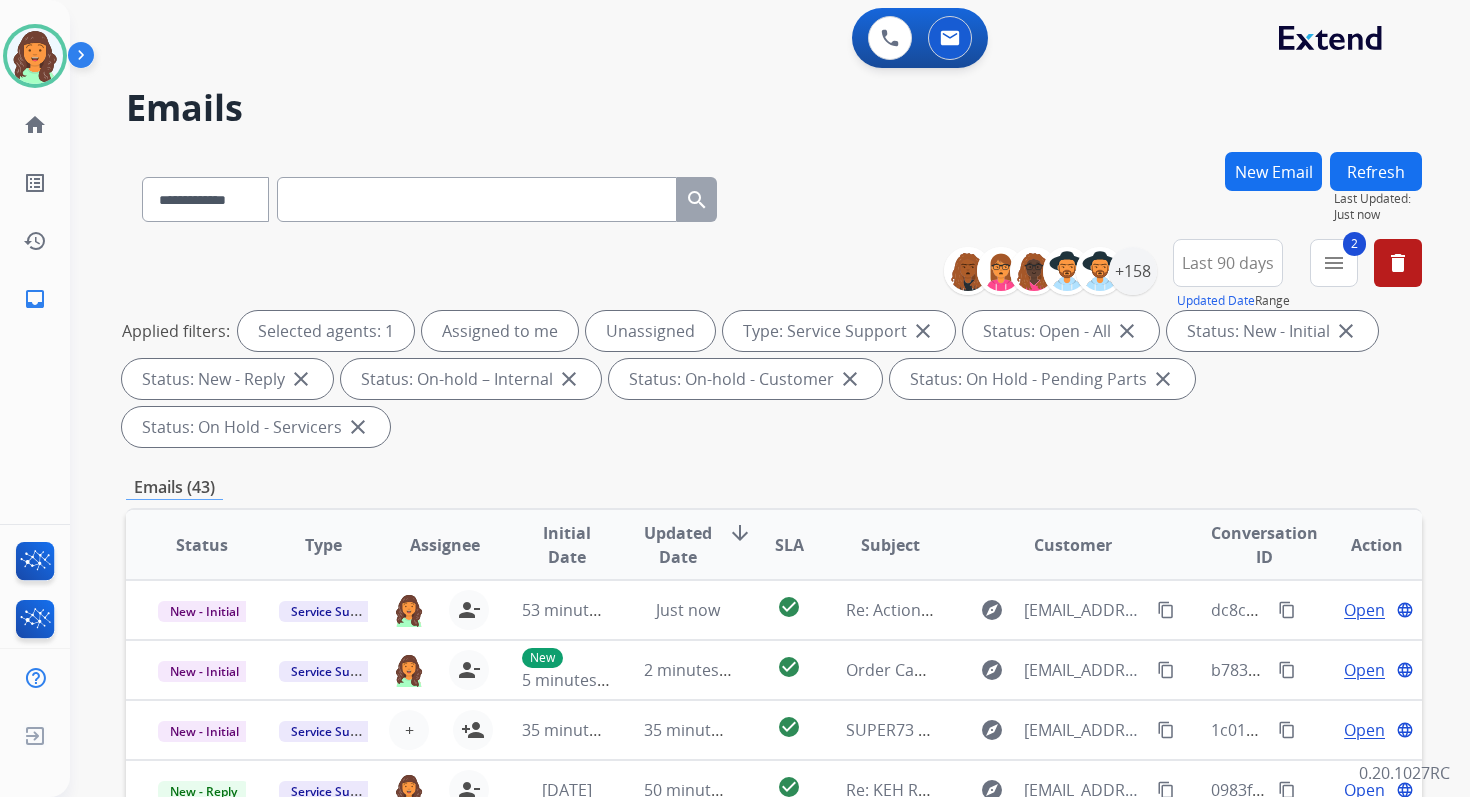 scroll, scrollTop: 485, scrollLeft: 0, axis: vertical 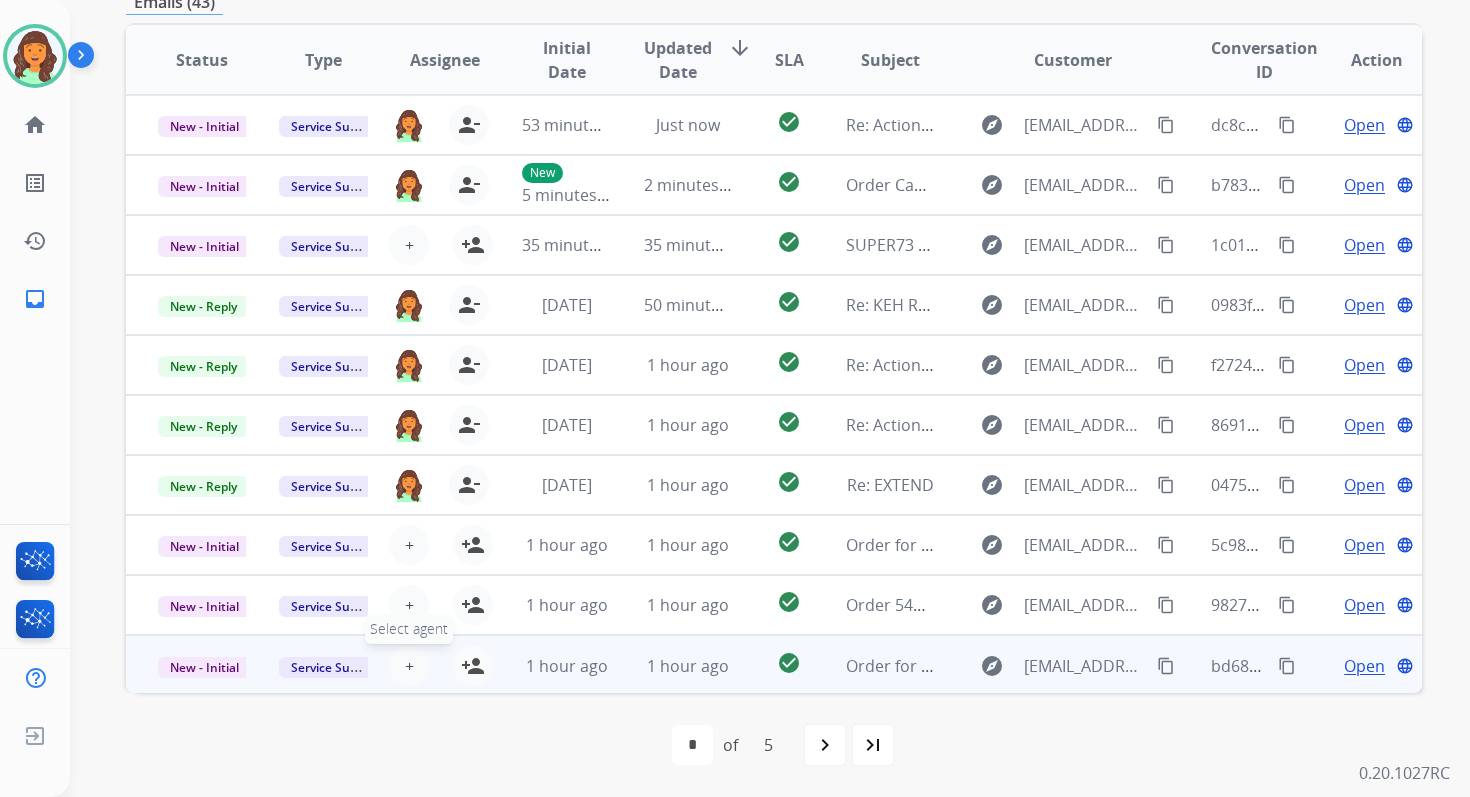 click on "+" at bounding box center [409, 666] 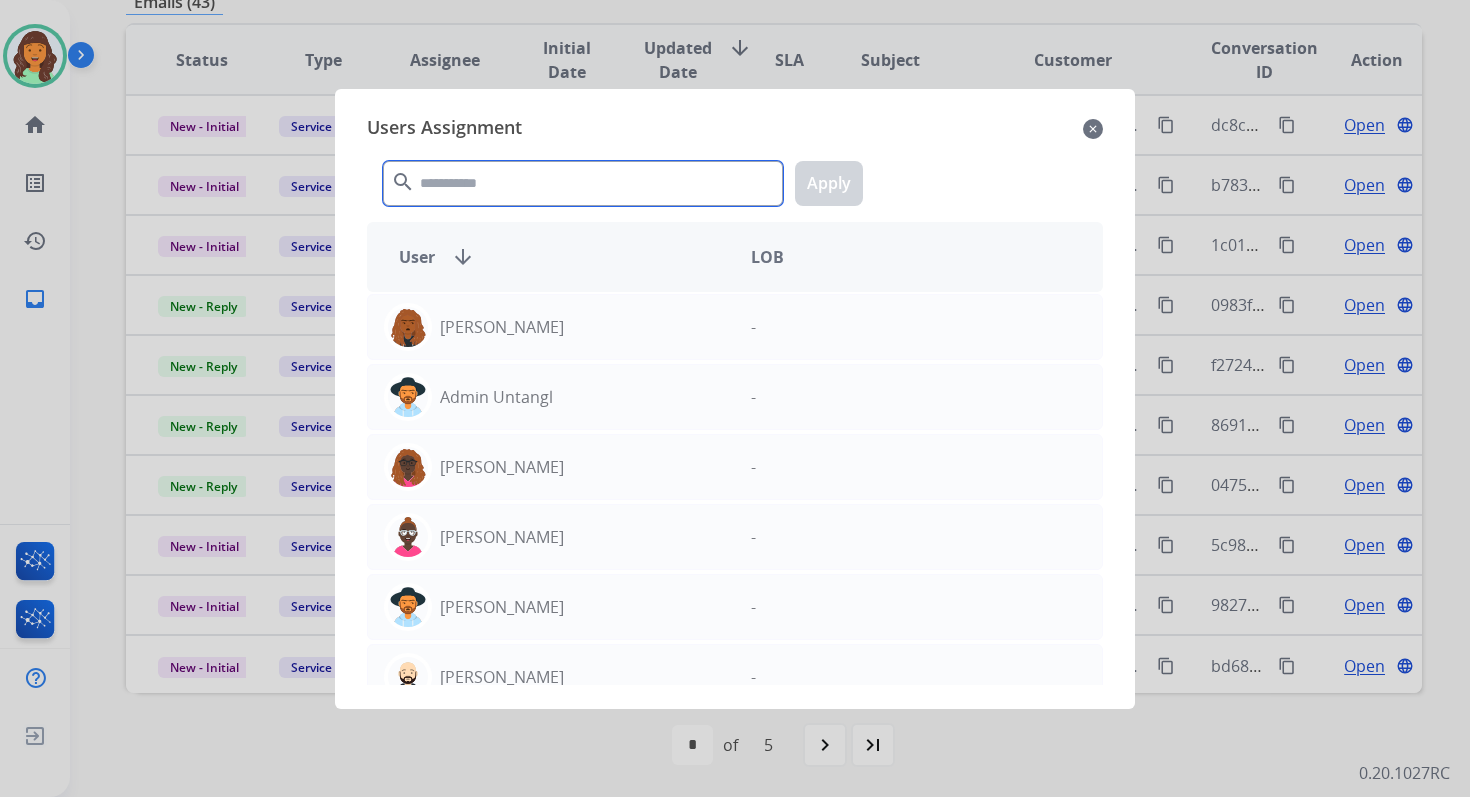 click 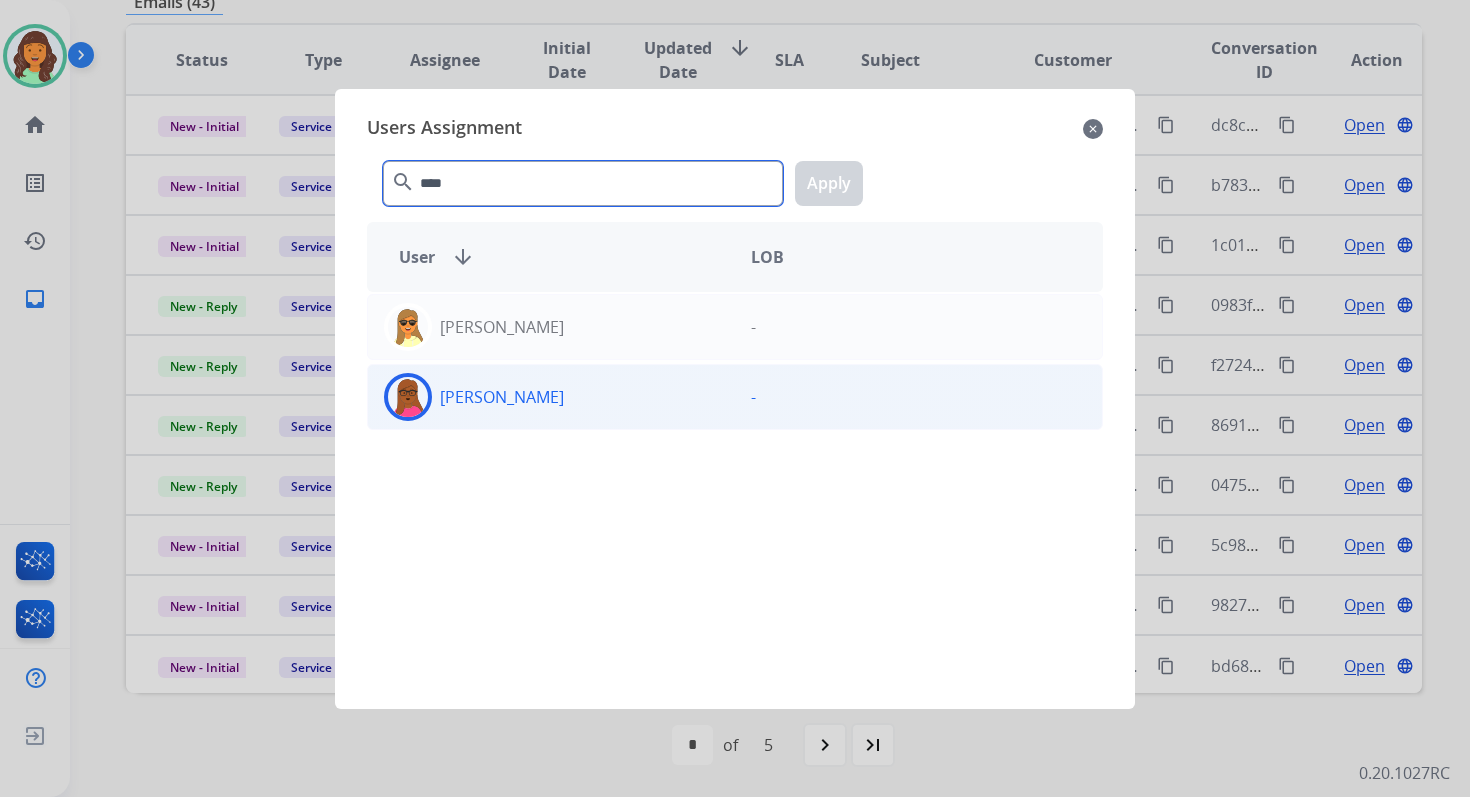 type on "****" 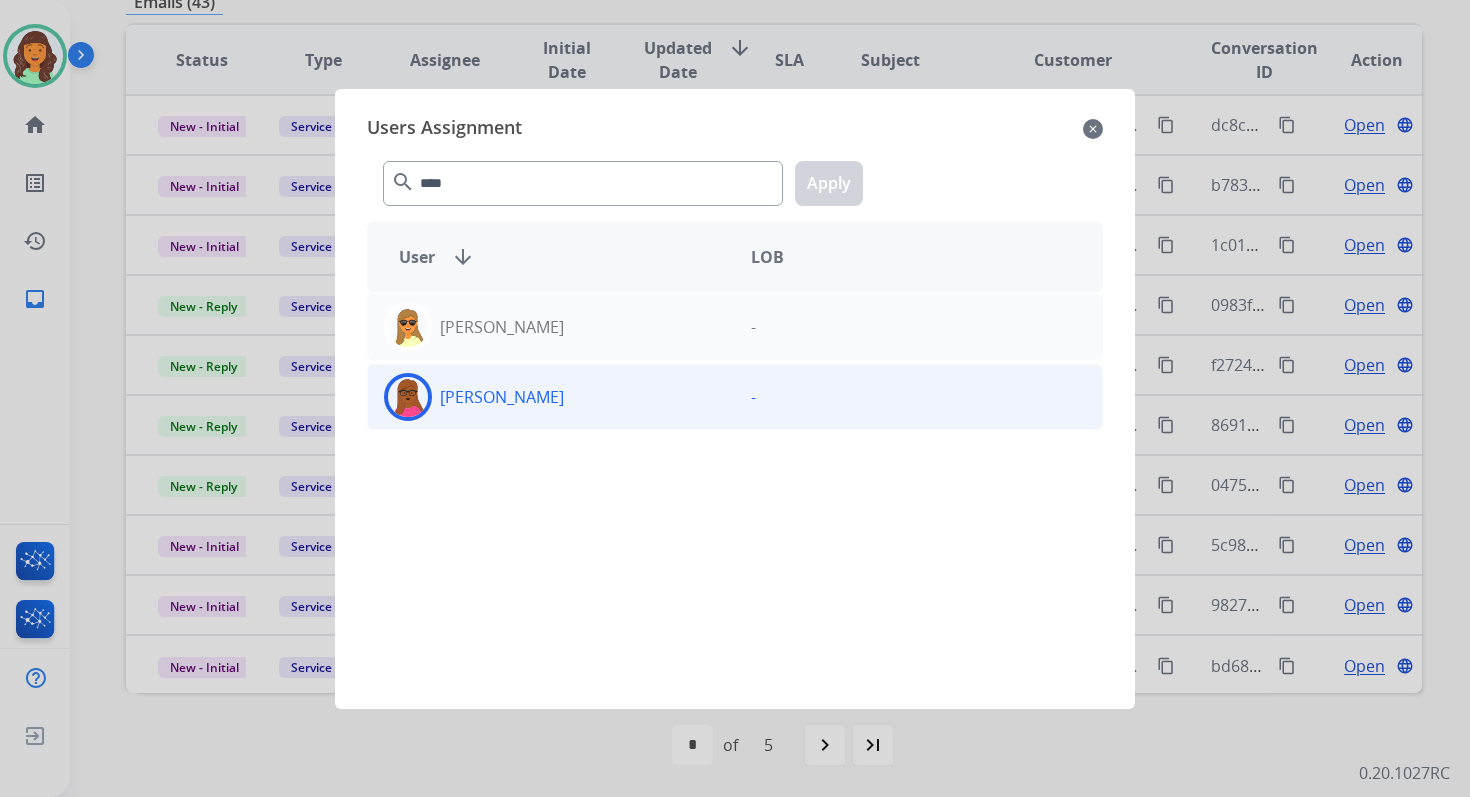 click on "[PERSON_NAME]" 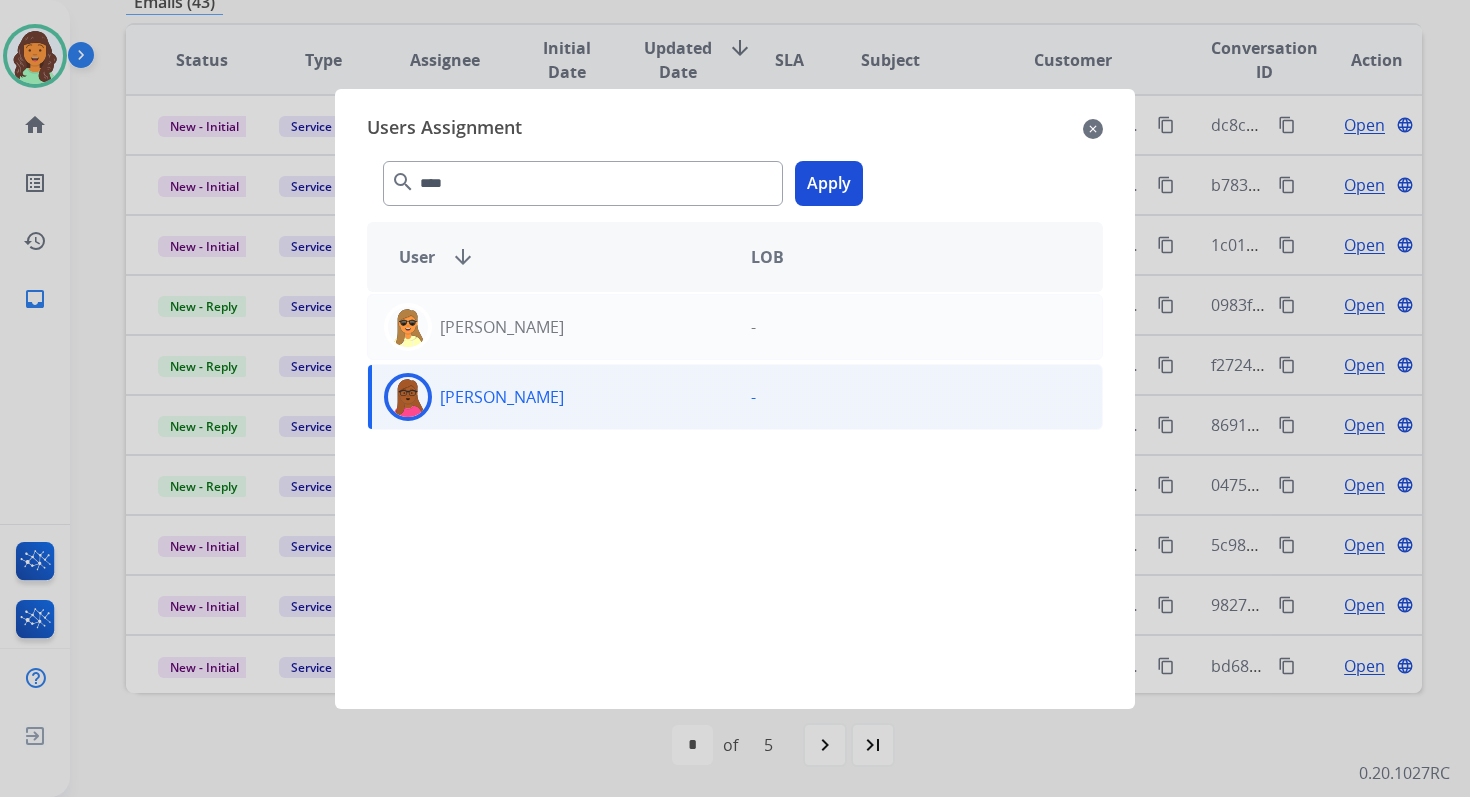 click on "Apply" 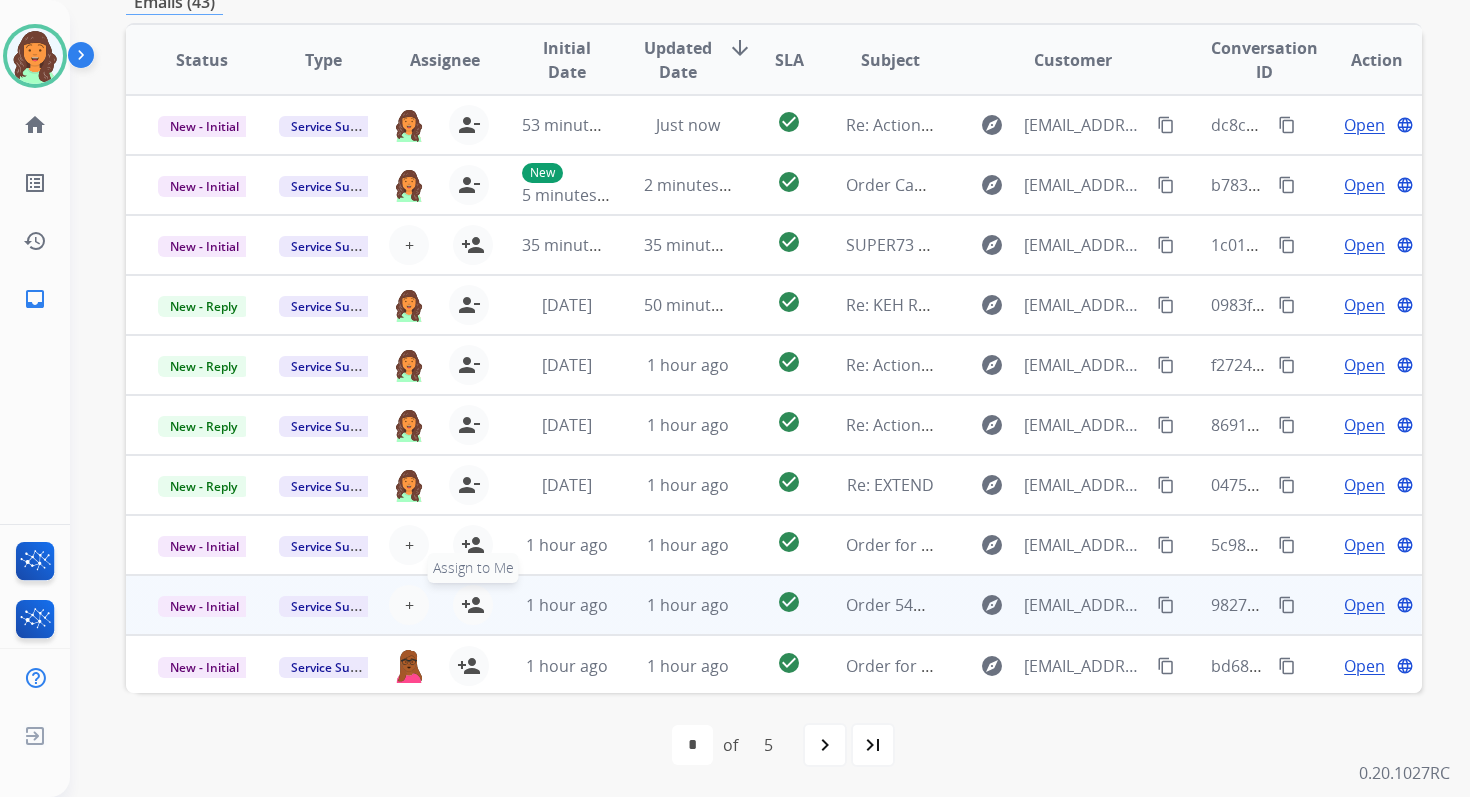 click on "person_add" at bounding box center [473, 605] 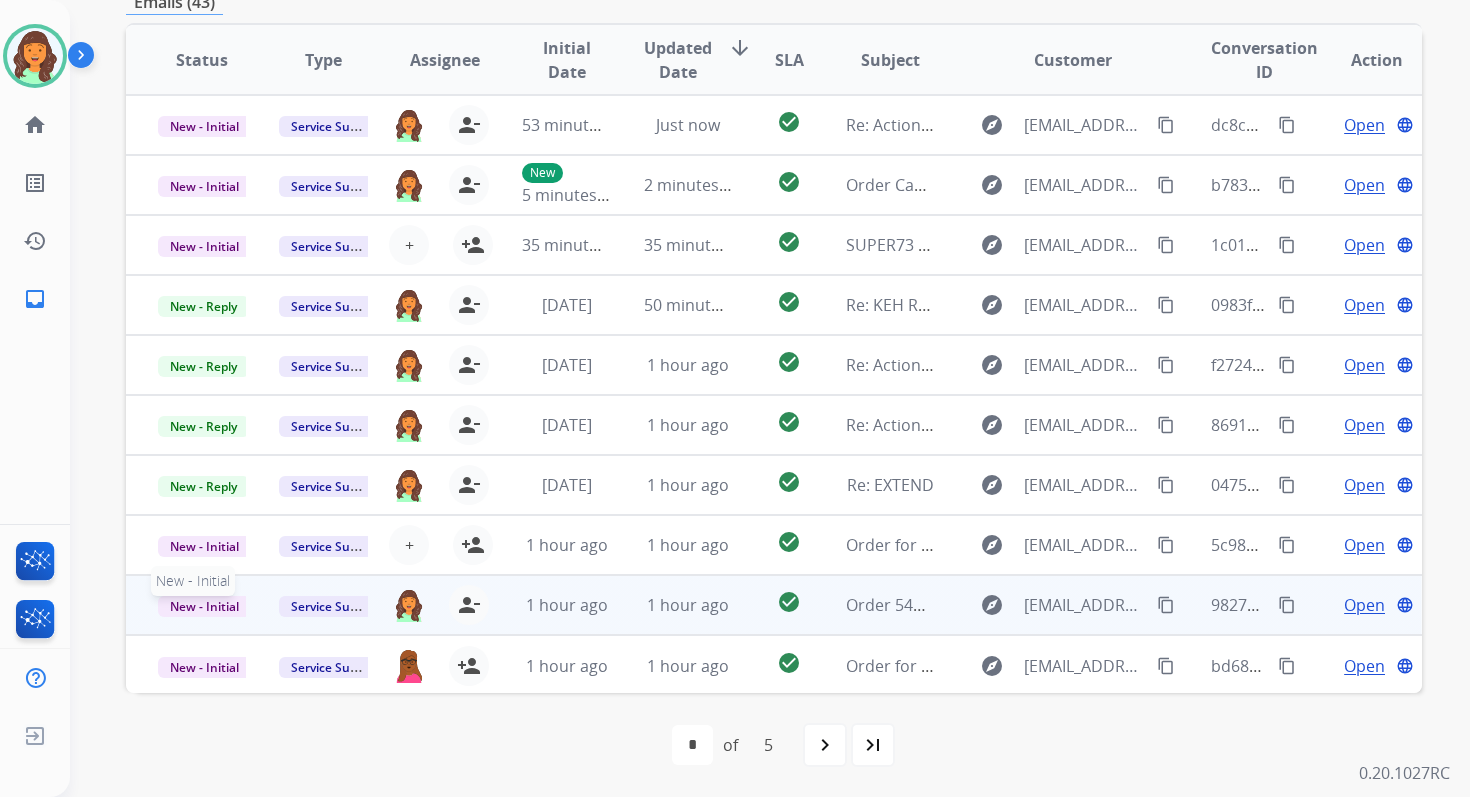 click on "New - Initial" at bounding box center [204, 606] 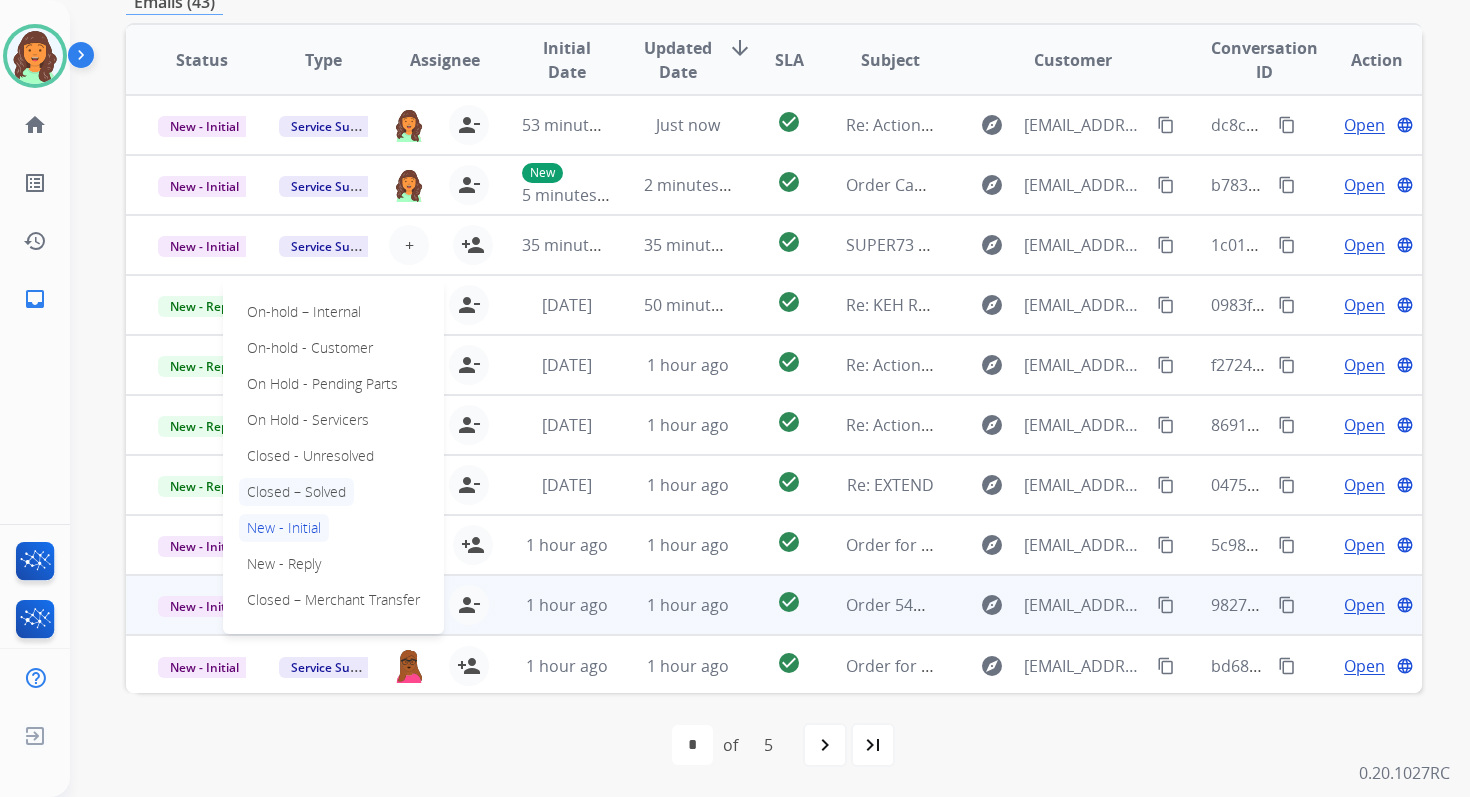 click on "Closed – Solved" at bounding box center (296, 492) 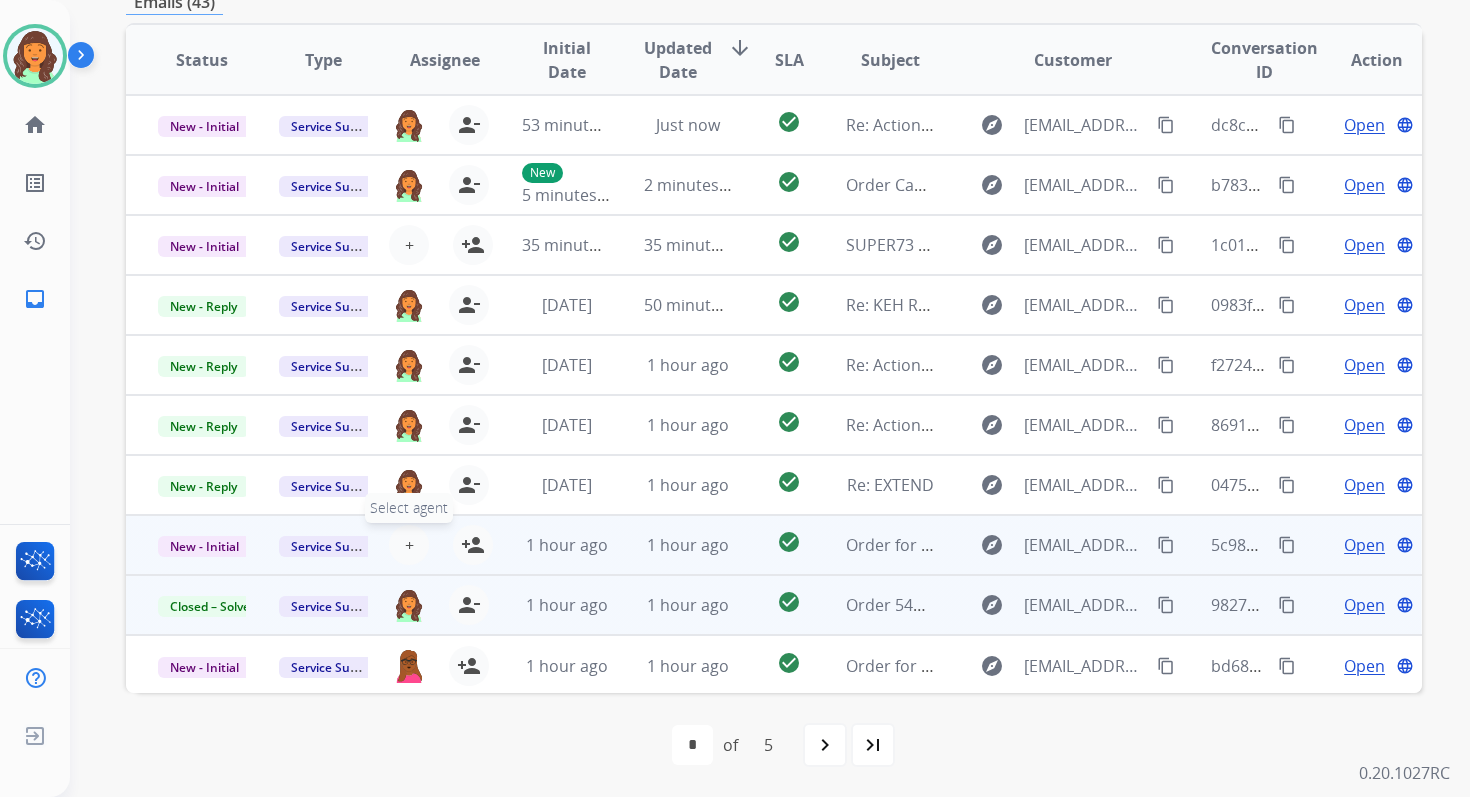 click on "+" at bounding box center (409, 545) 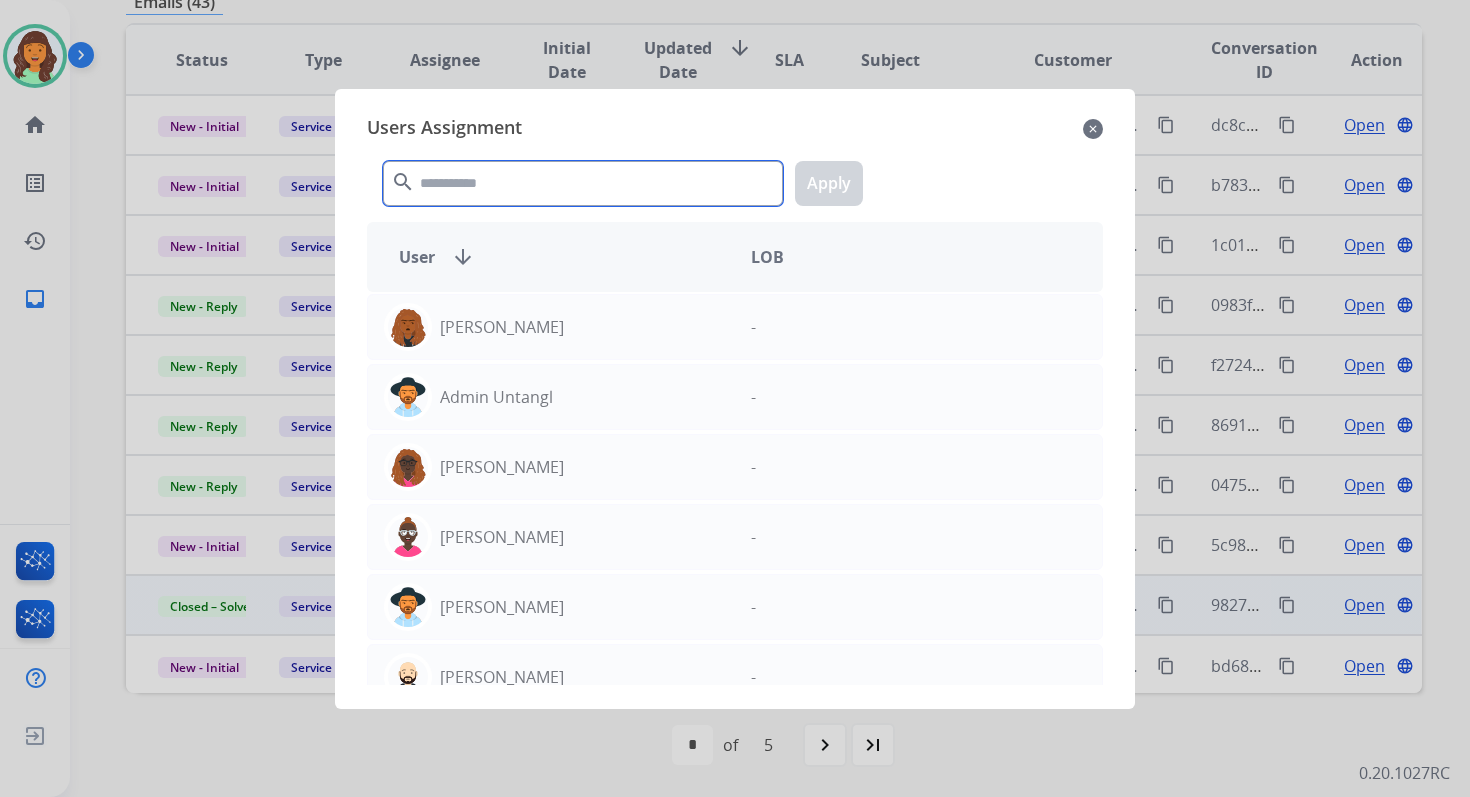 click 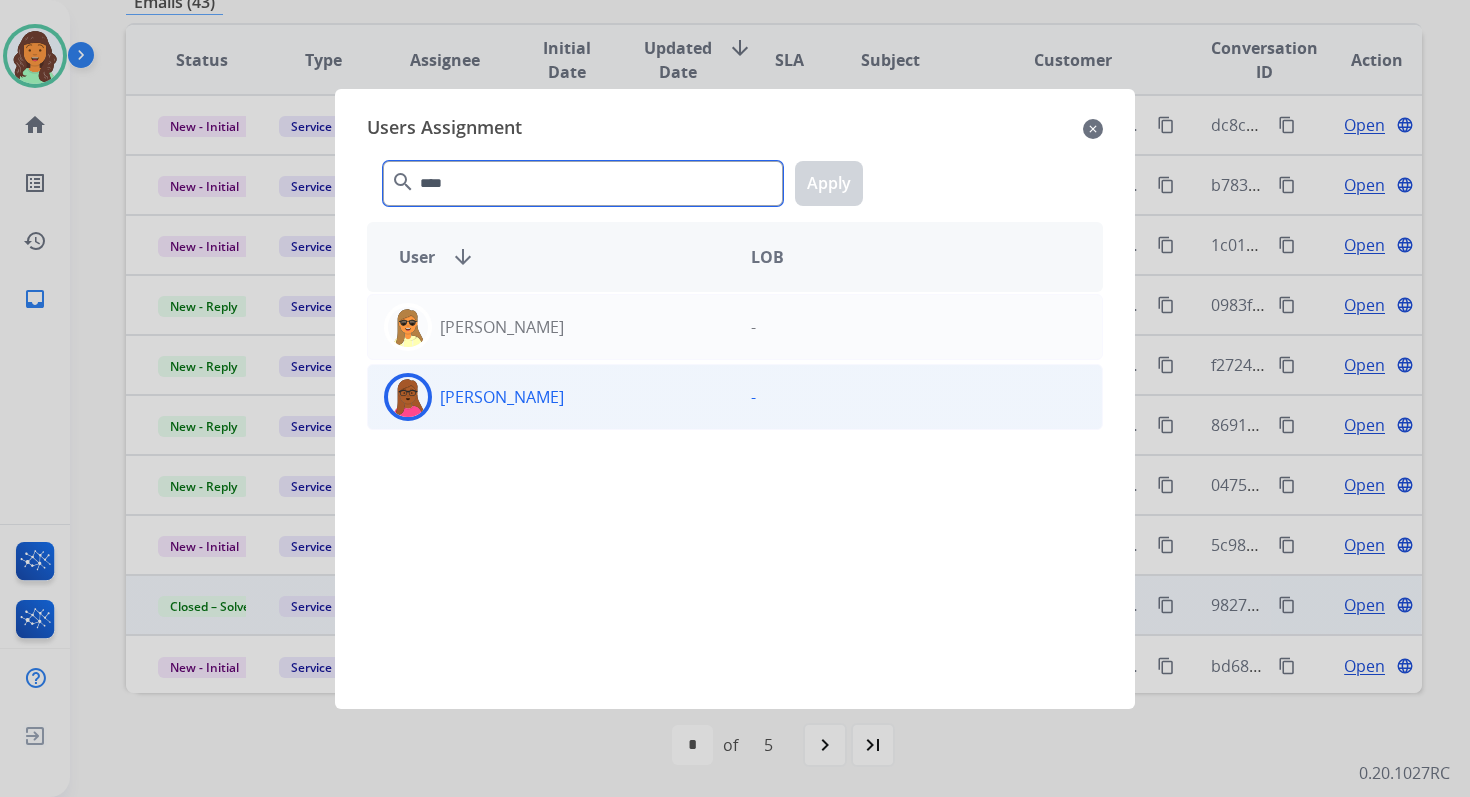 type on "****" 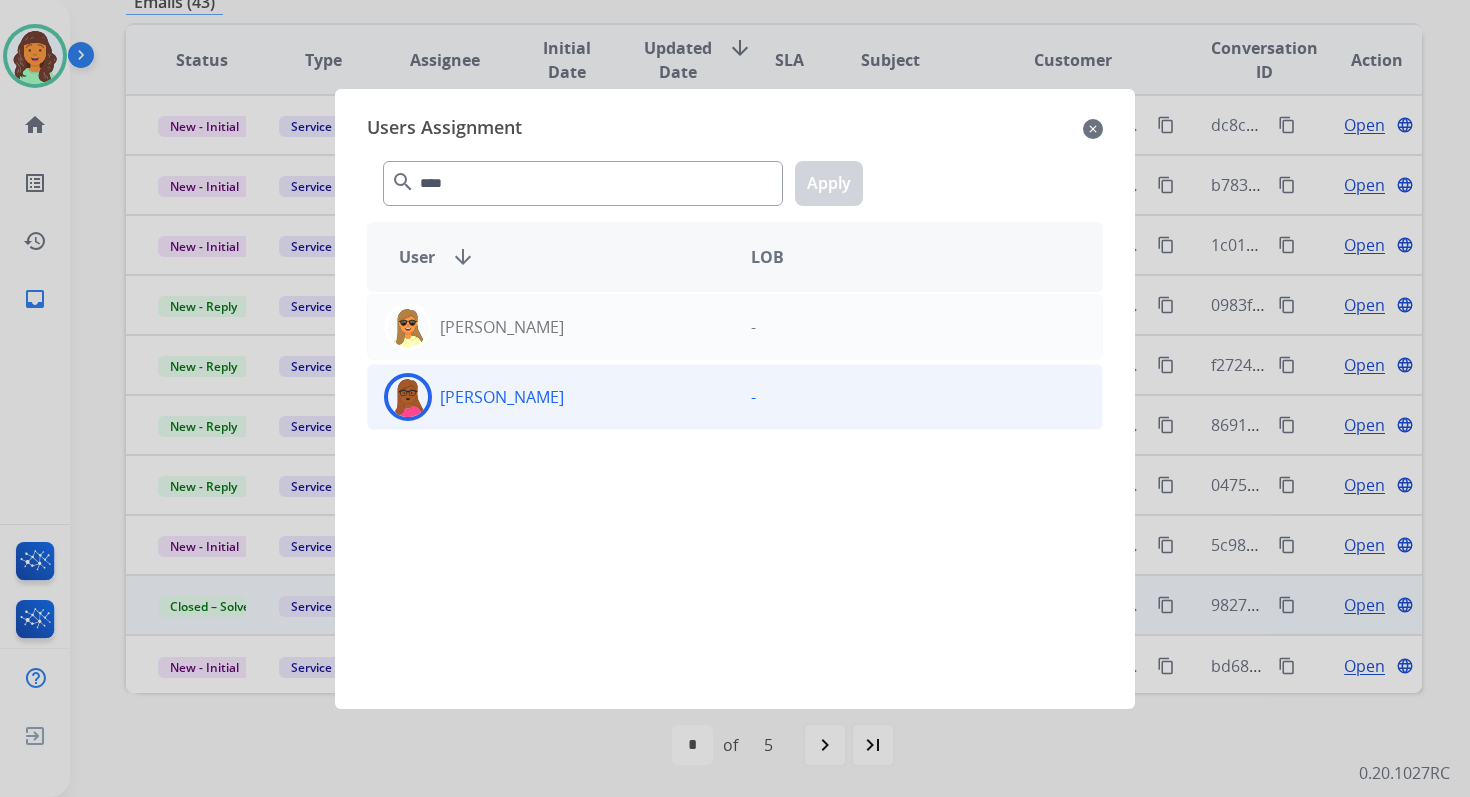 click on "Emily  Thurman  -" 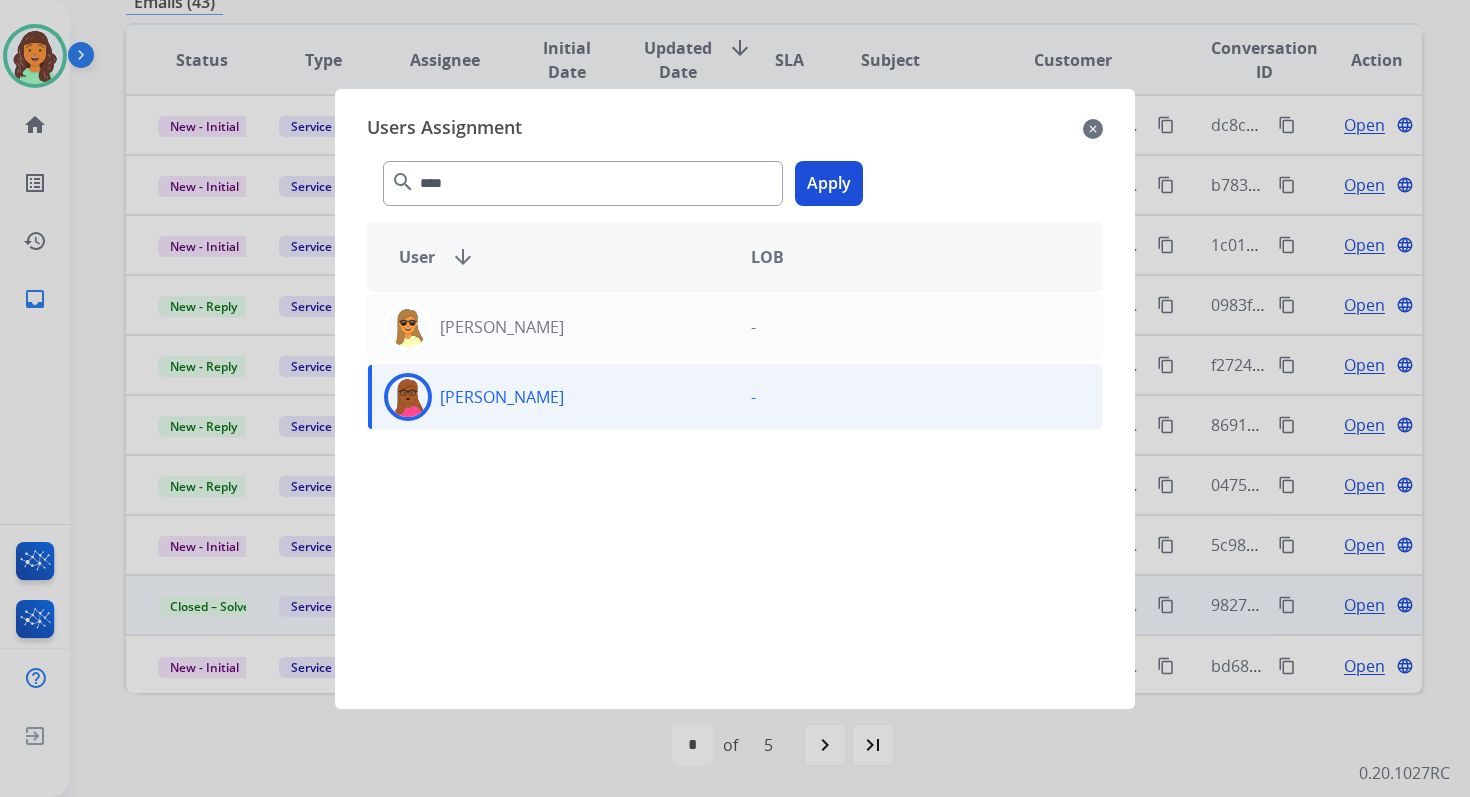 click on "Apply" 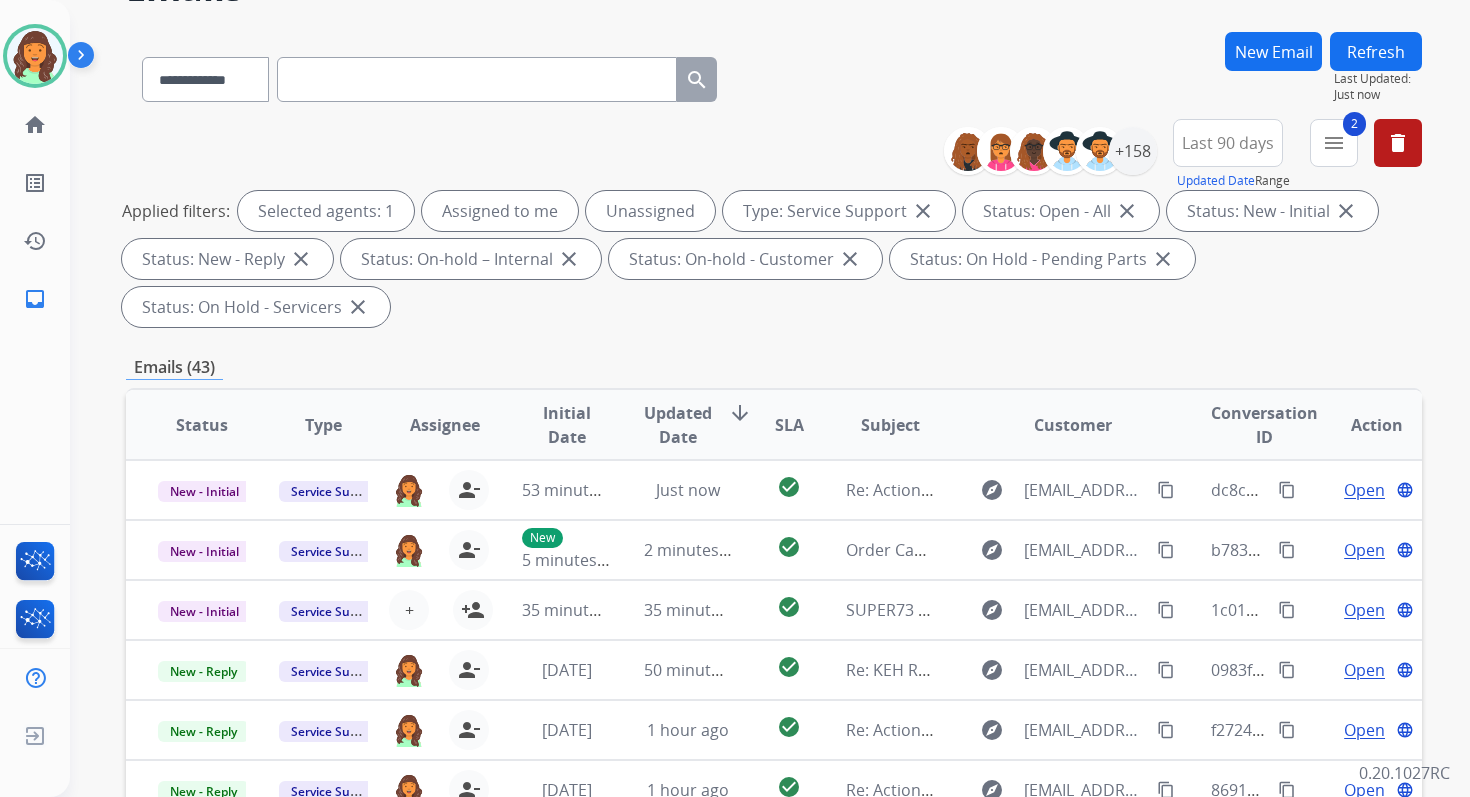scroll, scrollTop: 0, scrollLeft: 0, axis: both 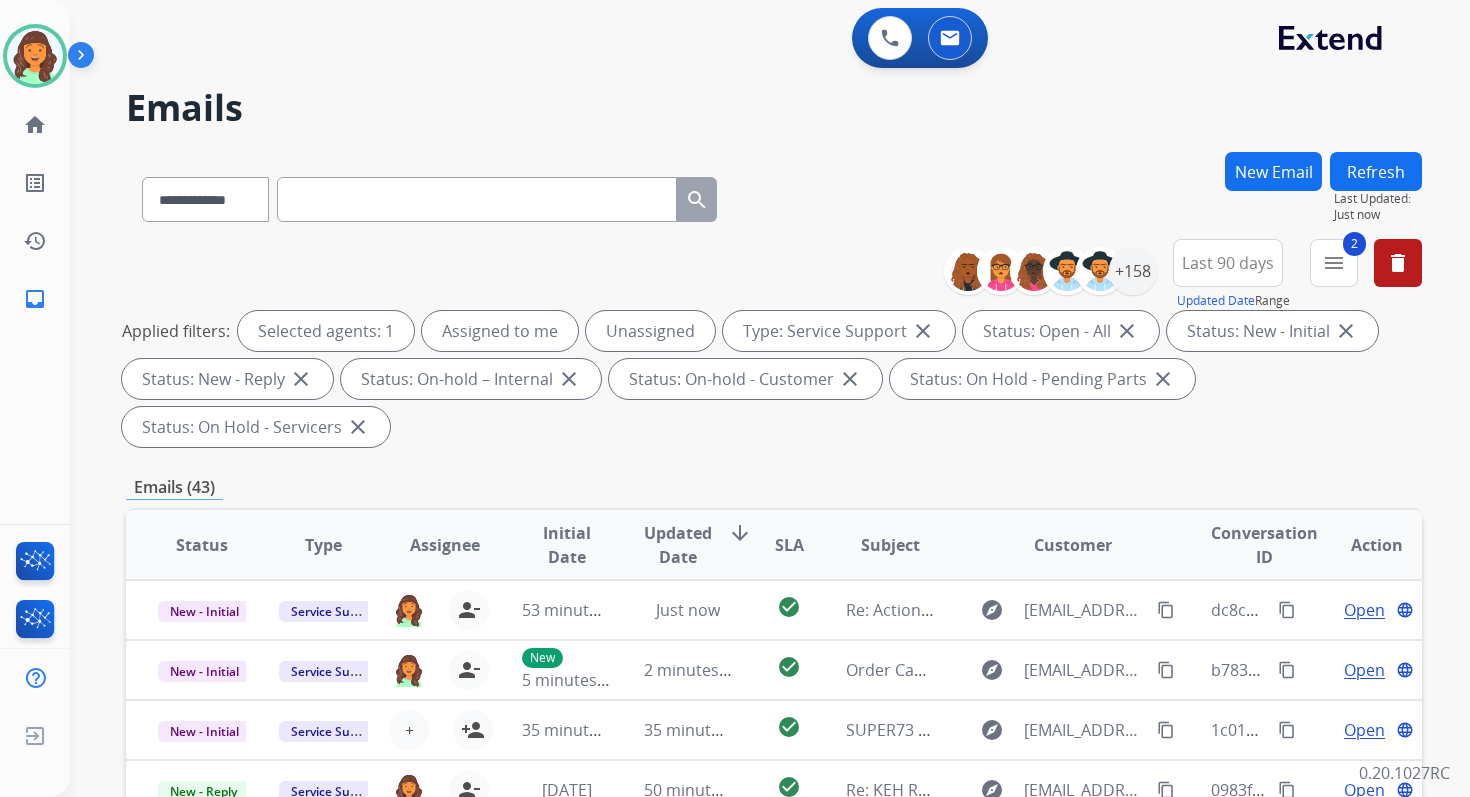 click on "Refresh" at bounding box center (1376, 171) 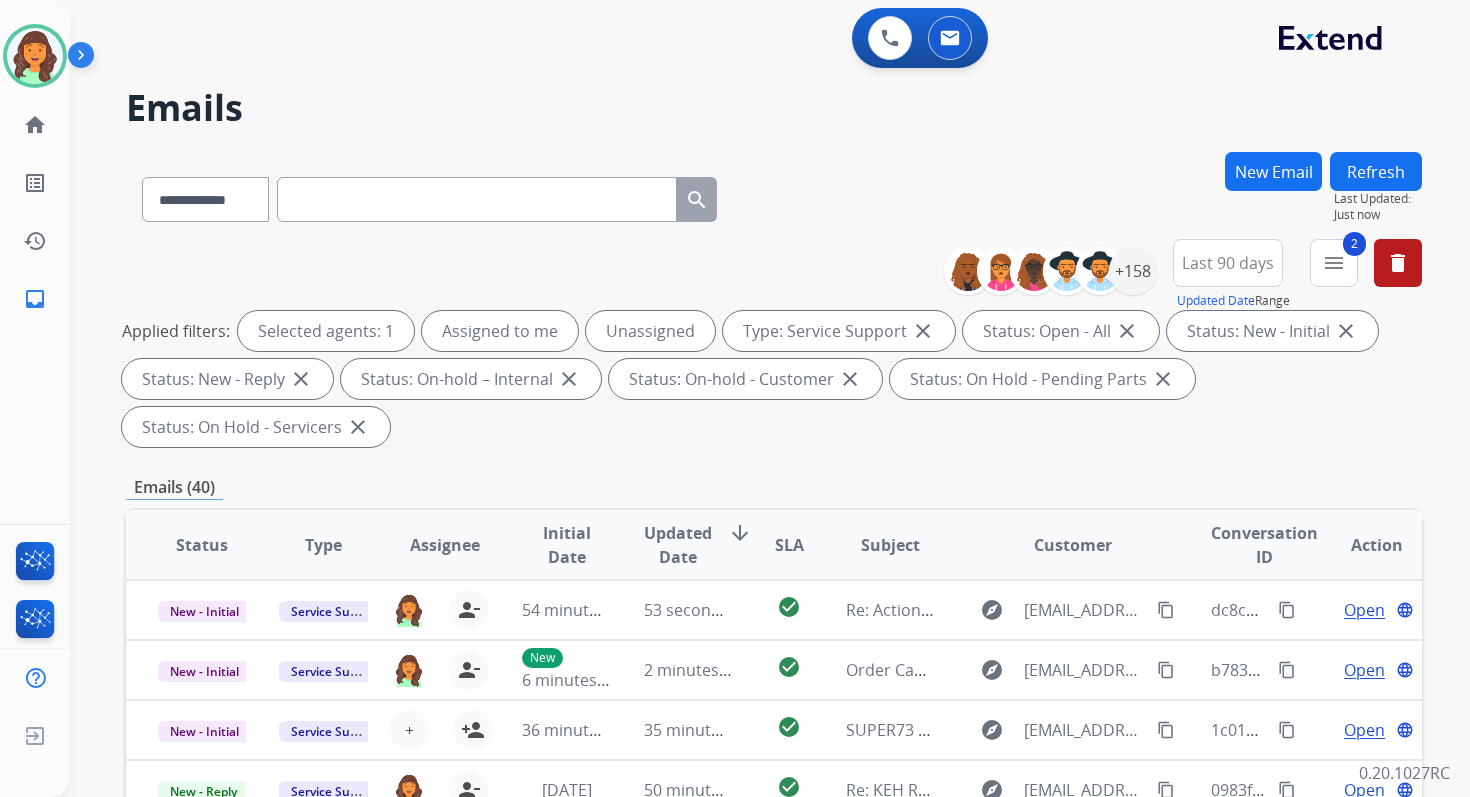 click at bounding box center [477, 199] 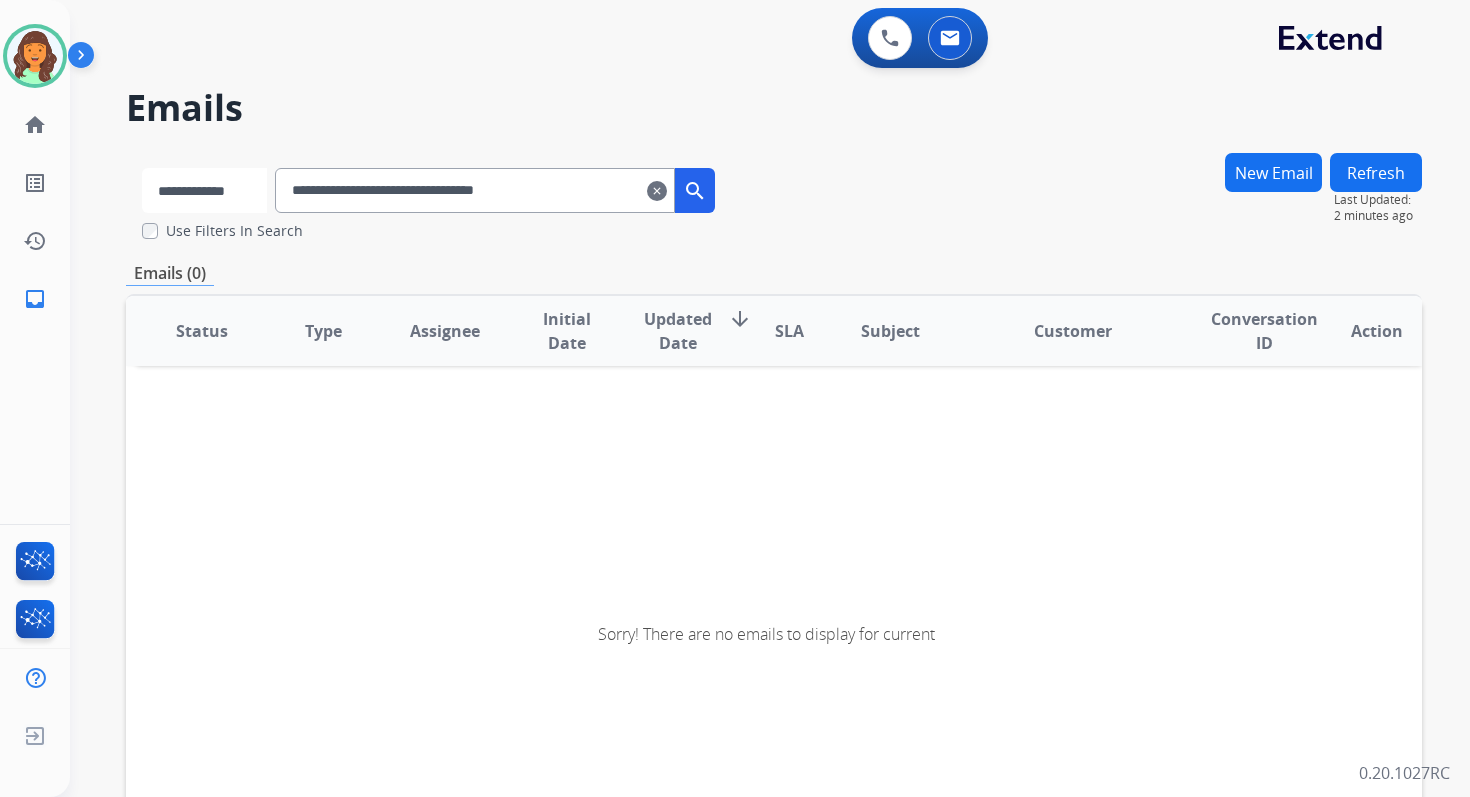 click on "**********" at bounding box center [204, 190] 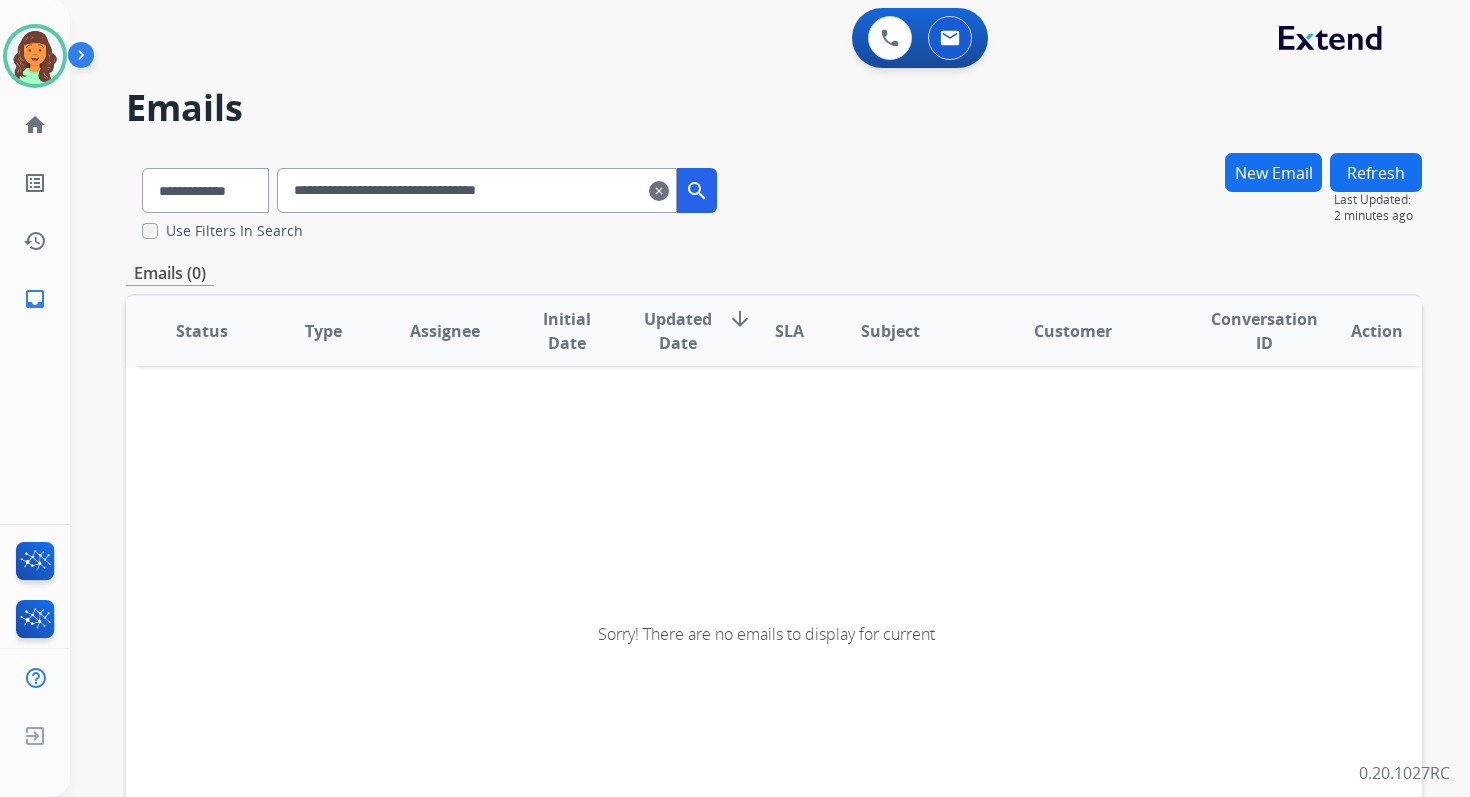 click on "**********" at bounding box center (477, 190) 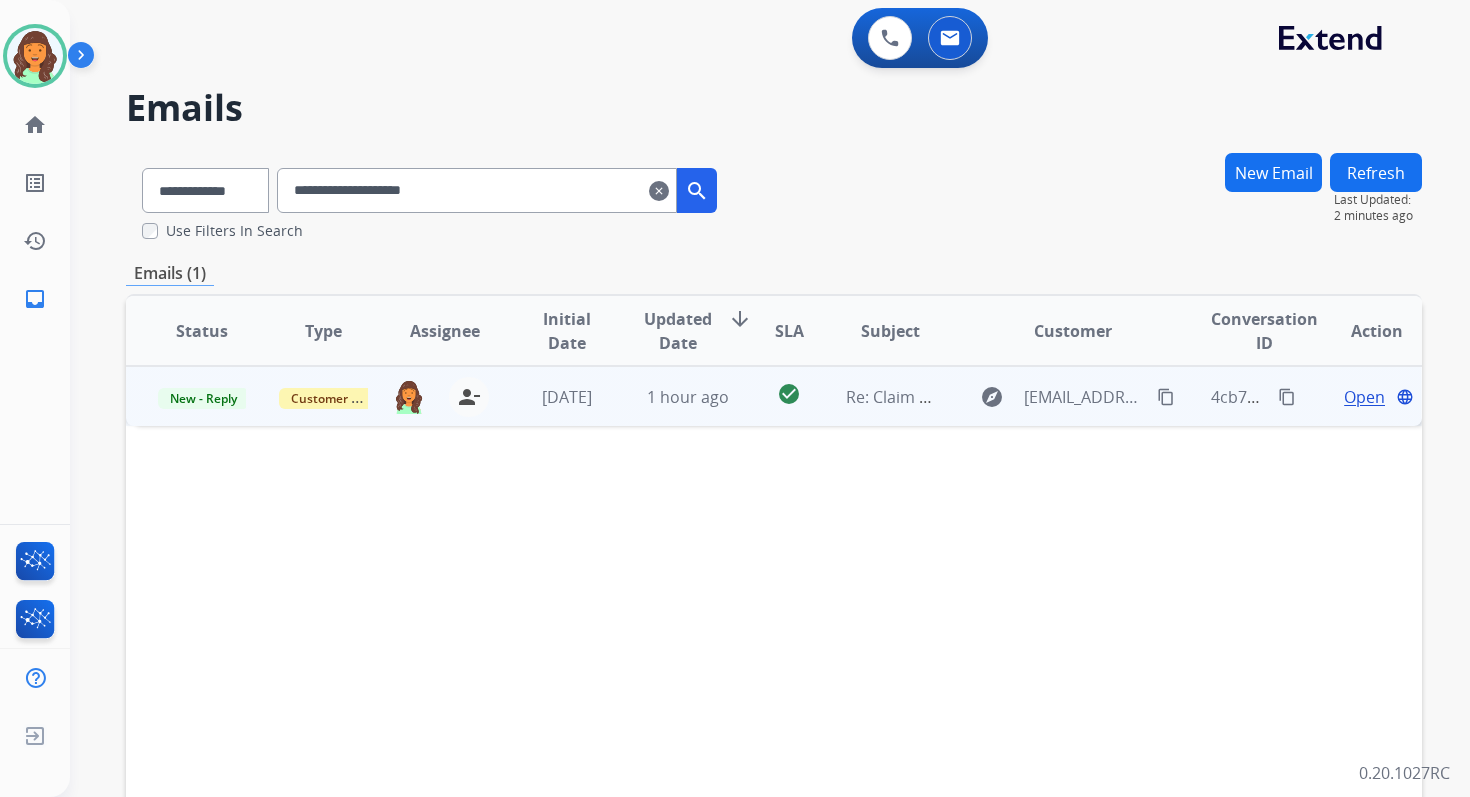 click on "Open" at bounding box center [1364, 397] 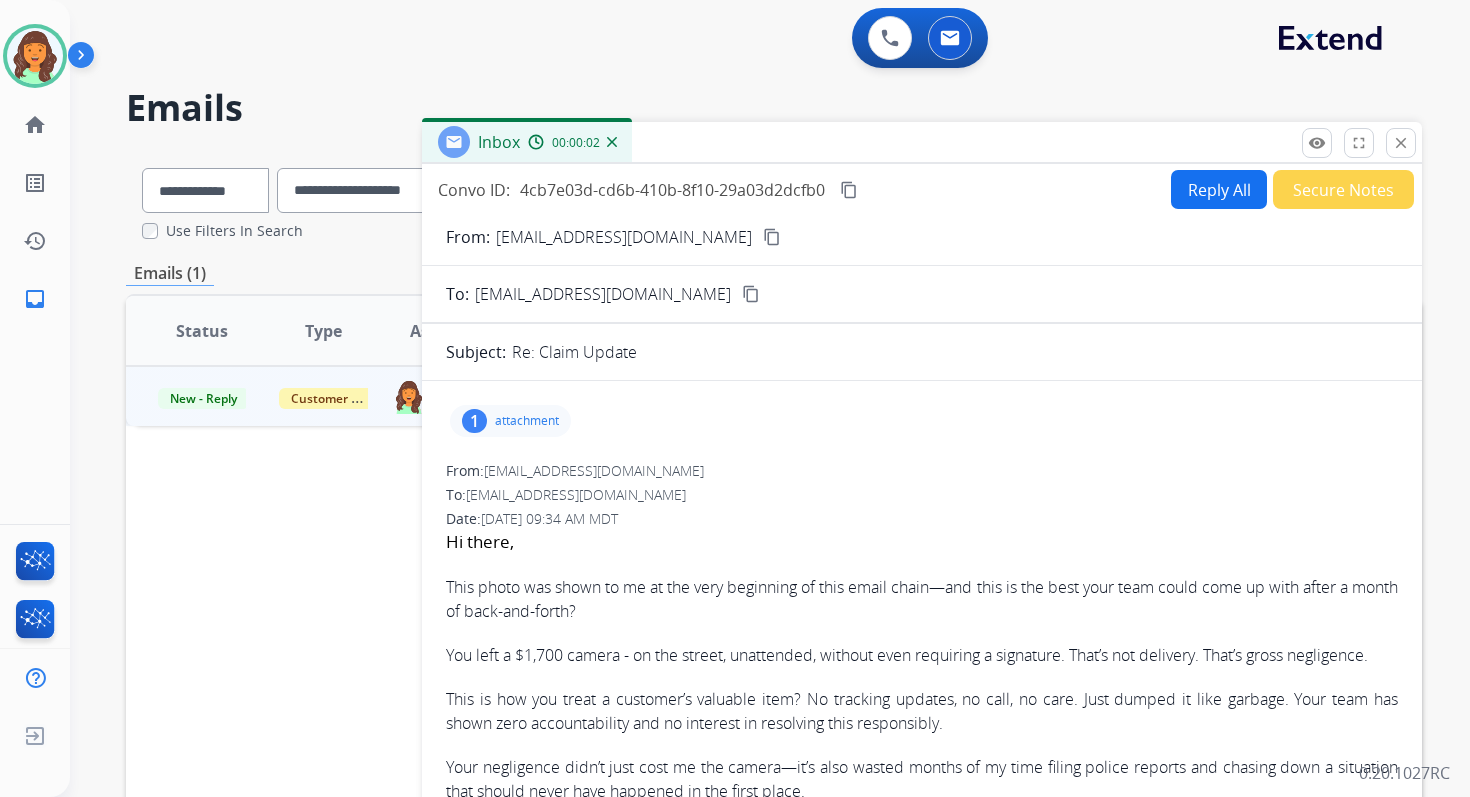click on "Reply All" at bounding box center [1219, 189] 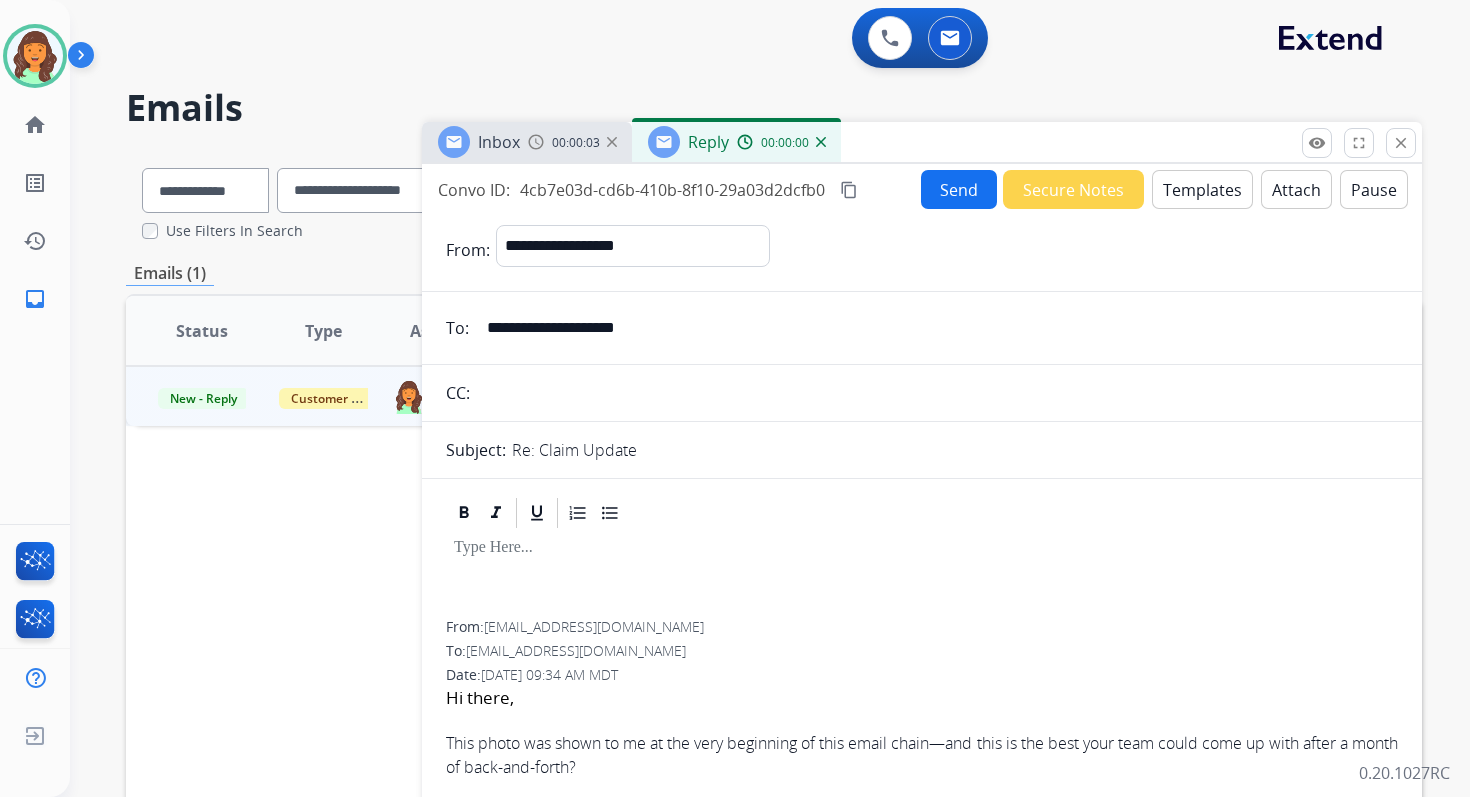 click on "Templates" at bounding box center [1202, 189] 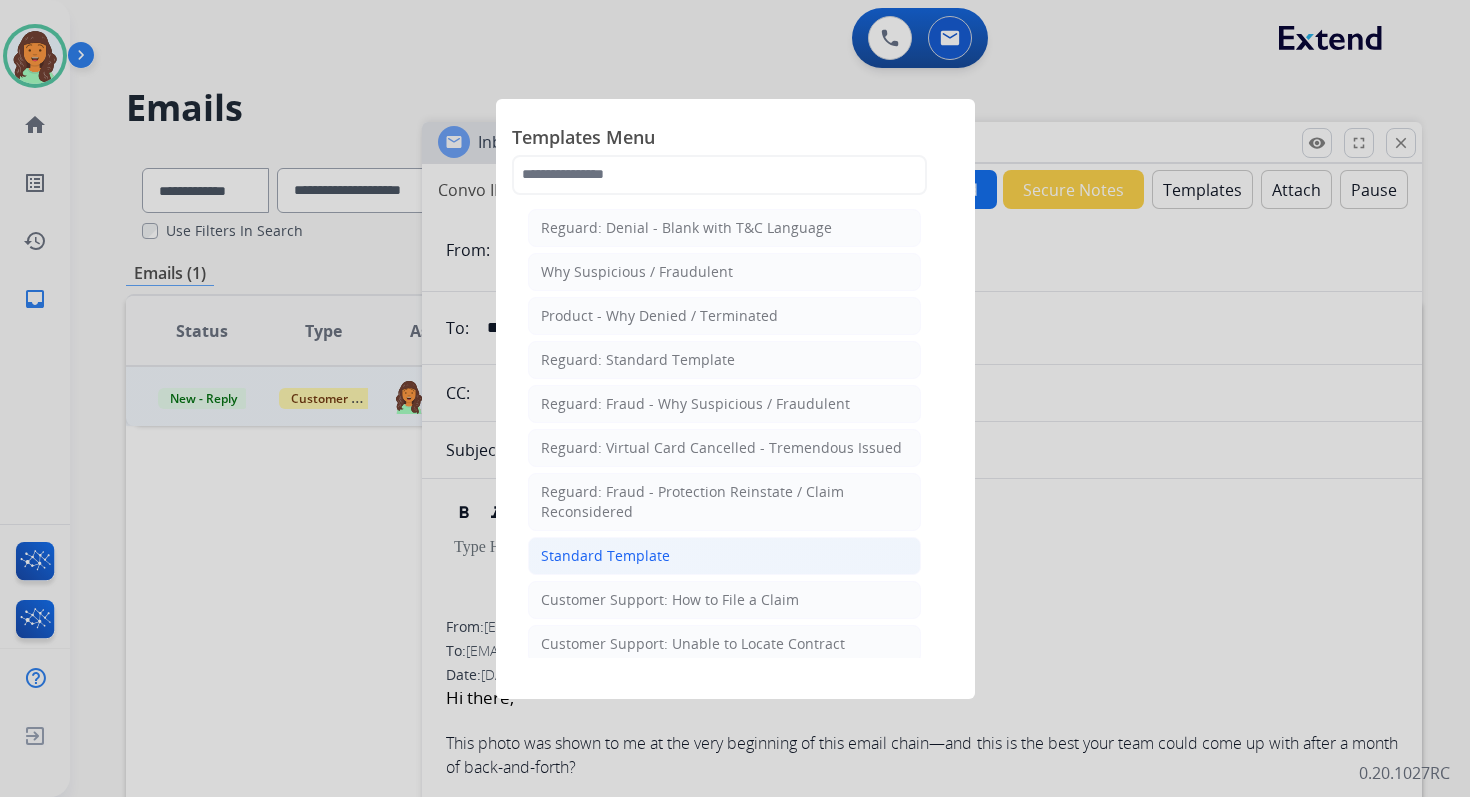 click on "Standard Template" 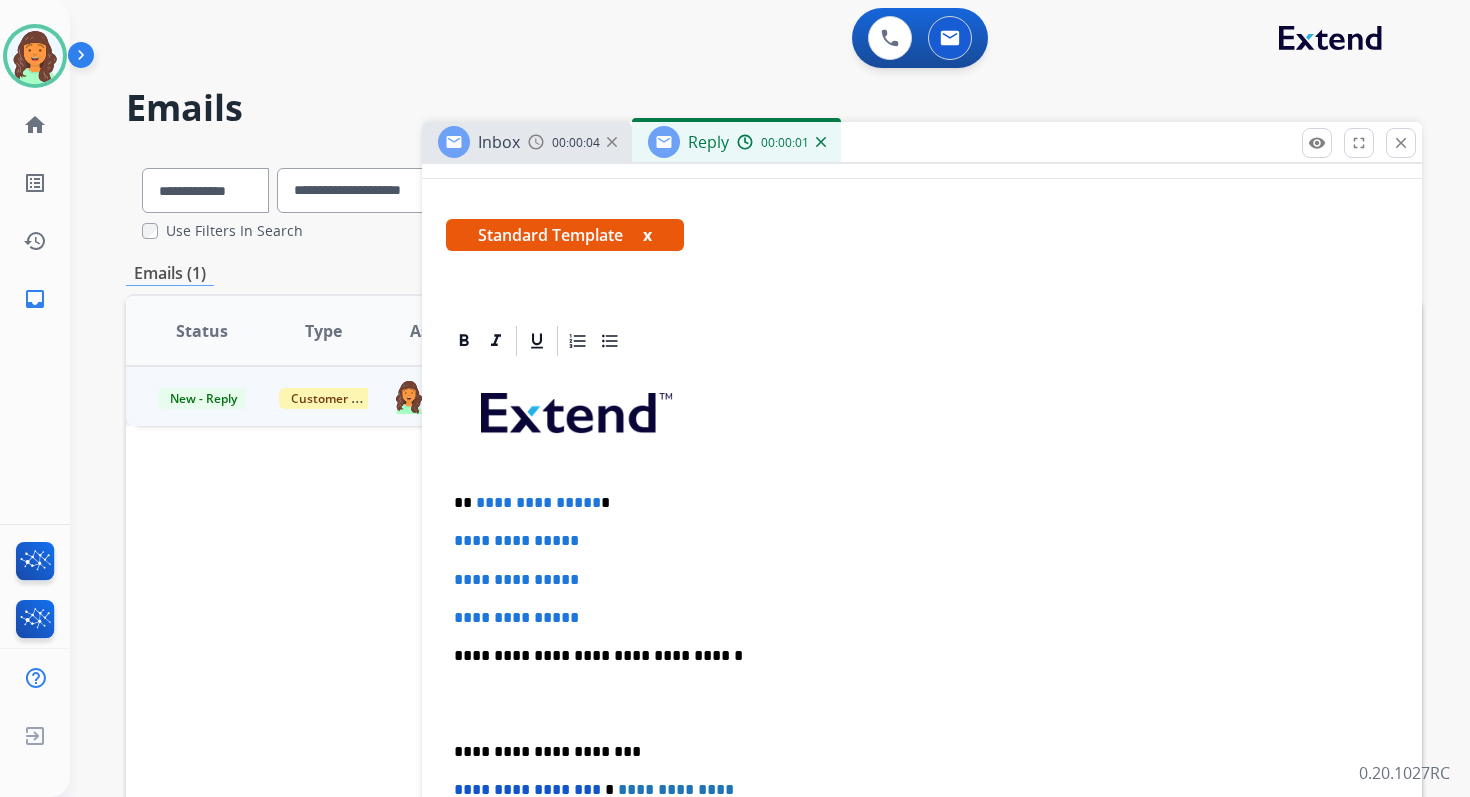 scroll, scrollTop: 381, scrollLeft: 0, axis: vertical 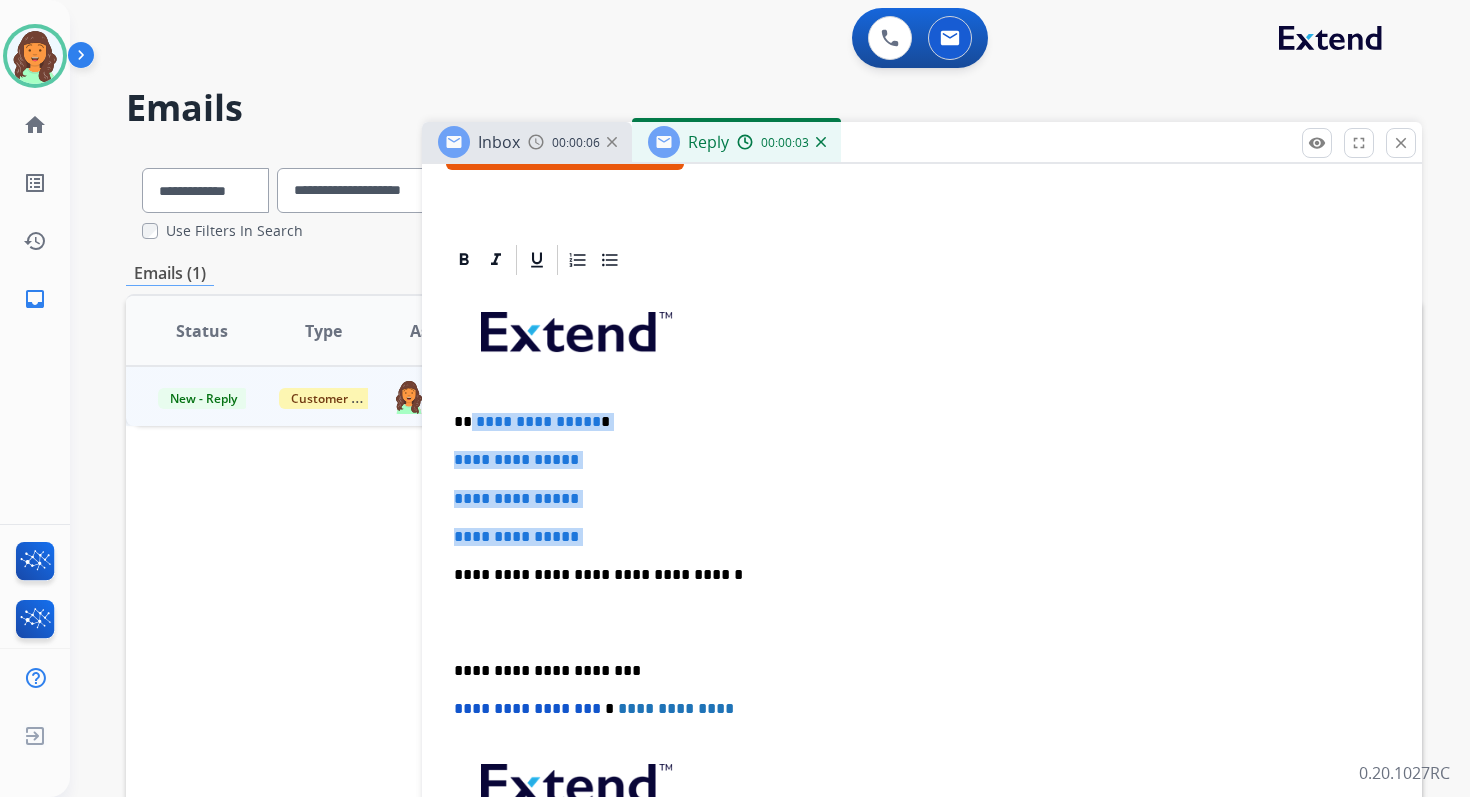 drag, startPoint x: 471, startPoint y: 421, endPoint x: 608, endPoint y: 548, distance: 186.81006 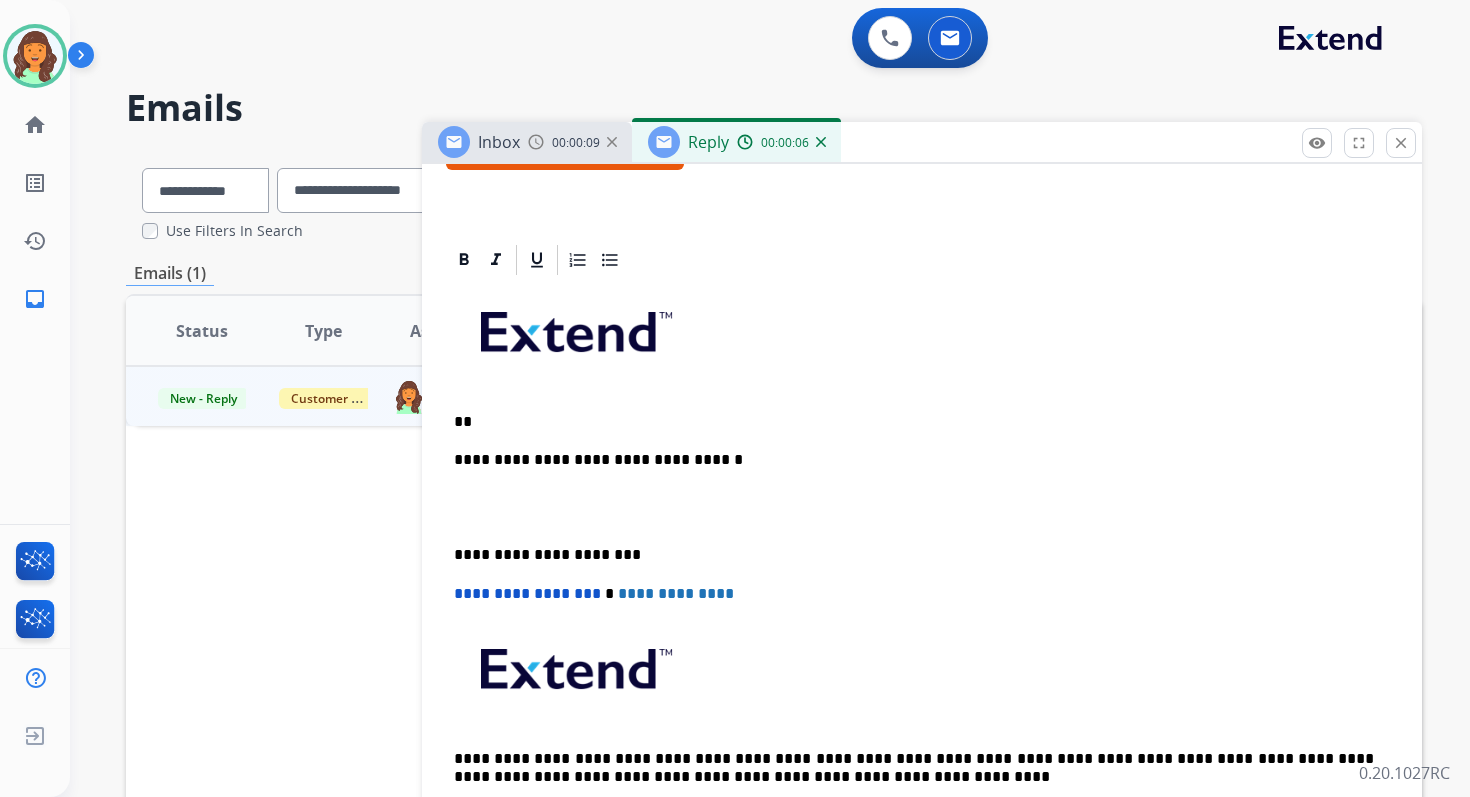 type 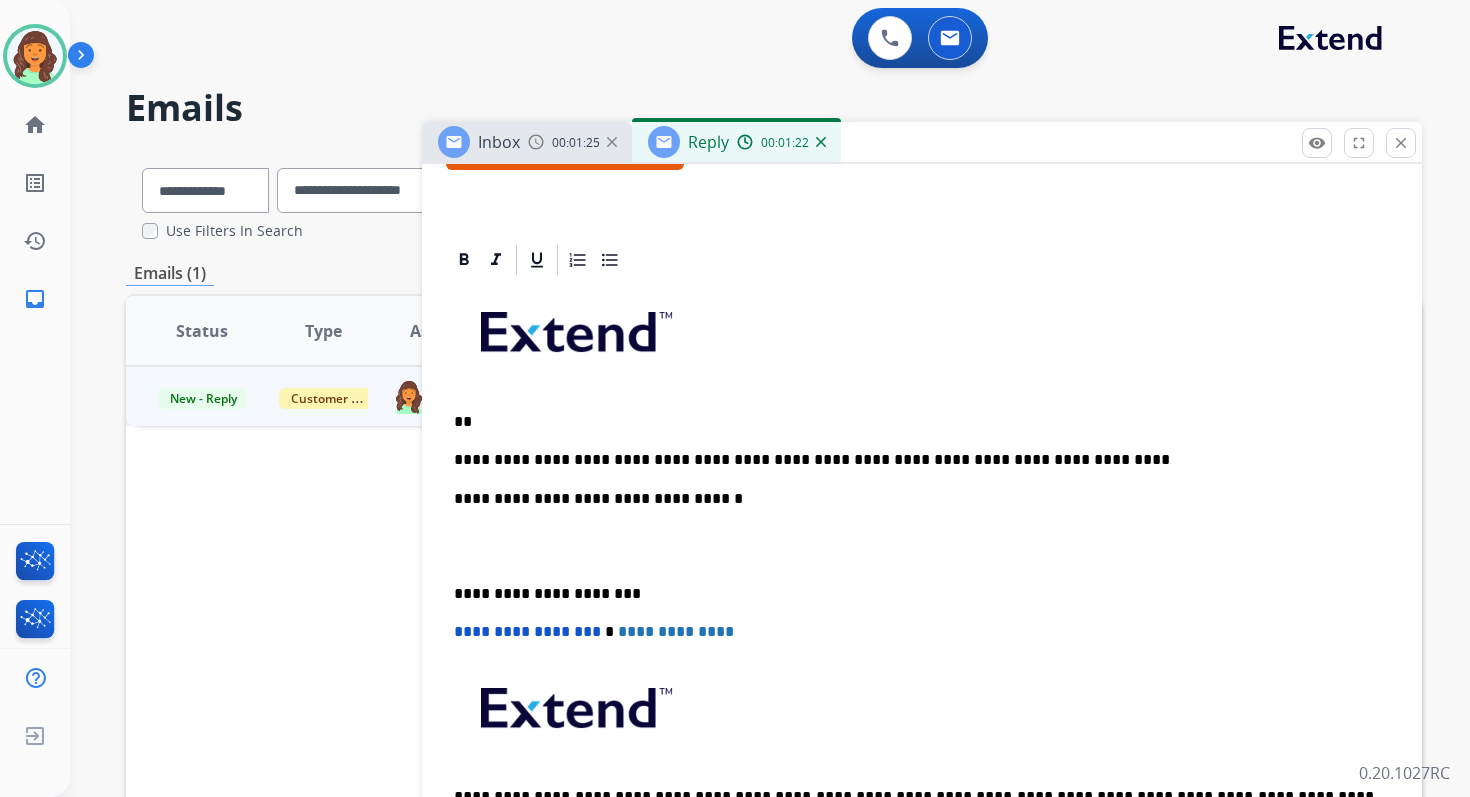 click on "**********" at bounding box center [914, 460] 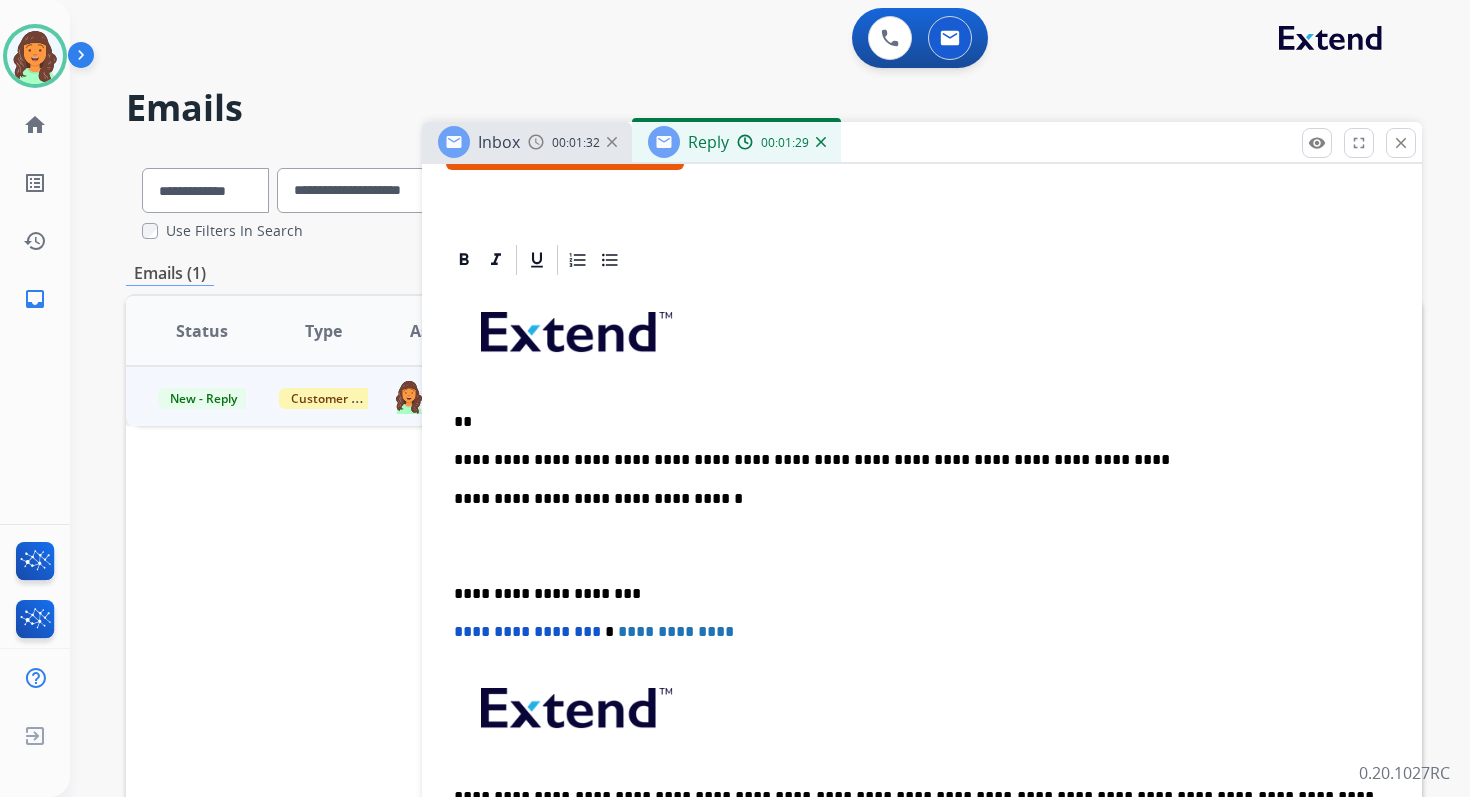 click on "**********" at bounding box center [914, 460] 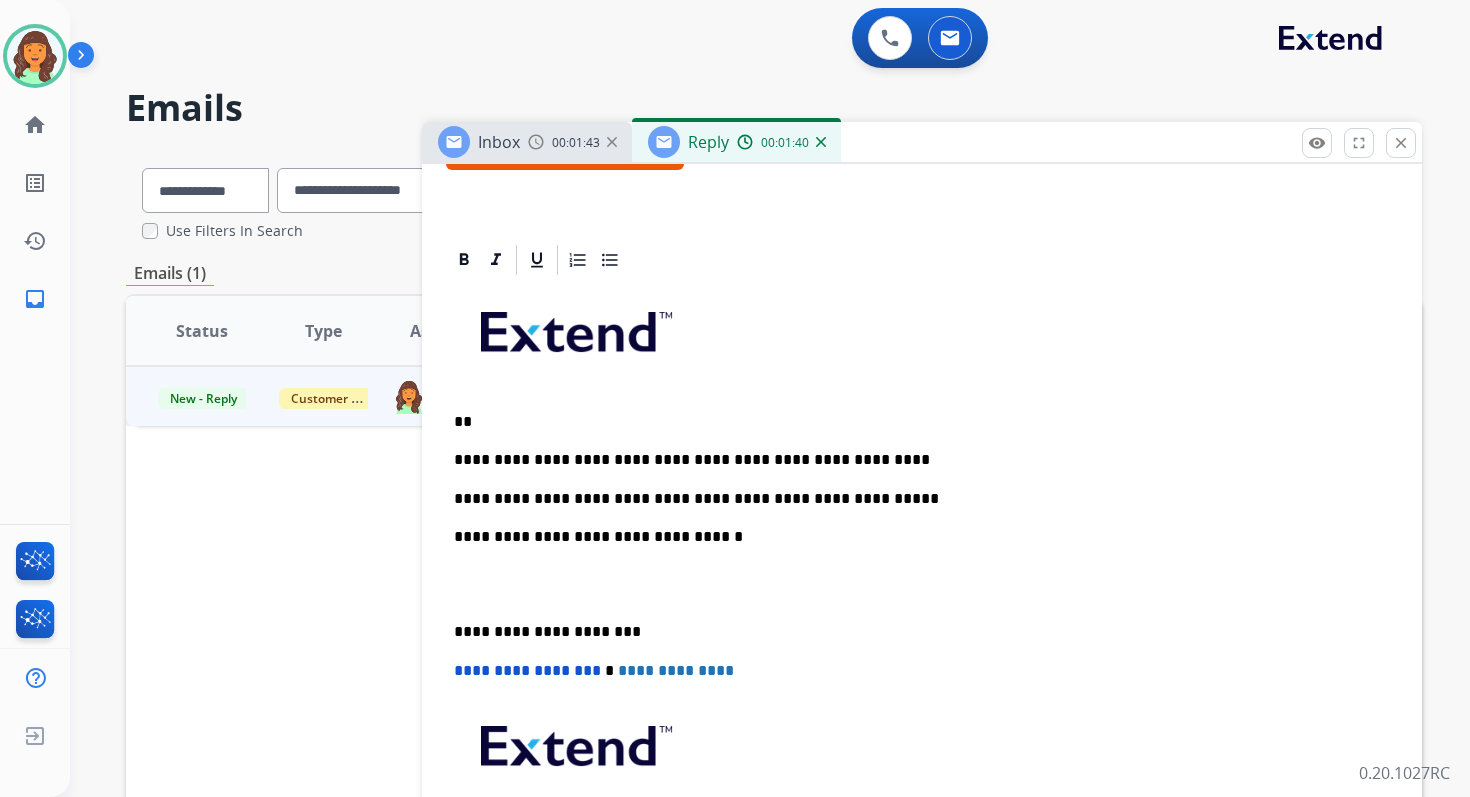 click on "**********" at bounding box center [914, 499] 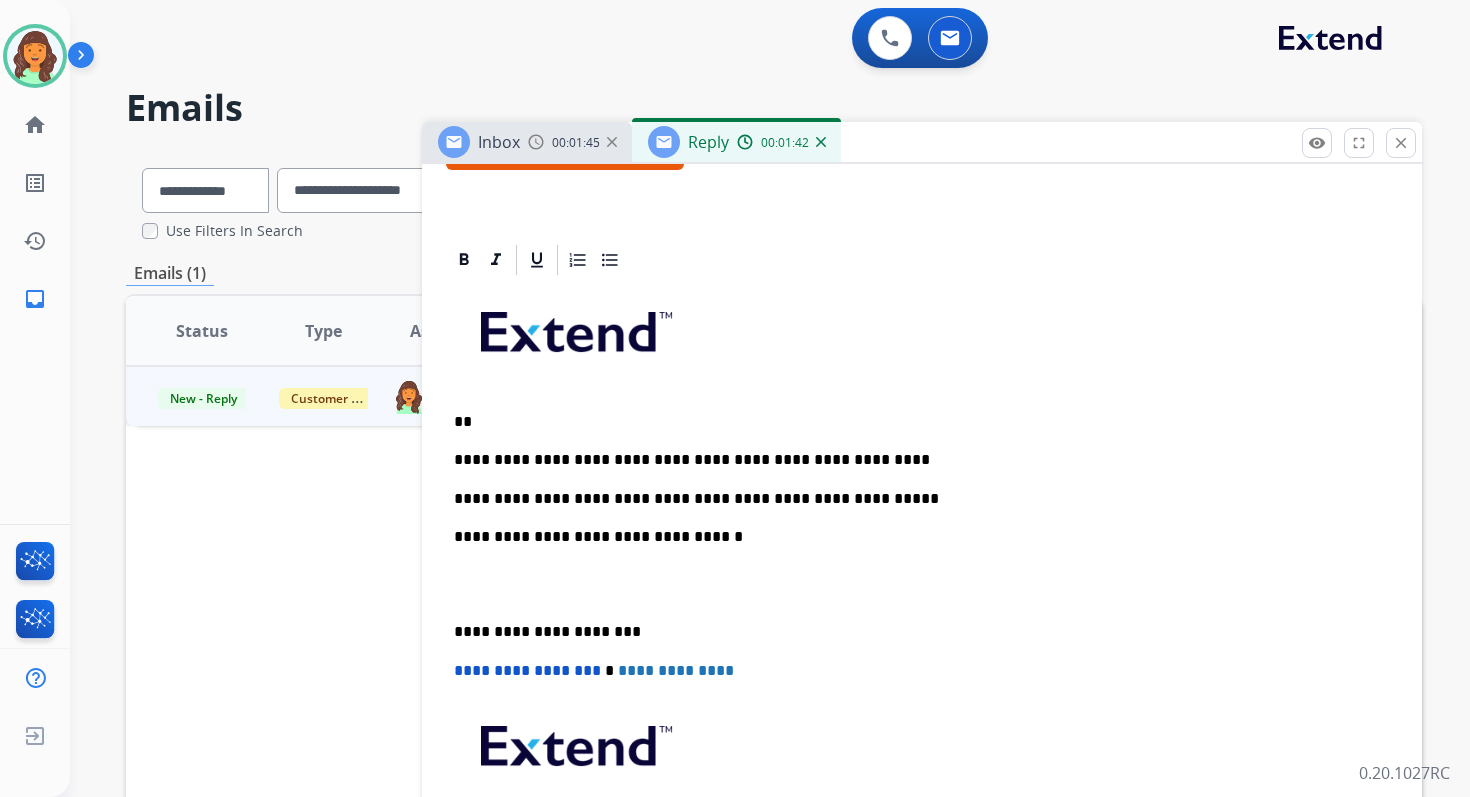 click on "**********" at bounding box center [914, 499] 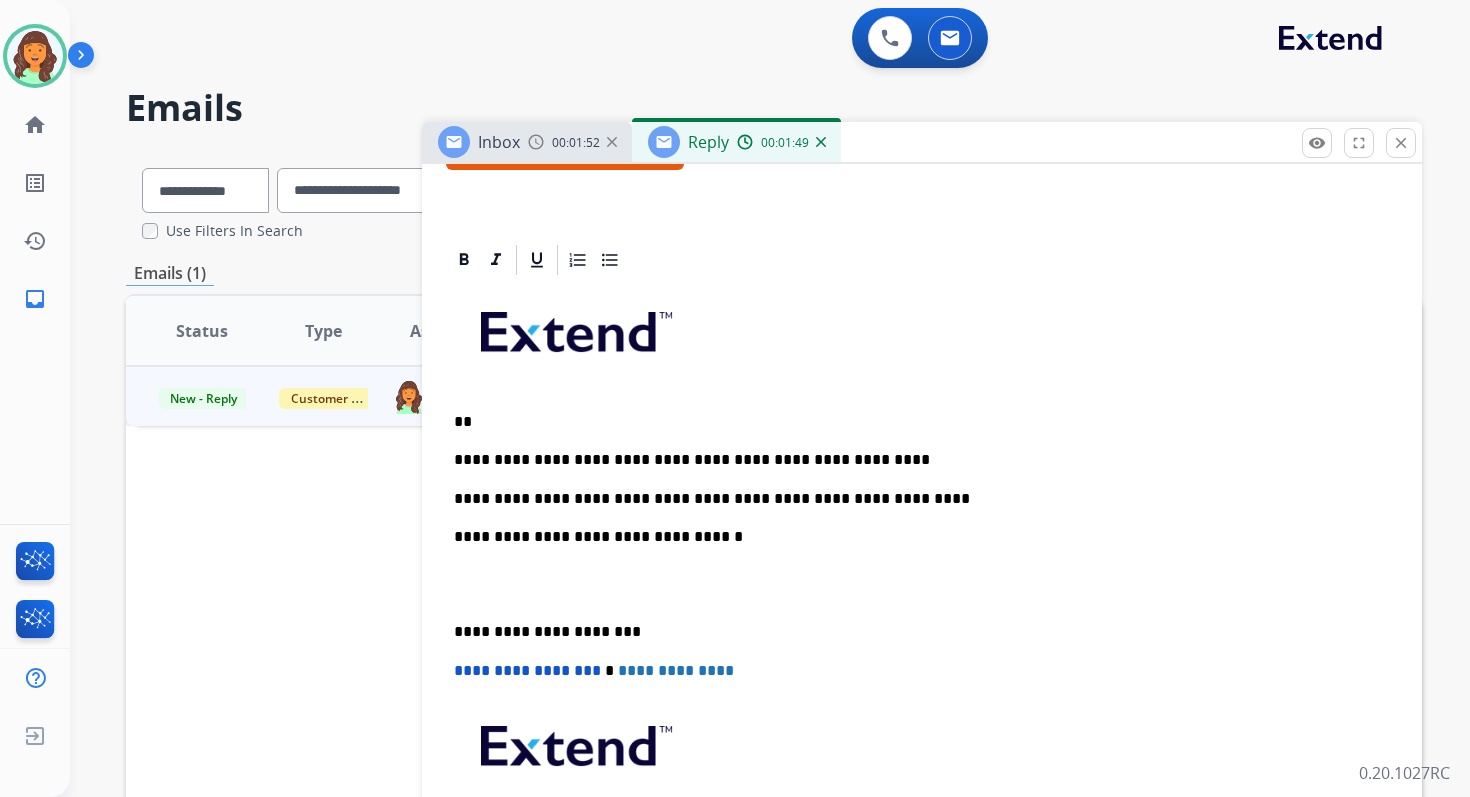 click on "**********" at bounding box center (914, 499) 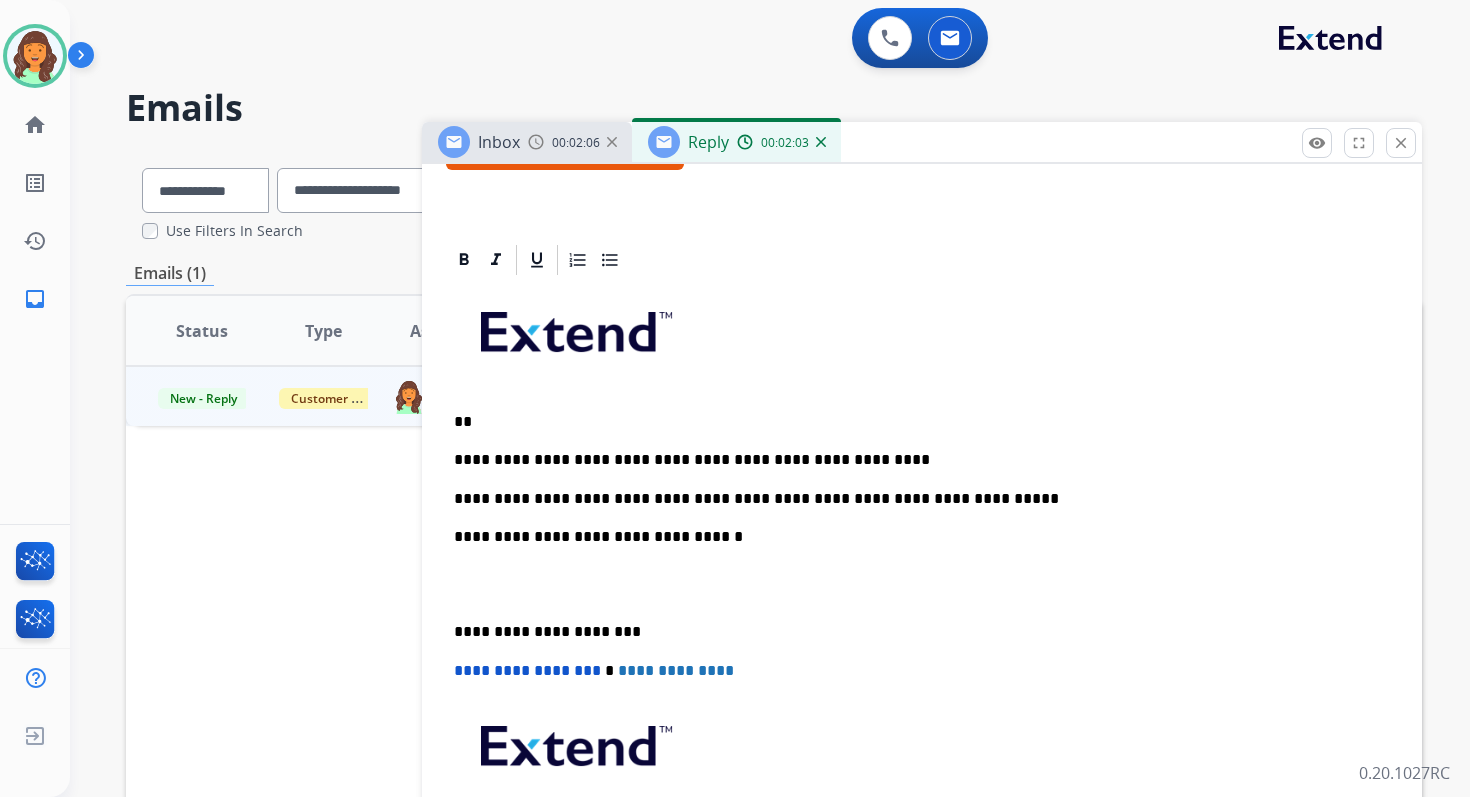 click on "**********" at bounding box center (914, 499) 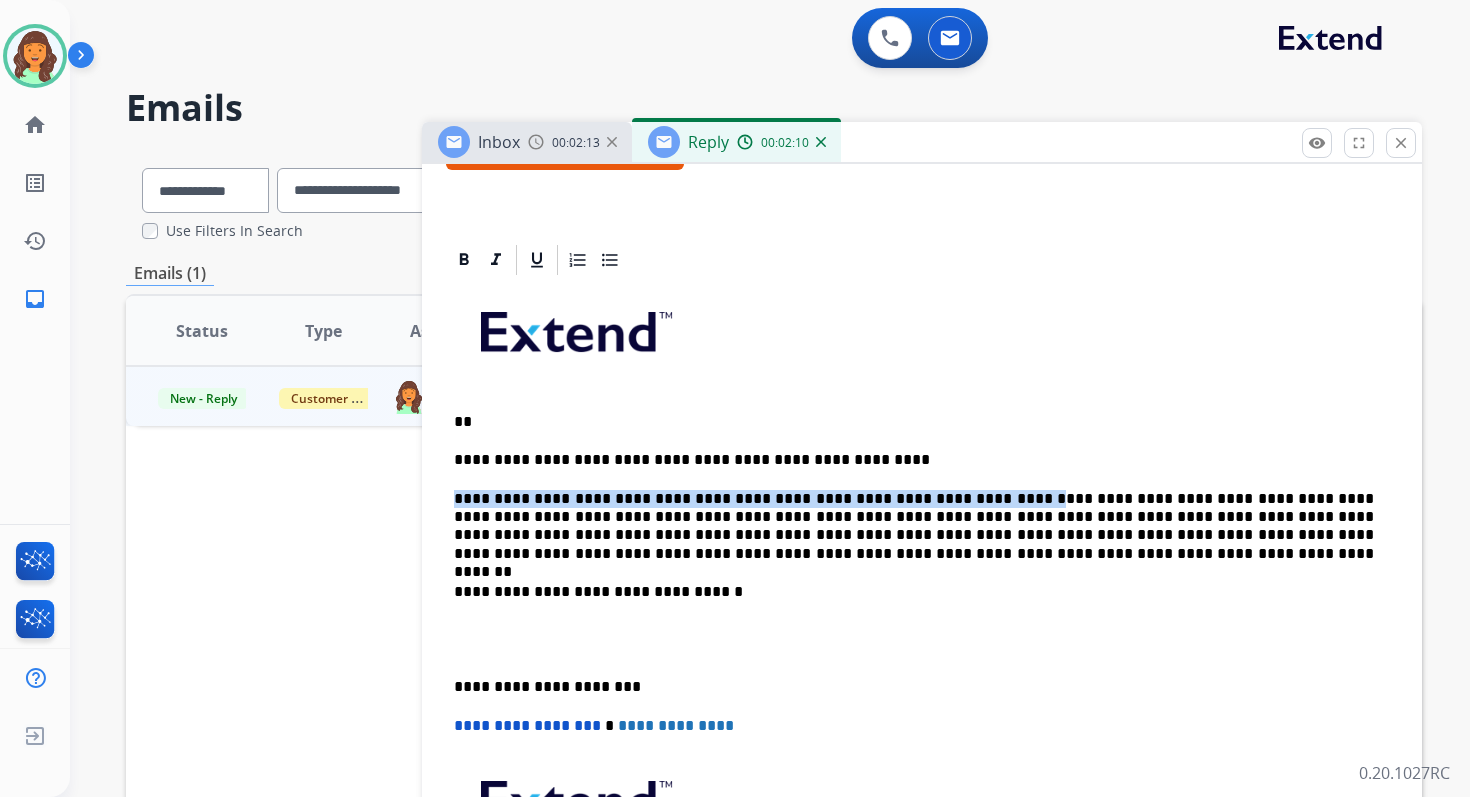 drag, startPoint x: 942, startPoint y: 501, endPoint x: 454, endPoint y: 493, distance: 488.06558 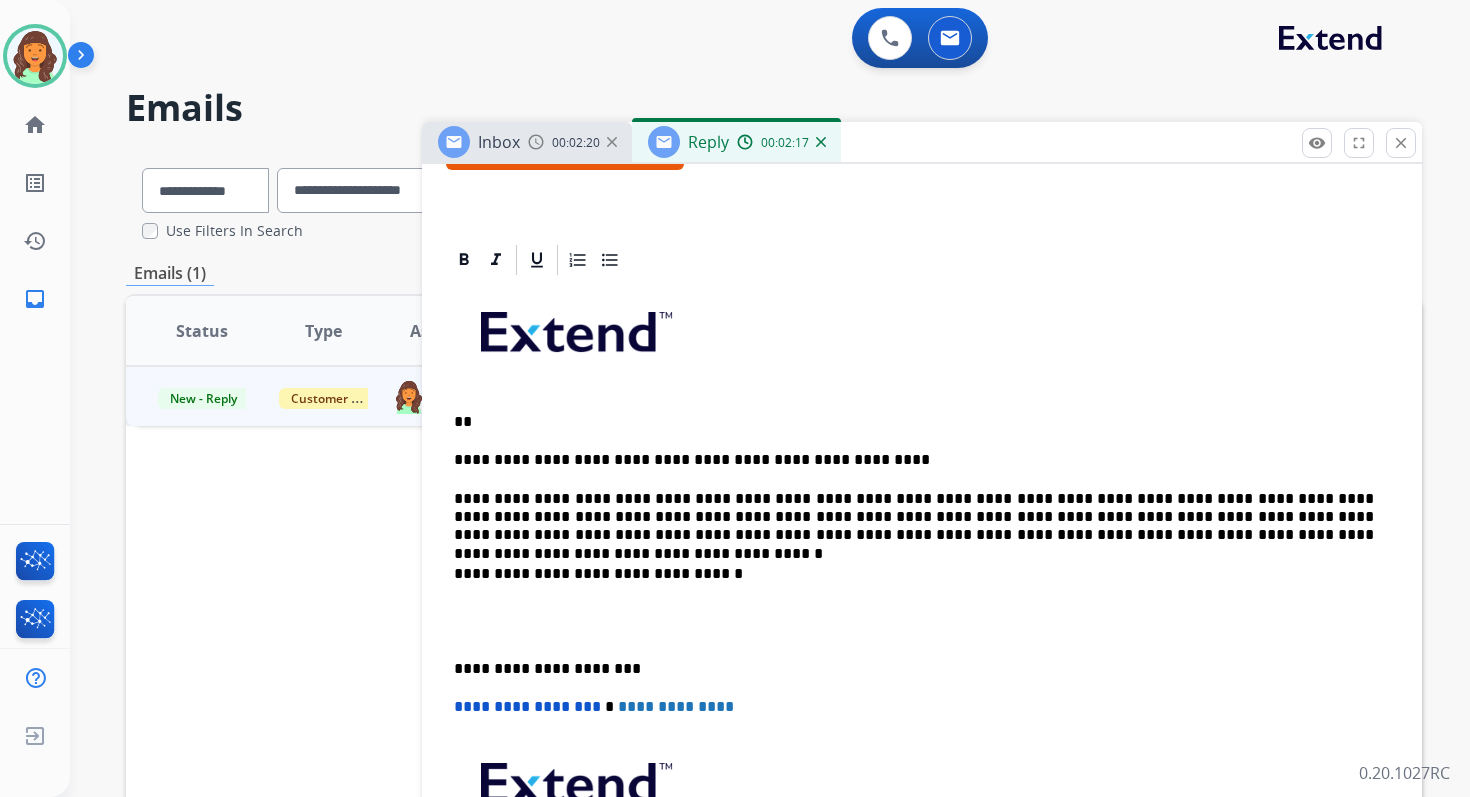 click on "**********" at bounding box center (914, 517) 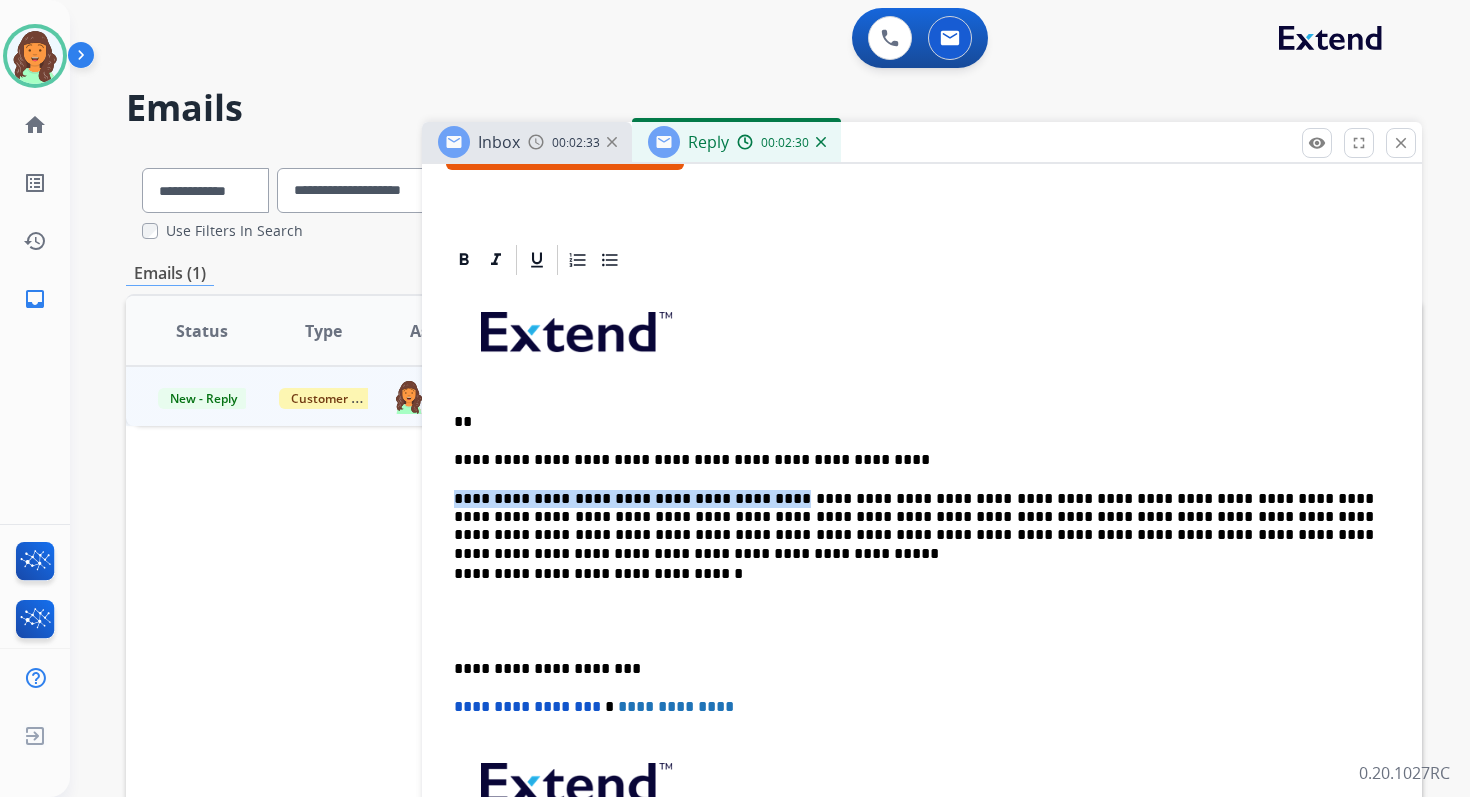 drag, startPoint x: 742, startPoint y: 499, endPoint x: 458, endPoint y: 496, distance: 284.01584 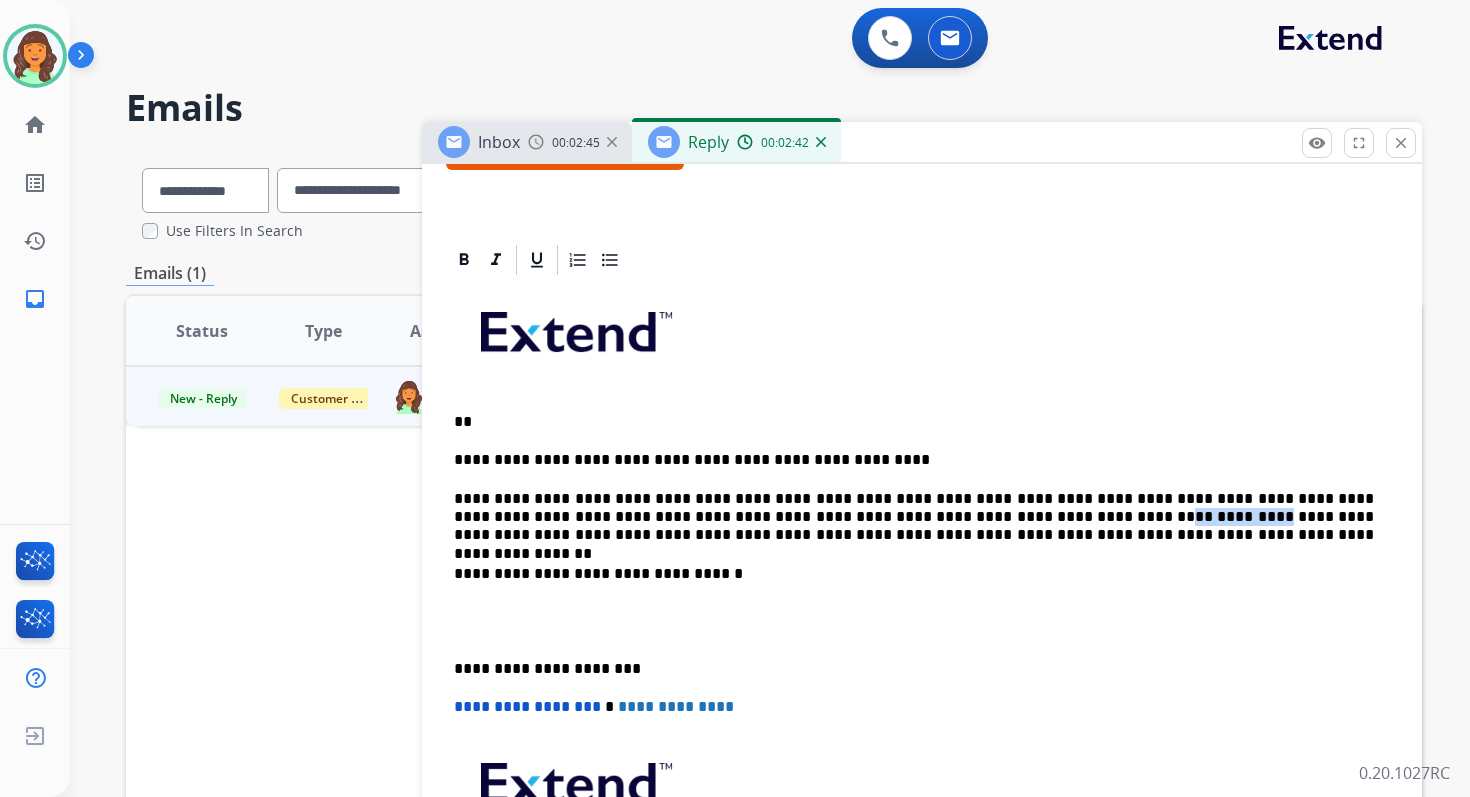 drag, startPoint x: 959, startPoint y: 519, endPoint x: 882, endPoint y: 519, distance: 77 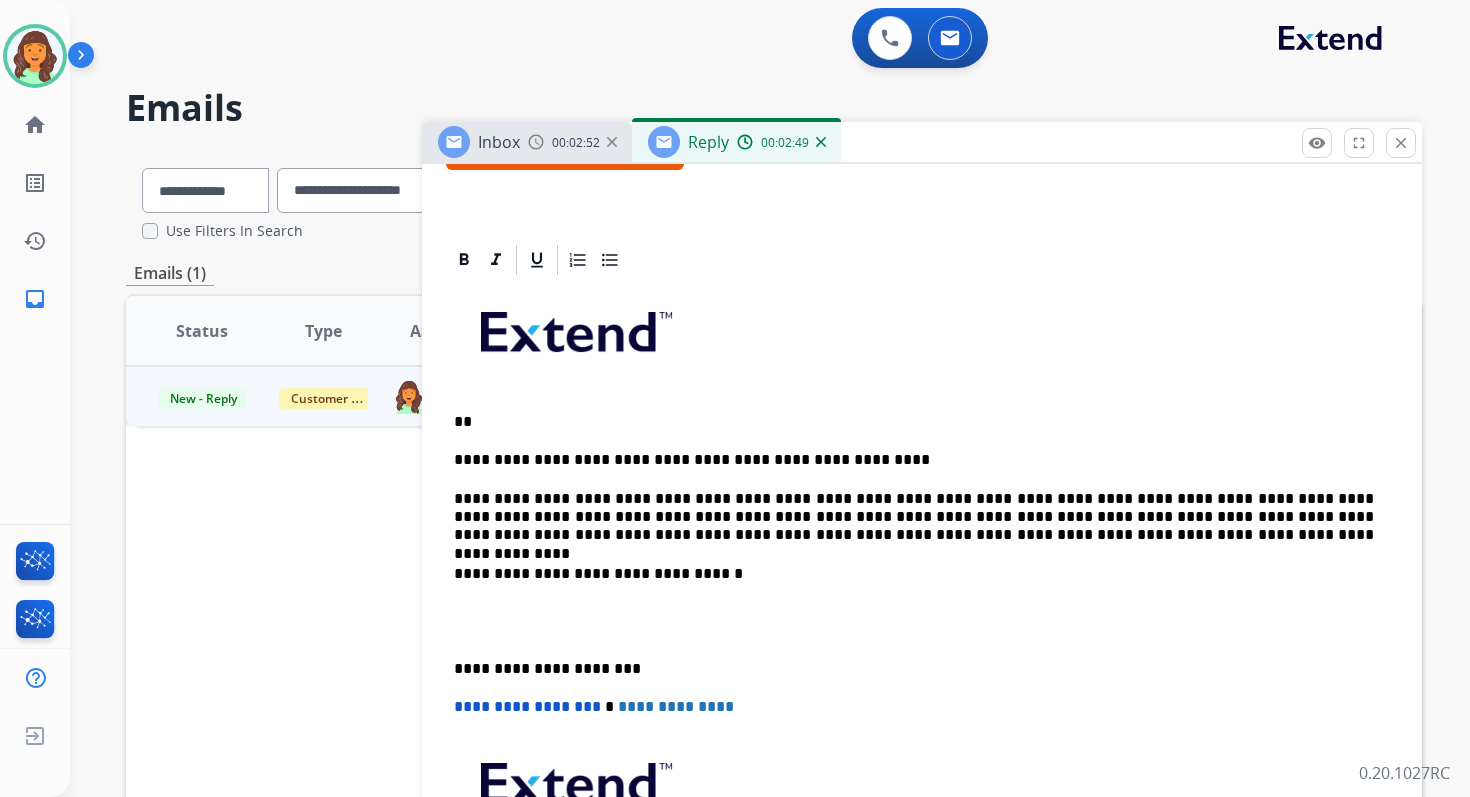 click on "**********" at bounding box center (914, 517) 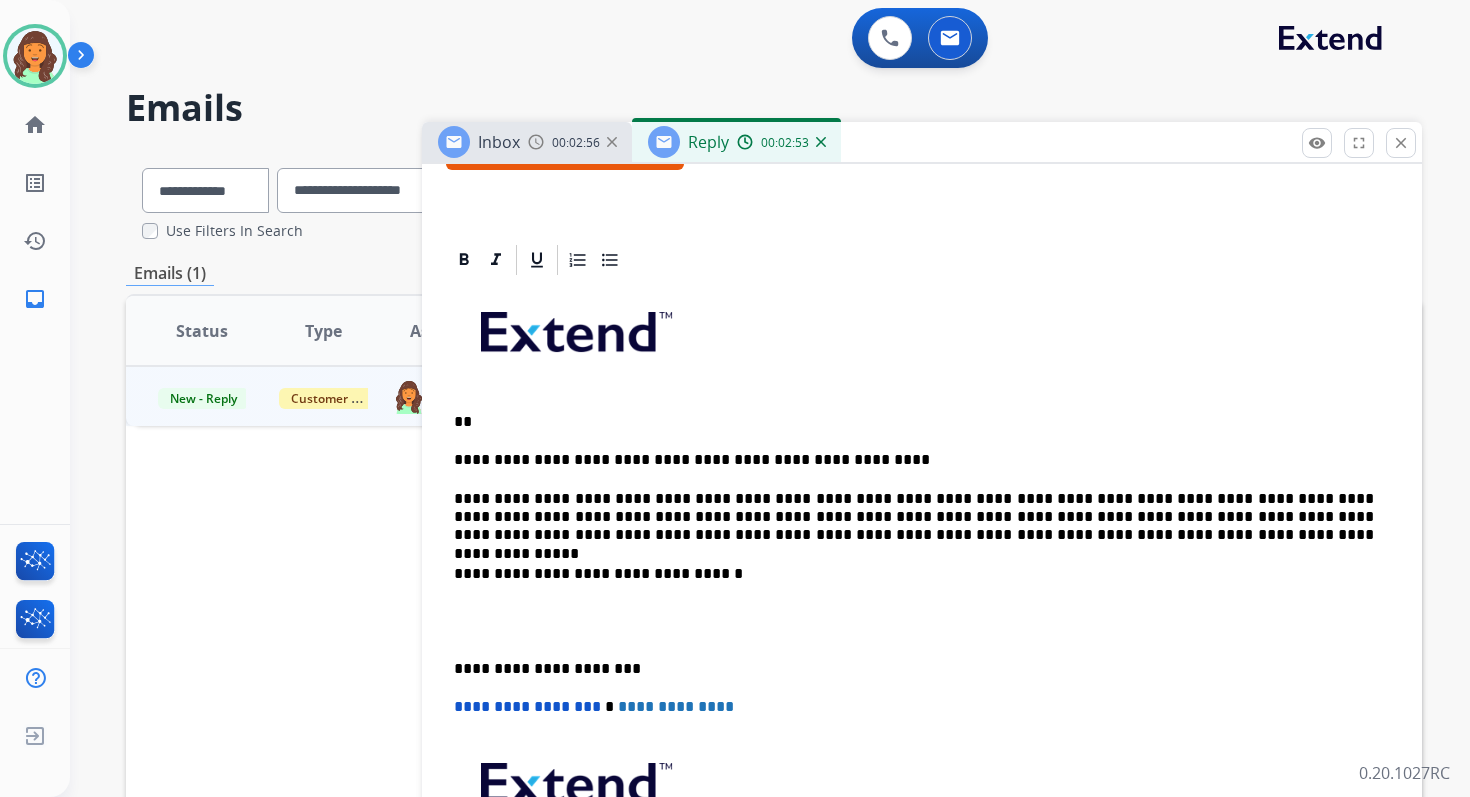 scroll, scrollTop: 373, scrollLeft: 0, axis: vertical 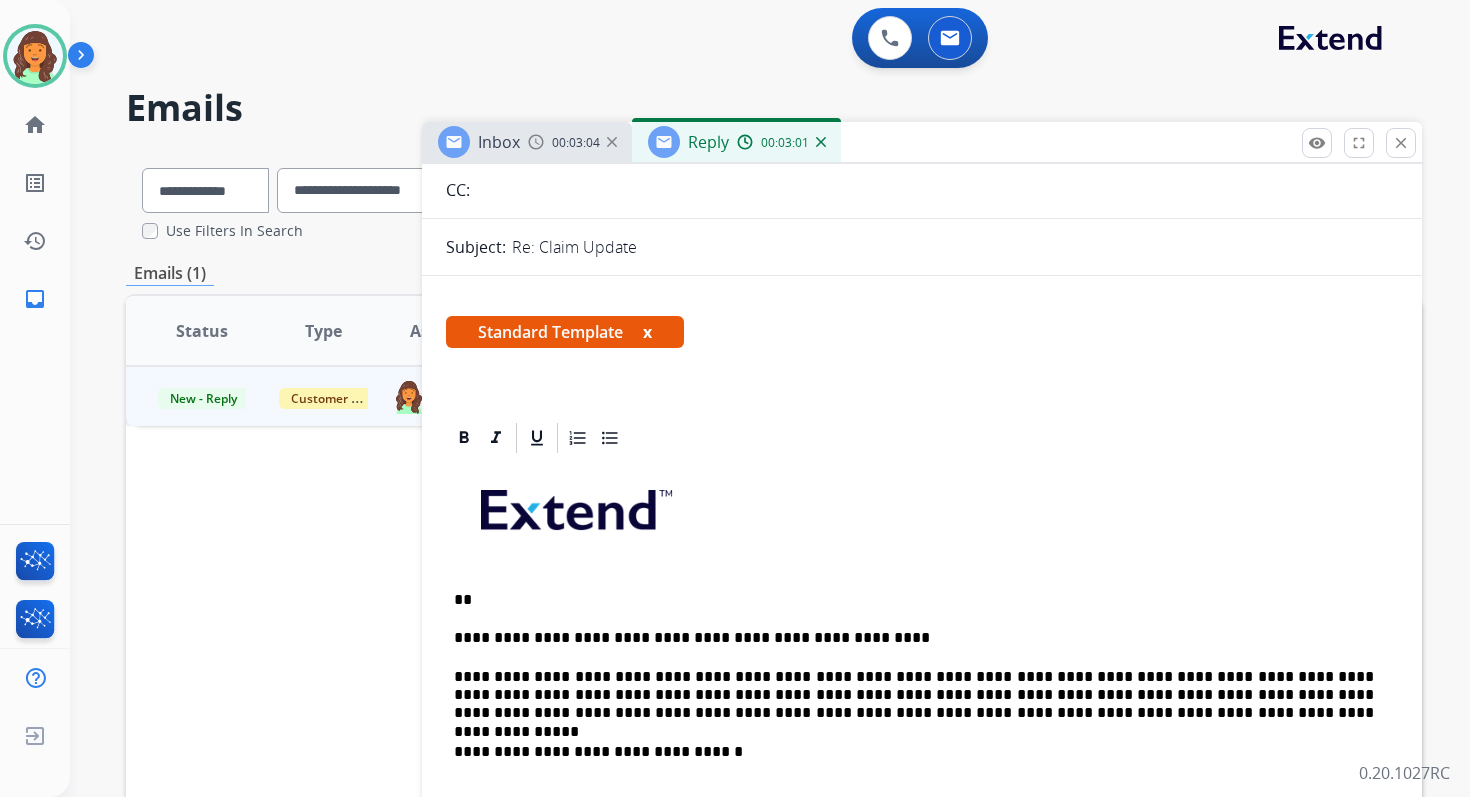 click on "**" at bounding box center [914, 600] 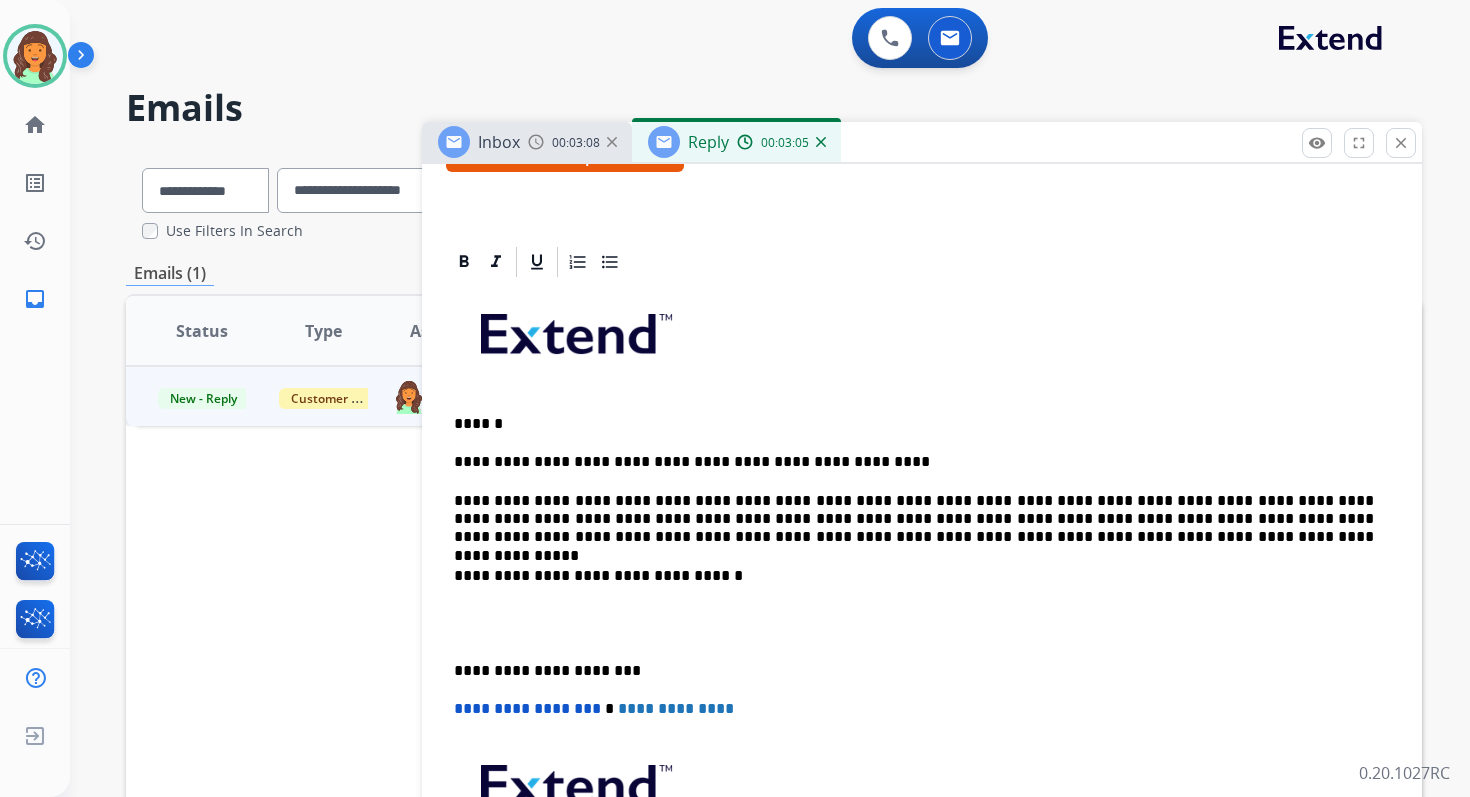 scroll, scrollTop: 464, scrollLeft: 0, axis: vertical 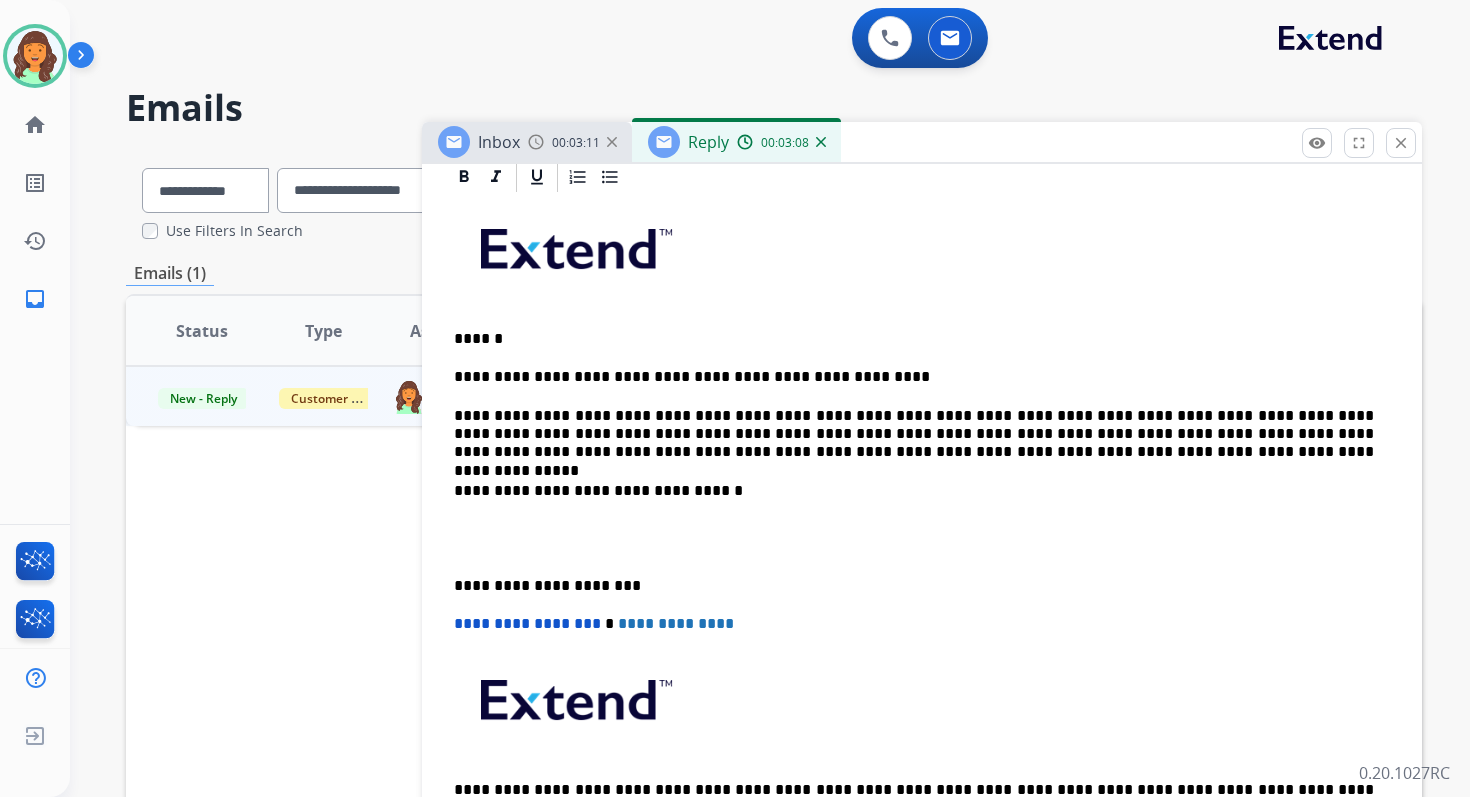 click on "**********" at bounding box center (914, 377) 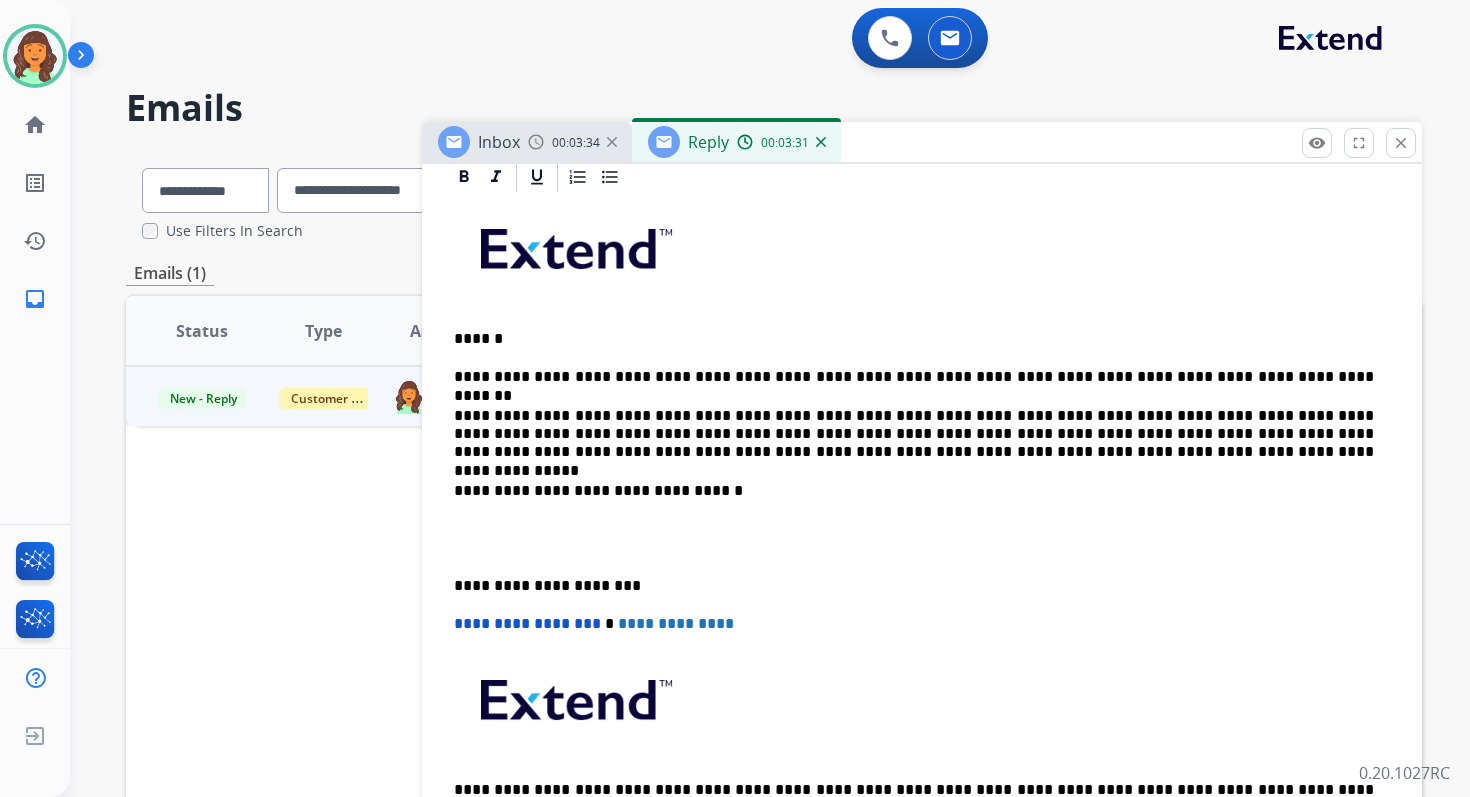 scroll, scrollTop: 0, scrollLeft: 0, axis: both 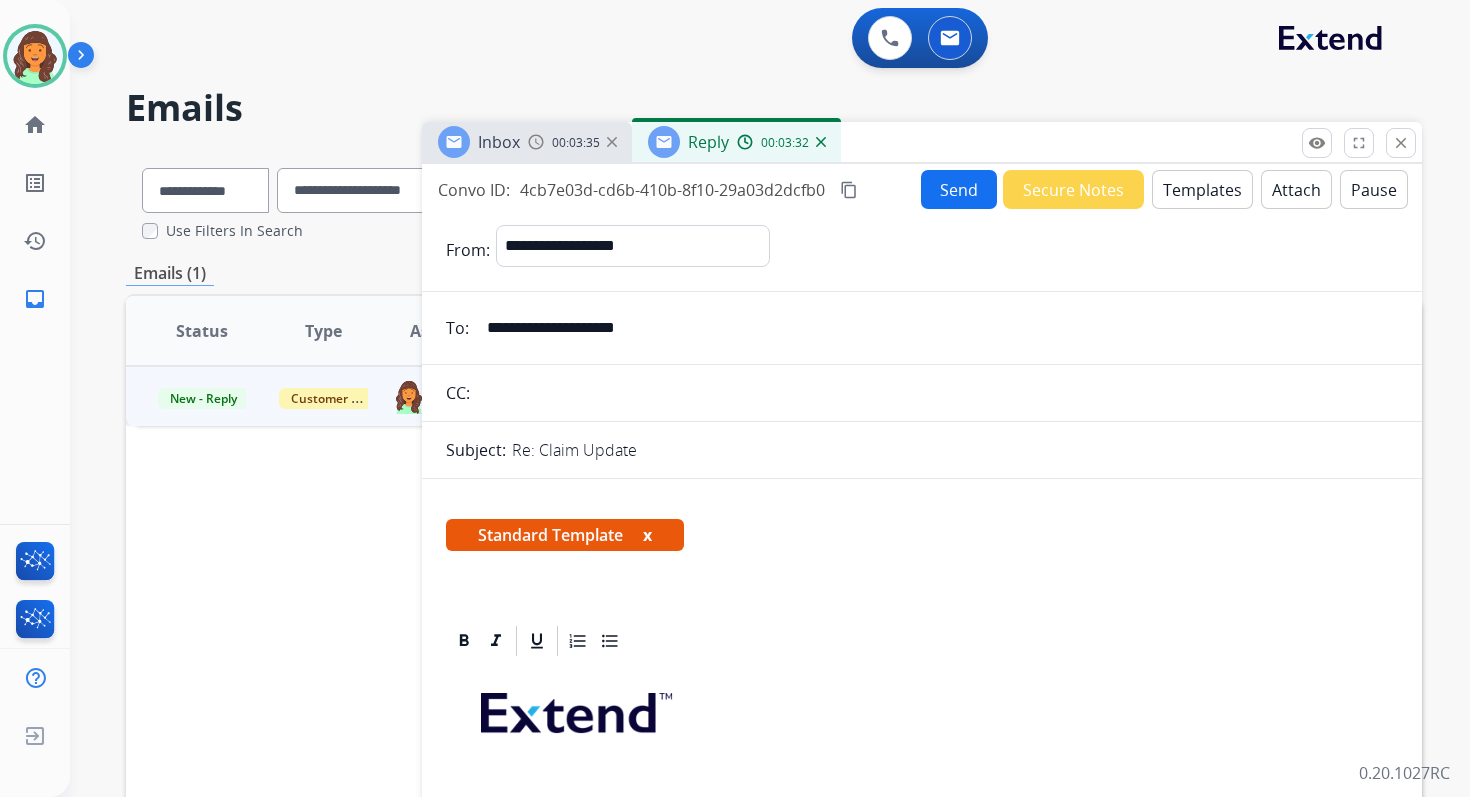 click on "content_copy" at bounding box center (849, 190) 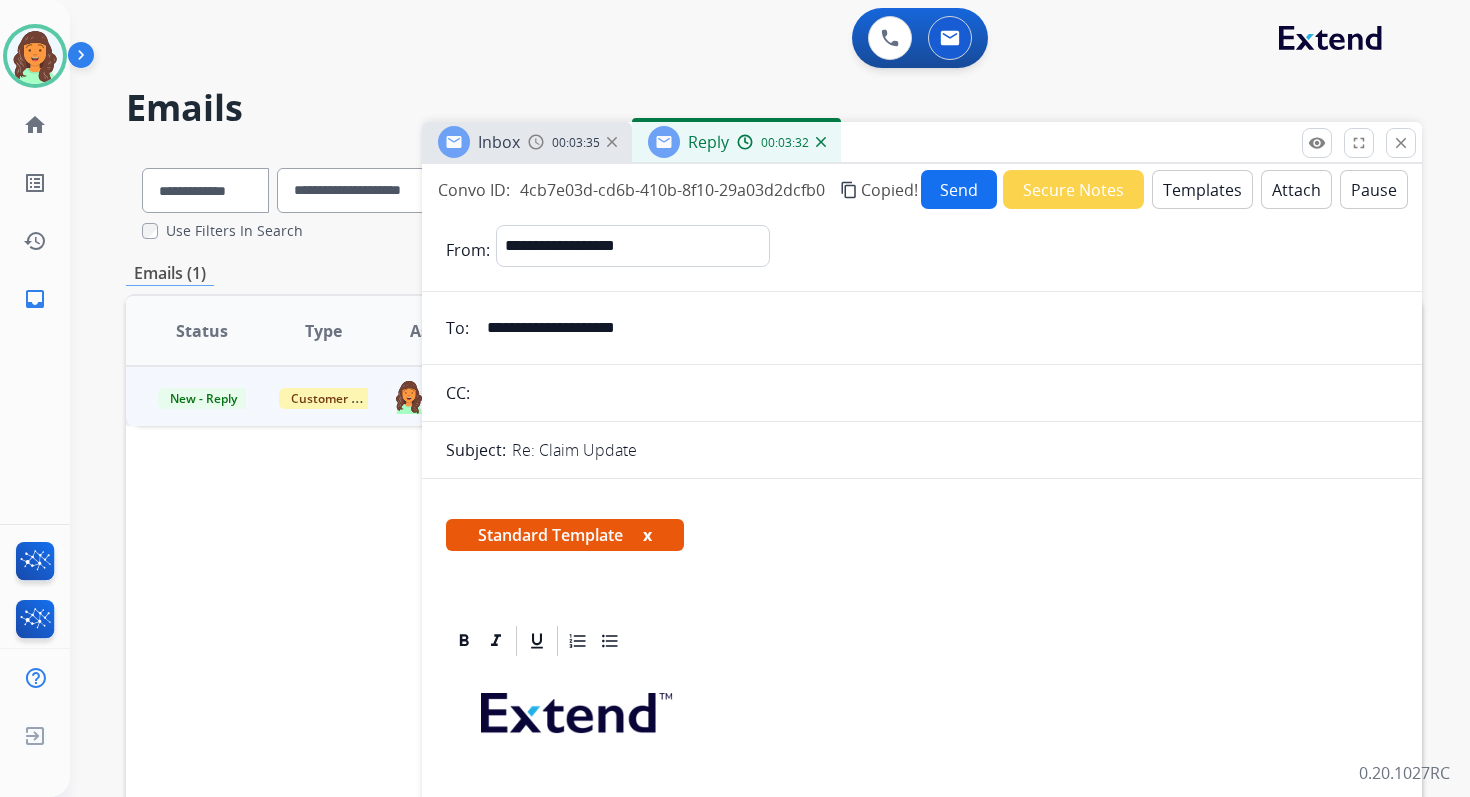 click on "Send" at bounding box center [959, 189] 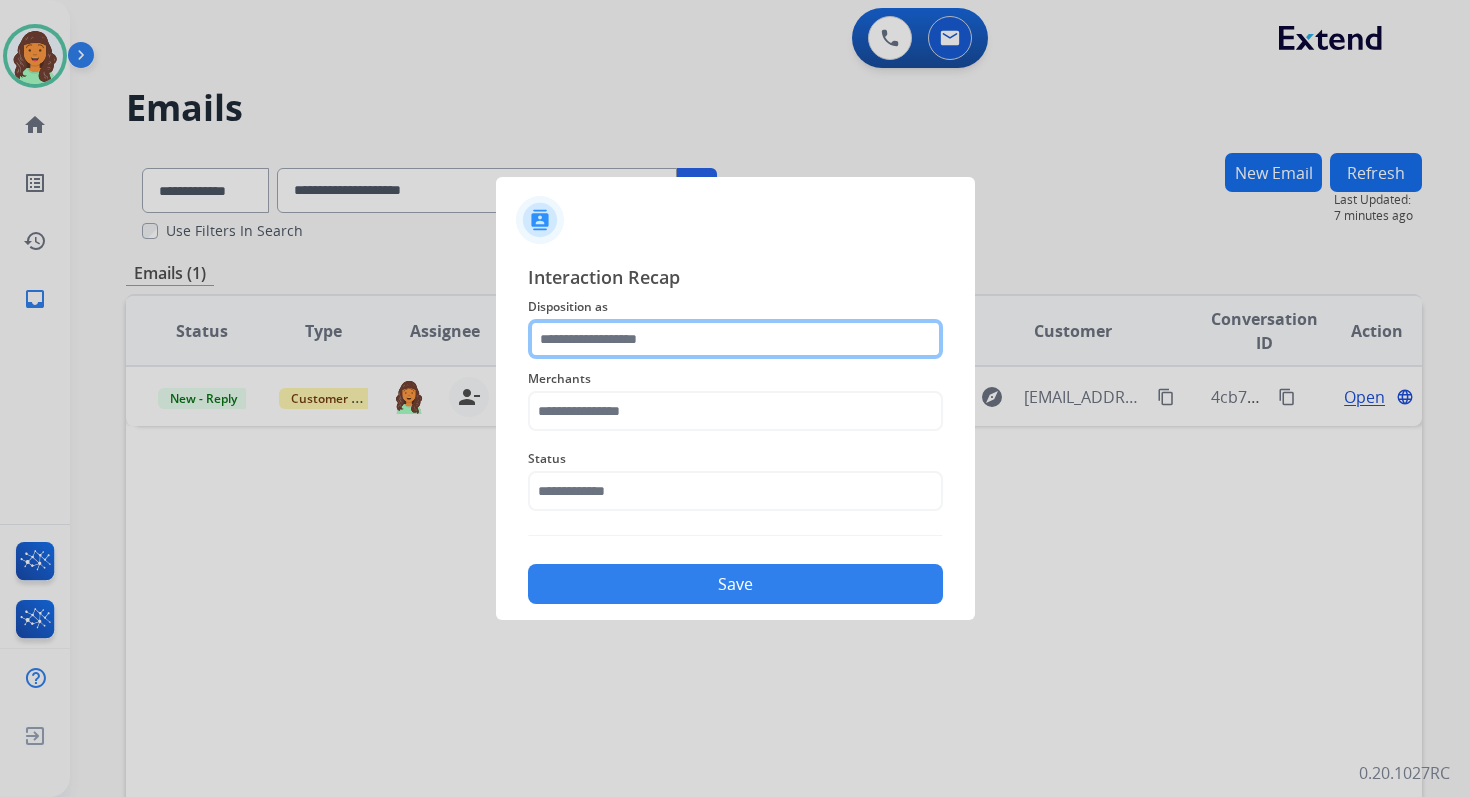 click 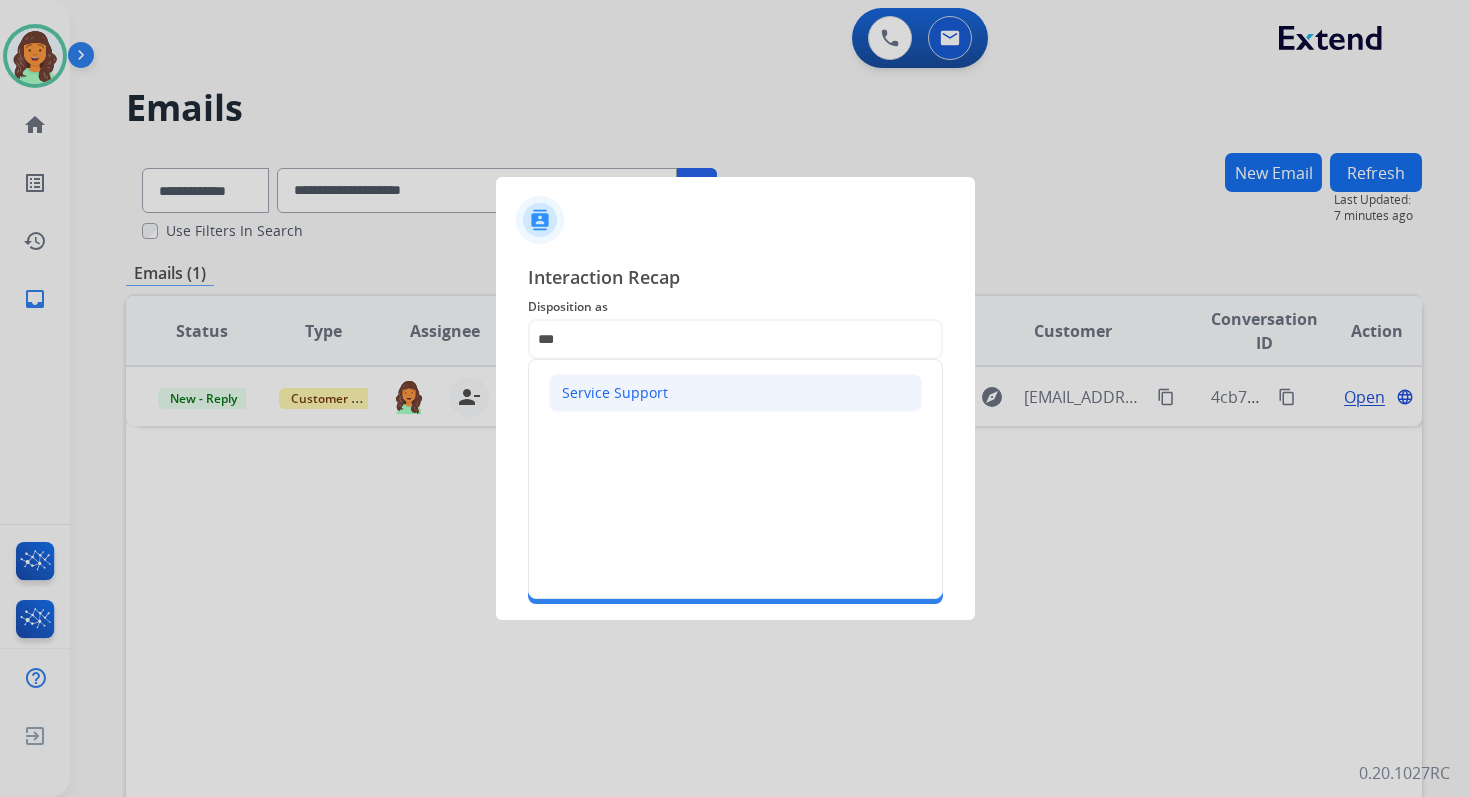 click on "Service Support" 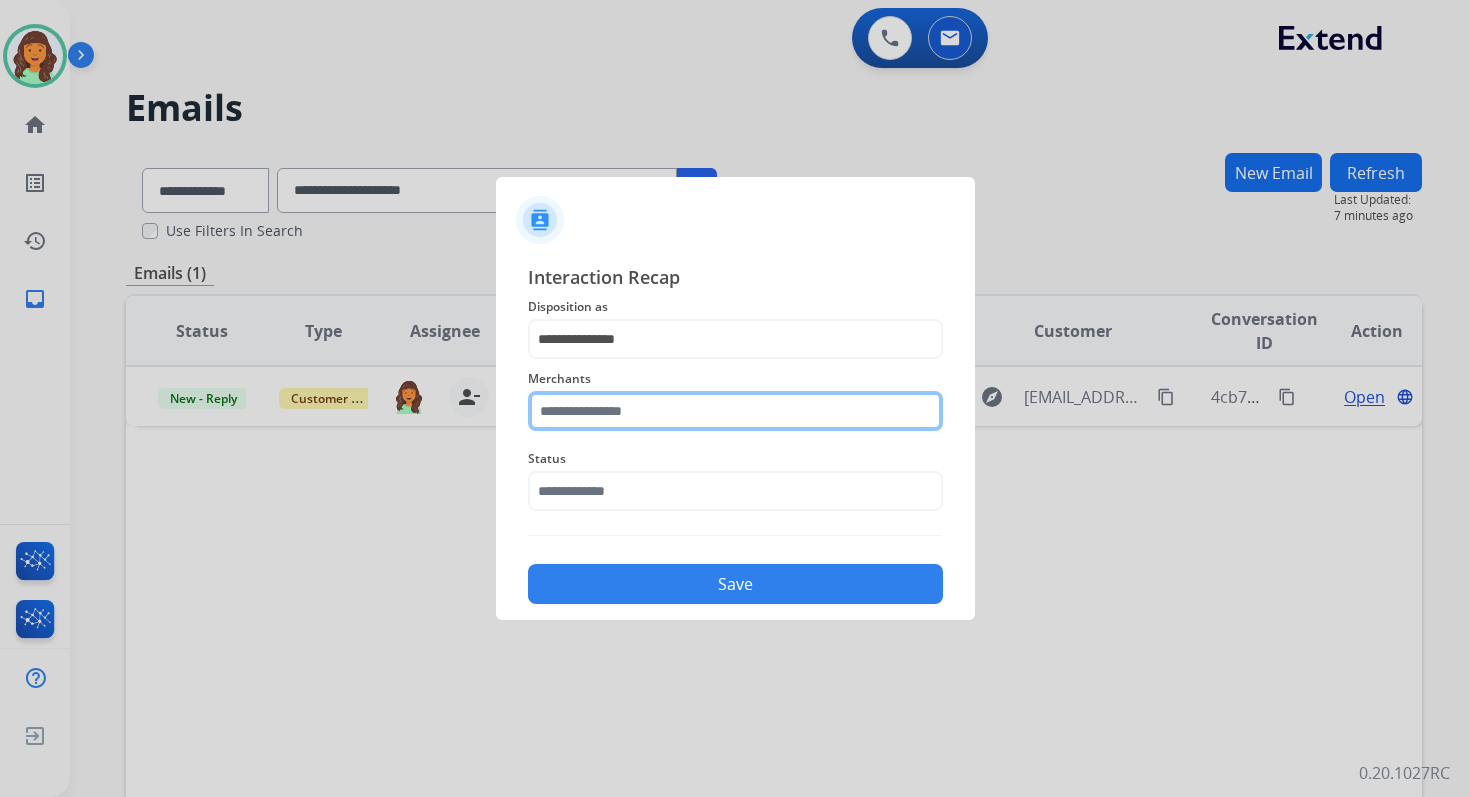 click 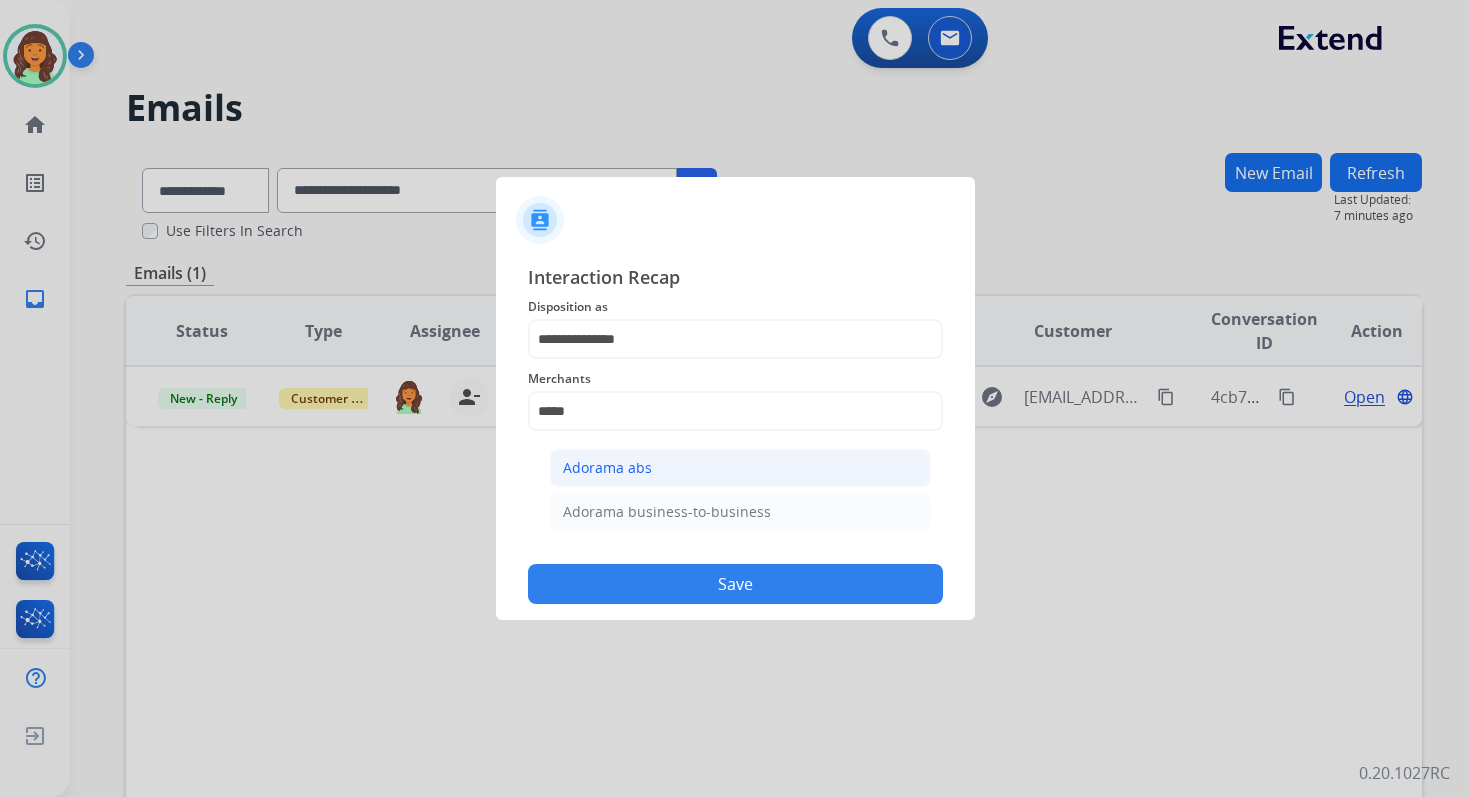 click on "Adorama abs" 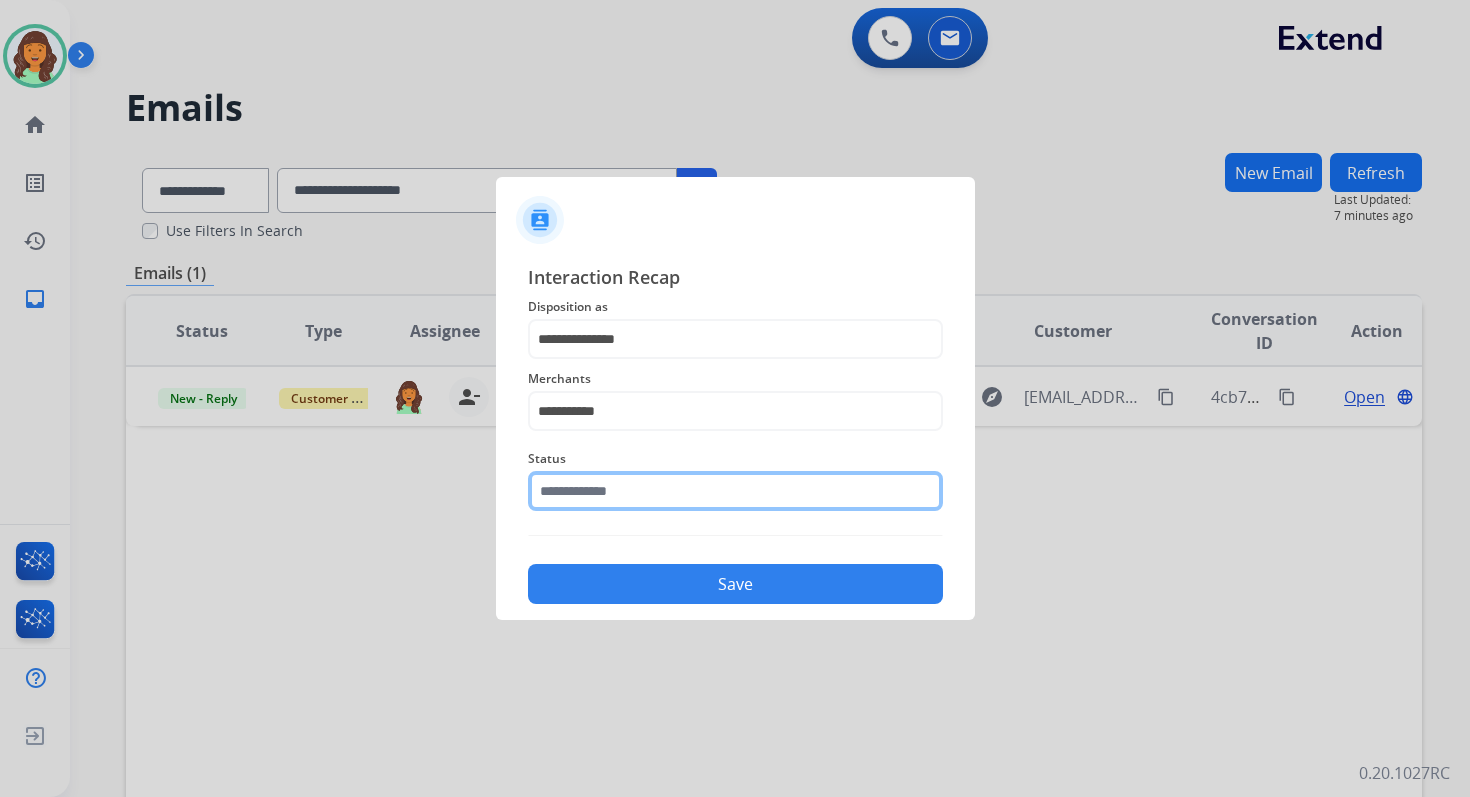 click 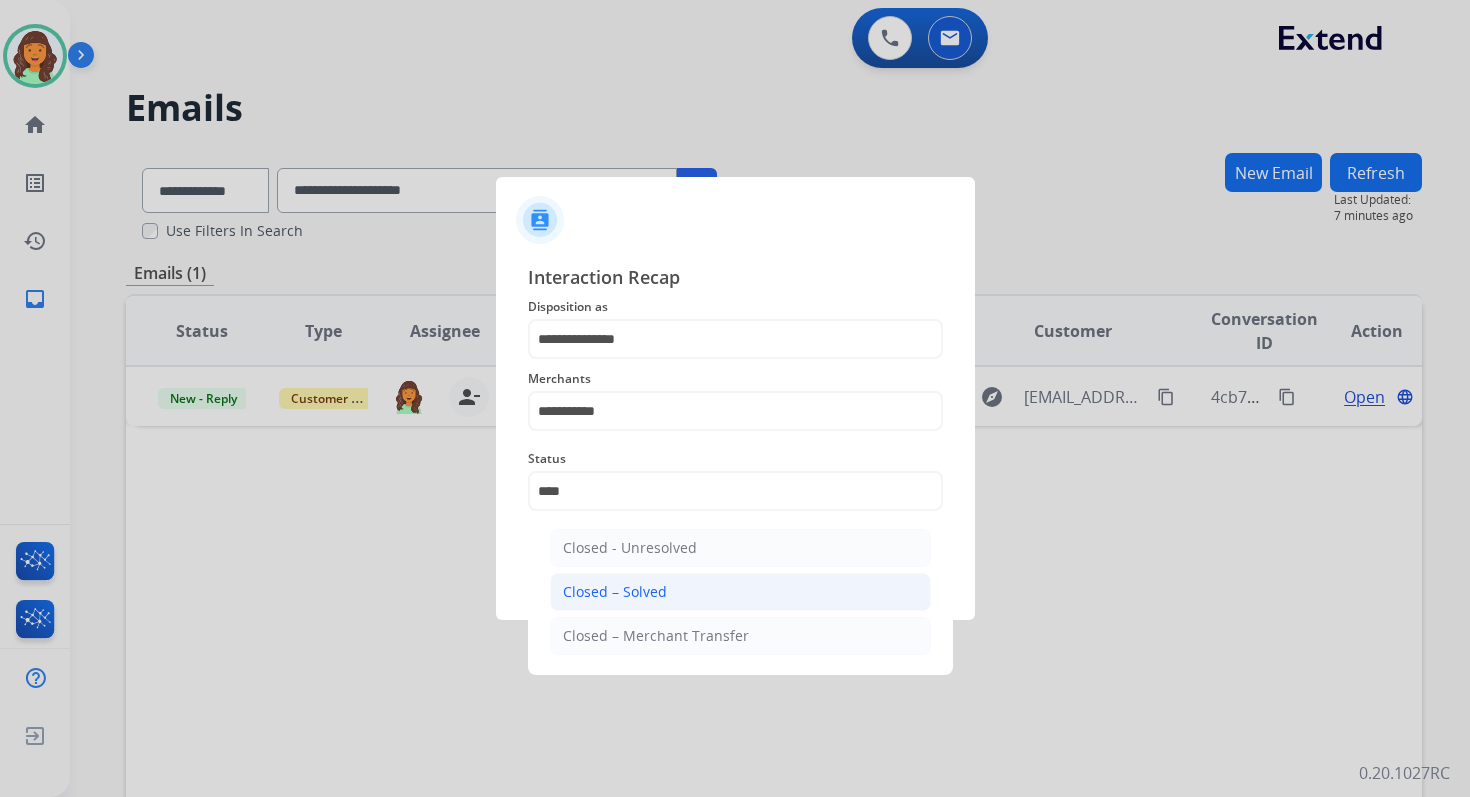click on "Closed – Solved" 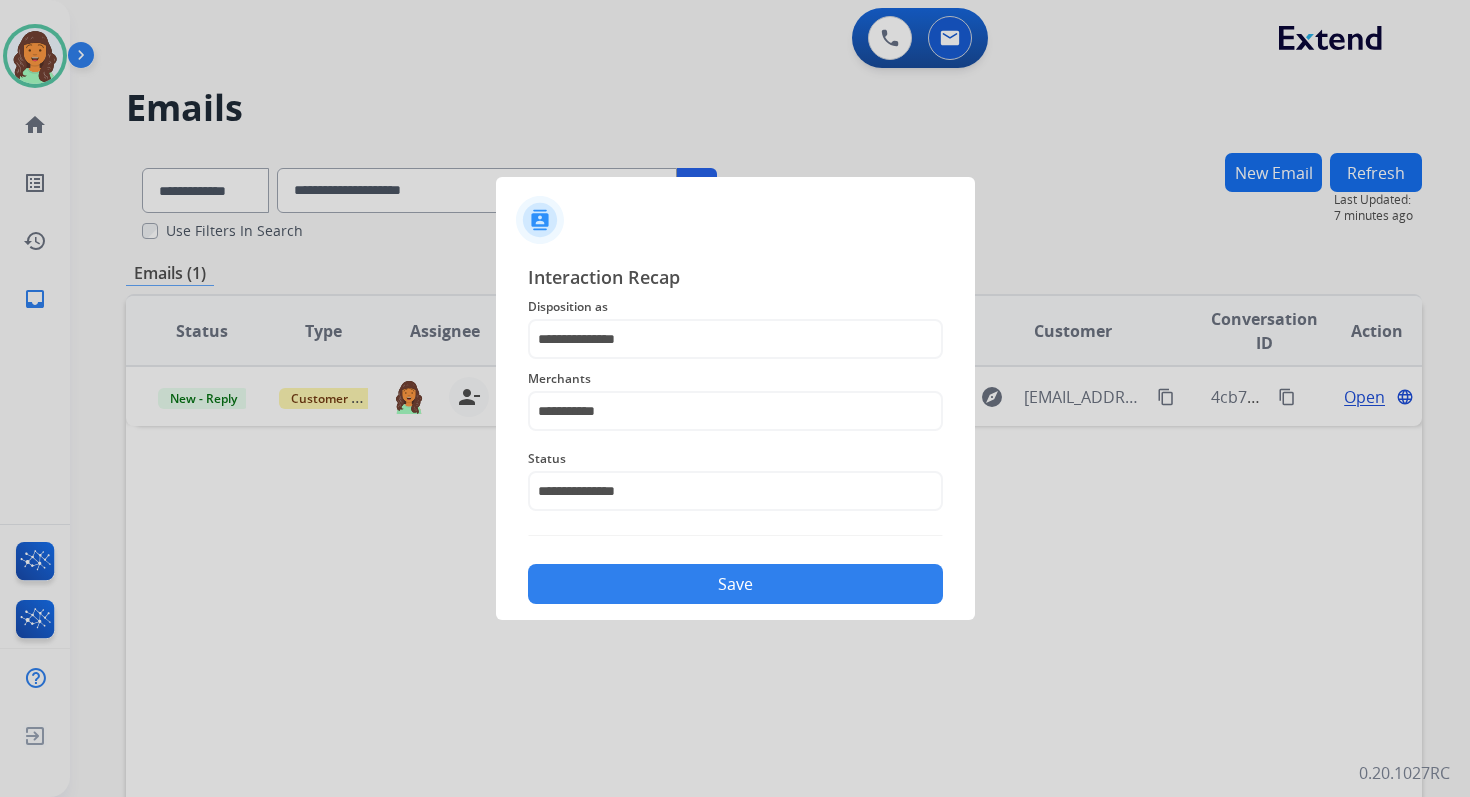 click on "Save" 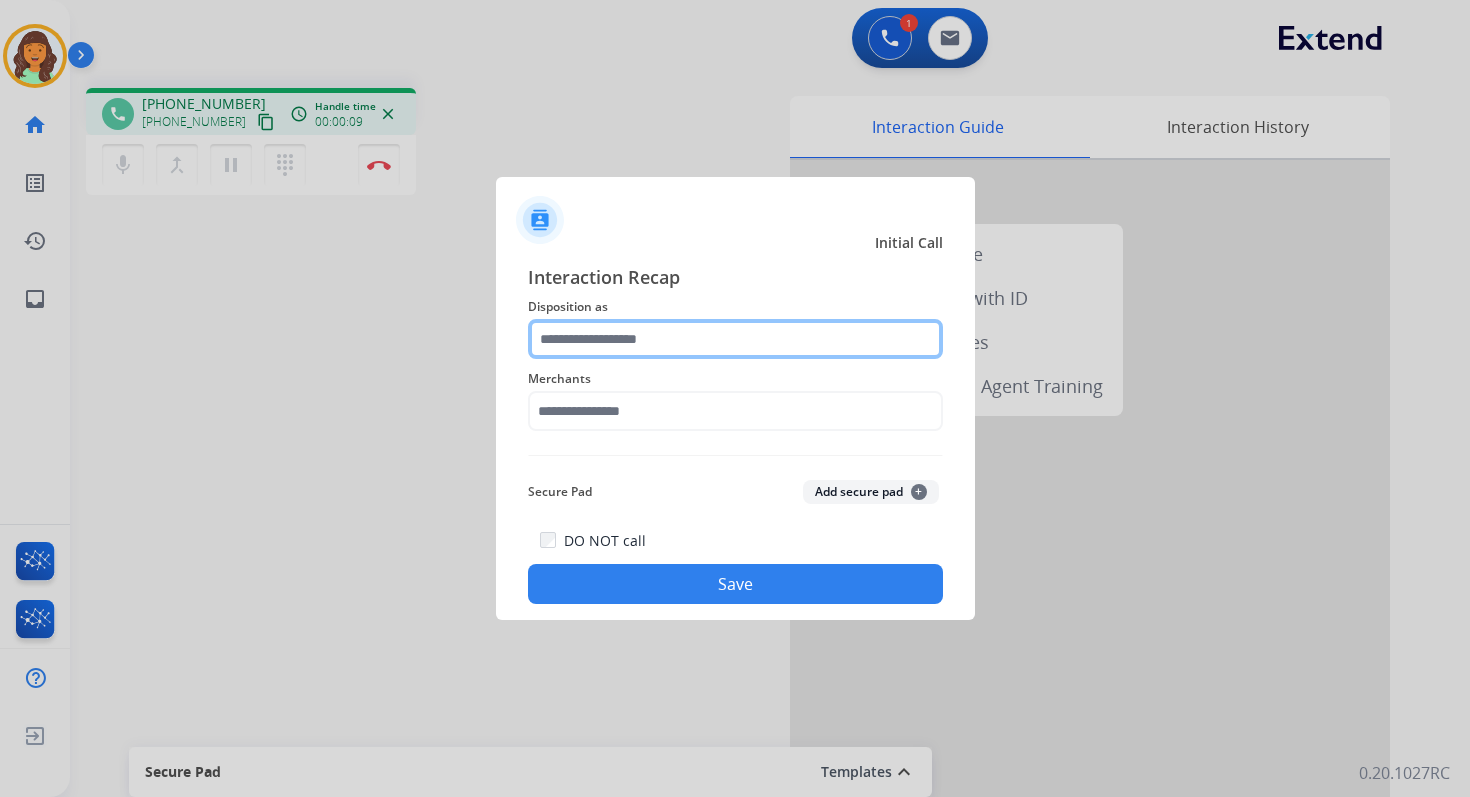 click 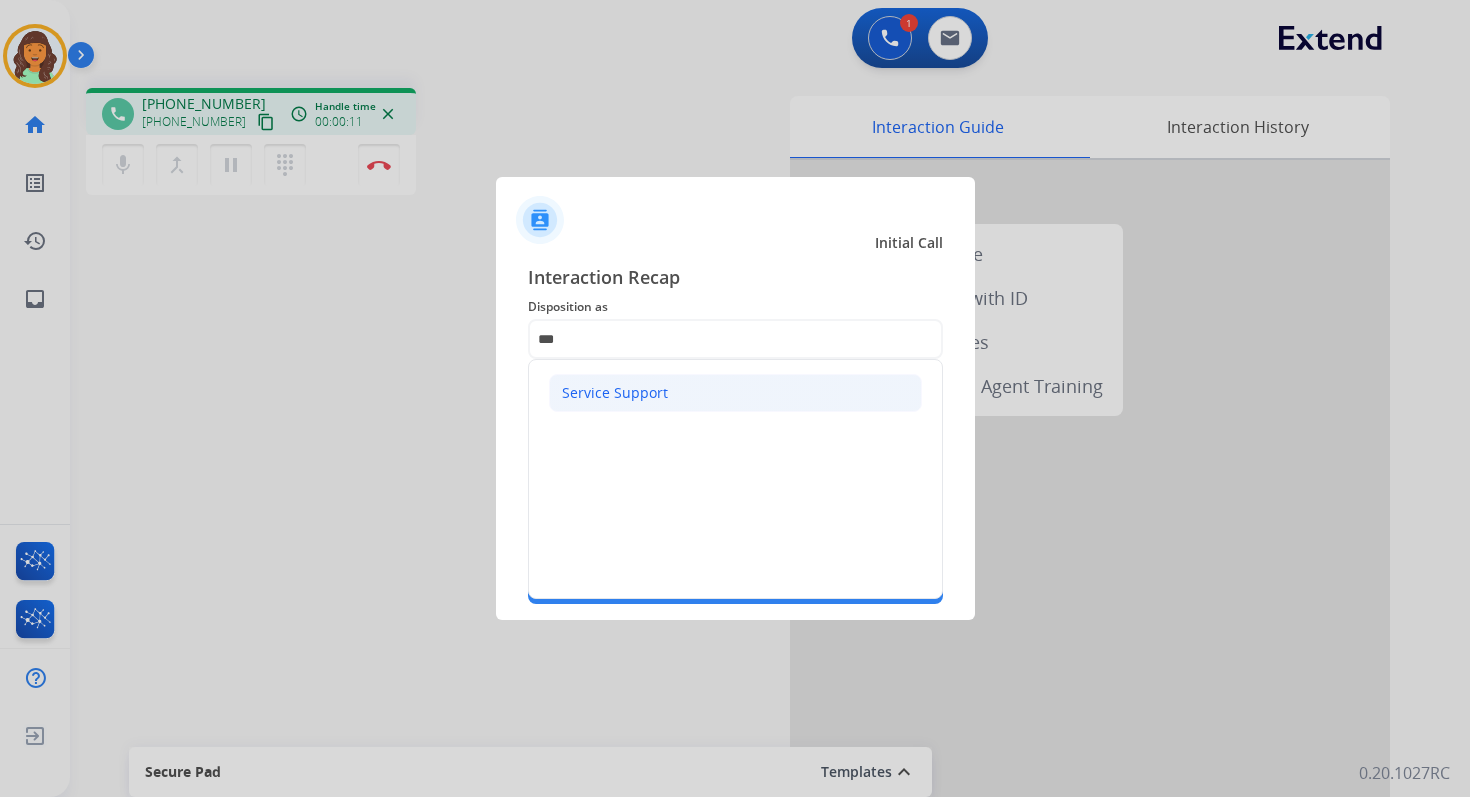 click on "Service Support" 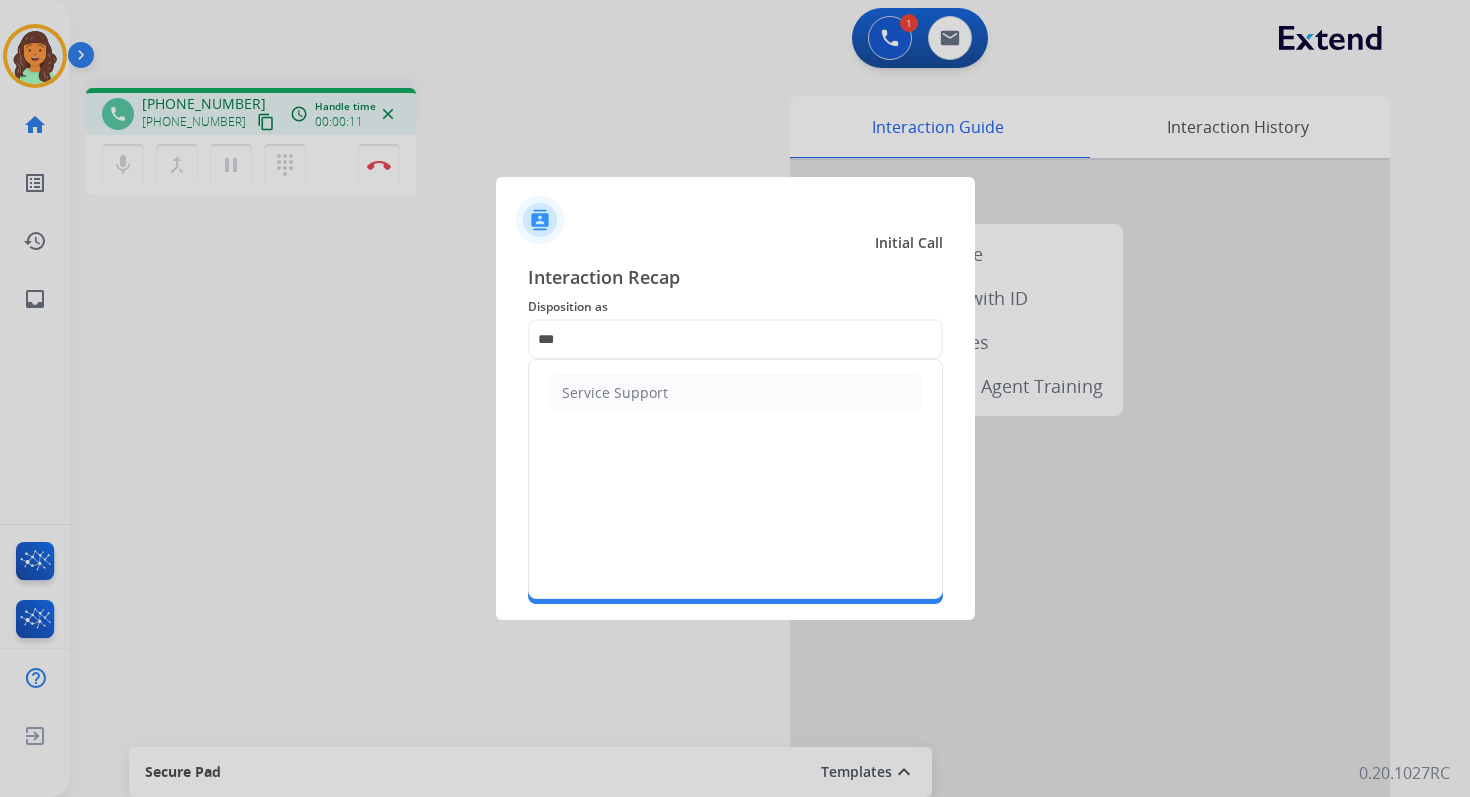 type on "**********" 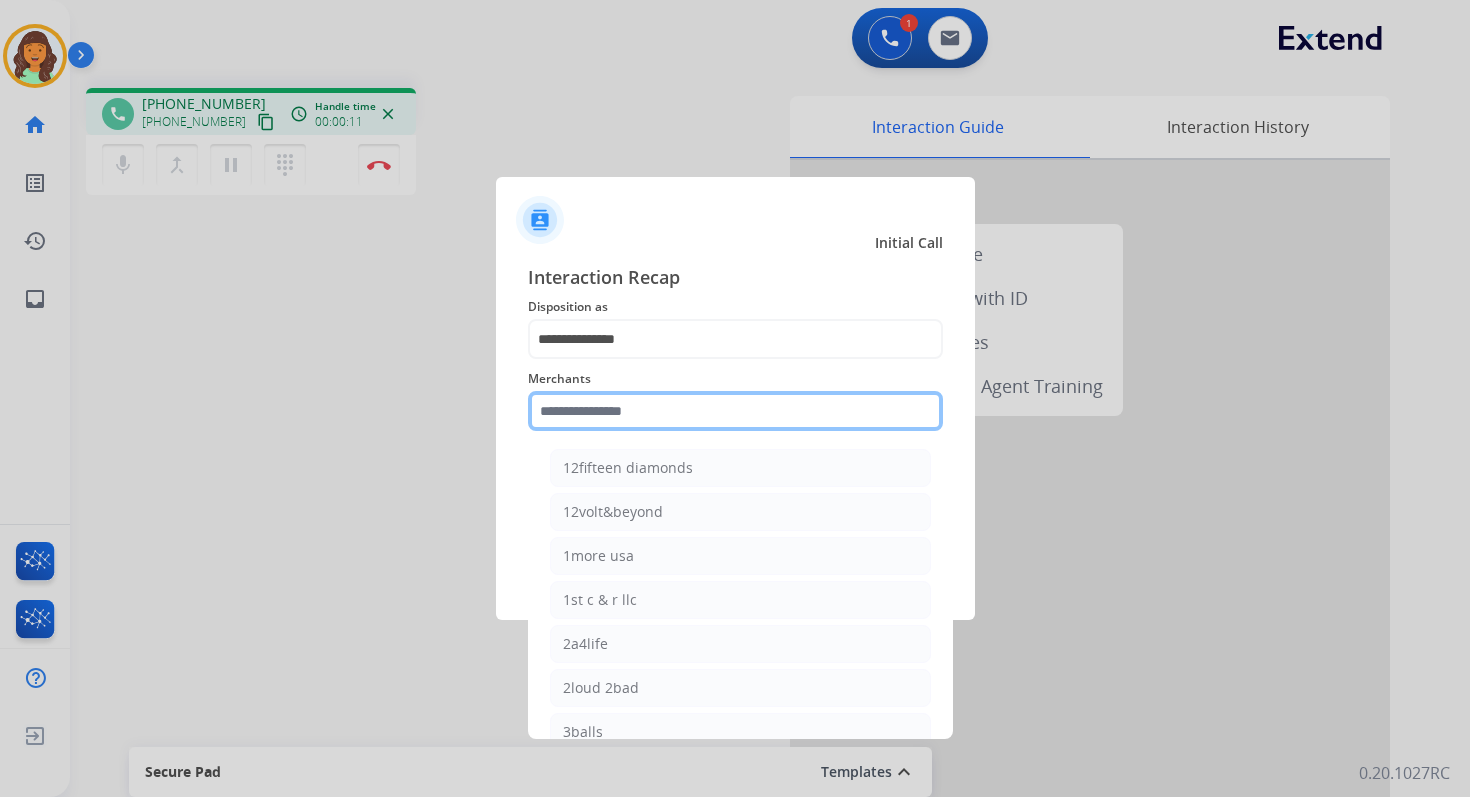 click 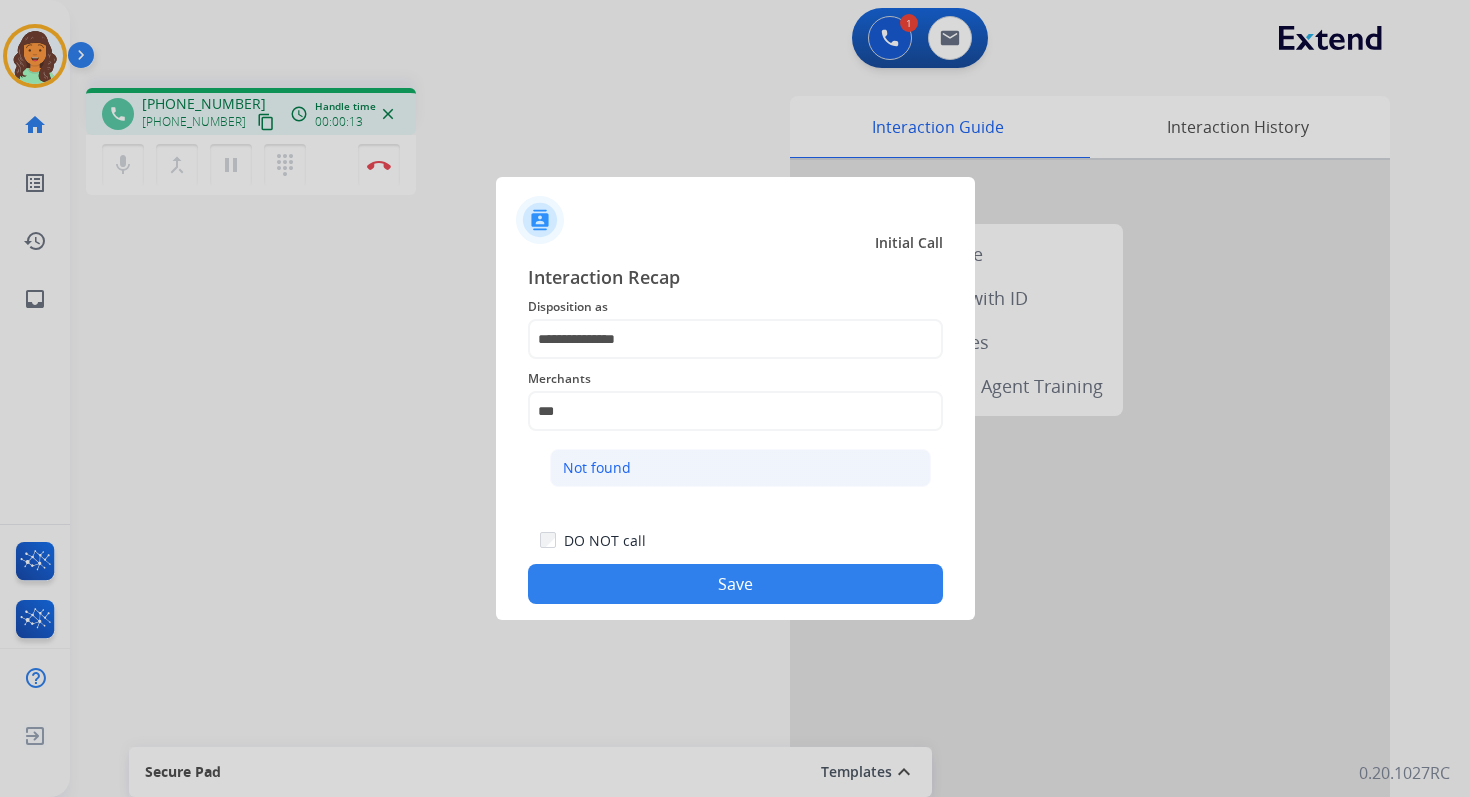click on "Not found" 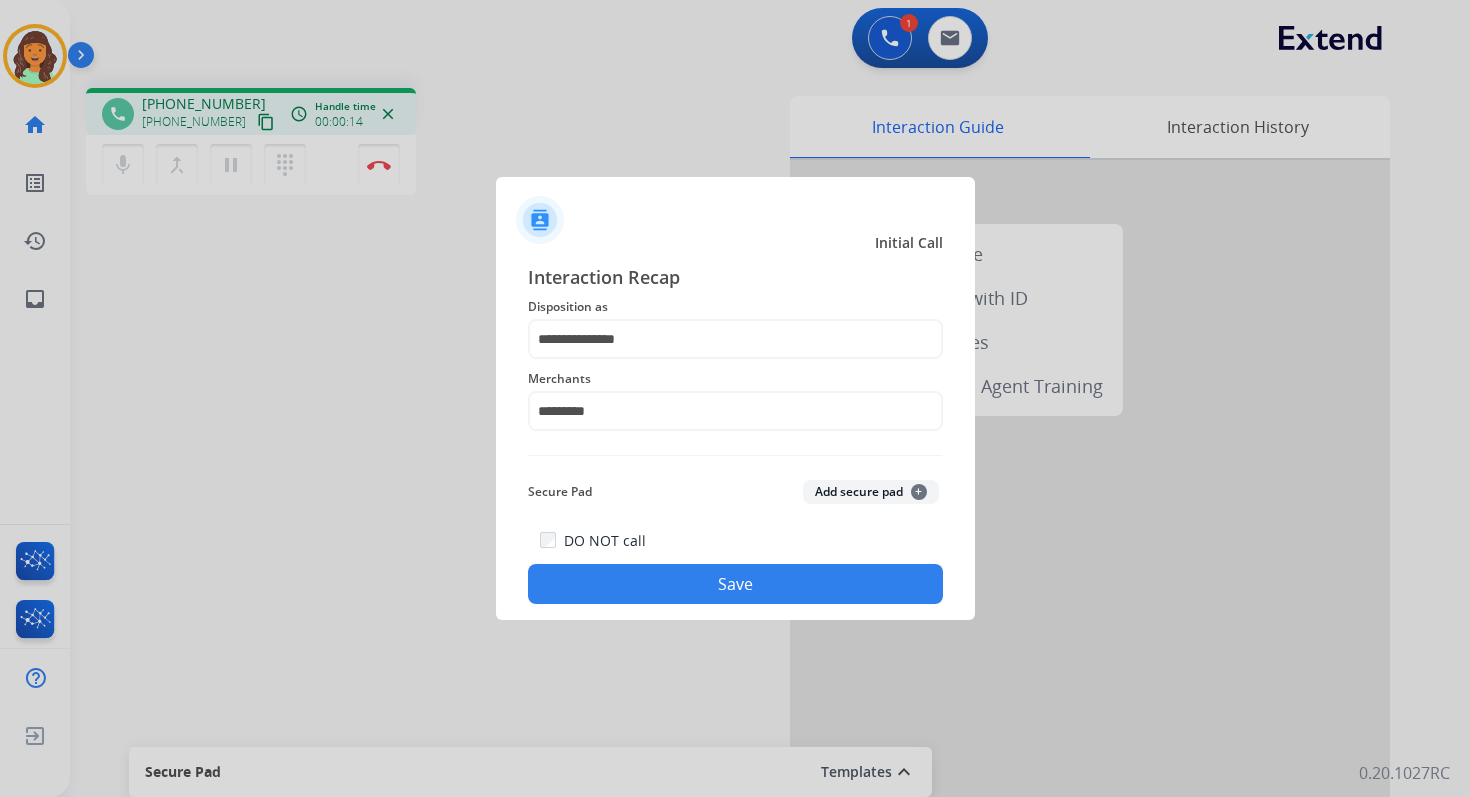 click on "Save" 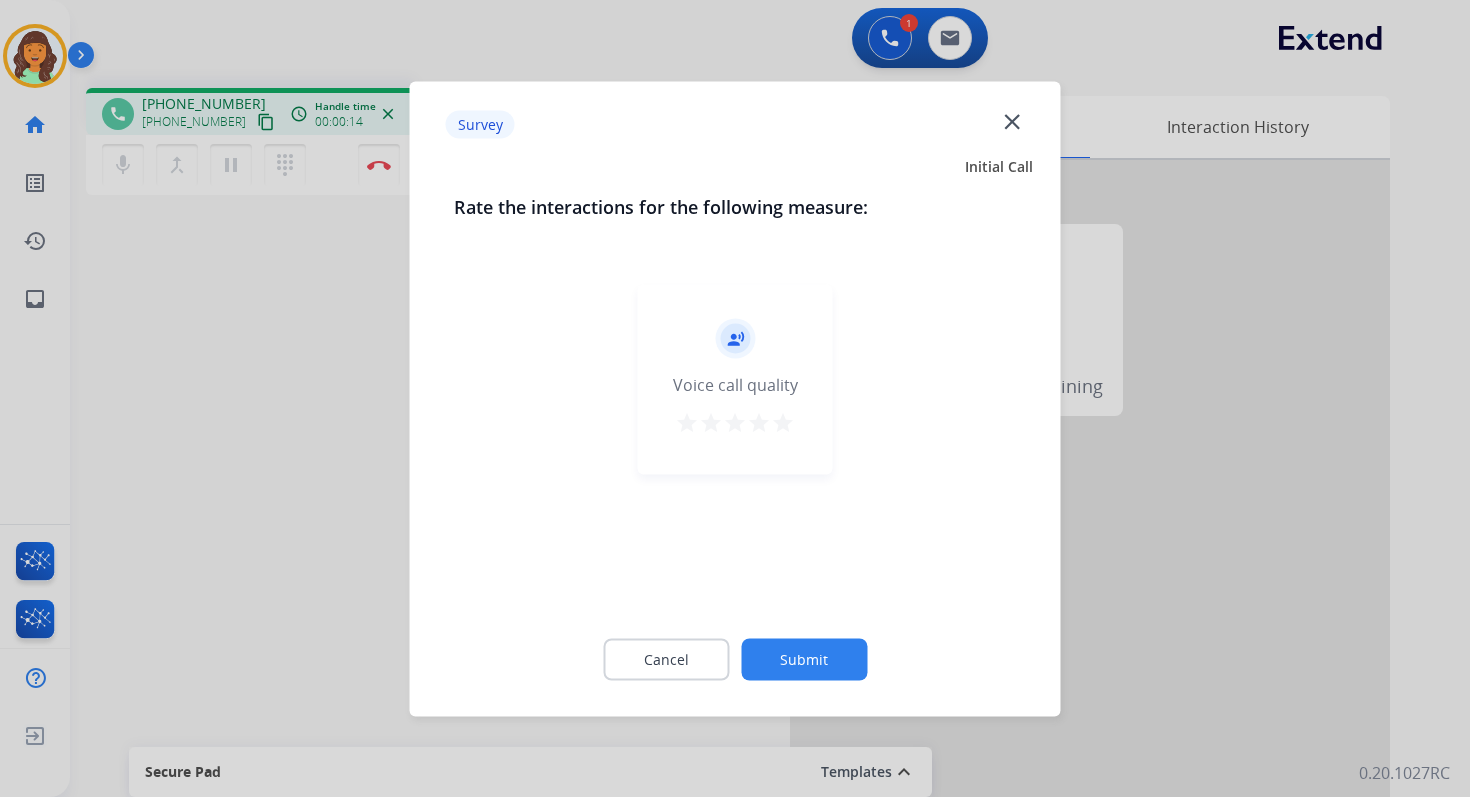 click on "Submit" 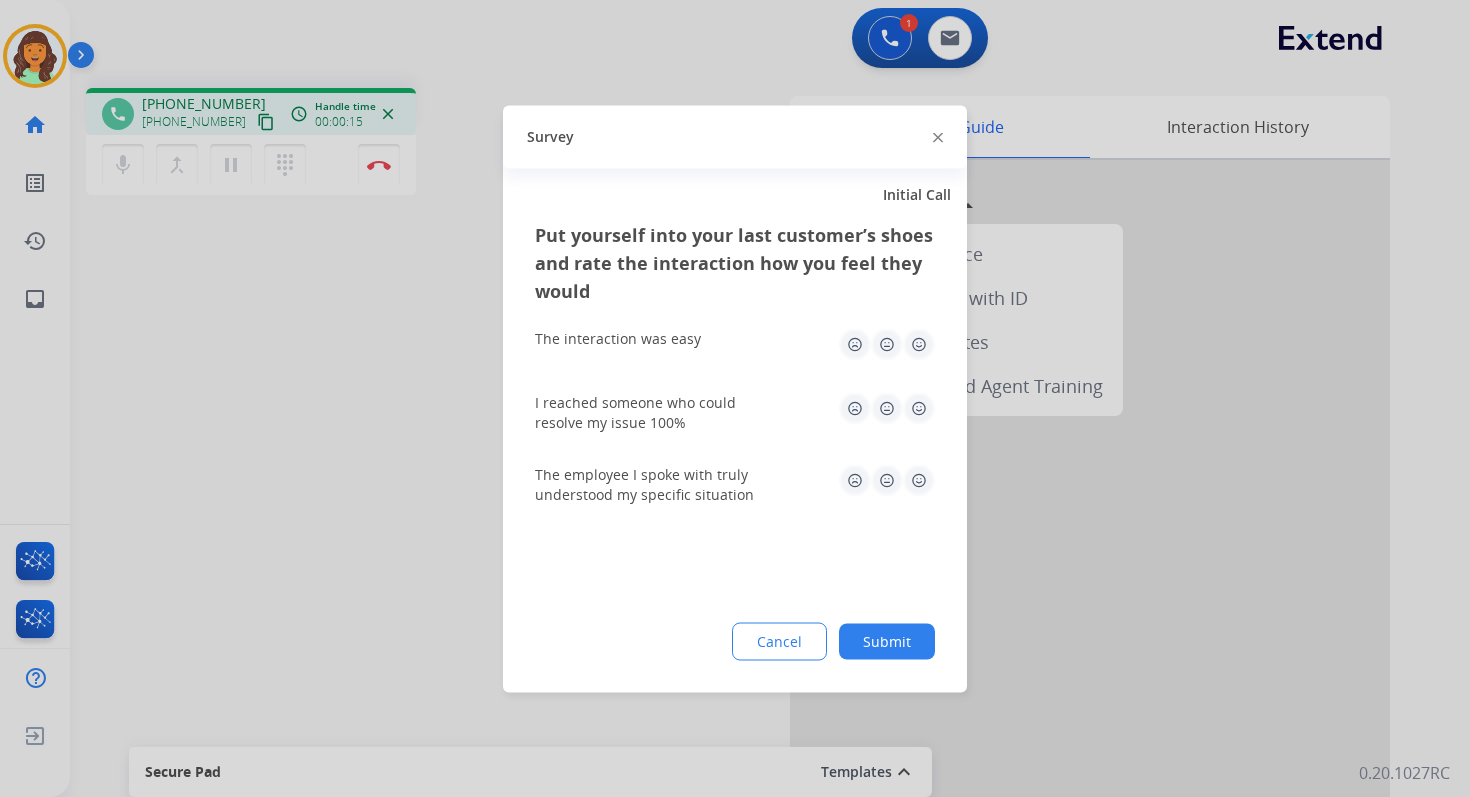 click on "Submit" 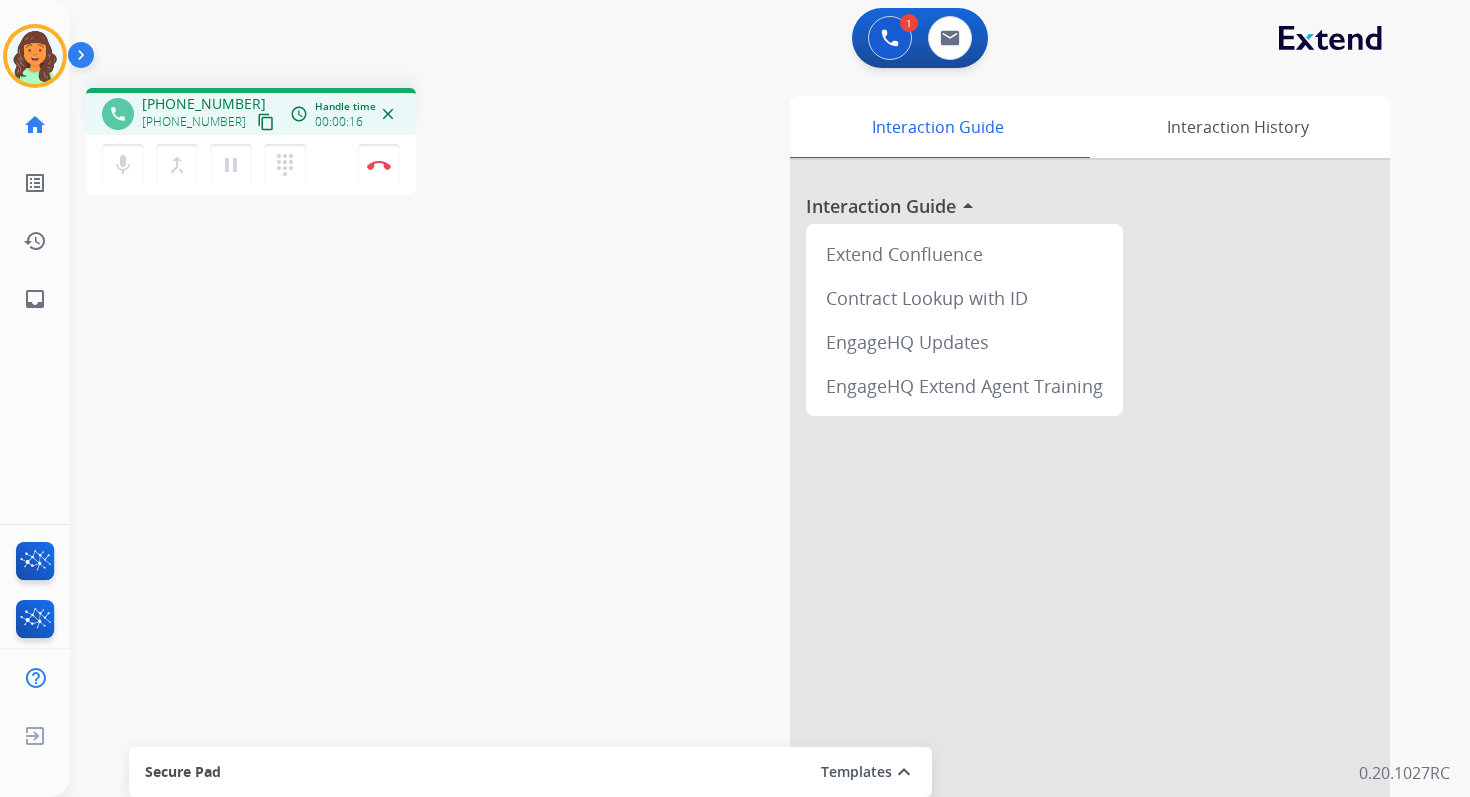 click on "1 Voice Interactions  0  Email Interactions" at bounding box center [746, 36] 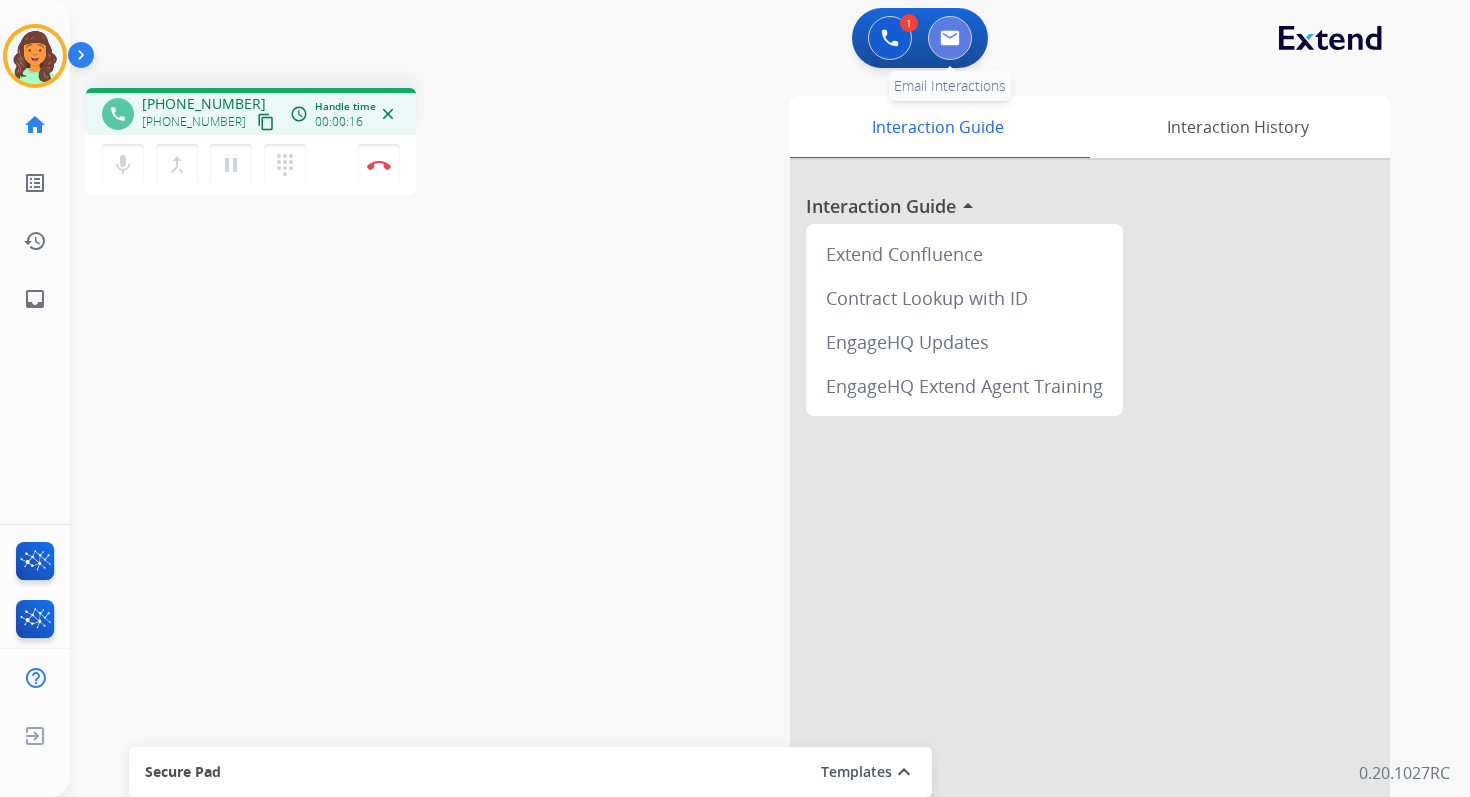 click at bounding box center (950, 38) 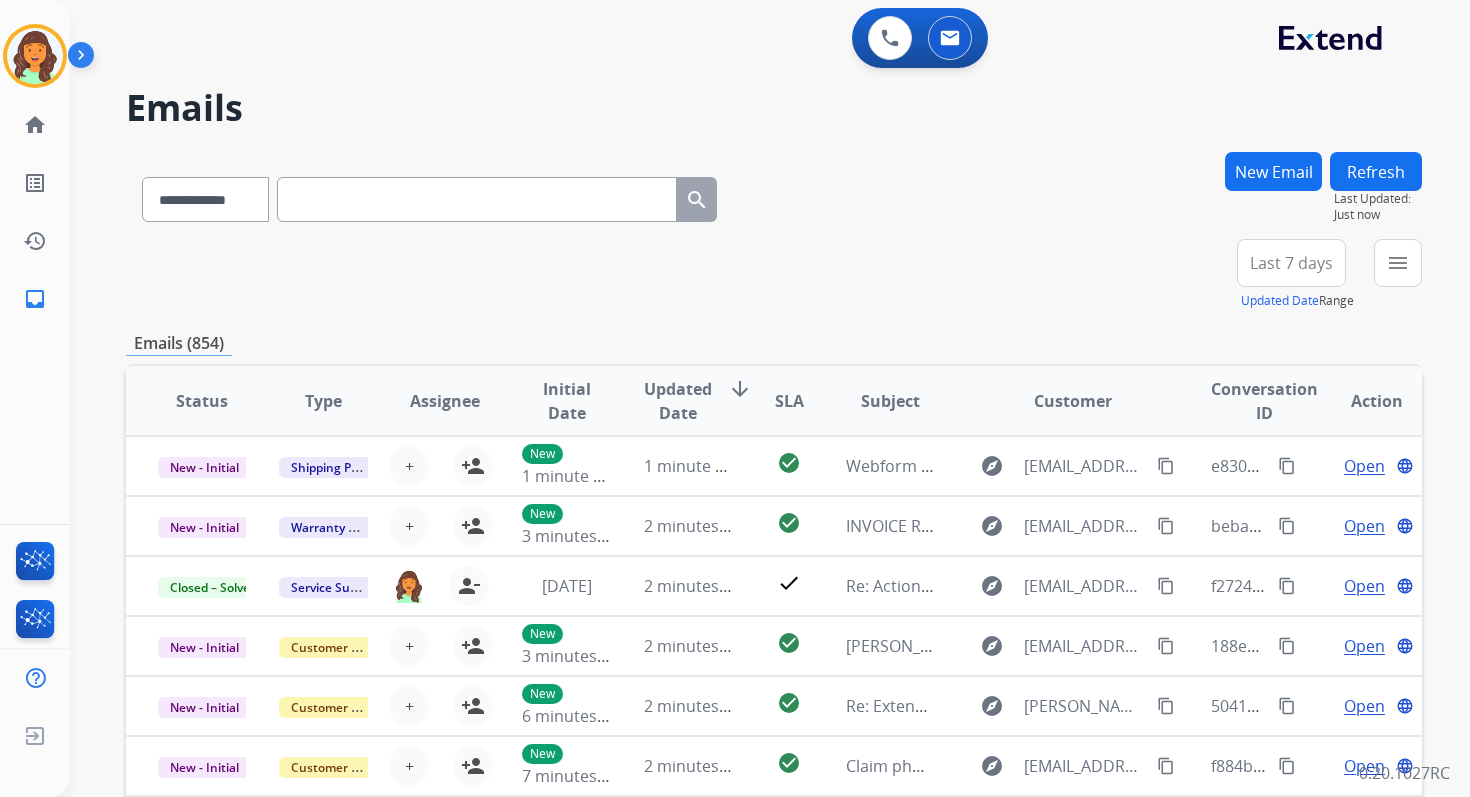 click at bounding box center (477, 199) 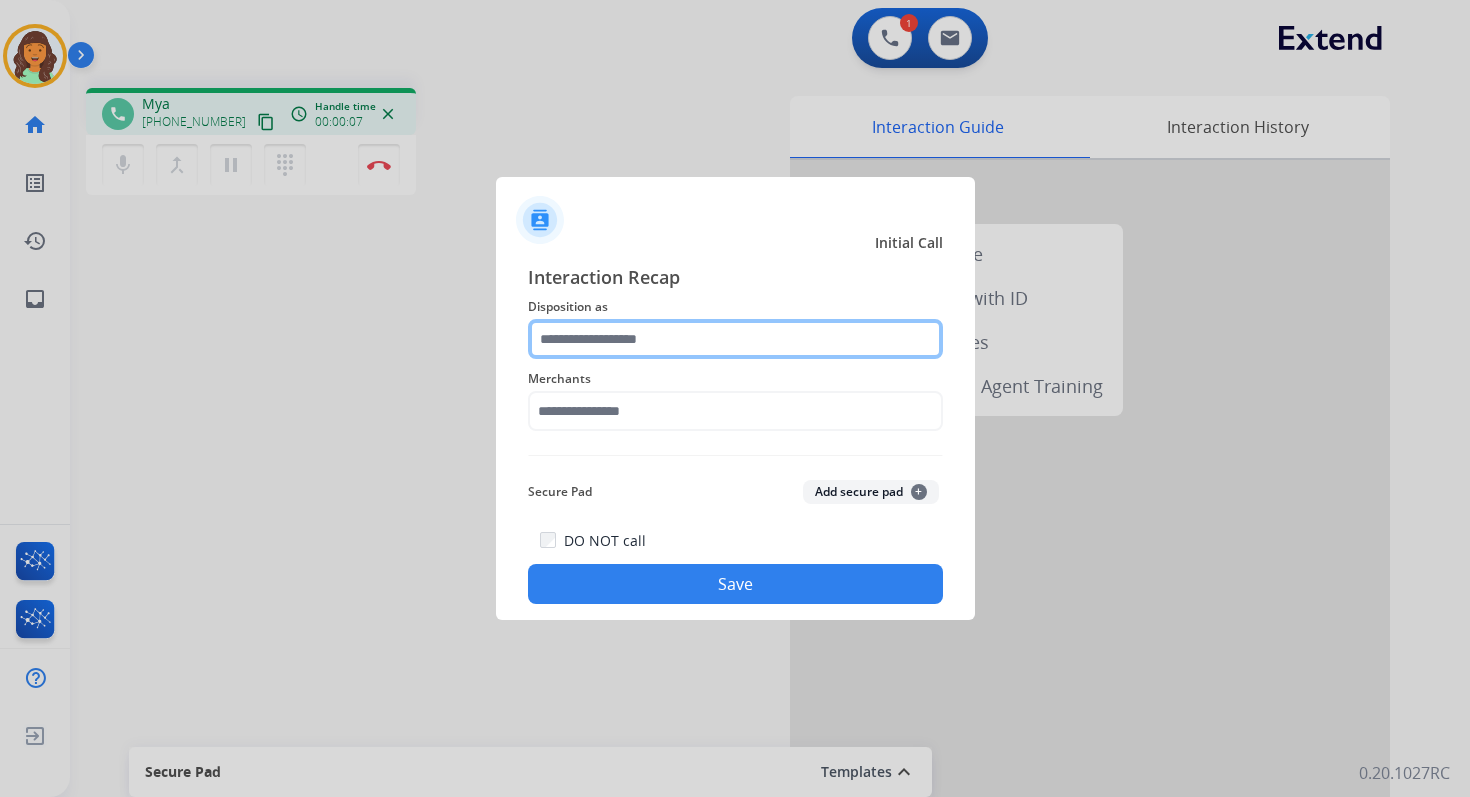 click 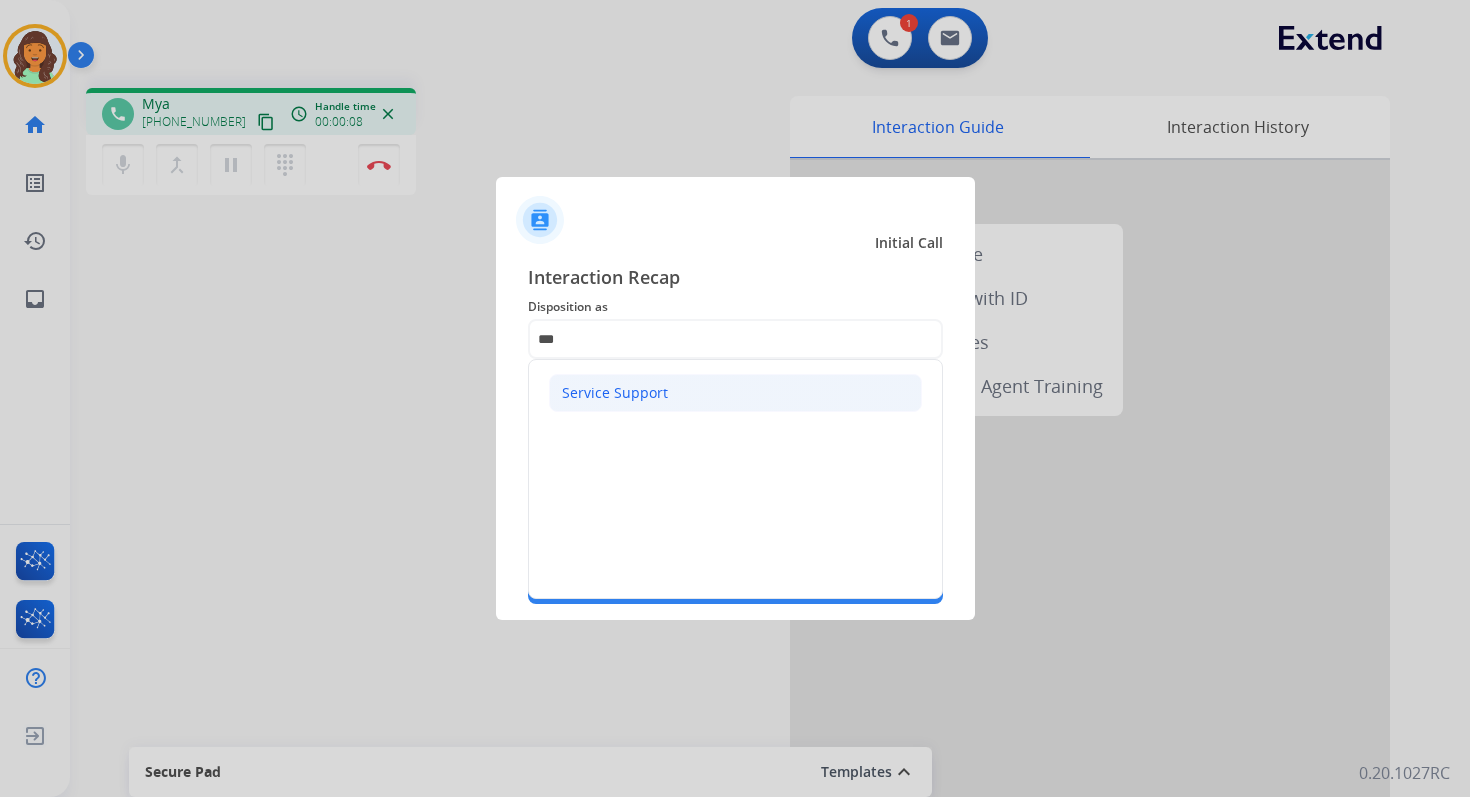 click on "Service Support" 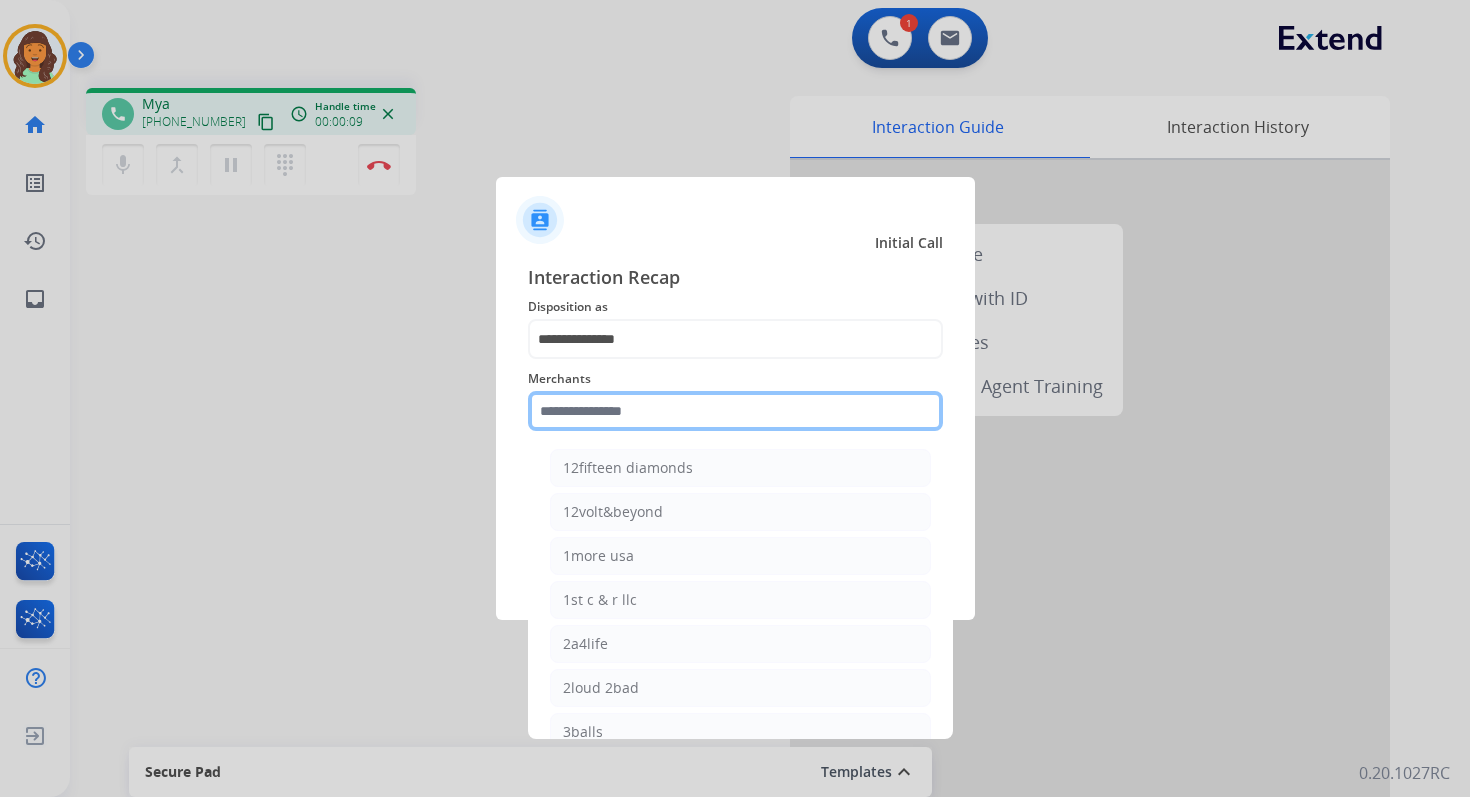 click 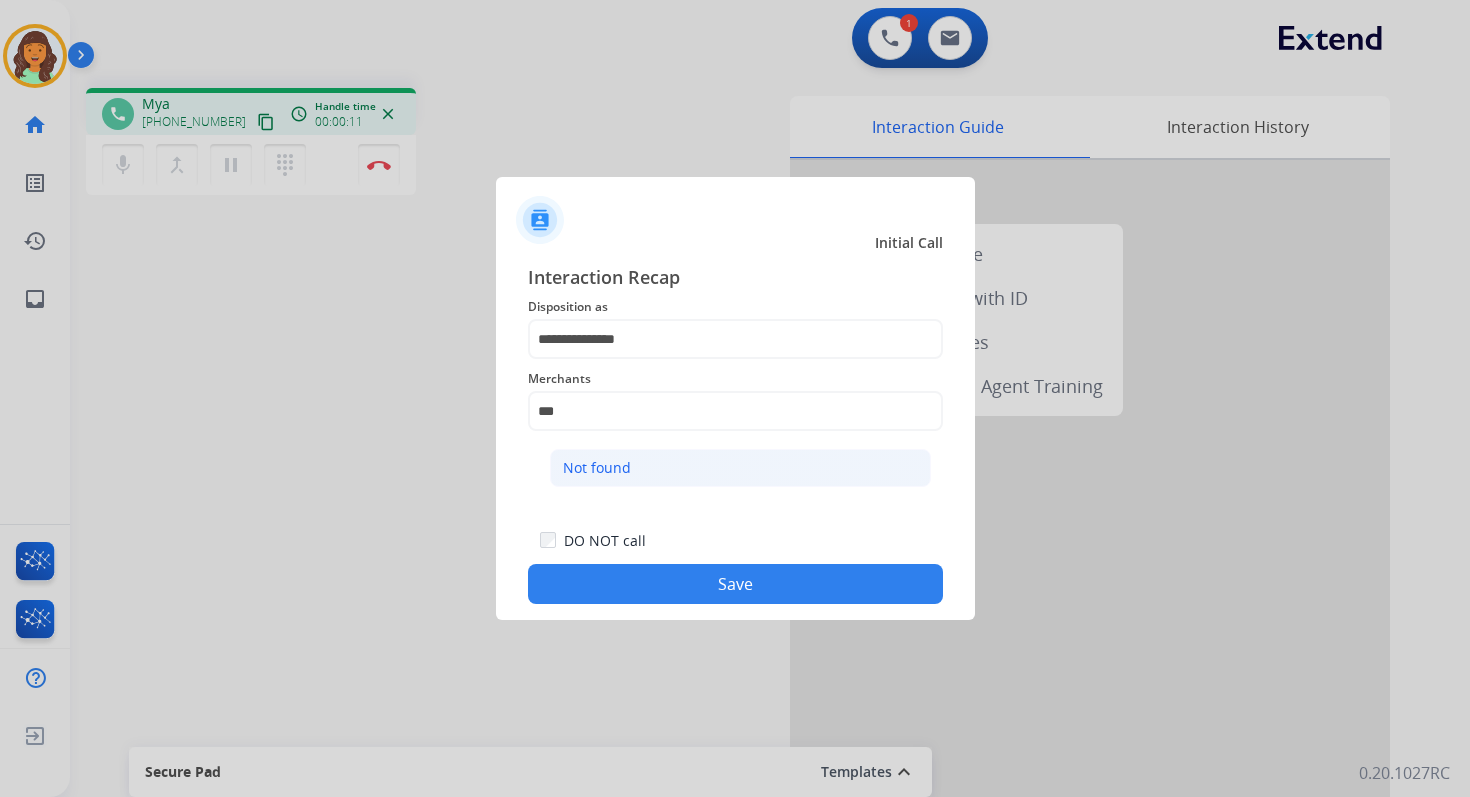 click on "Not found" 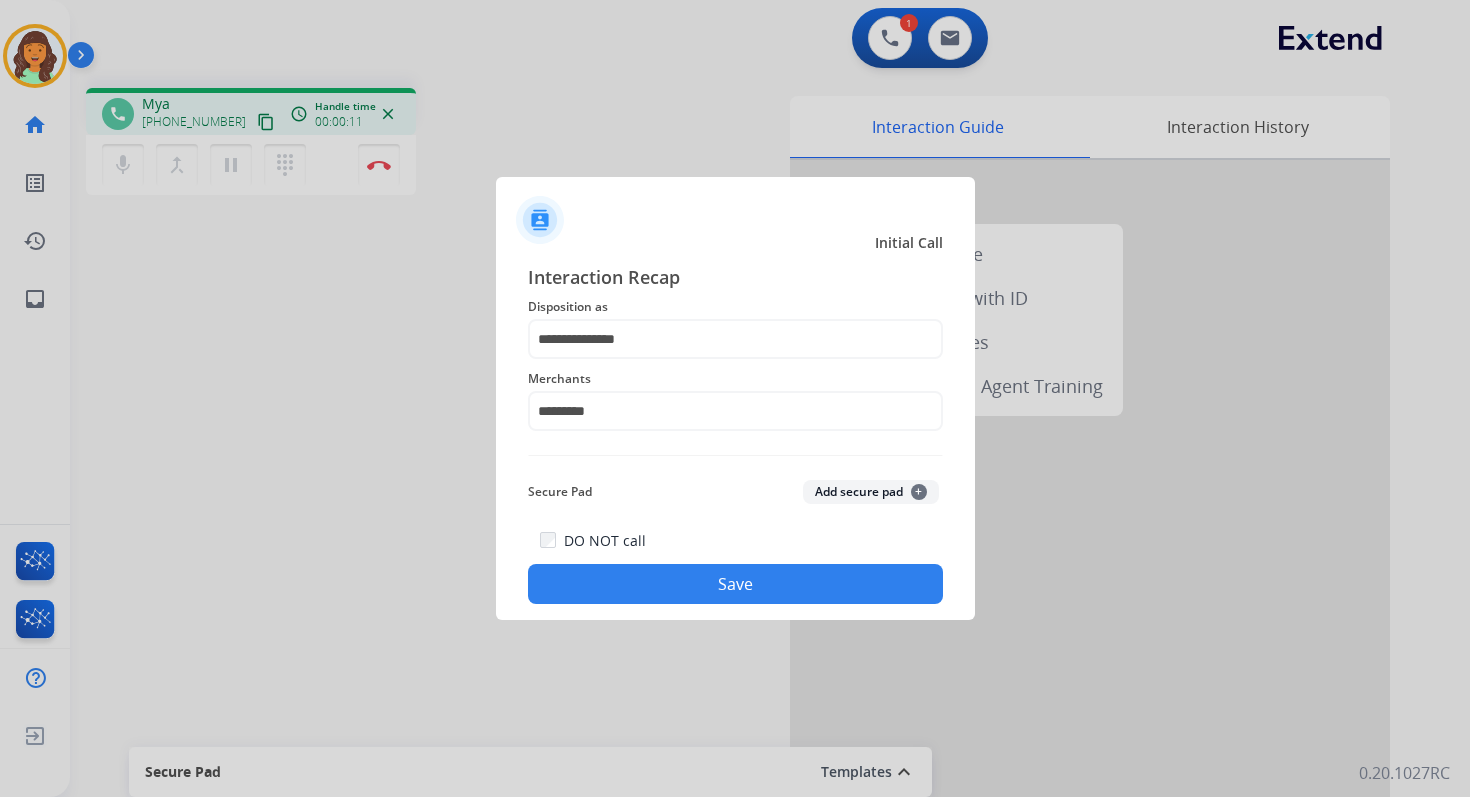 click on "Save" 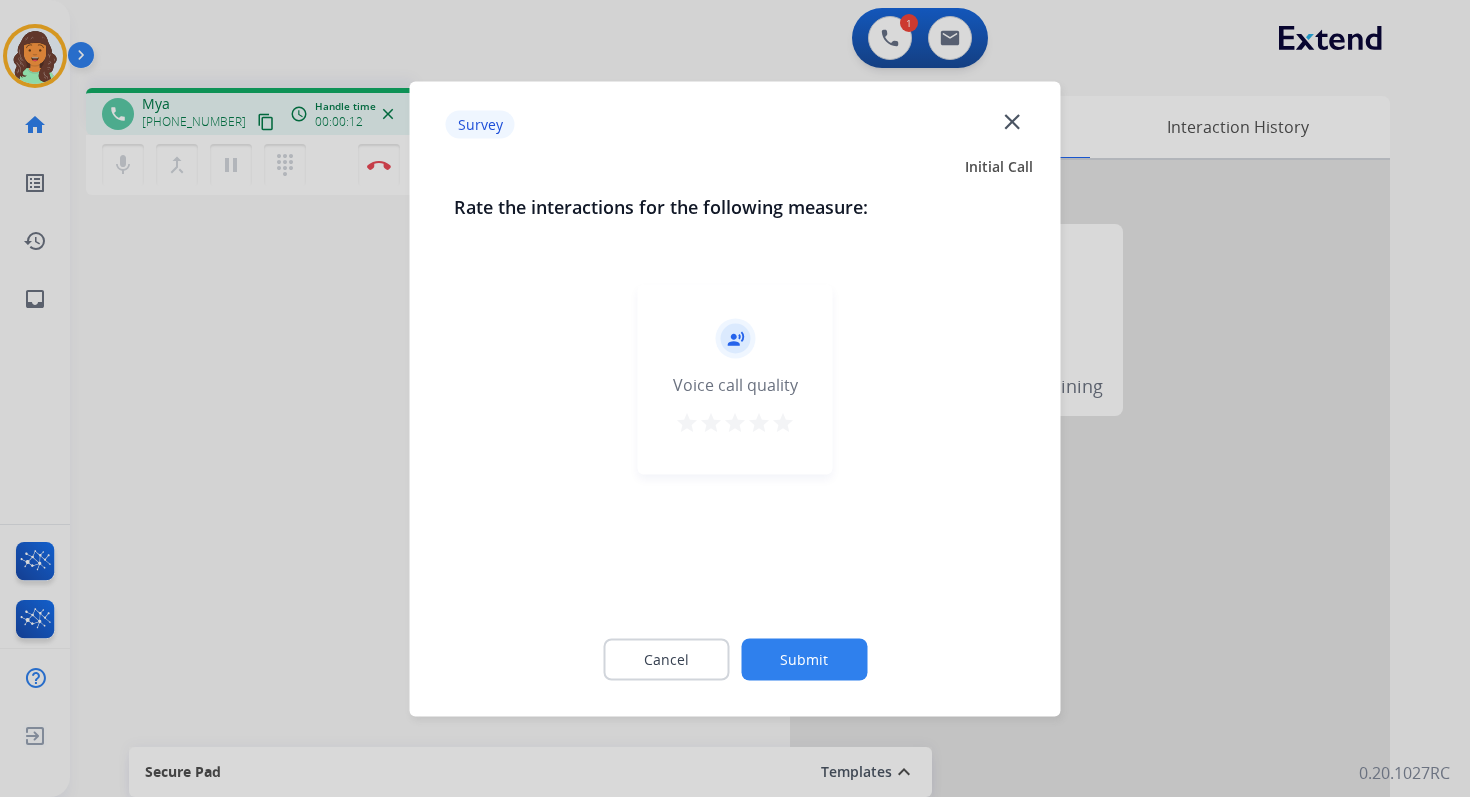 click on "Submit" 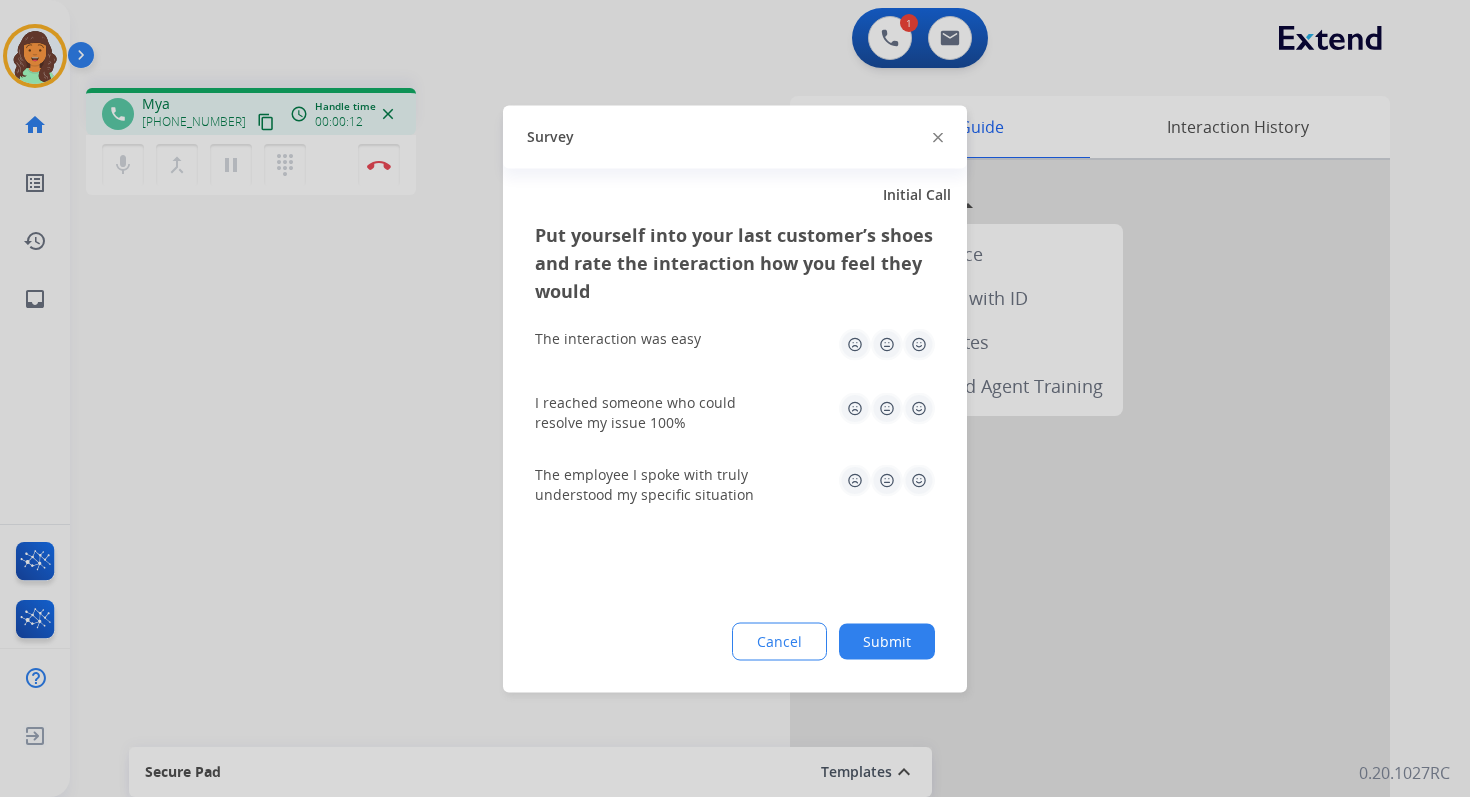click on "Submit" 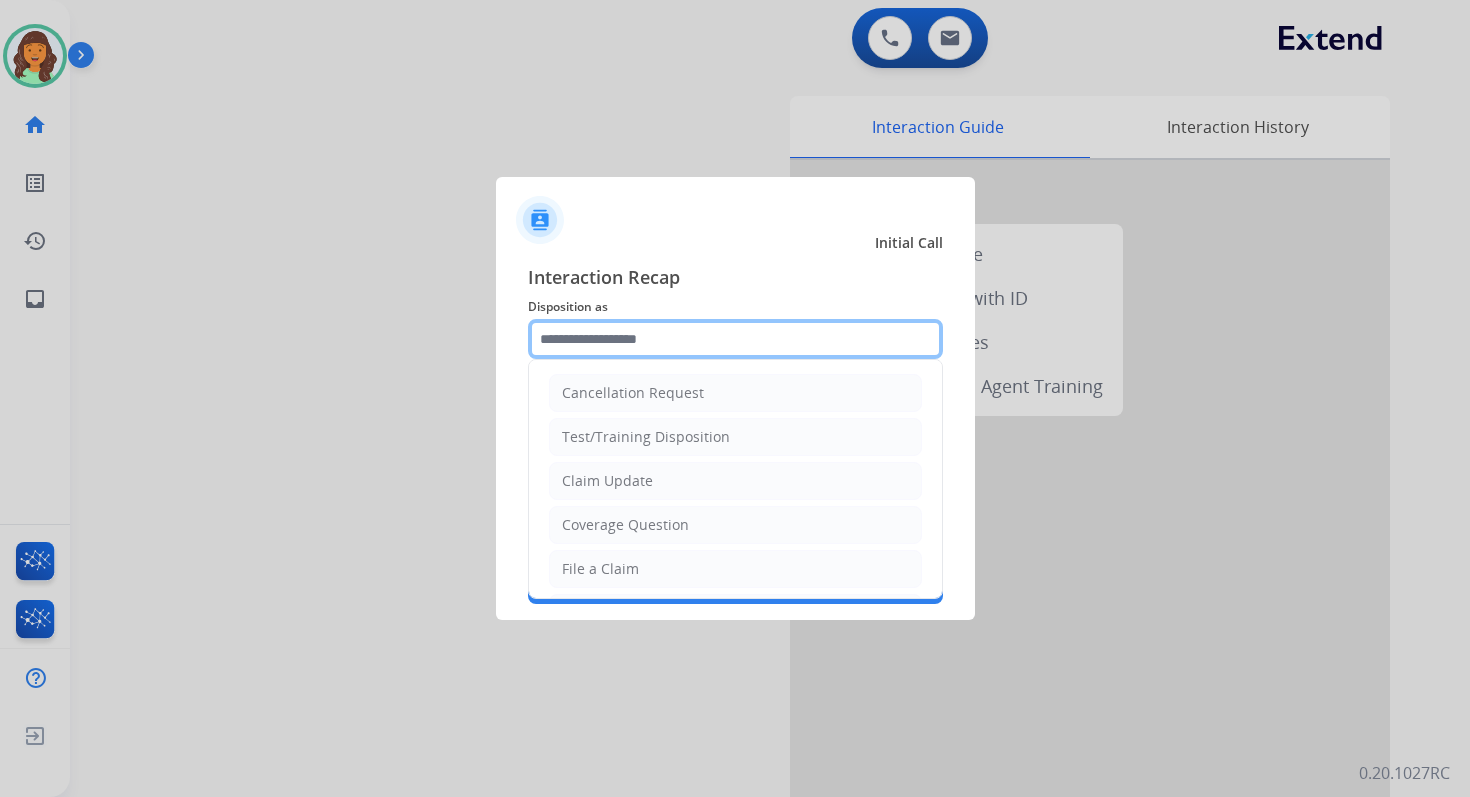 click 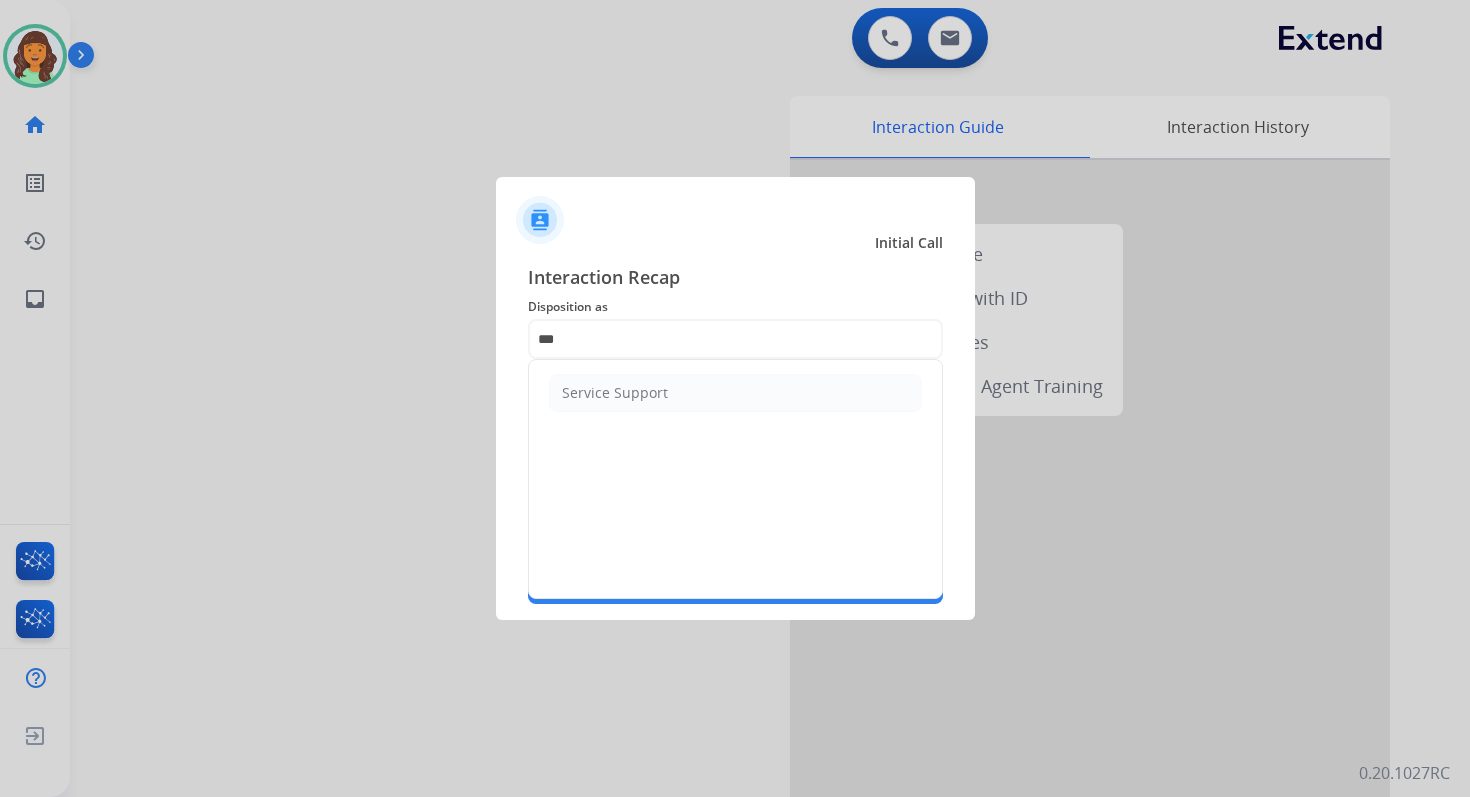 click on "Service Support" 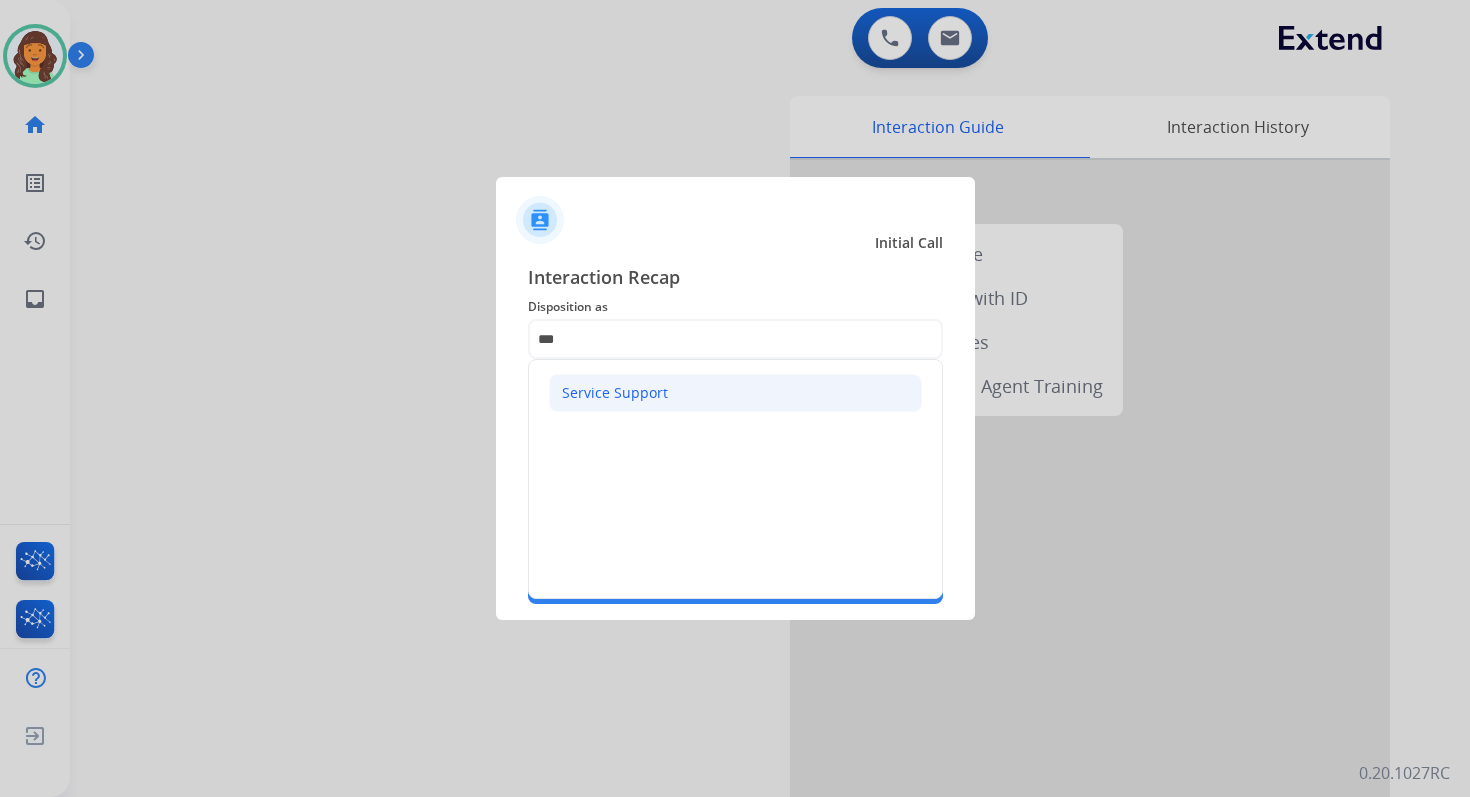 click on "Service Support" 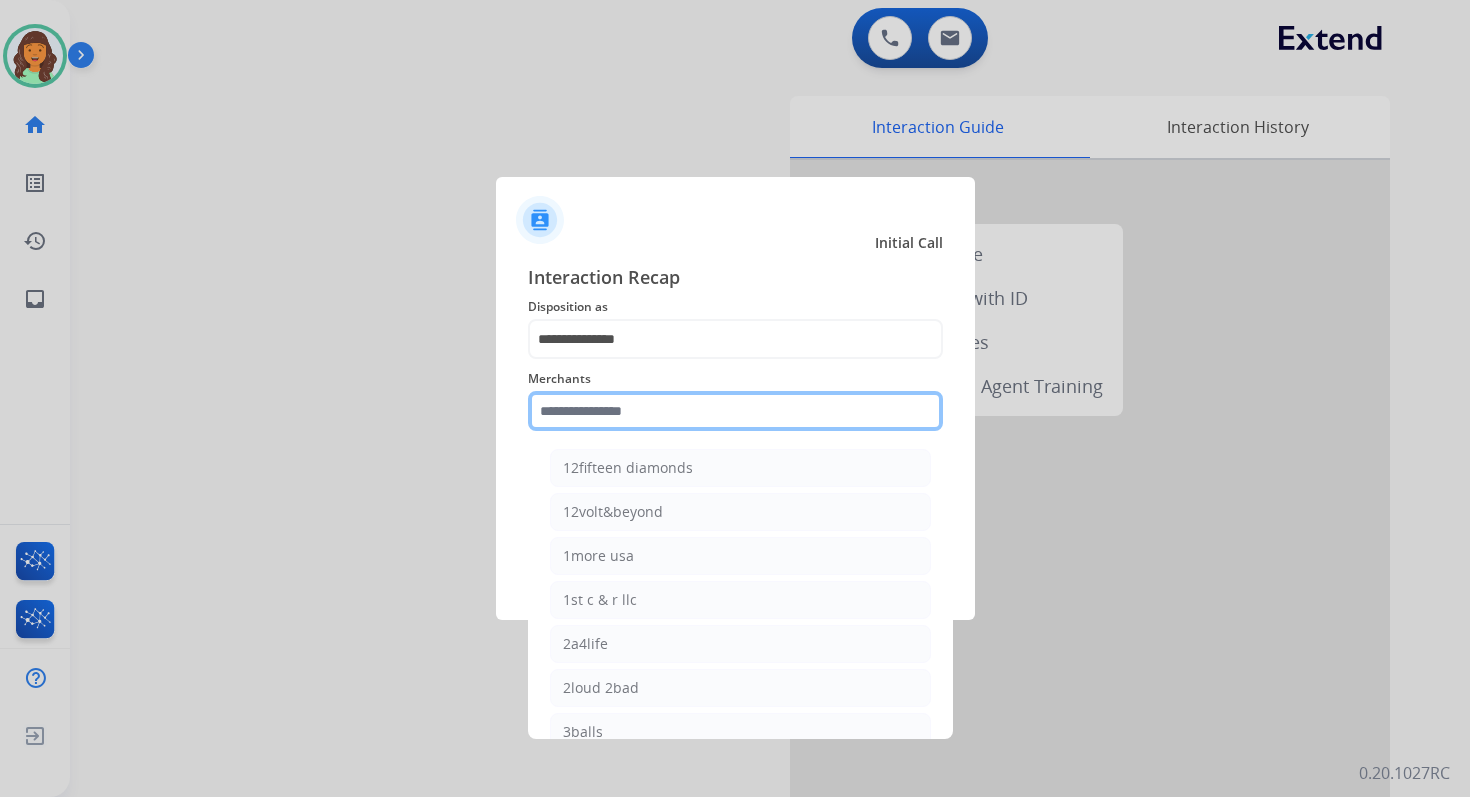 click 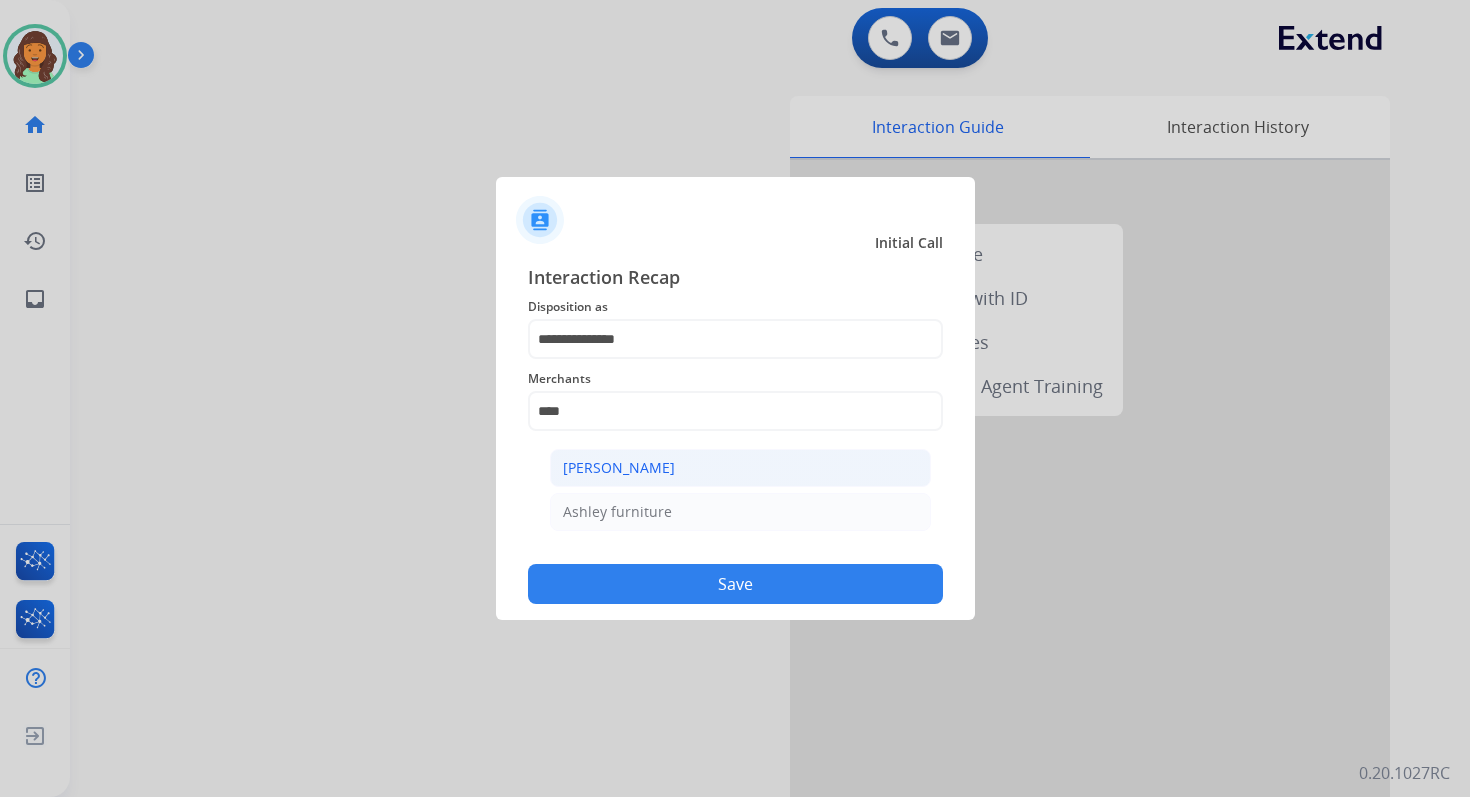 click on "[PERSON_NAME]" 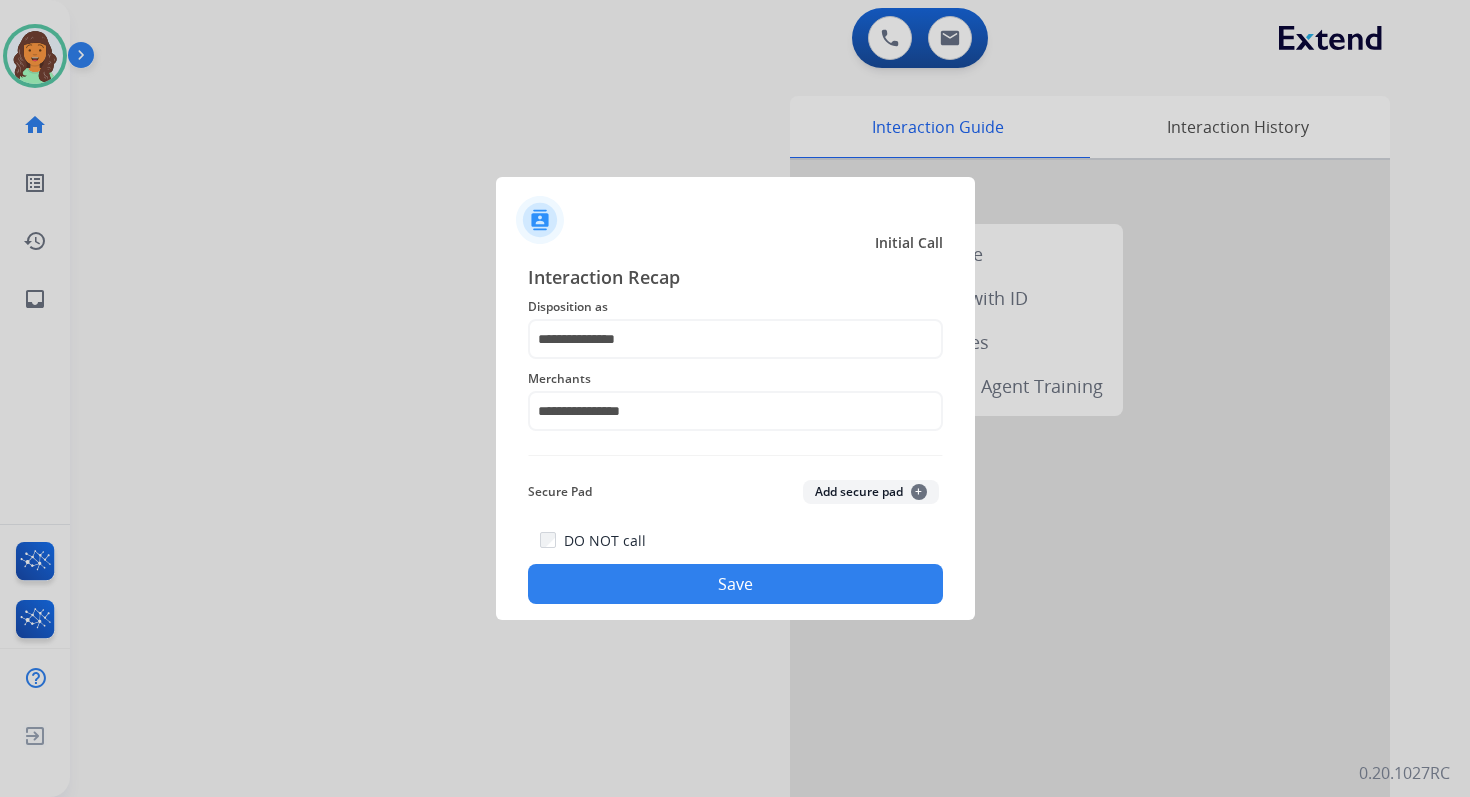 click on "Save" 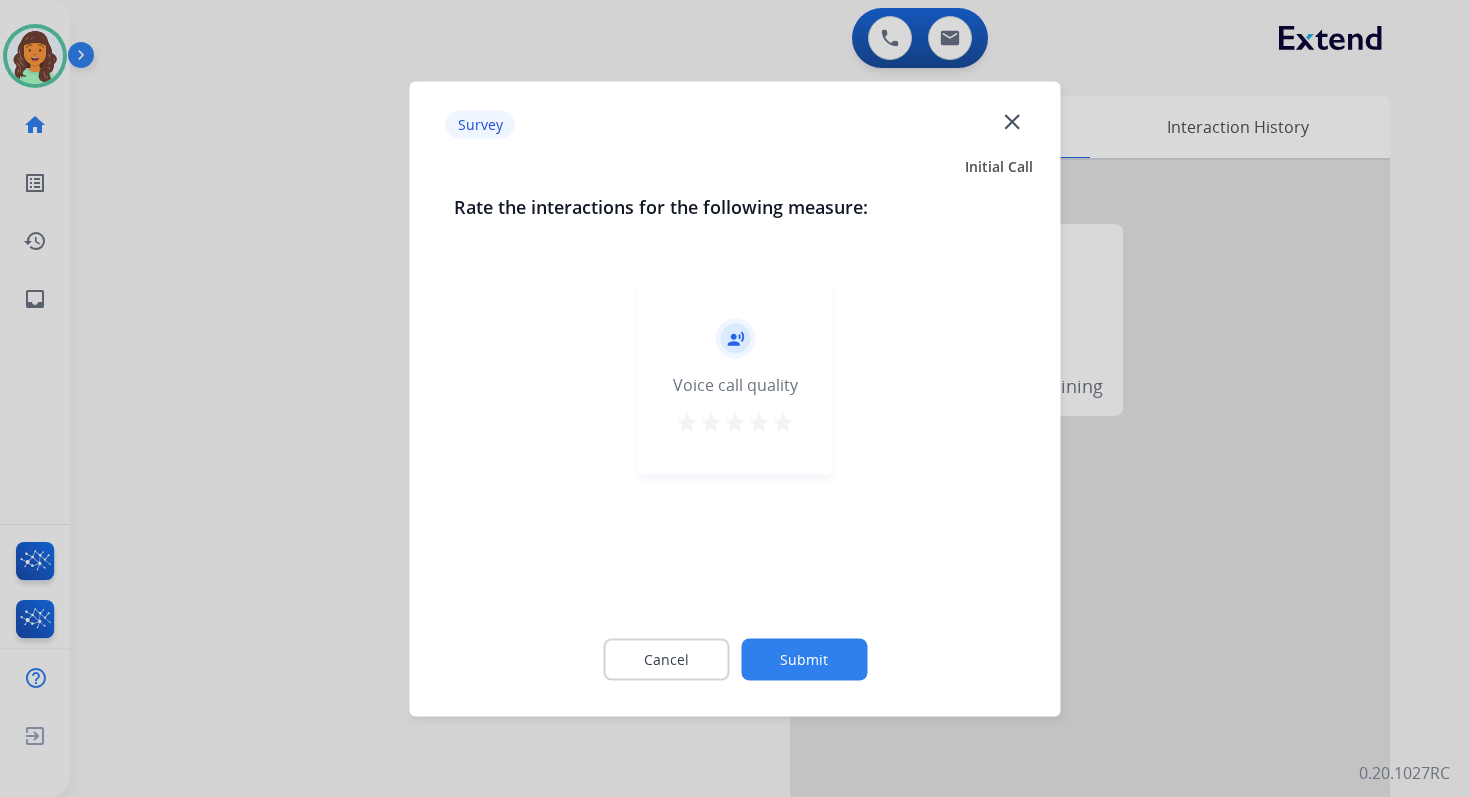 click on "Submit" 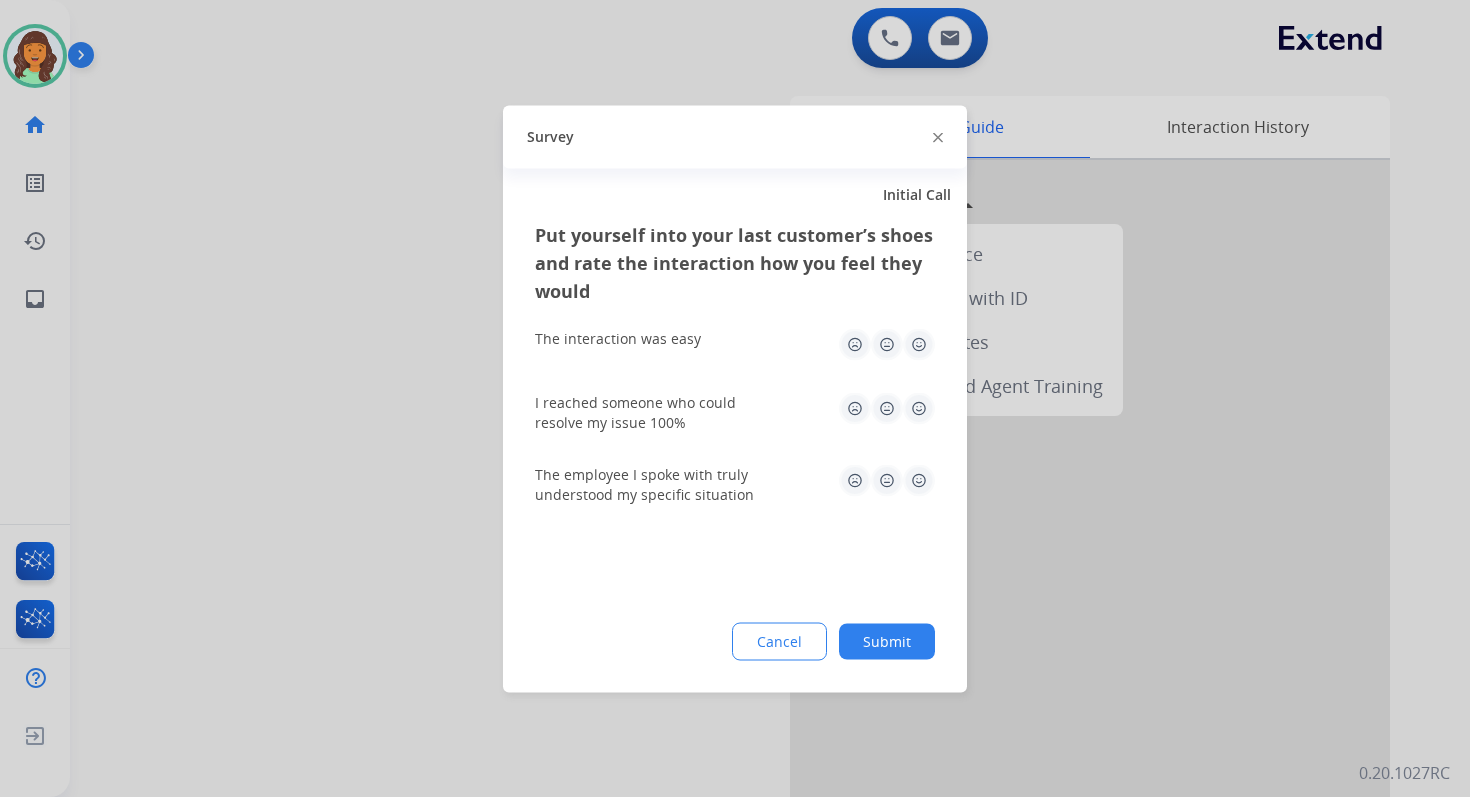 click on "Submit" 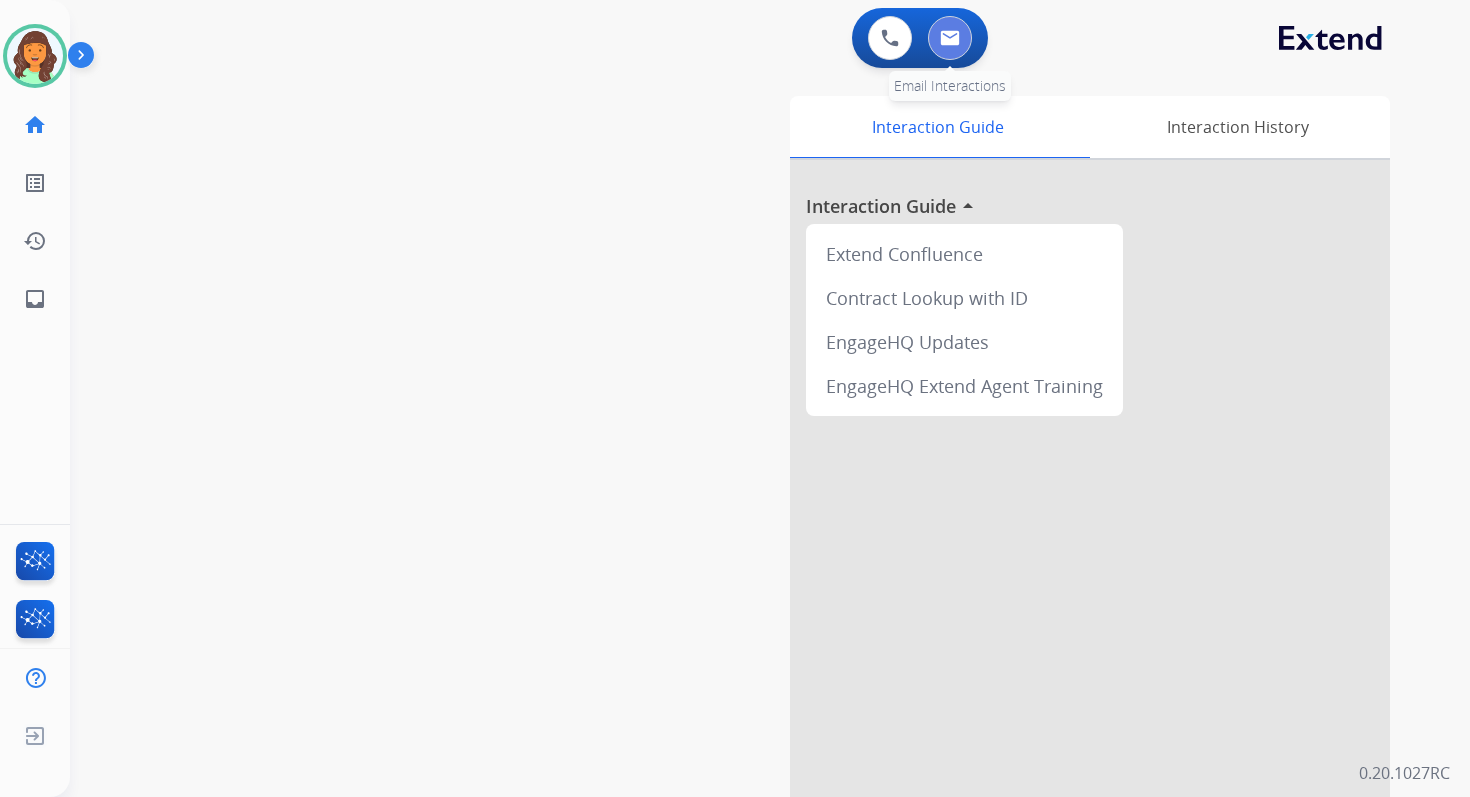 click at bounding box center [950, 38] 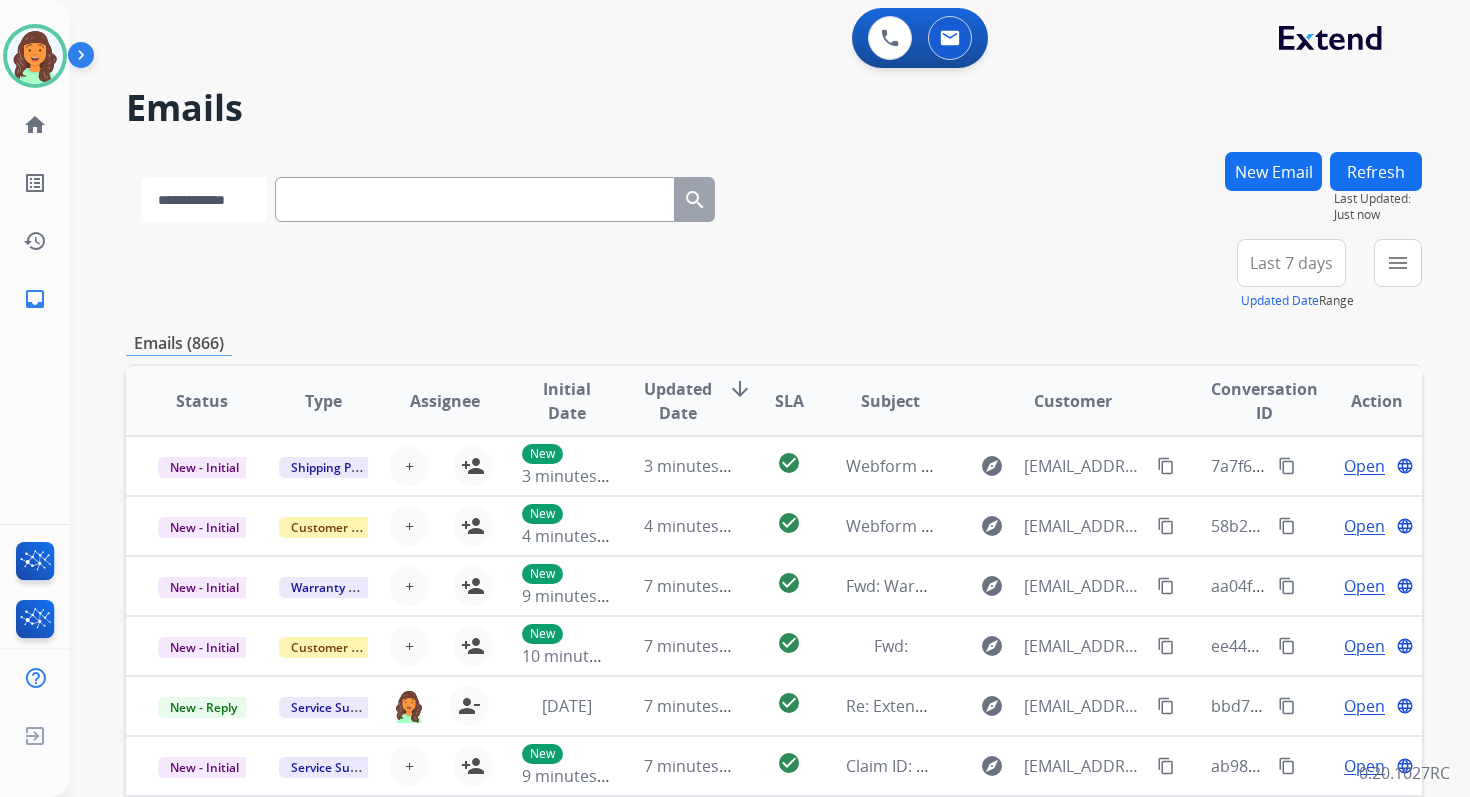 click on "**********" at bounding box center [204, 199] 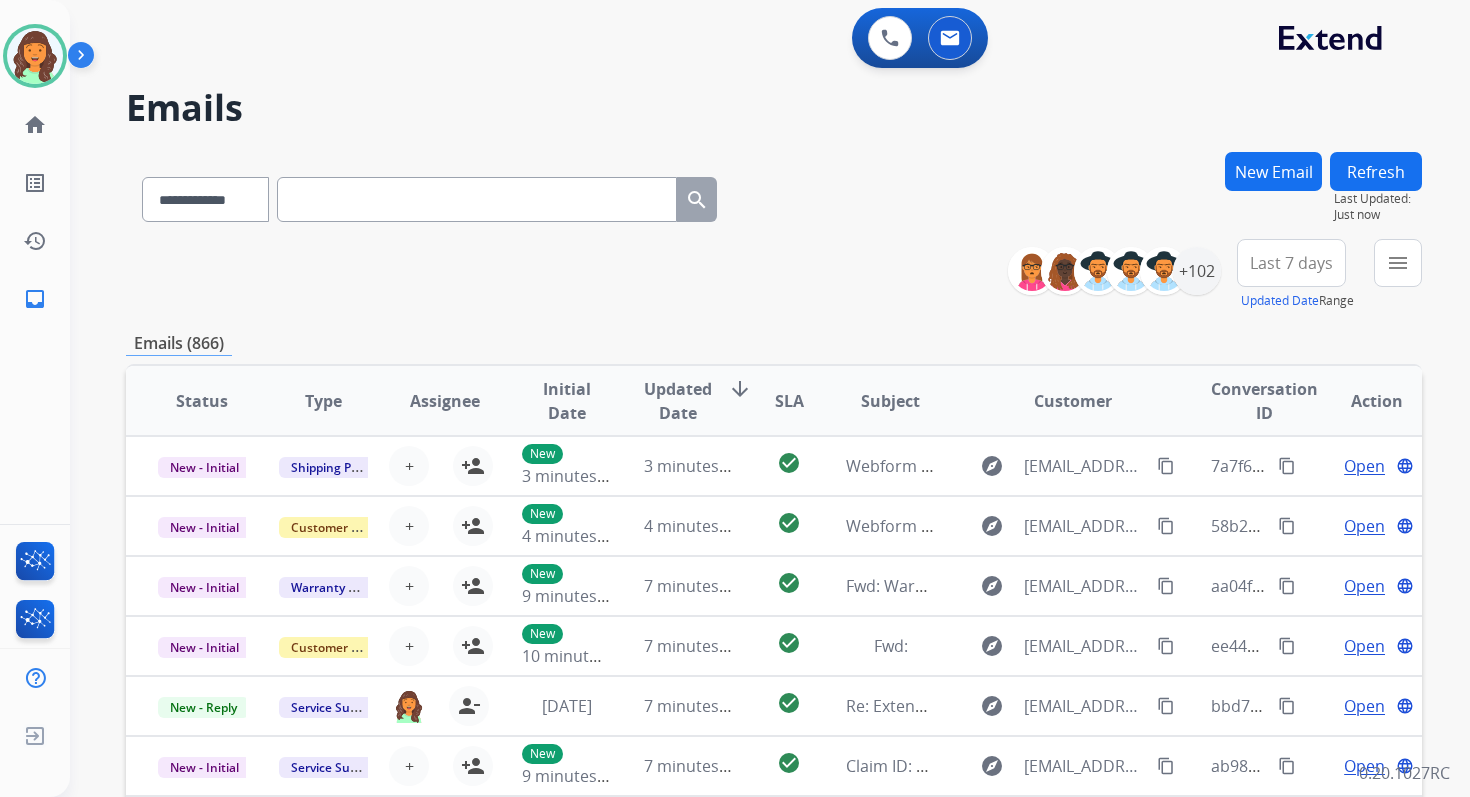 click at bounding box center (477, 199) 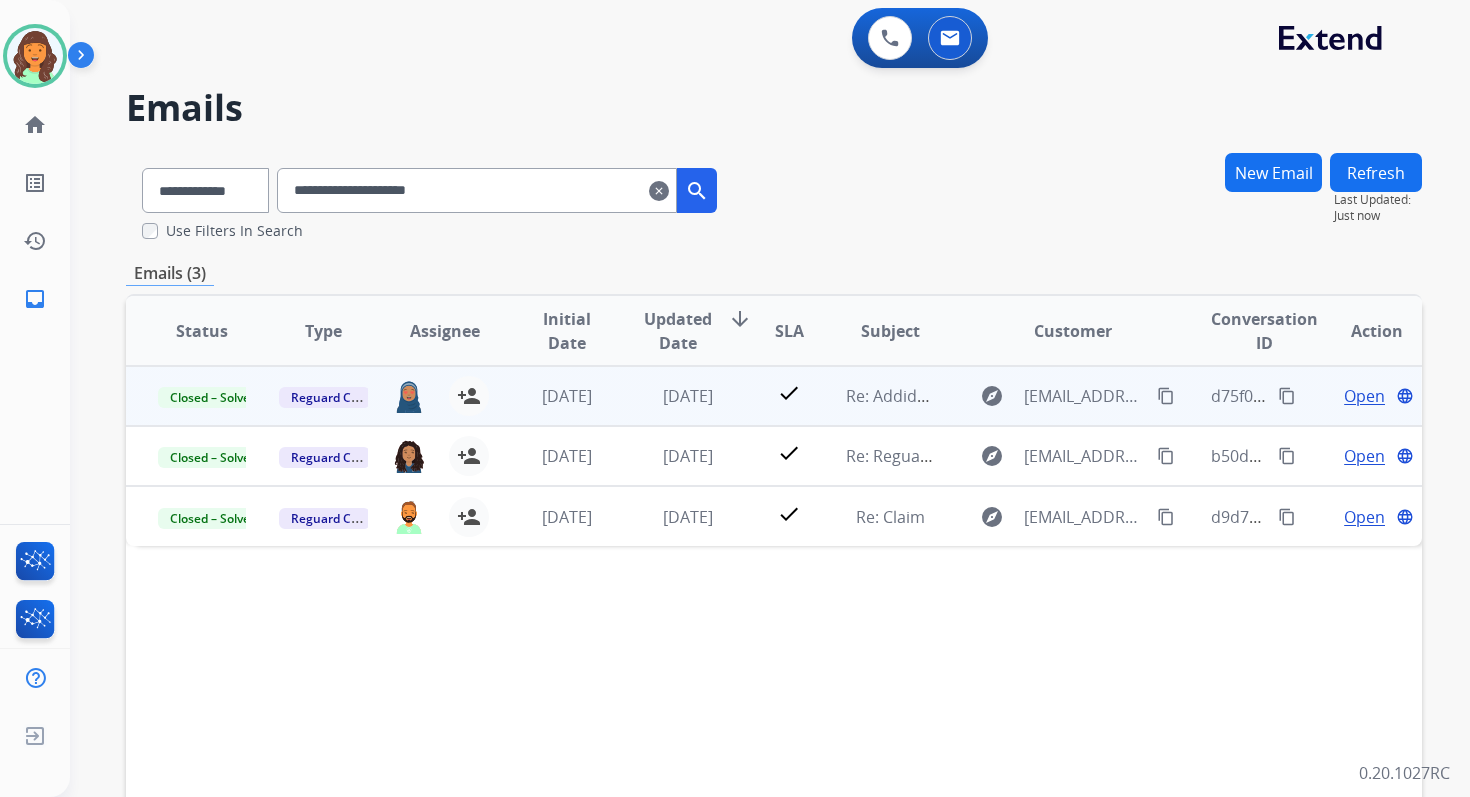 click on "Open" at bounding box center [1364, 396] 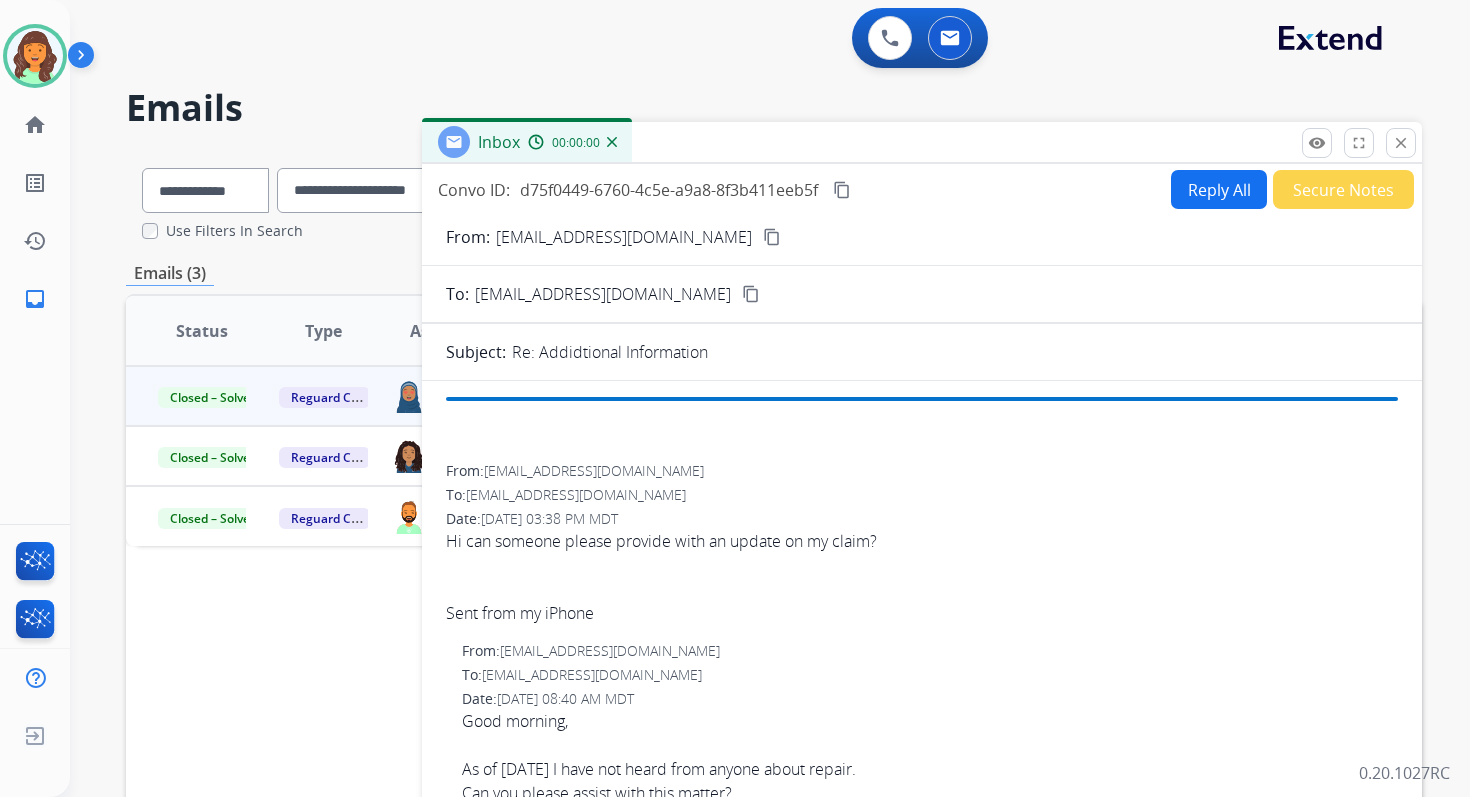 click on "From: ecamacho0820@gmail.com content_copy To:  customerservice@reguardprotection.com  content_copy Subject:  Re: Addidtional Information   From:  ecamacho0820@gmail.com   To:  customerservice@reguardprotection.com  Date:  07/22/2025 - 03:38 PM MDT Hi can someone please provide with an update on my claim? Sent from my iPhone  From:  ecamacho0820@gmail.com   To:  customerservice@reguardprotection.com  Date:  06/10/2025 - 08:40 AM MDT Good morning, As of today I have not heard from anyone about repair. Can you please assist with this matter? Sent from my iPhone  From:  ecamacho0820@gmail.com   To:  customerservice@reguardprotection.com  Date:  06/03/2025 - 05:39 PM MDT Sent from my iPhone  From:  customerservice@reguardprotection.com   To:  ecamacho0820@gmail.com  Date:  06/03/2025 - 05:33 PM MDT Hi  Eliana , Thank you for contacting Extend. You can request the invoice from the manufacturer and the manufacturing tag is usually attached with a tag or under the cushion. Thanks for being an Extend customer.  From:" at bounding box center [922, 1645] 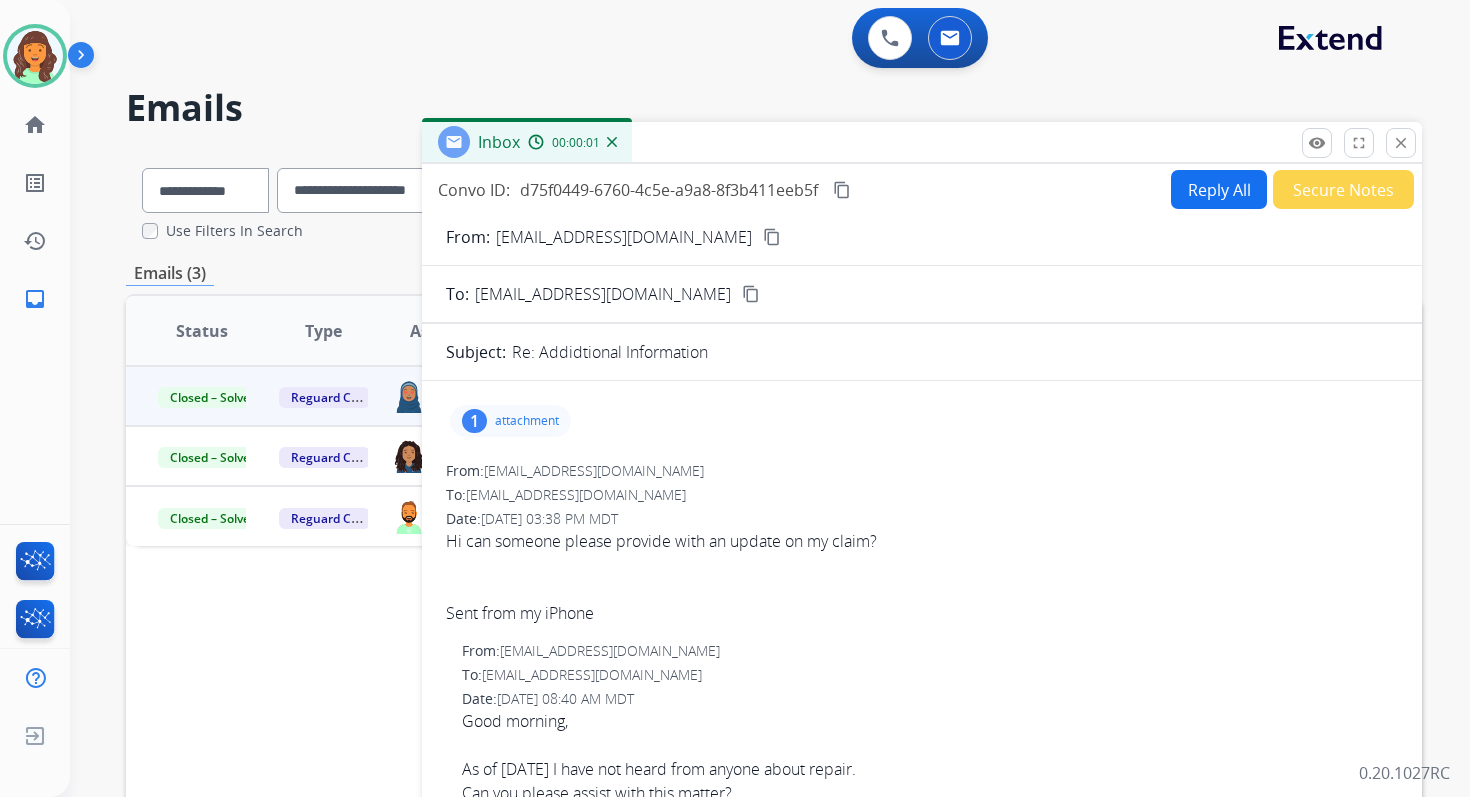 click on "Reply All" at bounding box center (1219, 189) 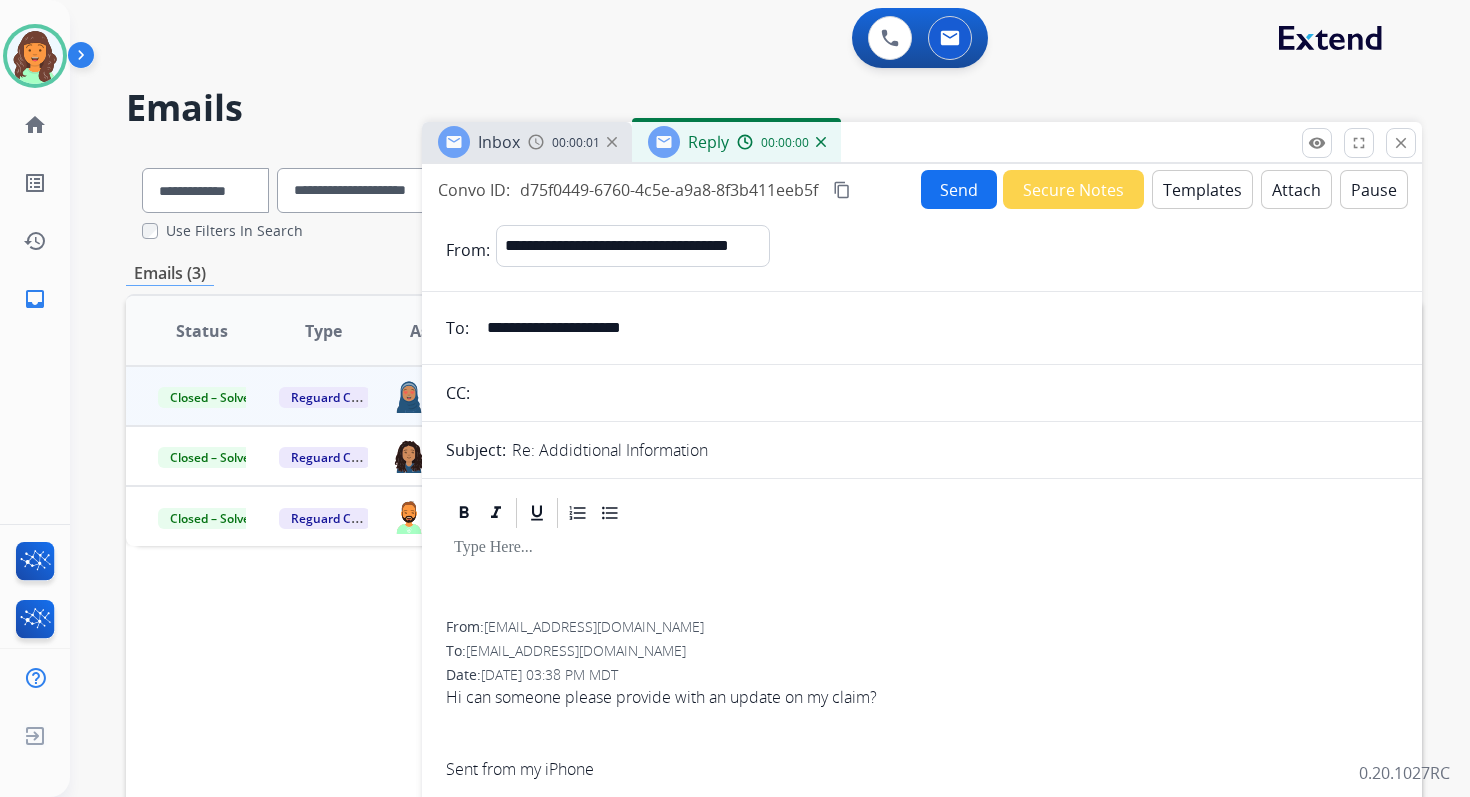 click on "Templates" at bounding box center [1202, 189] 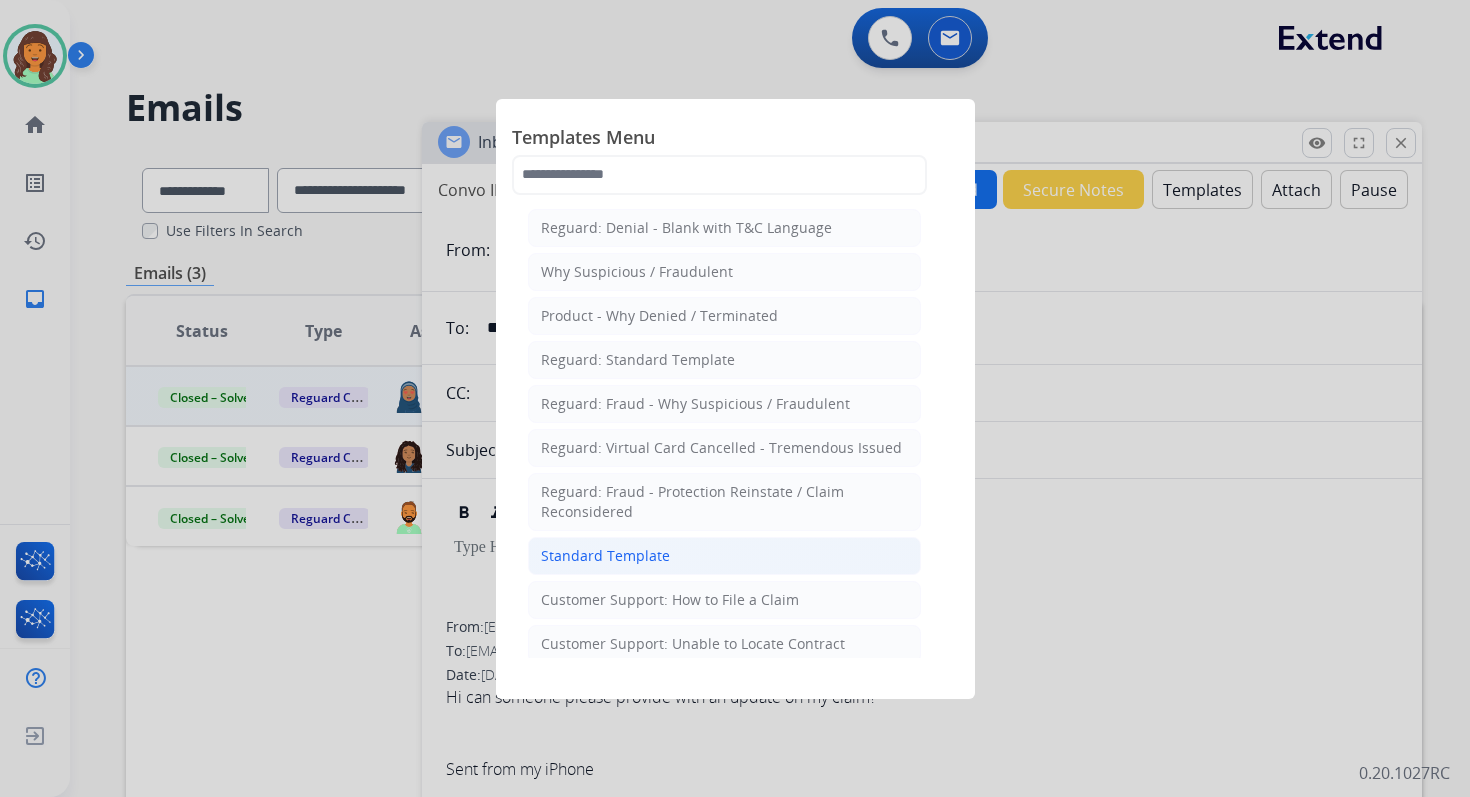 click on "Standard Template" 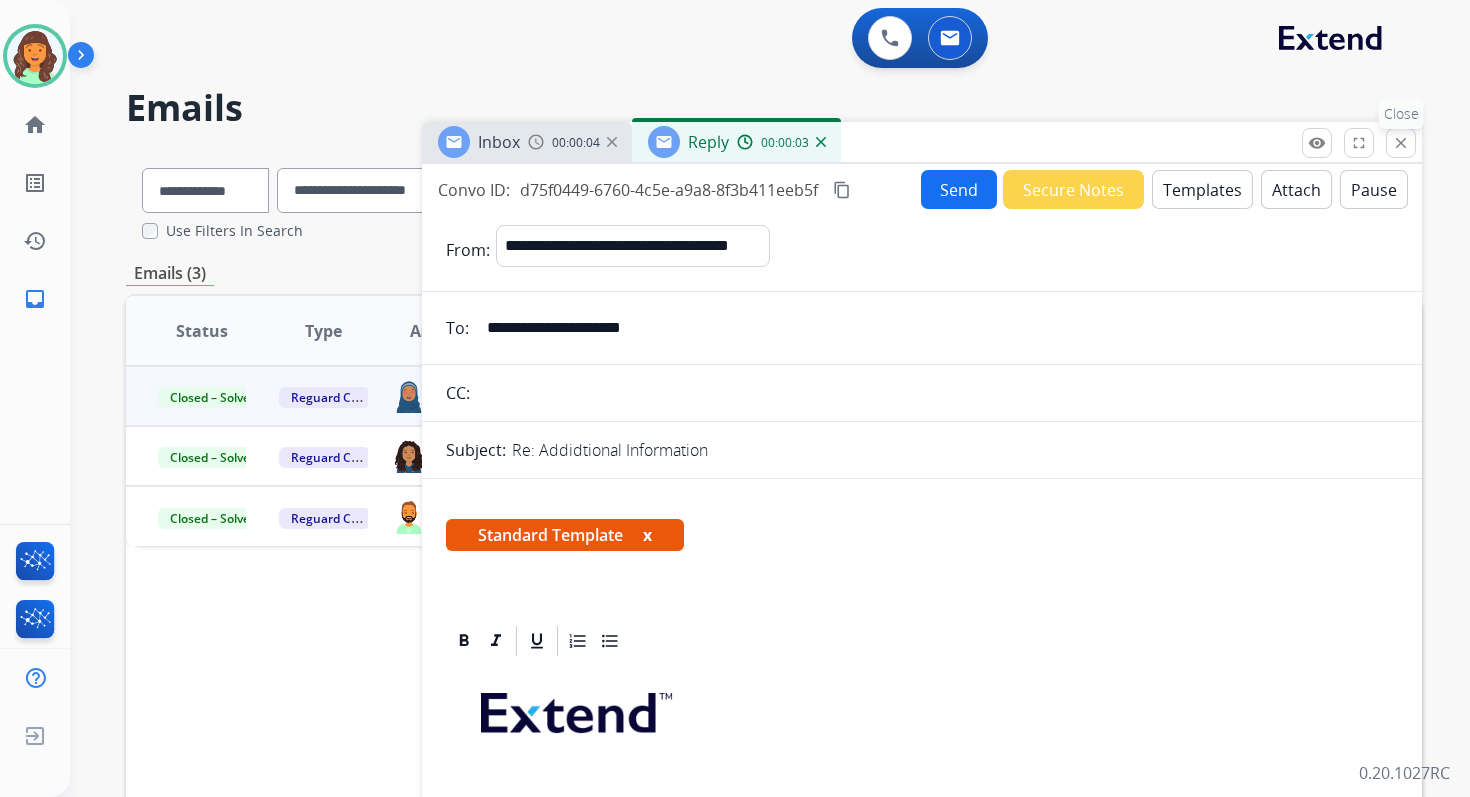 click on "close Close" at bounding box center (1401, 143) 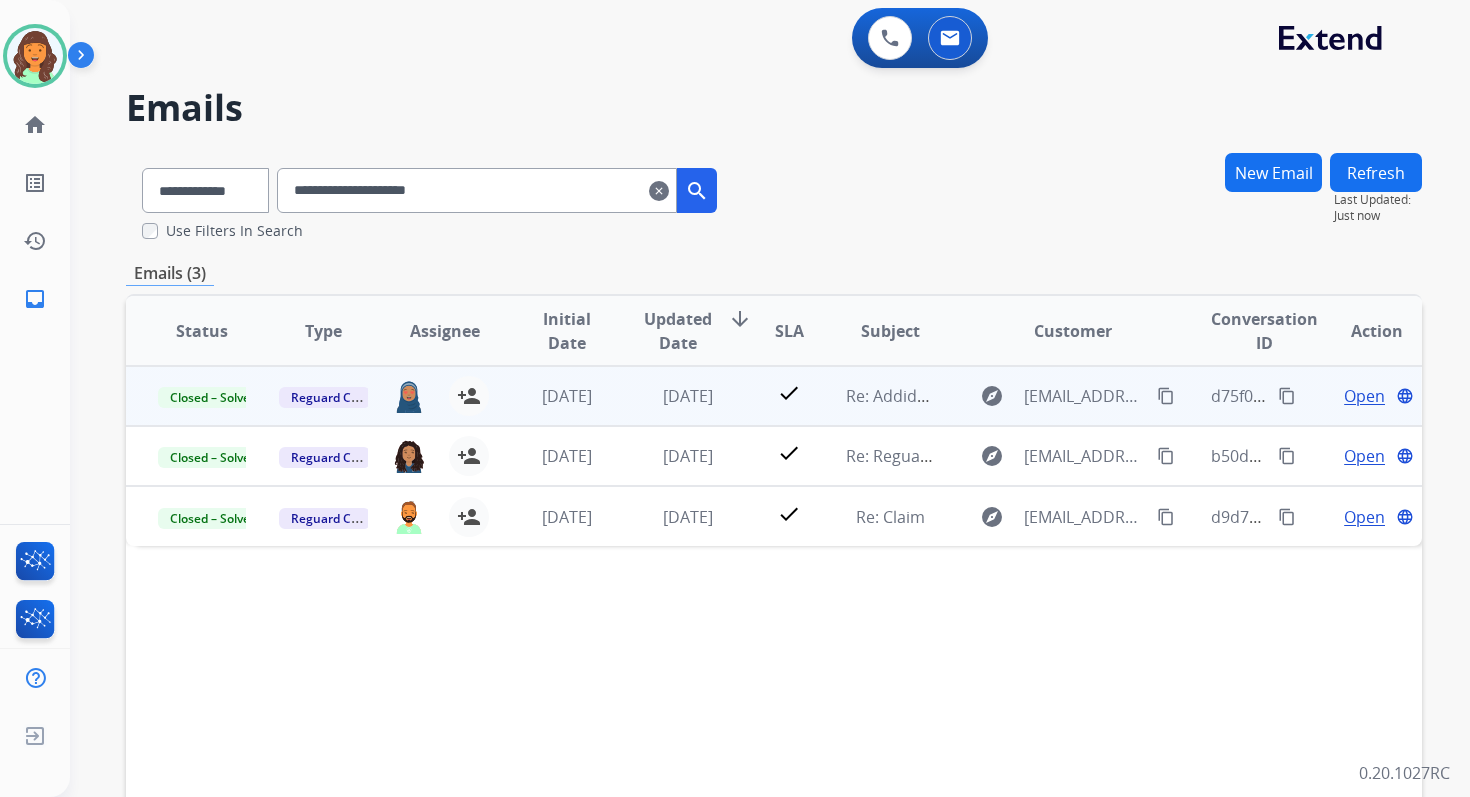 click on "Open" at bounding box center (1364, 396) 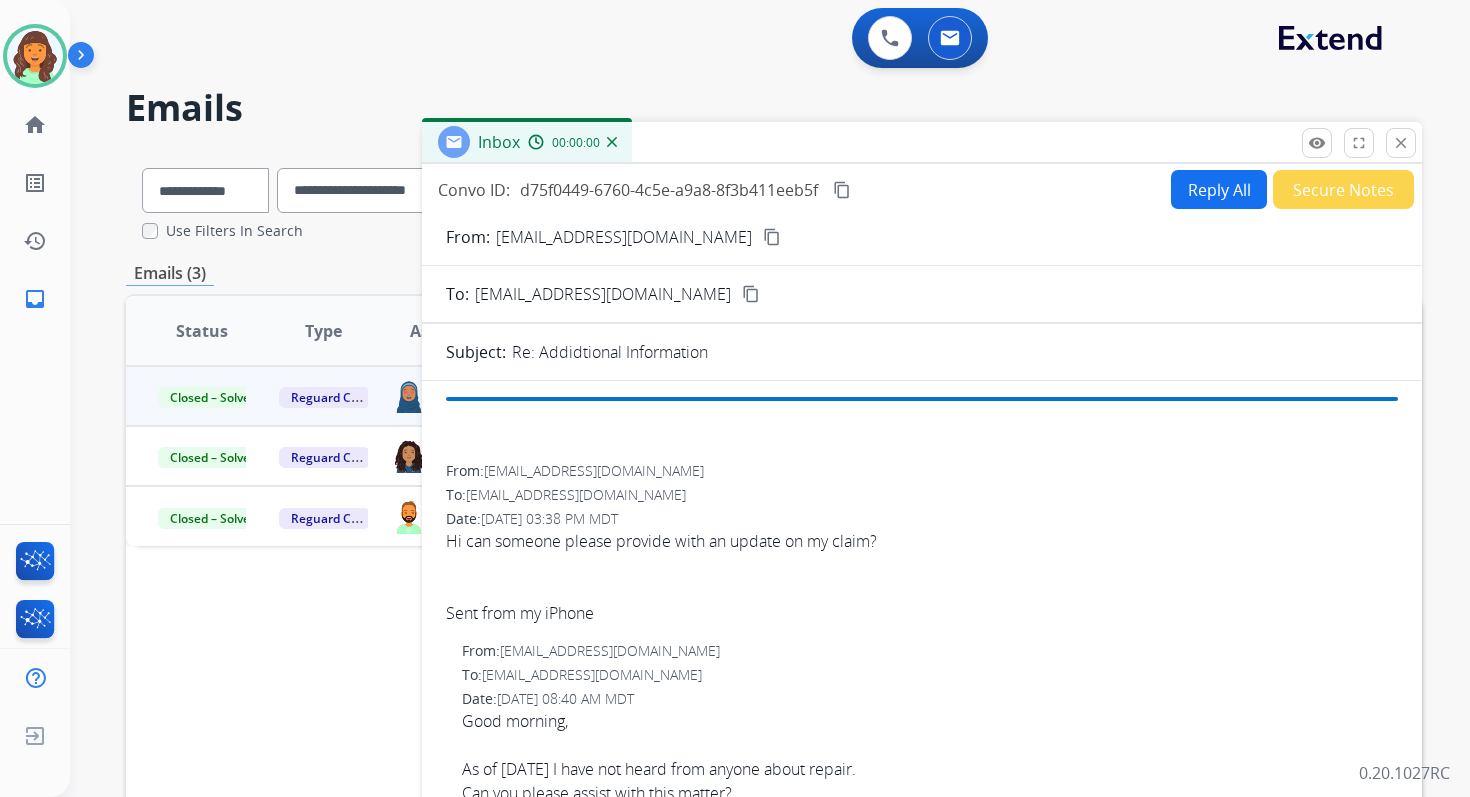 click on "Reply All" at bounding box center (1219, 189) 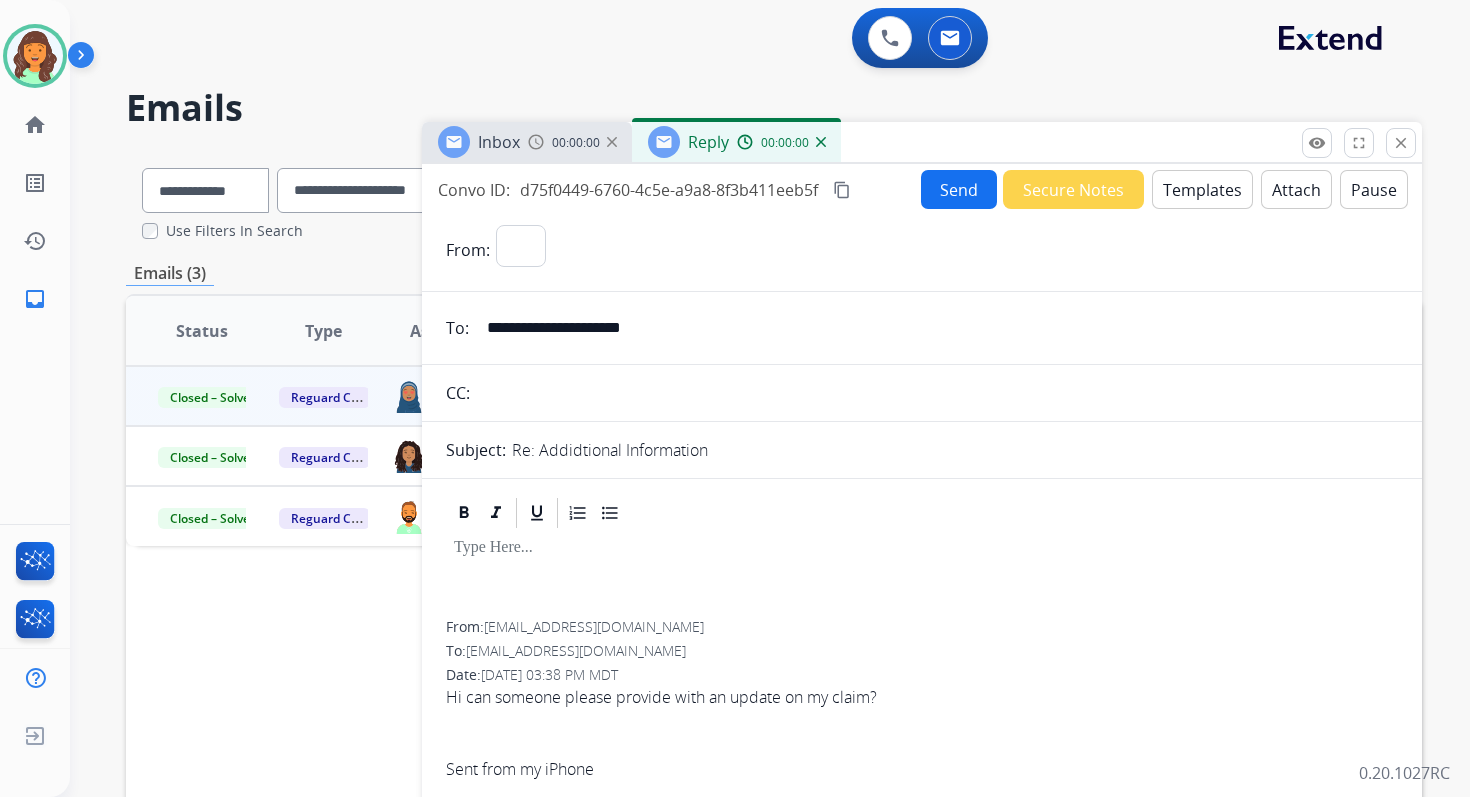 select on "**********" 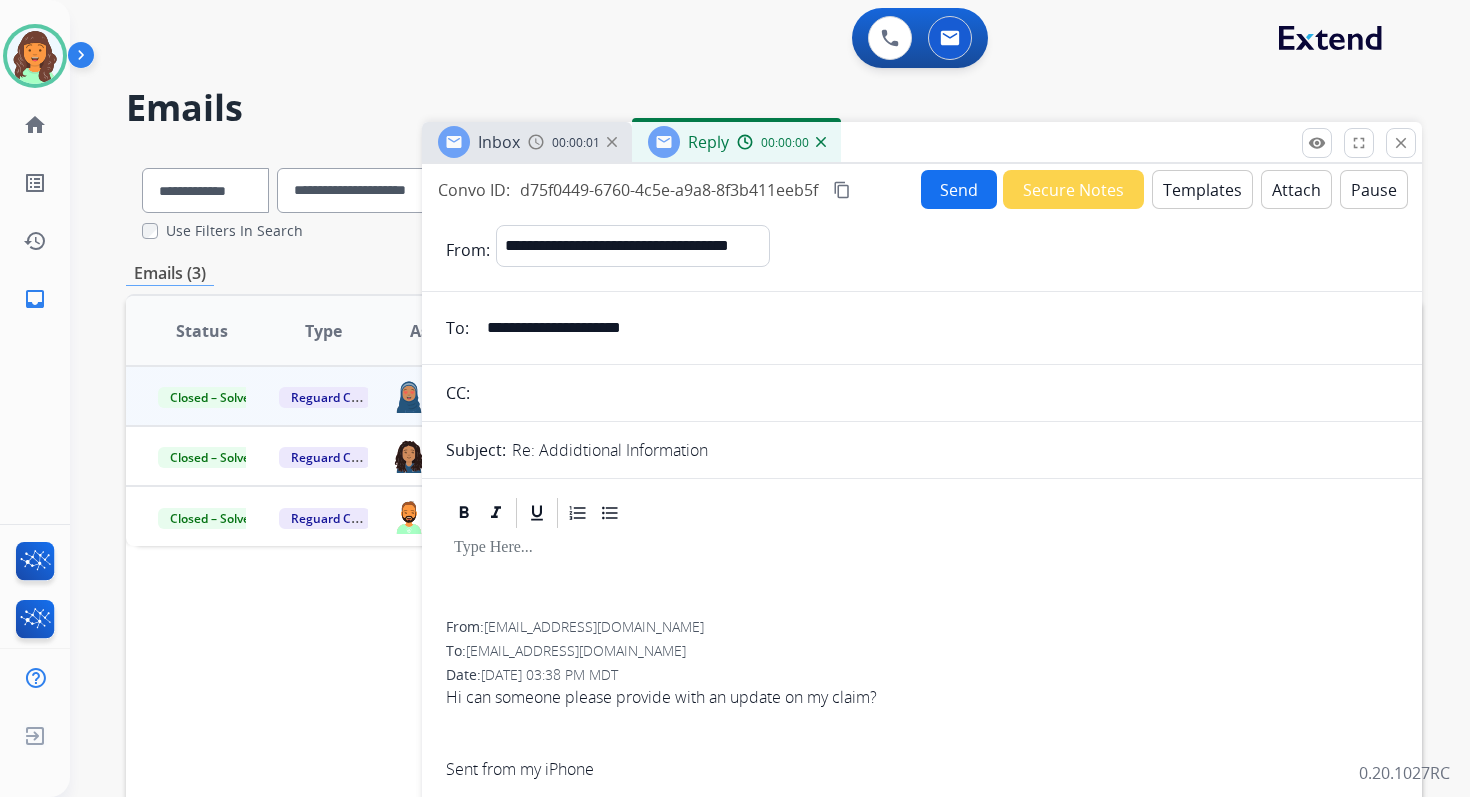 click on "Templates" at bounding box center (1202, 189) 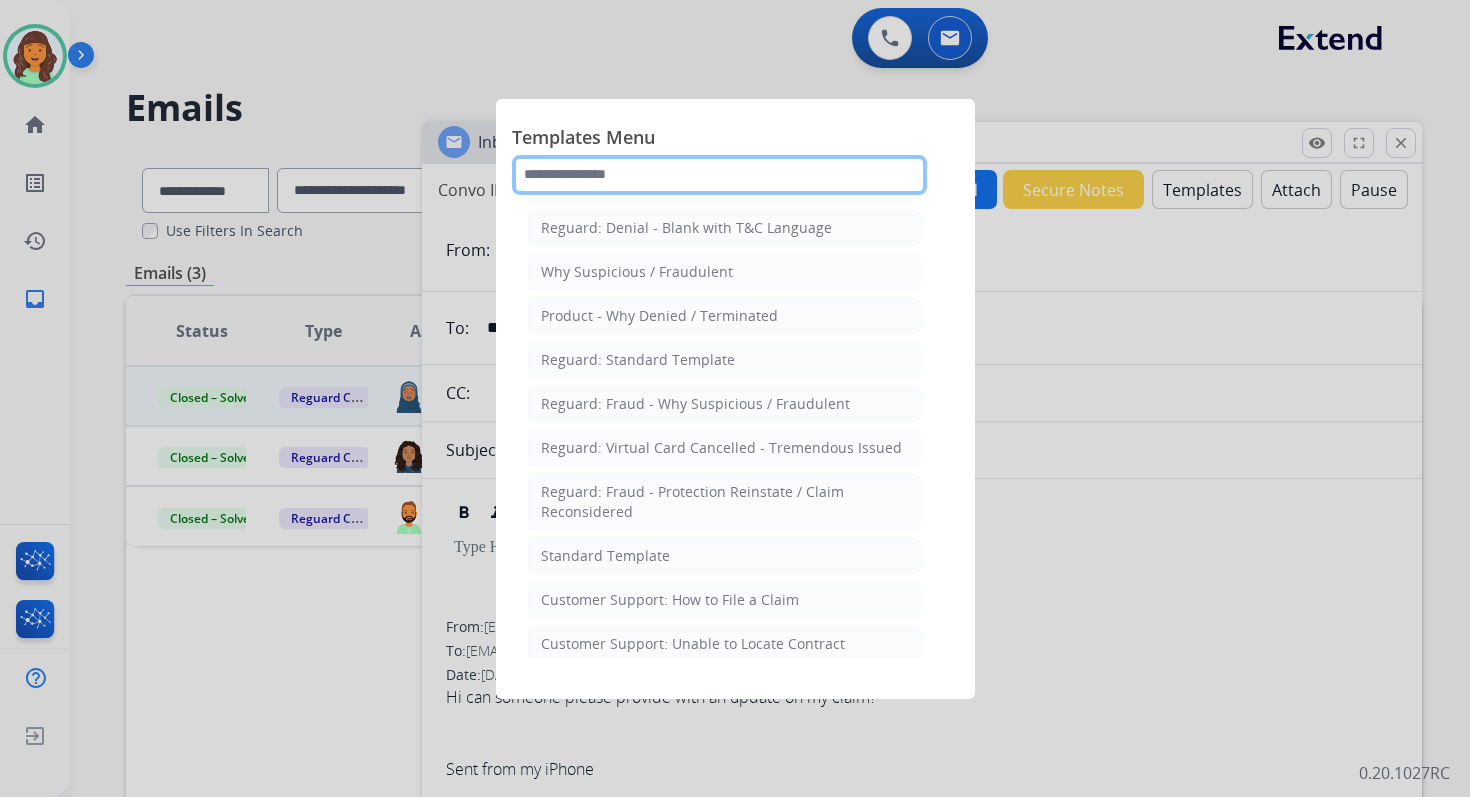 click 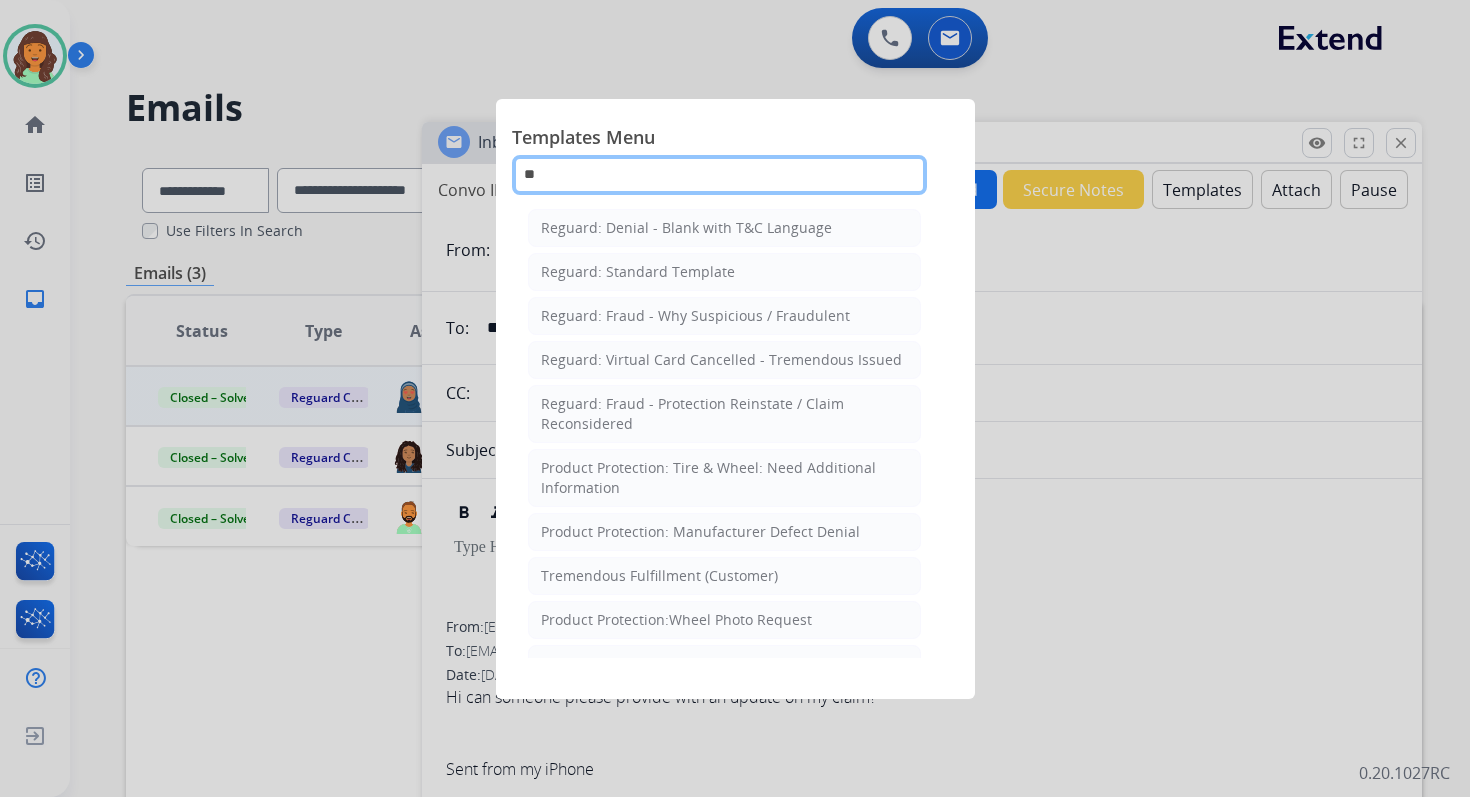 type on "***" 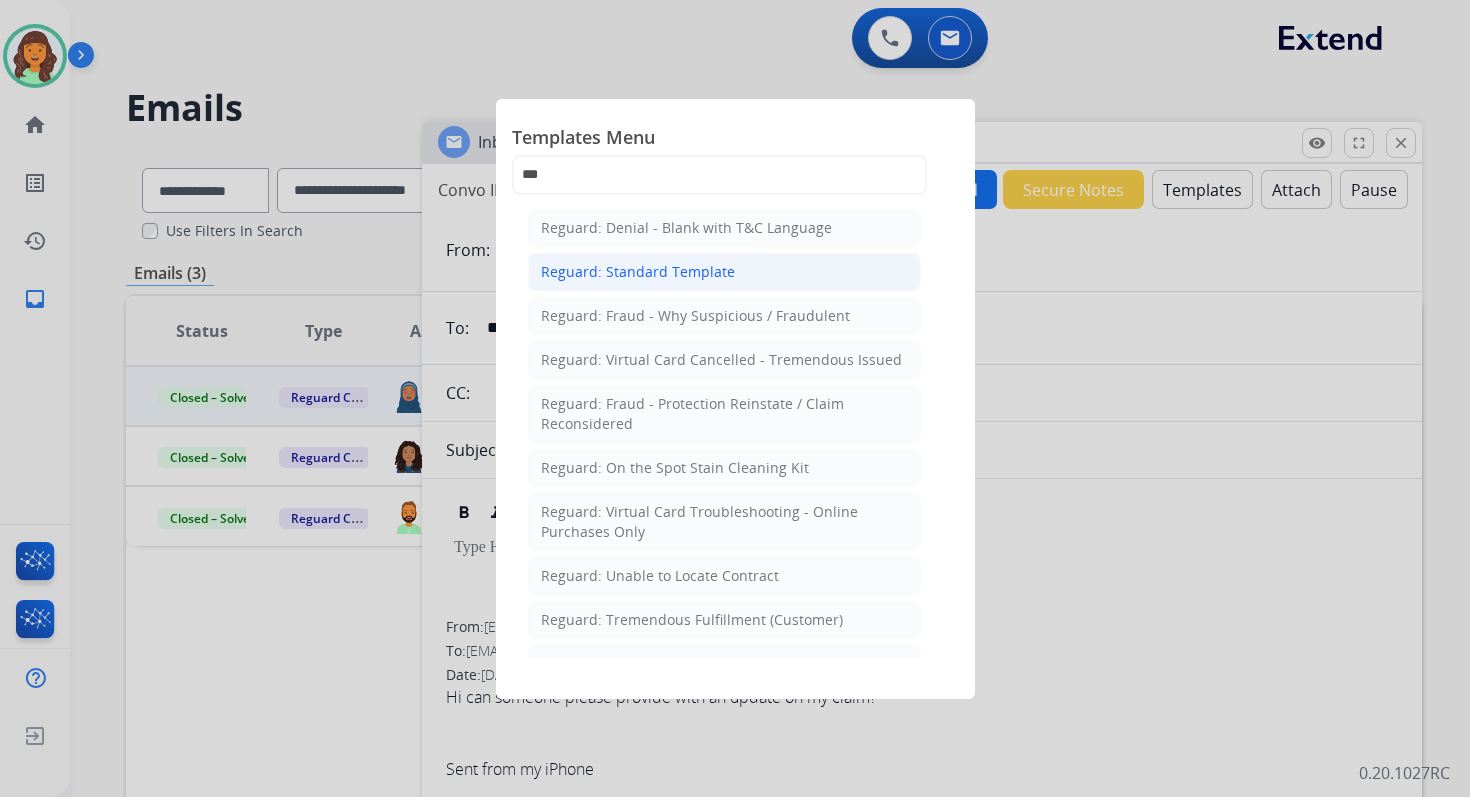 click on "Reguard: Standard Template" 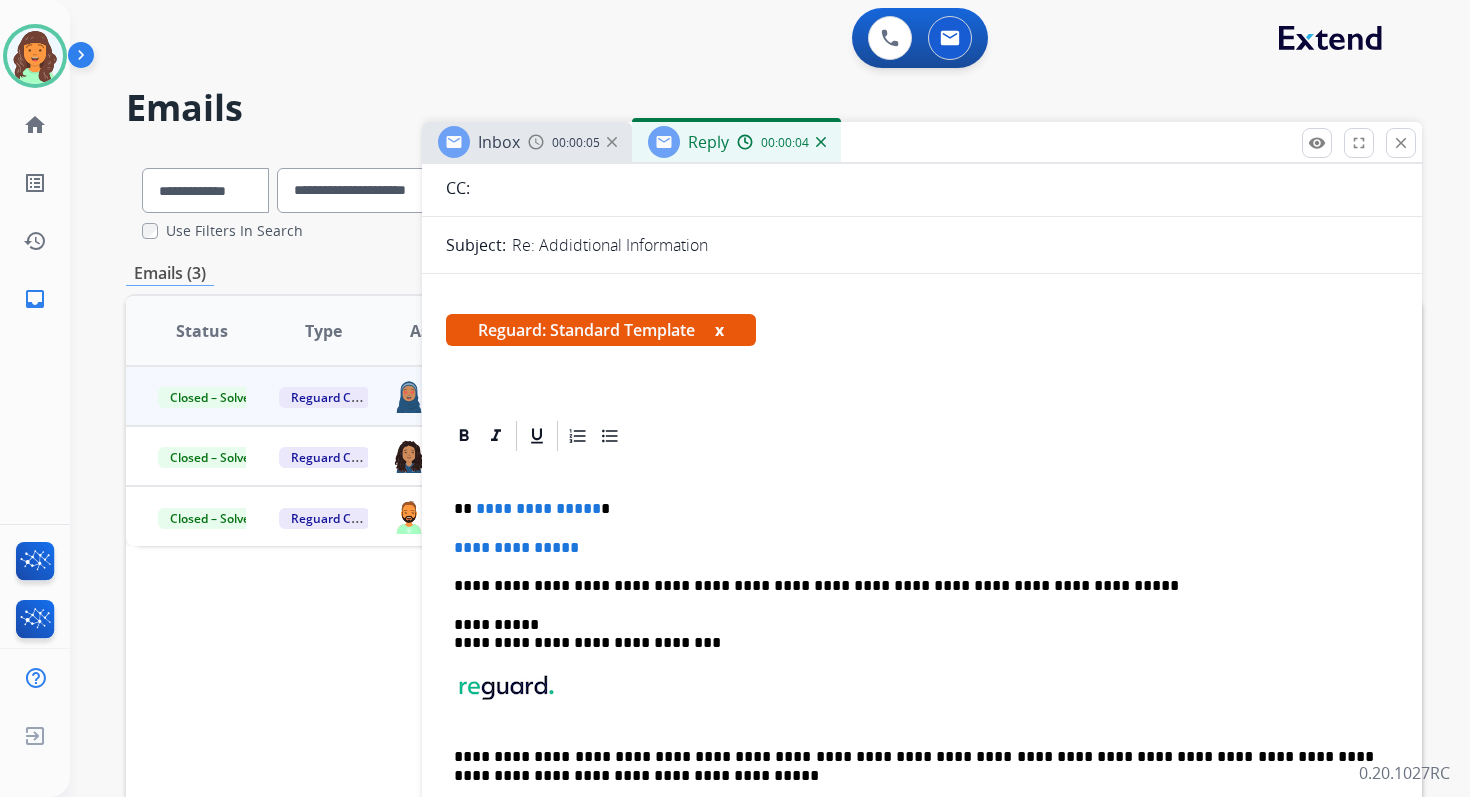 scroll, scrollTop: 360, scrollLeft: 0, axis: vertical 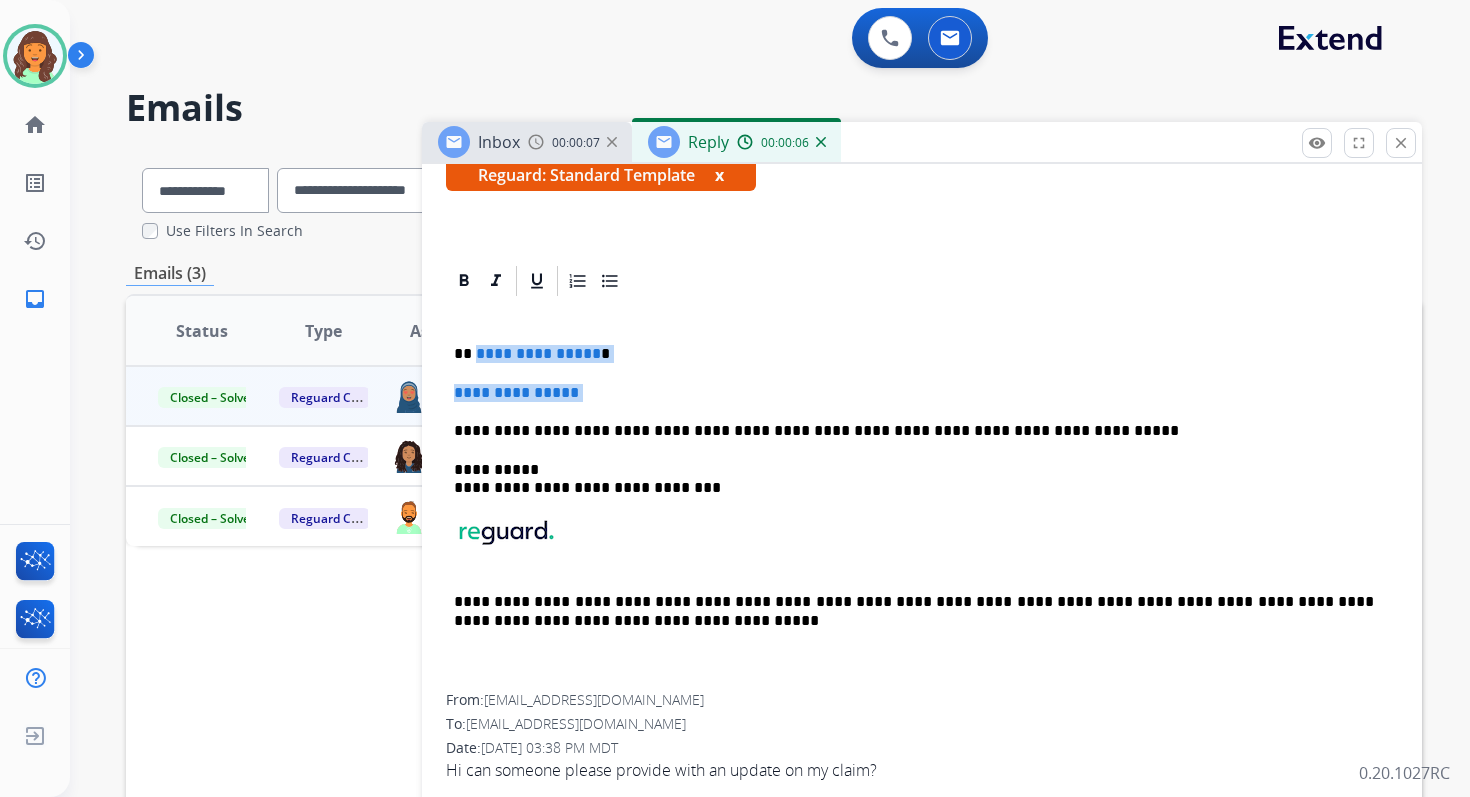 drag, startPoint x: 472, startPoint y: 356, endPoint x: 601, endPoint y: 403, distance: 137.2953 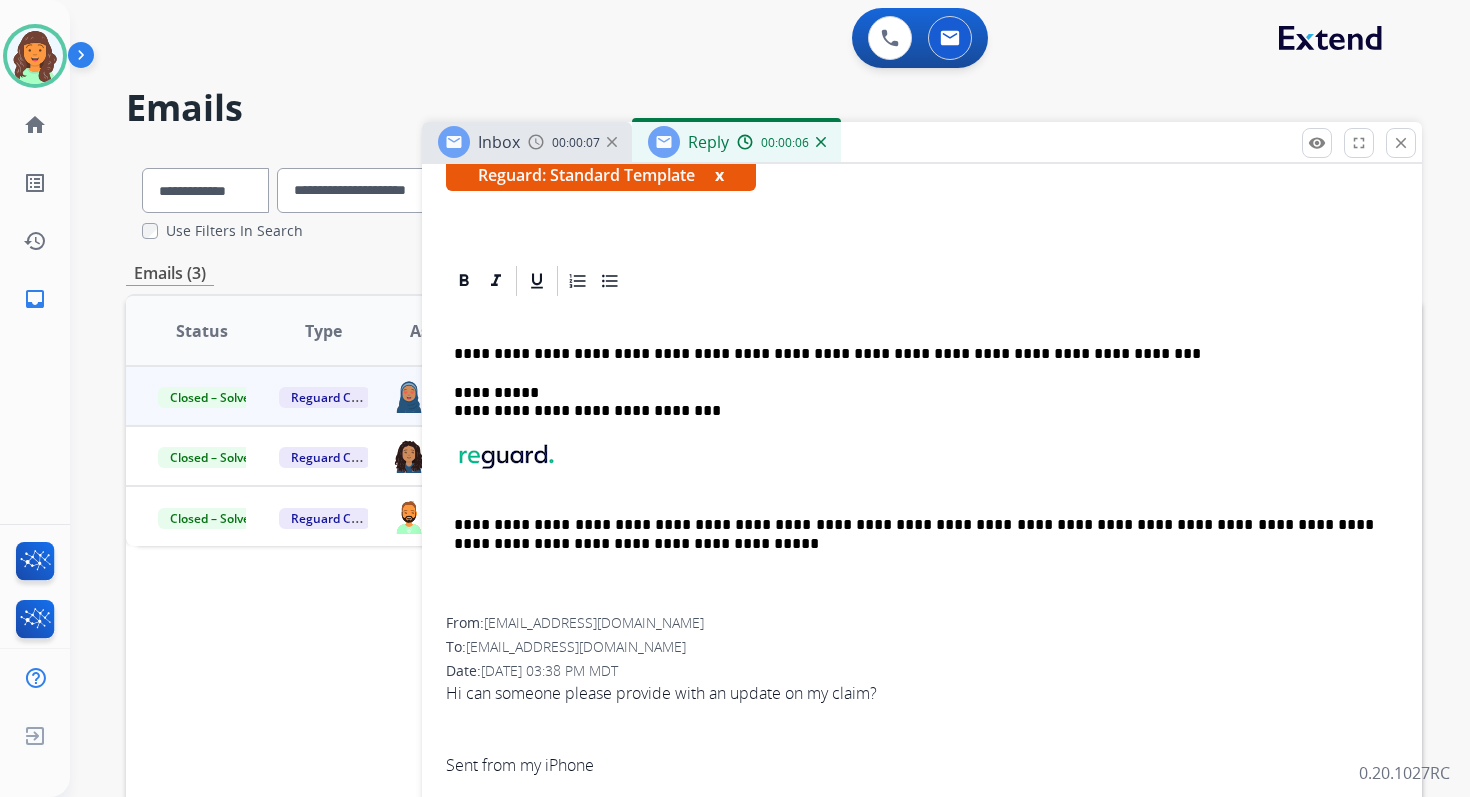 type 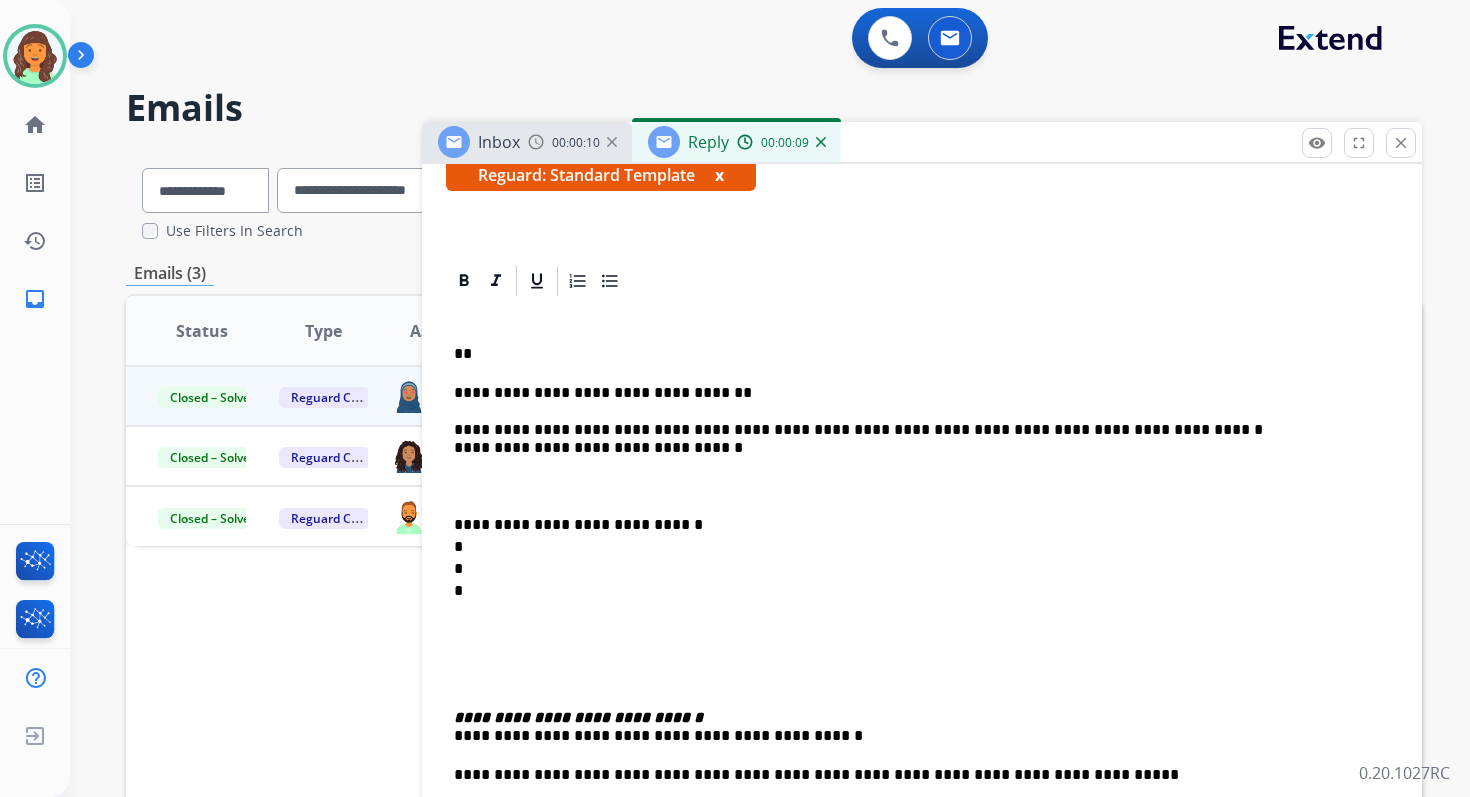 click on "**********" at bounding box center (922, 668) 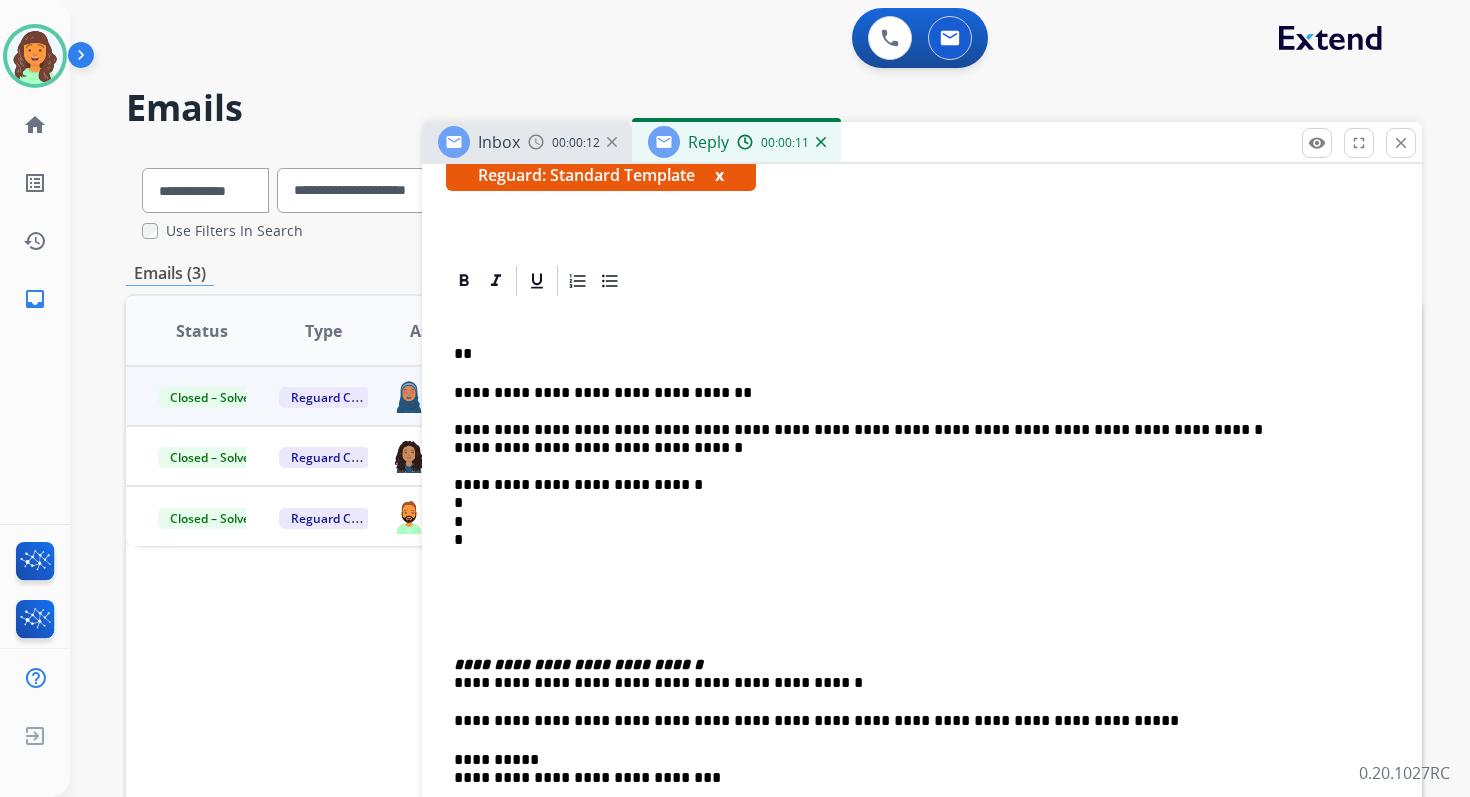 click on "**********" at bounding box center [914, 467] 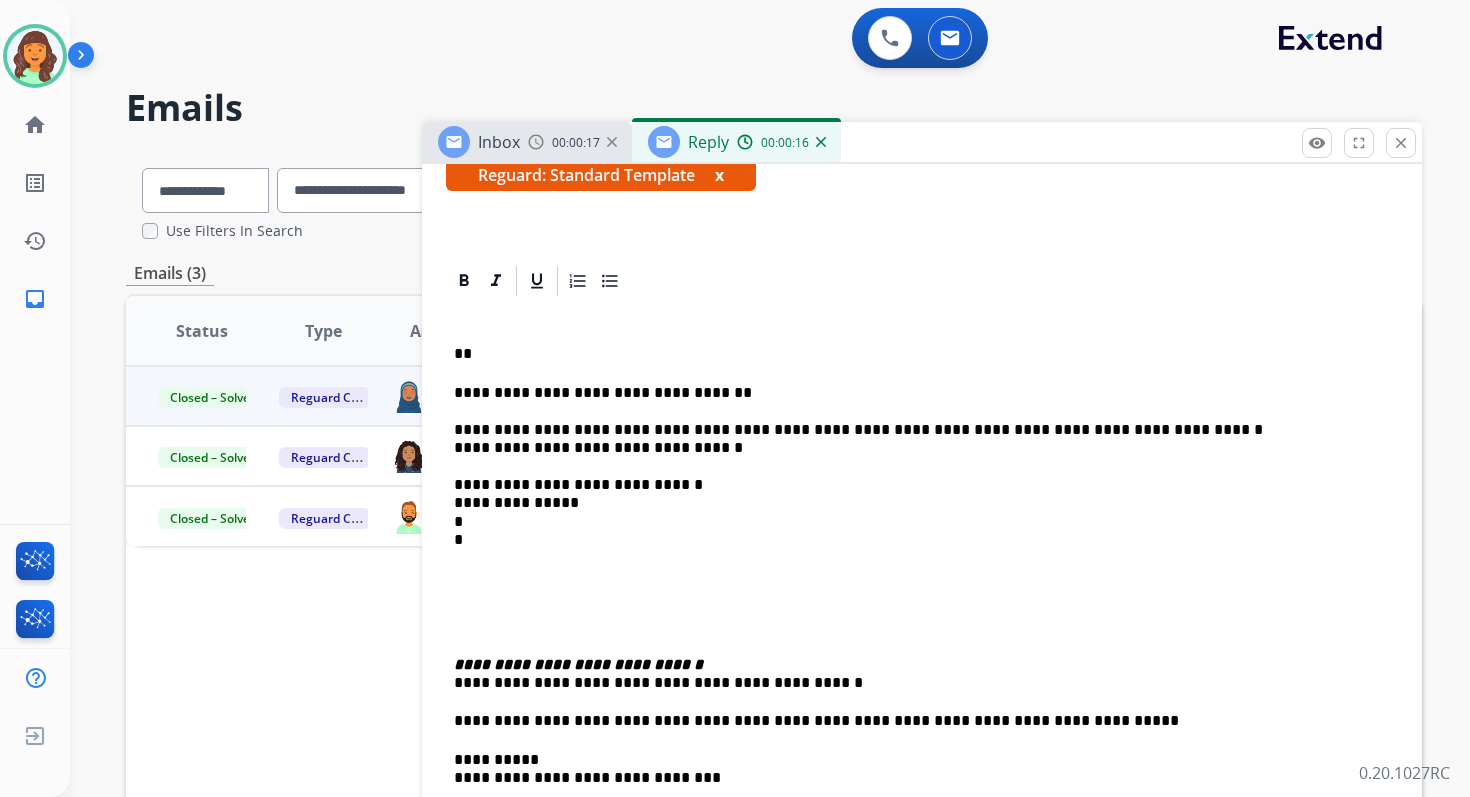 click on "**********" at bounding box center (914, 467) 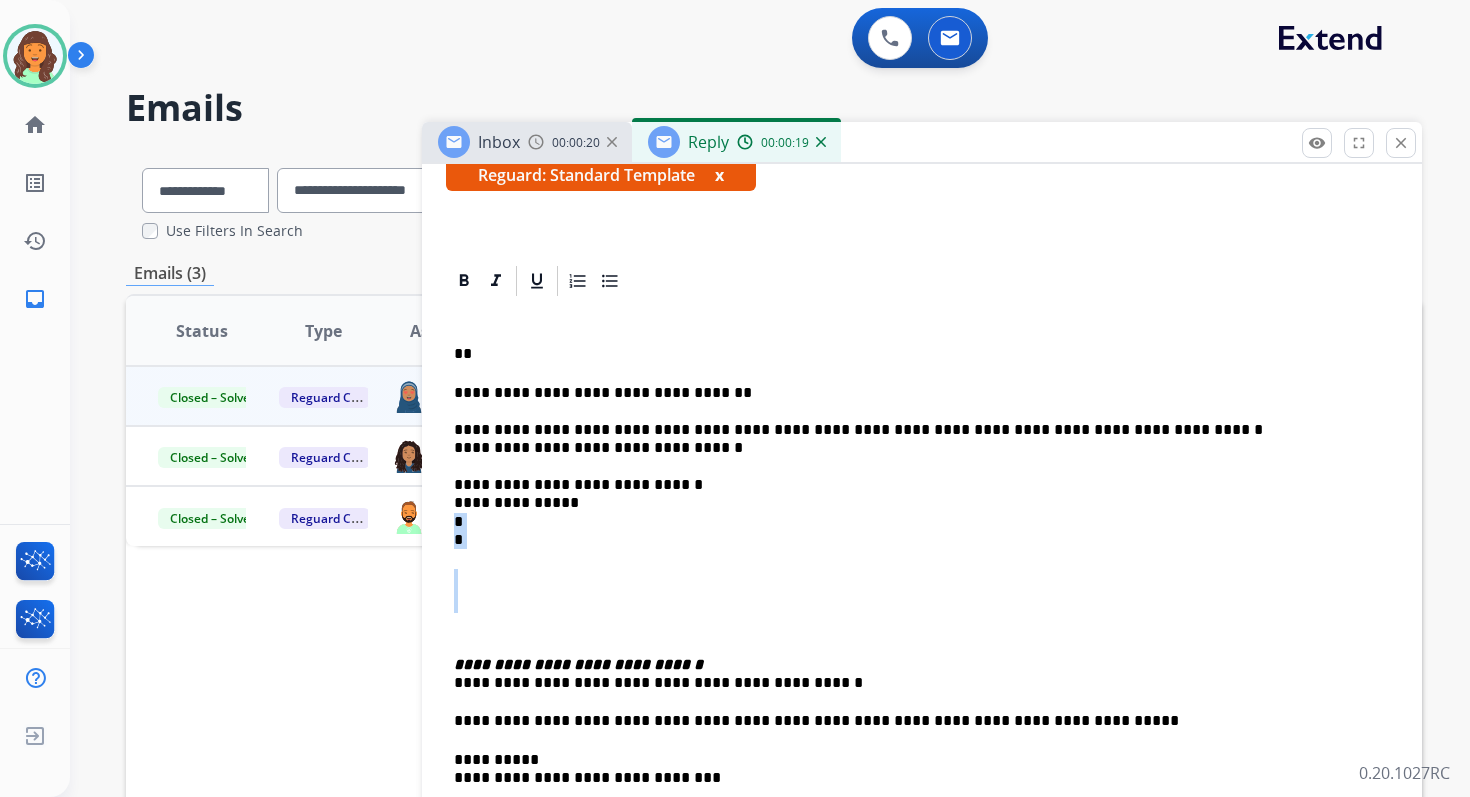 drag, startPoint x: 454, startPoint y: 624, endPoint x: 452, endPoint y: 524, distance: 100.02 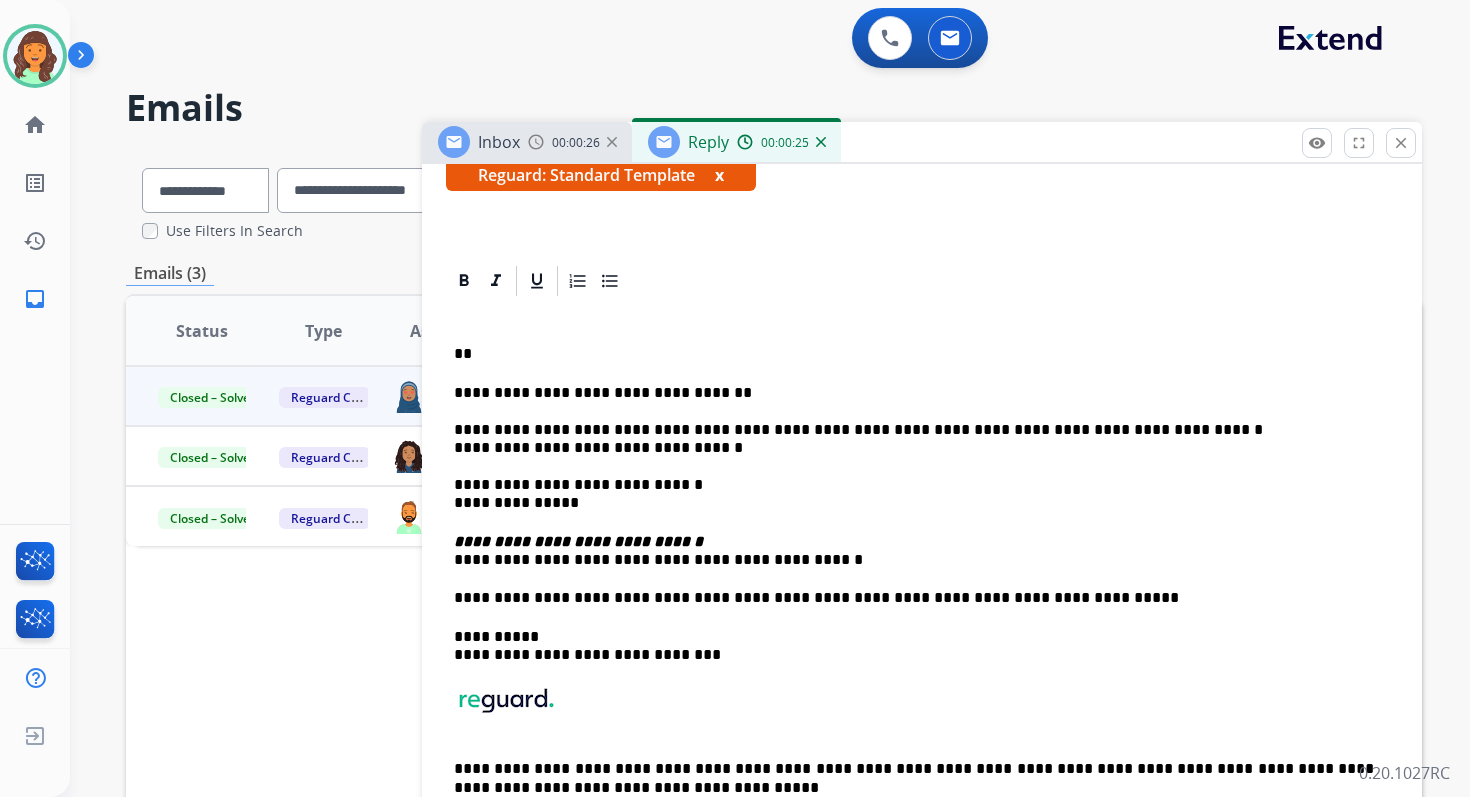 click on "**" at bounding box center [914, 354] 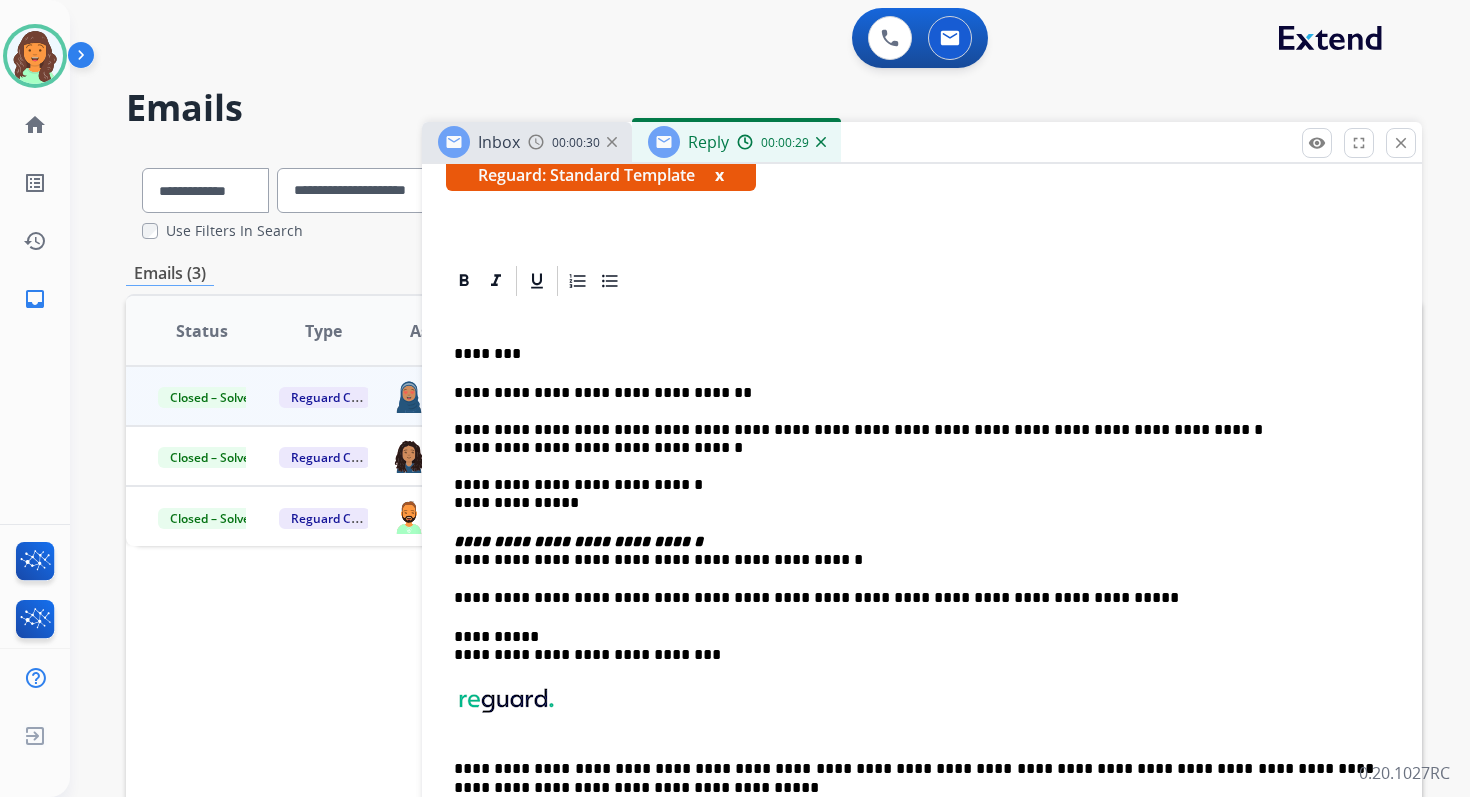 scroll, scrollTop: 0, scrollLeft: 0, axis: both 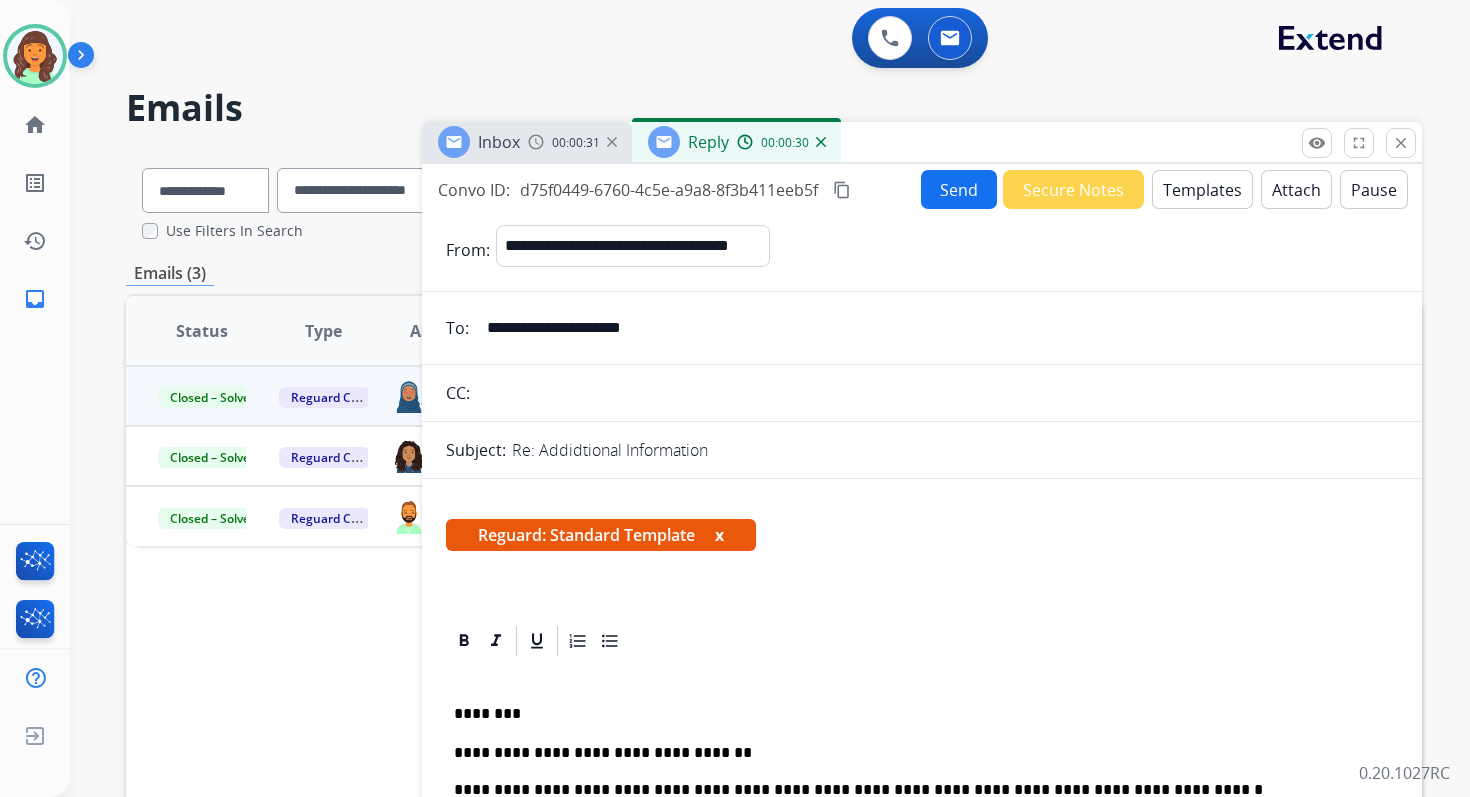 click on "content_copy" at bounding box center [842, 190] 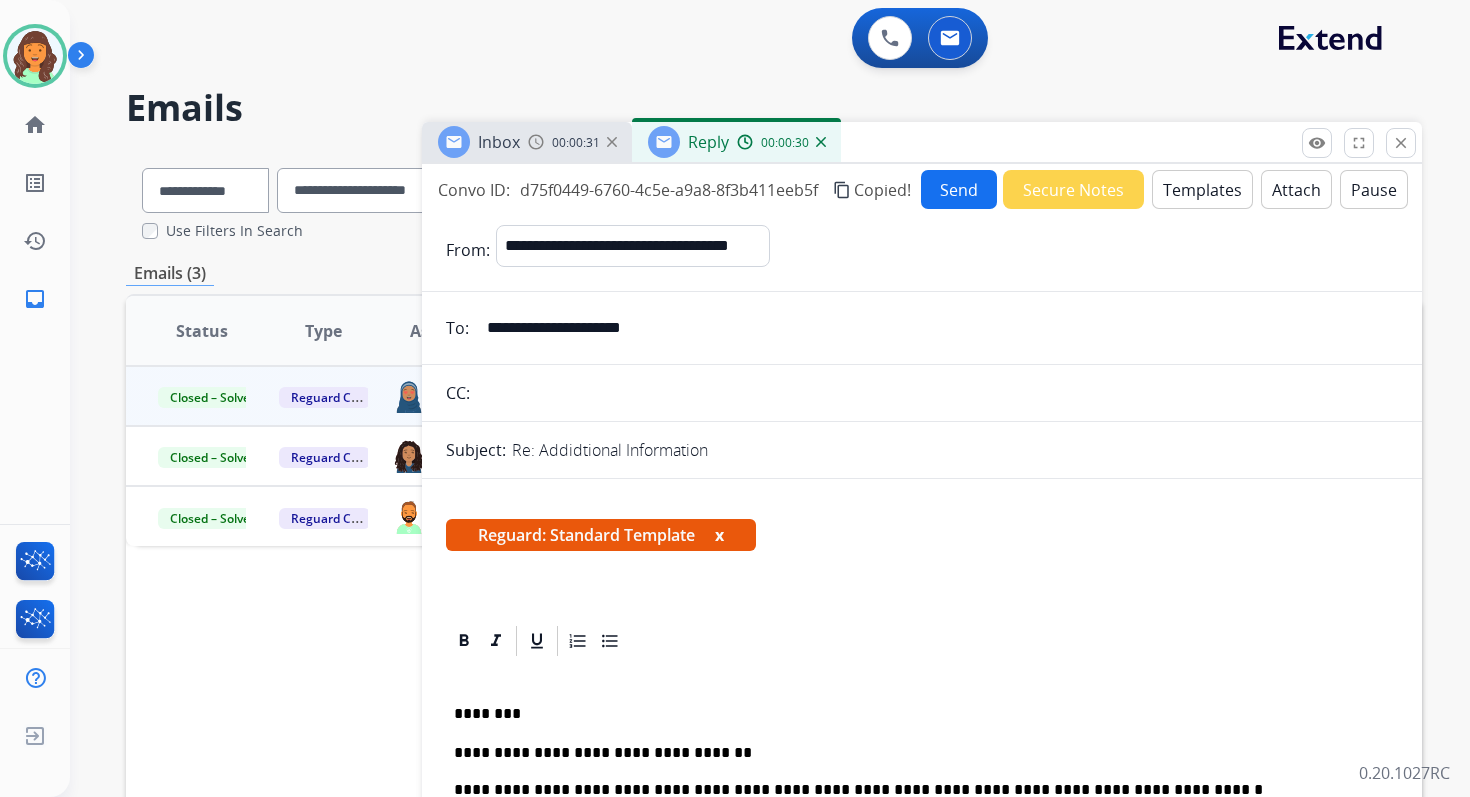 click on "Send" at bounding box center [959, 189] 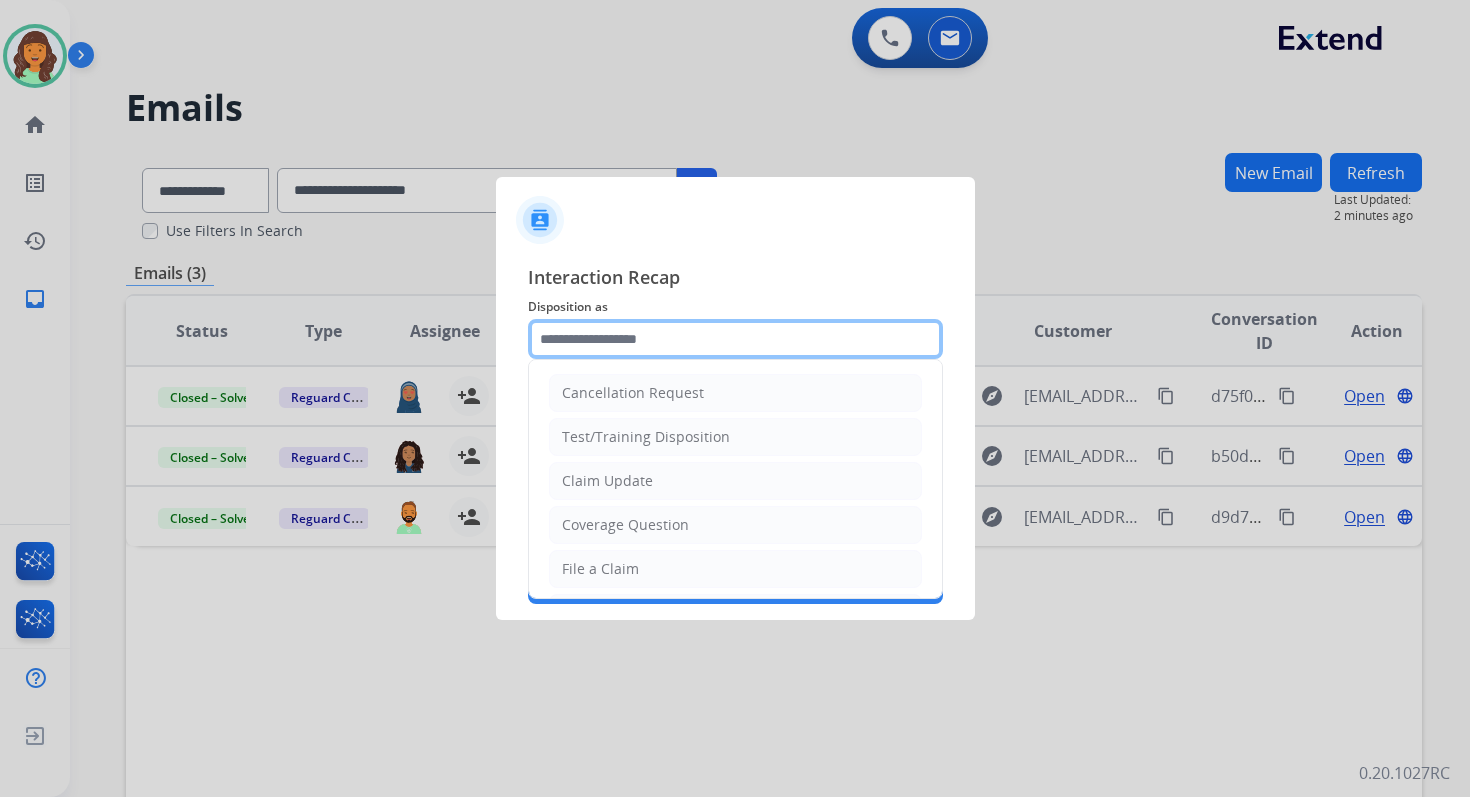 click 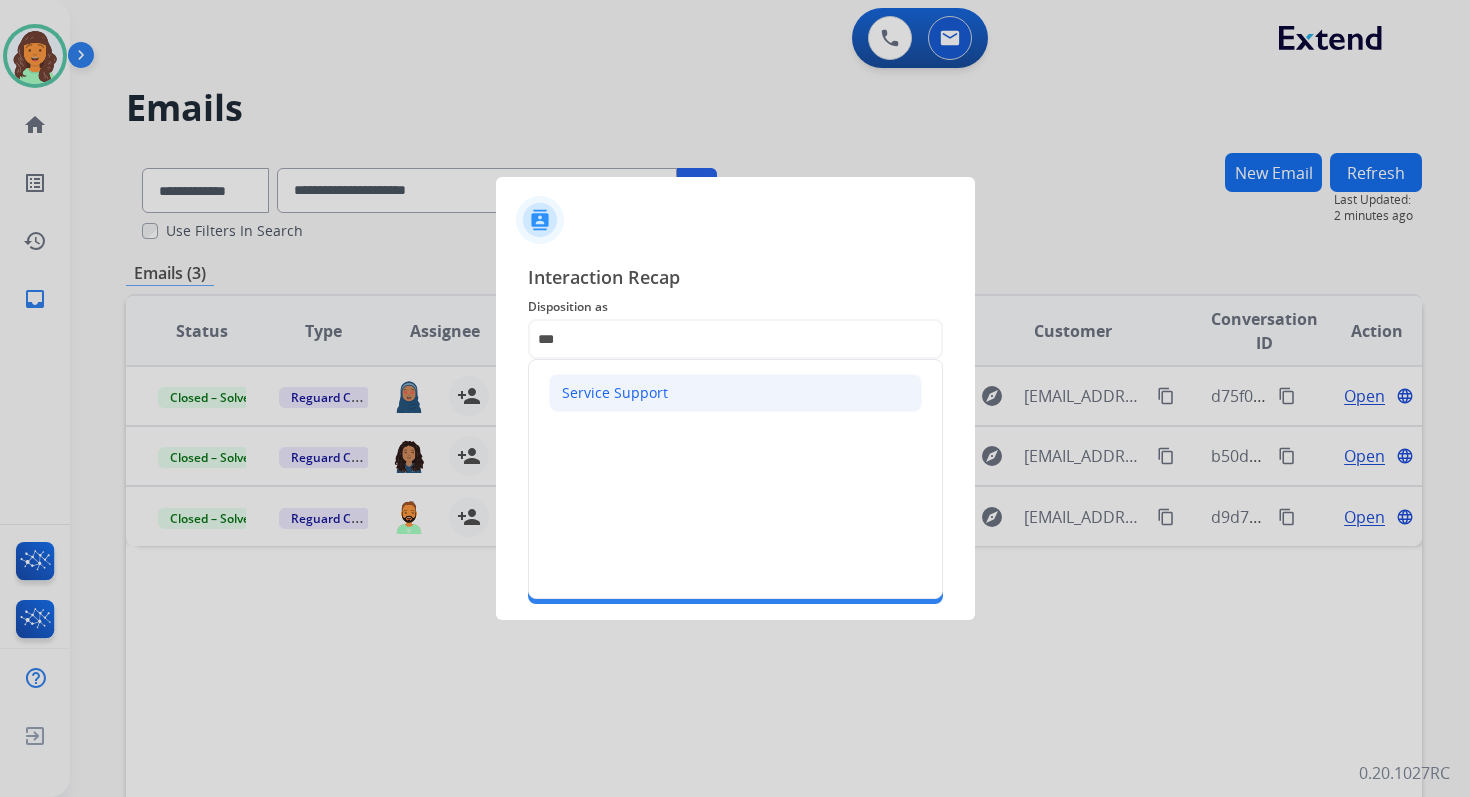 click on "Service Support" 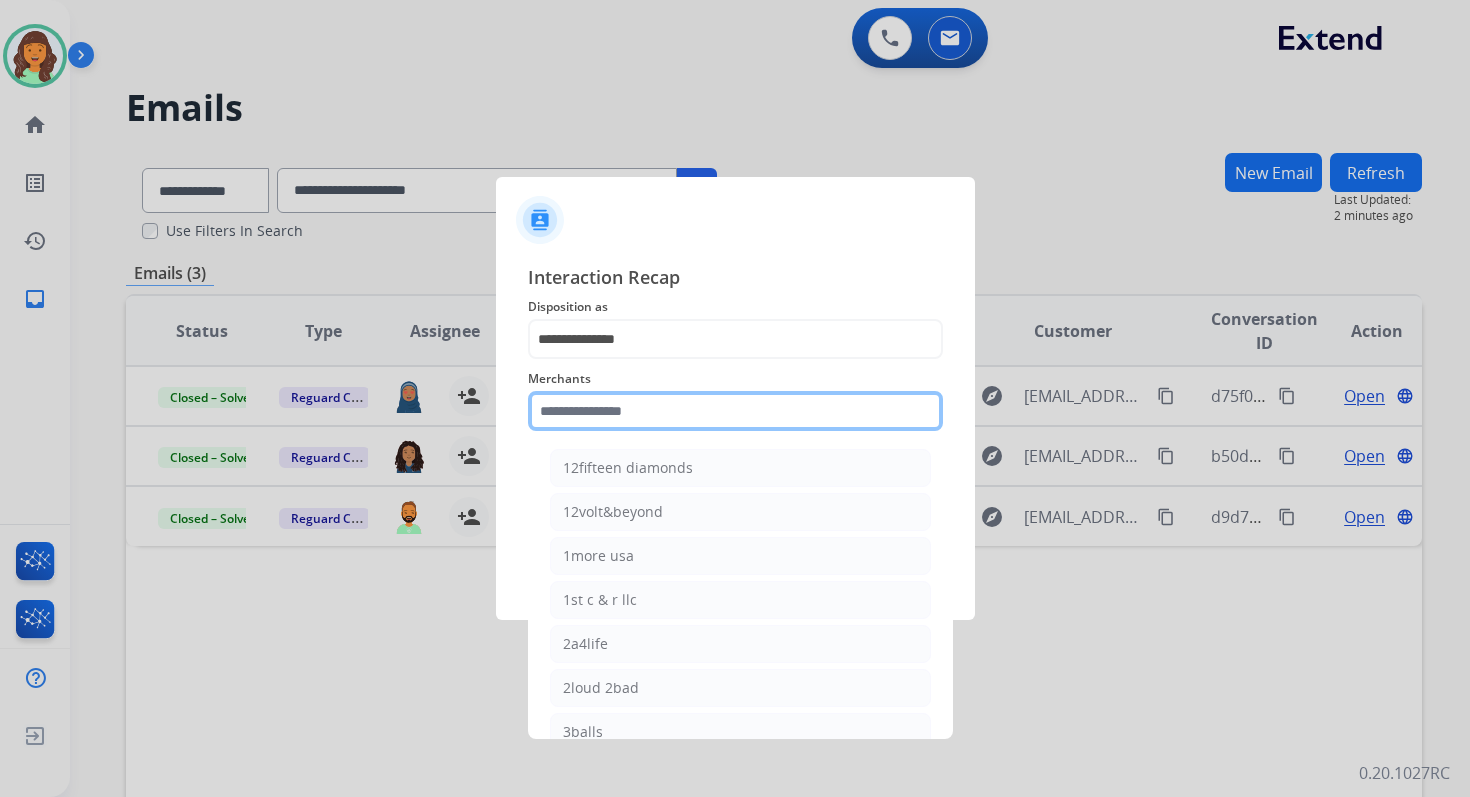 click 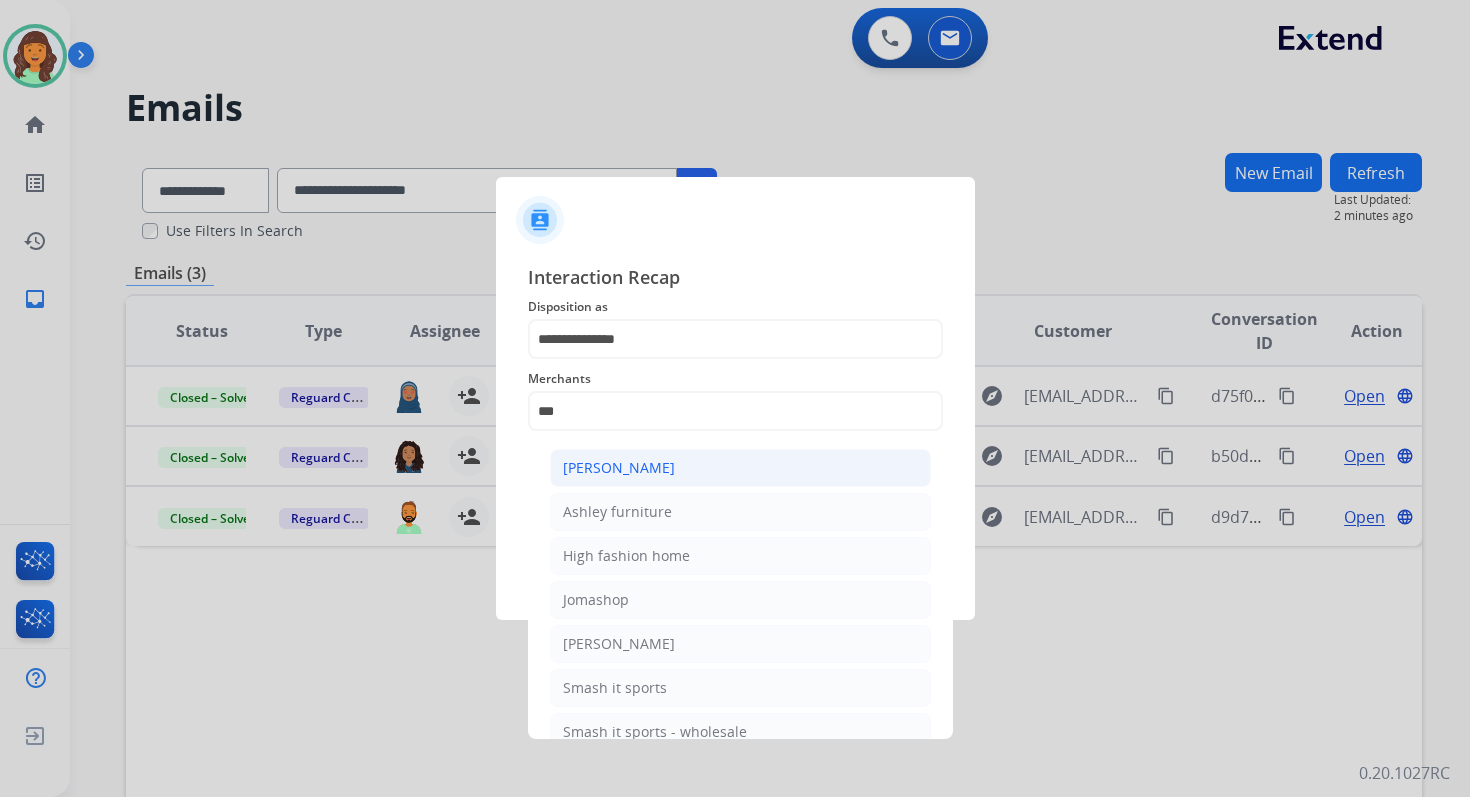 click on "[PERSON_NAME]" 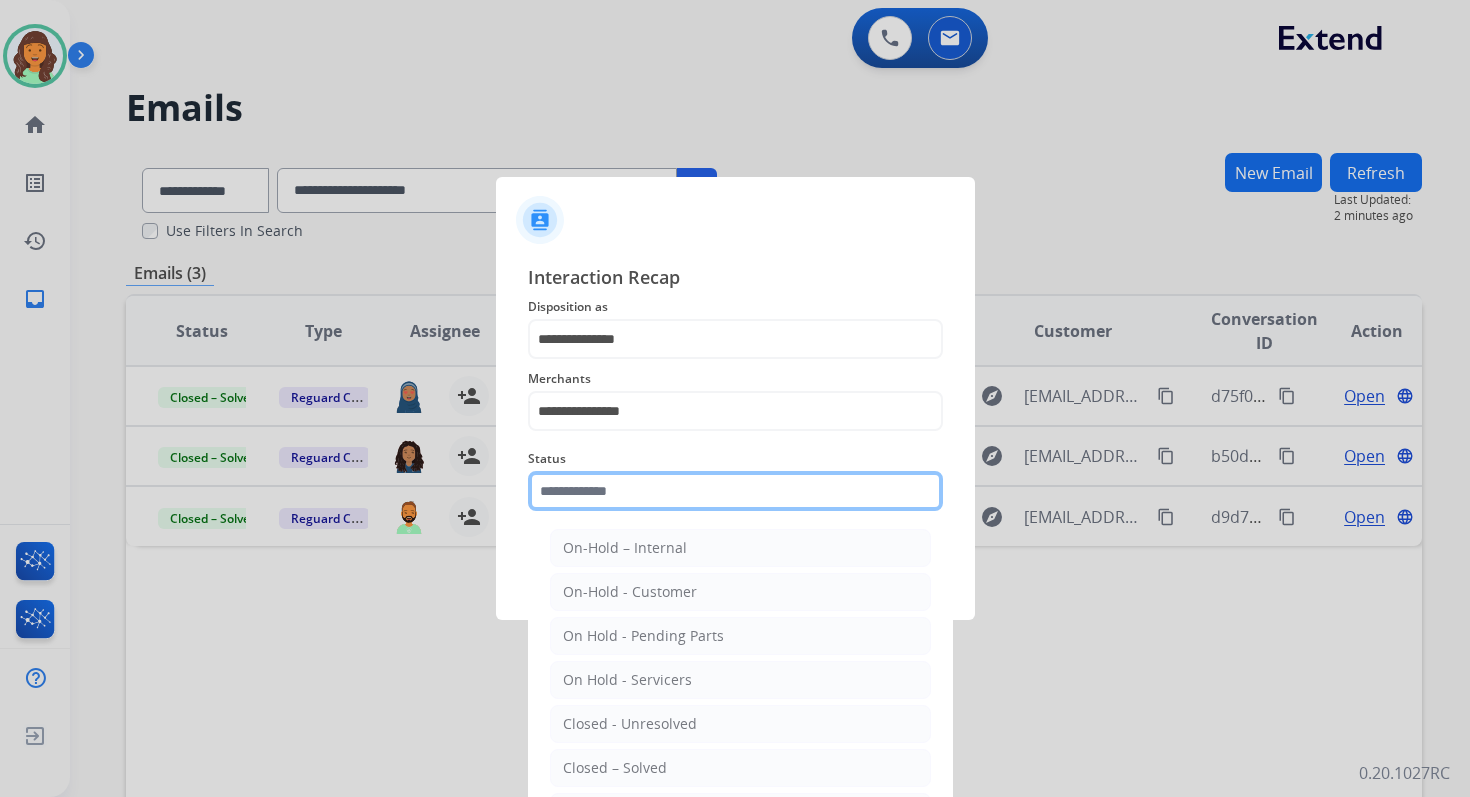 click on "Status    On-Hold – Internal   On-Hold - Customer   On Hold - Pending Parts   On Hold - Servicers   Closed - Unresolved   Closed – Solved   Closed – Merchant Transfer   New - Initial   New - Reply" 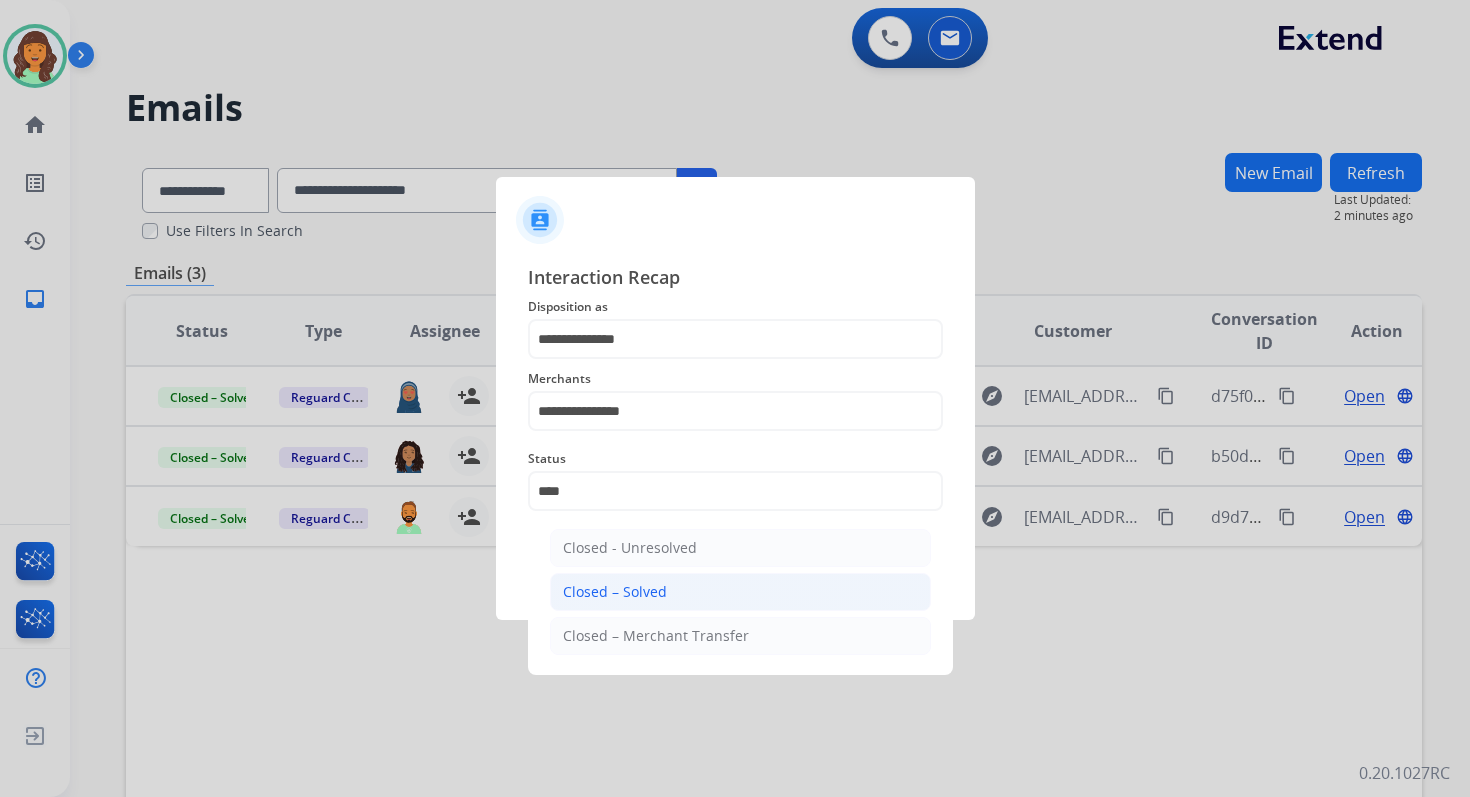 click on "Closed – Solved" 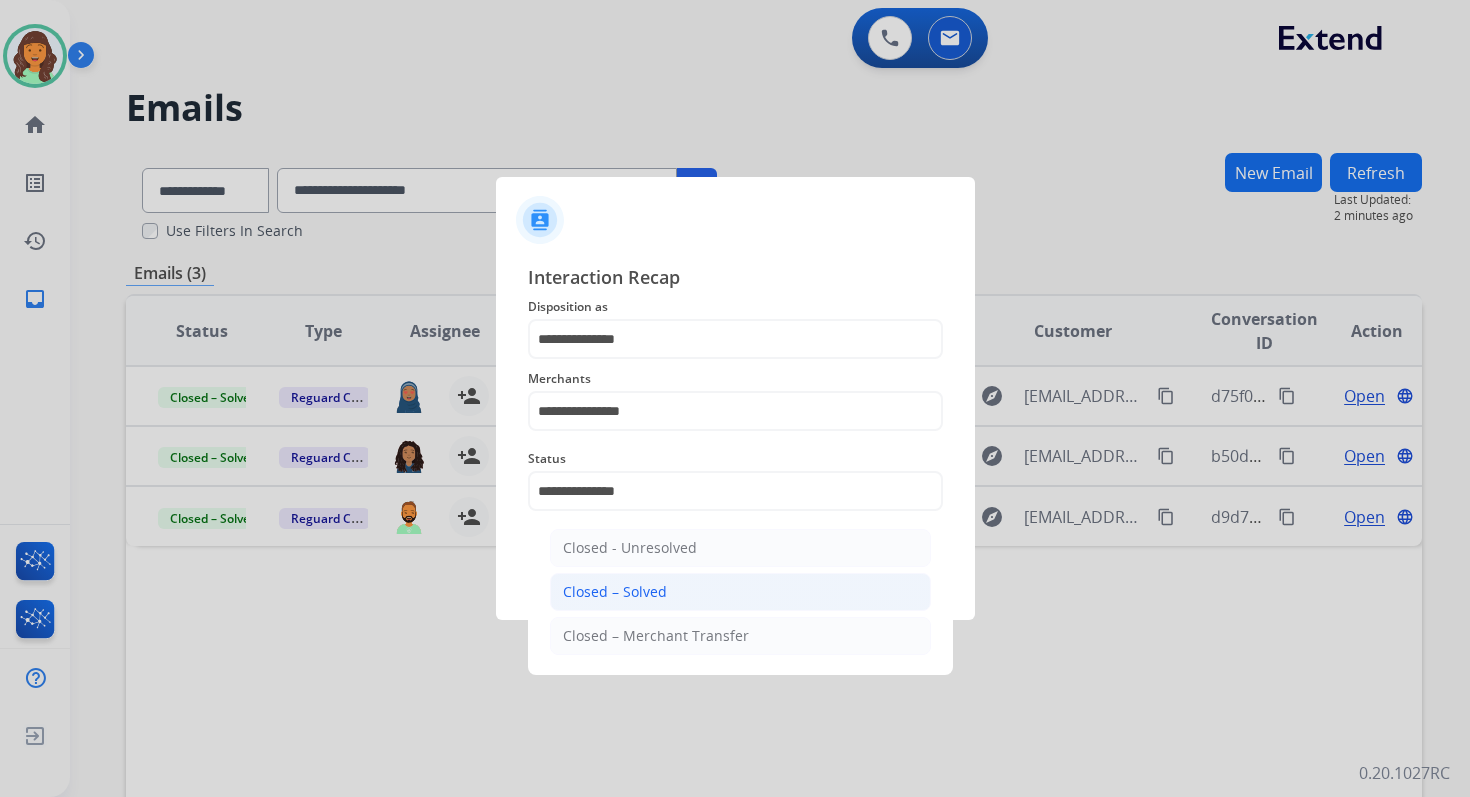click on "Save" 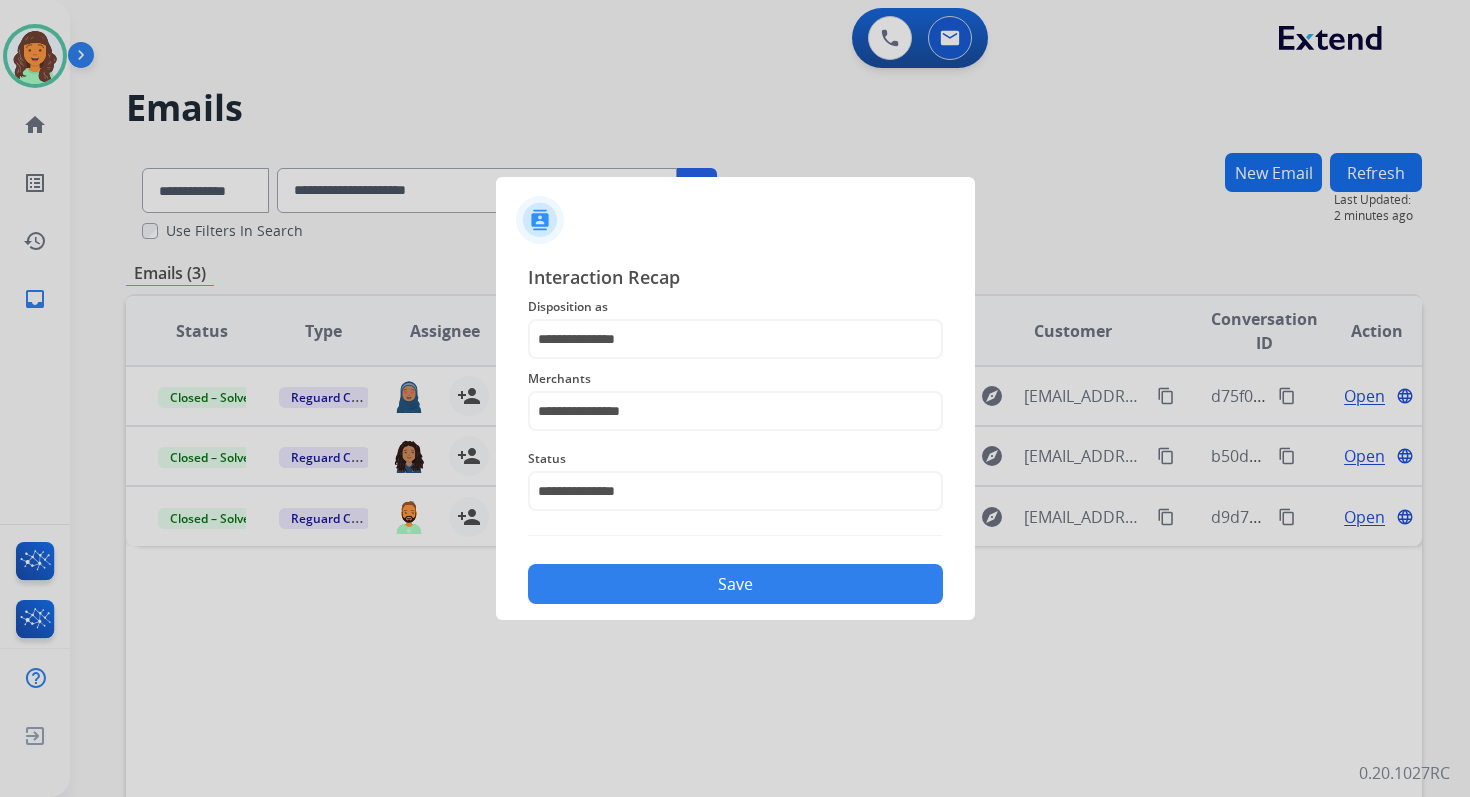 click on "Save" 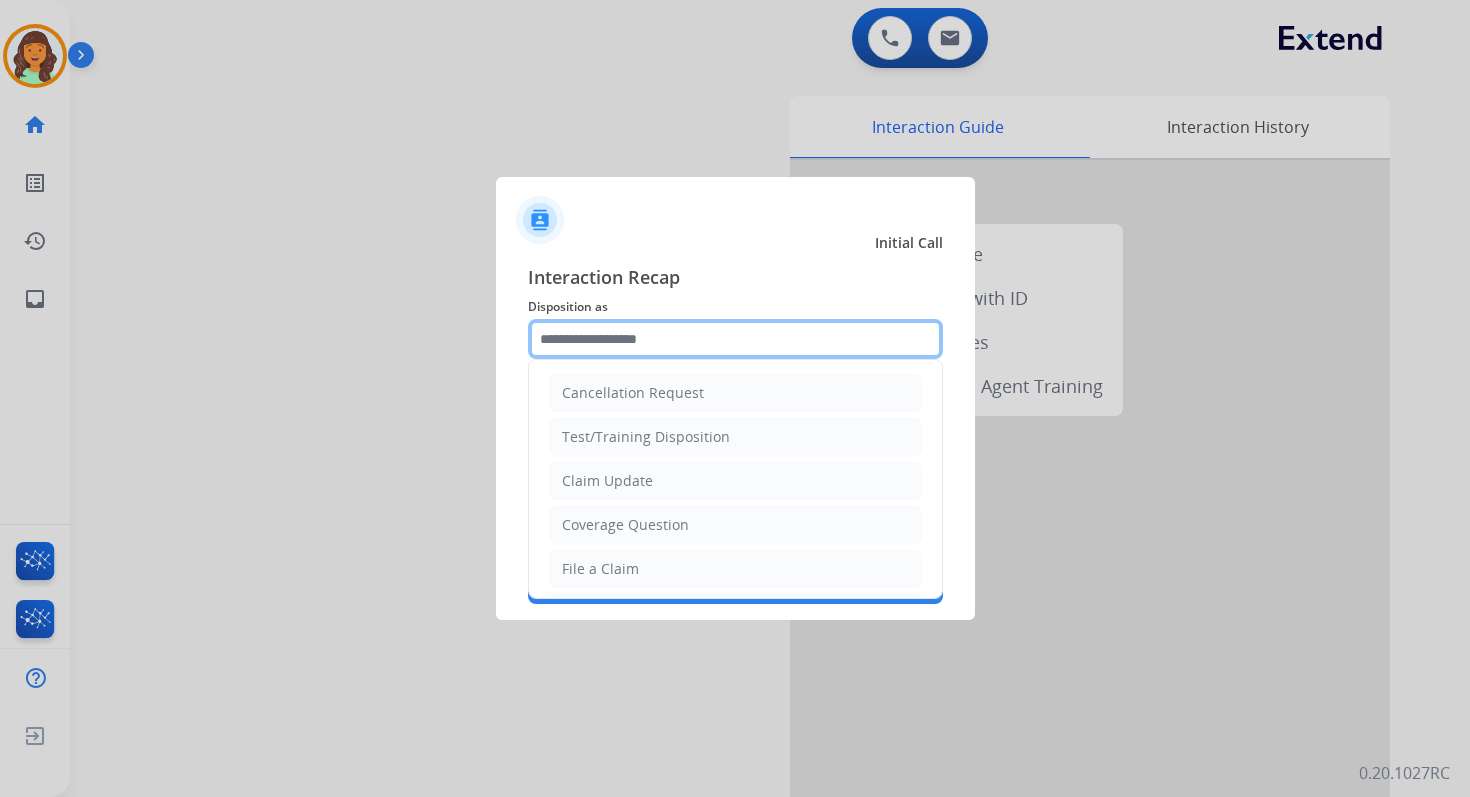 click 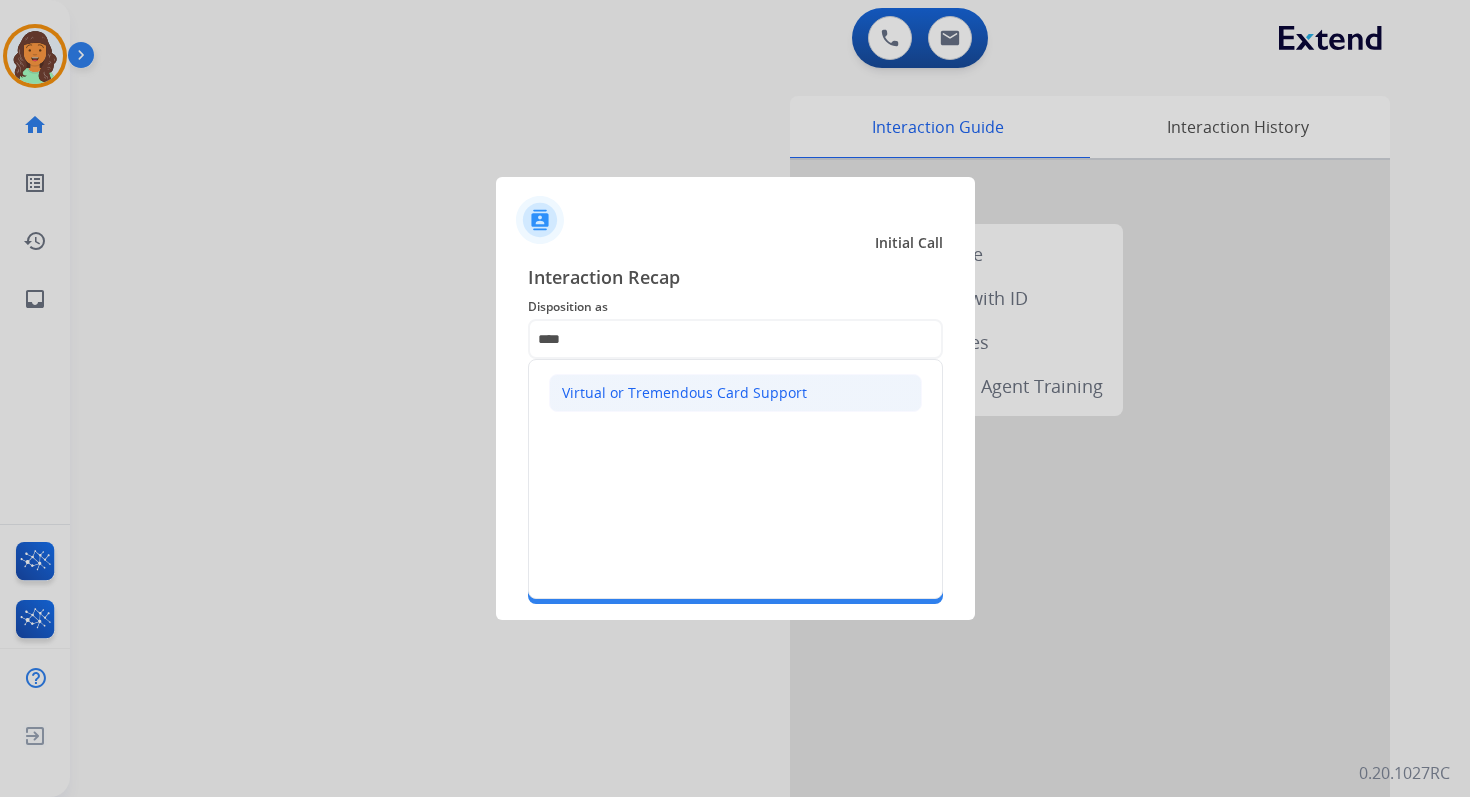 click on "Virtual or Tremendous Card Support" 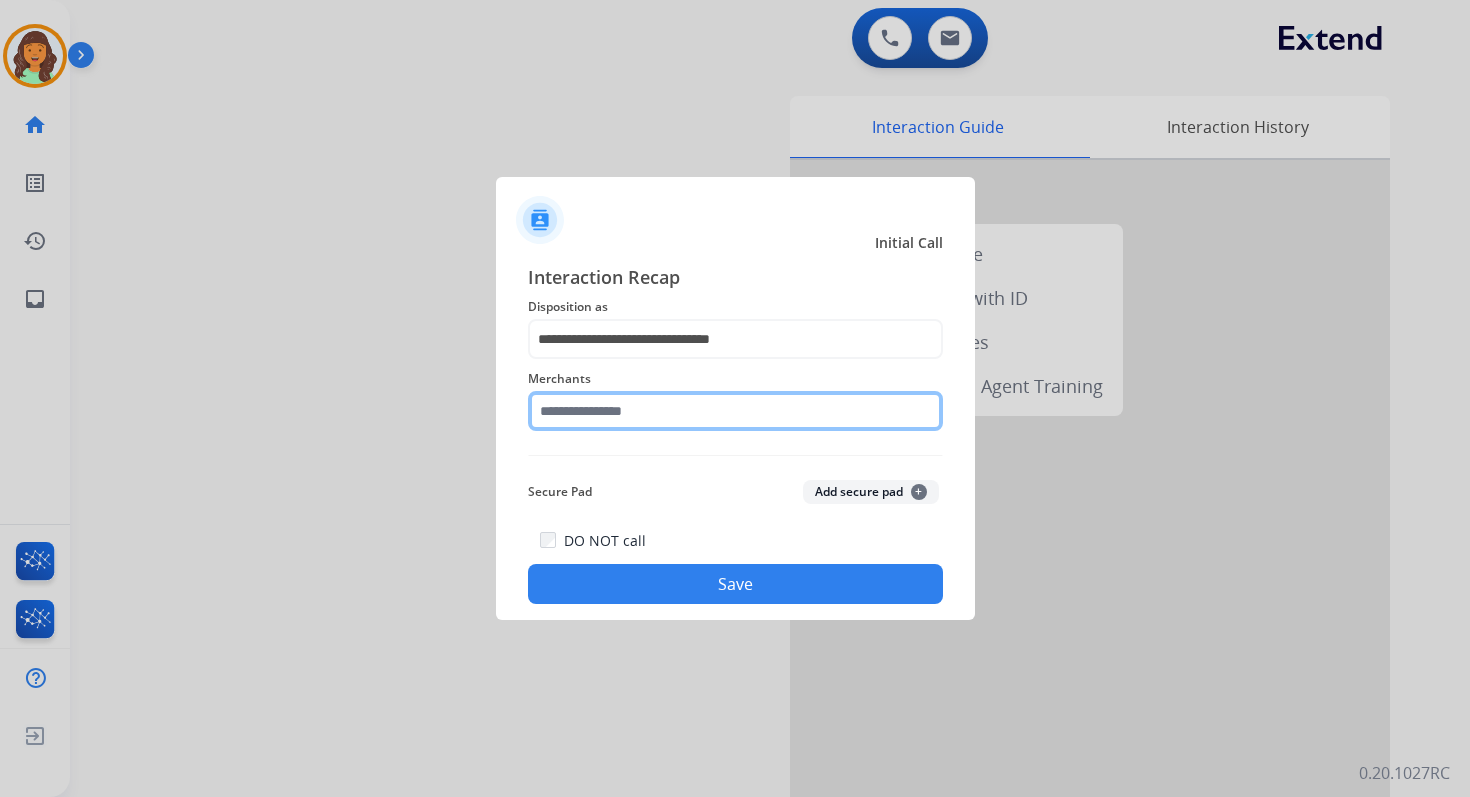 click 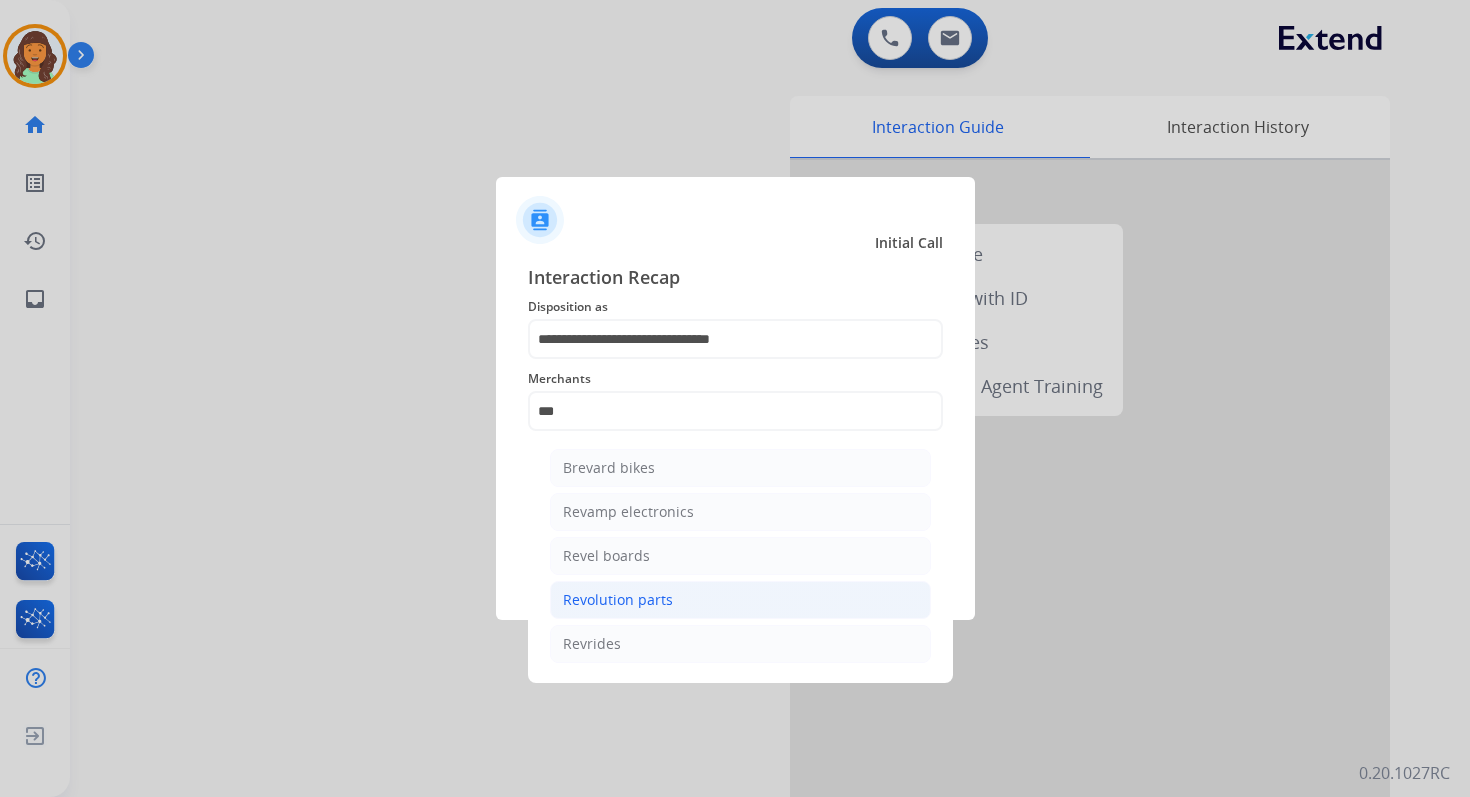 click on "Revolution parts" 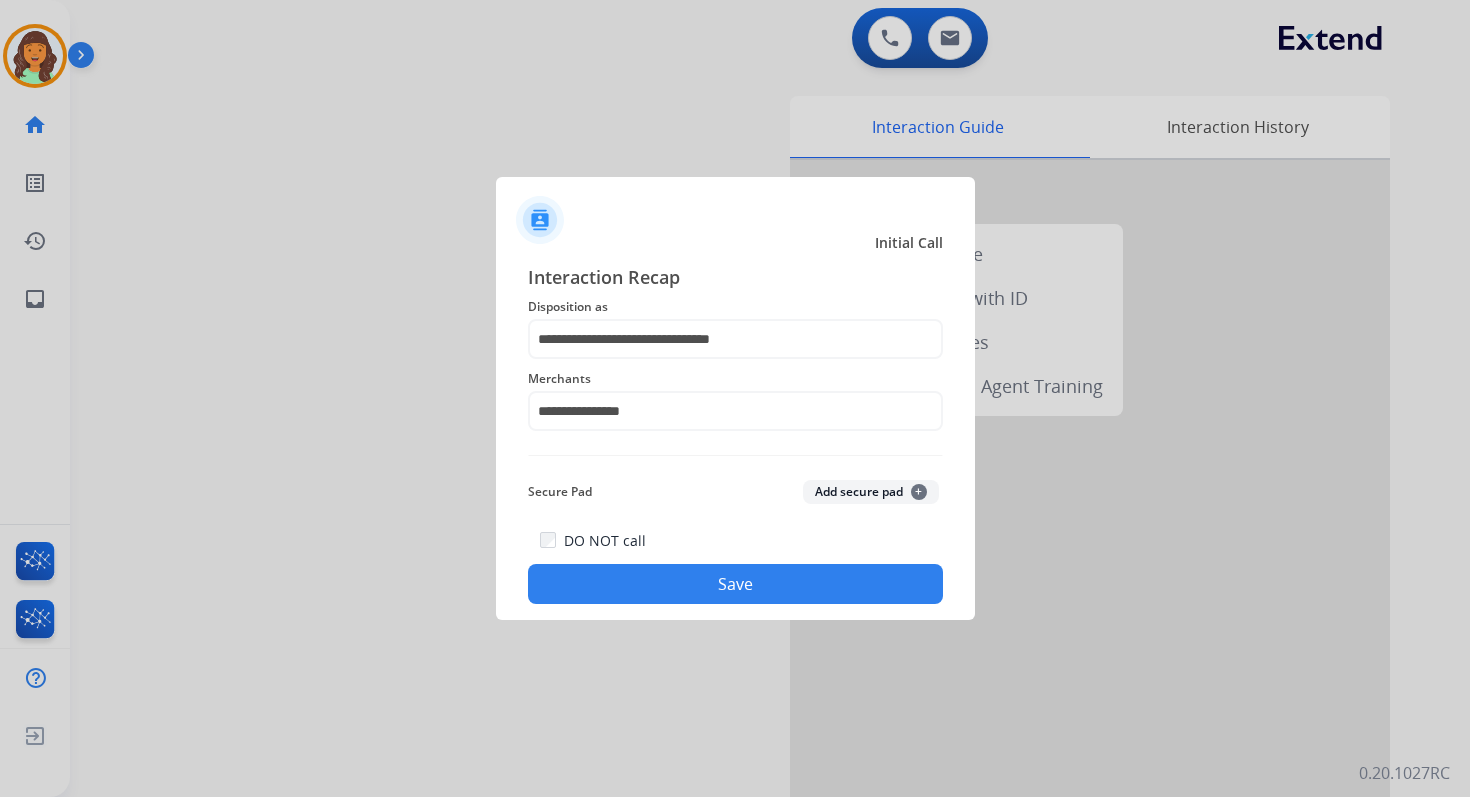 click on "Save" 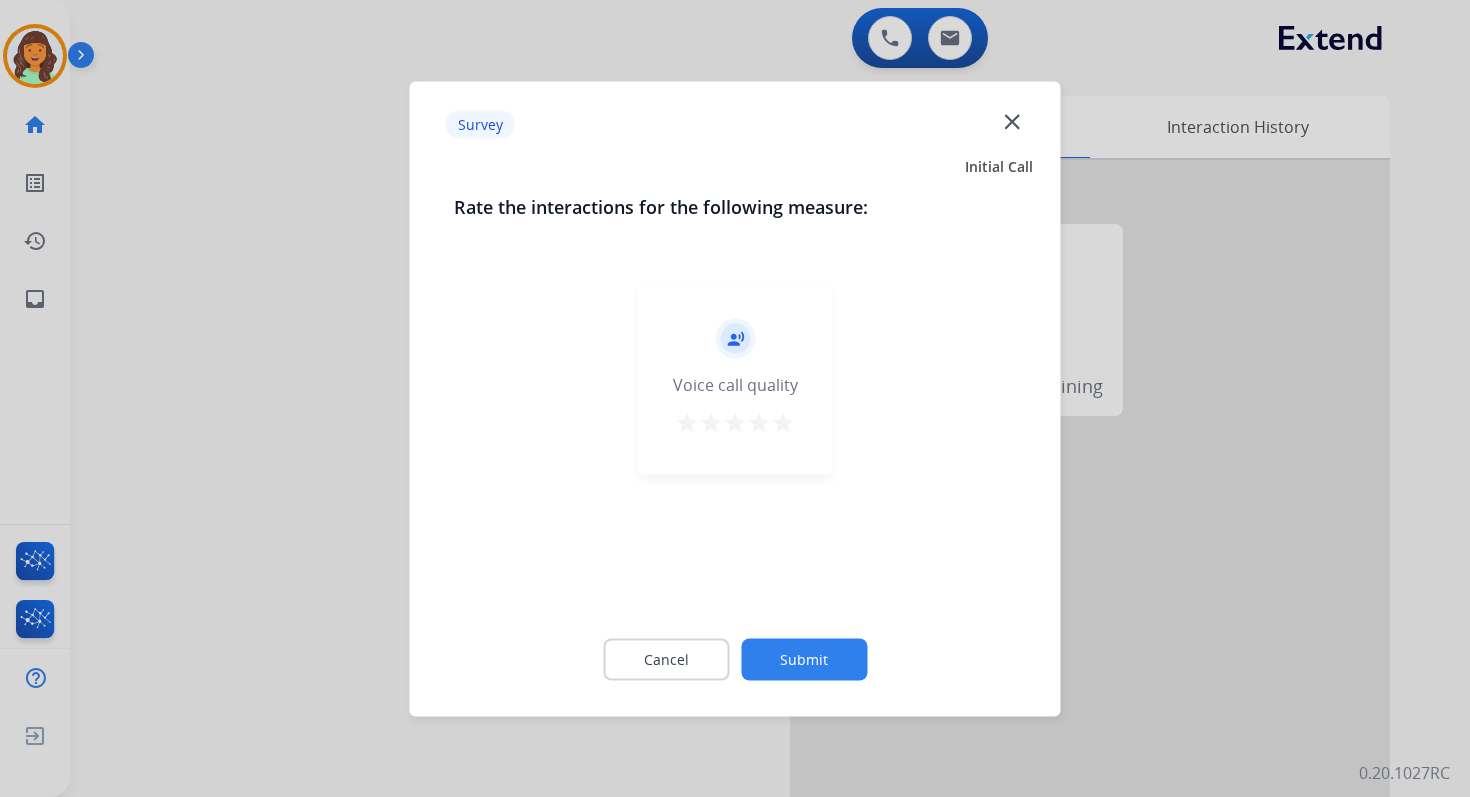 click on "Submit" 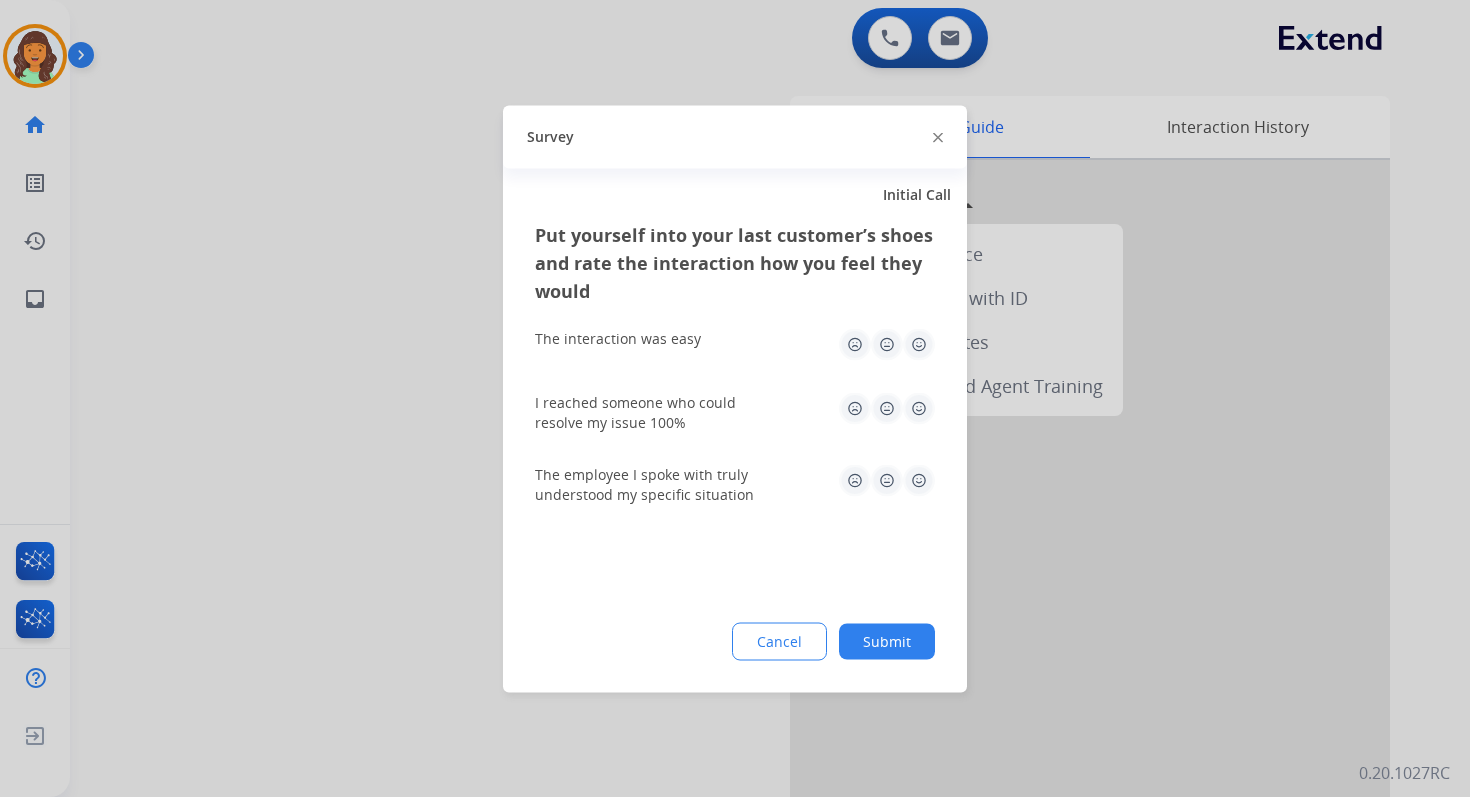 click on "Submit" 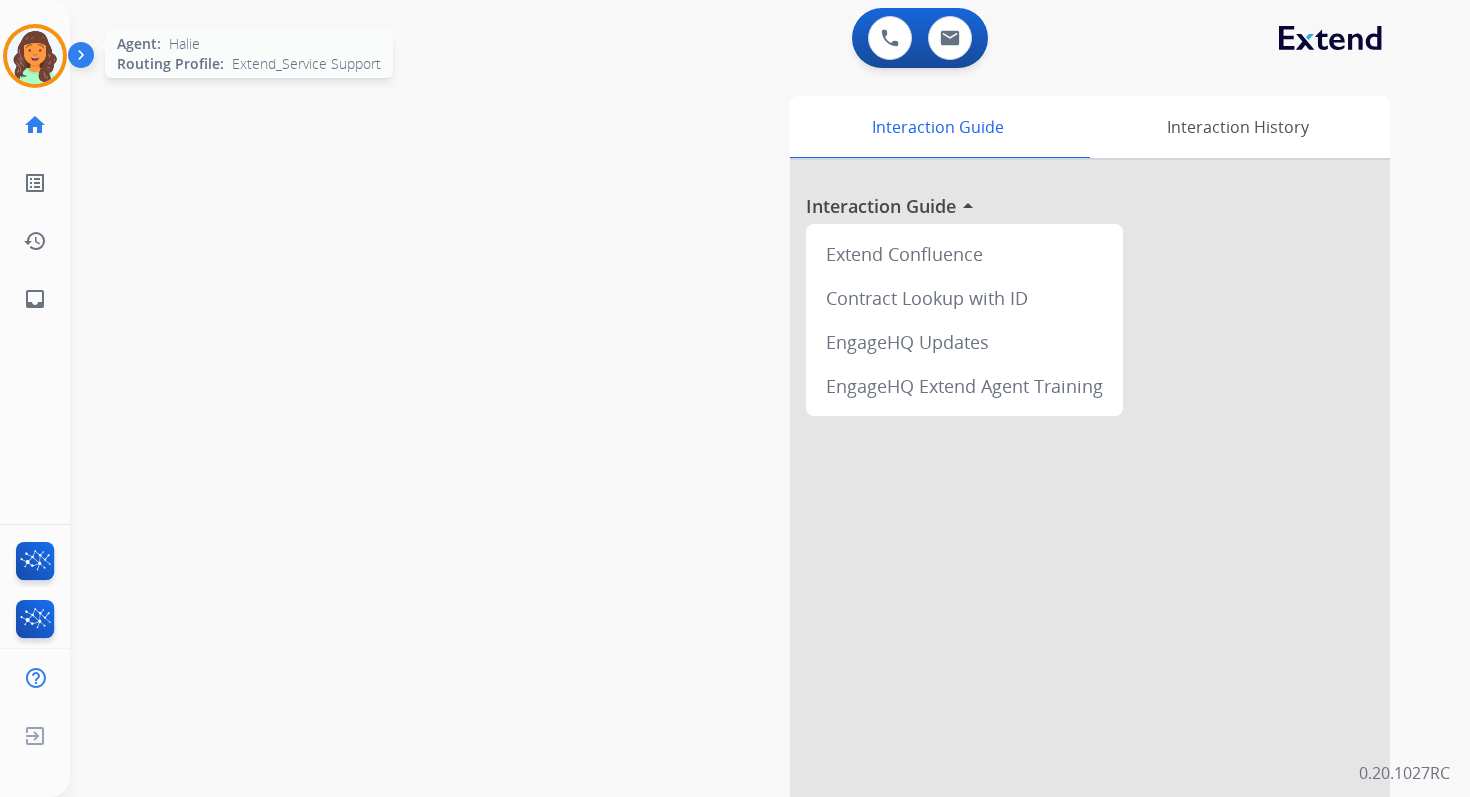 click at bounding box center [35, 56] 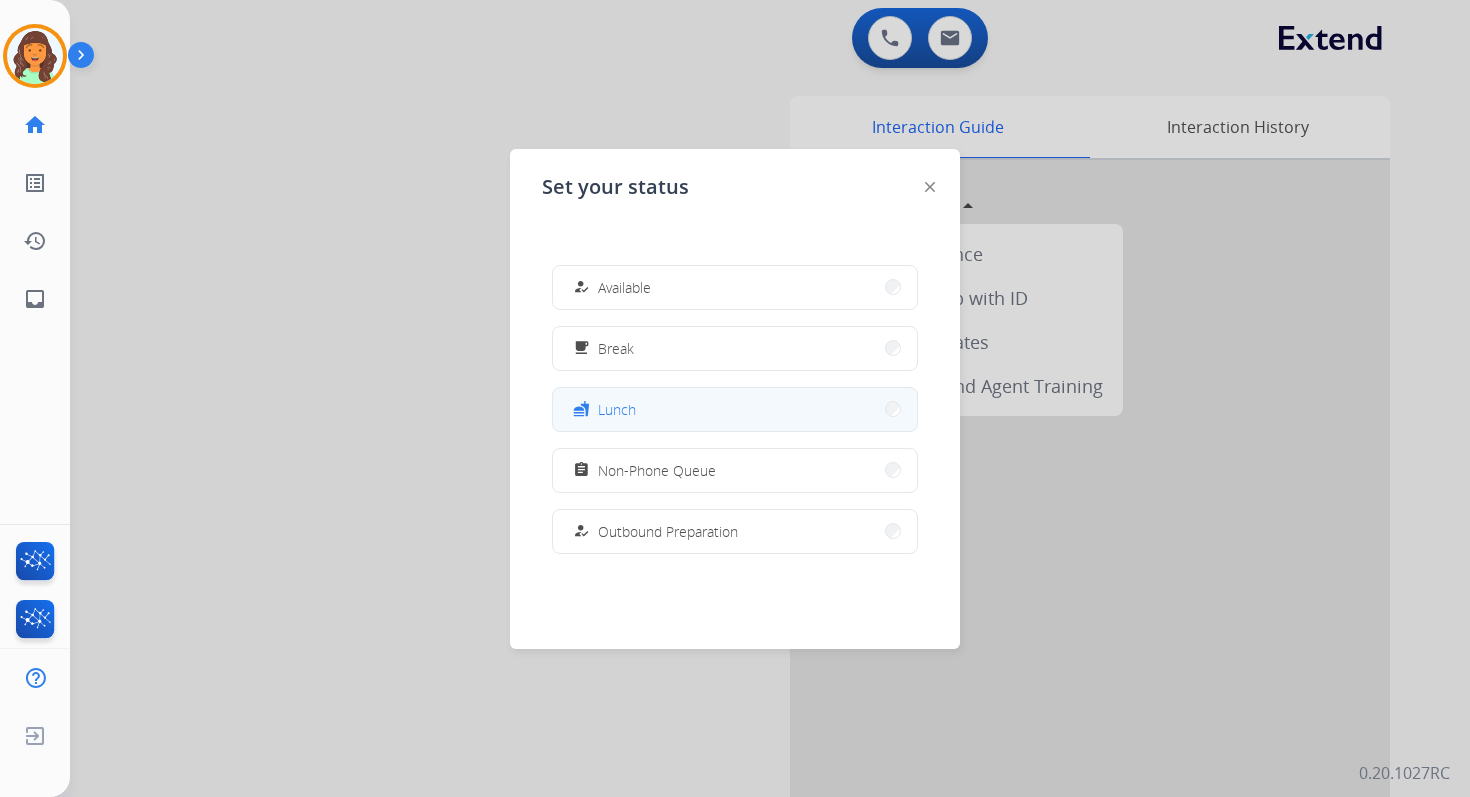 scroll, scrollTop: 324, scrollLeft: 0, axis: vertical 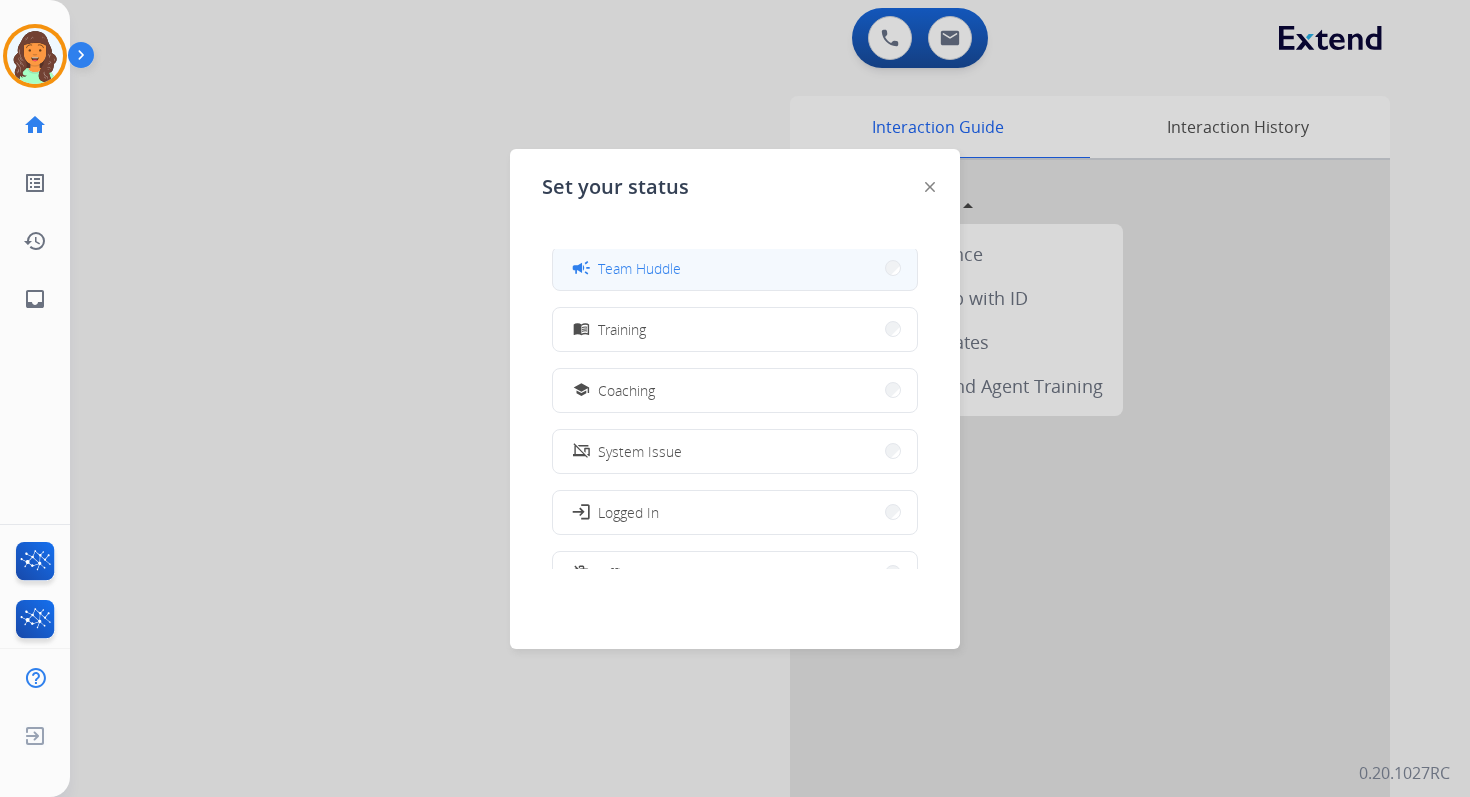 click on "campaign Team Huddle" at bounding box center (735, 268) 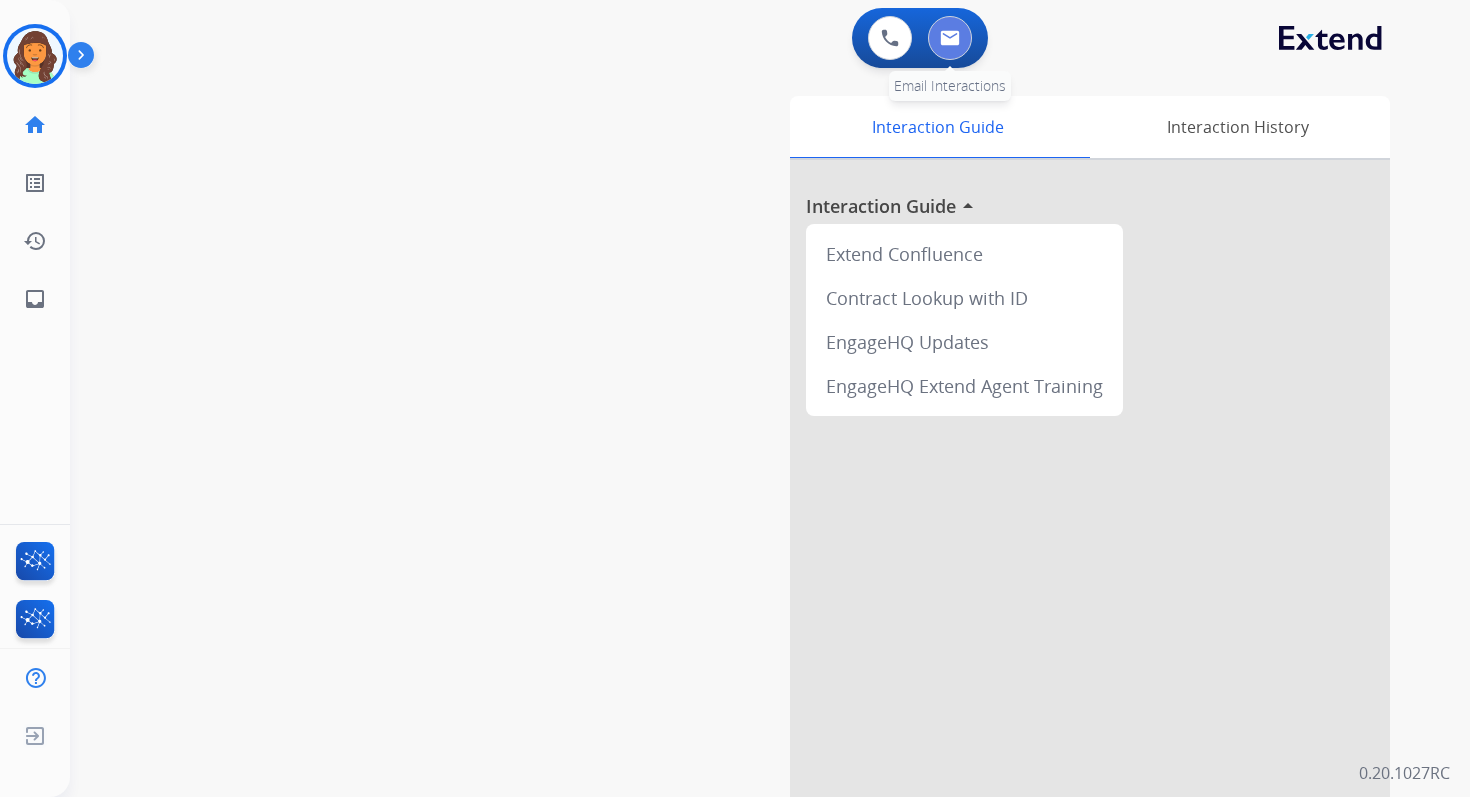 click at bounding box center [950, 38] 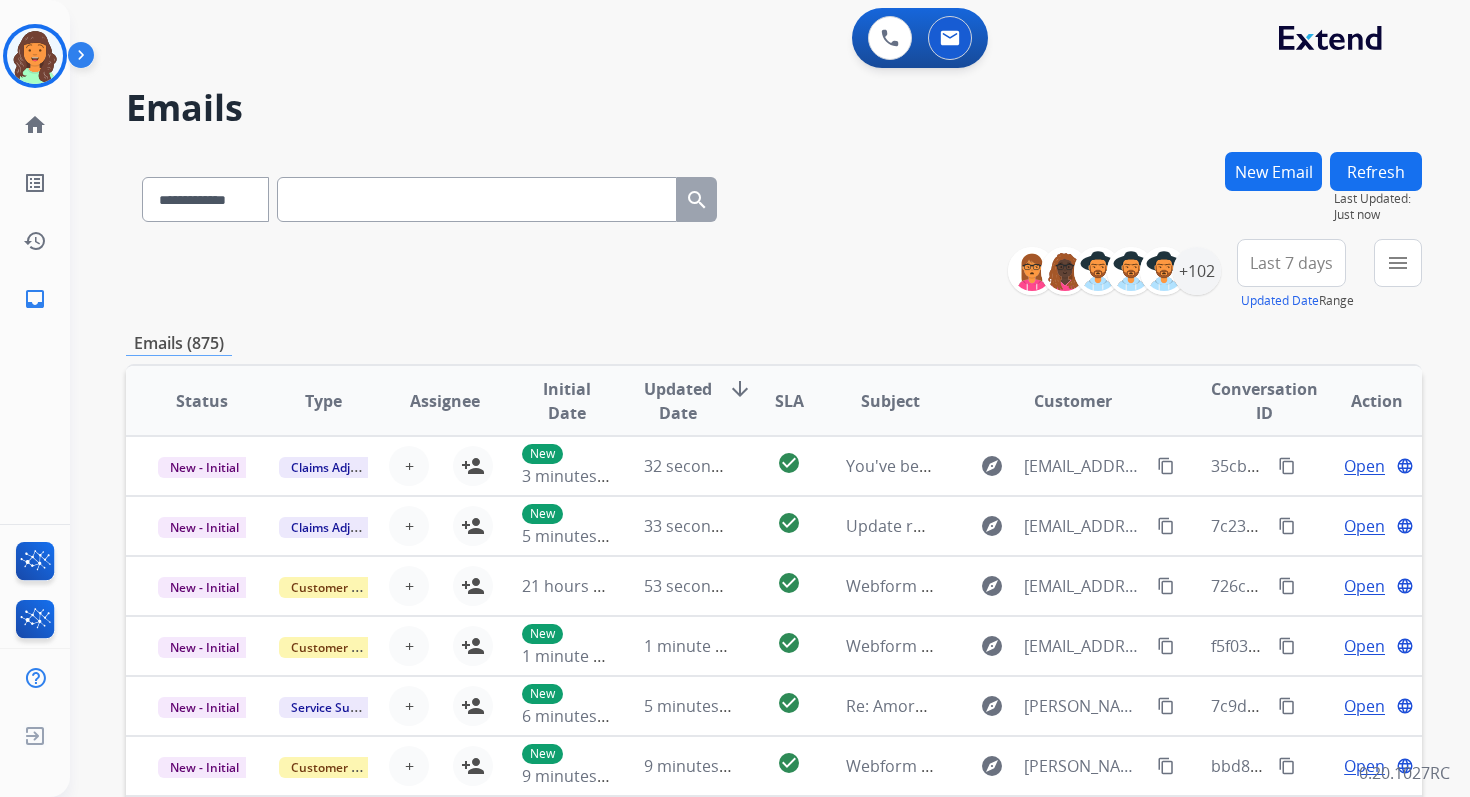 scroll, scrollTop: 0, scrollLeft: 0, axis: both 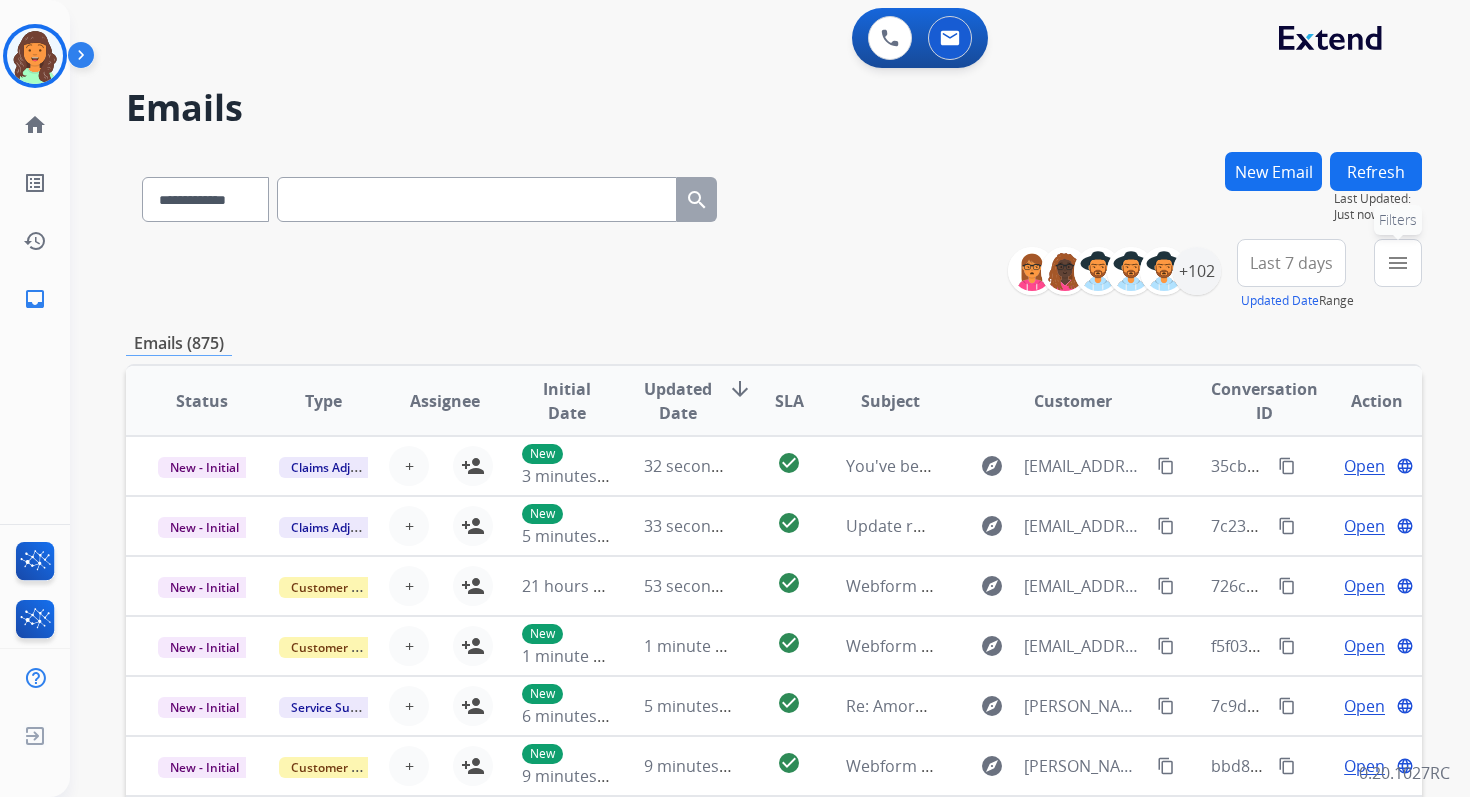 click on "menu" at bounding box center (1398, 263) 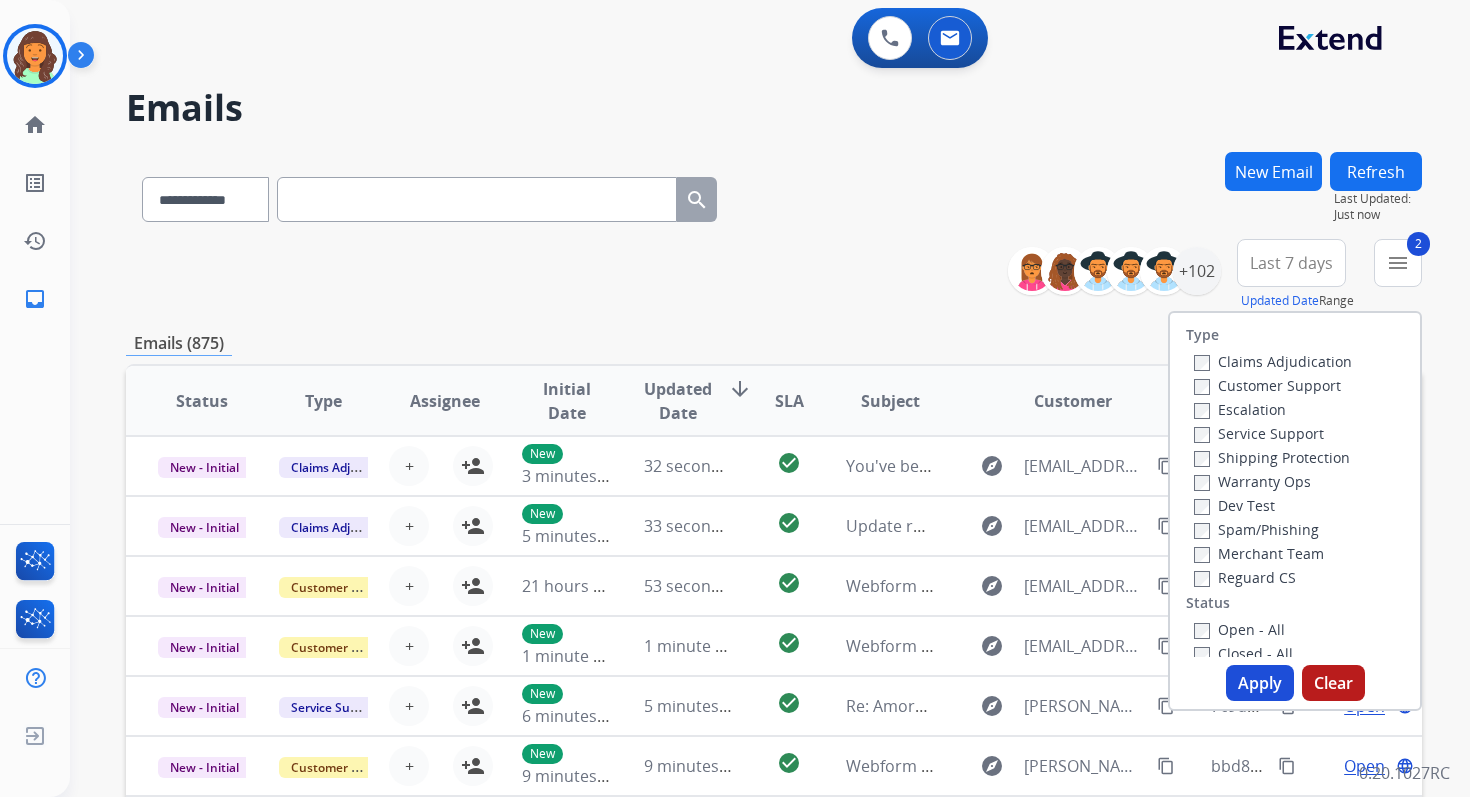 click on "Type  Claims Adjudication   Customer Support   Escalation   Service Support   Shipping Protection   Warranty Ops   Dev Test   Spam/Phishing   Merchant Team   Reguard CS  Status  Open - All   Closed - All   New - Initial   New - Reply   On-hold – Internal   On-hold - Customer   On Hold - Pending Parts   On Hold - Servicers   Closed - Unresolved   Closed – Solved   Closed – Merchant Transfer  SLA  Within SLA   Nearing SLA   Past SLA   Critical   On Hold   Closed  Processed  Migration   Webhook   Polling   Extend.com (API)  Apply Clear" at bounding box center (1295, 511) 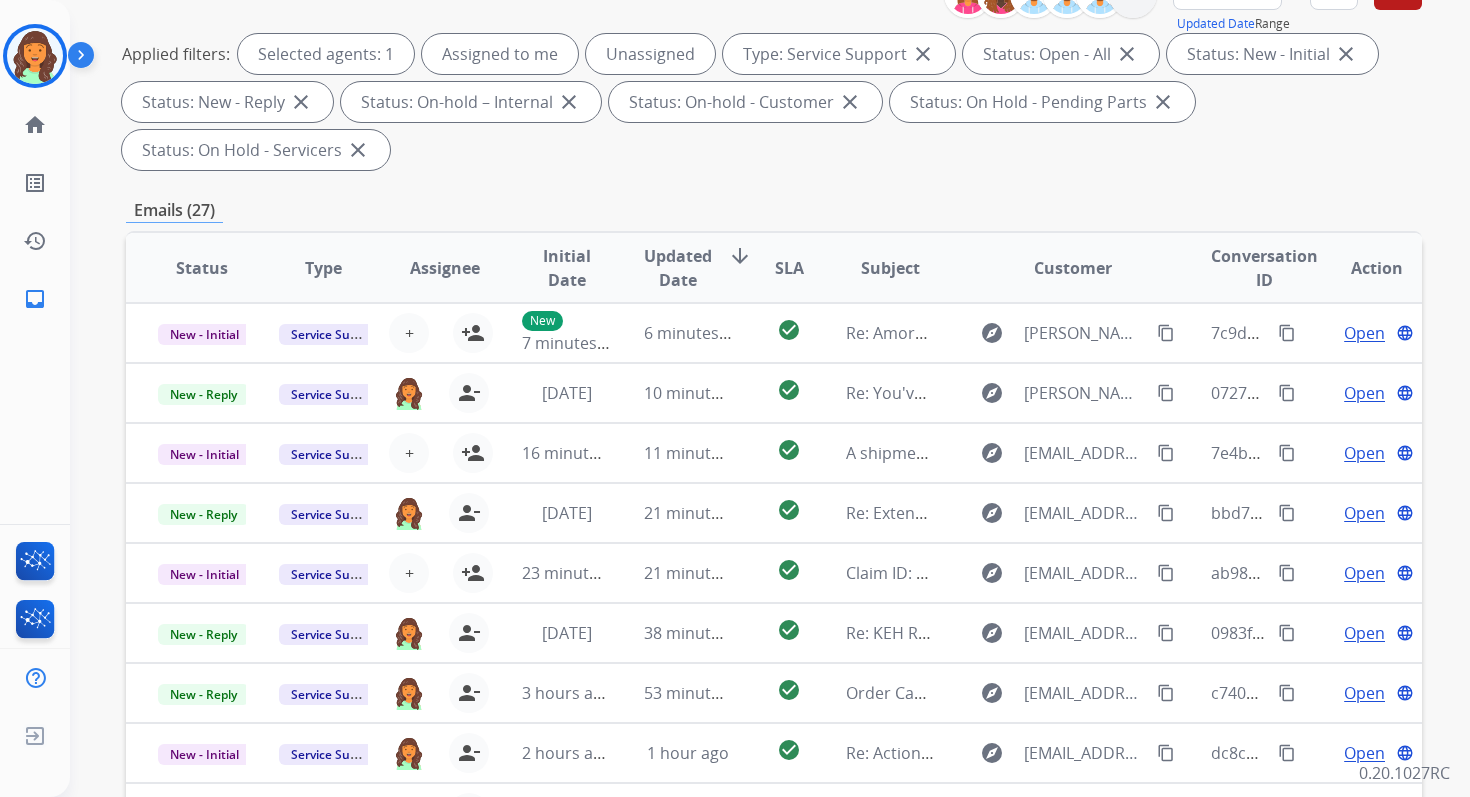 scroll, scrollTop: 485, scrollLeft: 0, axis: vertical 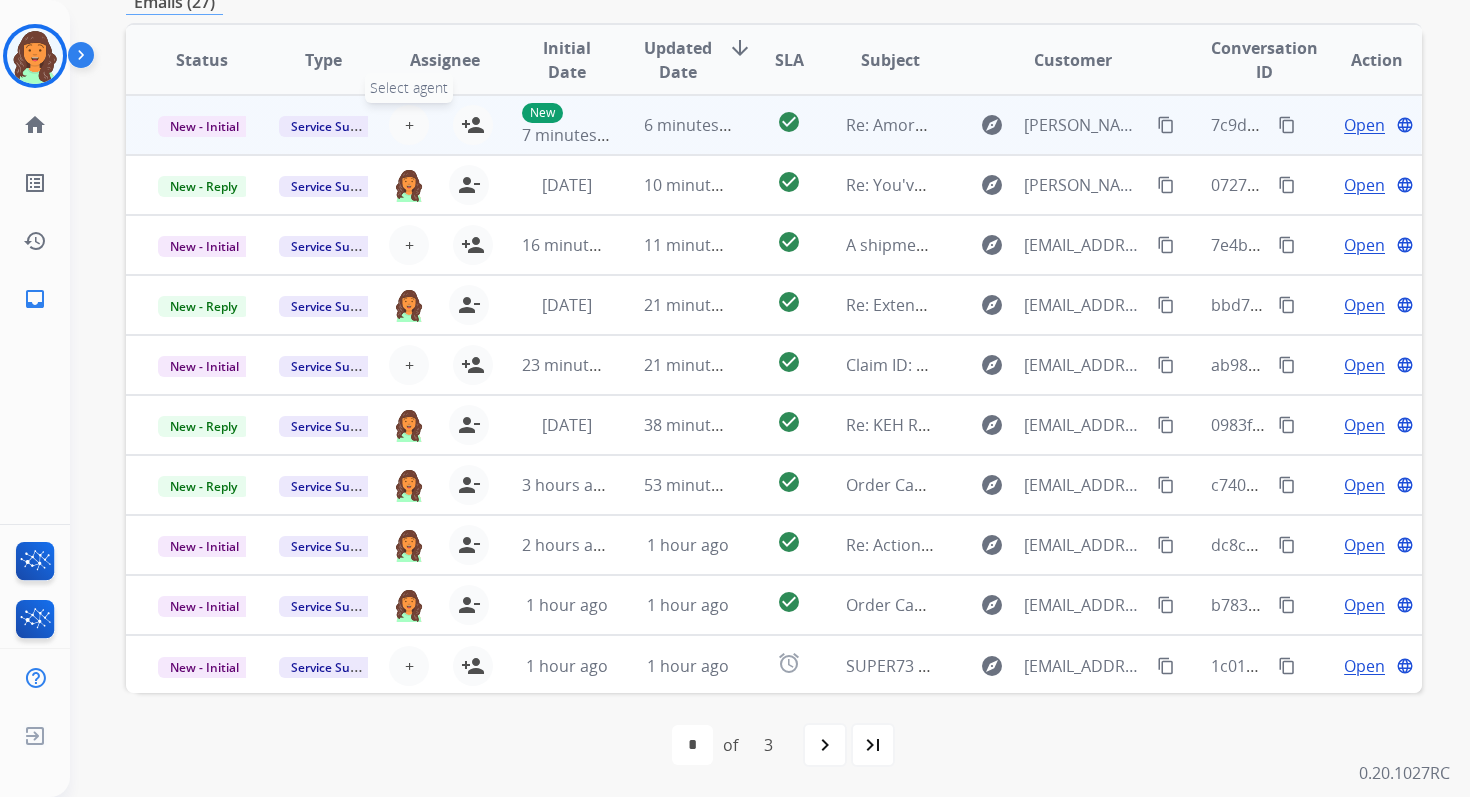 click on "+" at bounding box center (409, 125) 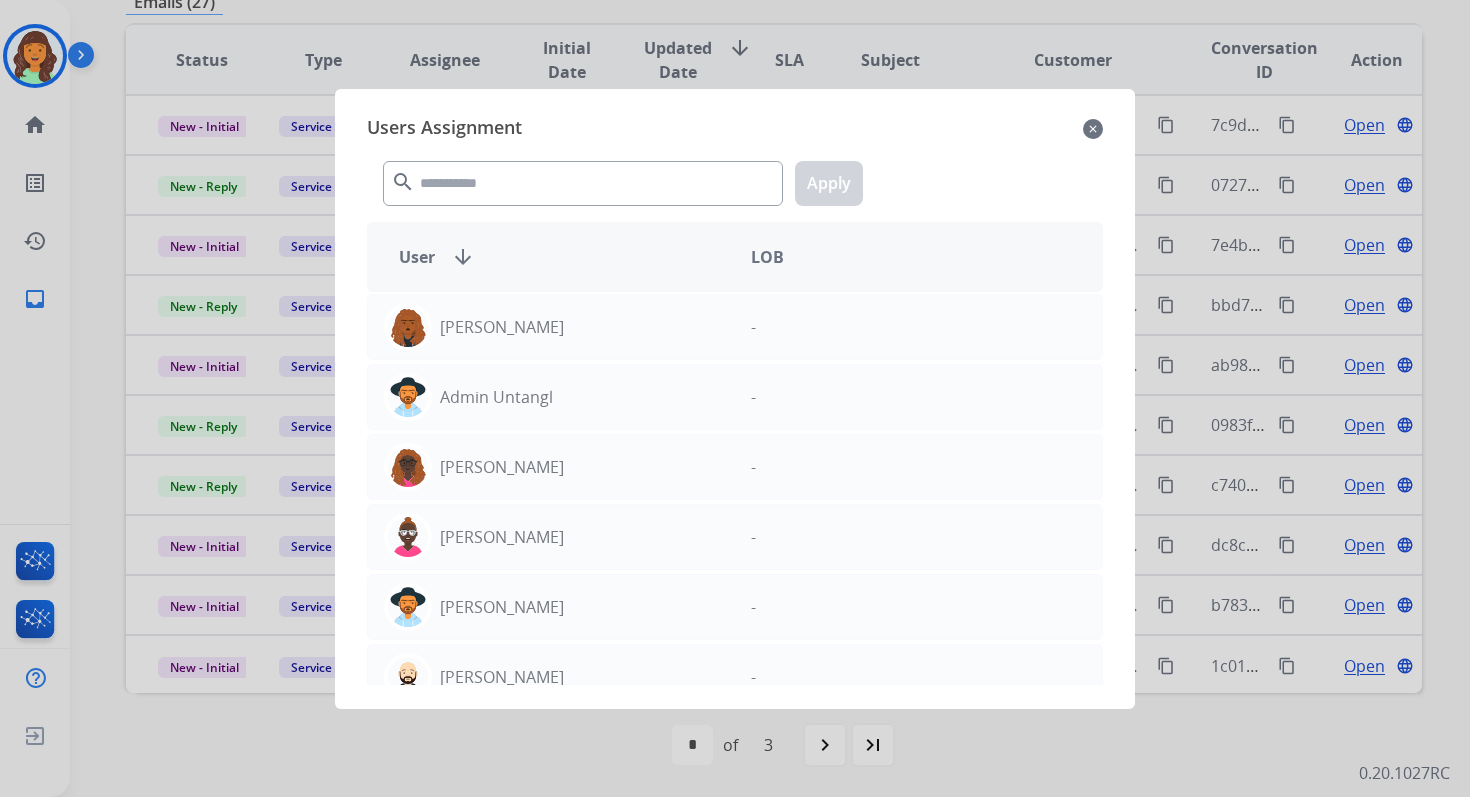 click 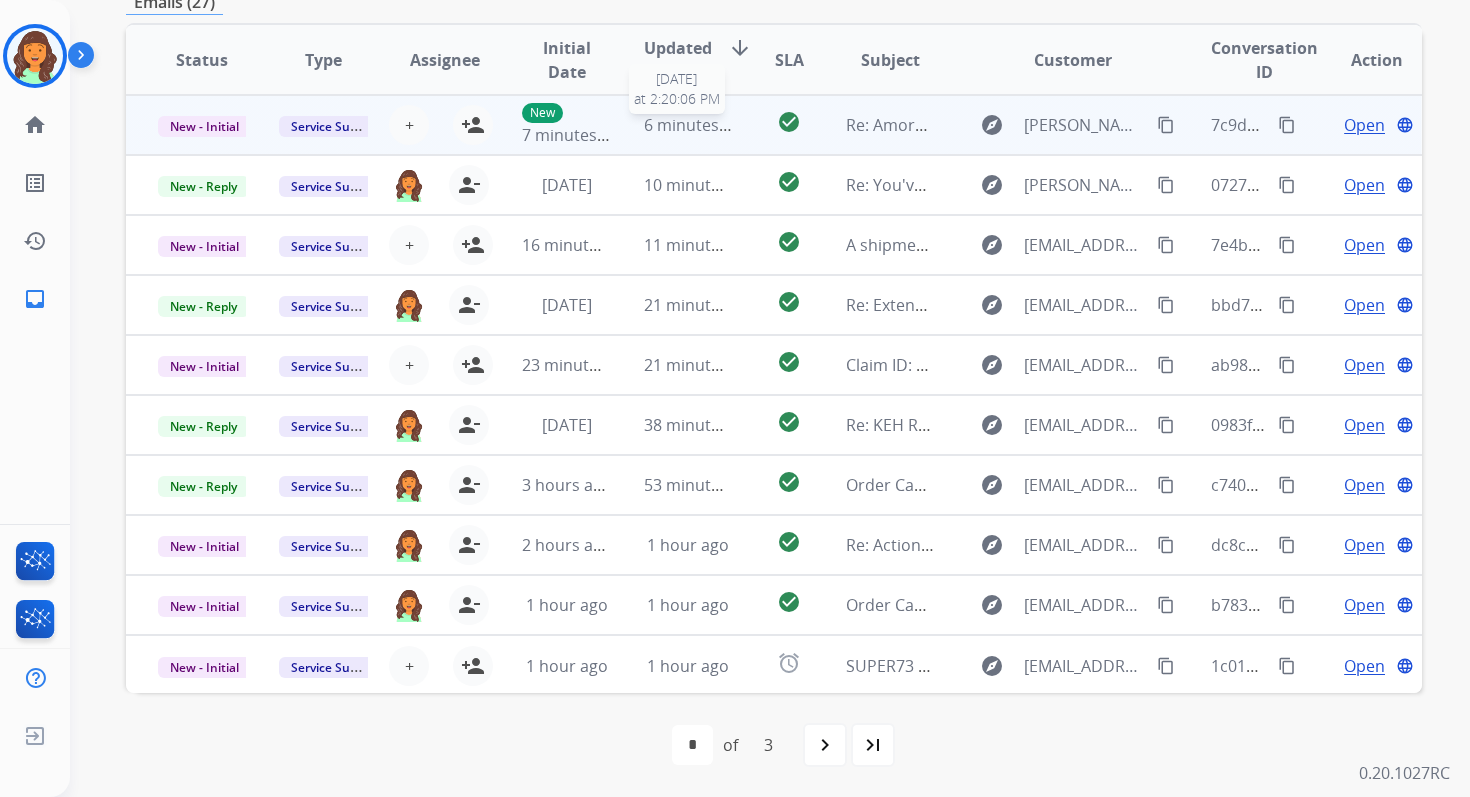 click on "6 minutes ago" at bounding box center [697, 125] 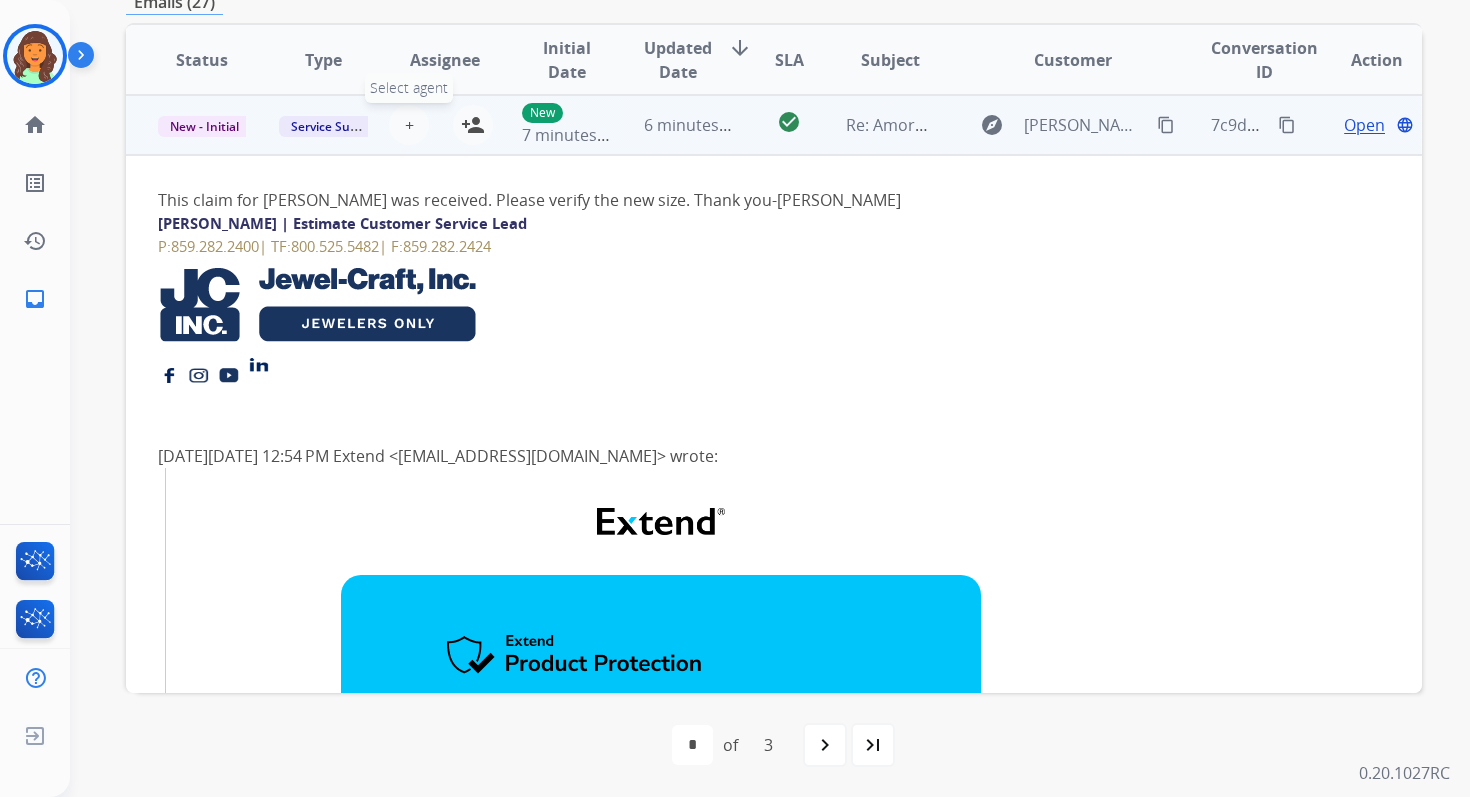 click on "+ Select agent" at bounding box center [409, 125] 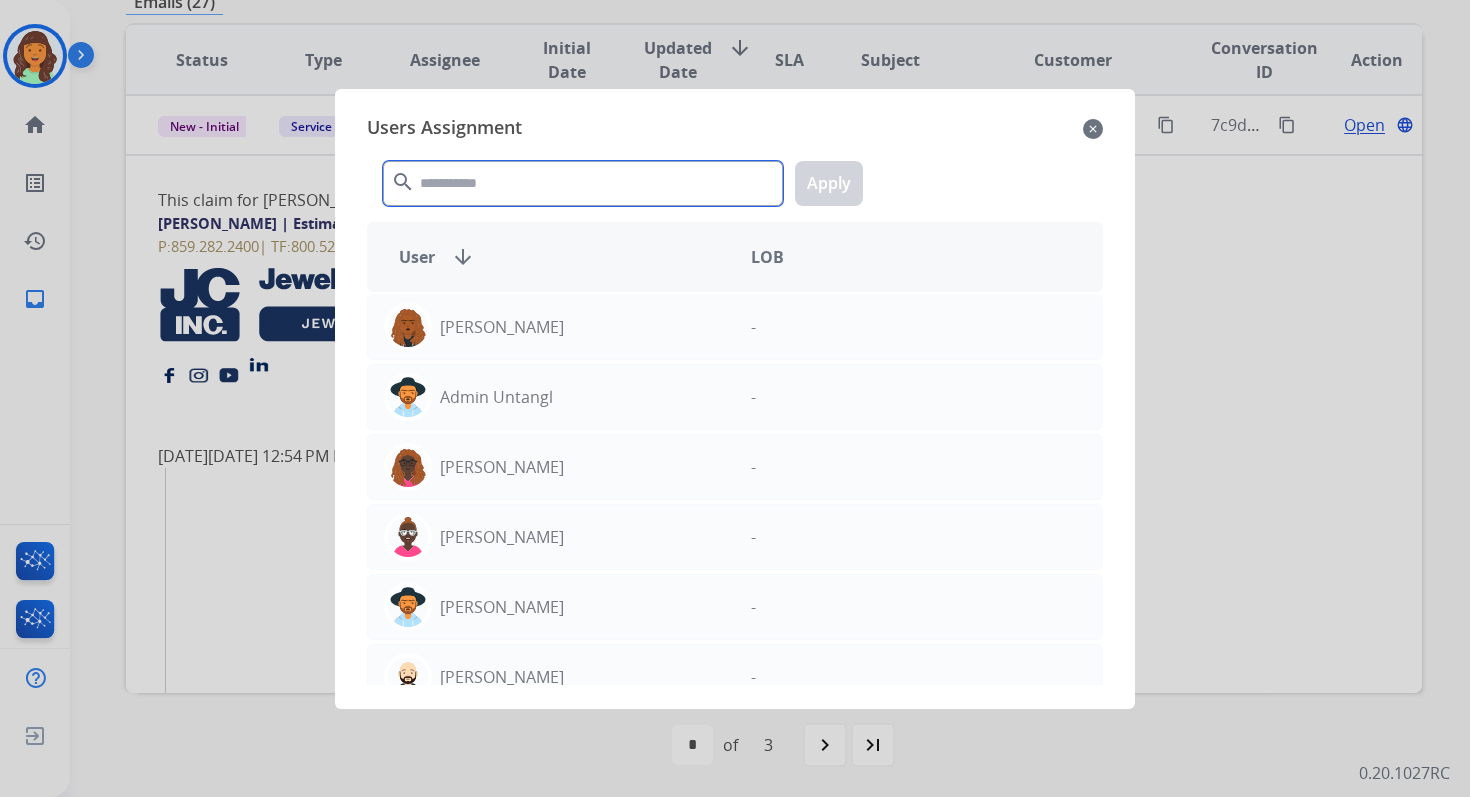 click 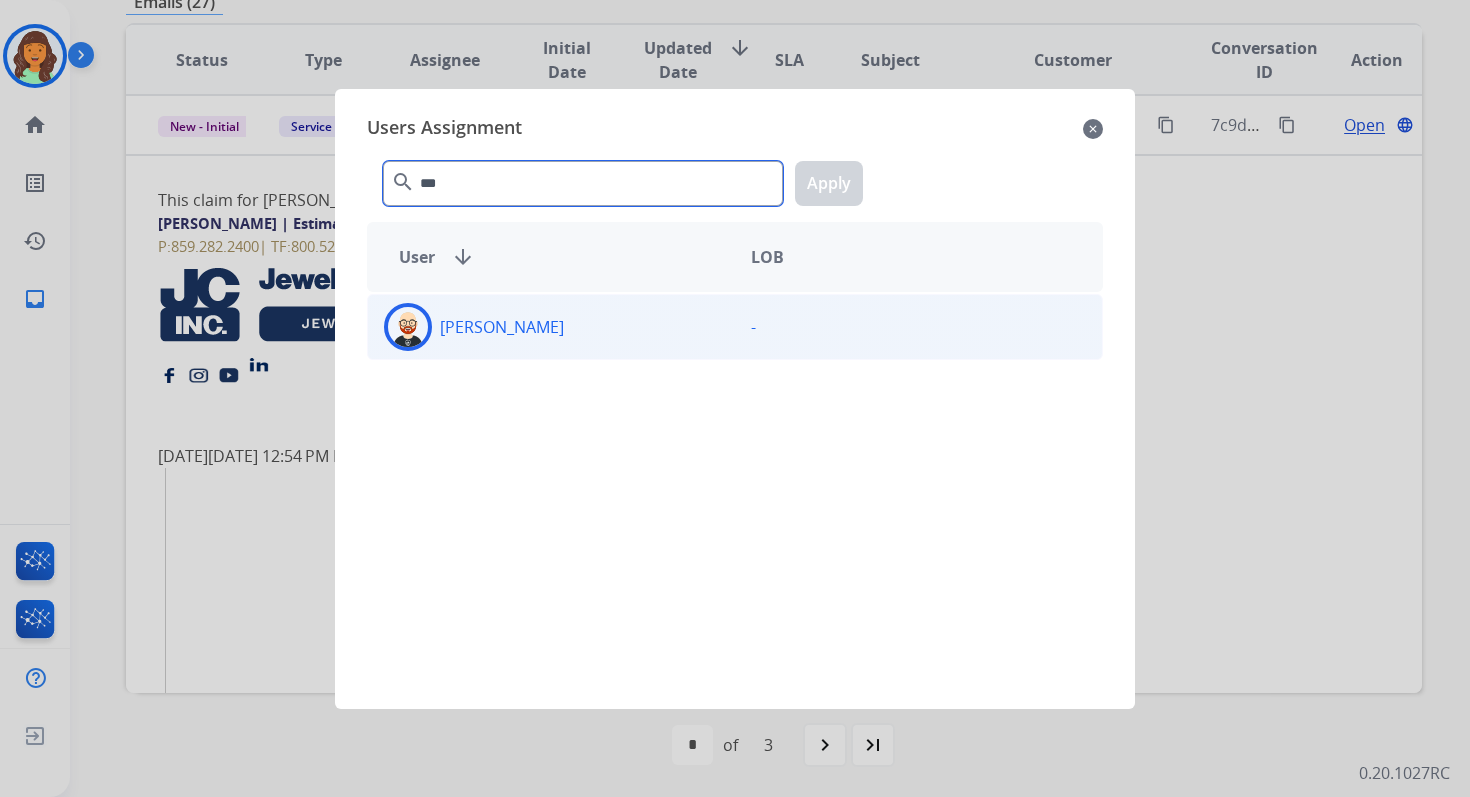 type on "***" 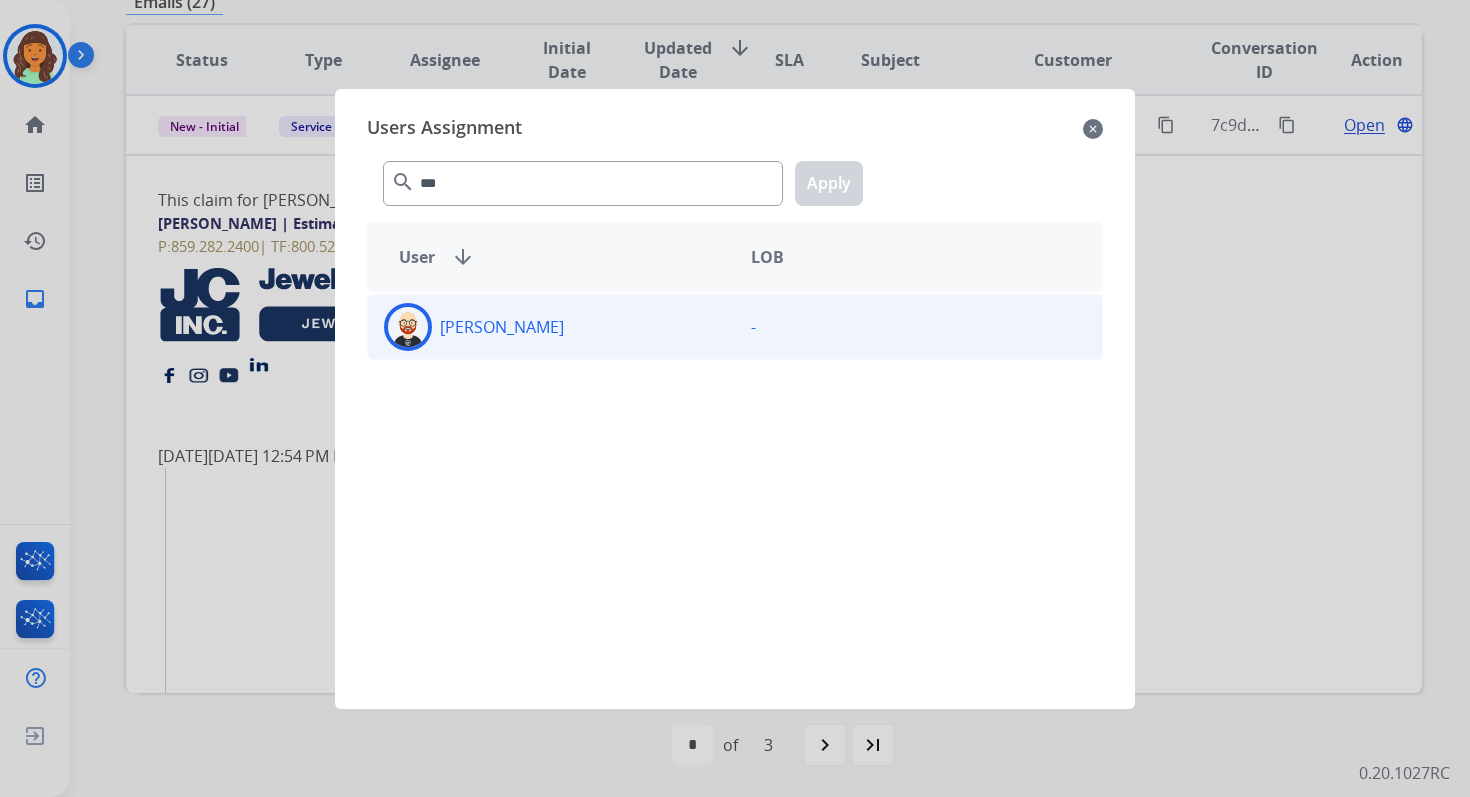 click on "[PERSON_NAME]" 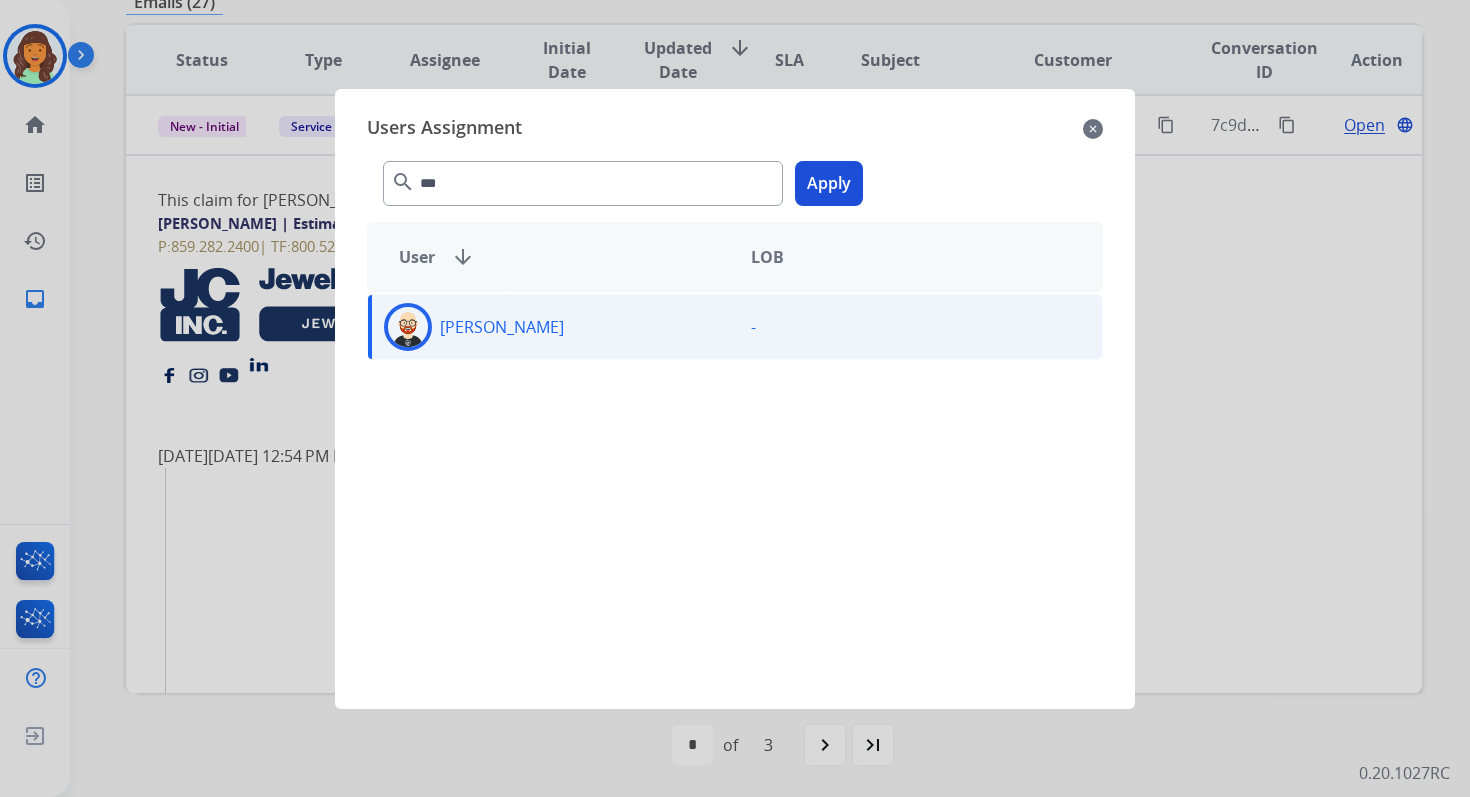 click on "Apply" 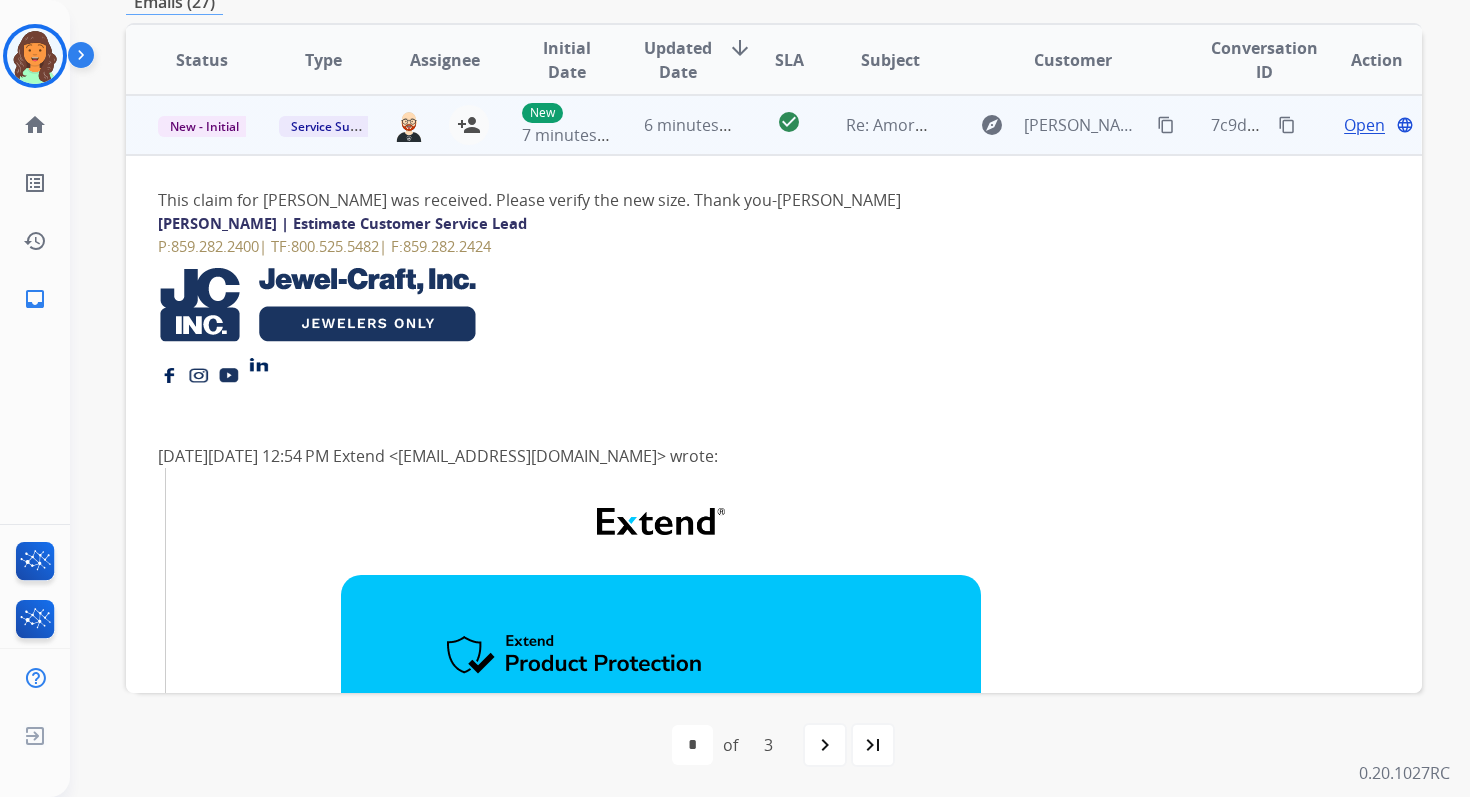 click on "6 minutes ago" at bounding box center (697, 125) 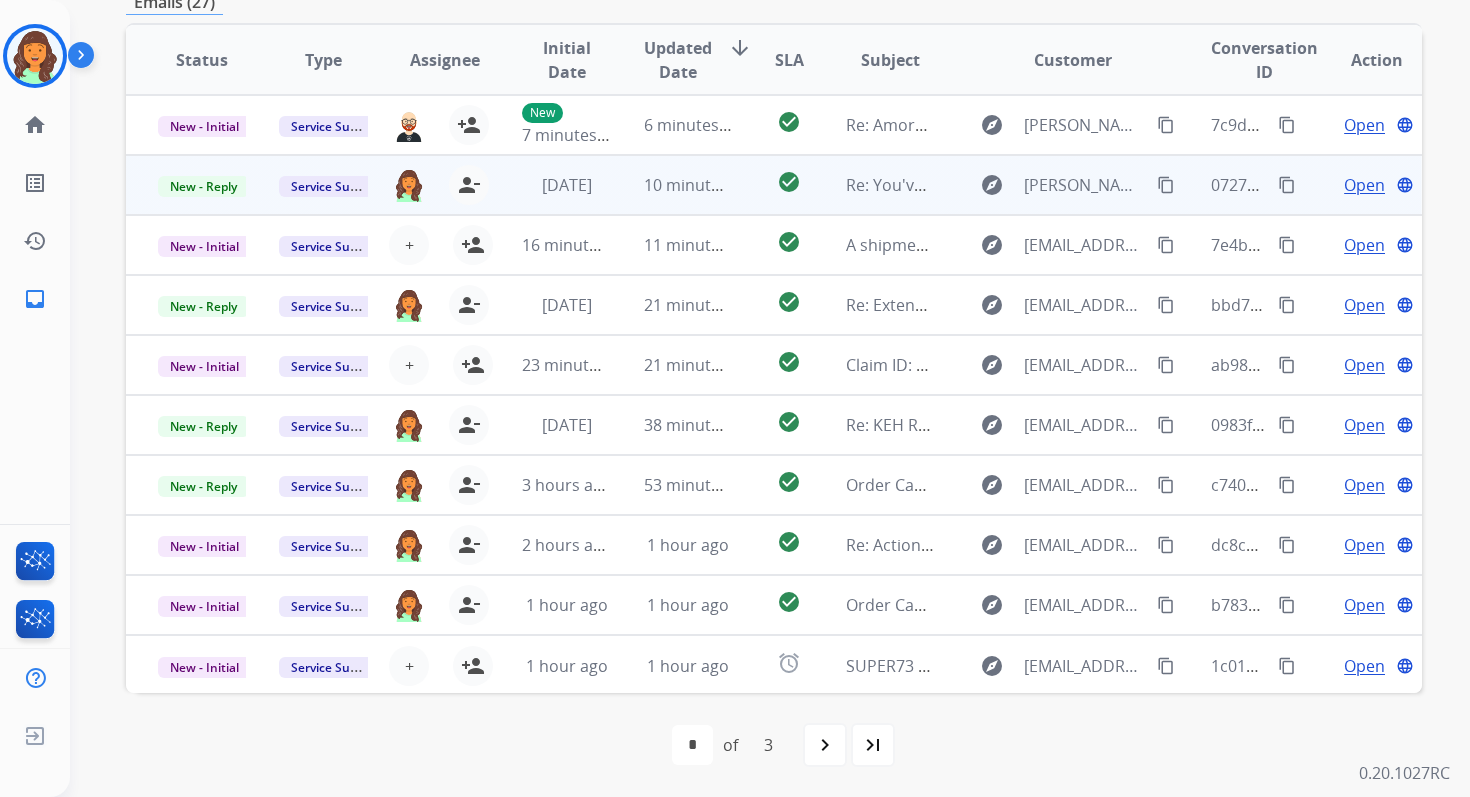 click on "10 minutes ago" at bounding box center (672, 185) 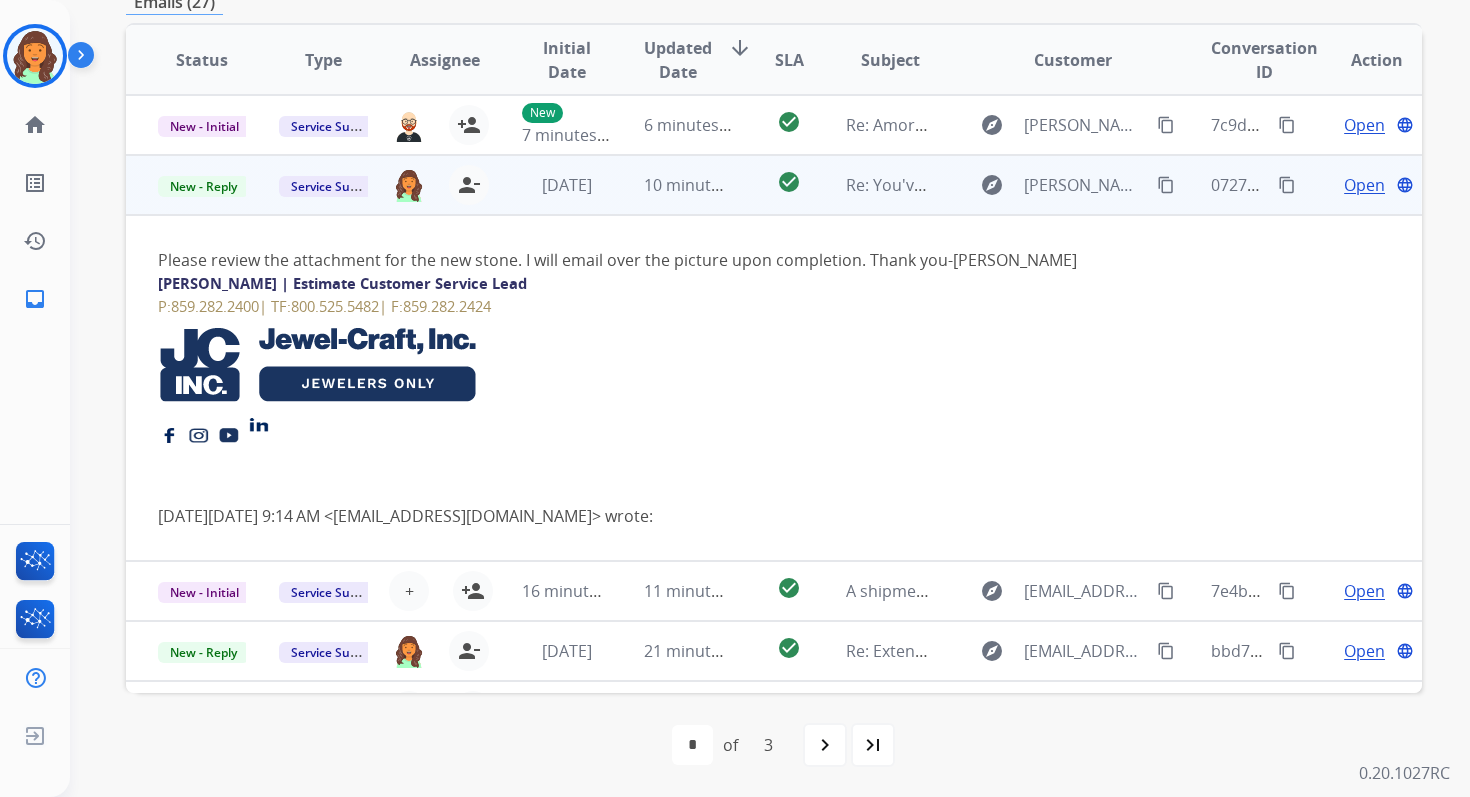 scroll, scrollTop: 60, scrollLeft: 0, axis: vertical 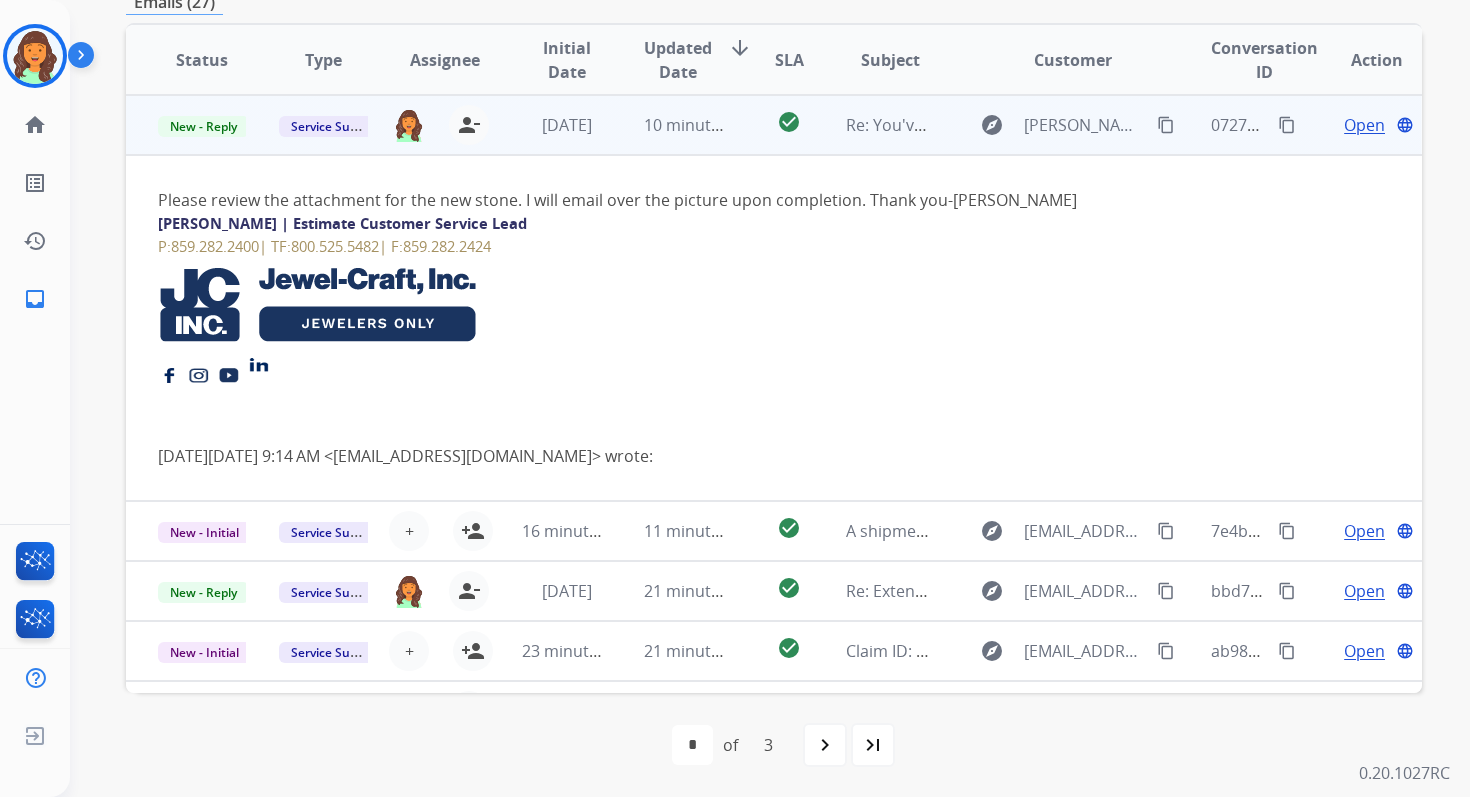 click on "Open language" at bounding box center [1376, 125] 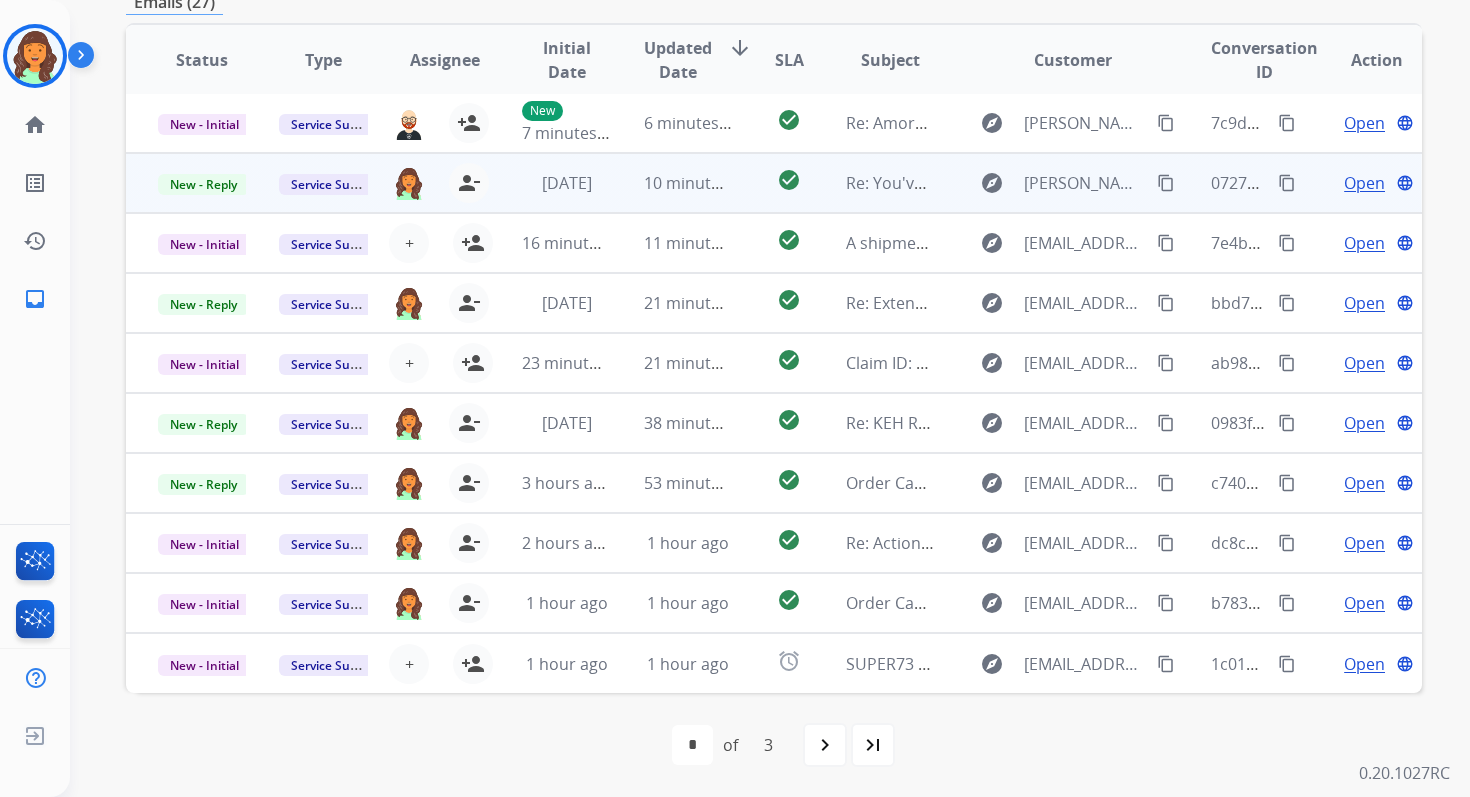 scroll, scrollTop: 2, scrollLeft: 0, axis: vertical 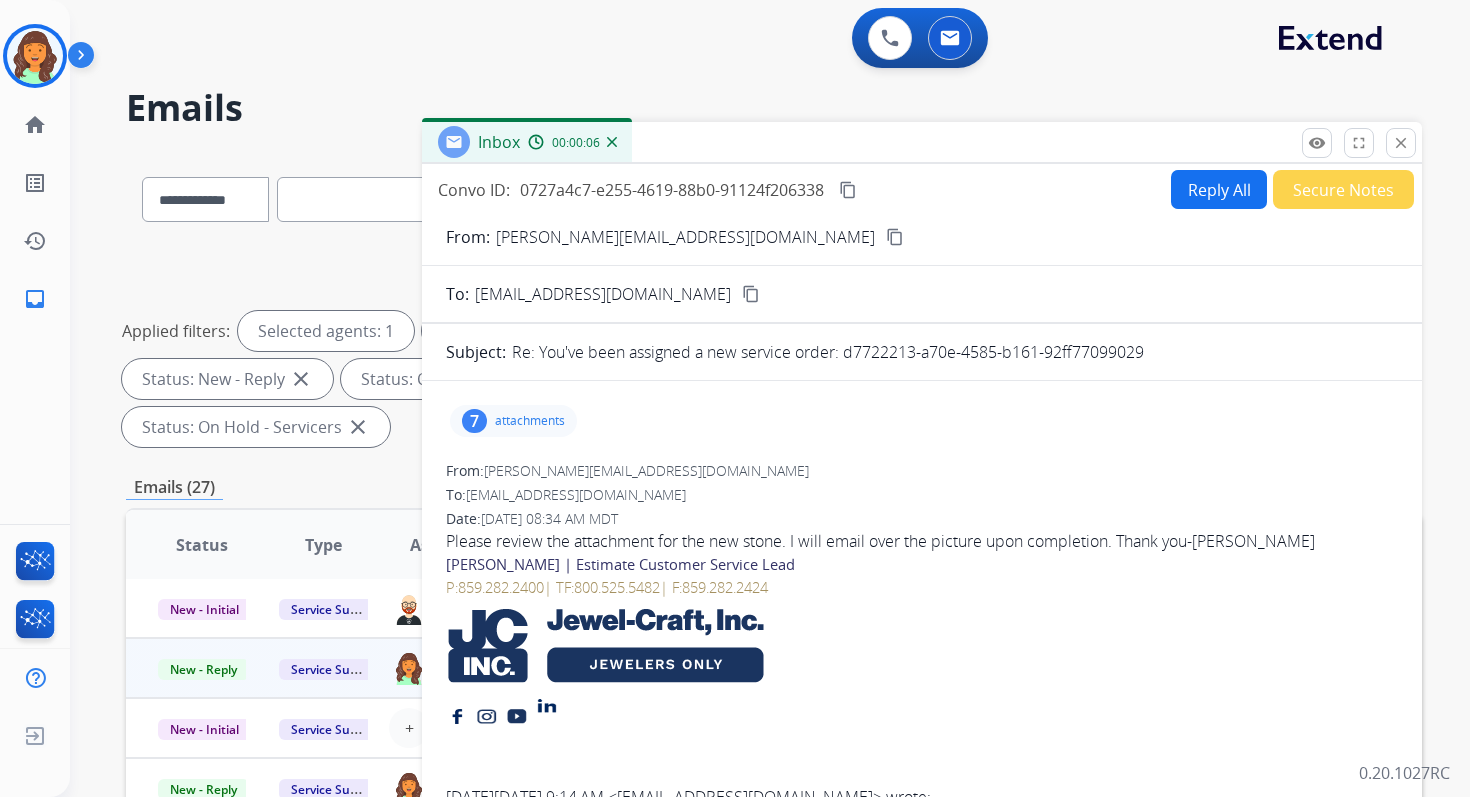 click on "Reply All" at bounding box center [1219, 189] 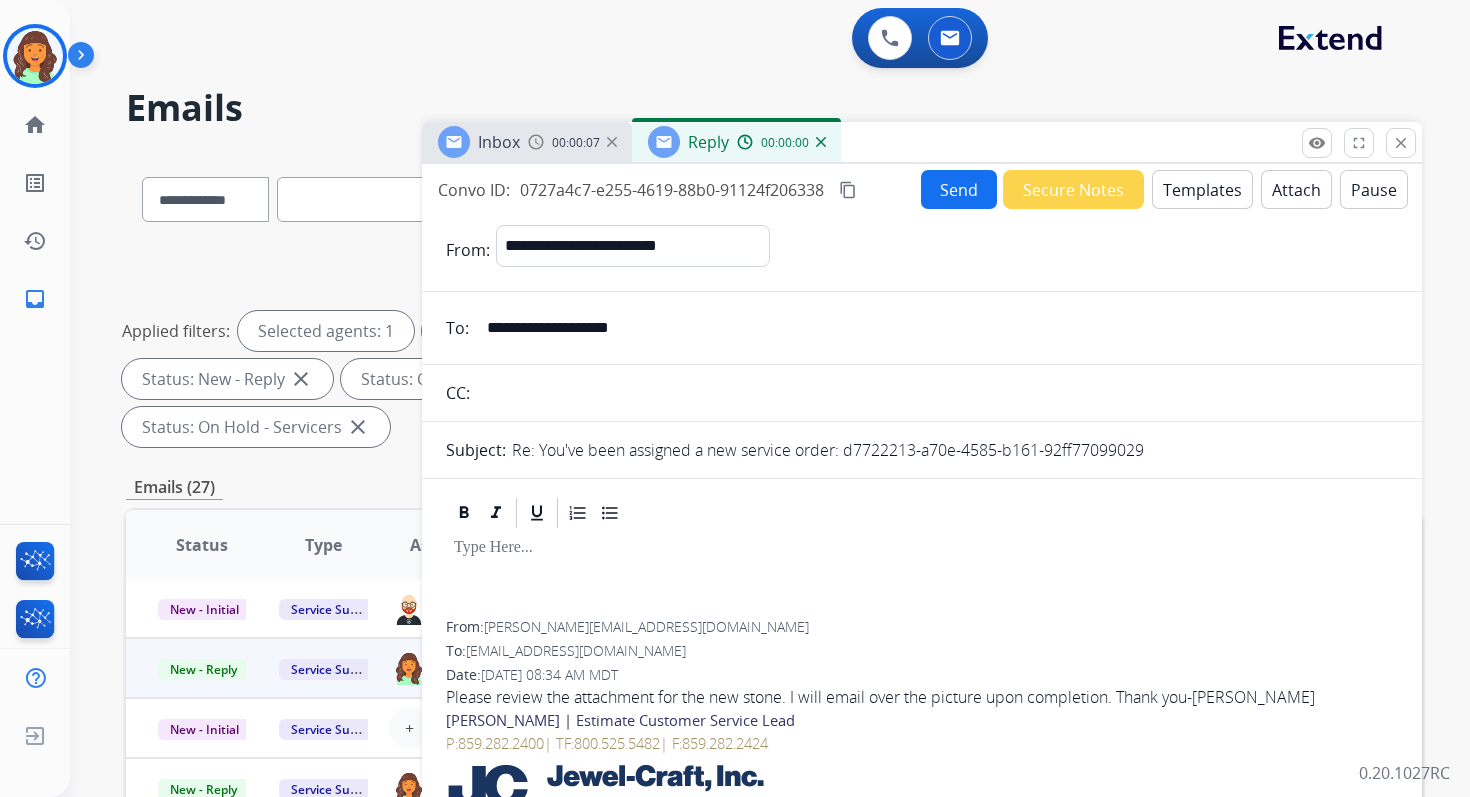 click on "Templates" at bounding box center (1202, 189) 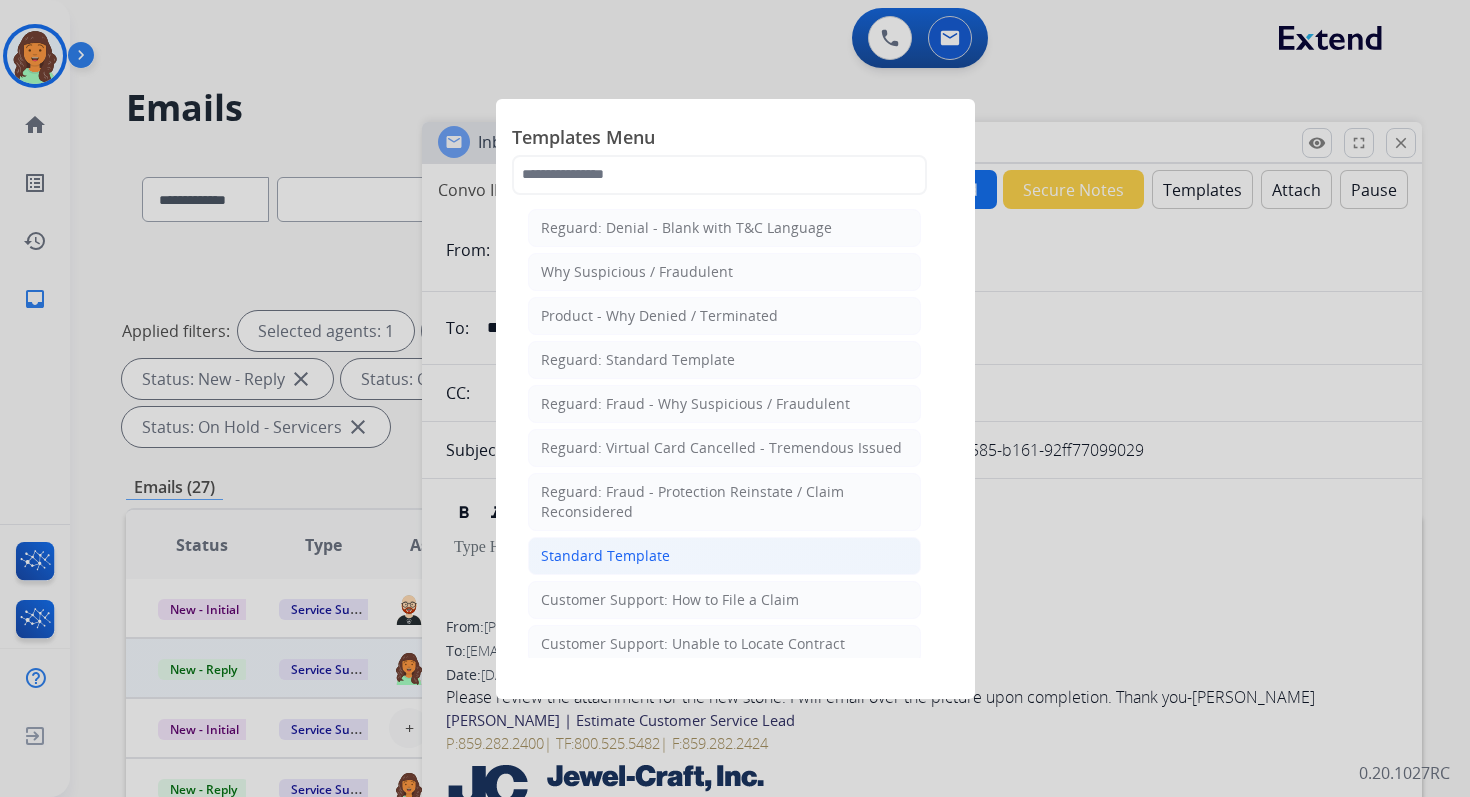 click on "Standard Template" 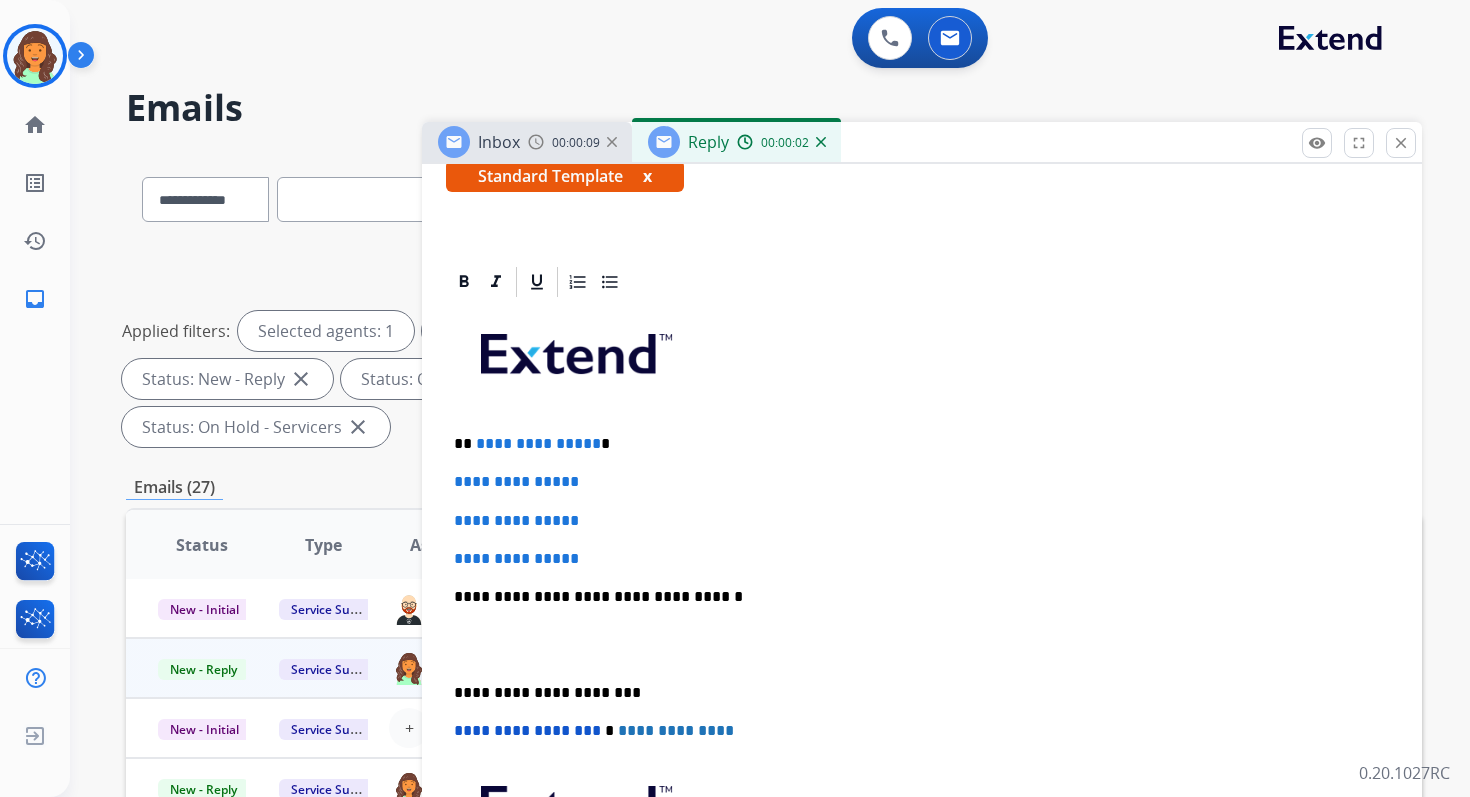 scroll, scrollTop: 458, scrollLeft: 0, axis: vertical 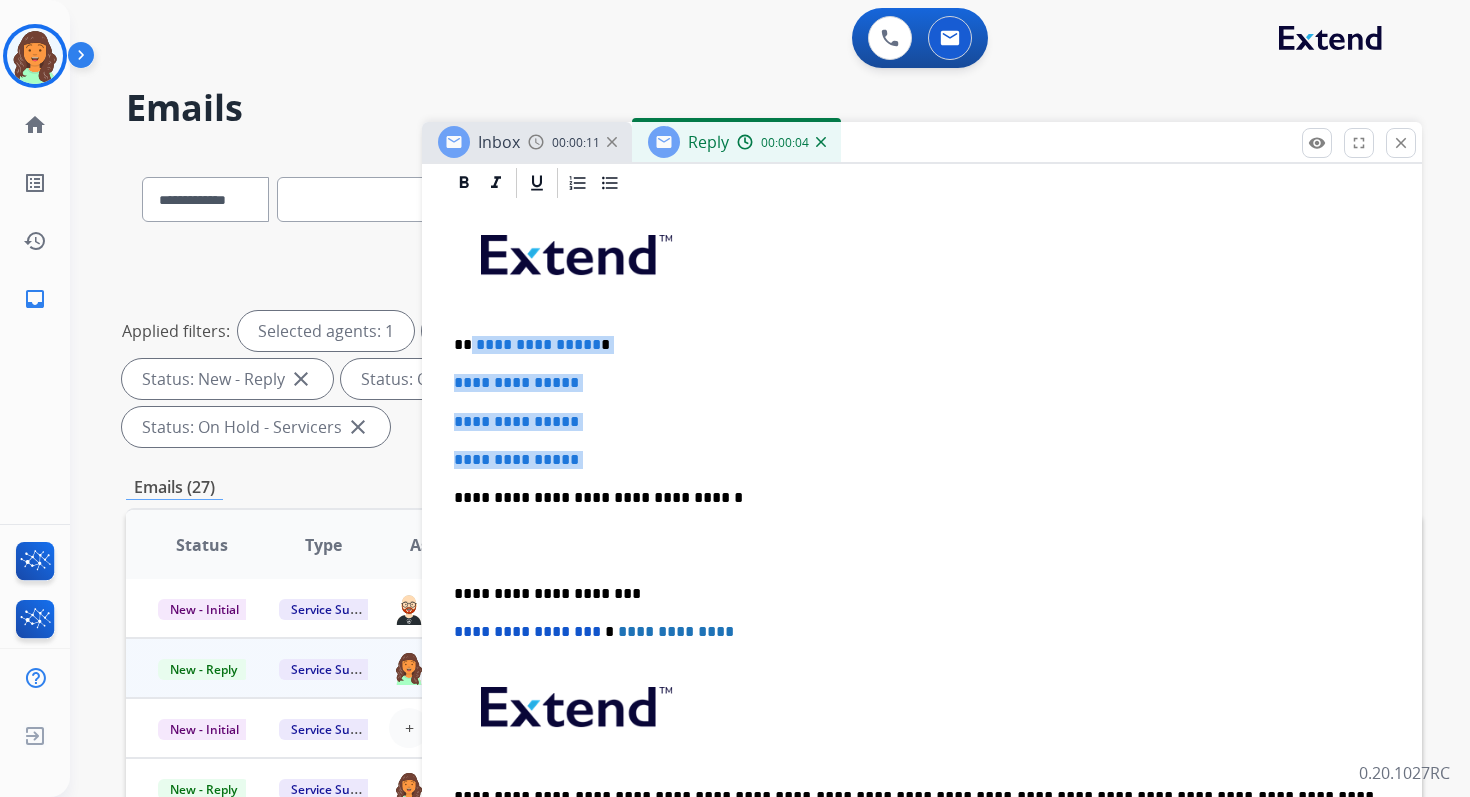 drag, startPoint x: 470, startPoint y: 347, endPoint x: 627, endPoint y: 483, distance: 207.71375 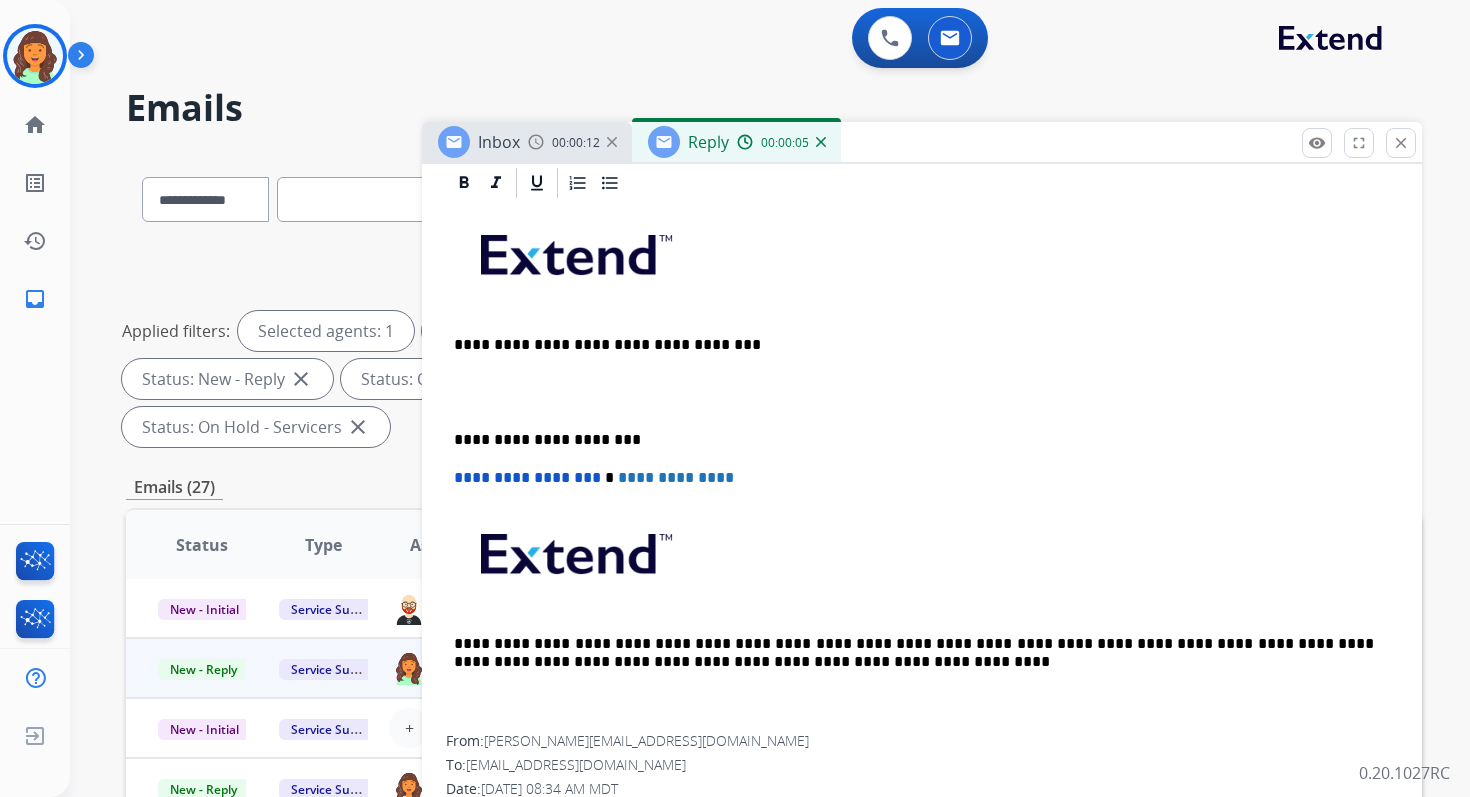 type 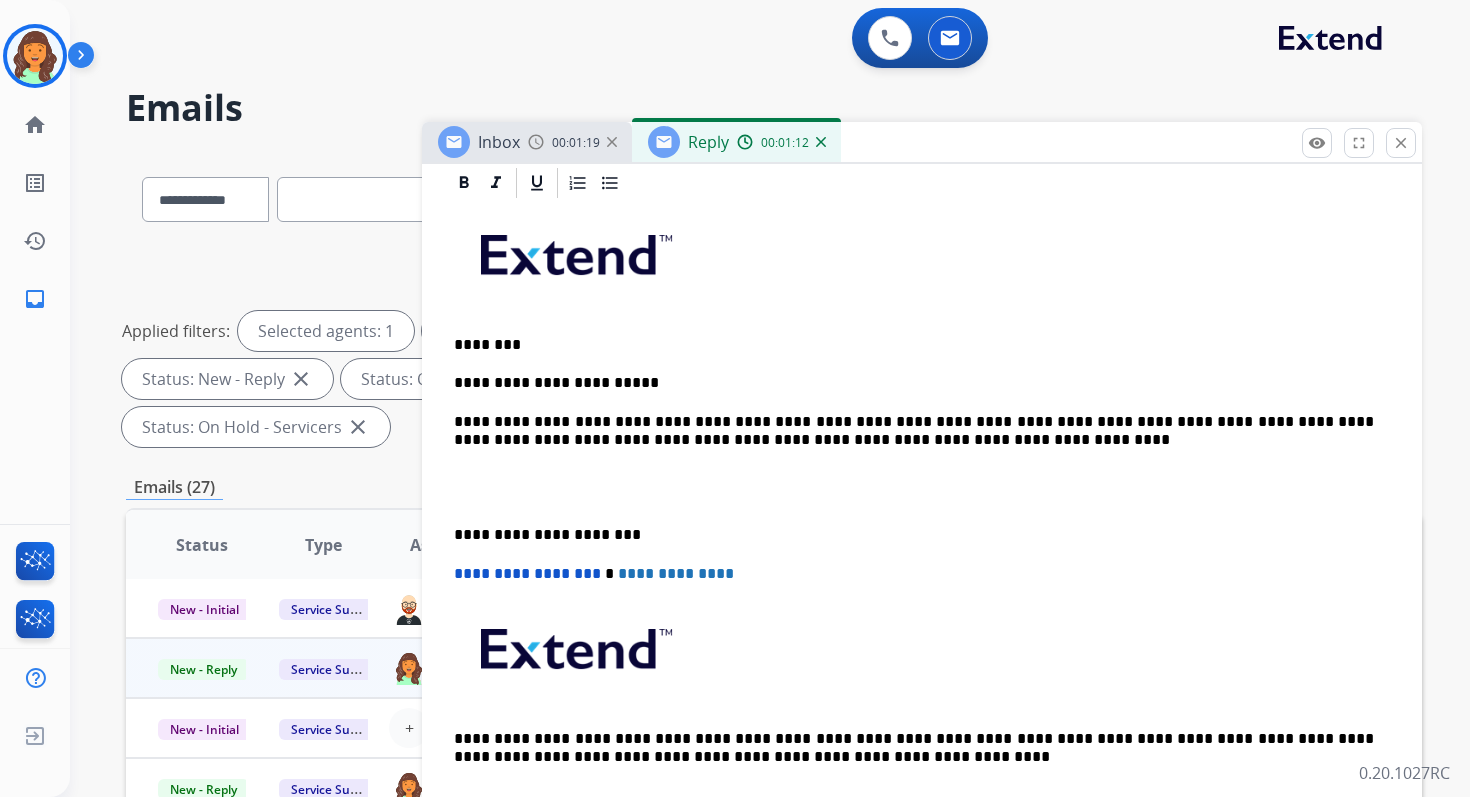 click on "**********" at bounding box center [914, 431] 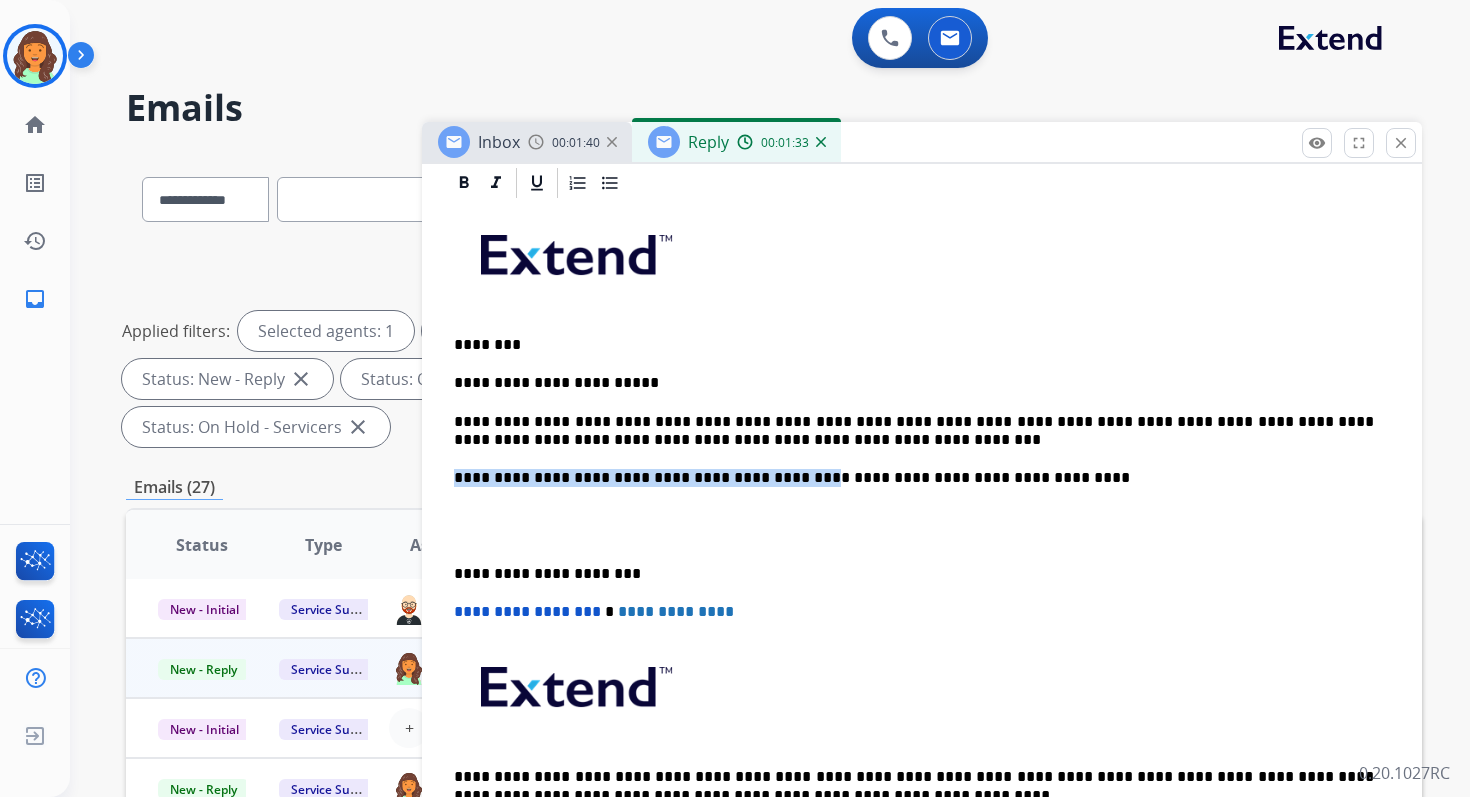drag, startPoint x: 770, startPoint y: 478, endPoint x: 437, endPoint y: 476, distance: 333.006 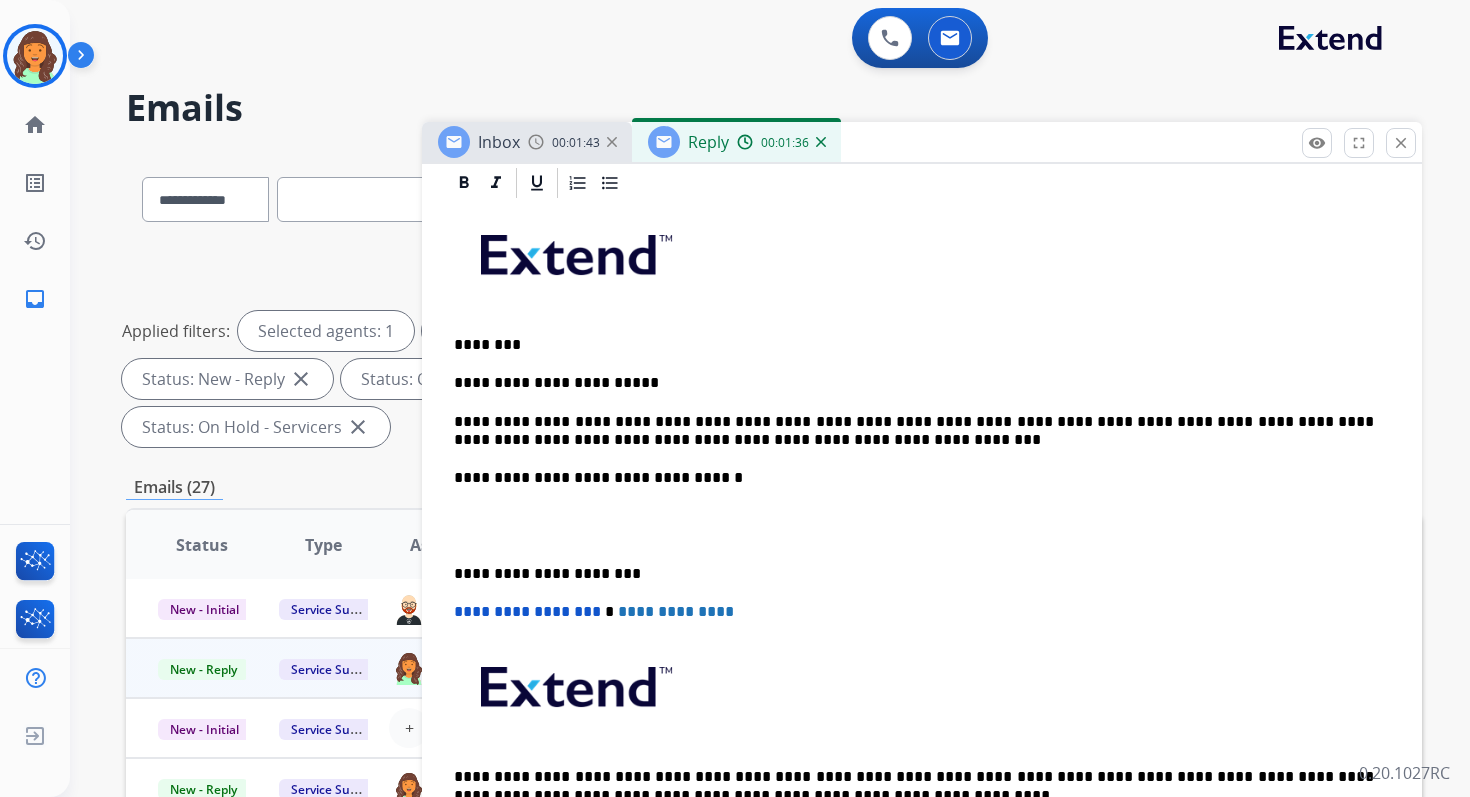 click on "**********" at bounding box center (914, 431) 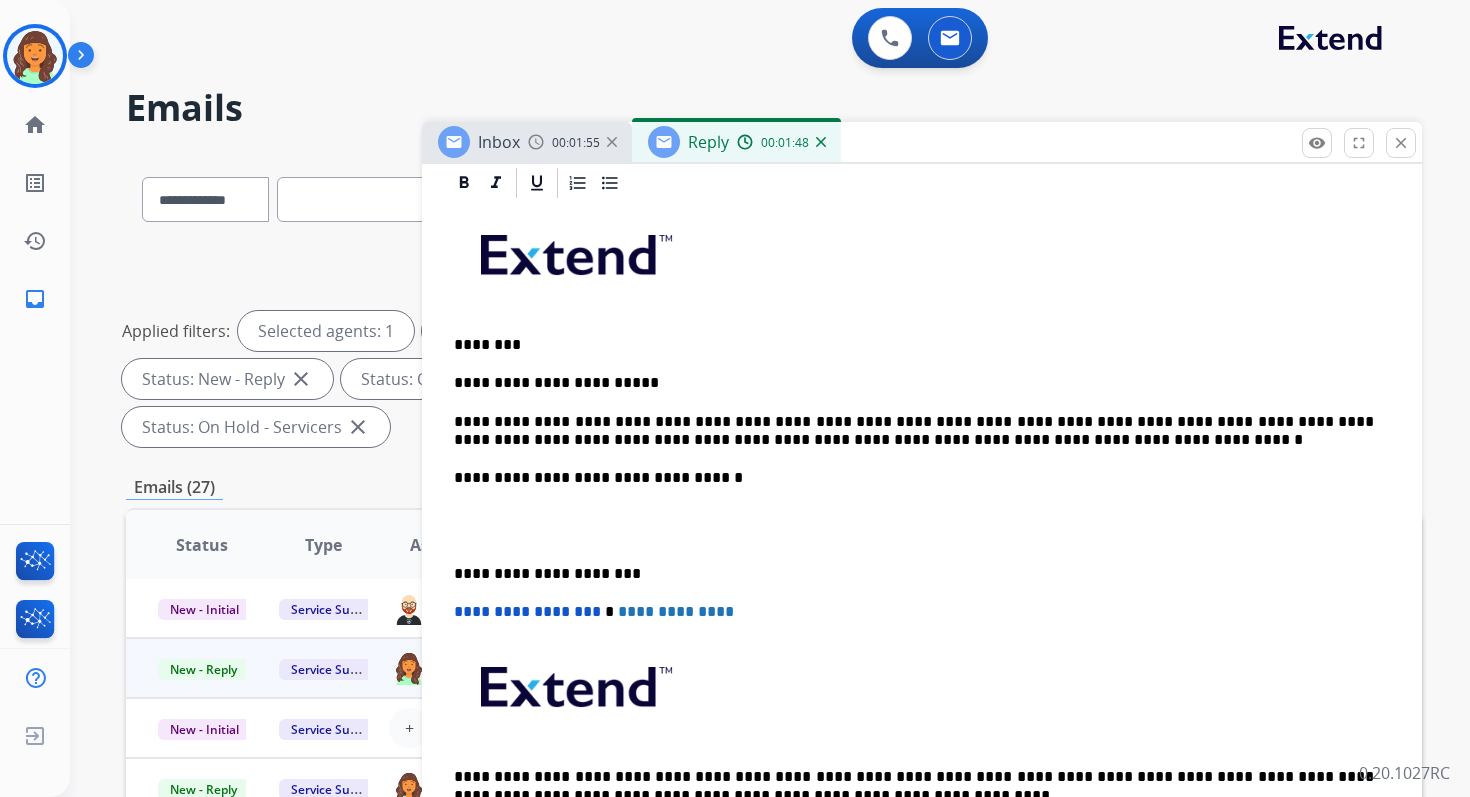 click on "**********" at bounding box center [914, 431] 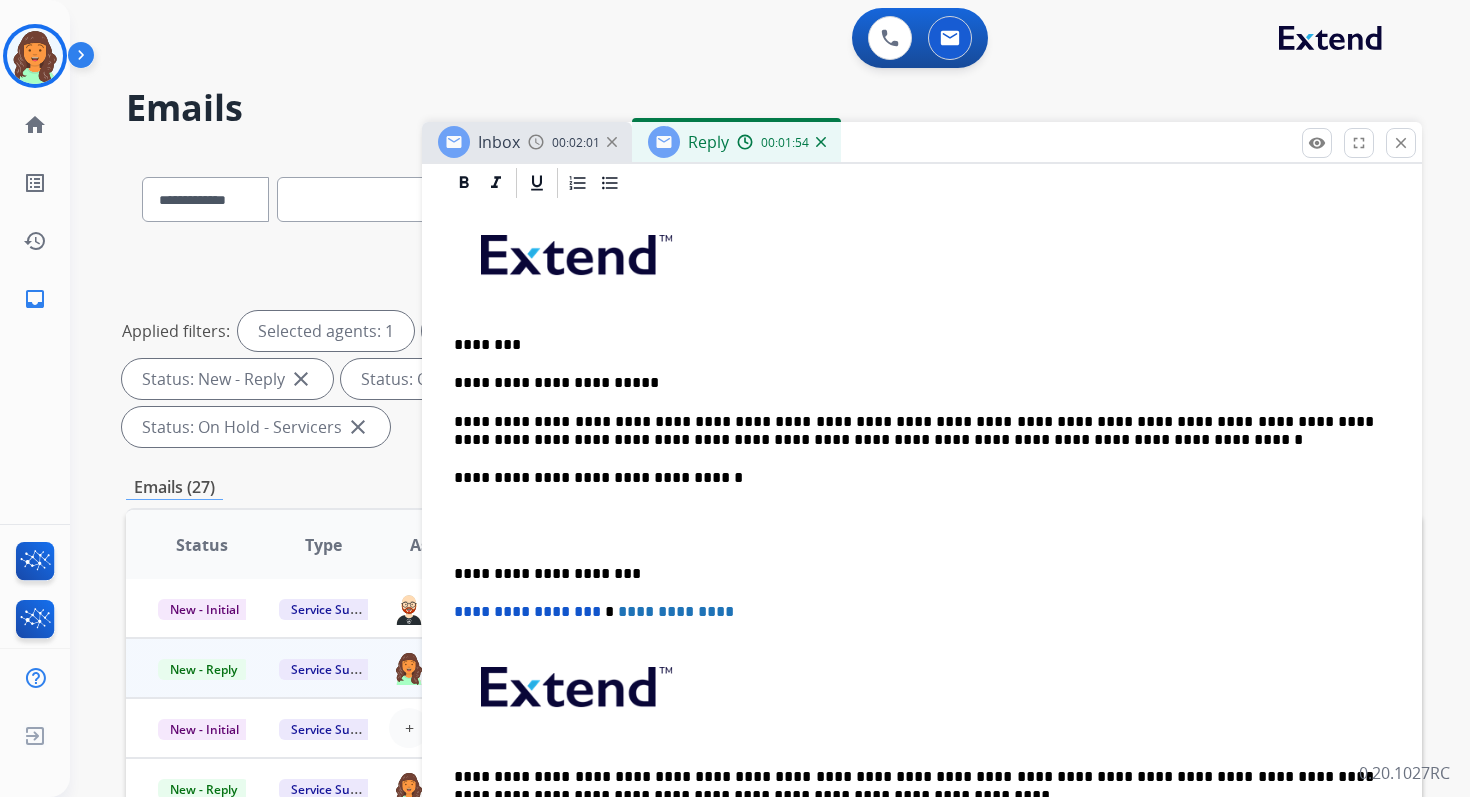 click on "**********" at bounding box center [914, 431] 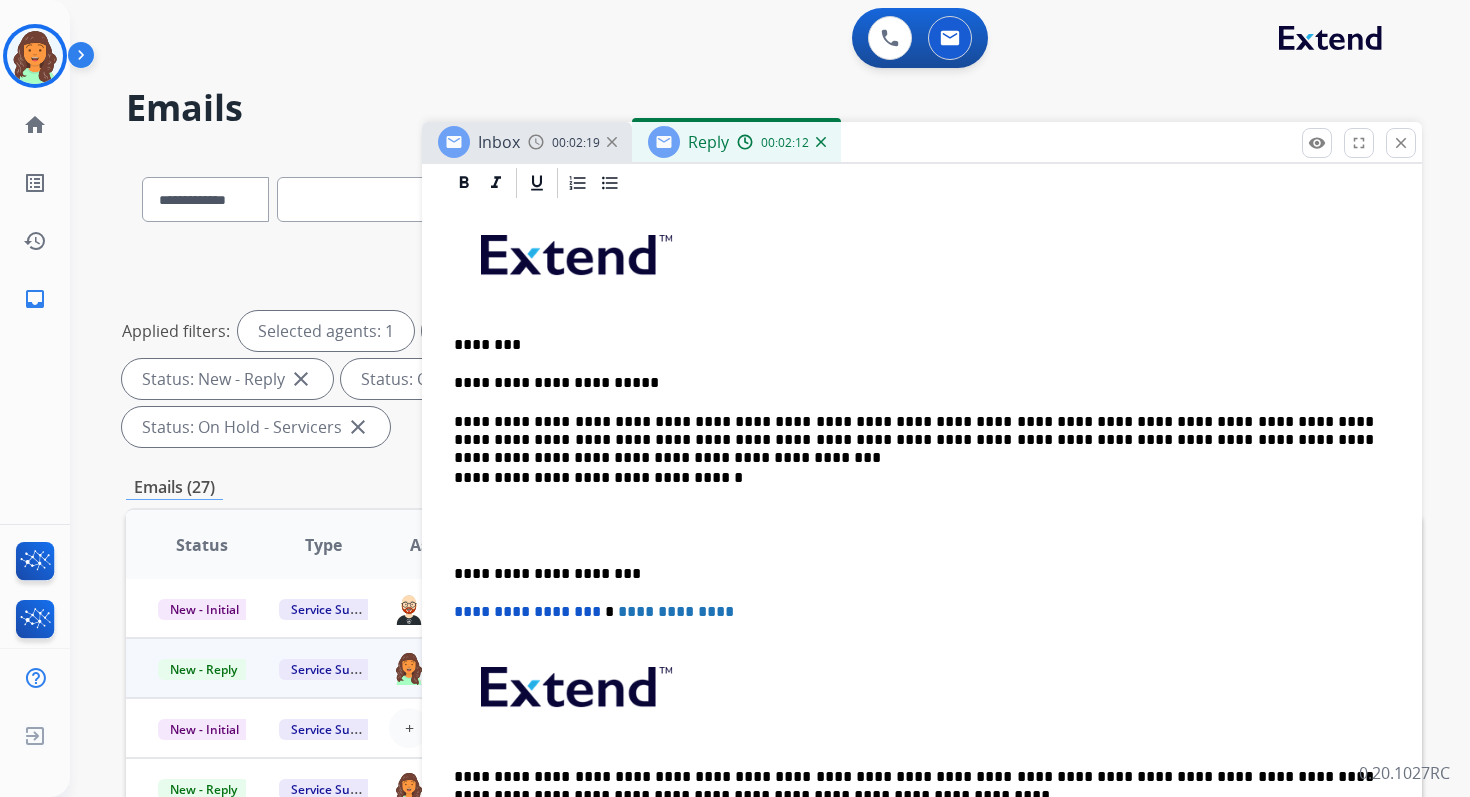 click on "**********" at bounding box center (914, 478) 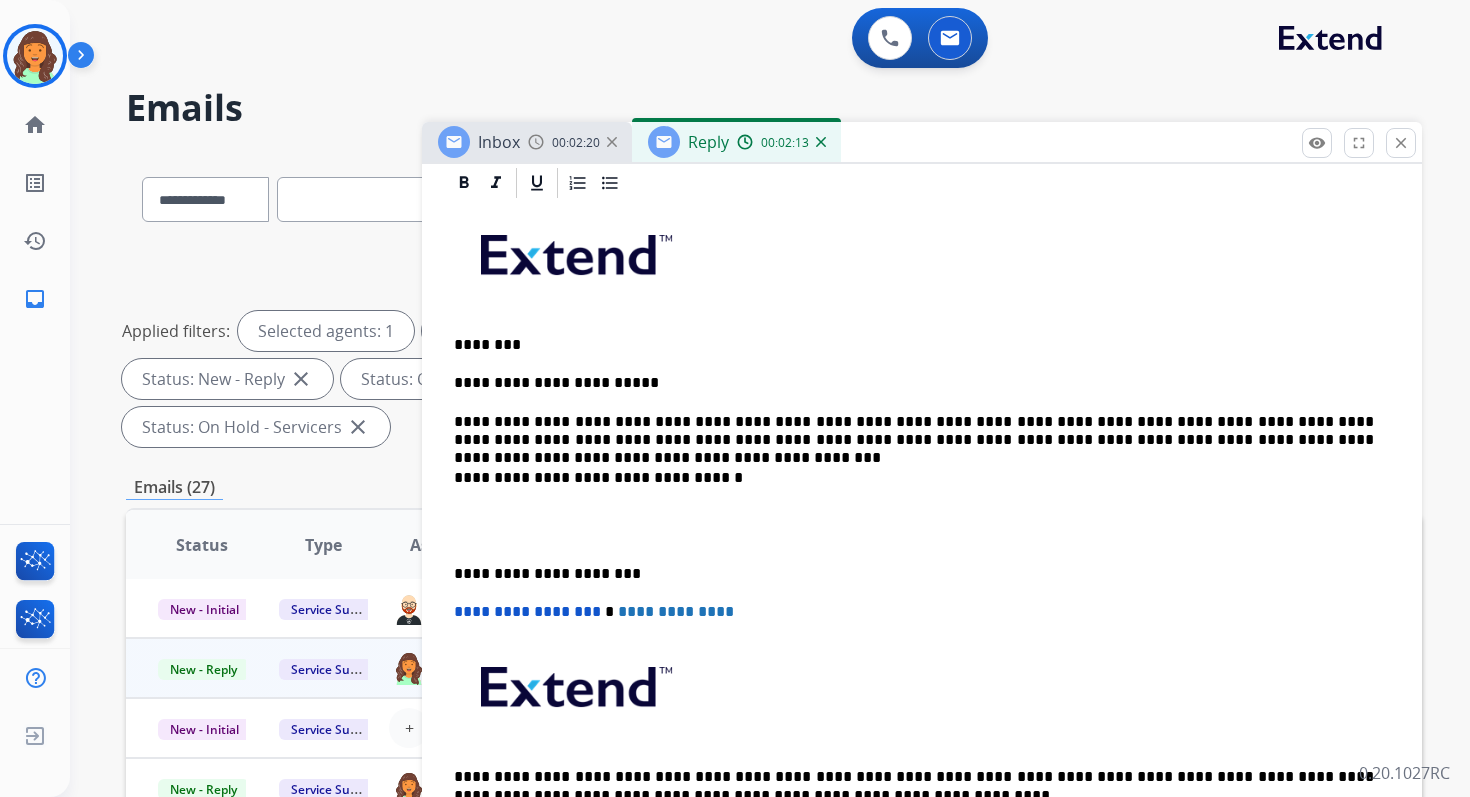 click on "**********" at bounding box center [914, 478] 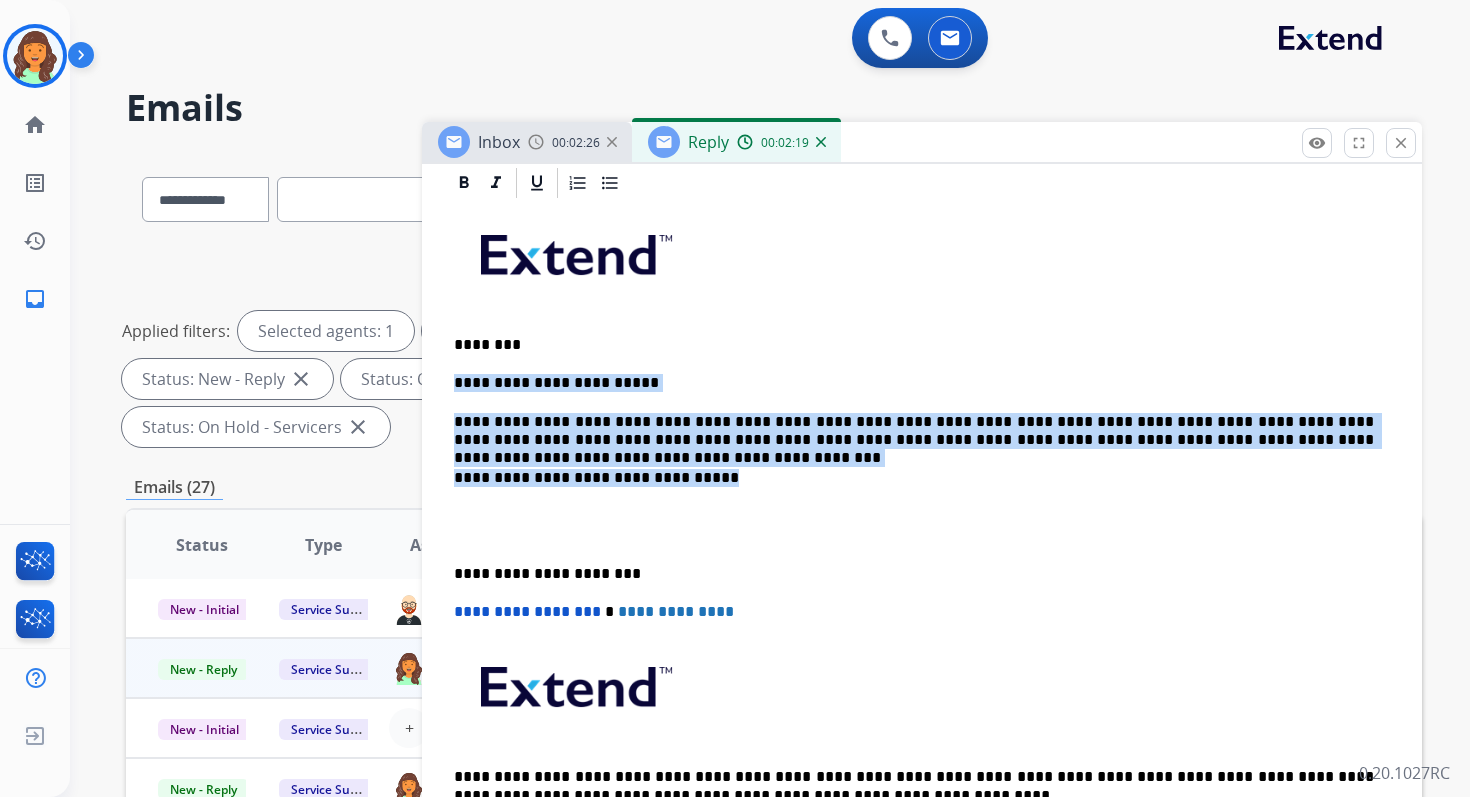 drag, startPoint x: 456, startPoint y: 377, endPoint x: 692, endPoint y: 479, distance: 257.0992 